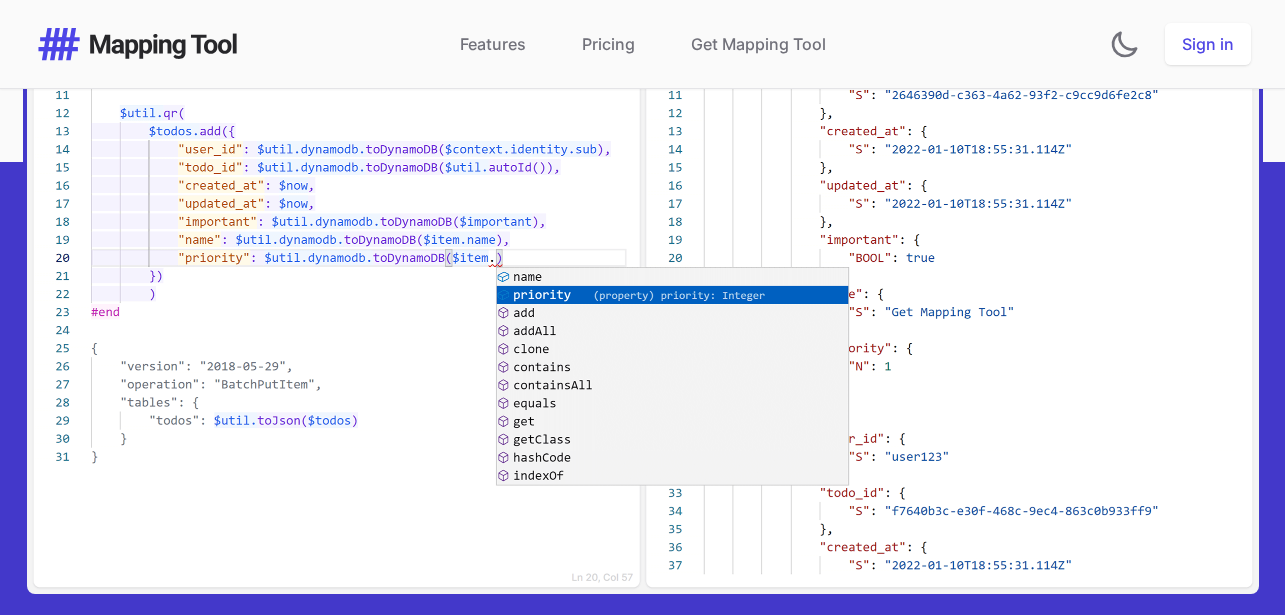 scroll, scrollTop: 894, scrollLeft: 0, axis: vertical 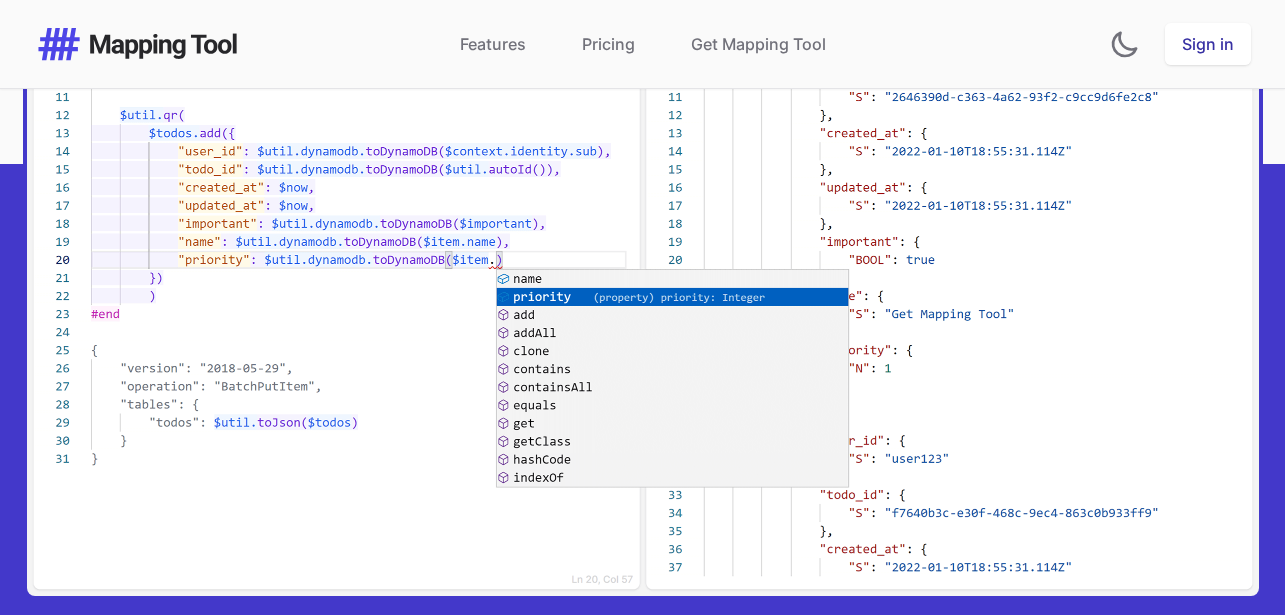click on "Sign in" at bounding box center [1208, 44] 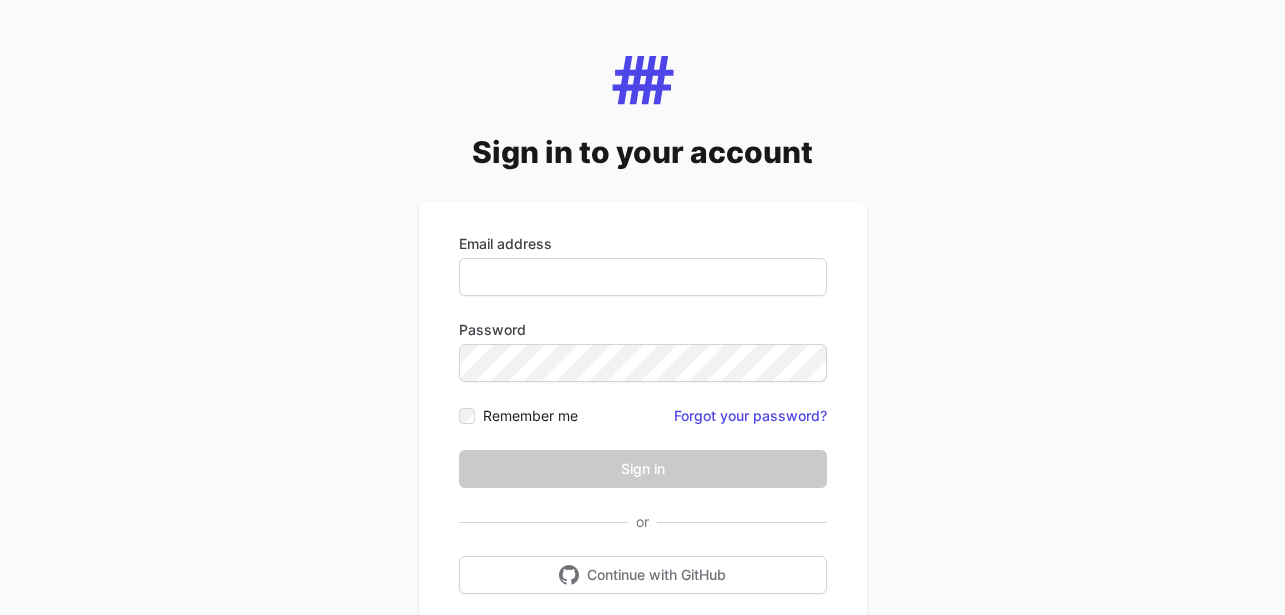 click on "Email address Password Remember me Forgot your password? Sign in" at bounding box center [643, 361] 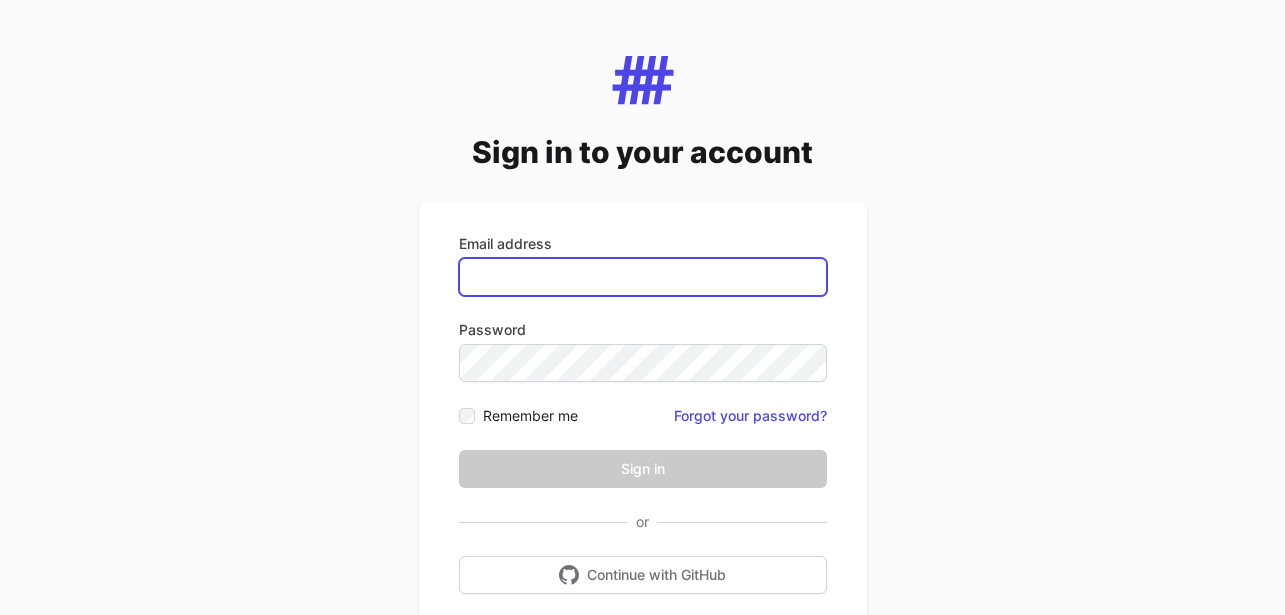 click on "Email address" at bounding box center [643, 277] 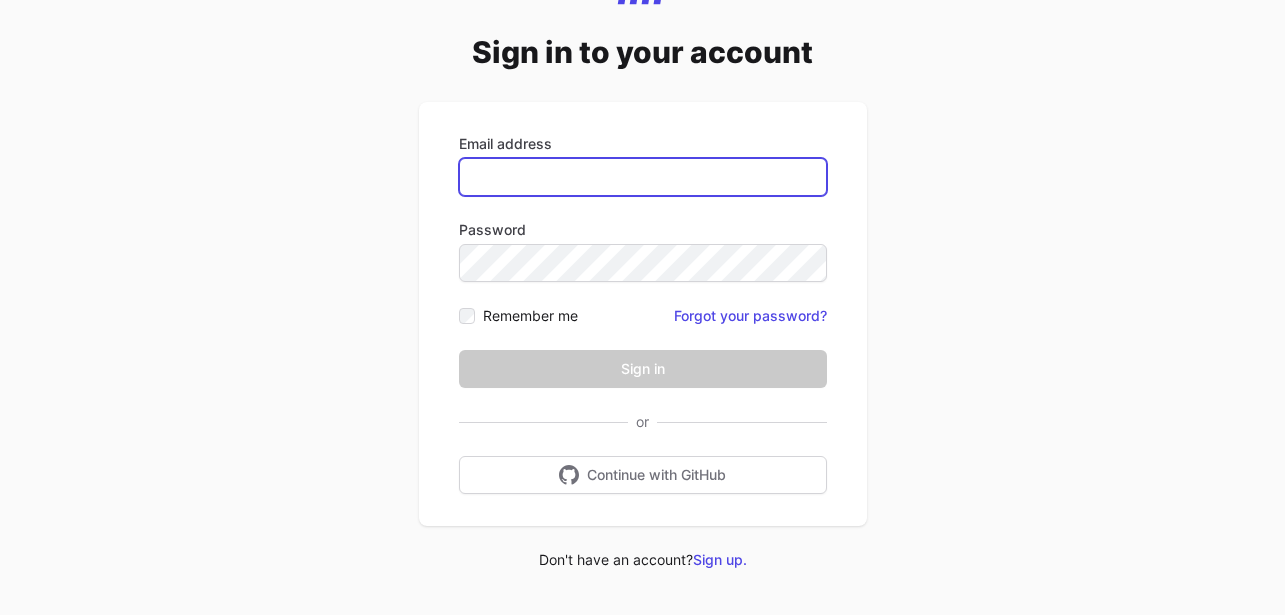 scroll, scrollTop: 103, scrollLeft: 0, axis: vertical 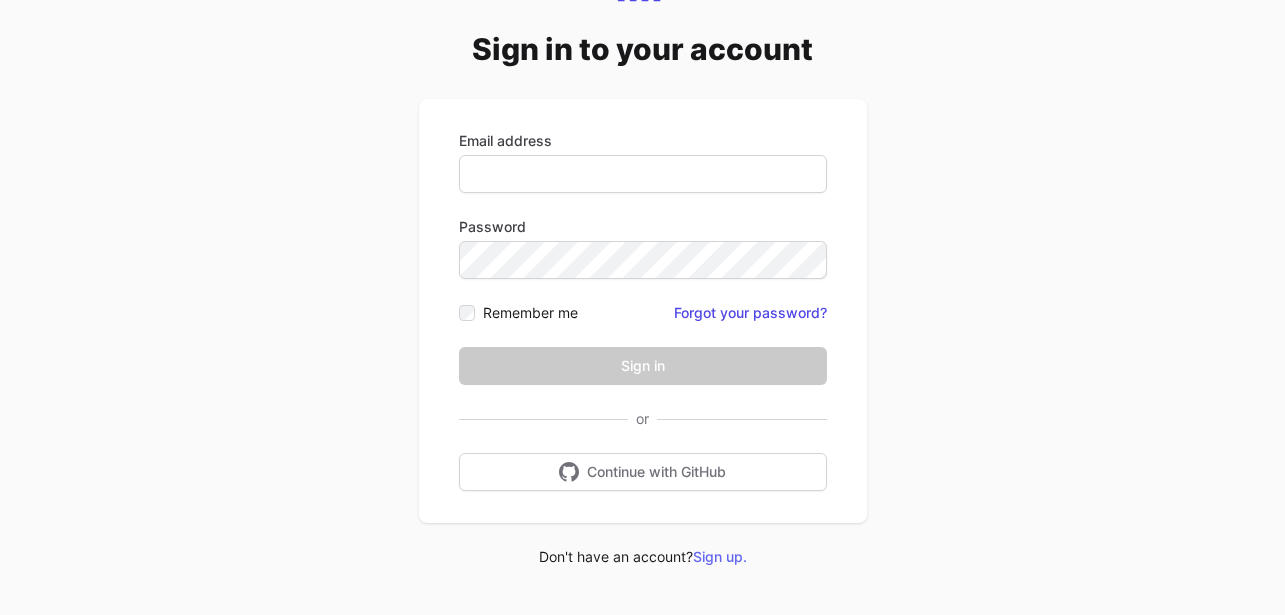 click on "Sign up." at bounding box center (720, 557) 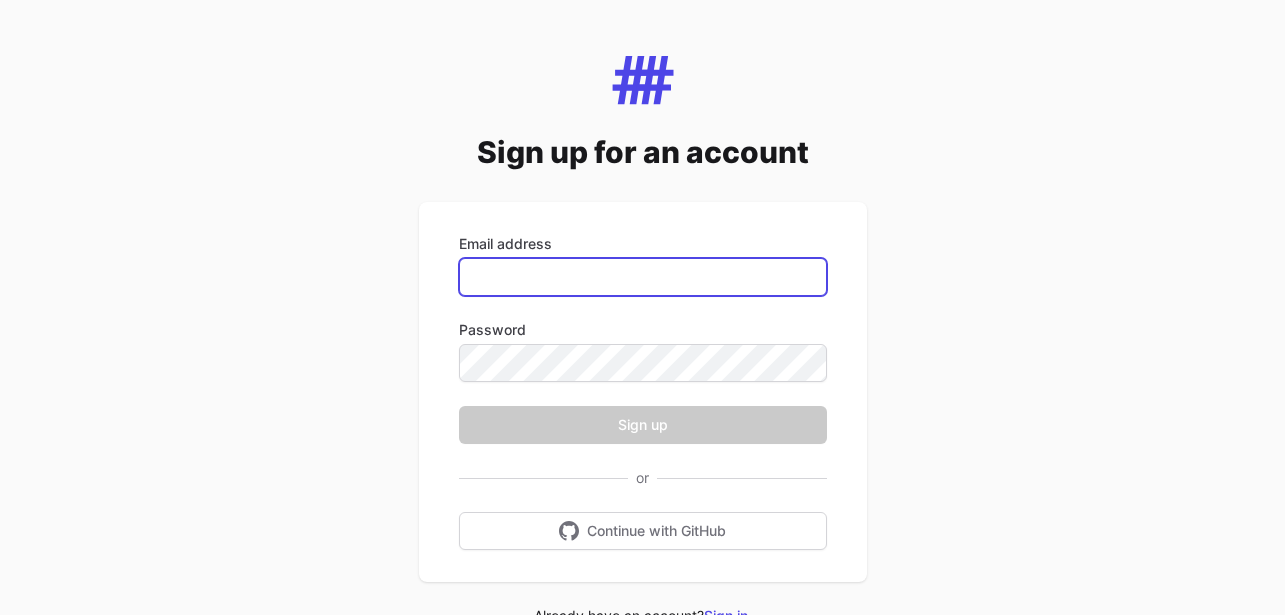 click on "Email address" at bounding box center [643, 277] 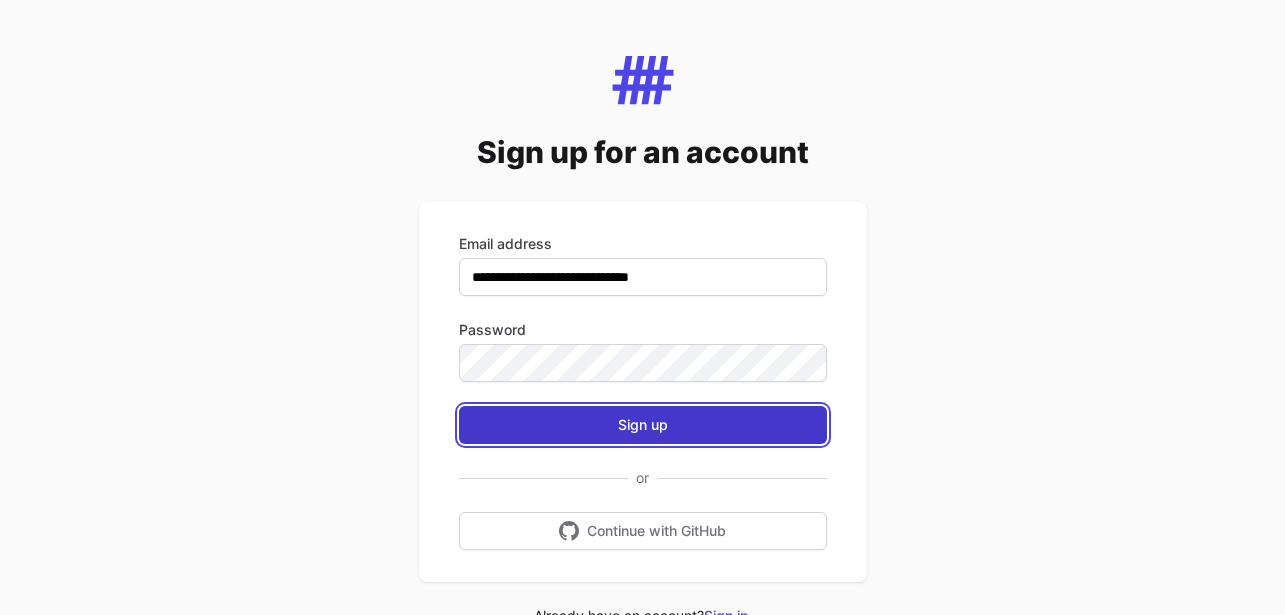 click on "Sign up" at bounding box center (643, 425) 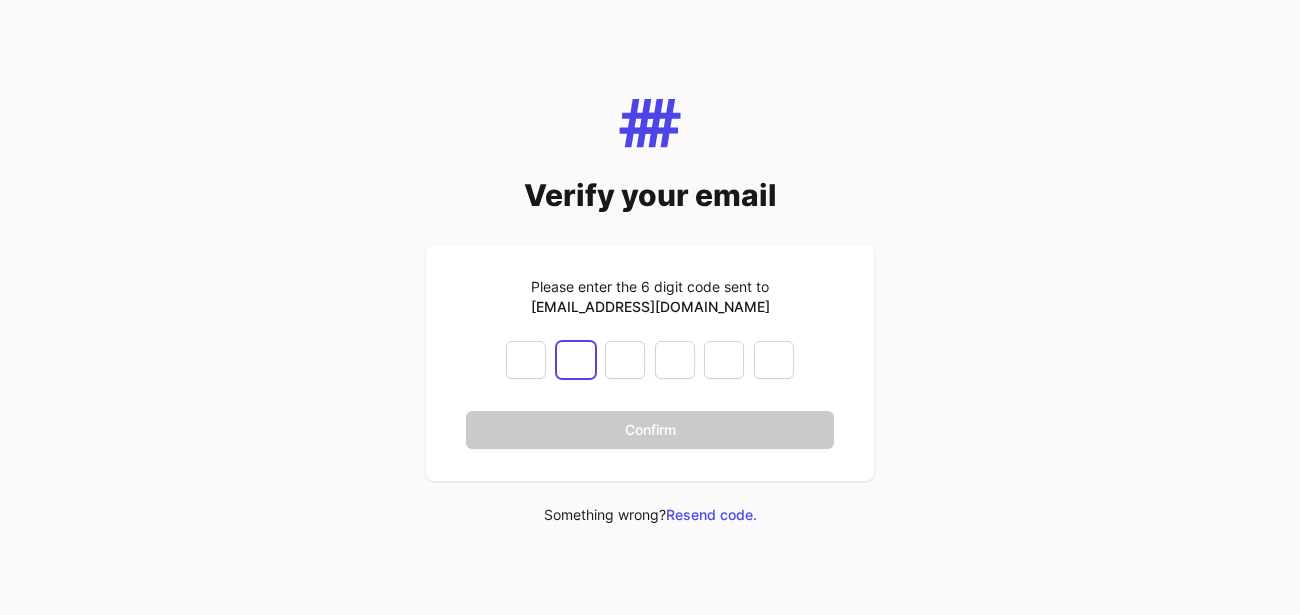 type on "*" 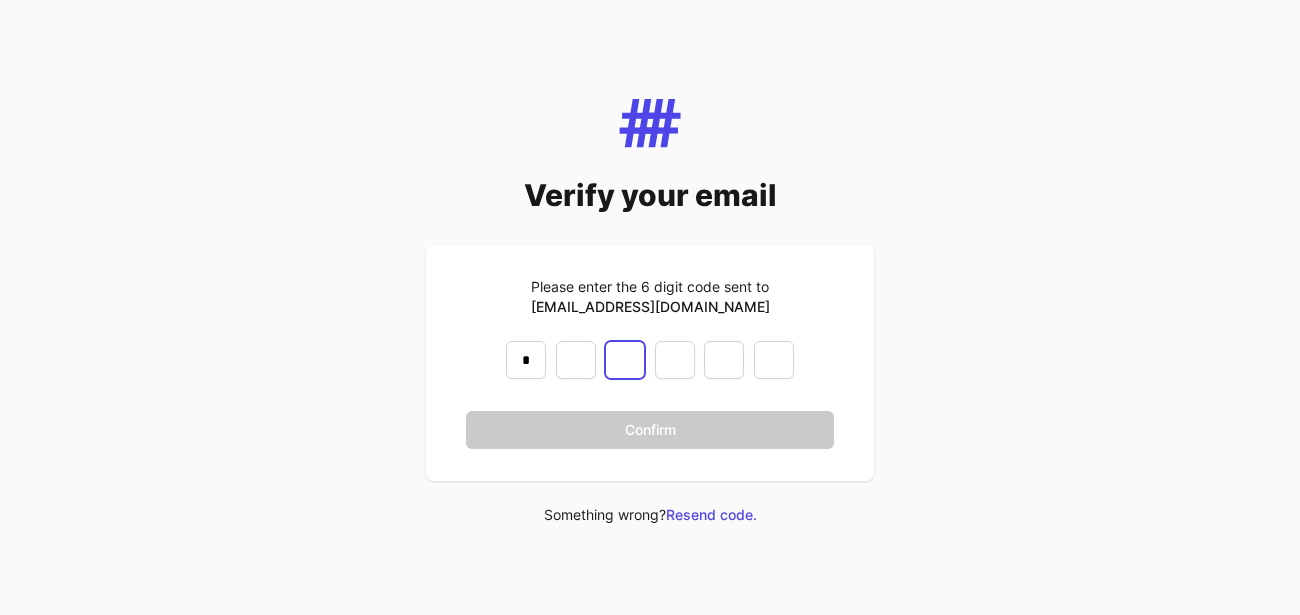 type on "*" 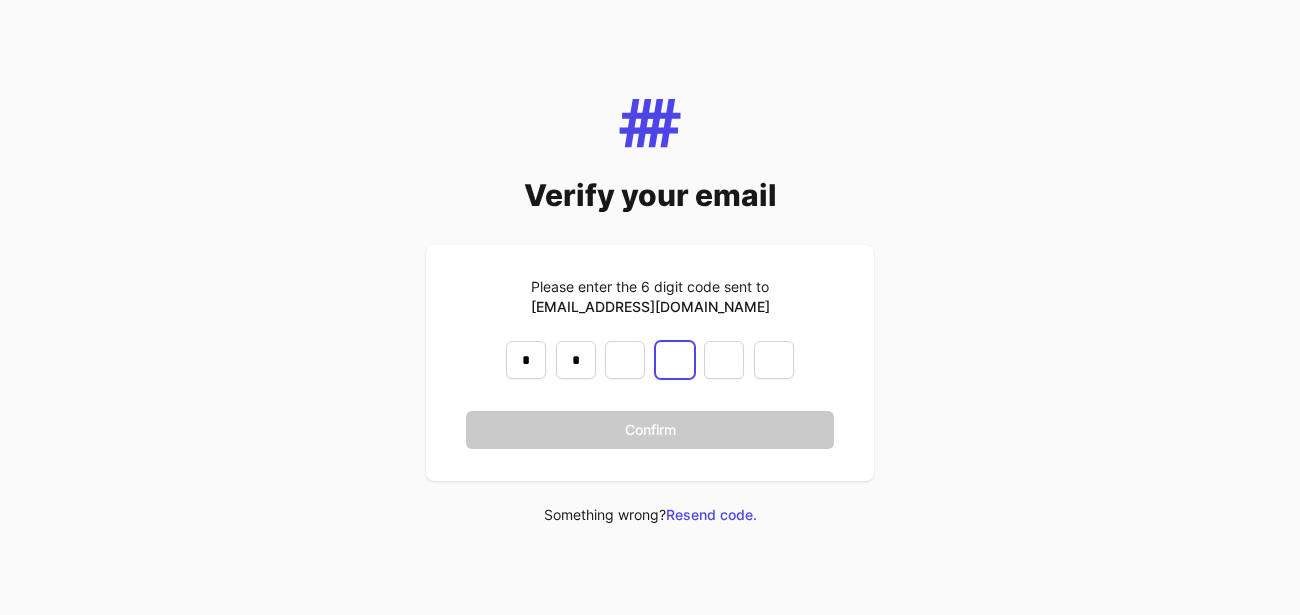 type on "*" 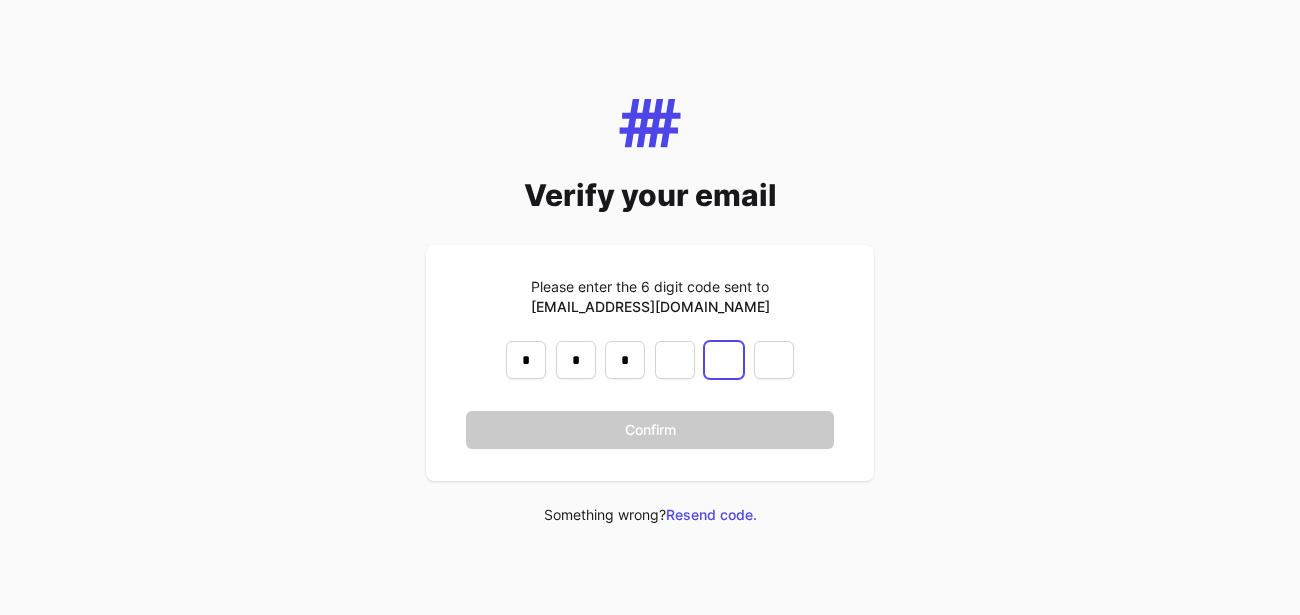type on "*" 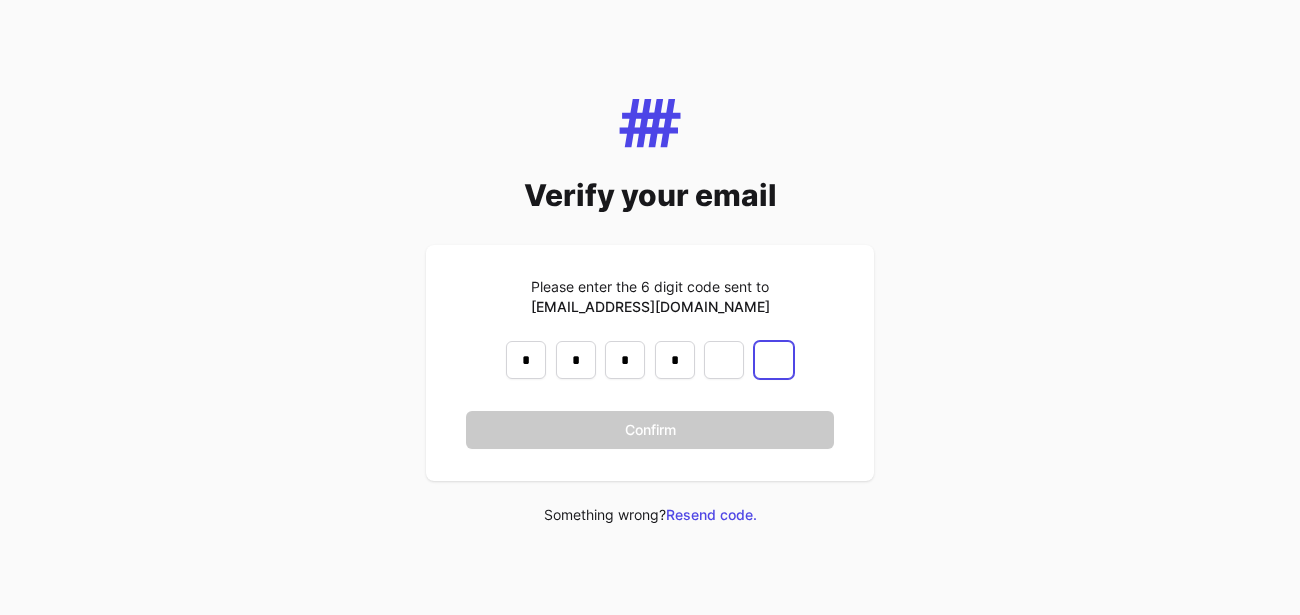 type on "*" 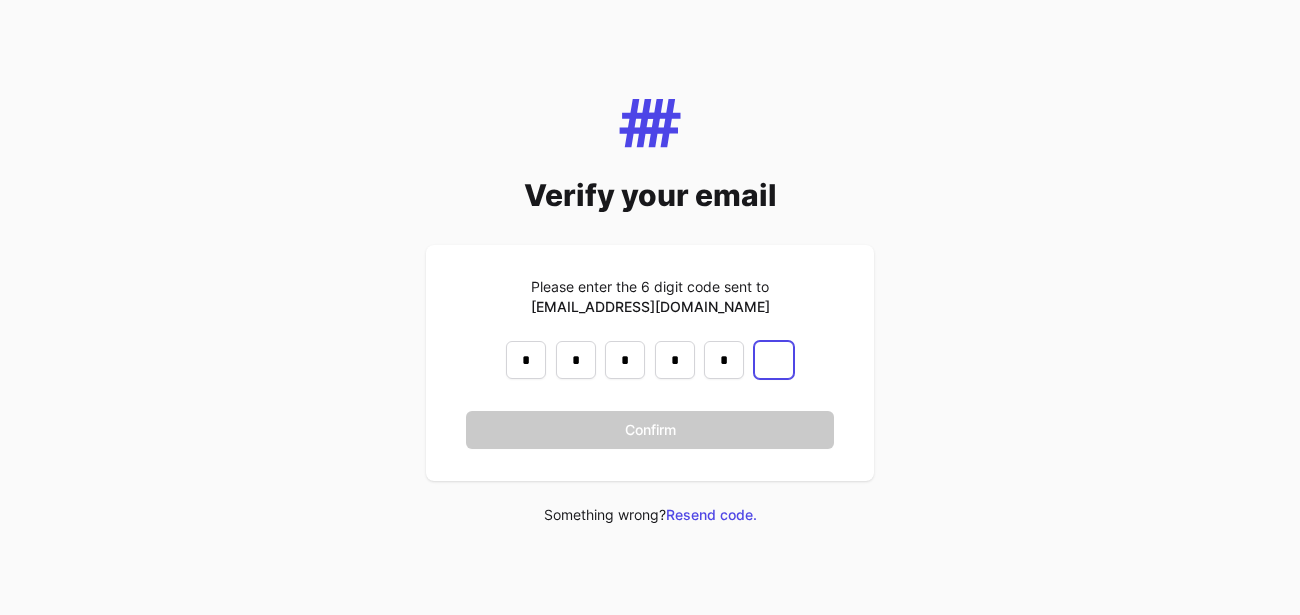 type on "*" 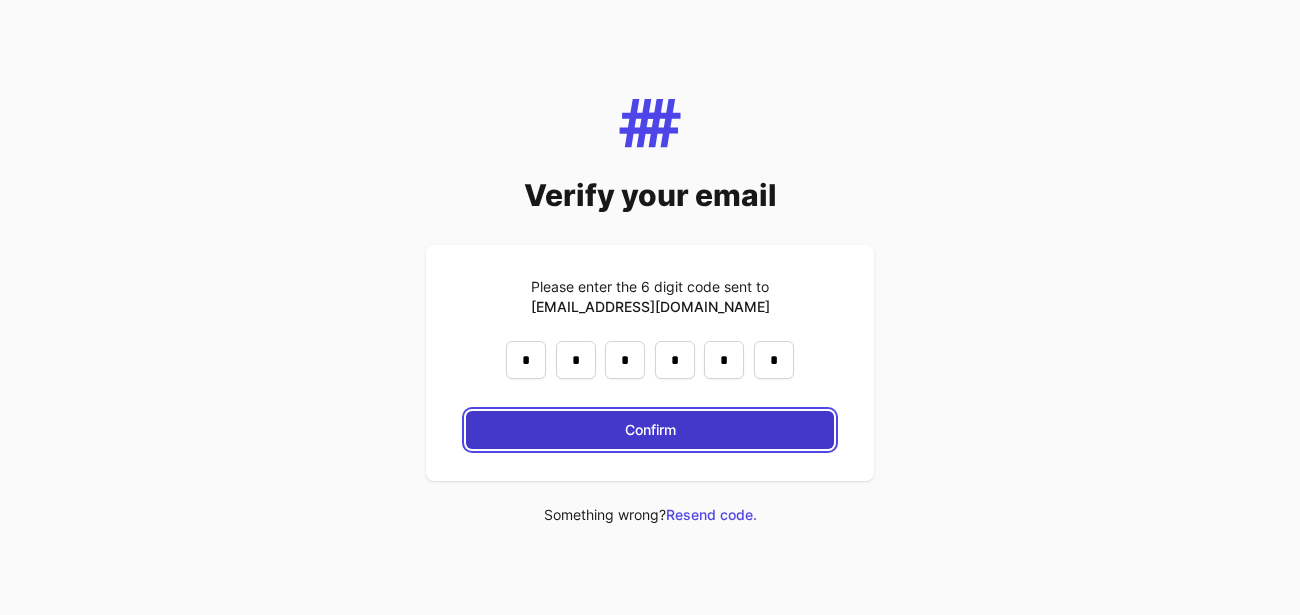 click on "Confirm" at bounding box center [650, 430] 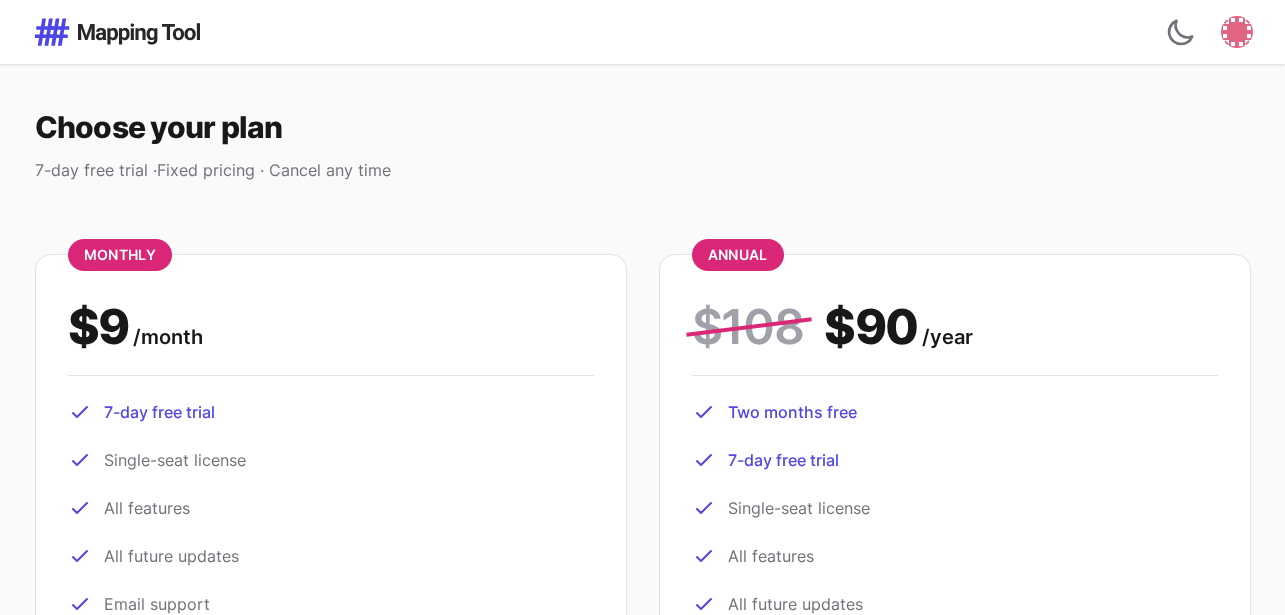 scroll, scrollTop: 292, scrollLeft: 0, axis: vertical 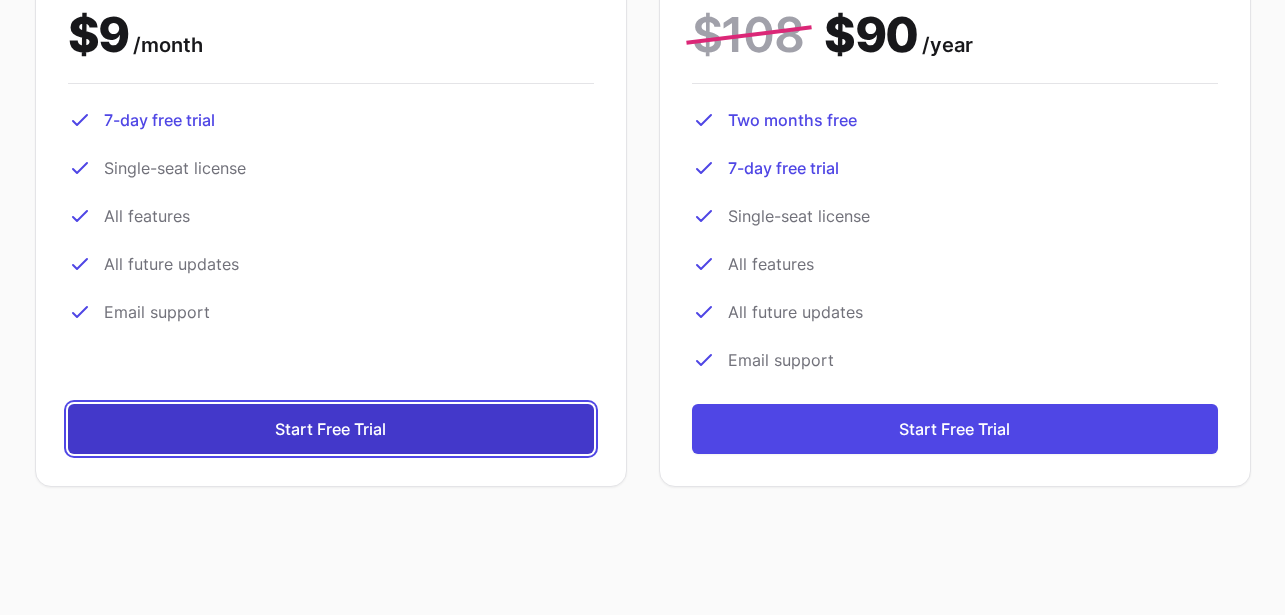 click on "Start Free Trial" at bounding box center [331, 429] 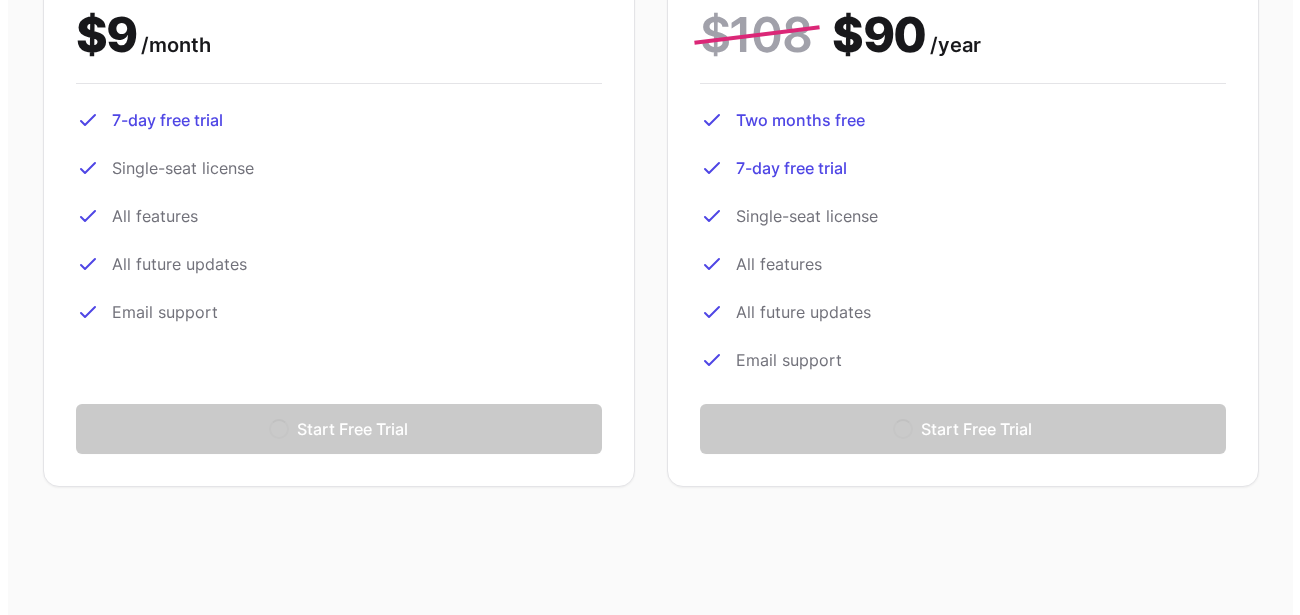 scroll, scrollTop: 0, scrollLeft: 0, axis: both 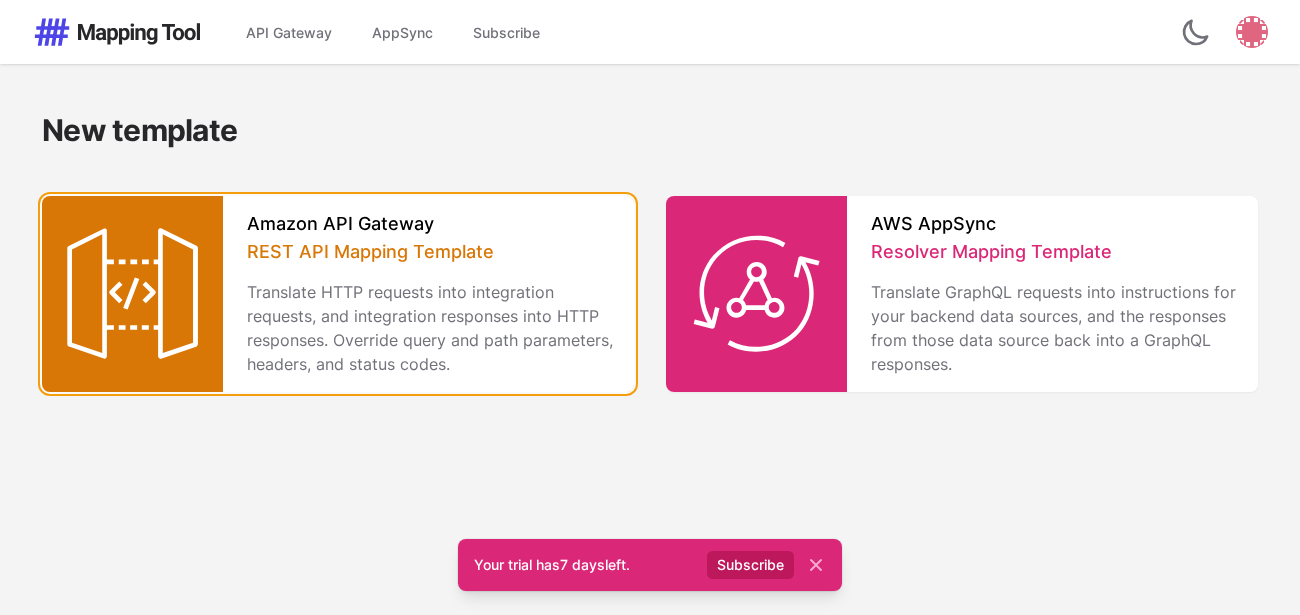 click on "Translate HTTP requests into integration requests, and integration responses into HTTP responses. Override query and path parameters, headers, and status codes." at bounding box center (432, 328) 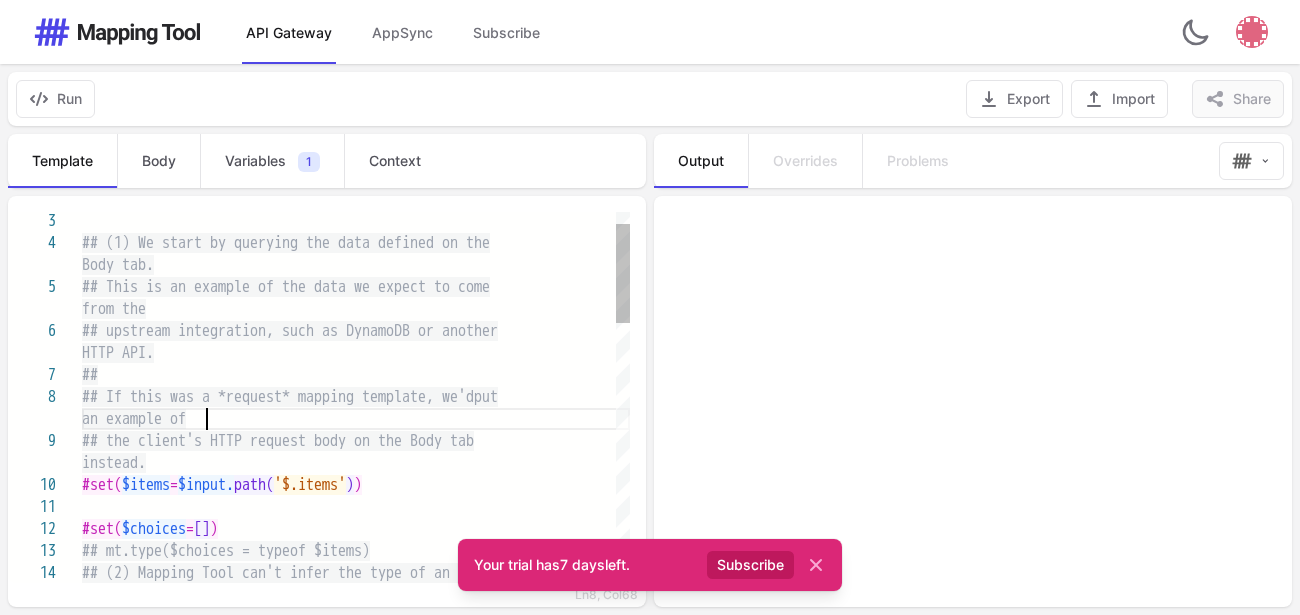 scroll, scrollTop: 0, scrollLeft: 0, axis: both 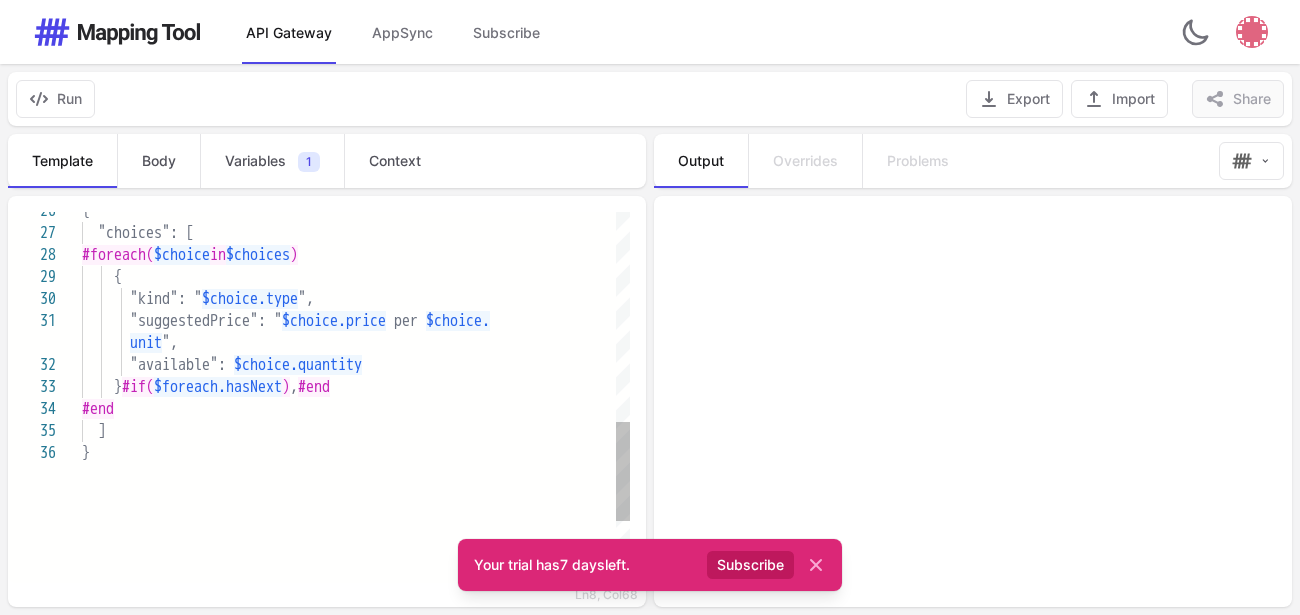type on "**********" 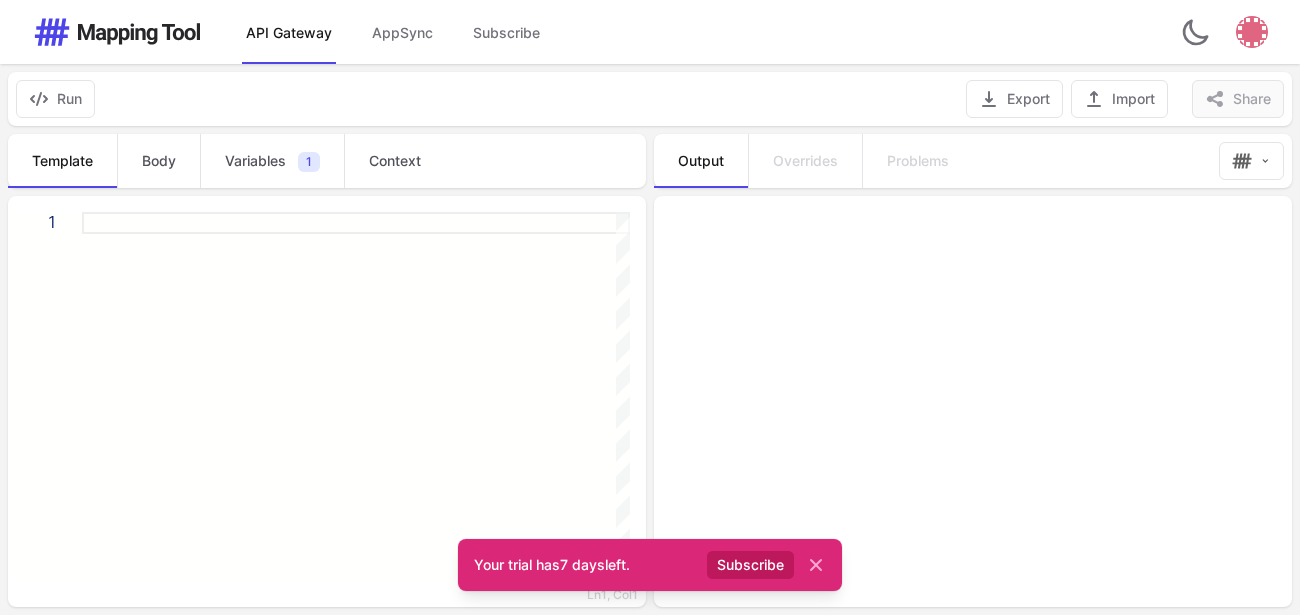 paste on "**********" 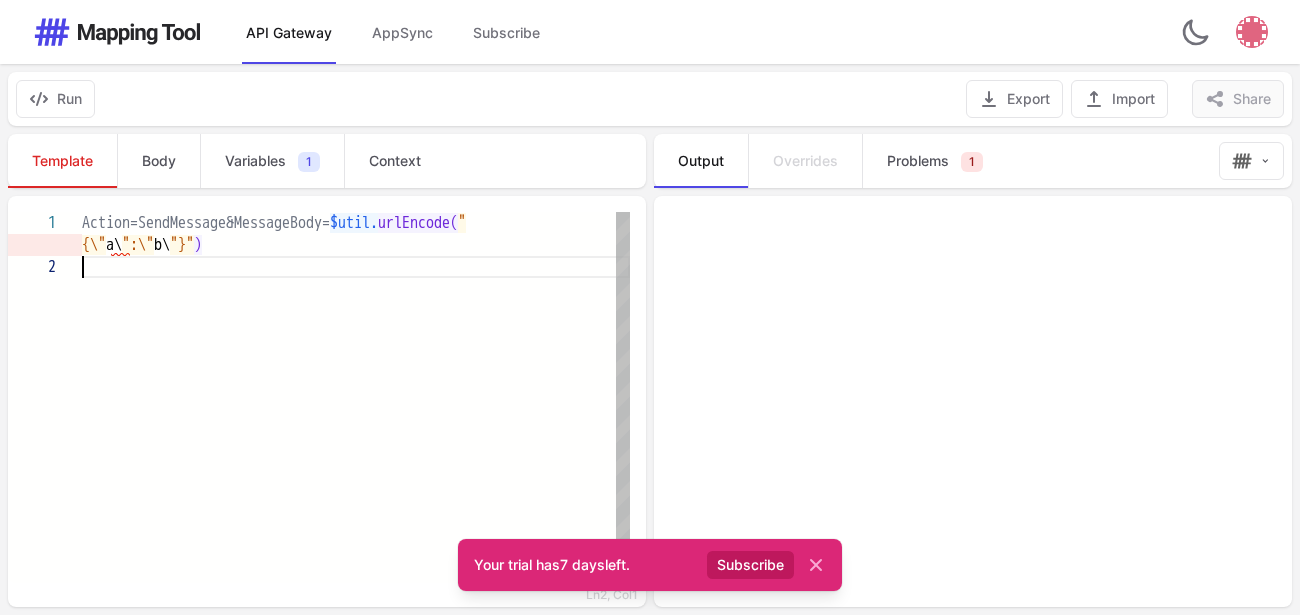 type on "**********" 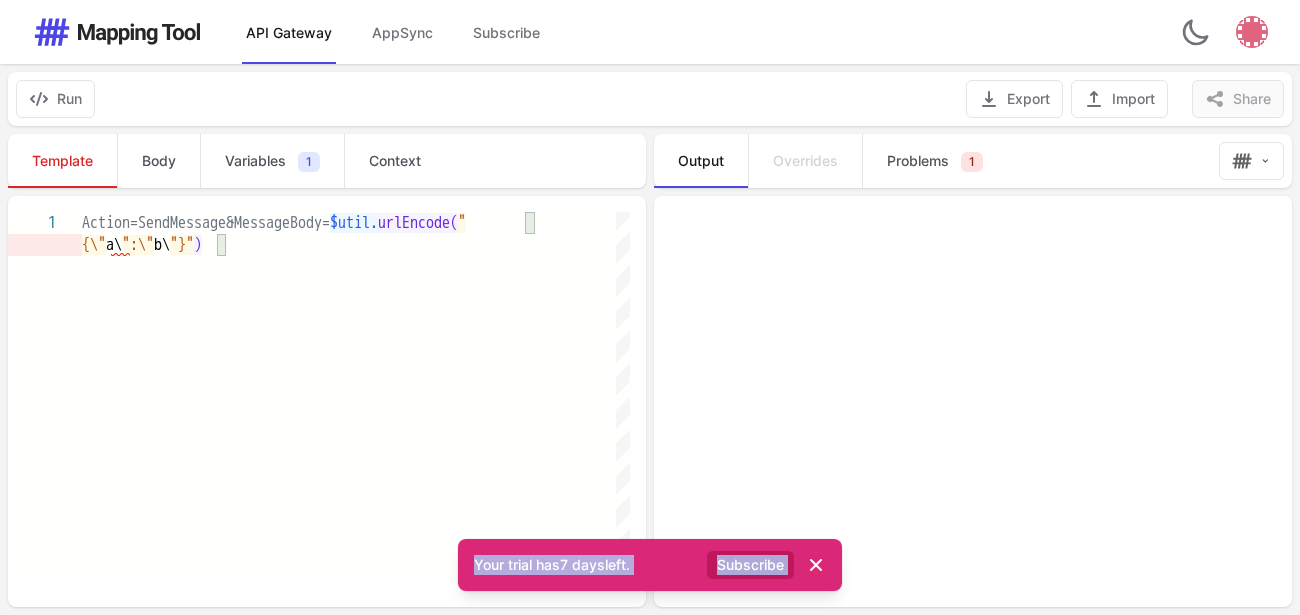 drag, startPoint x: 730, startPoint y: 378, endPoint x: 818, endPoint y: 567, distance: 208.48262 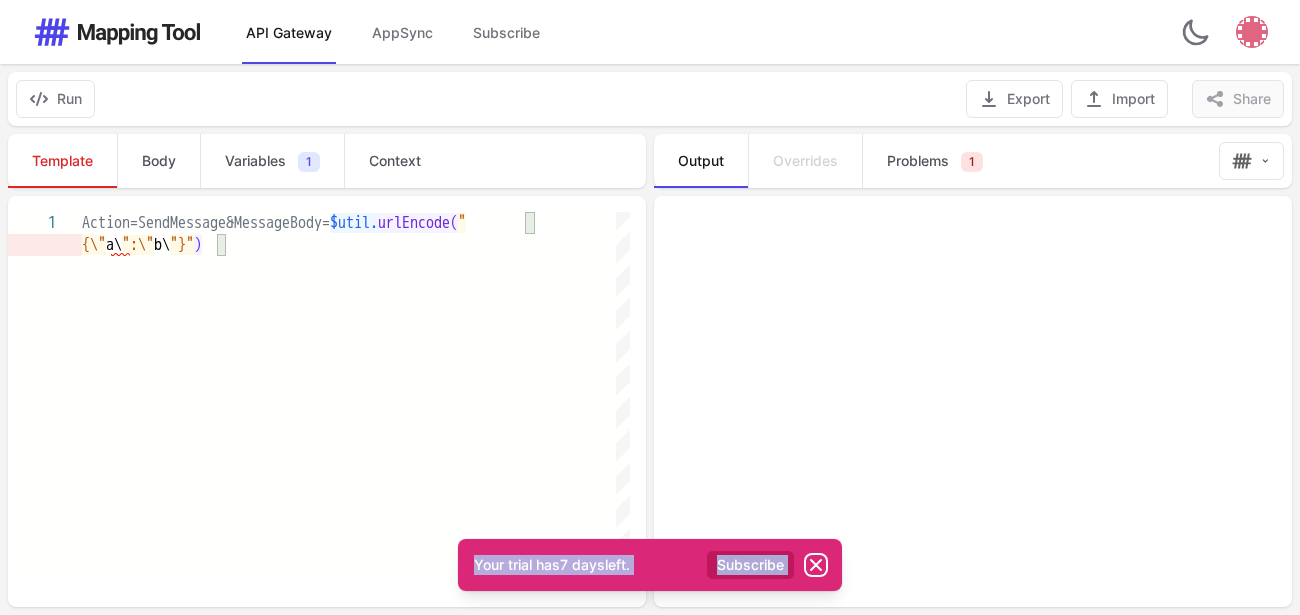 click 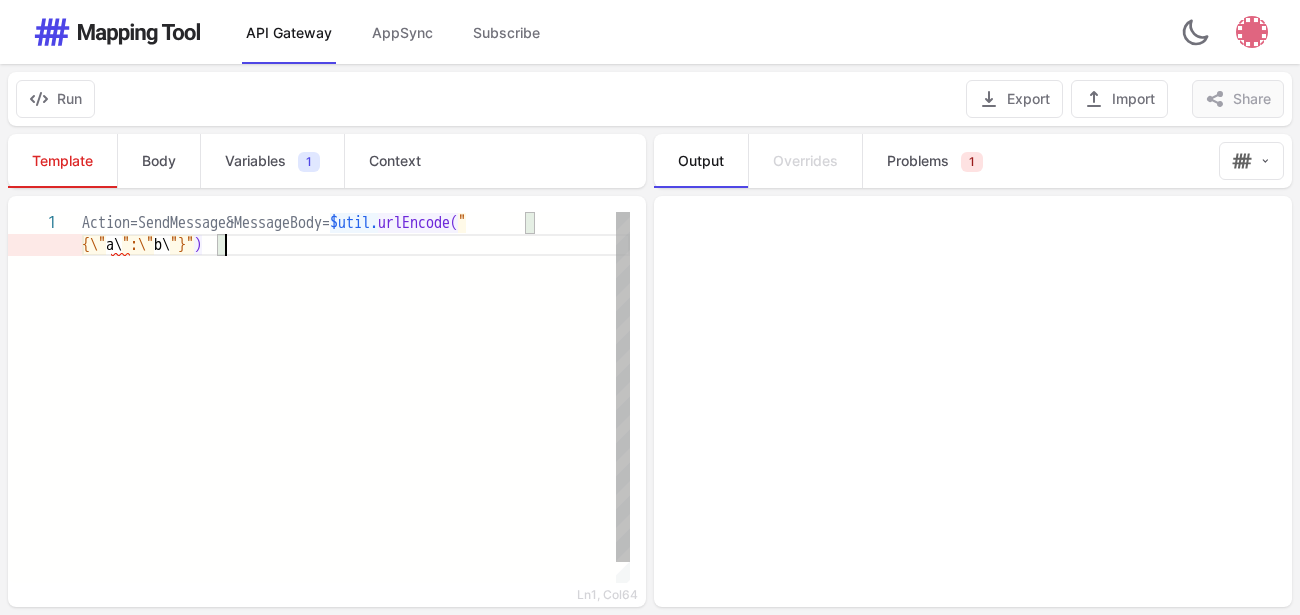 scroll, scrollTop: 0, scrollLeft: 605, axis: horizontal 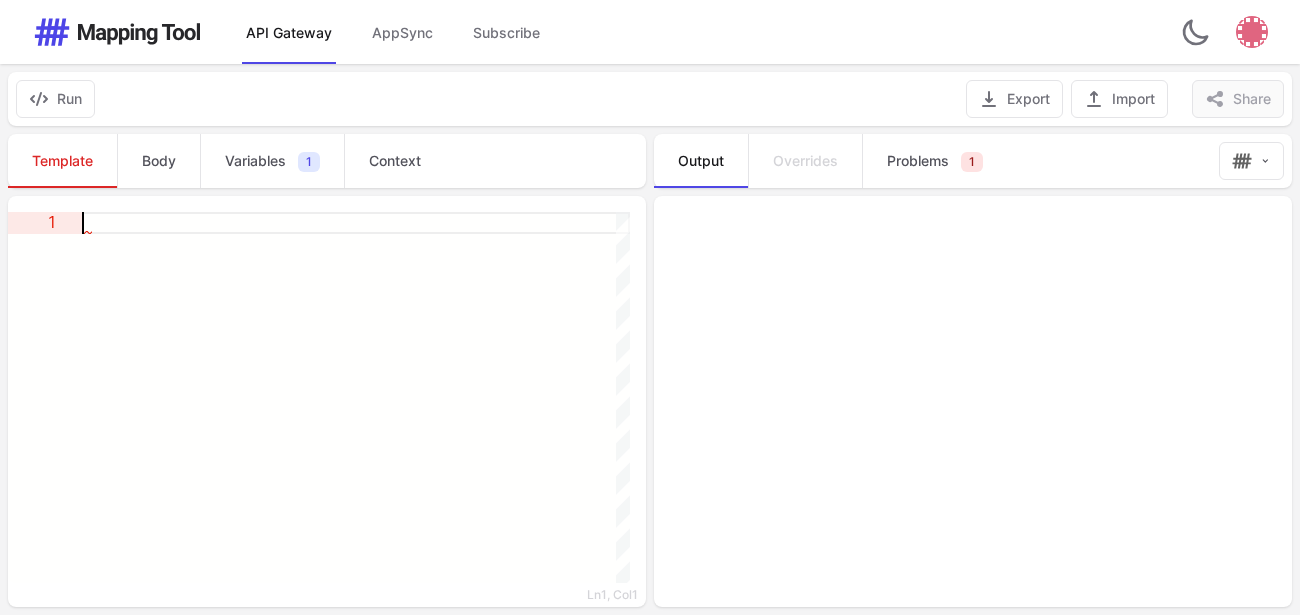 paste on "**********" 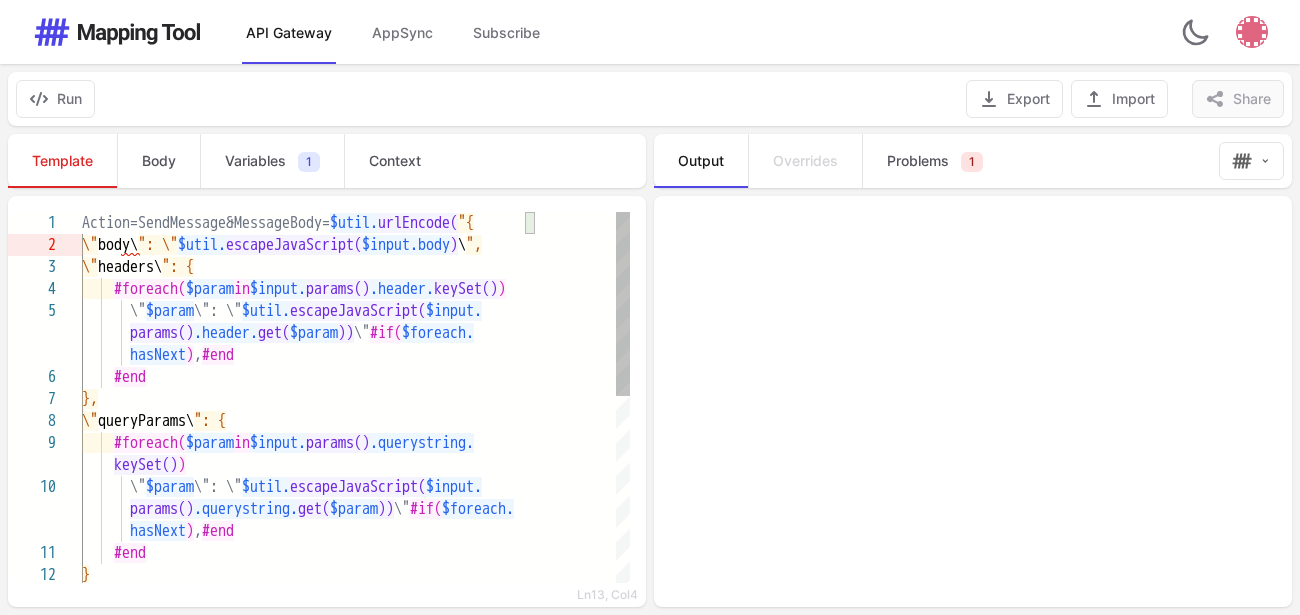 type on "**********" 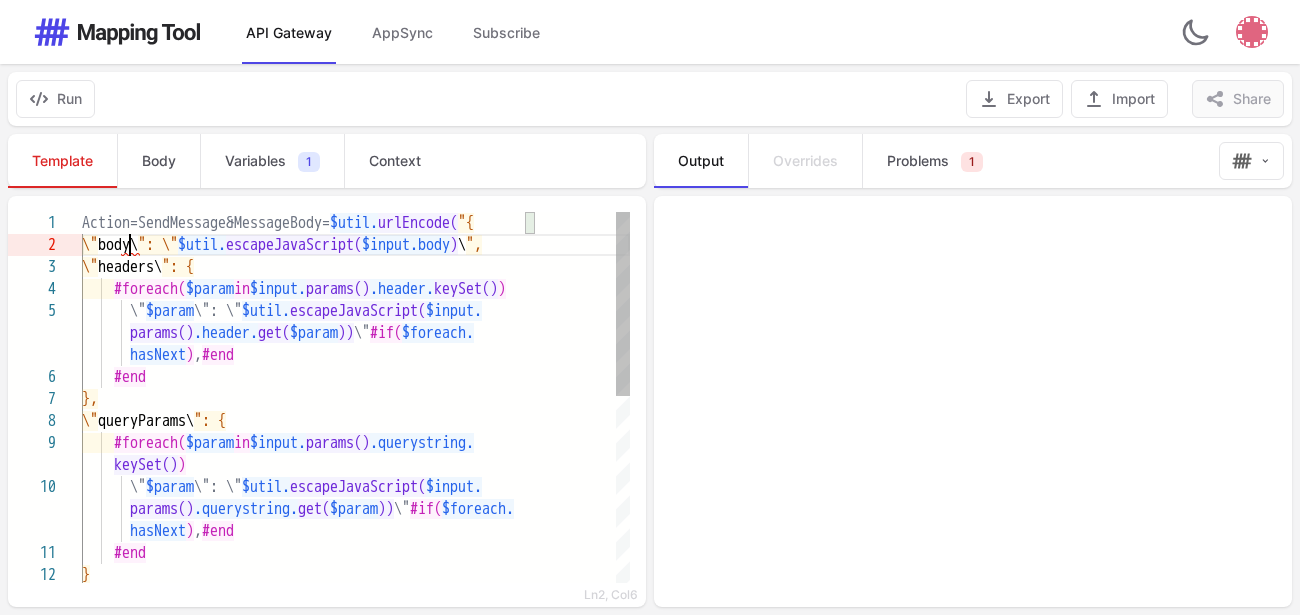 click on "body\" at bounding box center (118, 245) 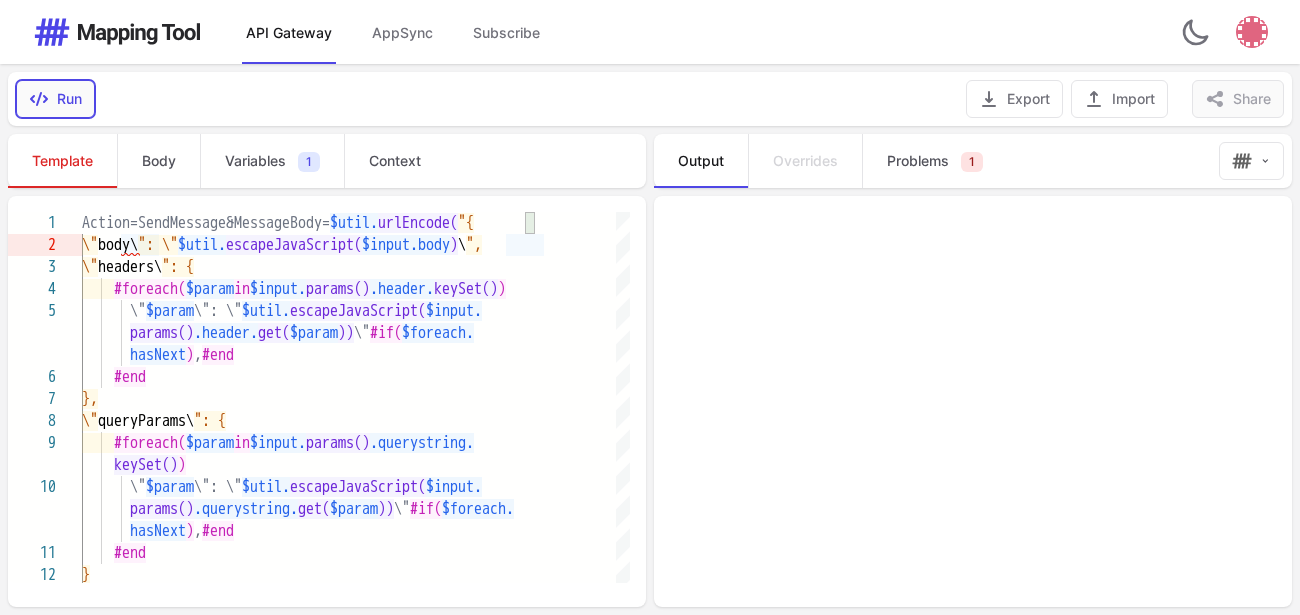 click on "Run" at bounding box center [55, 99] 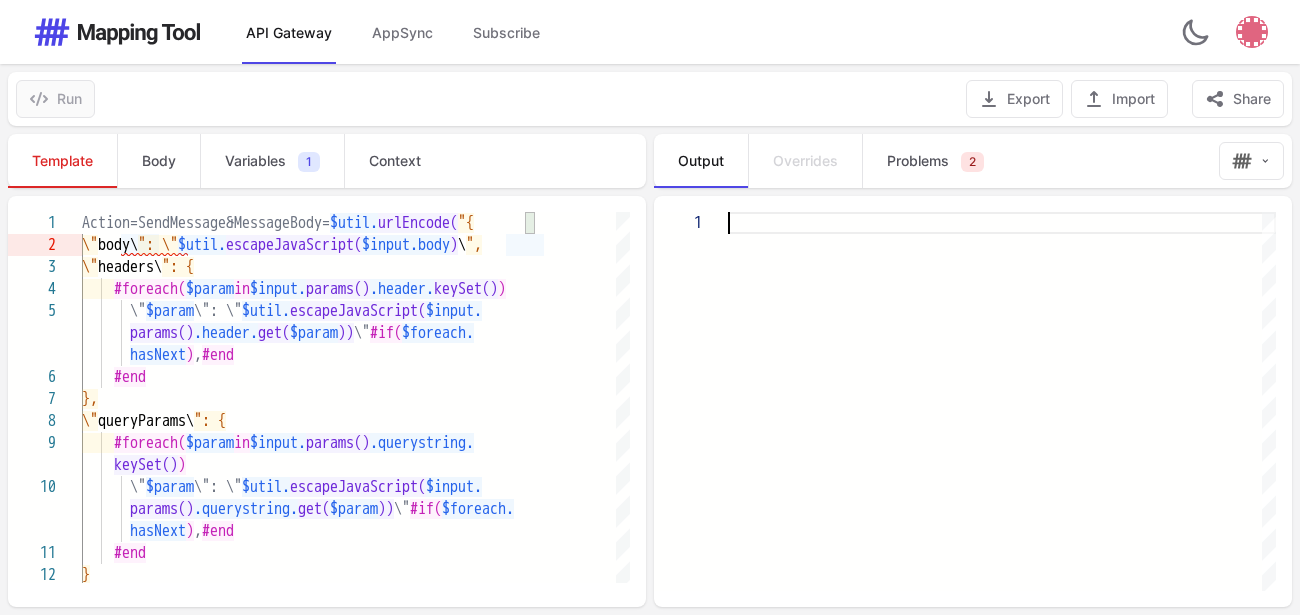 scroll, scrollTop: 0, scrollLeft: 0, axis: both 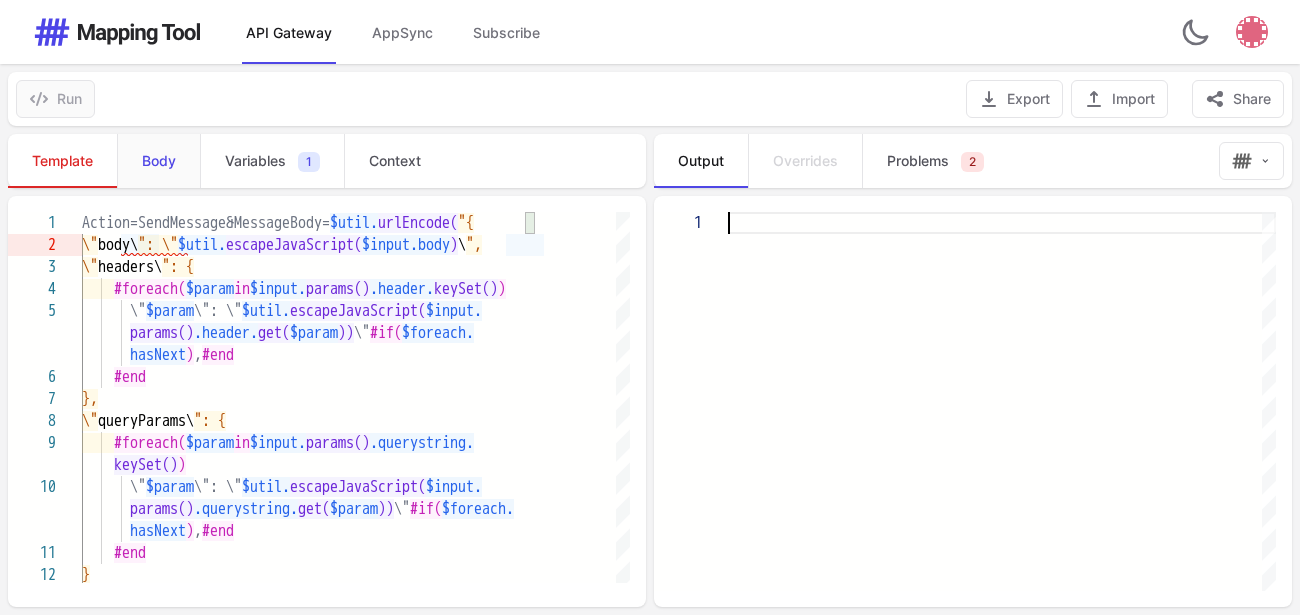 click on "Body" at bounding box center (158, 161) 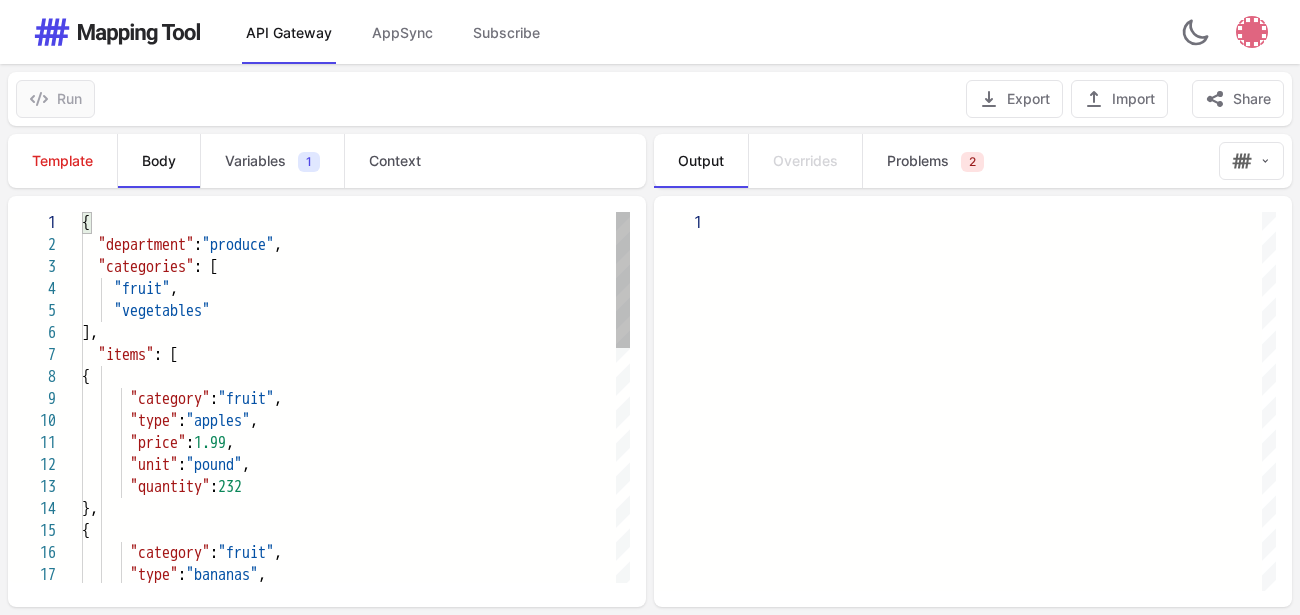 type on "**********" 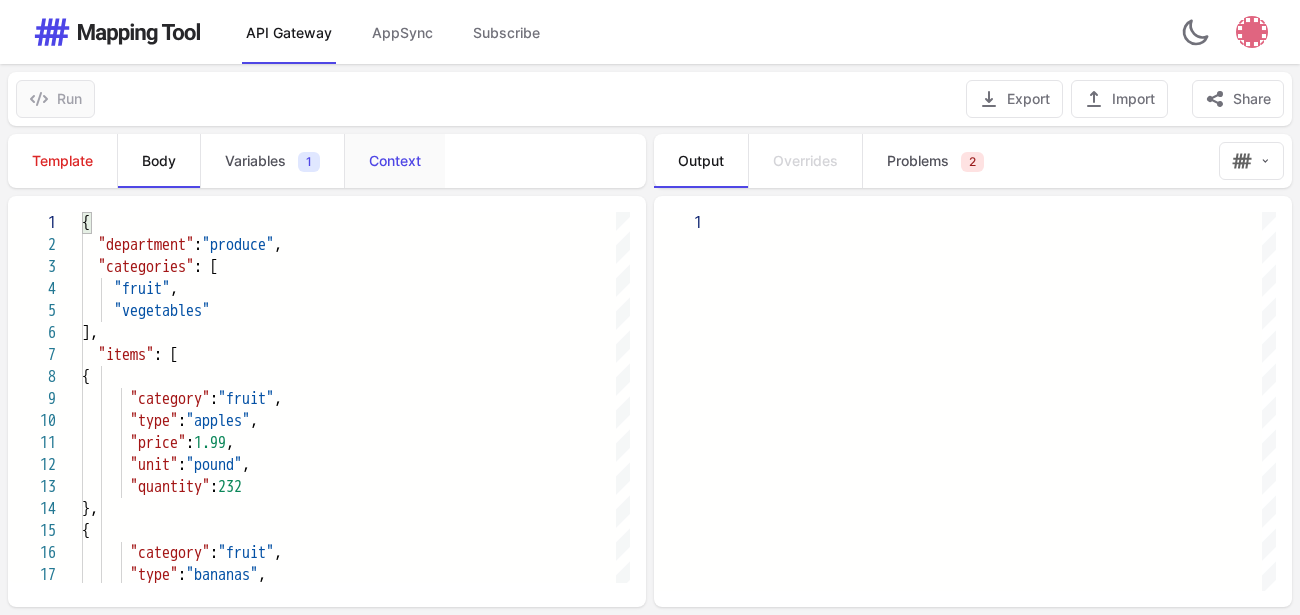click on "Context" at bounding box center (395, 161) 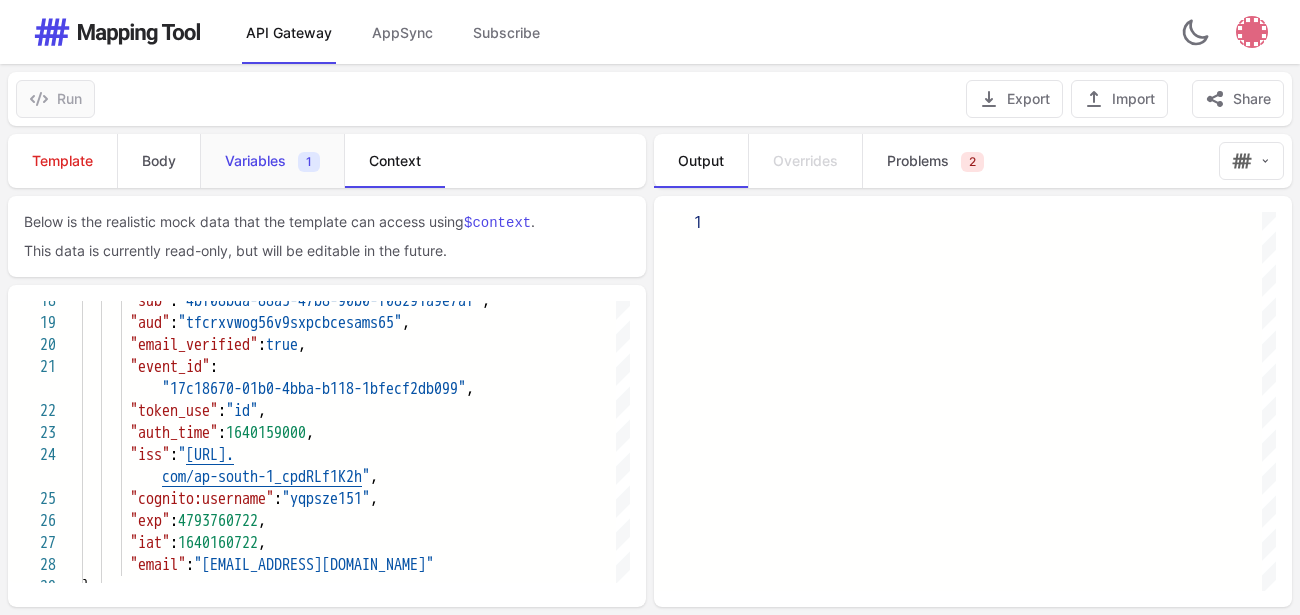 click on "Variables 1" at bounding box center (272, 161) 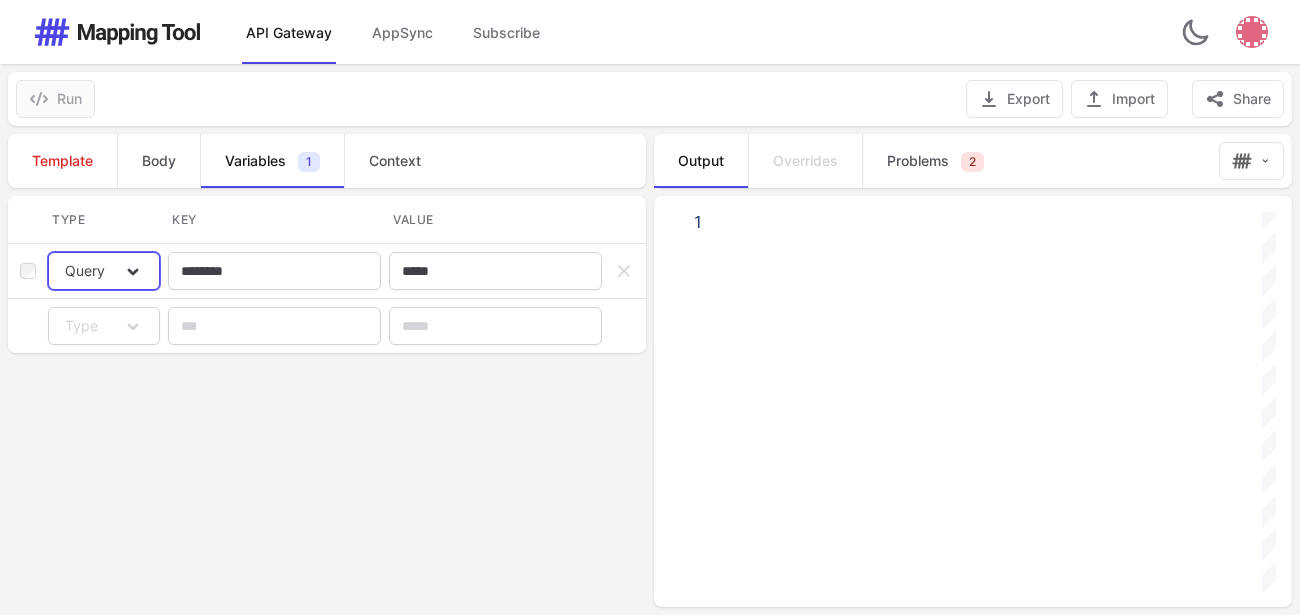 click 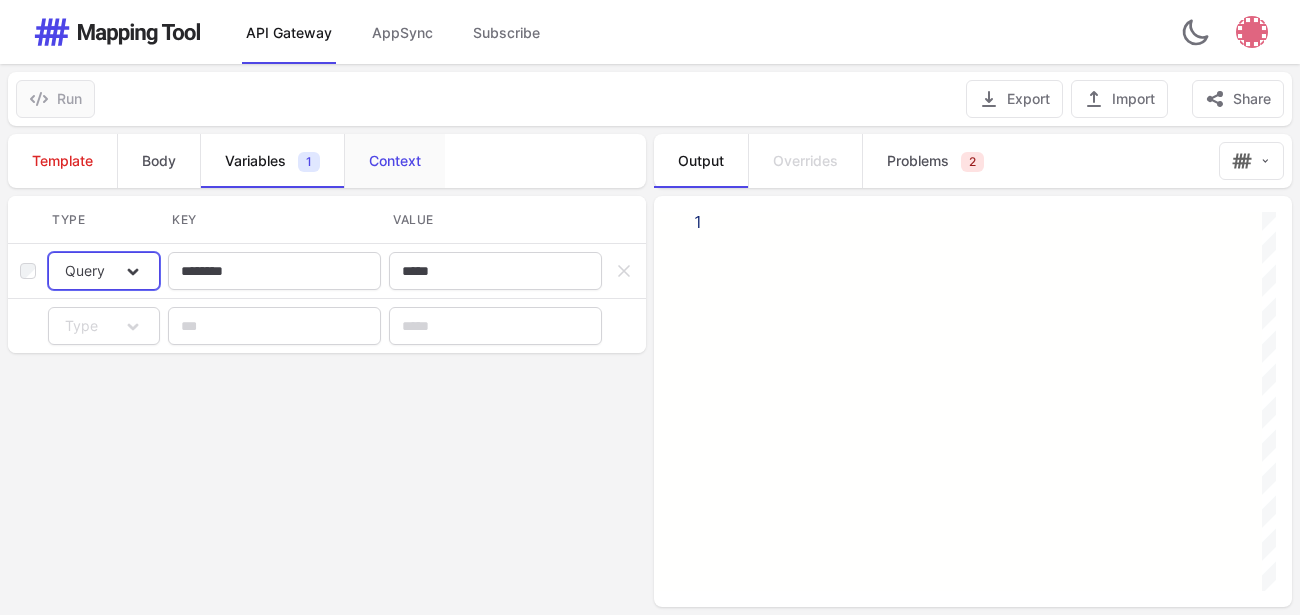 click on "Context" at bounding box center (394, 161) 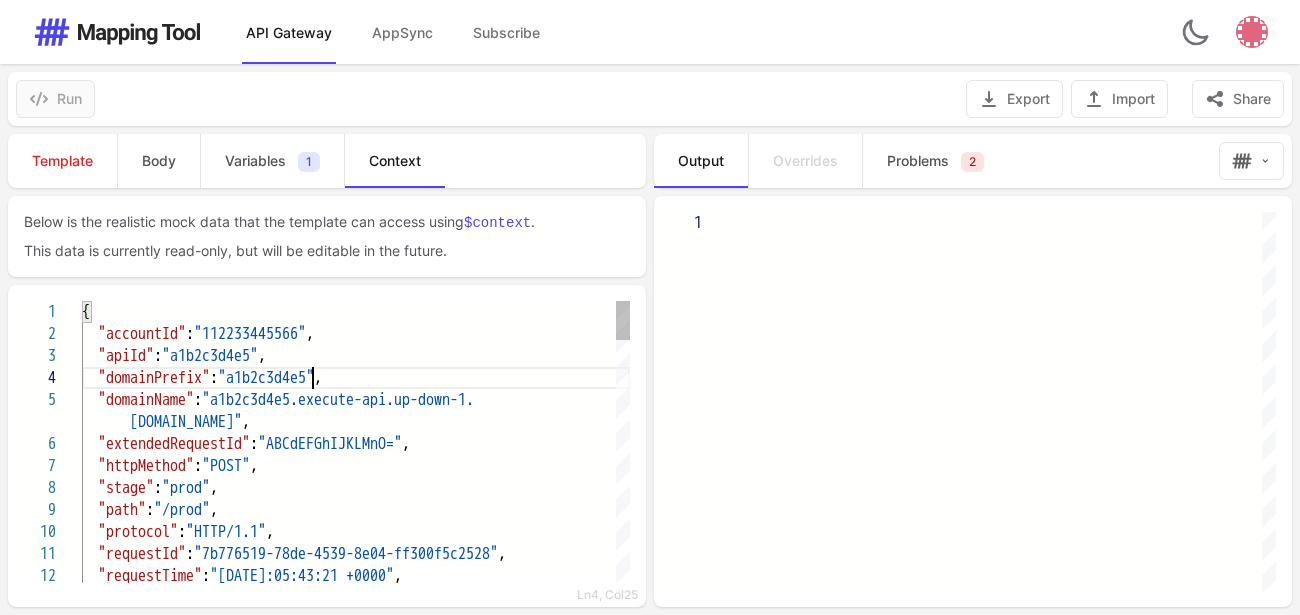 scroll, scrollTop: 0, scrollLeft: 0, axis: both 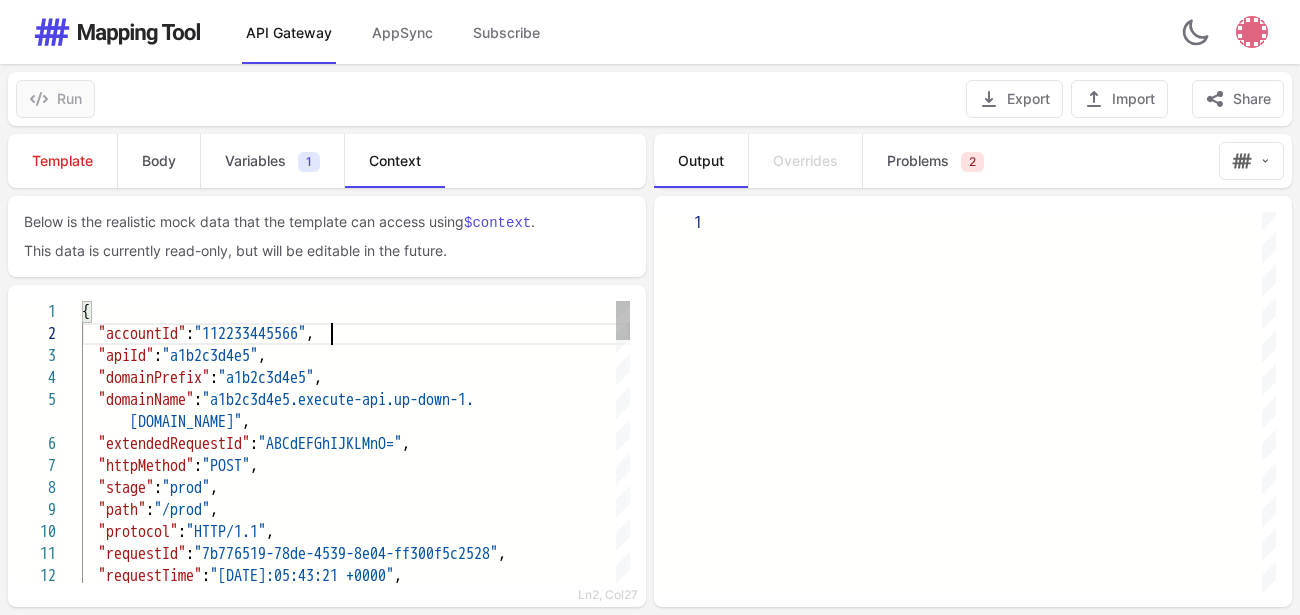 click on ""112233445566"" at bounding box center (250, 334) 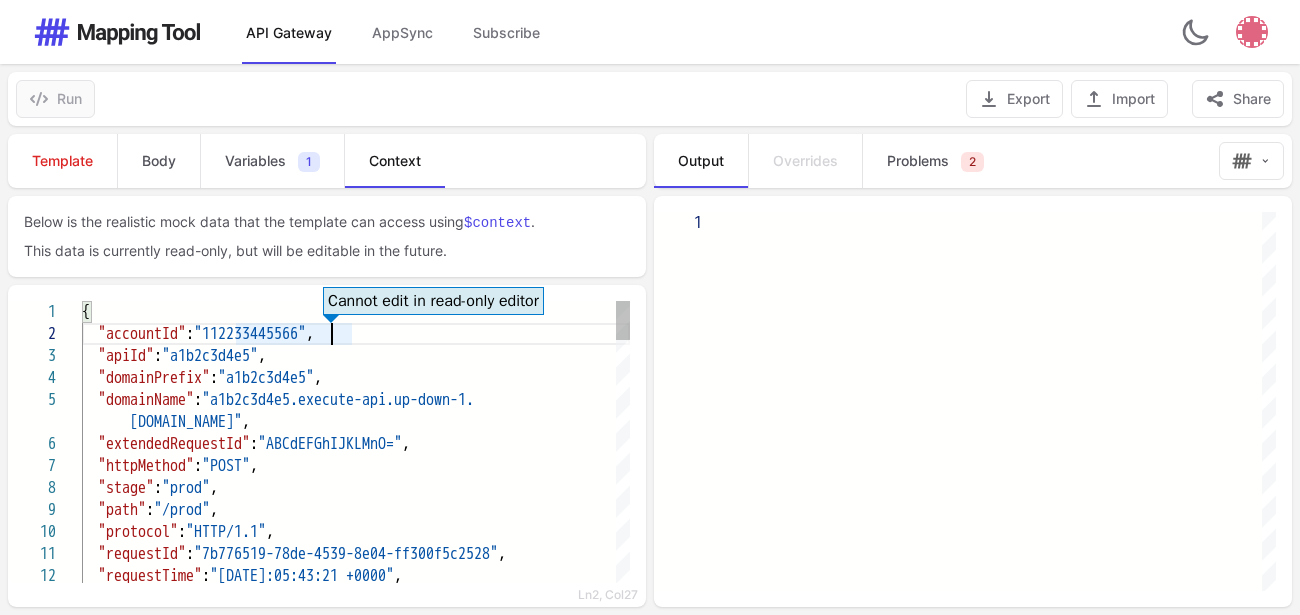 scroll, scrollTop: 23, scrollLeft: 279, axis: both 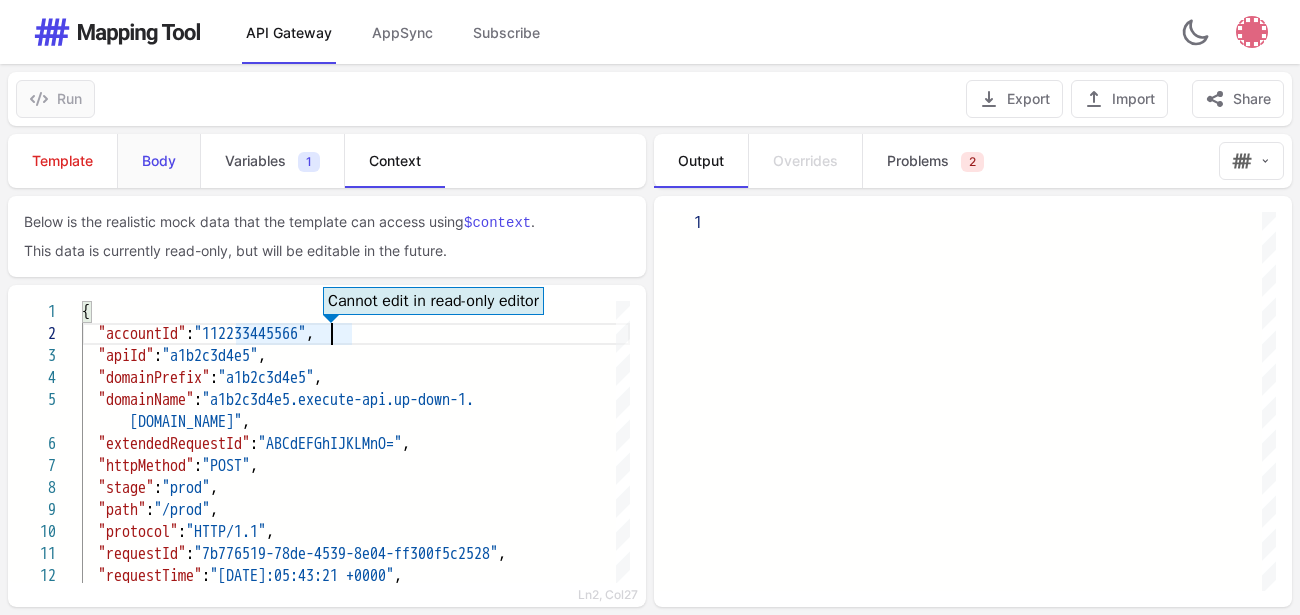 type on "**********" 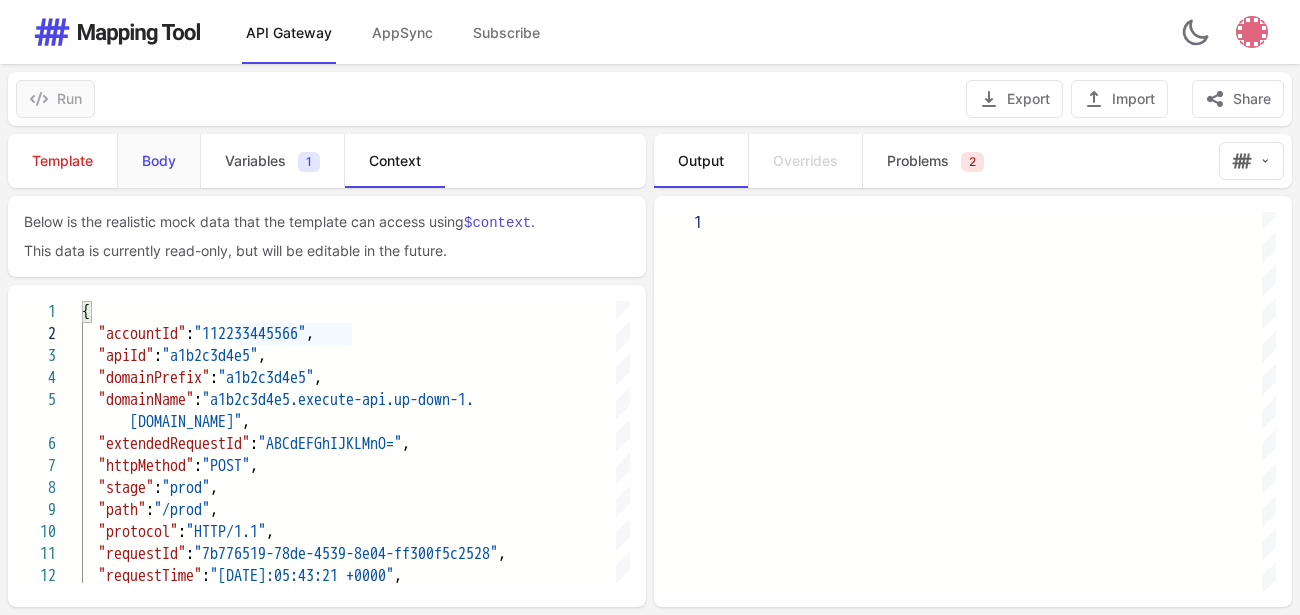 click on "Body" at bounding box center [159, 161] 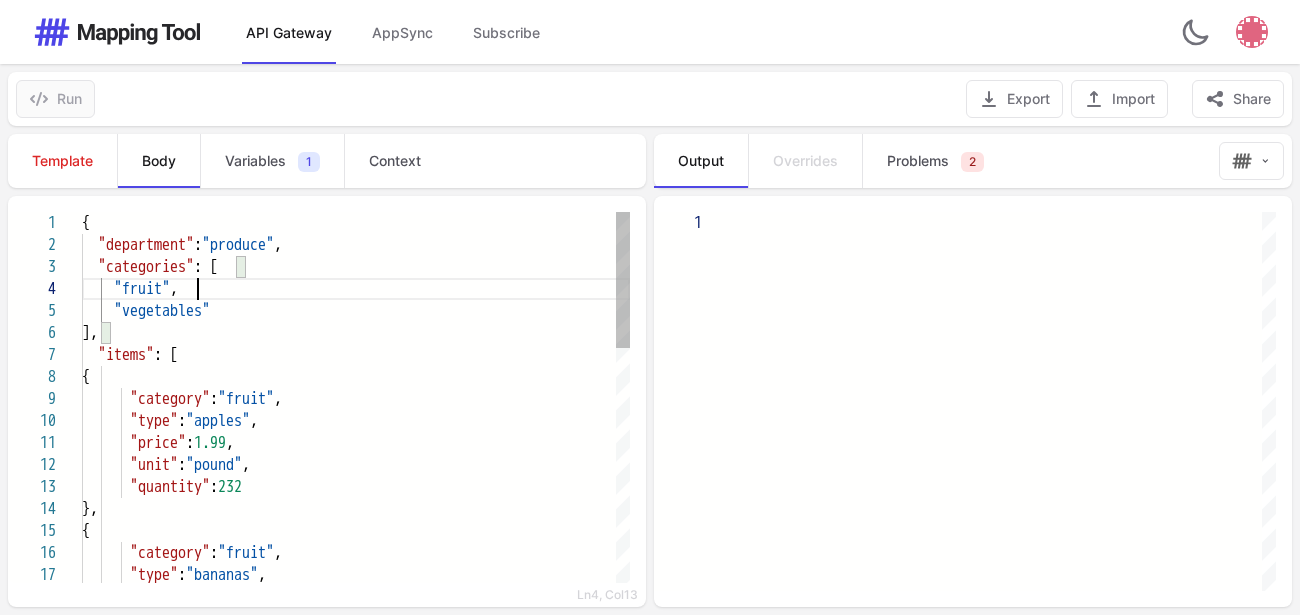 click on ""fruit" ," at bounding box center [356, 289] 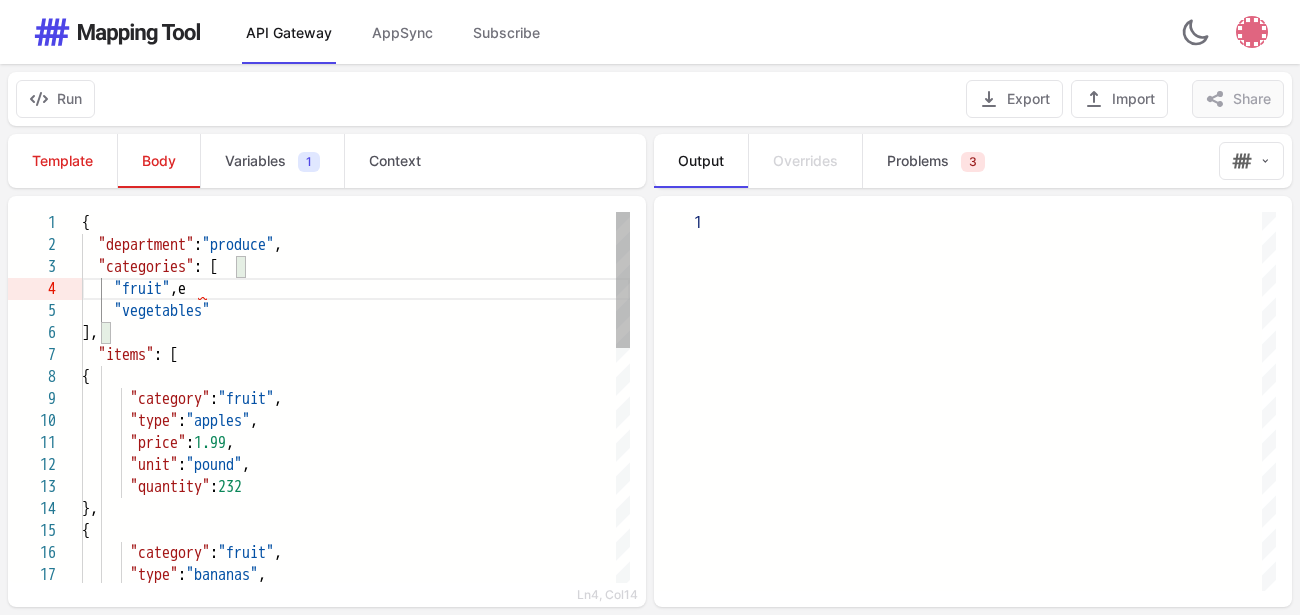 type on "**********" 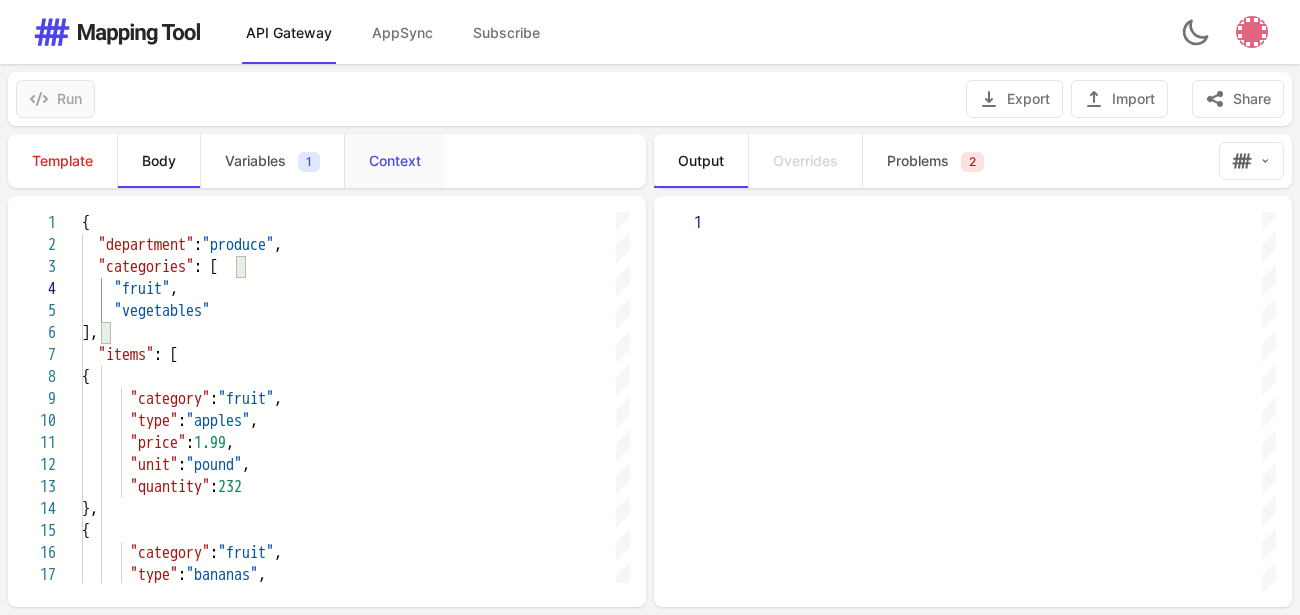 click on "Context" at bounding box center [395, 161] 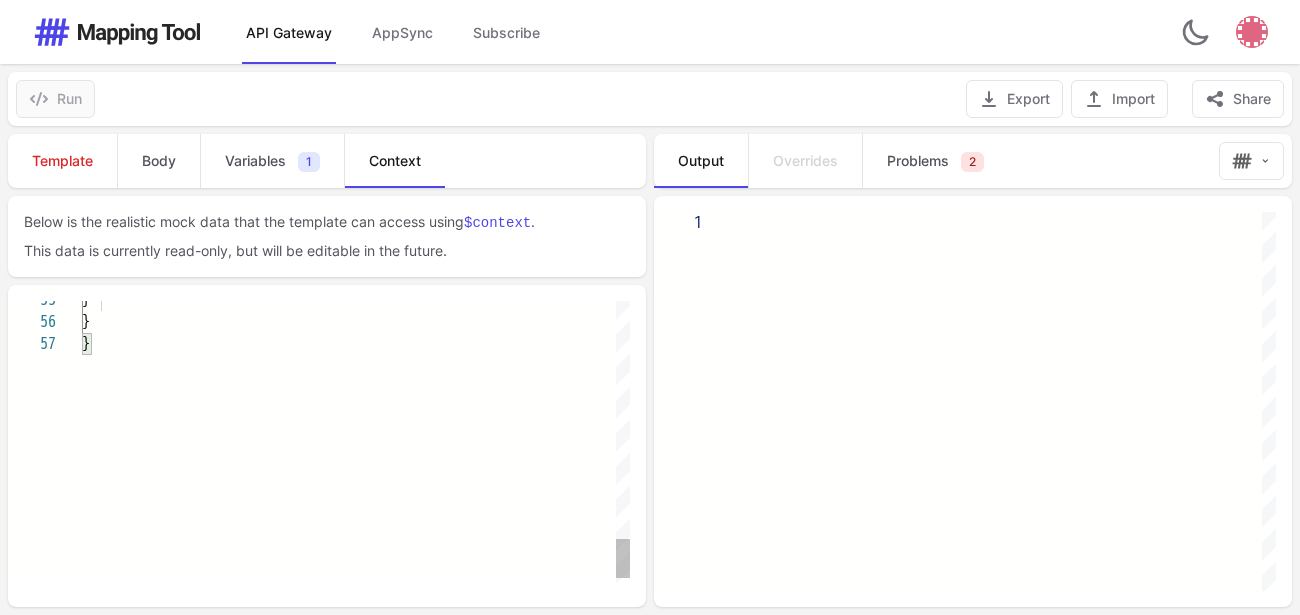 type on "**********" 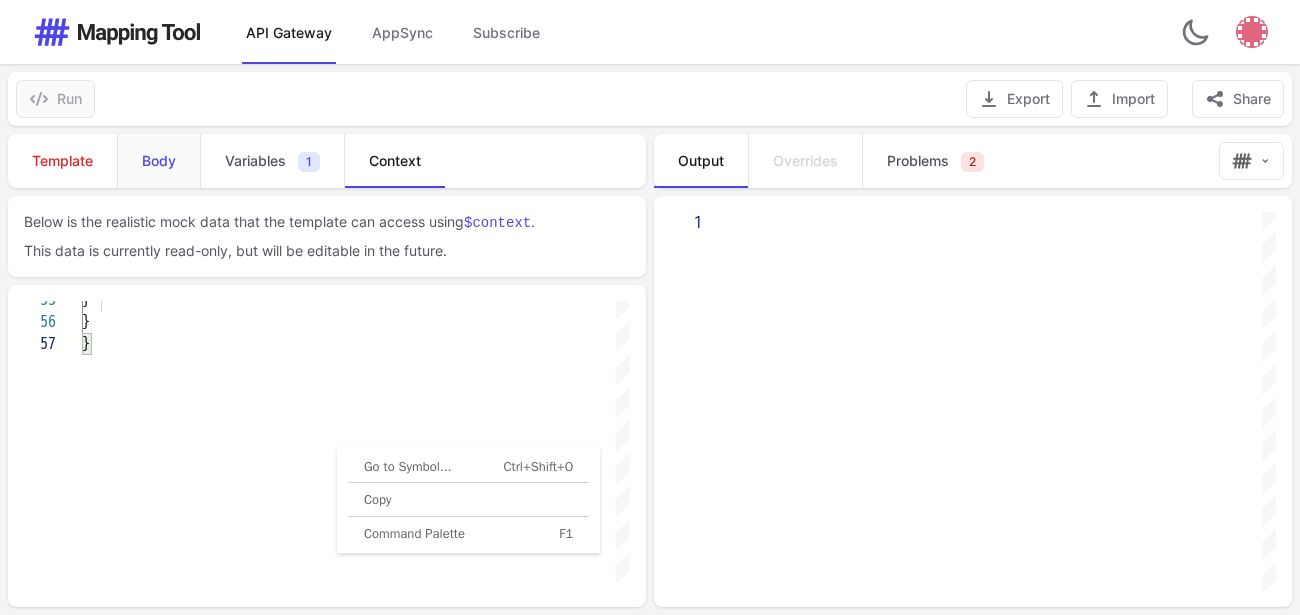 drag, startPoint x: 338, startPoint y: 446, endPoint x: 161, endPoint y: 160, distance: 336.3406 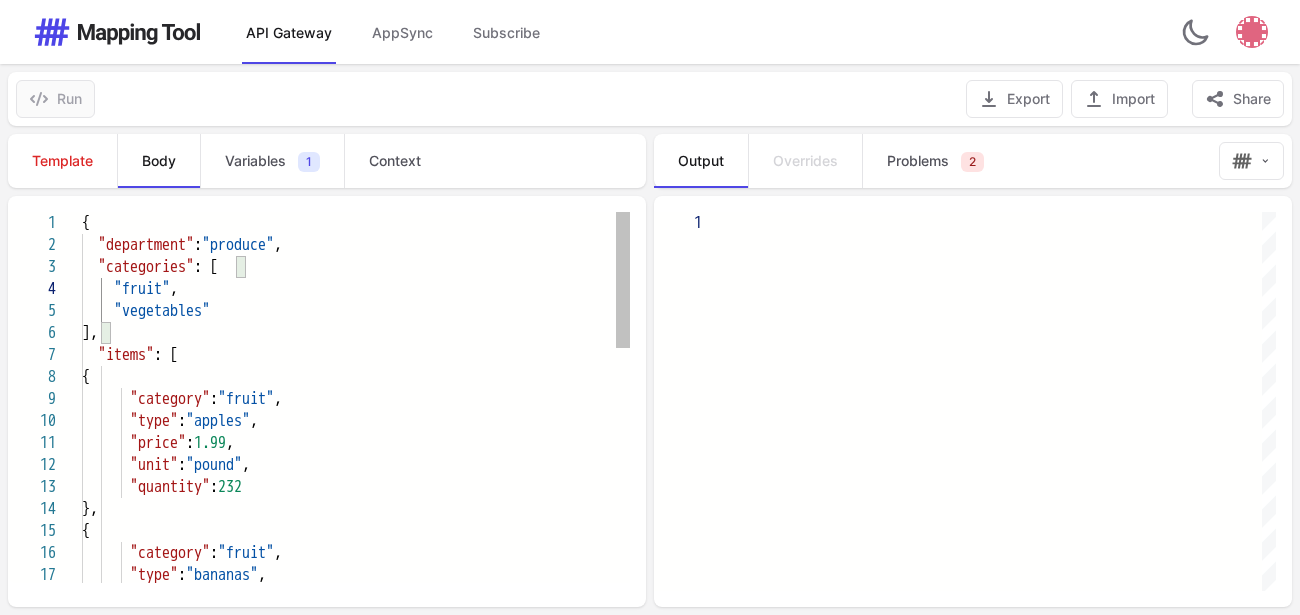 scroll, scrollTop: 43, scrollLeft: 57, axis: both 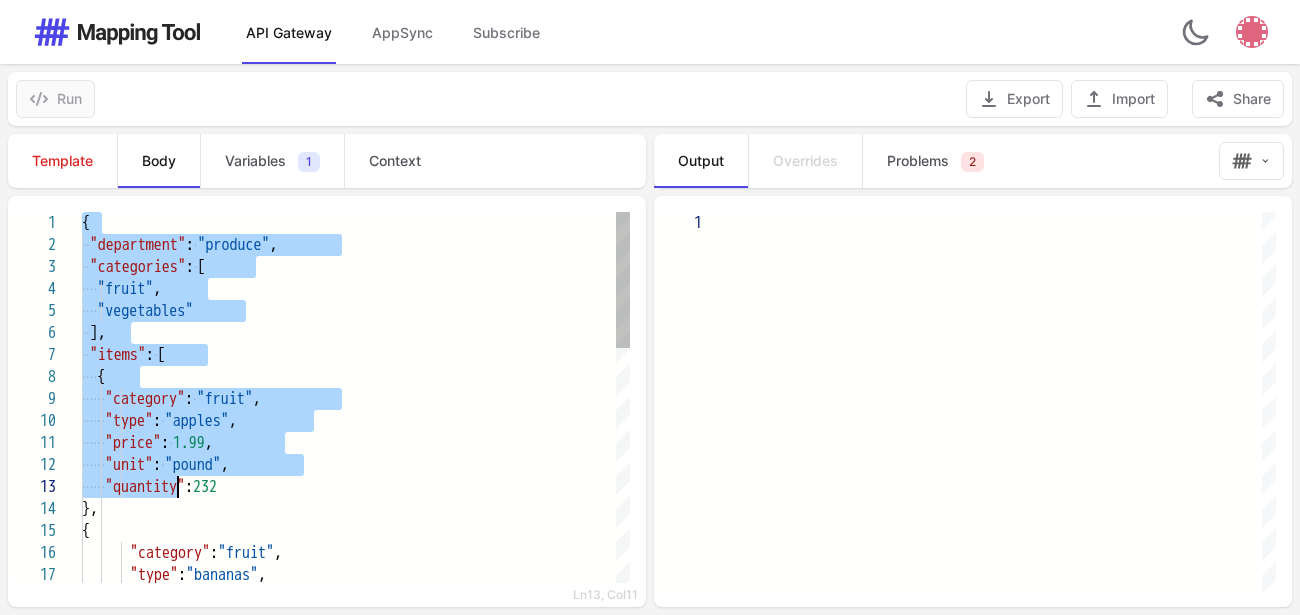 drag, startPoint x: 85, startPoint y: 219, endPoint x: 177, endPoint y: 490, distance: 286.1905 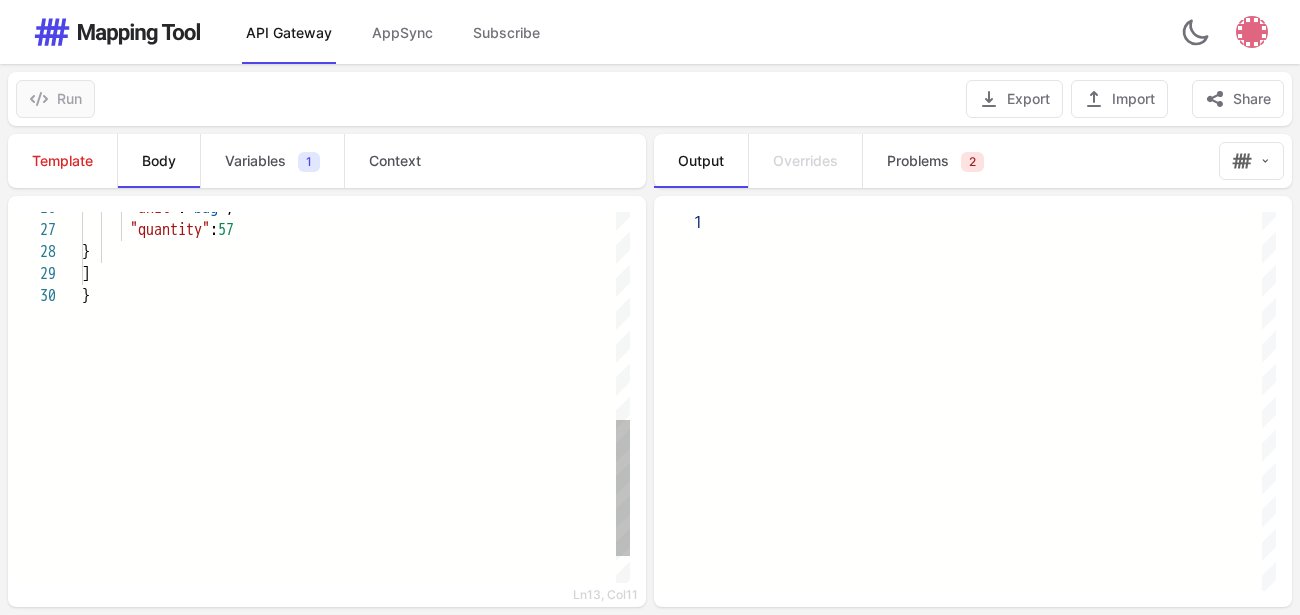 type on "**********" 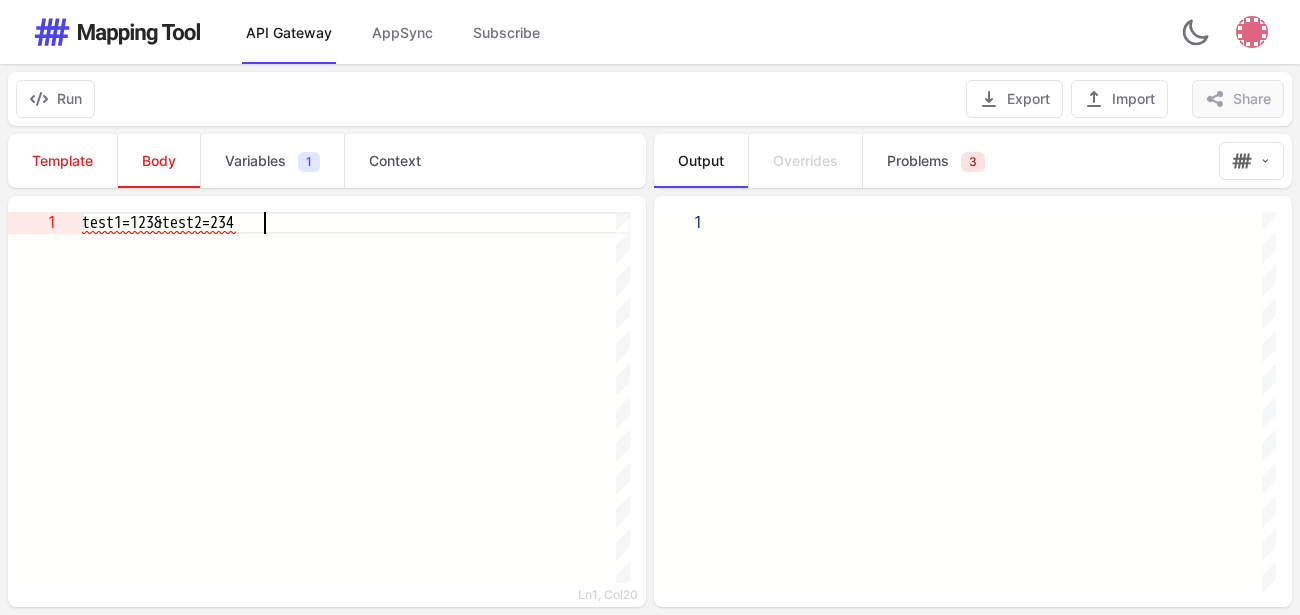 scroll, scrollTop: 19, scrollLeft: 182, axis: both 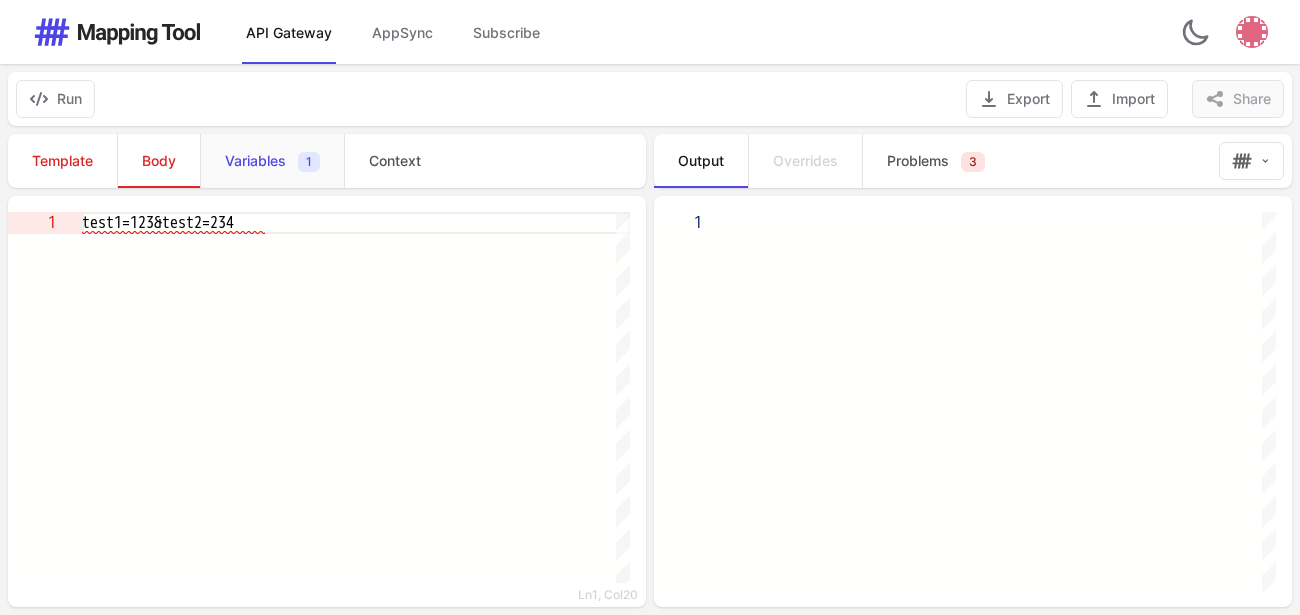 type on "**********" 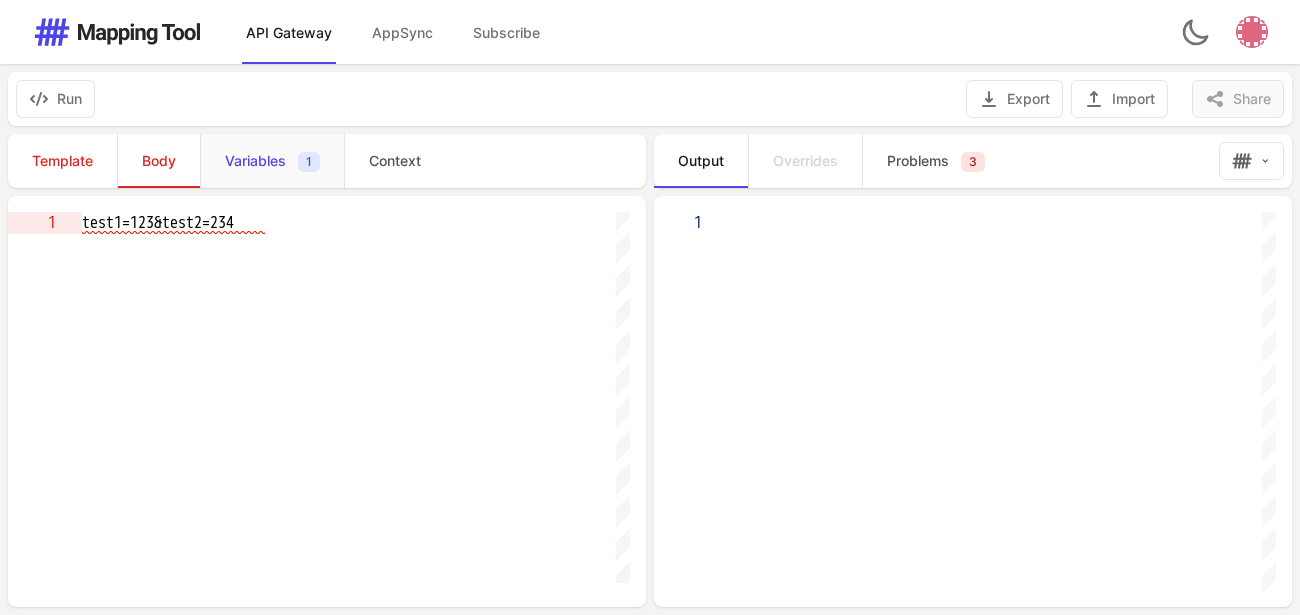 click on "Variables 1" at bounding box center [272, 161] 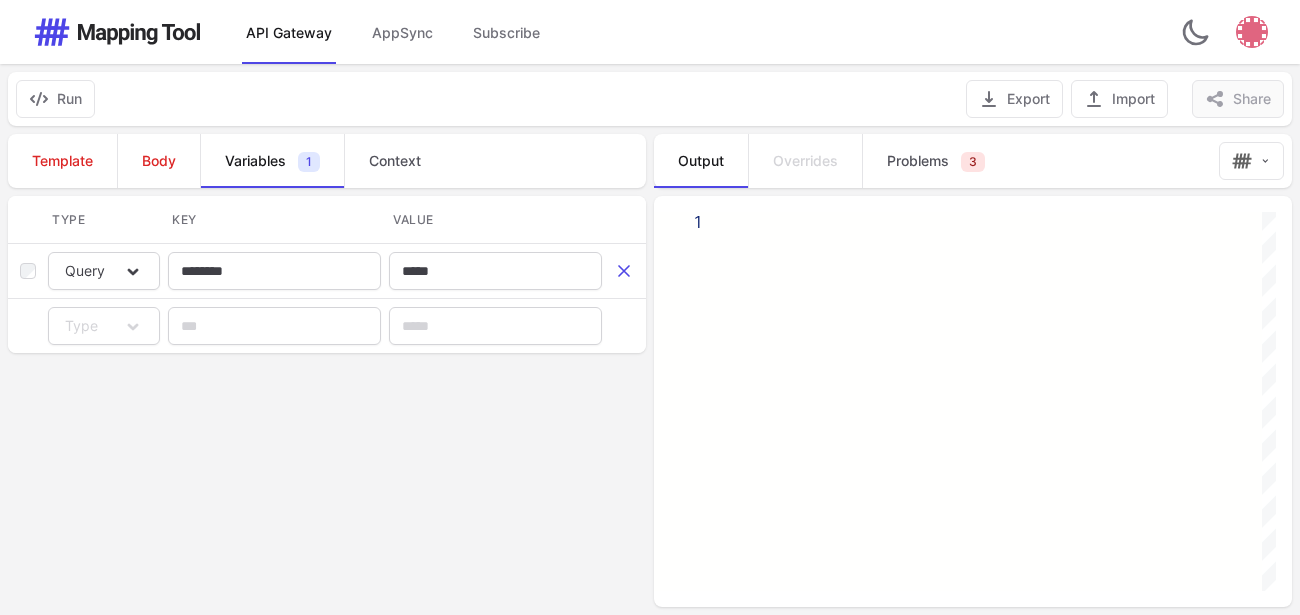 click 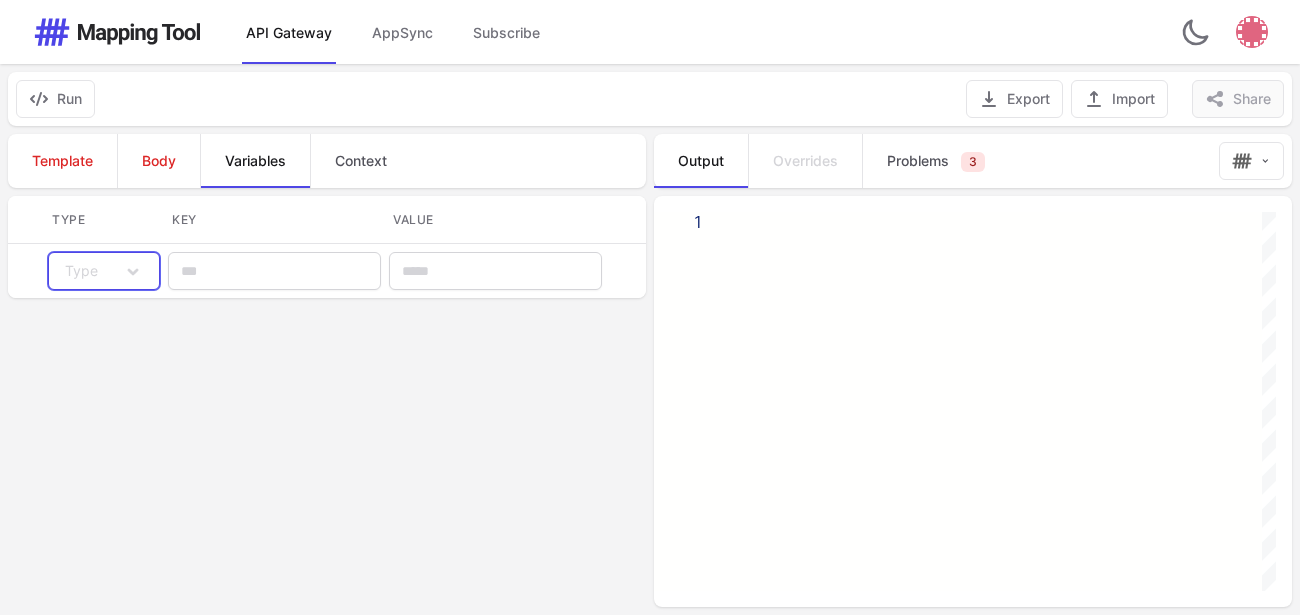 click 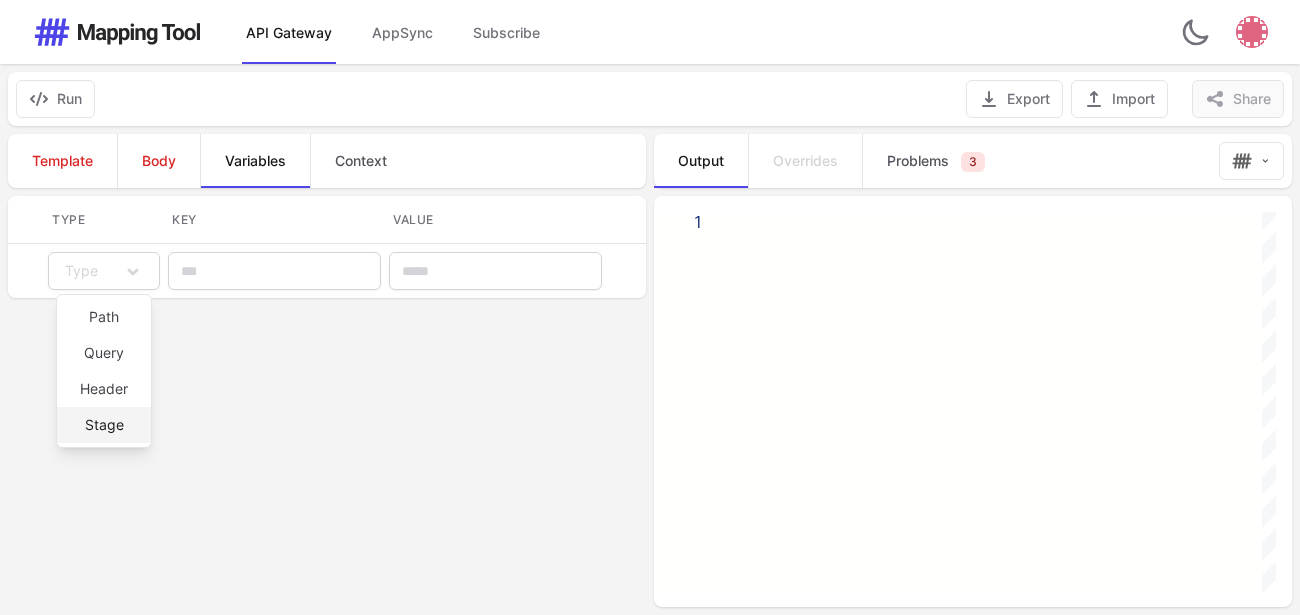 click on "Stage" at bounding box center (104, 425) 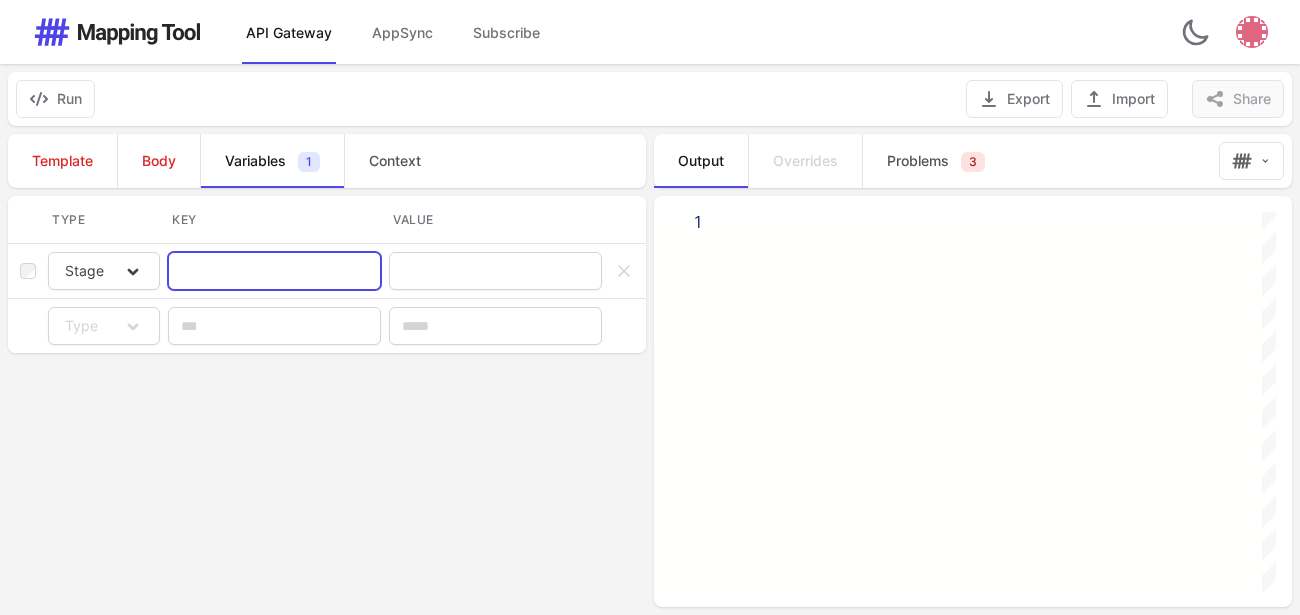 click at bounding box center (274, 271) 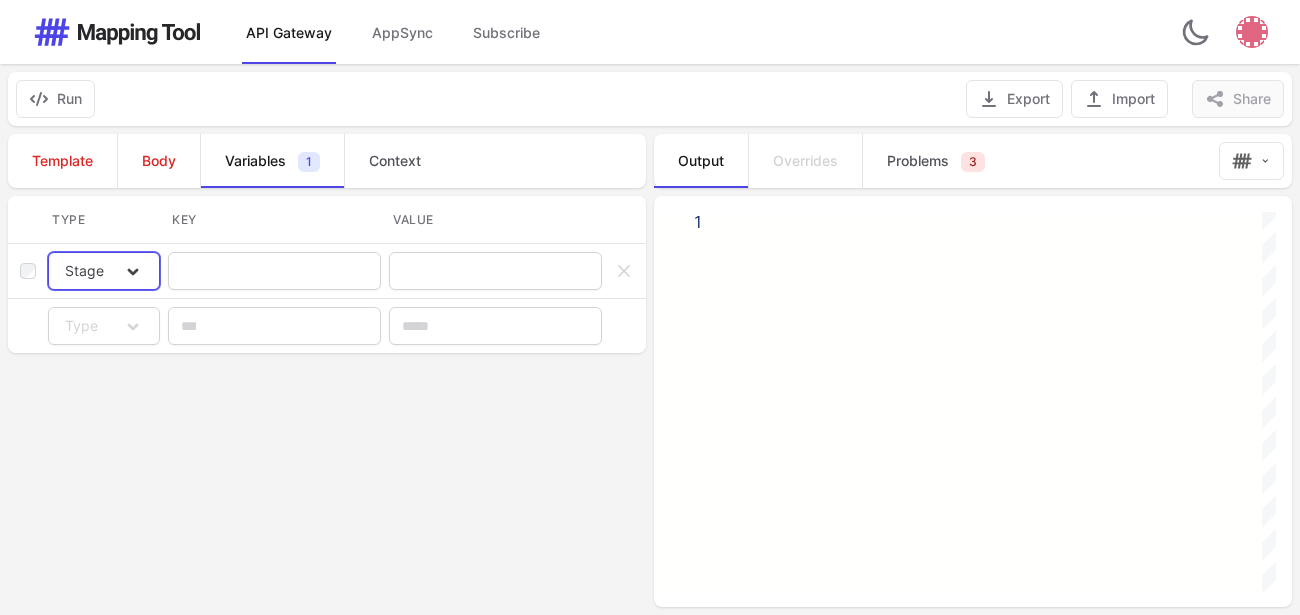 click on "Stage" at bounding box center (104, 271) 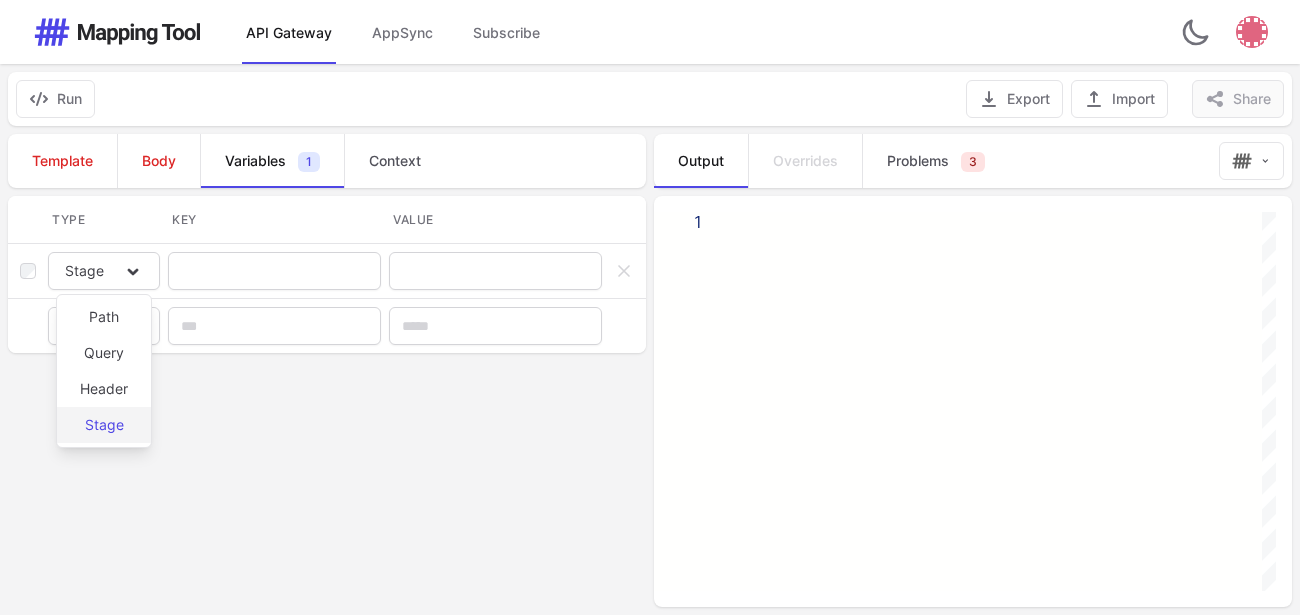 click on "Stage" at bounding box center [104, 425] 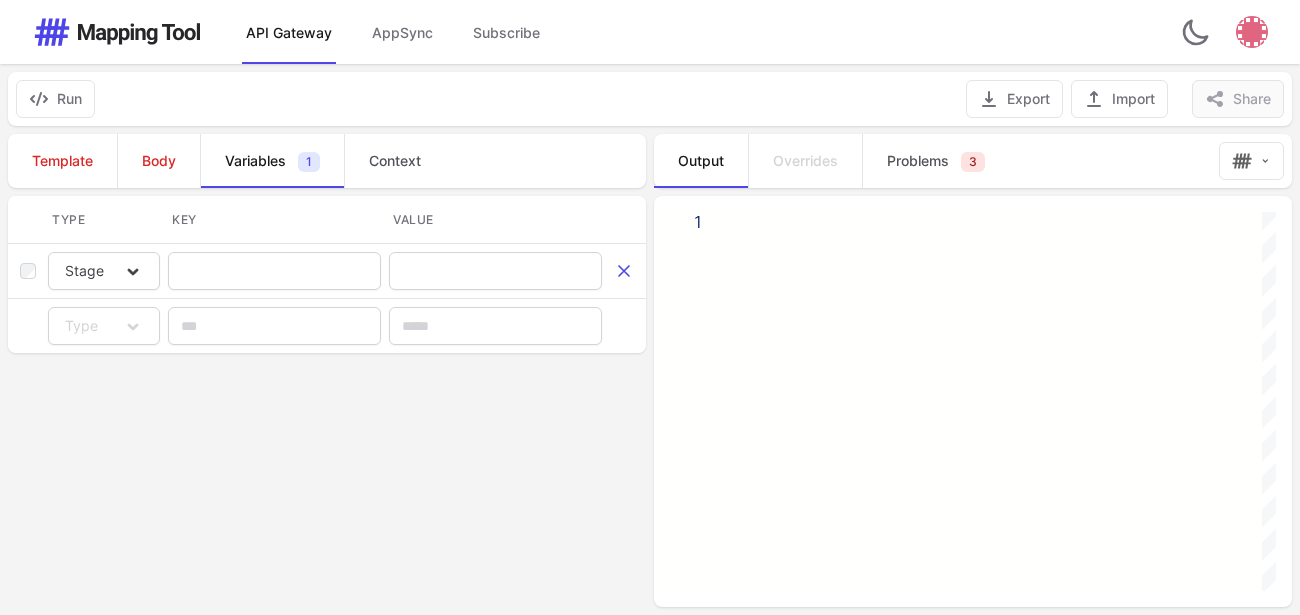 click 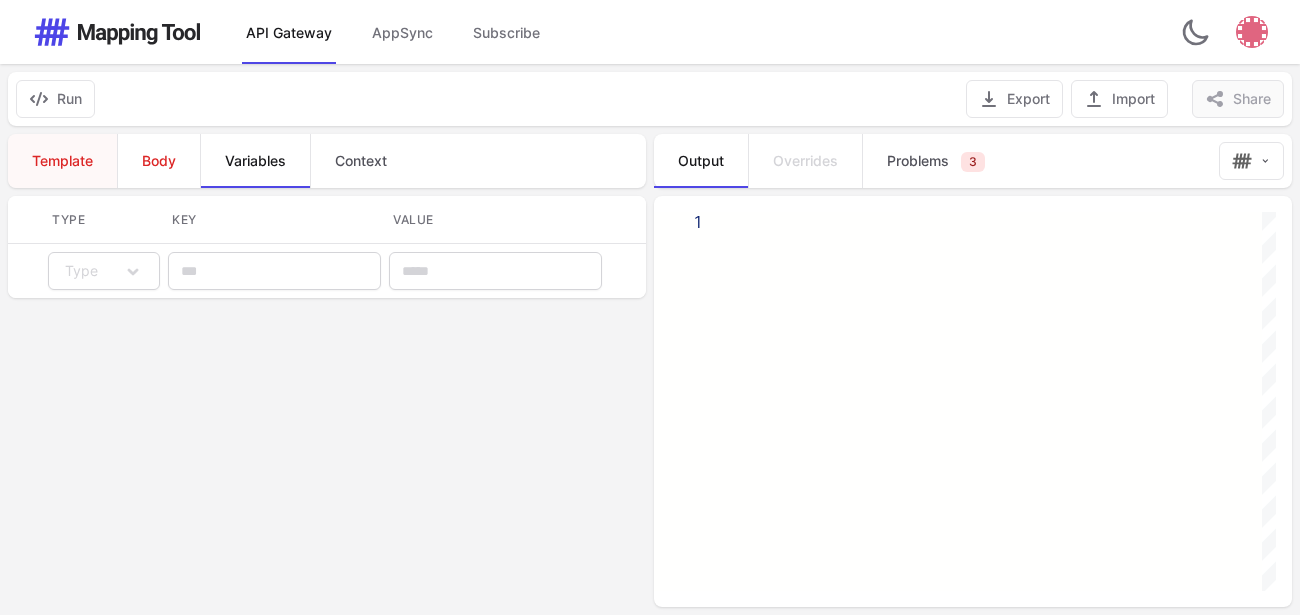 click on "Template" at bounding box center (62, 161) 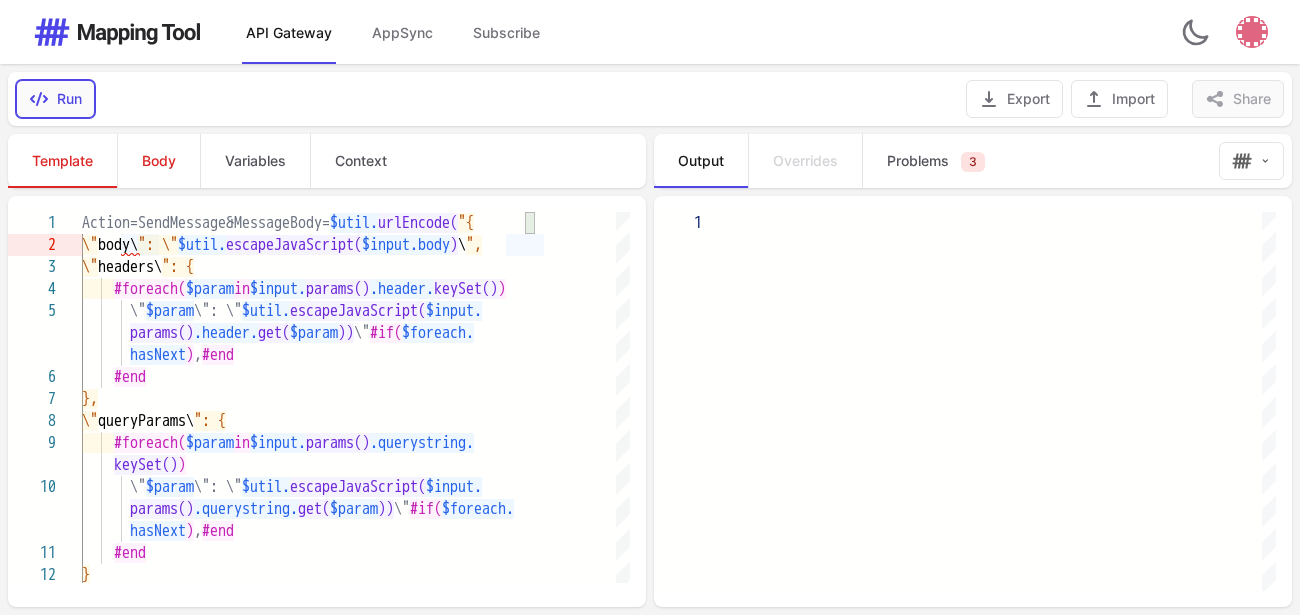 click on "Run" at bounding box center [55, 99] 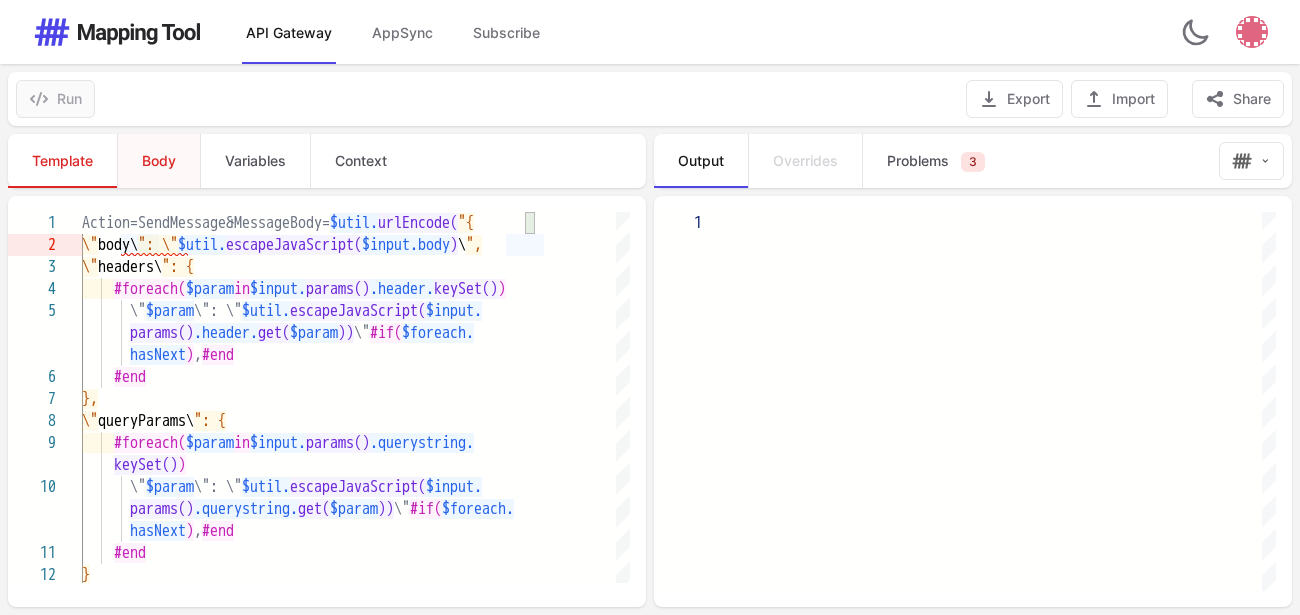 click on "Body" at bounding box center [158, 161] 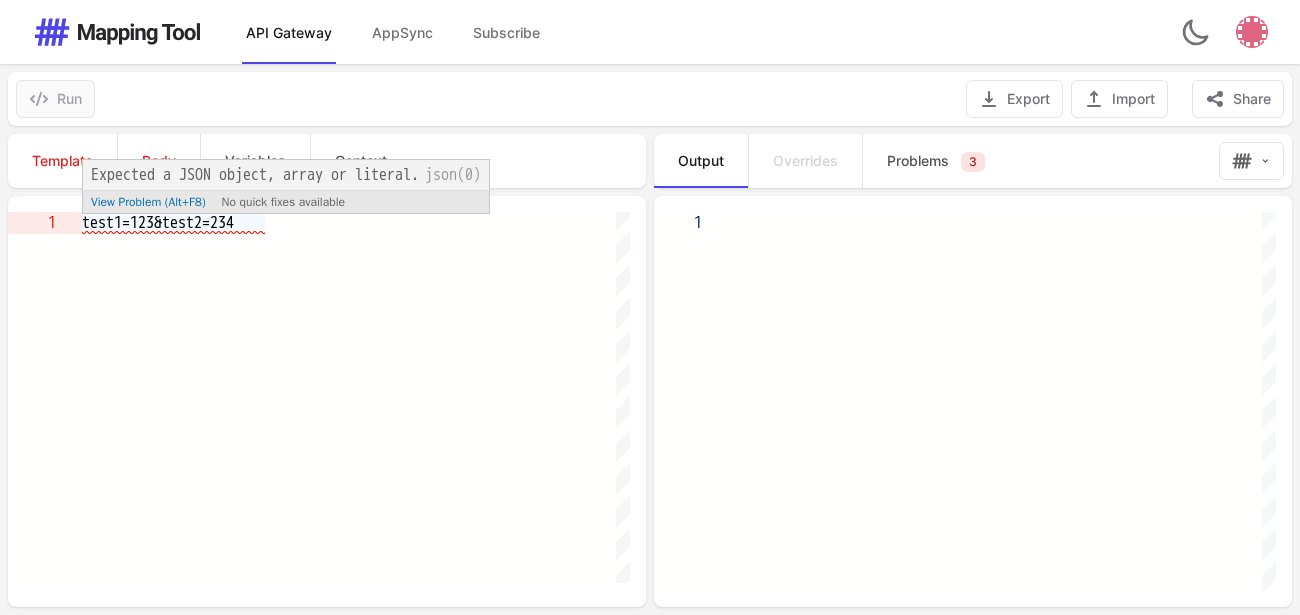 scroll, scrollTop: 19, scrollLeft: 182, axis: both 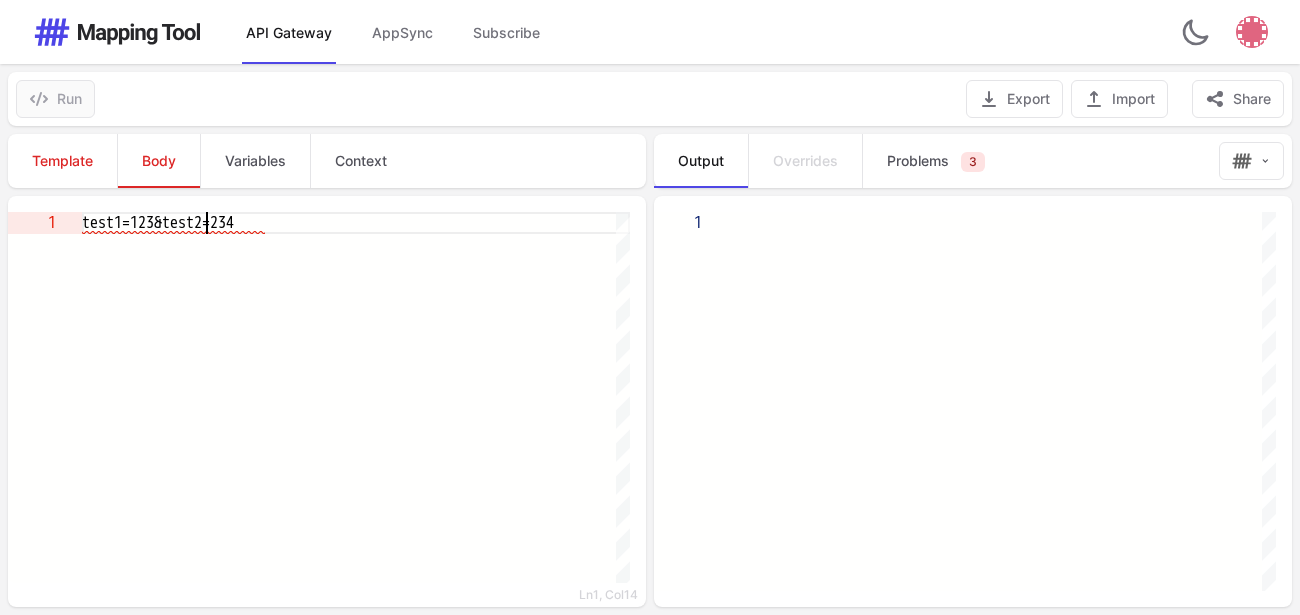 click on "test1=123&test2=234" at bounding box center [158, 223] 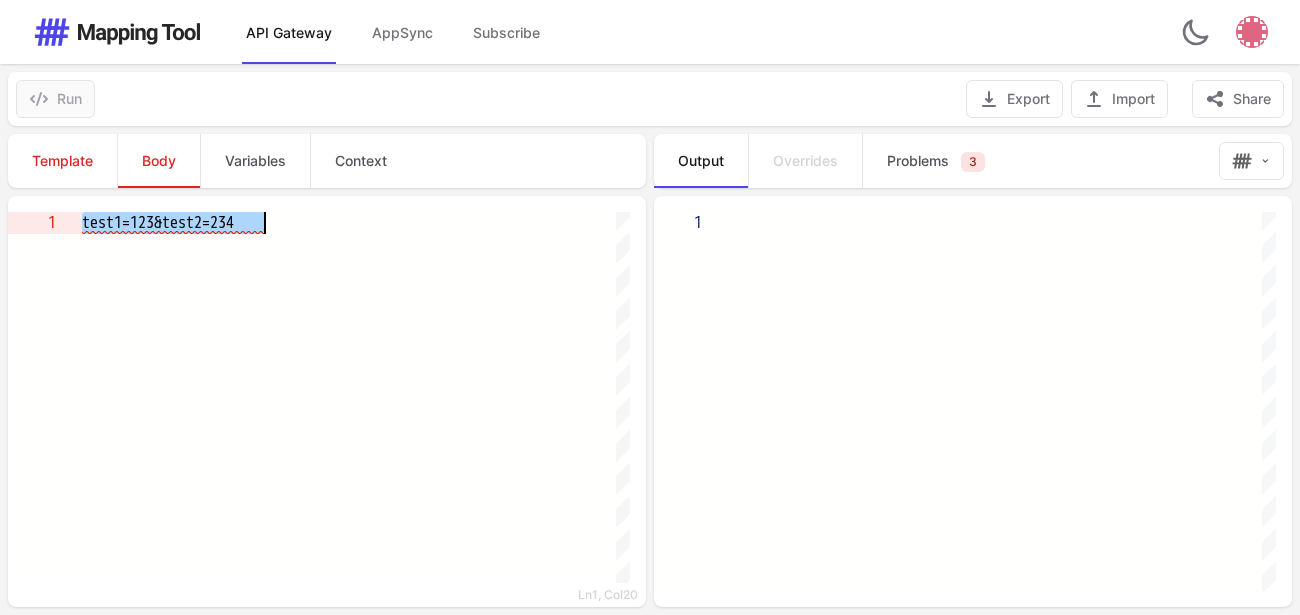 click on "test1=123&test2=234" at bounding box center [158, 223] 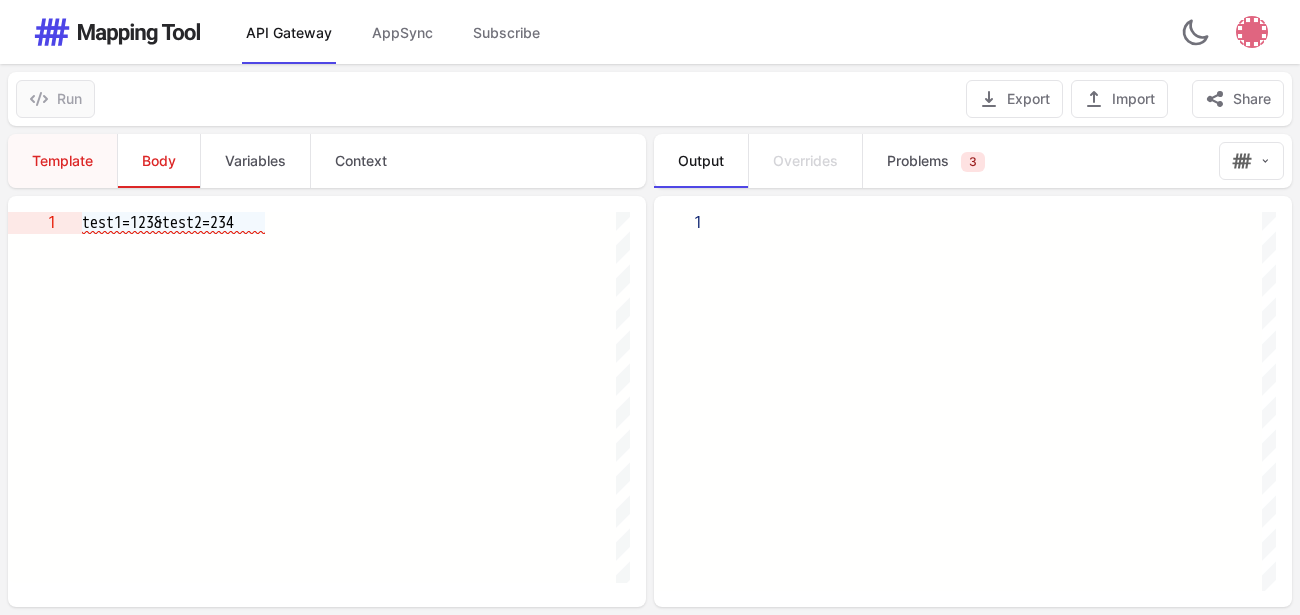 click on "Template" at bounding box center [62, 161] 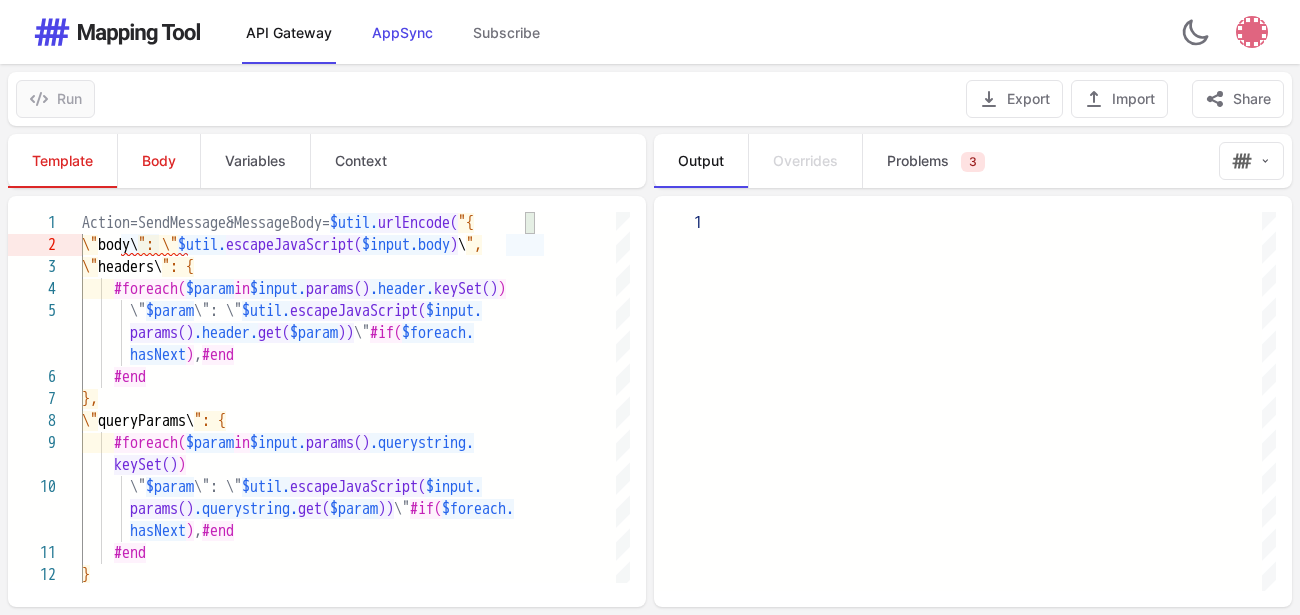 click on "AppSync" at bounding box center (402, 32) 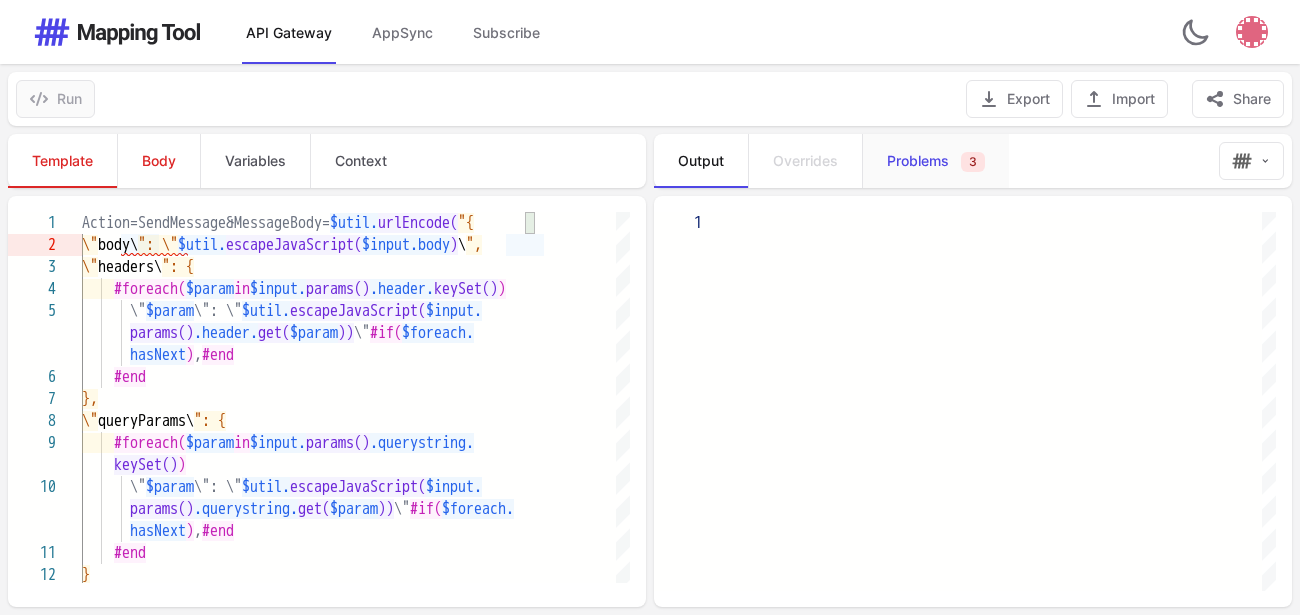 click on "Problems" at bounding box center (918, 161) 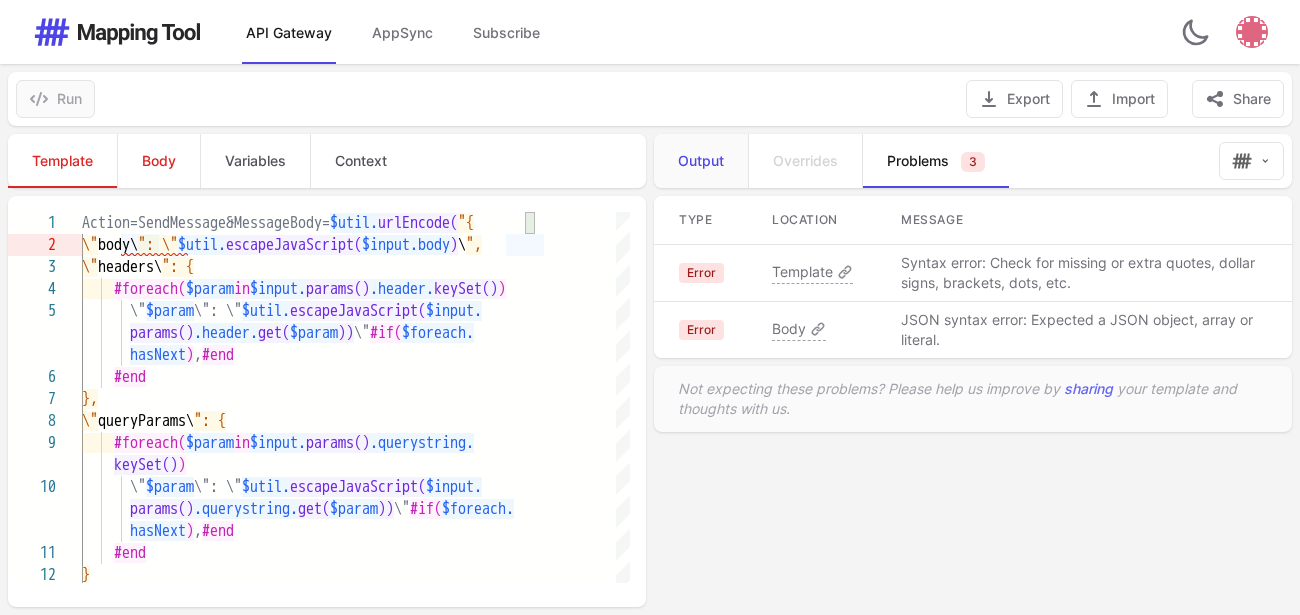 click on "Output" at bounding box center [701, 161] 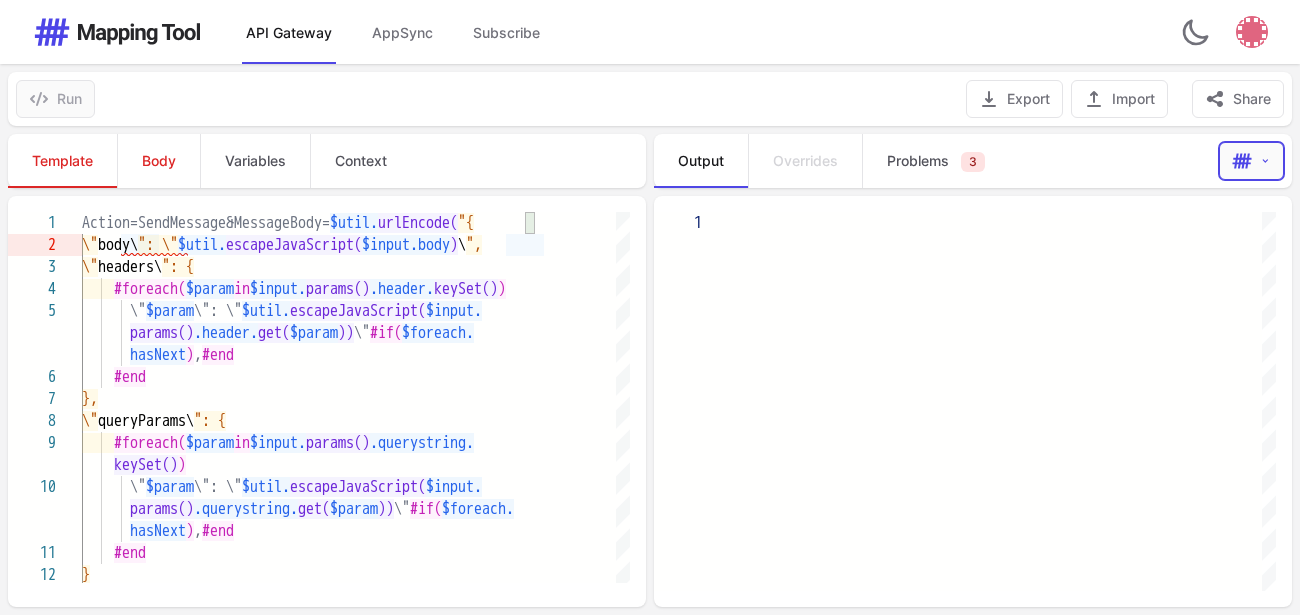 click at bounding box center [1242, 161] 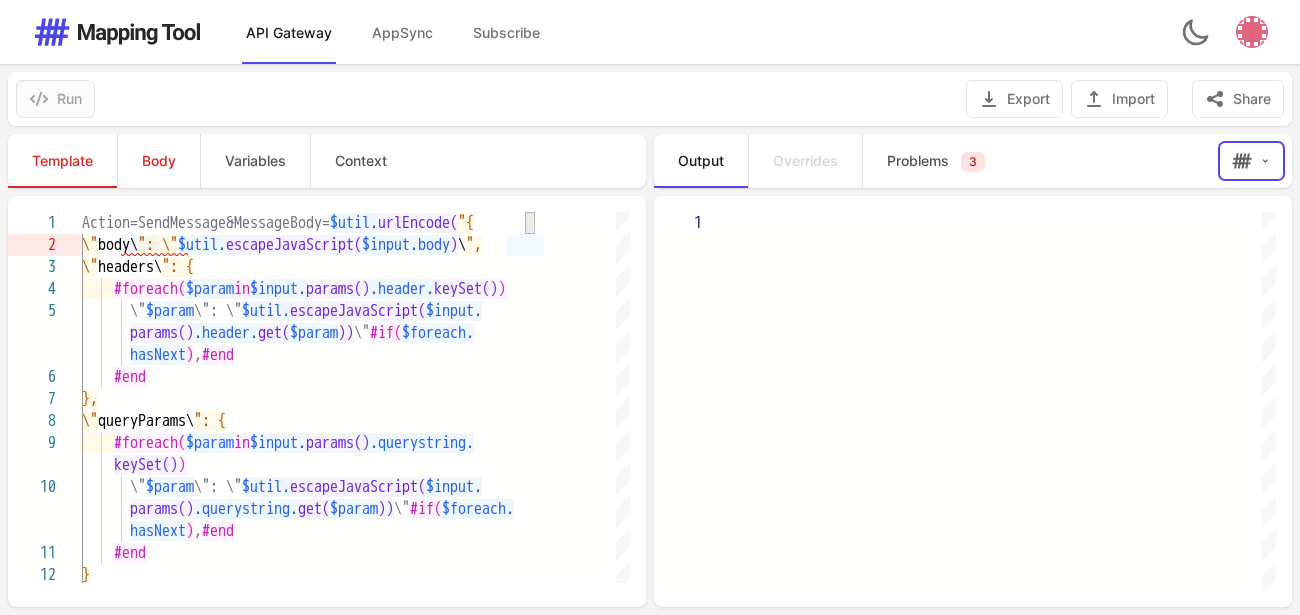 click on "Output Overrides Problems 3" at bounding box center (932, 161) 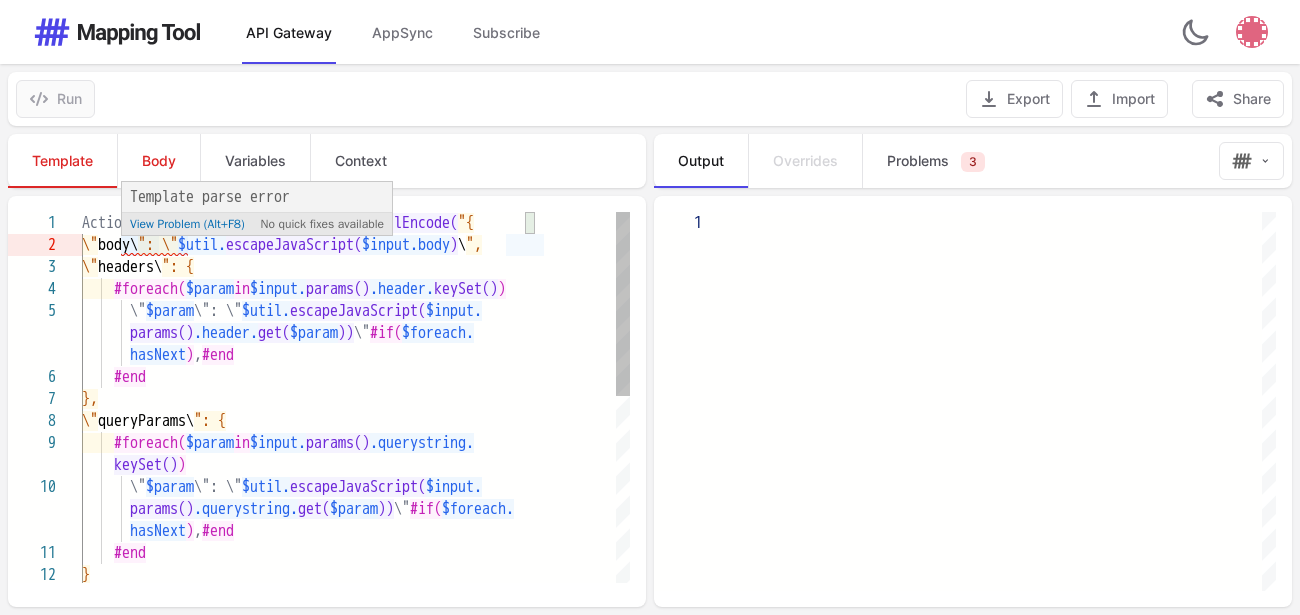 scroll, scrollTop: 0, scrollLeft: 0, axis: both 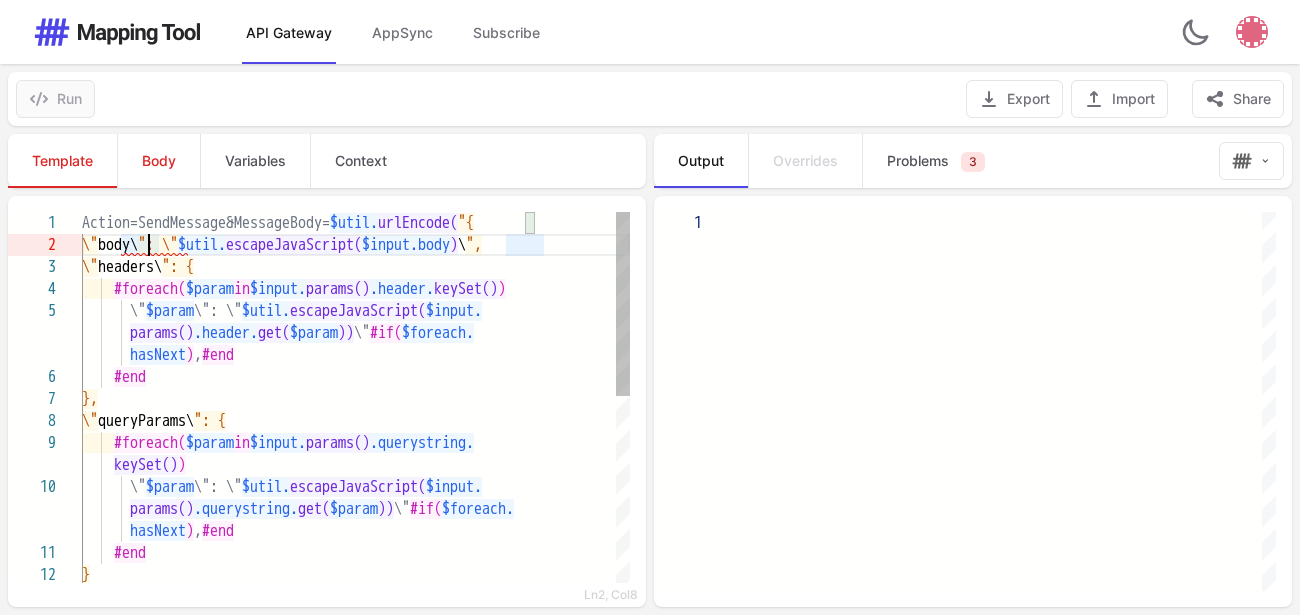 click on "}      #end        params() .querystring. get( $param )) \" #if( $foreach.        hasNext ) , #end   },   \" queryParams\ ": {      #foreach( $param  in  $input. params() .querystring.      keySet() )        \" $param \":   \" $util. escapeJavaScript( $input.        \" $param \":   \" $util. escapeJavaScript( $input.        params() .header. get( $param )) \" #if( $foreach.        hasNext ) , #end      #end      #foreach( $param  in  $input. params() .header. keySet() ) Action=SendMessage&MessageBody= $util. urlEncode( "{   \" body\ ": \" $util. escapeJavaScript( $input.body ) \ ",   \" headers\ ": {" at bounding box center (500082, 500212) 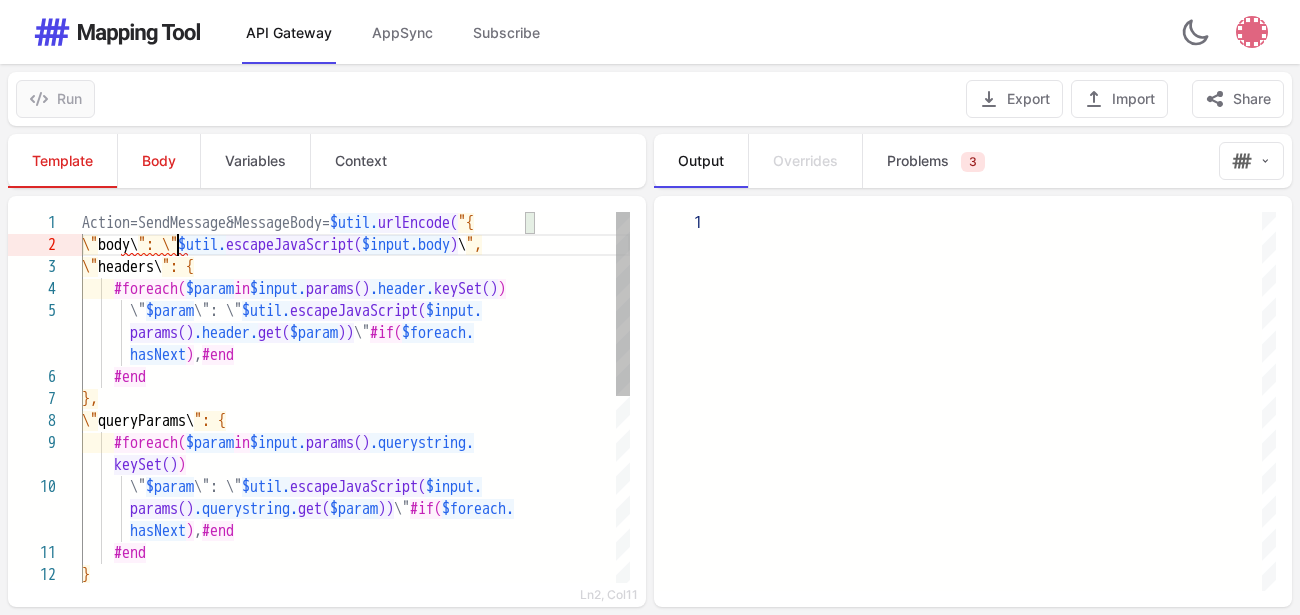 click on "": \"" at bounding box center [158, 245] 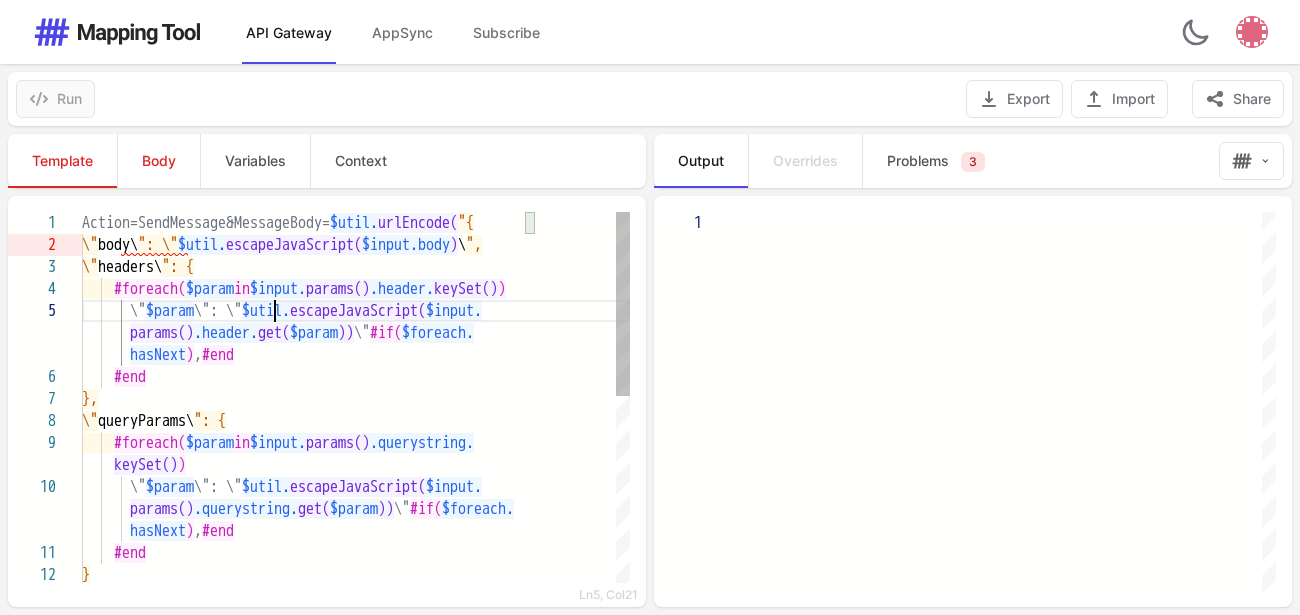 click on "\" $param \":   \" $util. escapeJavaScript( $input." at bounding box center [356, 311] 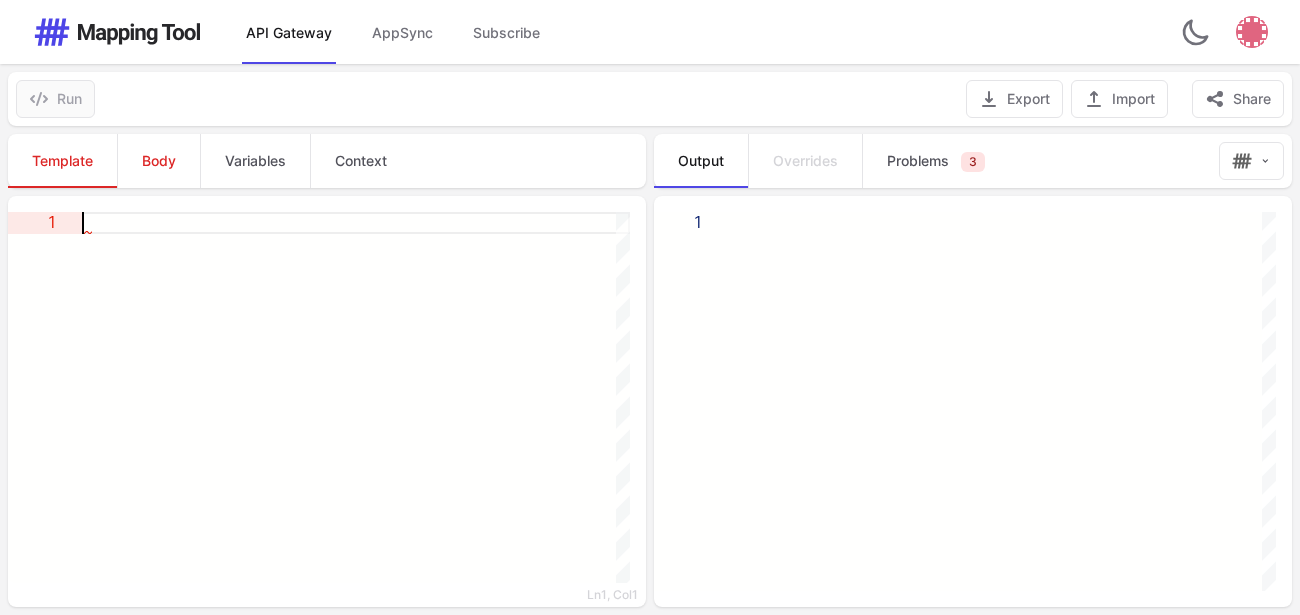 paste on "**********" 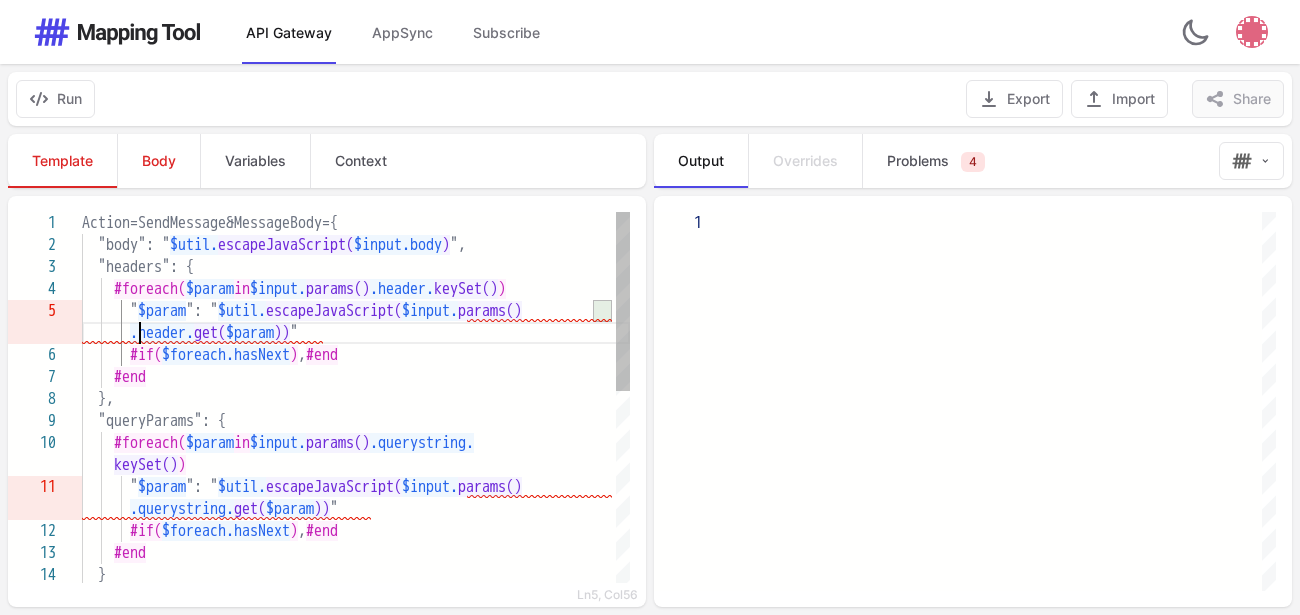 click on ".header." at bounding box center [162, 333] 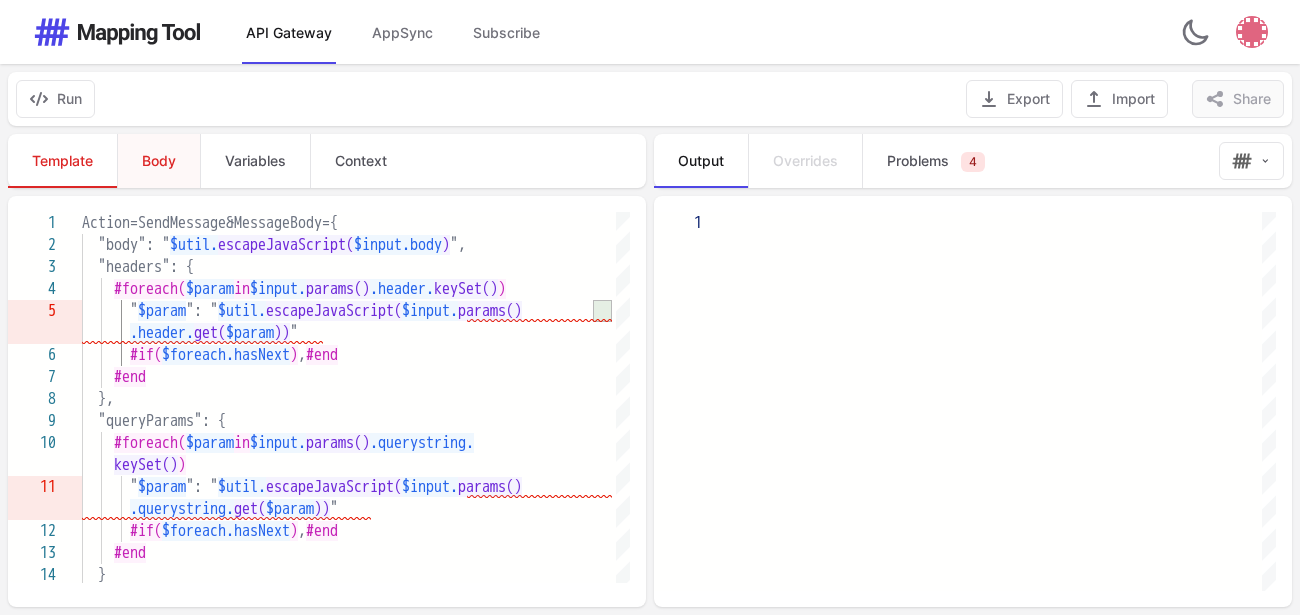 click on "Body" at bounding box center [158, 161] 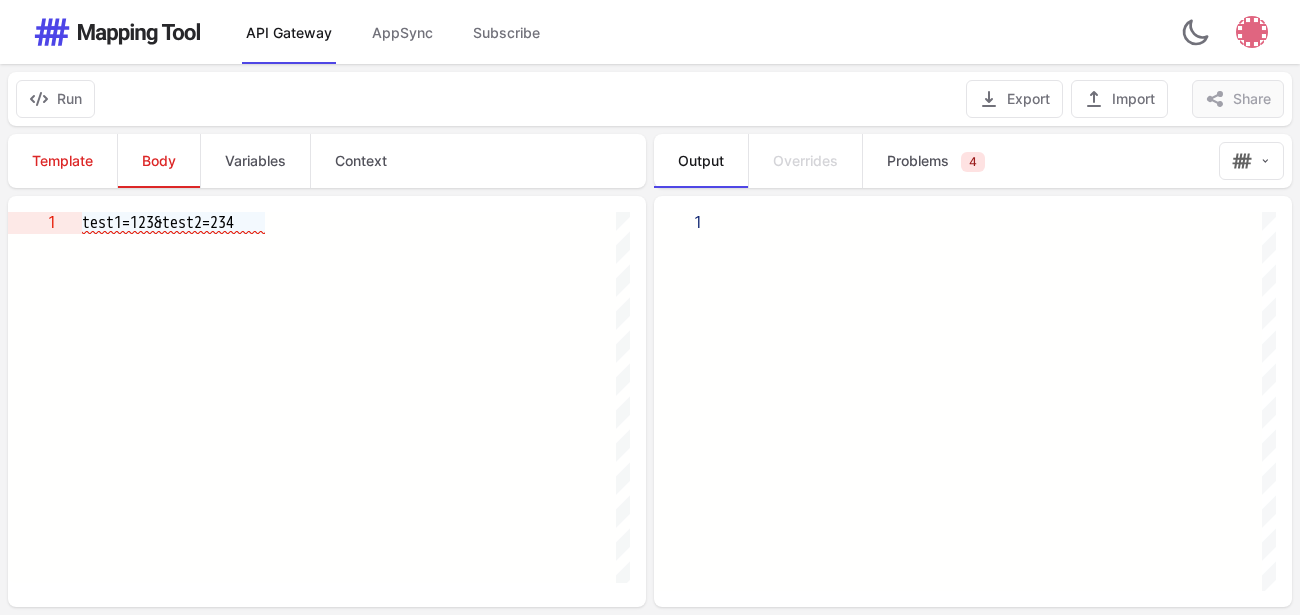 scroll, scrollTop: 19, scrollLeft: 182, axis: both 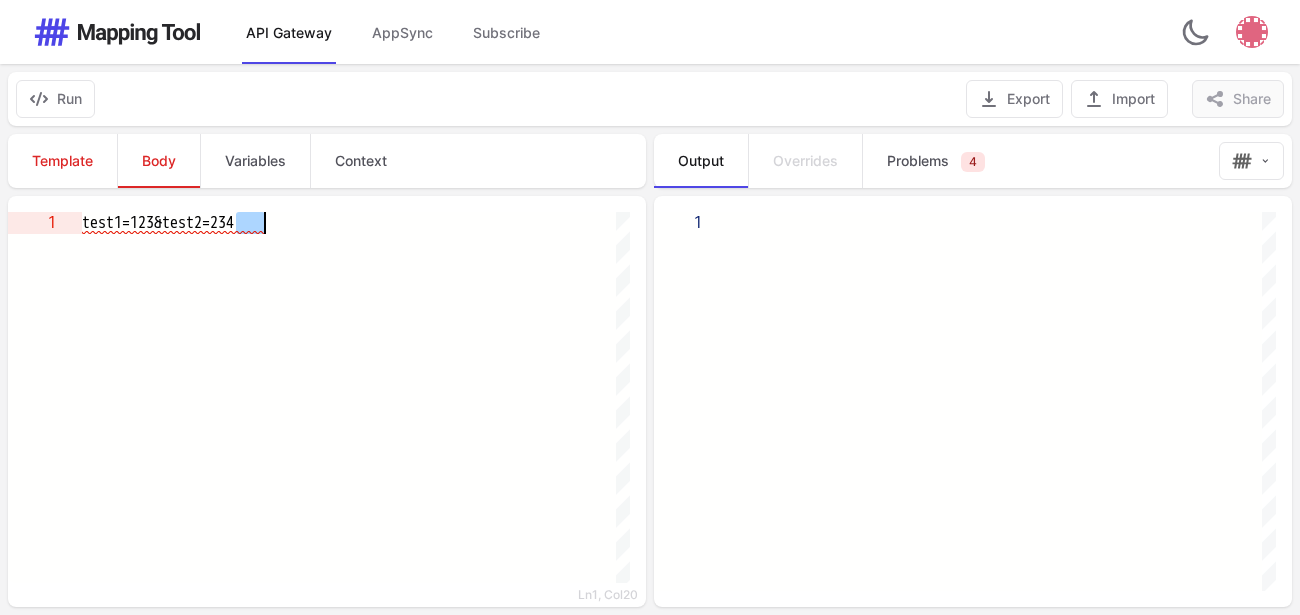 click on "test1=123&test2=234" at bounding box center [356, 397] 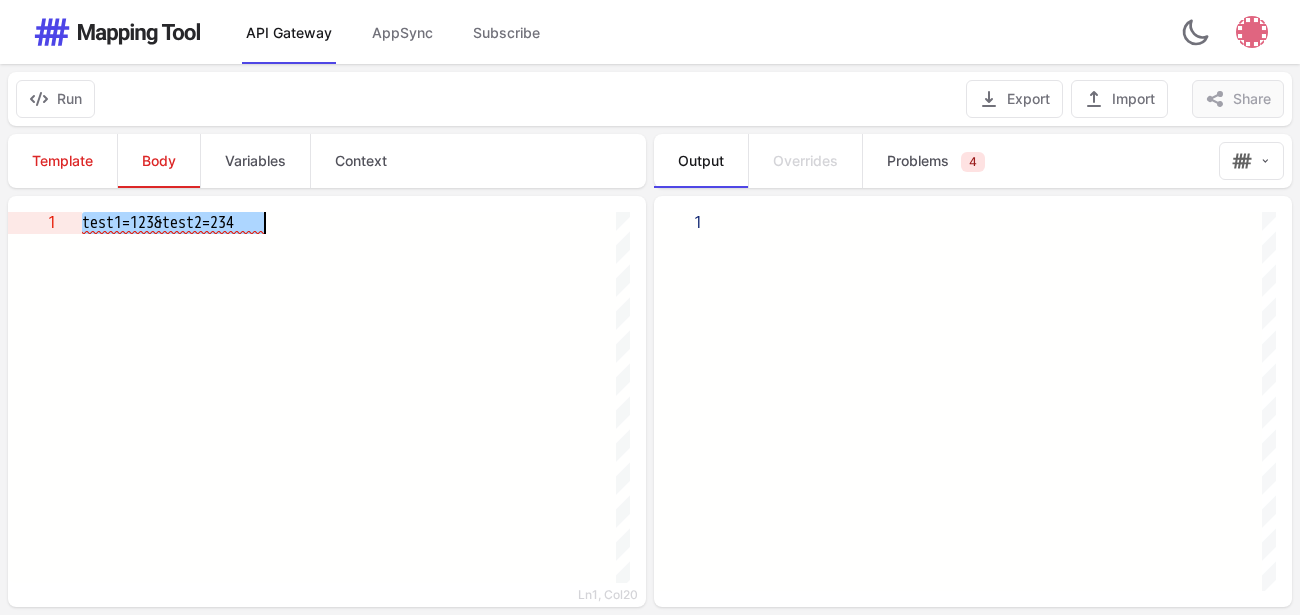 click on "test1=123&test2=234" at bounding box center (356, 397) 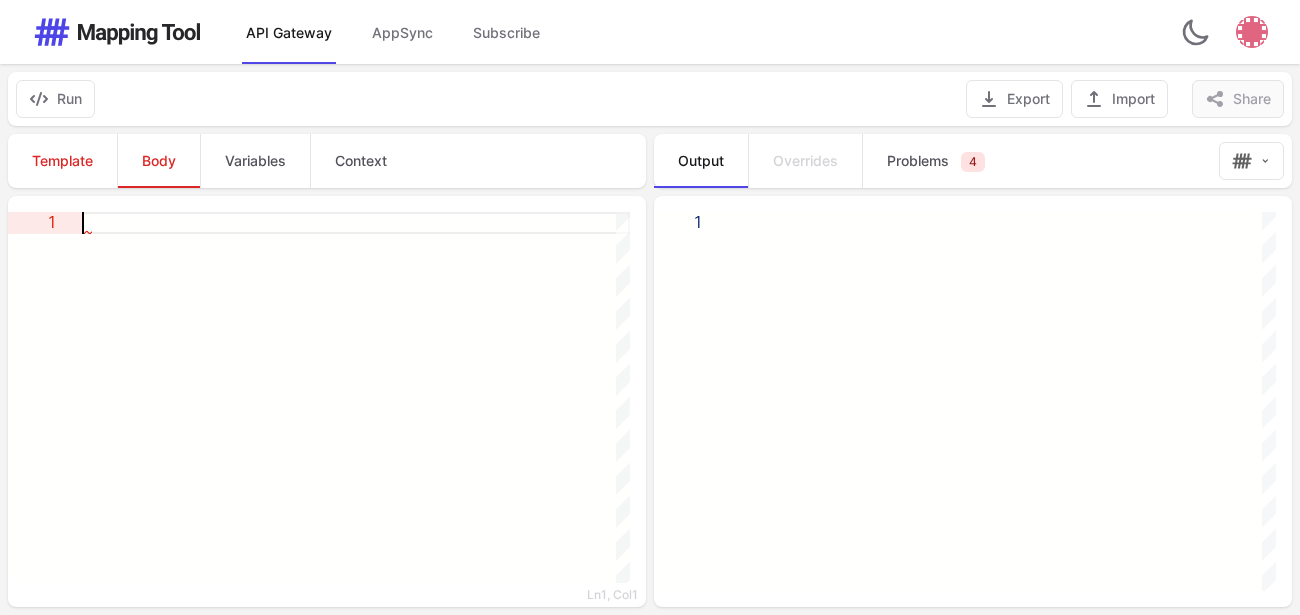 scroll, scrollTop: 19, scrollLeft: 0, axis: vertical 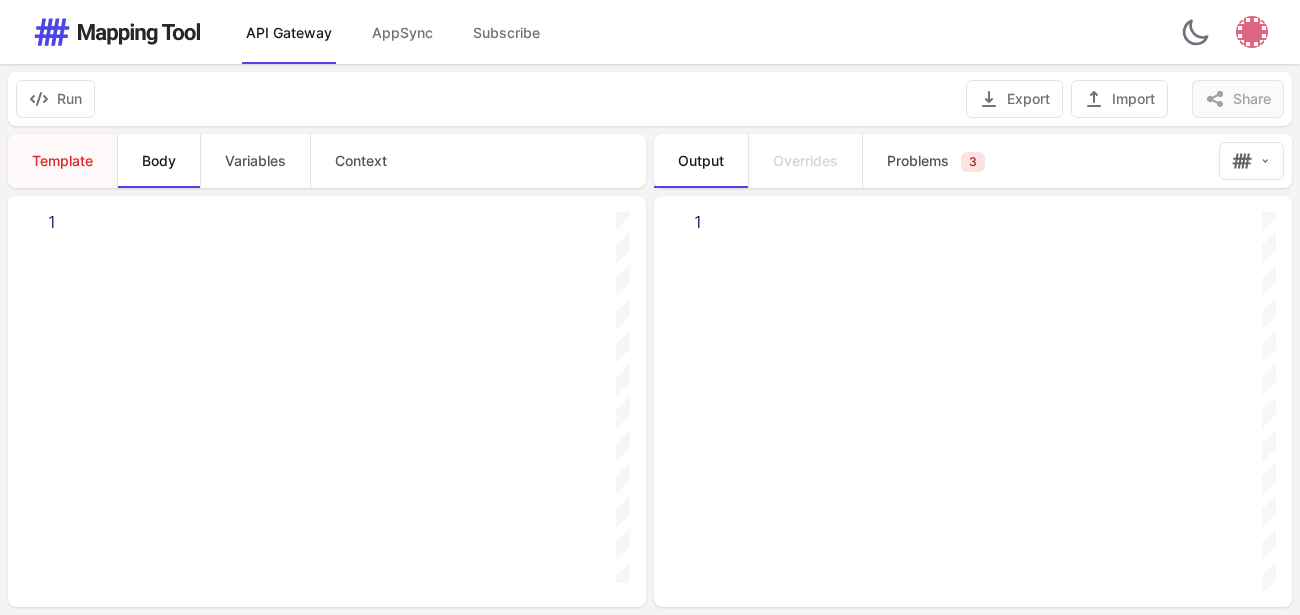 click on "Template" at bounding box center (62, 161) 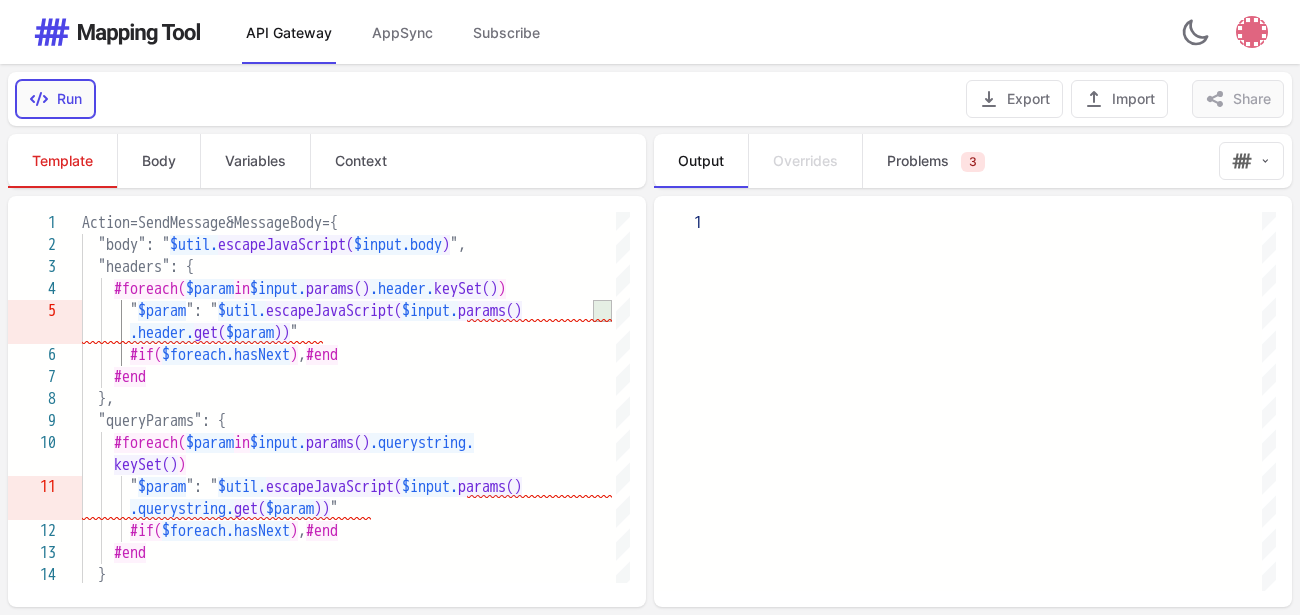click on "Run" at bounding box center (55, 99) 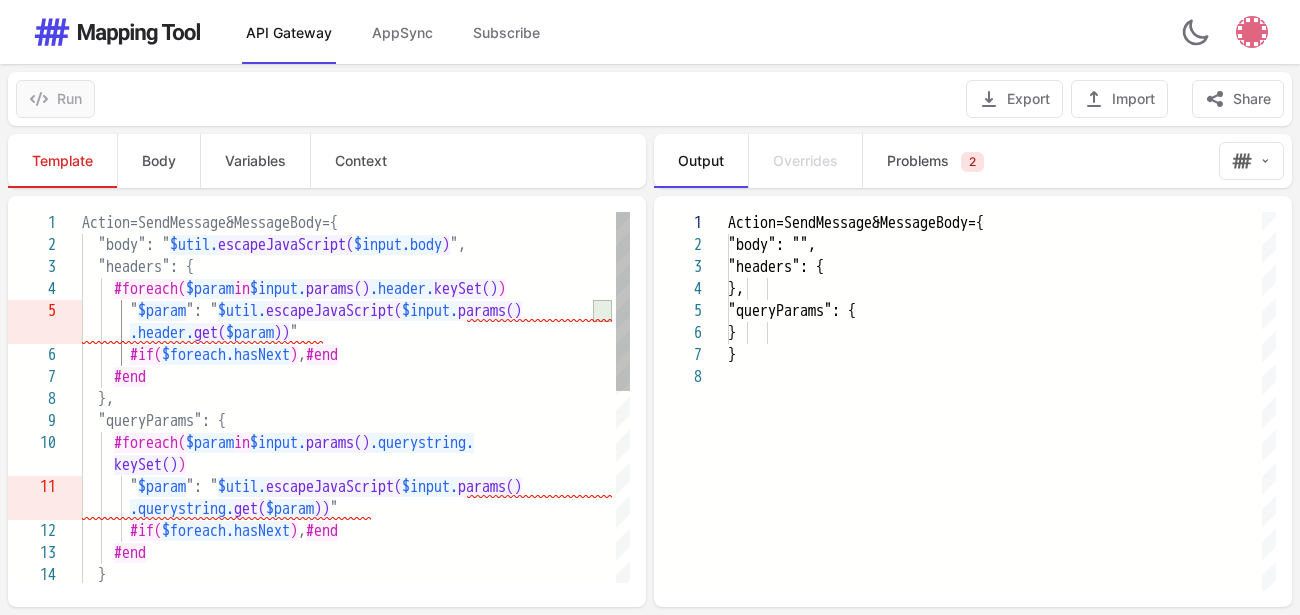 scroll, scrollTop: 0, scrollLeft: 0, axis: both 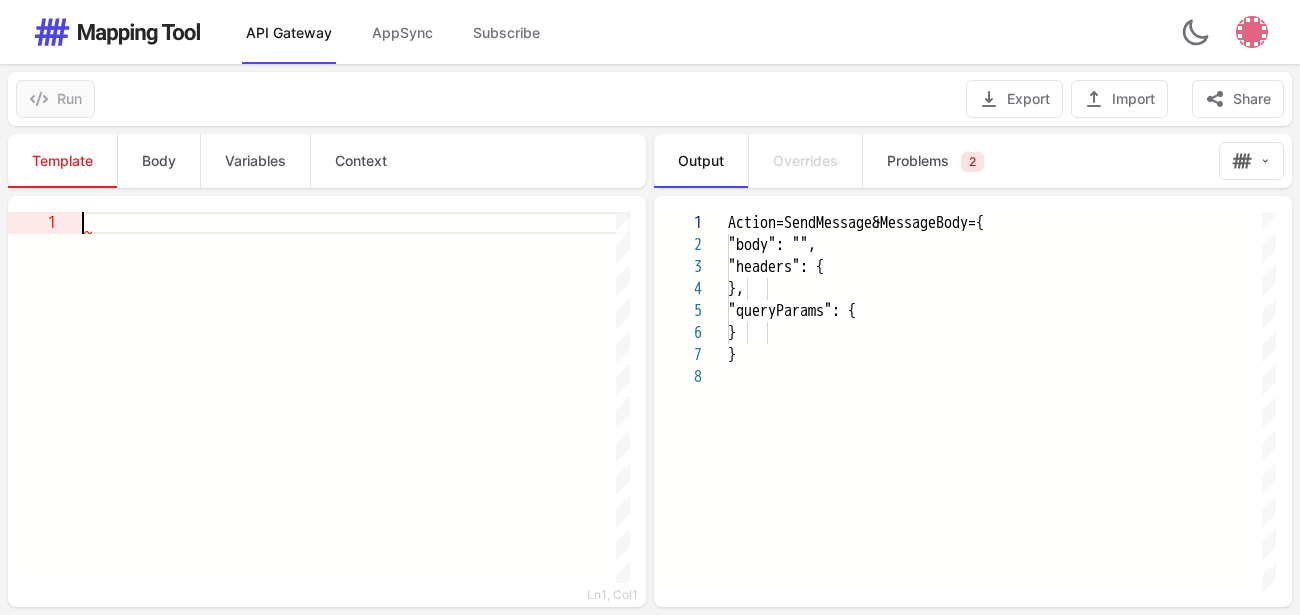 paste on "**********" 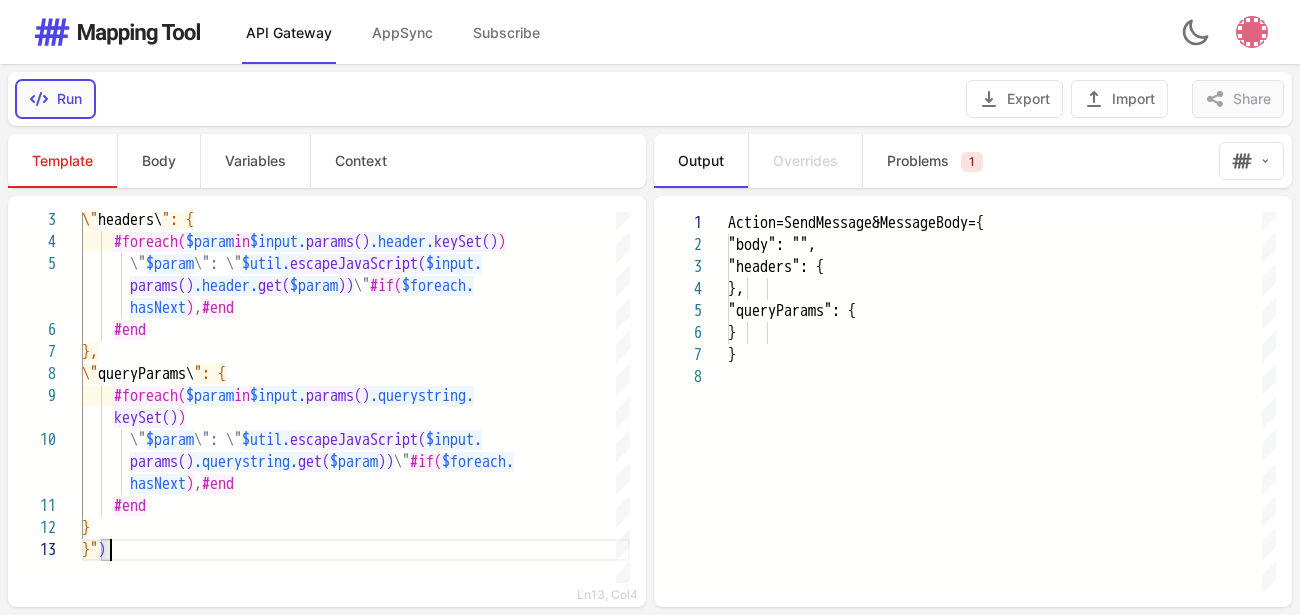 click on "Run" at bounding box center [55, 99] 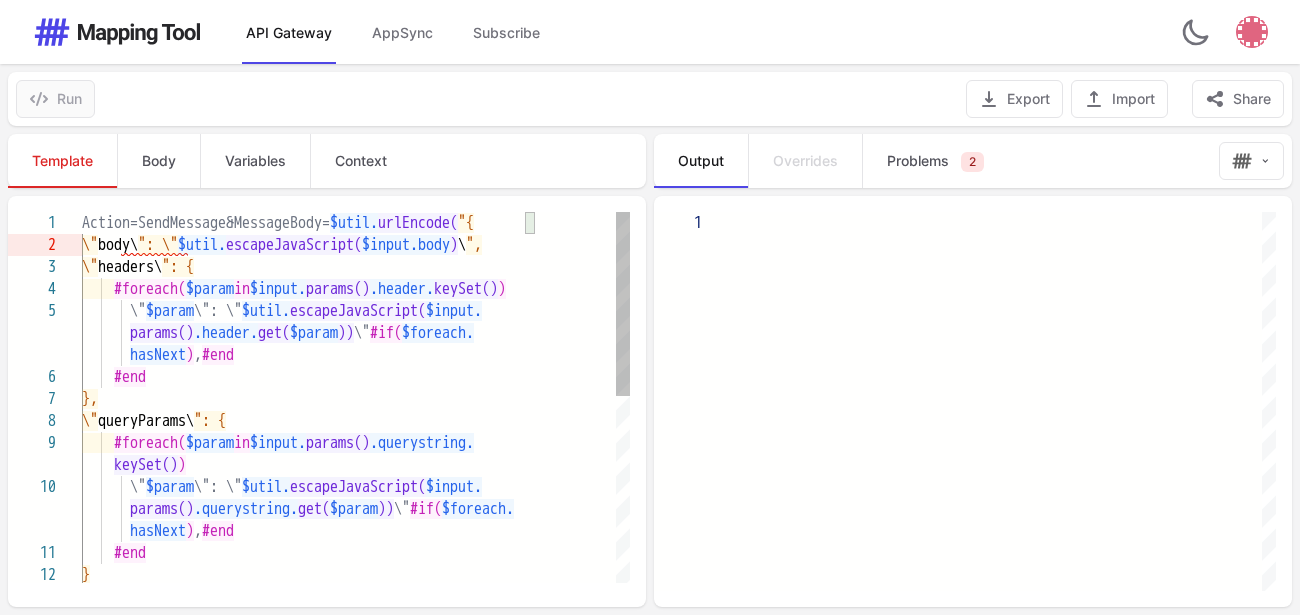 type on "**********" 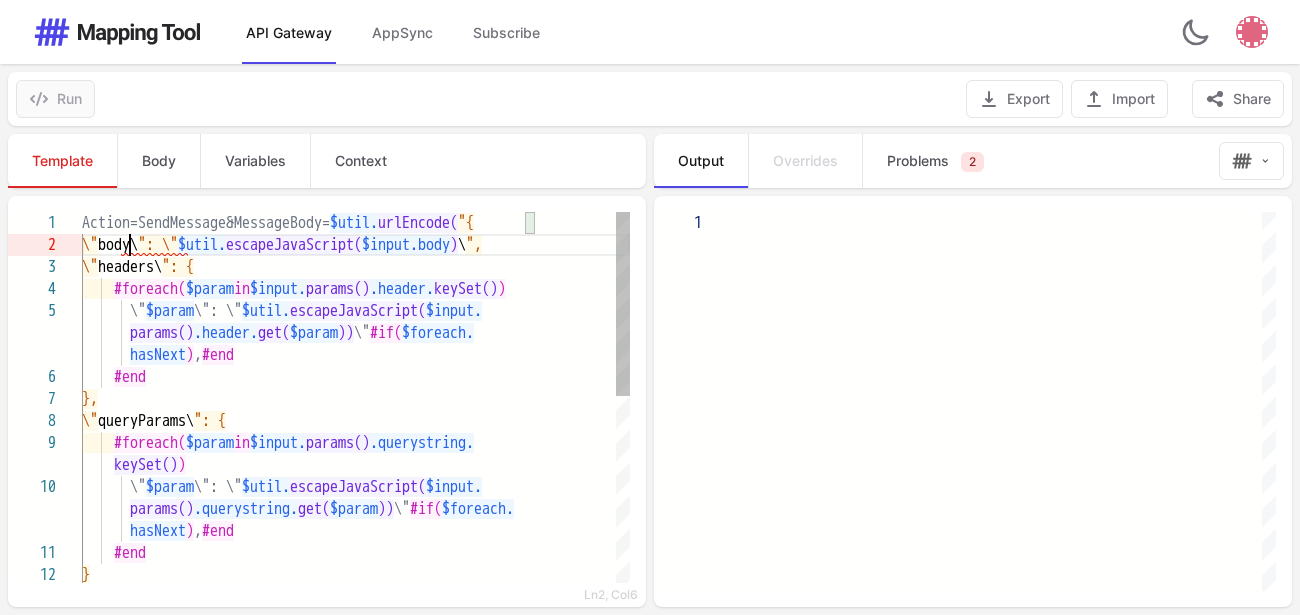 click on "body\" at bounding box center [118, 245] 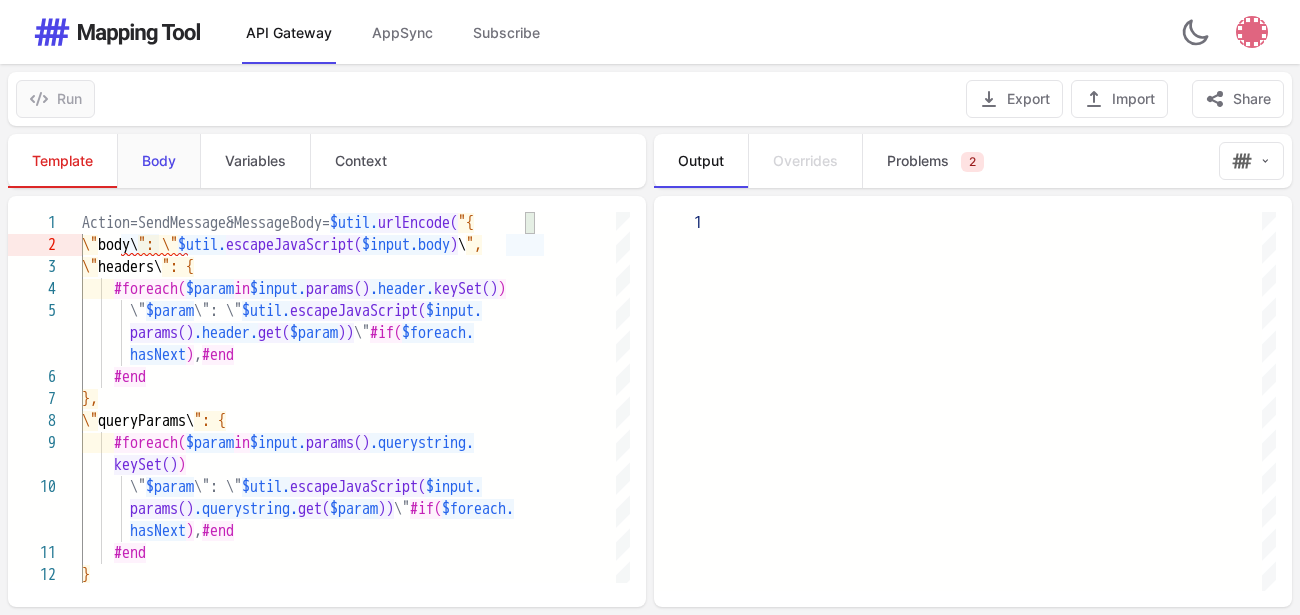 click on "Body" at bounding box center [159, 161] 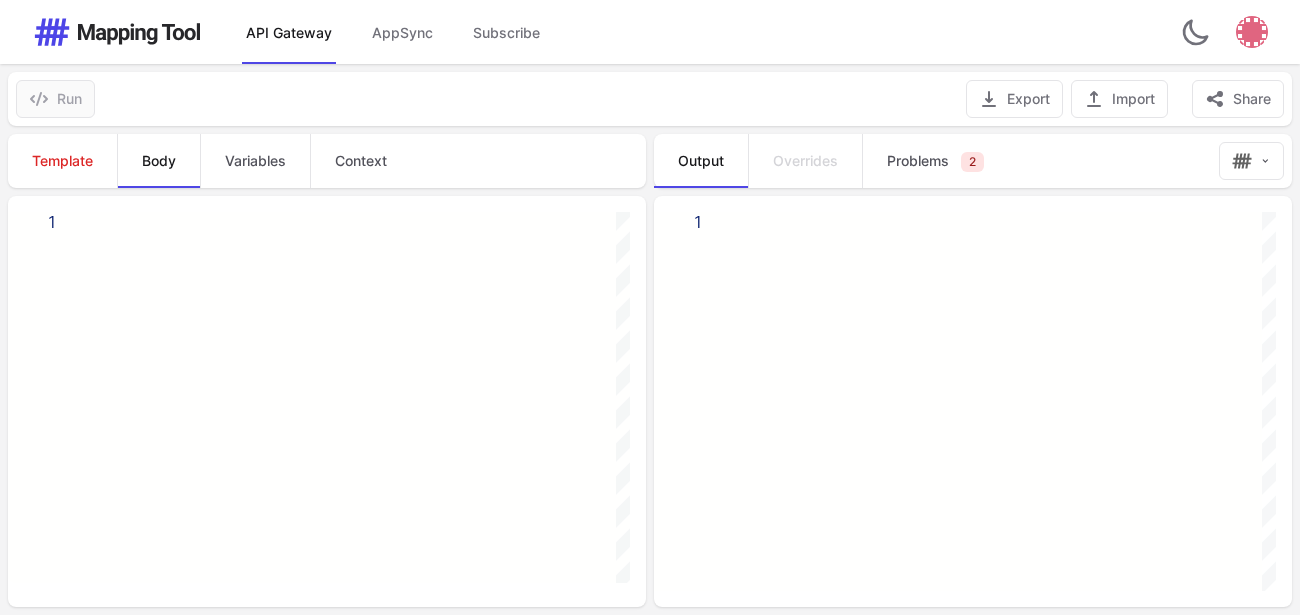 click at bounding box center (356, 223) 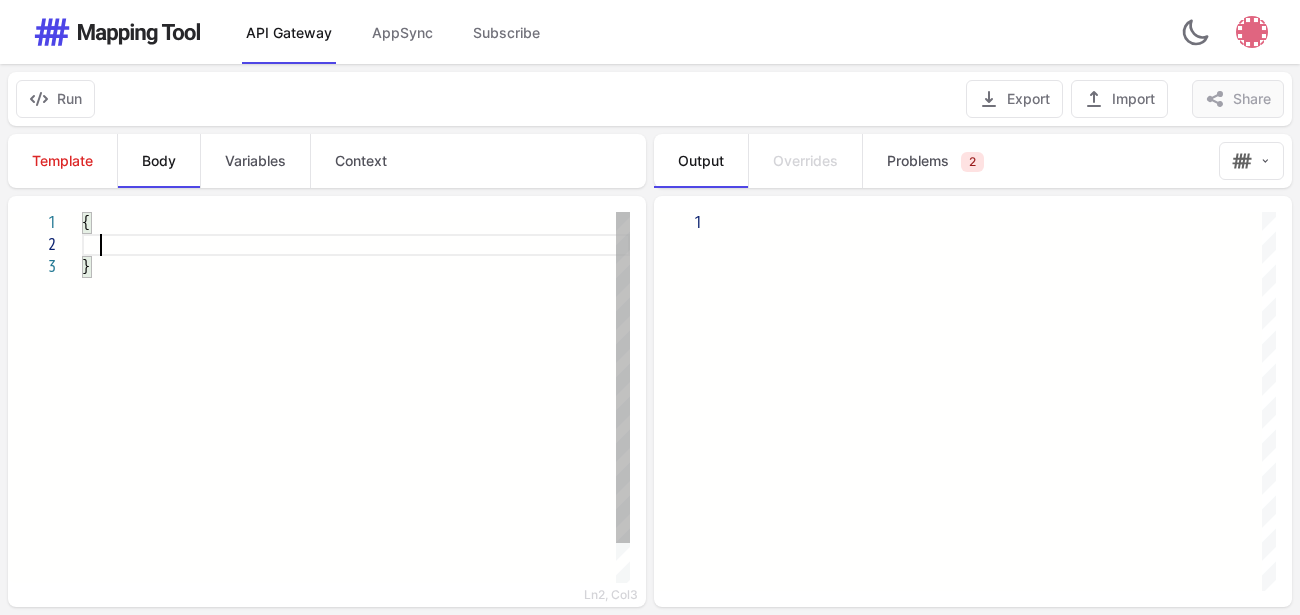 scroll, scrollTop: 23, scrollLeft: 18, axis: both 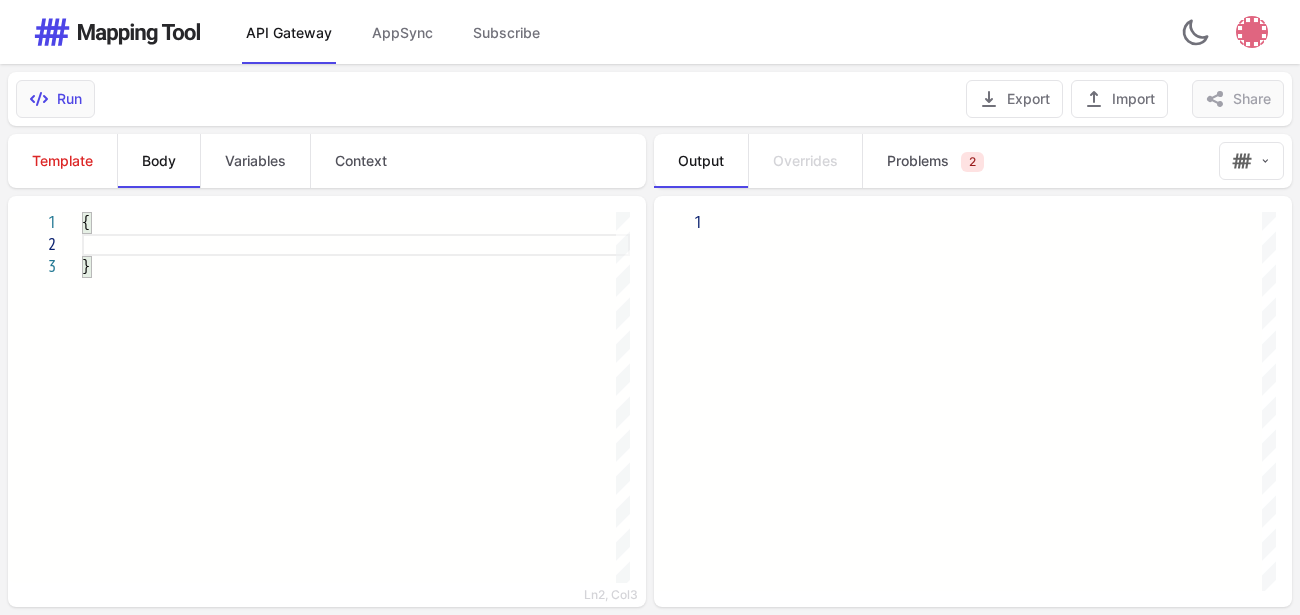 type on "*
**
*" 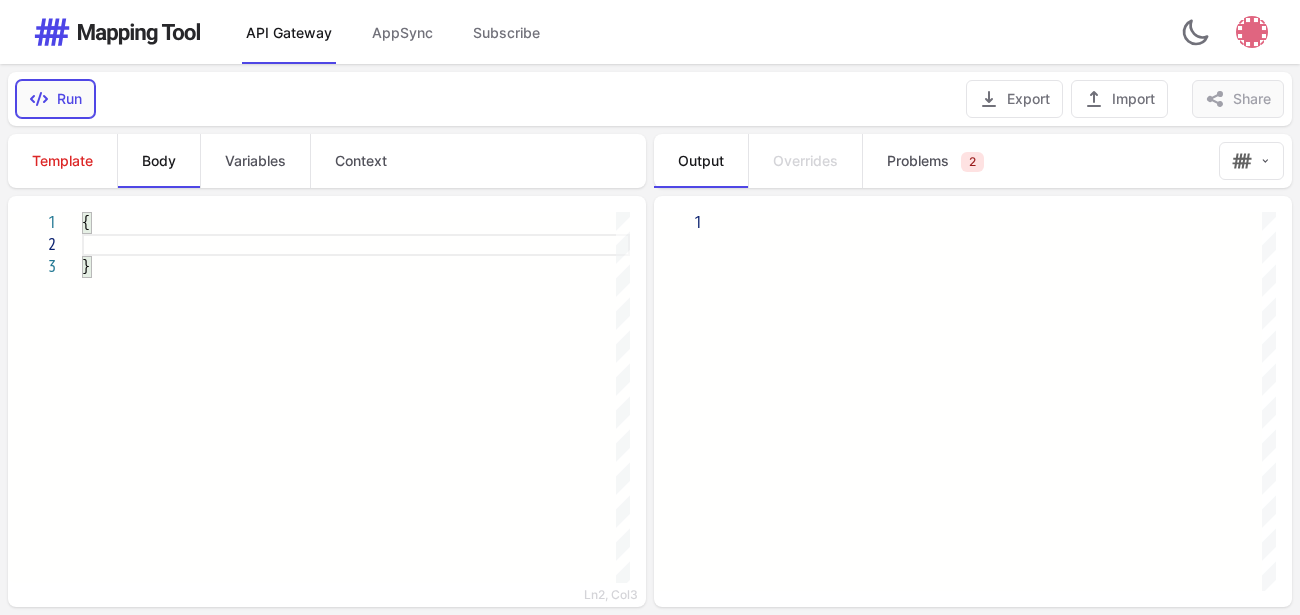 click on "Run" at bounding box center [55, 99] 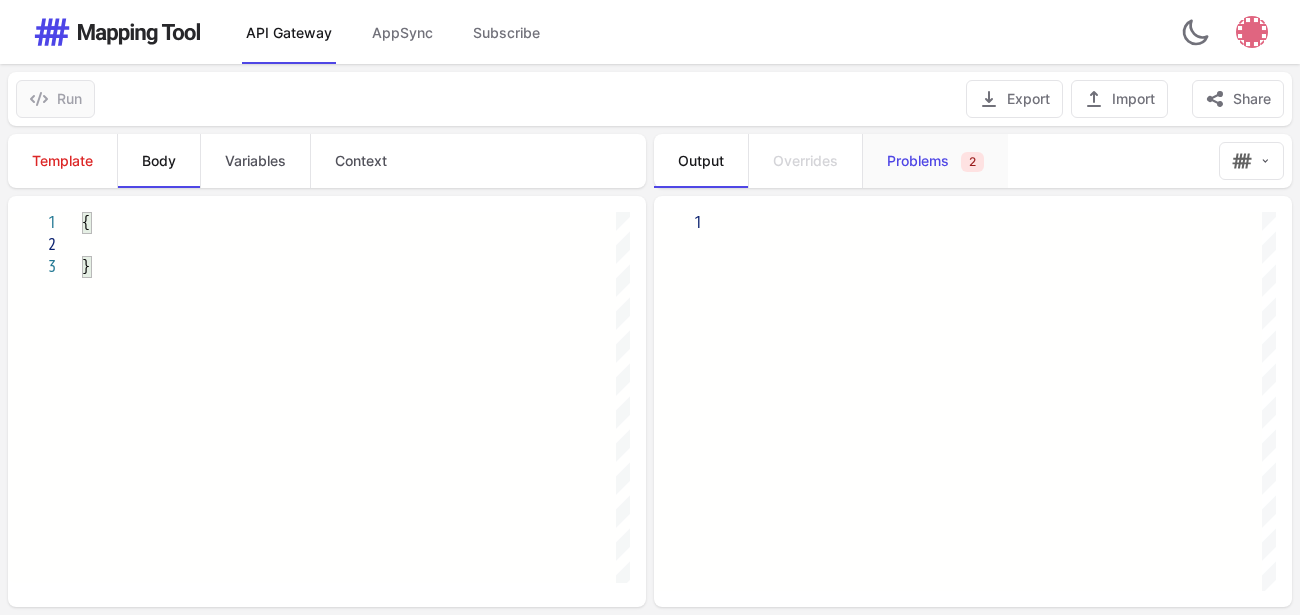 click on "Problems 2" at bounding box center (935, 161) 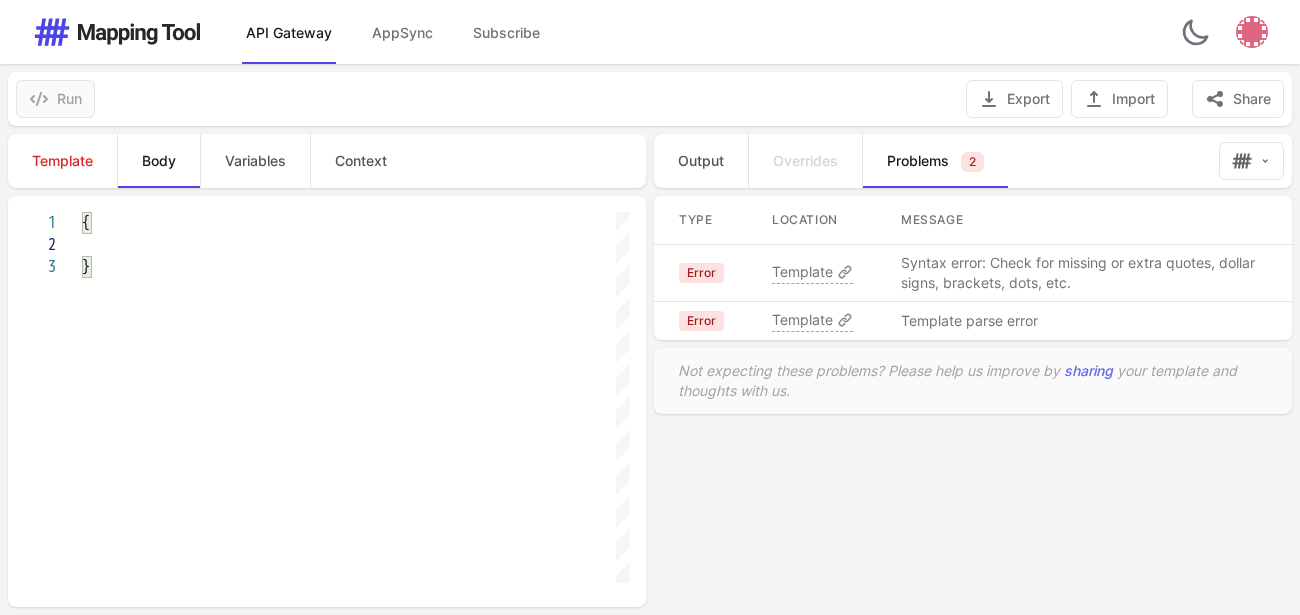 click on "Template parse error" at bounding box center (969, 321) 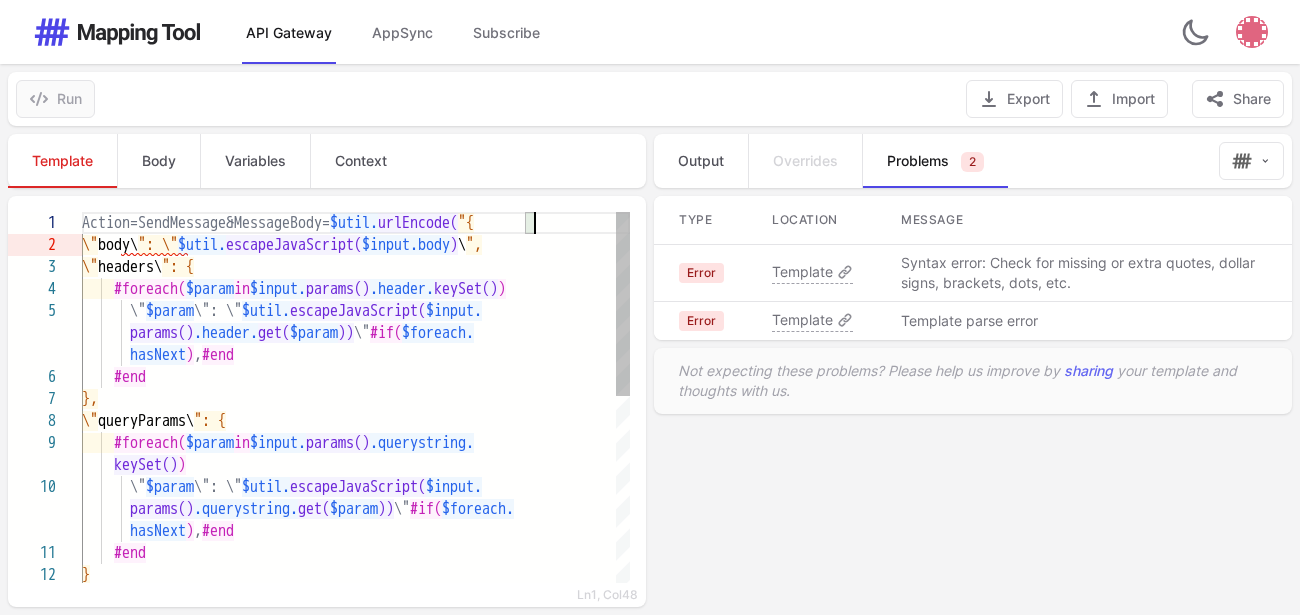 click on ""{" at bounding box center [466, 223] 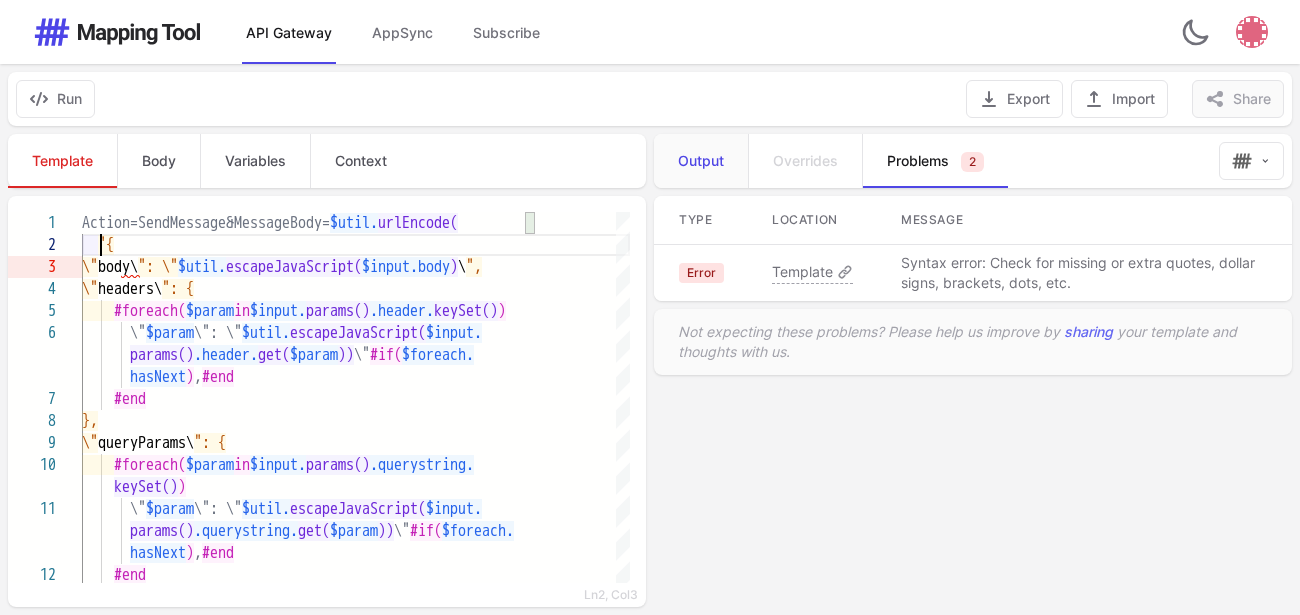 click on "Output" at bounding box center [701, 161] 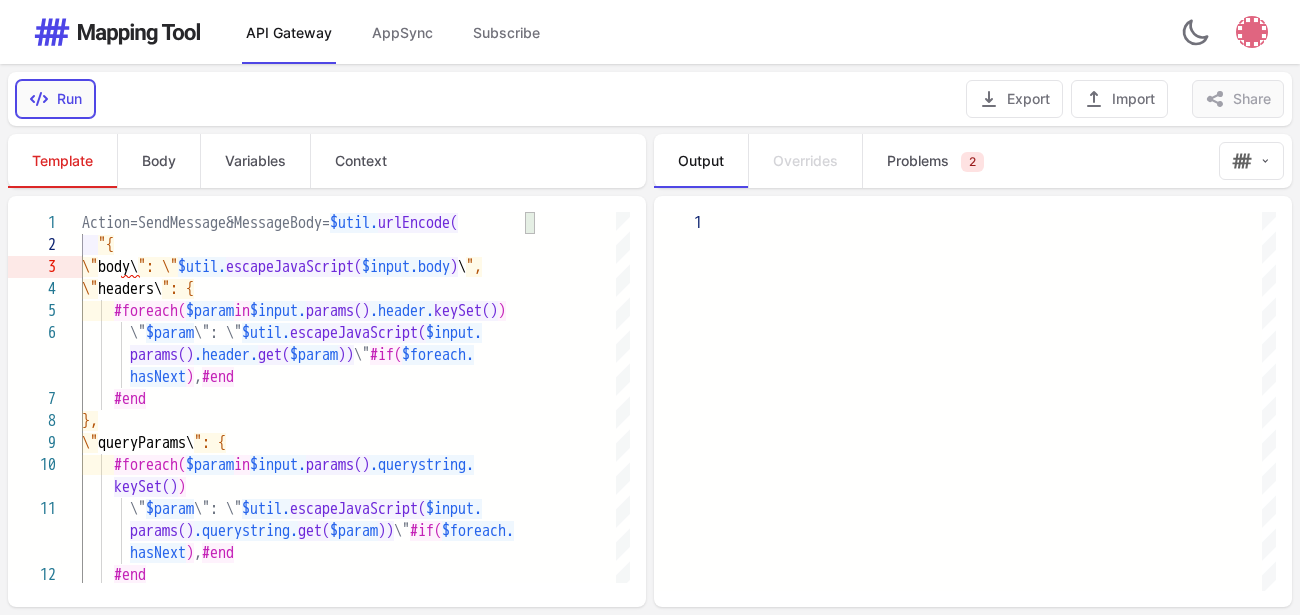 click on "Run" at bounding box center (55, 99) 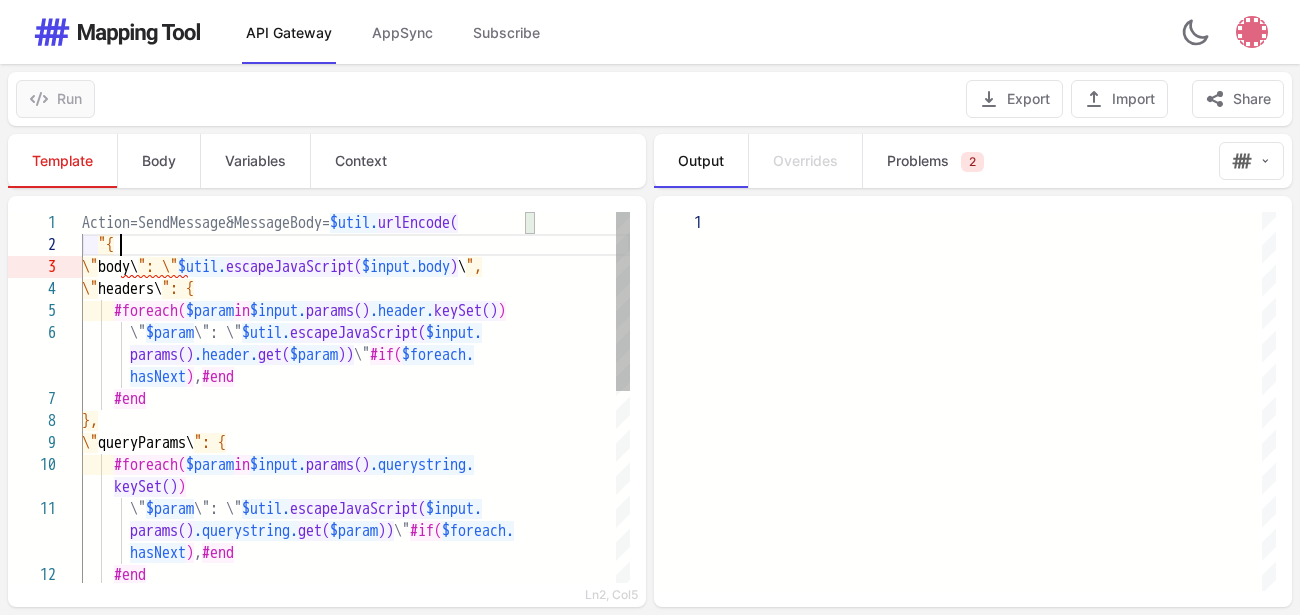 click on ""{" at bounding box center (356, 245) 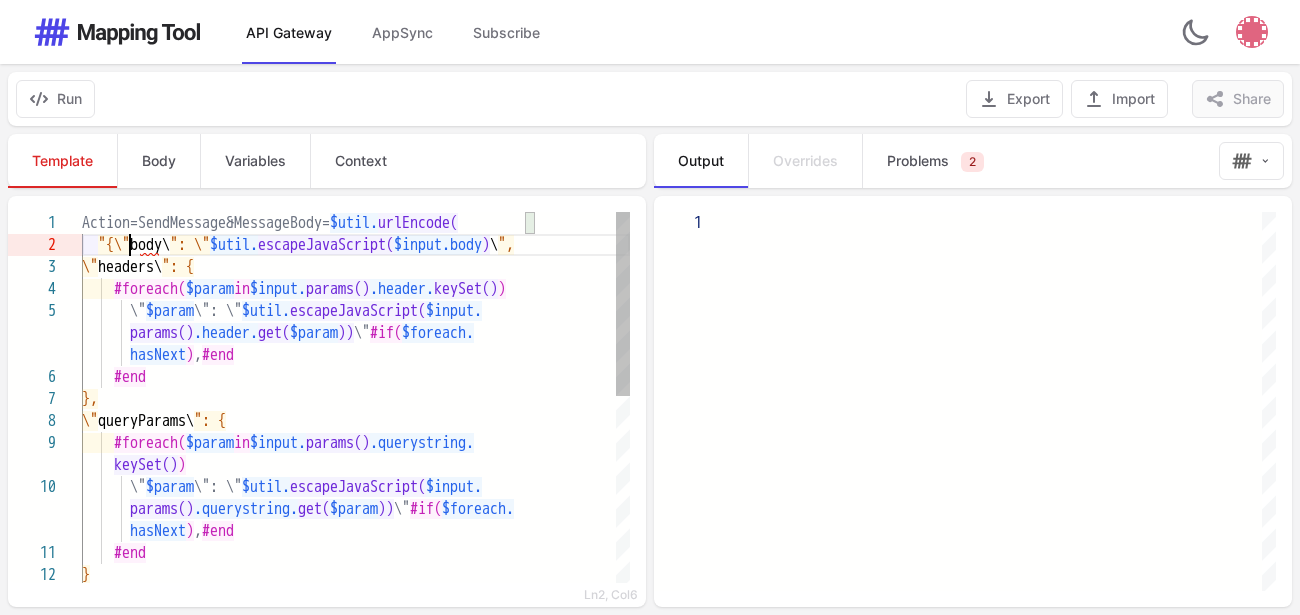 scroll, scrollTop: 23, scrollLeft: 48, axis: both 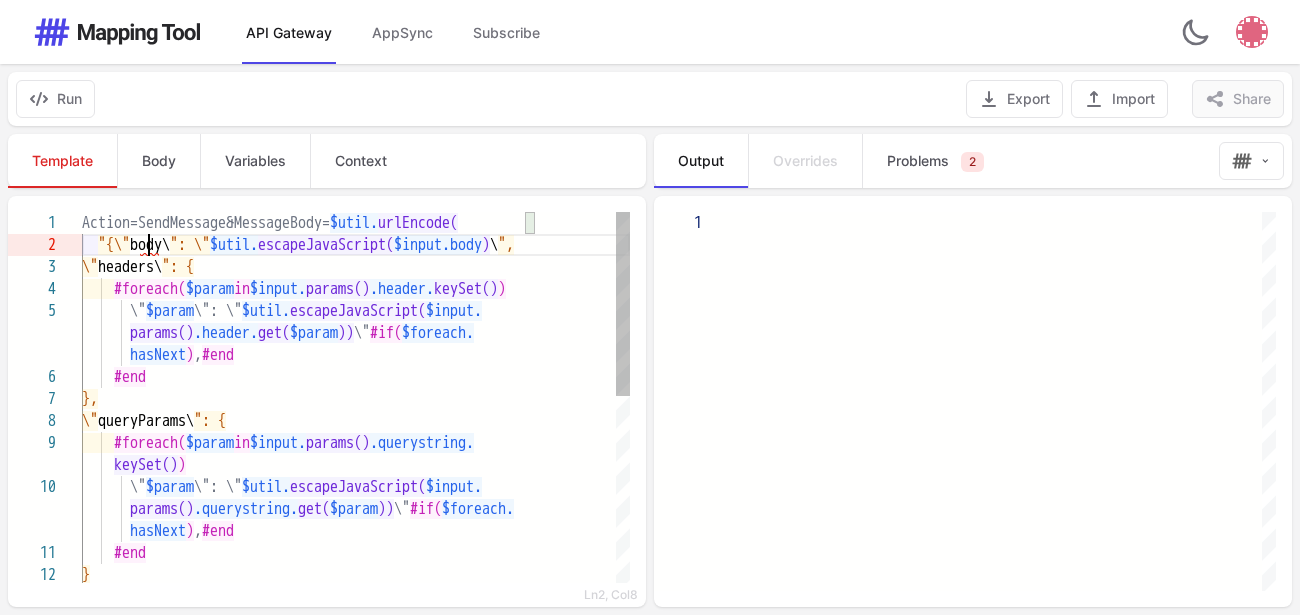 click on "\" headers\ ": {      #foreach( $param  in  $input. params() .header. keySet() )        \" $param \":   \" $util. escapeJavaScript( $input.        params() .header. get( $param )) \" #if( $foreach.        hasNext ) , #end      #end   },   \" queryParams\ ": {      #foreach( $param  in  $input. params() .querystring.      keySet() )        \" $param \":   \" $util. escapeJavaScript( $input.        params() .querystring. get( $param )) \" #if( $foreach.        hasNext ) , #end      #end Action=SendMessage&MessageBody= $util. urlEncode(    "{\" body\ ": \" $util. escapeJavaScript( $input.body ) \ ",   }" at bounding box center [500082, 500212] 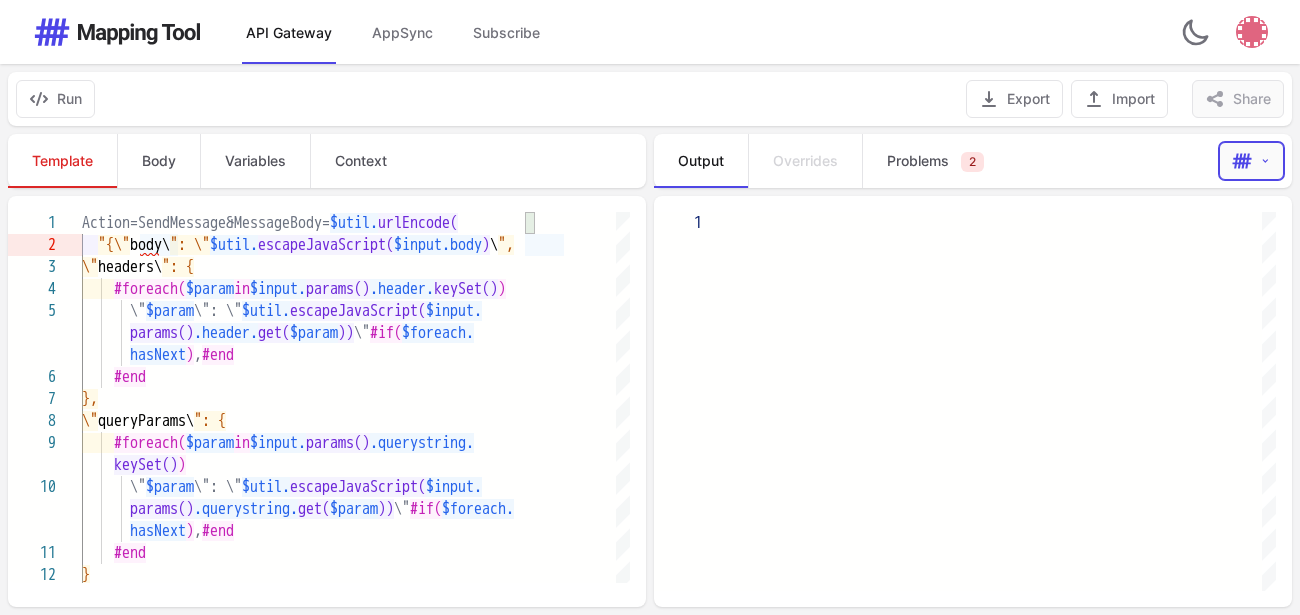 click at bounding box center [1242, 161] 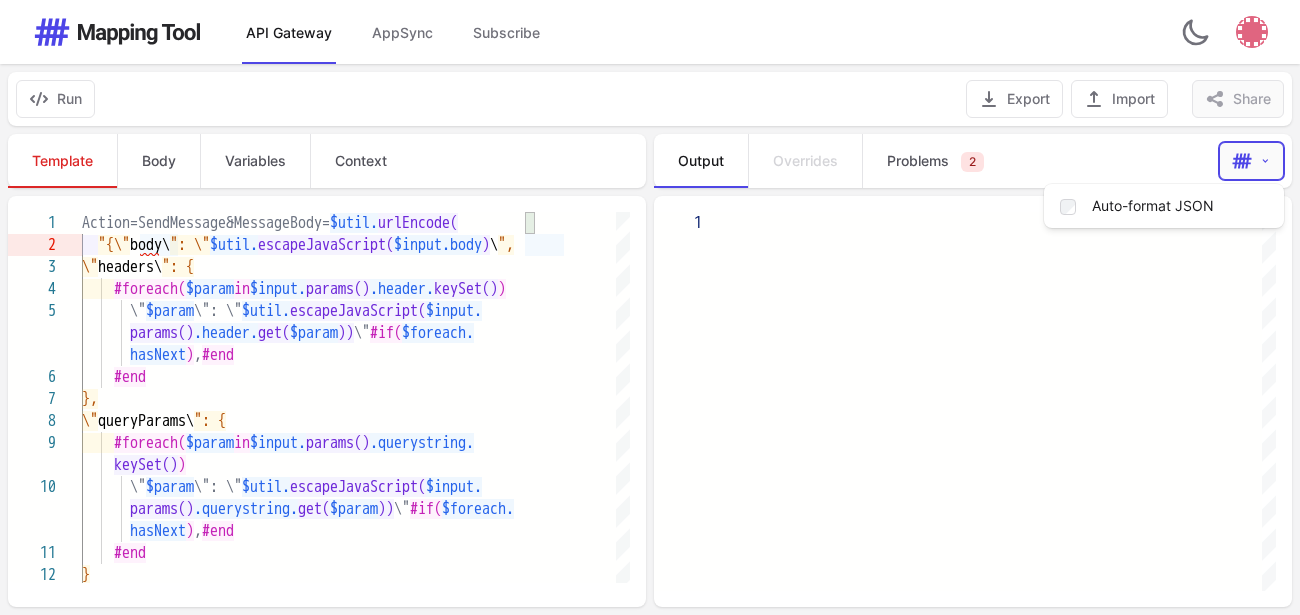 click at bounding box center [1242, 161] 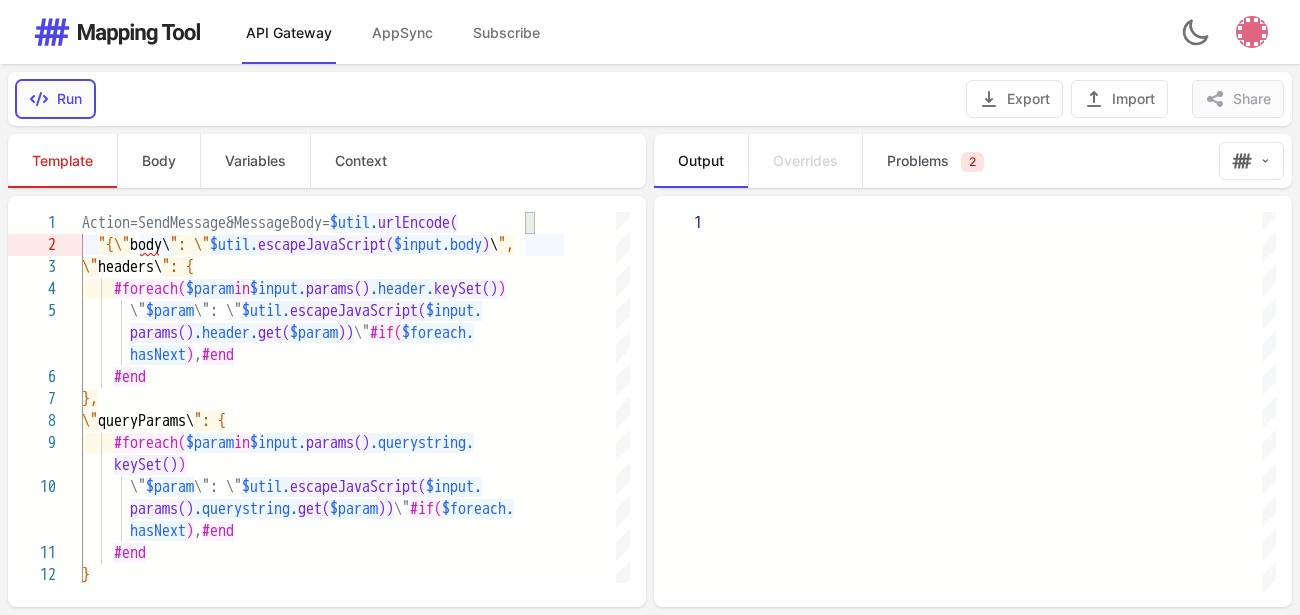 click on "Run" at bounding box center [55, 99] 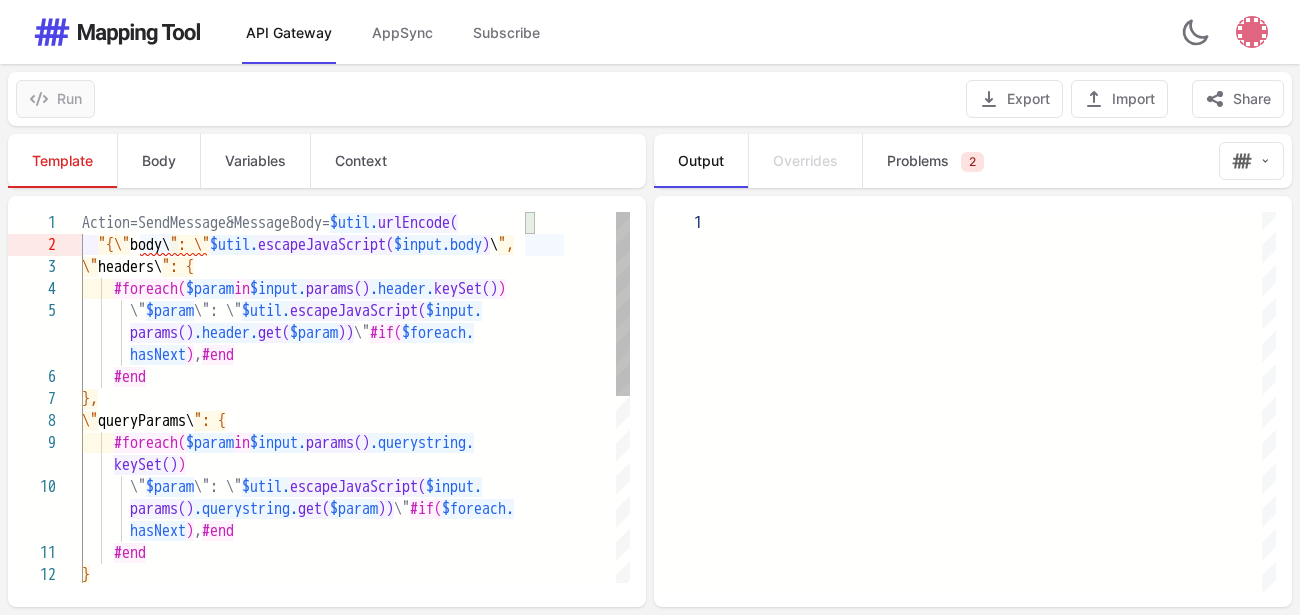 scroll, scrollTop: 23, scrollLeft: 67, axis: both 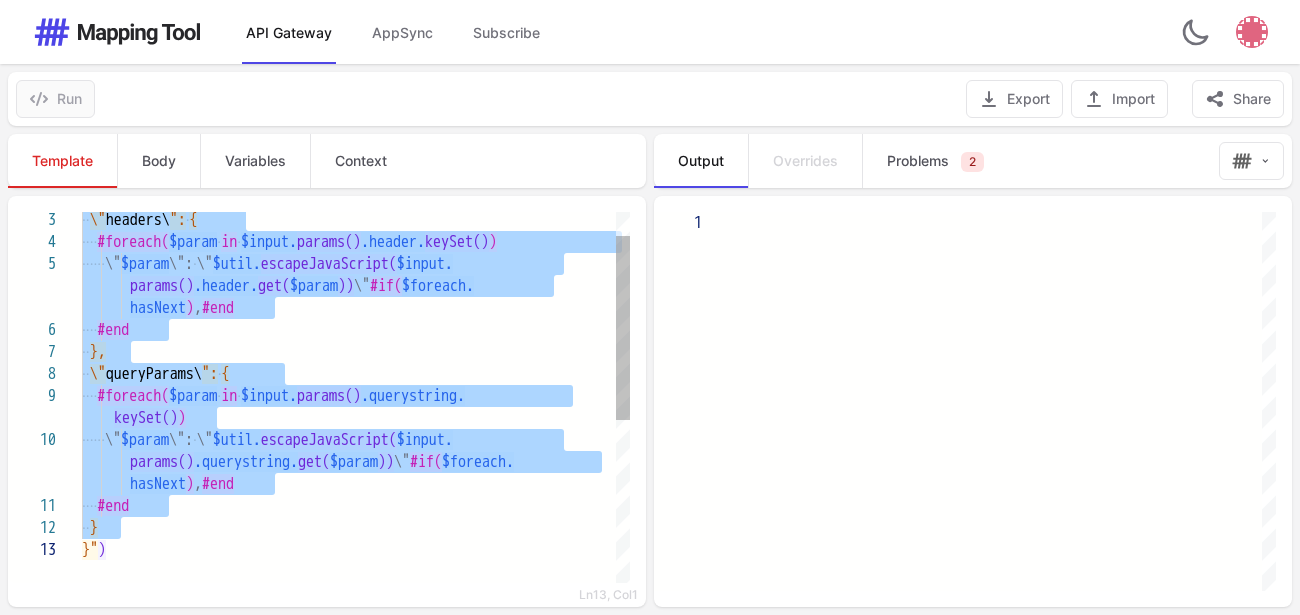 drag, startPoint x: 544, startPoint y: 229, endPoint x: 78, endPoint y: 551, distance: 566.4274 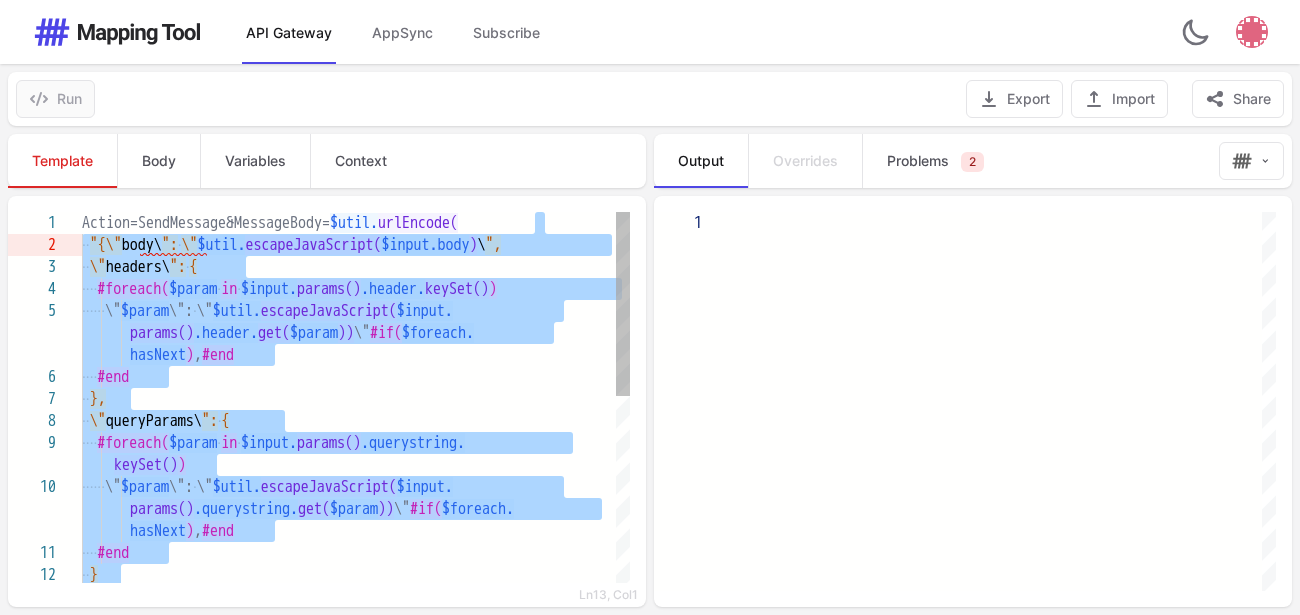 click on "escapeJavaScript(" at bounding box center [329, 487] 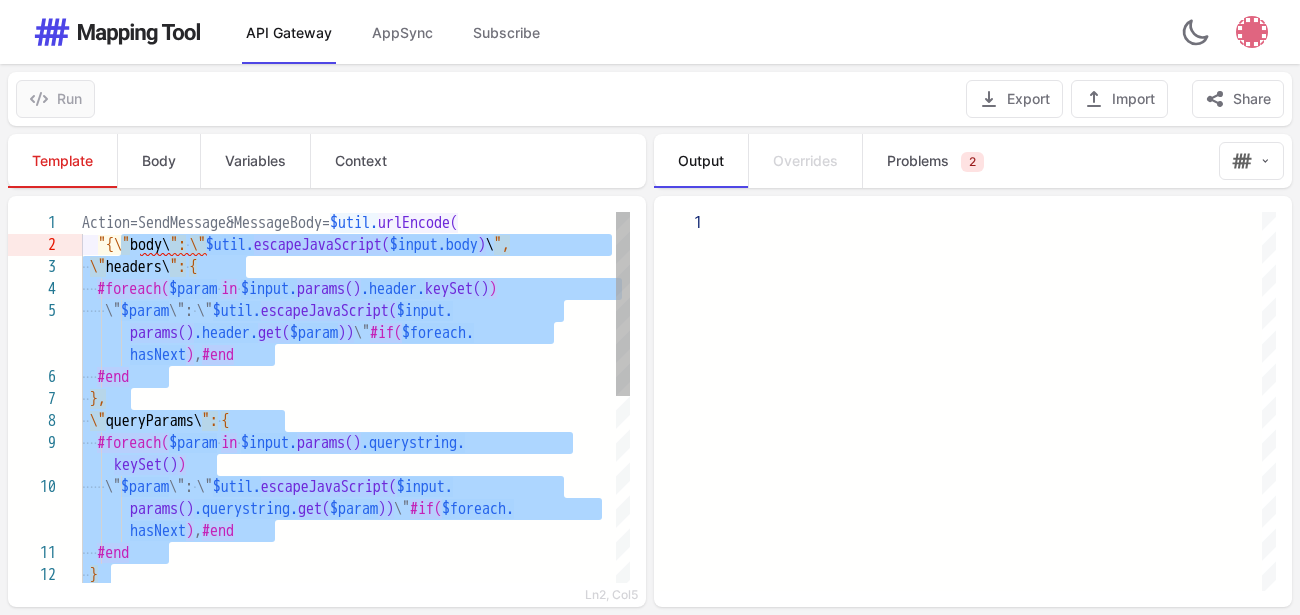 drag, startPoint x: 116, startPoint y: 441, endPoint x: 122, endPoint y: 248, distance: 193.09325 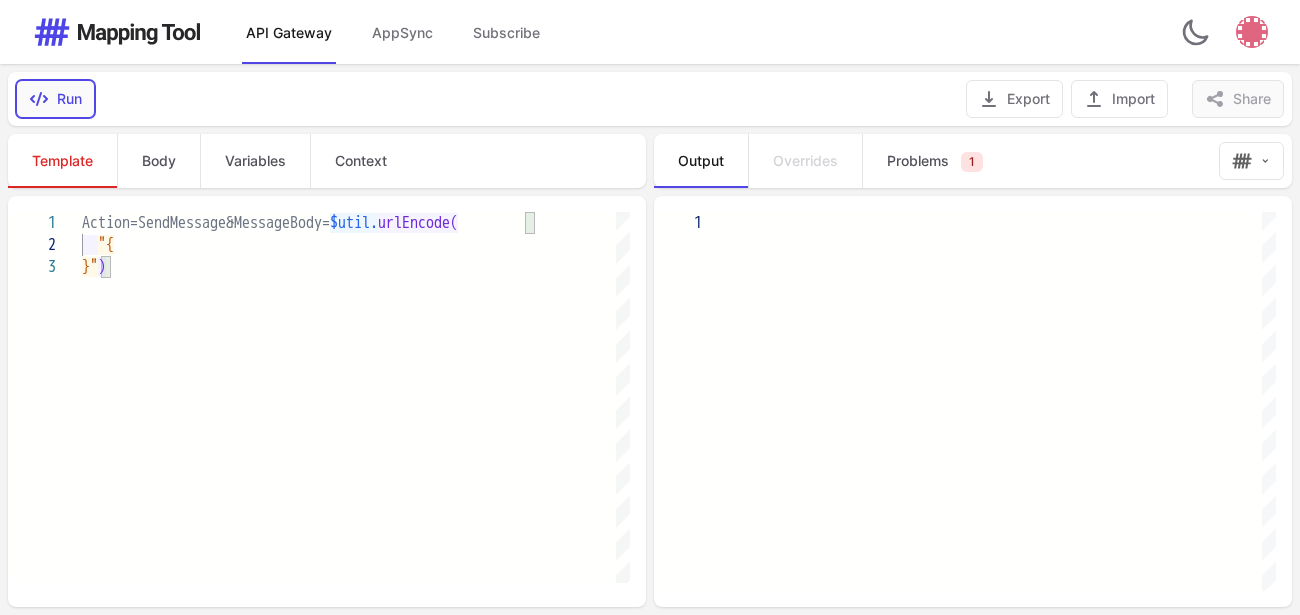 click on "Run" at bounding box center (55, 99) 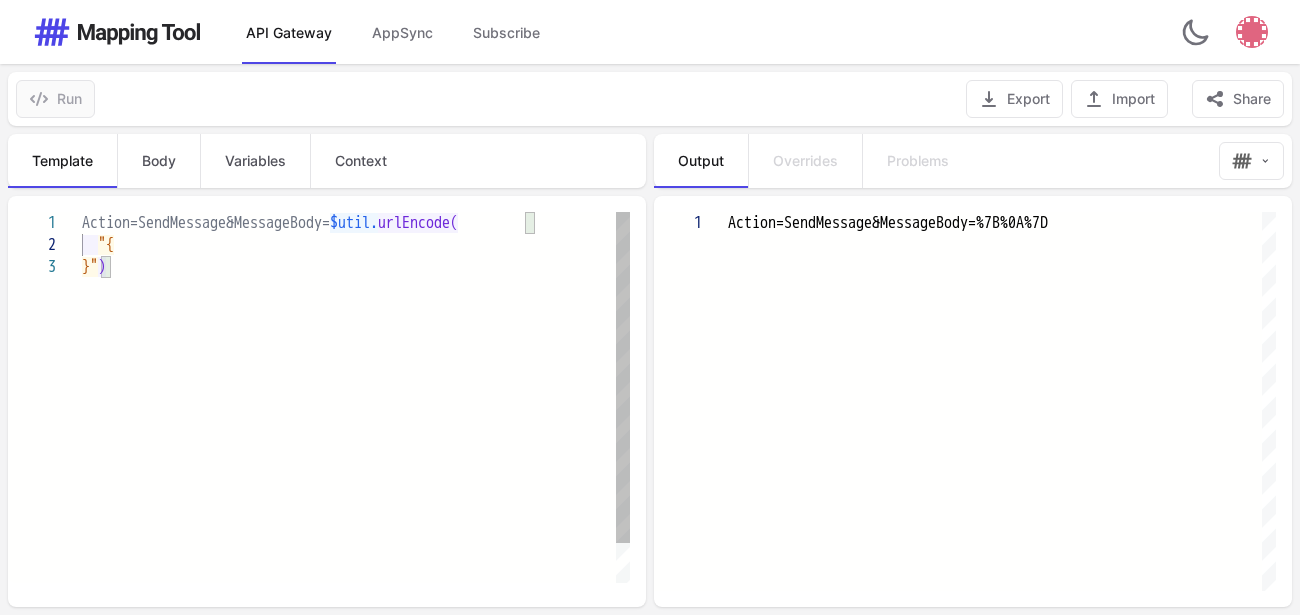 scroll, scrollTop: 23, scrollLeft: 37, axis: both 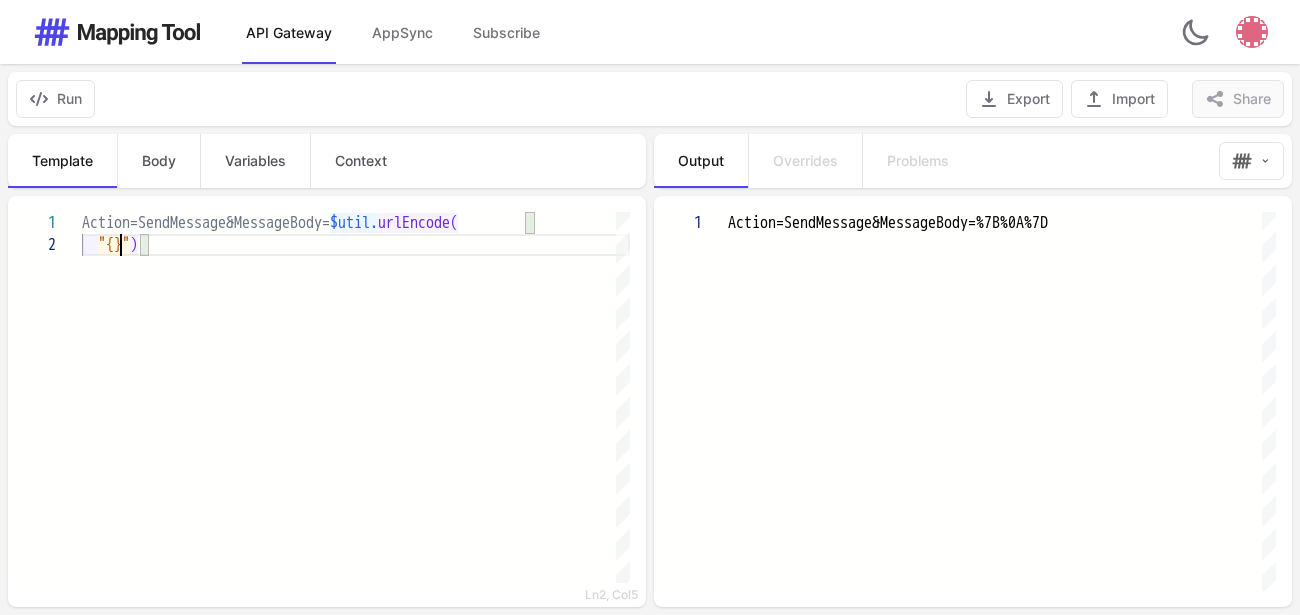 type on "**********" 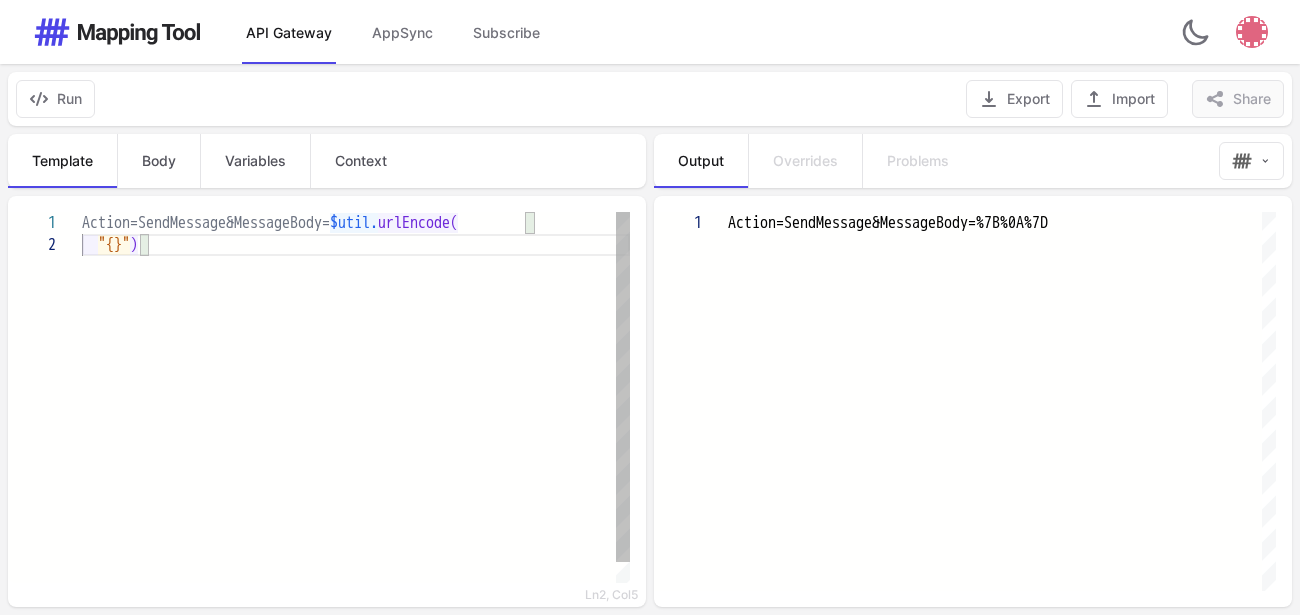 click on "$util." at bounding box center [354, 223] 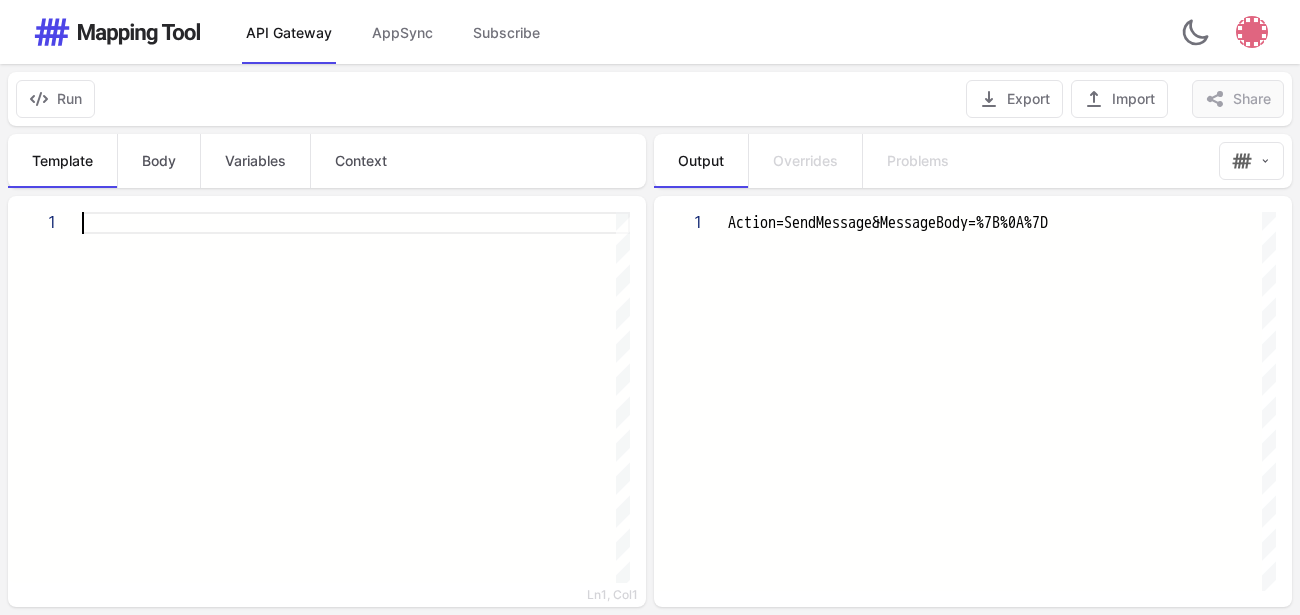 scroll, scrollTop: 21, scrollLeft: 0, axis: vertical 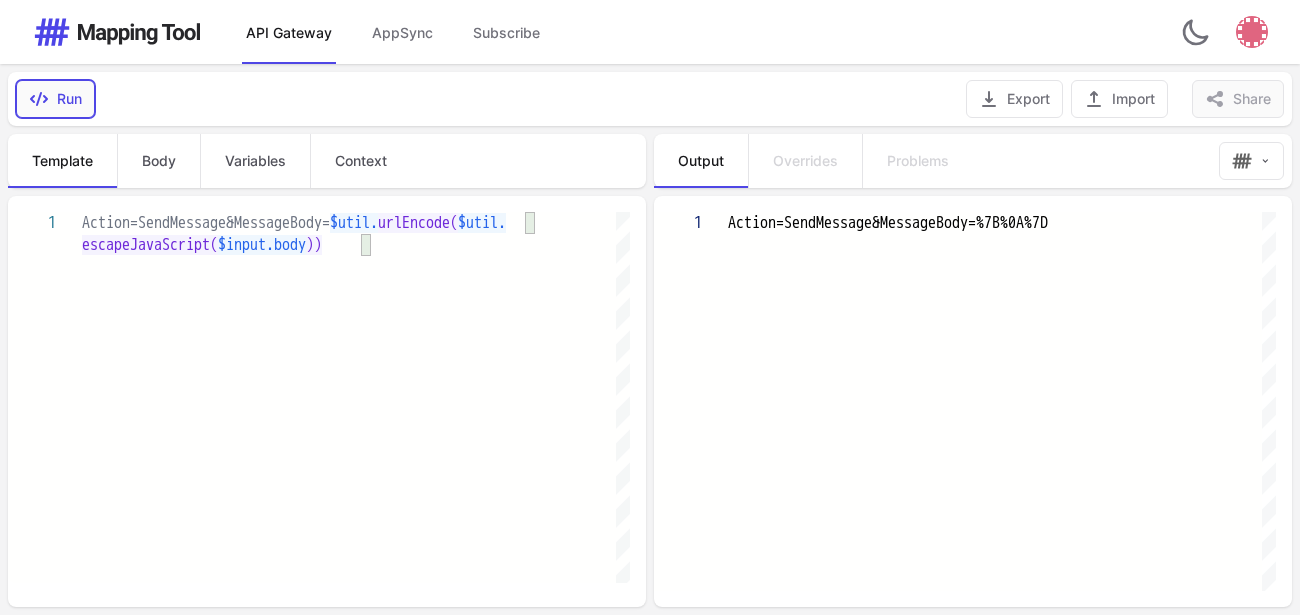 click on "Run" at bounding box center (55, 99) 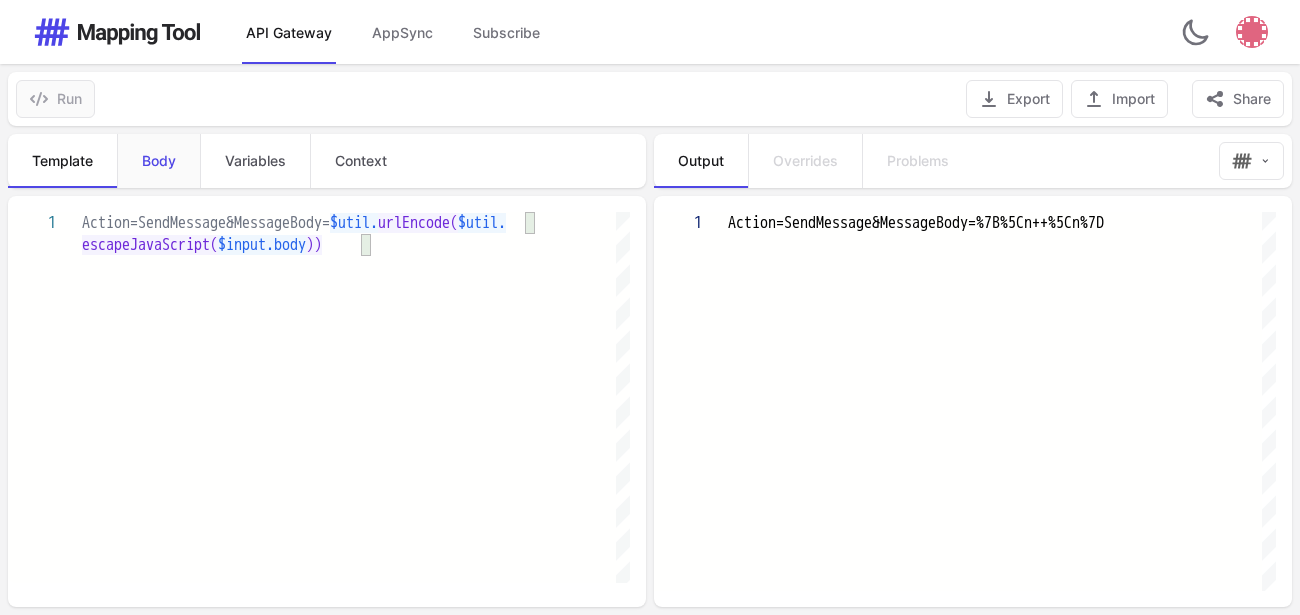 click on "Body" at bounding box center (159, 161) 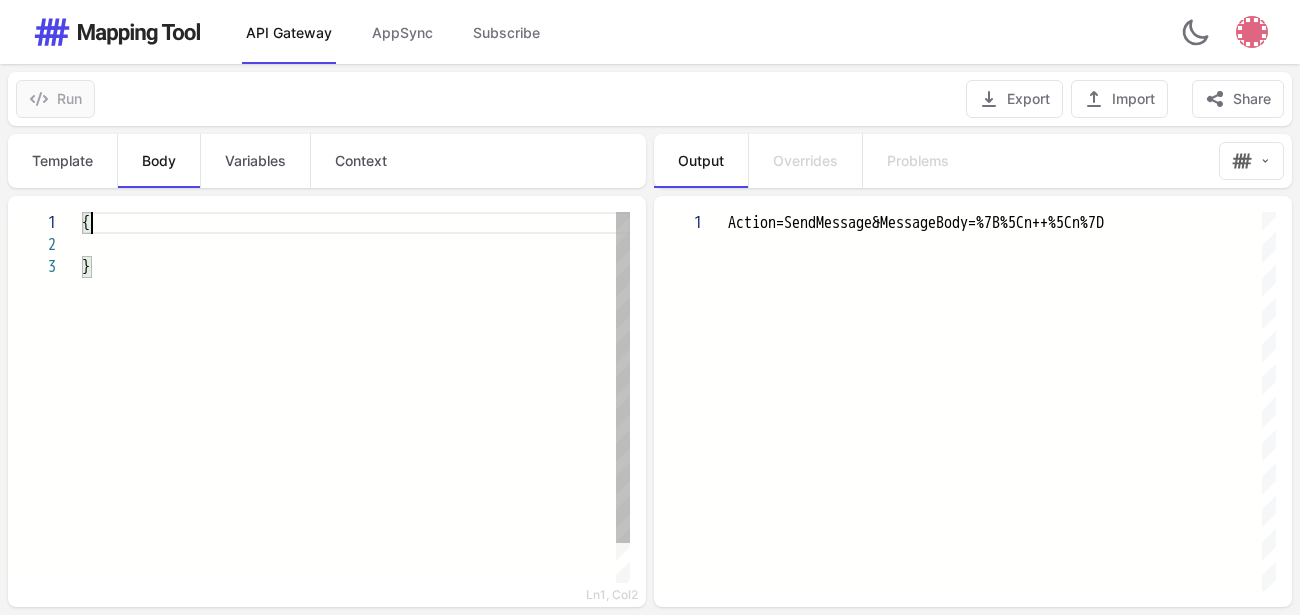 click on "{" at bounding box center (356, 223) 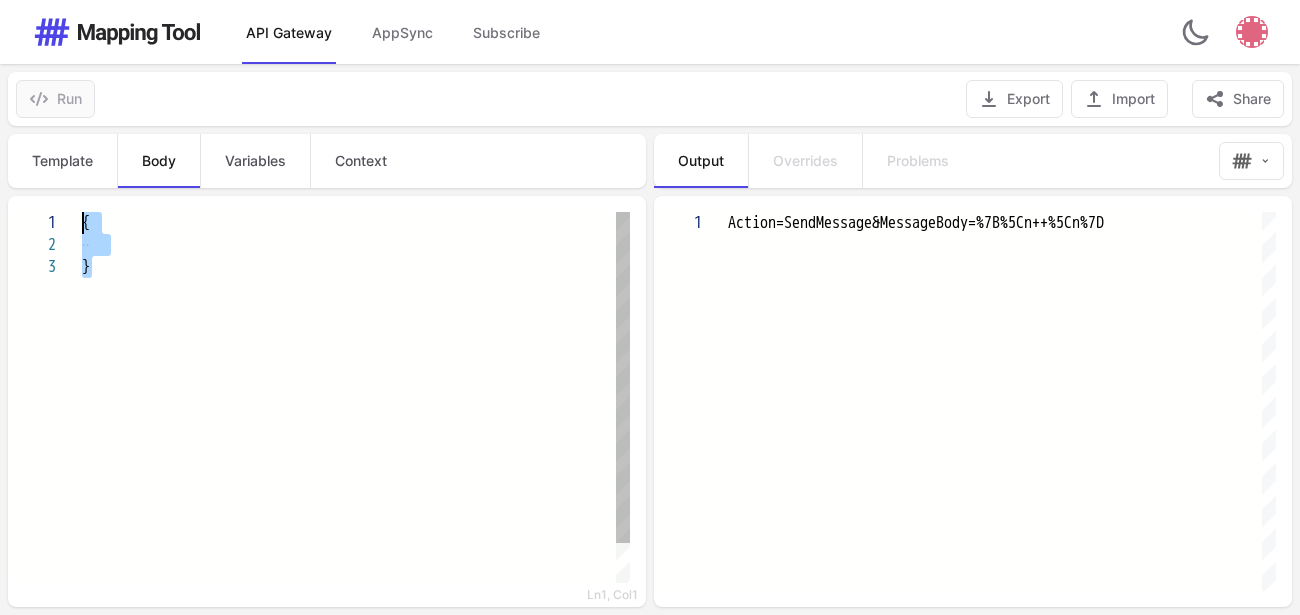 drag, startPoint x: 129, startPoint y: 289, endPoint x: 82, endPoint y: 225, distance: 79.40403 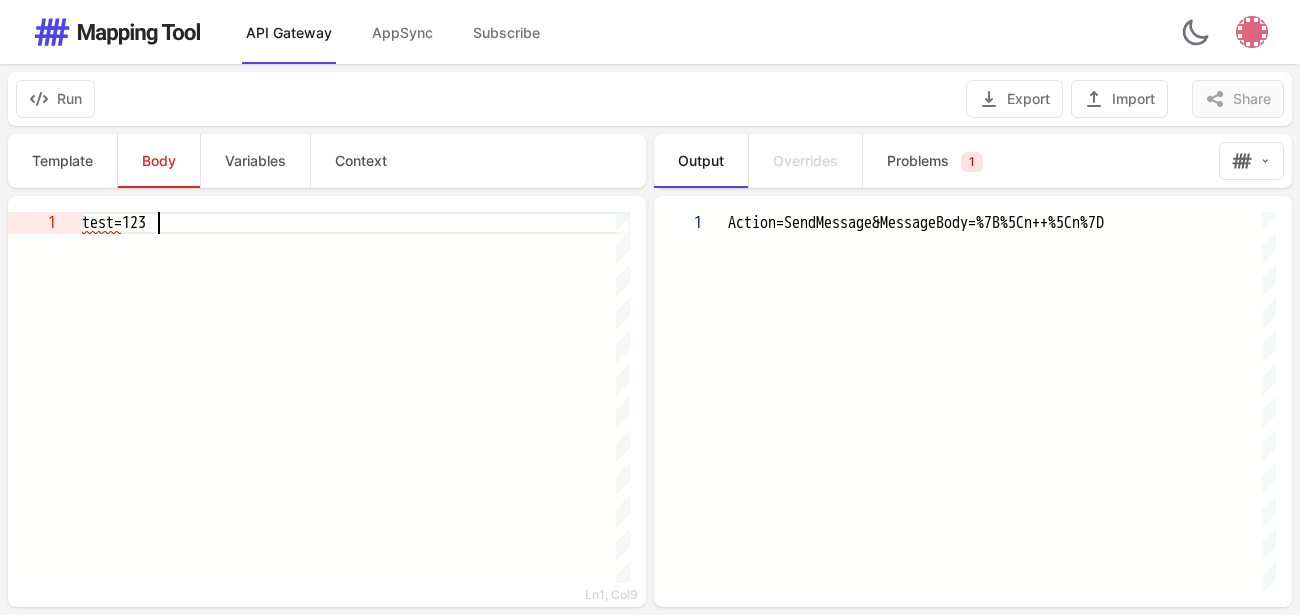 scroll, scrollTop: 19, scrollLeft: 76, axis: both 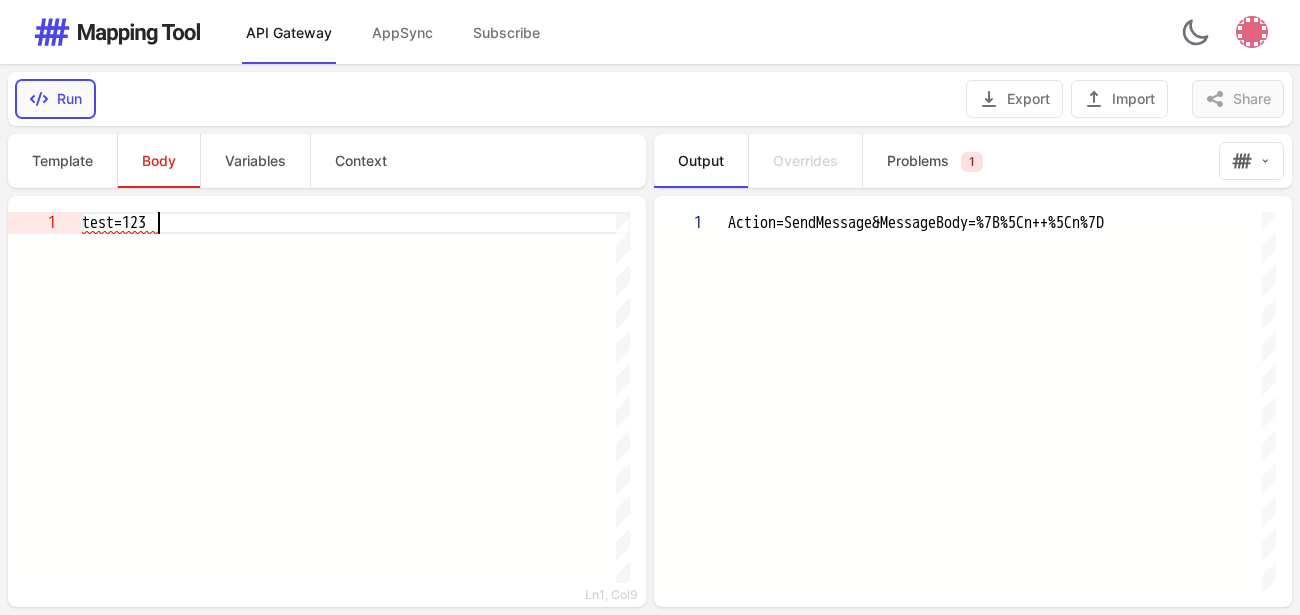 click on "Run" at bounding box center [55, 99] 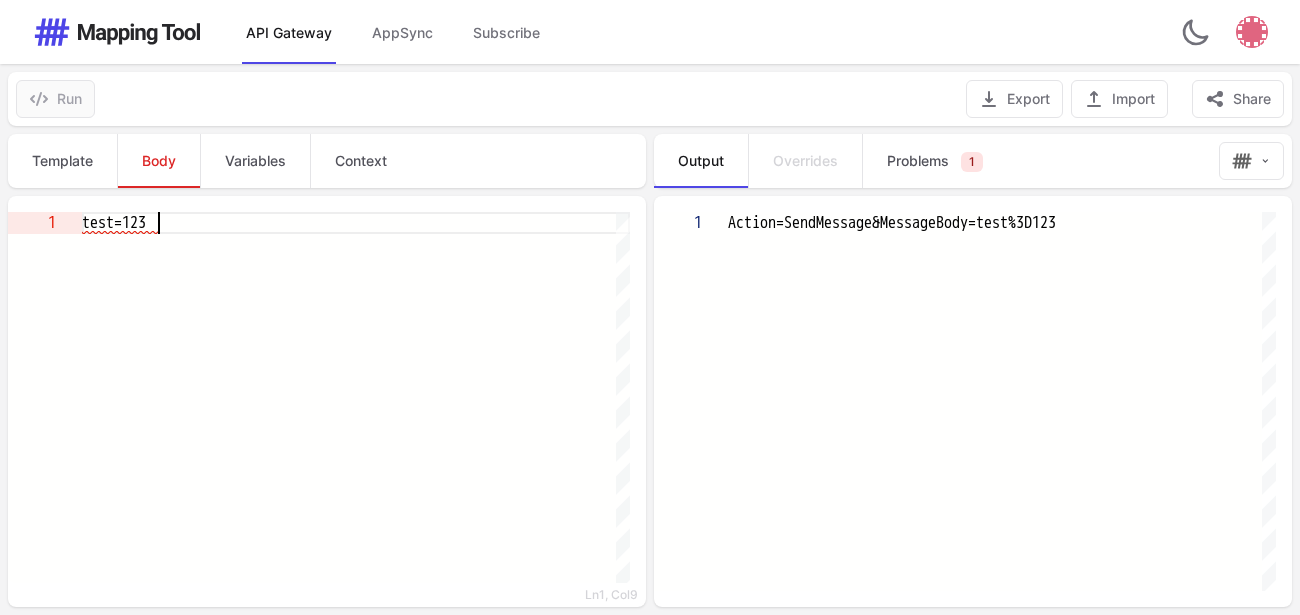 click on "test=123" at bounding box center (356, 397) 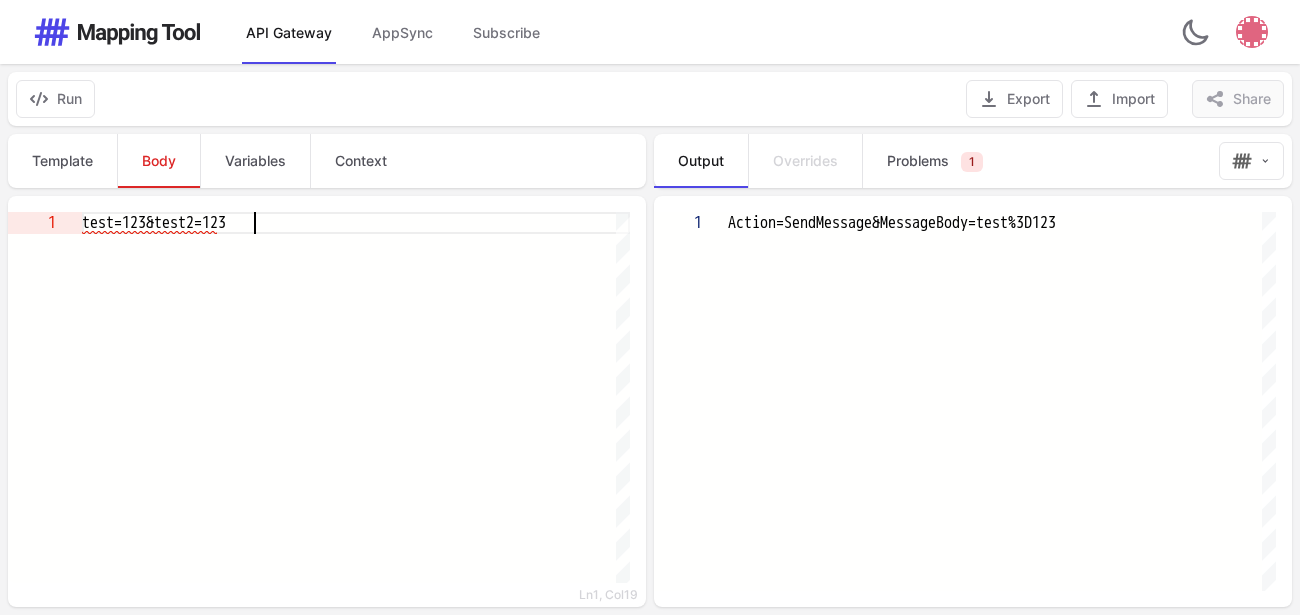 scroll, scrollTop: 19, scrollLeft: 182, axis: both 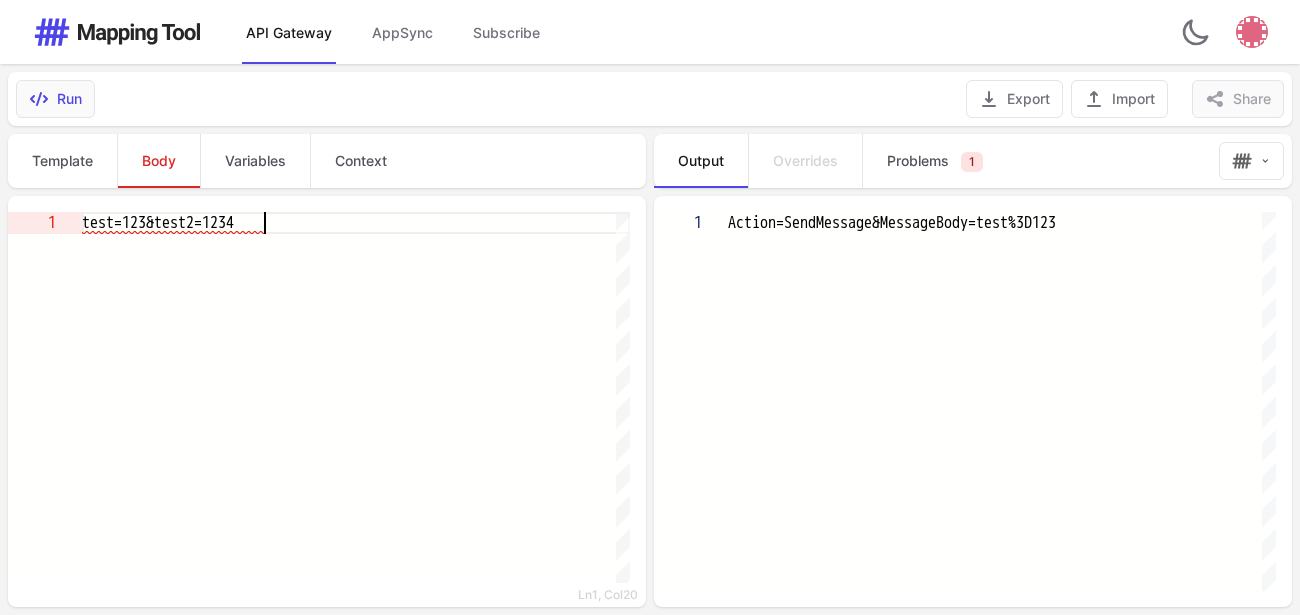 type on "**********" 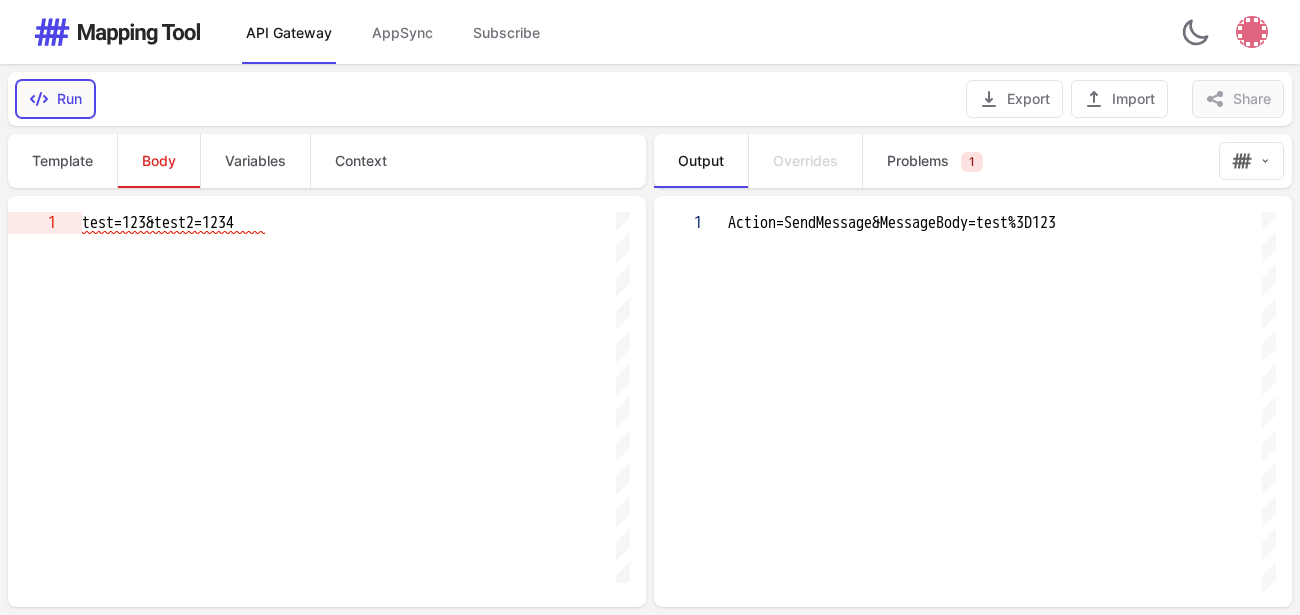 click on "Run" at bounding box center [55, 99] 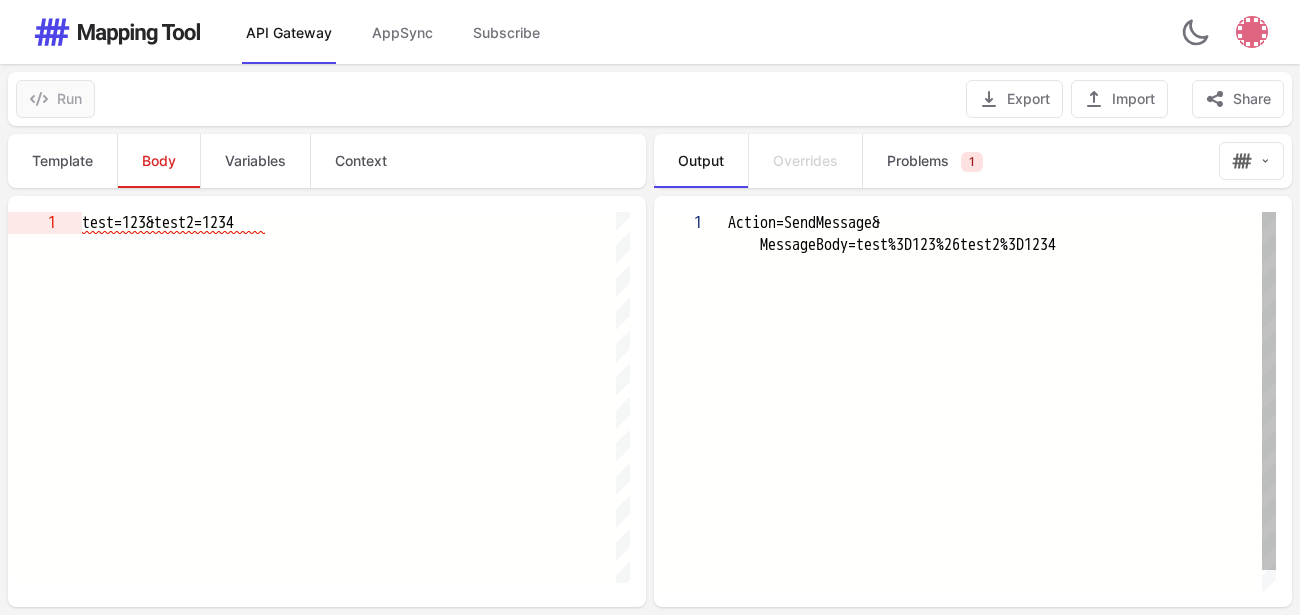 scroll, scrollTop: 0, scrollLeft: 538, axis: horizontal 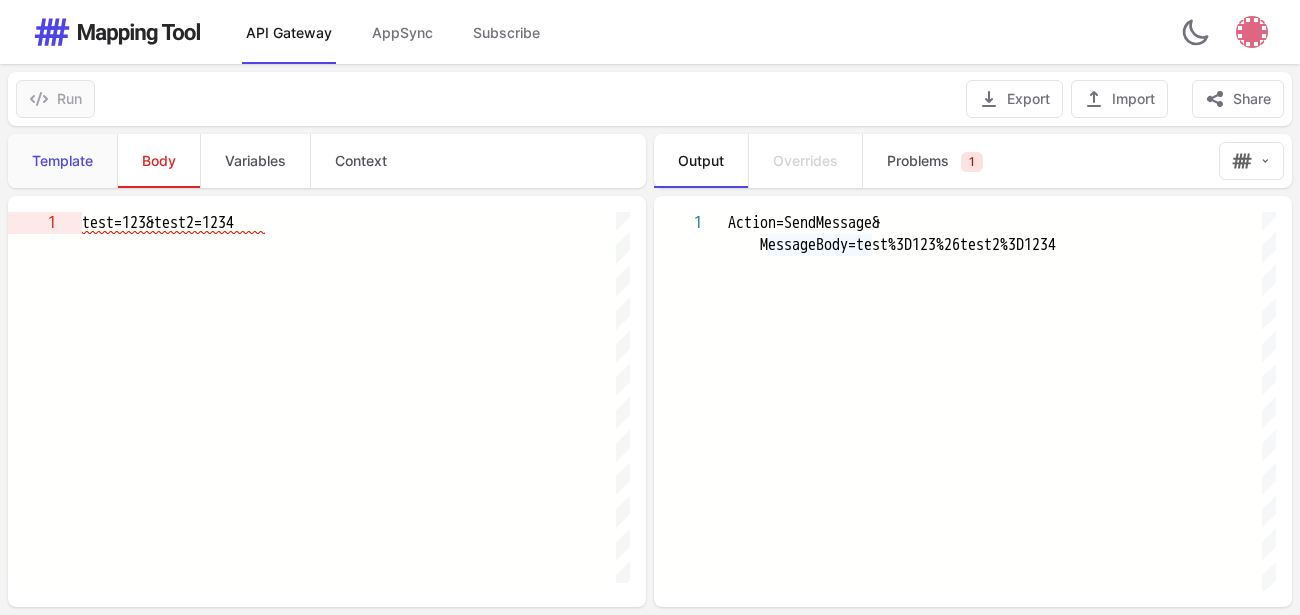 click on "Template" at bounding box center [62, 161] 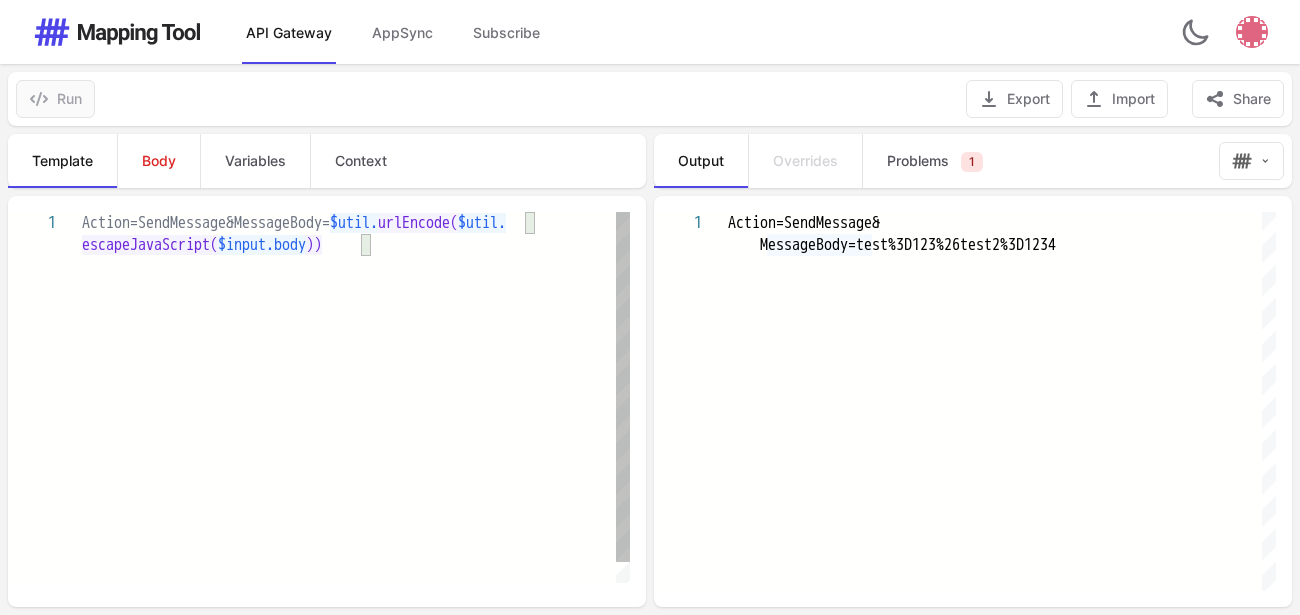 scroll, scrollTop: 21, scrollLeft: 798, axis: both 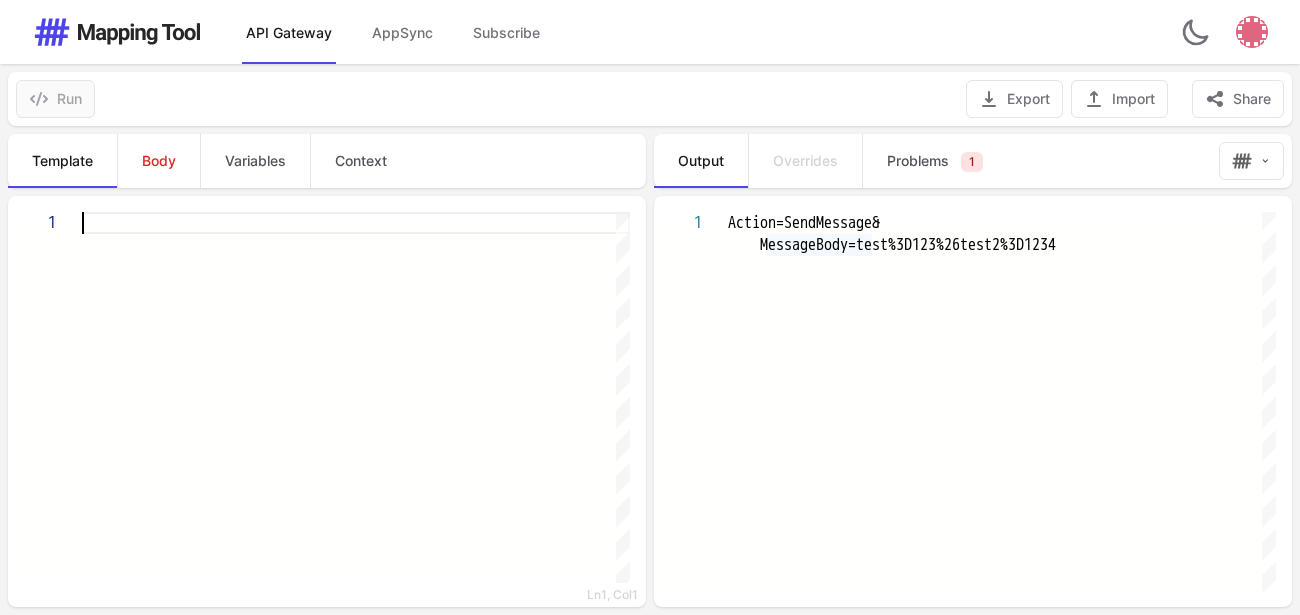 paste on "**********" 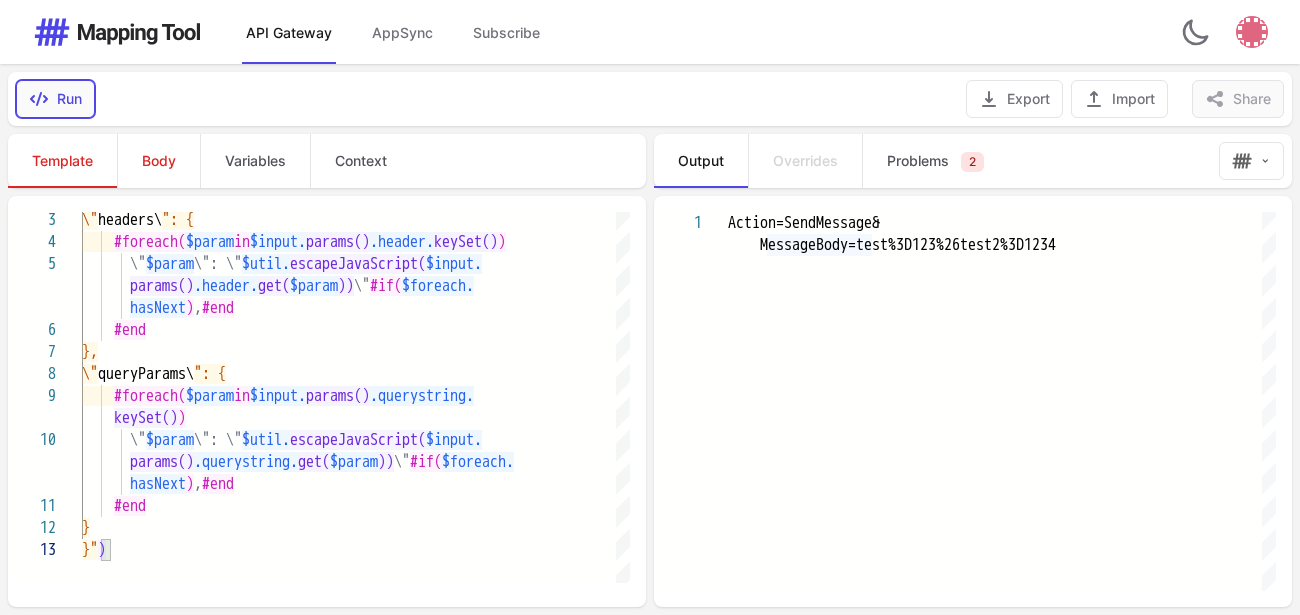 click on "Run" at bounding box center [55, 99] 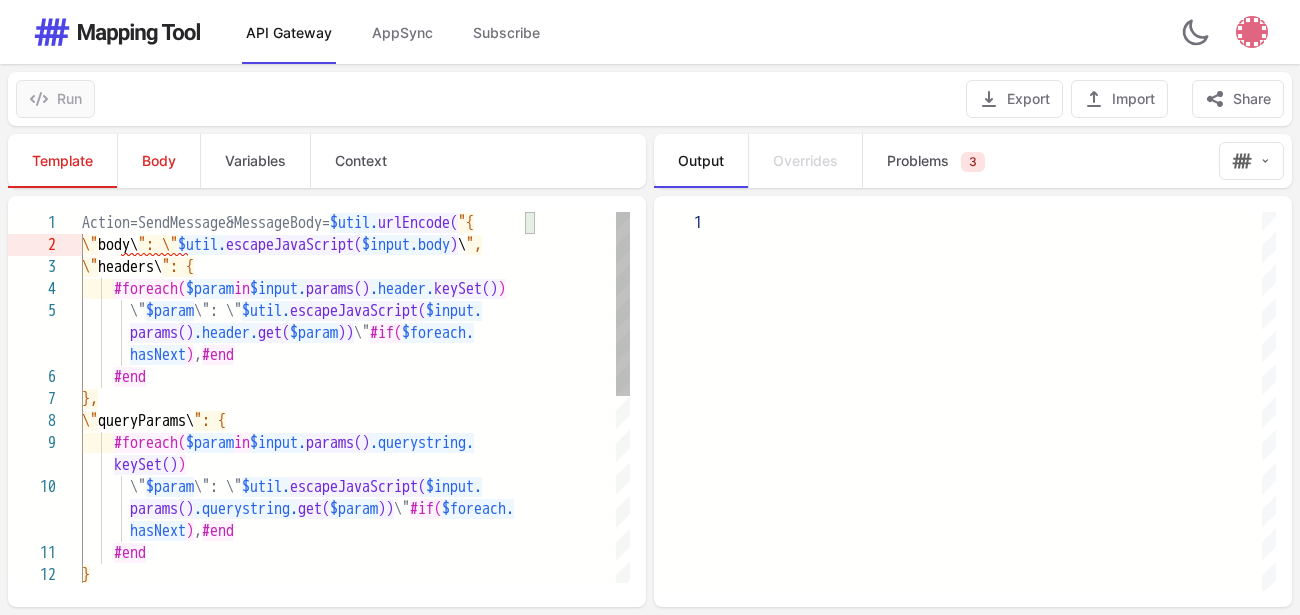 type on "**********" 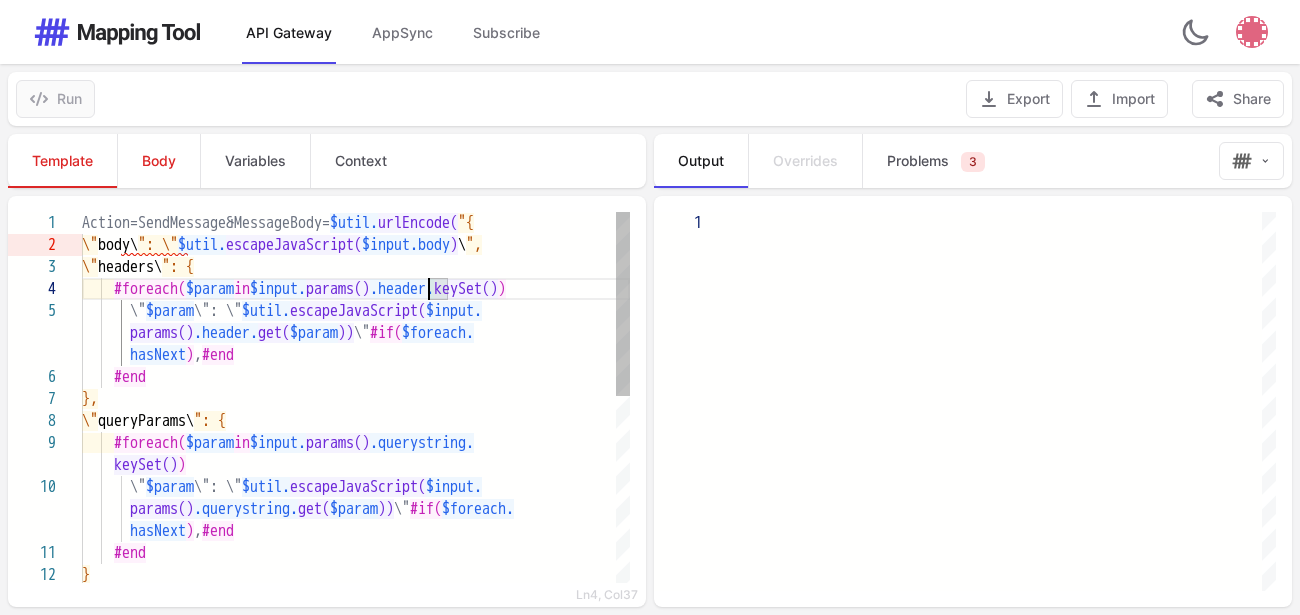click on "\" headers\ ": {      #foreach( $param  in  $input. params() .header. keySet() )        \" $param \":   \" $util. escapeJavaScript( $input.        params() .header. get( $param )) \" #if( $foreach.        hasNext ) , #end      #end   },   \" queryParams\ ": {      #foreach( $param  in  $input. params() .querystring.      keySet() )        \" $param \":   \" $util. escapeJavaScript( $input.        params() .querystring. get( $param )) \" #if( $foreach.        hasNext ) , #end      #end   }   \" body\ ": \" $util. escapeJavaScript( $input.body ) \ ", Action=SendMessage&MessageBody= $util. urlEncode( "{" at bounding box center (500082, 500212) 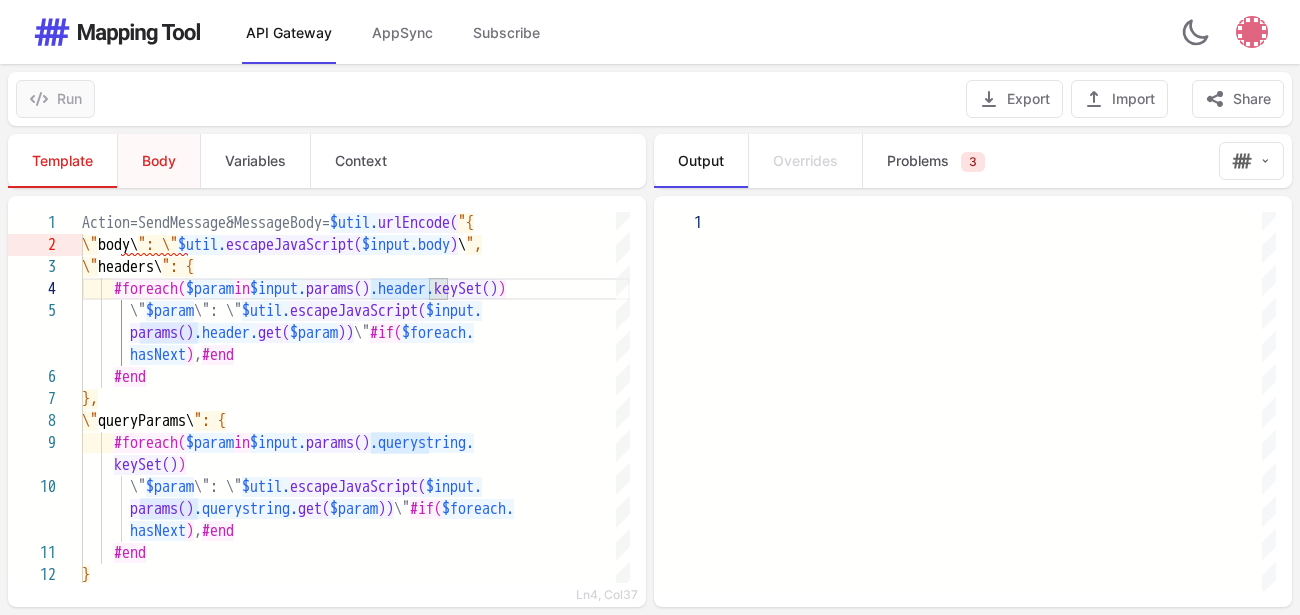 click on "Body" at bounding box center [158, 161] 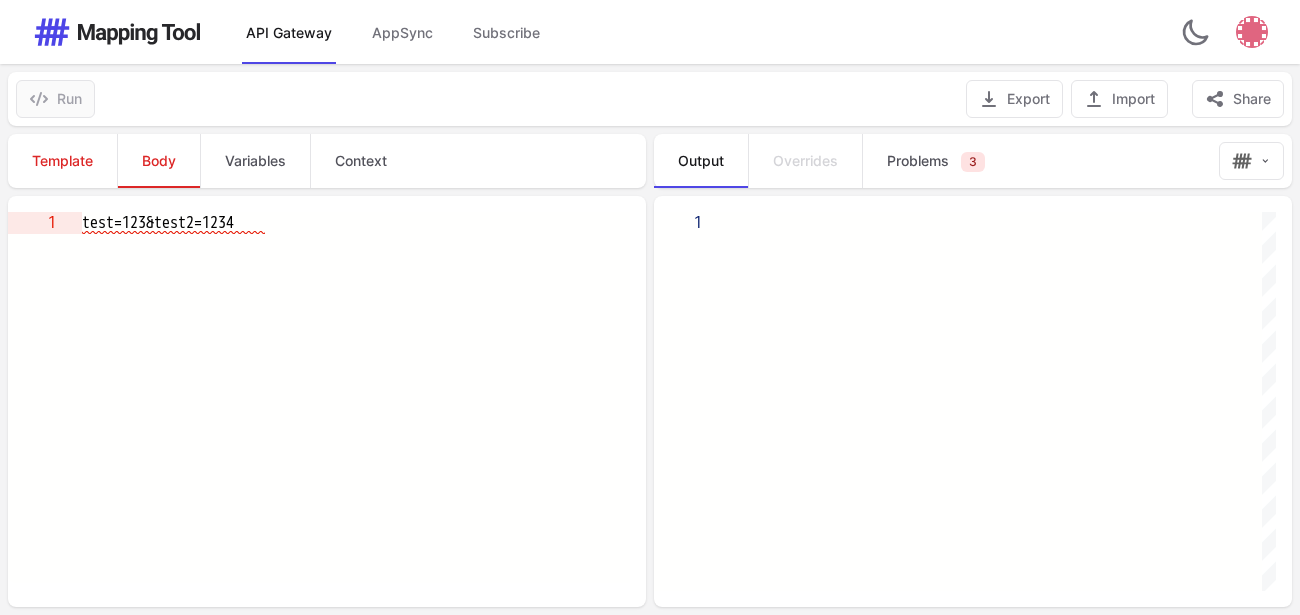 scroll, scrollTop: 19, scrollLeft: 86, axis: both 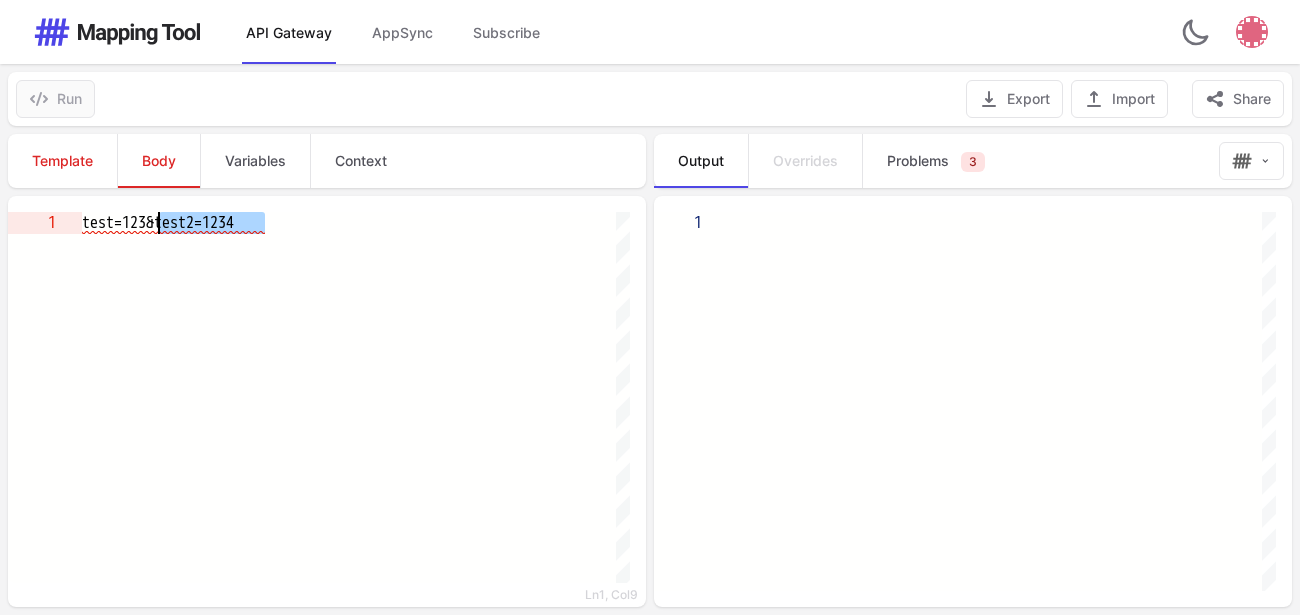 drag, startPoint x: 265, startPoint y: 232, endPoint x: 161, endPoint y: 234, distance: 104.019226 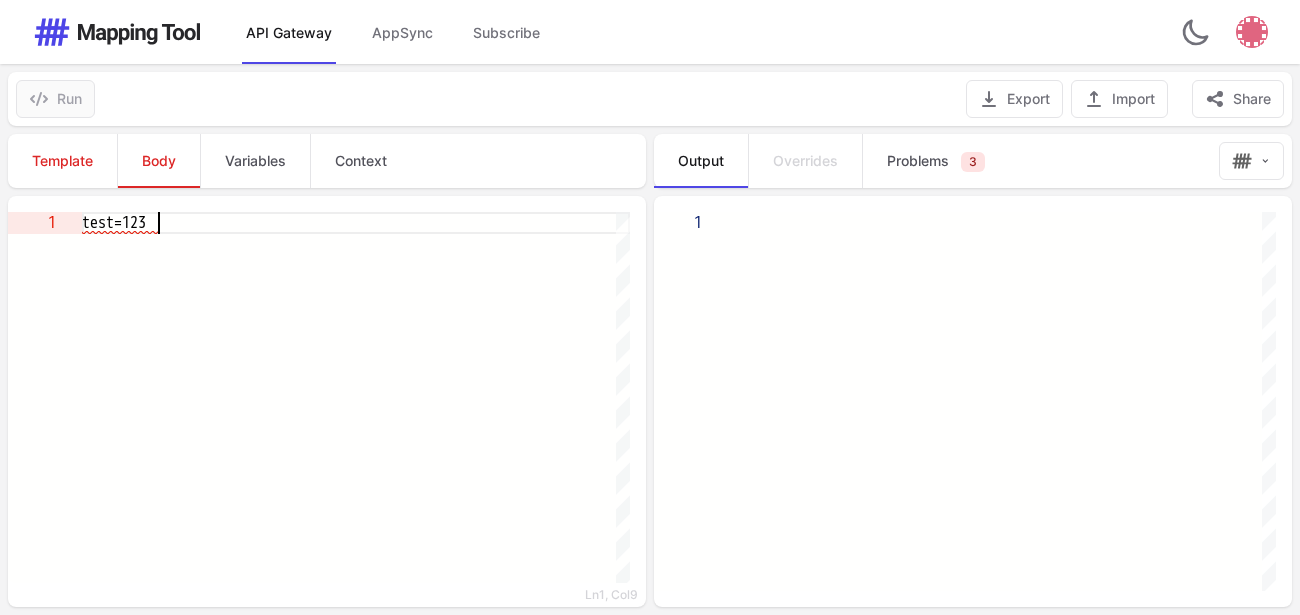 scroll, scrollTop: 19, scrollLeft: 76, axis: both 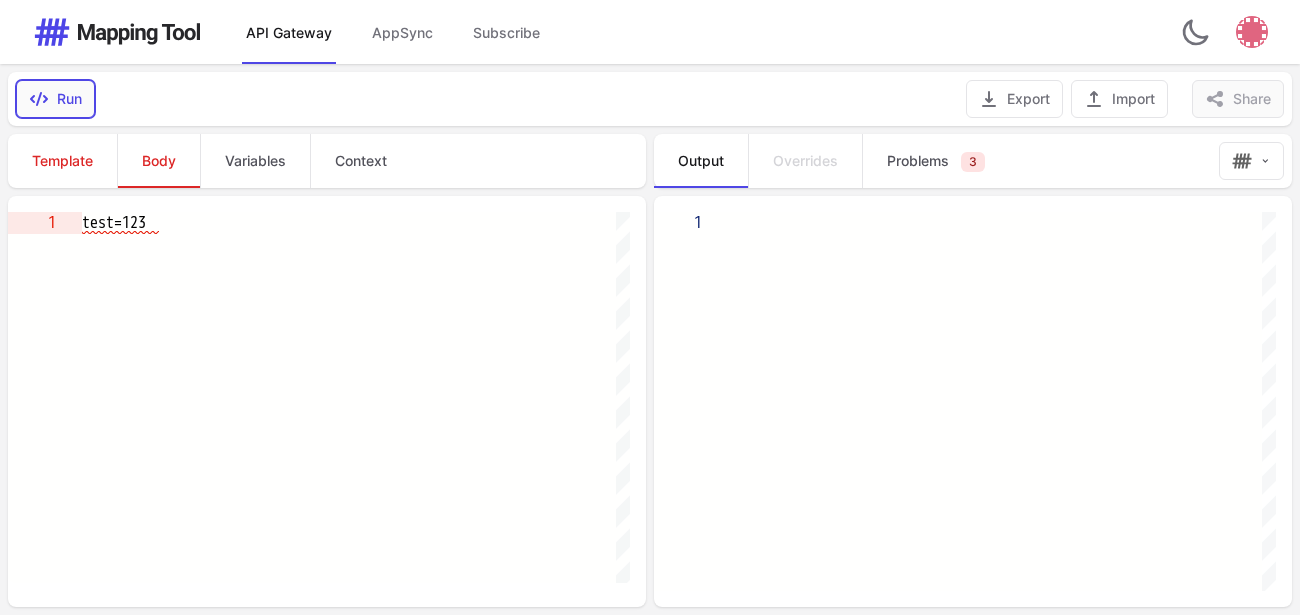 click on "Run" at bounding box center (55, 99) 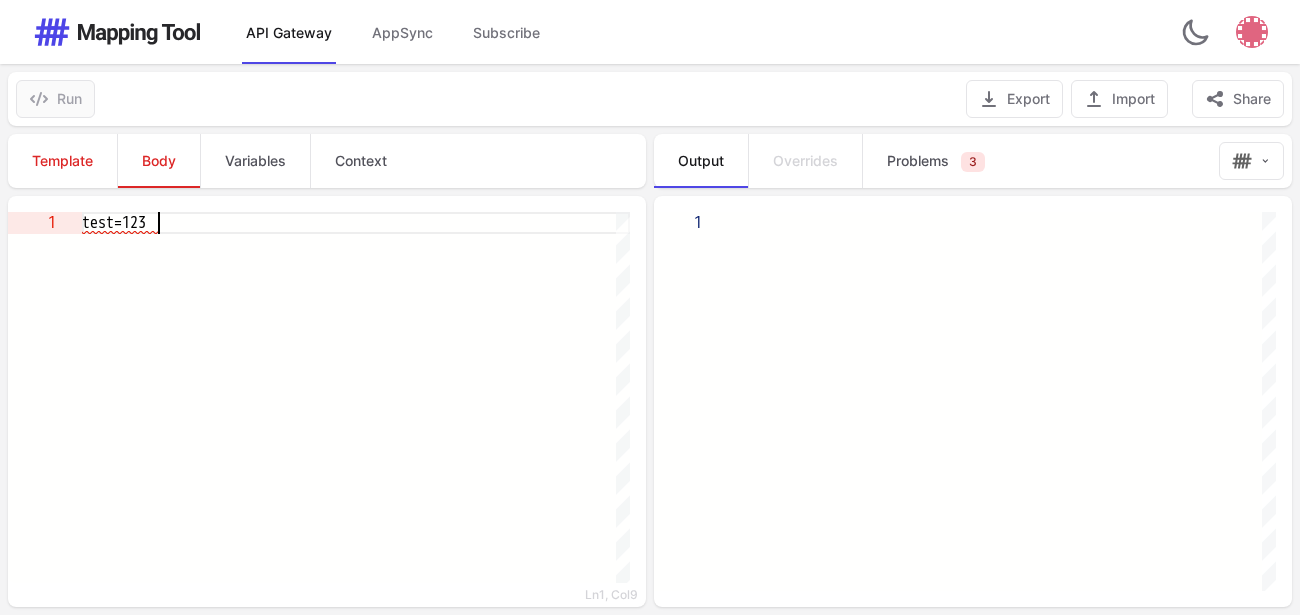 click on "test=123" at bounding box center [356, 223] 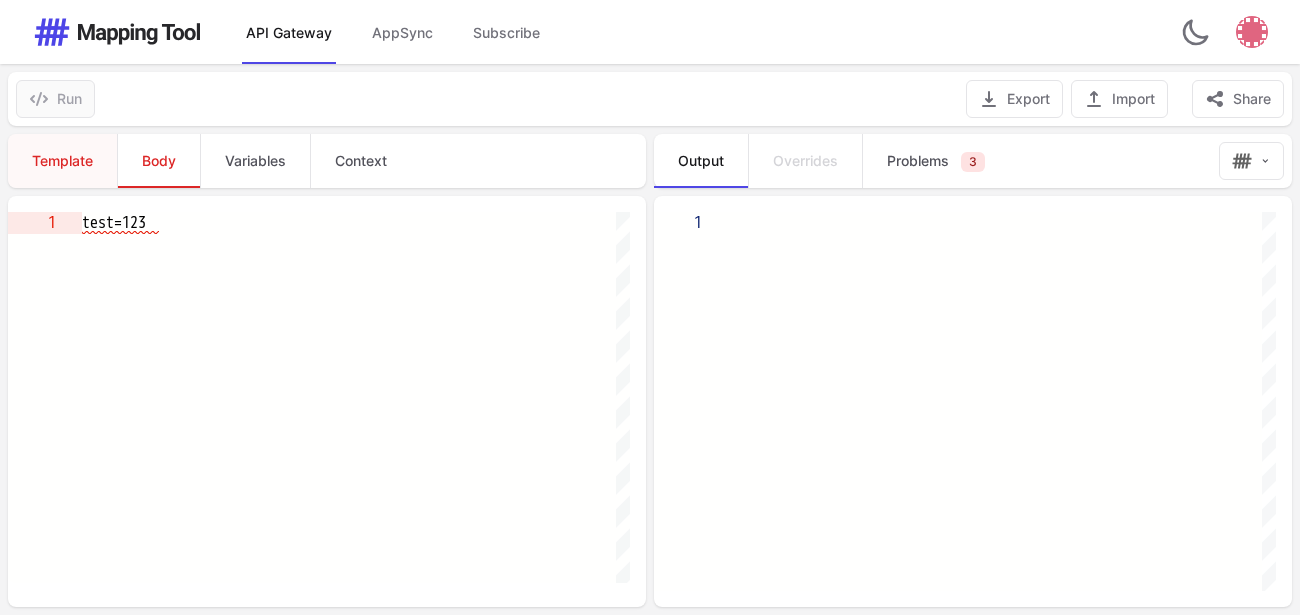 click on "Template" at bounding box center [62, 161] 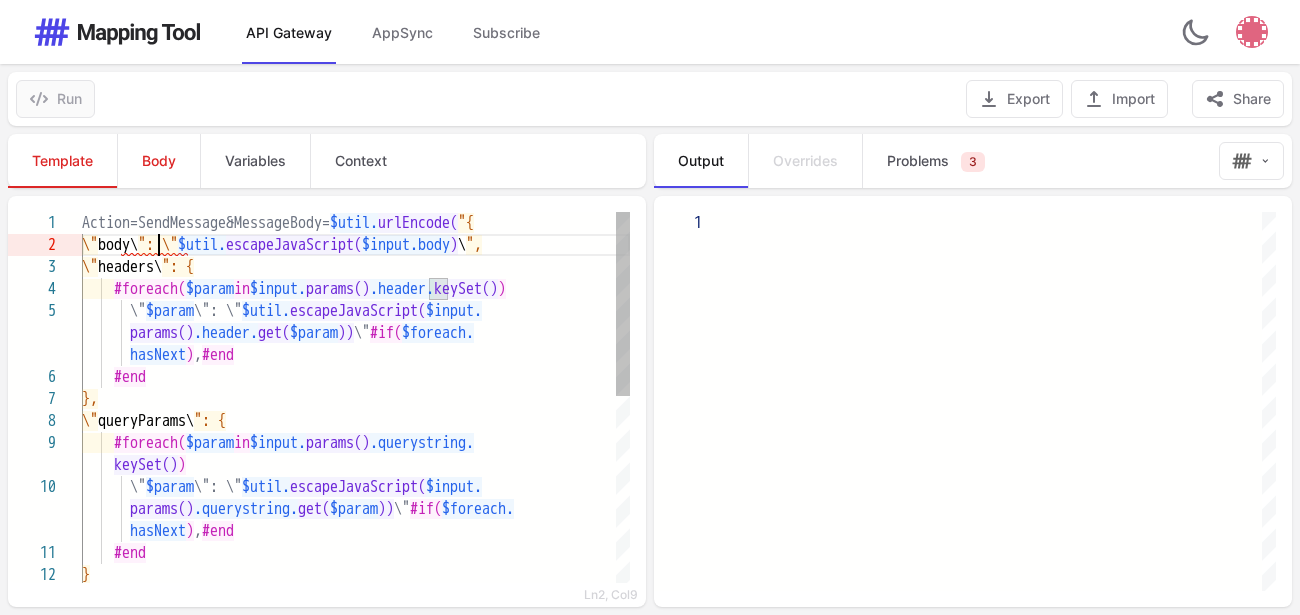 scroll, scrollTop: 21, scrollLeft: 0, axis: vertical 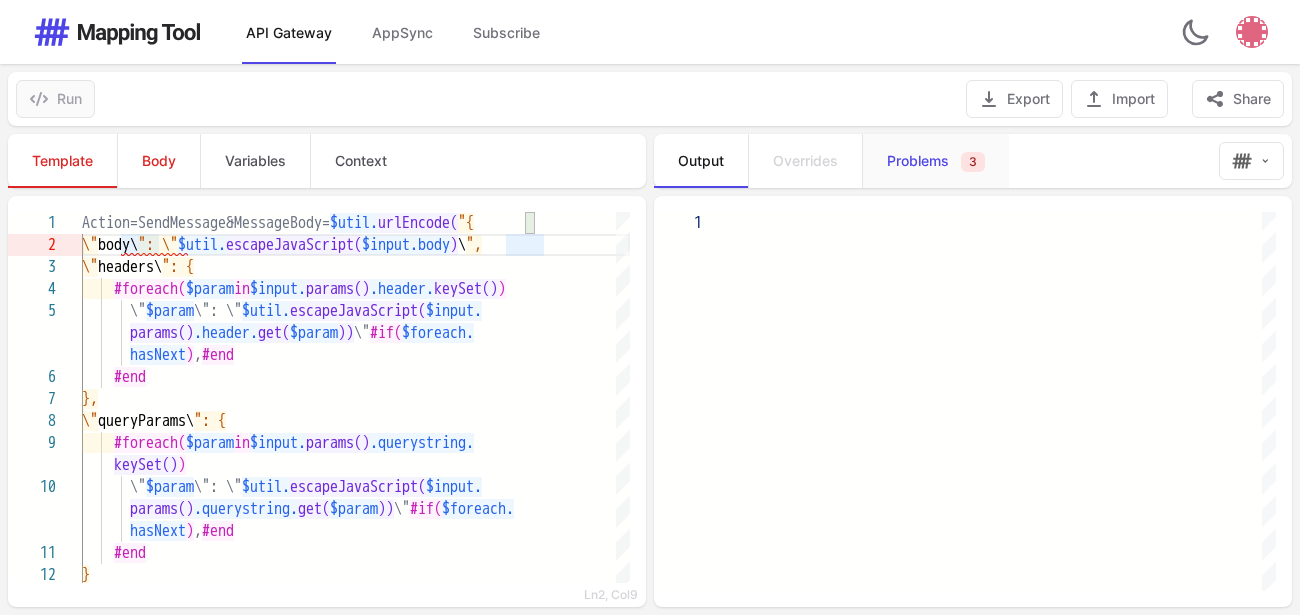click on "Problems 3" at bounding box center (935, 161) 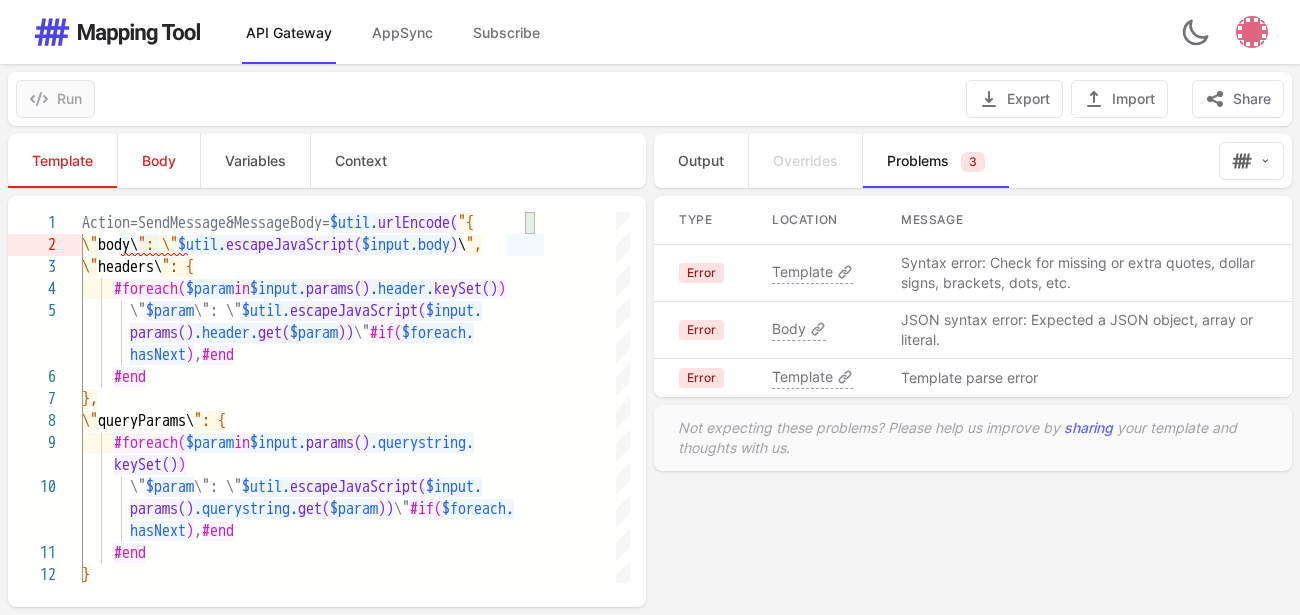 click on "Template" at bounding box center (802, 272) 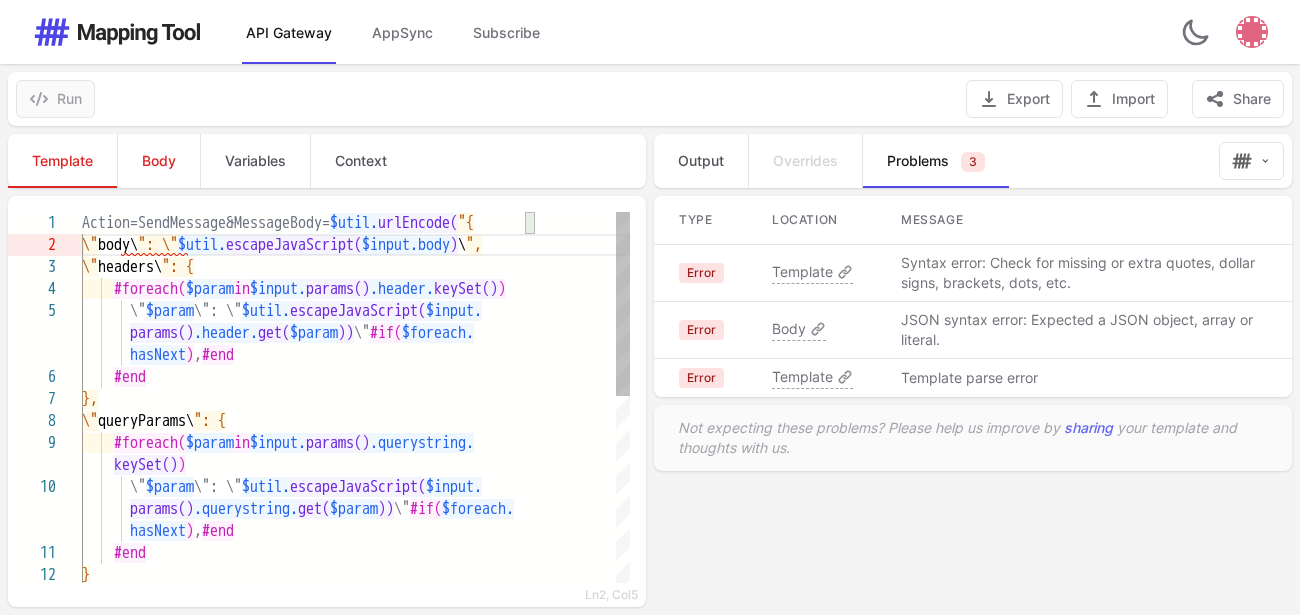 scroll, scrollTop: 23, scrollLeft: 48, axis: both 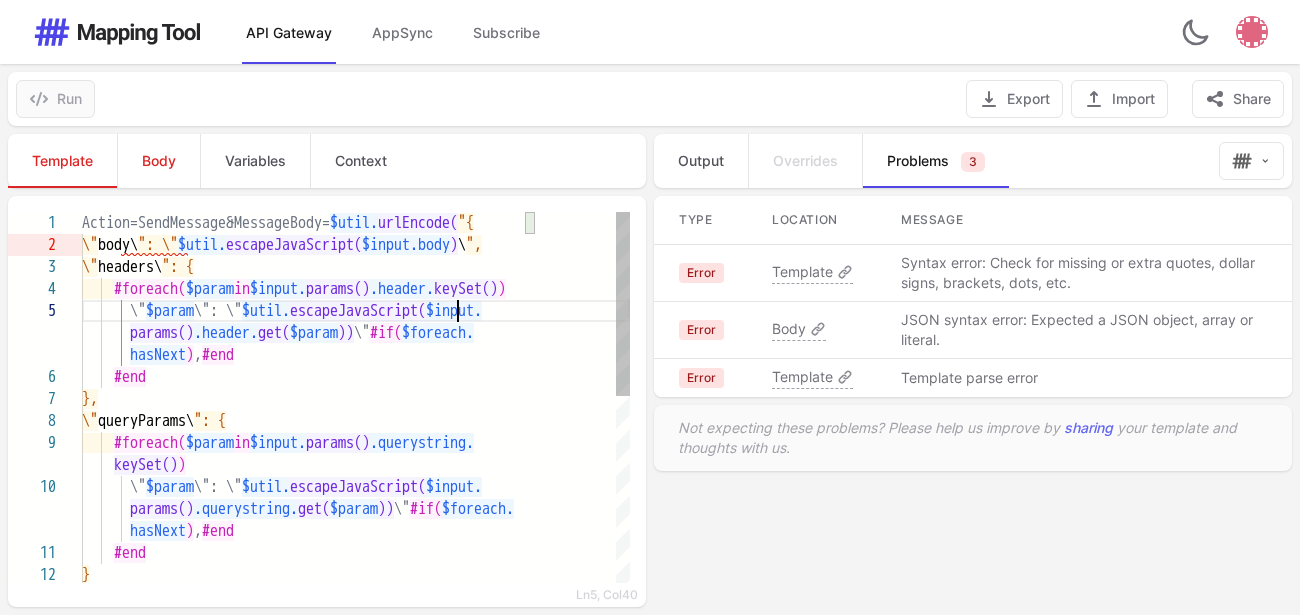 click on "#foreach( $param  in  $input. params() .header. keySet() )        \" $param \":   \" $util. escapeJavaScript( $input.        params() .header. get( $param )) \" #if( $foreach.        hasNext ) , #end      #end   },   \" queryParams\ ": {      #foreach( $param  in  $input. params() .querystring.      keySet() )        \" $param \":   \" $util. escapeJavaScript( $input.        params() .querystring. get( $param )) \" #if( $foreach.        hasNext ) , #end      #end   }   \" headers\ ": { Action=SendMessage&MessageBody= $util. urlEncode( "{   \" body\ ": \" $util. escapeJavaScript( $input.body ) \ "," at bounding box center (500082, 500212) 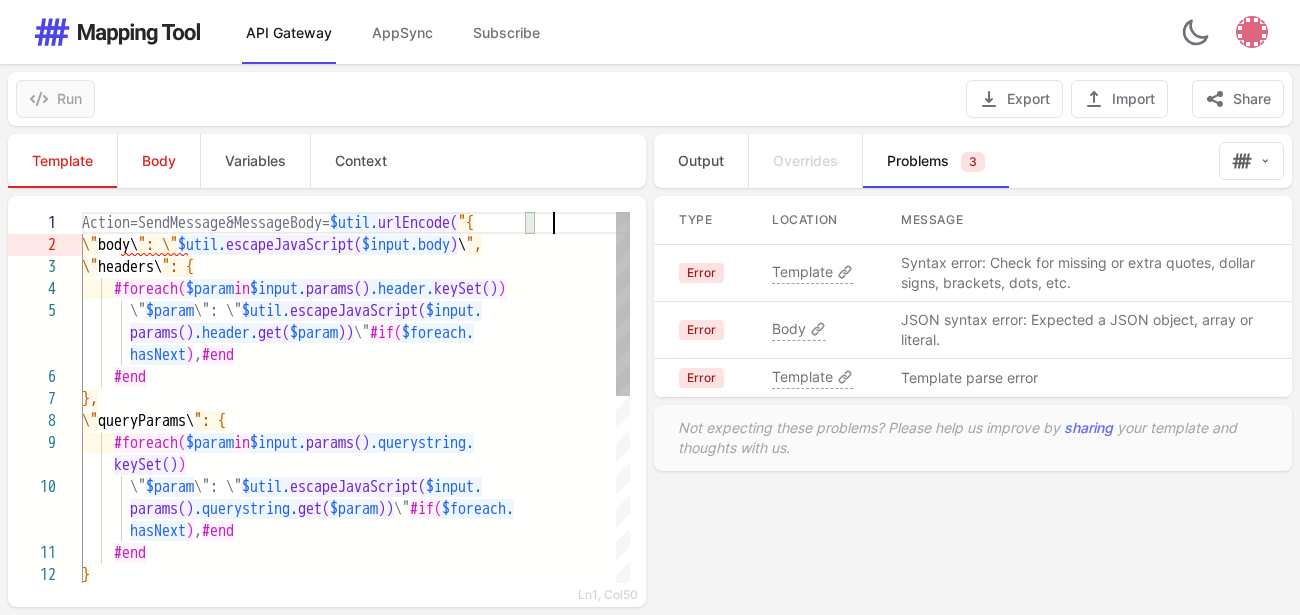 click on "Action=SendMessage&MessageBody= $util. urlEncode( "{" at bounding box center [356, 223] 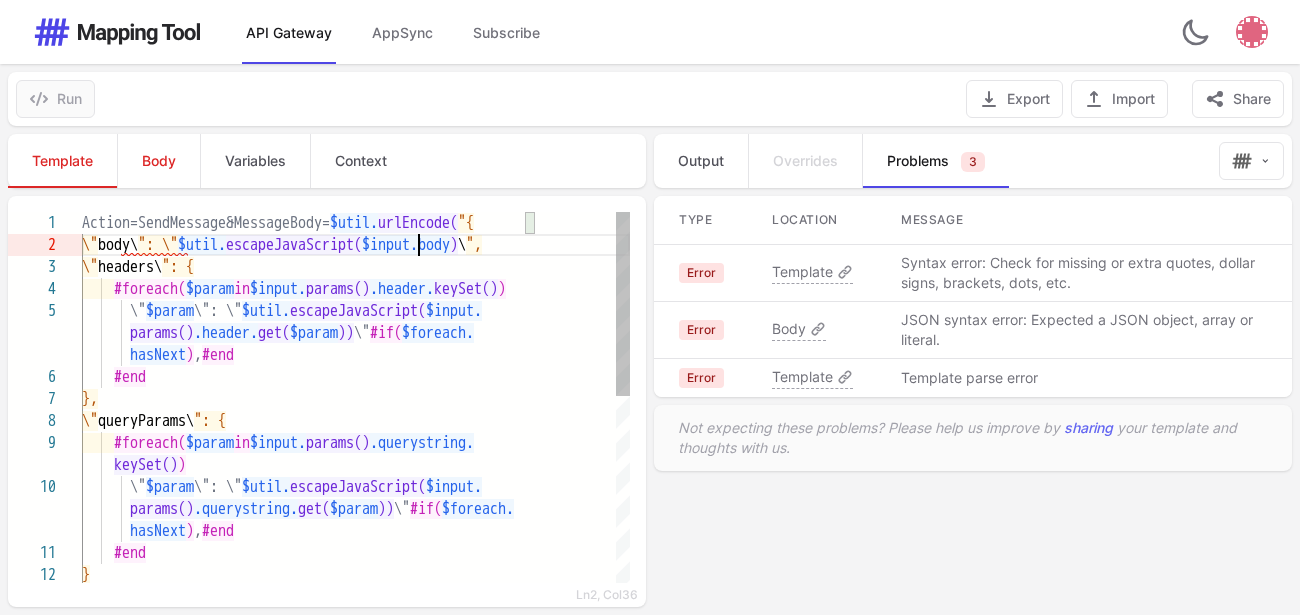 click on "#foreach( $param  in  $input. params() .header. keySet() )        \" $param \":   \" $util. escapeJavaScript( $input.        params() .header. get( $param )) \" #if( $foreach.        hasNext ) , #end      #end   },   \" queryParams\ ": {      #foreach( $param  in  $input. params() .querystring.      keySet() )        \" $param \":   \" $util. escapeJavaScript( $input.        params() .querystring. get( $param )) \" #if( $foreach.        hasNext ) , #end      #end   }   \" headers\ ": { Action=SendMessage&MessageBody= $util. urlEncode( "{   \" body\ ": \" $util. escapeJavaScript( $input.body ) \ "," at bounding box center [500082, 500212] 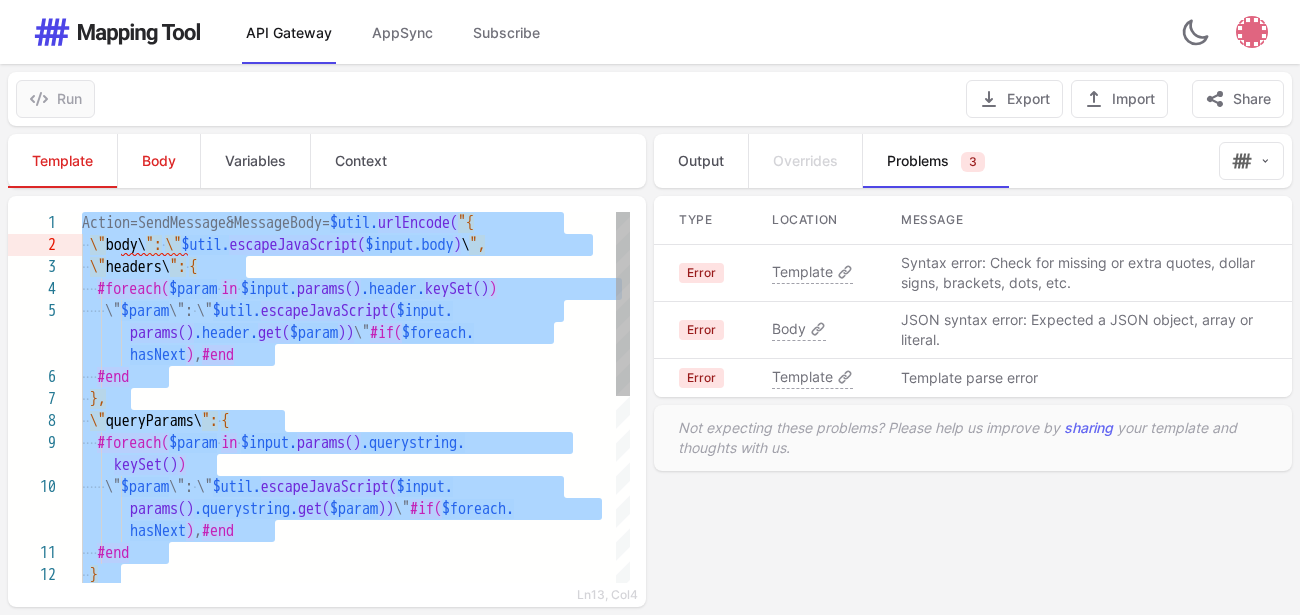 scroll, scrollTop: 21, scrollLeft: 0, axis: vertical 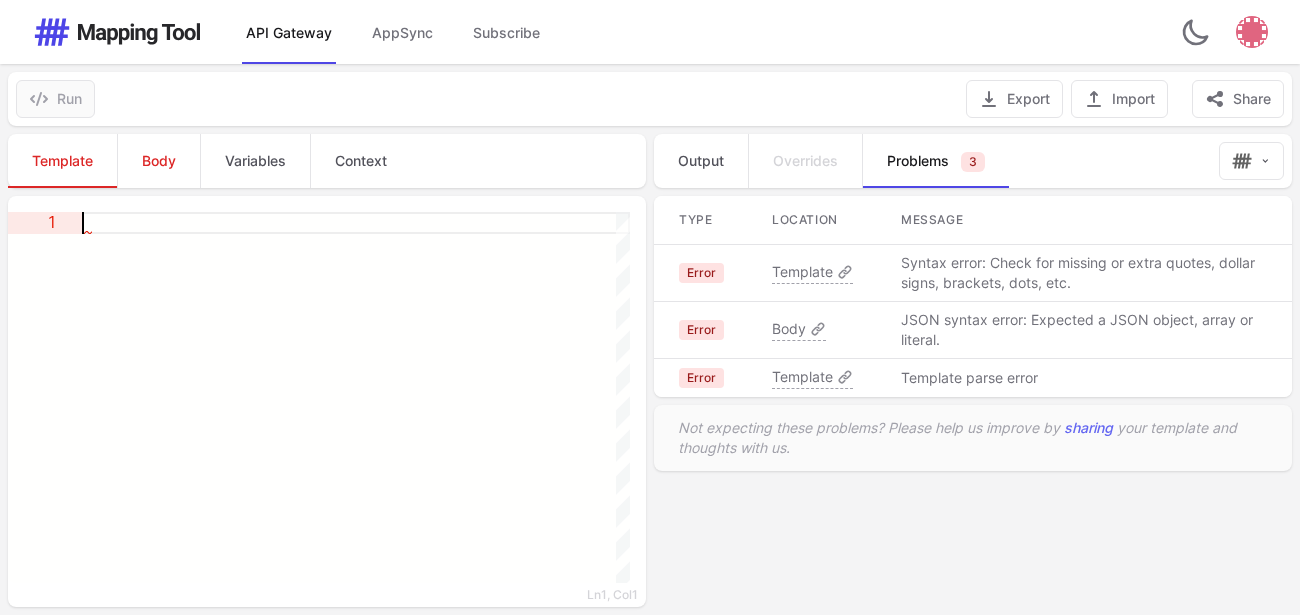 paste on "**********" 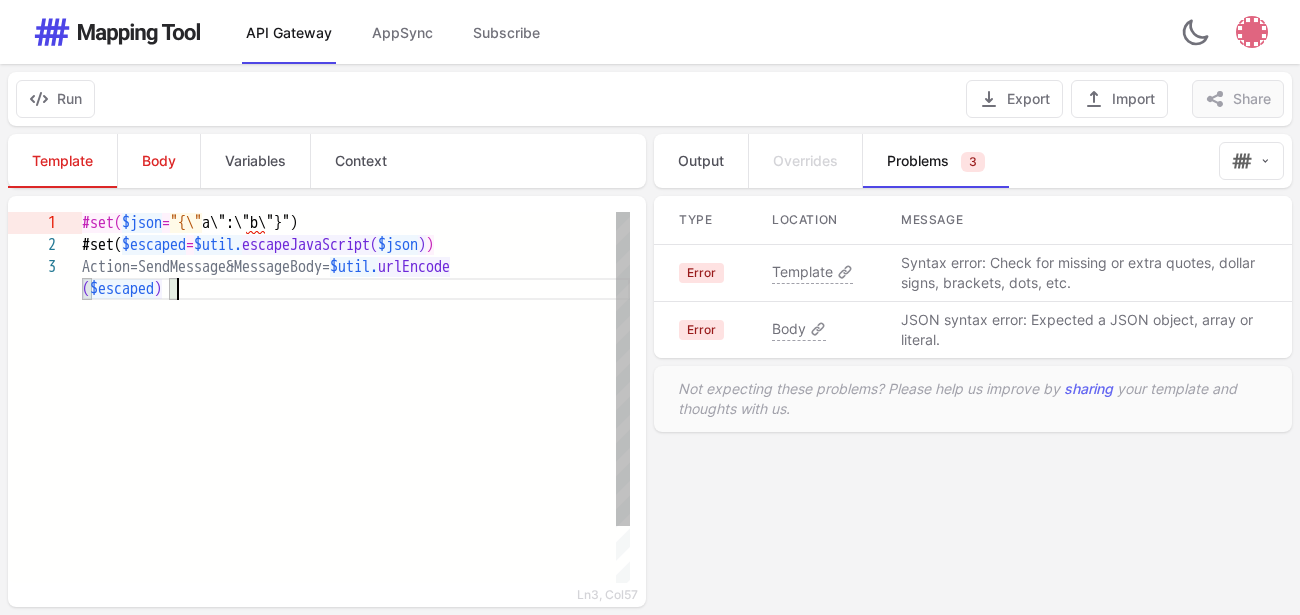 click on "#set( $json  =  "{\" a\":\"b\"}") #set( $escaped  =  $util. escapeJavaScript( $json ) ) Action=SendMessage&MessageBody= $util. urlEncode ( $escaped )" at bounding box center [356, 430] 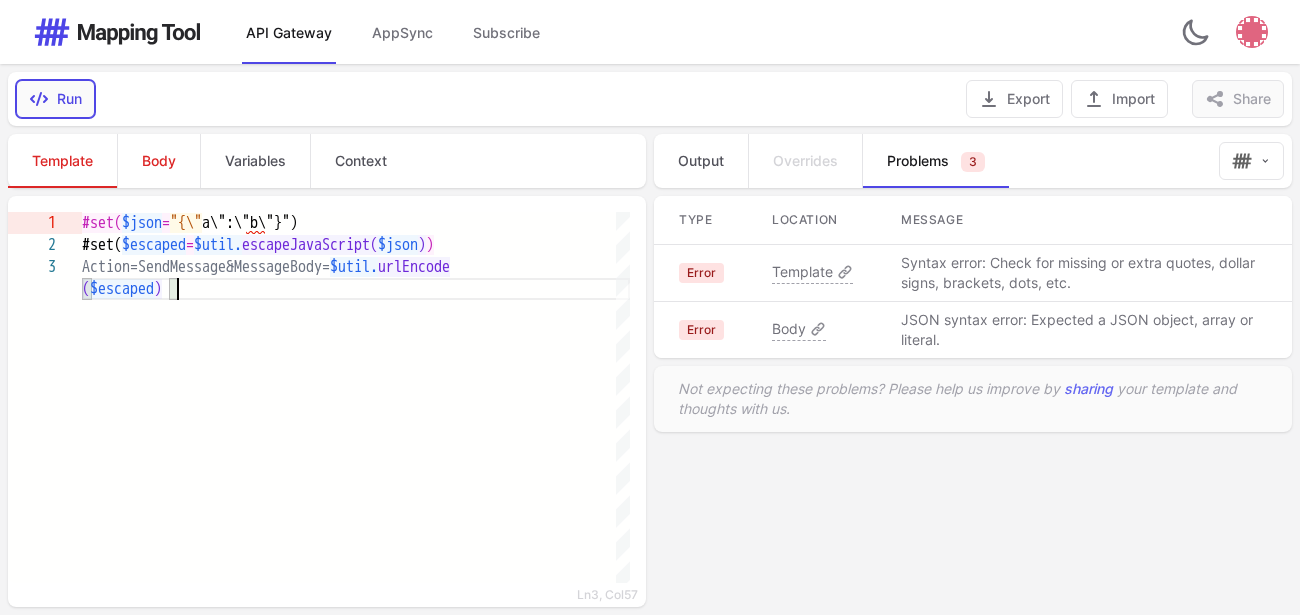 click on "Run" at bounding box center (55, 99) 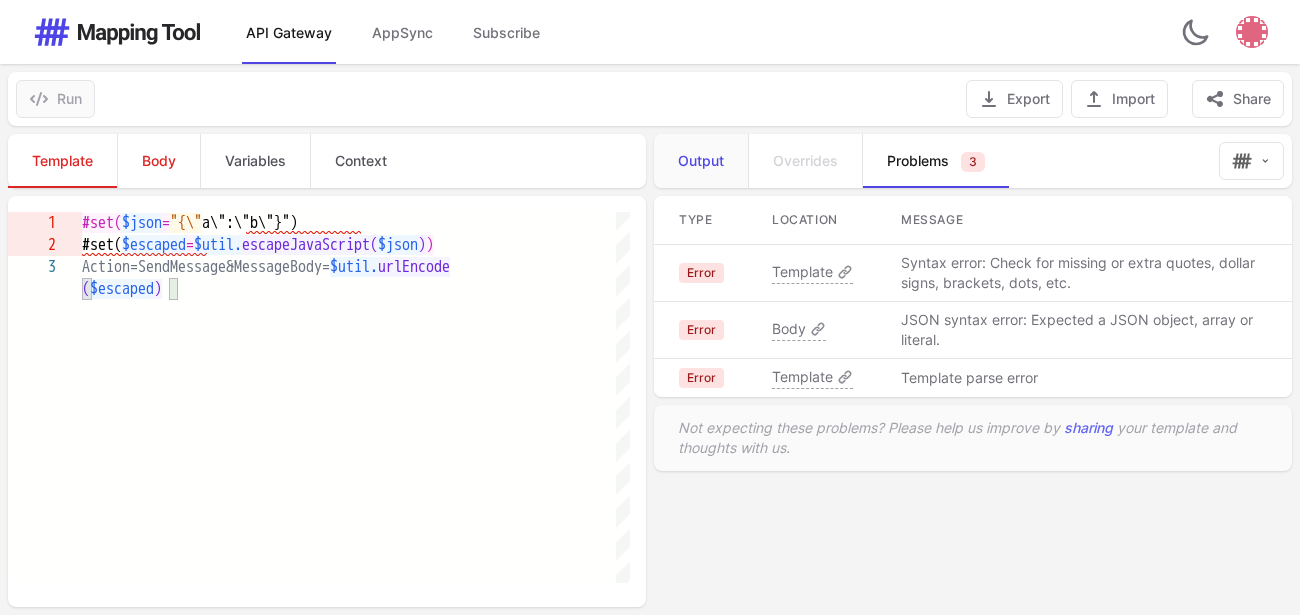 click on "Output" at bounding box center [701, 161] 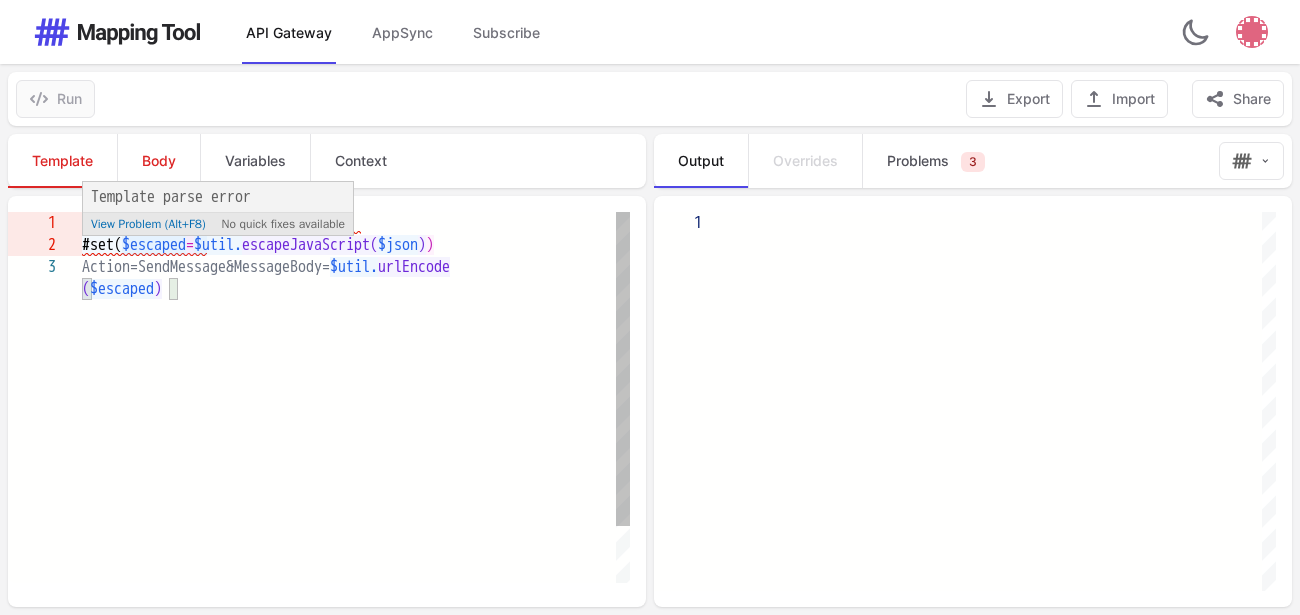 scroll, scrollTop: 21, scrollLeft: 538, axis: both 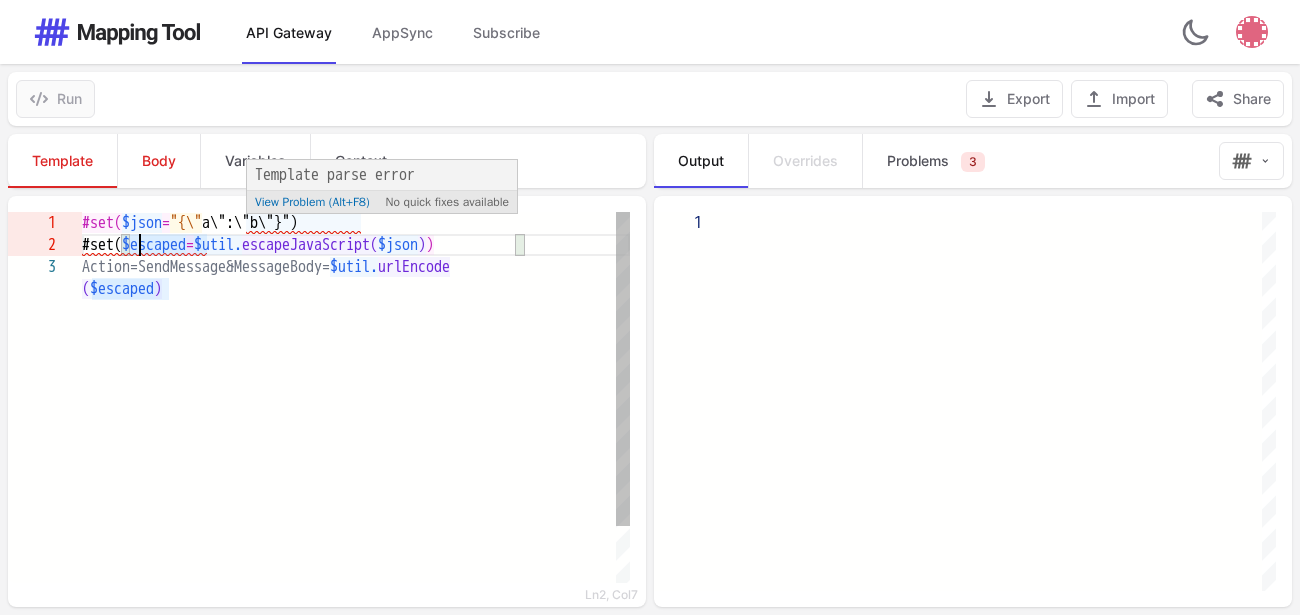 click on "a\":\"b\"}")" at bounding box center (250, 223) 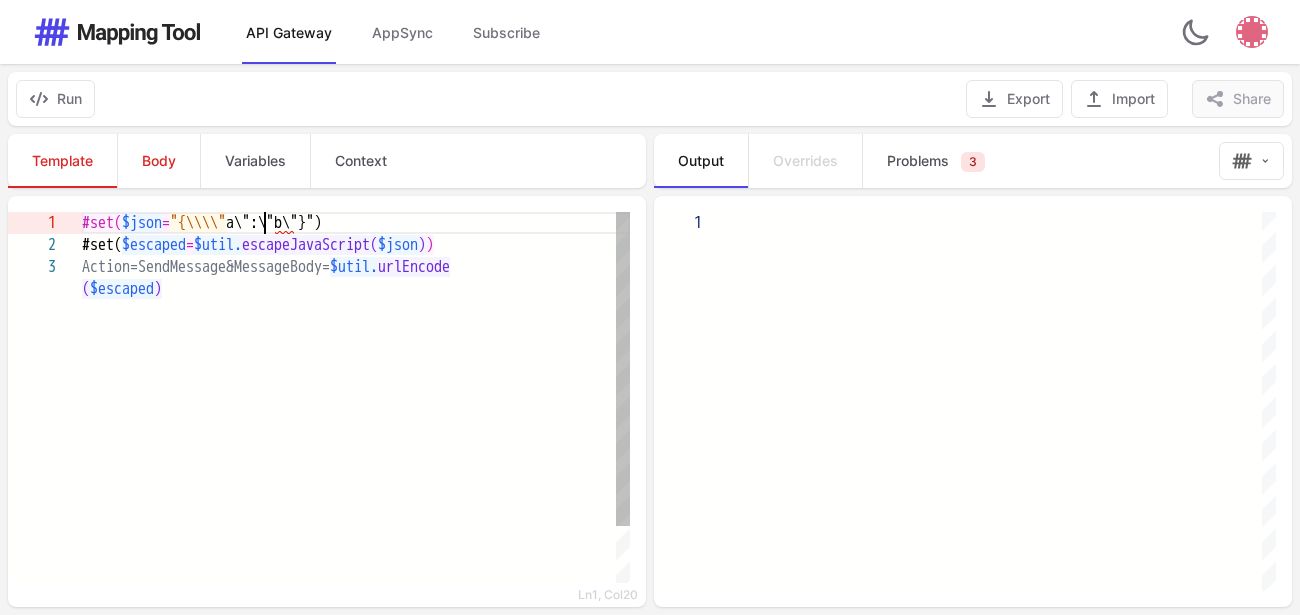 scroll, scrollTop: 19, scrollLeft: 183, axis: both 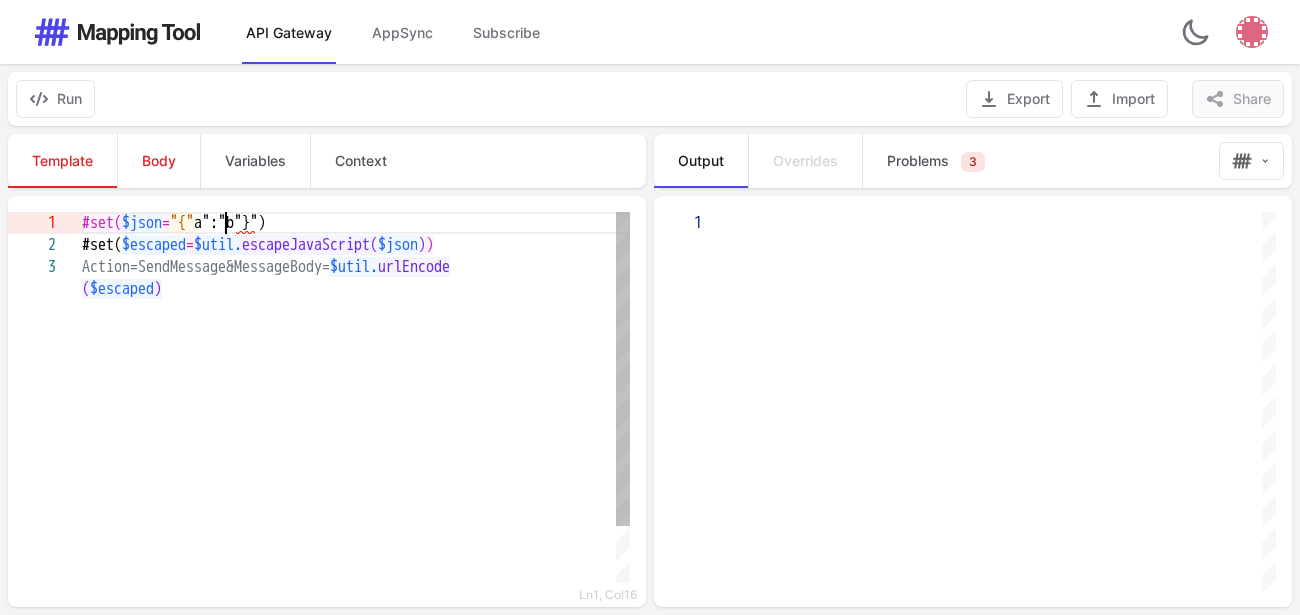 click on ""{"" at bounding box center [182, 223] 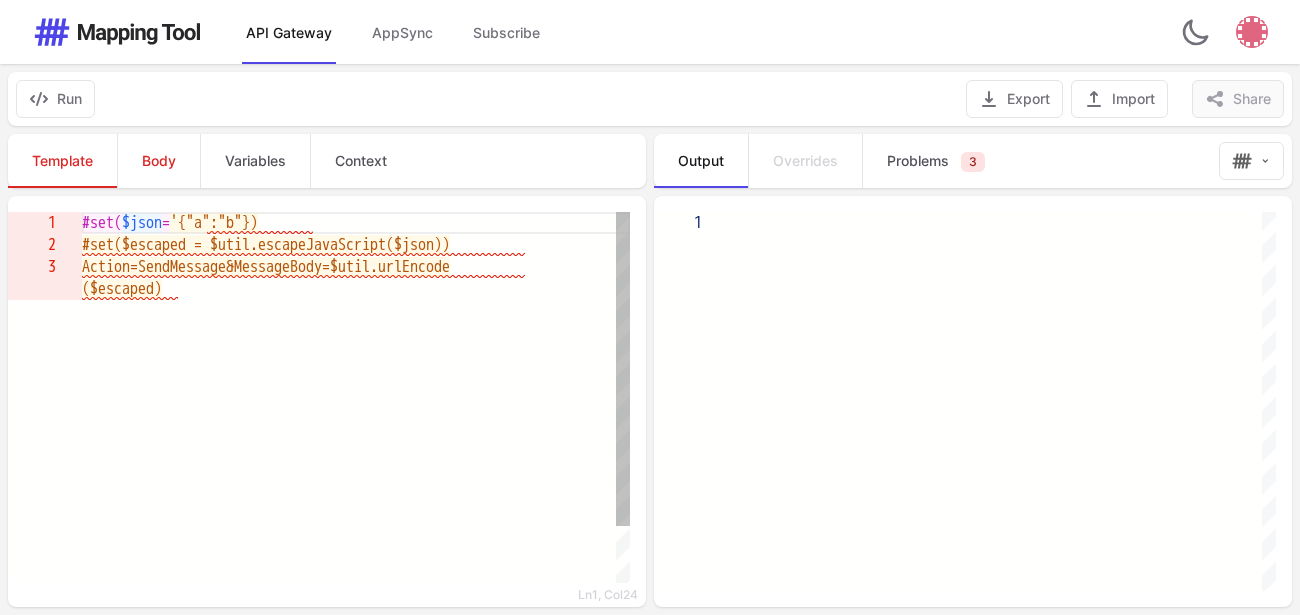 scroll, scrollTop: 19, scrollLeft: 231, axis: both 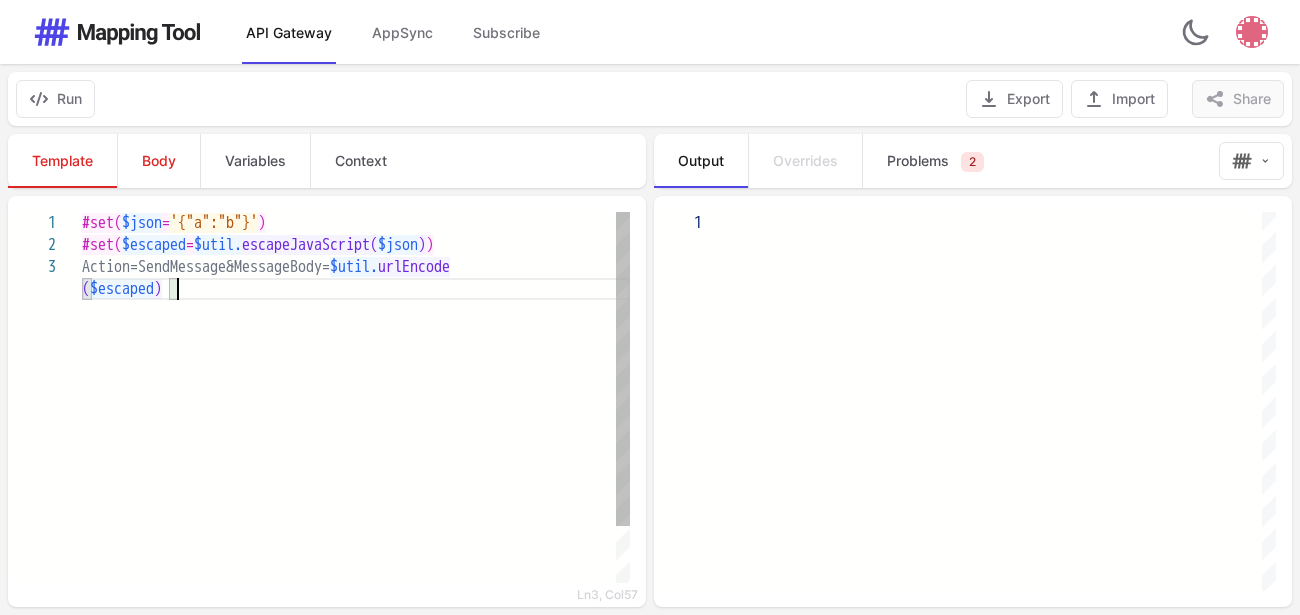 click on "#set( $json  =  '{"a":"b"}' ) #set( $escaped  =  $util. escapeJavaScript( $json ) ) Action=SendMessage&MessageBody= $util. urlEncode ( $escaped )" at bounding box center [356, 430] 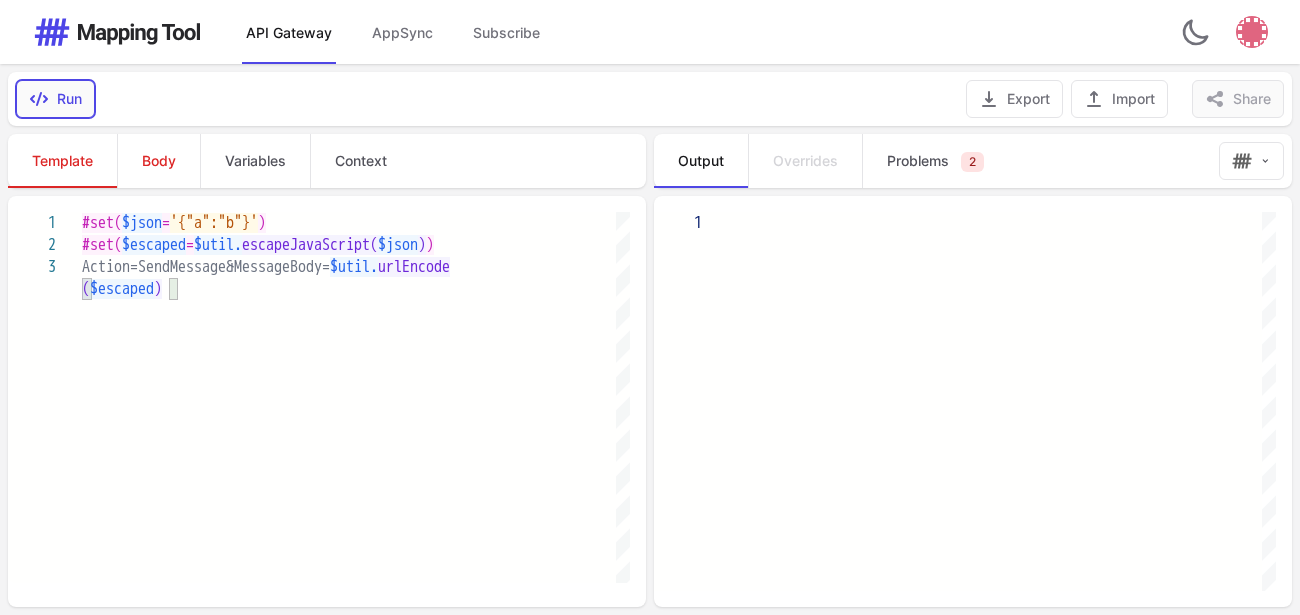 click on "Run" at bounding box center (55, 99) 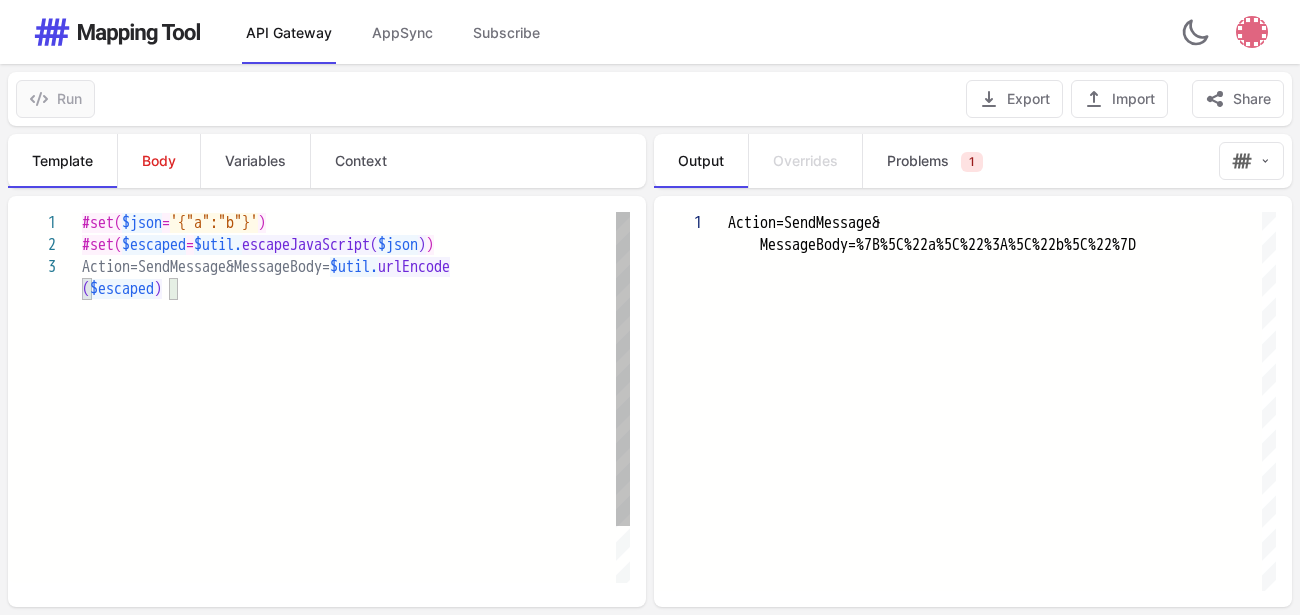 scroll, scrollTop: 19, scrollLeft: 538, axis: both 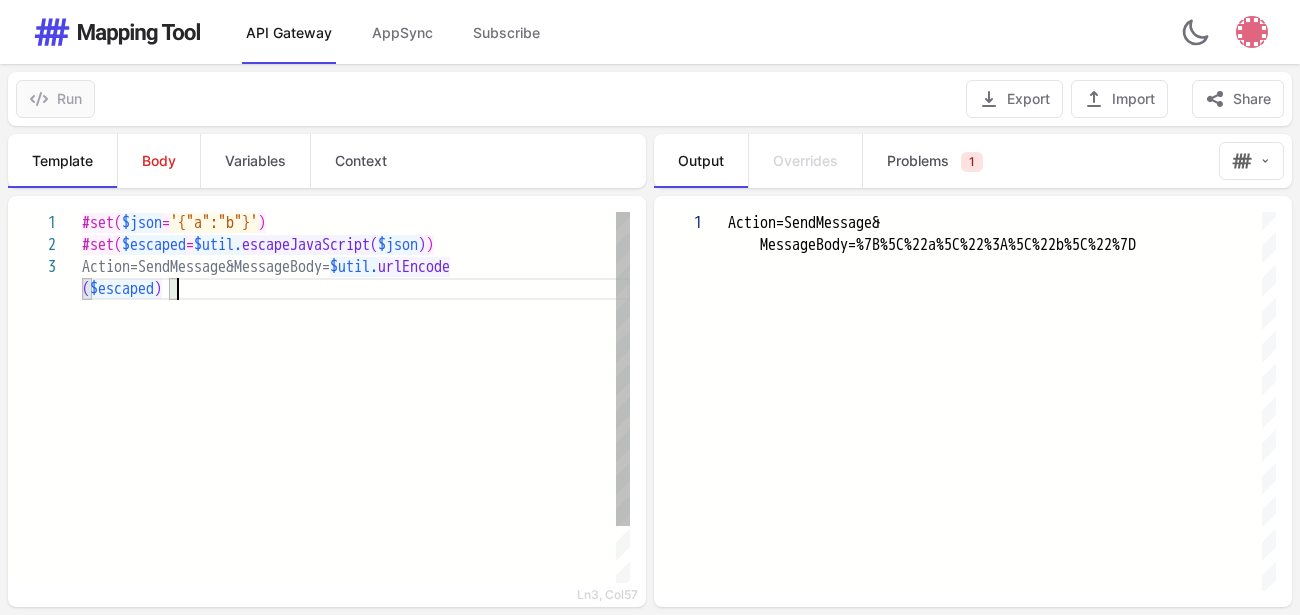 click on "#set( $json  =  '{"a":"b"}' ) #set( $escaped  =  $util. escapeJavaScript( $json ) ) Action=SendMessage&MessageBody= $util. urlEncode ( $escaped )" at bounding box center [356, 430] 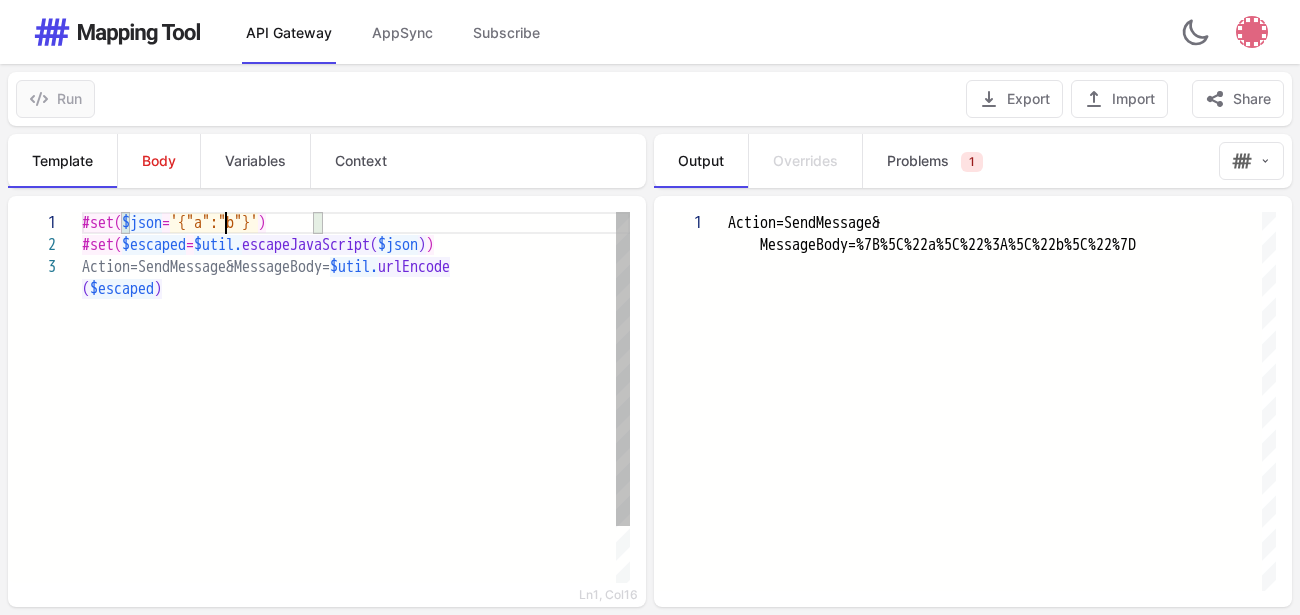 click on "'{"a":"b"}'" at bounding box center (214, 223) 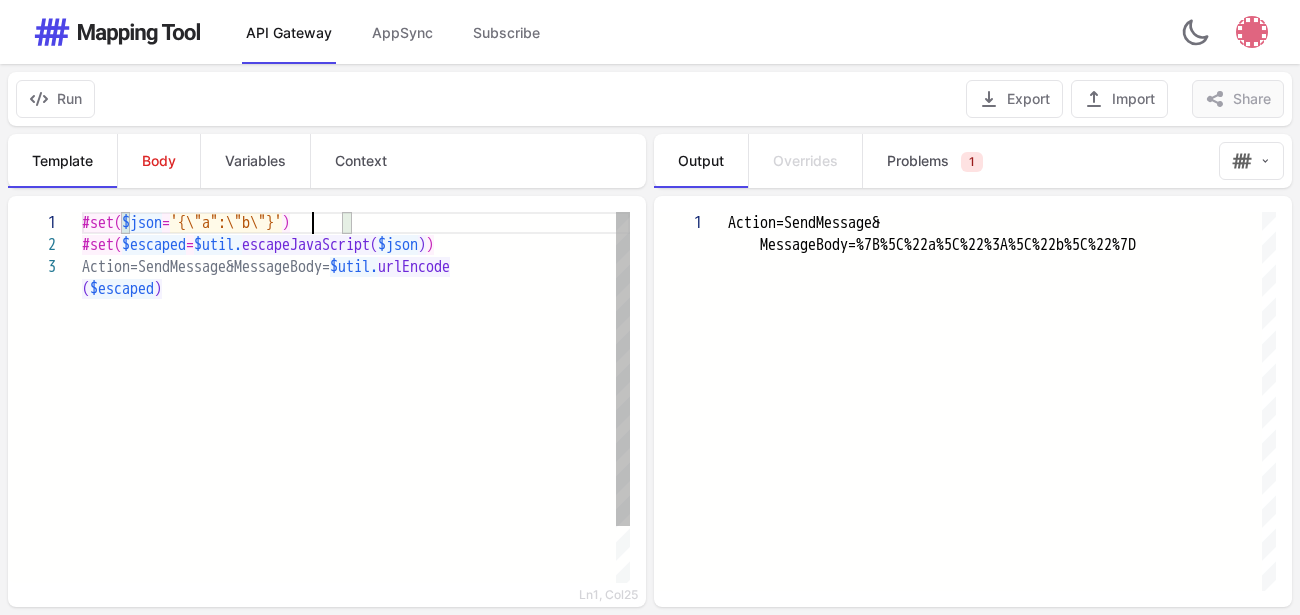 scroll, scrollTop: 19, scrollLeft: 231, axis: both 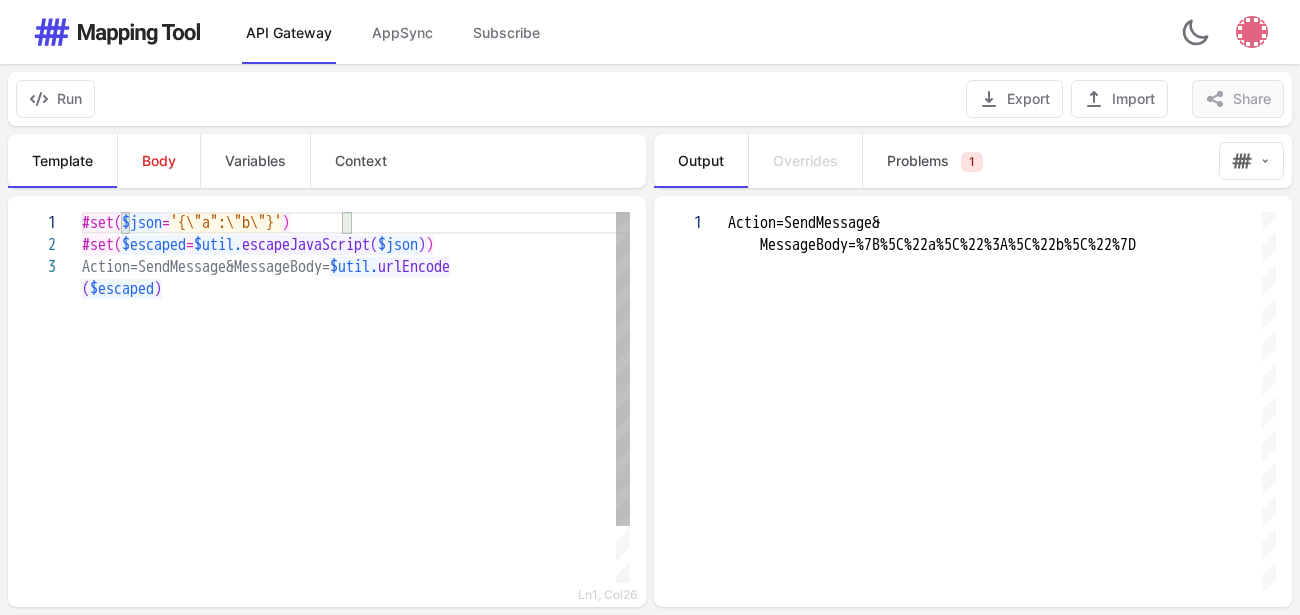 click on "'{\"a":\"b\"}'" at bounding box center (226, 223) 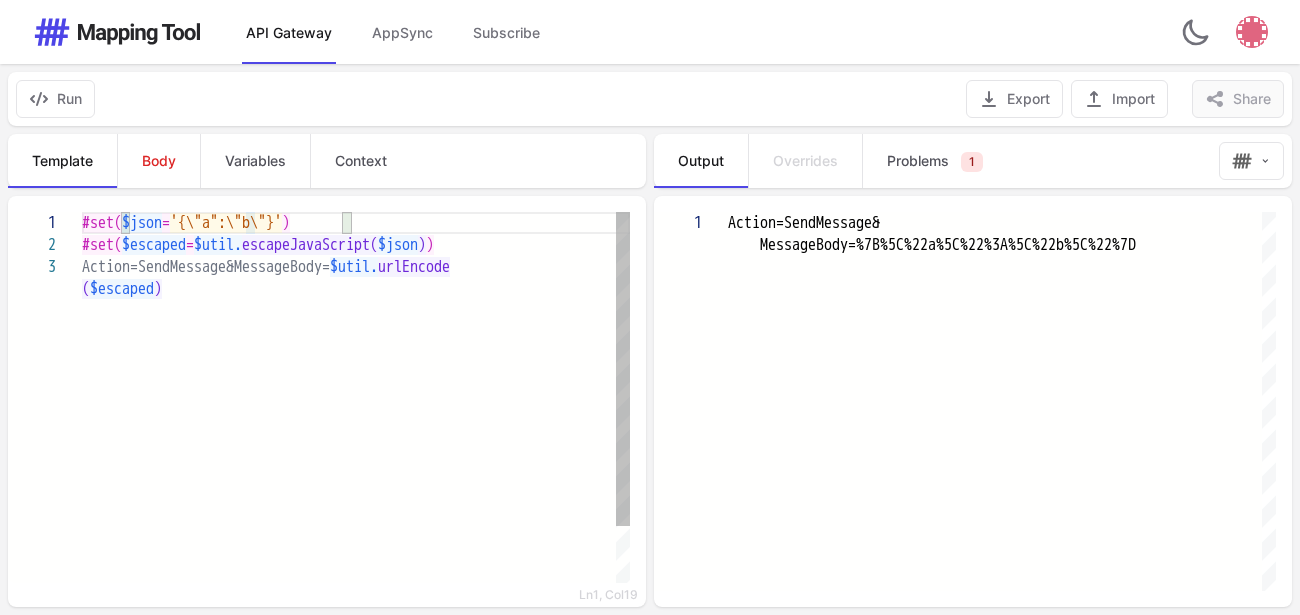 scroll, scrollTop: 19, scrollLeft: 183, axis: both 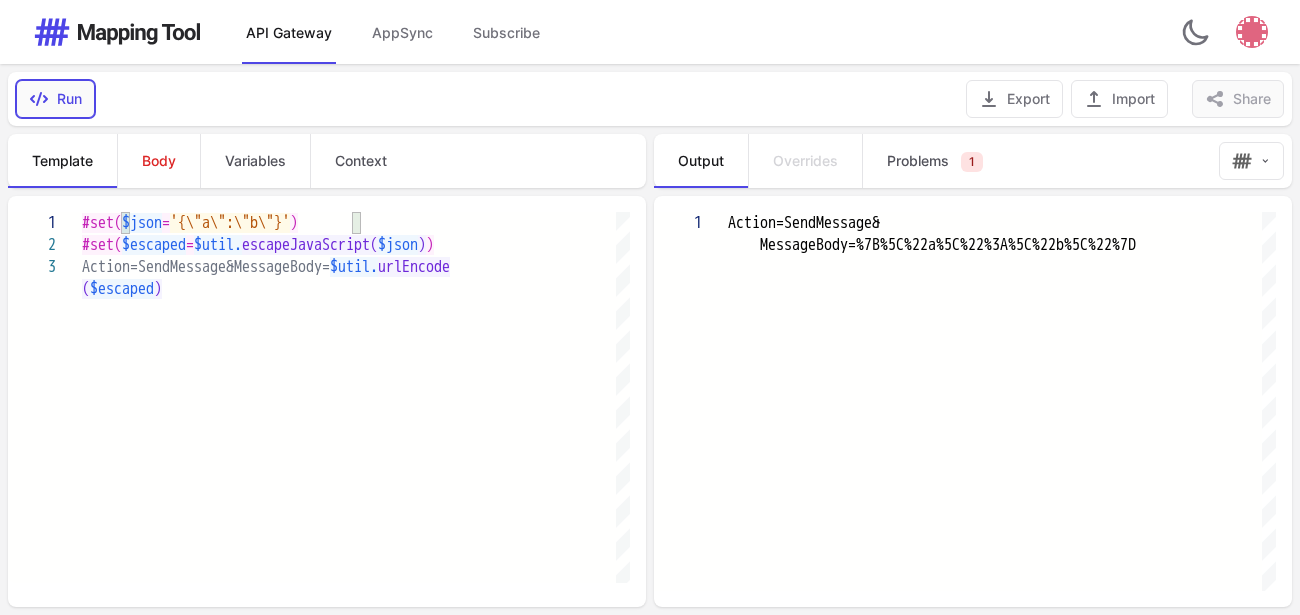 click on "Run" at bounding box center (55, 99) 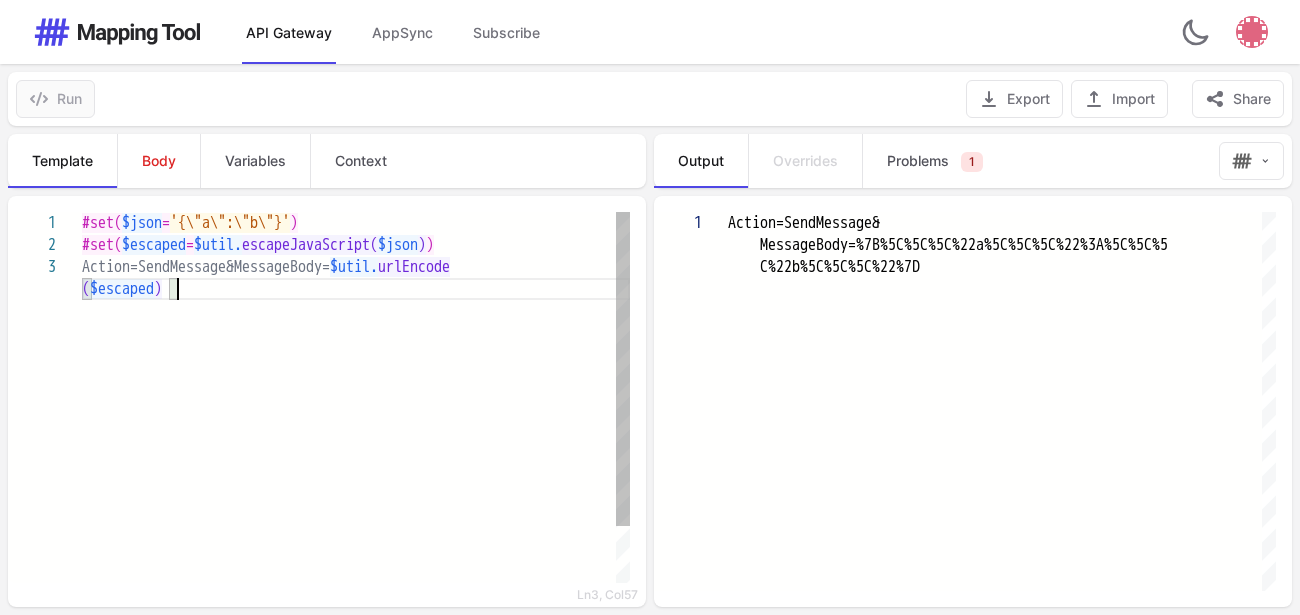 click on "#set( $json  =  '{\"a\":\"b\"}' ) #set( $escaped  =  $util. escapeJavaScript( $json ) ) Action=SendMessage&MessageBody= $util. urlEncode ( $escaped )" at bounding box center [356, 430] 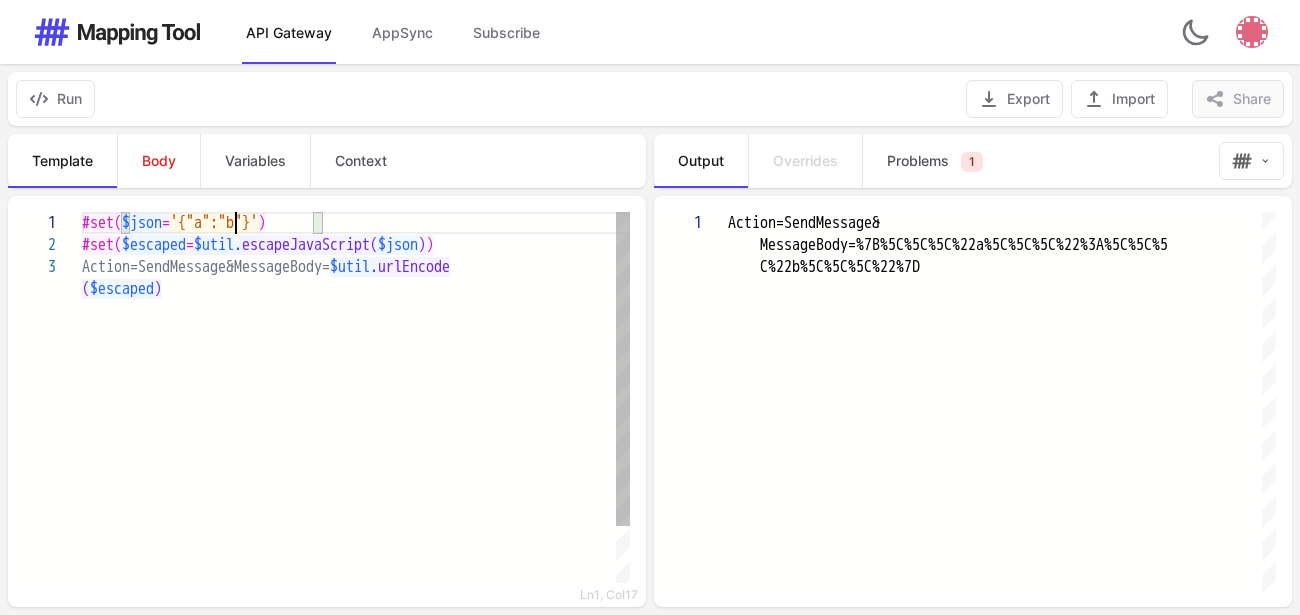 click on "#set( $json  =  '{"a":"b"}' ) #set( $escaped  =  $util. escapeJavaScript( $json ) ) Action=SendMessage&MessageBody= $util. urlEncode ( $escaped )" at bounding box center [500082, 500212] 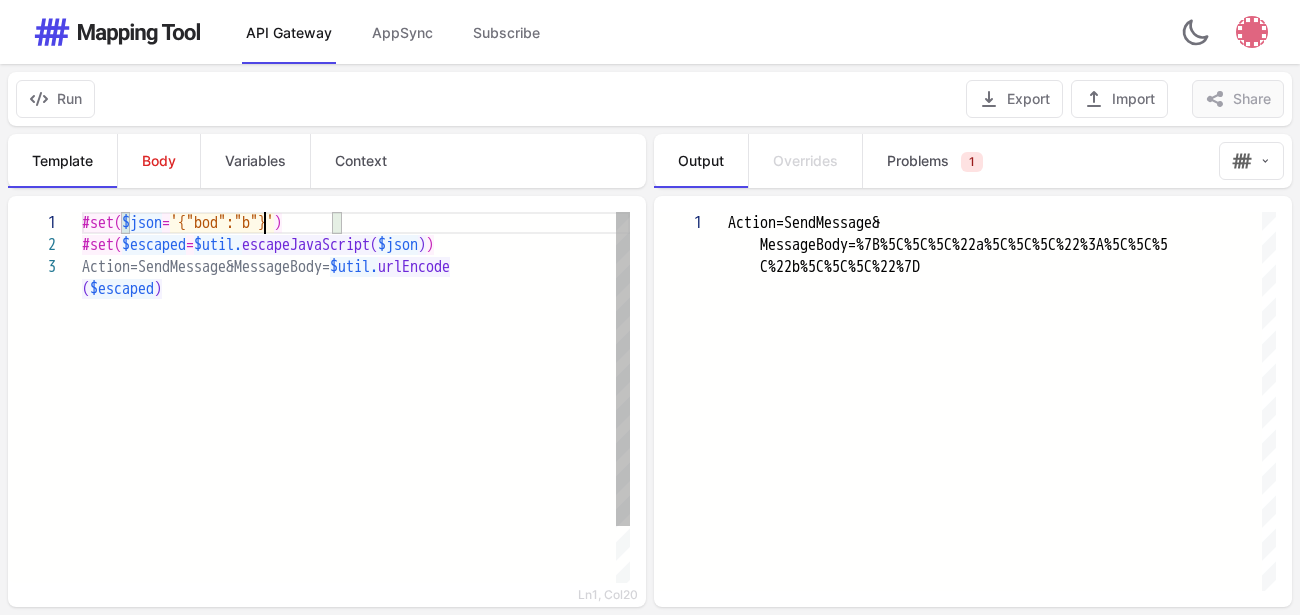 scroll, scrollTop: 19, scrollLeft: 192, axis: both 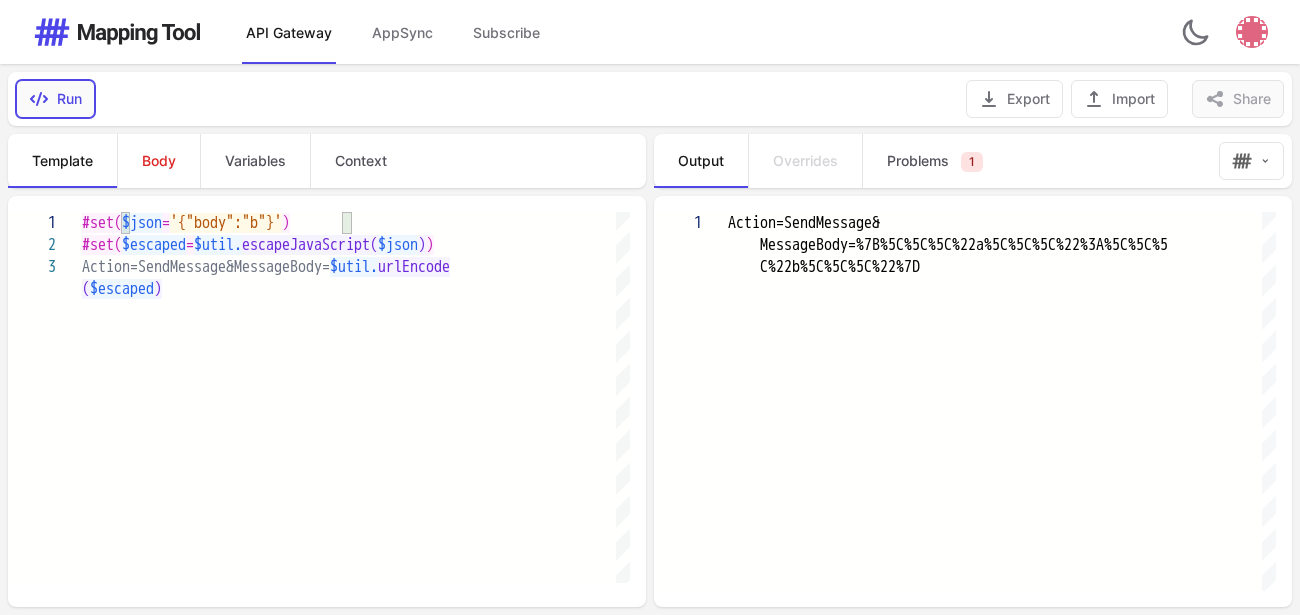click on "Run" at bounding box center (55, 99) 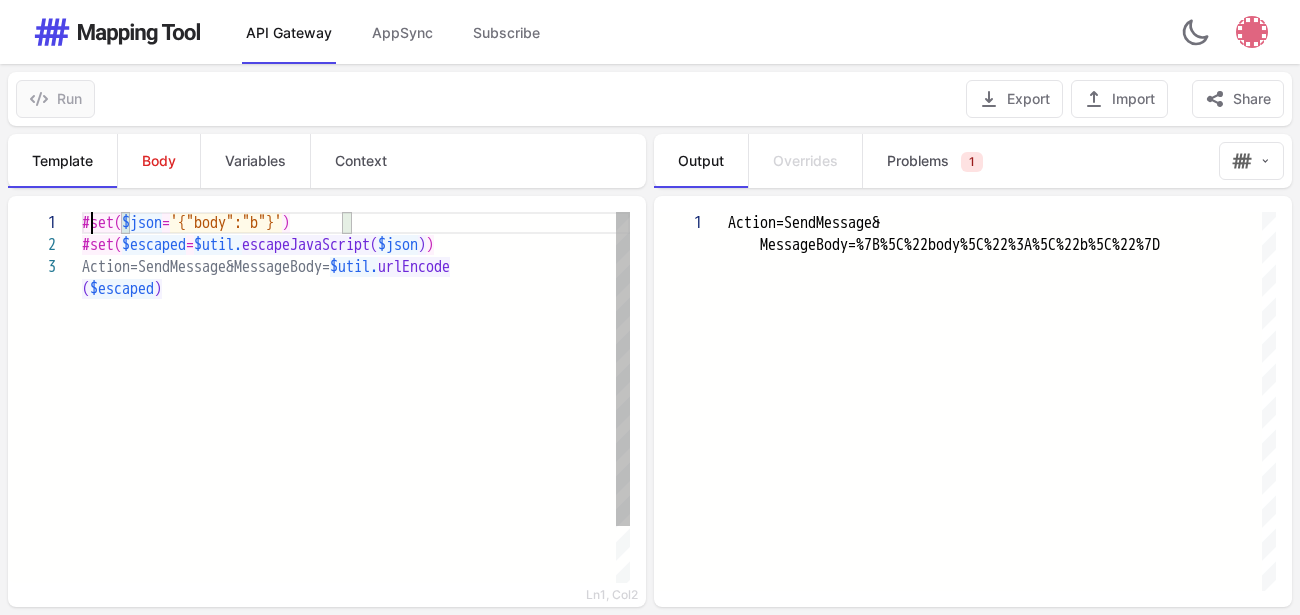 click on "#set(" at bounding box center (102, 223) 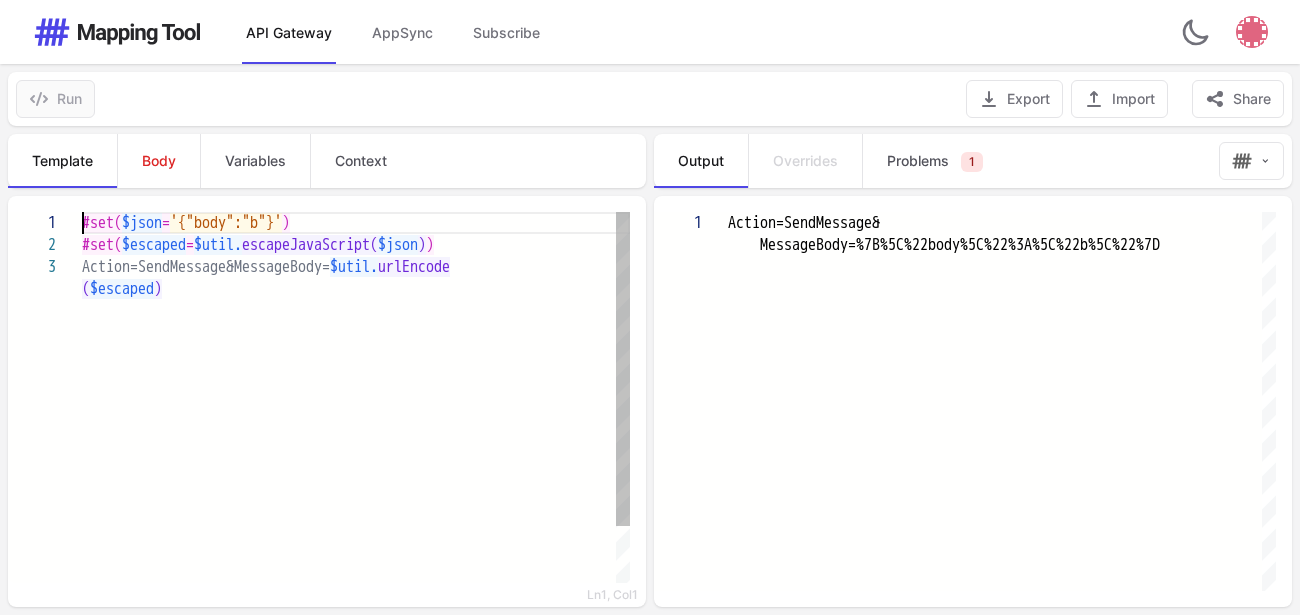 scroll, scrollTop: 23, scrollLeft: 0, axis: vertical 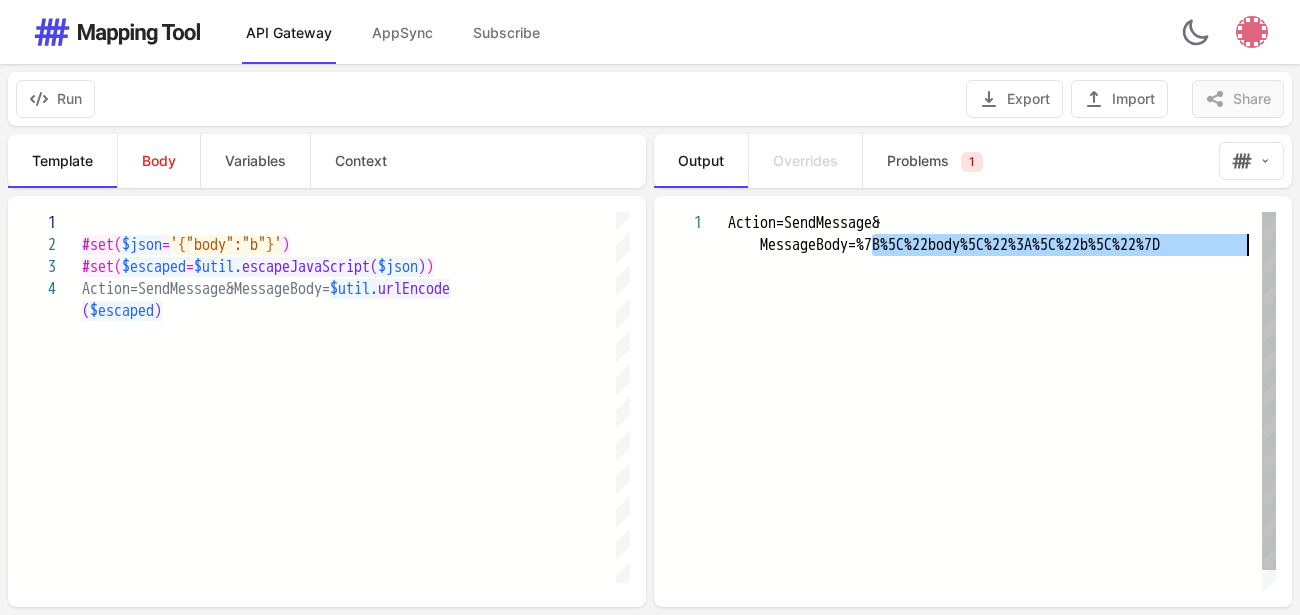 drag, startPoint x: 877, startPoint y: 247, endPoint x: 1244, endPoint y: 243, distance: 367.0218 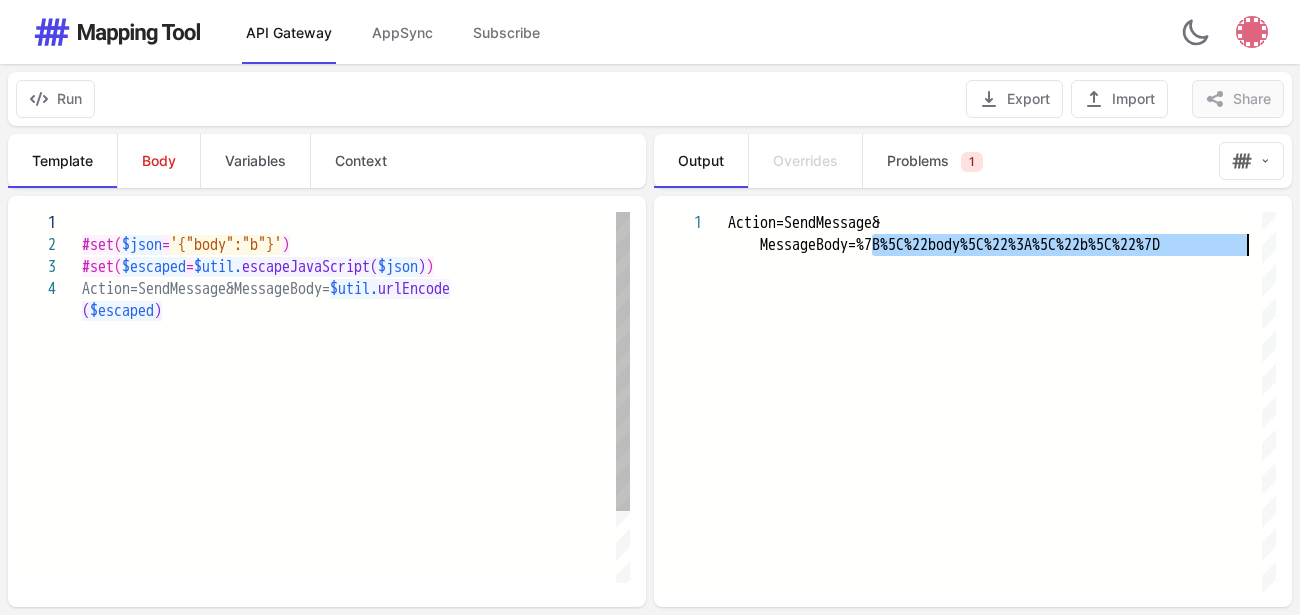 scroll, scrollTop: 23, scrollLeft: 0, axis: vertical 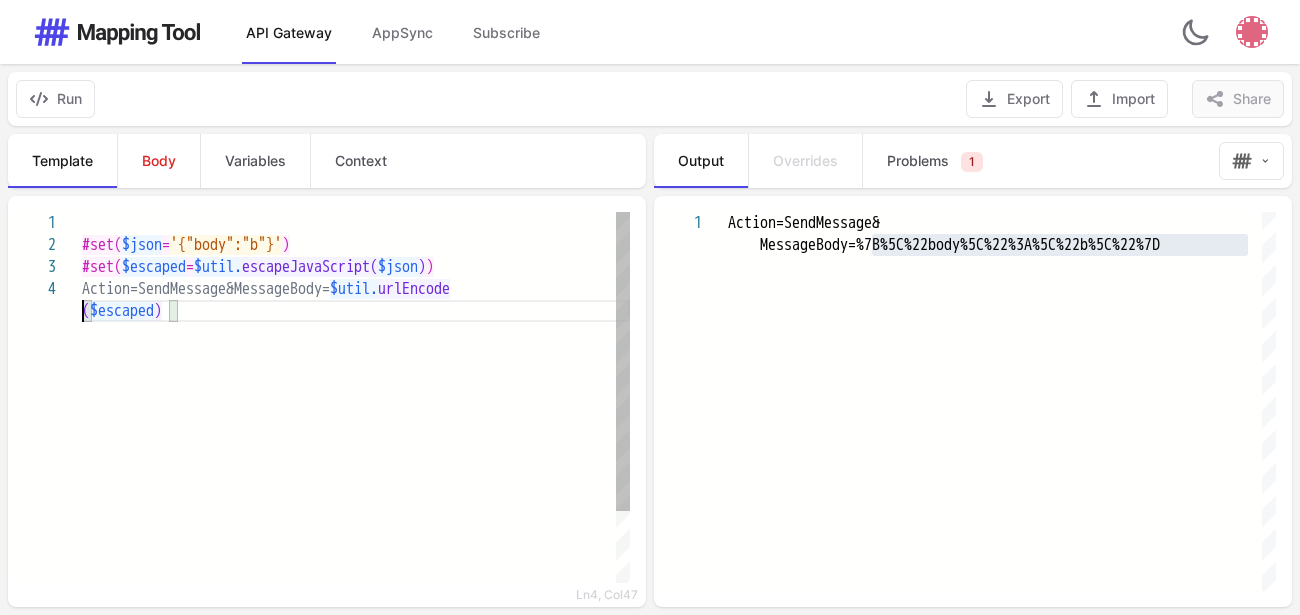 click on "(" at bounding box center (86, 311) 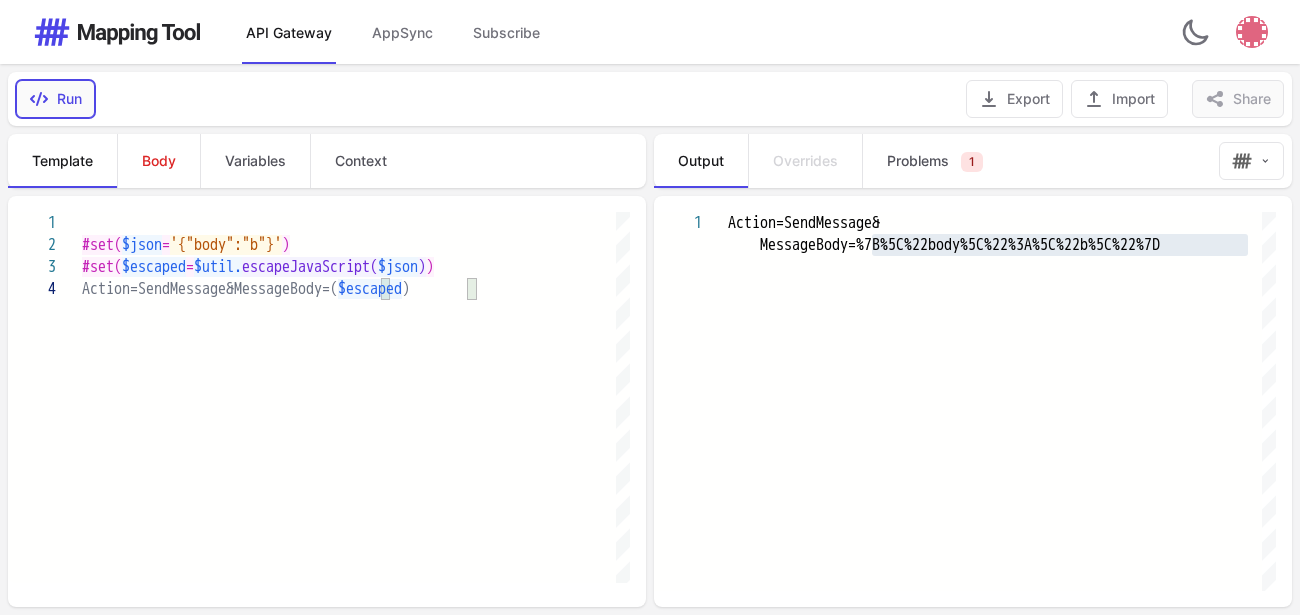click on "Run" at bounding box center (55, 99) 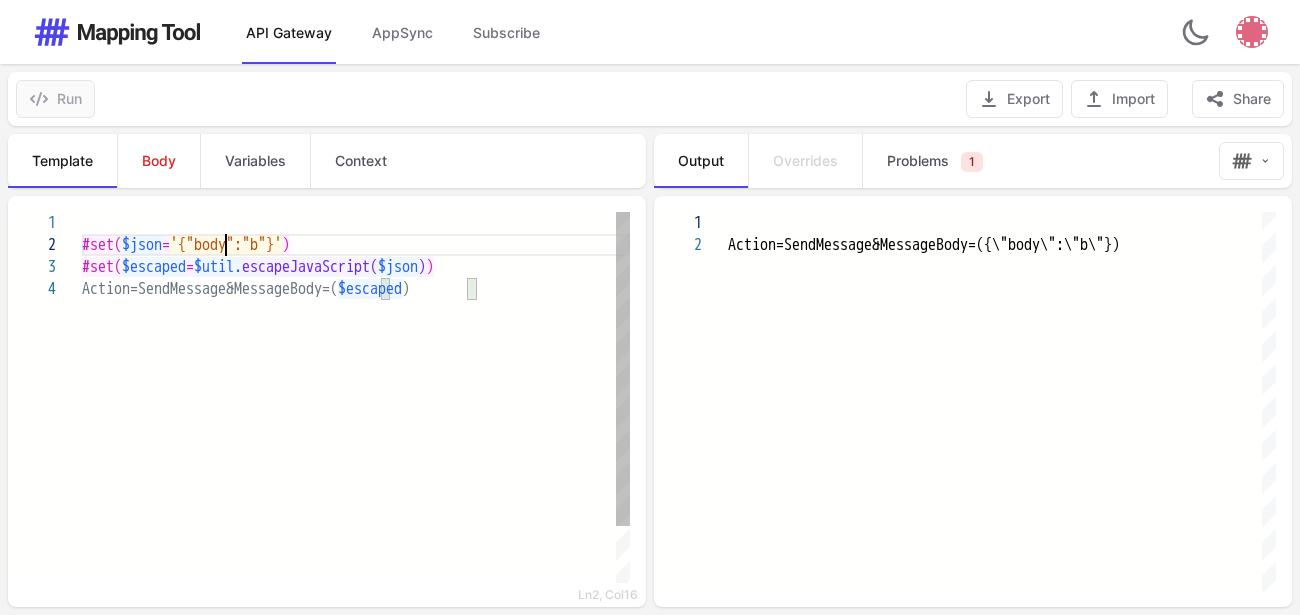 click on "'{"body":"b"}'" at bounding box center [226, 245] 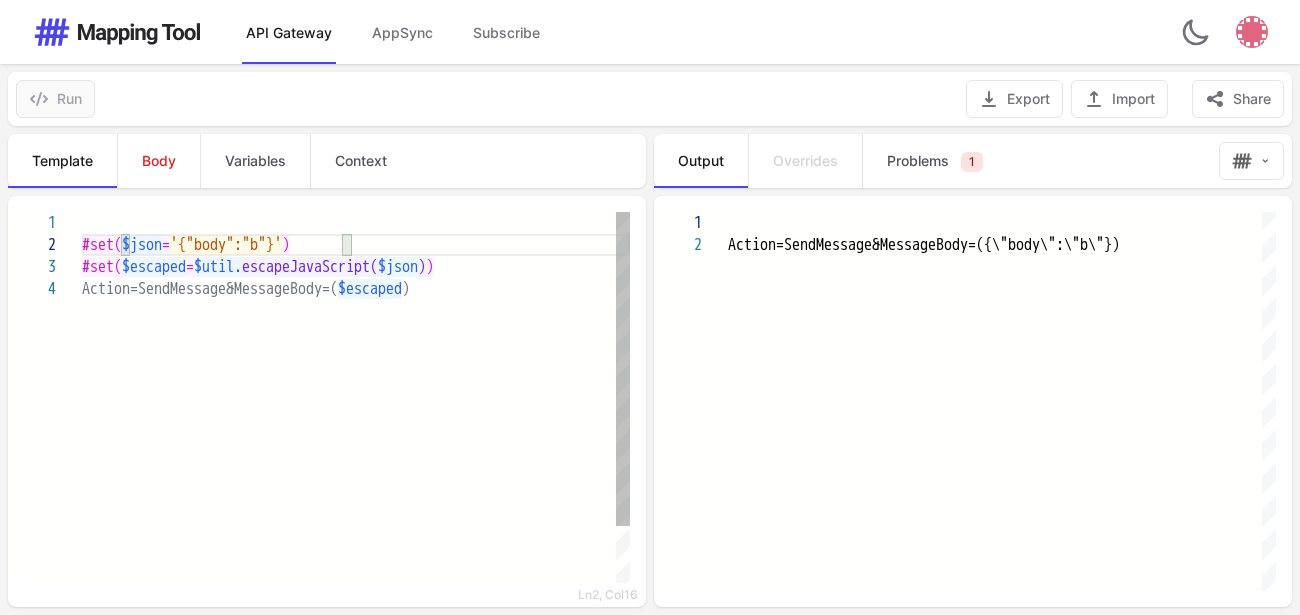 scroll, scrollTop: 23, scrollLeft: 154, axis: both 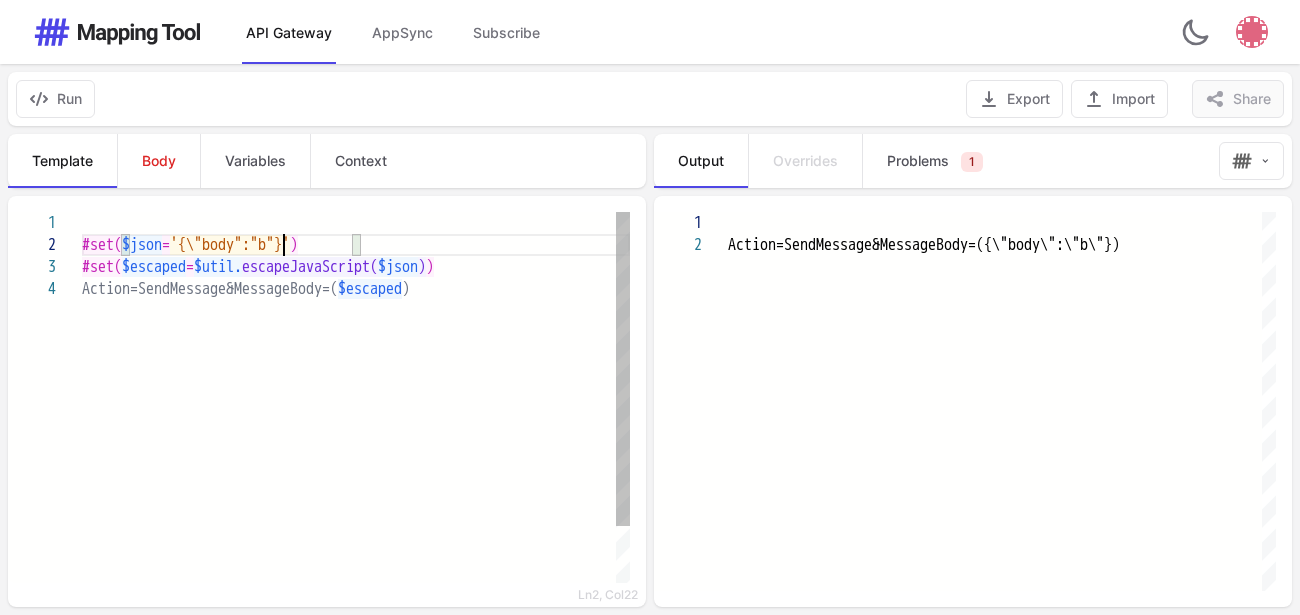 click on "#set( $escaped  =  $util. escapeJavaScript( $json ) ) Action=SendMessage&MessageBody=( $escaped ) #set( $json  =  '{\"body":"b"}' )" at bounding box center (500082, 500212) 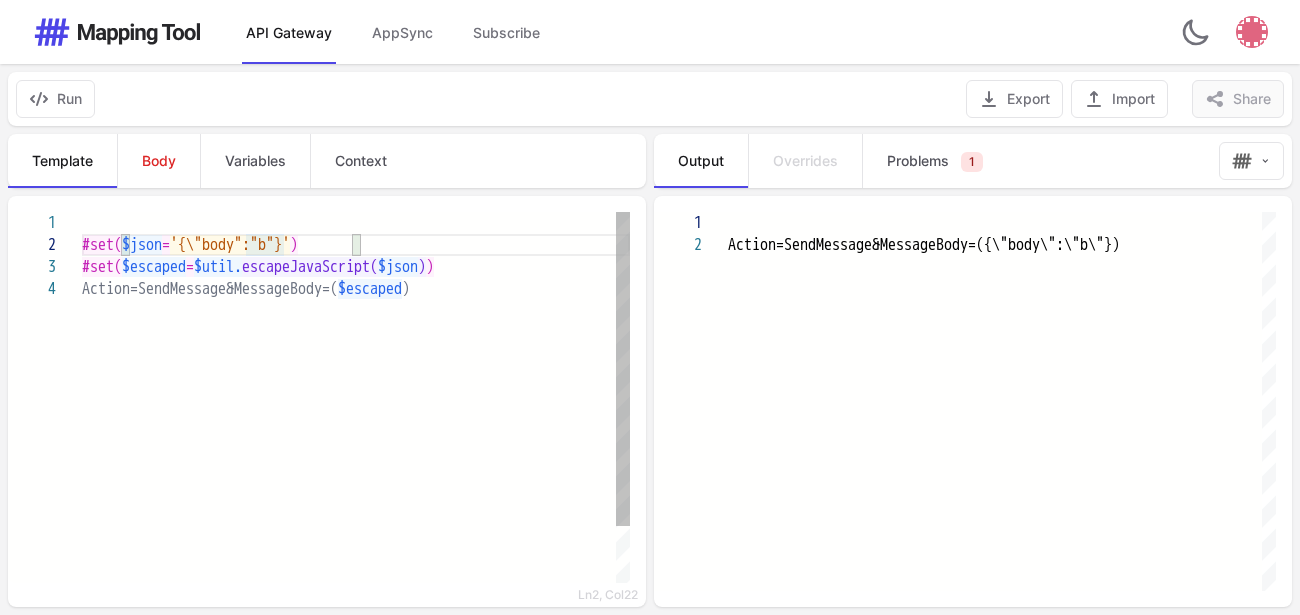 scroll, scrollTop: 23, scrollLeft: 211, axis: both 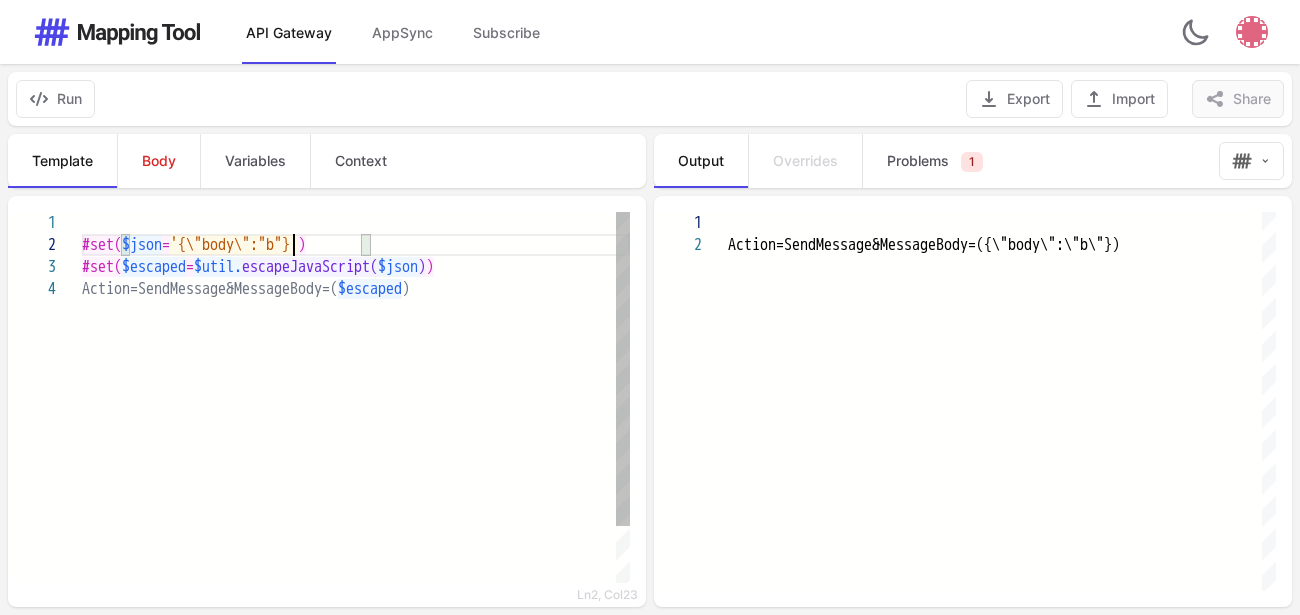 click on "'{\"body\":"b"}'" at bounding box center (234, 245) 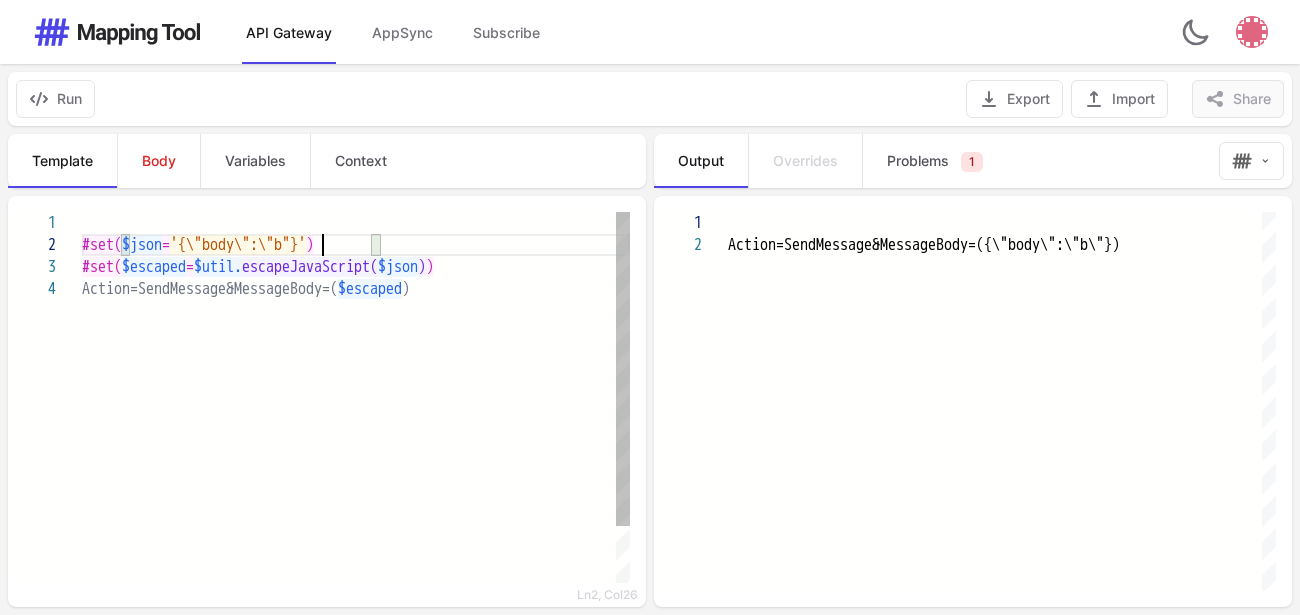 scroll, scrollTop: 23, scrollLeft: 240, axis: both 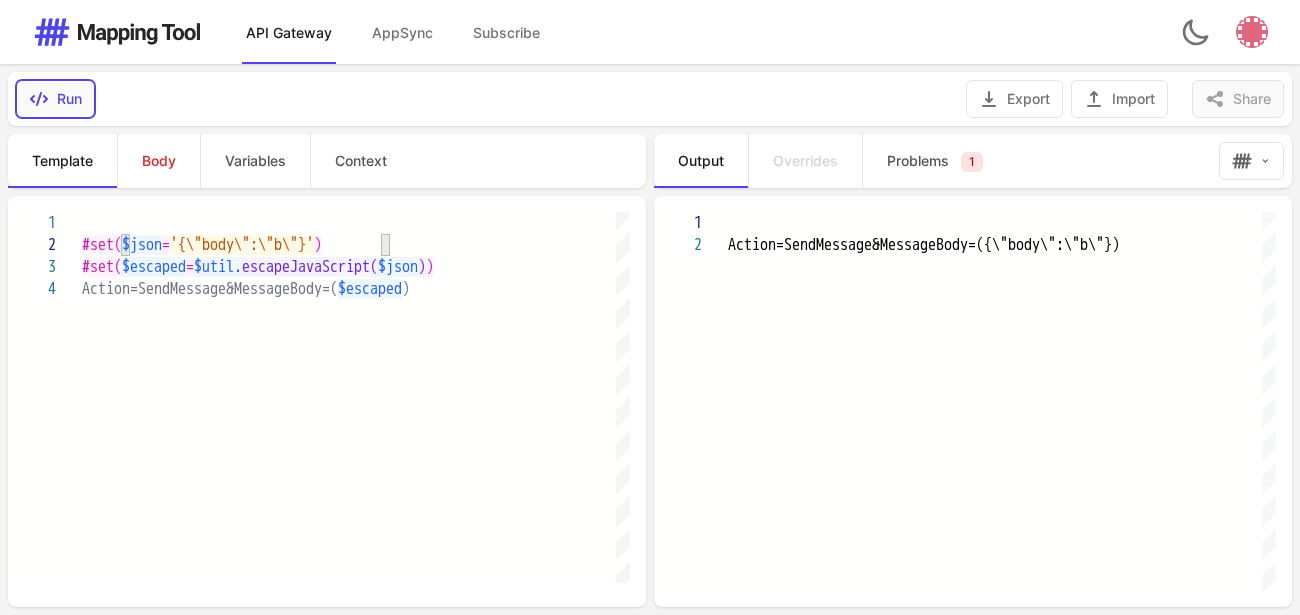 click on "Run" at bounding box center (55, 99) 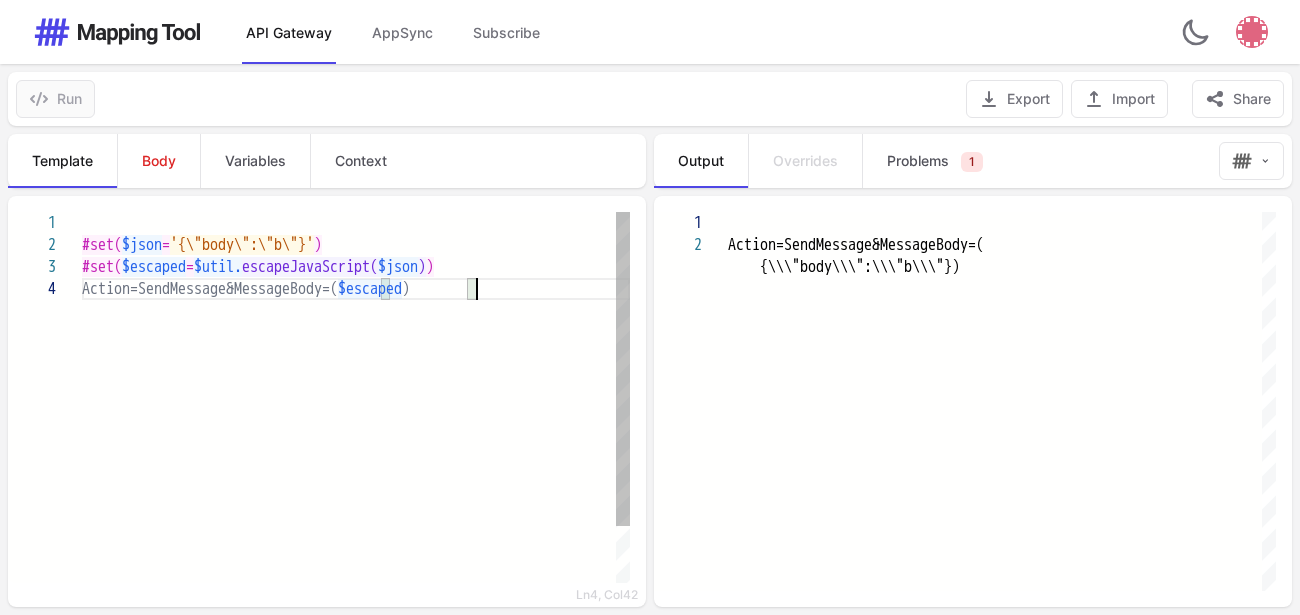 click on "#set( $escaped  =  $util. escapeJavaScript( $json ) ) Action=SendMessage&MessageBody=( $escaped ) #set( $json  =  '{\"body\":\"b\"}' )" at bounding box center [356, 430] 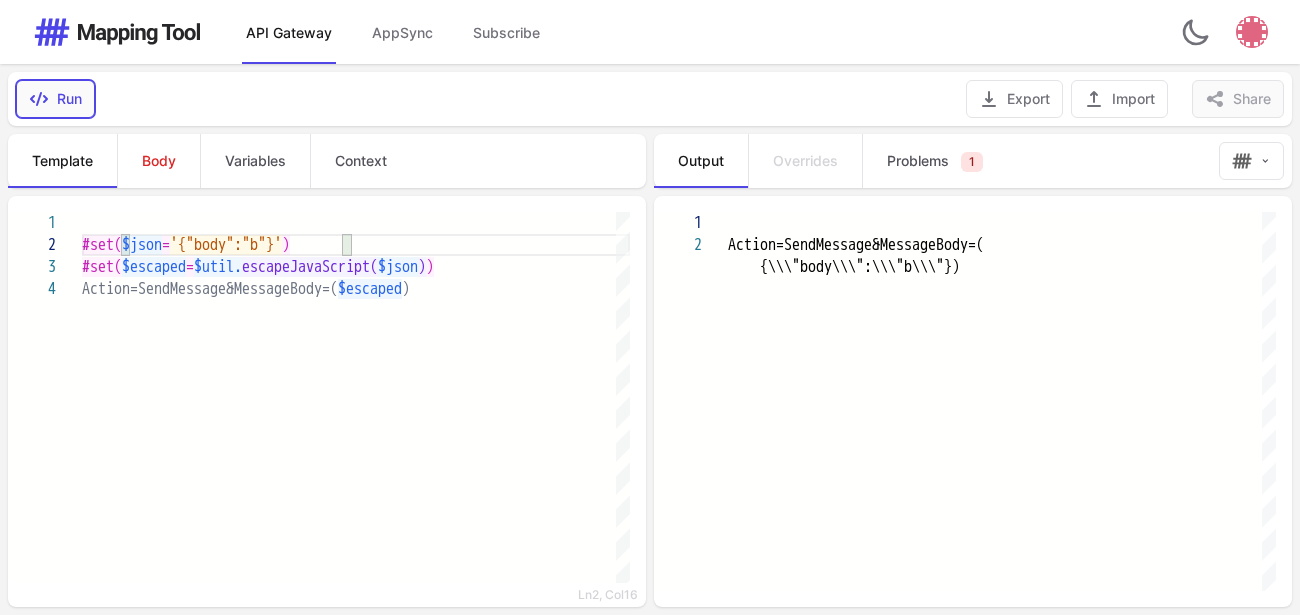 click on "Run" at bounding box center [55, 99] 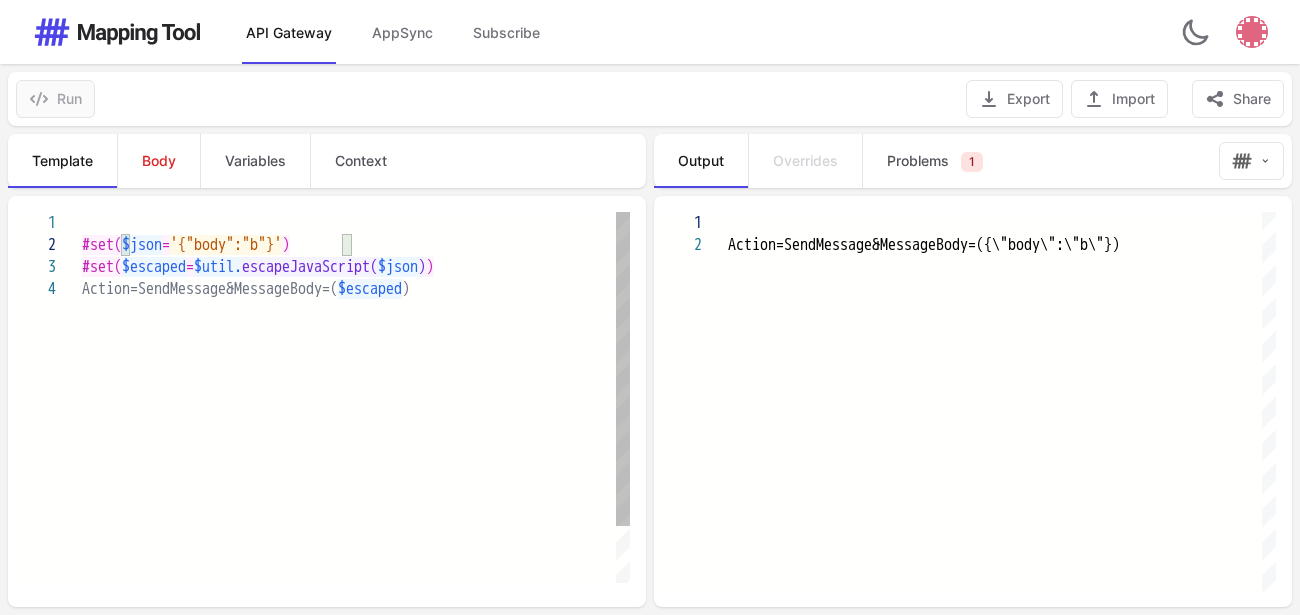 scroll, scrollTop: 23, scrollLeft: 144, axis: both 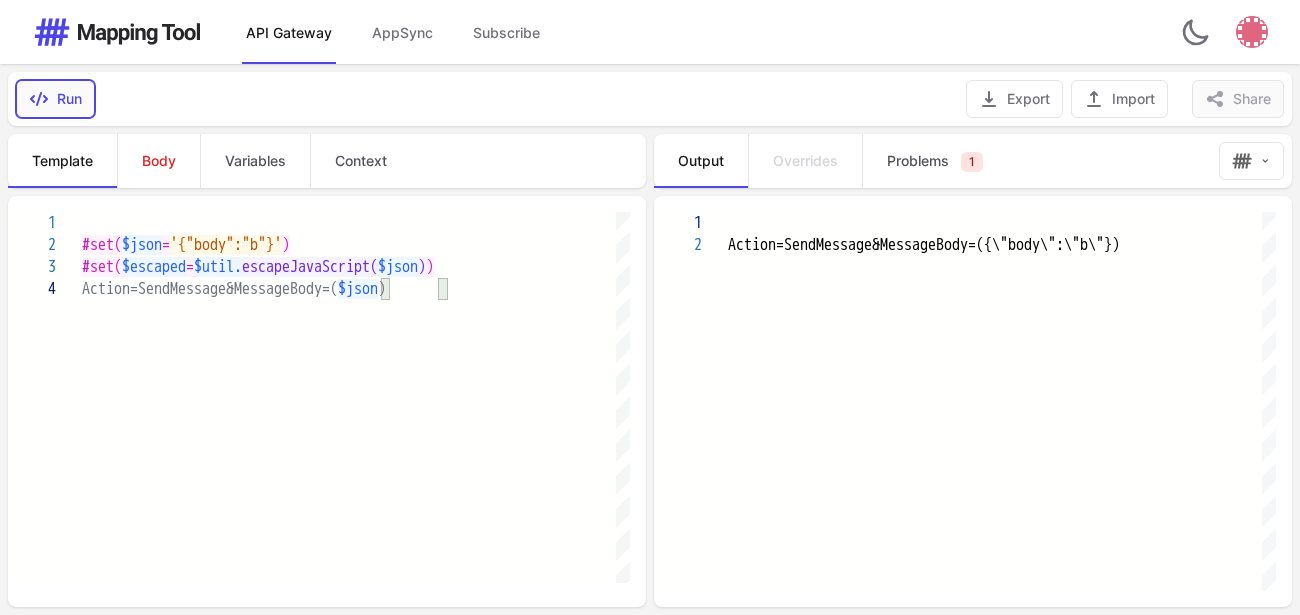 click on "Run" at bounding box center (55, 99) 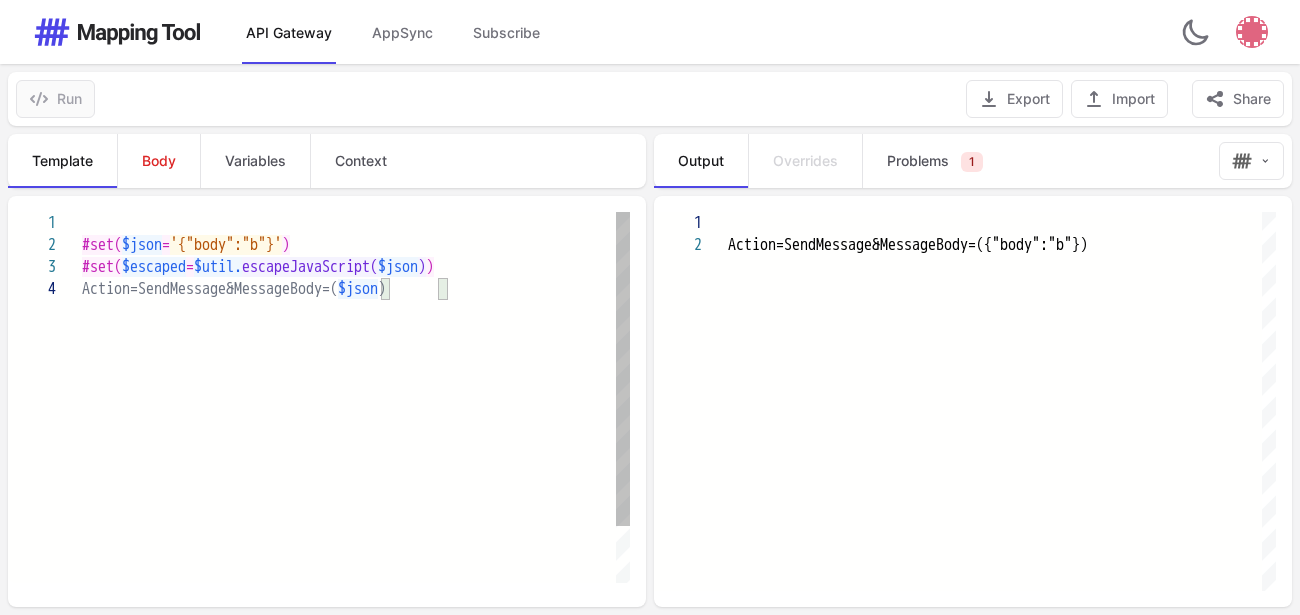 click on "#set( $json  =  '{"body":"b"}' )" at bounding box center (356, 245) 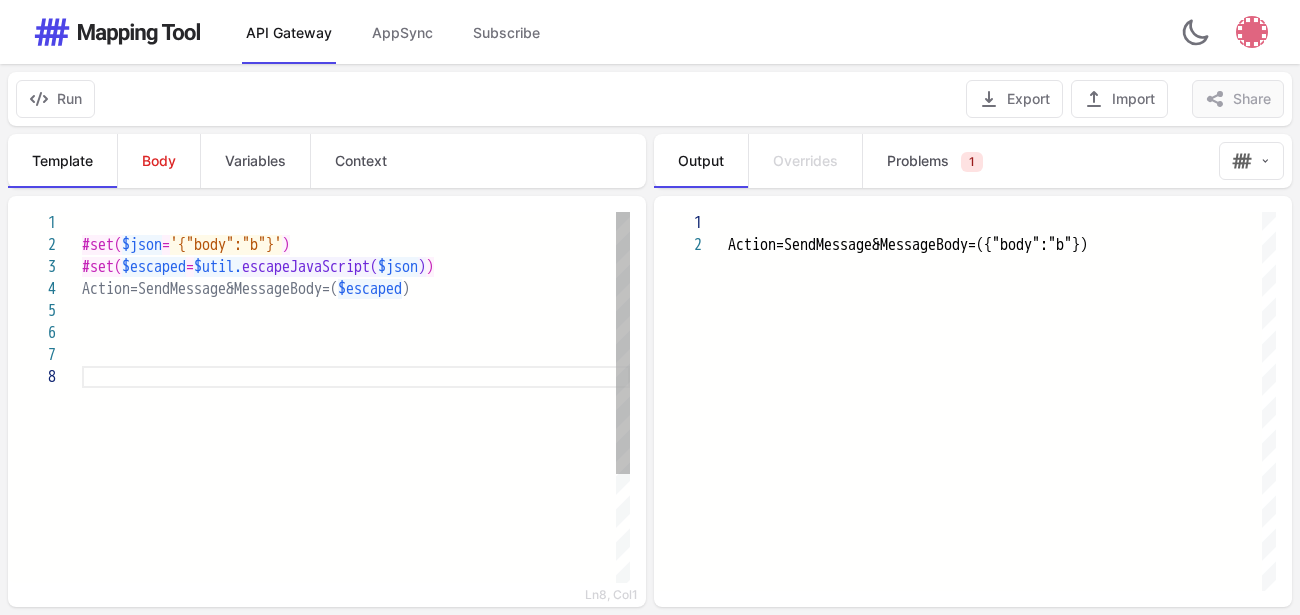 paste on "**********" 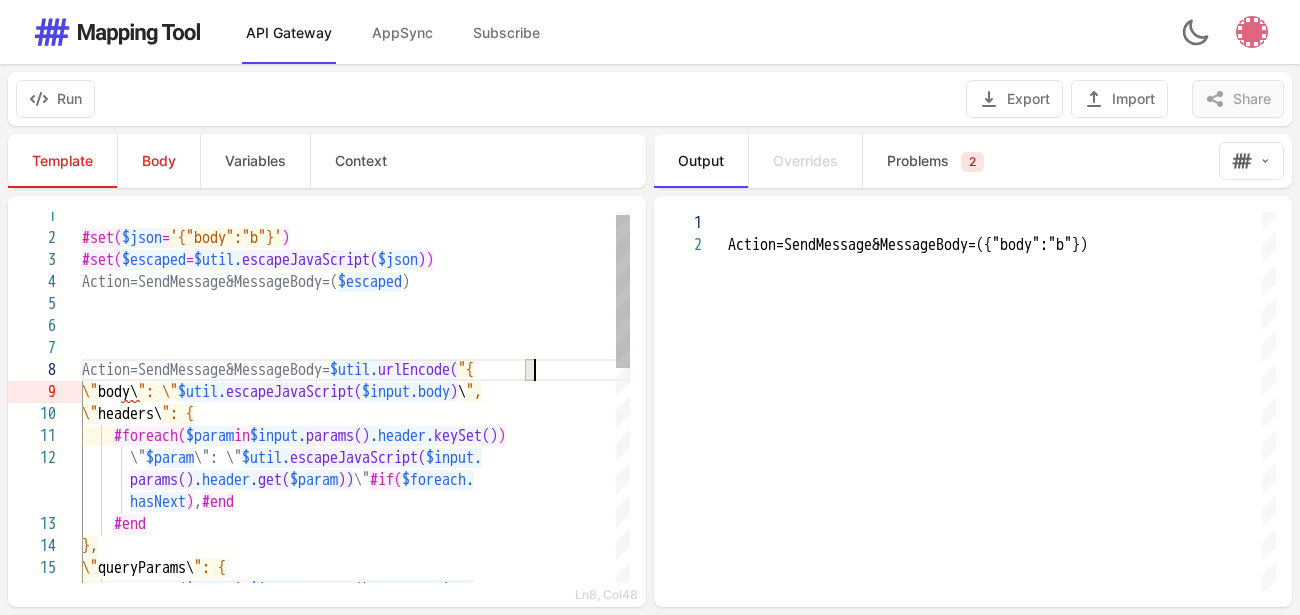 click on ""{" at bounding box center [466, 370] 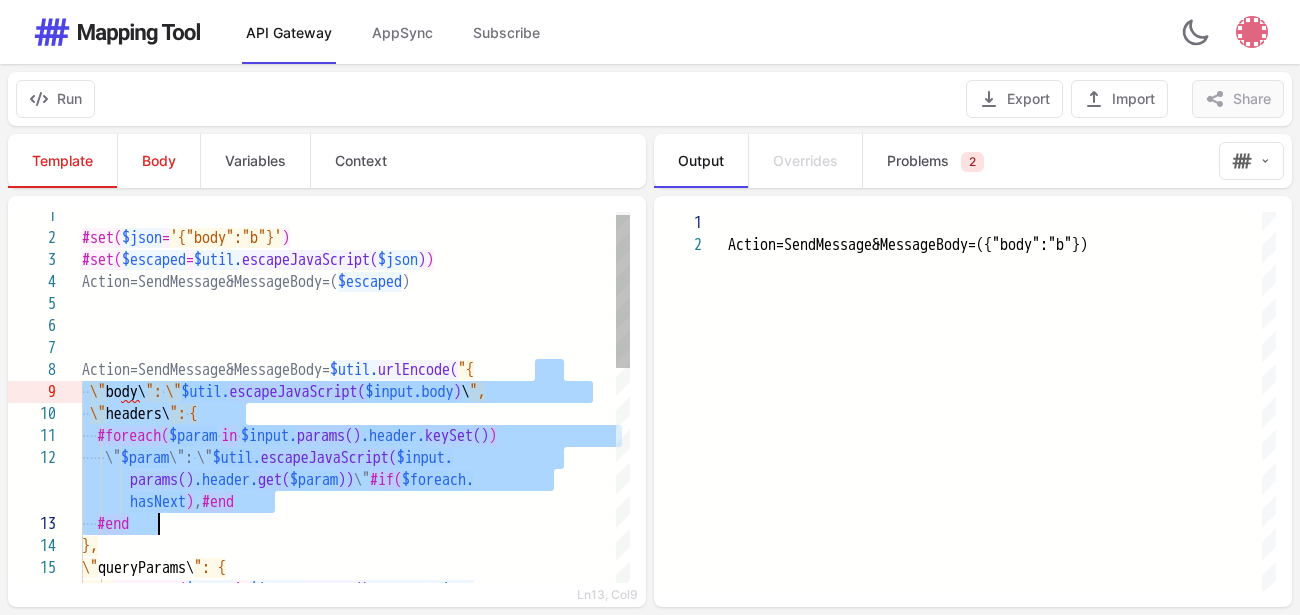 drag, startPoint x: 537, startPoint y: 369, endPoint x: 517, endPoint y: 513, distance: 145.38225 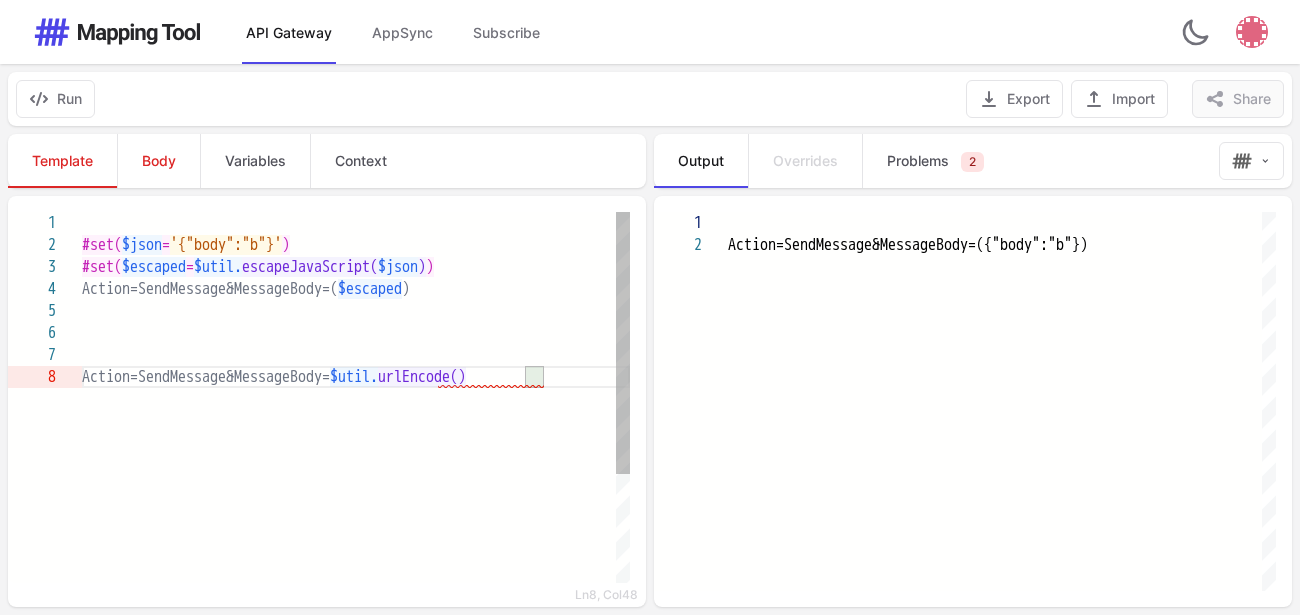 click at bounding box center (356, 355) 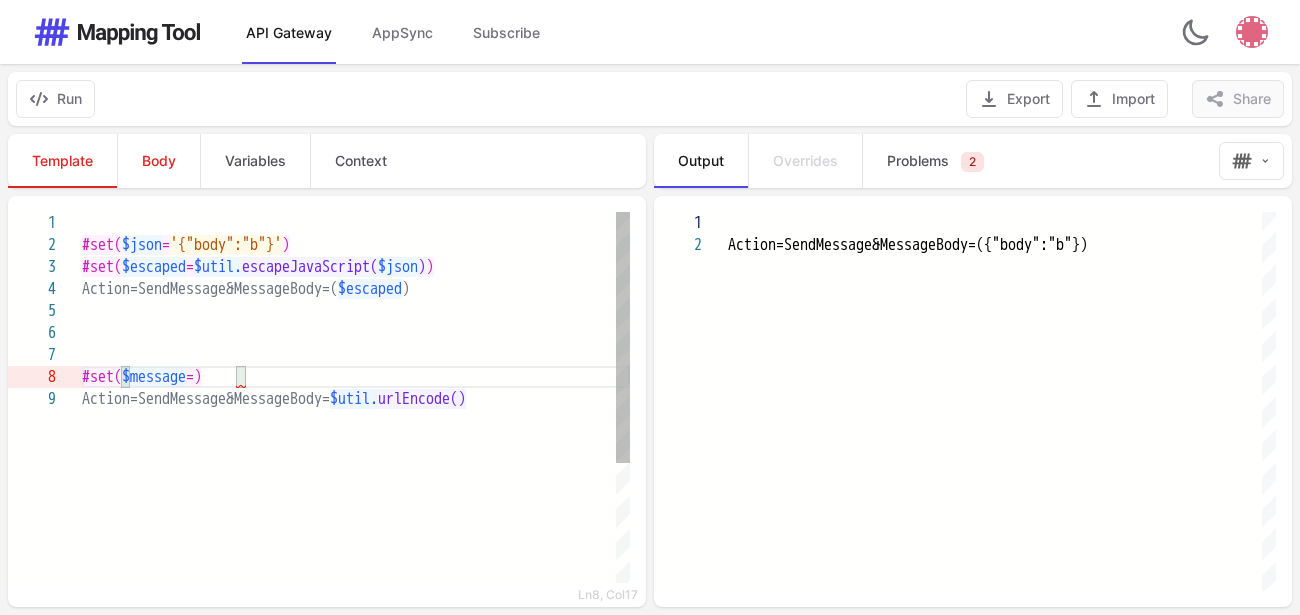 scroll, scrollTop: 155, scrollLeft: 163, axis: both 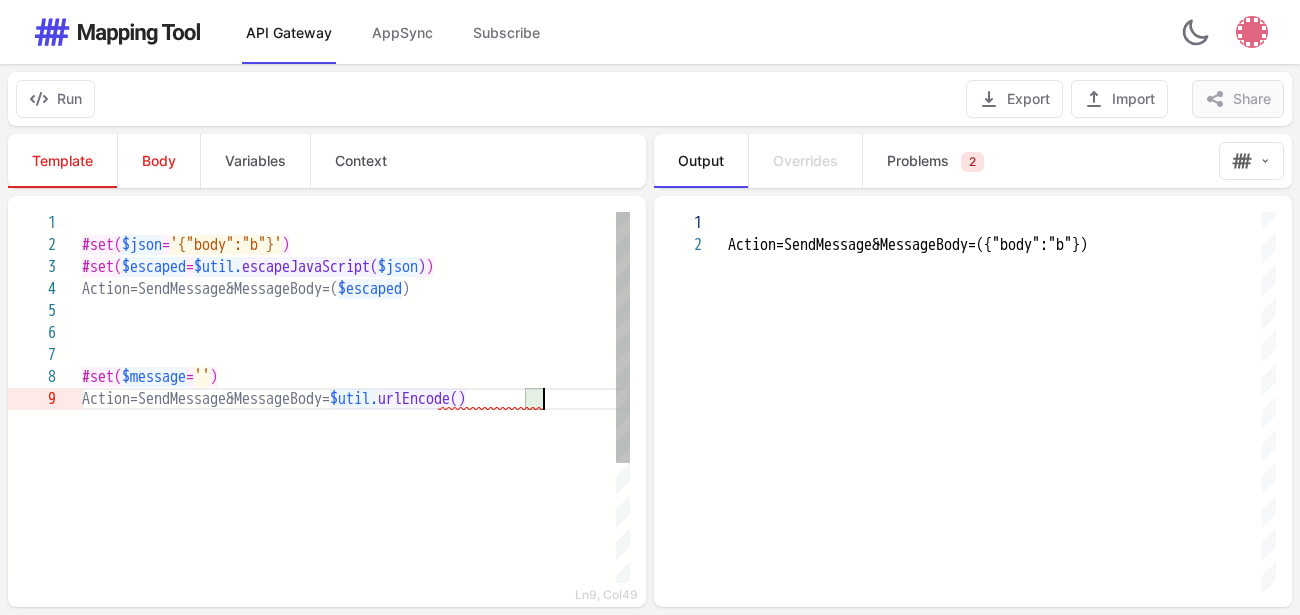click on "urlEncode()" at bounding box center [422, 399] 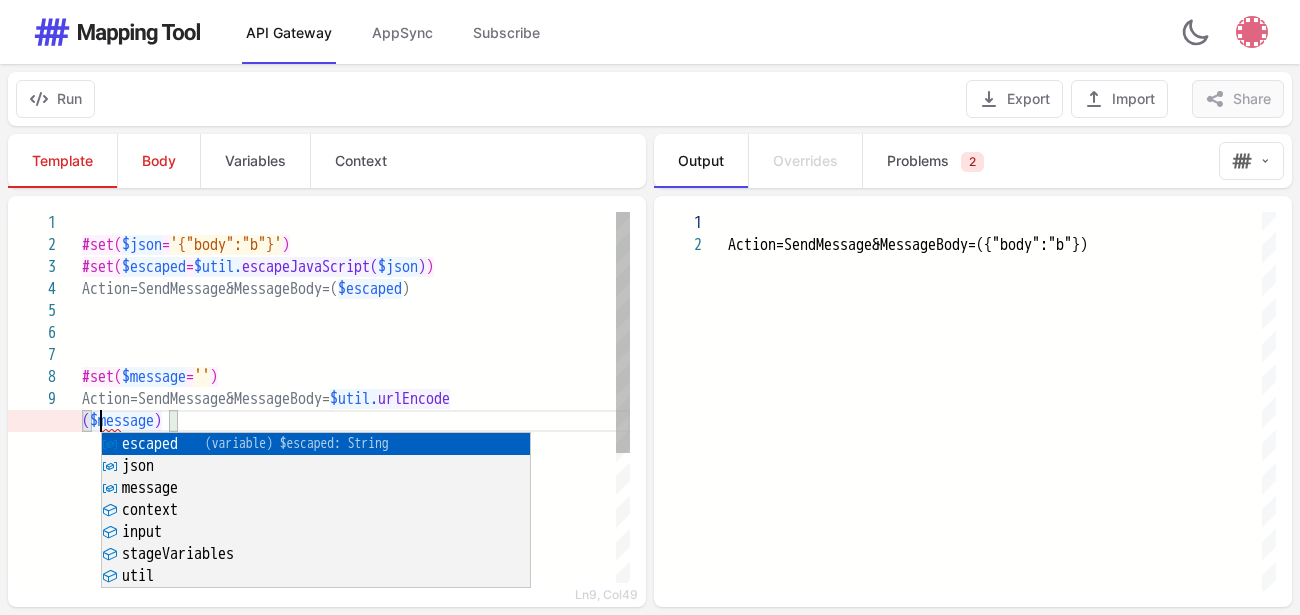 scroll, scrollTop: 177, scrollLeft: 462, axis: both 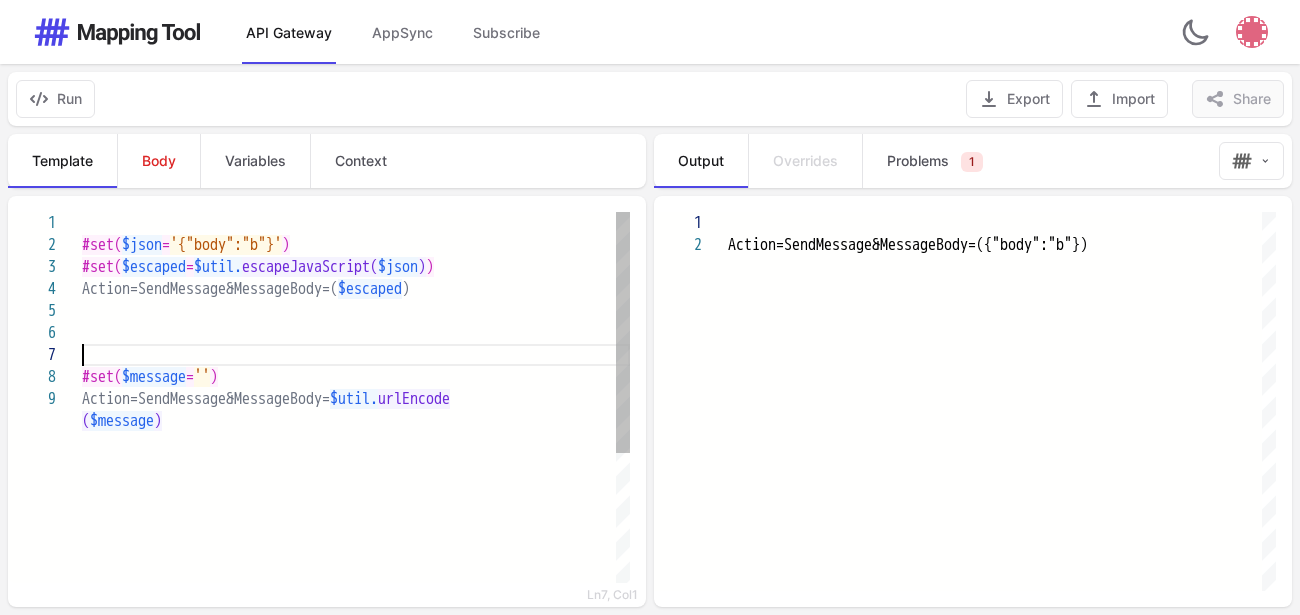 click at bounding box center [356, 355] 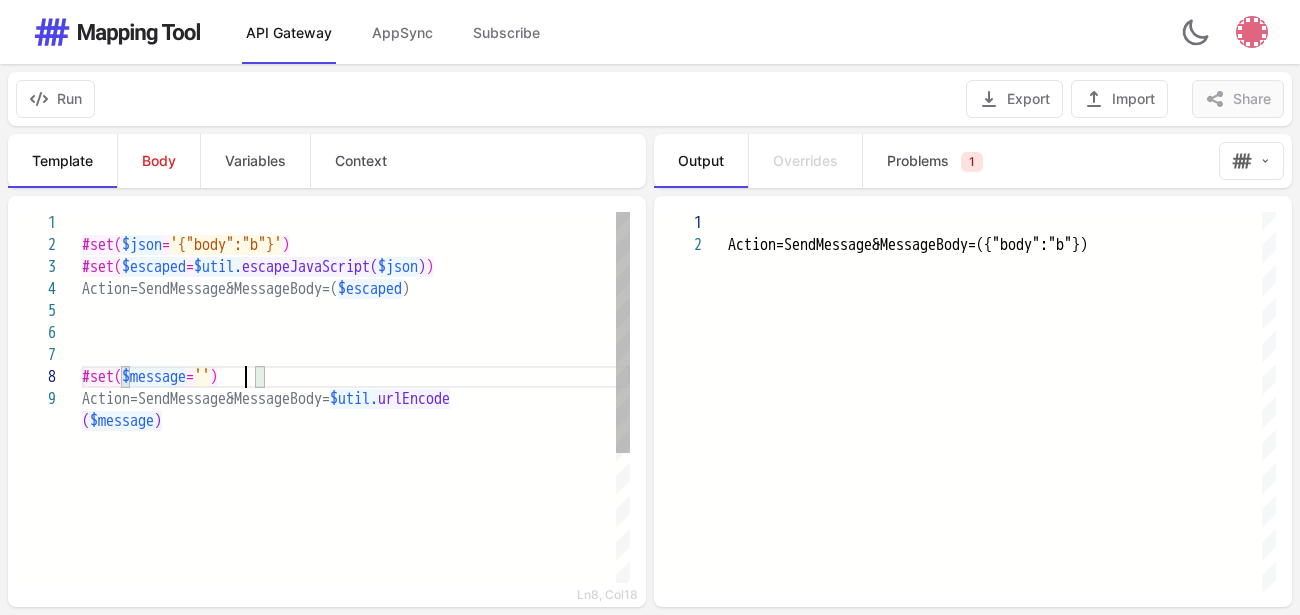 click on "''" at bounding box center [202, 377] 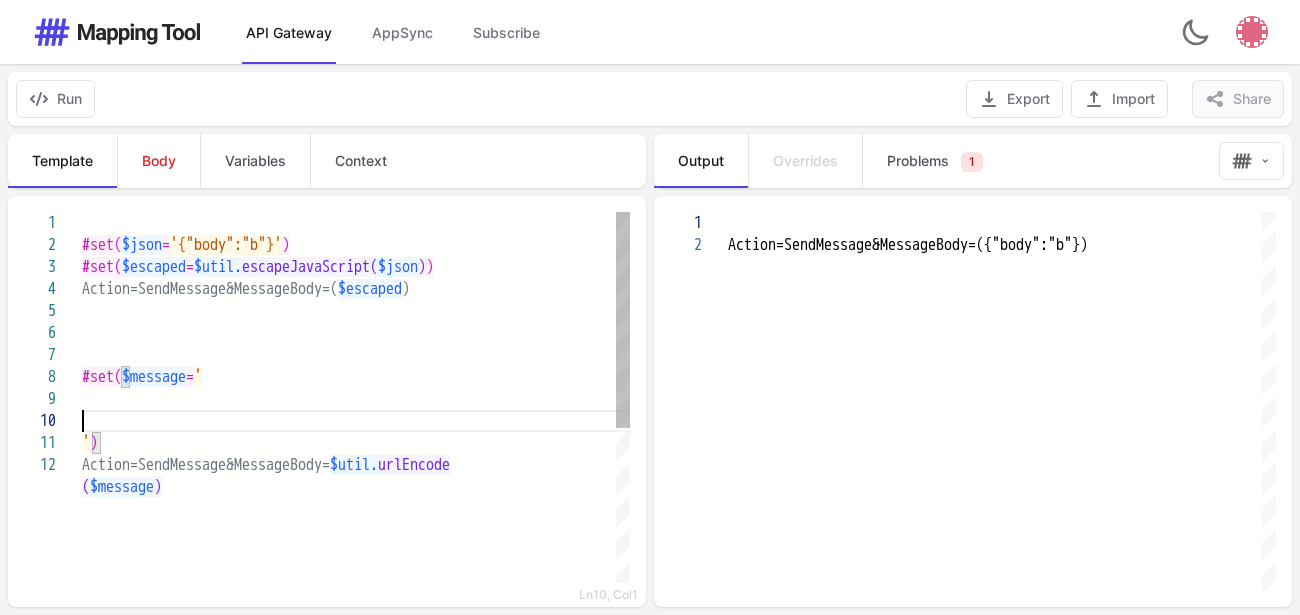 scroll, scrollTop: 19, scrollLeft: 0, axis: vertical 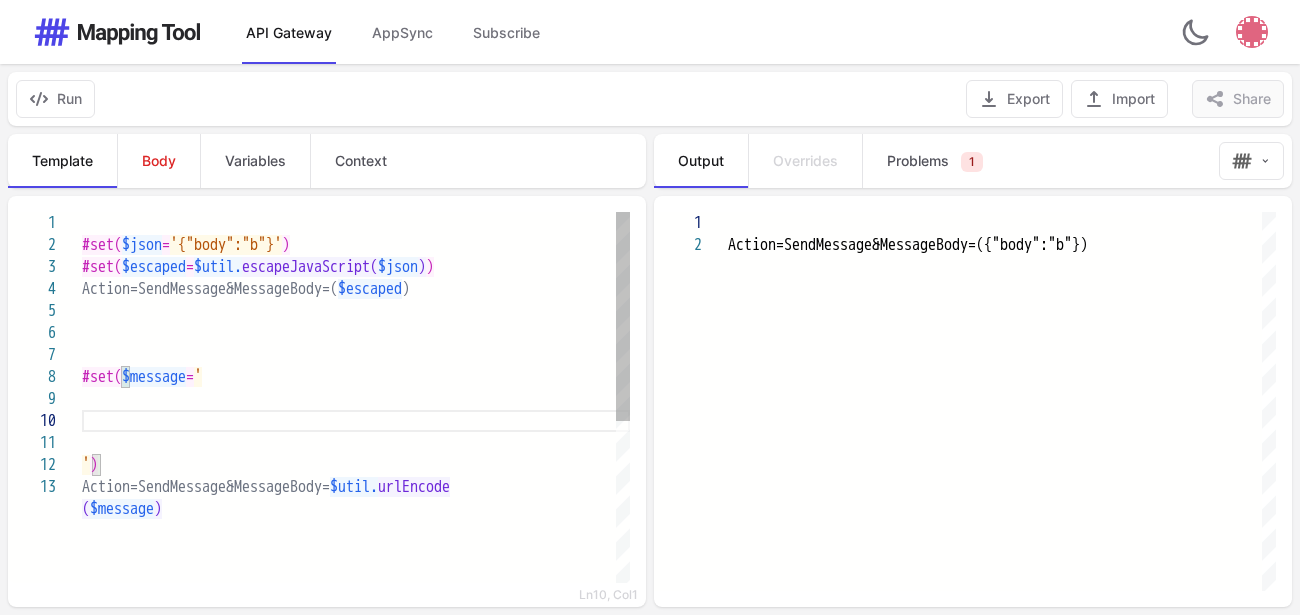paste on "**********" 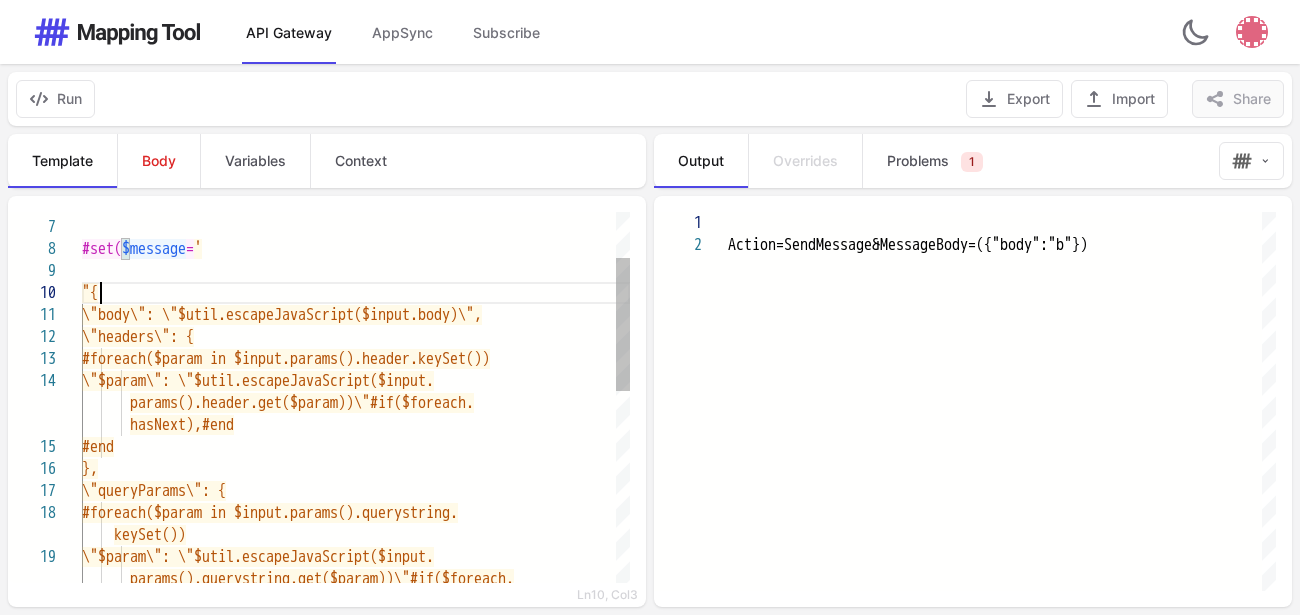 click on ""{" at bounding box center [356, 293] 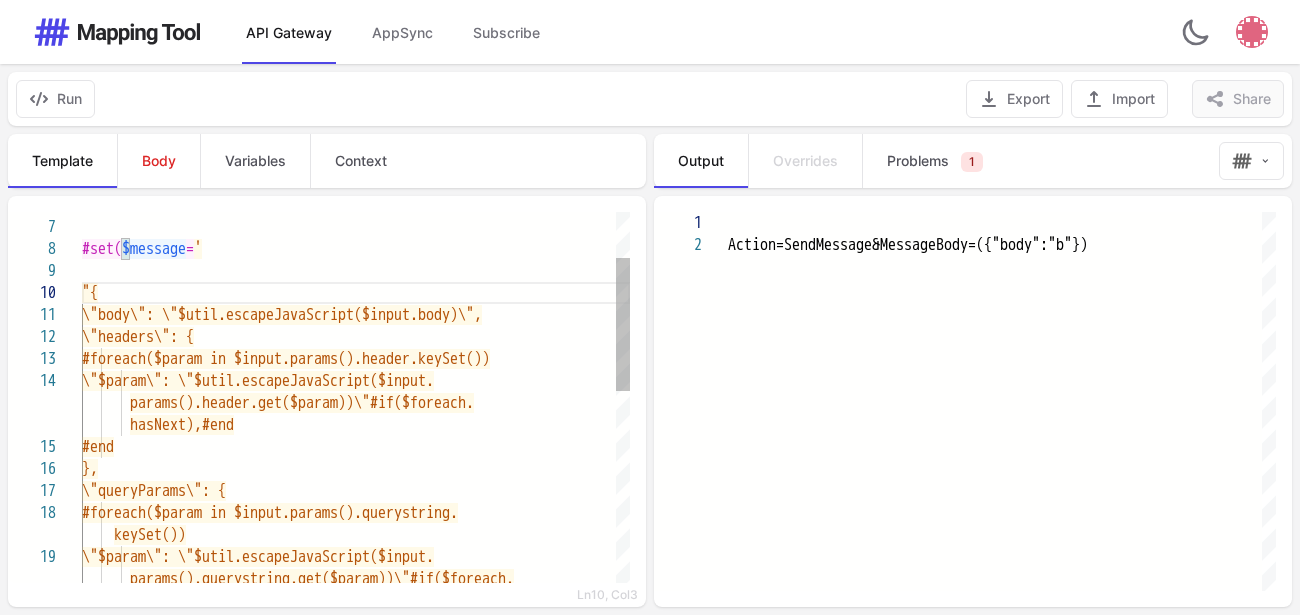 click on ""{" at bounding box center [90, 293] 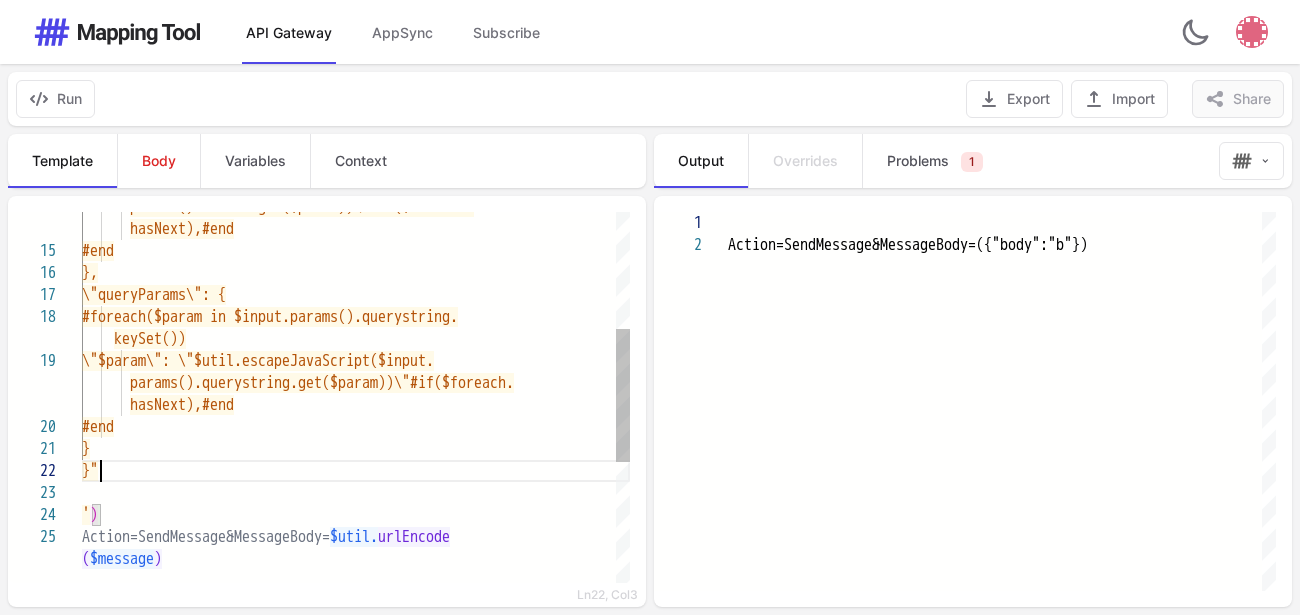 click on "}"" at bounding box center [356, 471] 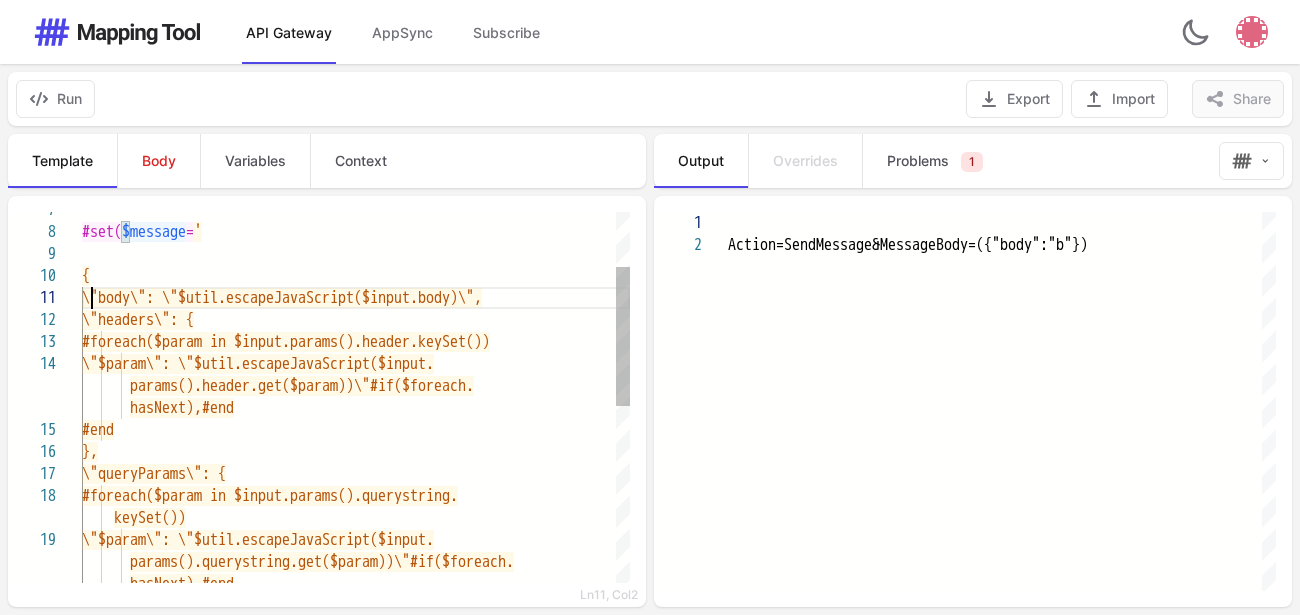 click on "\"body\": \"$util.escapeJavaScript($input.body)\" at bounding box center (274, 298) 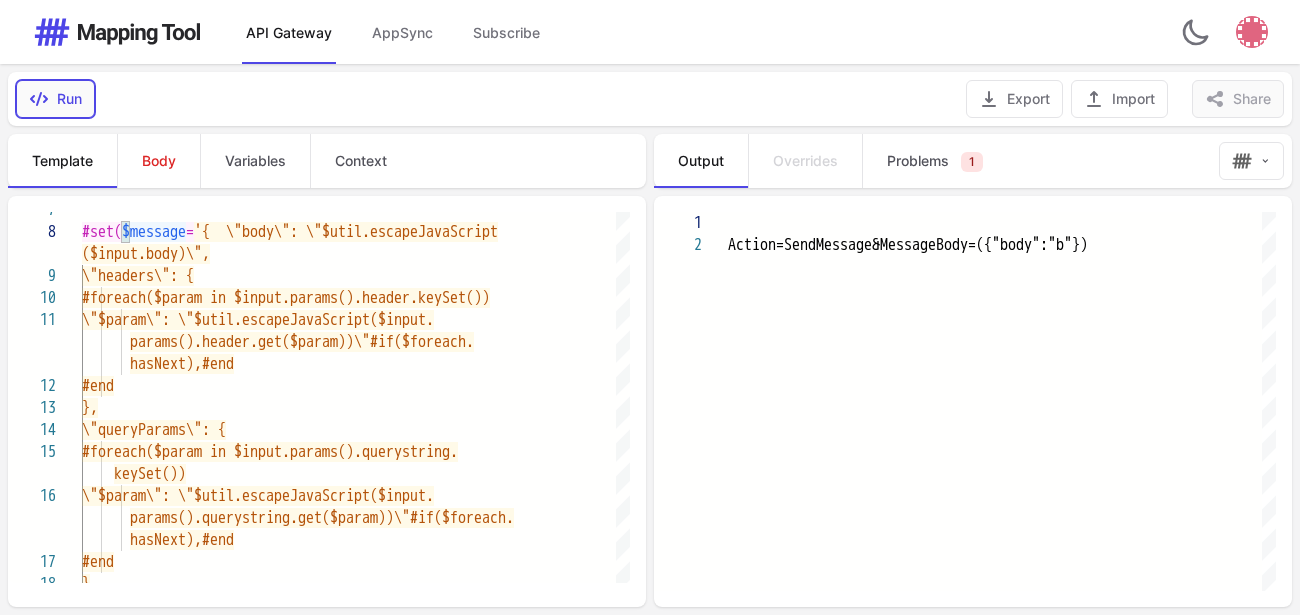 click on "Run" at bounding box center (55, 99) 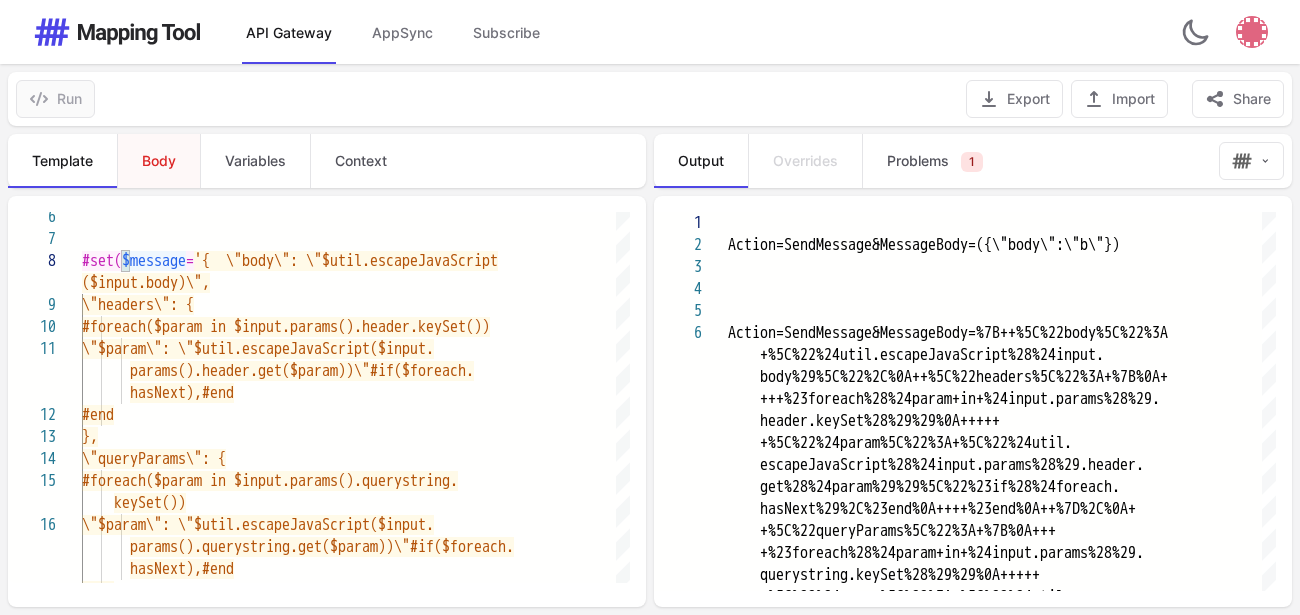 click on "Body" at bounding box center [158, 161] 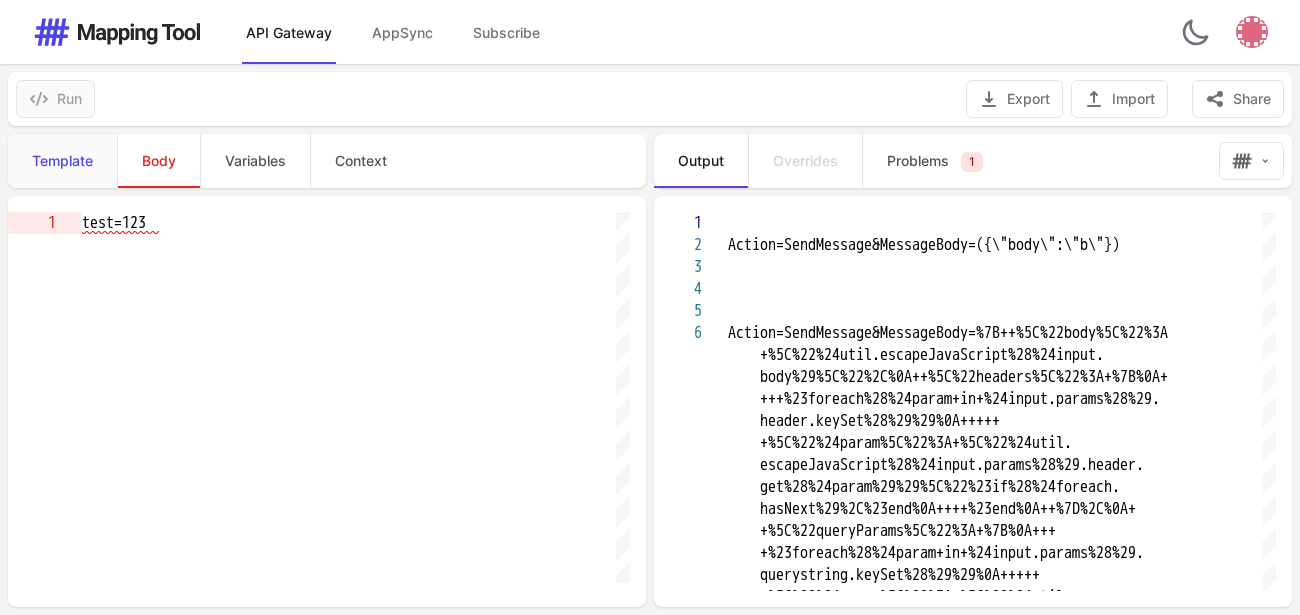 click on "Template" at bounding box center (62, 161) 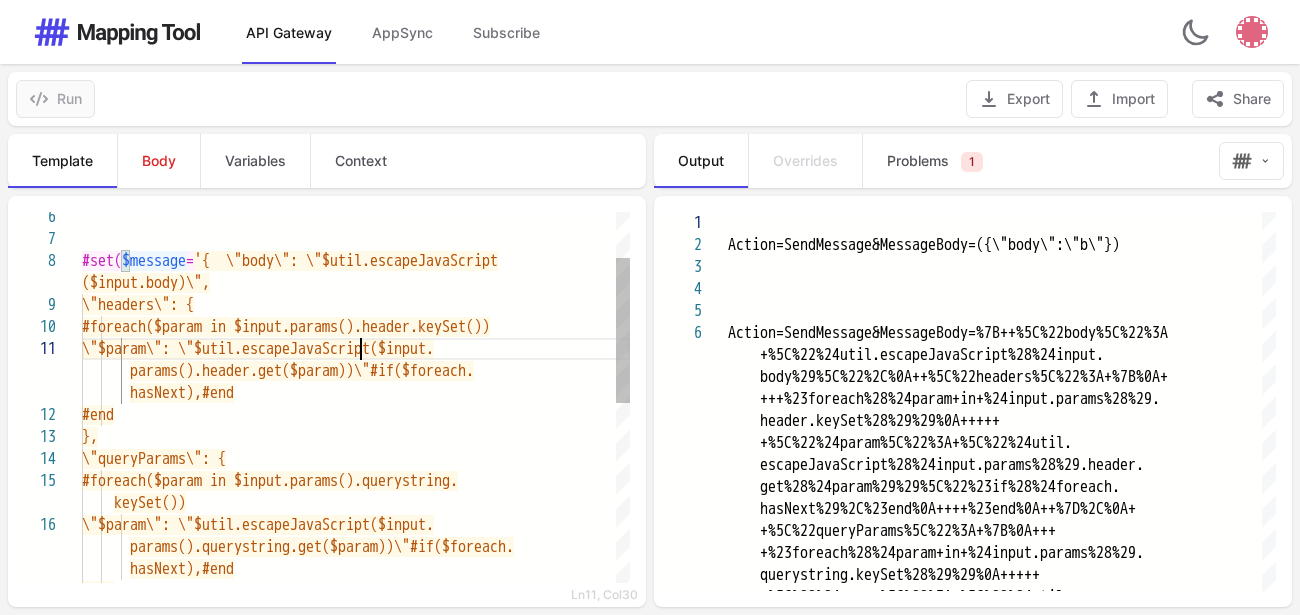 scroll, scrollTop: 19, scrollLeft: 0, axis: vertical 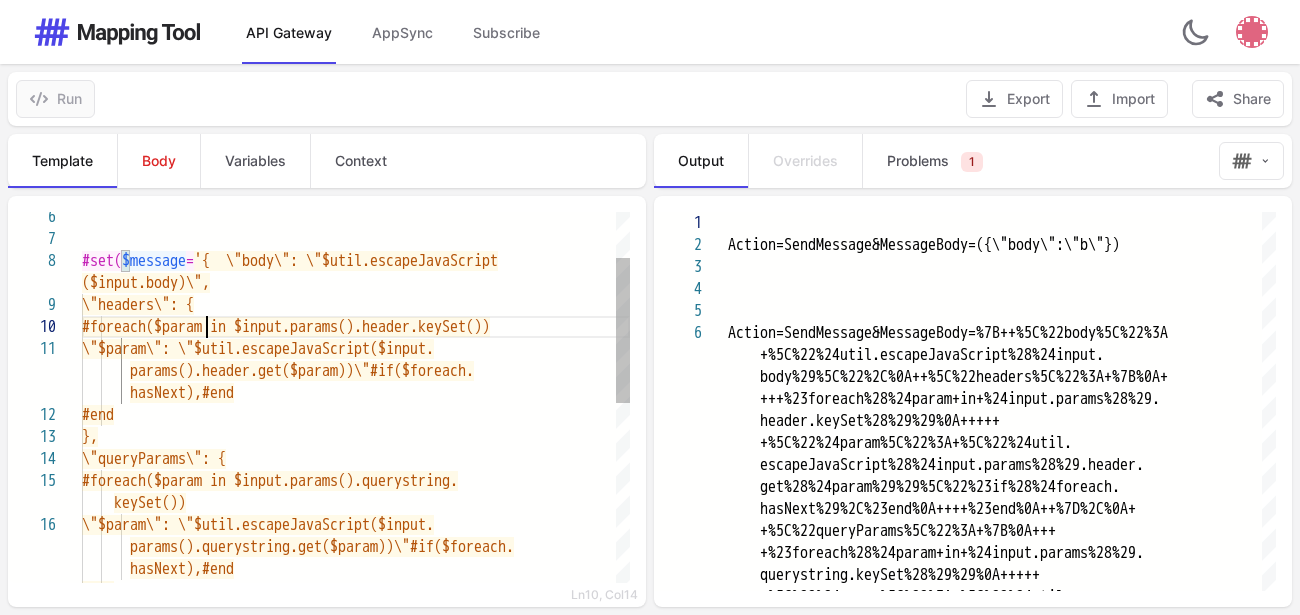 click on "#set( $message  =  '{  \"body\": \"$util.escapeJavaScript ($input.body)\",   \"headers\": {     #foreach($param in $input.params().header.keyS et())       \"$param\": \"$util.escapeJavaScript($input.        params().header.get($param))\"#if($foreach.        hasNext),#end     #end   },   \"queryParams\": {     #foreach($param in $input.params().querystring .      keySet())       \"$param\": \"$util.escapeJavaScript($input.        params().querystring.get($param))\"#if($foreach.        hasNext),#end     #end" at bounding box center [500082, 500096] 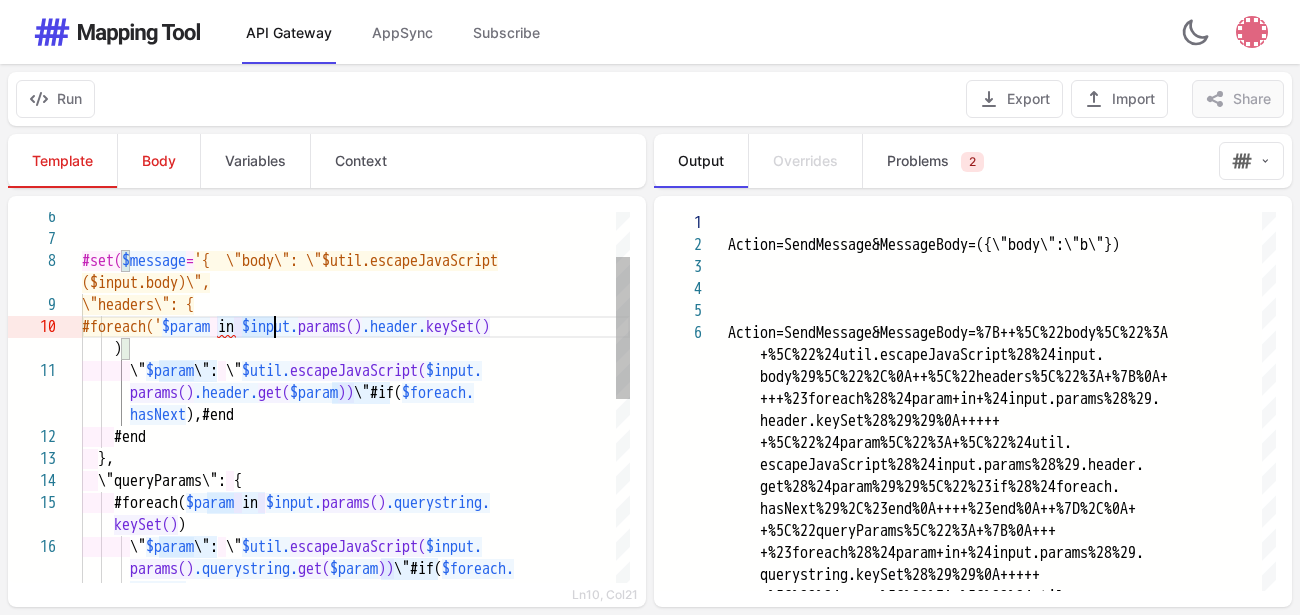scroll, scrollTop: 19, scrollLeft: 202, axis: both 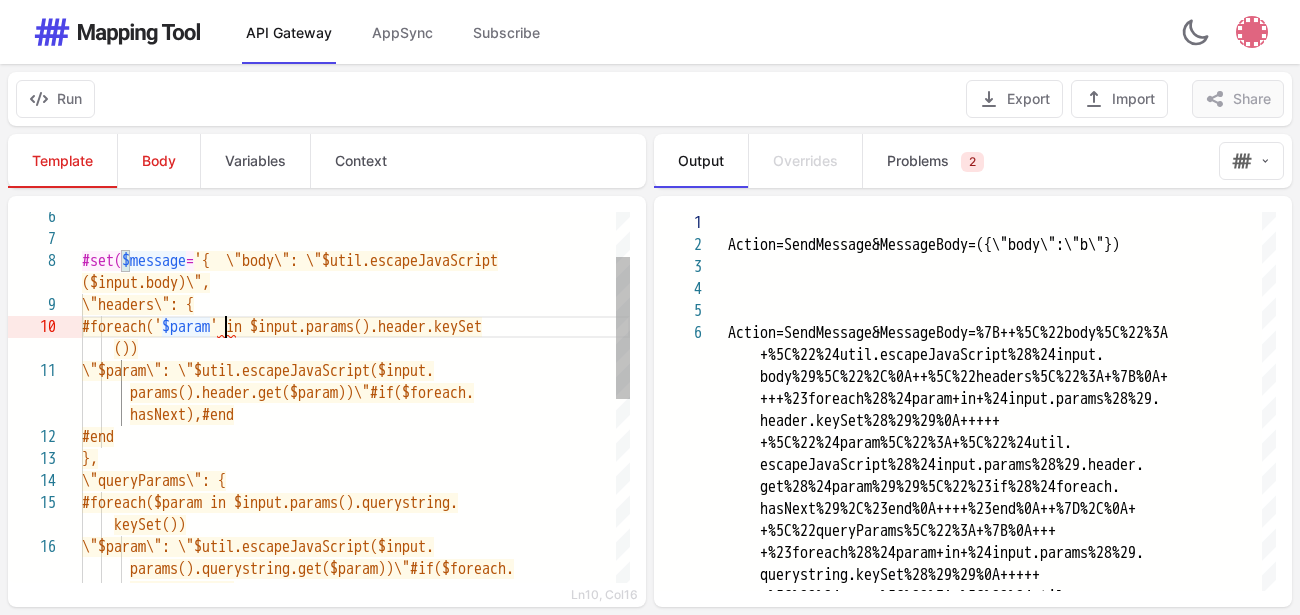 click on "#foreach(' $param ' in $input.params().header.keySet" at bounding box center (356, 327) 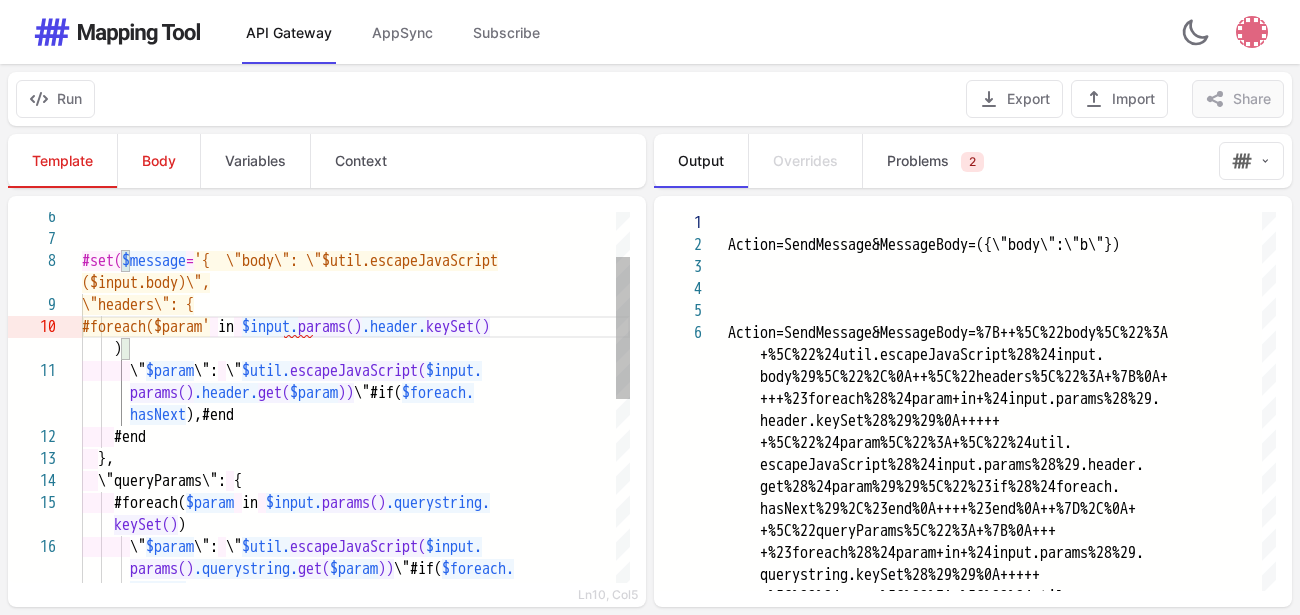 scroll, scrollTop: 19, scrollLeft: 48, axis: both 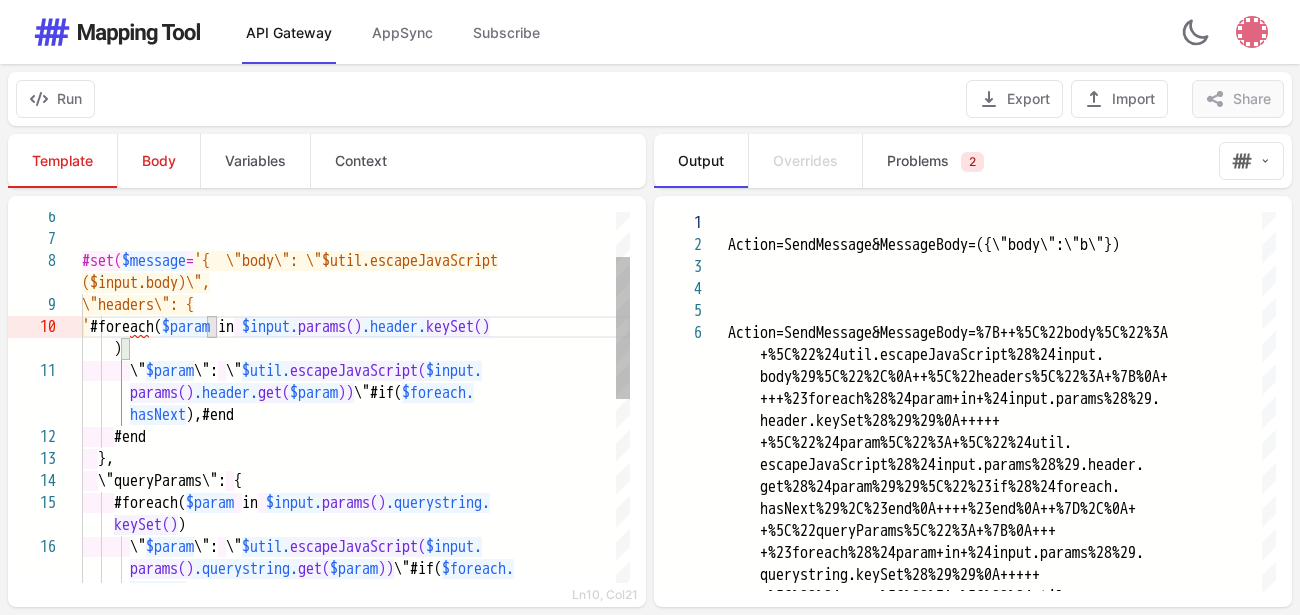 click on "params() .header. get( $param )) \"#if( $foreach." at bounding box center (356, 393) 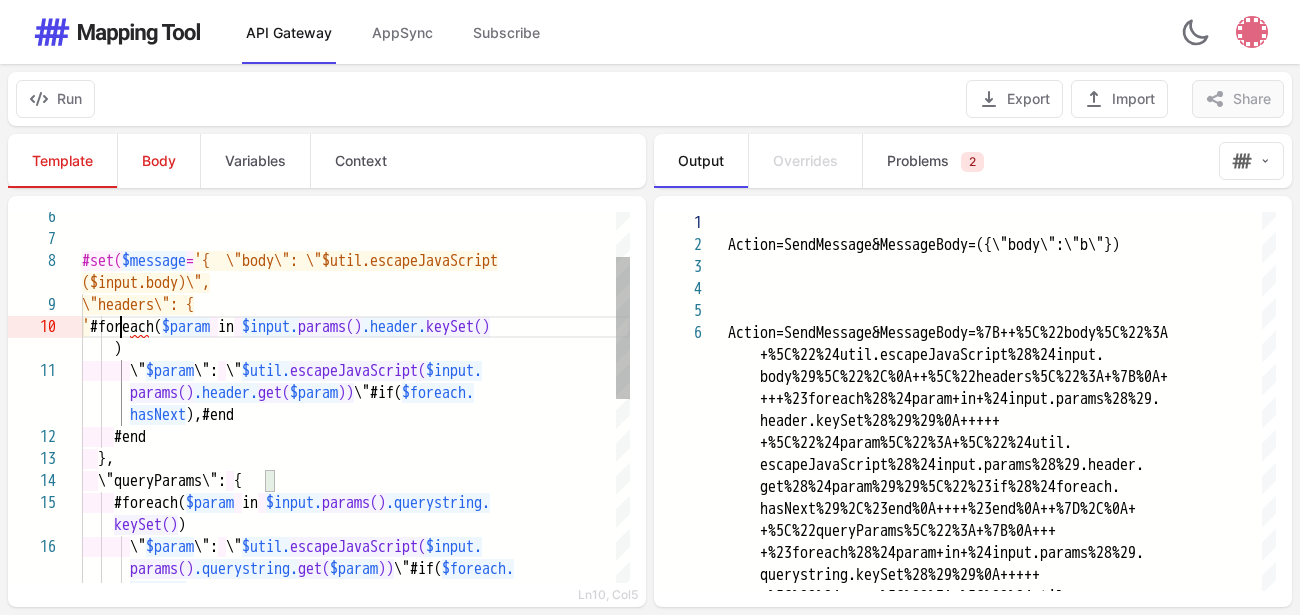 click on "'" at bounding box center [86, 327] 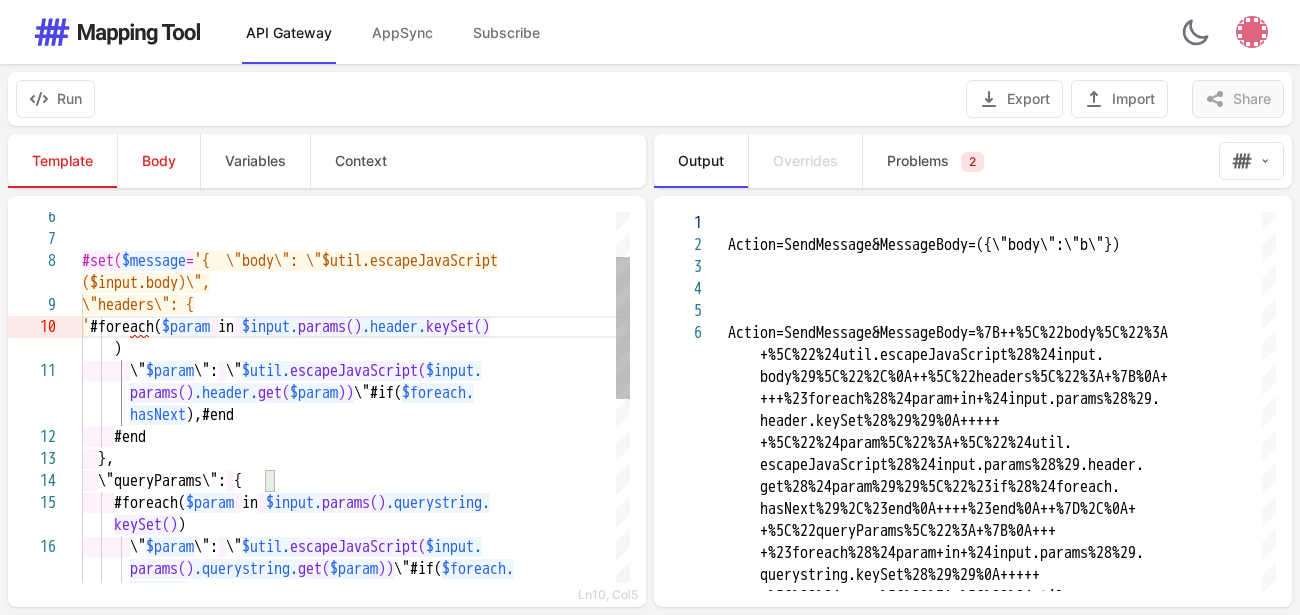 click on "'" at bounding box center [86, 327] 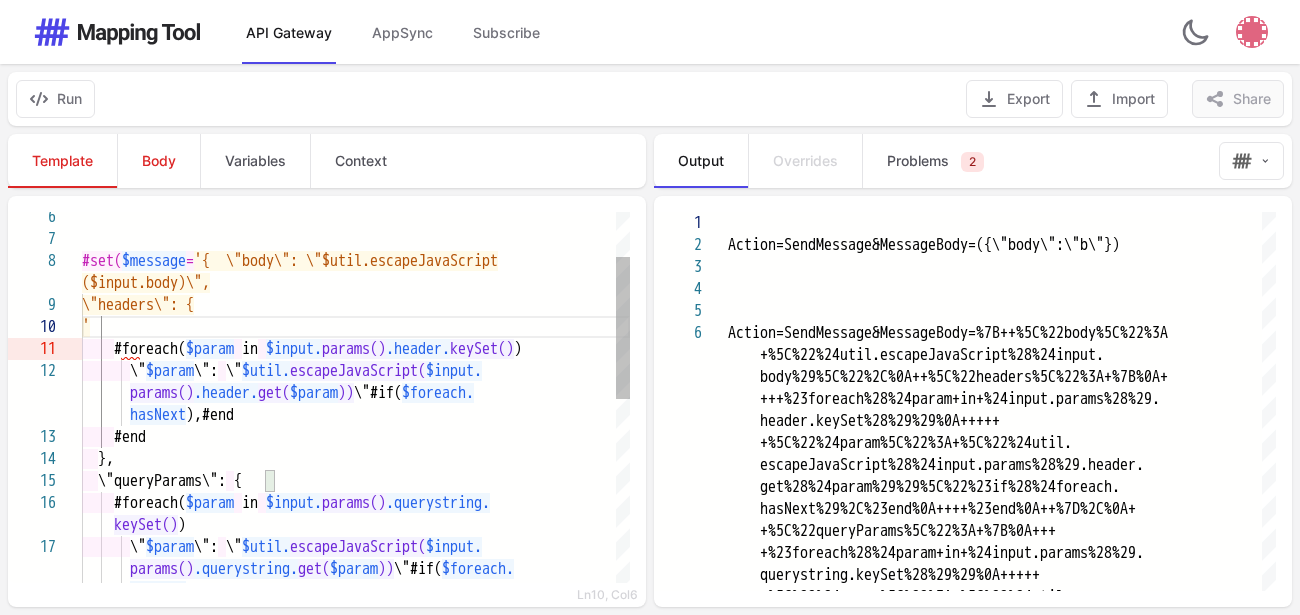 scroll, scrollTop: 19, scrollLeft: 56, axis: both 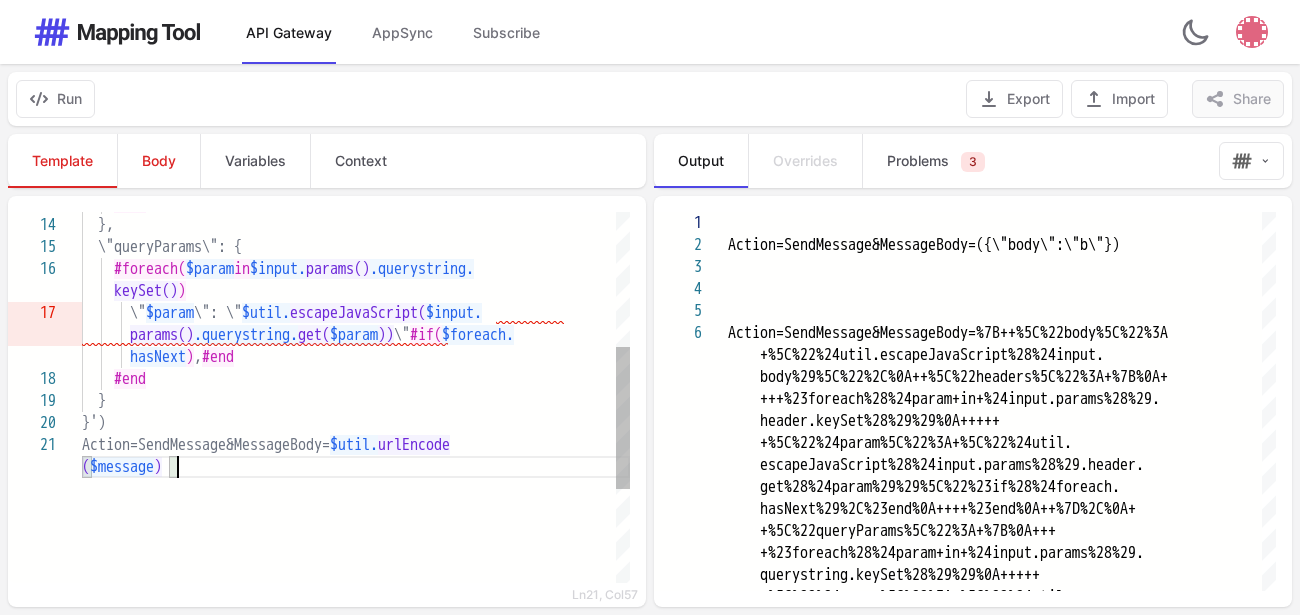 click on "( $message )" at bounding box center [356, 467] 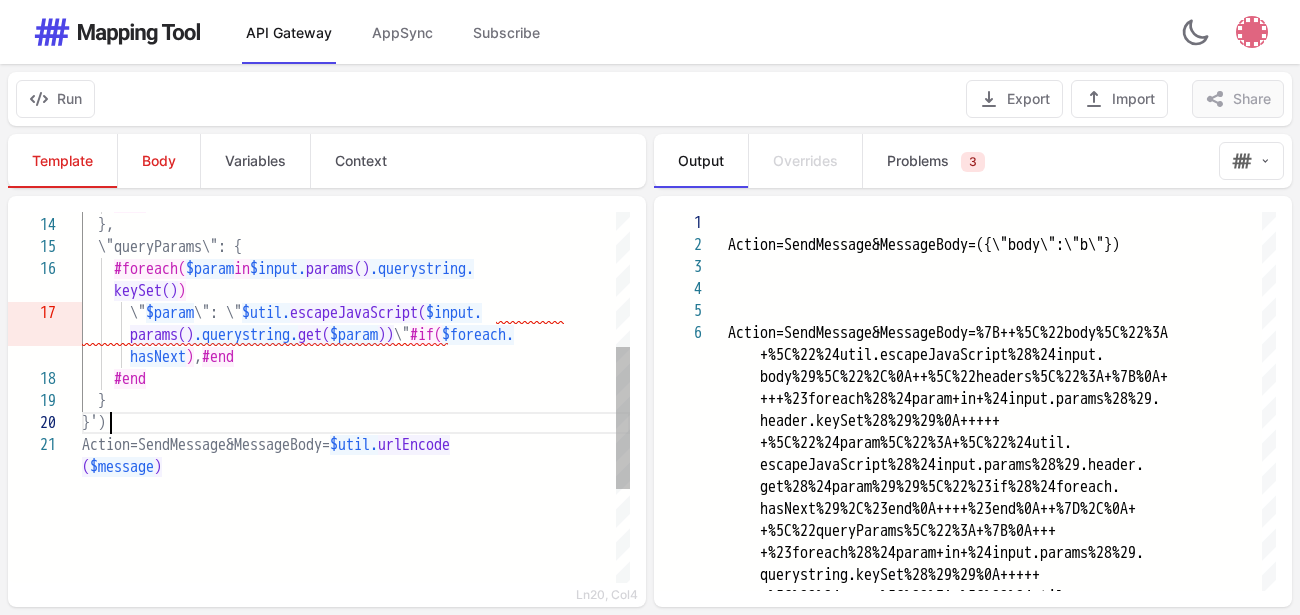 click on "}')" at bounding box center [356, 423] 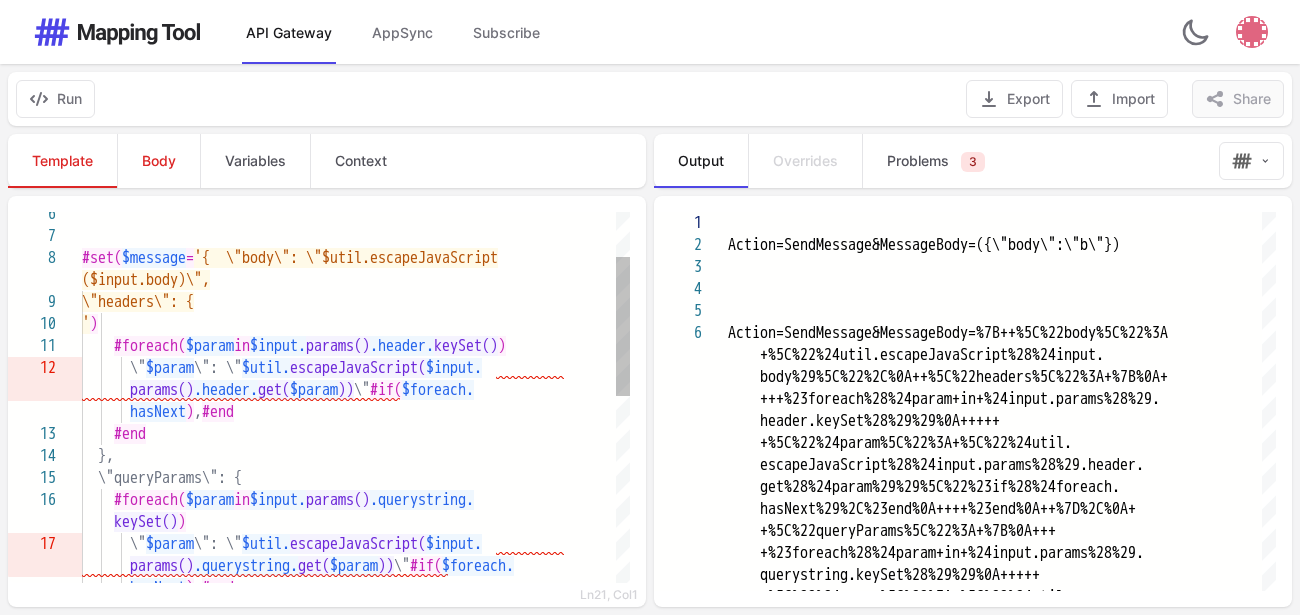 click on "'{  \"body\": \"$util.escapeJavaScript" at bounding box center (346, 258) 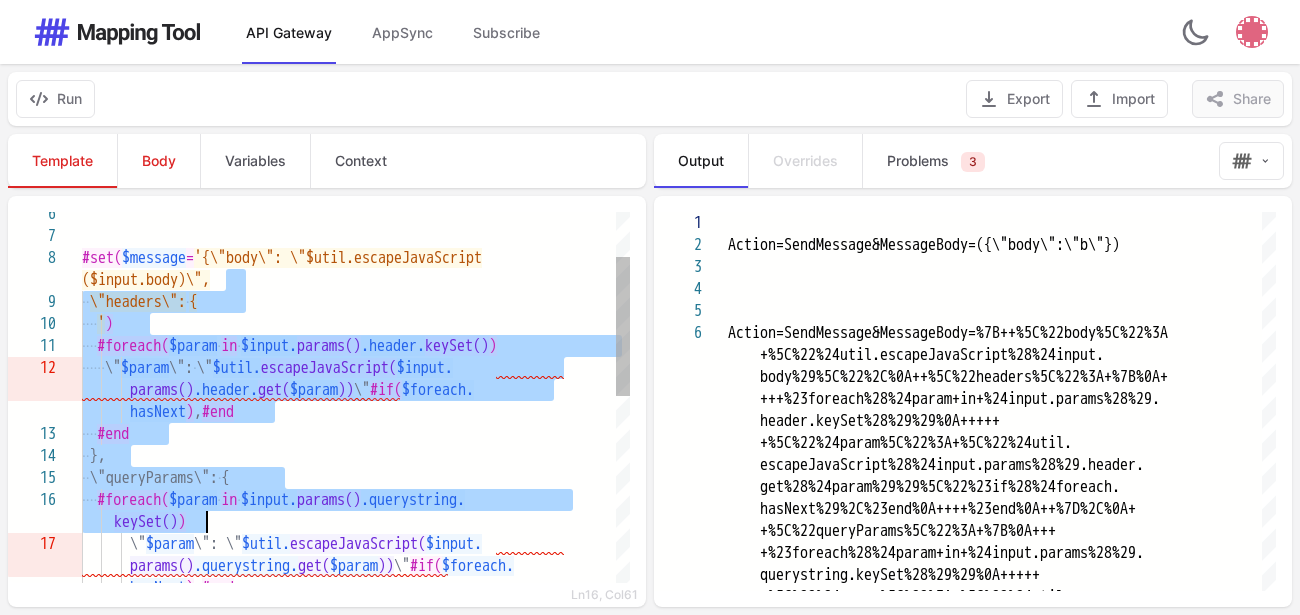 drag, startPoint x: 226, startPoint y: 284, endPoint x: 332, endPoint y: 527, distance: 265.1132 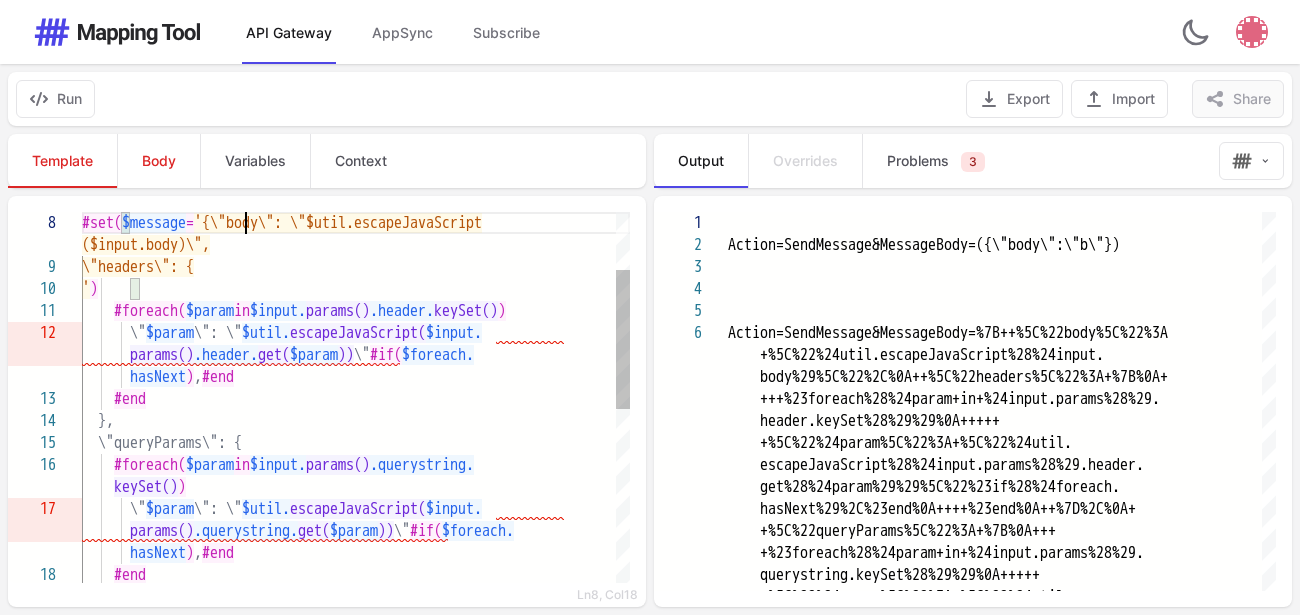 click on "'{\"body\": \"$util.escapeJavaScript" at bounding box center (338, 223) 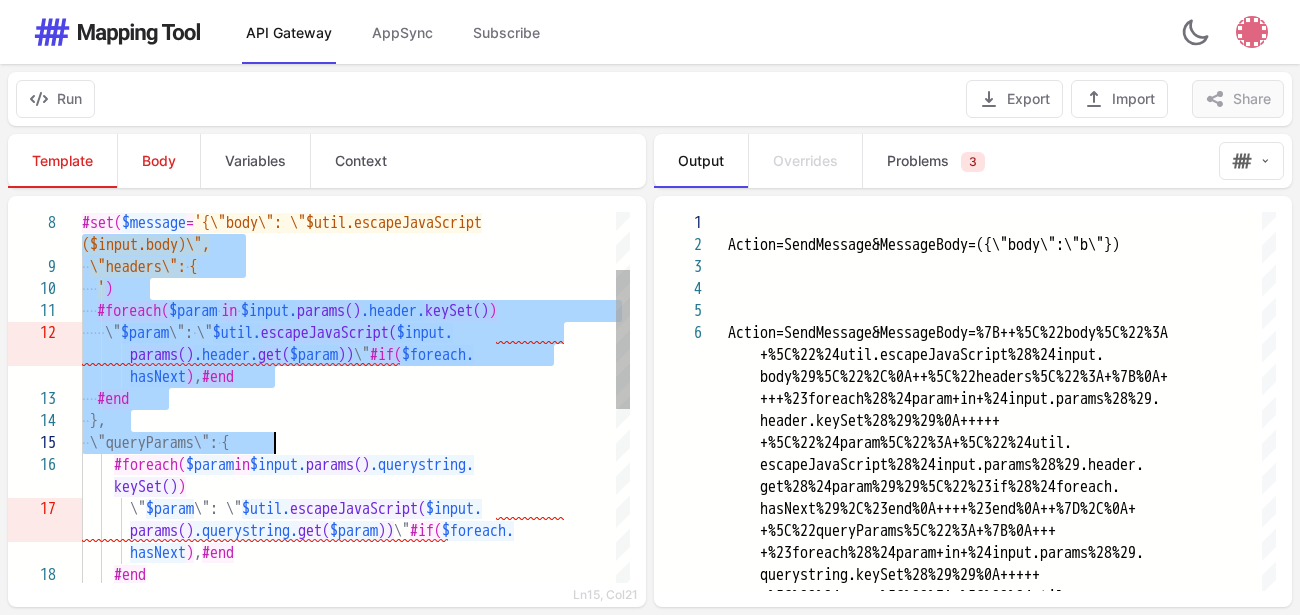 drag, startPoint x: 83, startPoint y: 249, endPoint x: 278, endPoint y: 432, distance: 267.42102 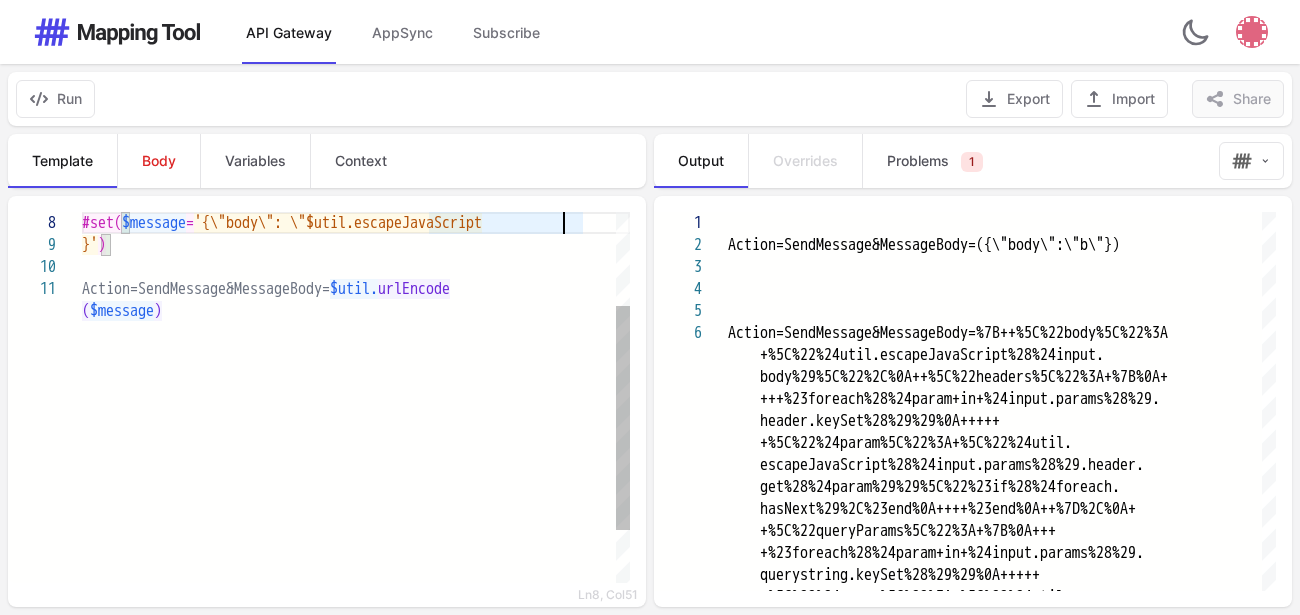 scroll, scrollTop: 21, scrollLeft: 0, axis: vertical 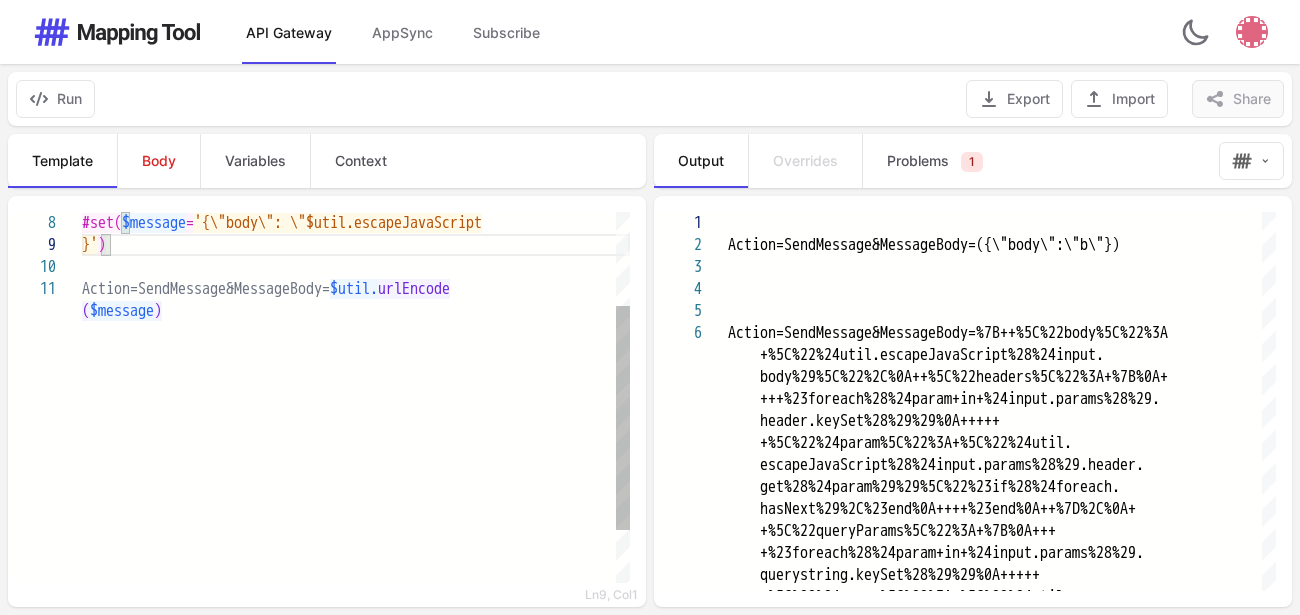 click on "'{\"body\": \"$util.escapeJavaScript" at bounding box center [338, 223] 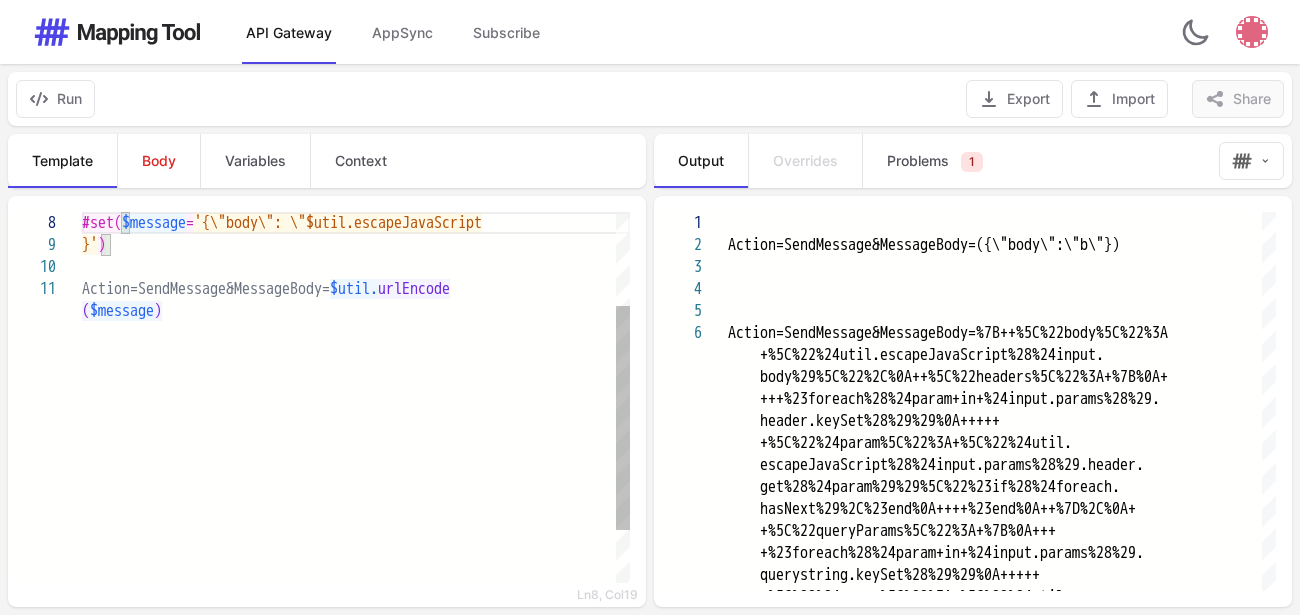 scroll, scrollTop: 177, scrollLeft: 19, axis: both 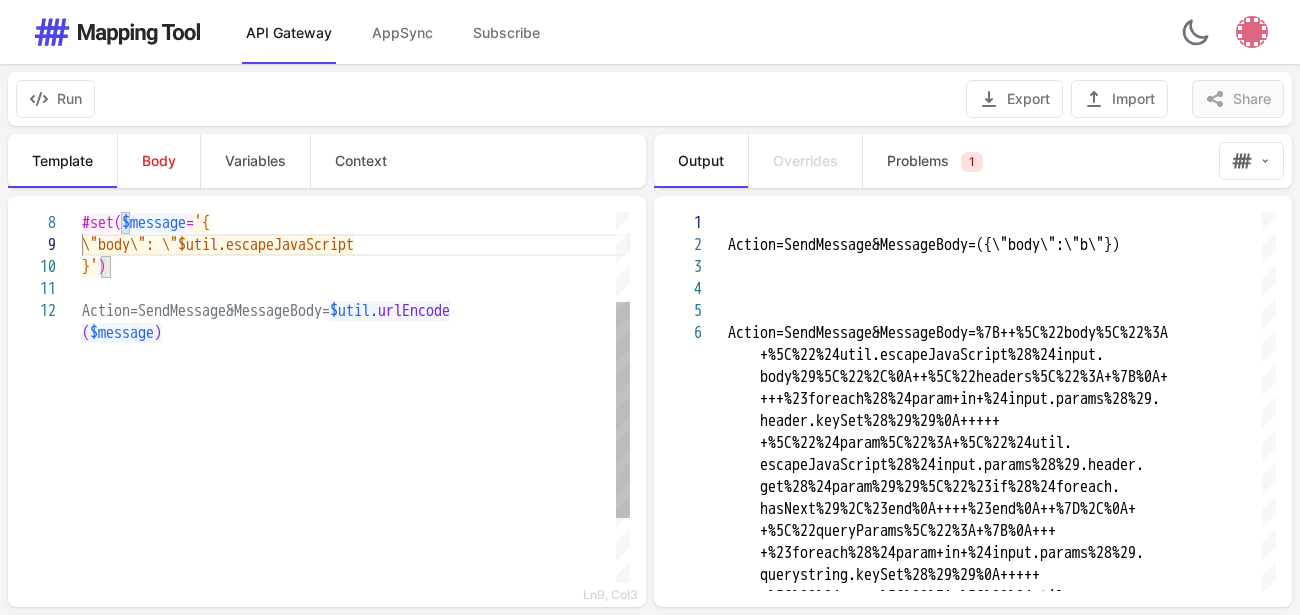 click on "}' ) Action=SendMessage&MessageBody= $util. urlEncode #set( $message  =  '{   \"body\": \"$util.escapeJavaScript ( $message )" at bounding box center [500082, 500058] 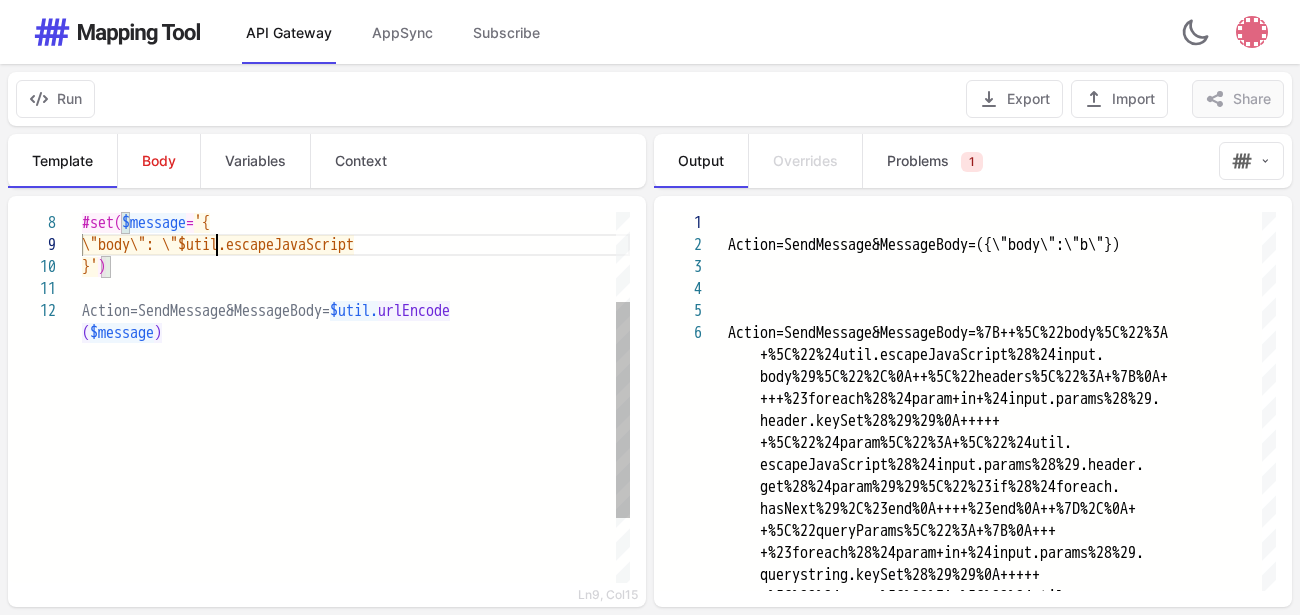 click on "\"body\": \"$util.escapeJavaScript" at bounding box center (218, 245) 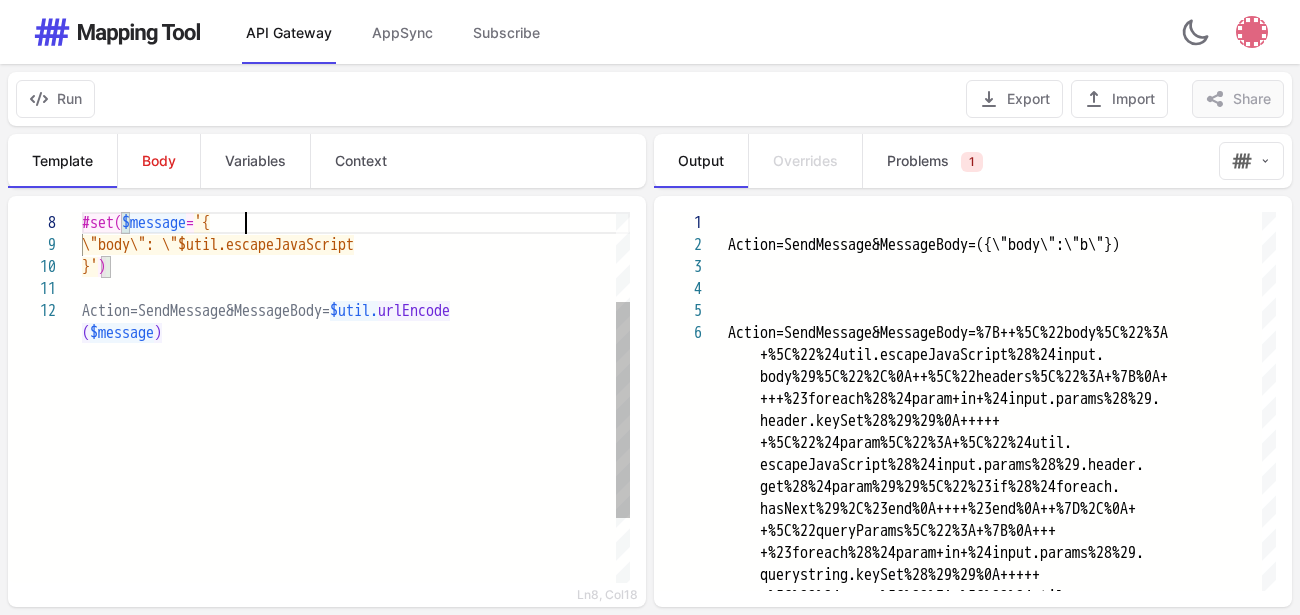 click on "'{" at bounding box center [202, 223] 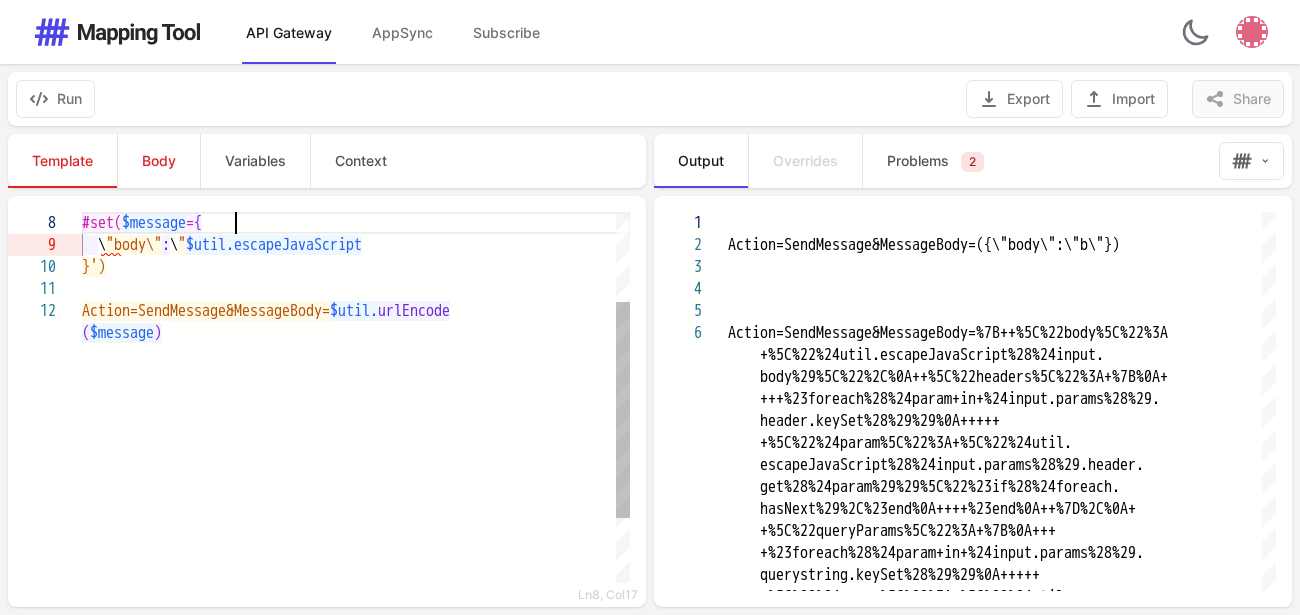 scroll, scrollTop: 173, scrollLeft: 163, axis: both 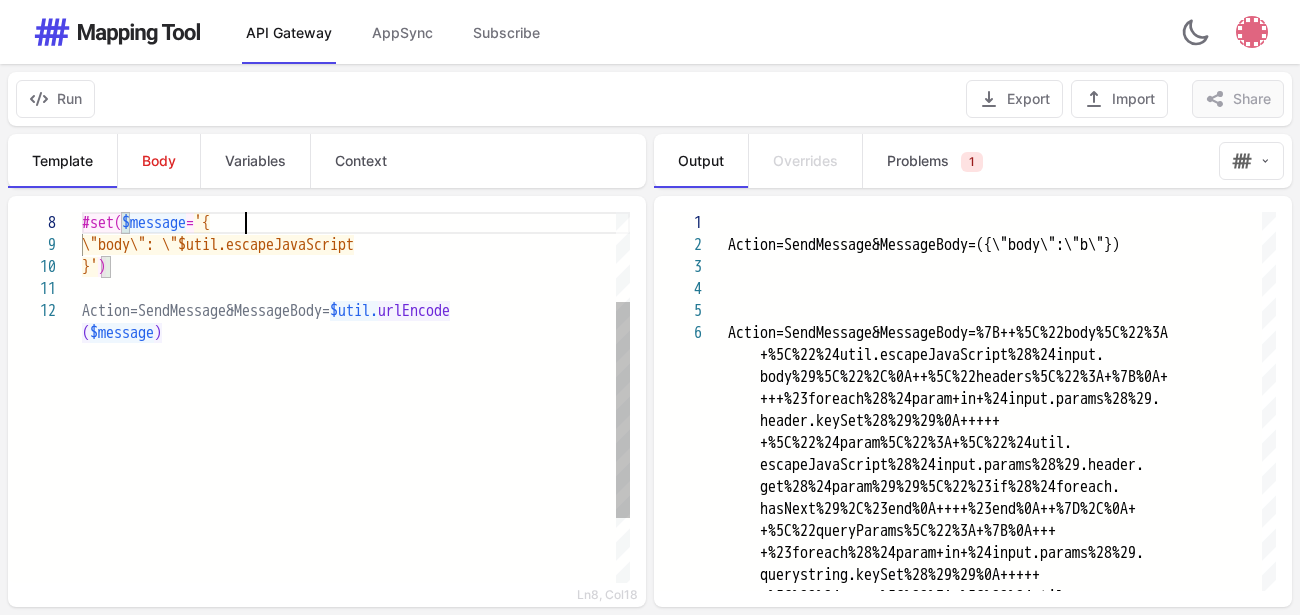 click at bounding box center (356, 289) 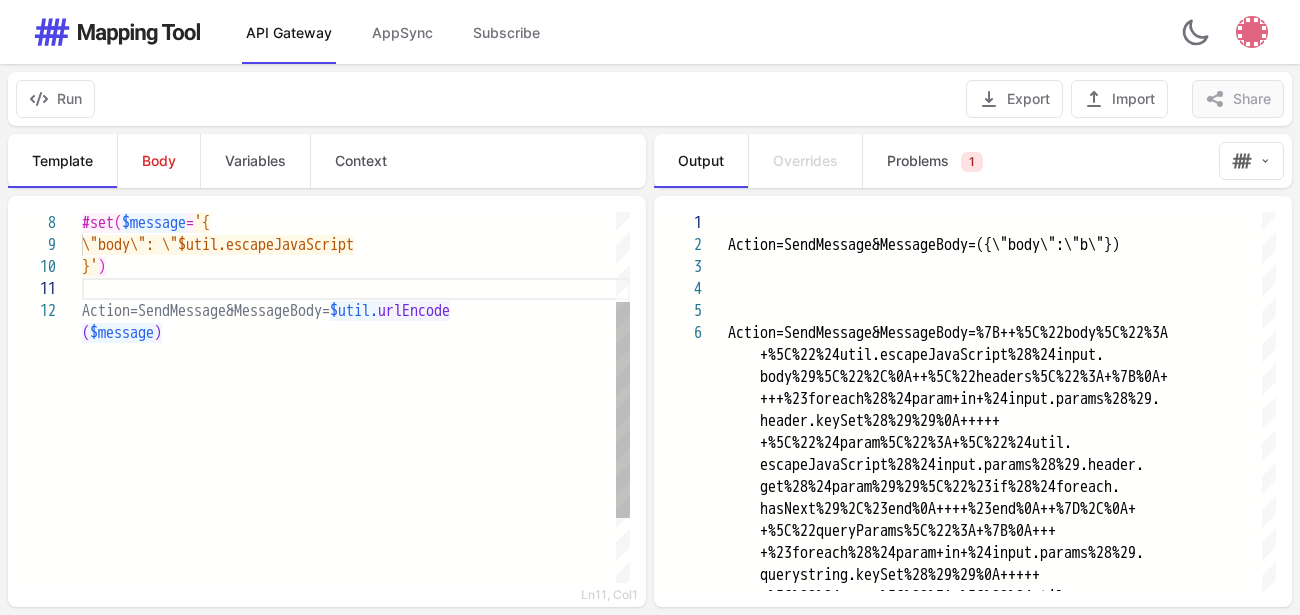 click on "}' )" at bounding box center (356, 267) 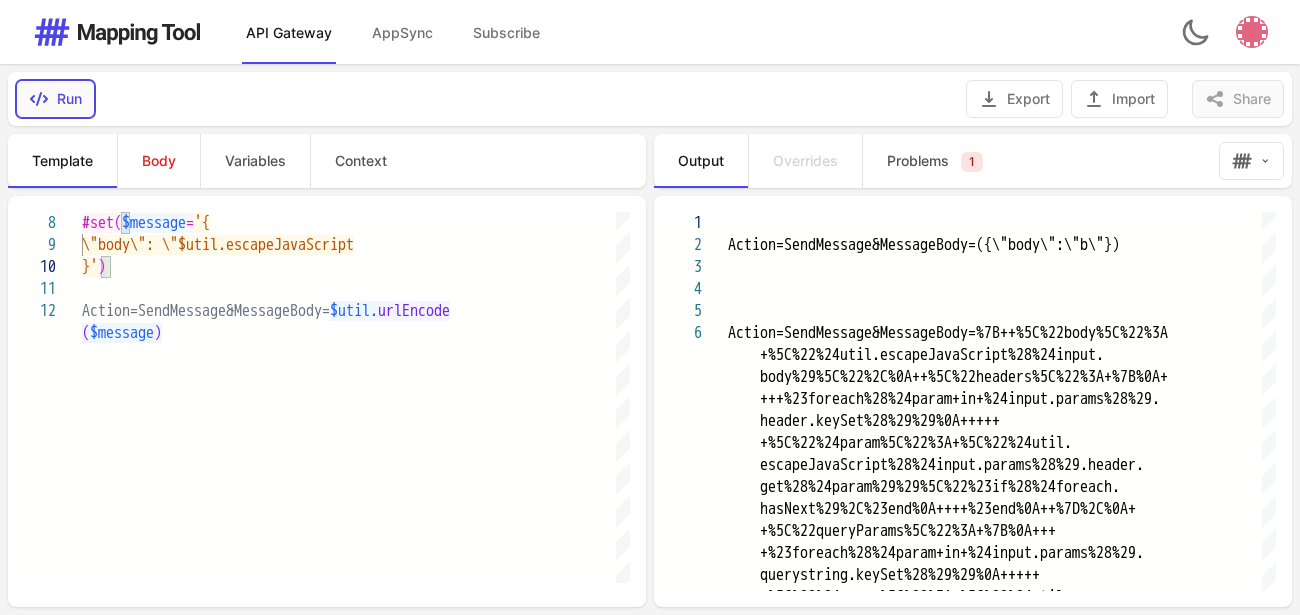 click on "Run" at bounding box center (55, 99) 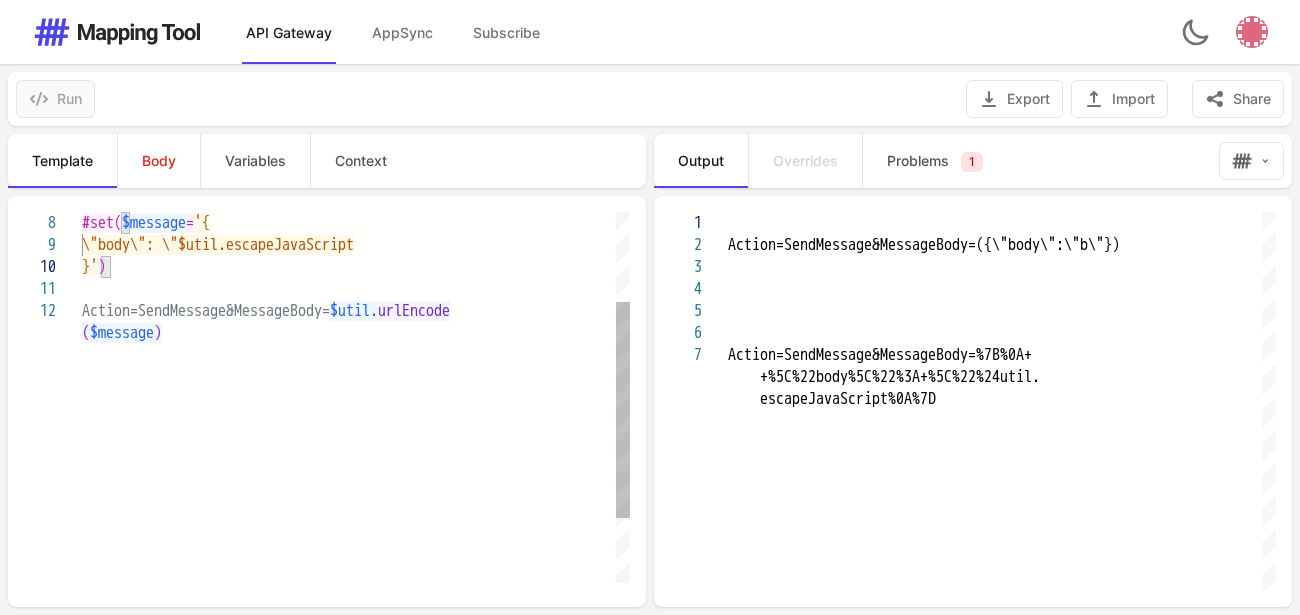 scroll, scrollTop: 43, scrollLeft: 27, axis: both 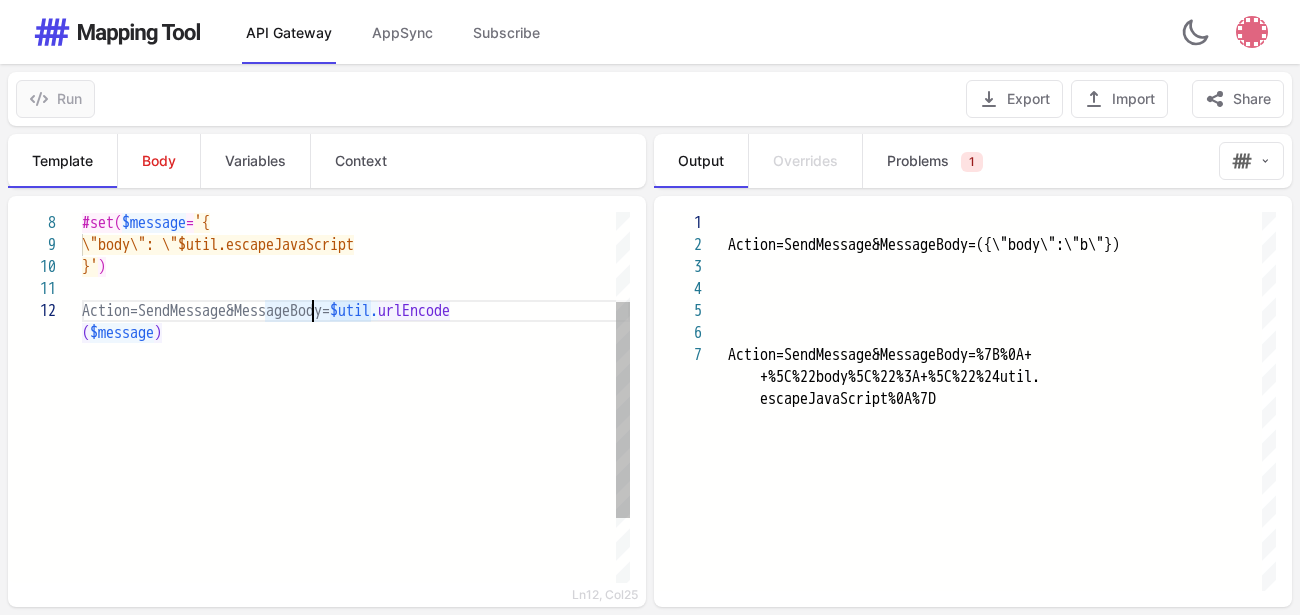 click on "\"body\": \"$util.escapeJavaScript" at bounding box center (218, 245) 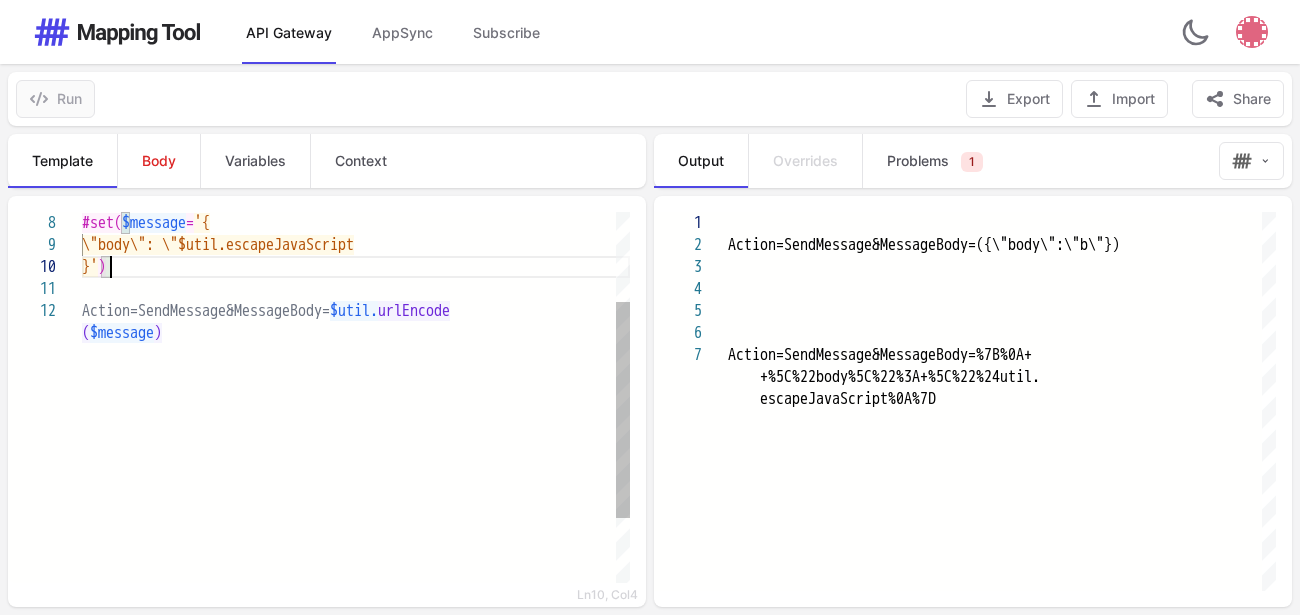 click on "}' )" at bounding box center (356, 267) 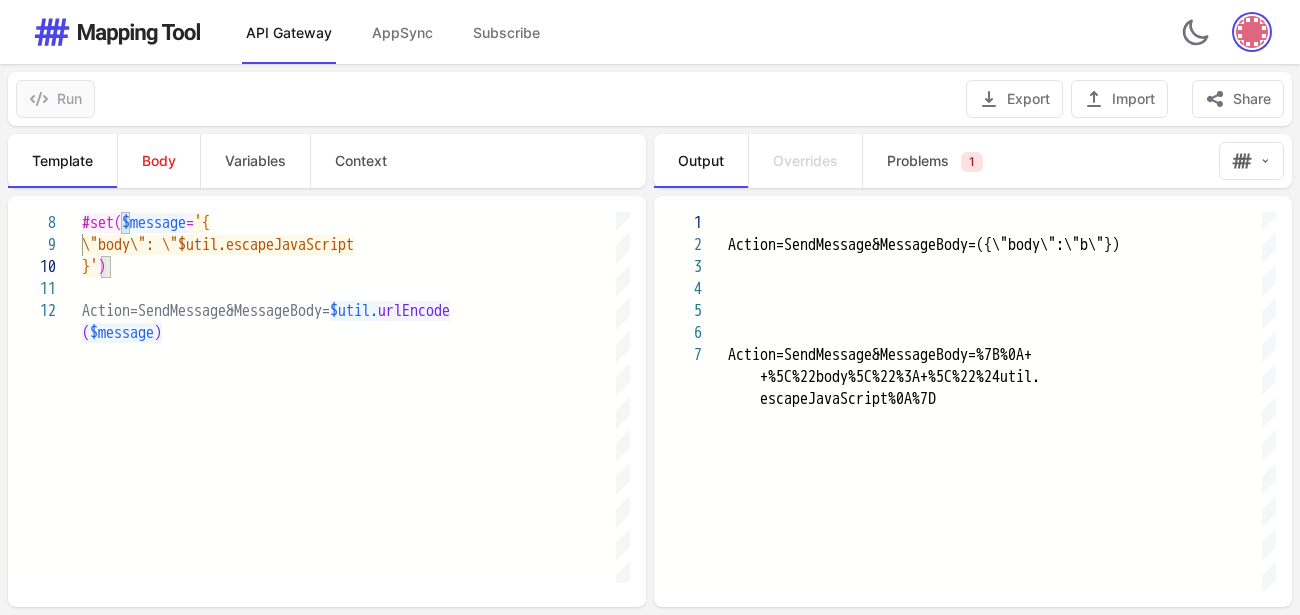 click at bounding box center (1252, 32) 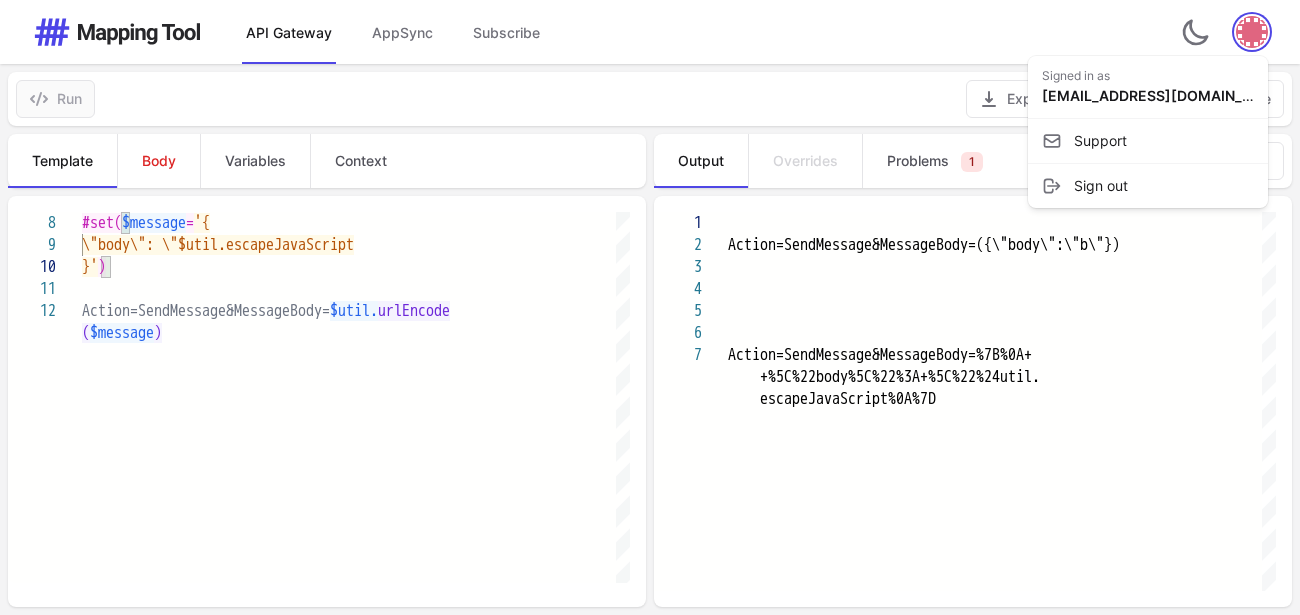 click at bounding box center (1252, 32) 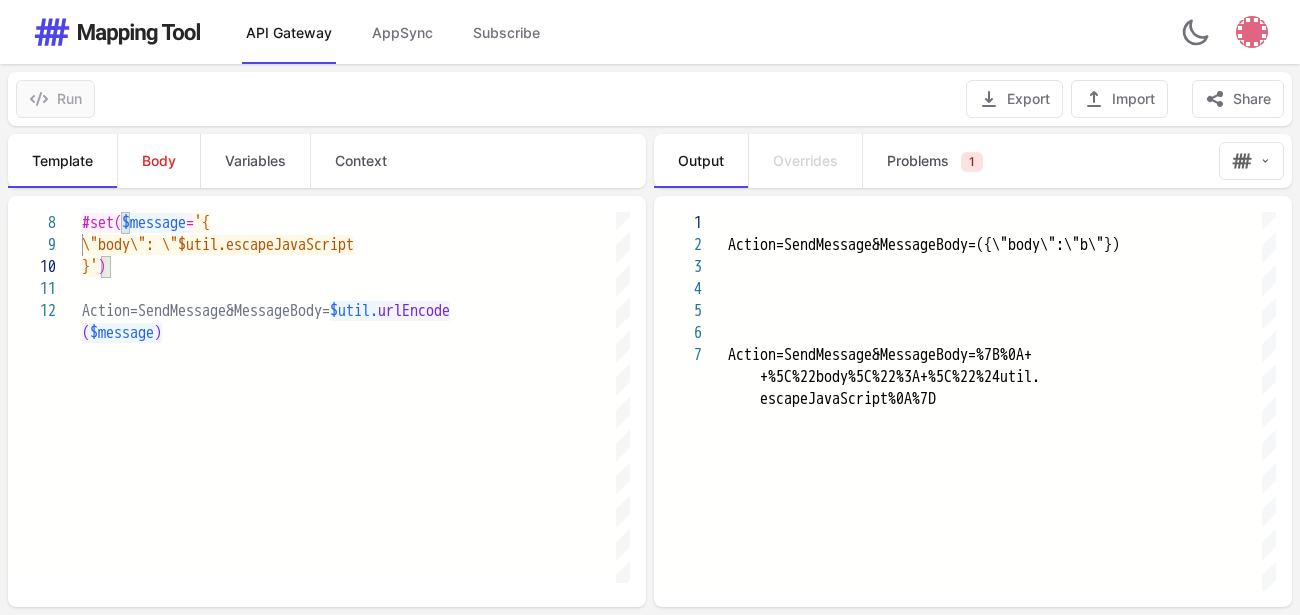 click at bounding box center [117, 32] 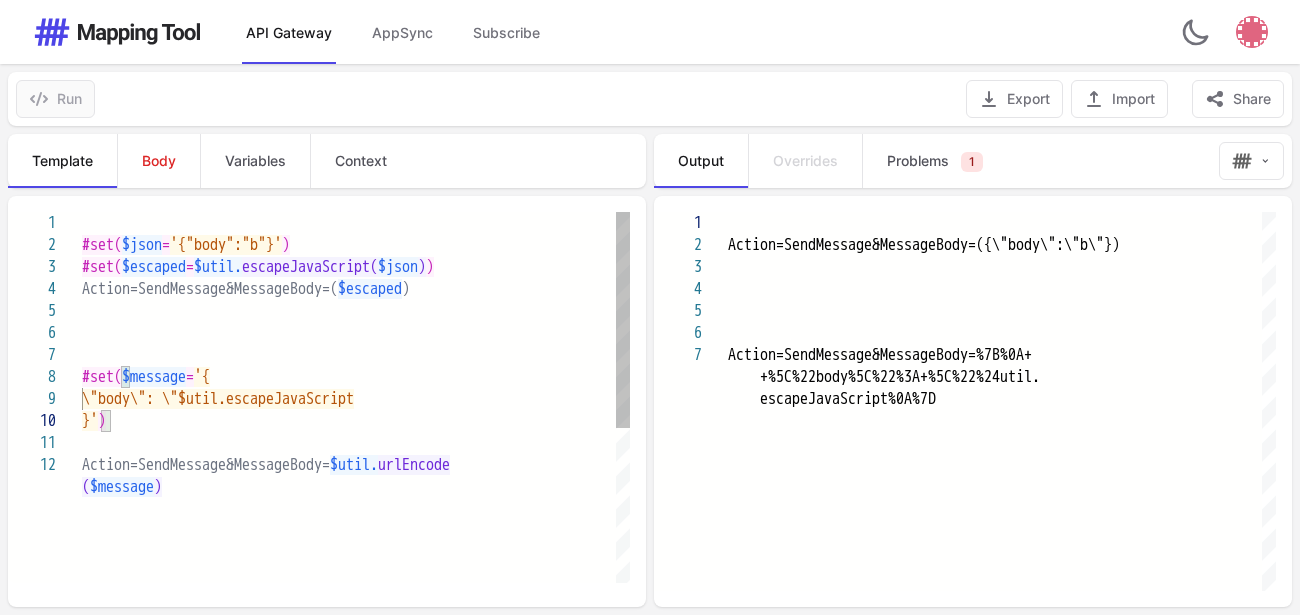 scroll, scrollTop: 43, scrollLeft: 27, axis: both 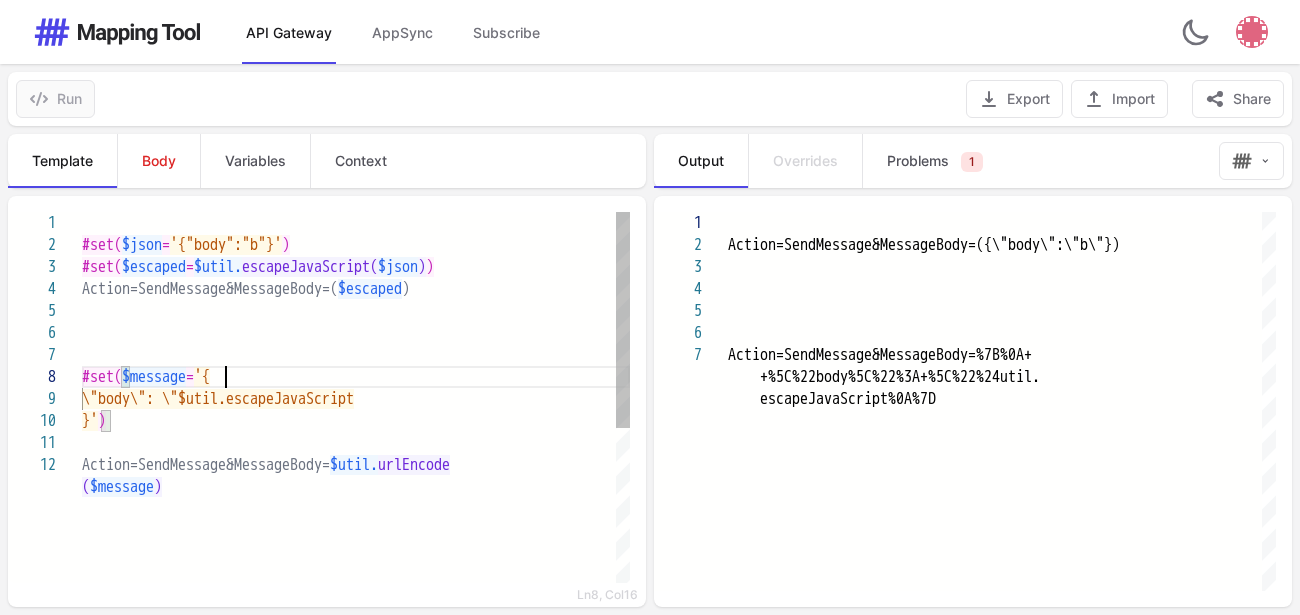 click on "=" at bounding box center [190, 377] 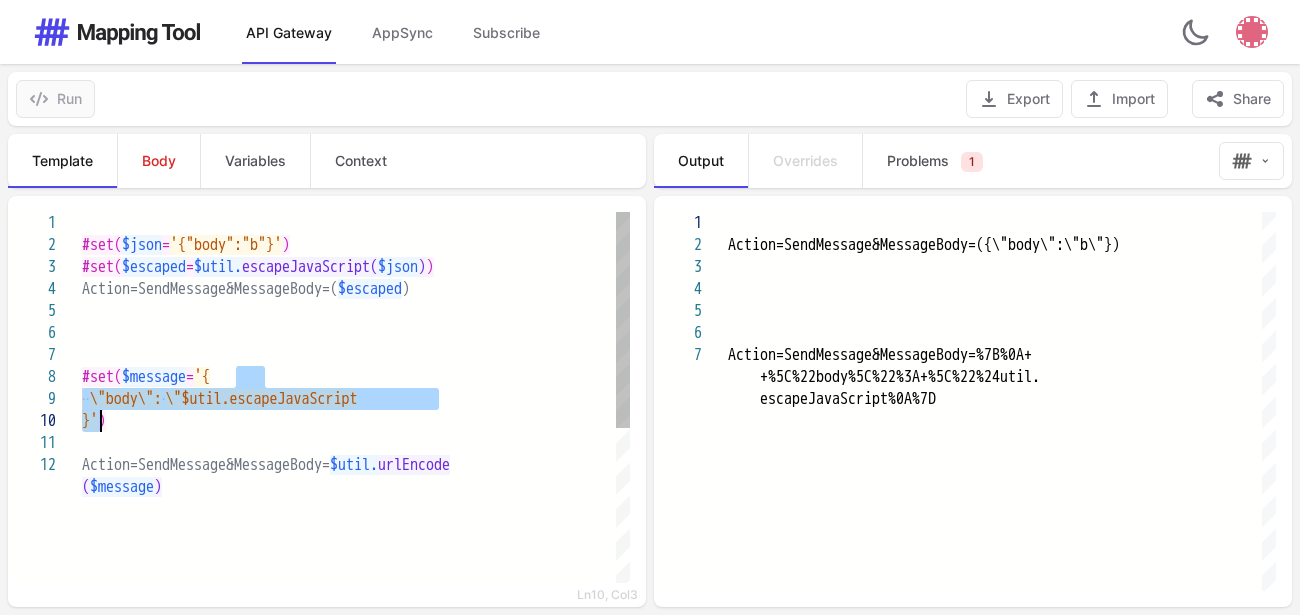 drag, startPoint x: 239, startPoint y: 374, endPoint x: 106, endPoint y: 419, distance: 140.40656 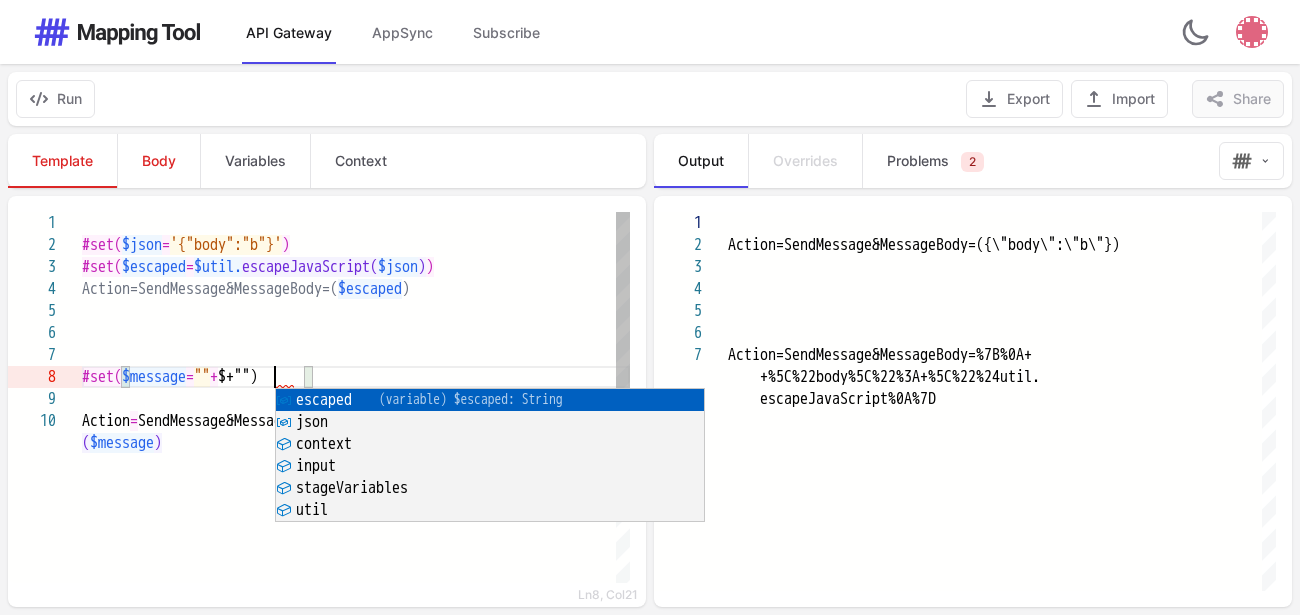 scroll, scrollTop: 155, scrollLeft: 192, axis: both 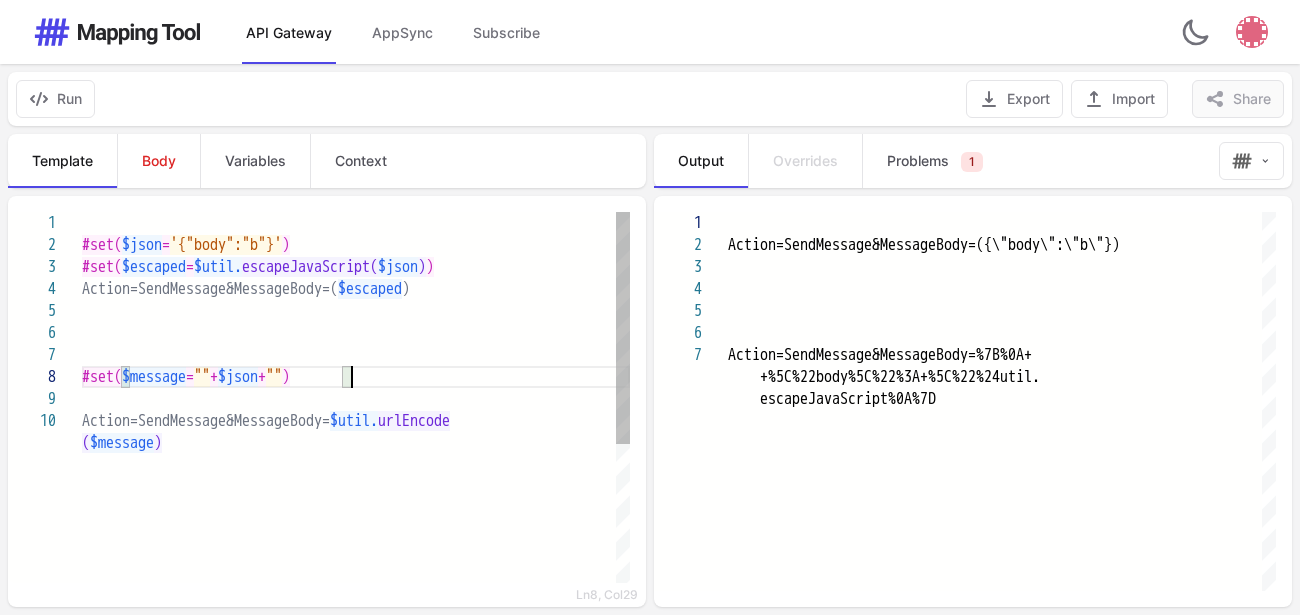 click on "#set( $message  =  "" + $json + "" )" at bounding box center [356, 377] 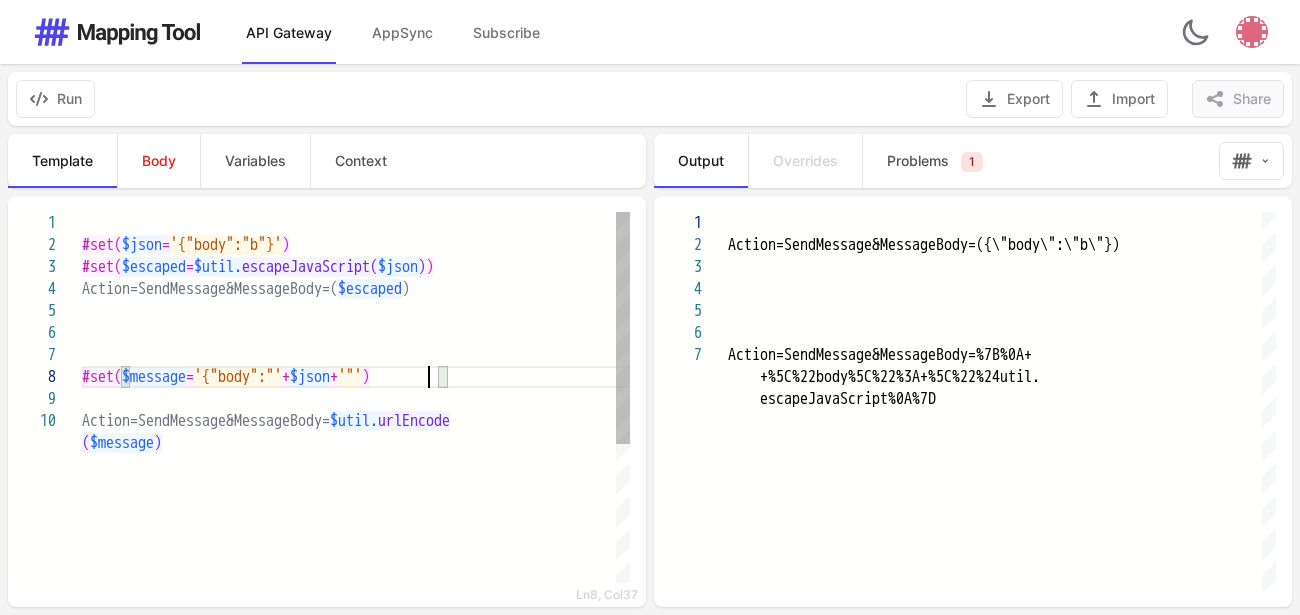 scroll, scrollTop: 155, scrollLeft: 346, axis: both 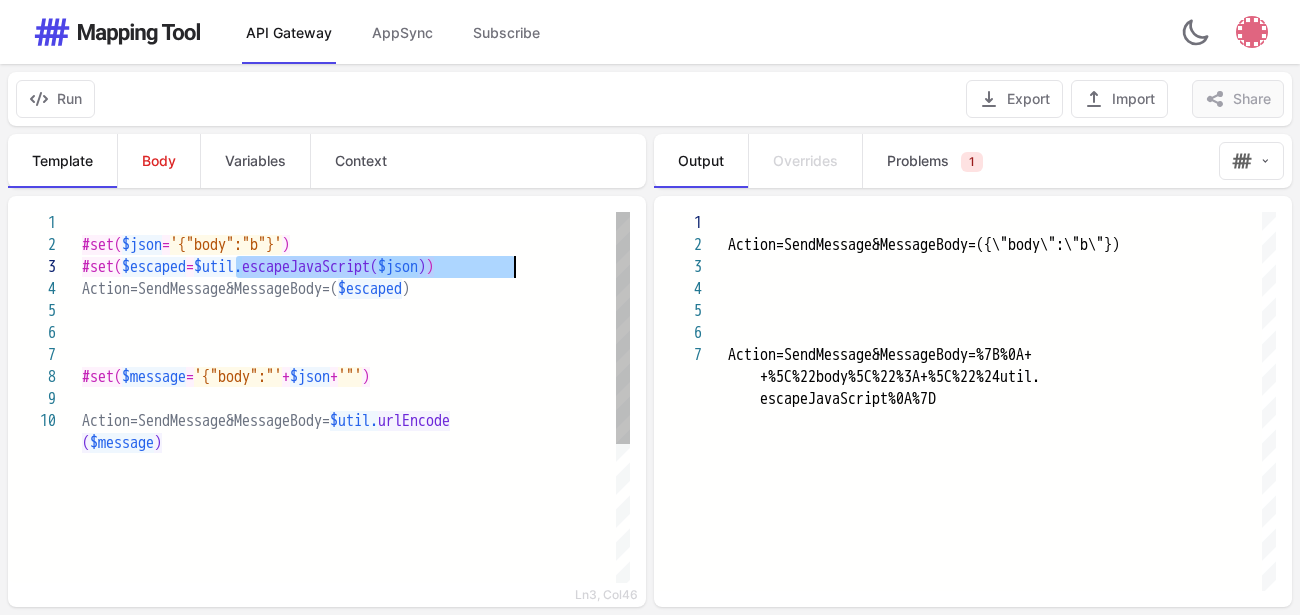 drag, startPoint x: 236, startPoint y: 271, endPoint x: 511, endPoint y: 276, distance: 275.04544 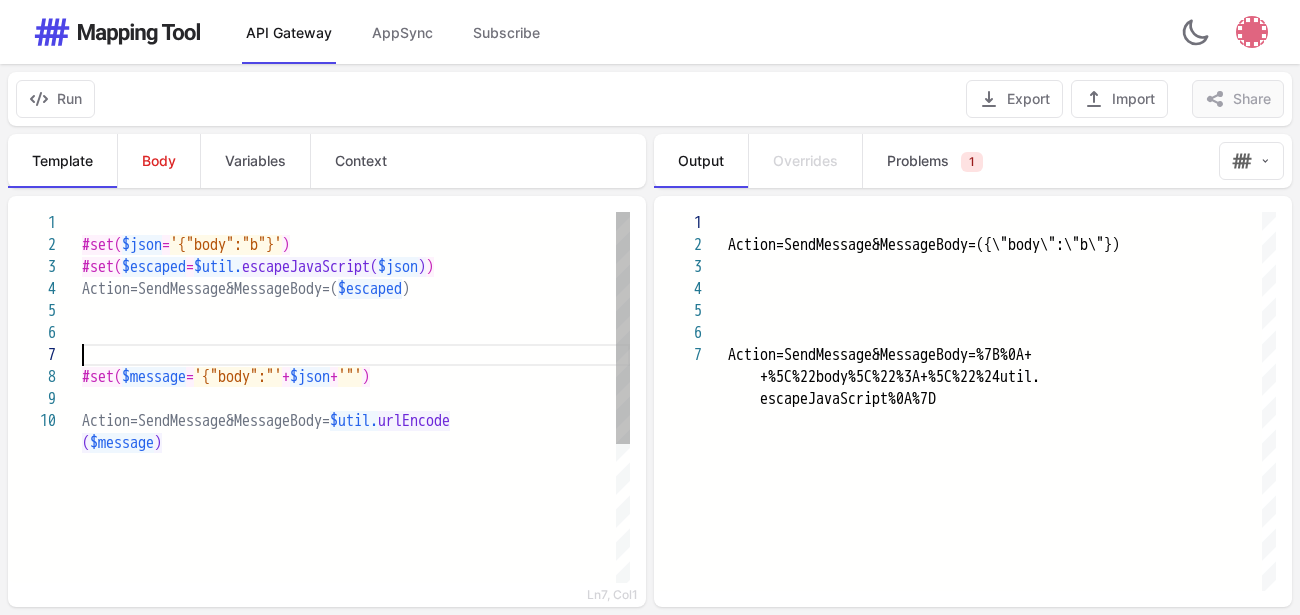 click at bounding box center (356, 355) 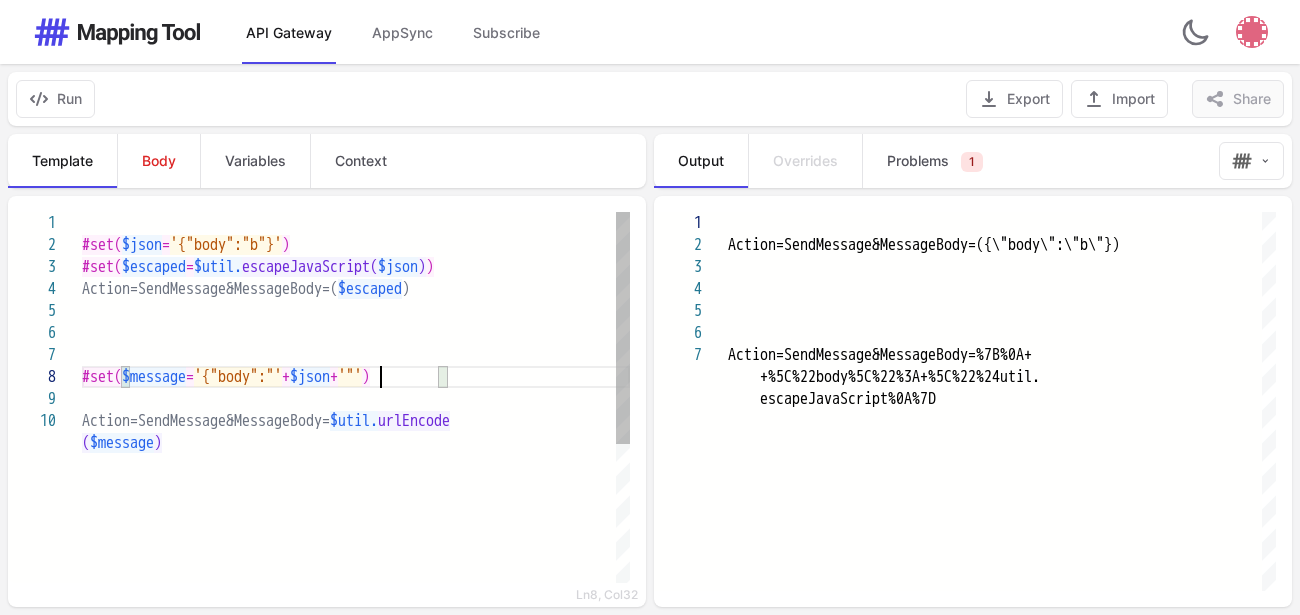 click on "Action=SendMessage&MessageBody= $util. urlEncode #set( $message  =  '{"body":"' + $json + '"' ) ( $message ) Action=SendMessage&MessageBody=( $escaped ) #set( $escaped  =  $util. escapeJavaScript( $json ) ) #set( $json  =  '{"body":"b"}' )" at bounding box center [500082, 500212] 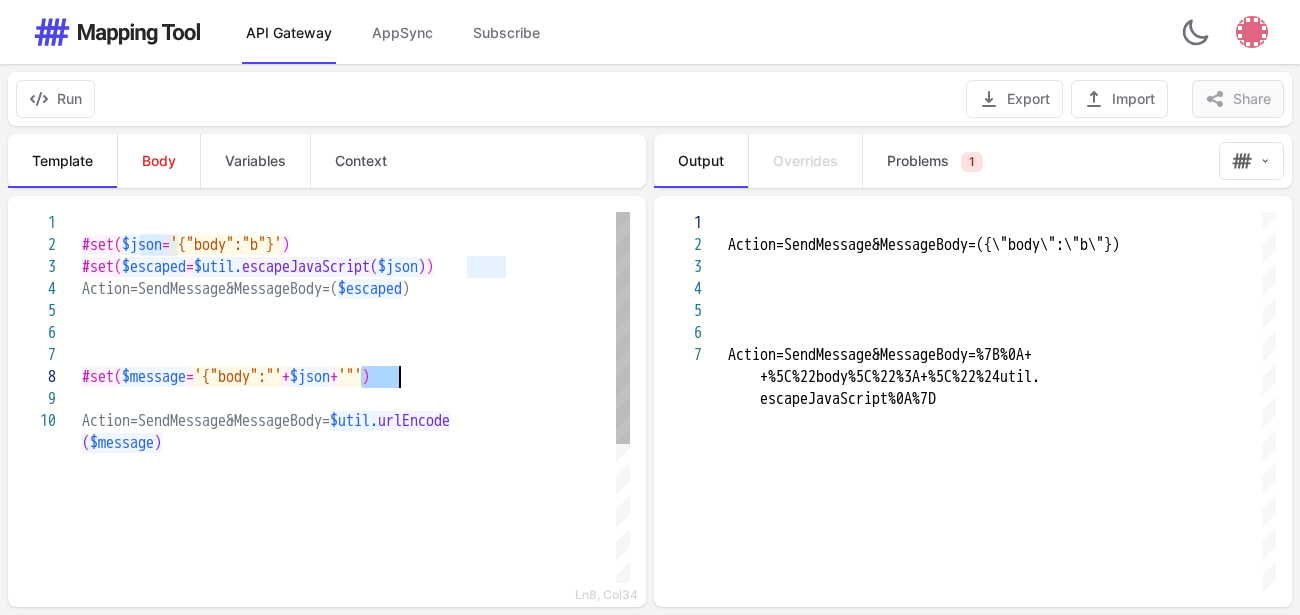 paste on "*******" 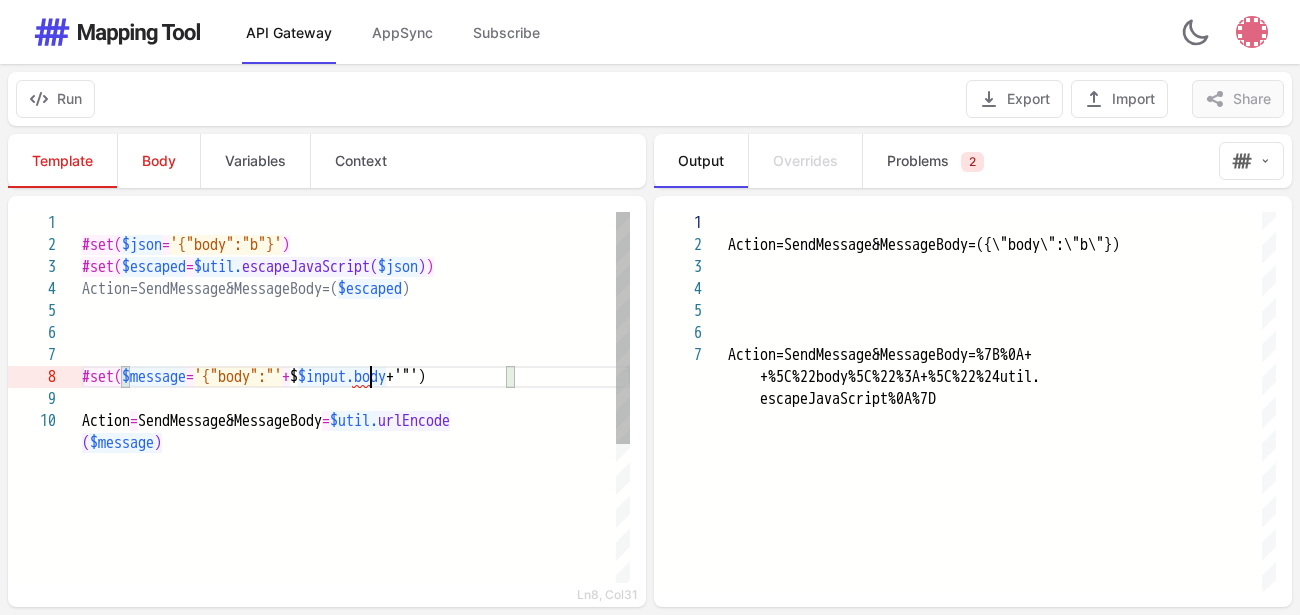 click on "$input.body" at bounding box center (342, 377) 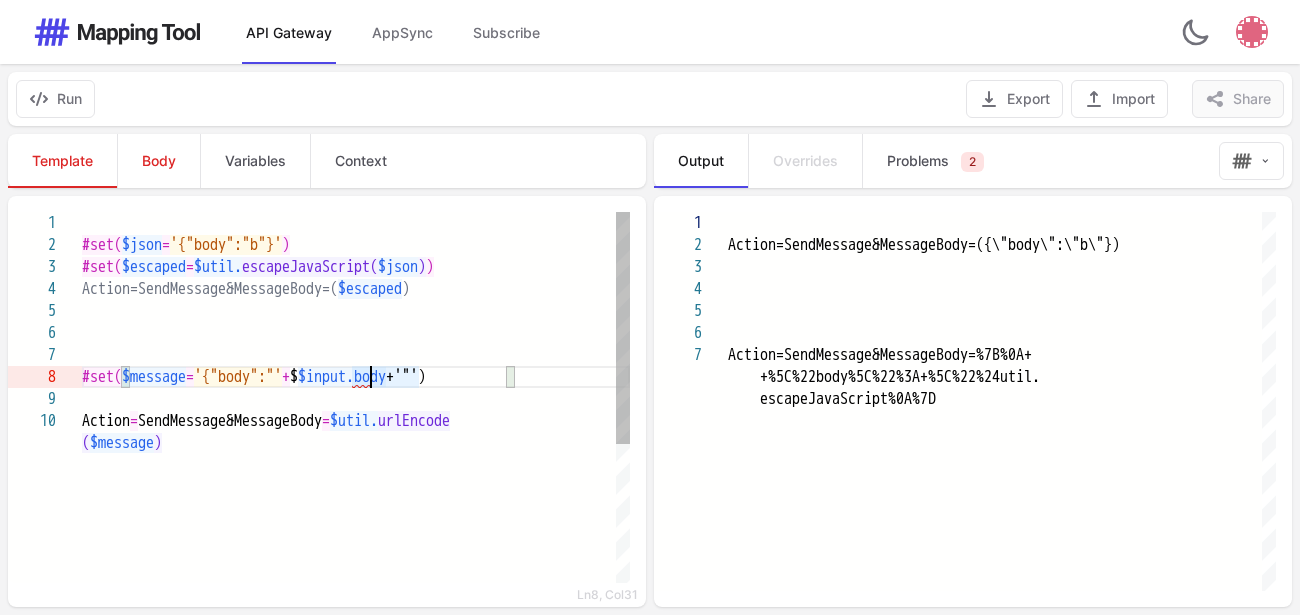 type on "**********" 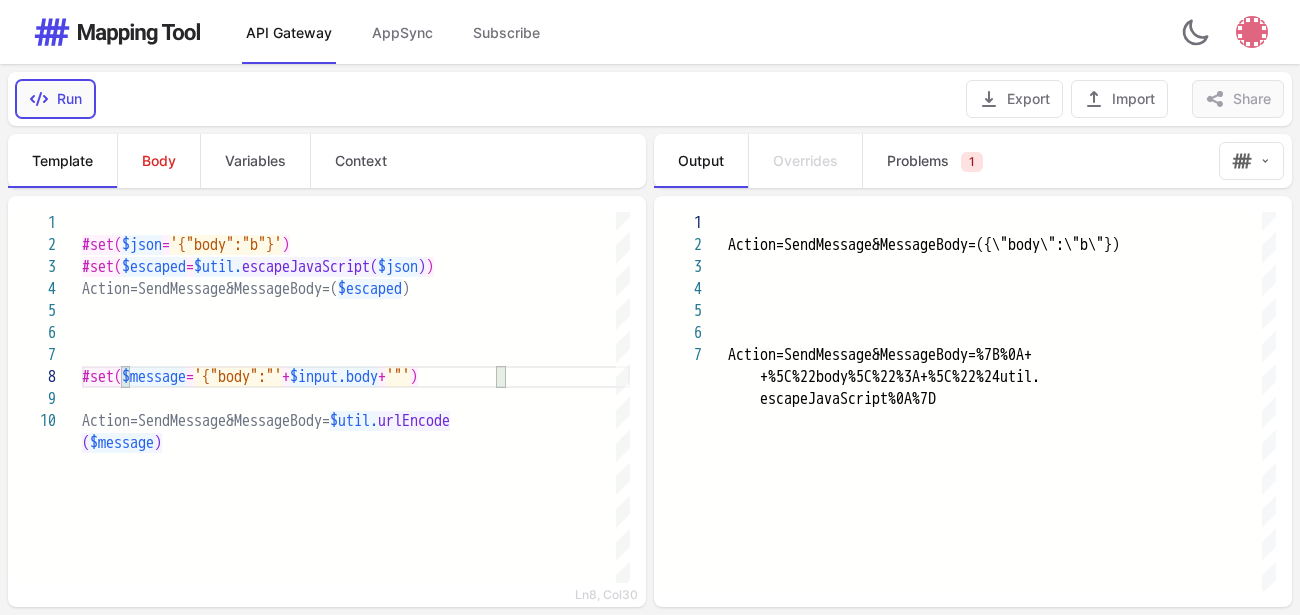 click on "Run" at bounding box center (55, 99) 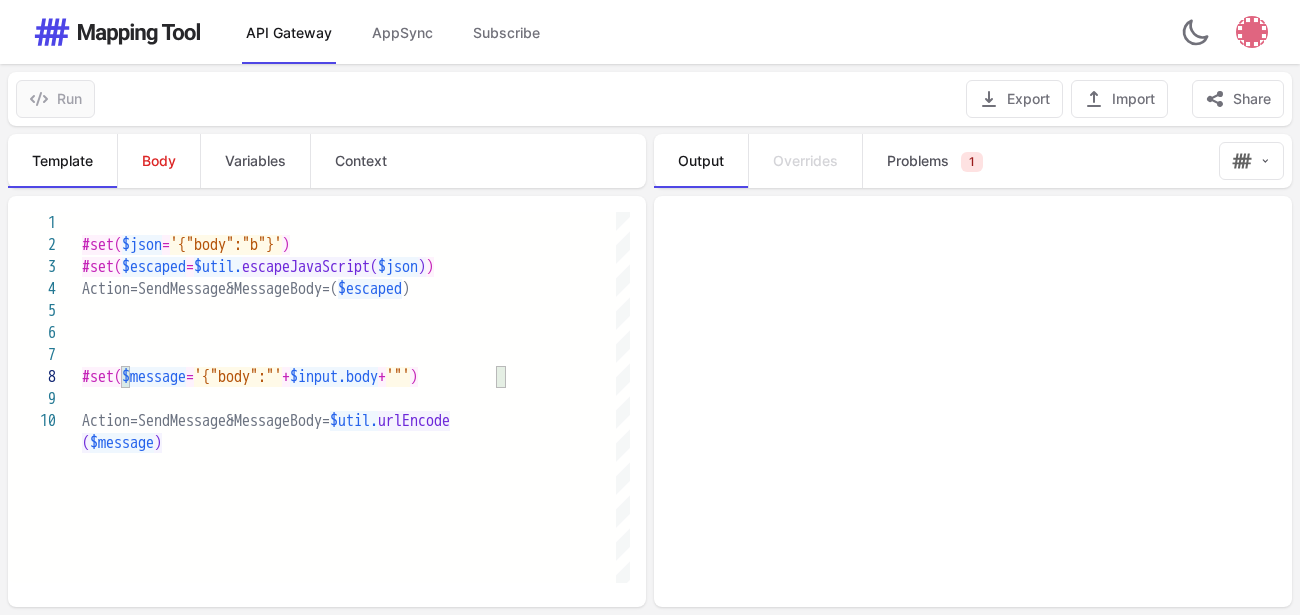 type on "**********" 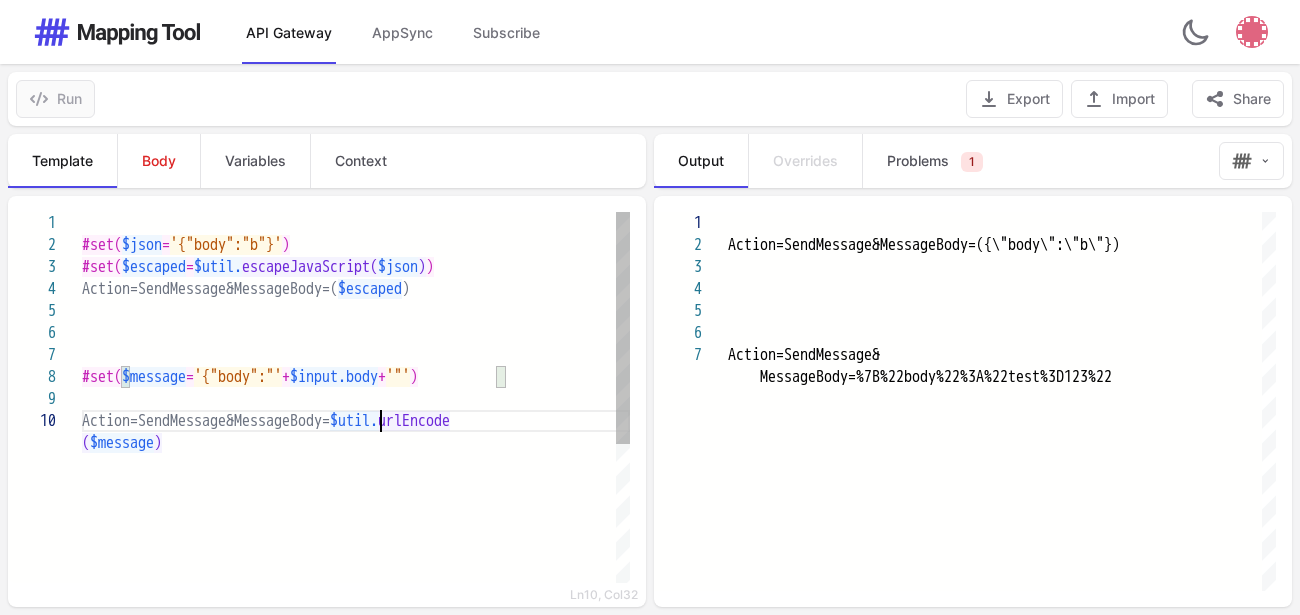 scroll, scrollTop: 155, scrollLeft: 279, axis: both 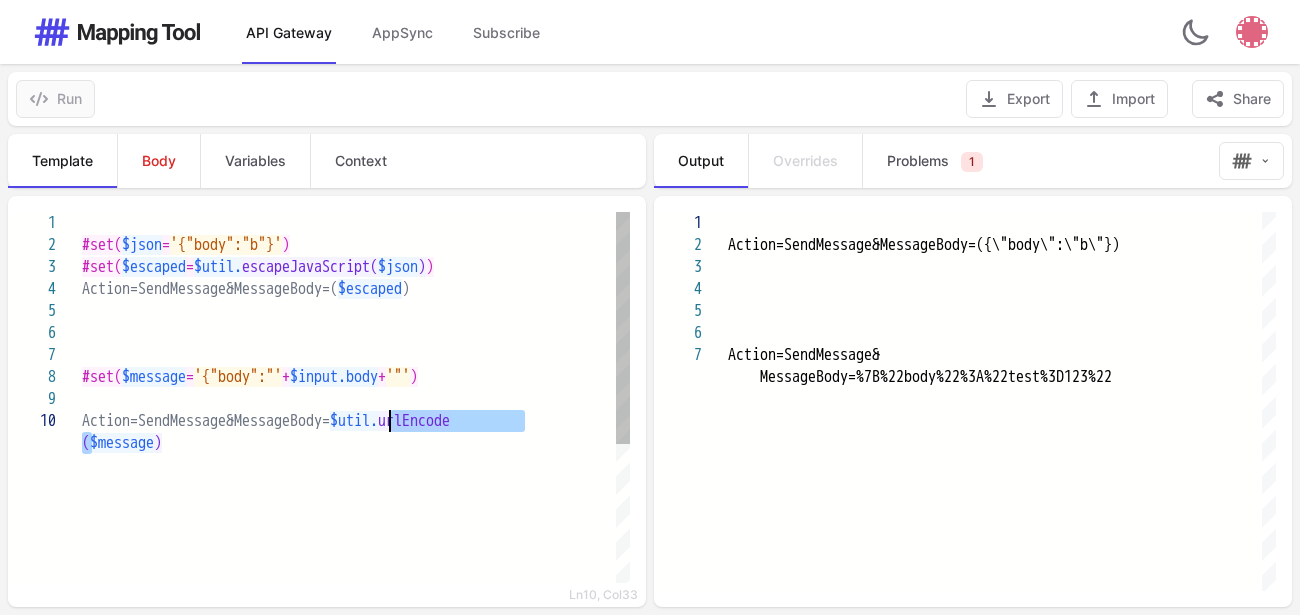 drag, startPoint x: 89, startPoint y: 441, endPoint x: 391, endPoint y: 421, distance: 302.66153 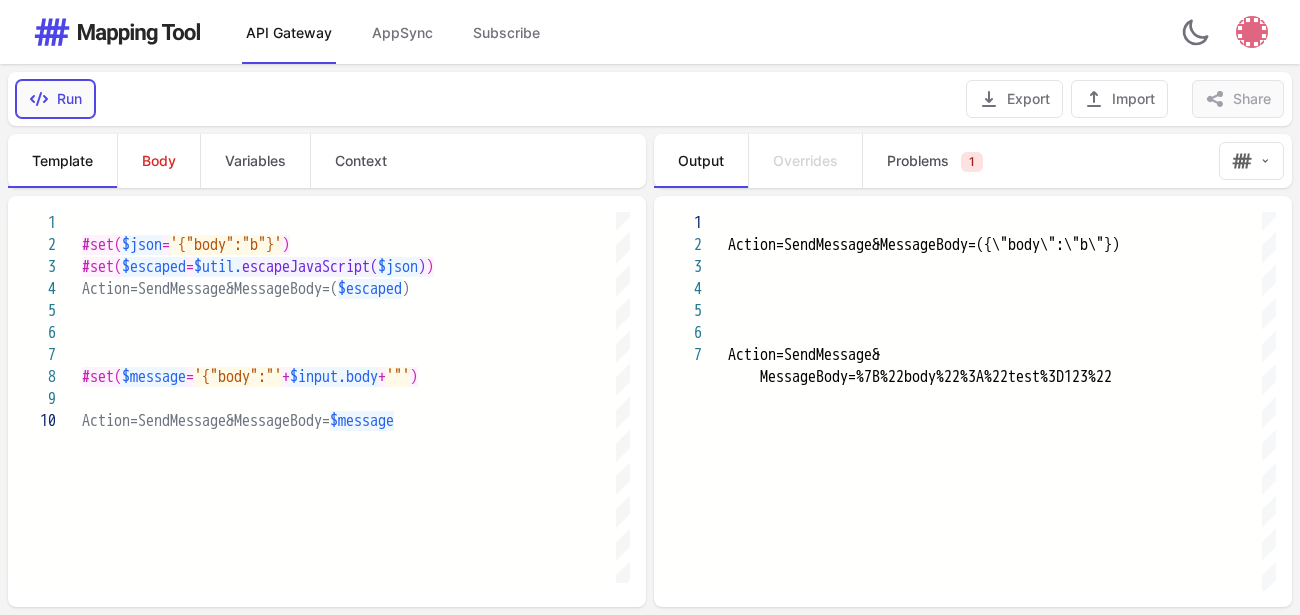 click on "Run" at bounding box center (55, 99) 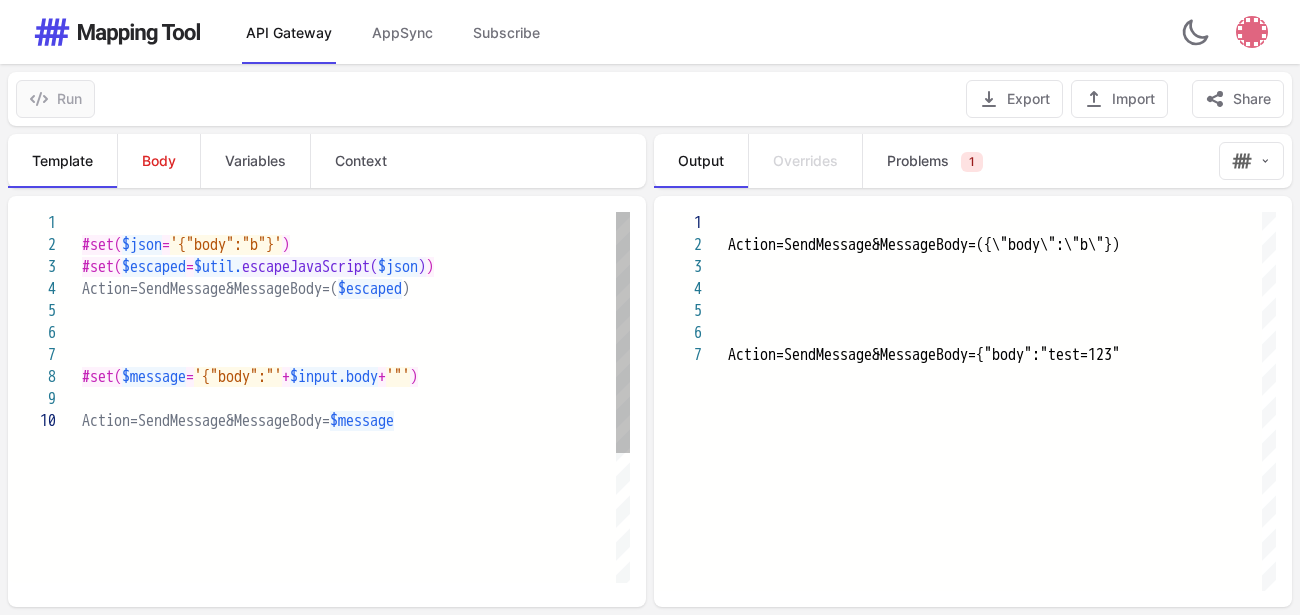 scroll, scrollTop: 21, scrollLeft: 374, axis: both 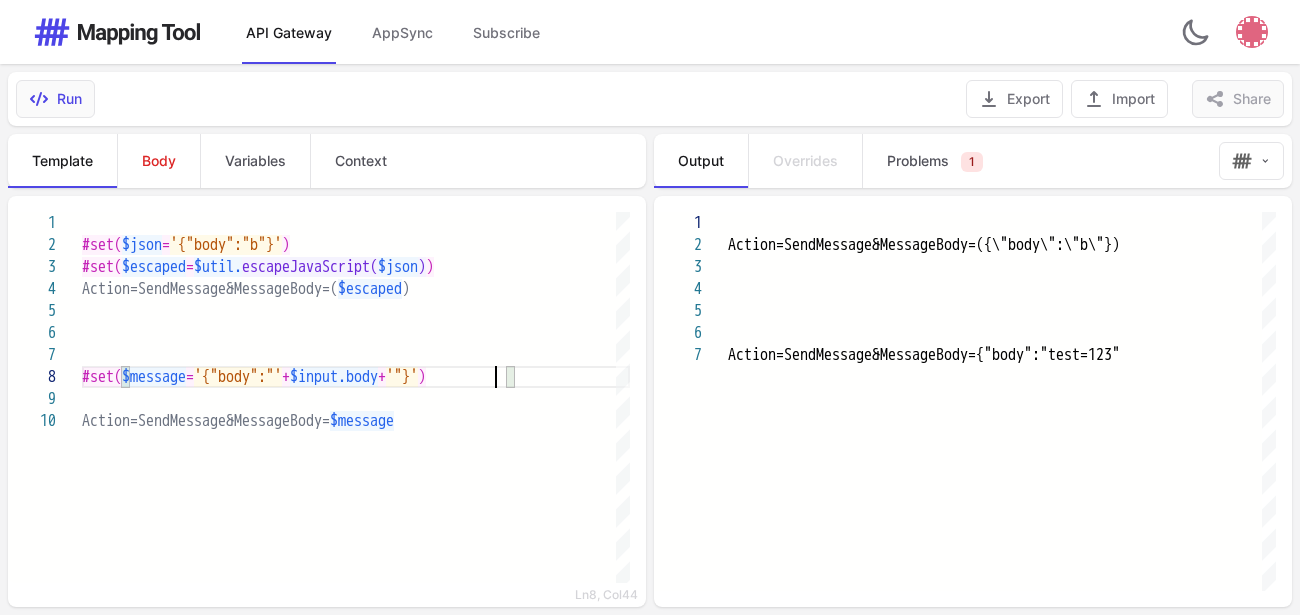 type on "**********" 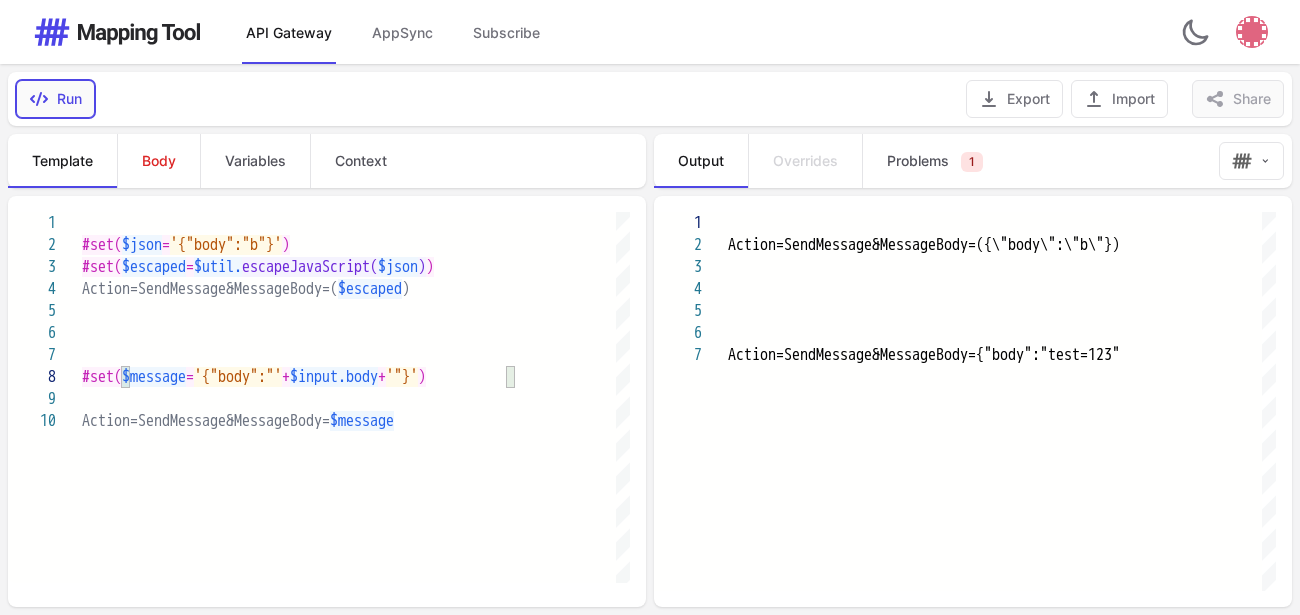 click on "Run" at bounding box center (55, 99) 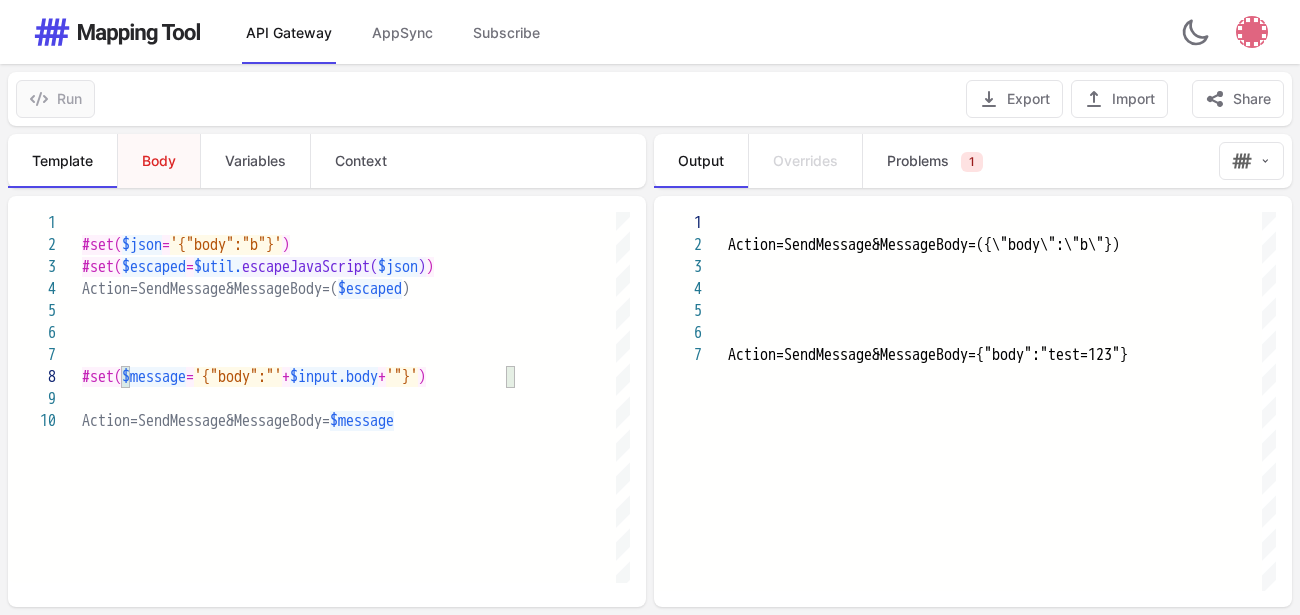 click on "Body" at bounding box center (158, 161) 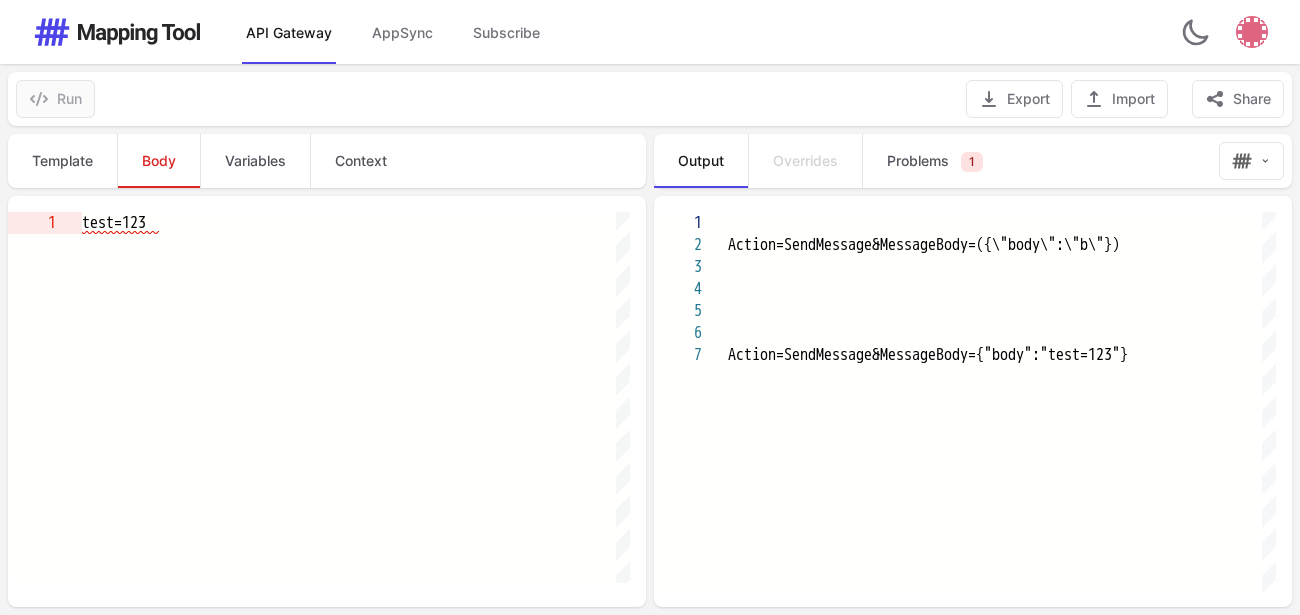 click on "test=123" at bounding box center (356, 223) 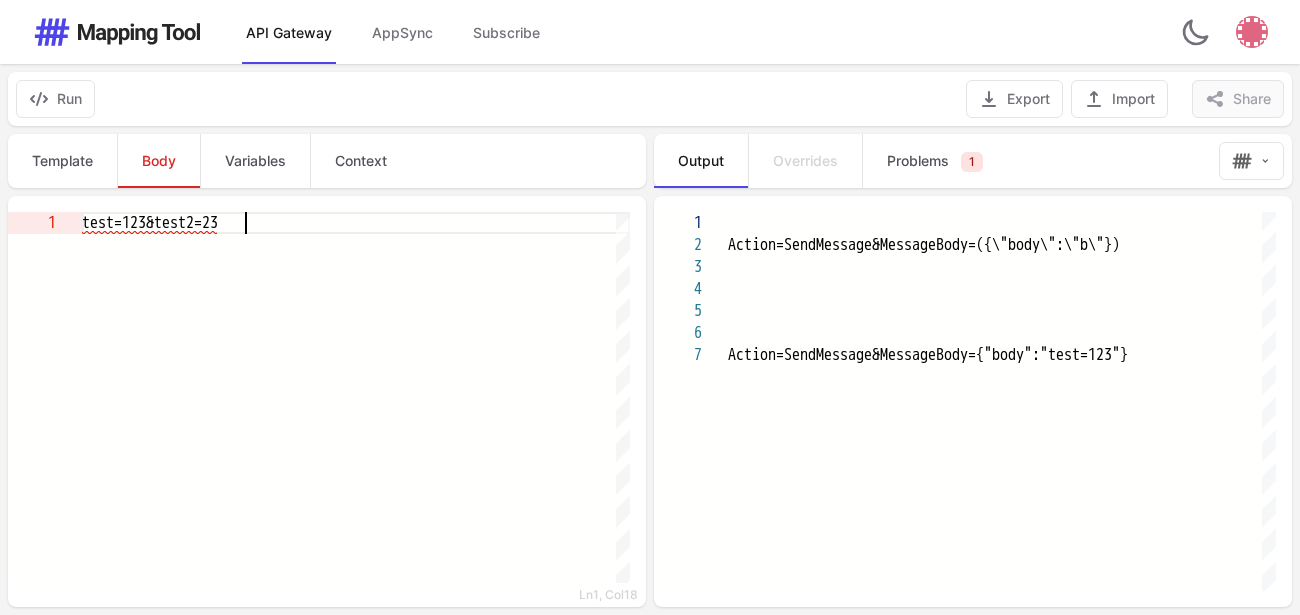 scroll, scrollTop: 19, scrollLeft: 172, axis: both 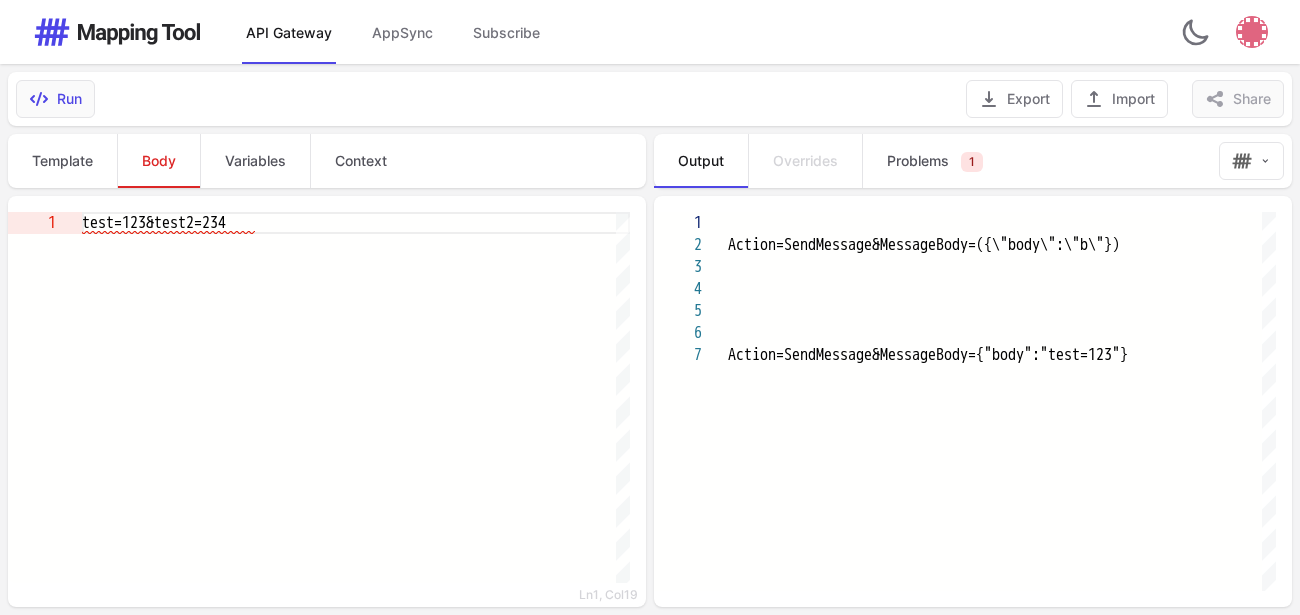 type on "**********" 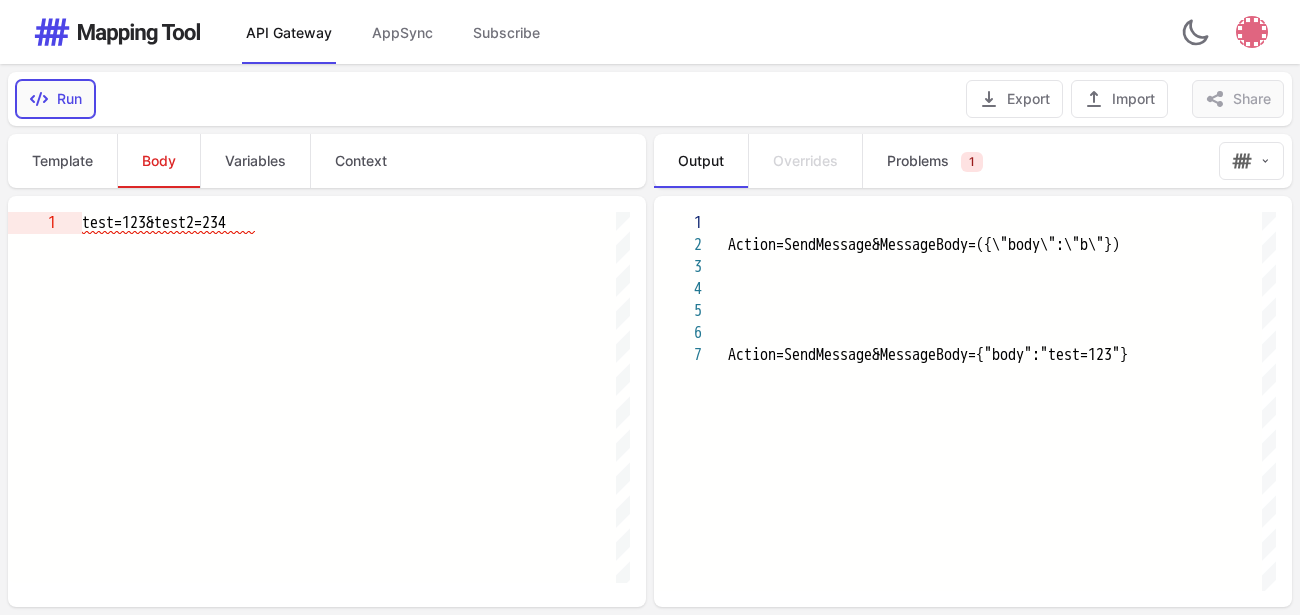 click on "Run" at bounding box center [55, 99] 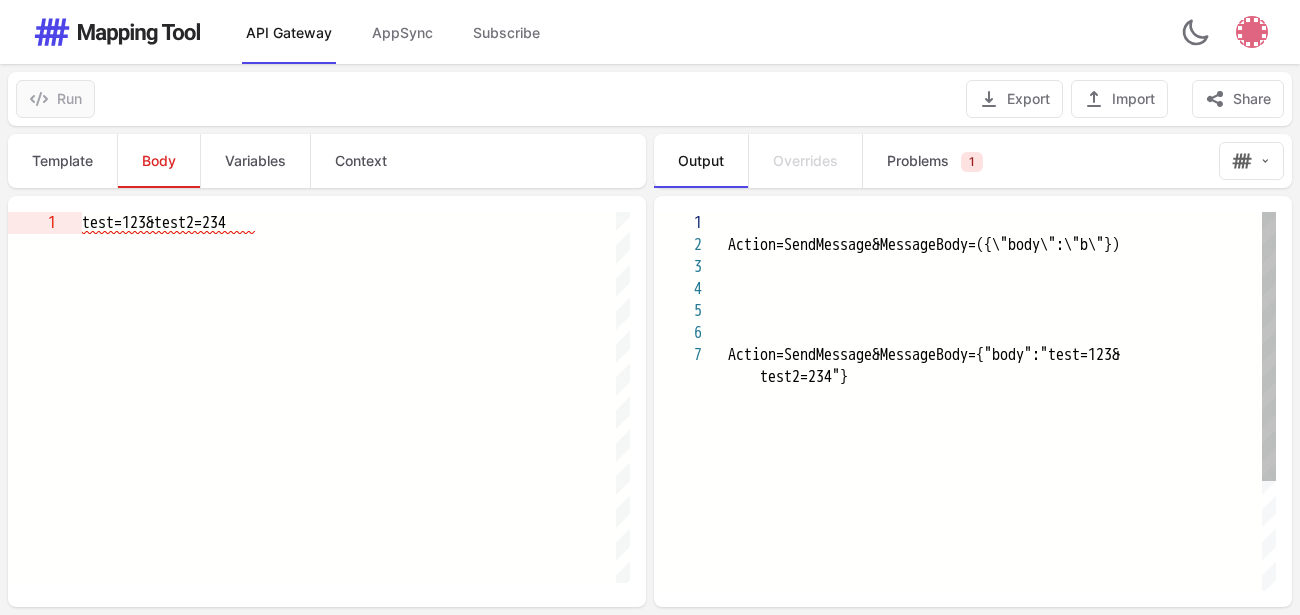 scroll, scrollTop: 0, scrollLeft: 576, axis: horizontal 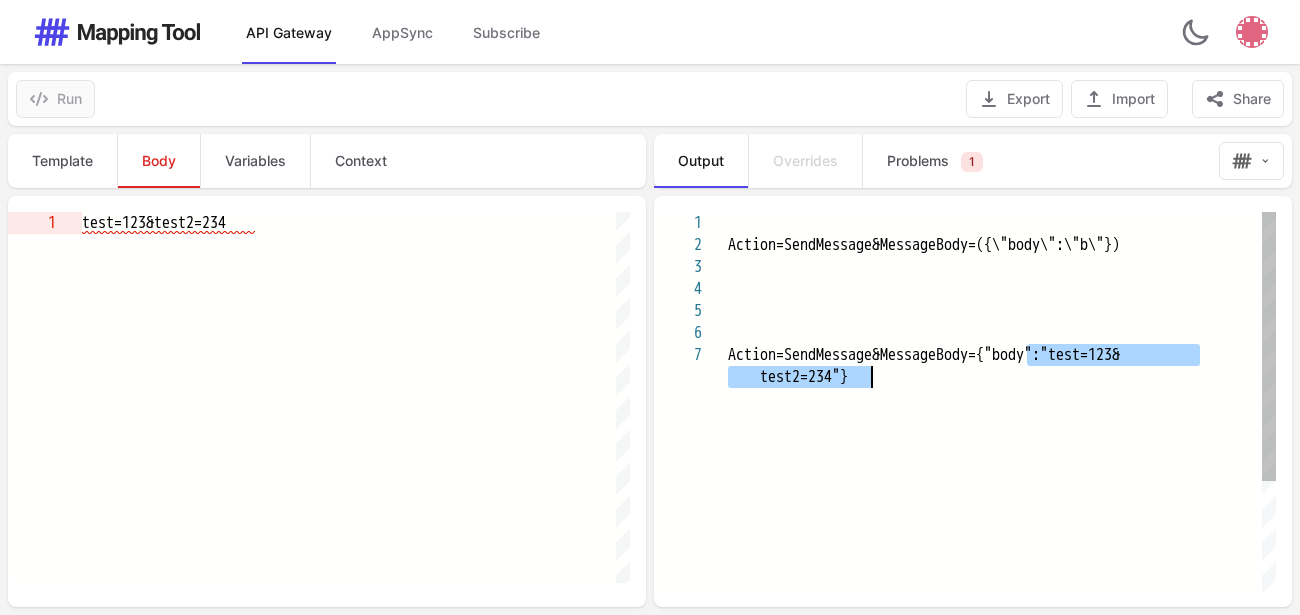 drag, startPoint x: 1030, startPoint y: 353, endPoint x: 1046, endPoint y: 373, distance: 25.612497 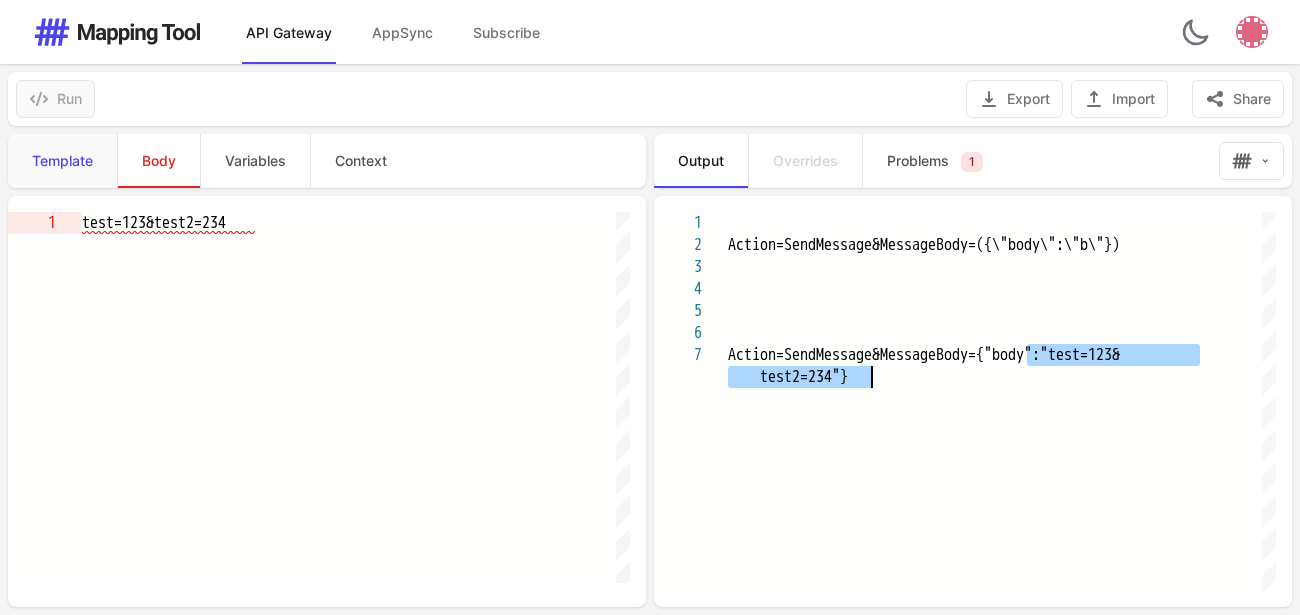 click on "Template" at bounding box center [62, 161] 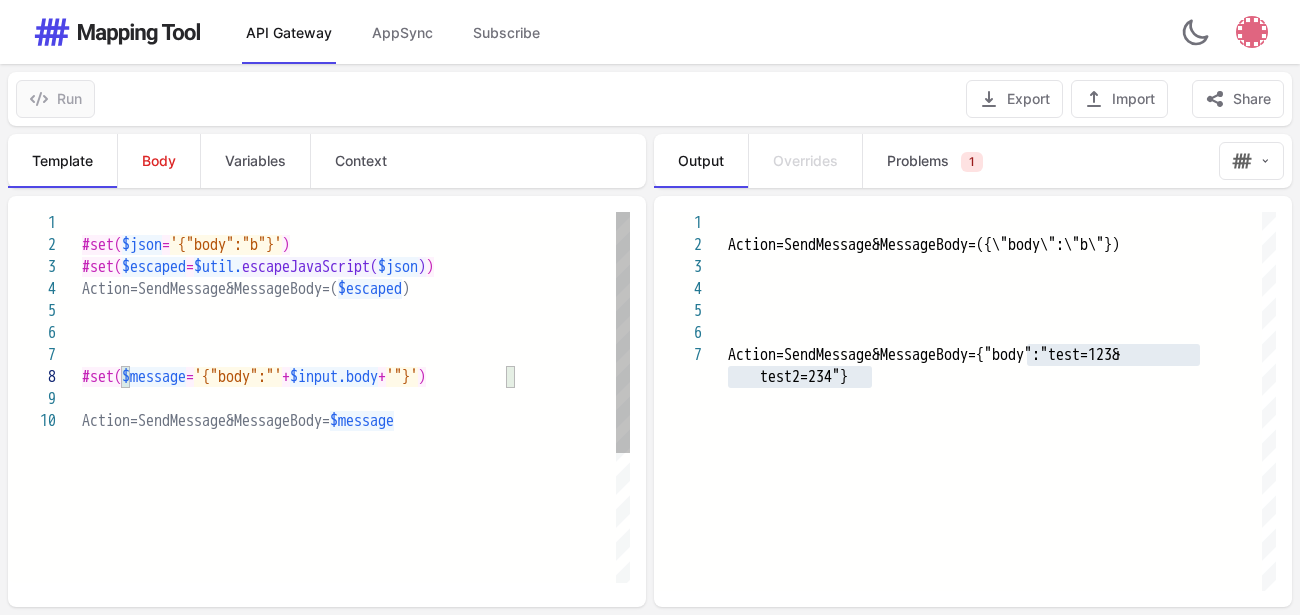 scroll, scrollTop: 65, scrollLeft: 47, axis: both 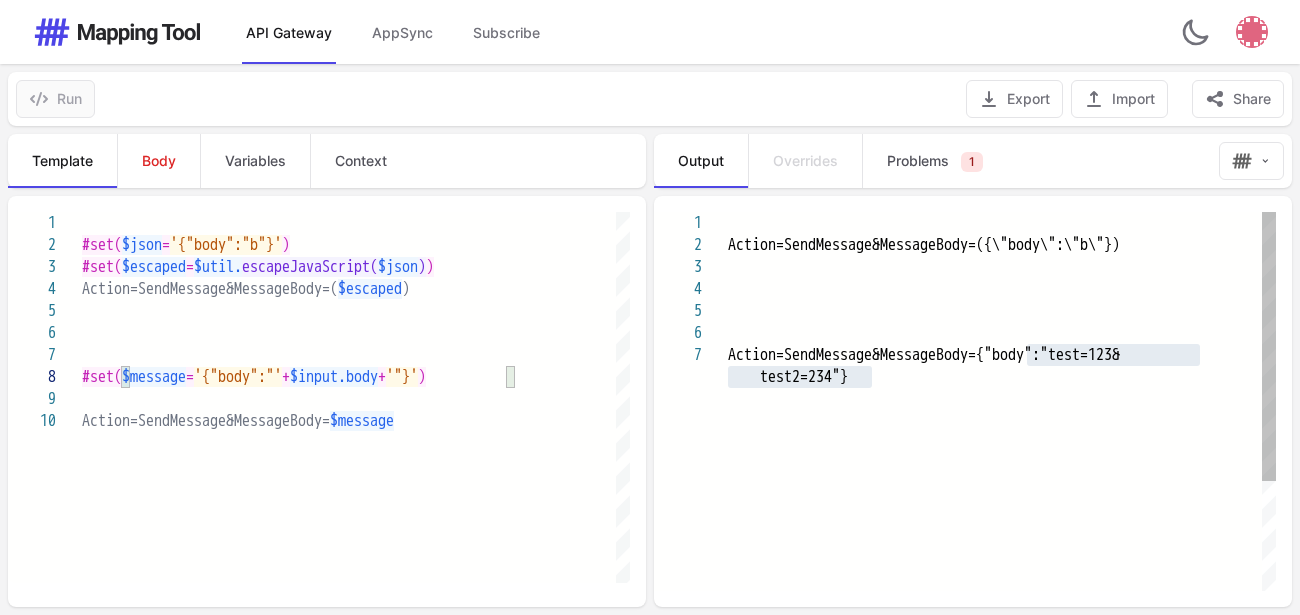 click at bounding box center [1002, 333] 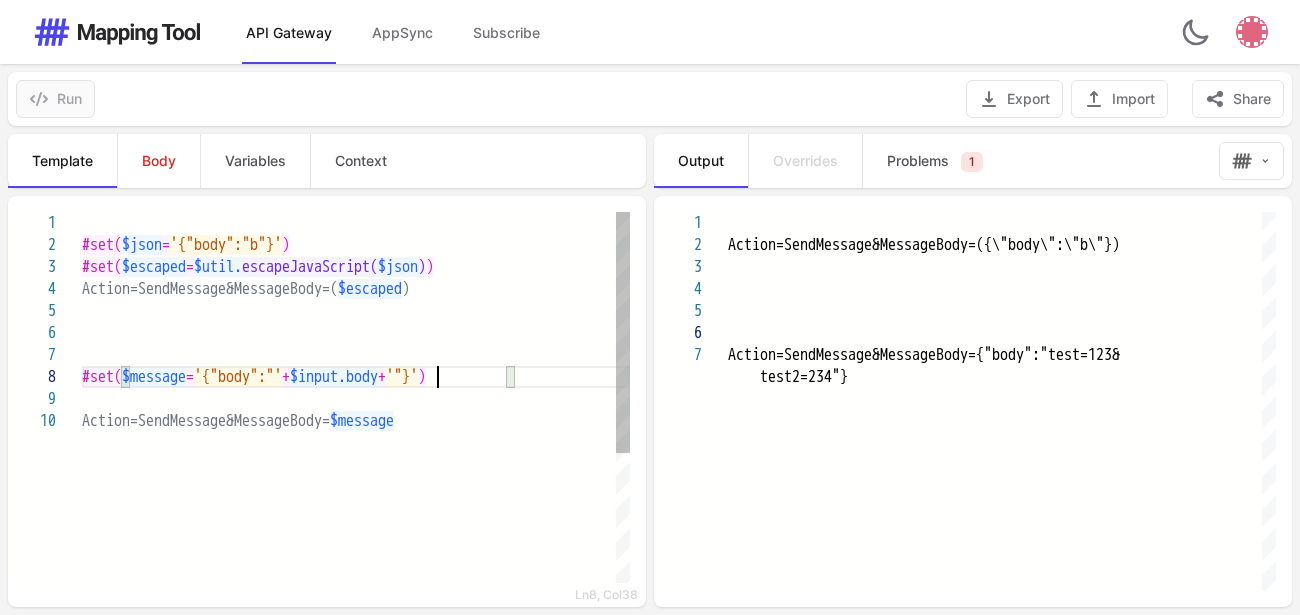 scroll, scrollTop: 65, scrollLeft: 374, axis: both 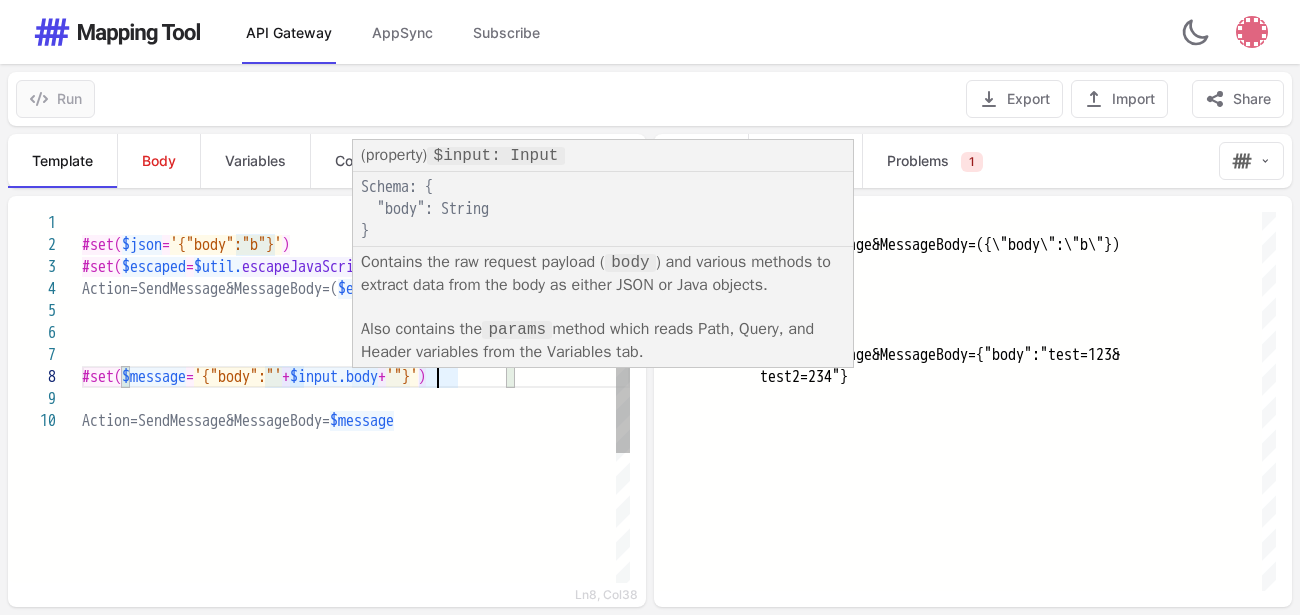 click on "$input.body" at bounding box center (334, 377) 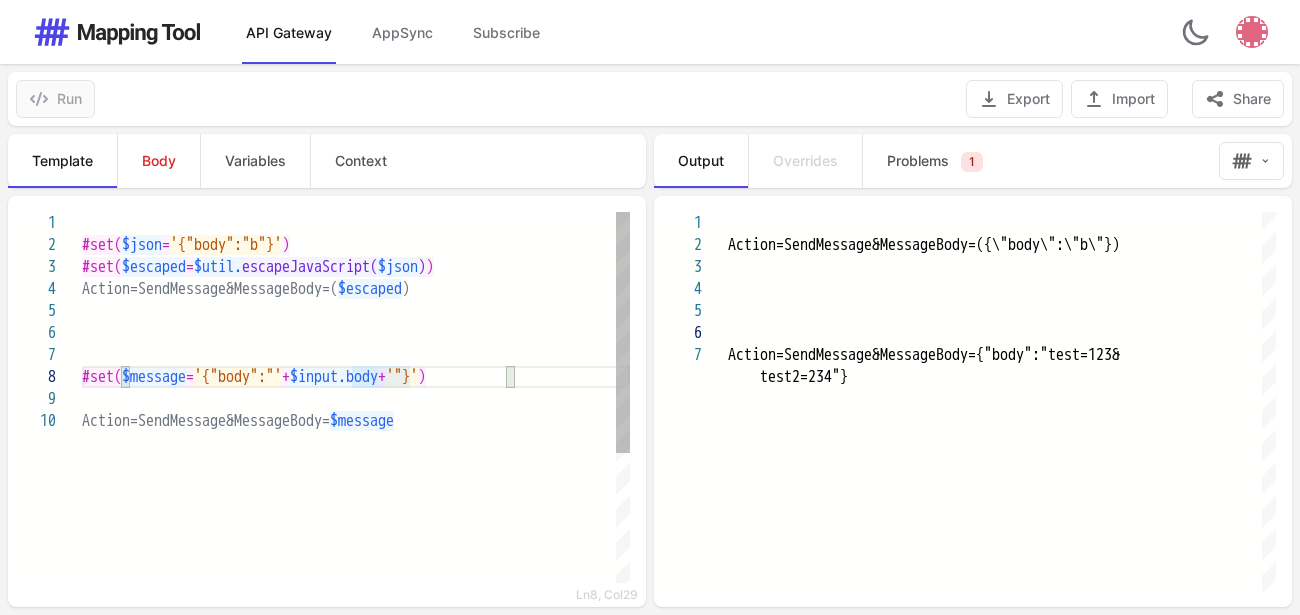 paste 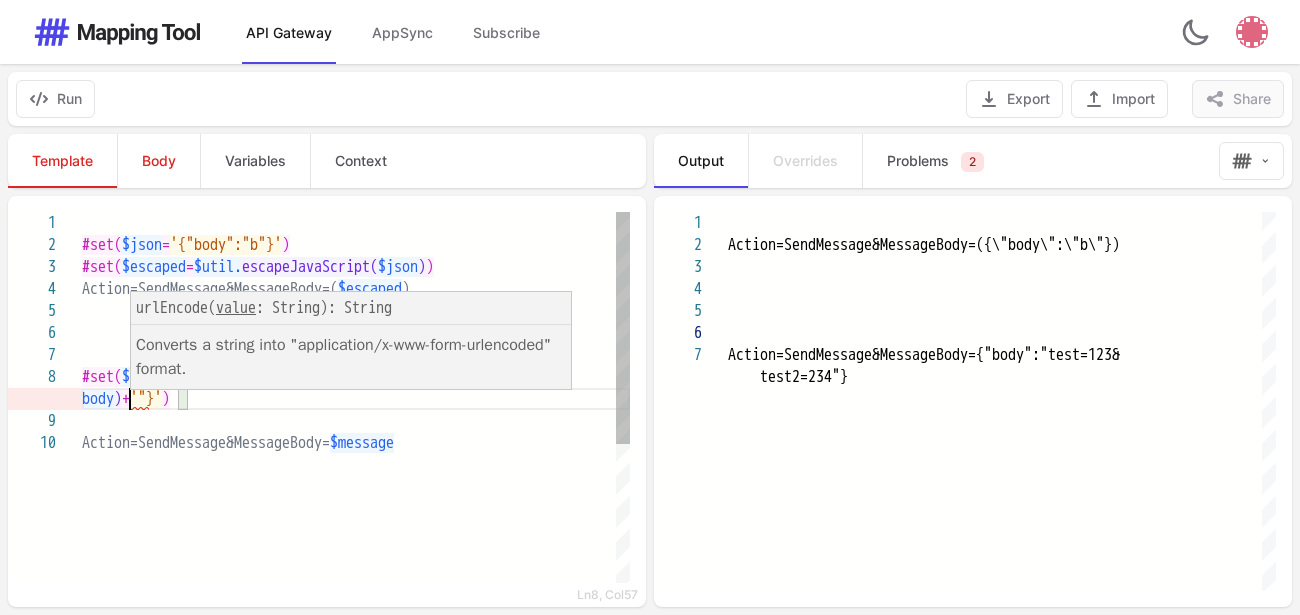 scroll, scrollTop: 155, scrollLeft: 539, axis: both 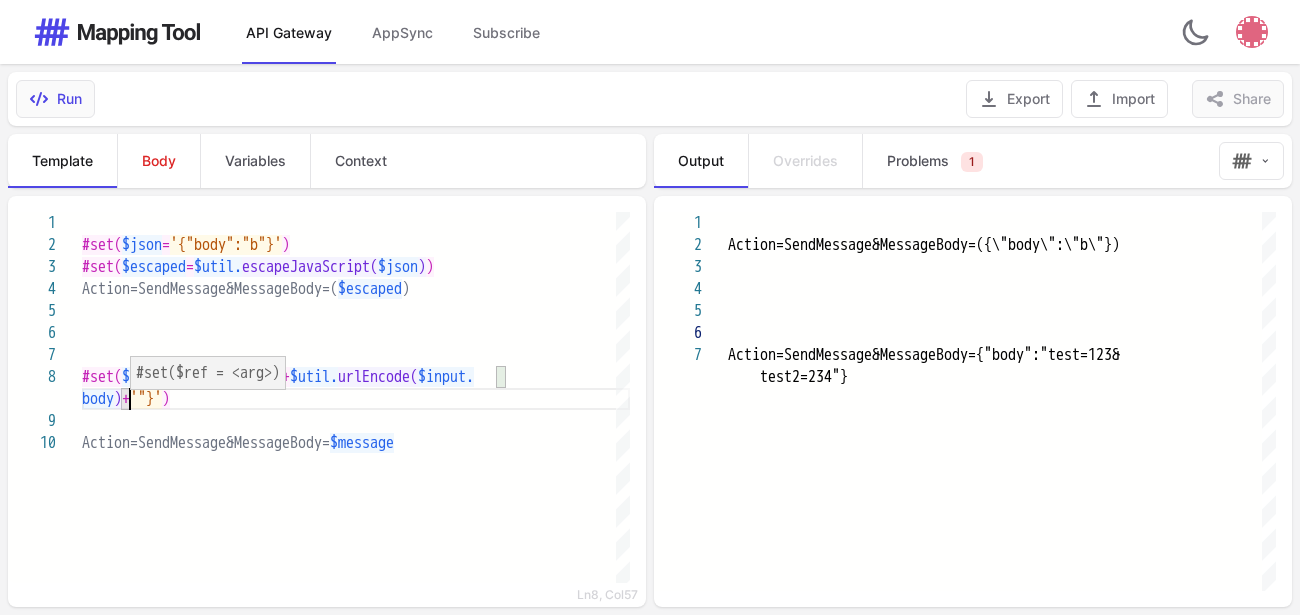type on "**********" 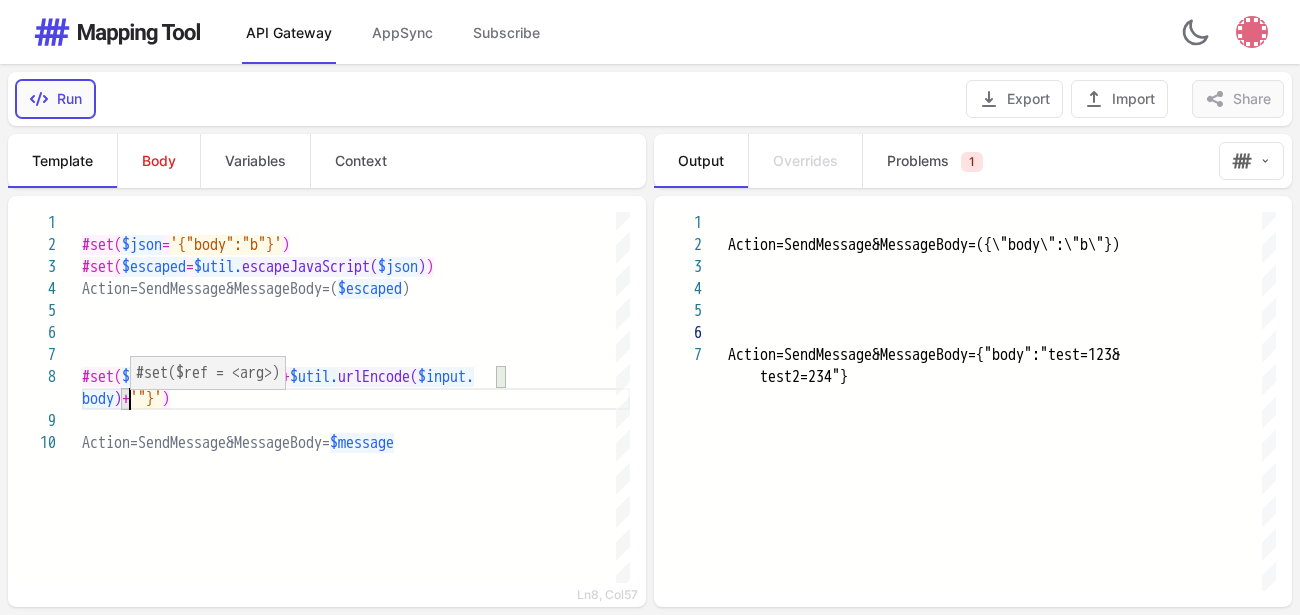click on "Run" at bounding box center [55, 99] 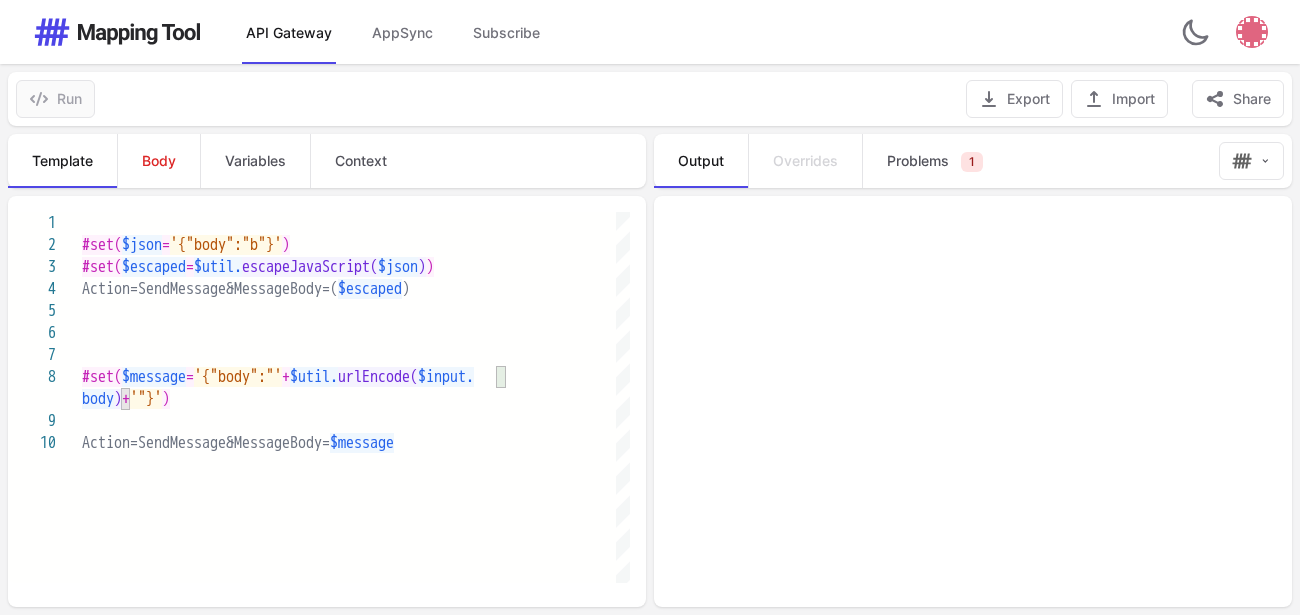 type on "**********" 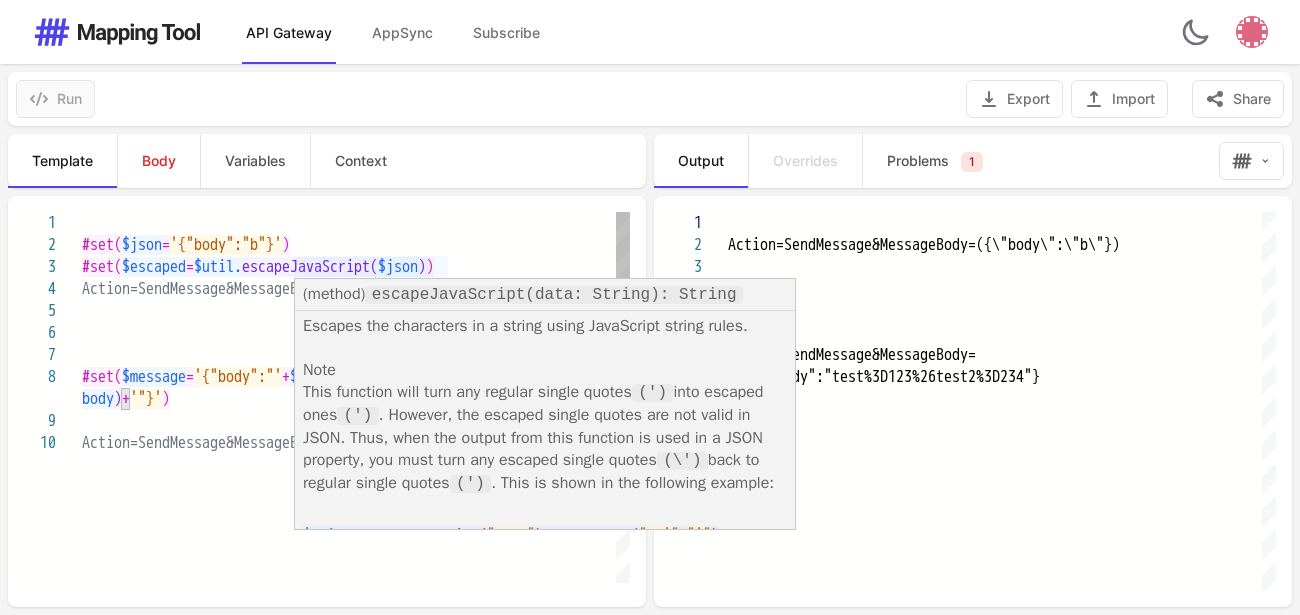 click on "escapeJavaScript(" at bounding box center (310, 267) 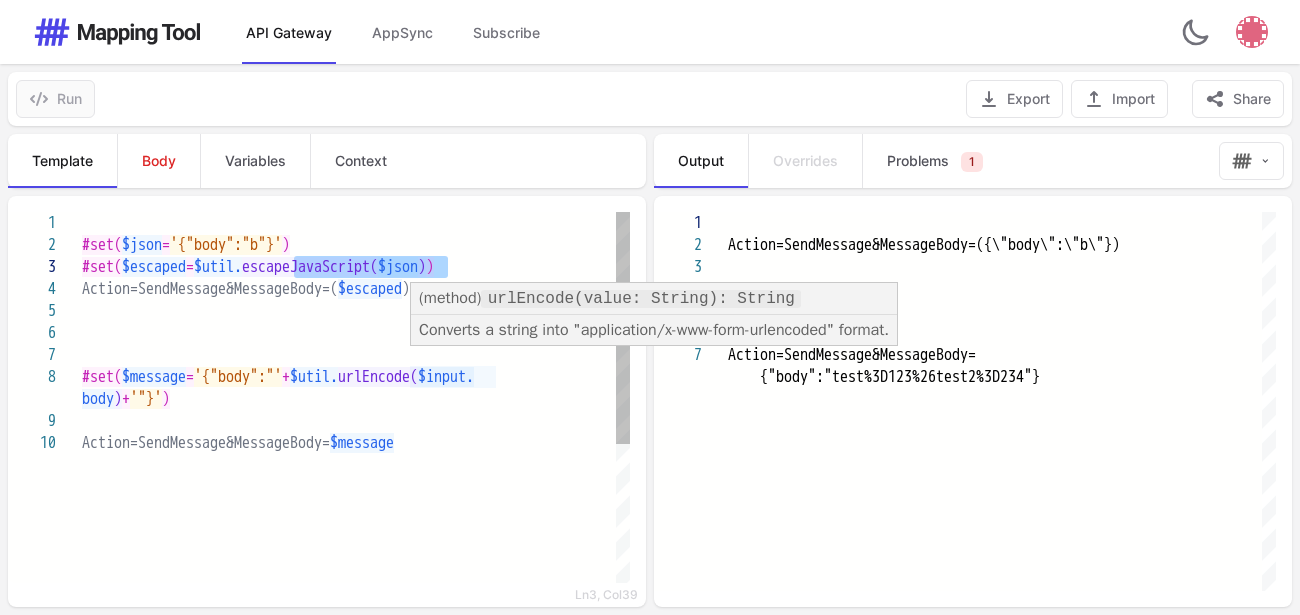 click on "urlEncode(" at bounding box center [378, 377] 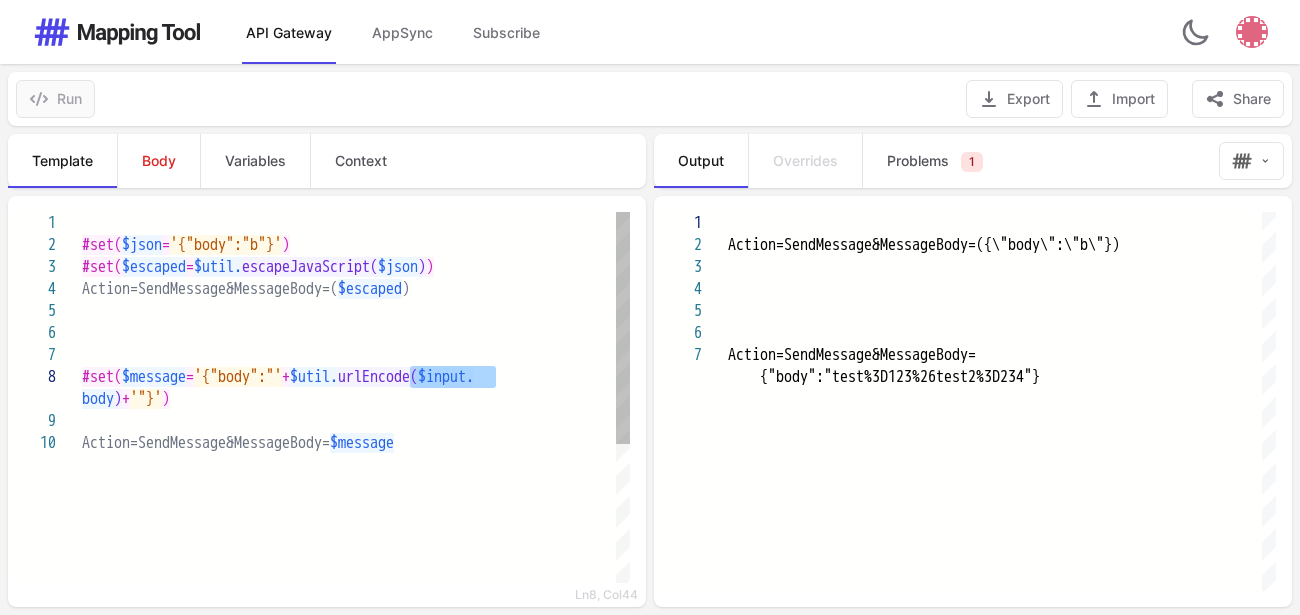 paste on "*******" 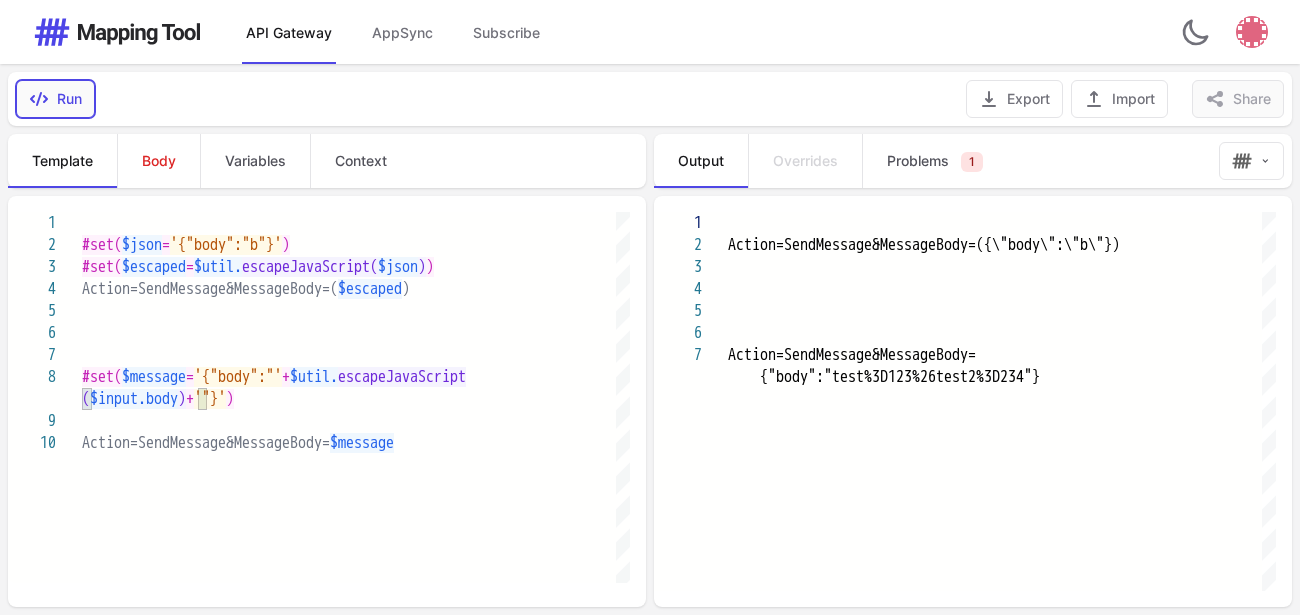 click on "Run" at bounding box center [55, 99] 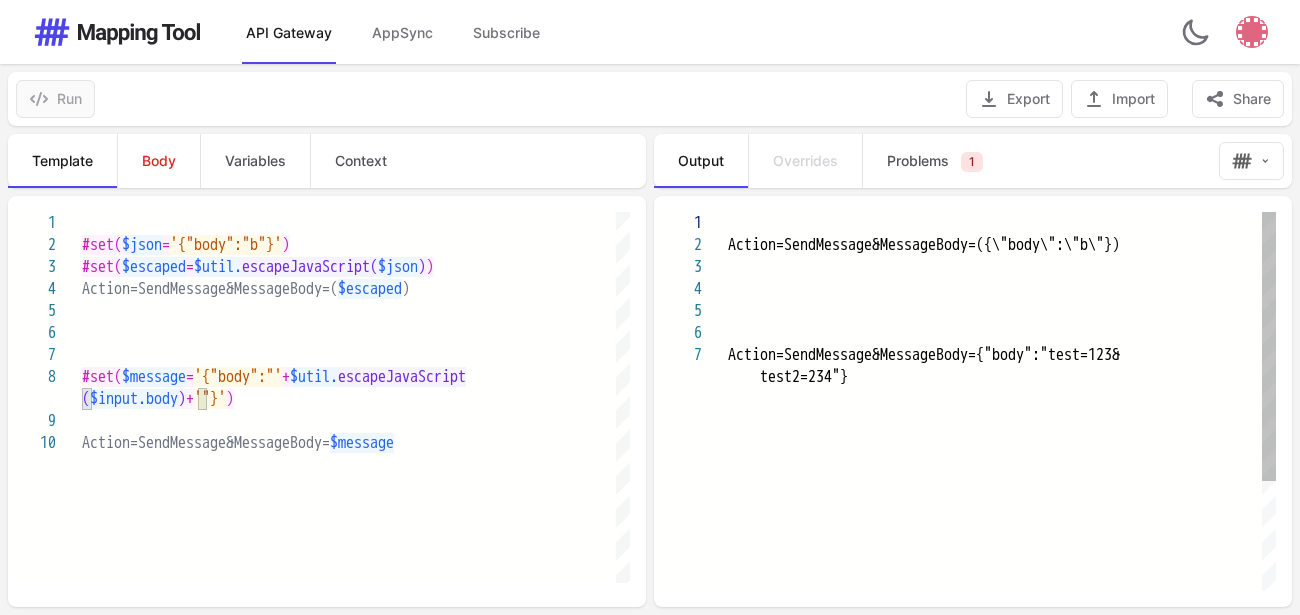scroll, scrollTop: 0, scrollLeft: 576, axis: horizontal 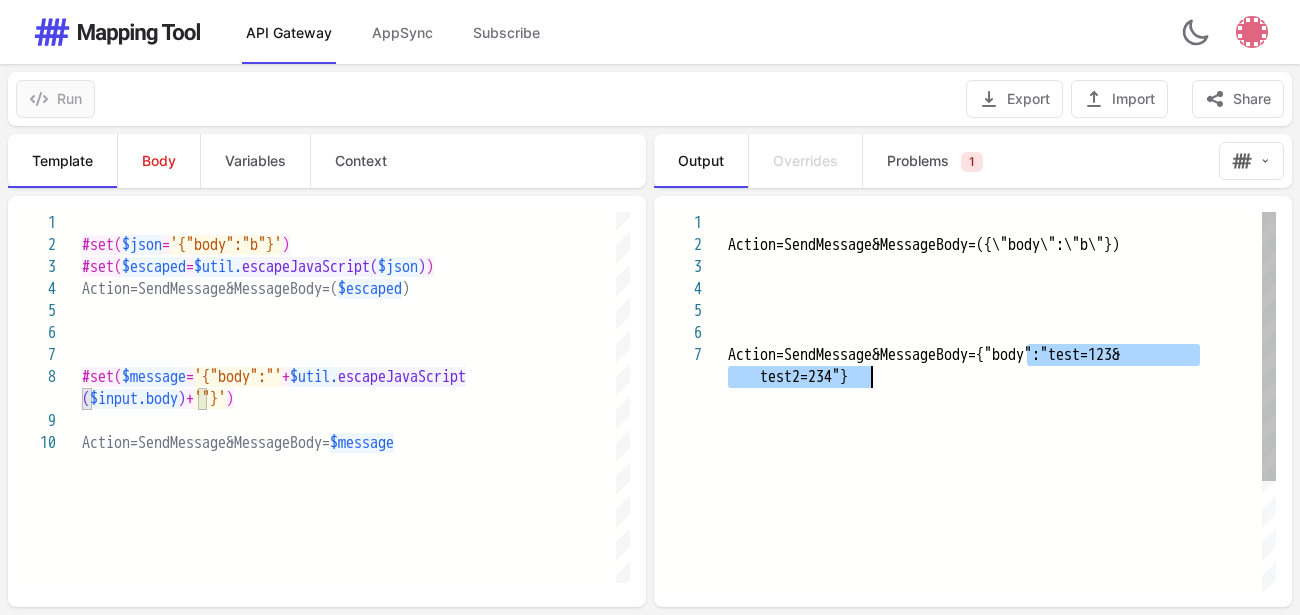drag, startPoint x: 1027, startPoint y: 356, endPoint x: 1028, endPoint y: 391, distance: 35.014282 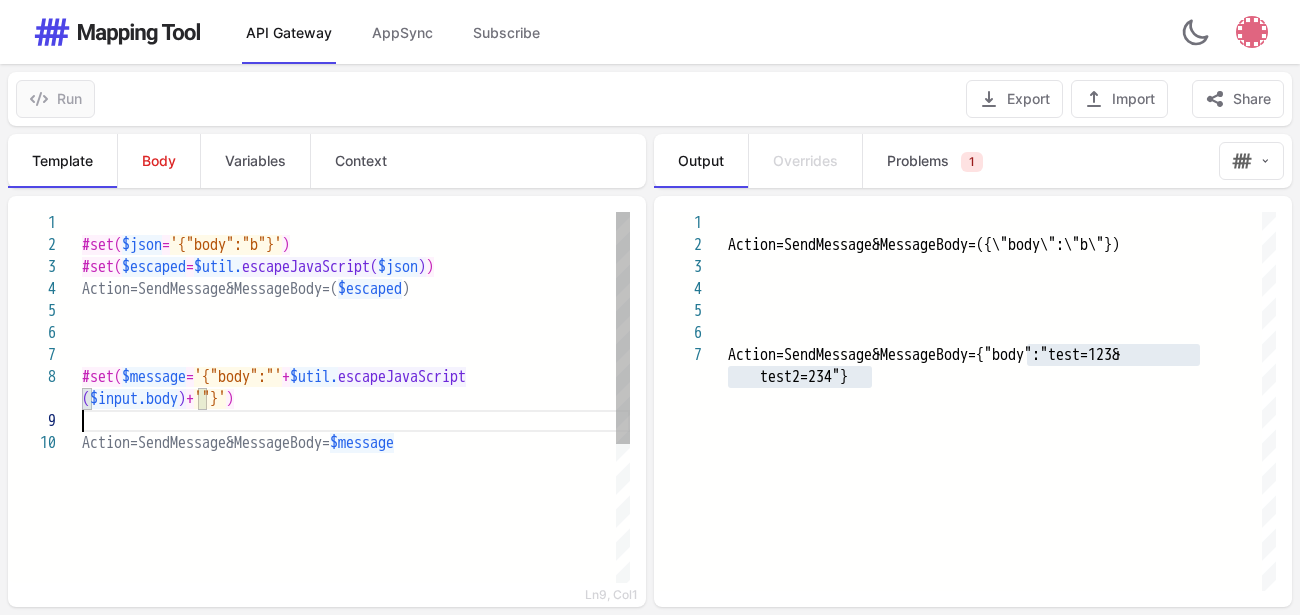 scroll, scrollTop: 155, scrollLeft: 481, axis: both 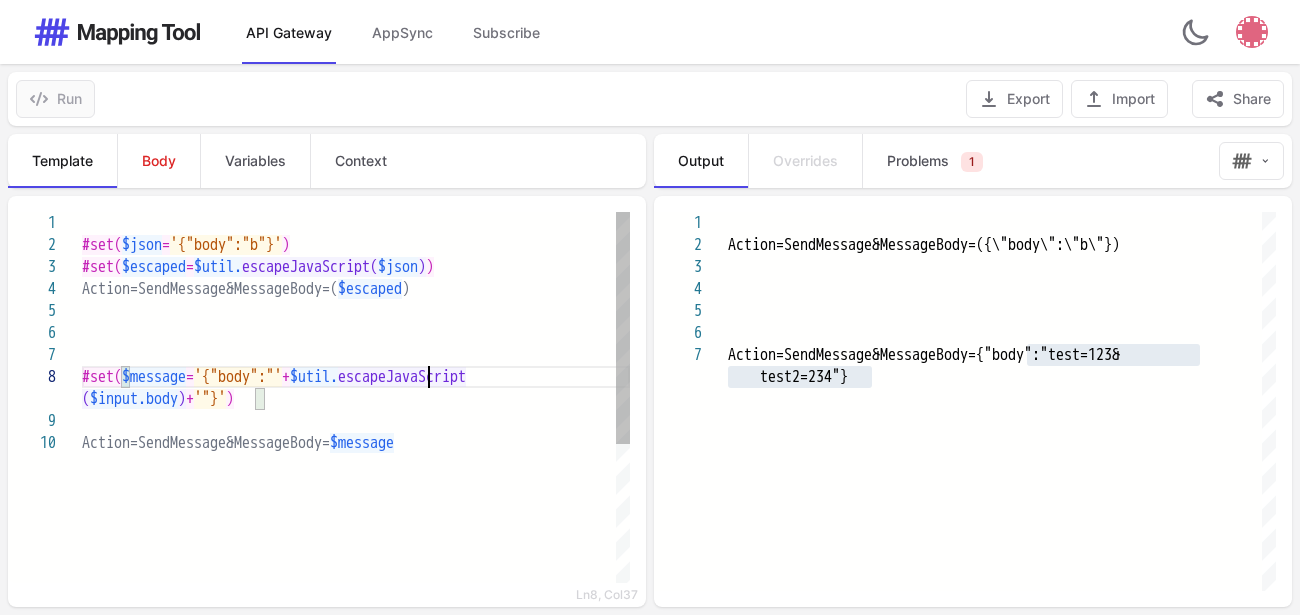 click on "escapeJavaScript" at bounding box center [402, 377] 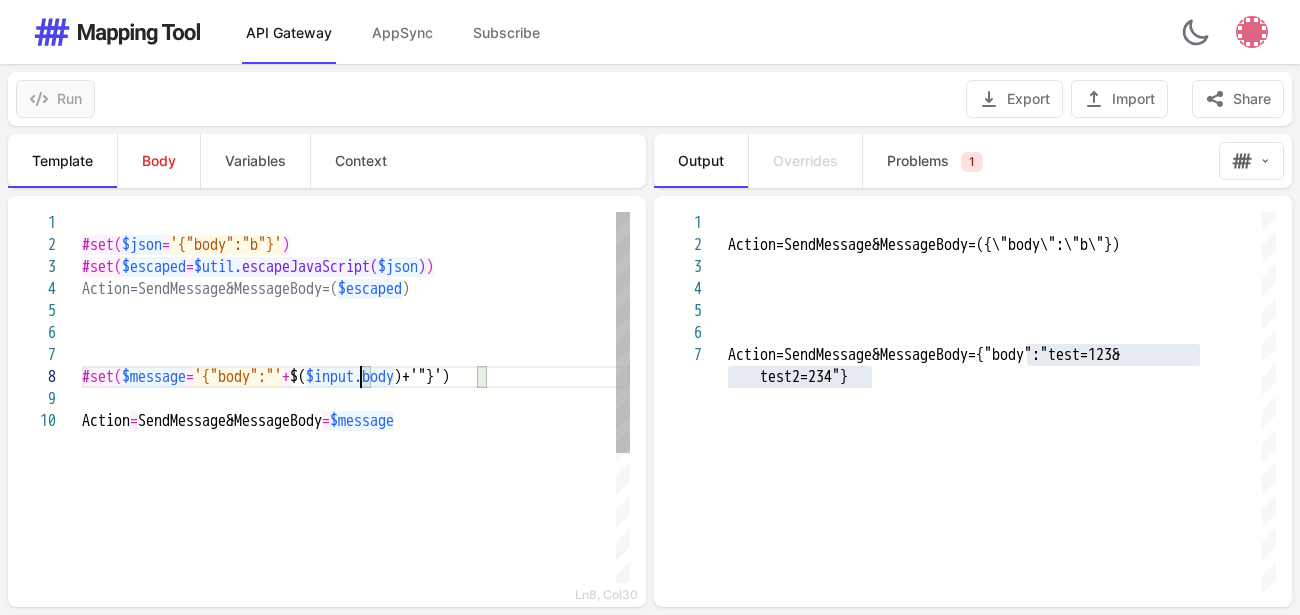 type on "**********" 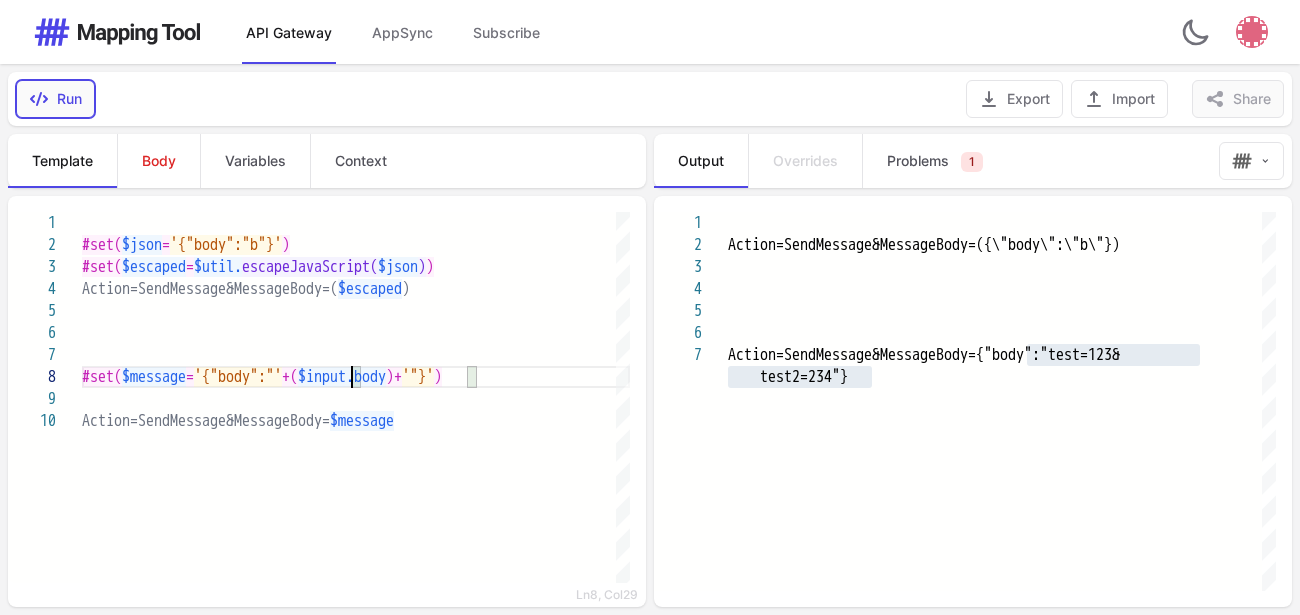 click on "Run" at bounding box center (55, 99) 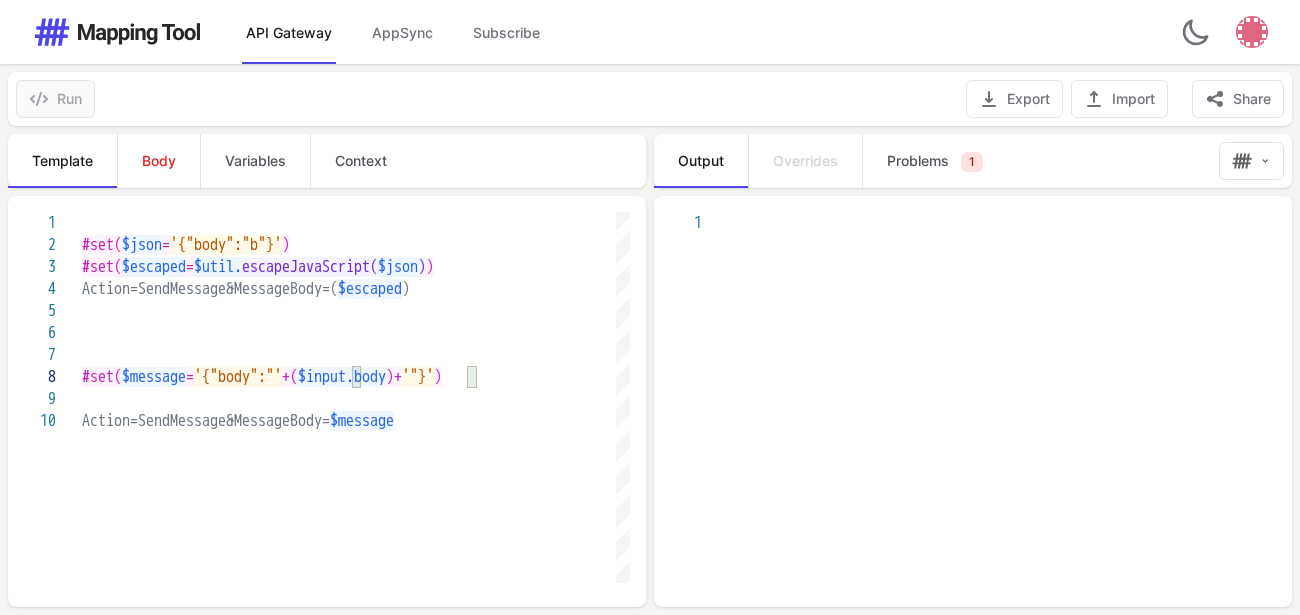 type on "**********" 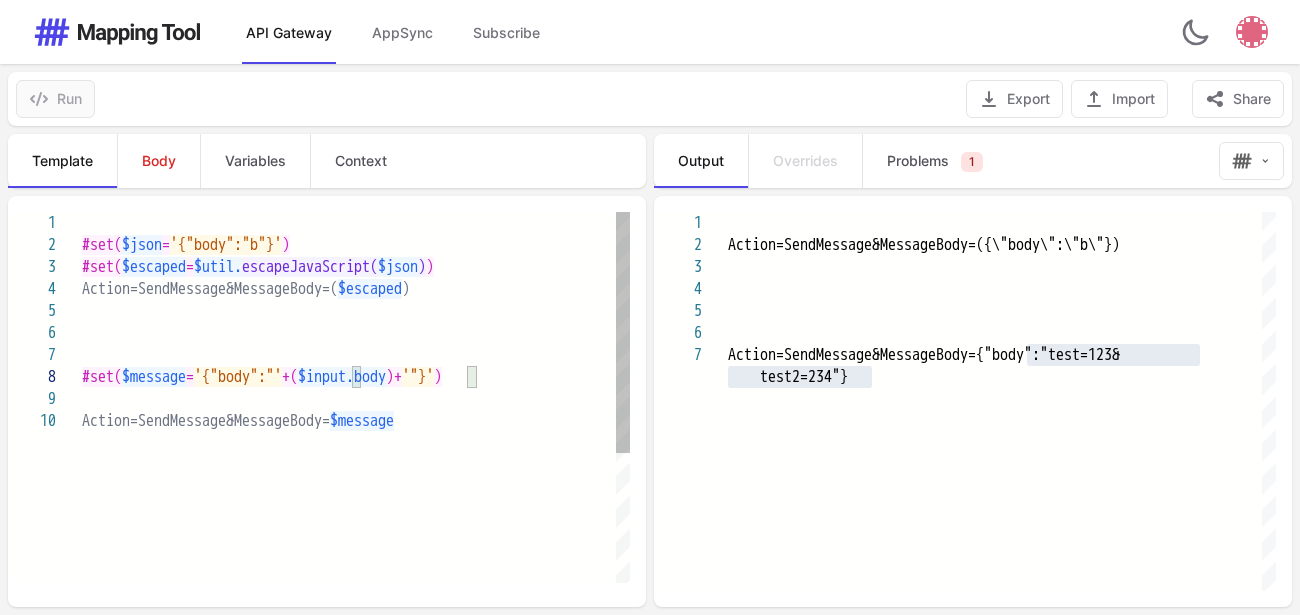scroll, scrollTop: 155, scrollLeft: 269, axis: both 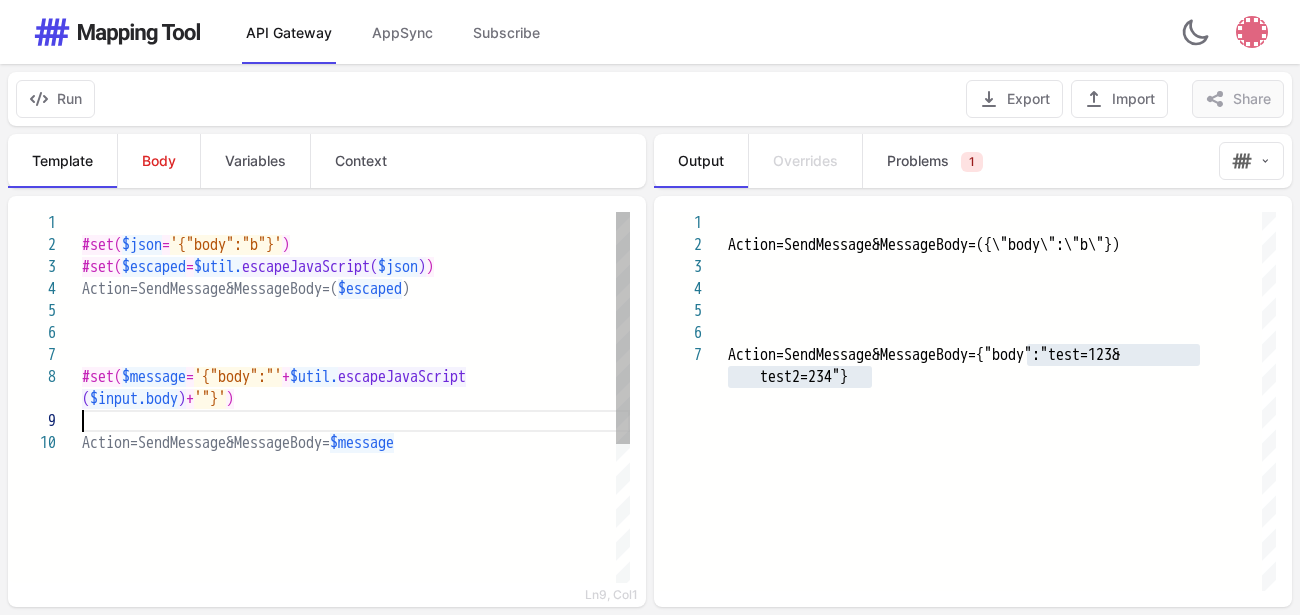 click at bounding box center [356, 421] 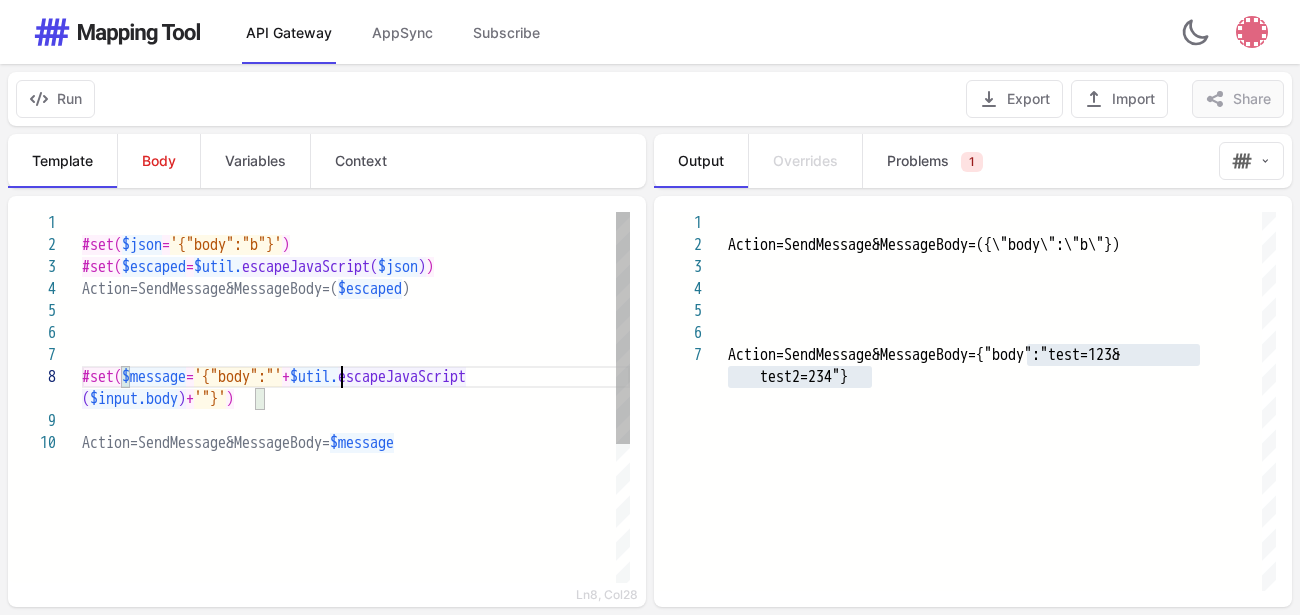 click on "+" at bounding box center (286, 377) 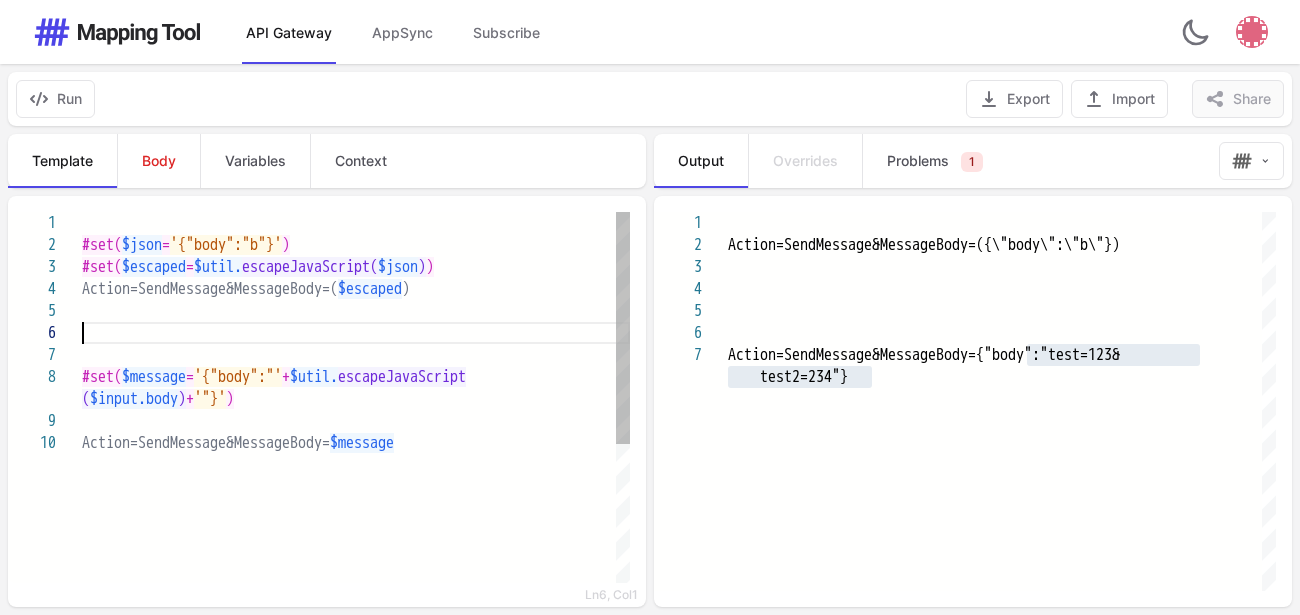 click at bounding box center [356, 333] 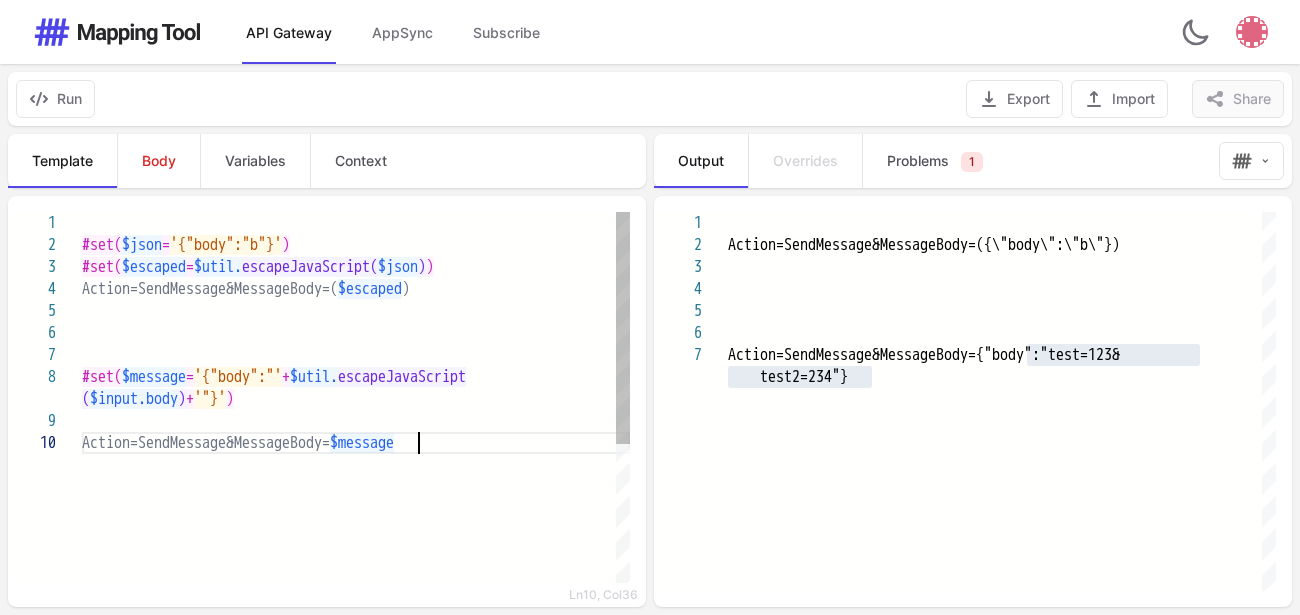 scroll, scrollTop: 21, scrollLeft: 269, axis: both 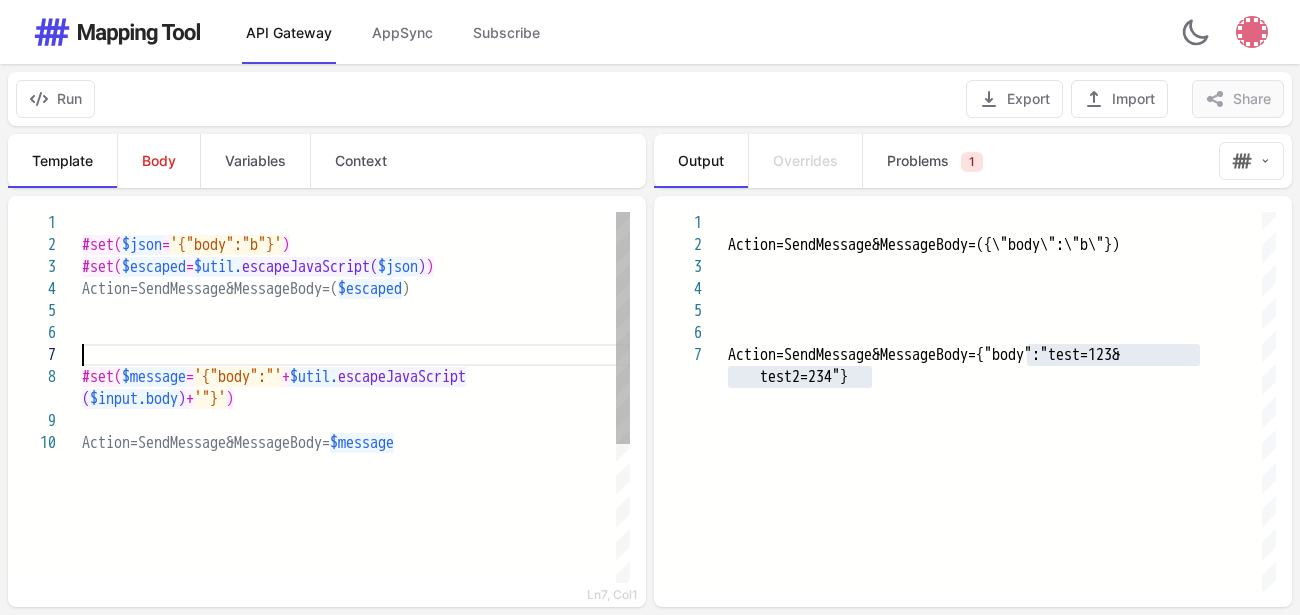 click at bounding box center (356, 355) 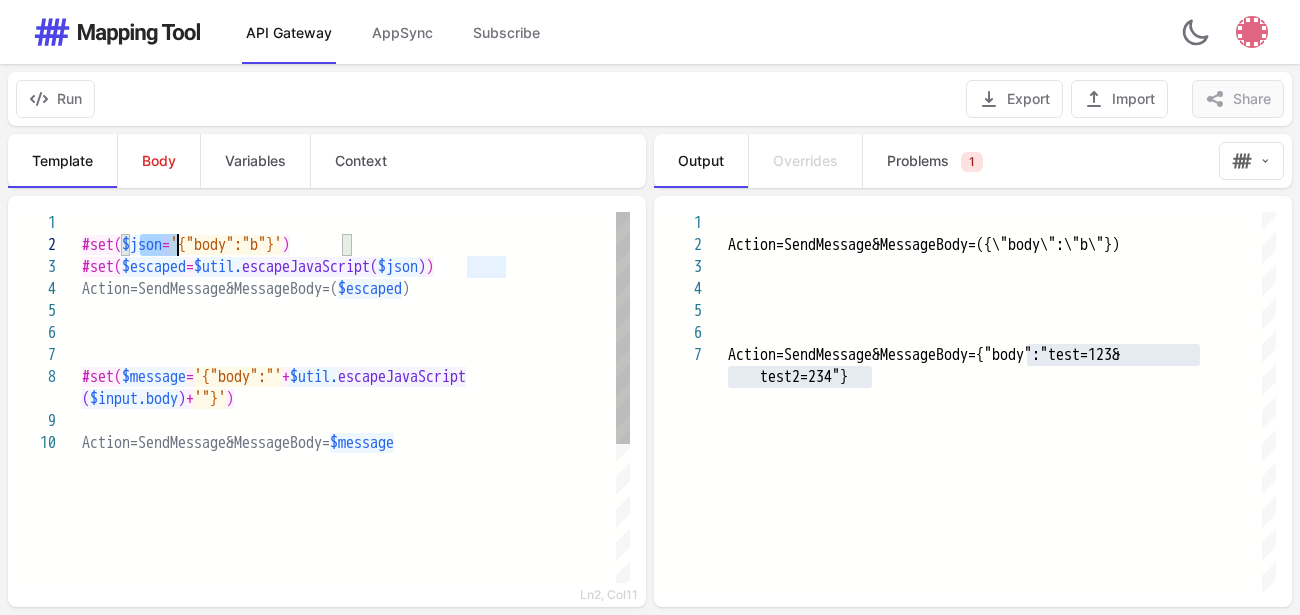 click on "#set( $json  =  '{"body":"b"}' ) #set( $escaped  =  $util. escapeJavaScript( $json ) ) Action=SendMessage&MessageBody=( $escaped ) #set( $message  =  '{"body":"' + $util. escapeJavaScript ( $input.body ) + '"}' ) Action=SendMessage&MessageBody= $message" at bounding box center [500082, 500212] 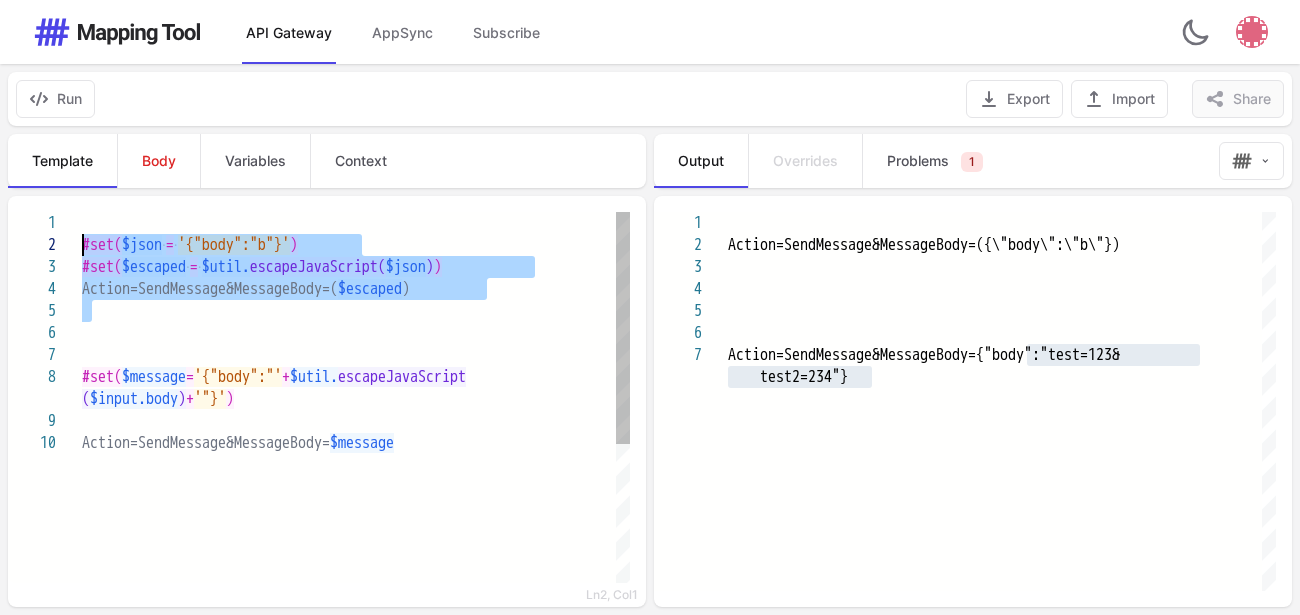 drag, startPoint x: 293, startPoint y: 339, endPoint x: 30, endPoint y: 248, distance: 278.2984 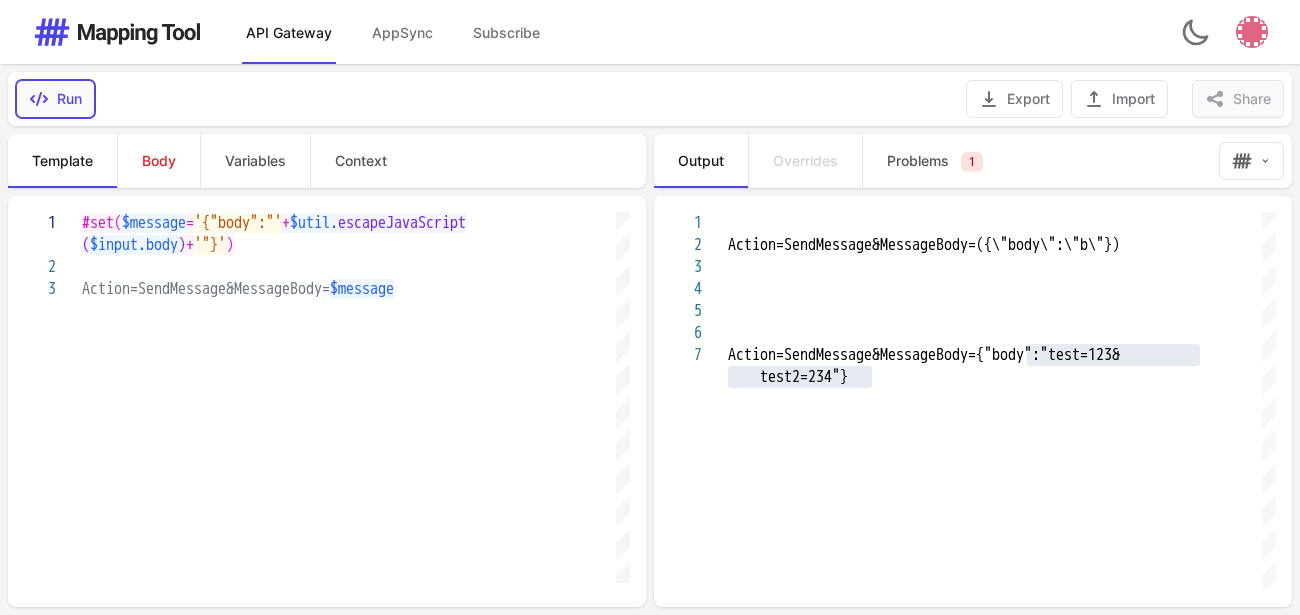 click on "Run" at bounding box center [55, 99] 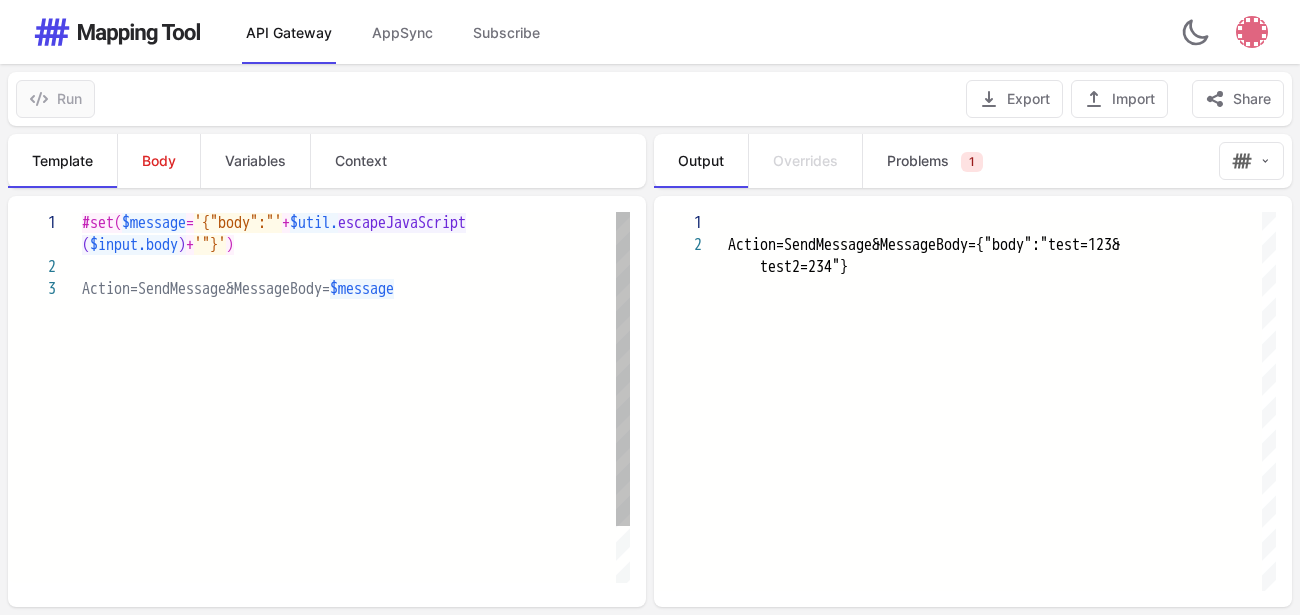 scroll, scrollTop: 21, scrollLeft: 0, axis: vertical 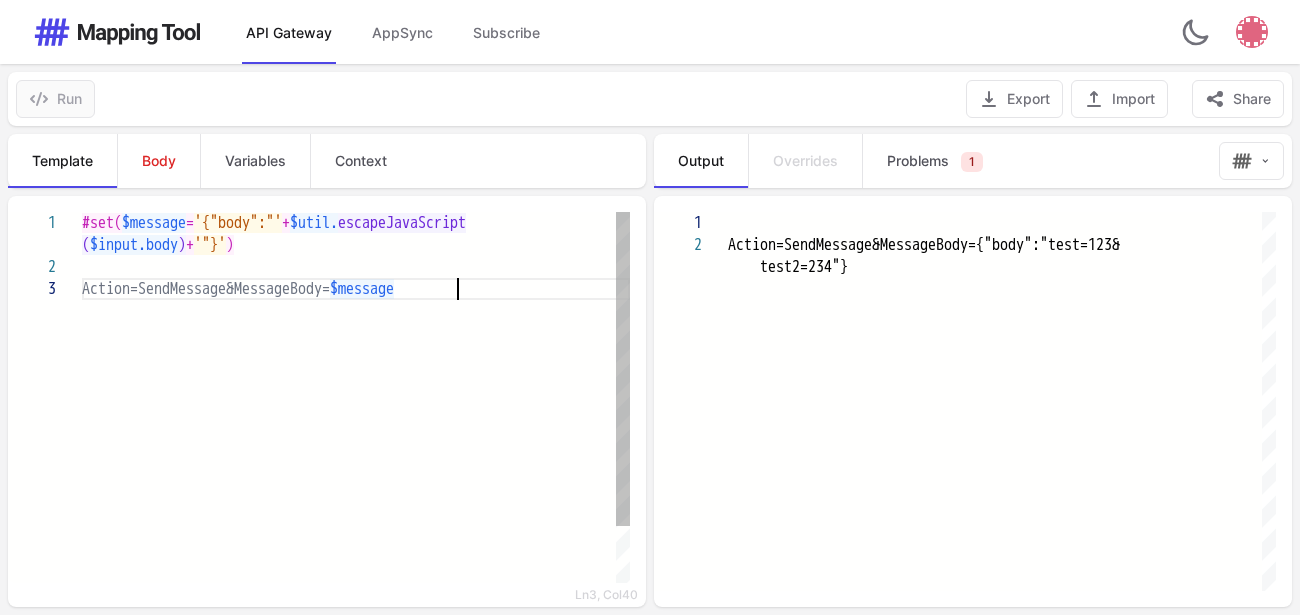 click on "#set( $message  =  '{"body":"' + $util. escapeJavaScript ( $input.body ) + '"}' ) Action=SendMessage&MessageBody= $message" at bounding box center [356, 430] 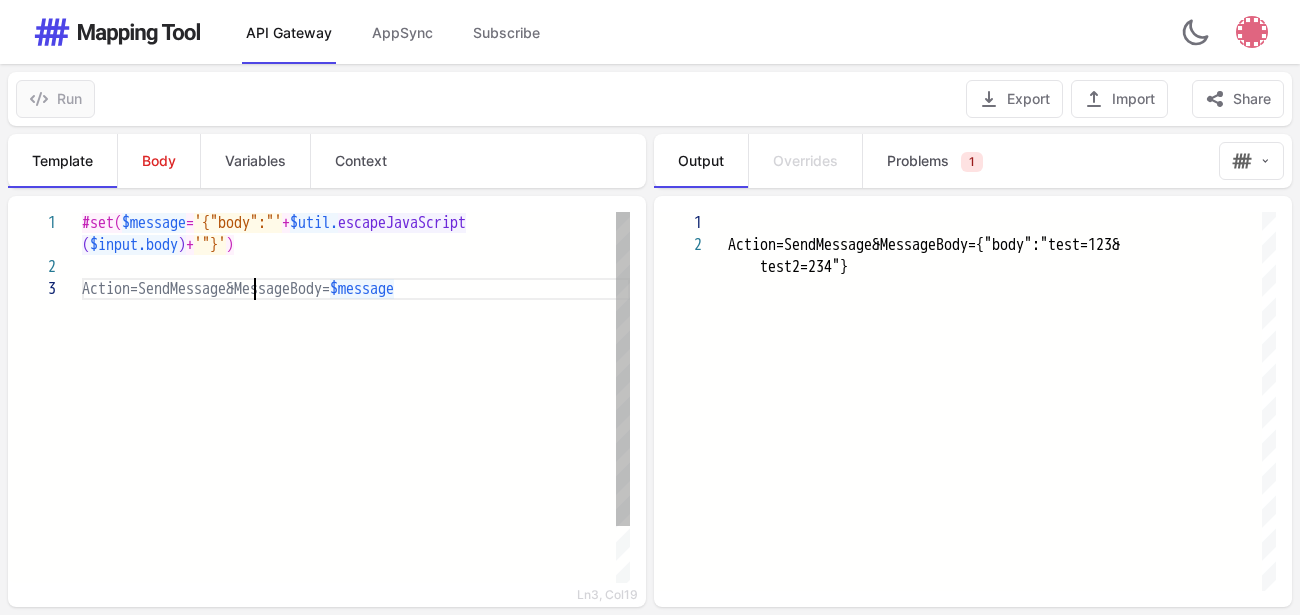 click on "Action=SendMessage&MessageBody=" at bounding box center [206, 289] 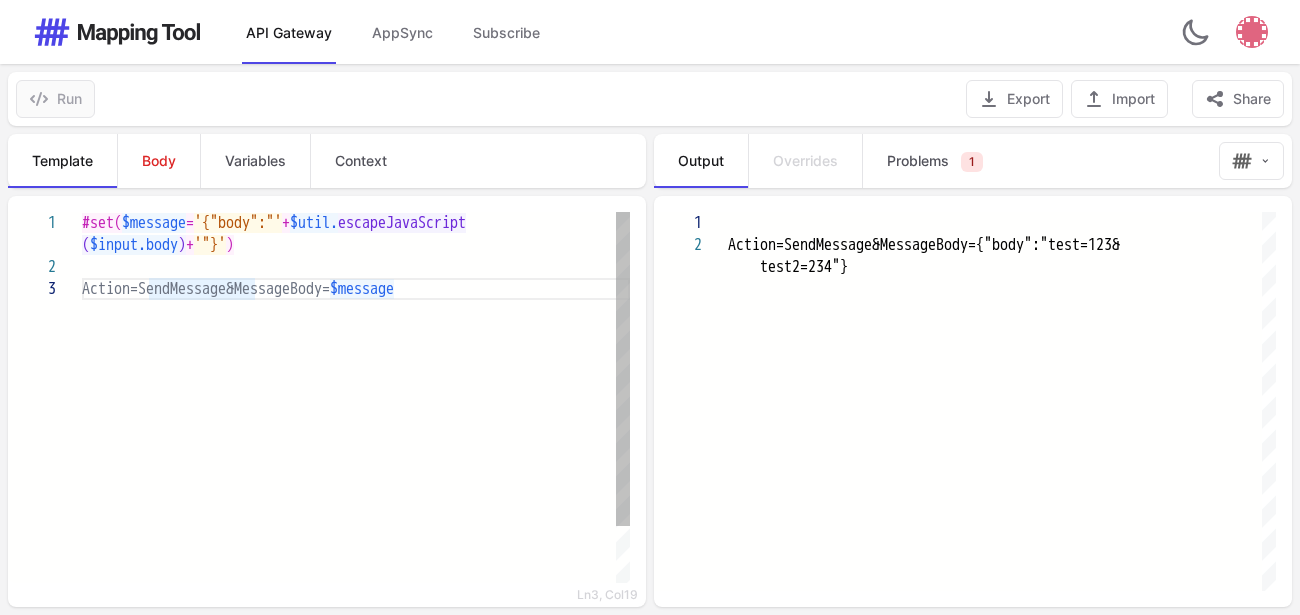click at bounding box center (356, 267) 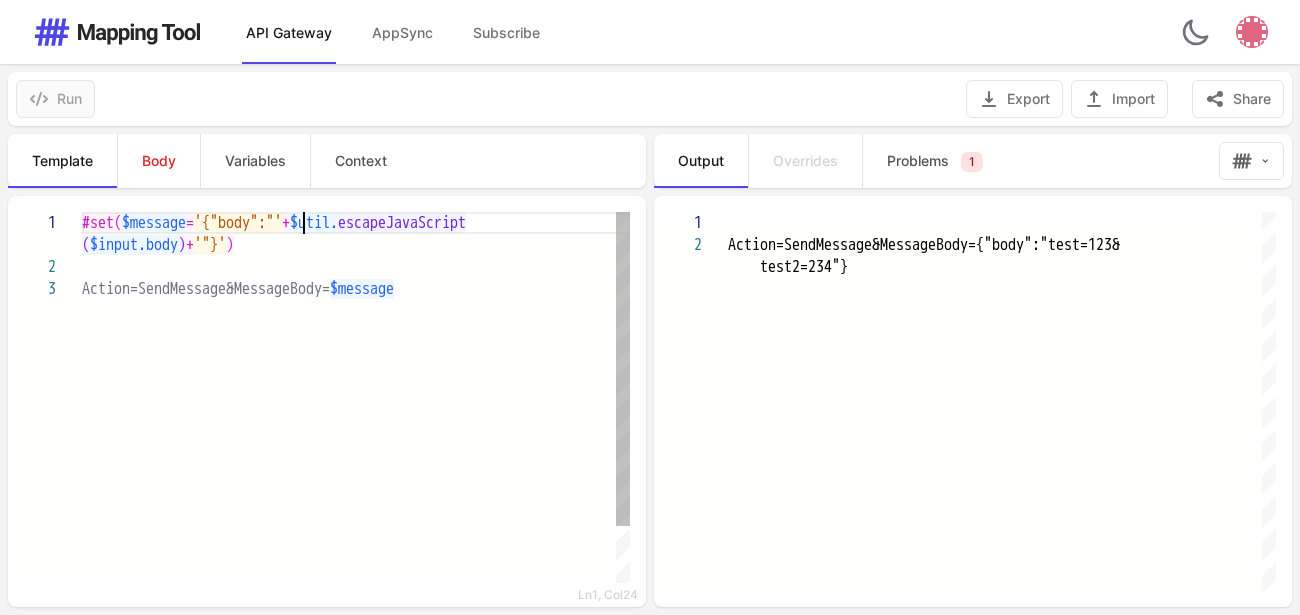 click on "#set( $message  =  '{"body":"' + $util. escapeJavaScript ( $input.body ) + '"}' ) Action=SendMessage&MessageBody= $message" at bounding box center [500082, 500212] 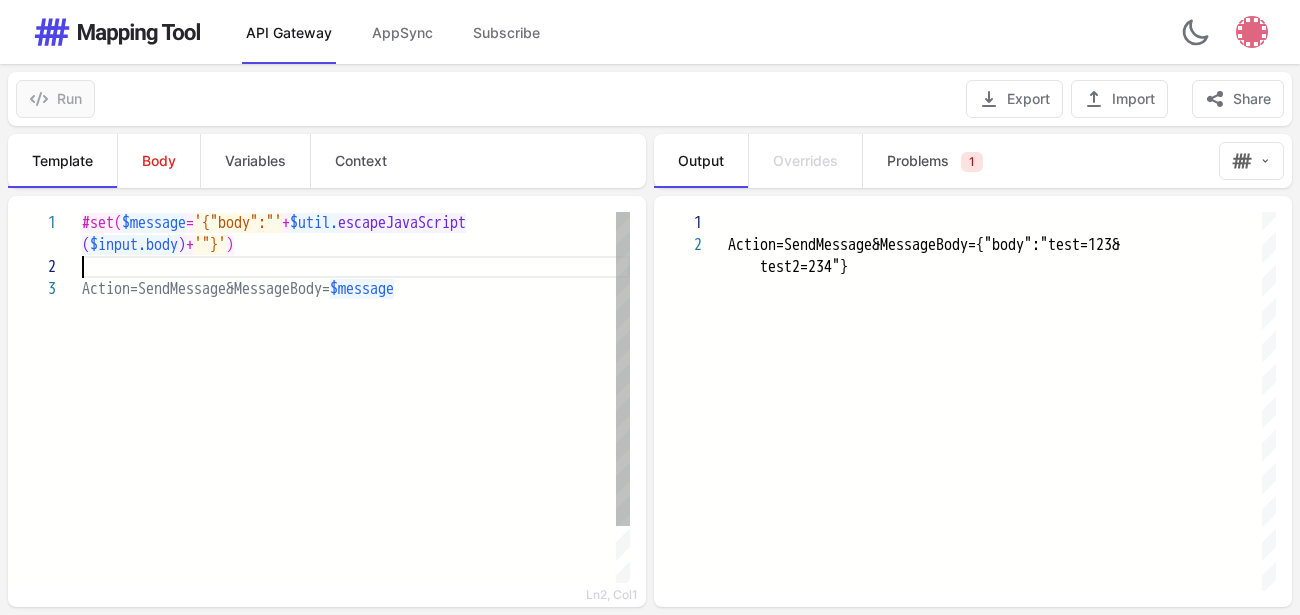 click at bounding box center [356, 267] 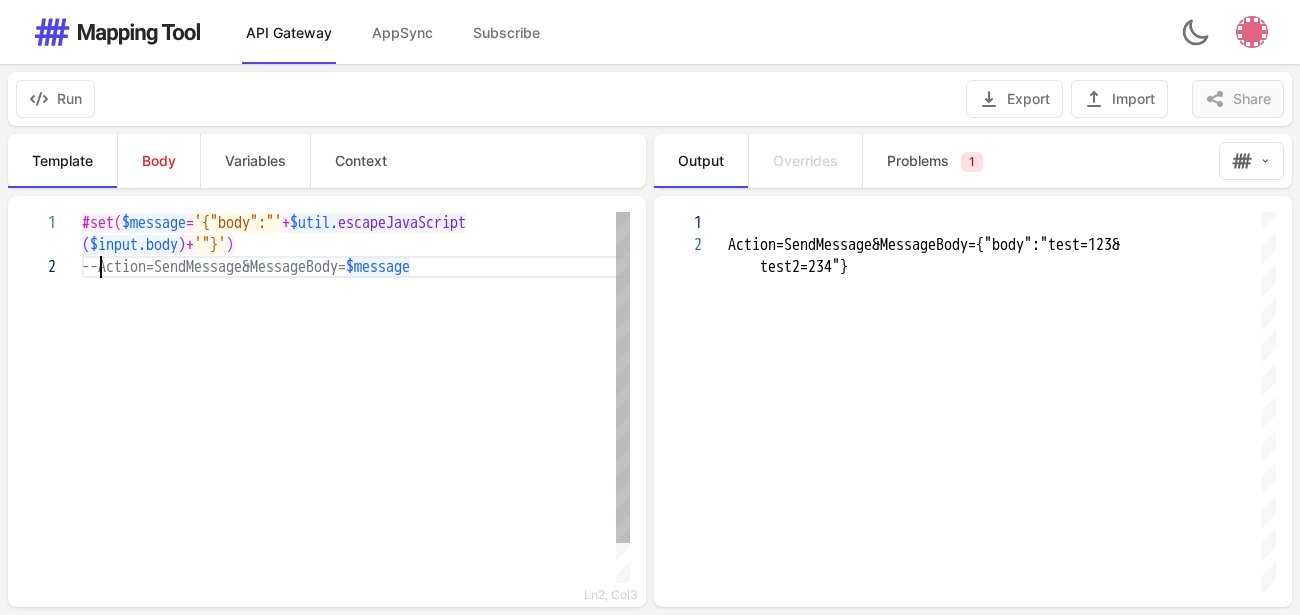 scroll, scrollTop: 23, scrollLeft: 28, axis: both 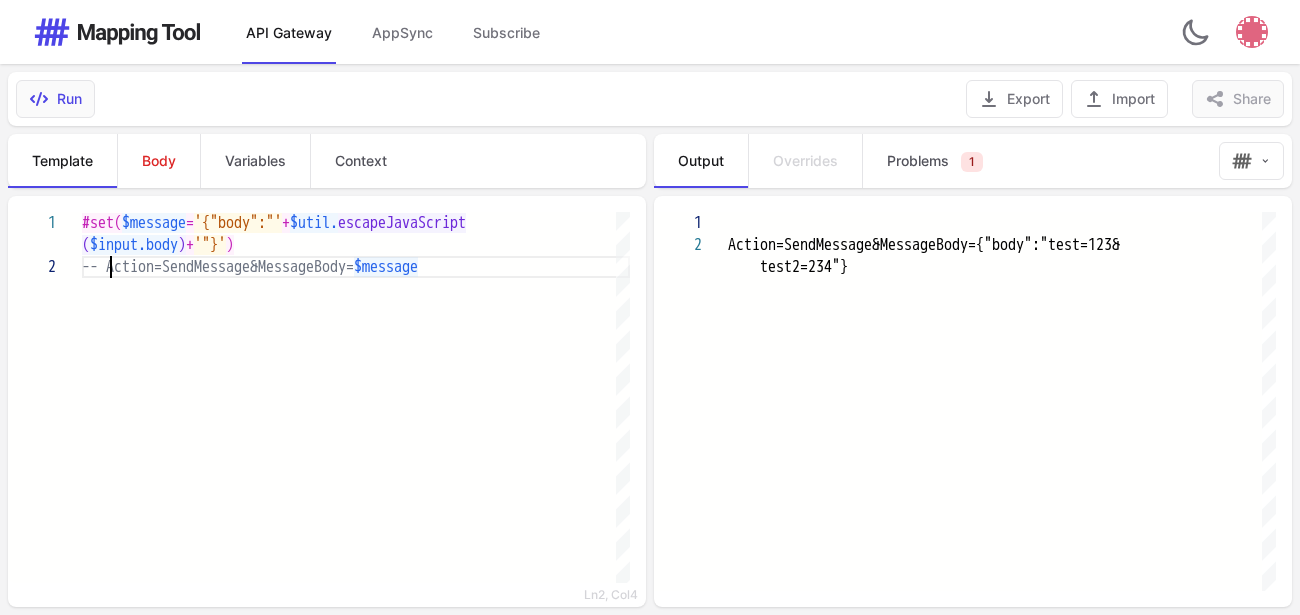 type on "**********" 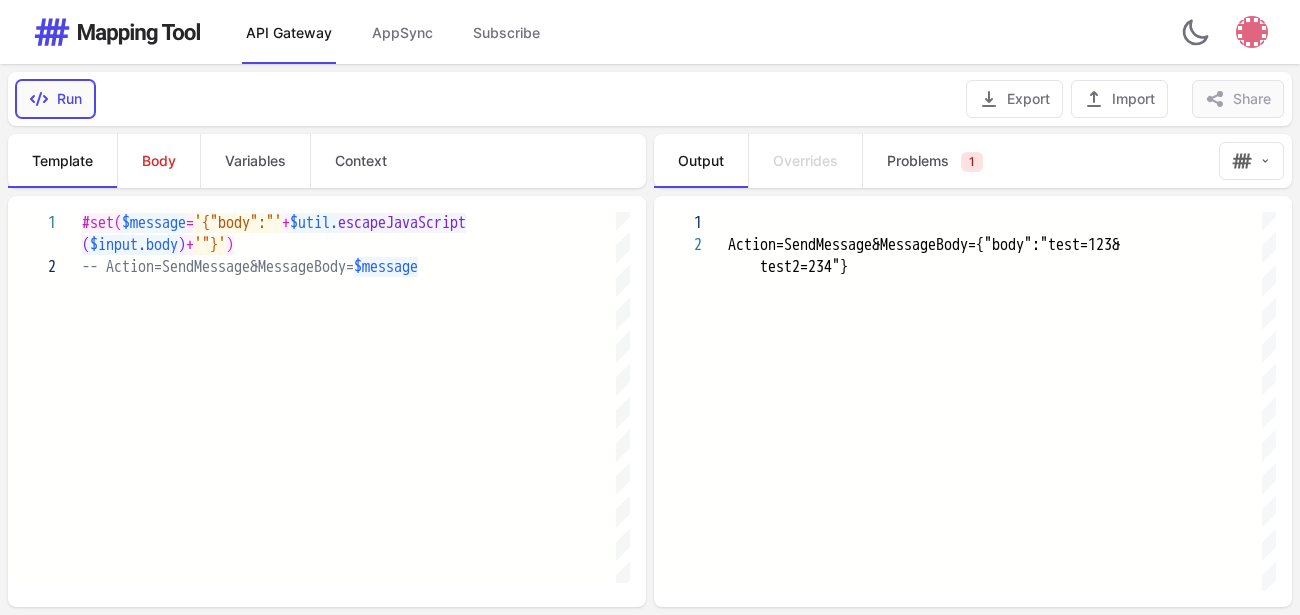 click on "Run" at bounding box center (55, 99) 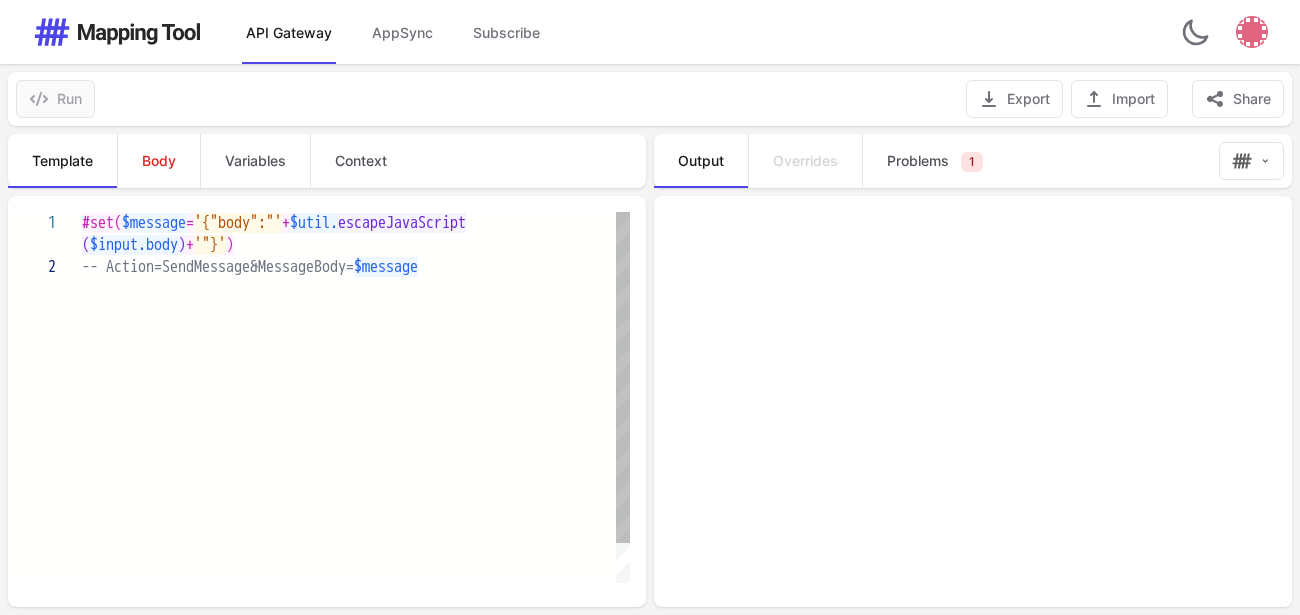 type on "**********" 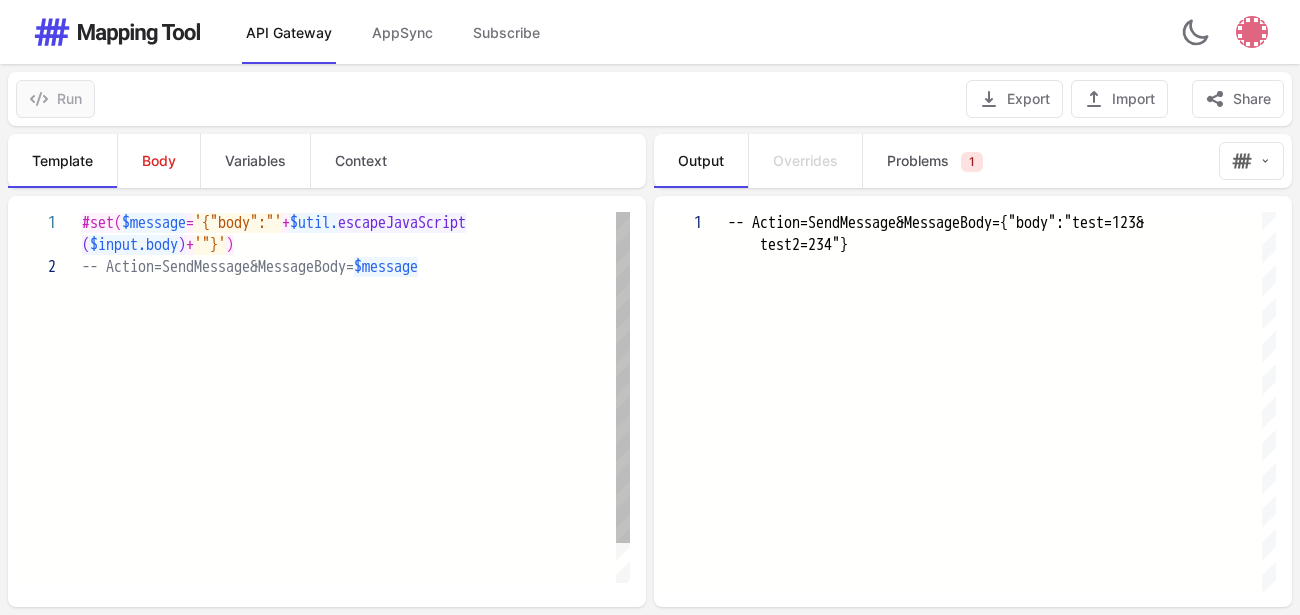 scroll, scrollTop: 23, scrollLeft: 403, axis: both 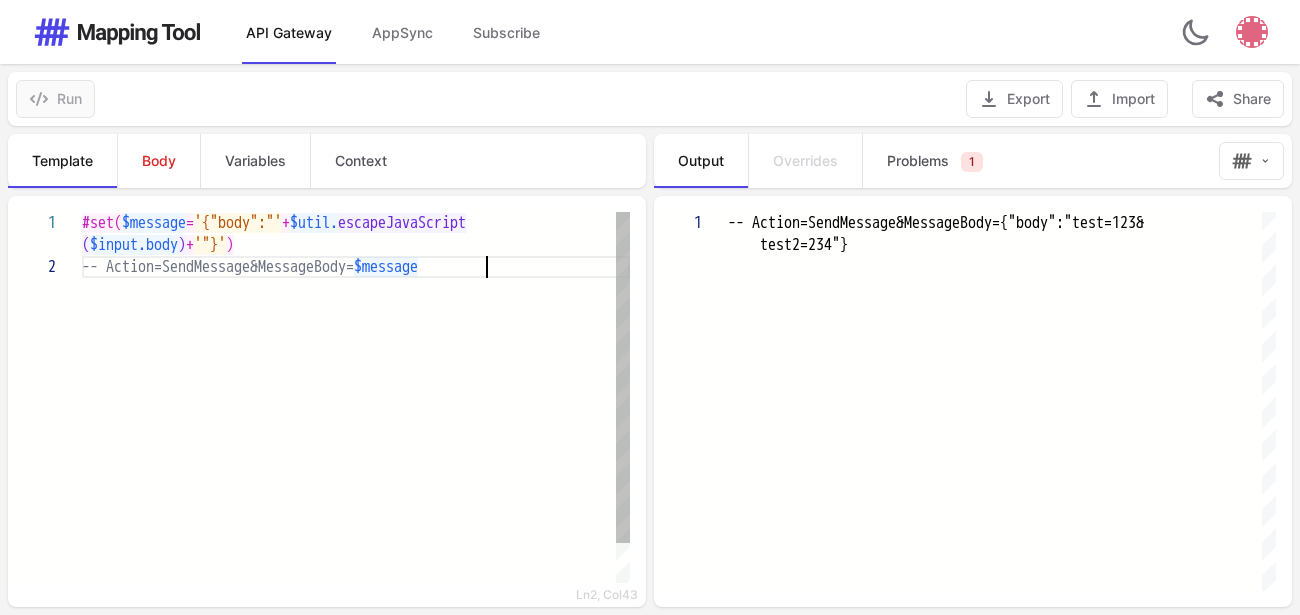 click on "#set( $message  =  '{"body":"' + $util. escapeJavaScript ( $input.body ) + '"}' ) --   Action=SendMessage&MessageBody= $message" at bounding box center (356, 419) 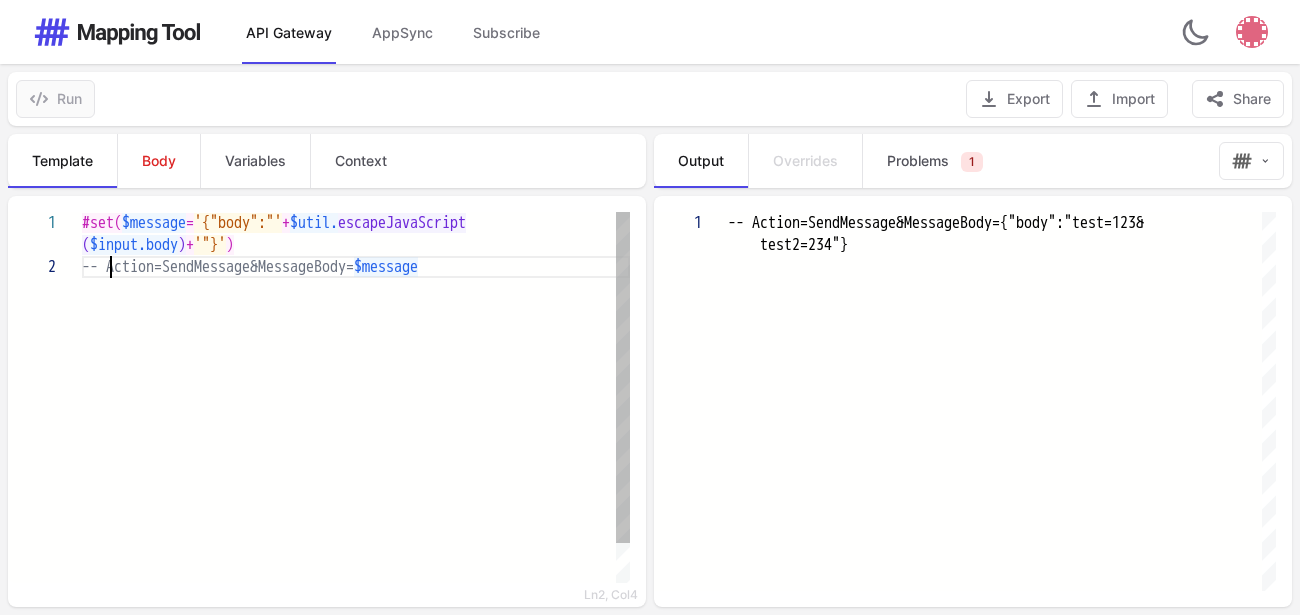 click on "#set( $message  =  '{"body":"' + $util. escapeJavaScript ( $input.body ) + '"}' ) --   Action=SendMessage&MessageBody= $message" at bounding box center [500082, 500212] 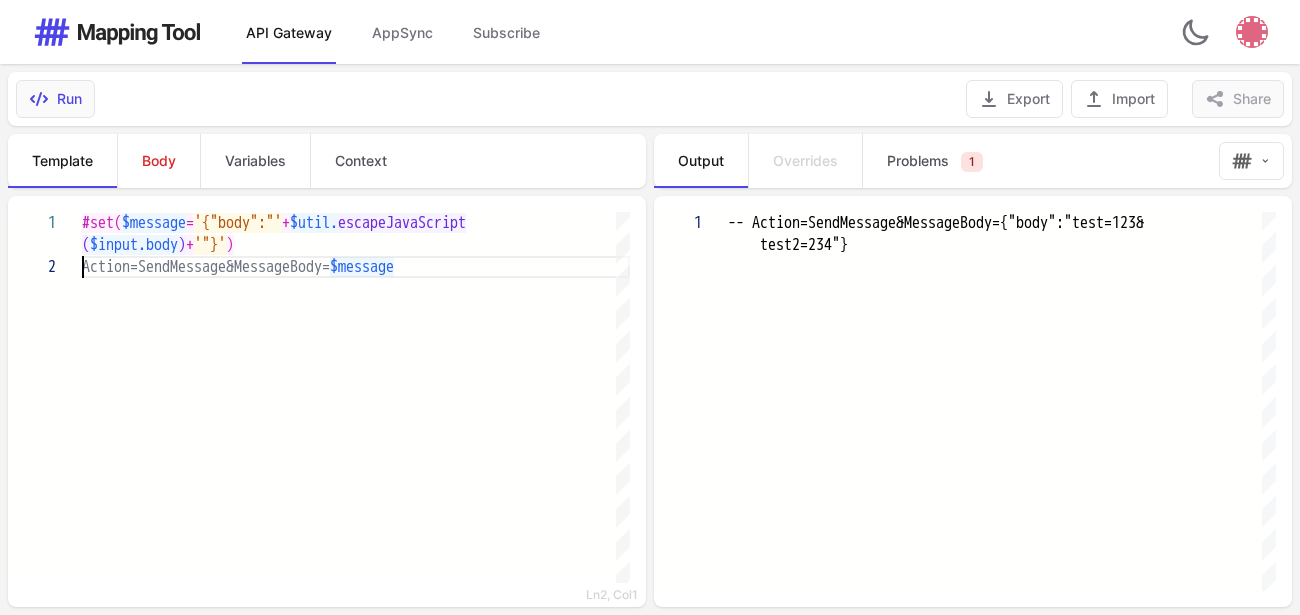 type on "**********" 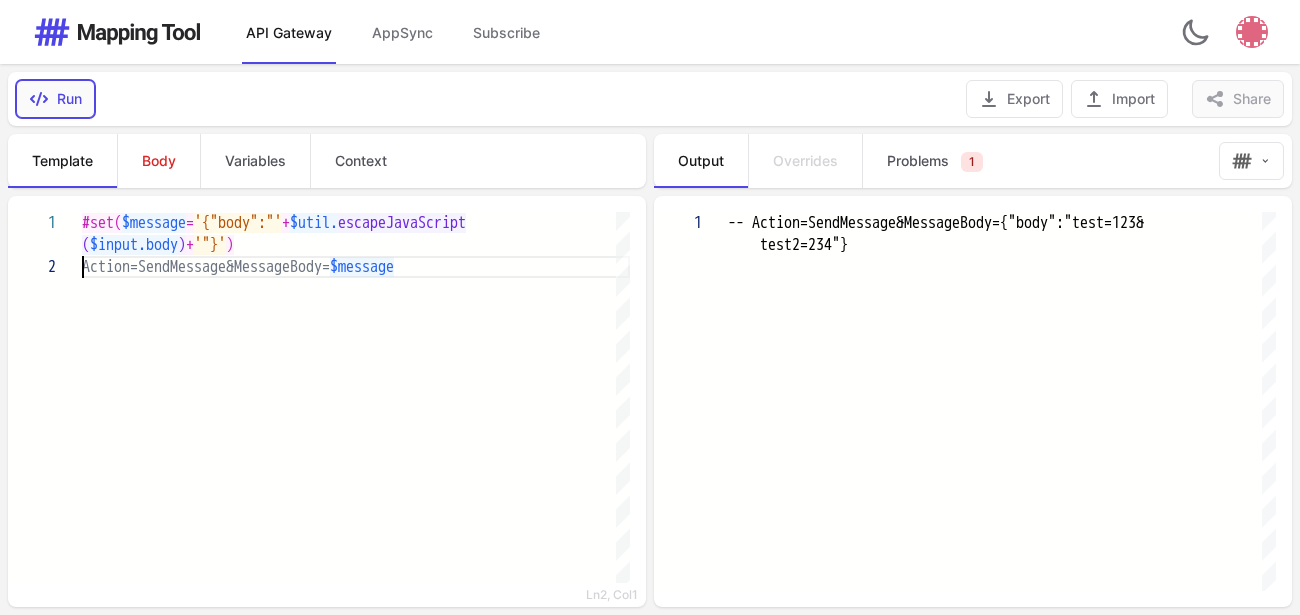 click on "Run" at bounding box center (55, 99) 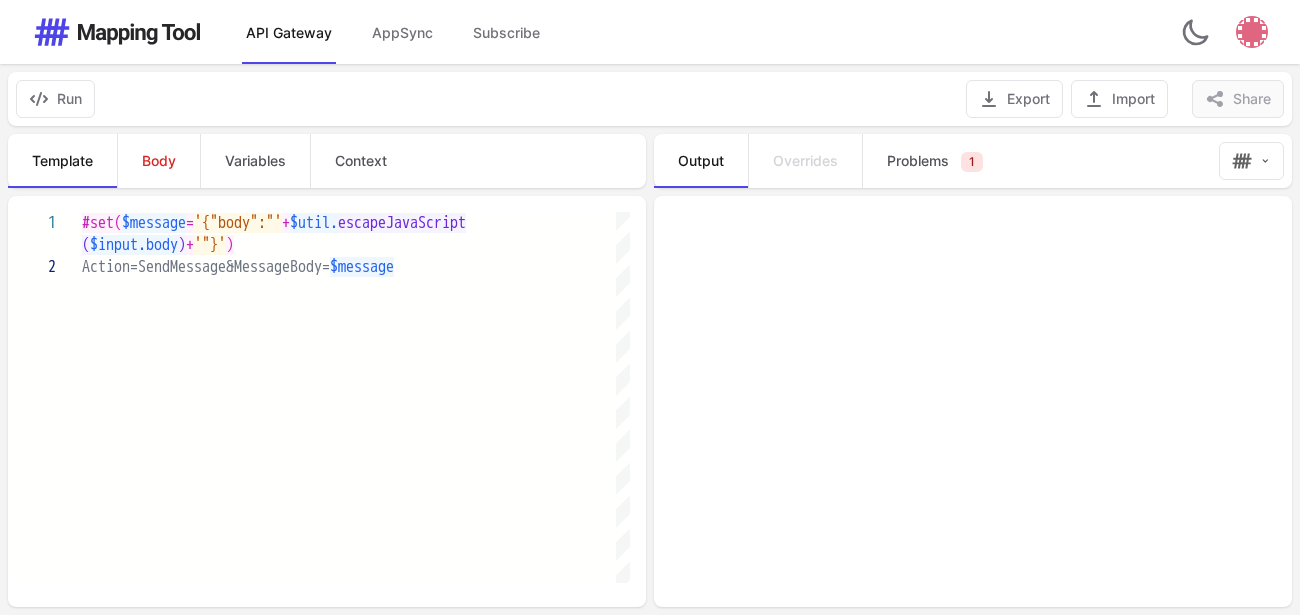 type on "**********" 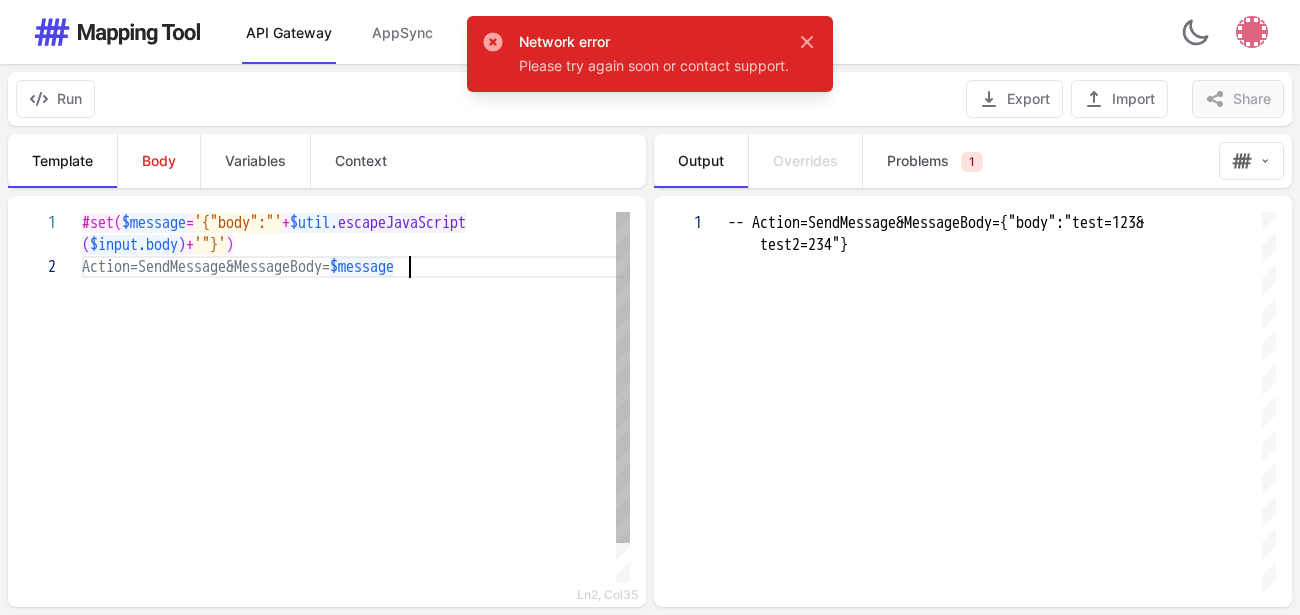 scroll, scrollTop: 23, scrollLeft: 0, axis: vertical 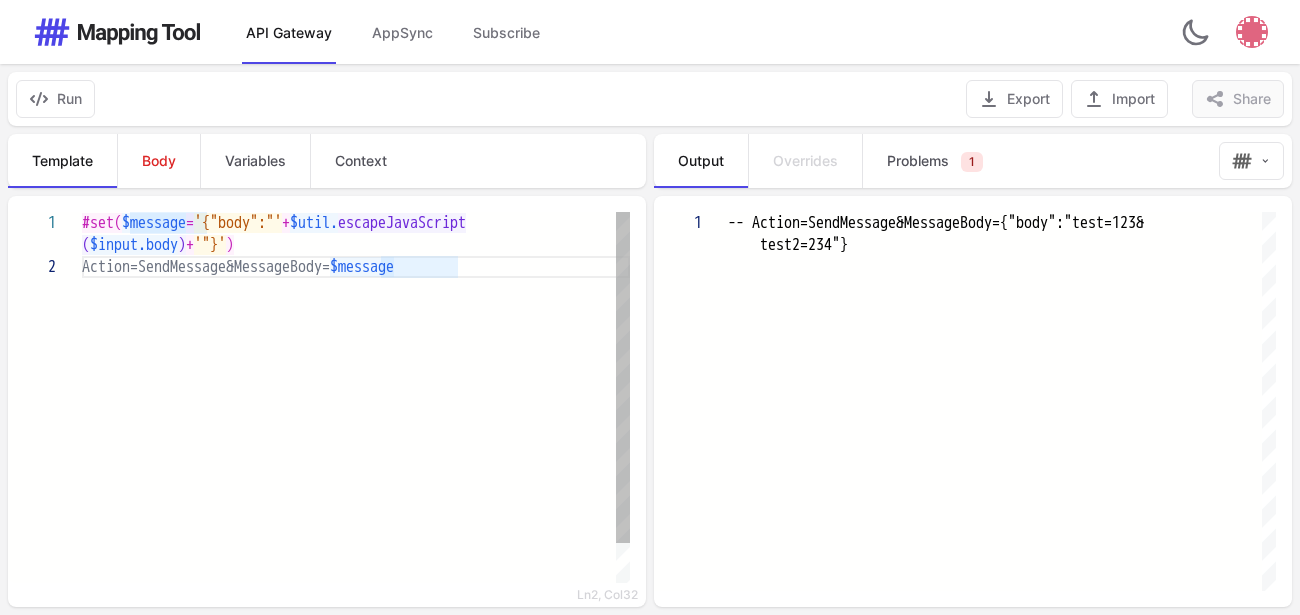 paste on "**********" 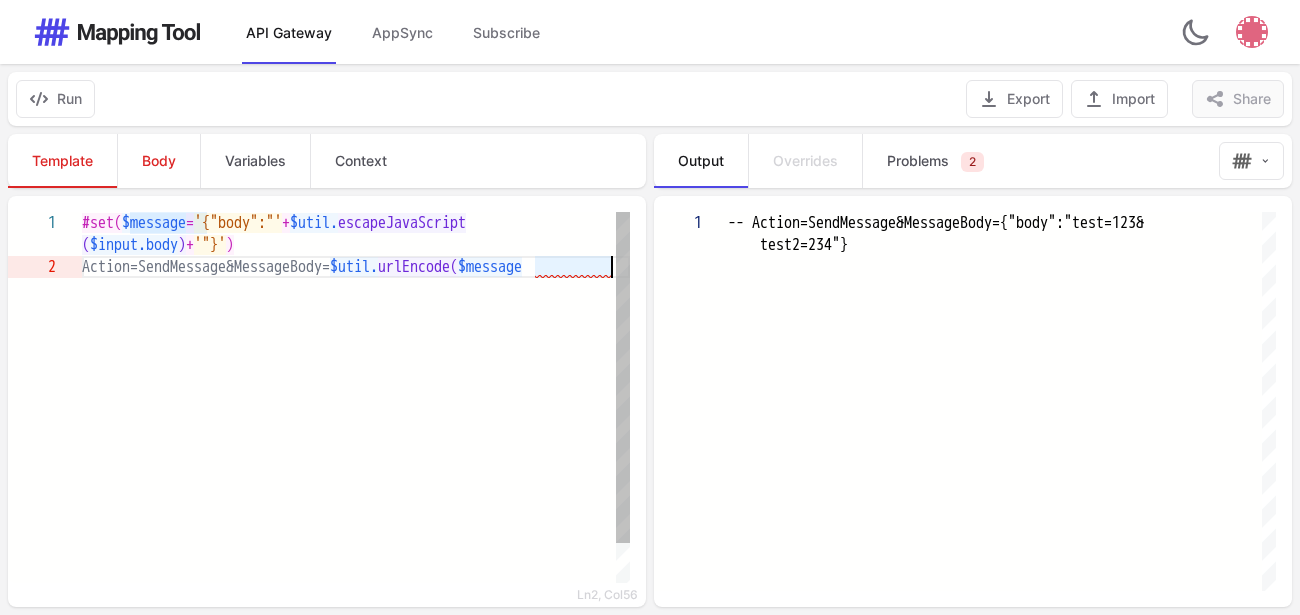 scroll, scrollTop: 23, scrollLeft: 538, axis: both 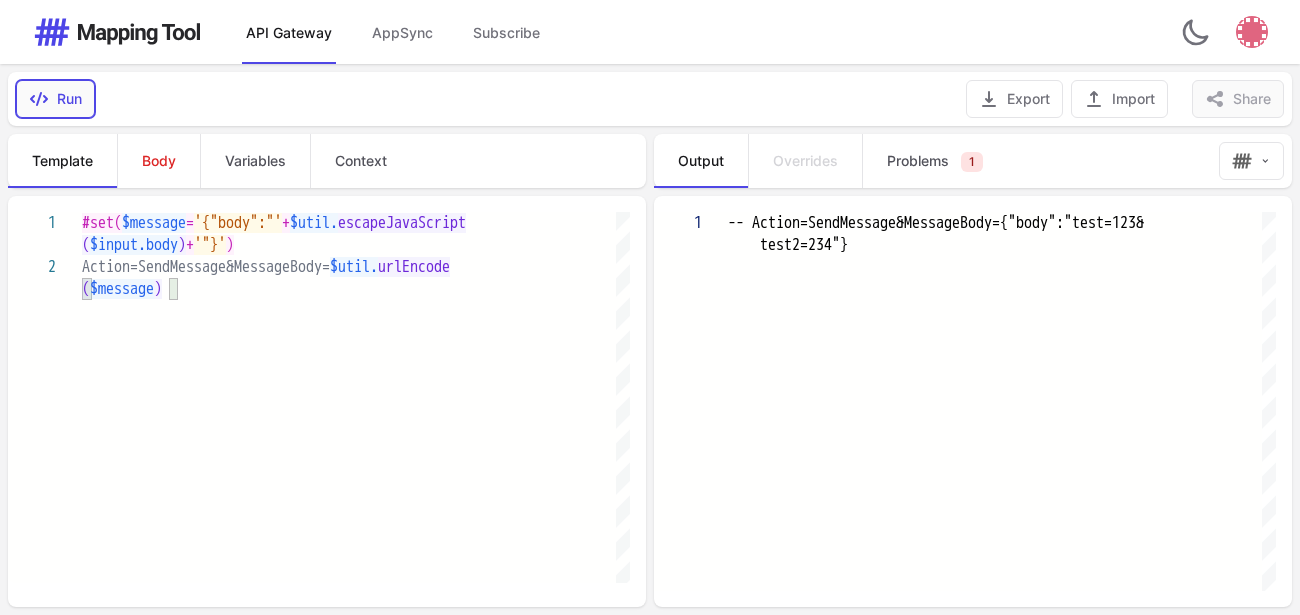 click on "Run" at bounding box center [55, 99] 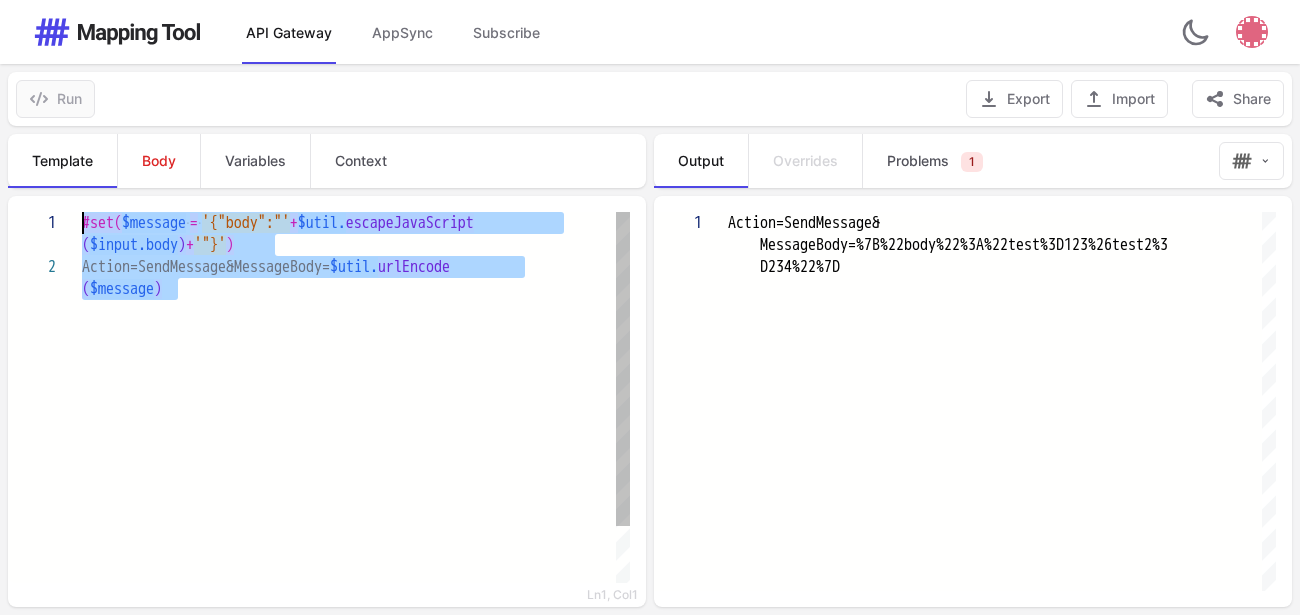 drag, startPoint x: 269, startPoint y: 321, endPoint x: 81, endPoint y: 233, distance: 207.57649 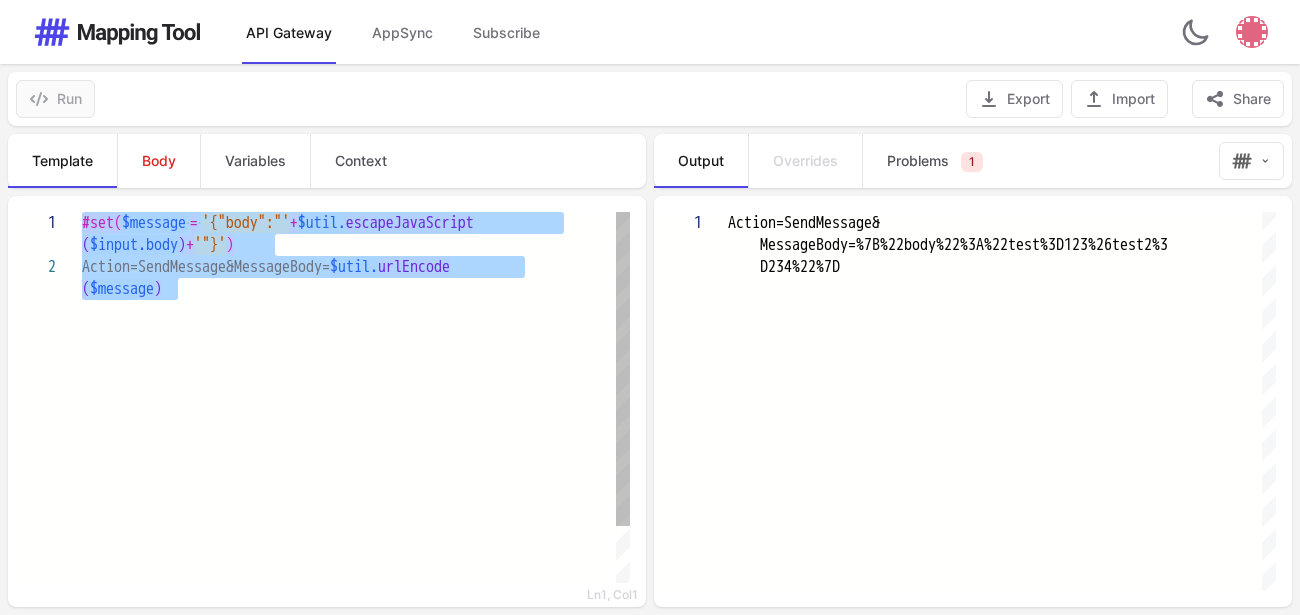 click on "$util." at bounding box center [354, 267] 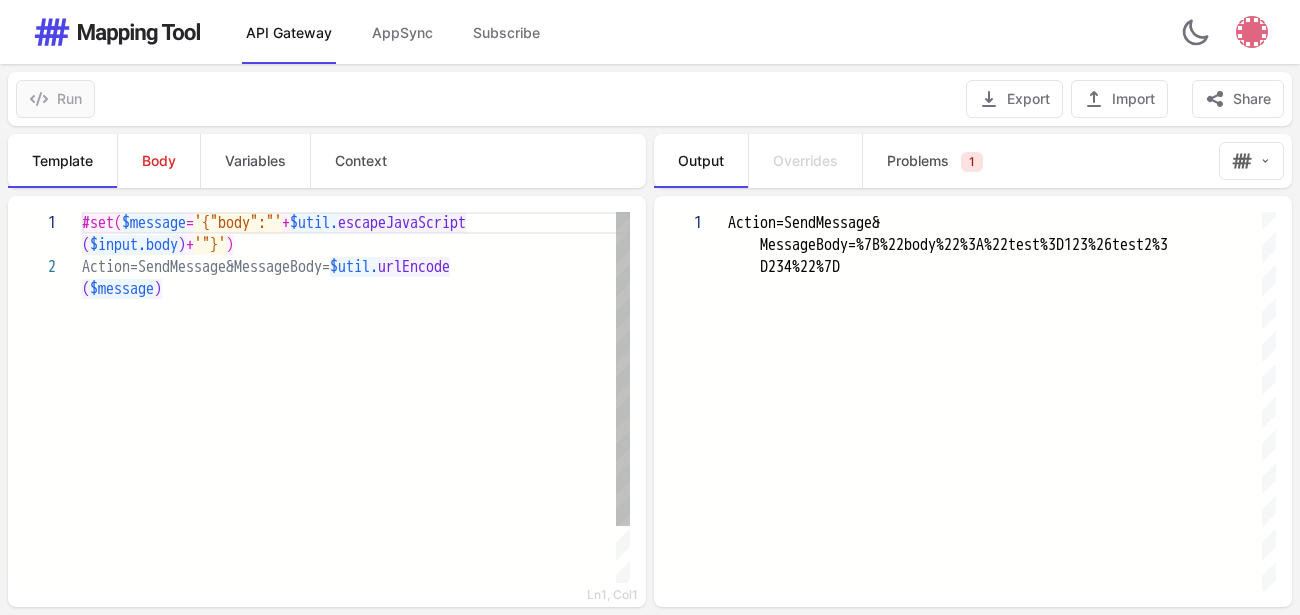 click on "( $input.body ) + '"}' )" at bounding box center [356, 245] 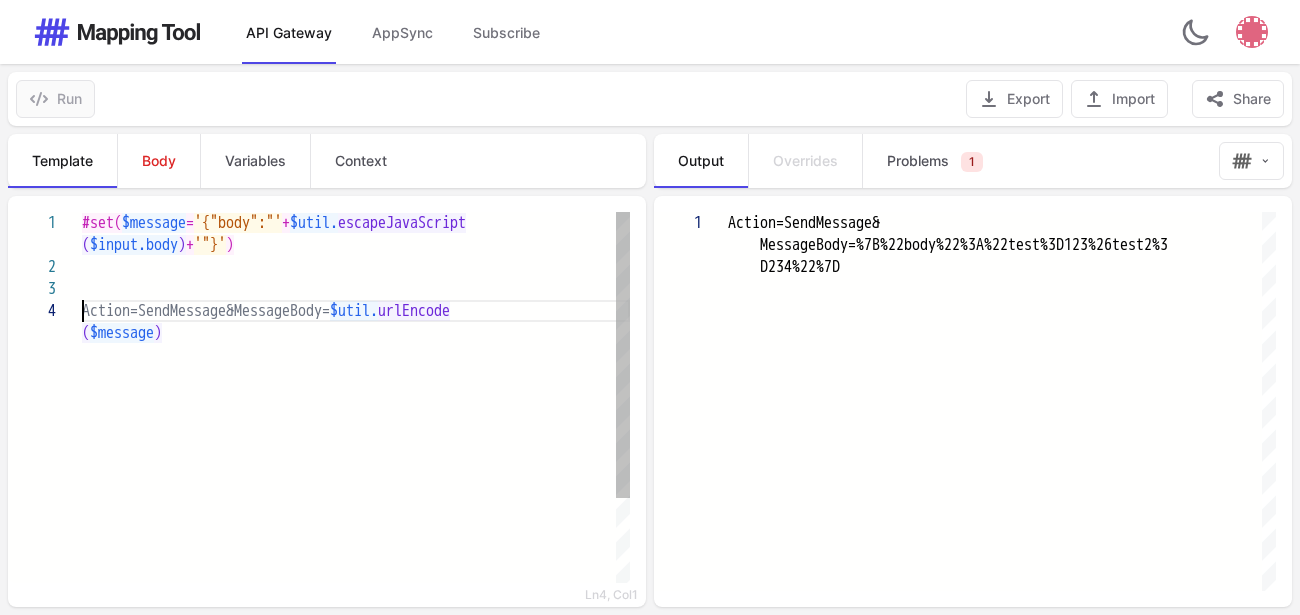 scroll, scrollTop: 67, scrollLeft: 0, axis: vertical 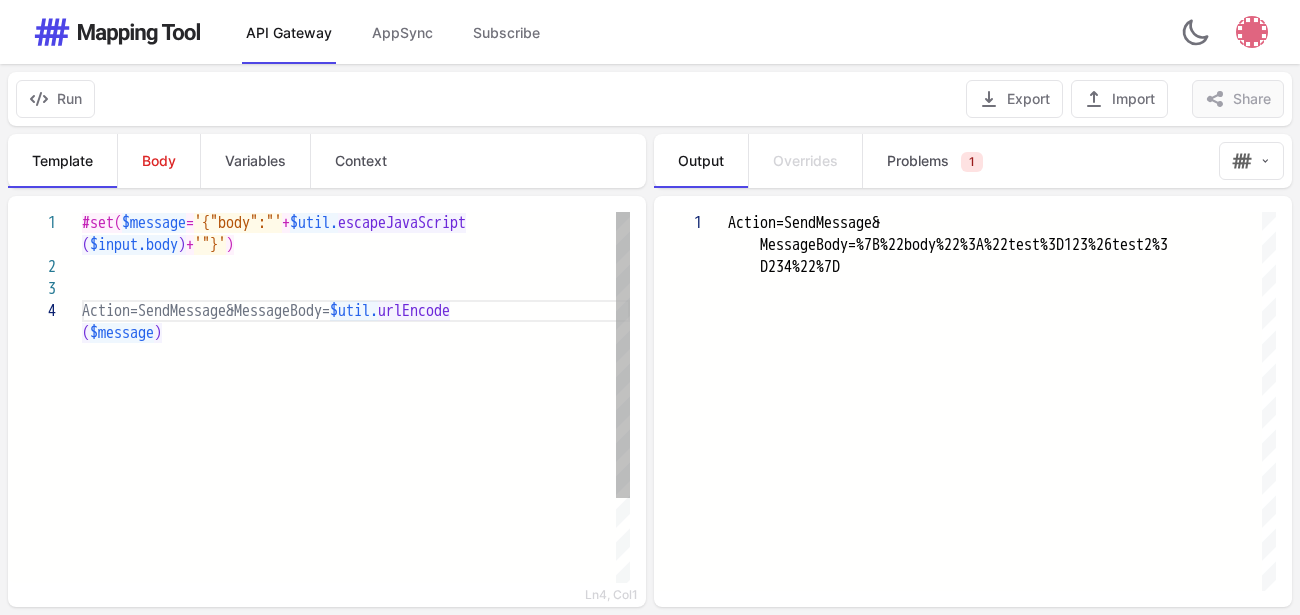 click at bounding box center [356, 267] 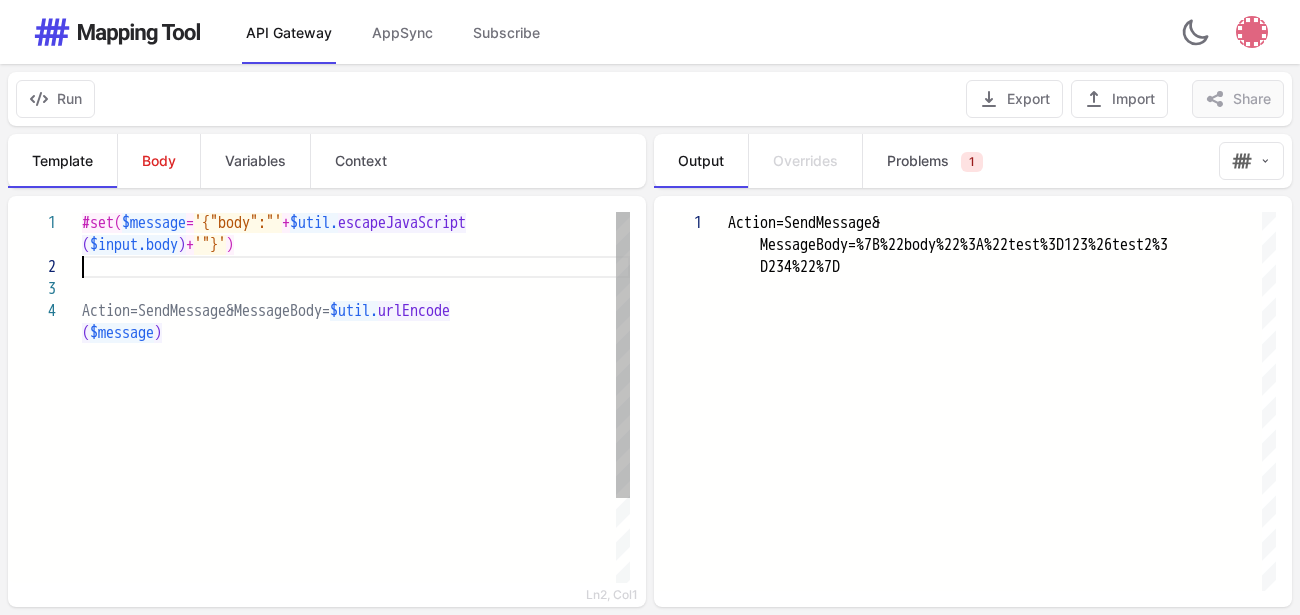click on "$message" at bounding box center [122, 333] 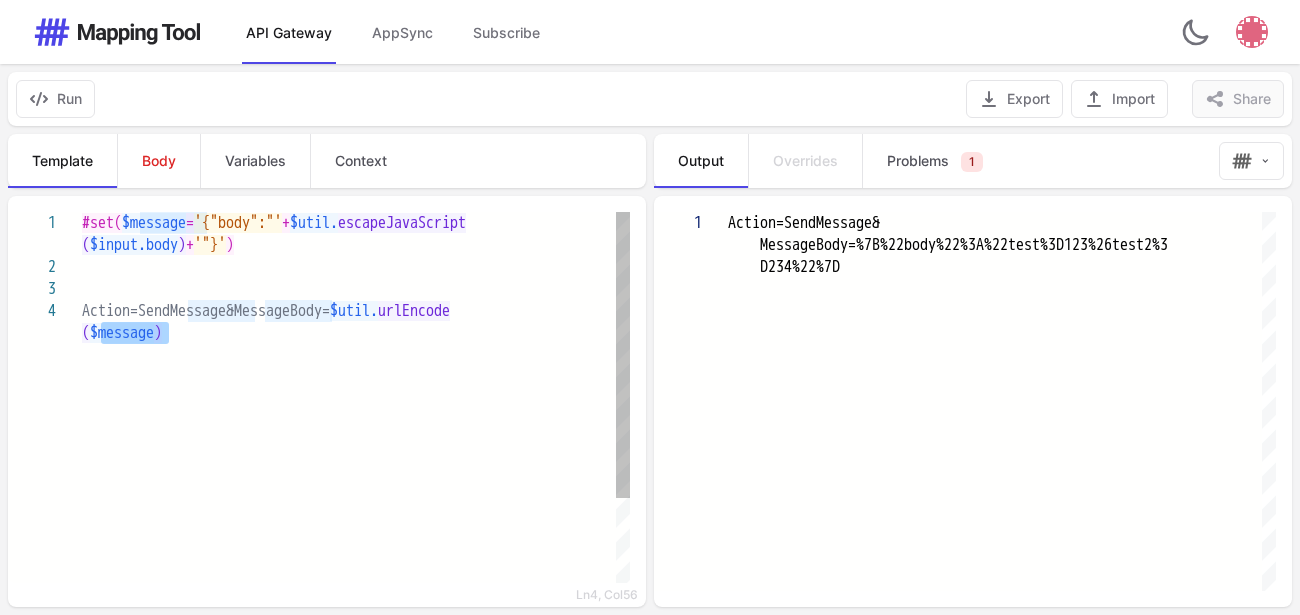 drag, startPoint x: 170, startPoint y: 332, endPoint x: 97, endPoint y: 334, distance: 73.02739 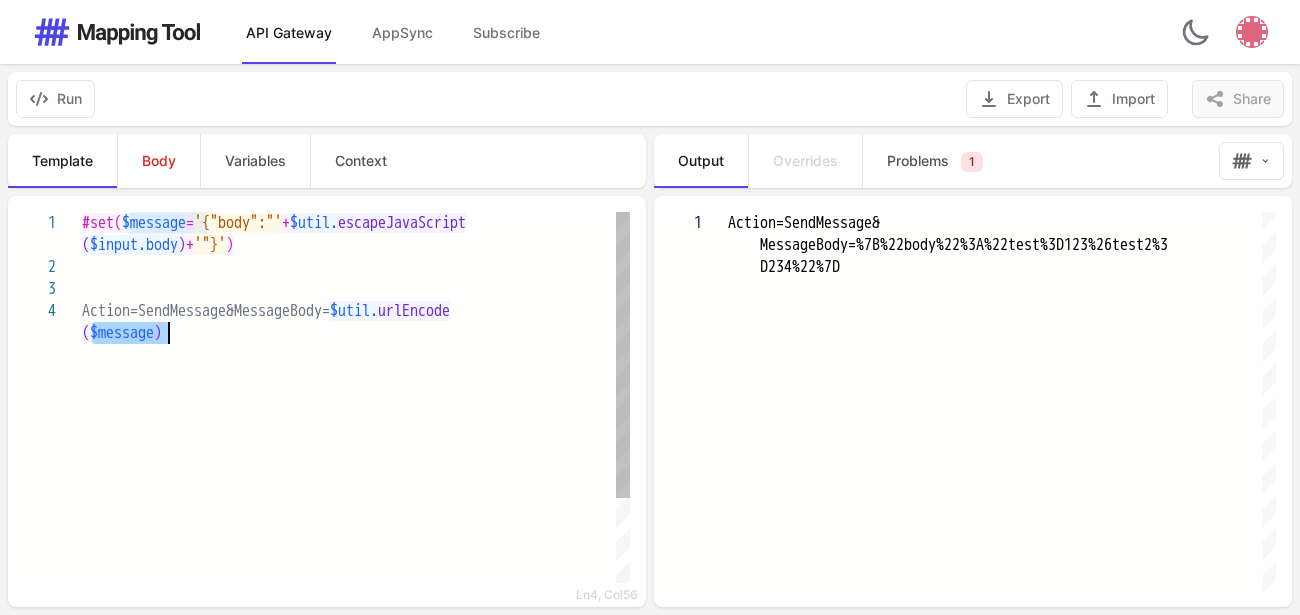 drag, startPoint x: 90, startPoint y: 337, endPoint x: 170, endPoint y: 328, distance: 80.50466 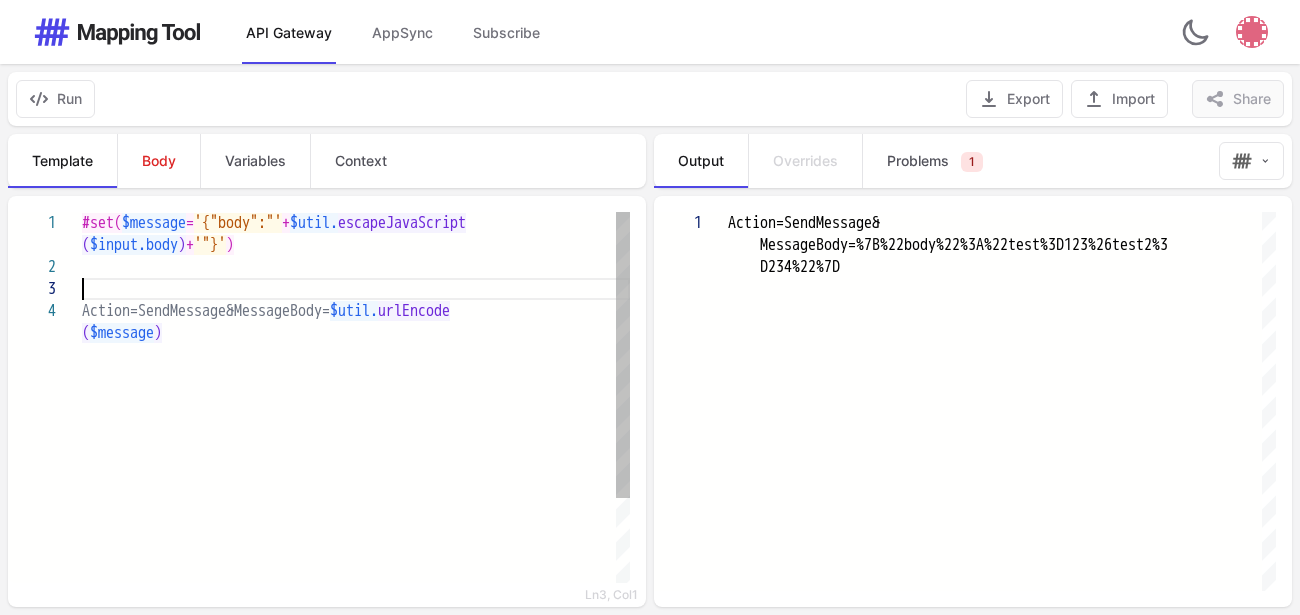 click at bounding box center (356, 289) 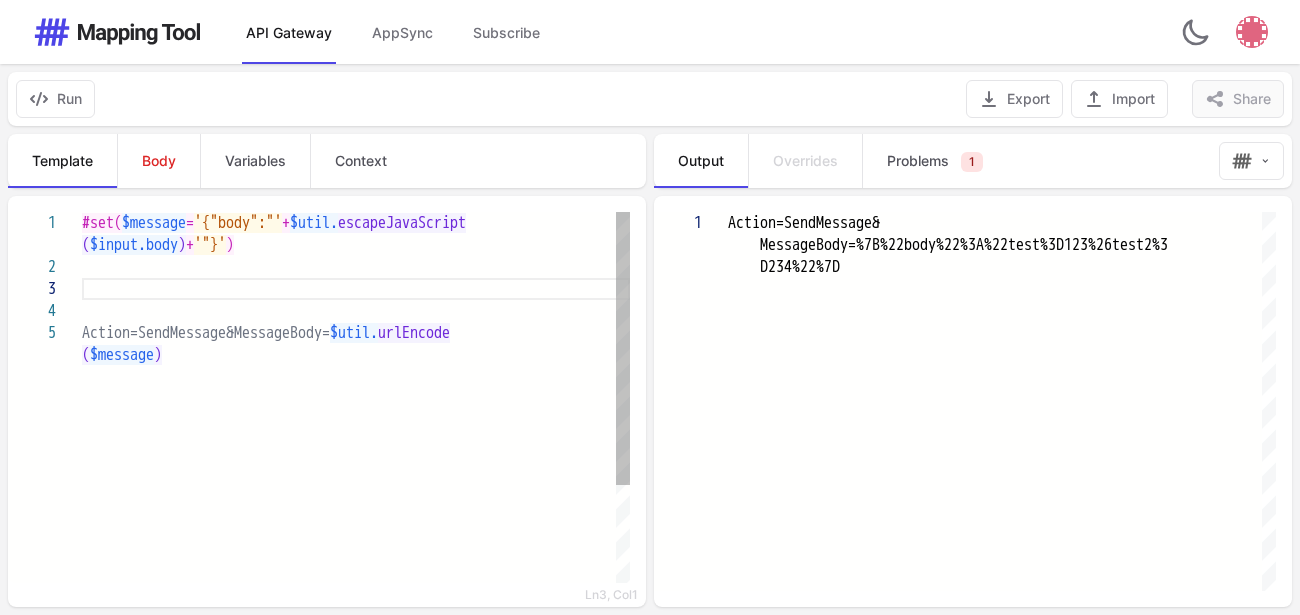 paste on "********" 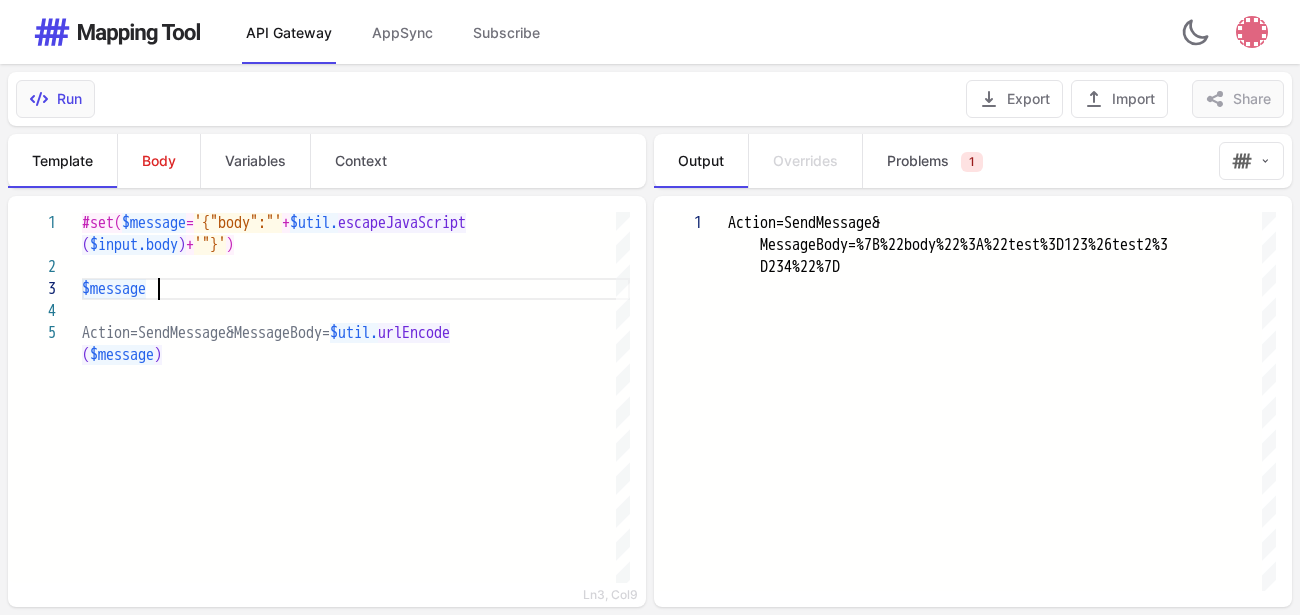type on "**********" 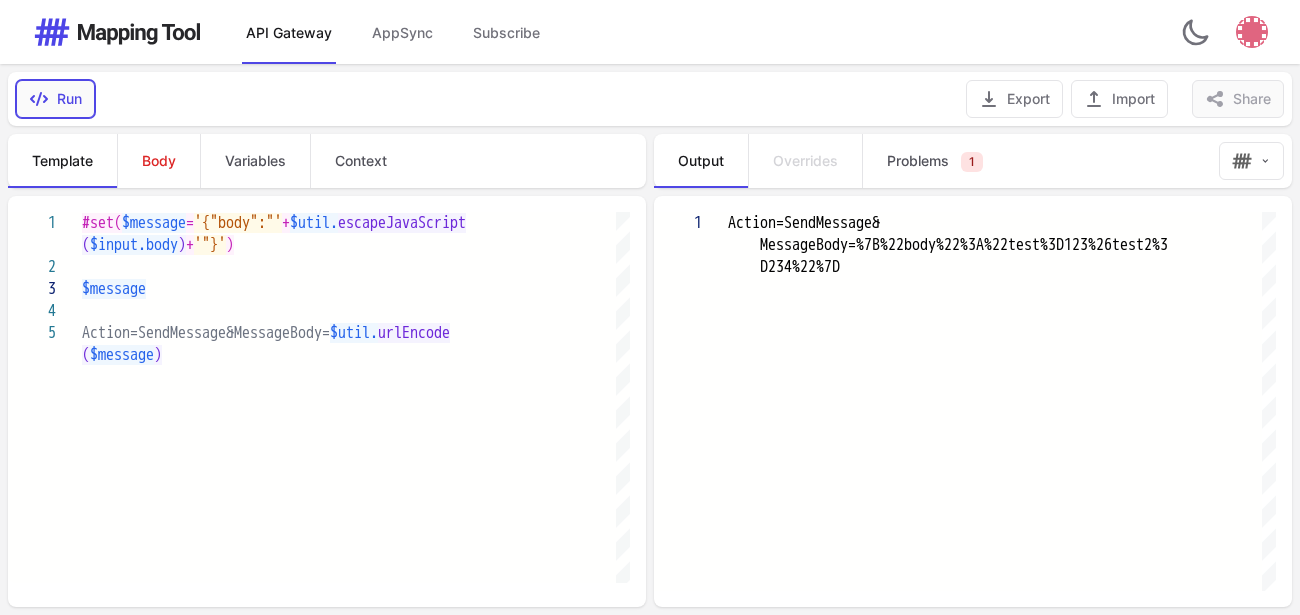 click on "Run" at bounding box center [55, 99] 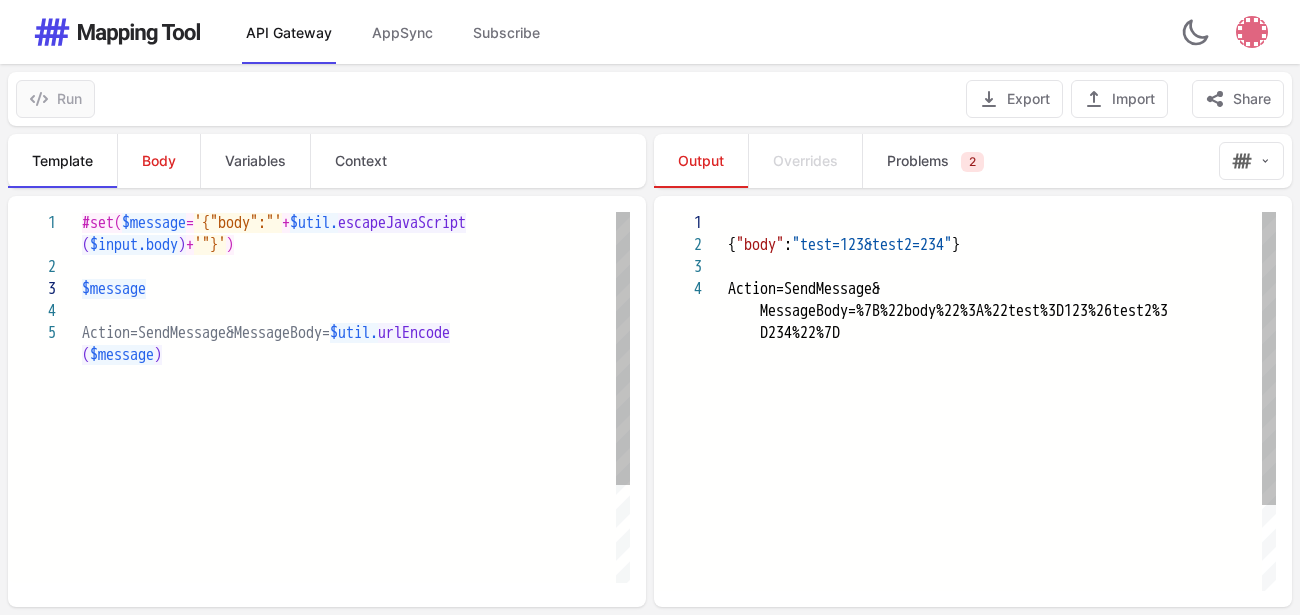 type on "**********" 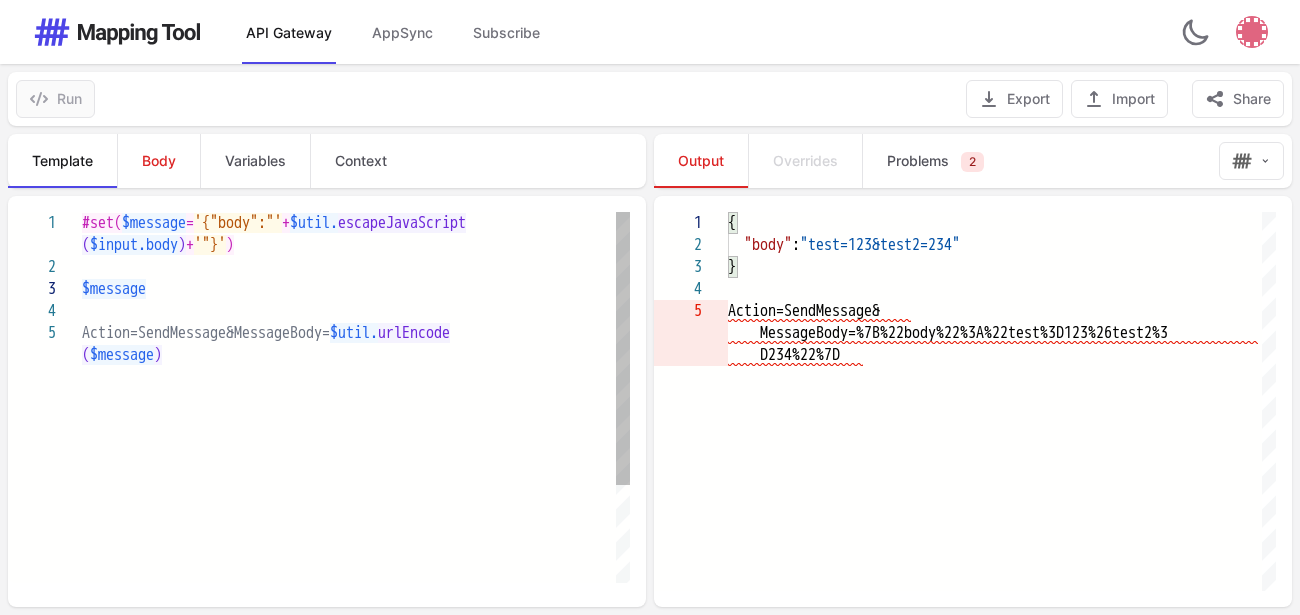 scroll, scrollTop: 67, scrollLeft: 76, axis: both 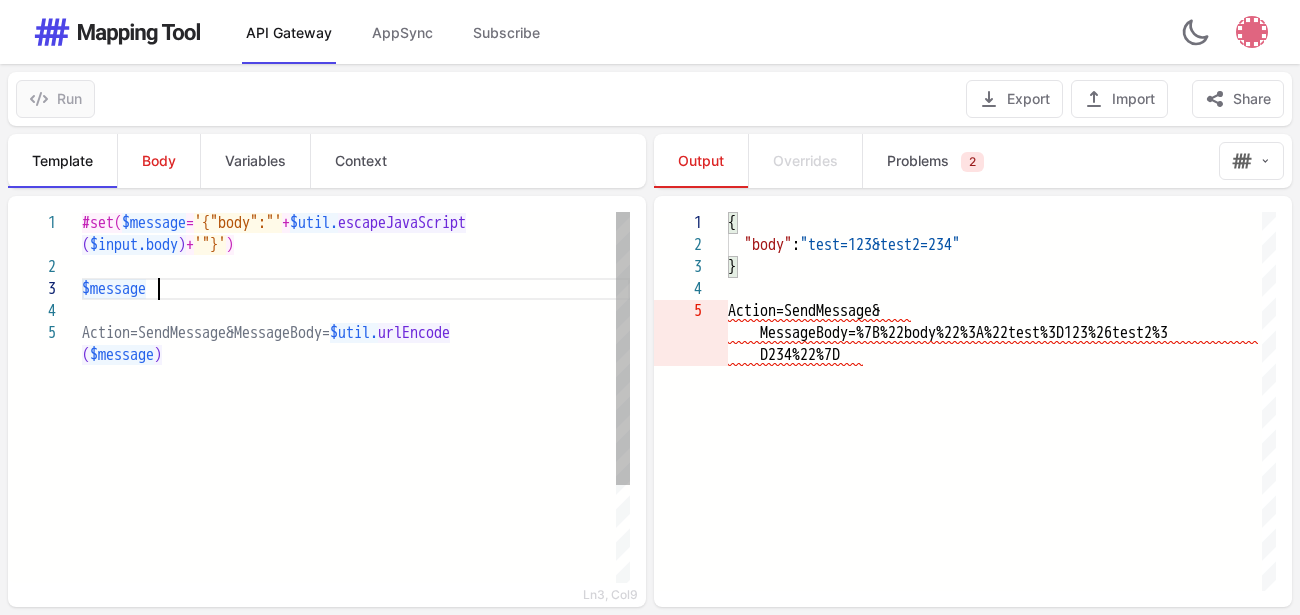 click at bounding box center [356, 267] 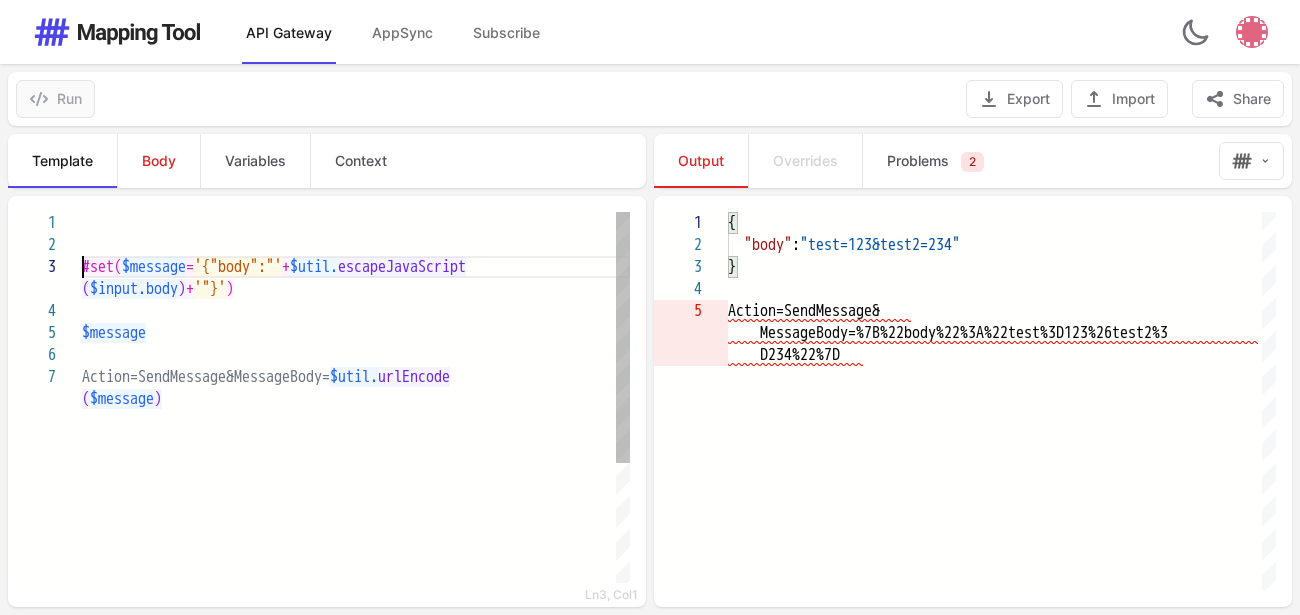 scroll, scrollTop: 67, scrollLeft: 0, axis: vertical 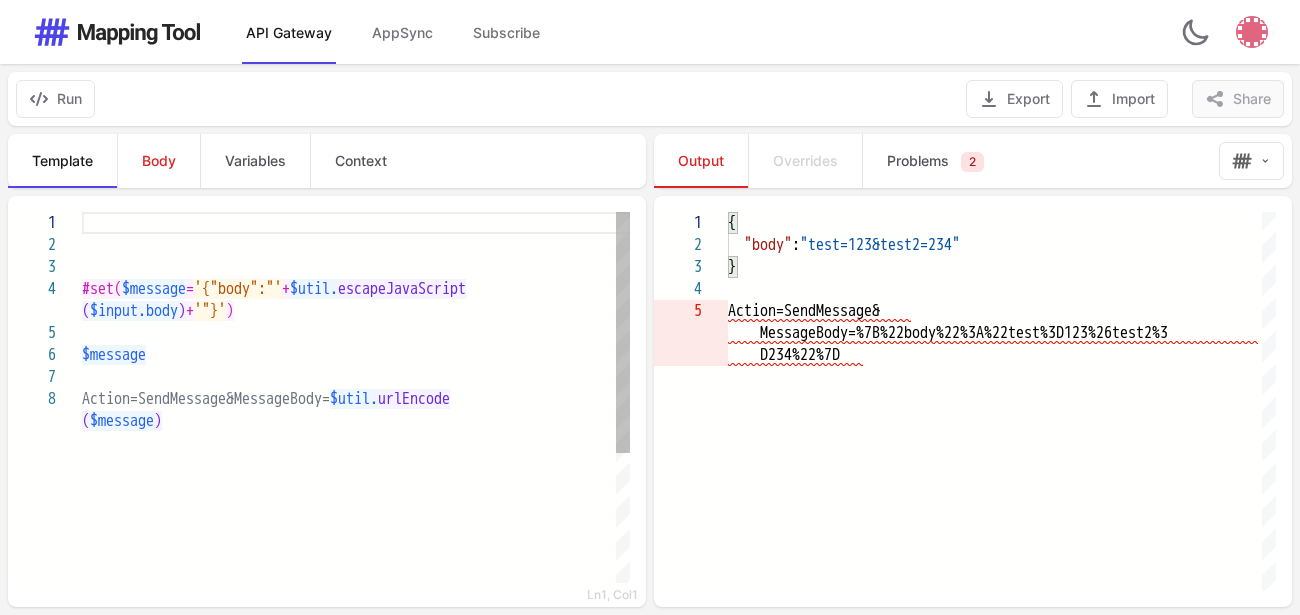 paste on "**********" 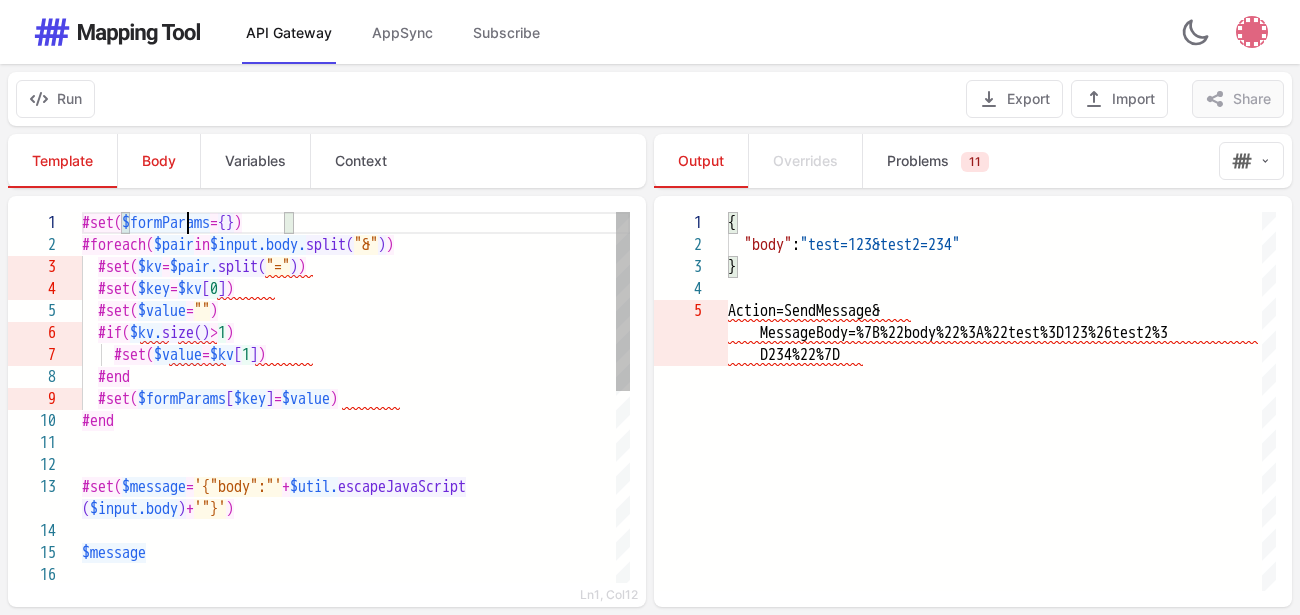 click on "$formParams" at bounding box center [166, 223] 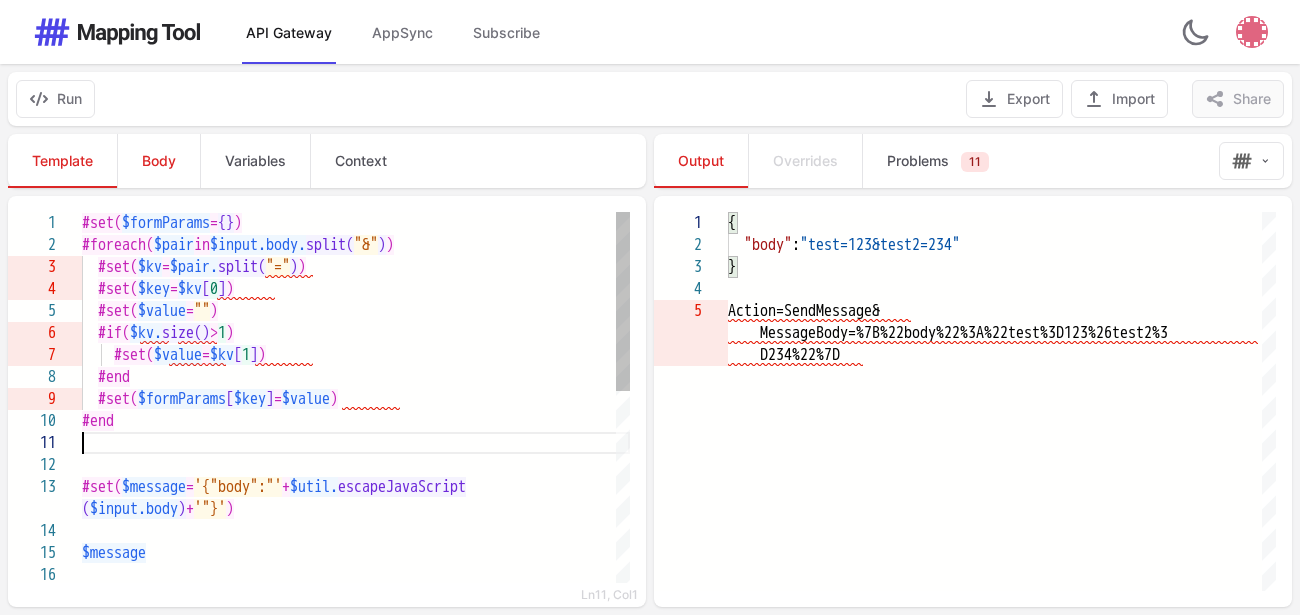 click at bounding box center (356, 443) 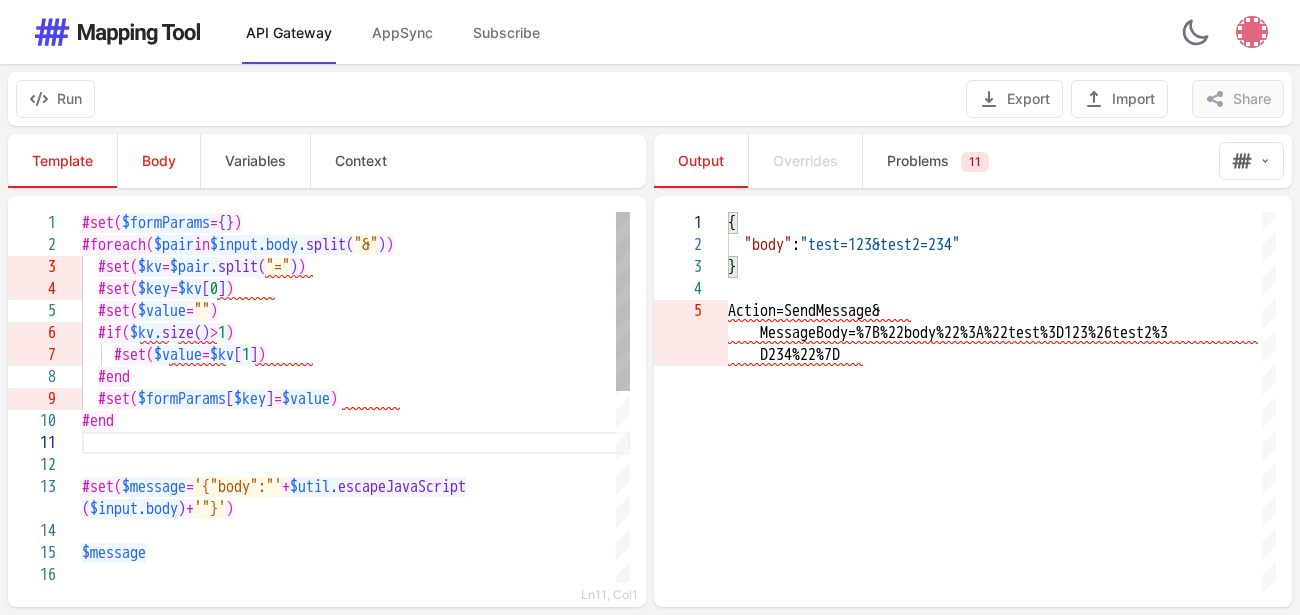 paste on "**********" 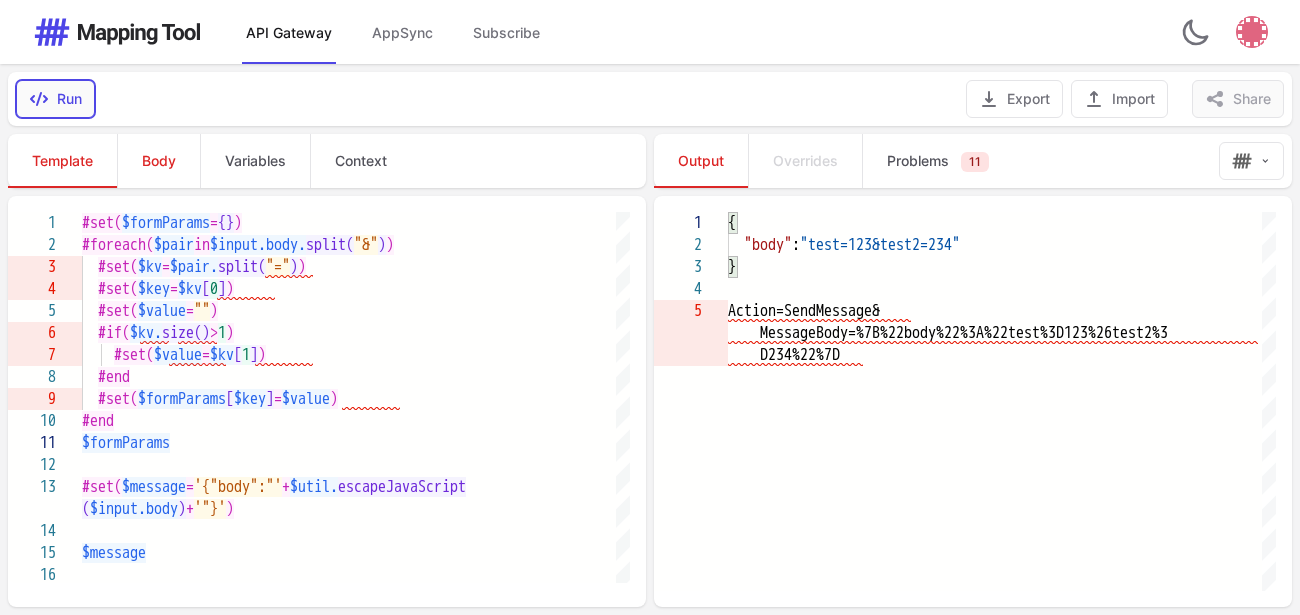 click on "Run" at bounding box center [55, 99] 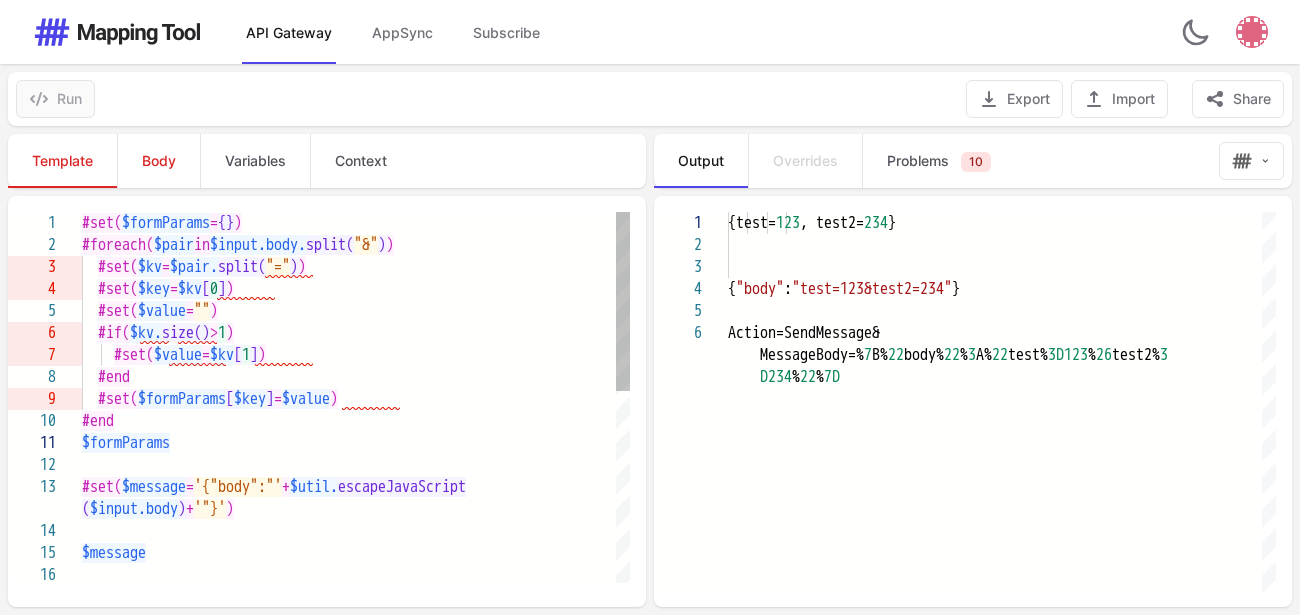 scroll, scrollTop: 67, scrollLeft: 114, axis: both 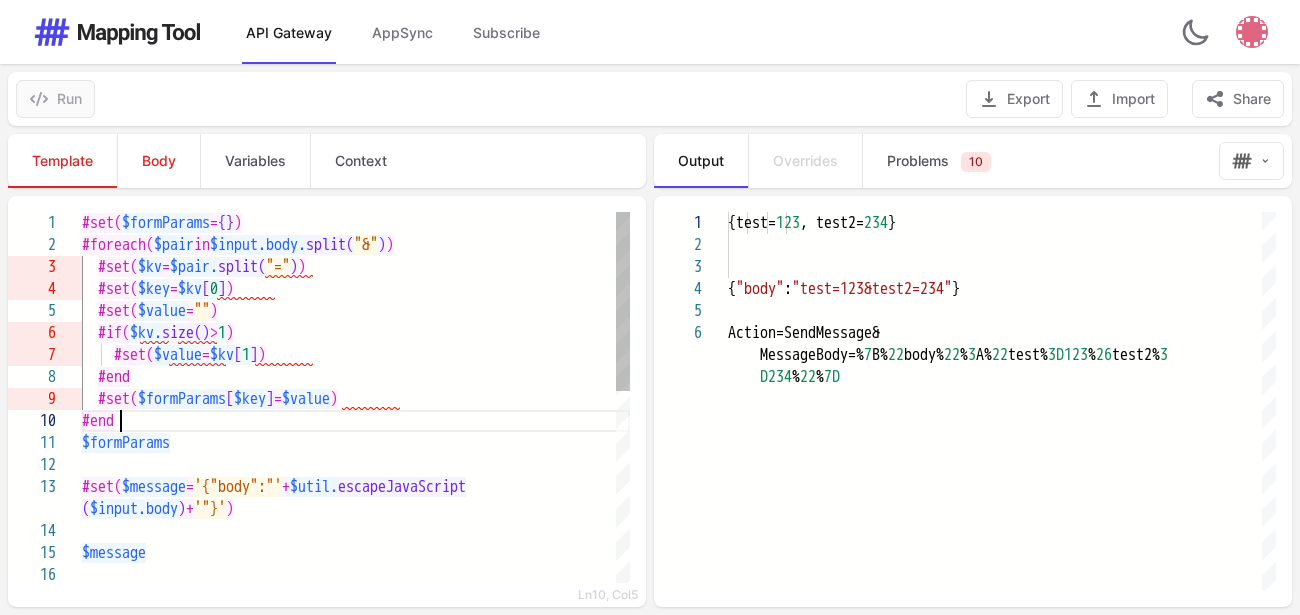 click on "#end" at bounding box center [356, 421] 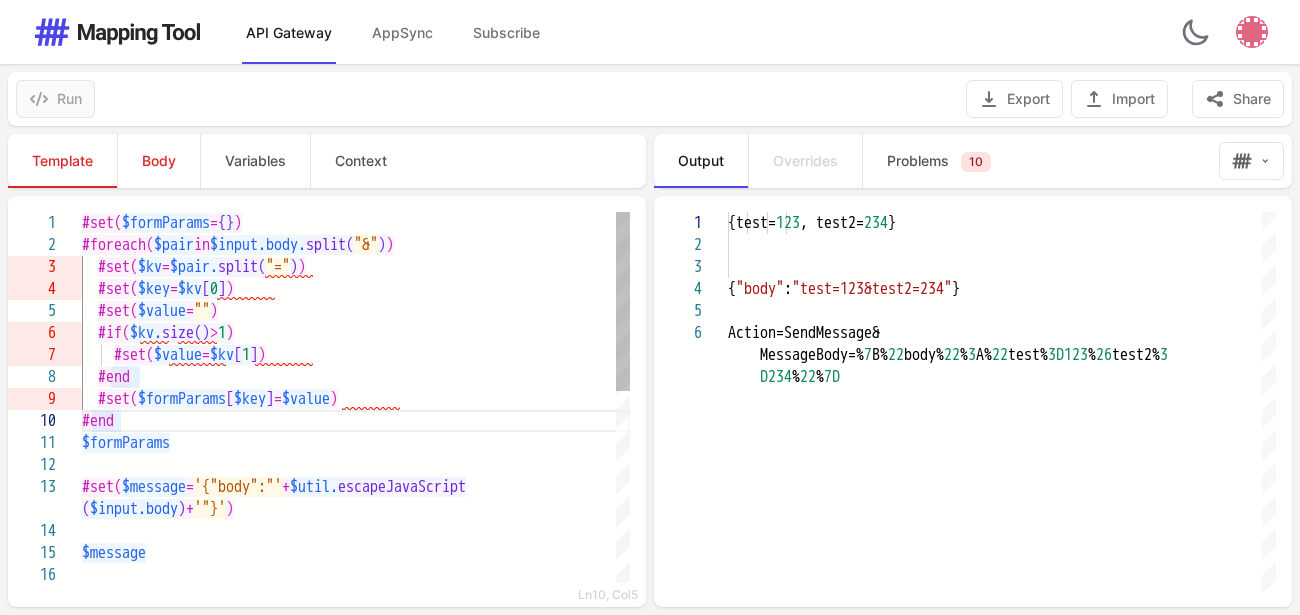 scroll, scrollTop: 19, scrollLeft: 0, axis: vertical 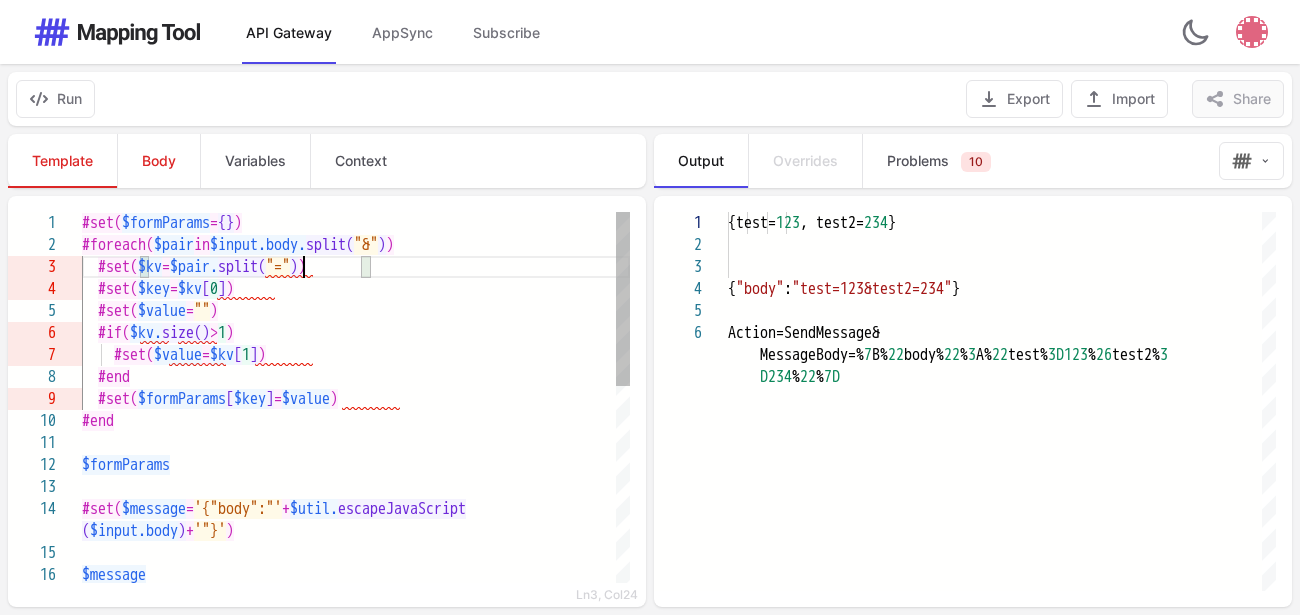 click on "#set( $formParams  =  {} ) #foreach( $pair  in  $input.body. split( "&" ) )    #set( $kv  =  $pair. split( "=" ) )    #set( $key  =  $kv [ 0 ] )    #set( $value  =  "" )    #if( $kv. size()  >  1 )      #set( $value  =  $kv [ 1 ] )    #end    #set( $formParams [ $key ]  =  $value ) #end $formParams   #set( $message  =  '{"body":"' + $util. escapeJavaScript ( $input.body ) + '"}' ) $message" at bounding box center [500082, 500212] 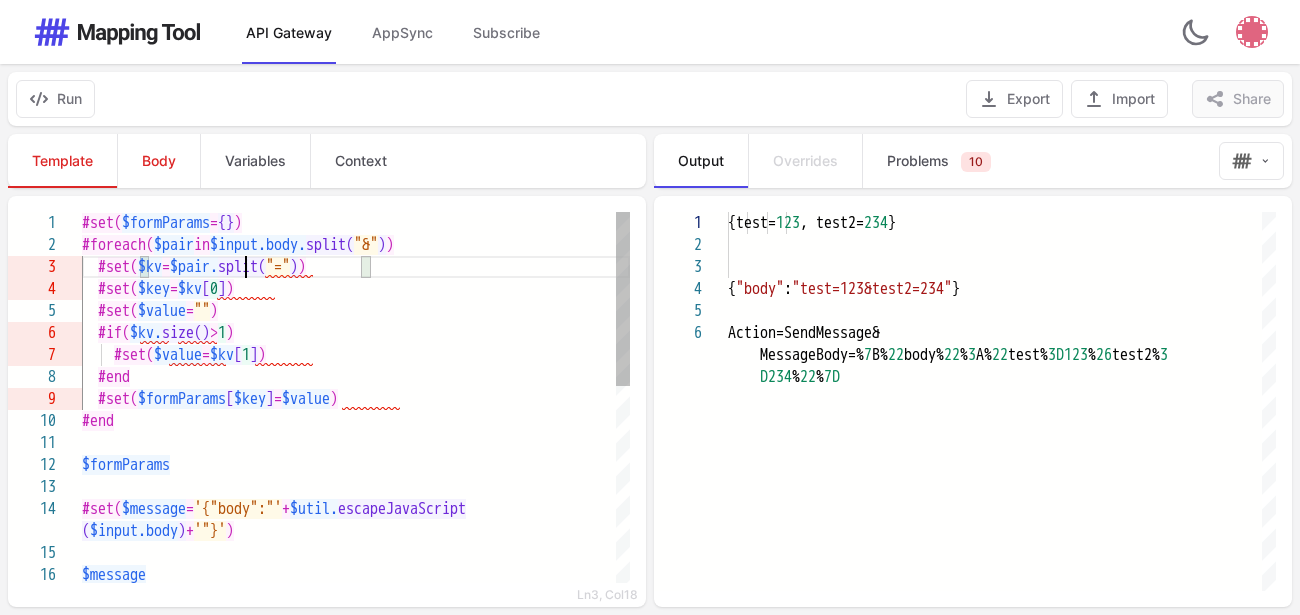 click on "#set( $formParams  =  {} ) #foreach( $pair  in  $input.body. split( "&" ) )    #set( $kv  =  $pair. split( "=" ) )    #set( $key  =  $kv [ 0 ] )    #set( $value  =  "" )    #if( $kv. size()  >  1 )      #set( $value  =  $kv [ 1 ] )    #end    #set( $formParams [ $key ]  =  $value ) #end $formParams   #set( $message  =  '{"body":"' + $util. escapeJavaScript ( $input.body ) + '"}' ) $message" at bounding box center [500082, 500212] 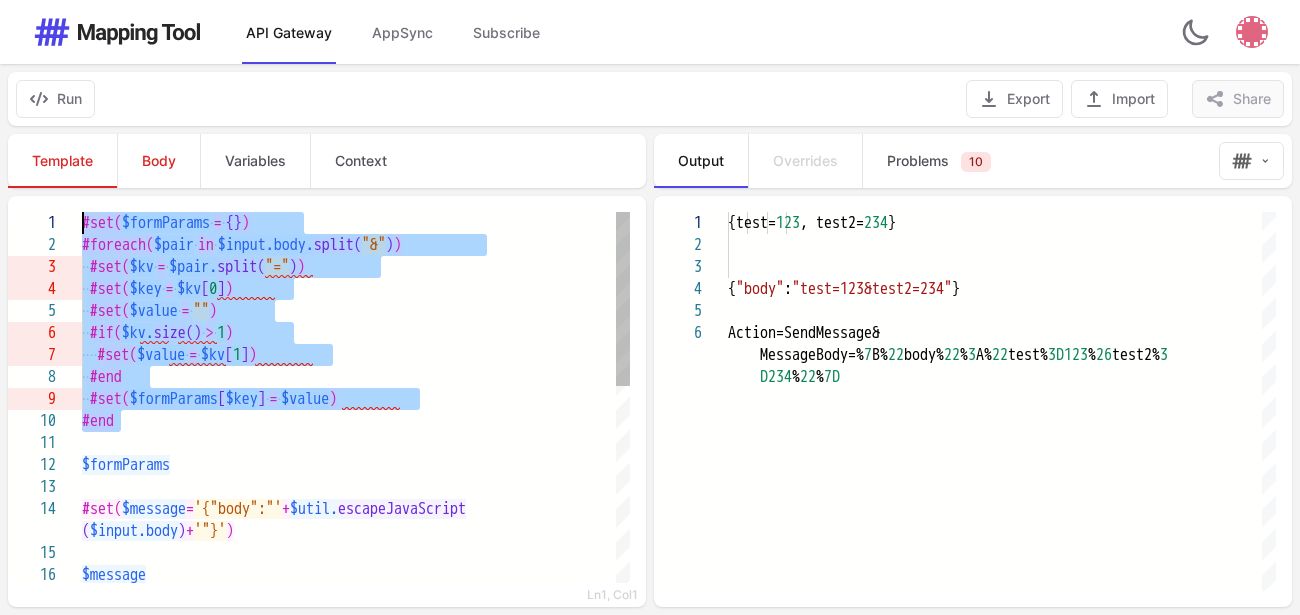 drag, startPoint x: 159, startPoint y: 427, endPoint x: 82, endPoint y: 219, distance: 221.79495 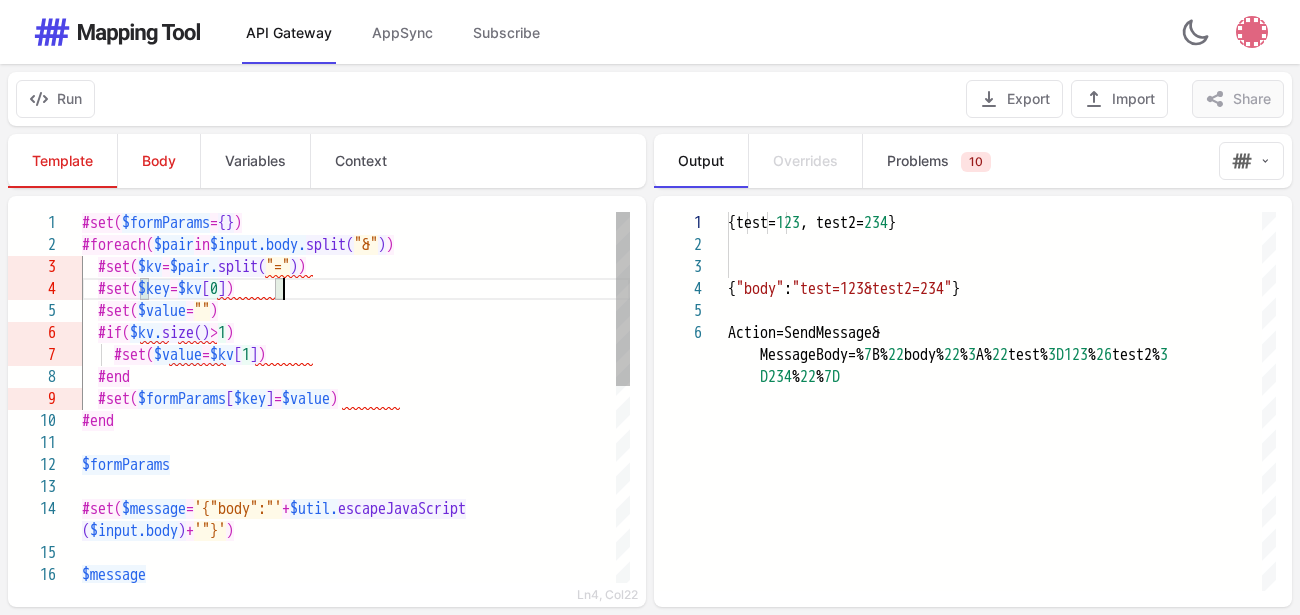 click on "#set( $formParams  =  {} ) #foreach( $pair  in  $input.body. split( "&" ) )    #set( $kv  =  $pair. split( "=" ) )    #set( $key  =  $kv [ 0 ] )    #set( $value  =  "" )    #if( $kv. size()  >  1 )      #set( $value  =  $kv [ 1 ] )    #end    #set( $formParams [ $key ]  =  $value ) #end $formParams   #set( $message  =  '{"body":"' + $util. escapeJavaScript ( $input.body ) + '"}' ) $message" at bounding box center (500082, 500212) 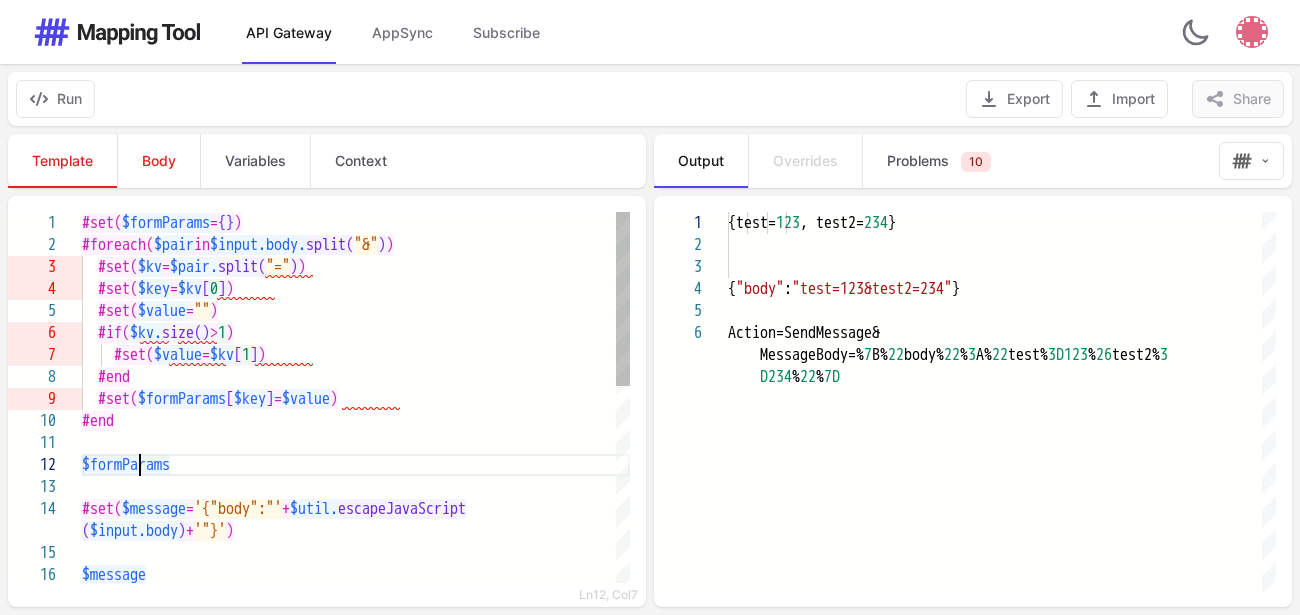 click on "#set( $formParams  =  {} ) #foreach( $pair  in  $input.body. split( "&" ) )    #set( $kv  =  $pair. split( "=" ) )    #set( $key  =  $kv [ 0 ] )    #set( $value  =  "" )    #if( $kv. size()  >  1 )      #set( $value  =  $kv [ 1 ] )    #end    #set( $formParams [ $key ]  =  $value ) #end $formParams   #set( $message  =  '{"body":"' + $util. escapeJavaScript ( $input.body ) + '"}' ) $message" at bounding box center (500082, 500212) 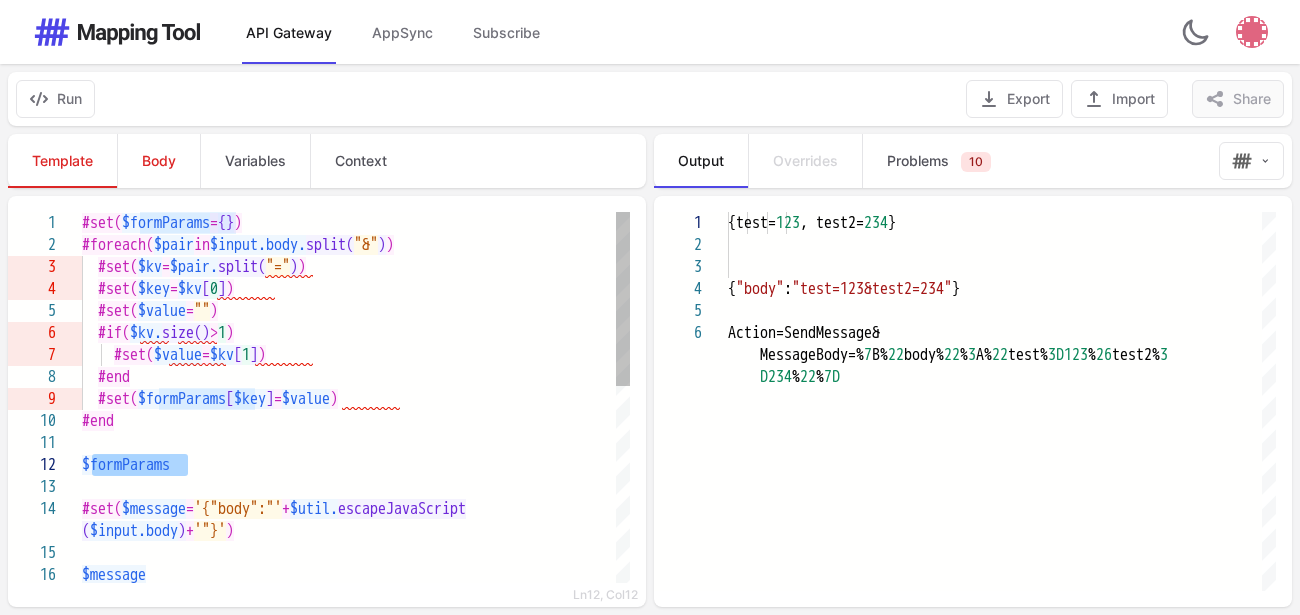 click on "#set( $formParams  =  {} ) #foreach( $pair  in  $input.body. split( "&" ) )    #set( $kv  =  $pair. split( "=" ) )    #set( $key  =  $kv [ 0 ] )    #set( $value  =  "" )    #if( $kv. size()  >  1 )      #set( $value  =  $kv [ 1 ] )    #end    #set( $formParams [ $key ]  =  $value ) #end $formParams   #set( $message  =  '{"body":"' + $util. escapeJavaScript ( $input.body ) + '"}' ) $message" at bounding box center [500082, 500212] 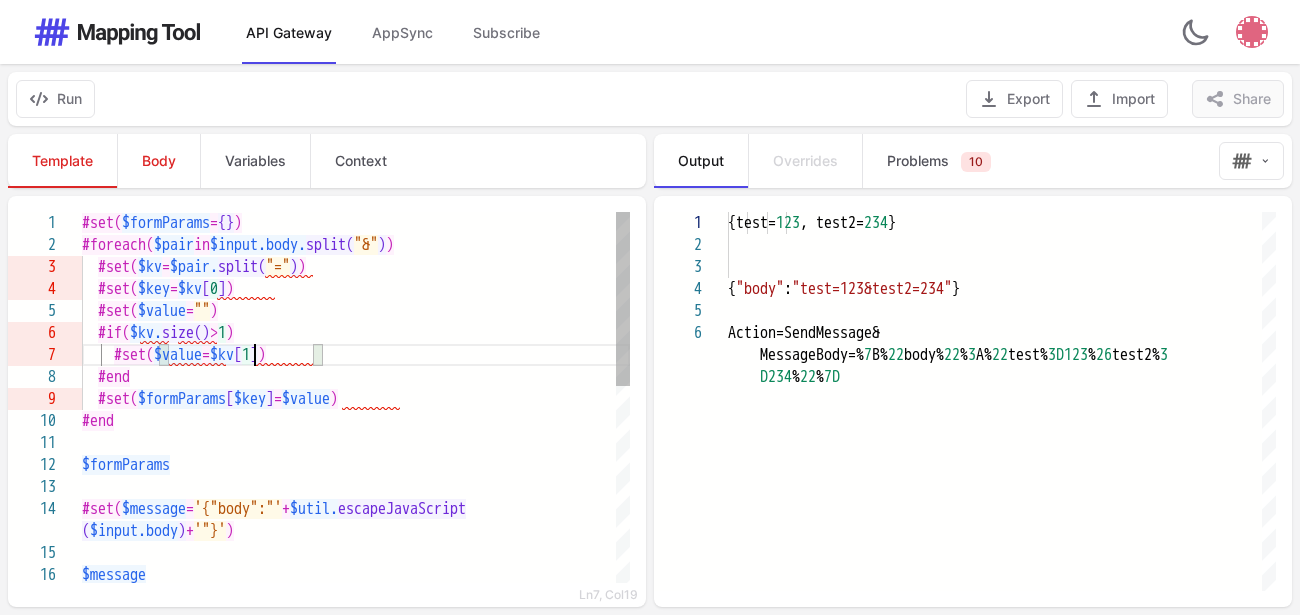 click on "#set( $formParams  =  {} ) #foreach( $pair  in  $input.body. split( "&" ) )    #set( $kv  =  $pair. split( "=" ) )    #set( $key  =  $kv [ 0 ] )    #set( $value  =  "" )    #if( $kv. size()  >  1 )      #set( $value  =  $kv [ 1 ] )    #end    #set( $formParams [ $key ]  =  $value ) #end $formParams   #set( $message  =  '{"body":"' + $util. escapeJavaScript ( $input.body ) + '"}' ) $message" at bounding box center [500082, 500212] 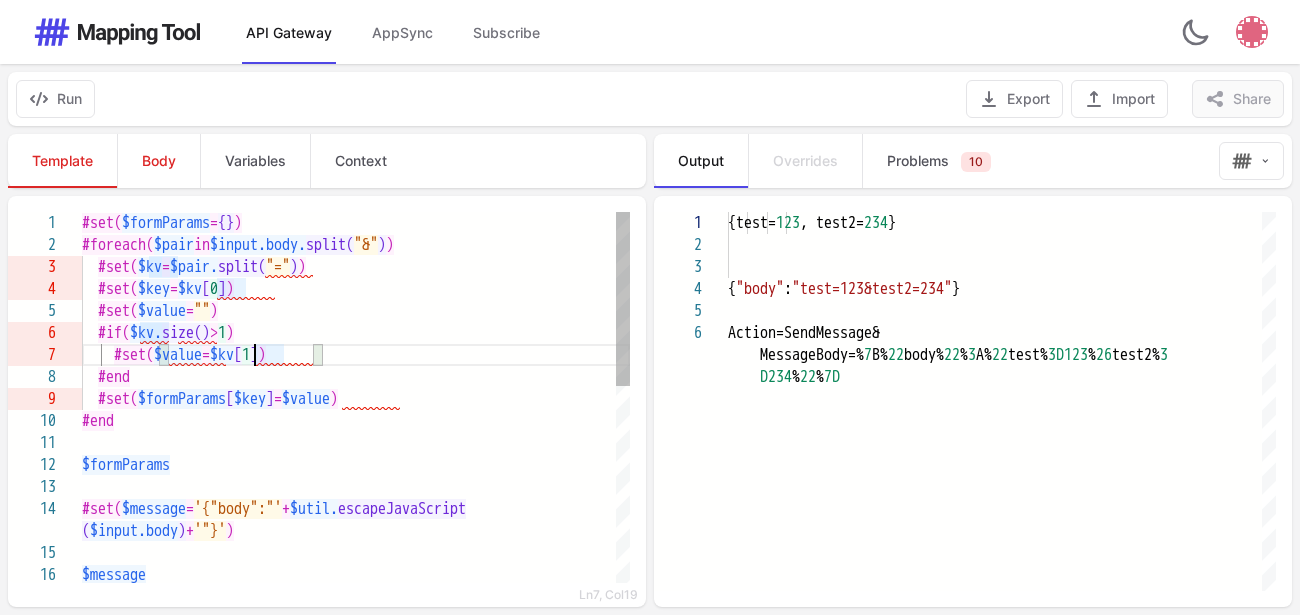 click on "#end" at bounding box center [356, 421] 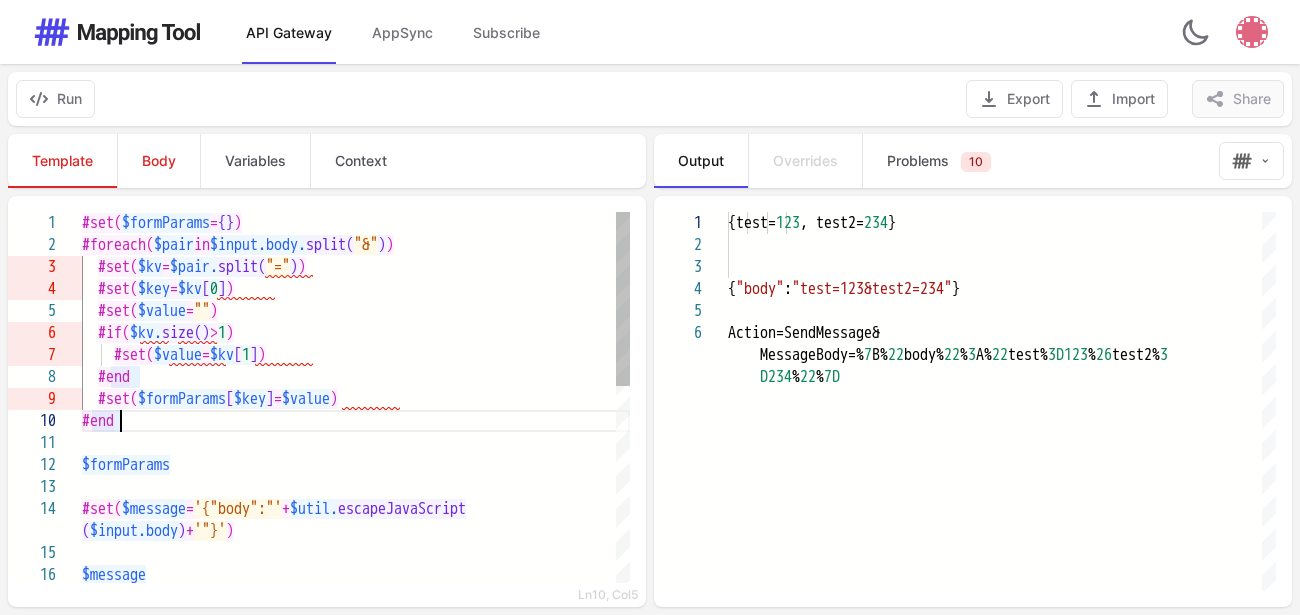 click on "$key" at bounding box center [250, 399] 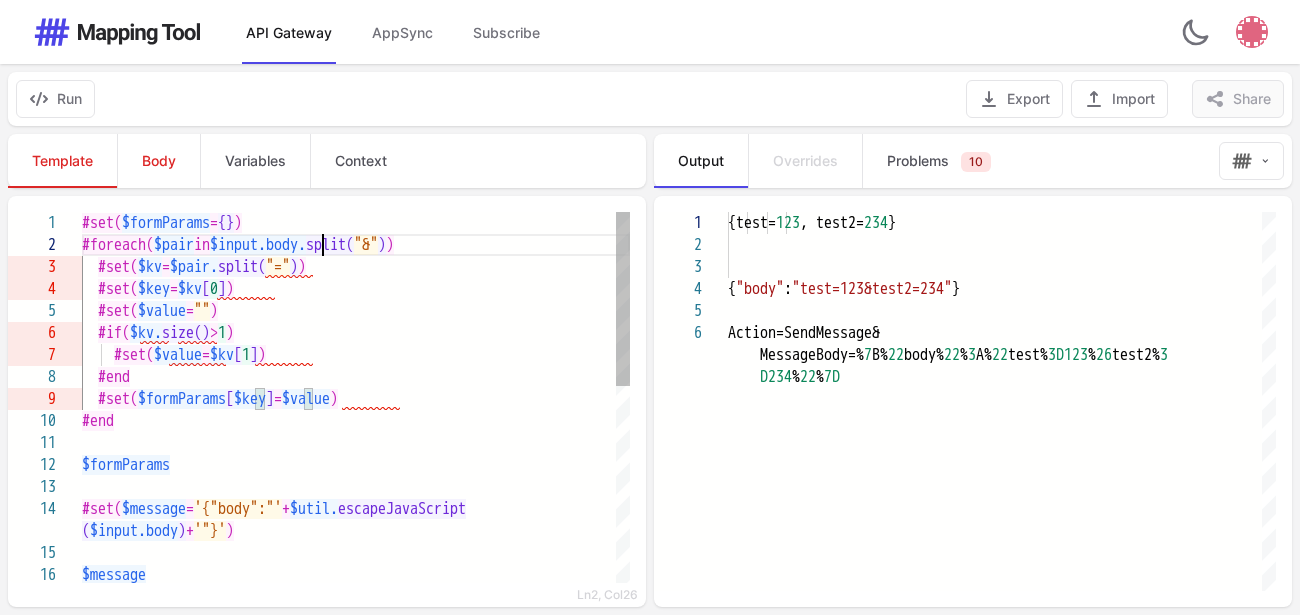 click on "$input.body." at bounding box center [258, 245] 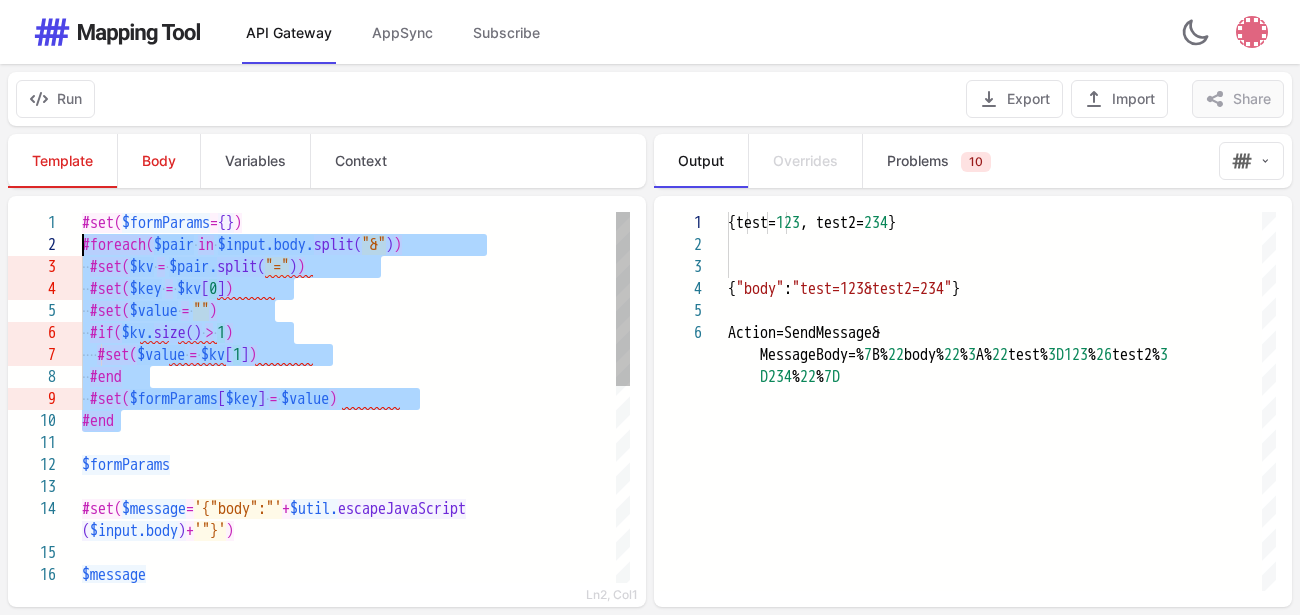 drag, startPoint x: 125, startPoint y: 425, endPoint x: 73, endPoint y: 251, distance: 181.60396 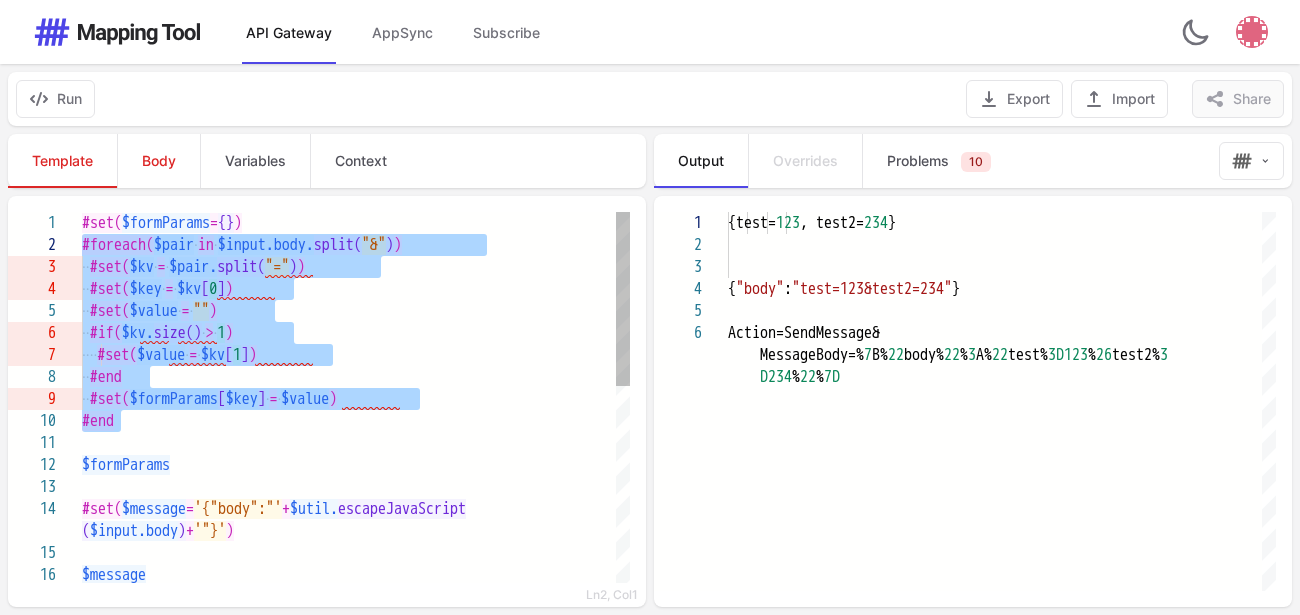 click on "split(" at bounding box center [338, 245] 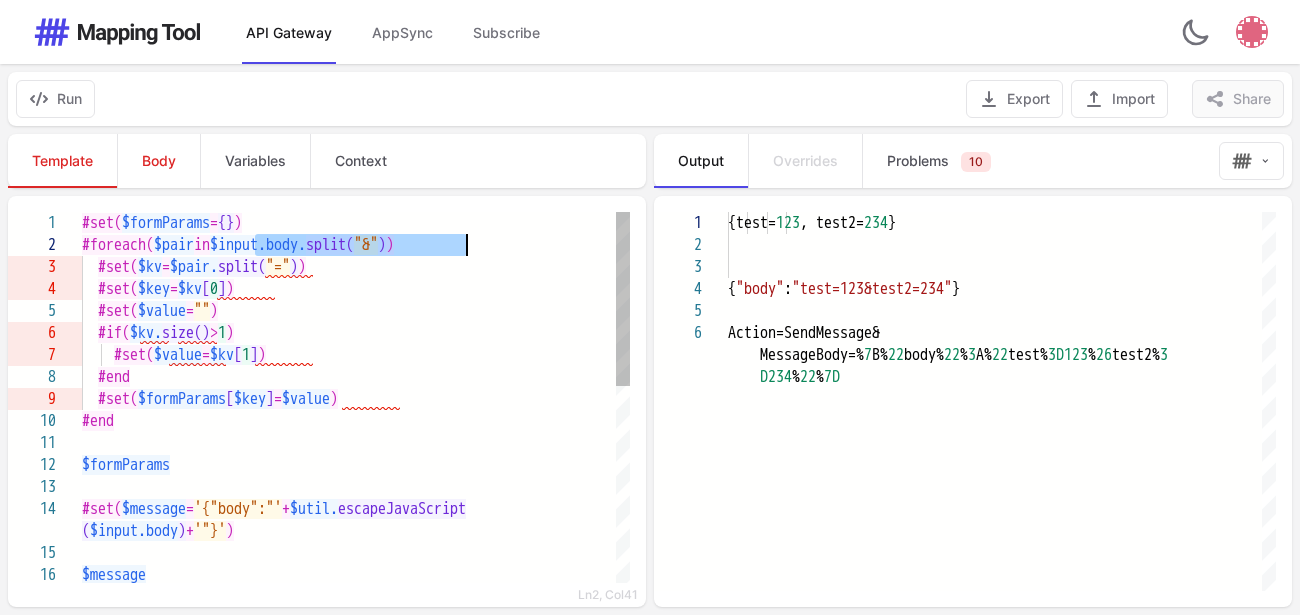 drag, startPoint x: 256, startPoint y: 240, endPoint x: 465, endPoint y: 235, distance: 209.0598 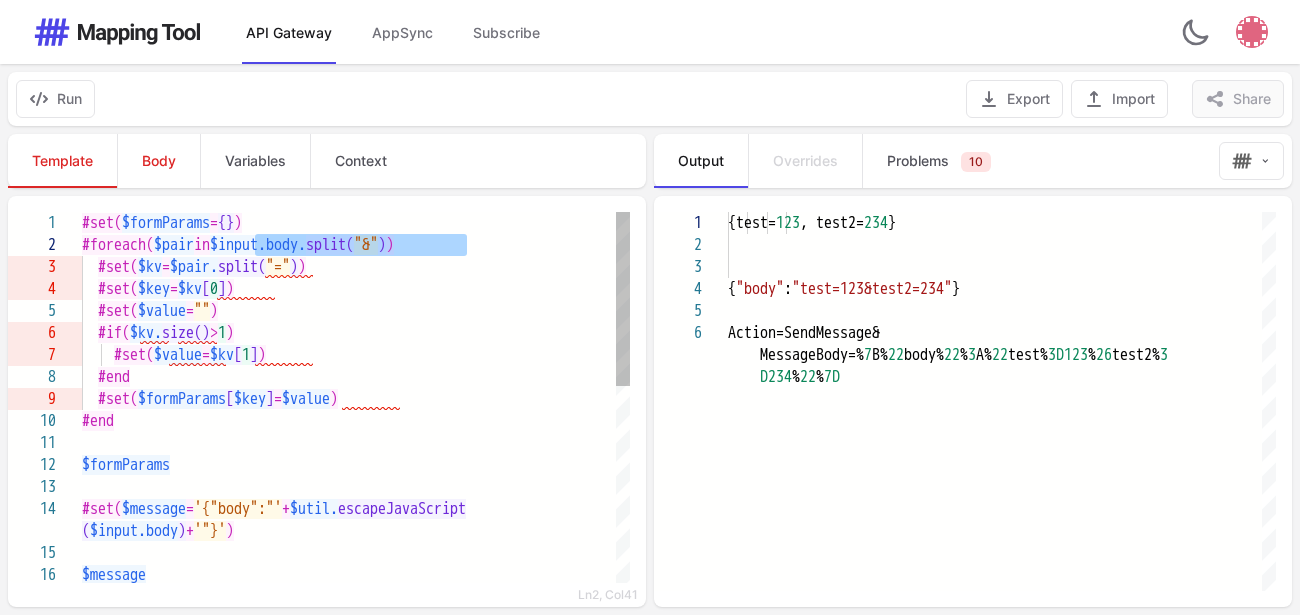 click on "#set( $formParams  =  {} )" at bounding box center [356, 223] 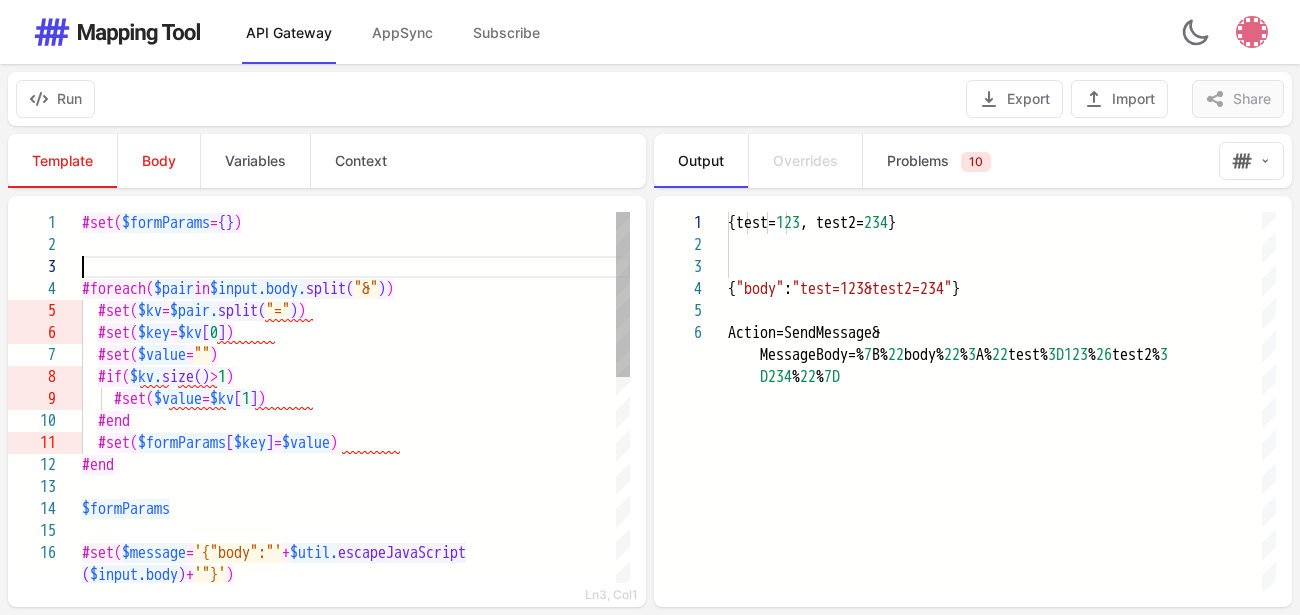 scroll, scrollTop: 45, scrollLeft: 0, axis: vertical 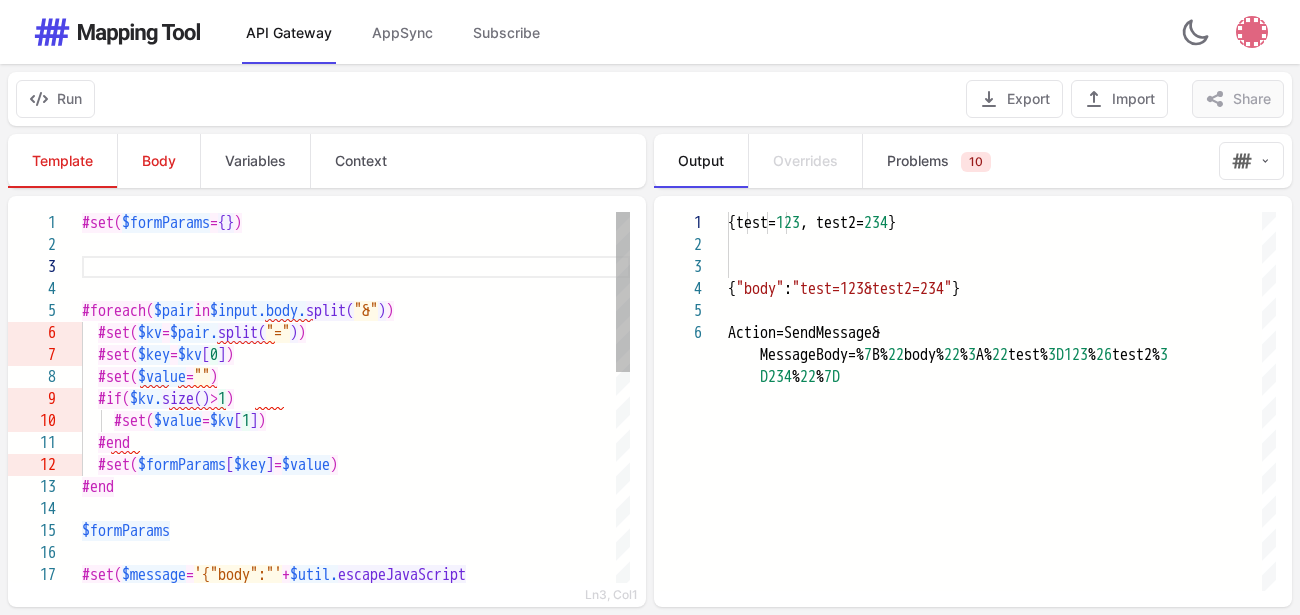 paste on "**********" 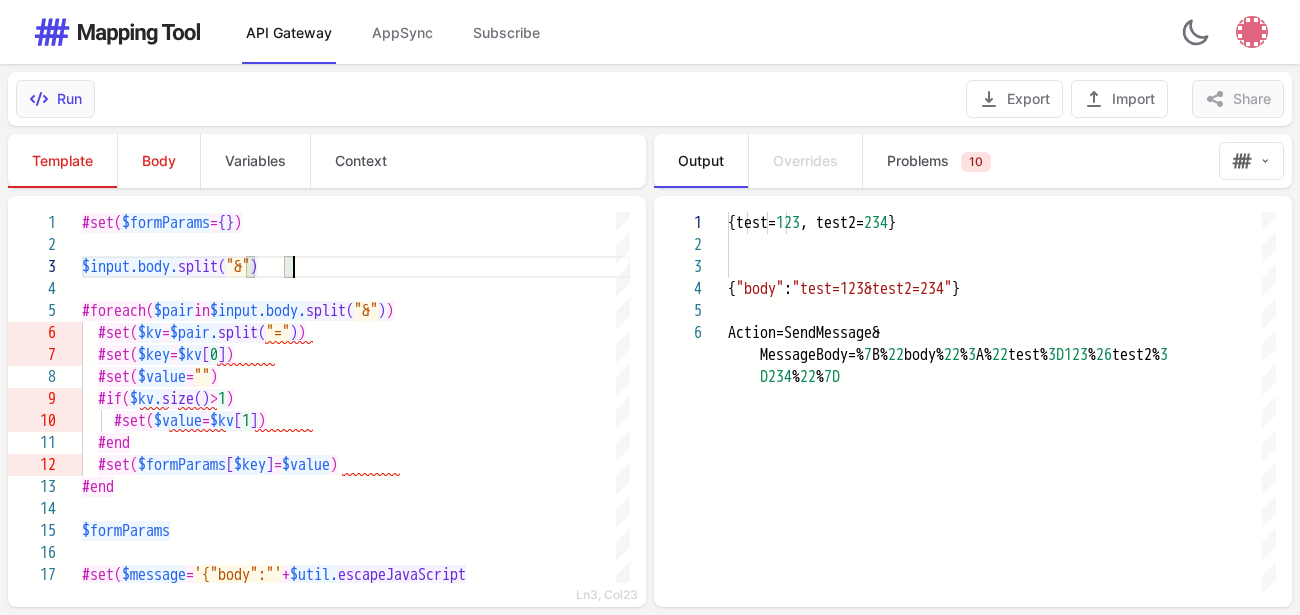 type on "**********" 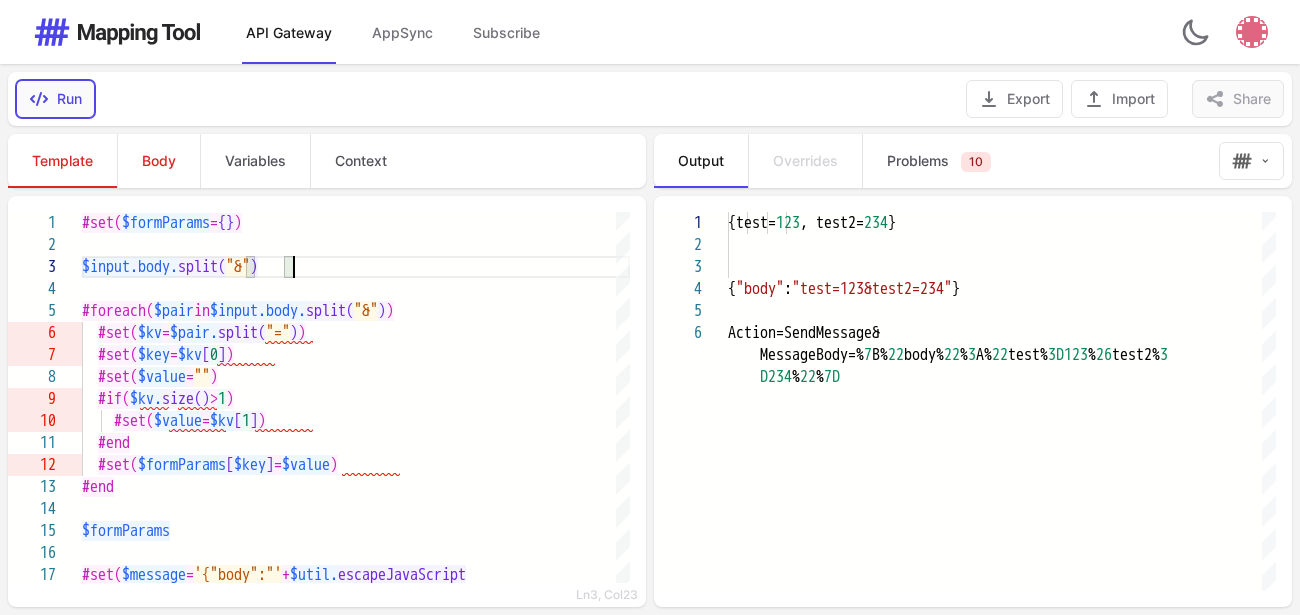 click on "Run" at bounding box center [55, 99] 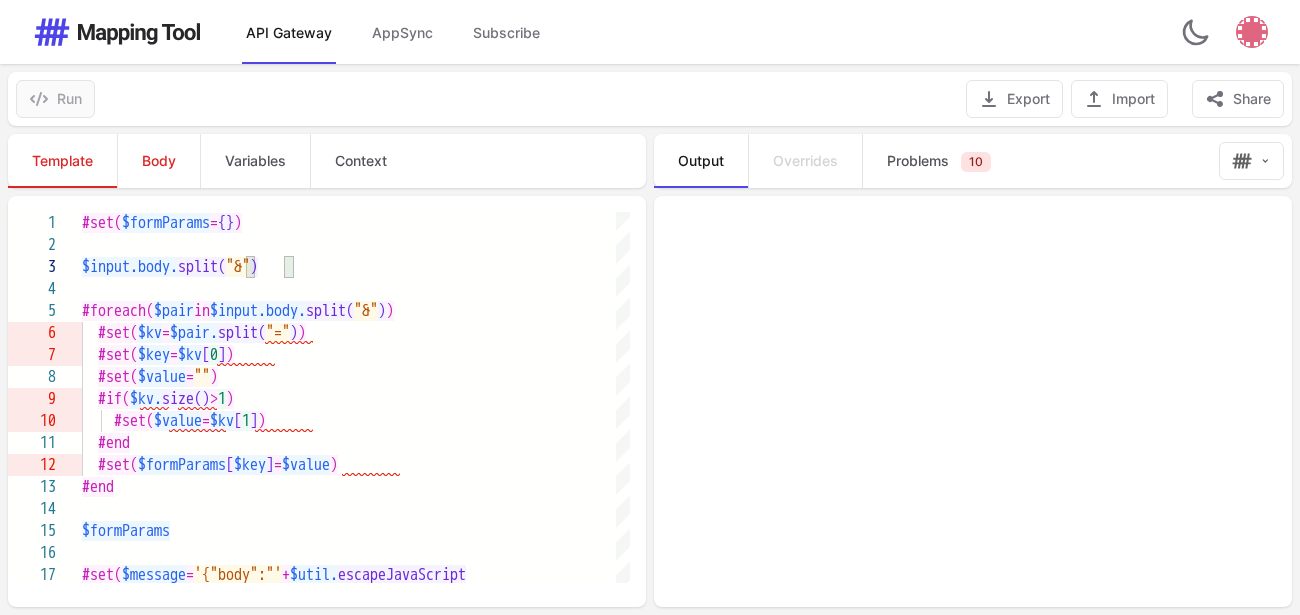 type on "**********" 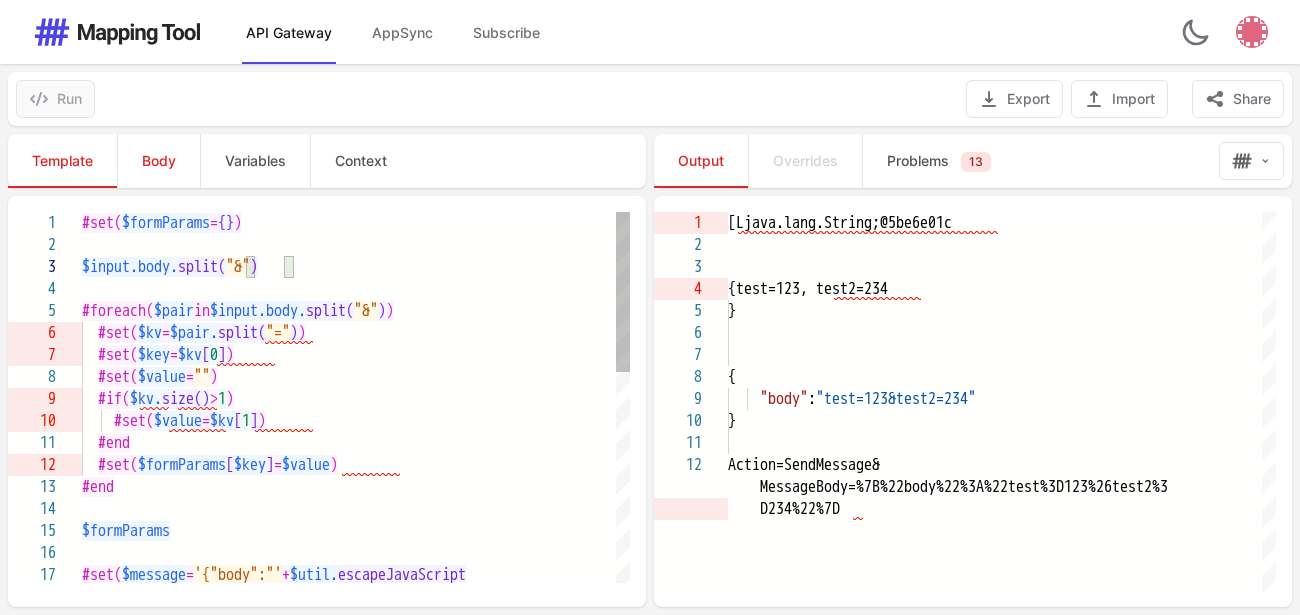 scroll, scrollTop: 45, scrollLeft: 210, axis: both 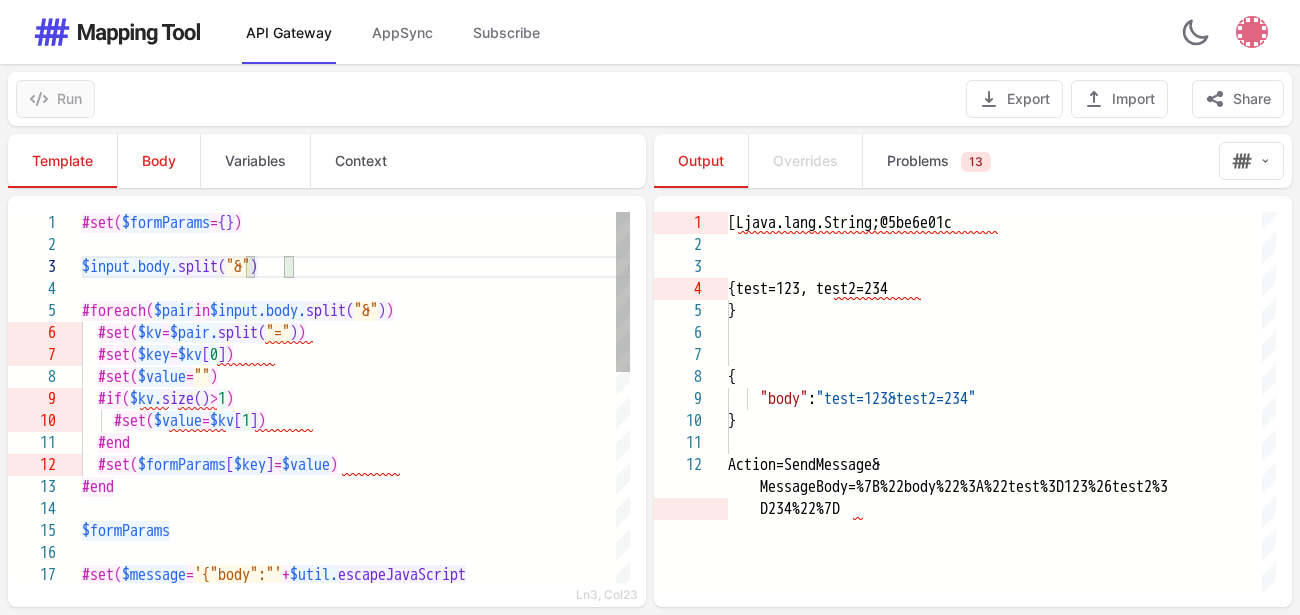 click on "$input.body. split( "&" )" at bounding box center (356, 267) 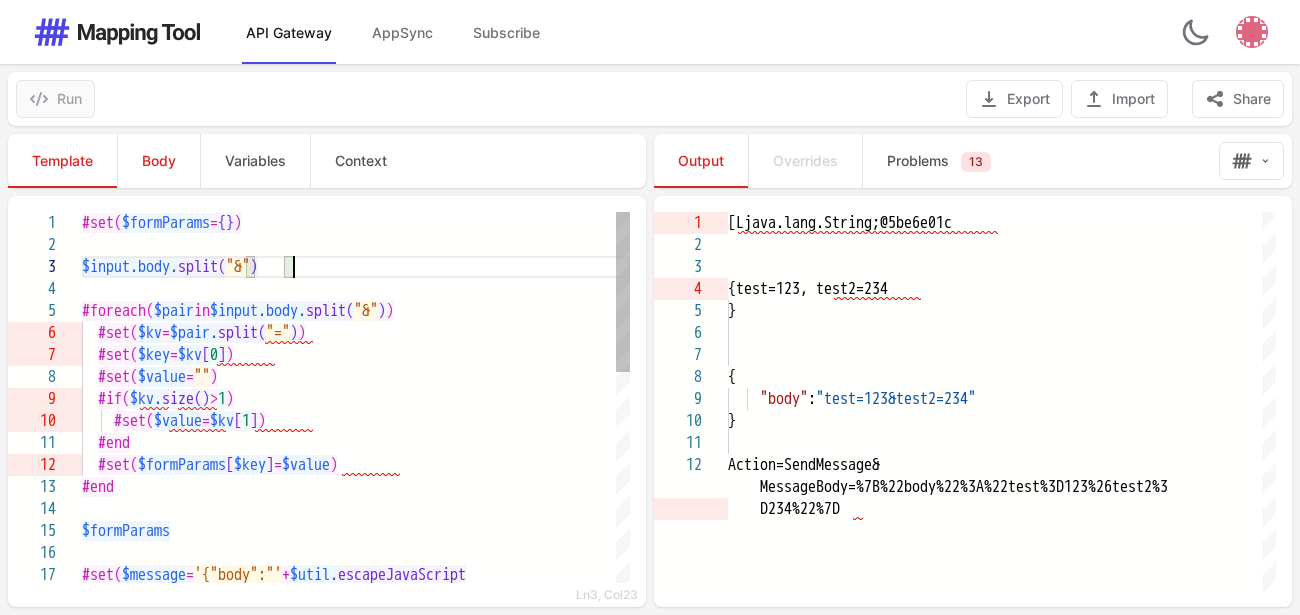 click on "$input.body." at bounding box center (130, 267) 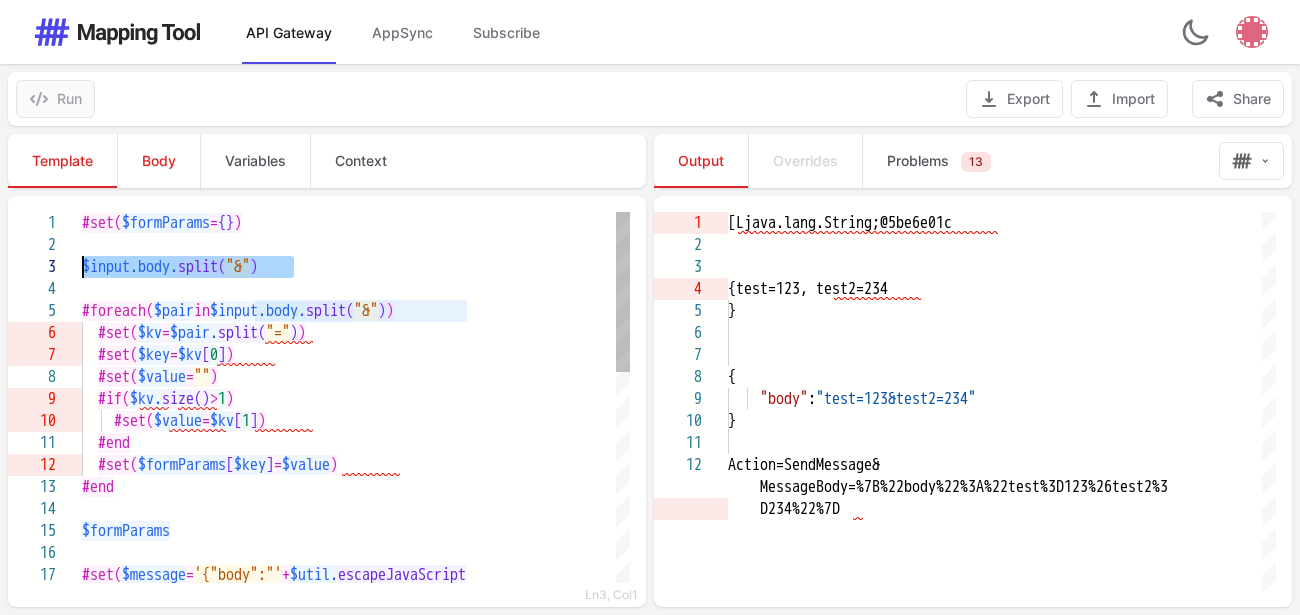 drag, startPoint x: 297, startPoint y: 262, endPoint x: 50, endPoint y: 258, distance: 247.03238 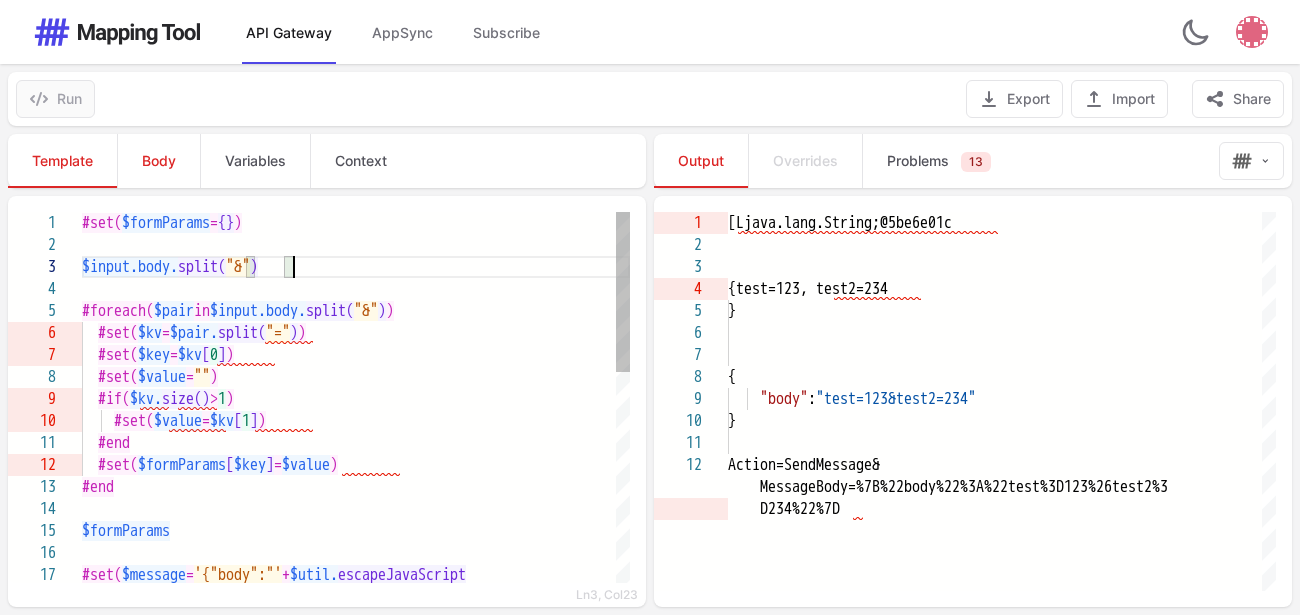 scroll, scrollTop: 45, scrollLeft: 220, axis: both 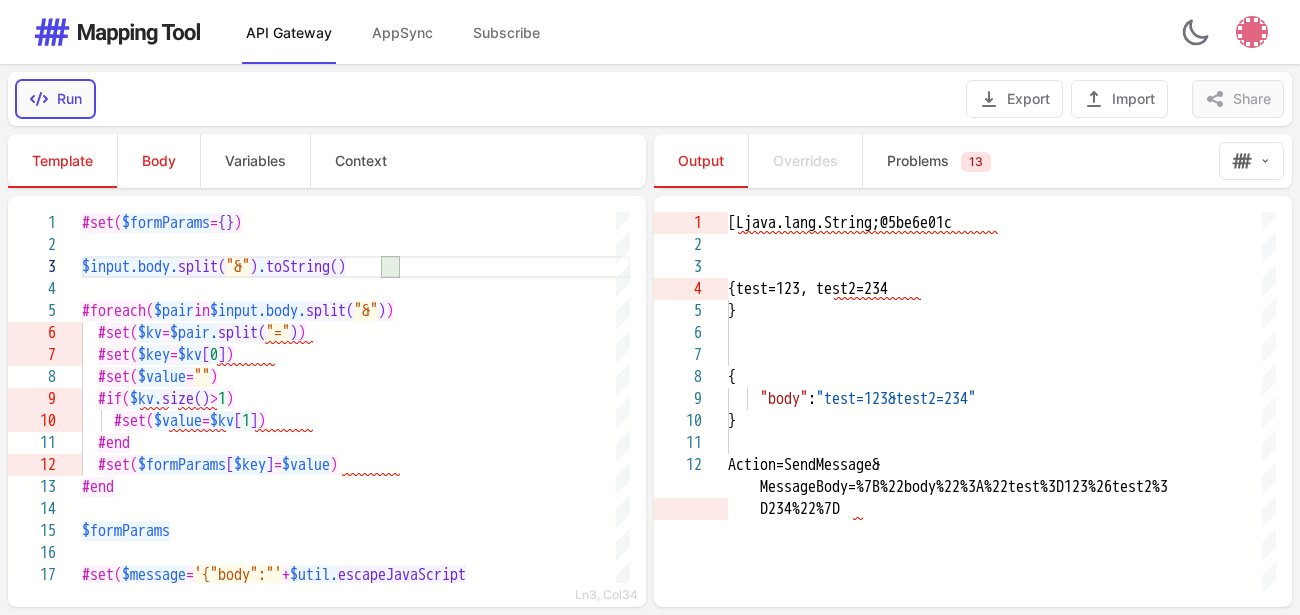 click on "Run" at bounding box center (55, 99) 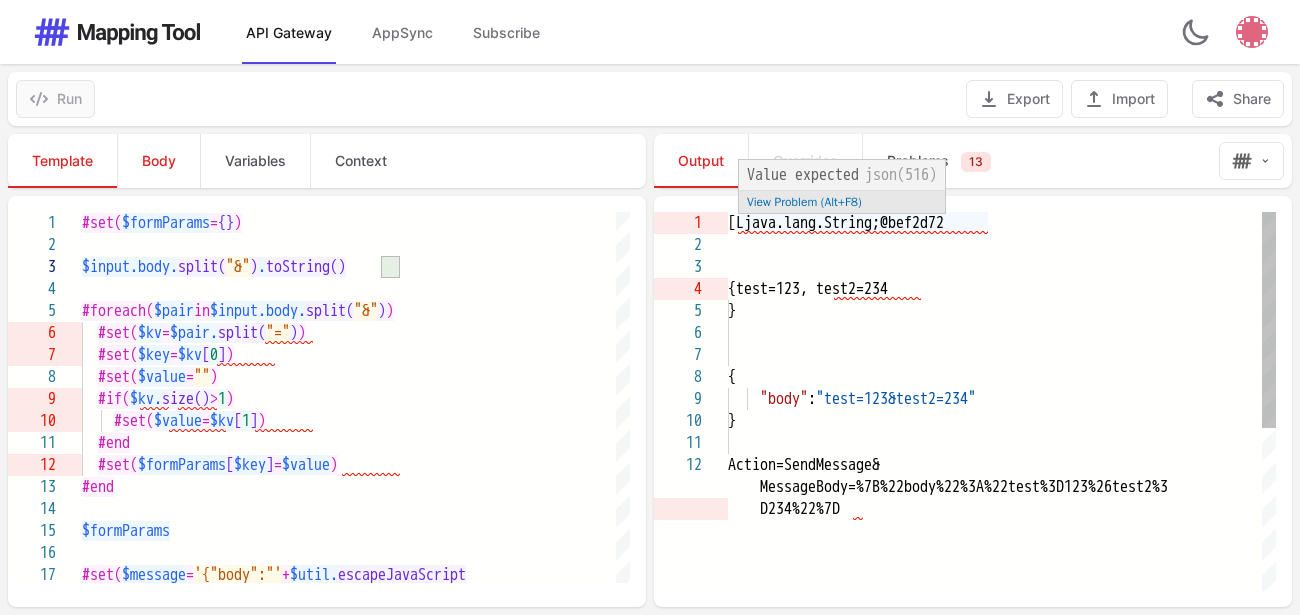 scroll, scrollTop: 0, scrollLeft: 0, axis: both 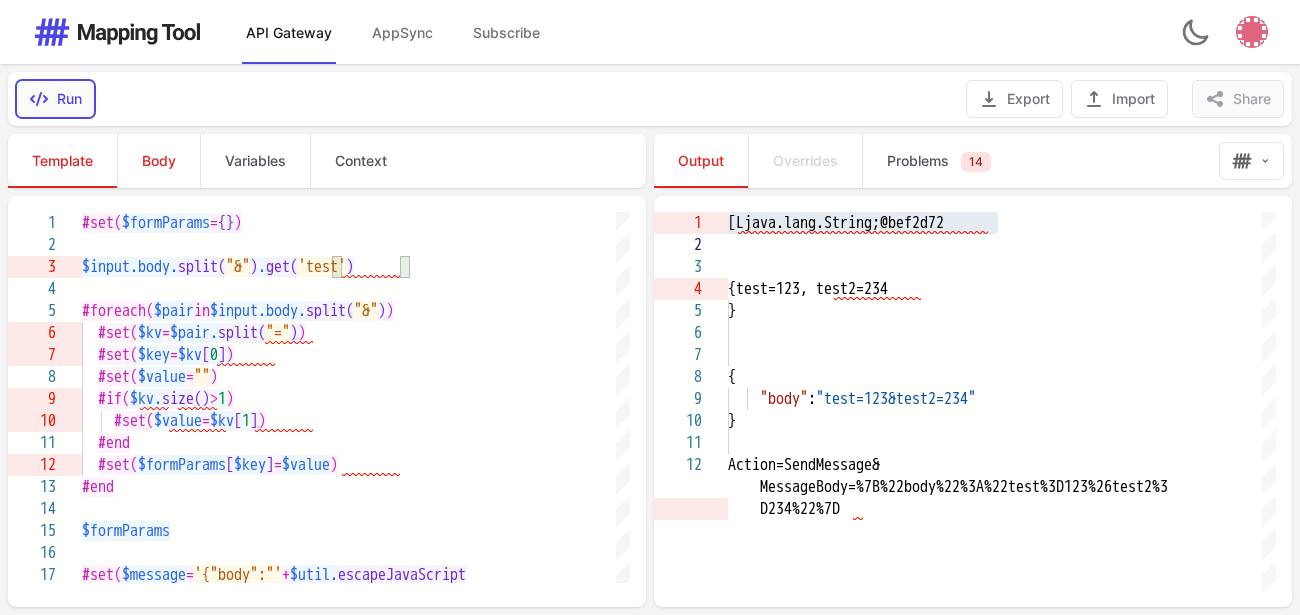 click on "Run" at bounding box center (55, 99) 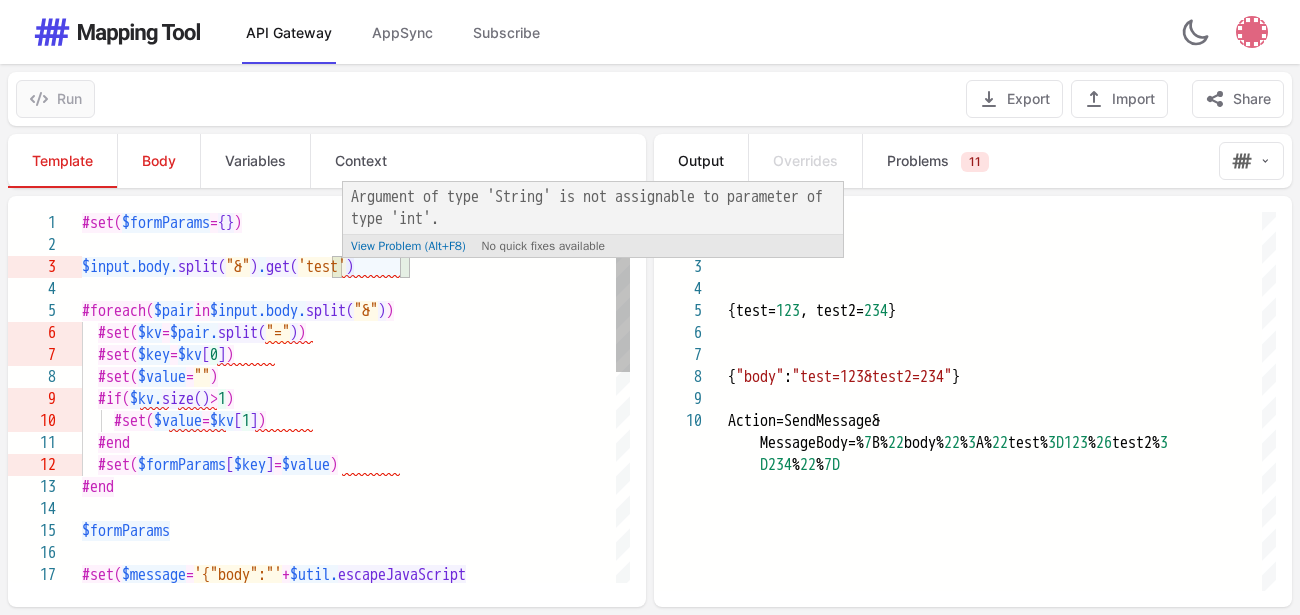 click on "'test" at bounding box center (318, 267) 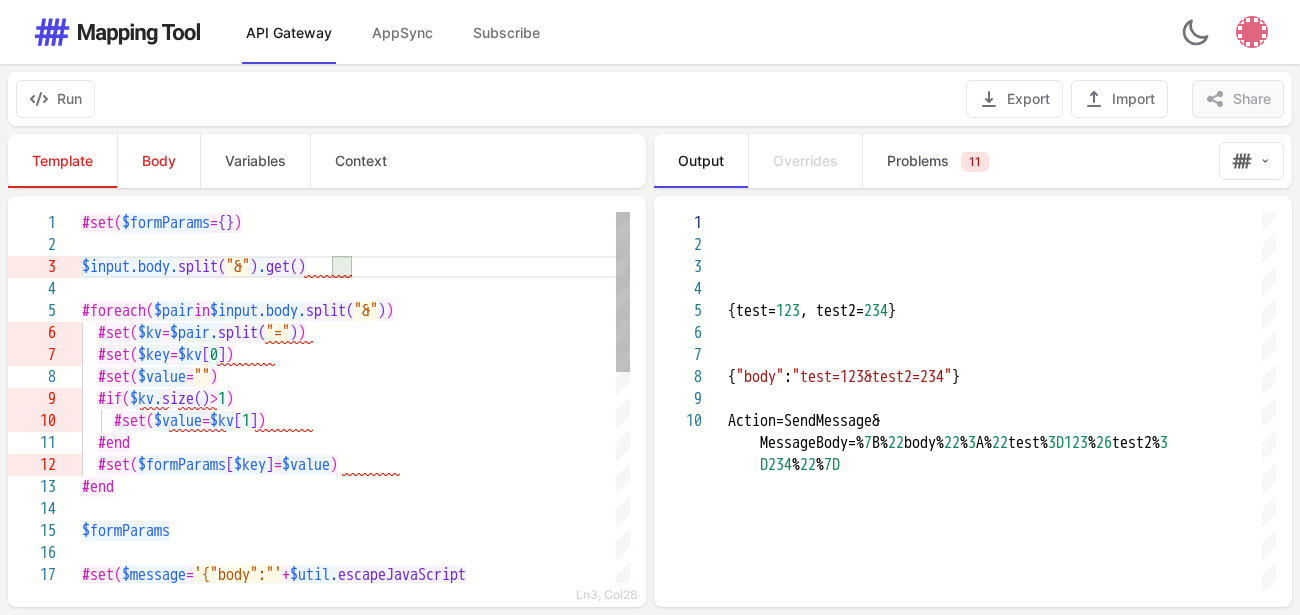 scroll, scrollTop: 45, scrollLeft: 269, axis: both 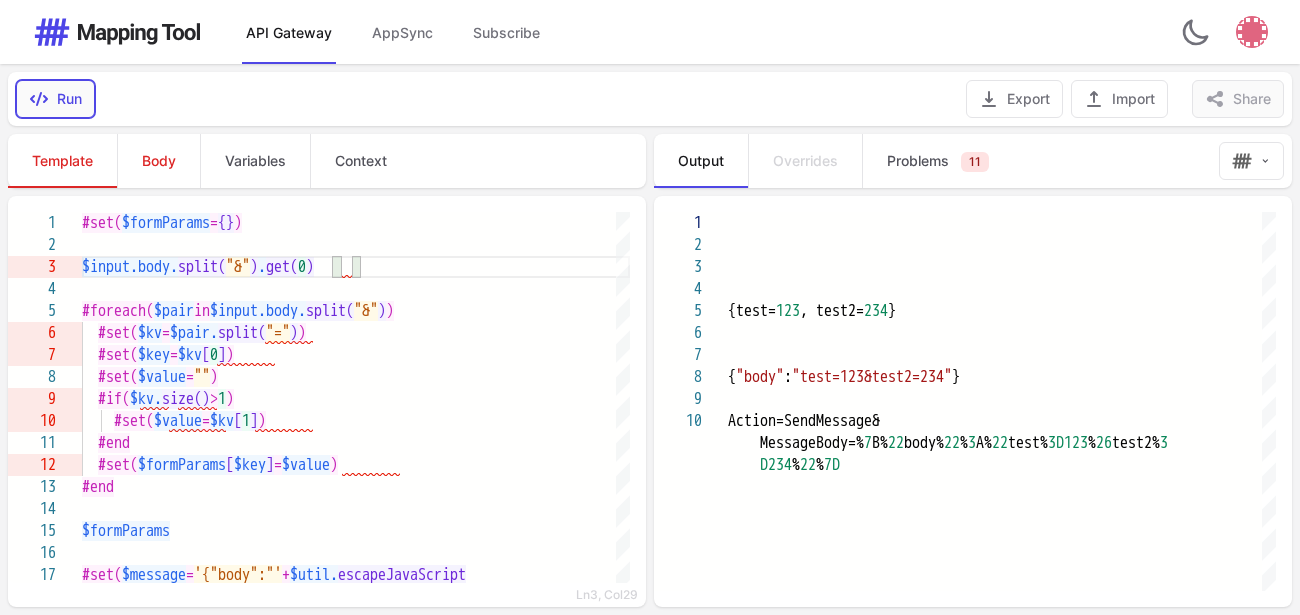 click on "Run" at bounding box center [55, 99] 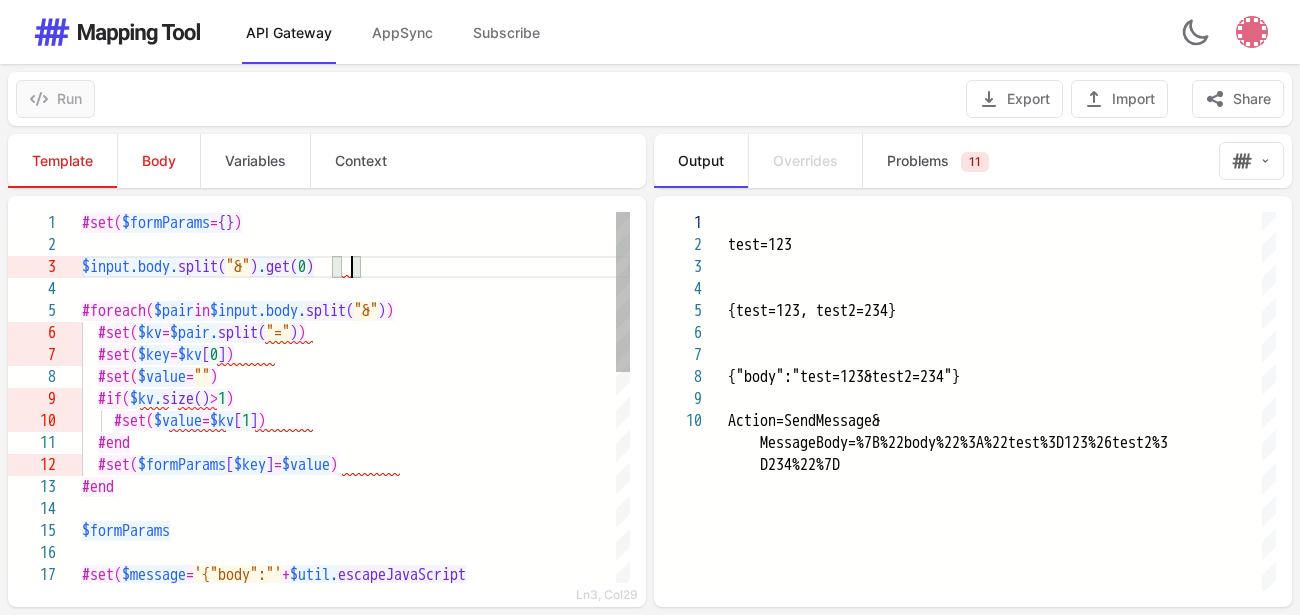 click on ")" at bounding box center [310, 267] 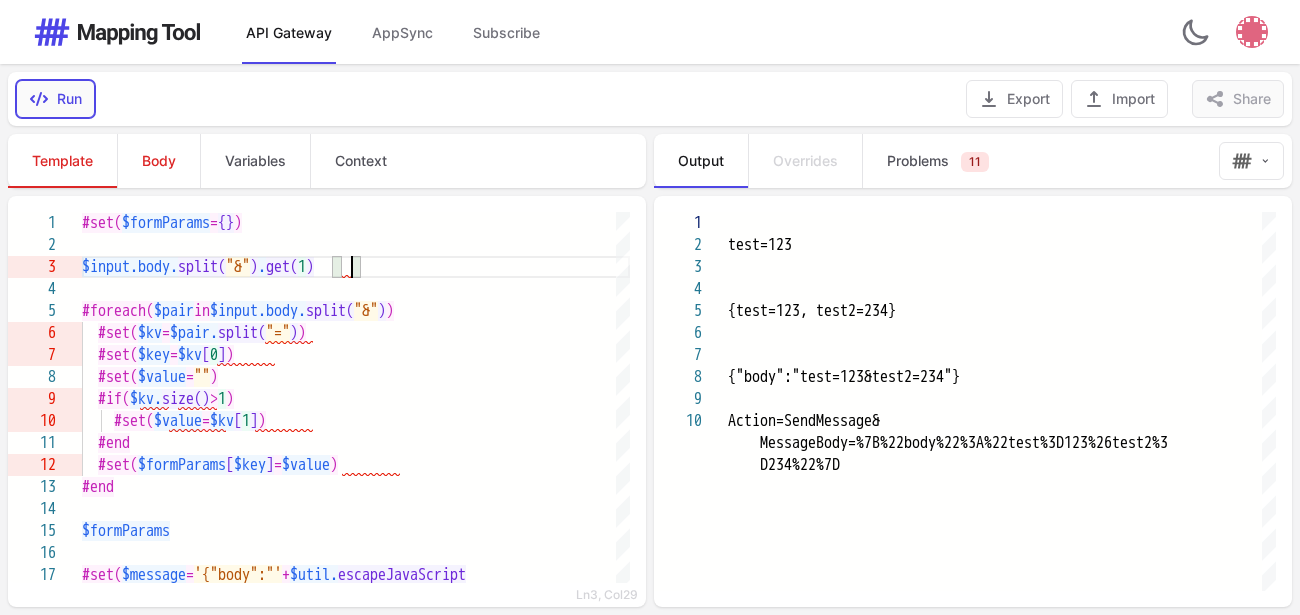 click on "Run" at bounding box center (55, 99) 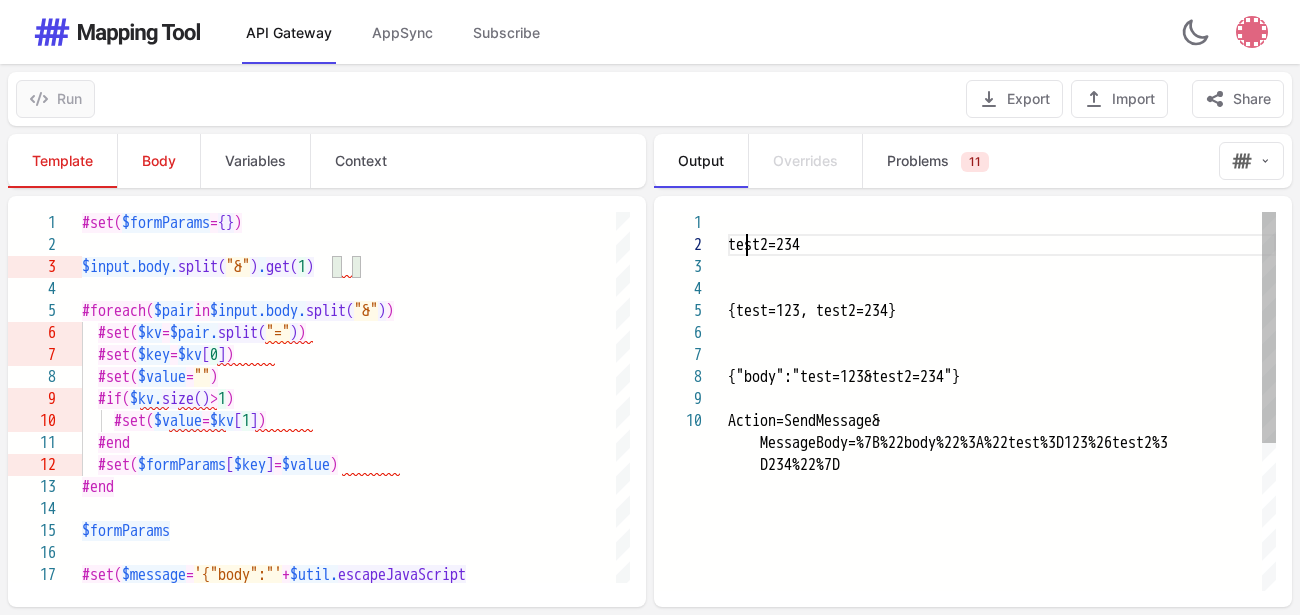 scroll, scrollTop: 0, scrollLeft: 182, axis: horizontal 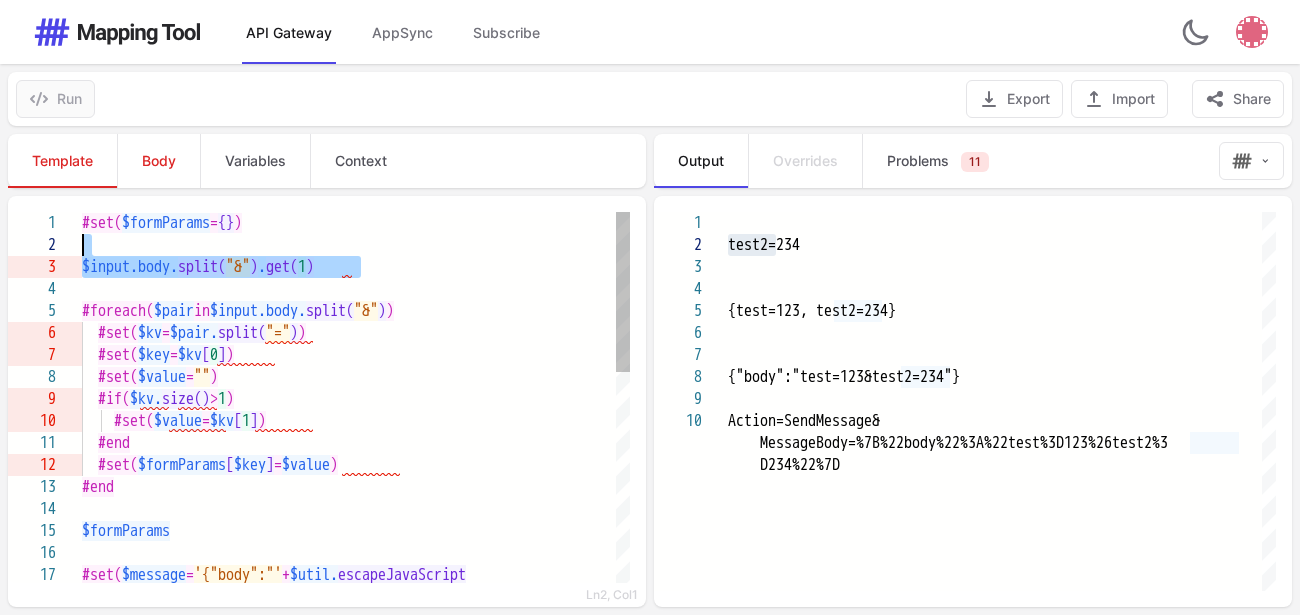drag, startPoint x: 387, startPoint y: 269, endPoint x: 373, endPoint y: 252, distance: 22.022715 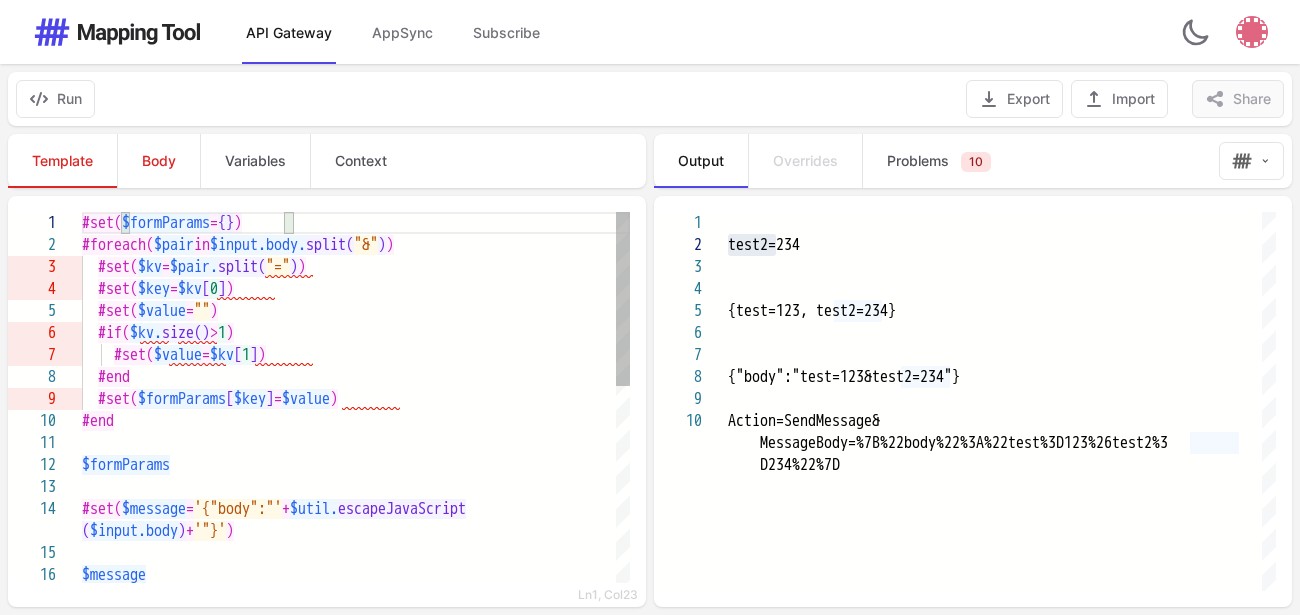 click on "#set( $formParams  =  {} ) #foreach( $pair  in  $input.body. split( "&" ) )    #set( $kv  =  $pair. split( "=" ) )    #set( $key  =  $kv [ 0 ] )    #set( $value  =  "" )    #if( $kv. size()  >  1 )      #set( $value  =  $kv [ 1 ] )    #end    #set( $formParams [ $key ]  =  $value ) #end $formParams   #set( $message  =  '{"body":"' + $util. escapeJavaScript ( $input.body ) + '"}' ) $message" at bounding box center [500082, 500212] 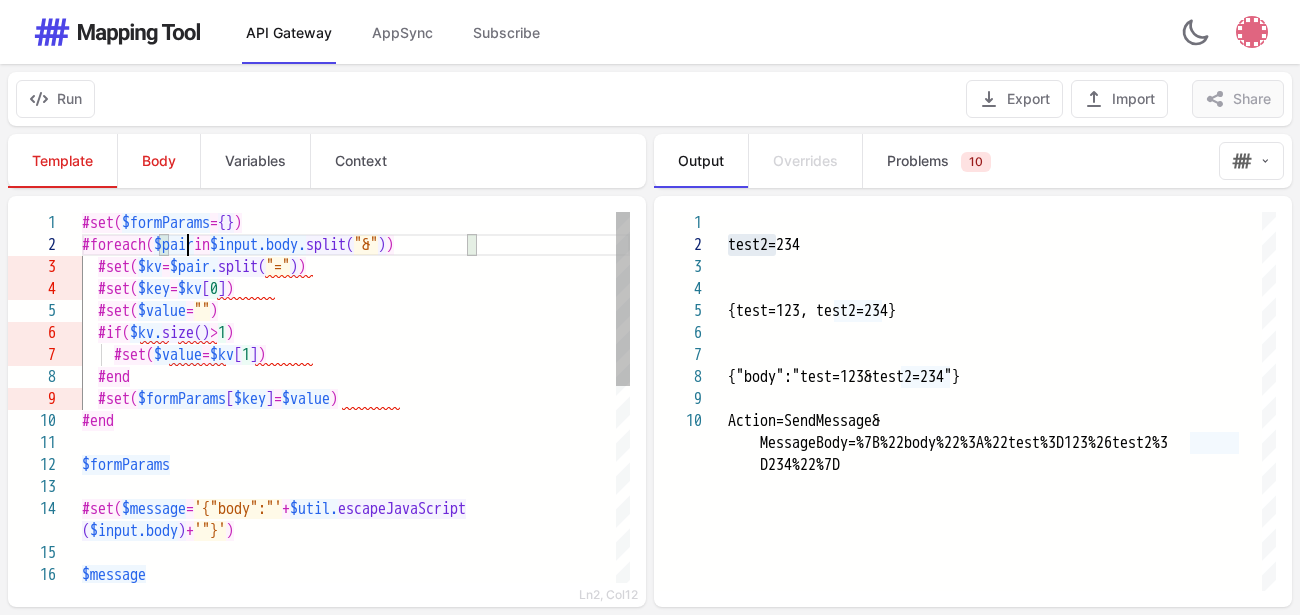 click on "$pair" at bounding box center (174, 245) 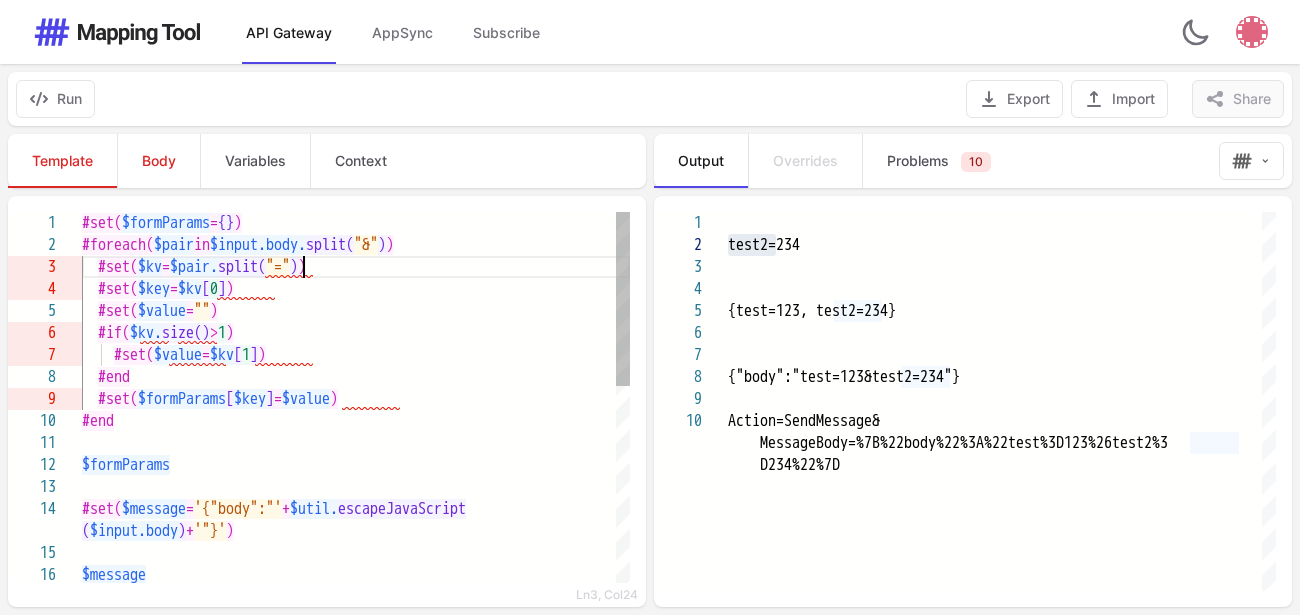 click on "#set( $formParams  =  {} ) #foreach( $pair  in  $input.body. split( "&" ) )    #set( $kv  =  $pair. split( "=" ) )    #set( $key  =  $kv [ 0 ] )    #set( $value  =  "" )    #if( $kv. size()  >  1 )      #set( $value  =  $kv [ 1 ] )    #end    #set( $formParams [ $key ]  =  $value ) #end $formParams   #set( $message  =  '{"body":"' + $util. escapeJavaScript ( $input.body ) + '"}' ) $message" at bounding box center [500082, 500212] 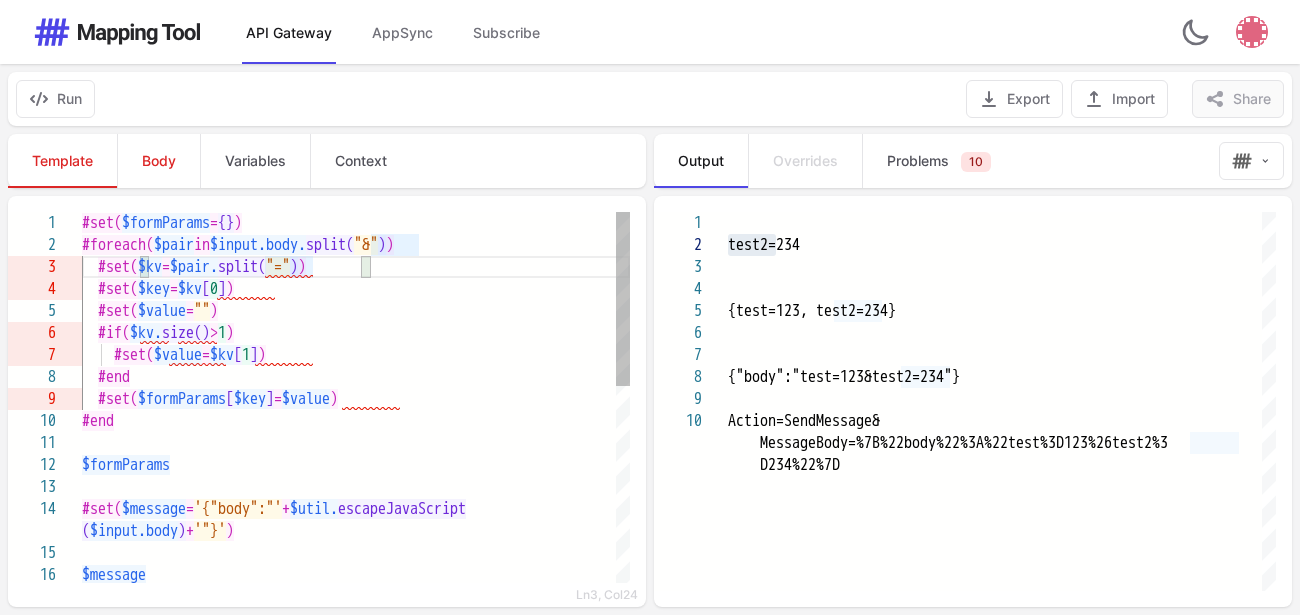 click on "#set( $kv  =  $pair. split( "=" ) )" at bounding box center [356, 267] 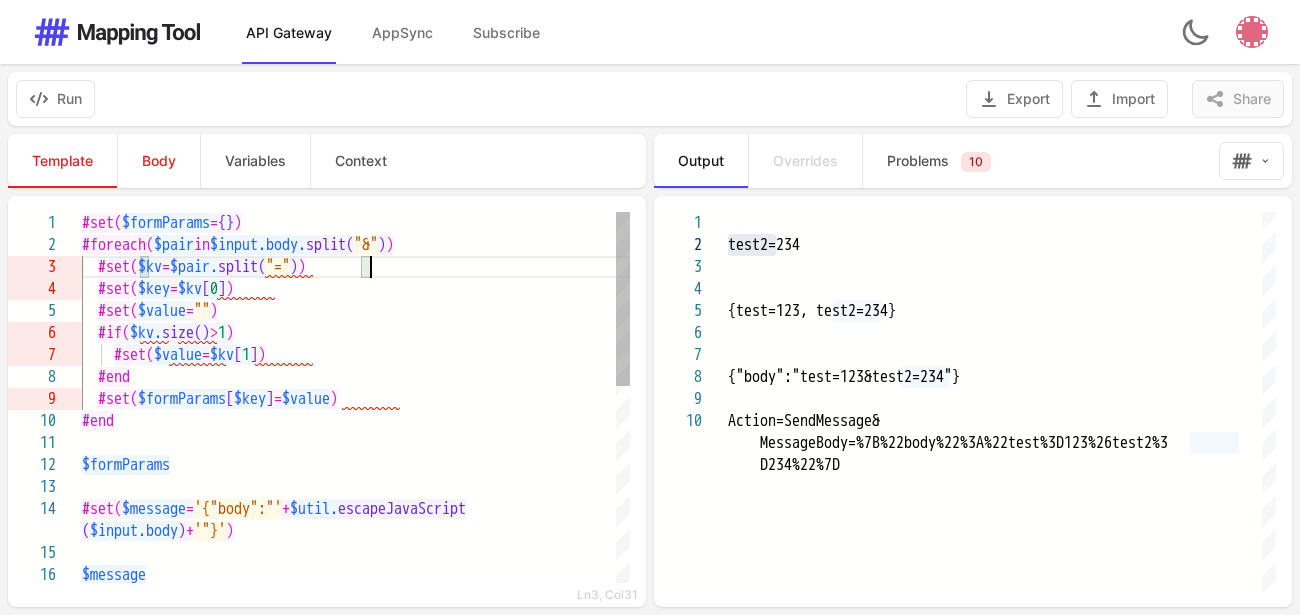 click on "$kv" at bounding box center (150, 267) 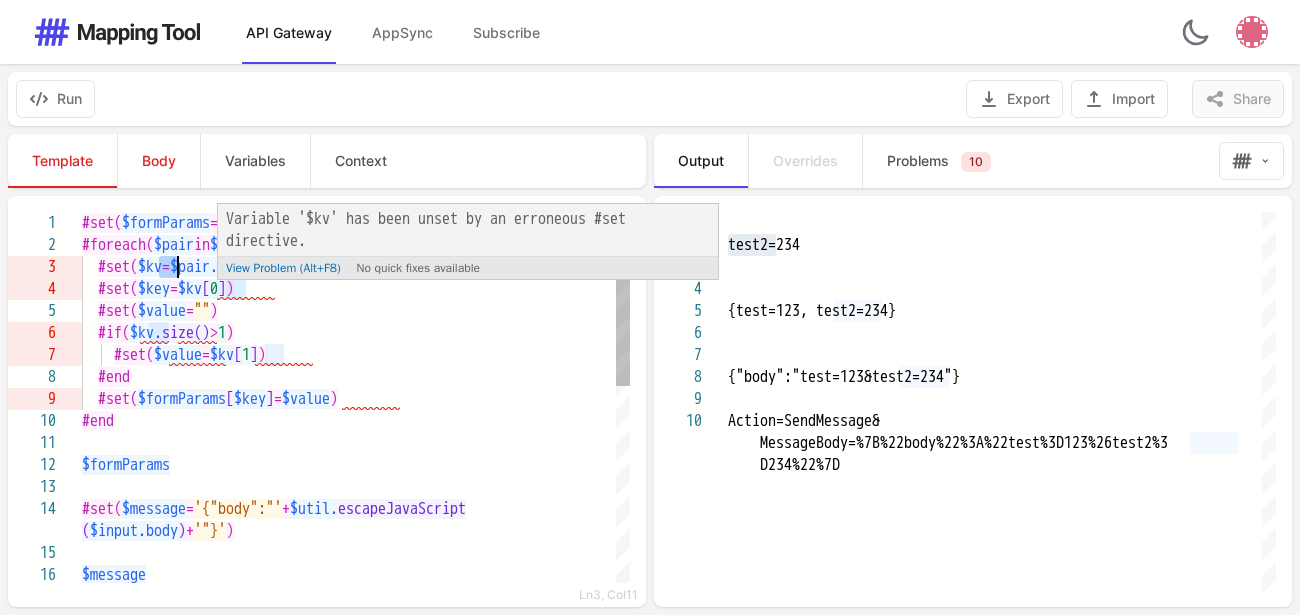 click on "$kv" at bounding box center (190, 289) 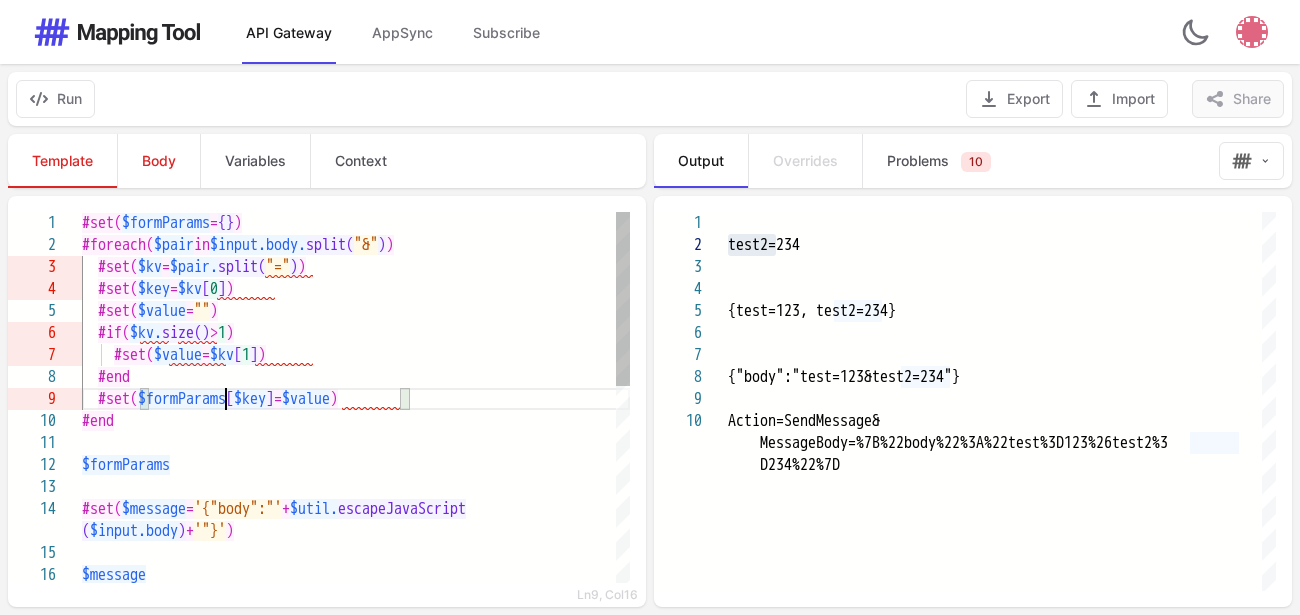 click on "$formParams" at bounding box center (182, 399) 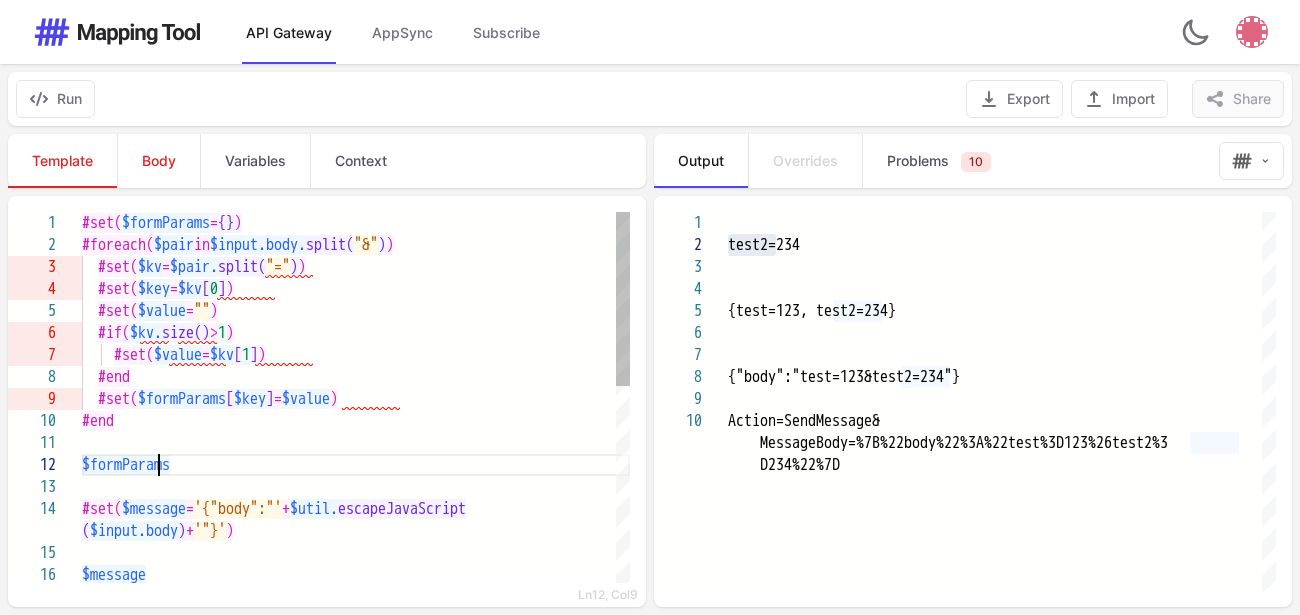 click on "$formParams" at bounding box center (126, 465) 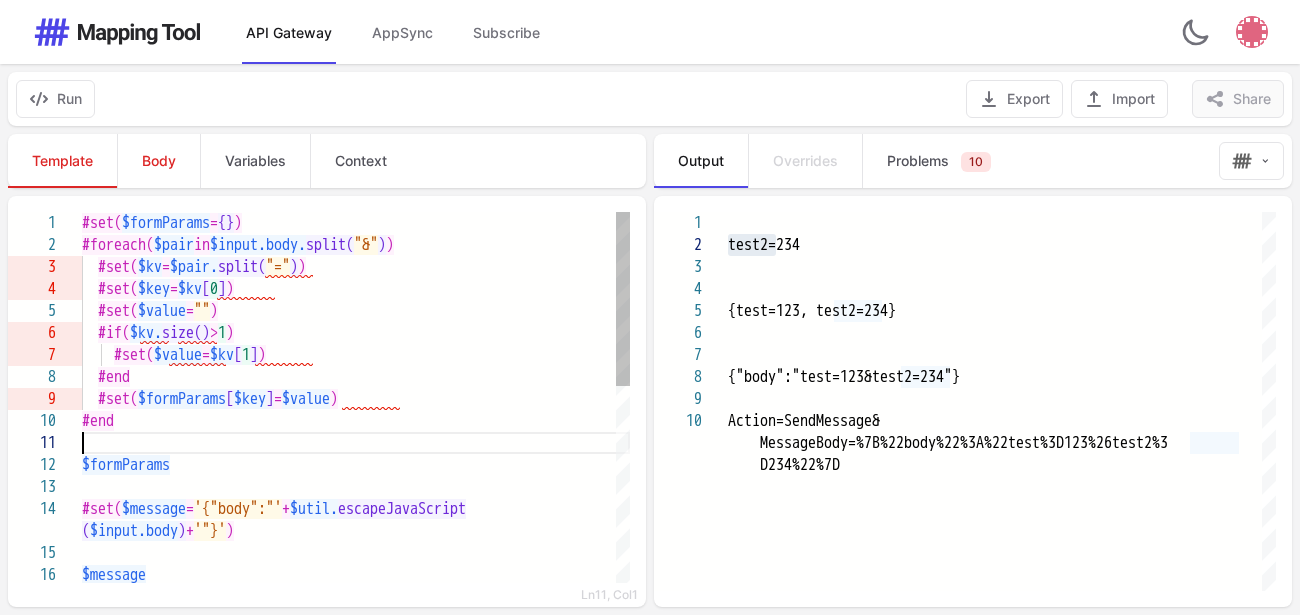 click at bounding box center (356, 443) 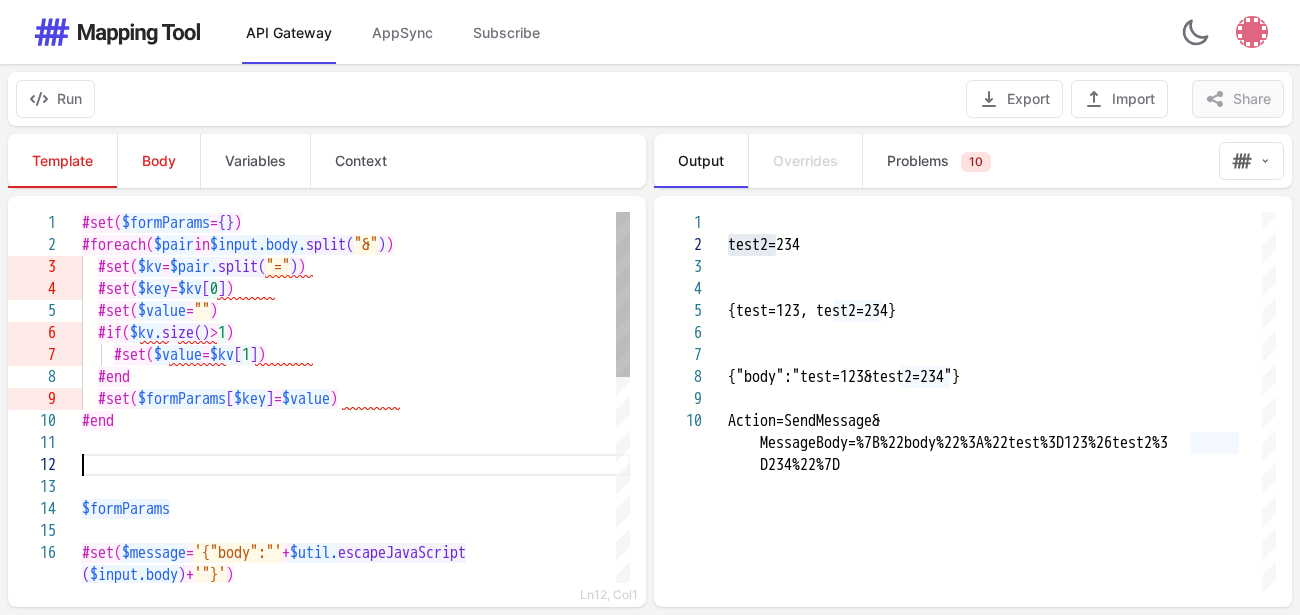 paste on "**********" 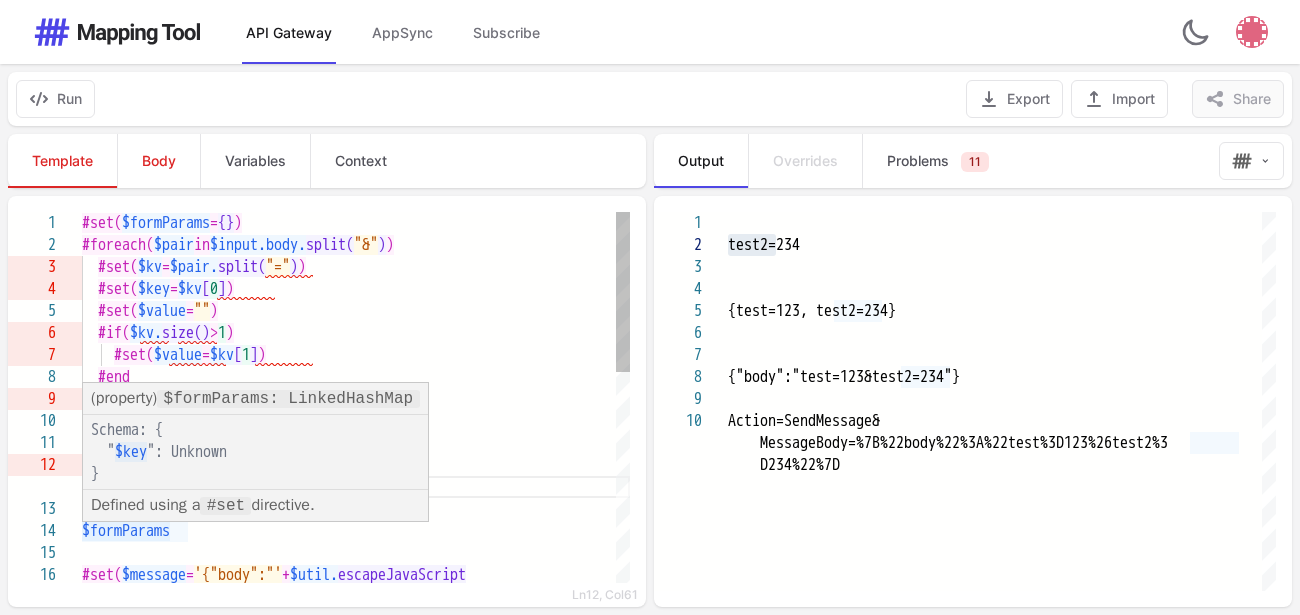 click on "#set( $formParams  =  {} ) #foreach( $pair  in  $input.body. split( "&" ) )    #set( $kv  =  $pair. split( "=" ) )    #set( $key  =  $kv [ 0 ] )    #set( $value  =  "" )    #if( $kv. size()  >  1 )      #set( $value  =  $kv [ 1 ] )    #end    #set( $formParams [ $key ]  =  $value ) #end $formParams   #set( $message  =  '{"body":"' + $util. escapeJavaScript #set( $json  =  $util. toJson({ "form_parameters" :  $formParams }) )" at bounding box center (500082, 500212) 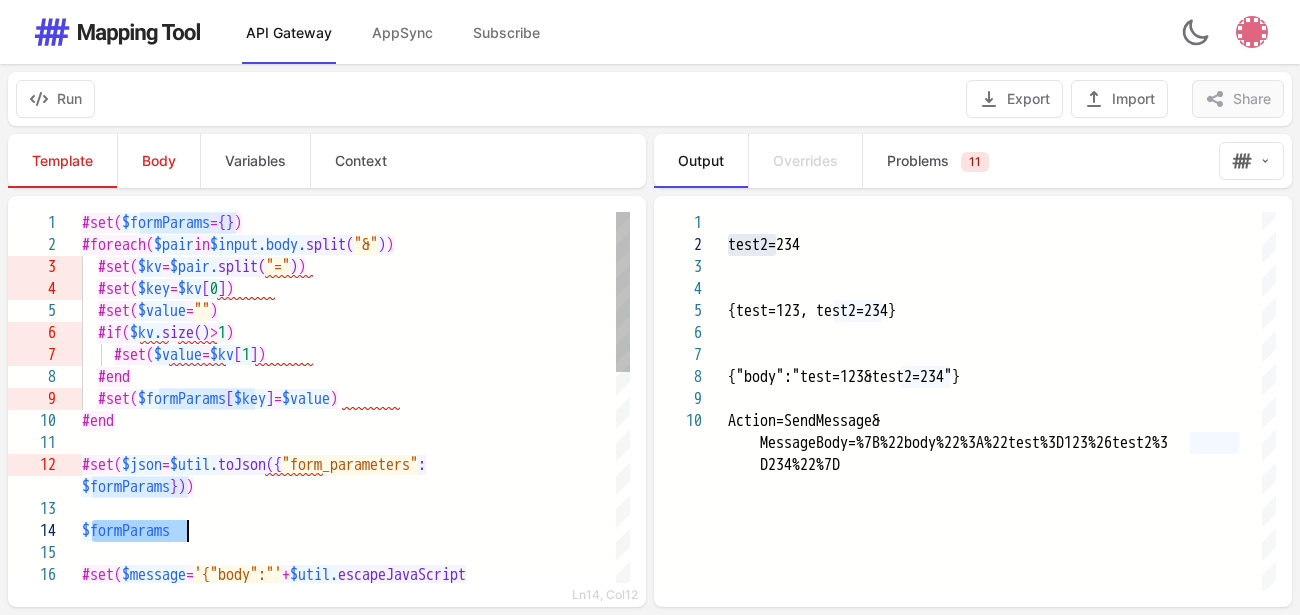 click on "#set( $formParams  =  {} ) #foreach( $pair  in  $input.body. split( "&" ) )    #set( $kv  =  $pair. split( "=" ) )    #set( $key  =  $kv [ 0 ] )    #set( $value  =  "" )    #if( $kv. size()  >  1 )      #set( $value  =  $kv [ 1 ] )    #end    #set( $formParams [ $key ]  =  $value ) #end $formParams   #set( $message  =  '{"body":"' + $util. escapeJavaScript #set( $json  =  $util. toJson({ "form_parameters" :  $formParams }) )" at bounding box center (500082, 500212) 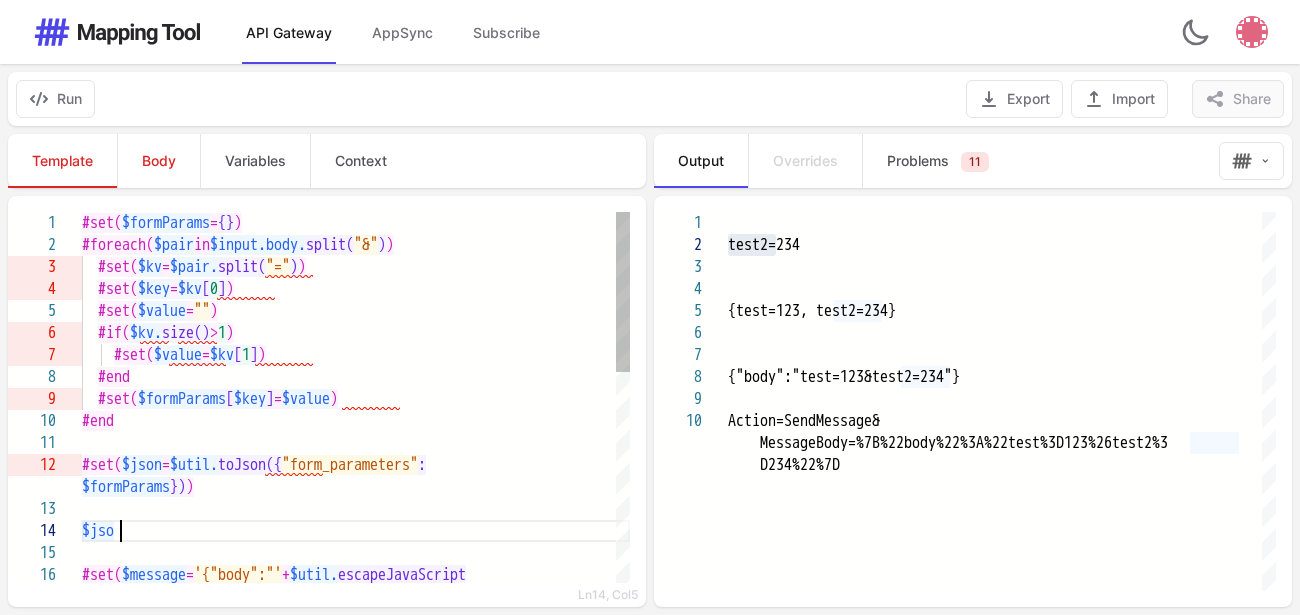 scroll, scrollTop: 67, scrollLeft: 48, axis: both 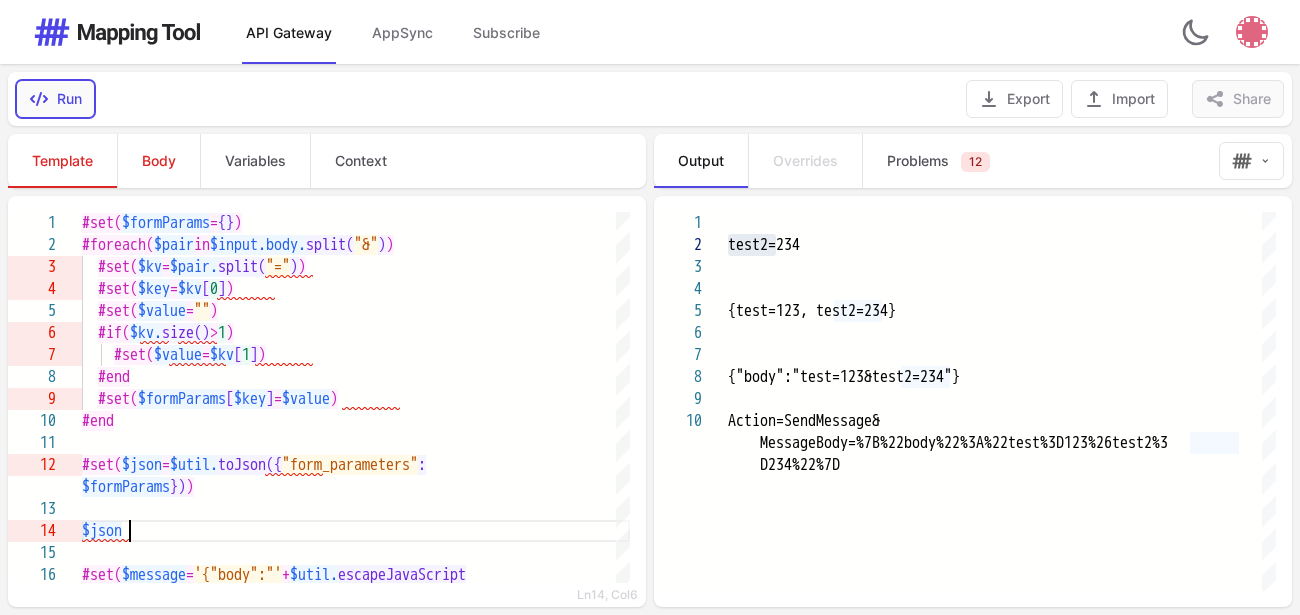 click on "Run" at bounding box center (55, 99) 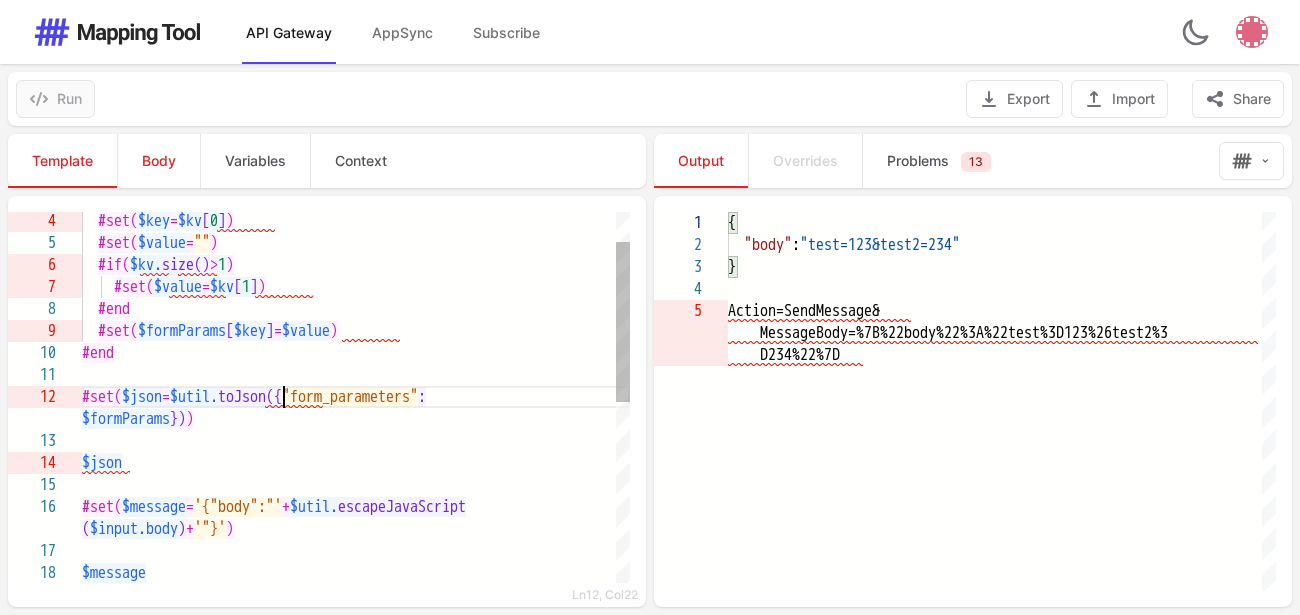 click on "toJson({" at bounding box center (250, 397) 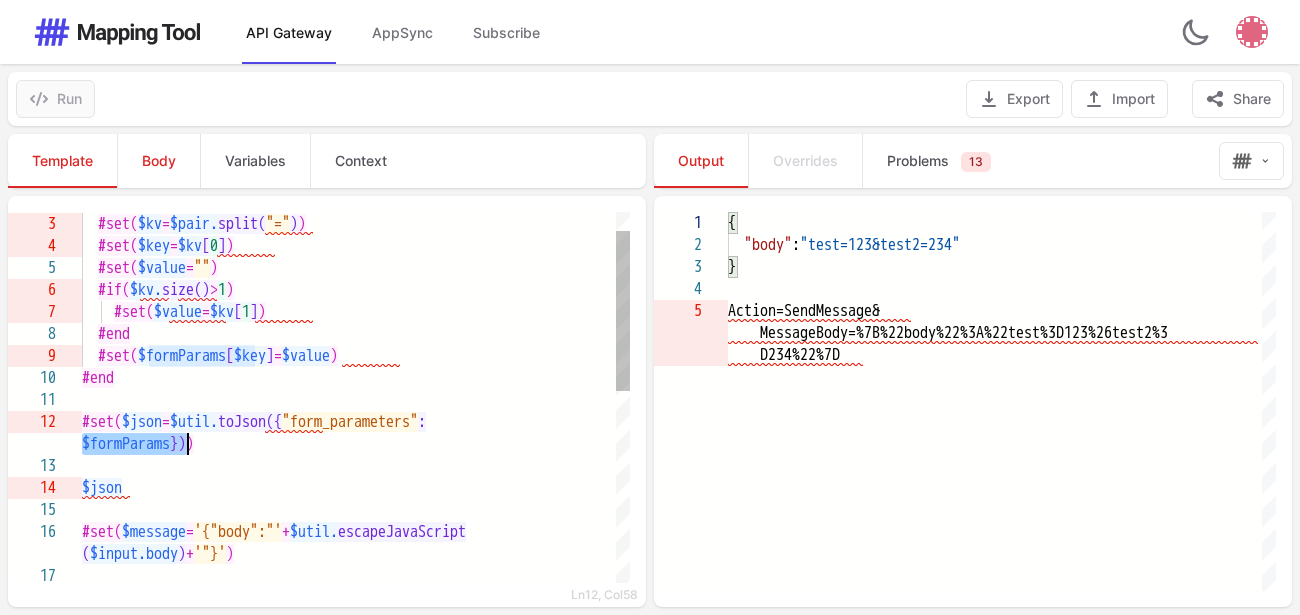 drag, startPoint x: 83, startPoint y: 444, endPoint x: 185, endPoint y: 435, distance: 102.396286 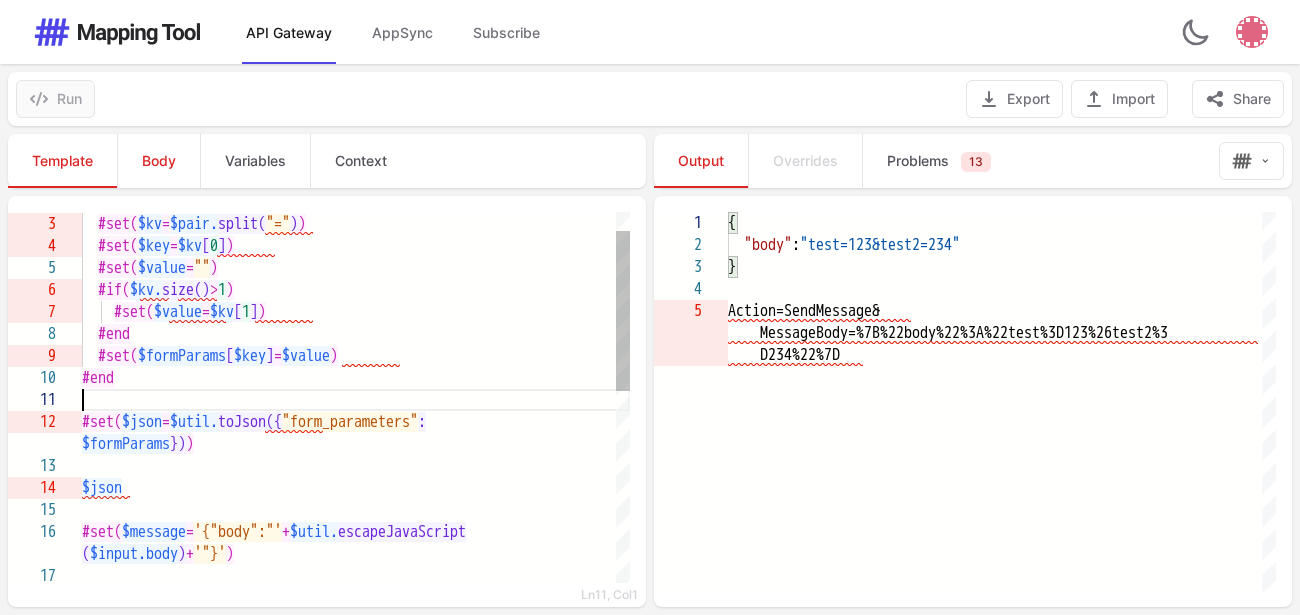 click at bounding box center (356, 400) 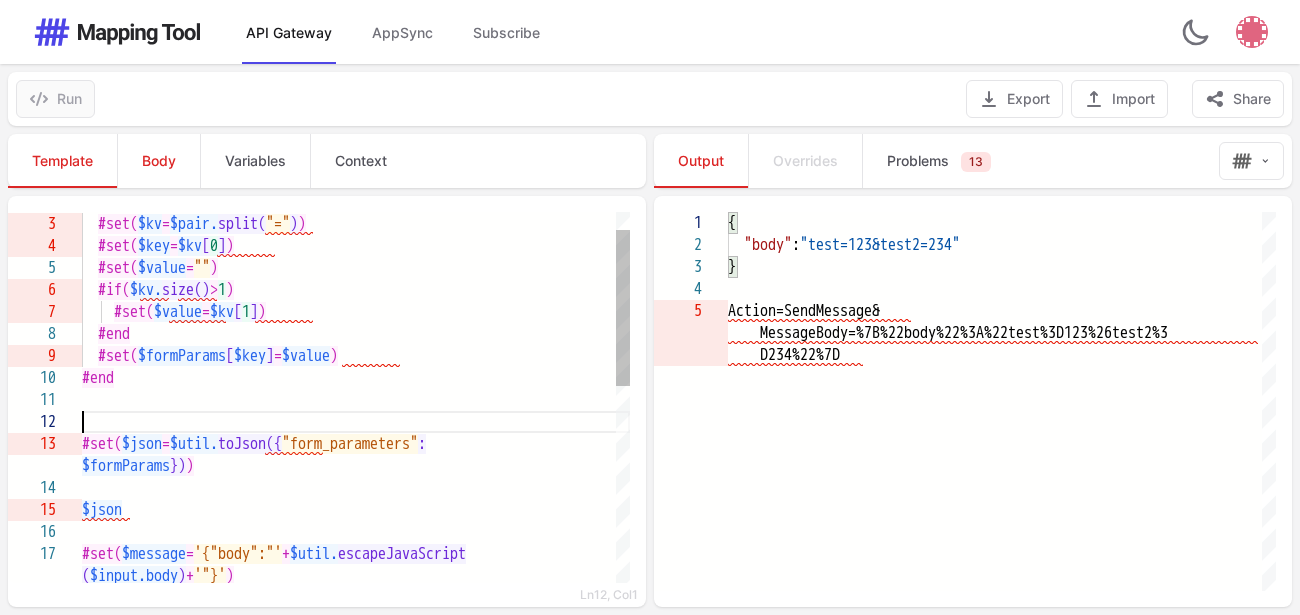 scroll, scrollTop: 41, scrollLeft: 0, axis: vertical 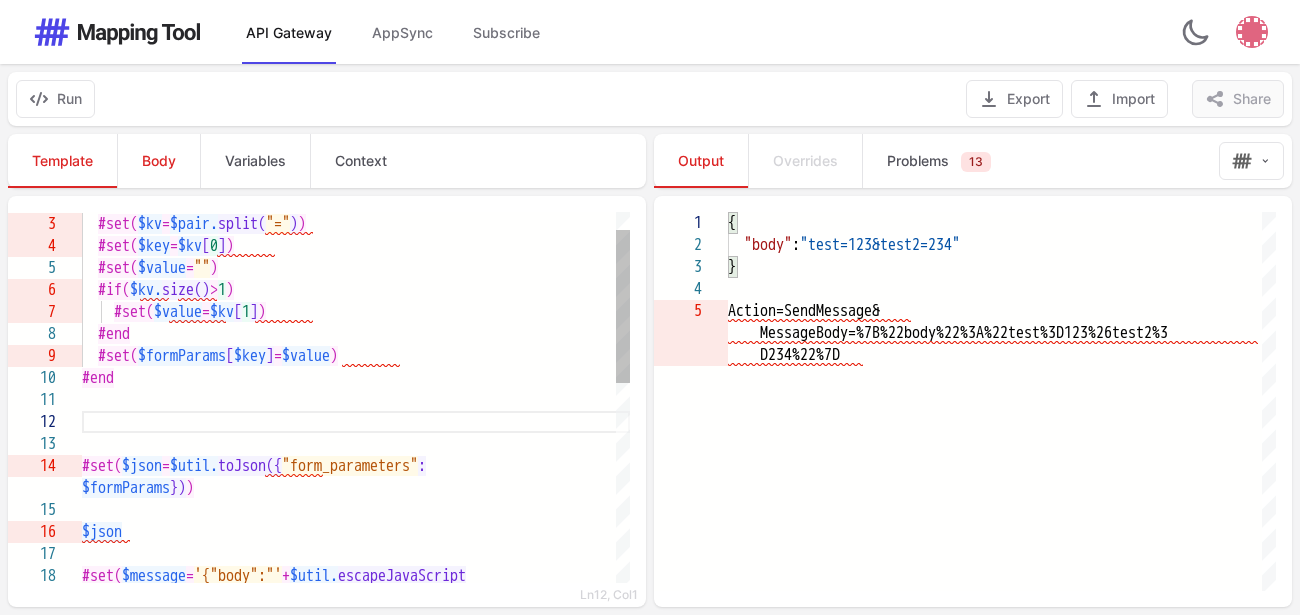 paste on "**********" 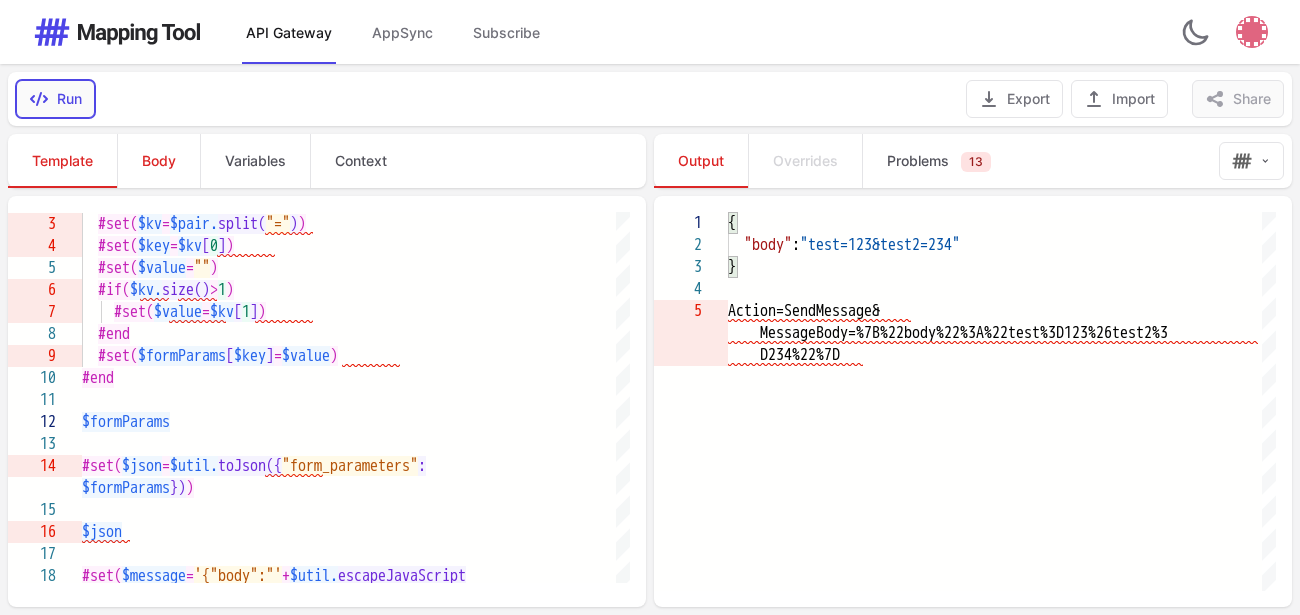 click on "Run" at bounding box center [55, 99] 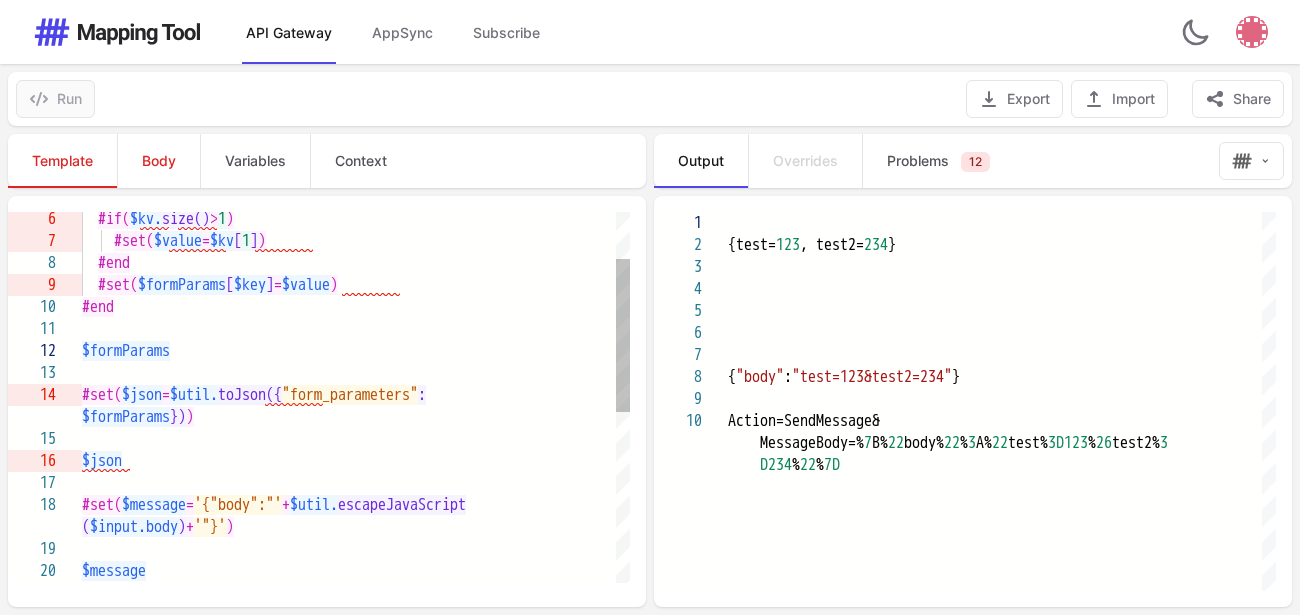 scroll, scrollTop: 41, scrollLeft: 104, axis: both 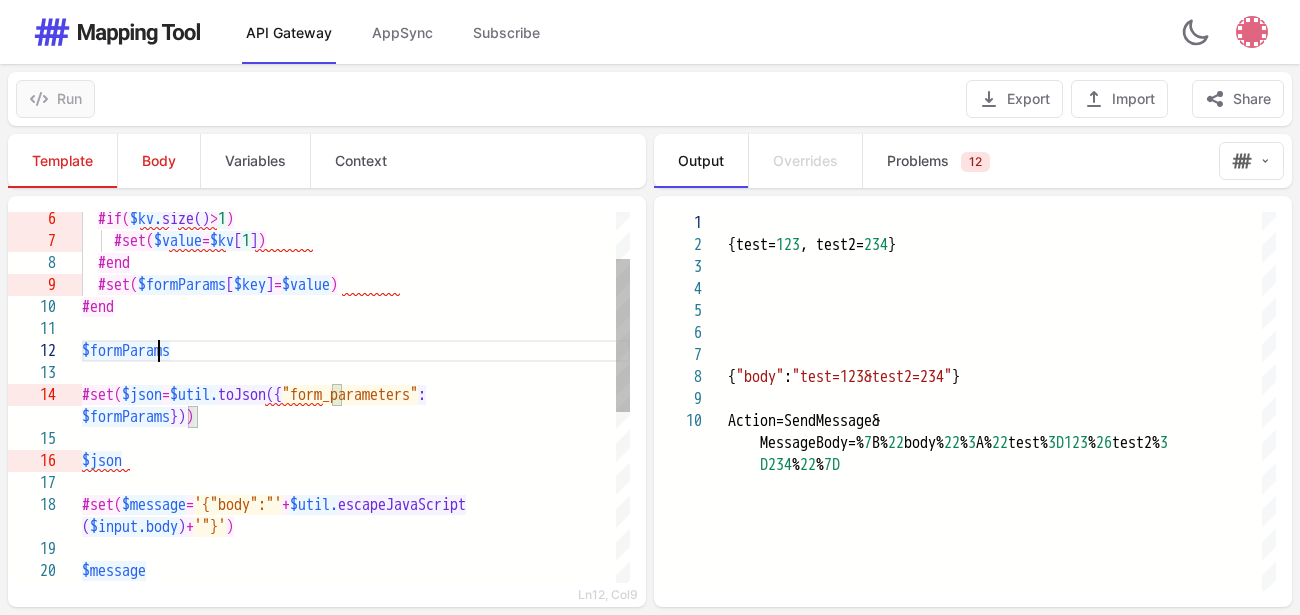 click on "#if( $kv. size()  >  1 )      #set( $value  =  $kv [ 1 ] )    #end    #set( $formParams [ $key ]  =  $value ) #end $json   #set( $message  =  '{"body":"' + $util. escapeJavaScript #set( $json  =  $util. toJson({ "form_parameters" :  $formParams }) ) $formParams ( $input.body ) + '"}' ) $message" at bounding box center [500082, 500098] 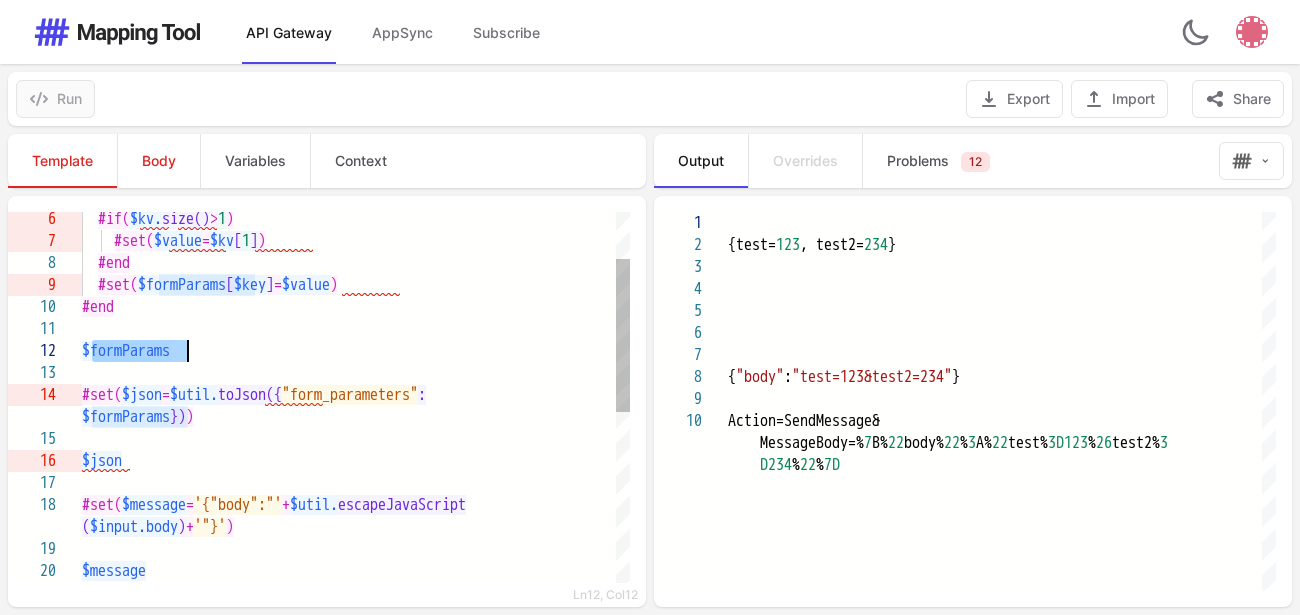 click on "#if( $kv. size()  >  1 )      #set( $value  =  $kv [ 1 ] )    #end    #set( $formParams [ $key ]  =  $value ) #end $json   #set( $message  =  '{"body":"' + $util. escapeJavaScript #set( $json  =  $util. toJson({ "form_parameters" :  $formParams }) ) $formParams ( $input.body ) + '"}' ) $message" at bounding box center (500082, 500098) 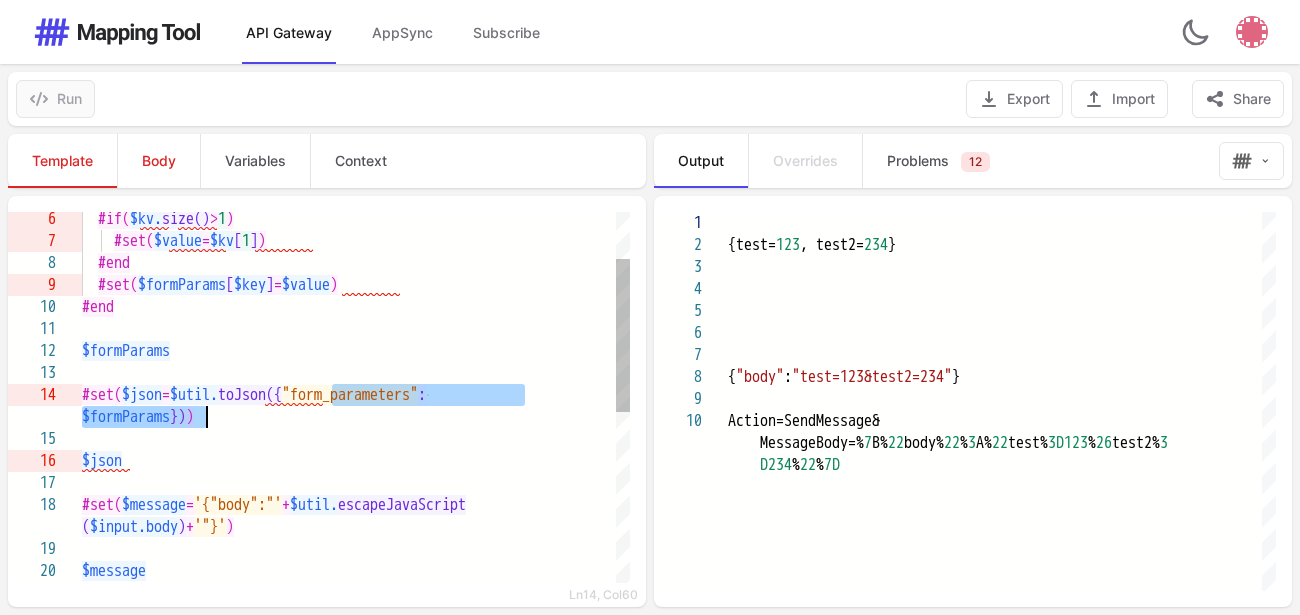 drag, startPoint x: 333, startPoint y: 394, endPoint x: 212, endPoint y: 408, distance: 121.80723 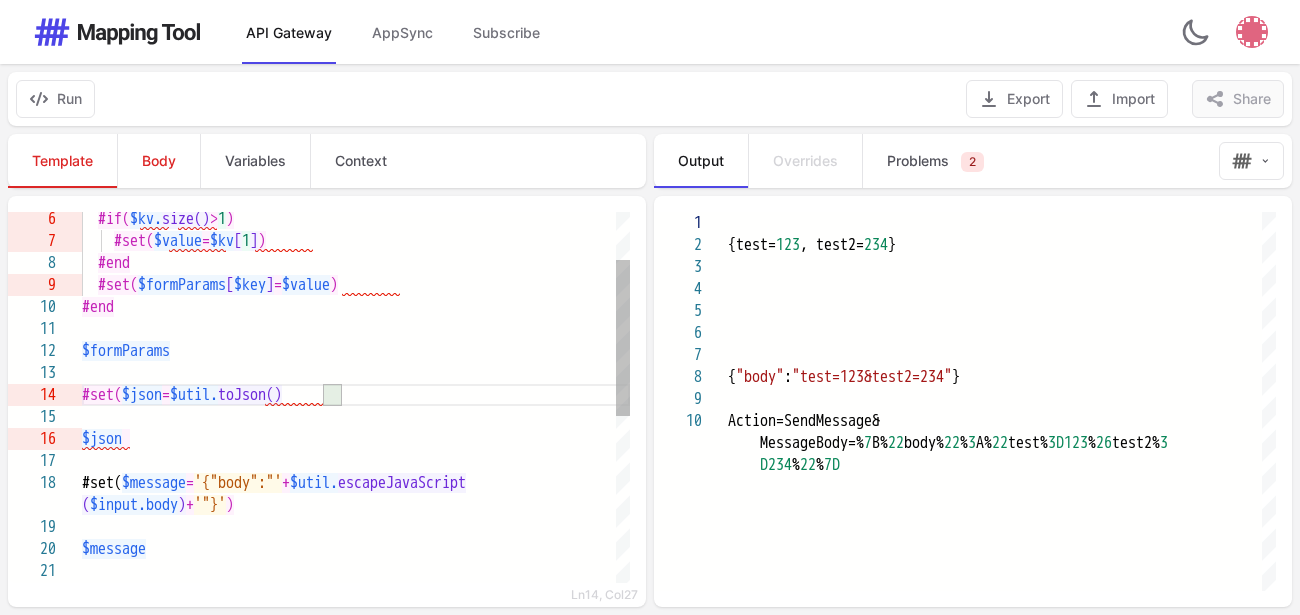 paste on "**********" 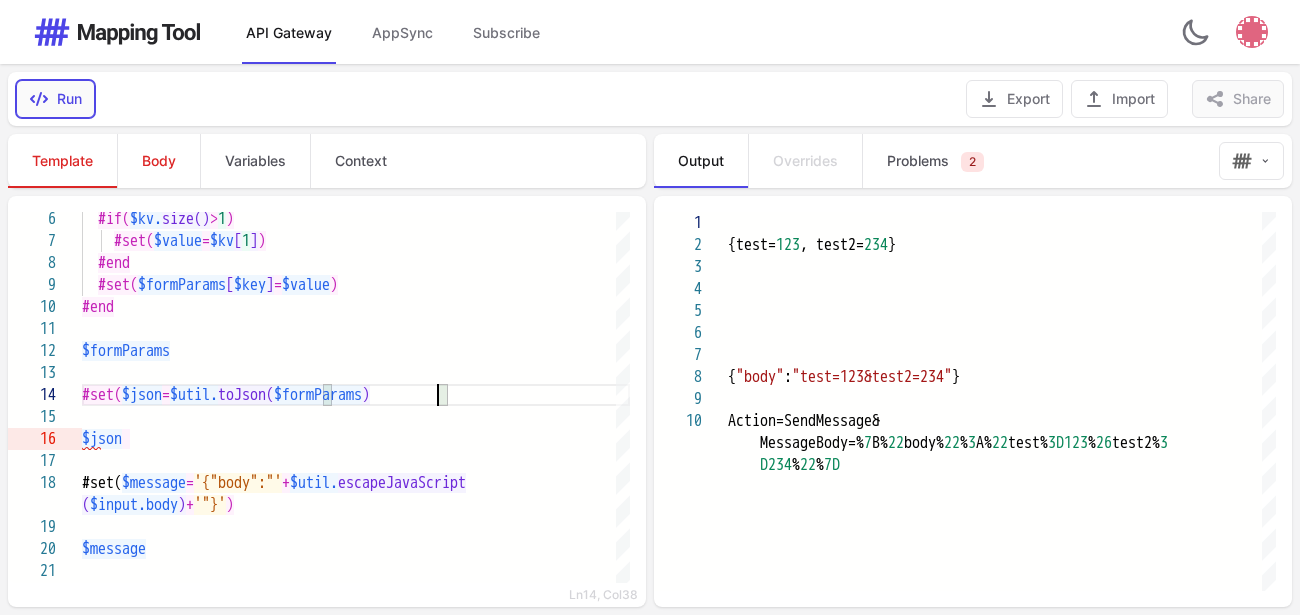 click on "Run" at bounding box center [55, 99] 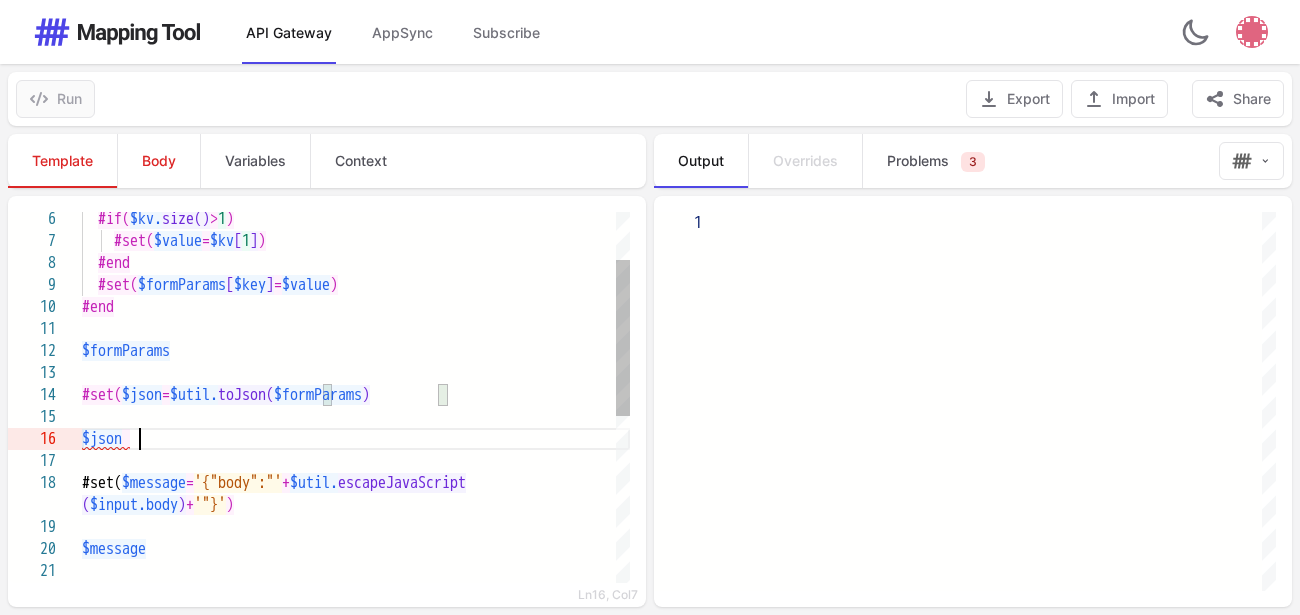 scroll, scrollTop: 41, scrollLeft: 356, axis: both 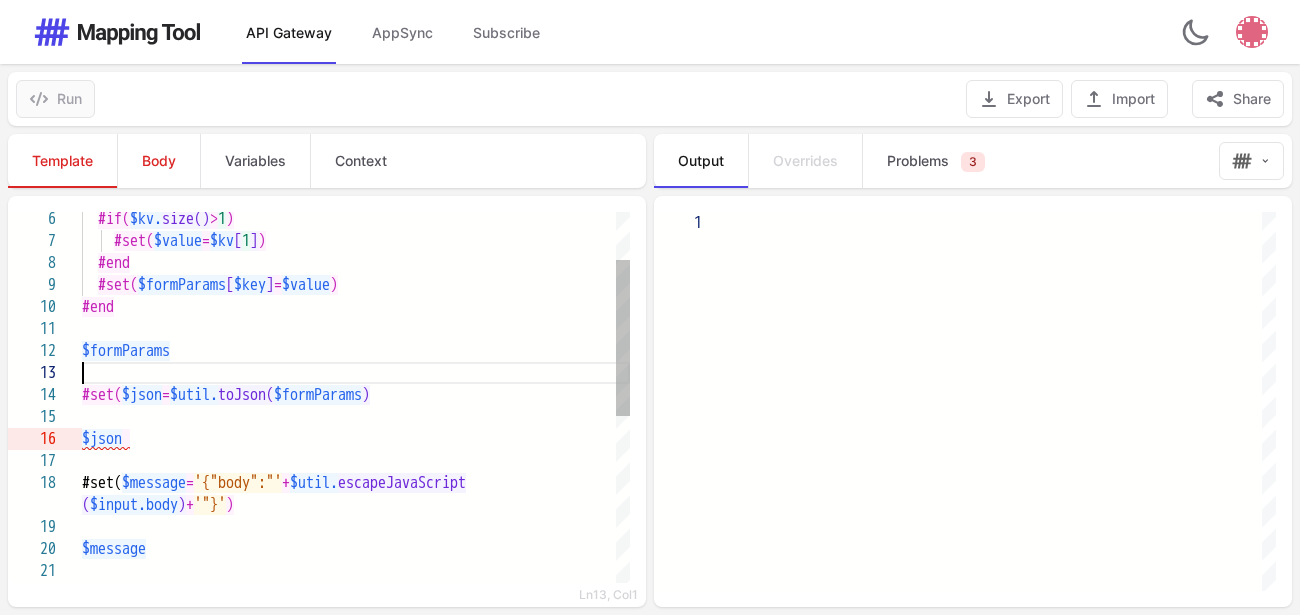 click at bounding box center [356, 373] 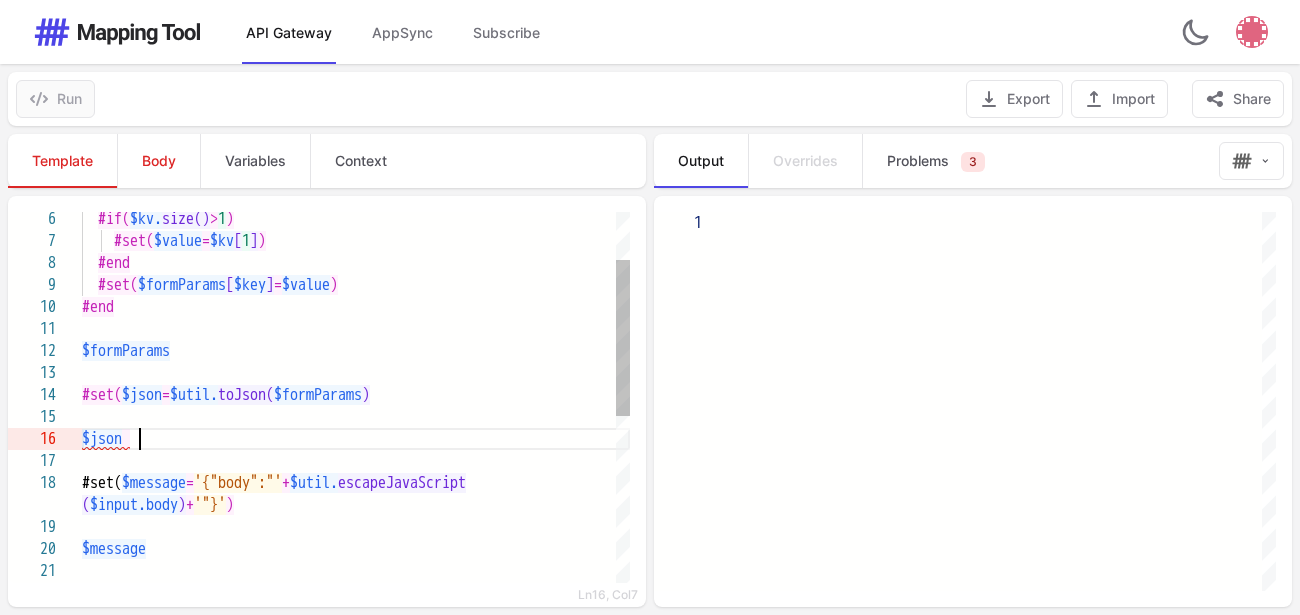 click at bounding box center [126, 439] 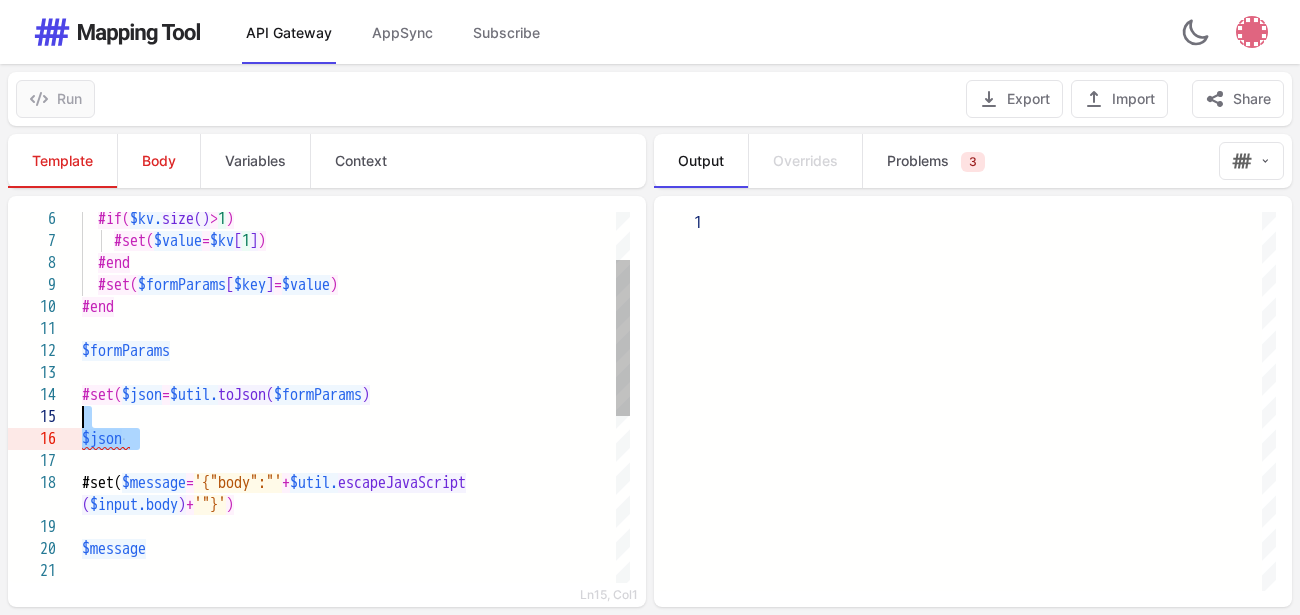drag, startPoint x: 160, startPoint y: 433, endPoint x: 124, endPoint y: 423, distance: 37.363083 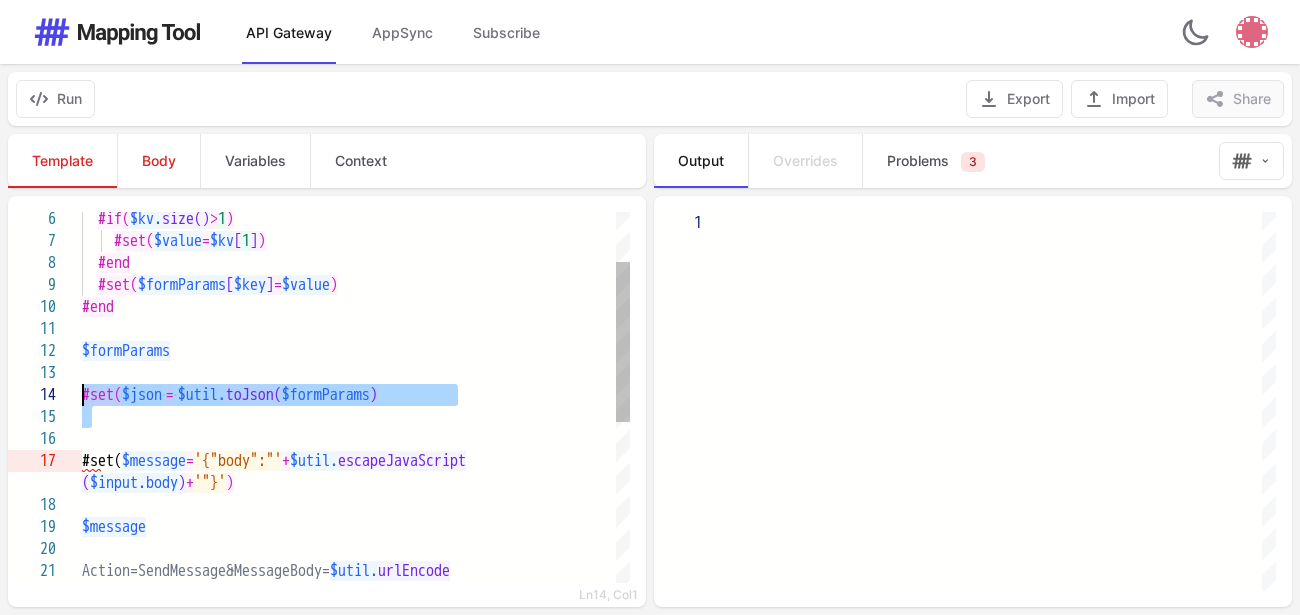 drag, startPoint x: 161, startPoint y: 436, endPoint x: 78, endPoint y: 394, distance: 93.0215 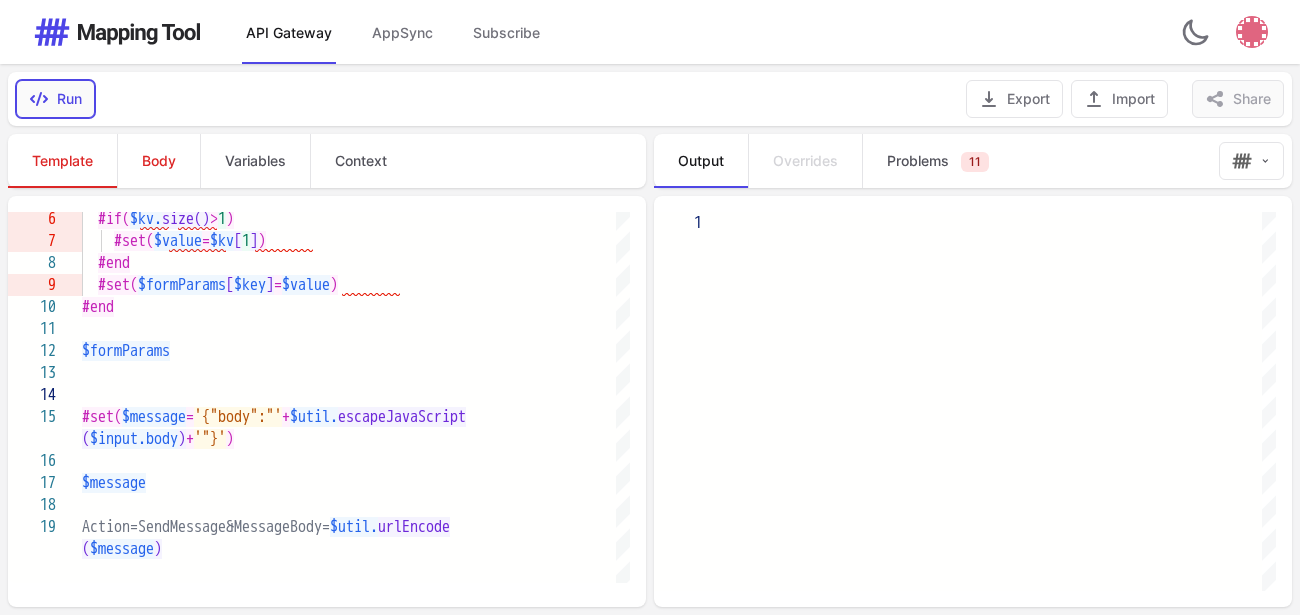 click on "Run" at bounding box center [55, 99] 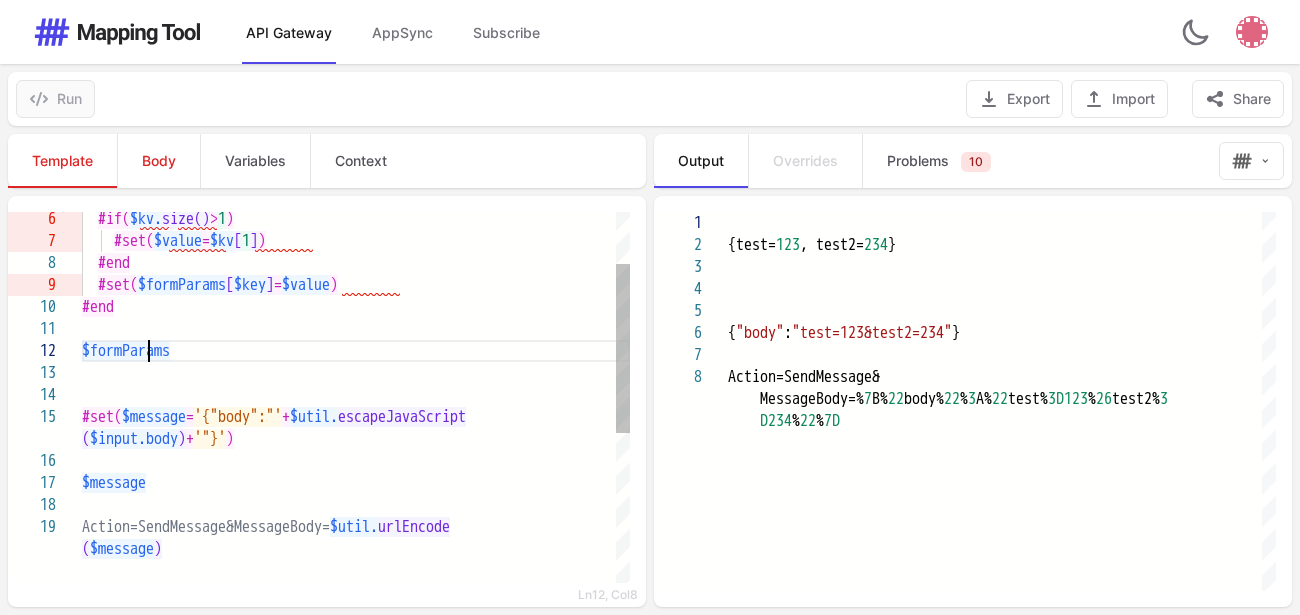 scroll, scrollTop: 41, scrollLeft: 0, axis: vertical 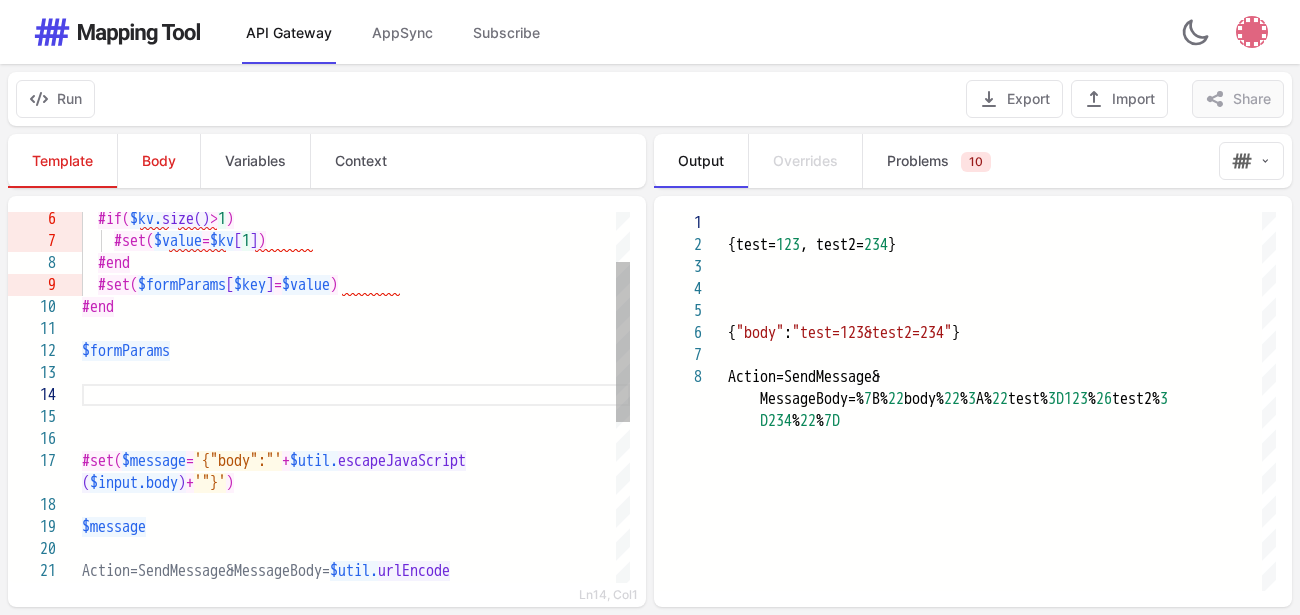 paste on "**********" 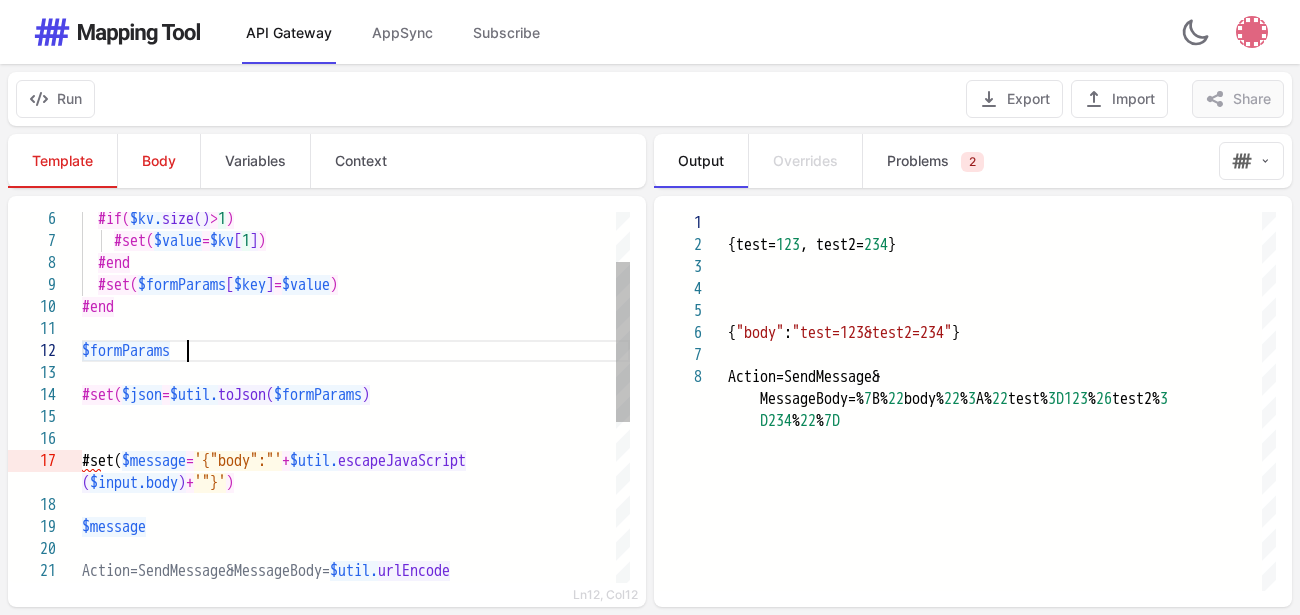 click on "$formParams" at bounding box center [356, 351] 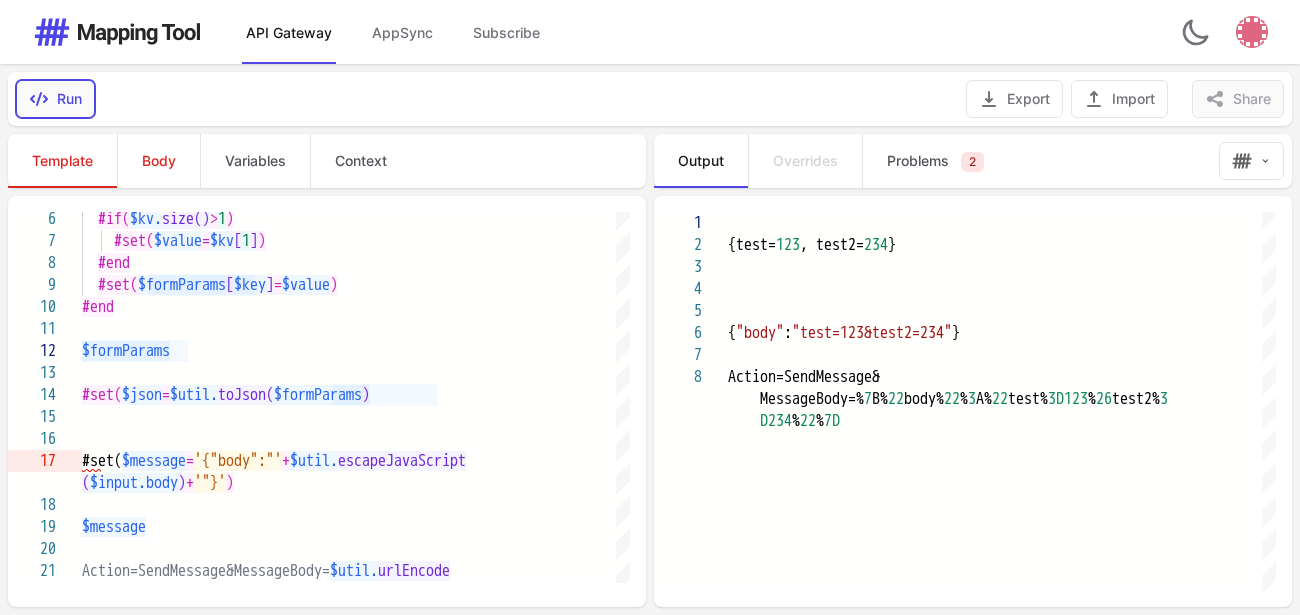 click on "Run" at bounding box center [55, 99] 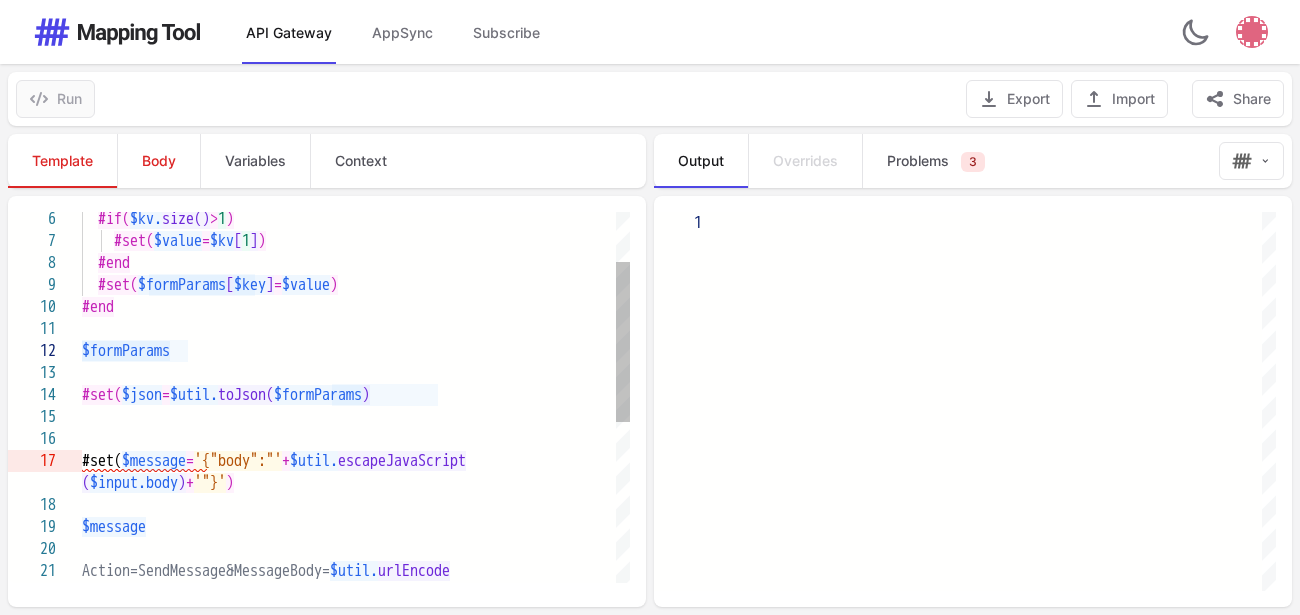 scroll, scrollTop: 67, scrollLeft: 104, axis: both 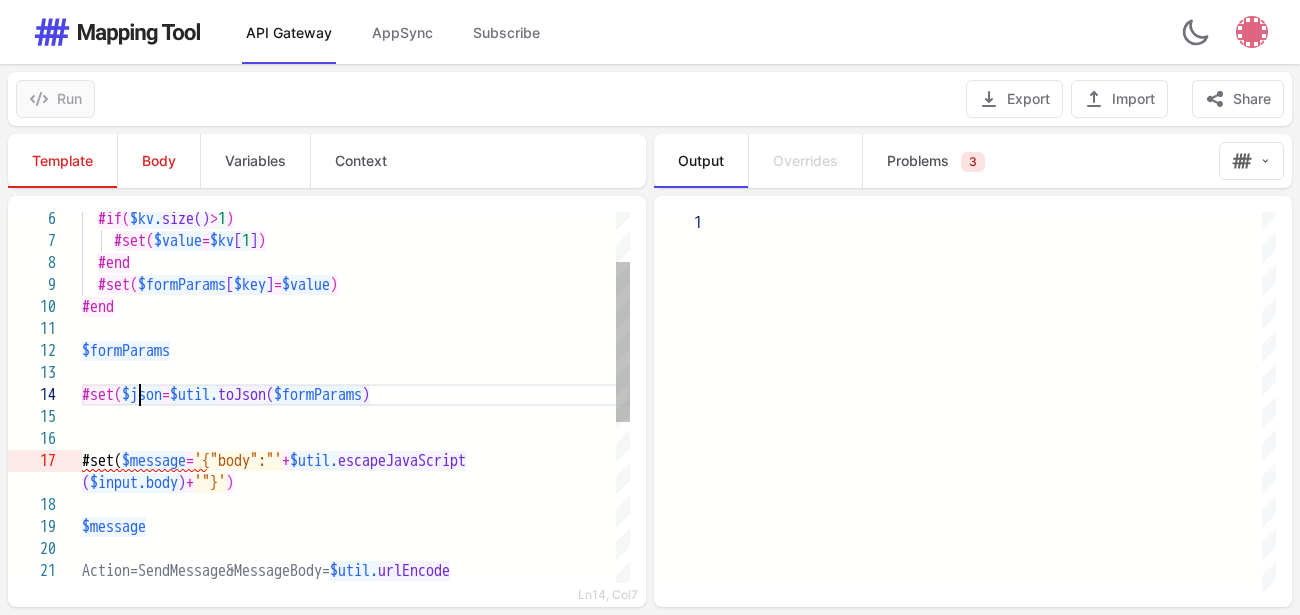 click on "$json" at bounding box center (142, 395) 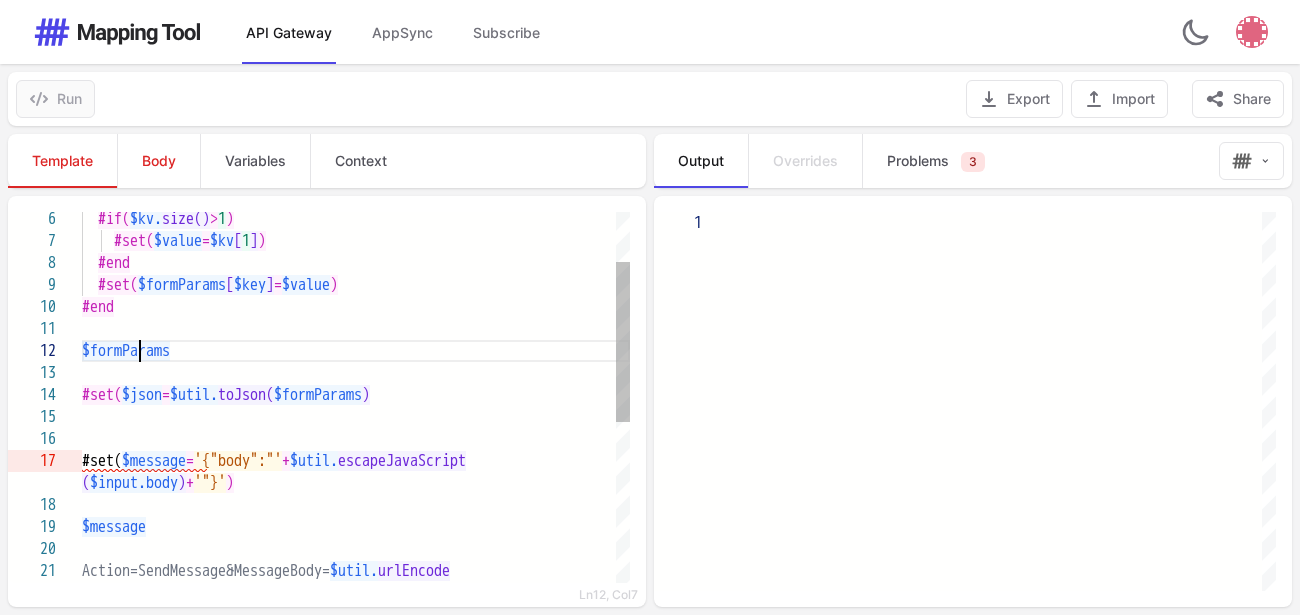click on "$formParams" at bounding box center [126, 351] 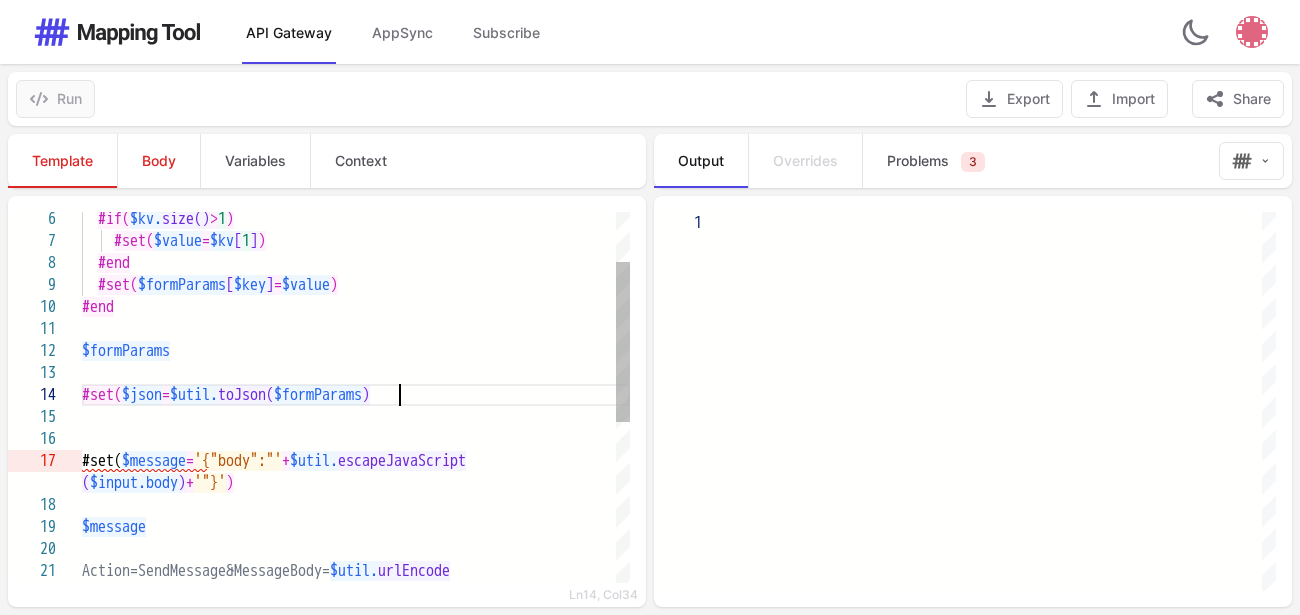 click on "$formParams" at bounding box center [318, 395] 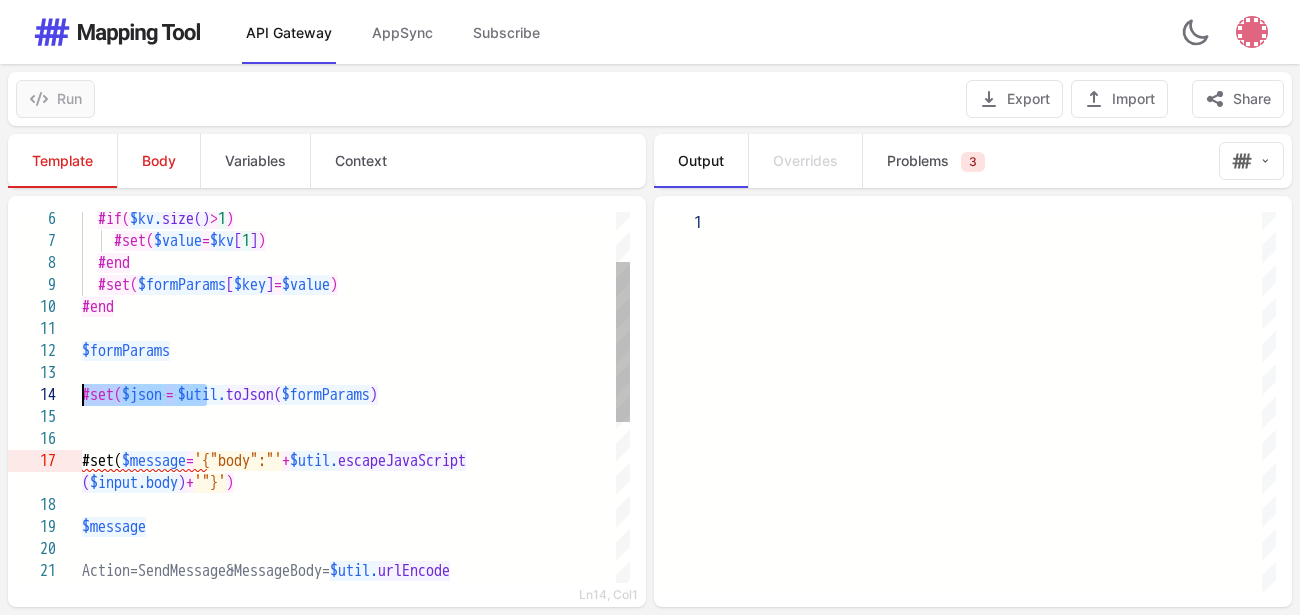 drag, startPoint x: 203, startPoint y: 398, endPoint x: 83, endPoint y: 398, distance: 120 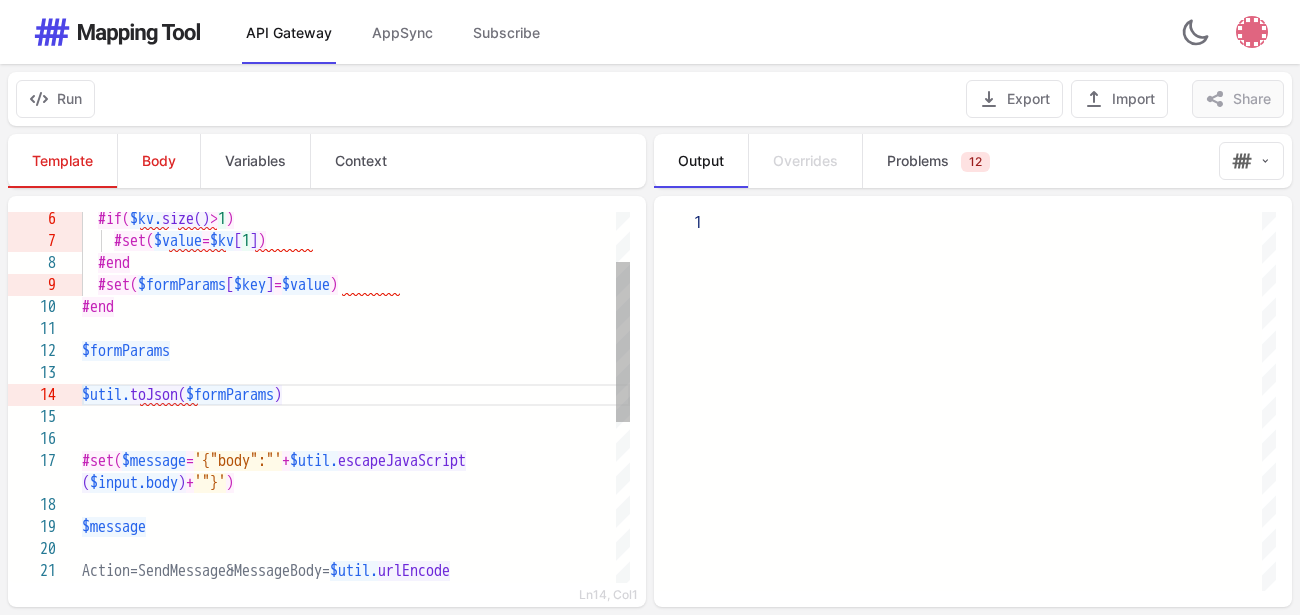 click on "$util. toJson( $formParams )" at bounding box center [356, 395] 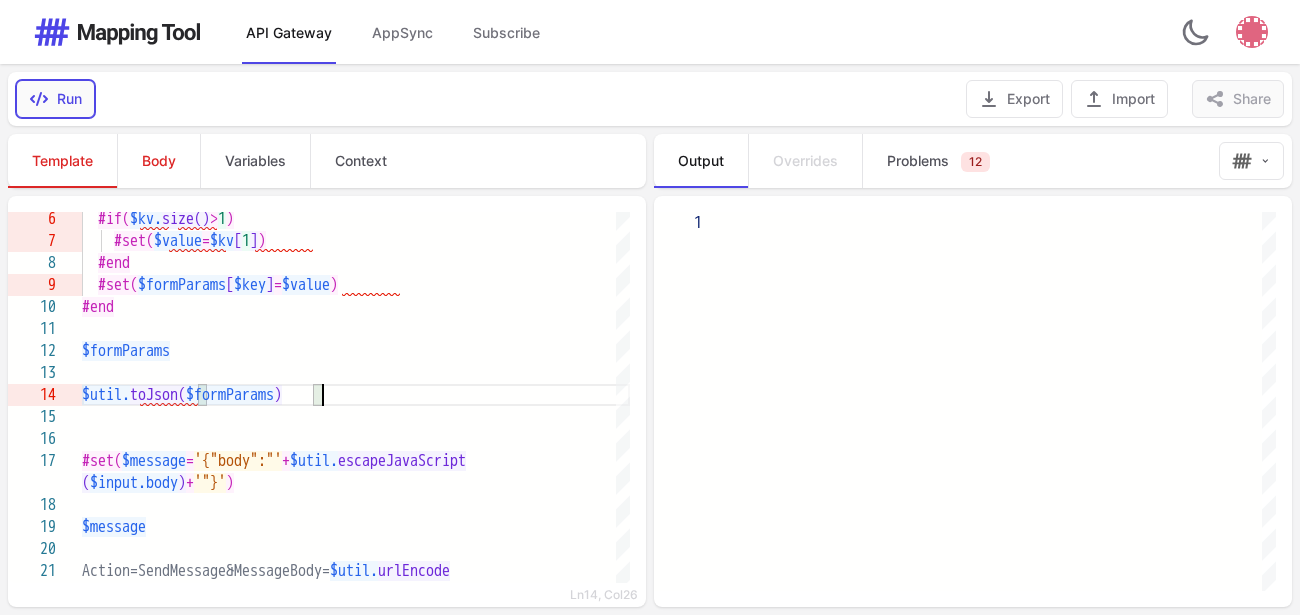 click on "Run" at bounding box center [55, 99] 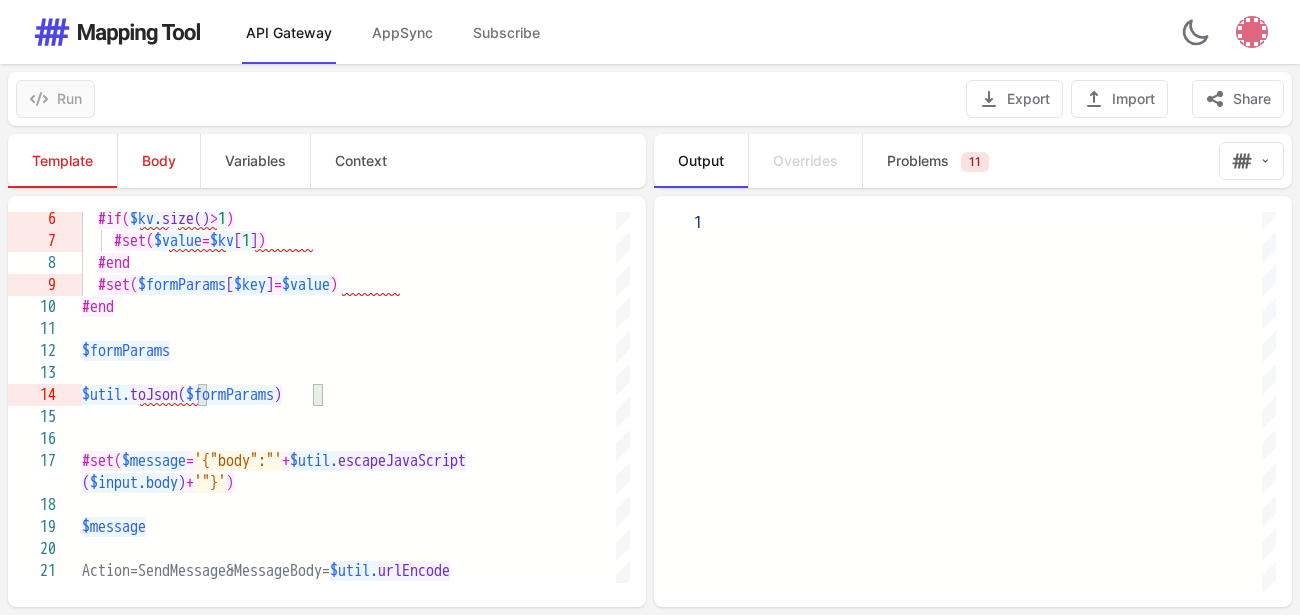 type on "**********" 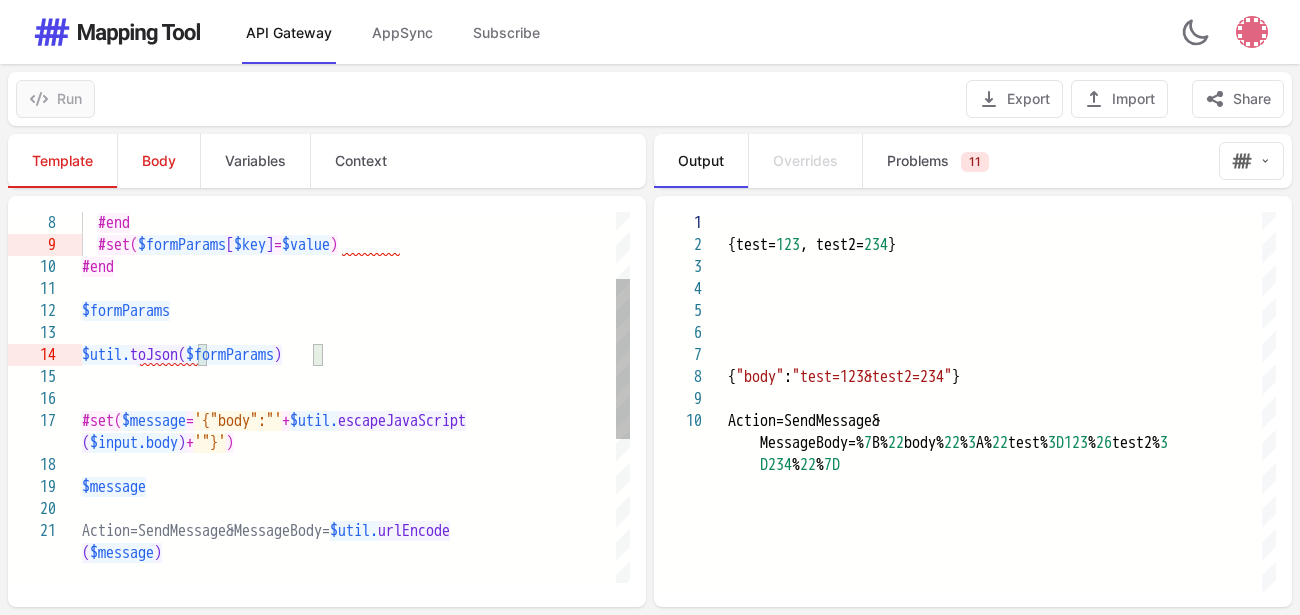 scroll, scrollTop: 67, scrollLeft: 239, axis: both 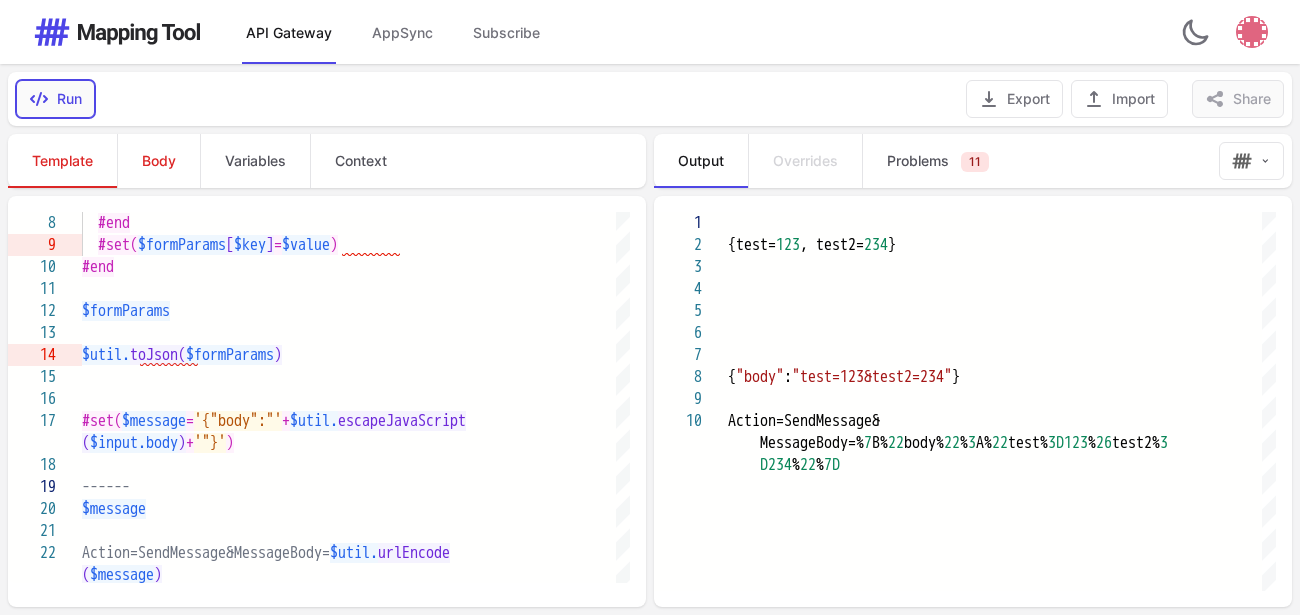 click on "Run" at bounding box center (55, 99) 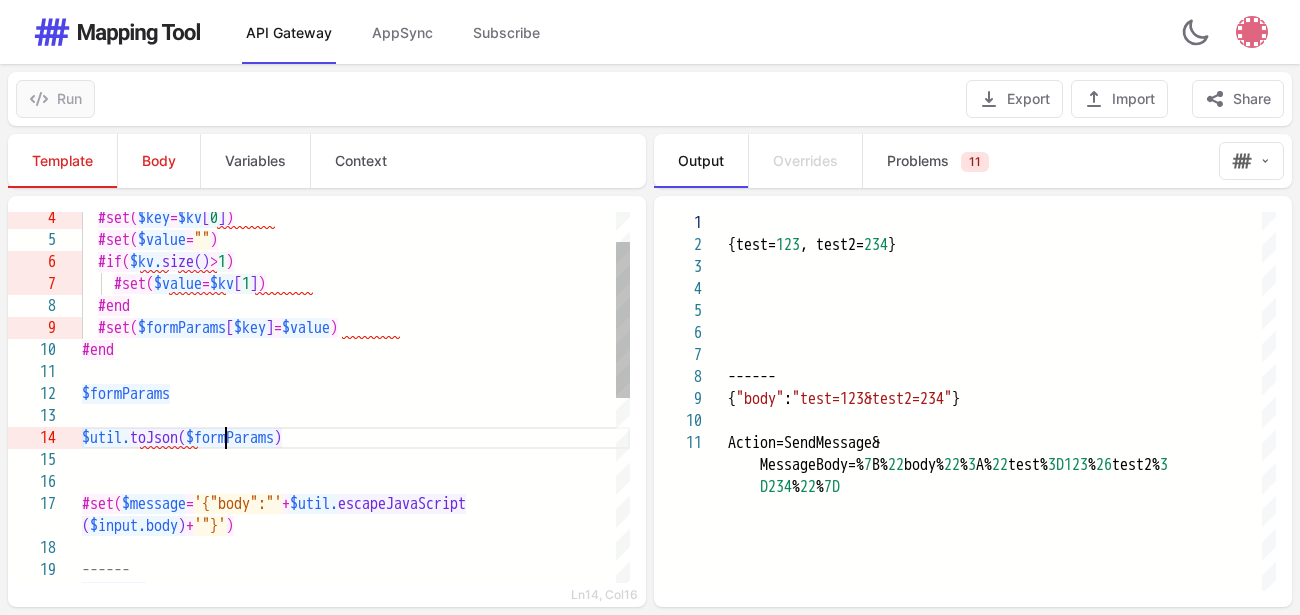 click on "#set( $formParams [ $key ]  =  $value ) #end #set( $message  =  '{"body":"' + $util. escapeJavaScript $util. toJson( $formParams ) $formParams ( $input.body ) + '"}' ) $message    #end ------      #set( $value  =  $kv [ 1 ] )    #if( $kv. size()  >  1 )    #set( $value  =  "" )    #set( $key  =  $kv [ 0 ] )" at bounding box center (500082, 500141) 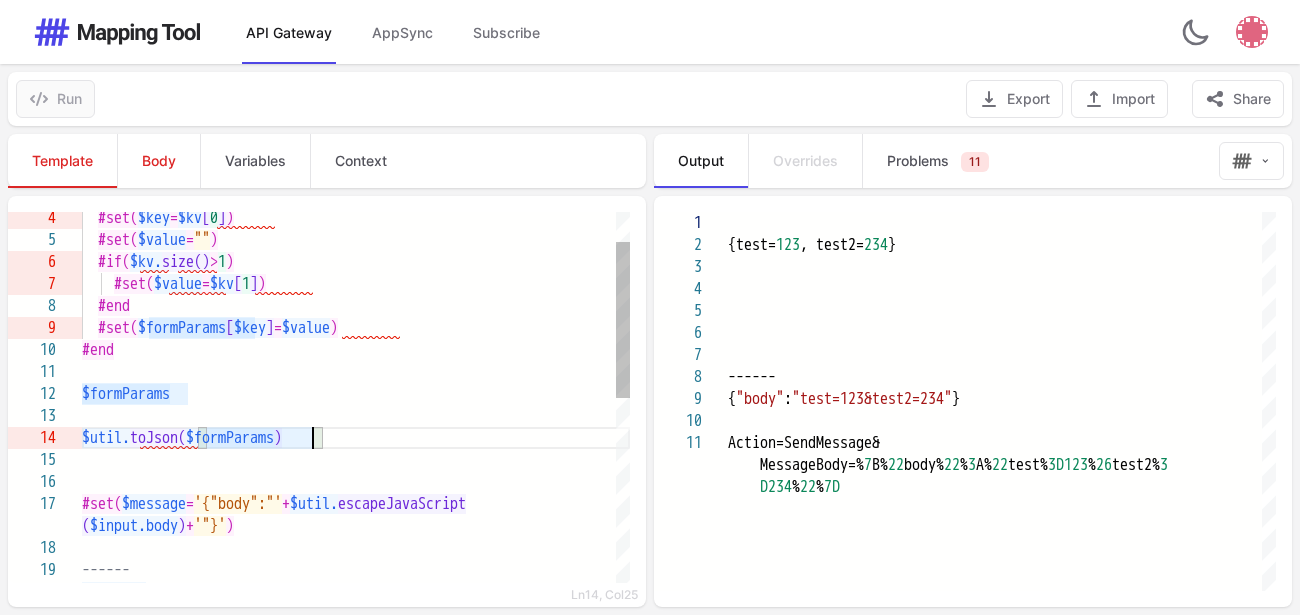click on "#set( $formParams [ $key ]  =  $value ) #end #set( $message  =  '{"body":"' + $util. escapeJavaScript $util. toJson( $formParams ) $formParams ( $input.body ) + '"}' ) $message    #end ------      #set( $value  =  $kv [ 1 ] )    #if( $kv. size()  >  1 )    #set( $value  =  "" )    #set( $key  =  $kv [ 0 ] )" at bounding box center [500082, 500141] 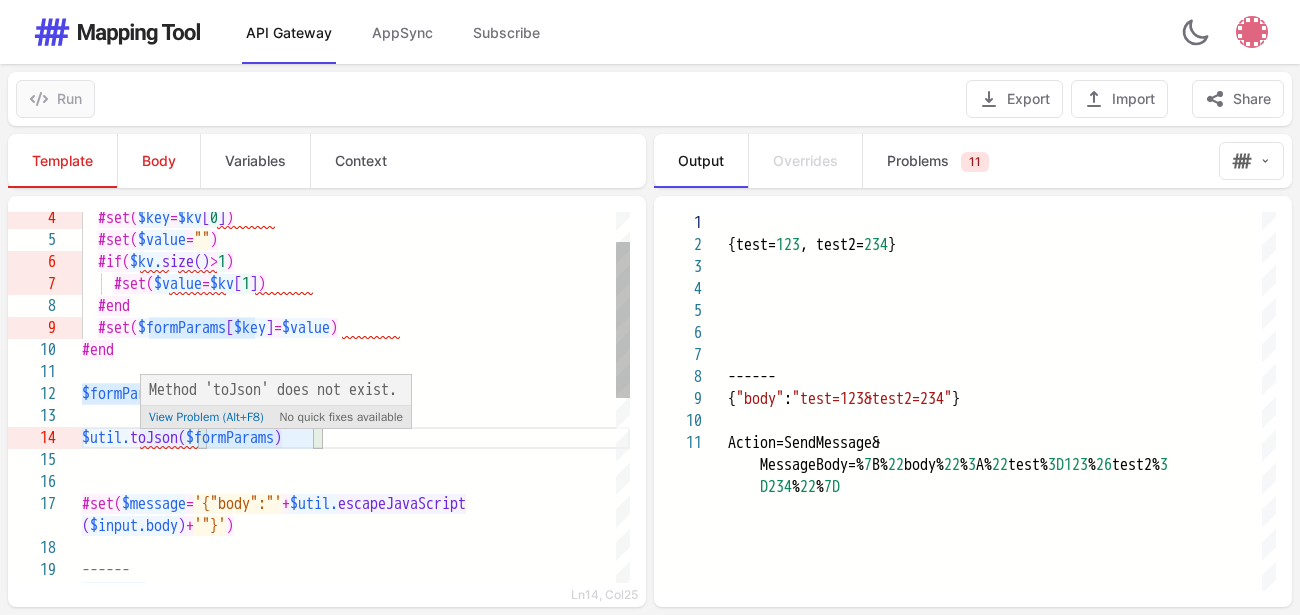 click on "toJson(" at bounding box center (158, 438) 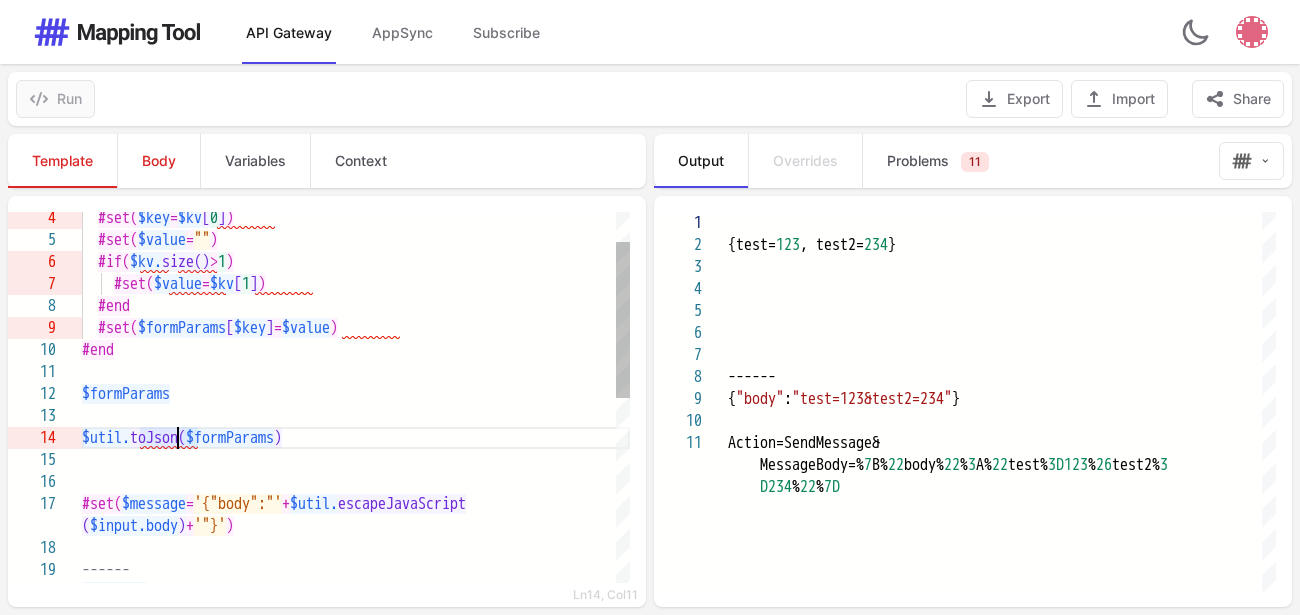 click on "toJson(" at bounding box center (158, 438) 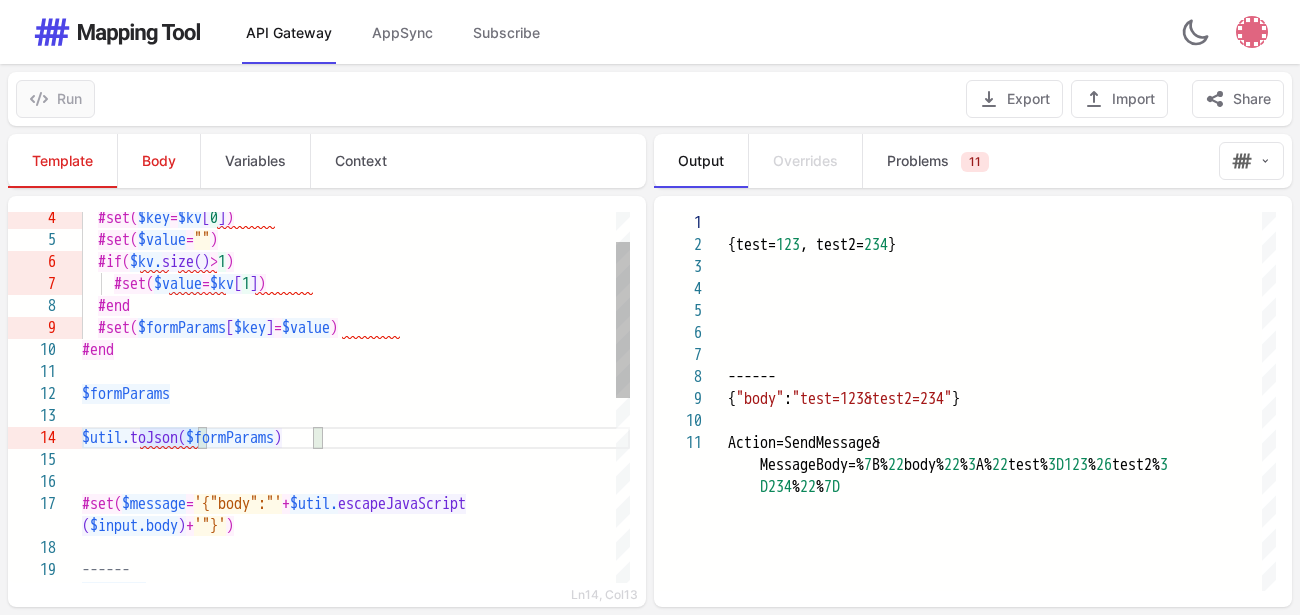scroll, scrollTop: 85, scrollLeft: 125, axis: both 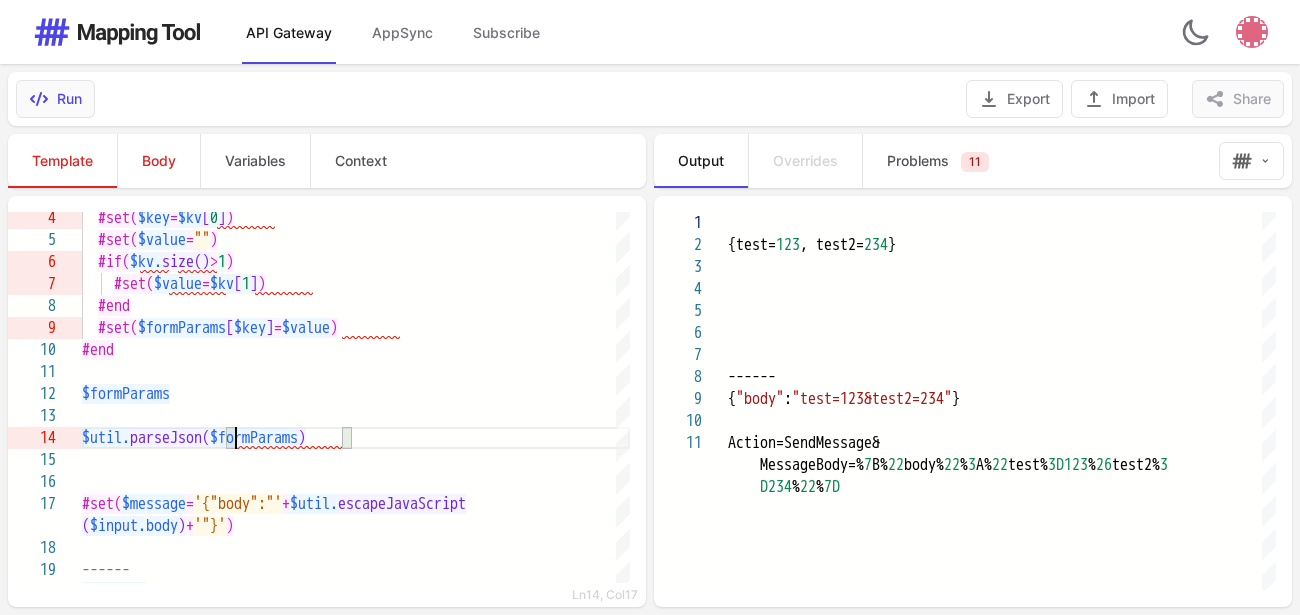type on "**********" 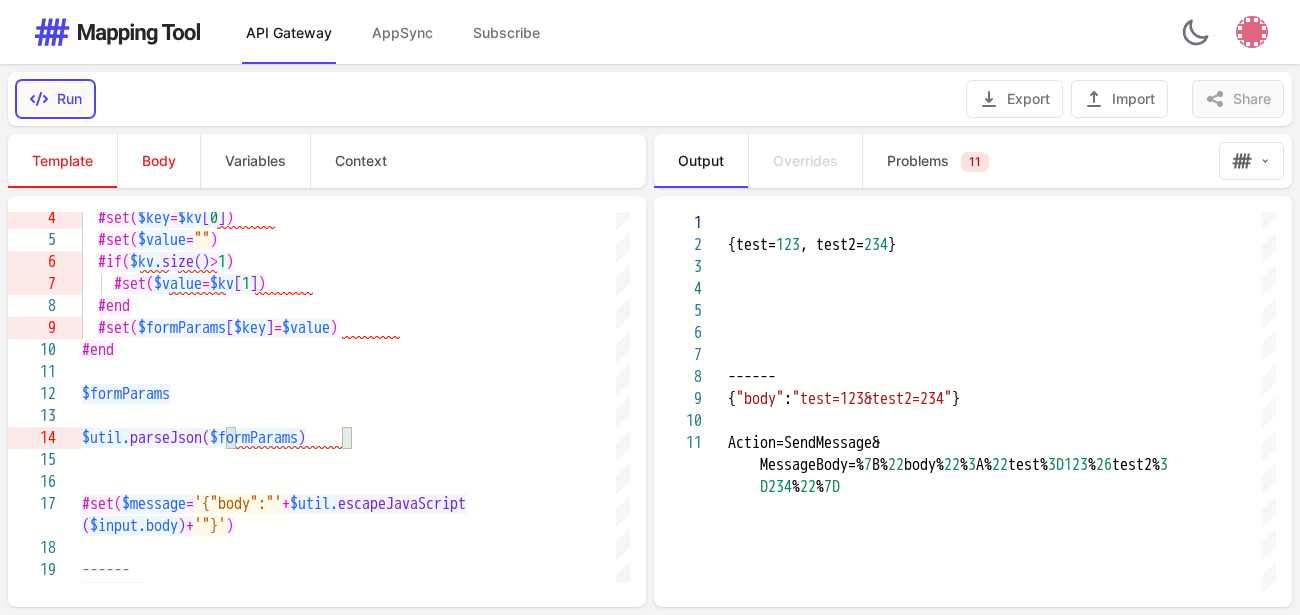 click on "Run" at bounding box center (55, 99) 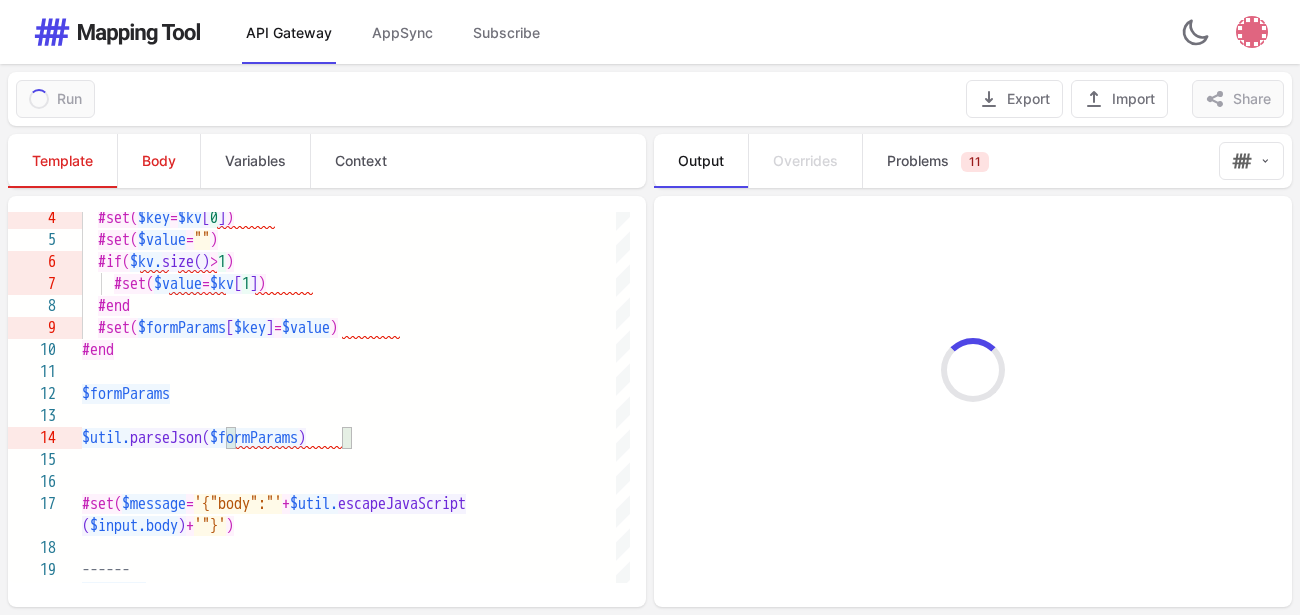 type on "**********" 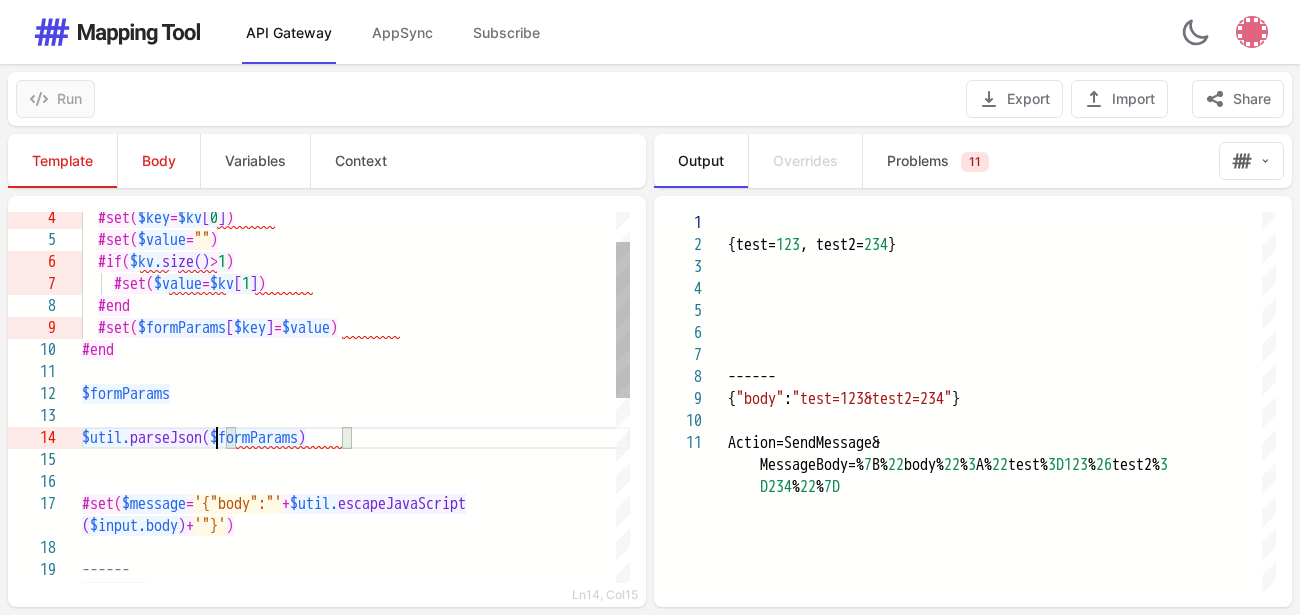 scroll, scrollTop: 85, scrollLeft: 154, axis: both 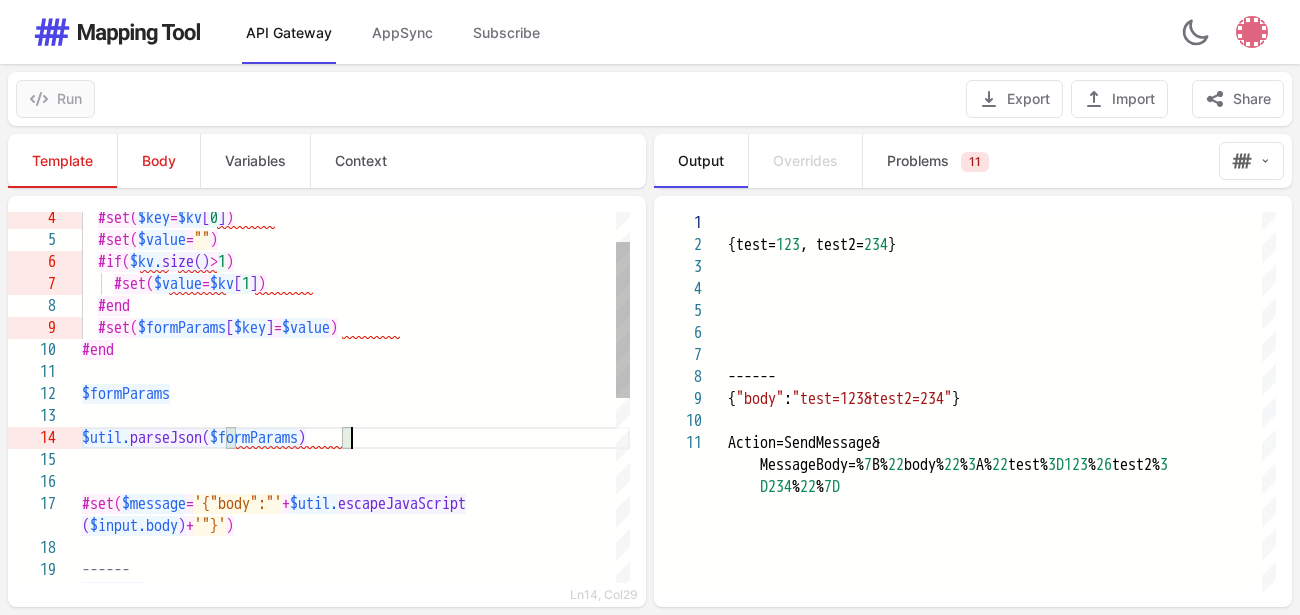 click on "$util. parseJson( $formParams )" at bounding box center [356, 438] 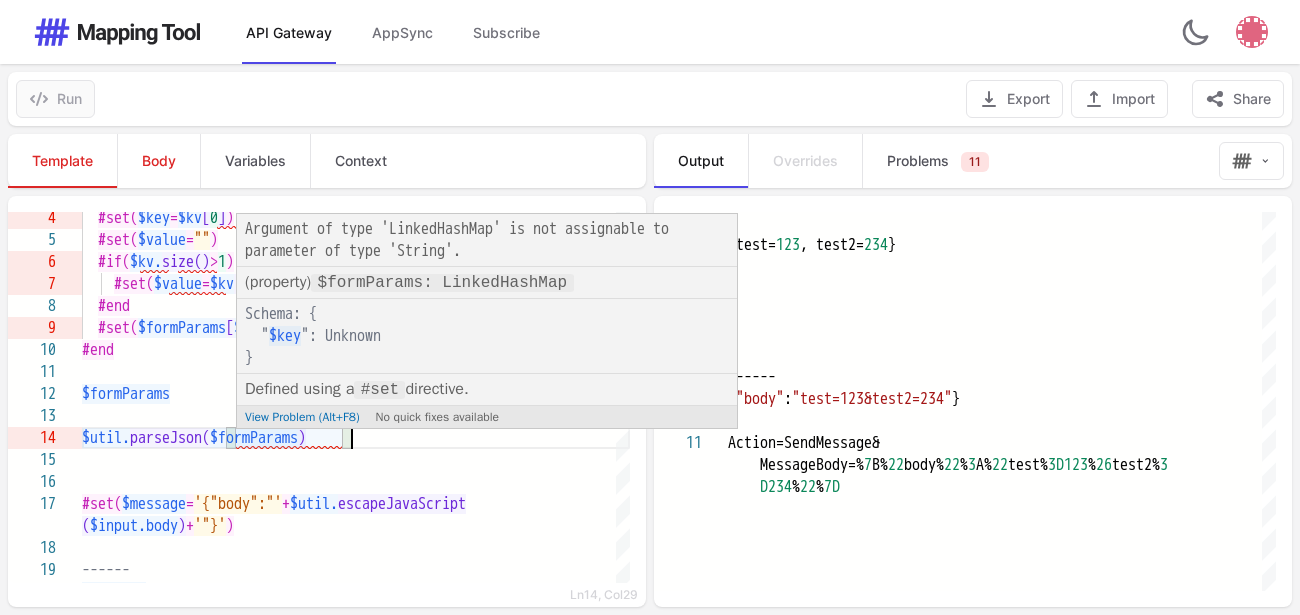 click on "#set( $formParams [ $key ]  =  $value ) #end #set( $message  =  '{"body":"' + $util. escapeJavaScript $util. parseJson( $formParams ) $formParams ( $input.body ) + '"}' ) $message    #end ------      #set( $value  =  $kv [ 1 ] )    #if( $kv. size()  >  1 )    #set( $value  =  "" )    #set( $key  =  $kv [ 0 ] )" at bounding box center (500082, 500141) 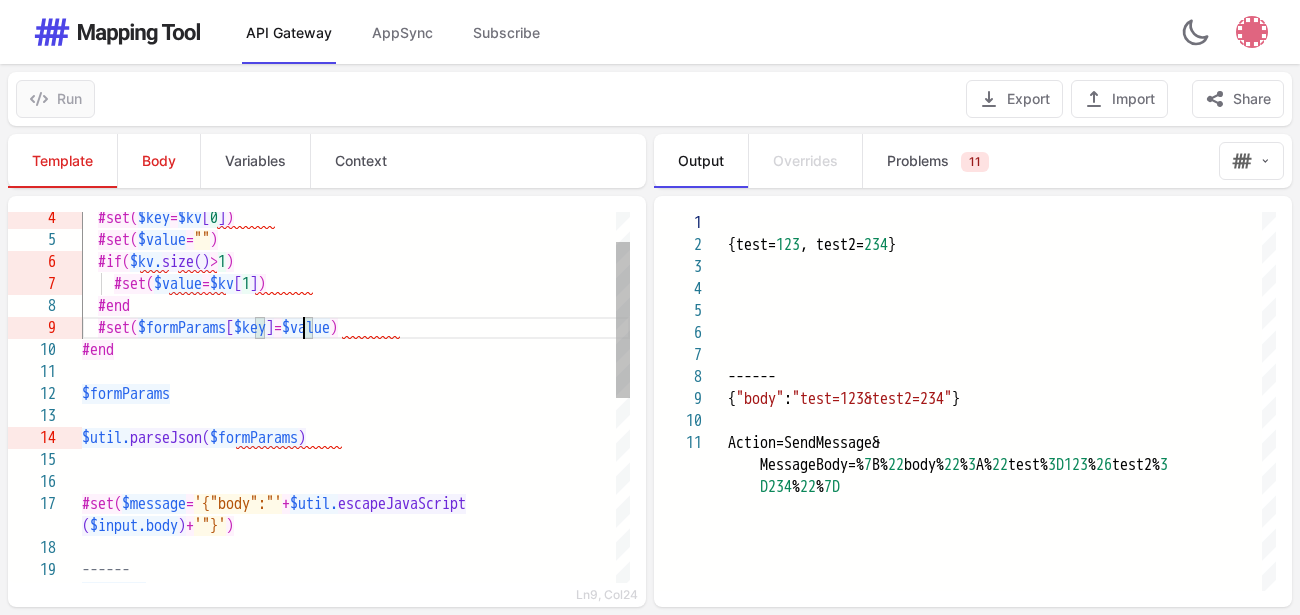 click on "$key" at bounding box center (250, 328) 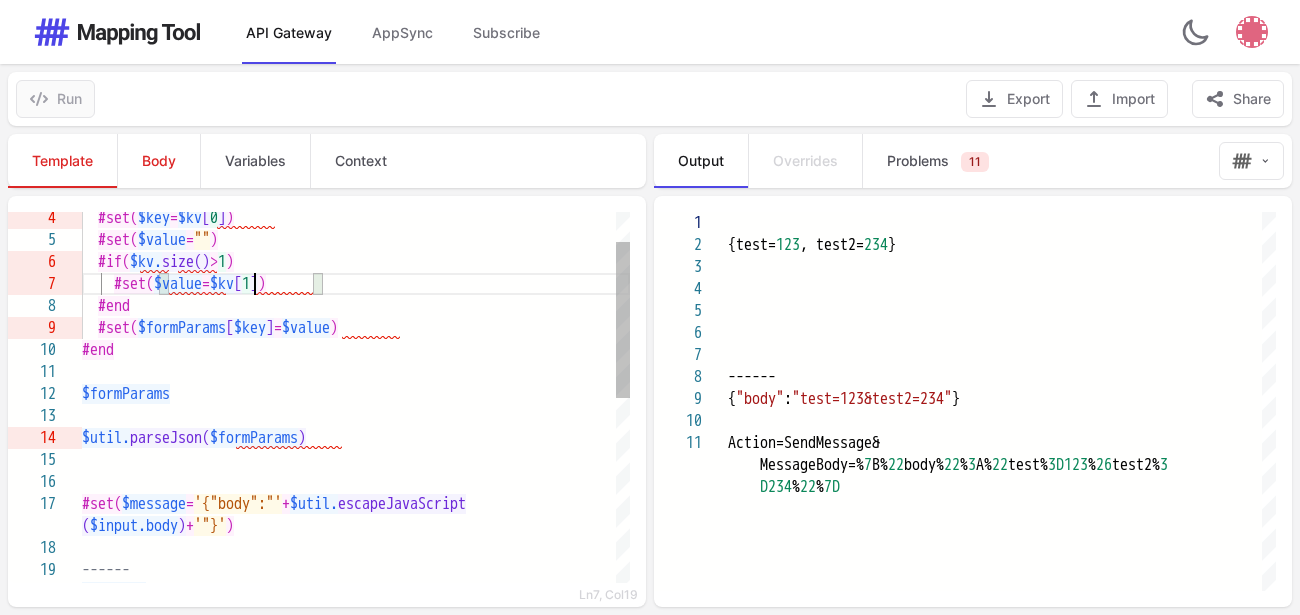 click on "#set( $formParams [ $key ]  =  $value ) #end #set( $message  =  '{"body":"' + $util. escapeJavaScript $util. parseJson( $formParams ) $formParams ( $input.body ) + '"}' ) $message    #end ------      #set( $value  =  $kv [ 1 ] )    #if( $kv. size()  >  1 )    #set( $value  =  "" )    #set( $key  =  $kv [ 0 ] )" at bounding box center [500082, 500141] 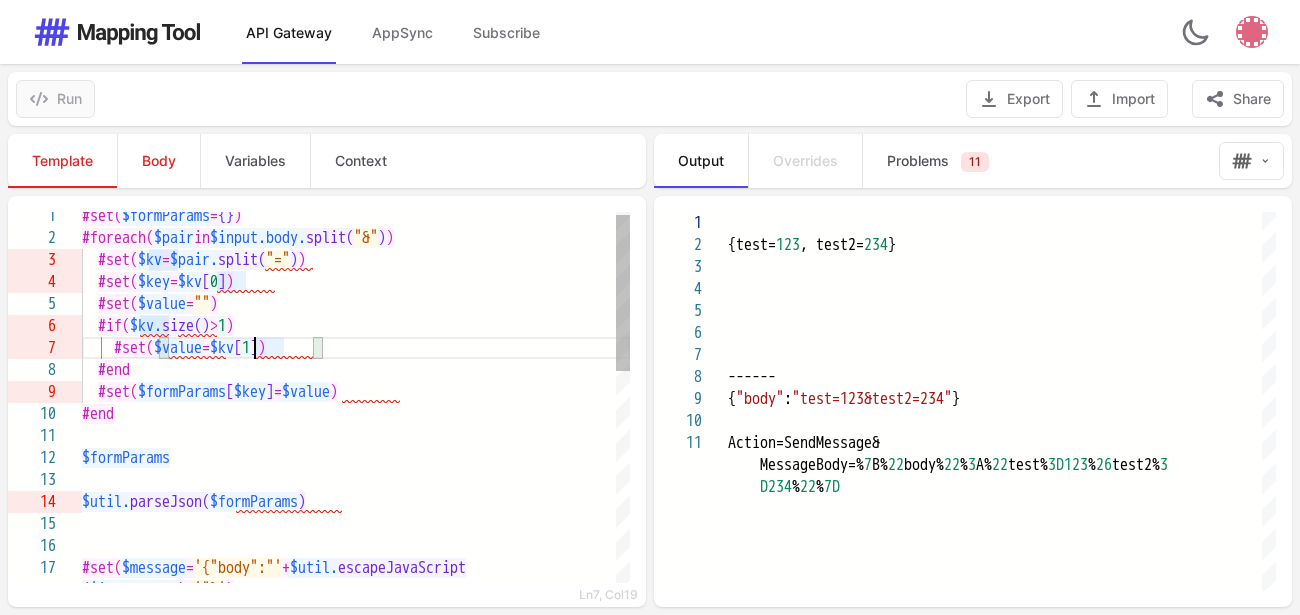 click on "$kv" at bounding box center (190, 282) 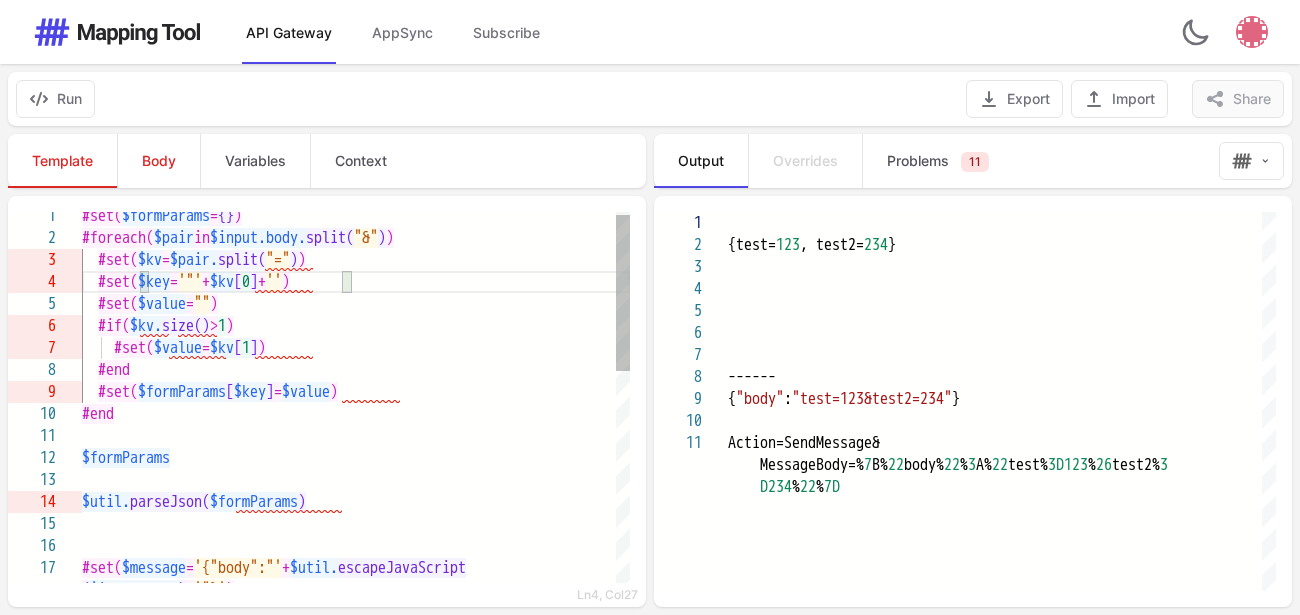 scroll, scrollTop: 85, scrollLeft: 260, axis: both 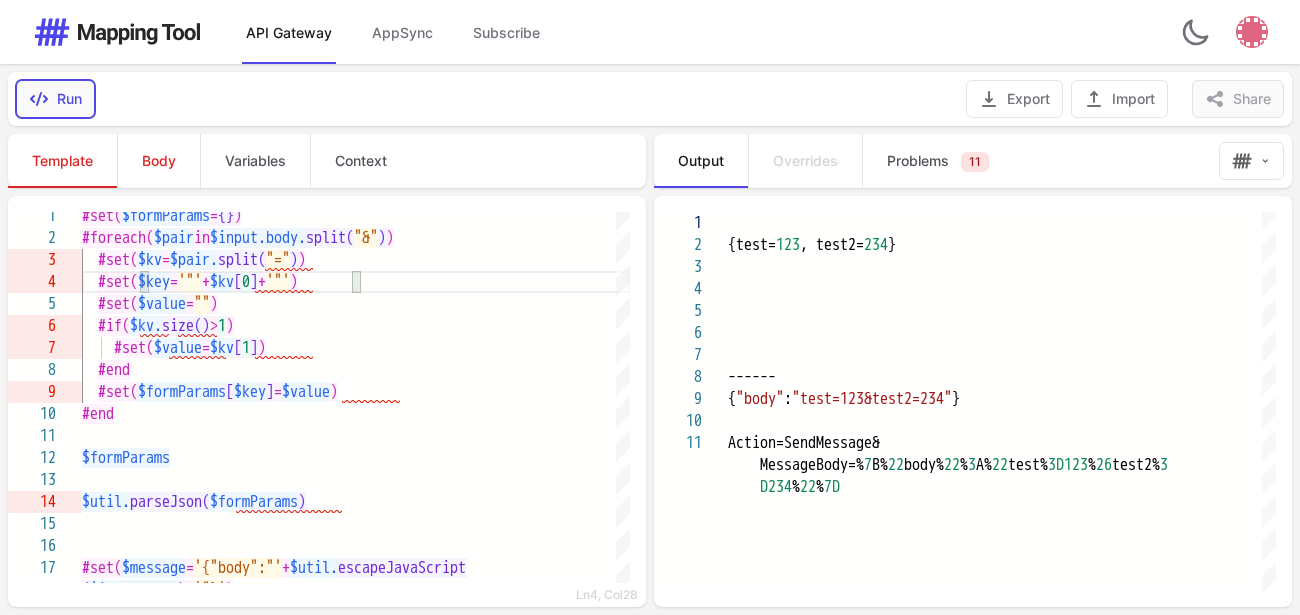 click on "Run" at bounding box center (55, 99) 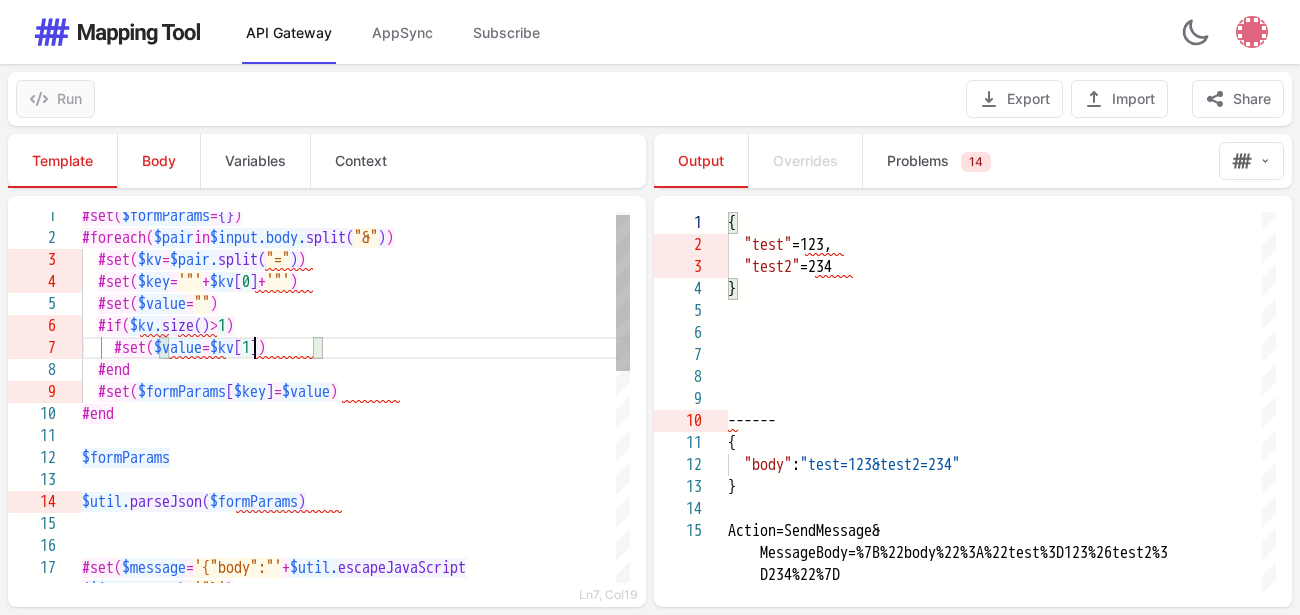 click on "=" at bounding box center [206, 348] 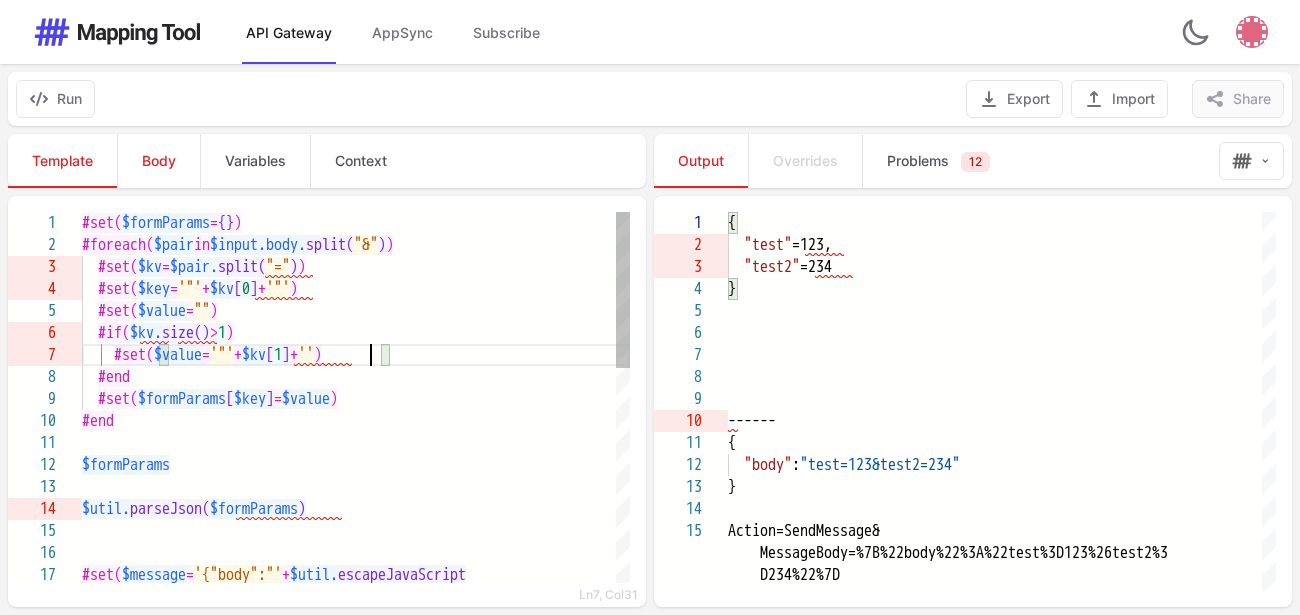 scroll, scrollTop: 133, scrollLeft: 298, axis: both 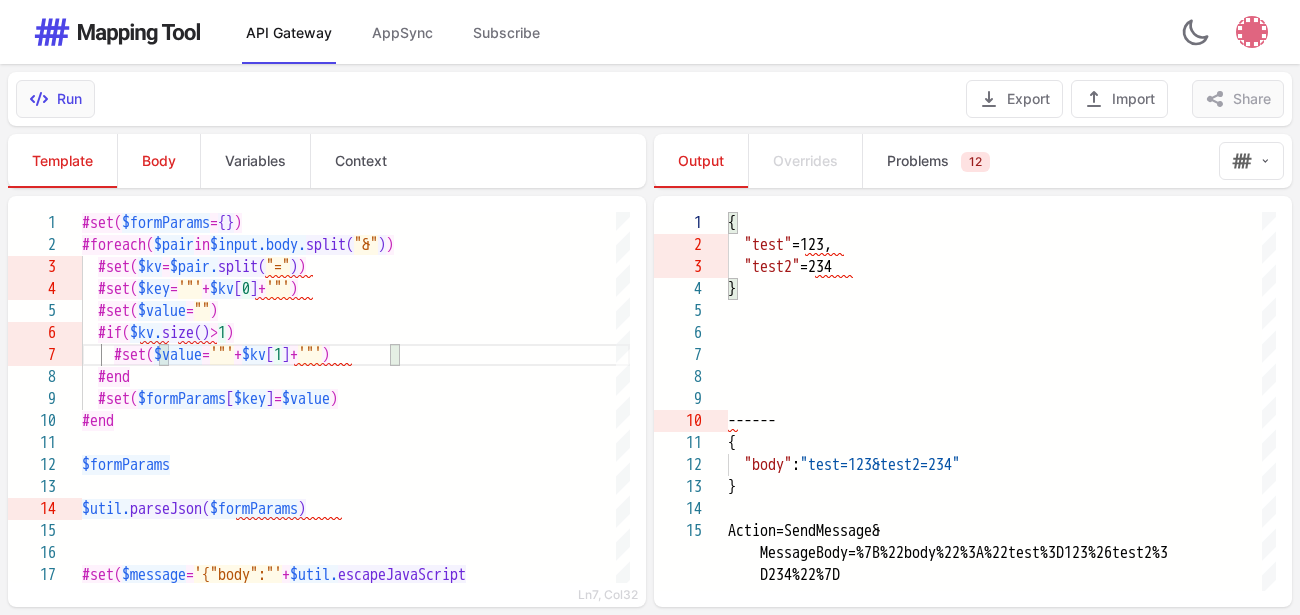 type on "**********" 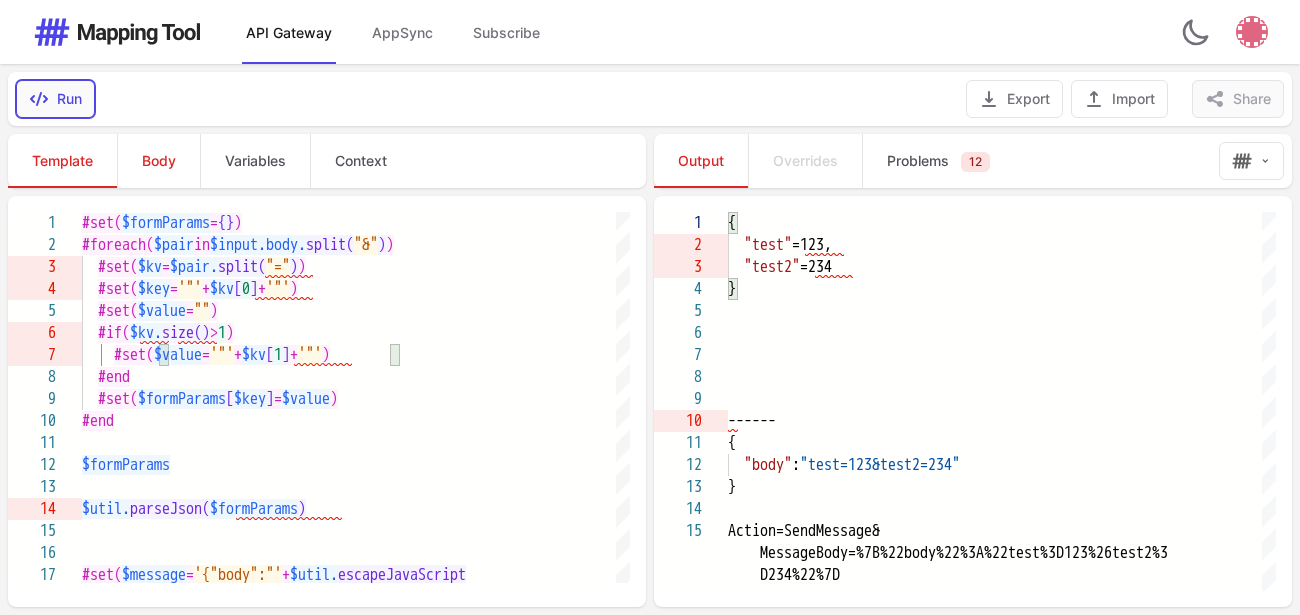 click on "Run" at bounding box center (55, 99) 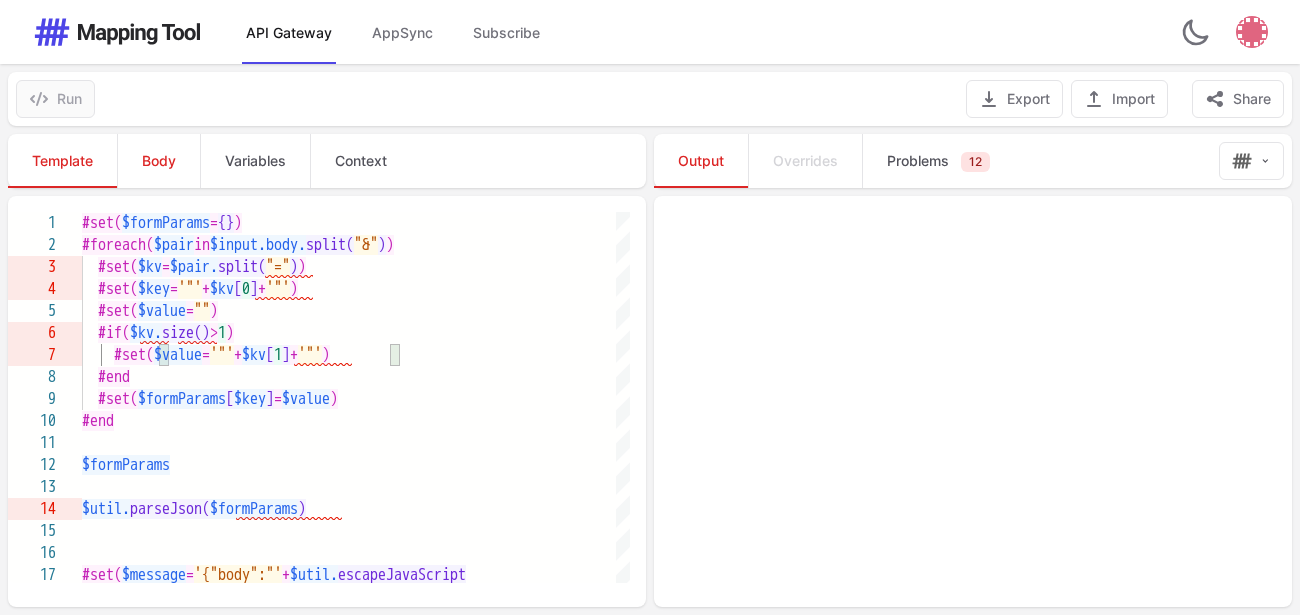 type on "**********" 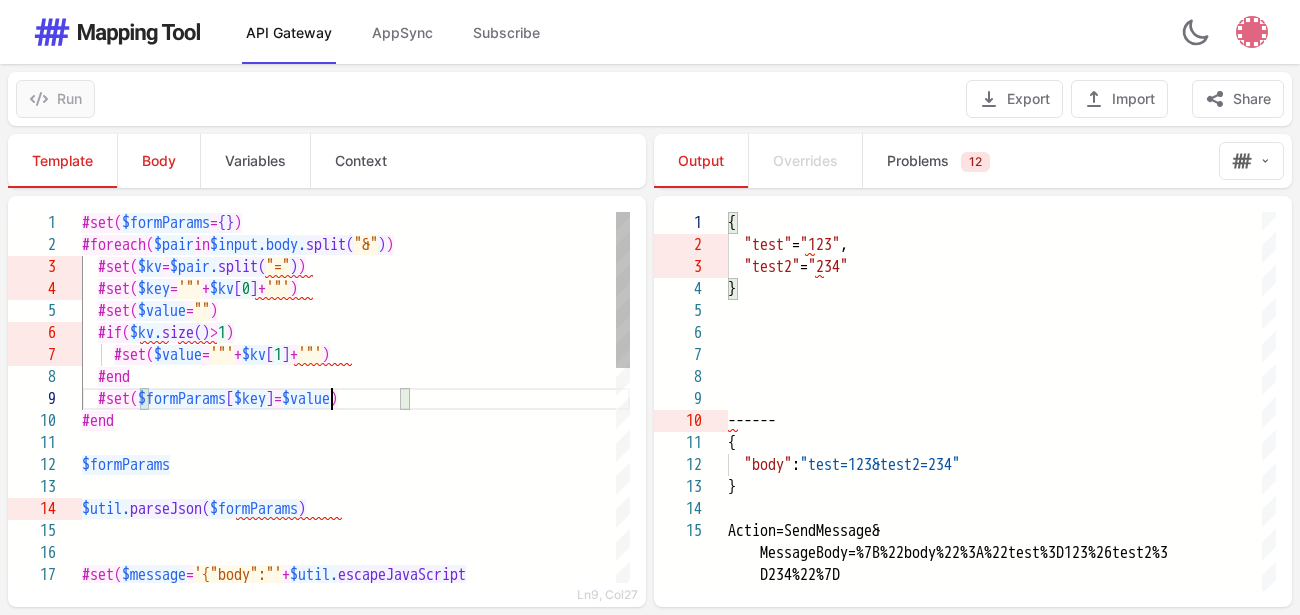 click on "#set( $formParams [ $key ]  =  $value ) #end #set( $message  =  '{"body":"' + $util. escapeJavaScript $util. parseJson( $formParams ) $formParams    #end      #set( $value  =  '"' + $kv [ 1 ] + '"' )    #if( $kv. size()  >  1 )    #set( $value  =  "" )    #set( $key  =  '"' + $kv [ 0 ] + '"' )    #set( $kv  =  $pair. split( "=" ) ) #foreach( $pair  in  $input.body. split( "&" ) ) #set( $formParams  =  {} )" at bounding box center [500082, 500212] 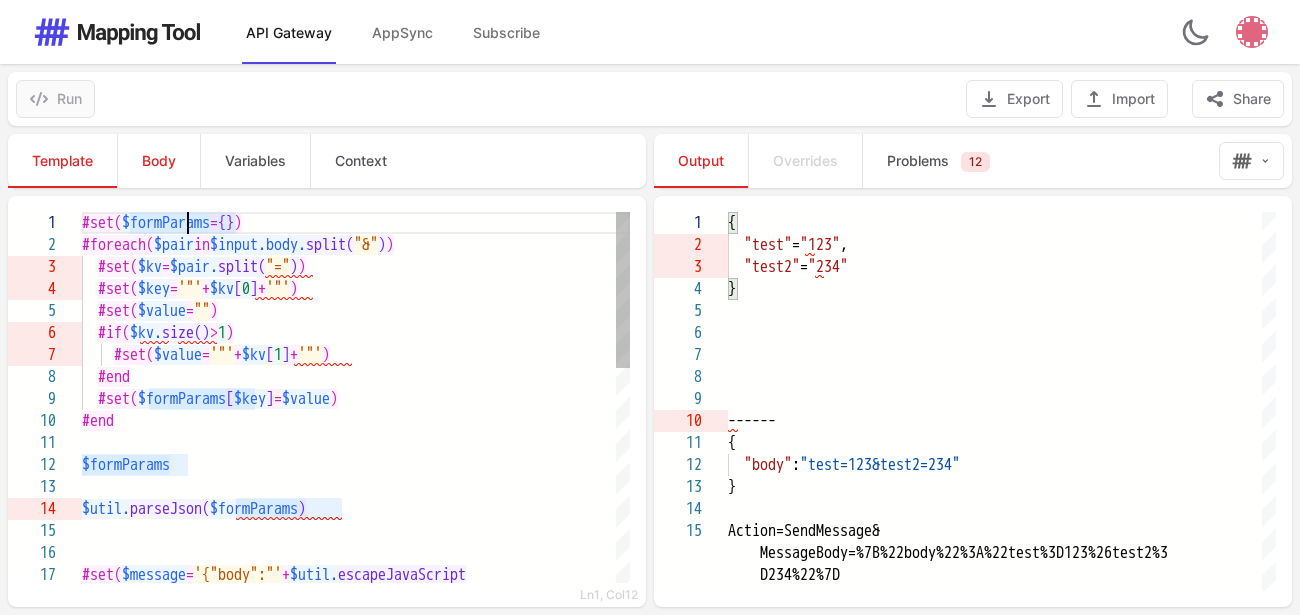click on "$formParams" at bounding box center [166, 223] 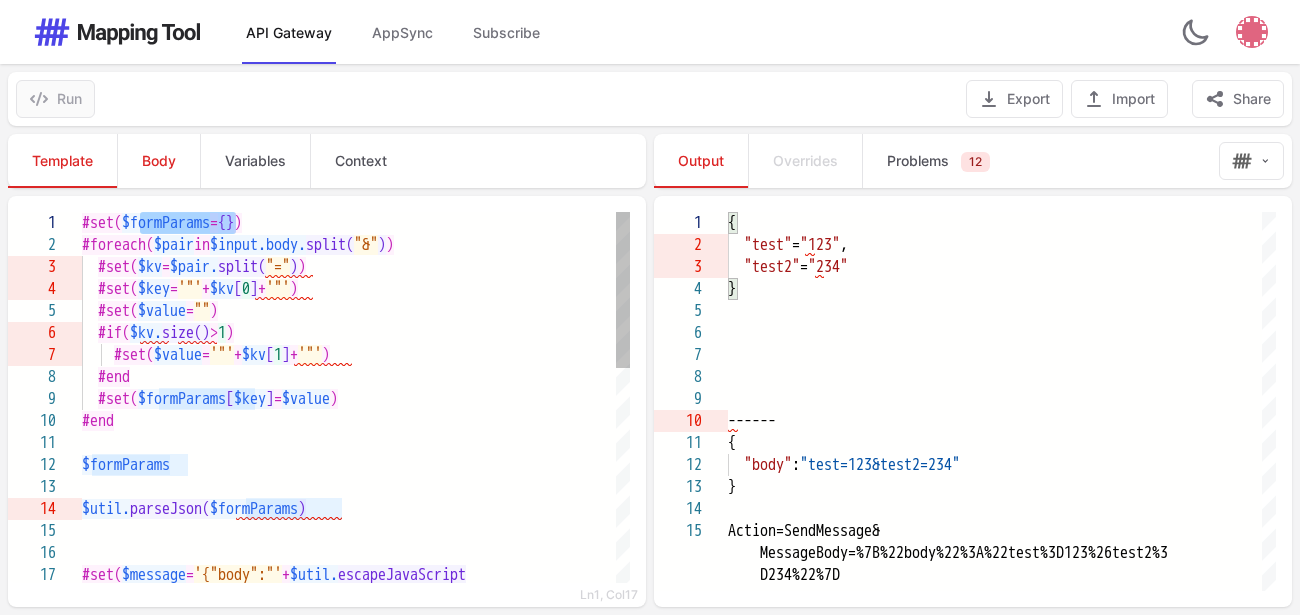 click on "$formParams" at bounding box center (356, 465) 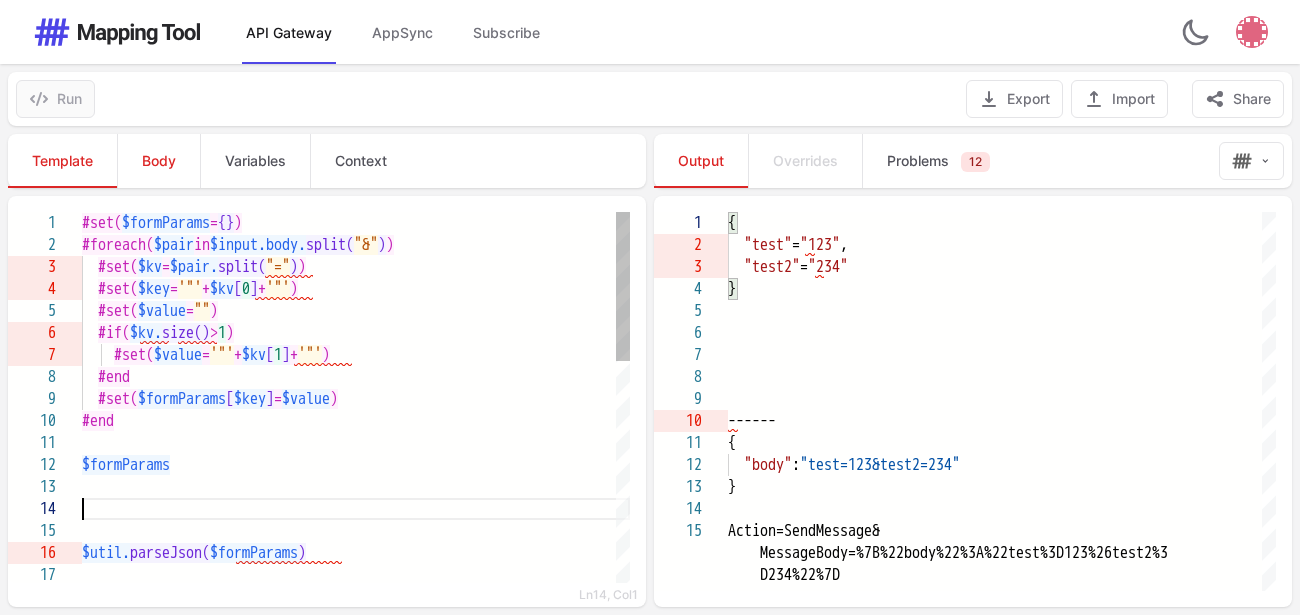 scroll, scrollTop: 85, scrollLeft: 0, axis: vertical 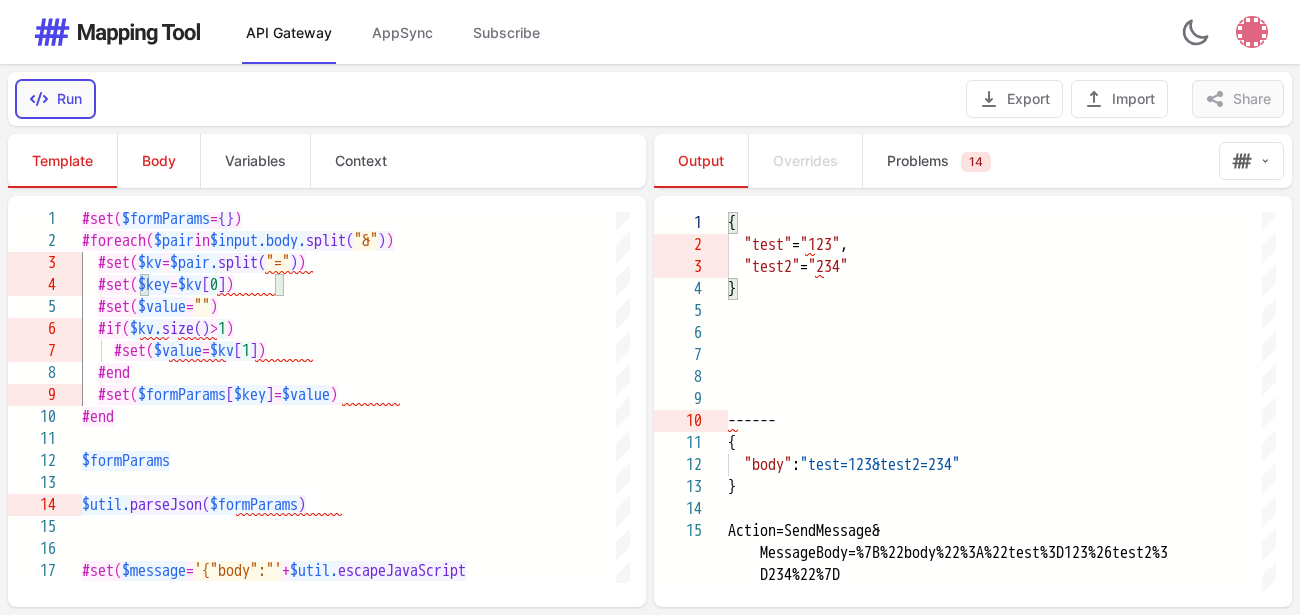 click on "Run" at bounding box center (55, 99) 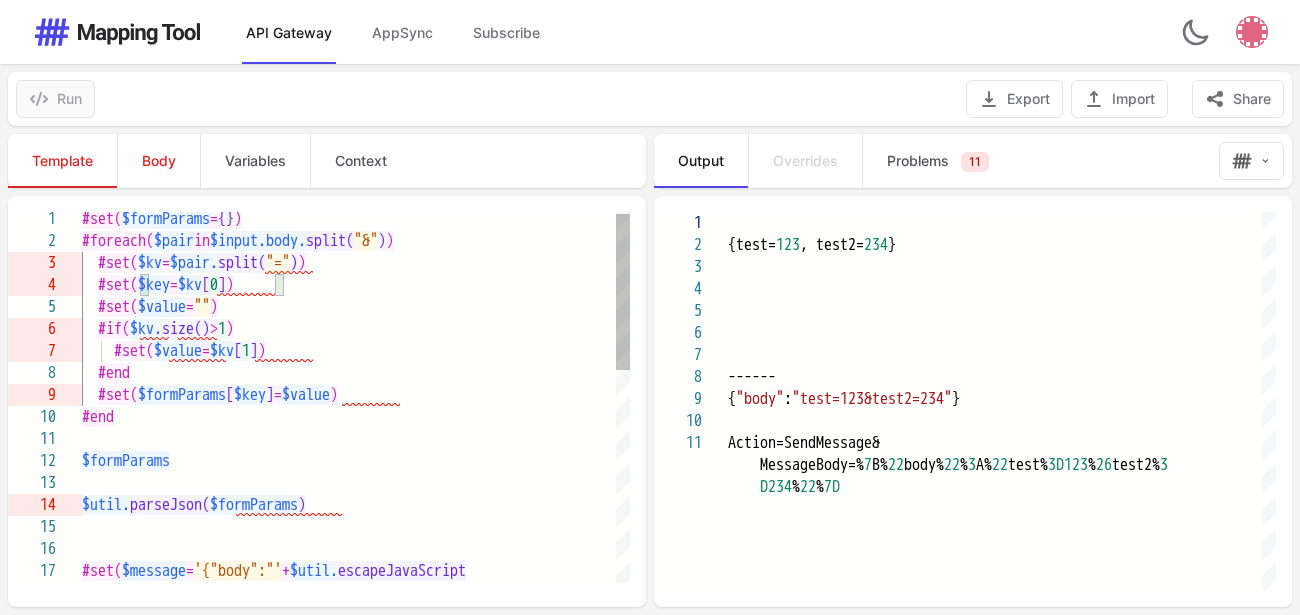 scroll, scrollTop: 85, scrollLeft: 134, axis: both 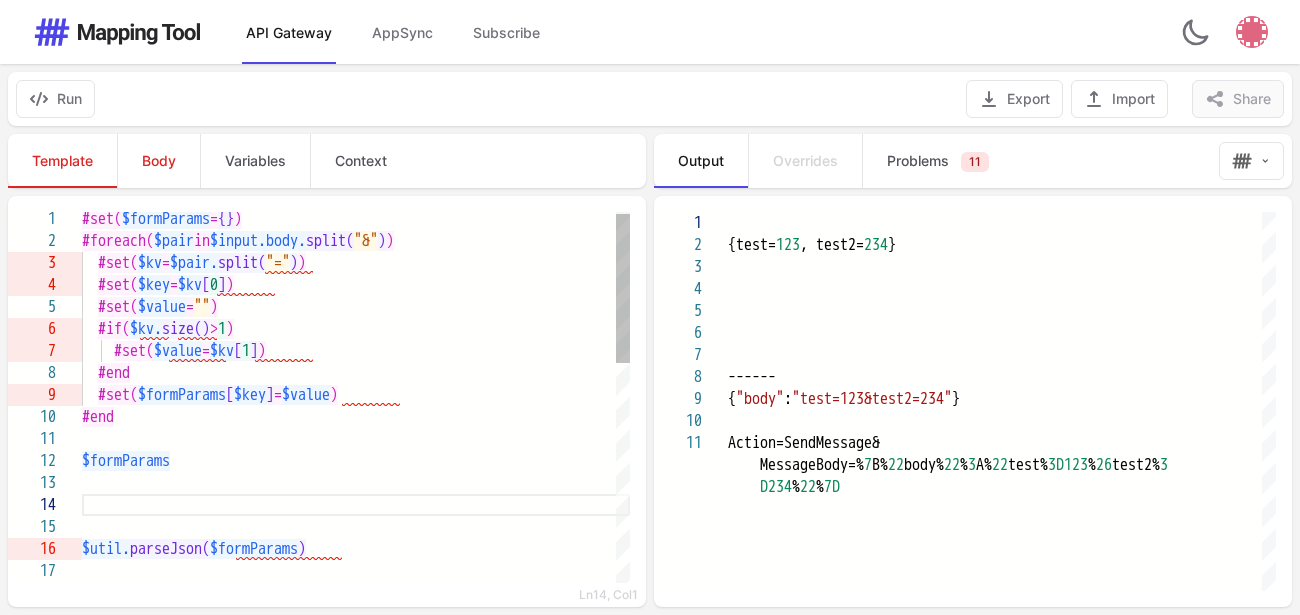 paste on "**********" 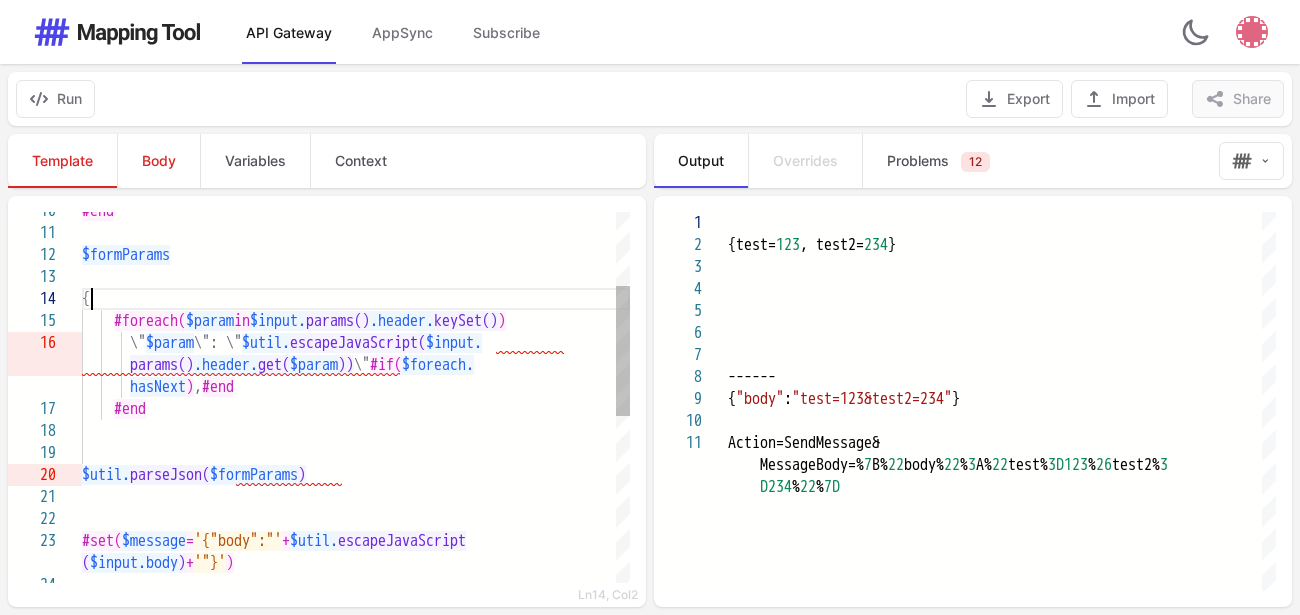 click on "{" at bounding box center (356, 299) 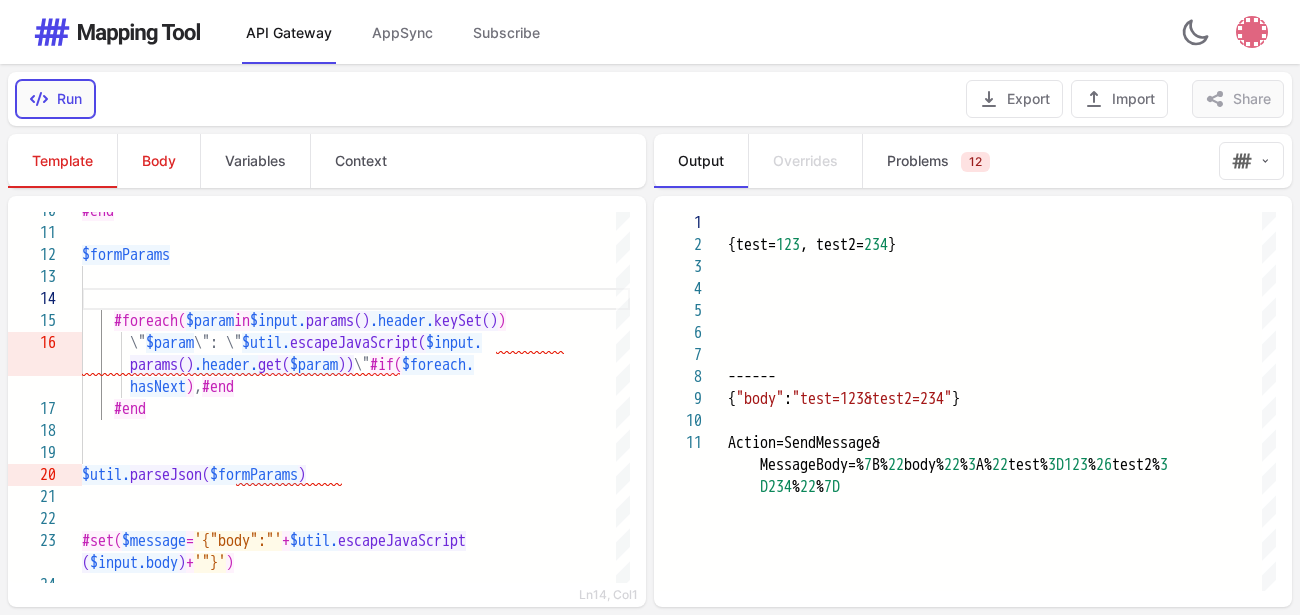 click on "Run" at bounding box center [55, 99] 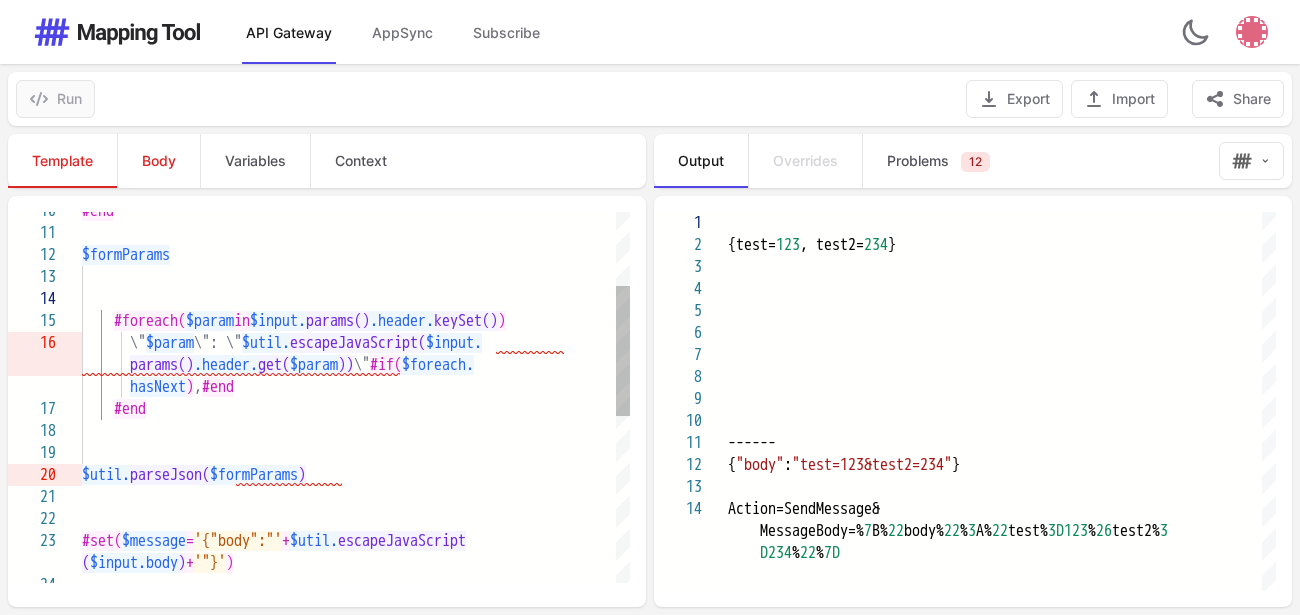 click at bounding box center (356, 431) 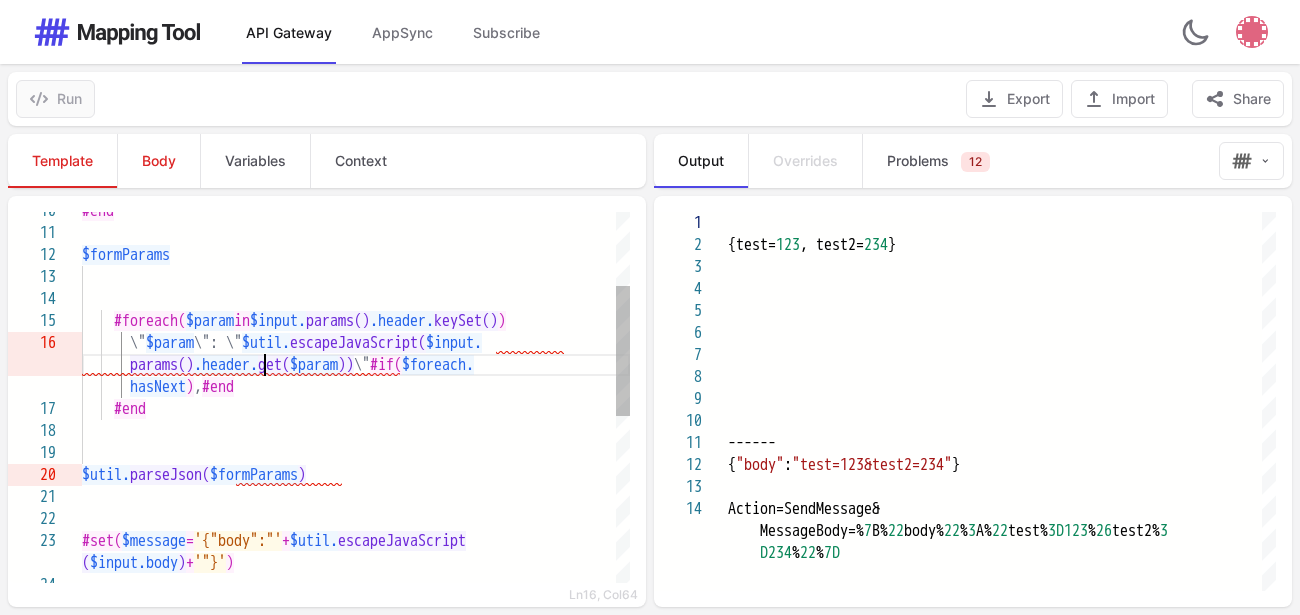 click on ".header." at bounding box center [226, 365] 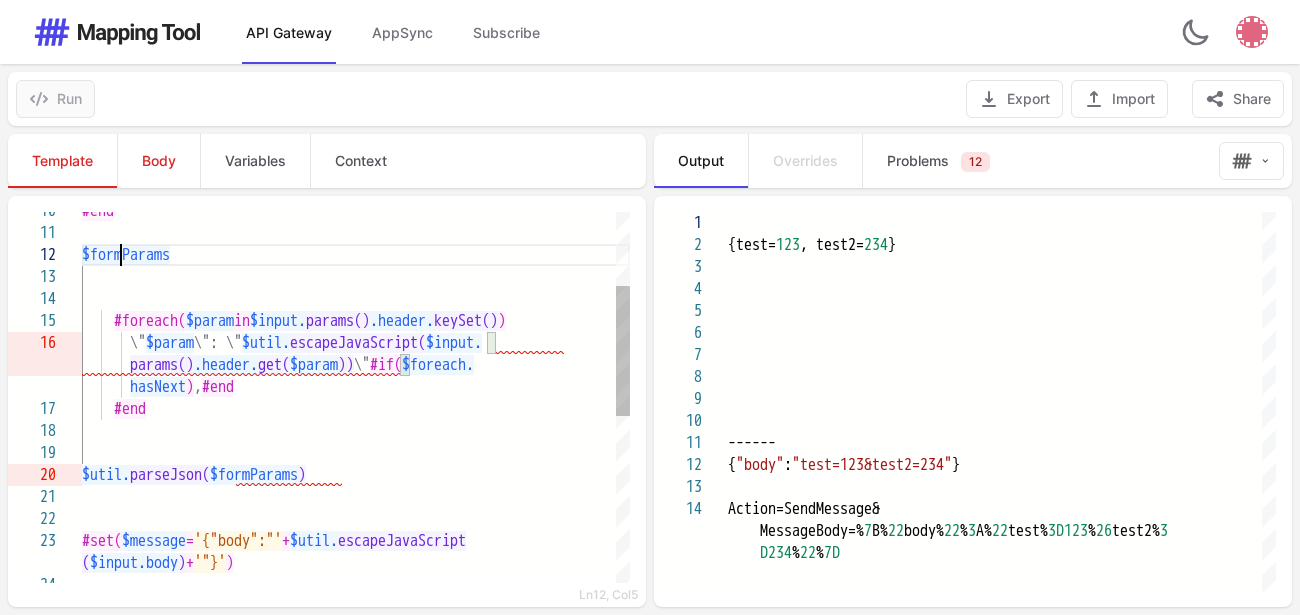 click on "$formParams" at bounding box center (126, 255) 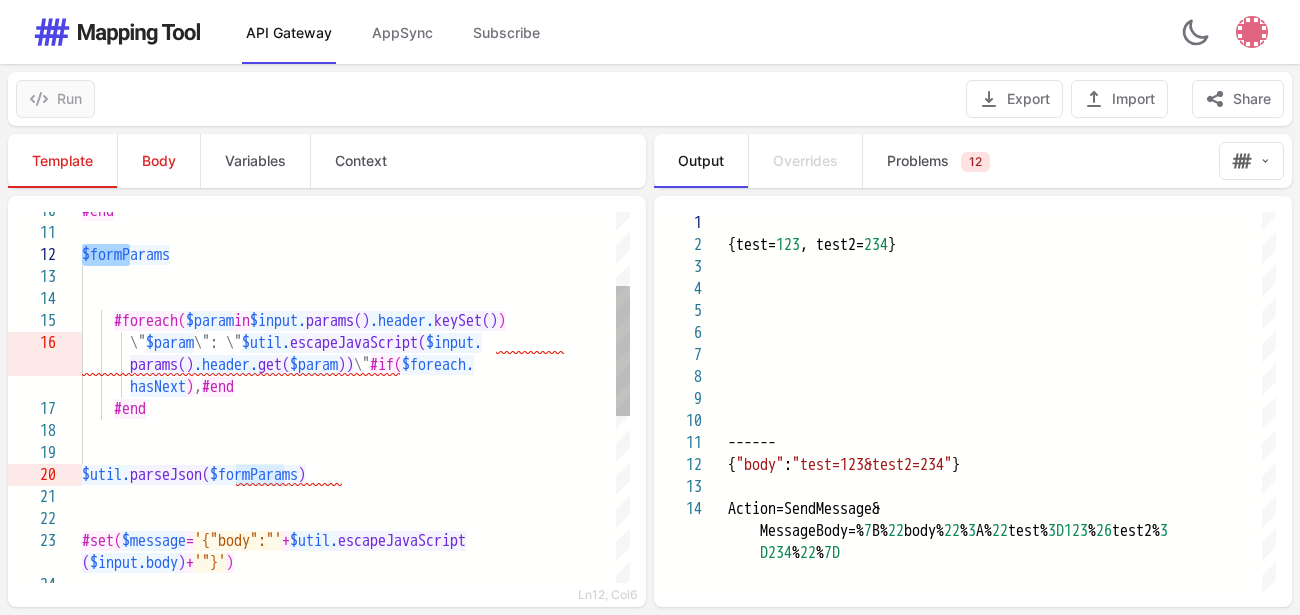 click on "$formParams" at bounding box center [126, 255] 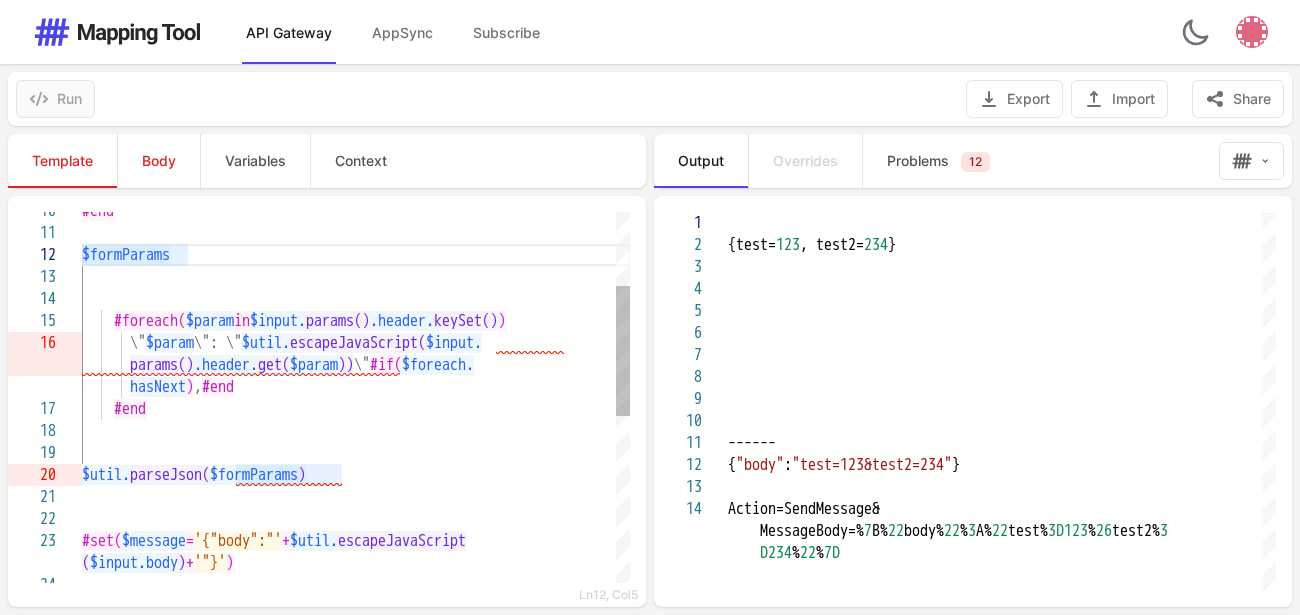click on "$formParams" at bounding box center (126, 255) 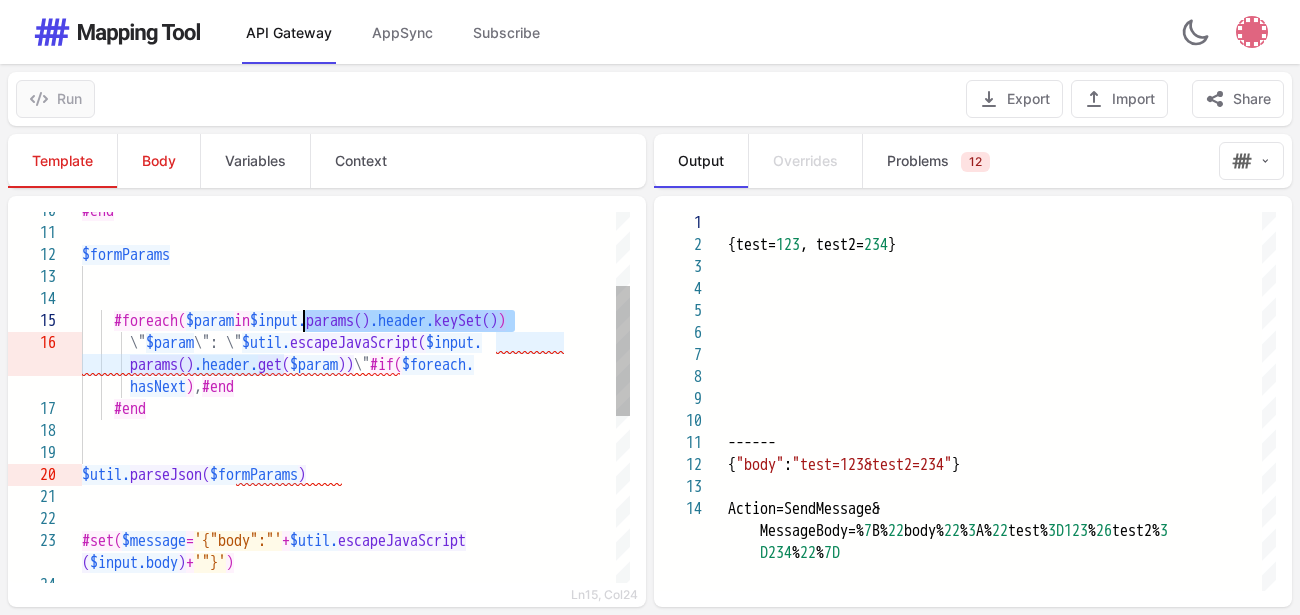 drag, startPoint x: 517, startPoint y: 321, endPoint x: 308, endPoint y: 323, distance: 209.00957 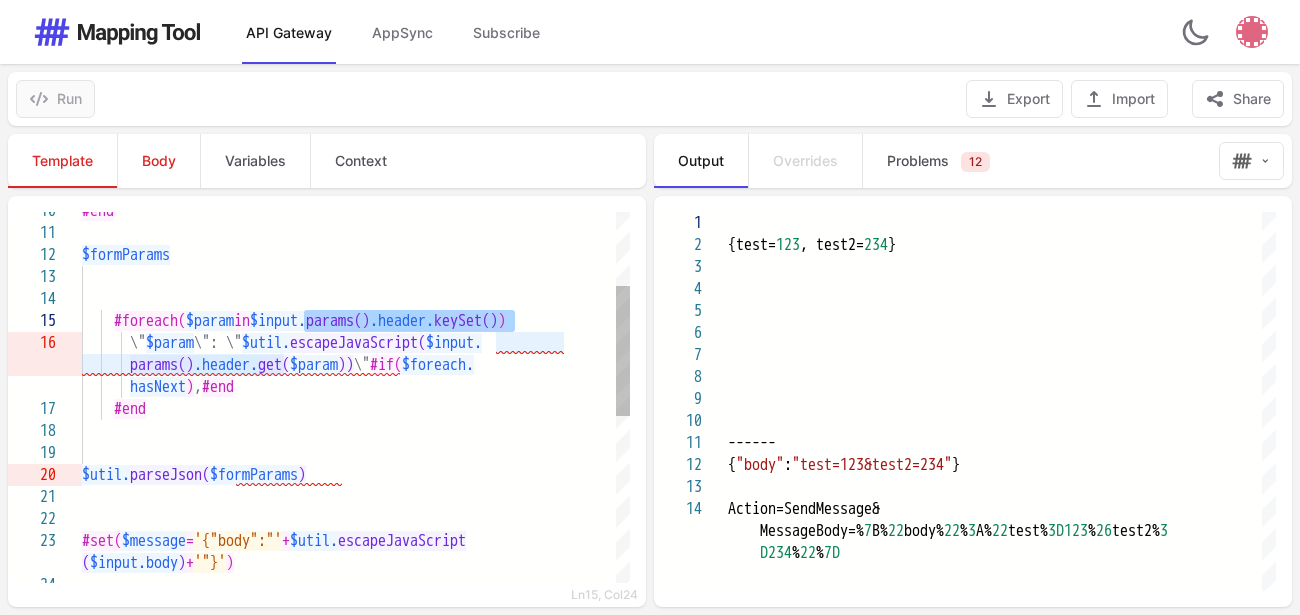 paste 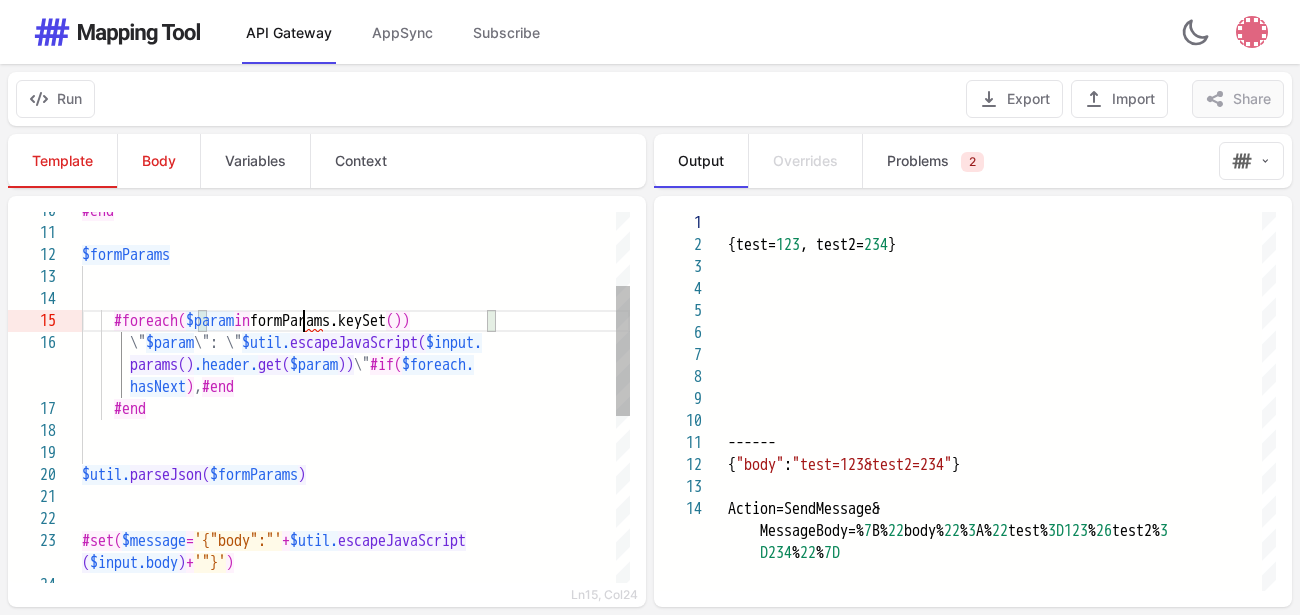 click on "#end $formParams      #foreach( $param  in  formParams.keySet ())        \" $param \":   \" $util. escapeJavaScript( $input.        params() .header. get( $param )) \" #if( $foreach.        hasNext ) , #end      #end    $util. parseJson( $formParams ) #set( $message  =  '{"body":"' + $util. escapeJavaScript ( $input.body ) + '"}' )" at bounding box center (500082, 500002) 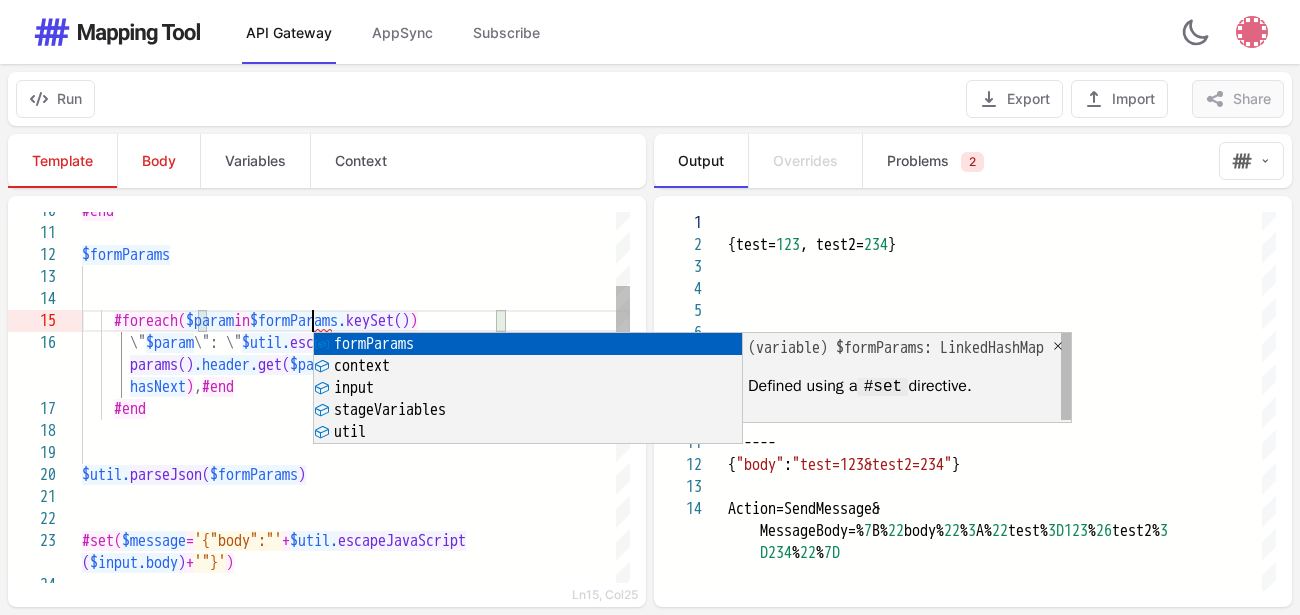 scroll, scrollTop: 89, scrollLeft: 231, axis: both 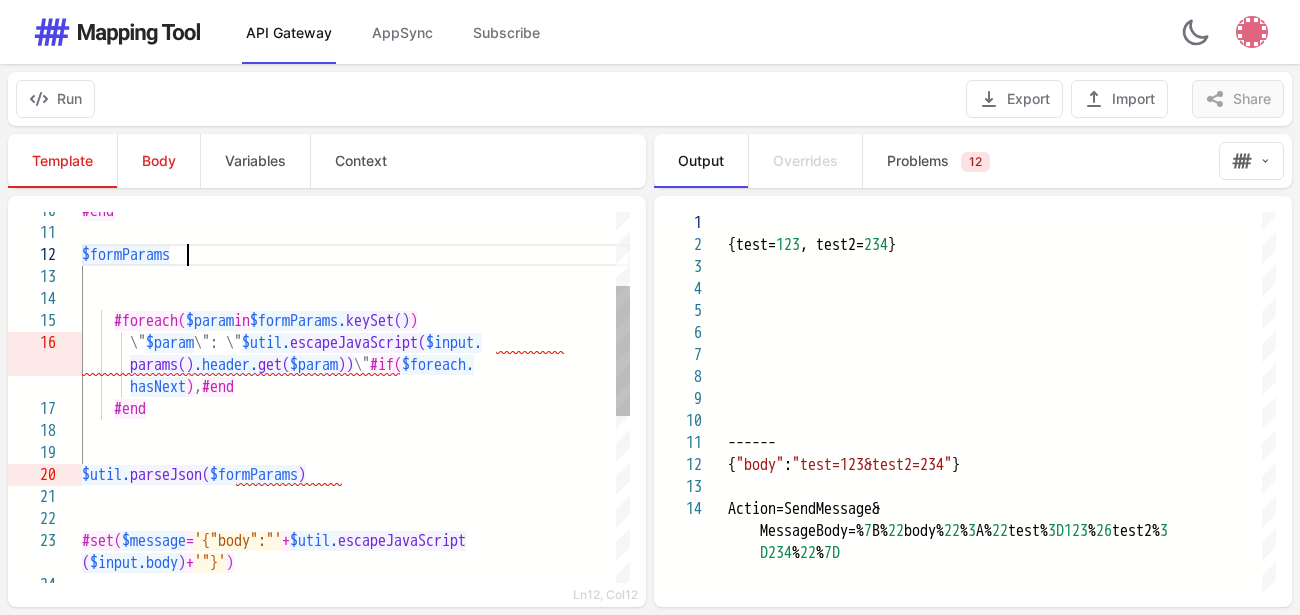 click on "$formParams" at bounding box center [356, 255] 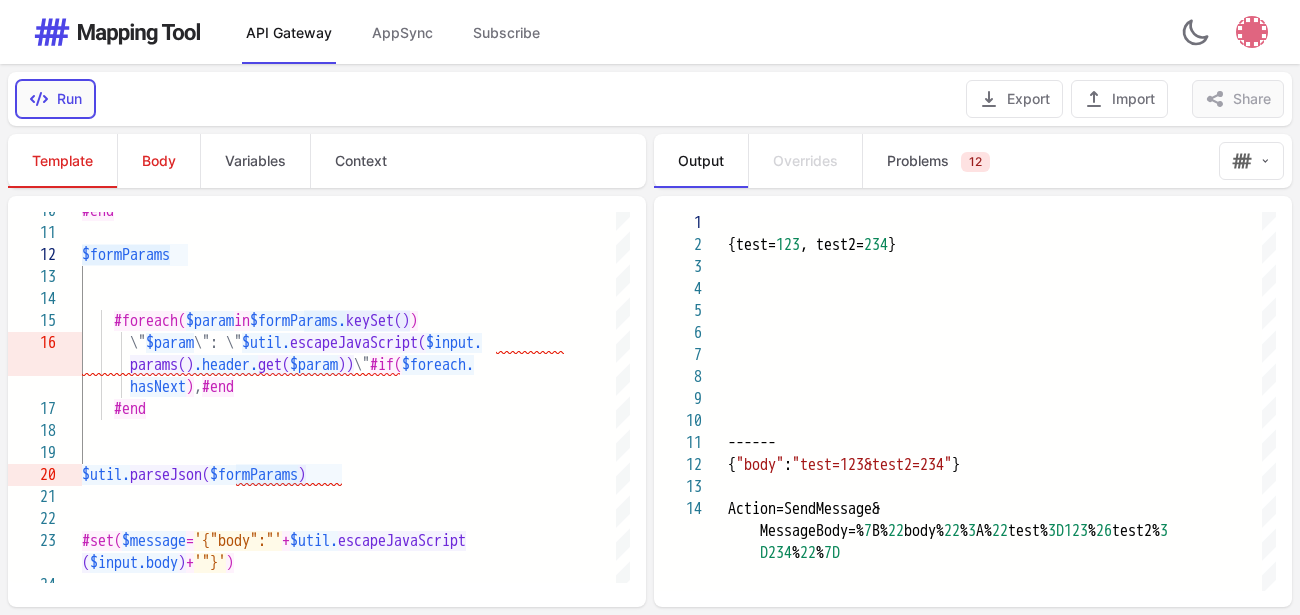 click on "Run" at bounding box center (55, 99) 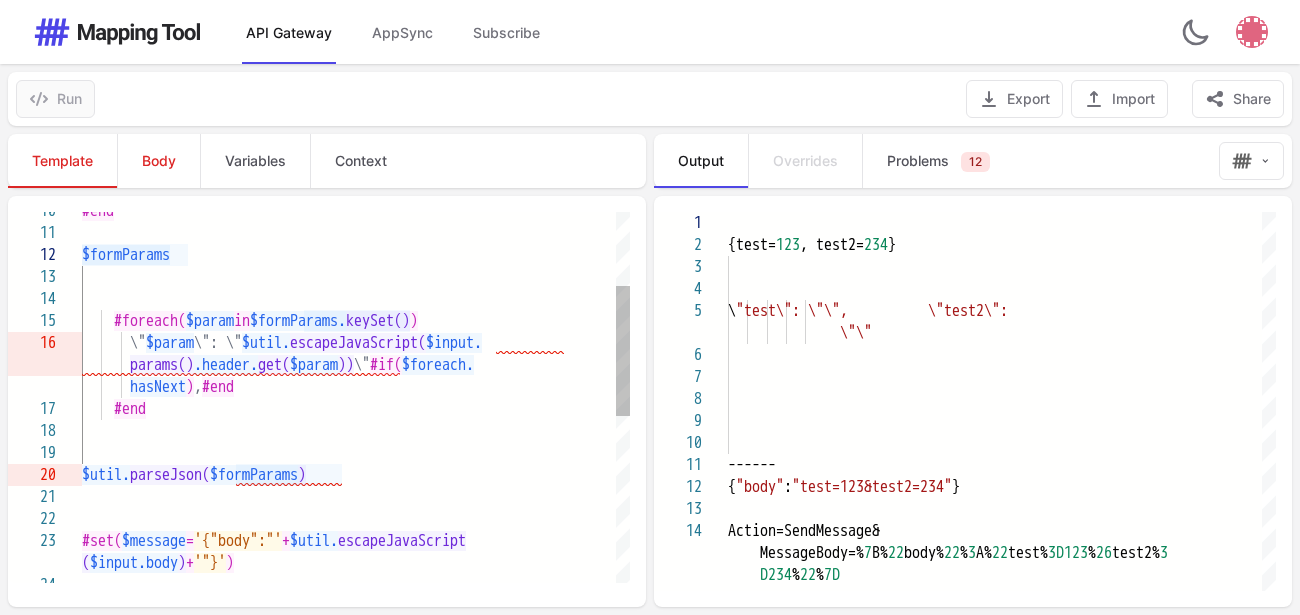 scroll, scrollTop: 89, scrollLeft: 104, axis: both 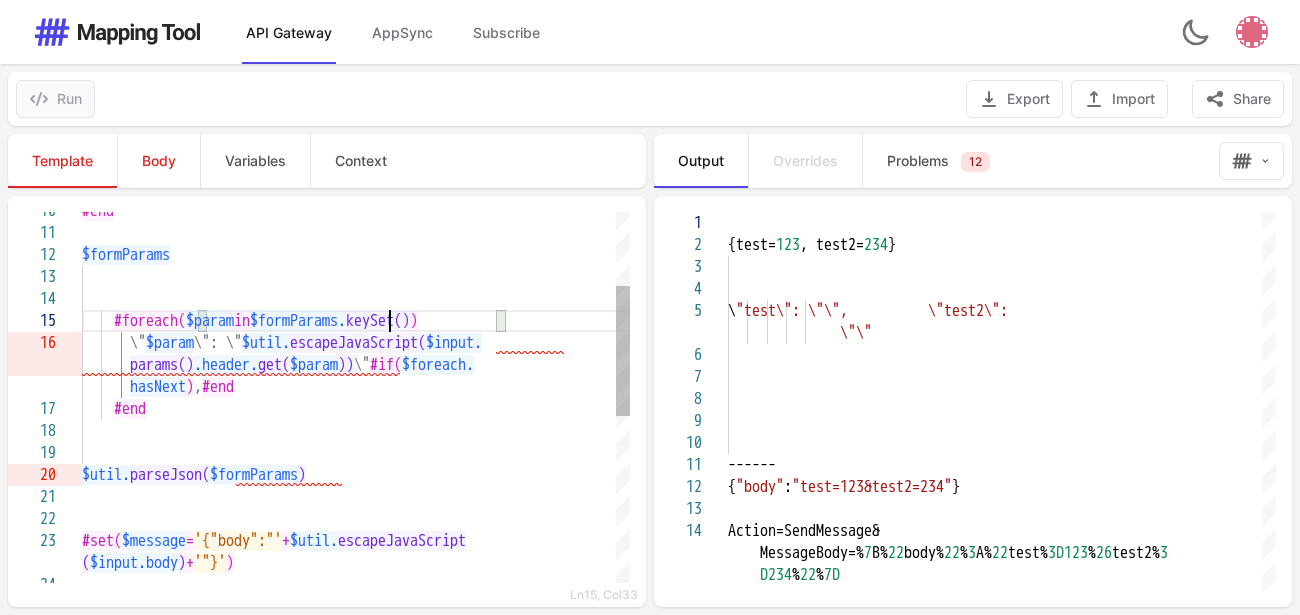 click on "$formParams." at bounding box center [298, 321] 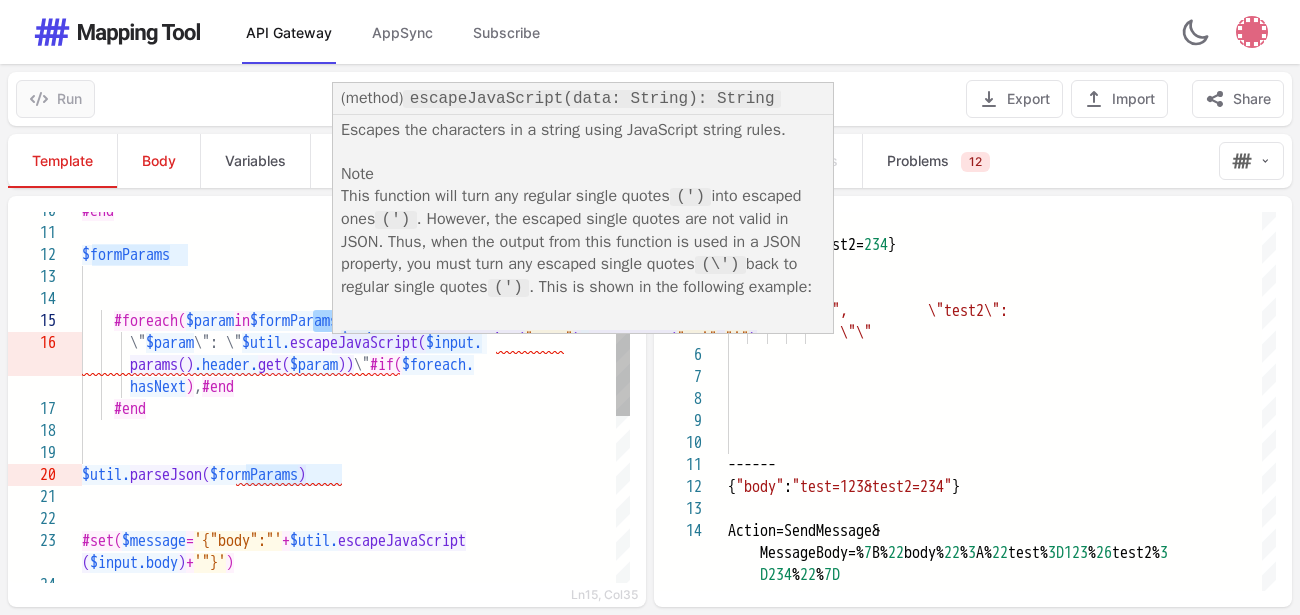 click on "escapeJavaScript(" at bounding box center (358, 343) 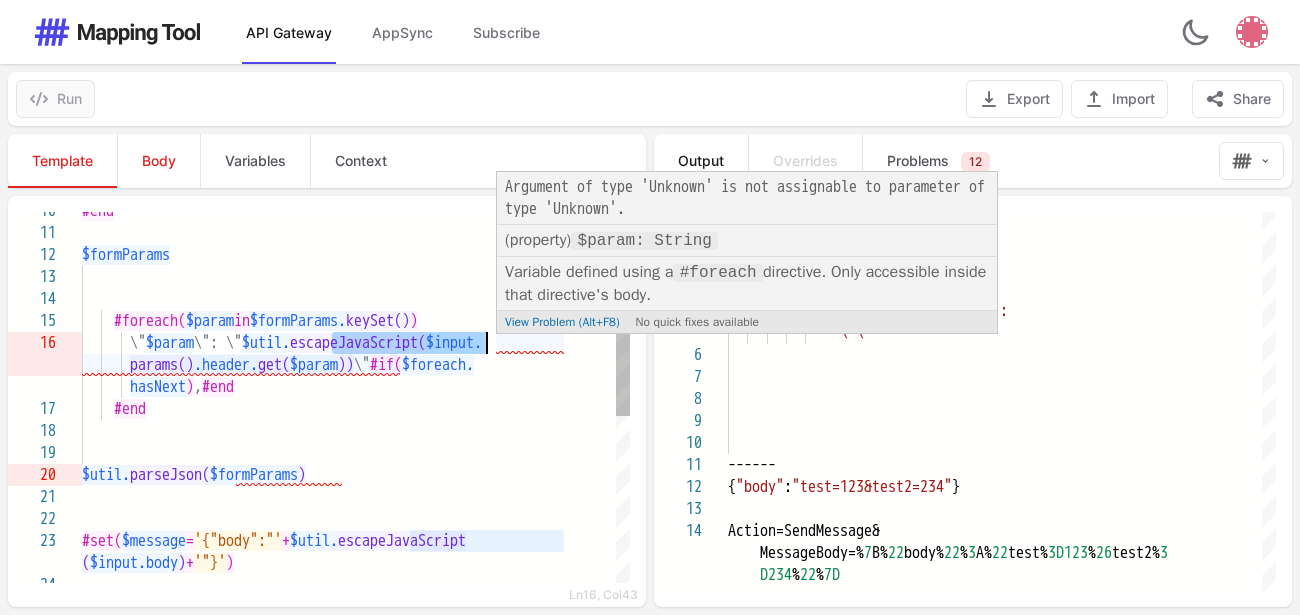 click on "#end $formParams      #foreach( $param  in  $formParams. keySet() )        \" $param \":   \" $util. escapeJavaScript( $input.        params() .header. get( $param )) \" #if( $foreach.        hasNext ) , #end      #end    $util. parseJson( $formParams ) #set( $message  =  '{"body":"' + $util. escapeJavaScript ( $input.body ) + '"}' )" at bounding box center (500082, 500002) 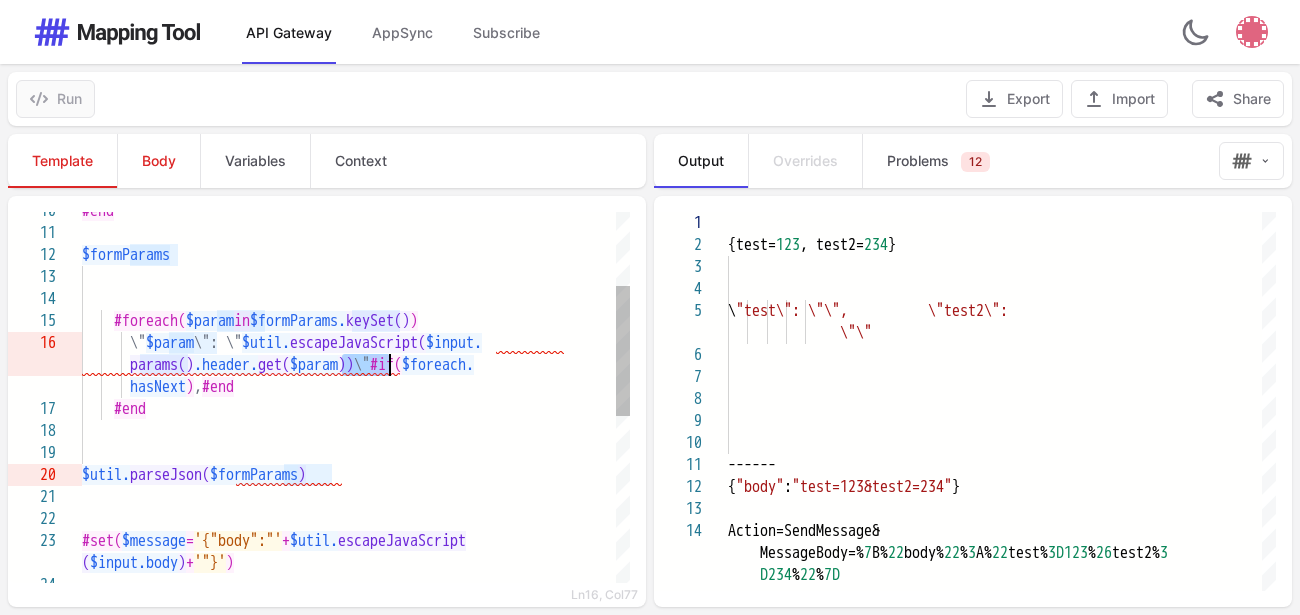 click on "#end $formParams      #foreach( $param  in  $formParams. keySet() )        \" $param \":   \" $util. escapeJavaScript( $input.        params() .header. get( $param )) \" #if( $foreach.        hasNext ) , #end      #end    $util. parseJson( $formParams ) #set( $message  =  '{"body":"' + $util. escapeJavaScript ( $input.body ) + '"}' )" at bounding box center [500082, 500002] 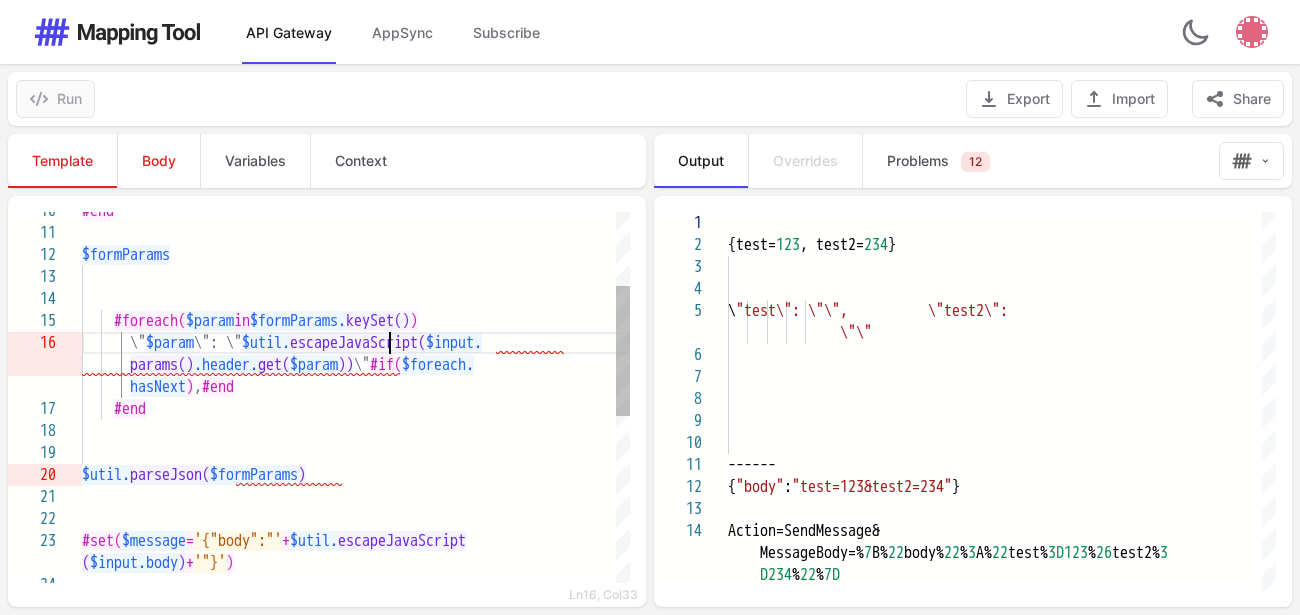 click on "#end $formParams      #foreach( $param  in  $formParams. keySet() )        \" $param \":   \" $util. escapeJavaScript( $input.        params() .header. get( $param )) \" #if( $foreach.        hasNext ) , #end      #end    $util. parseJson( $formParams ) #set( $message  =  '{"body":"' + $util. escapeJavaScript ( $input.body ) + '"}' )" at bounding box center (500082, 500002) 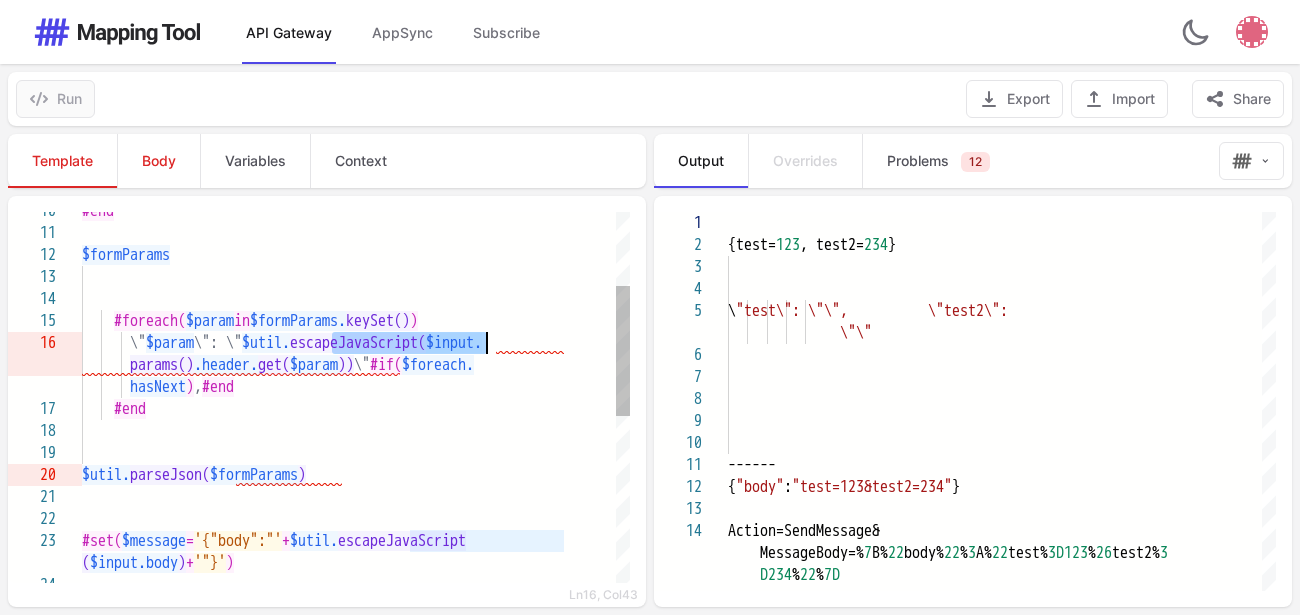 click on "#end $formParams      #foreach( $param  in  $formParams. keySet() )        \" $param \":   \" $util. escapeJavaScript( $input.        params() .header. get( $param )) \" #if( $foreach.        hasNext ) , #end      #end    $util. parseJson( $formParams ) #set( $message  =  '{"body":"' + $util. escapeJavaScript ( $input.body ) + '"}' )" at bounding box center (500082, 500002) 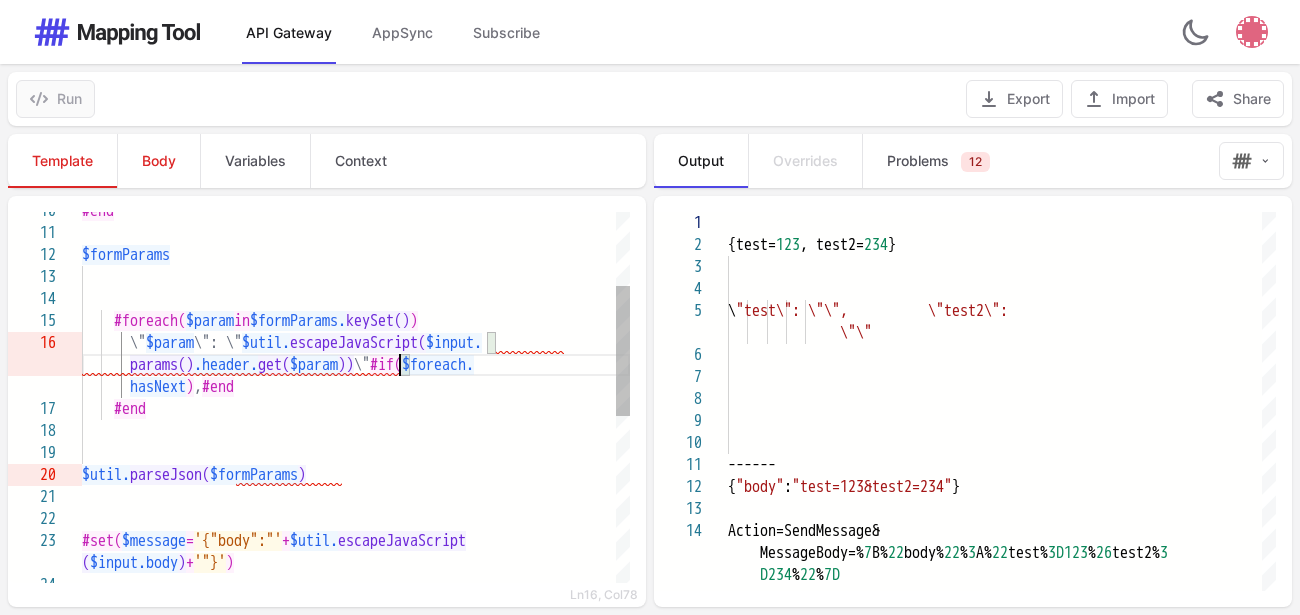 click on "#end $formParams      #foreach( $param  in  $formParams. keySet() )        \" $param \":   \" $util. escapeJavaScript( $input.        params() .header. get( $param )) \" #if( $foreach.        hasNext ) , #end      #end    $util. parseJson( $formParams ) #set( $message  =  '{"body":"' + $util. escapeJavaScript ( $input.body ) + '"}' )" at bounding box center [500082, 500002] 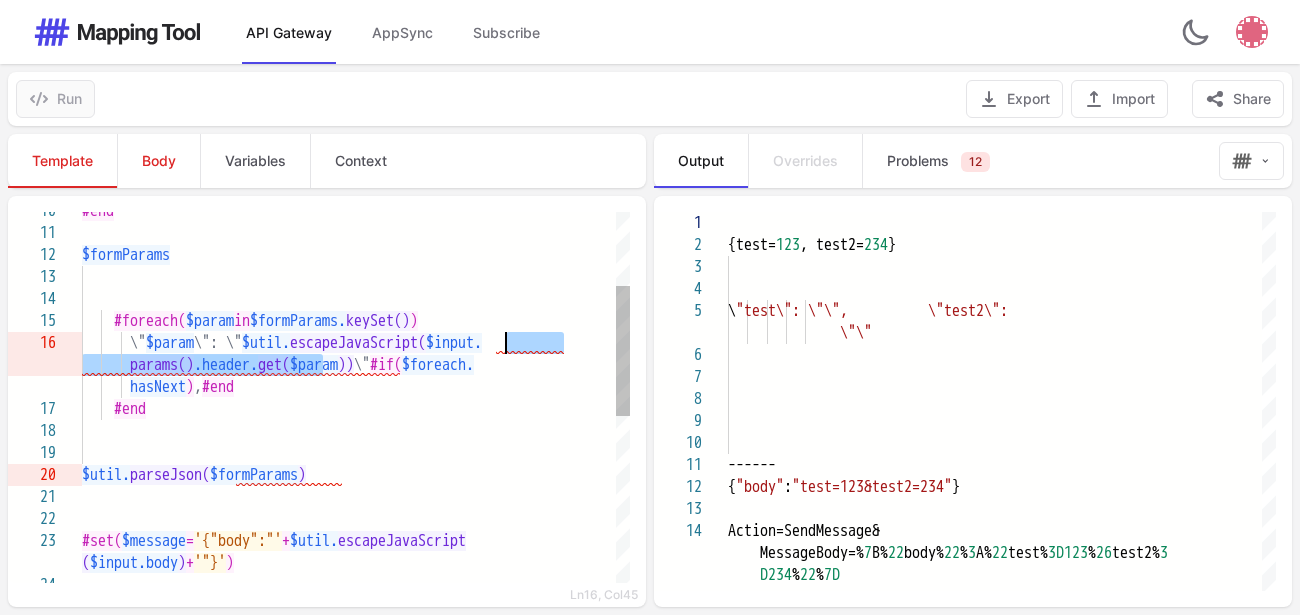 drag, startPoint x: 321, startPoint y: 368, endPoint x: 507, endPoint y: 347, distance: 187.18173 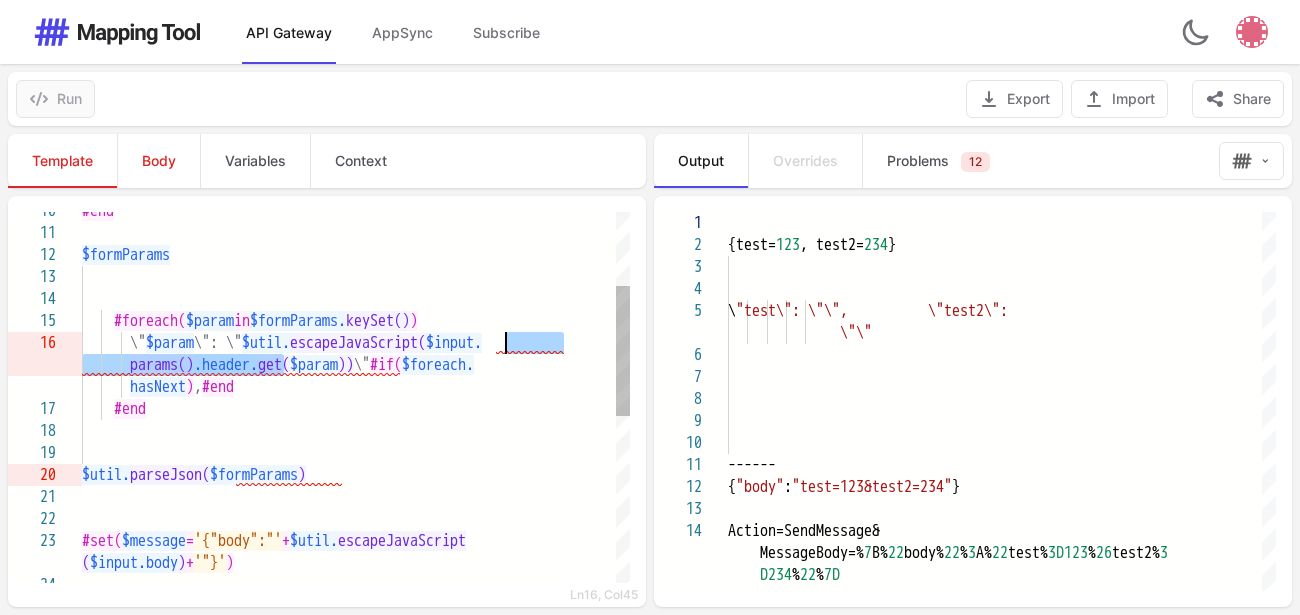 drag, startPoint x: 286, startPoint y: 362, endPoint x: 506, endPoint y: 336, distance: 221.53104 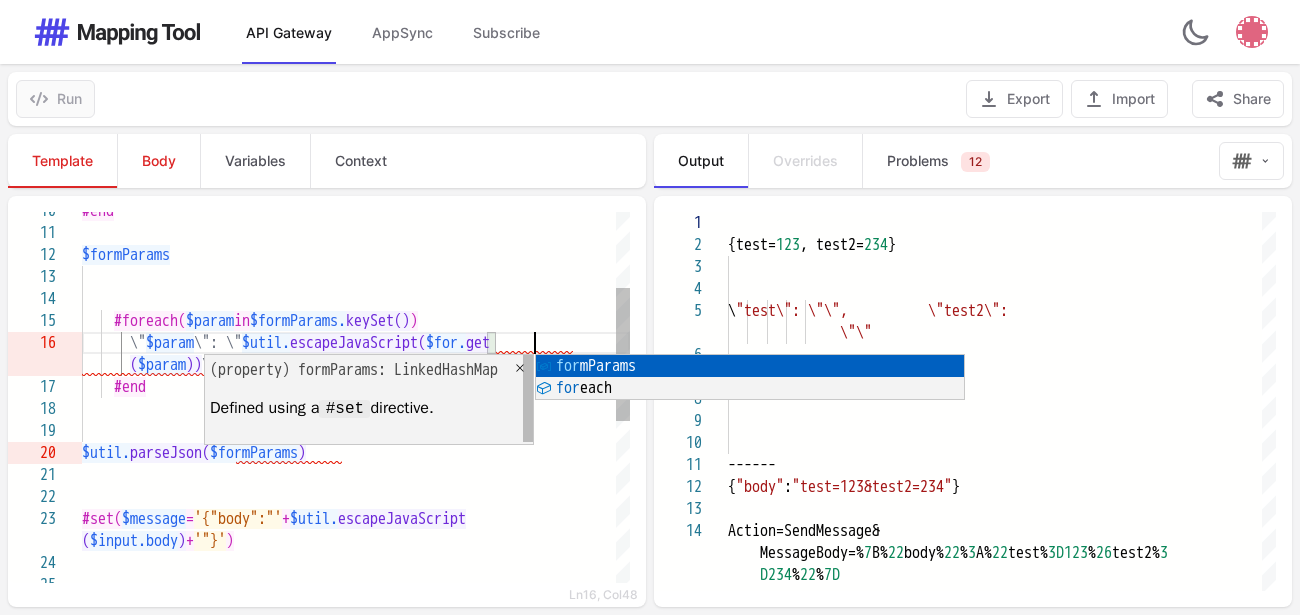 scroll, scrollTop: 111, scrollLeft: 452, axis: both 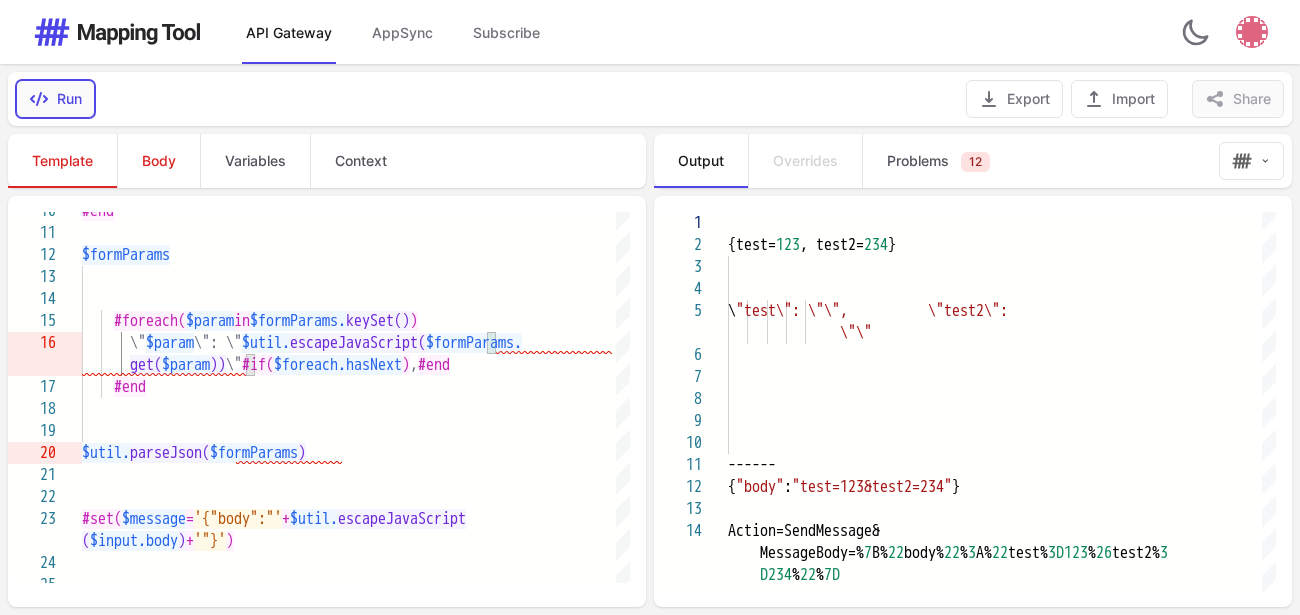 click on "Run" at bounding box center (55, 99) 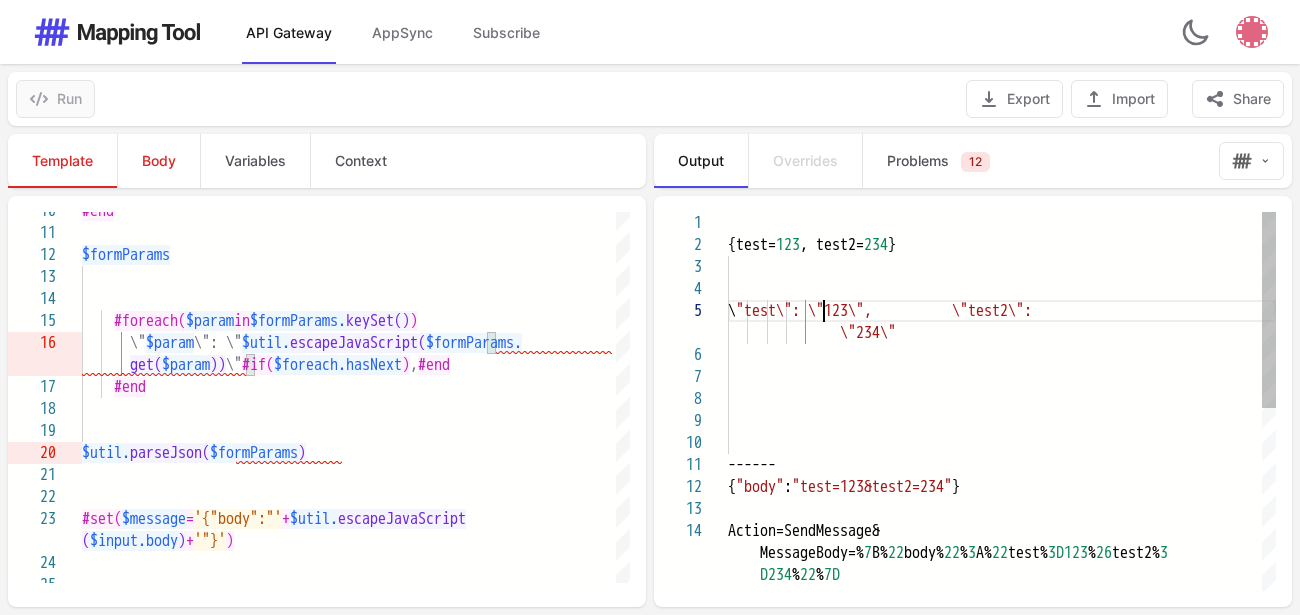 scroll, scrollTop: 0, scrollLeft: 0, axis: both 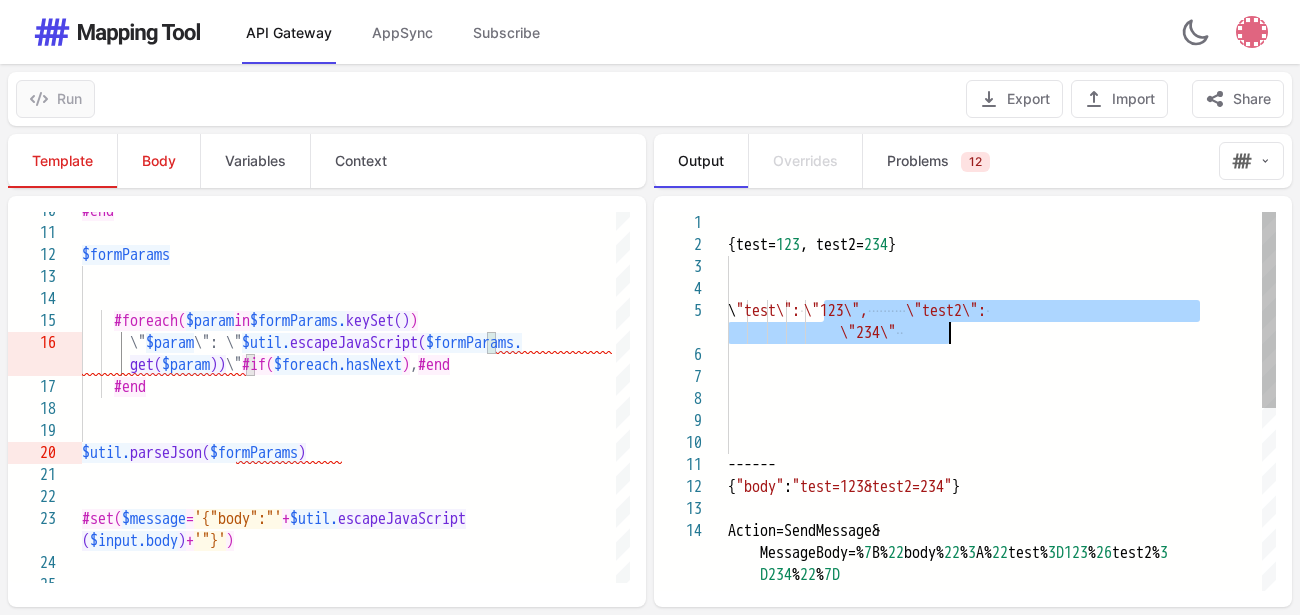 drag, startPoint x: 822, startPoint y: 312, endPoint x: 951, endPoint y: 335, distance: 131.03435 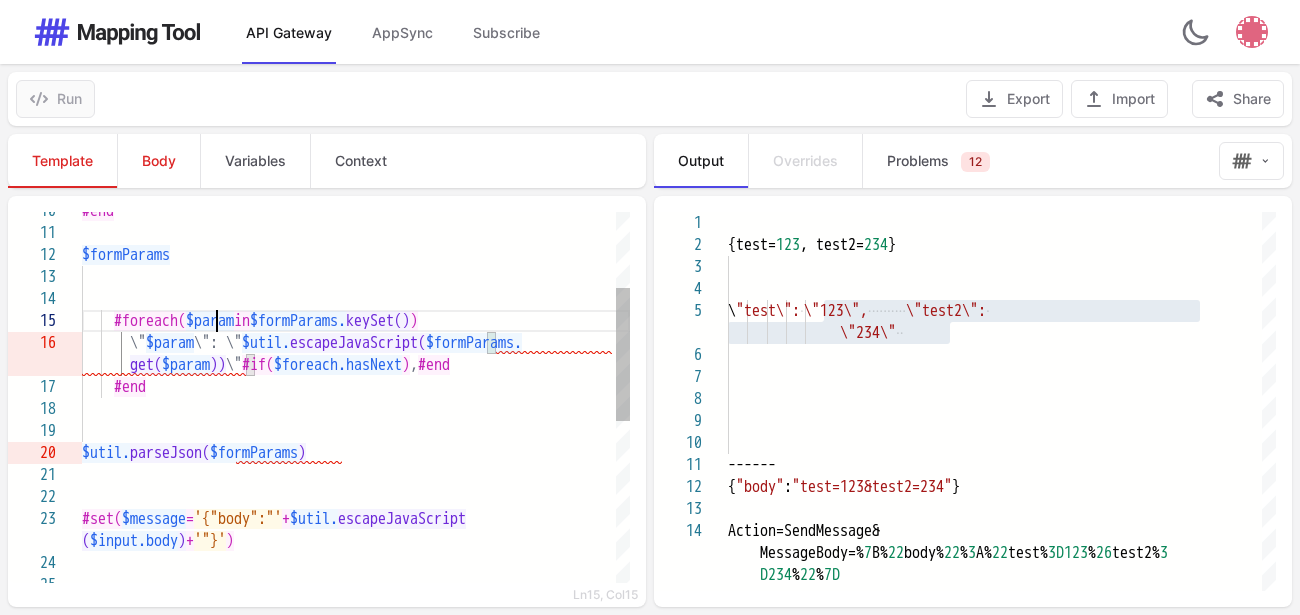 scroll, scrollTop: 111, scrollLeft: 520, axis: both 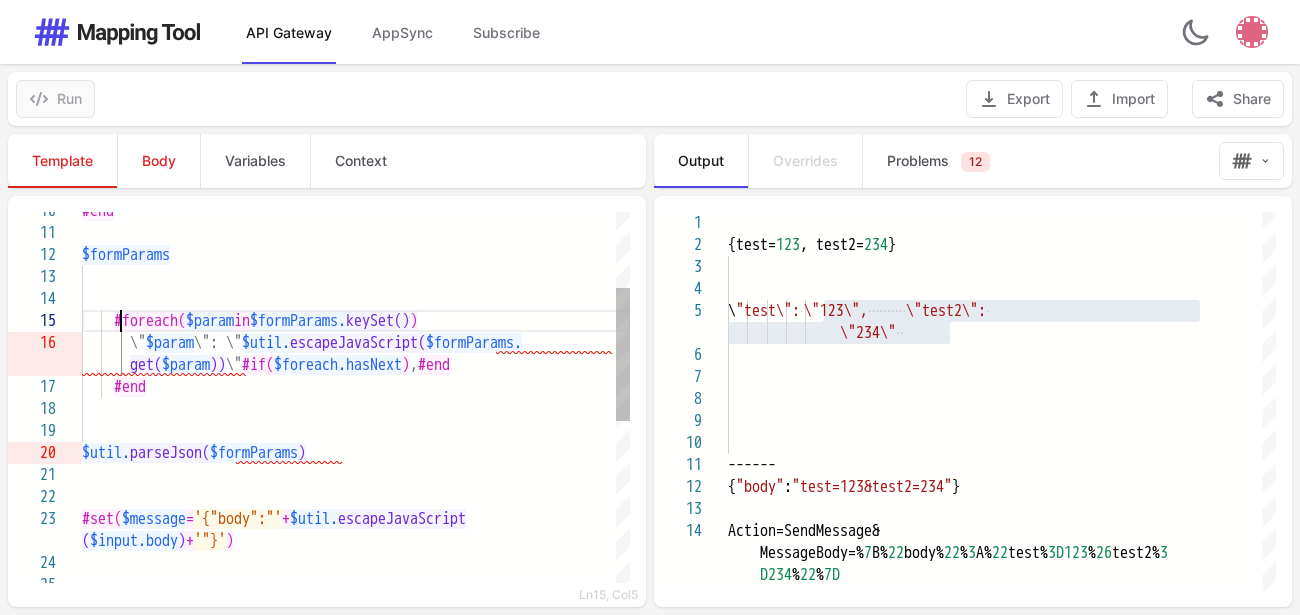 click on "#foreach(" at bounding box center [150, 321] 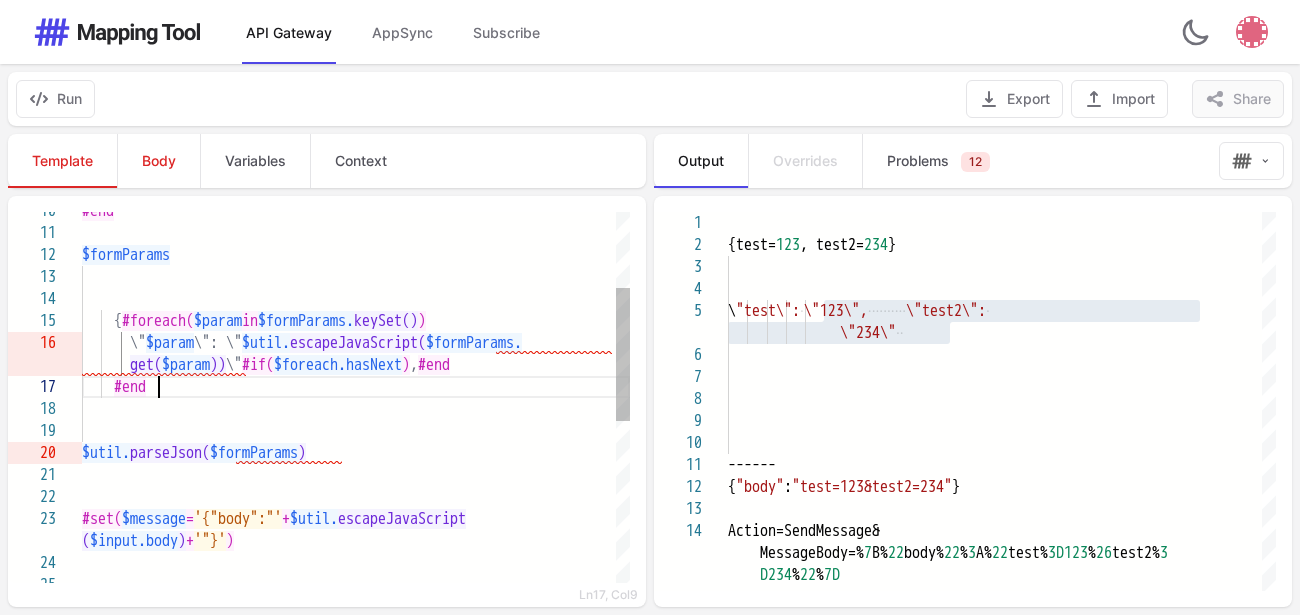 click on "#end" at bounding box center [356, 387] 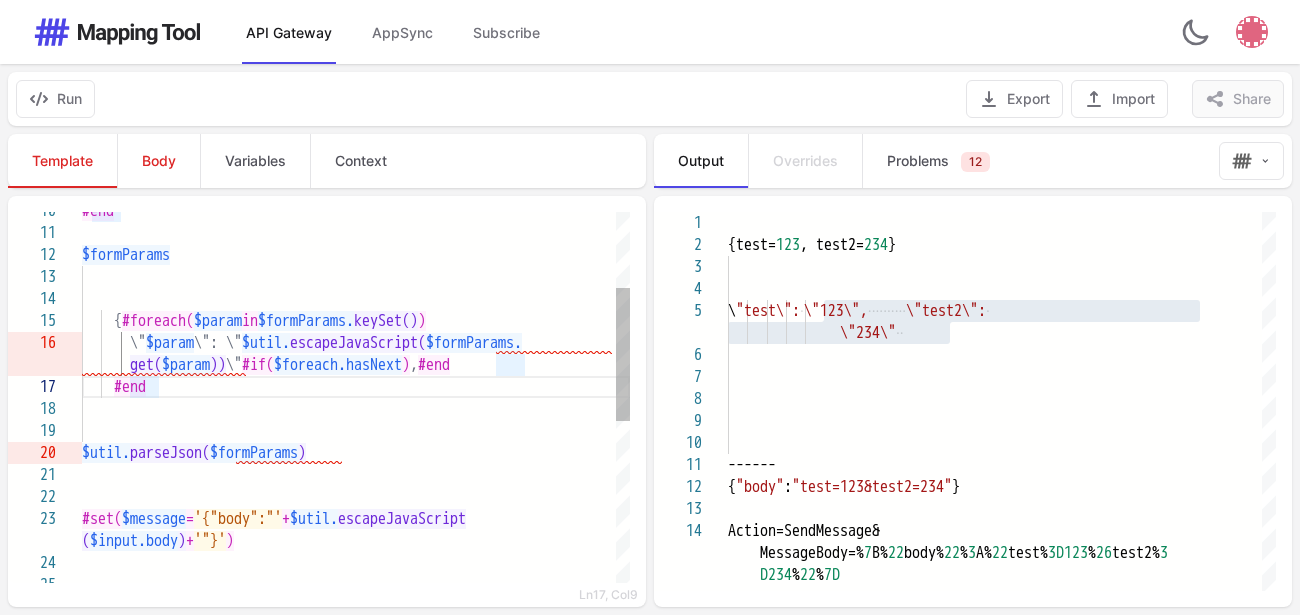 scroll, scrollTop: 133, scrollLeft: 85, axis: both 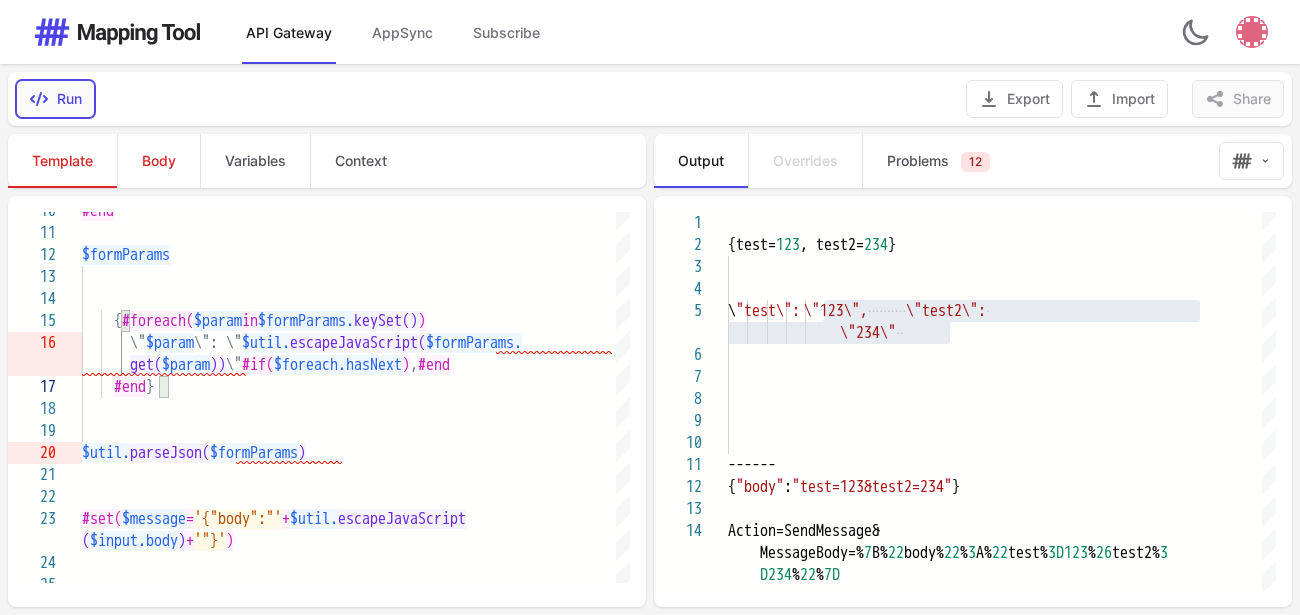 click on "Run" at bounding box center [55, 99] 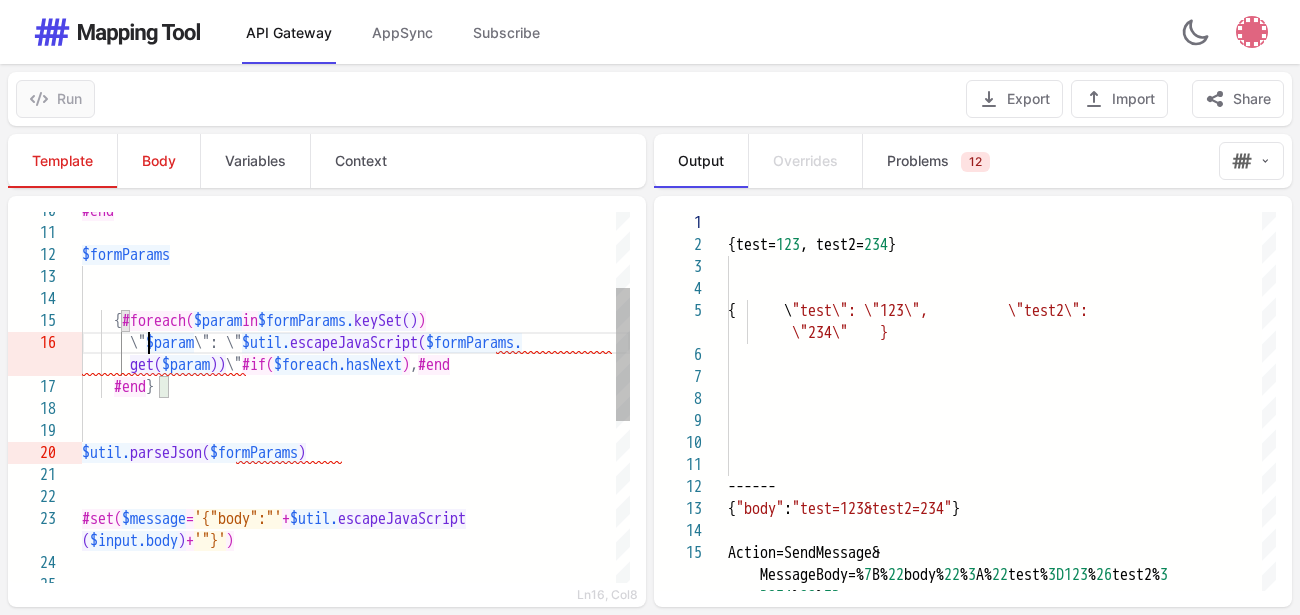 click on "\"" at bounding box center (138, 343) 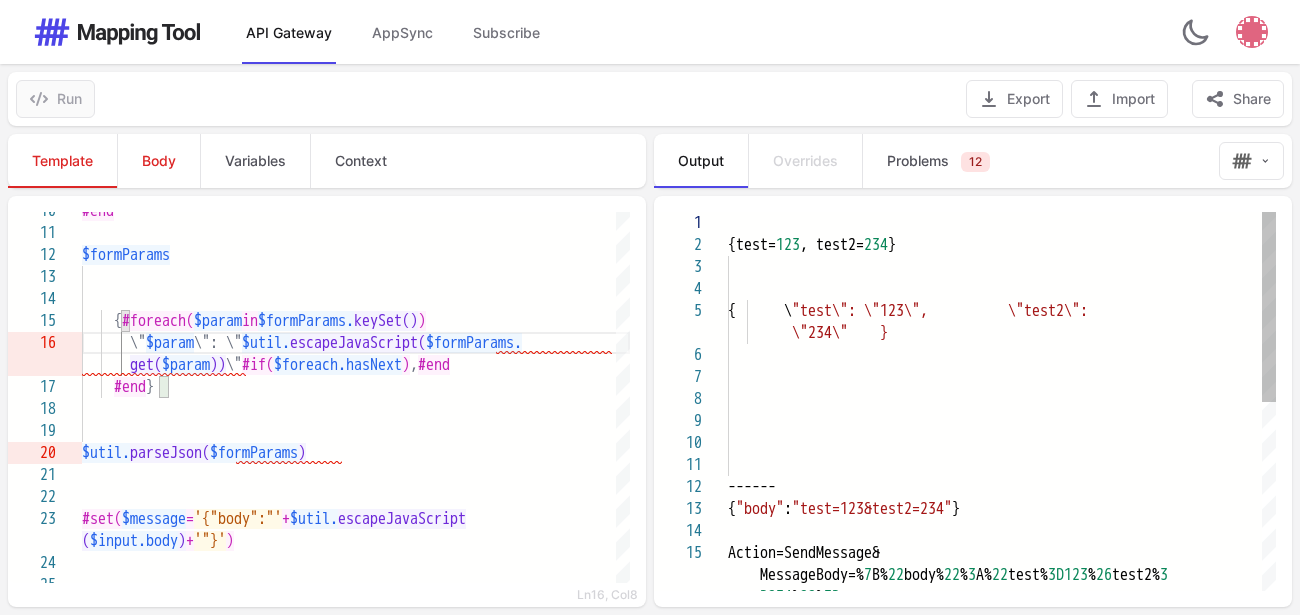 scroll, scrollTop: 0, scrollLeft: 0, axis: both 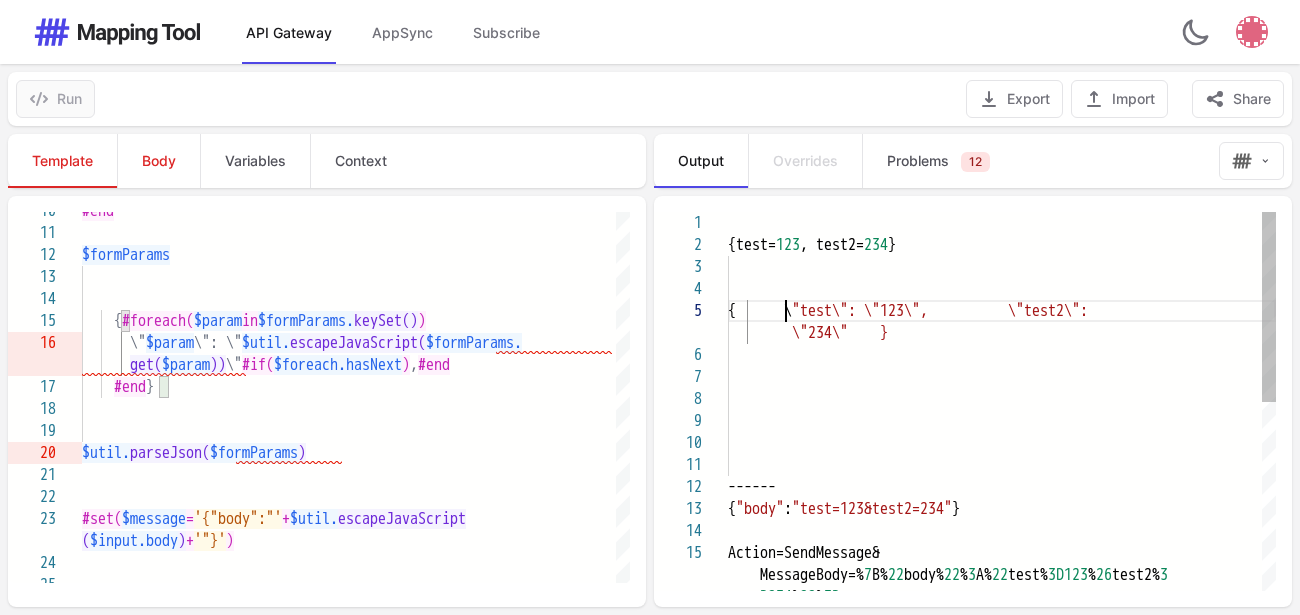 click on "{test= 123 , test2= 234 }     {      \ "test\": \"123\",          \"test2\":           \"234\"    }    ------ { "body" : "test=123&test2=234" } Action=SendMessage&      MessageBody=% 7 B% 22 body% 22 % 3 A% 22 test% 3D123 % 26 test2% 3      D234 % 22 % 7D" at bounding box center (500728, 500212) 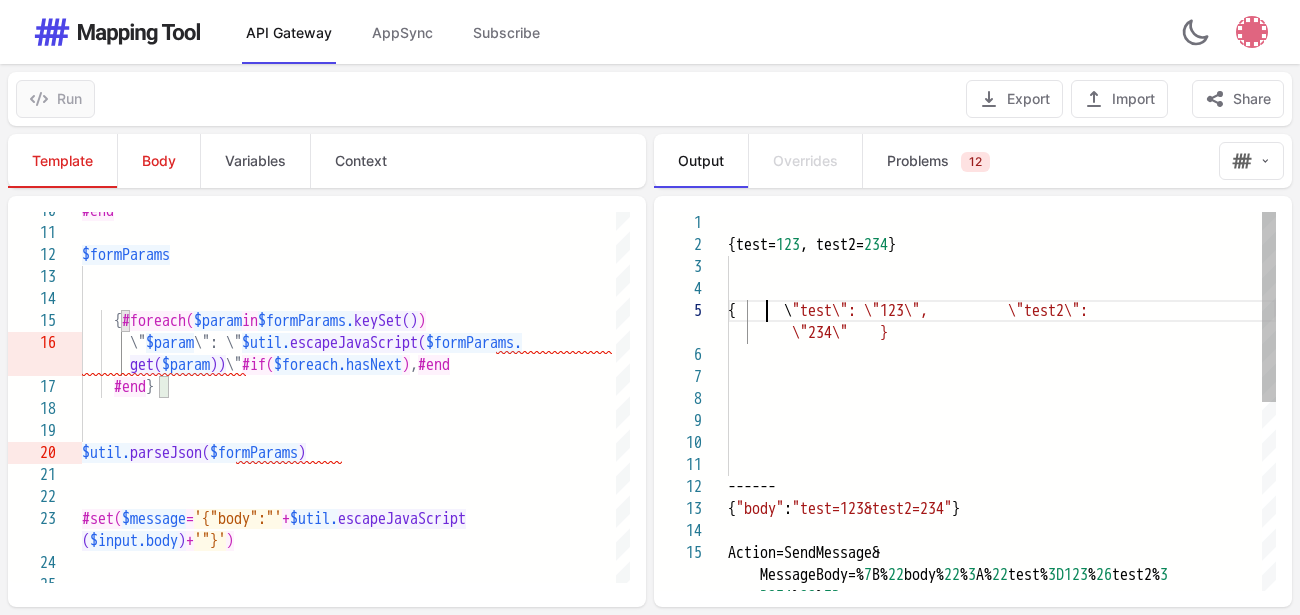 click on "{      \" at bounding box center (760, 311) 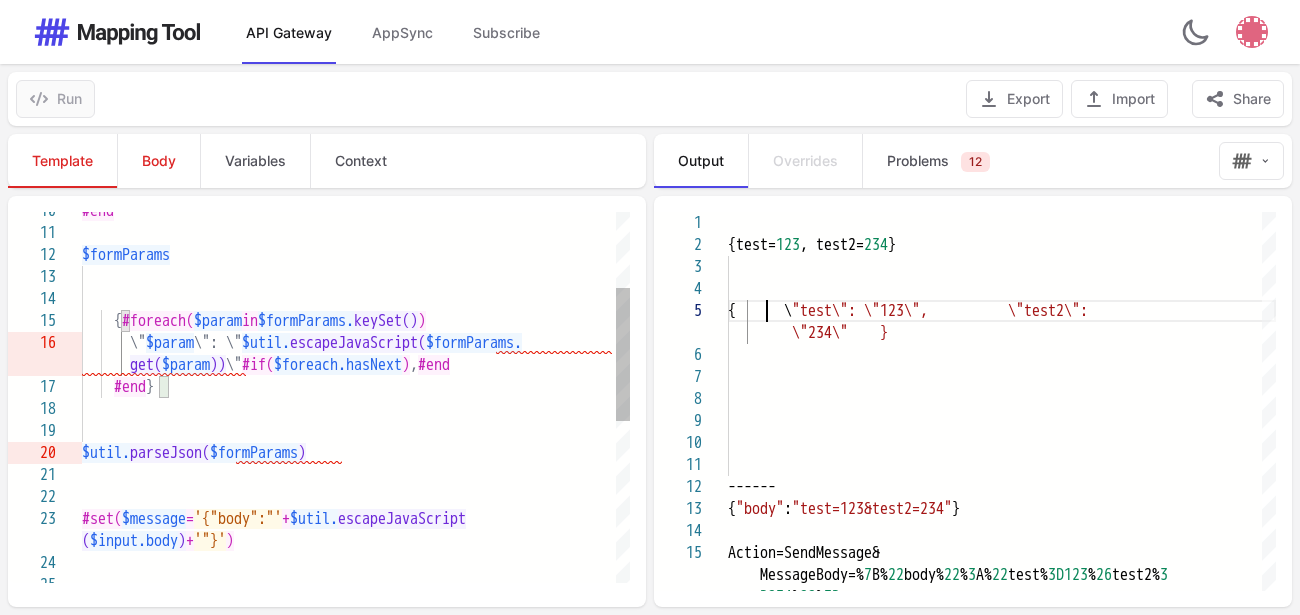 scroll, scrollTop: 133, scrollLeft: 67, axis: both 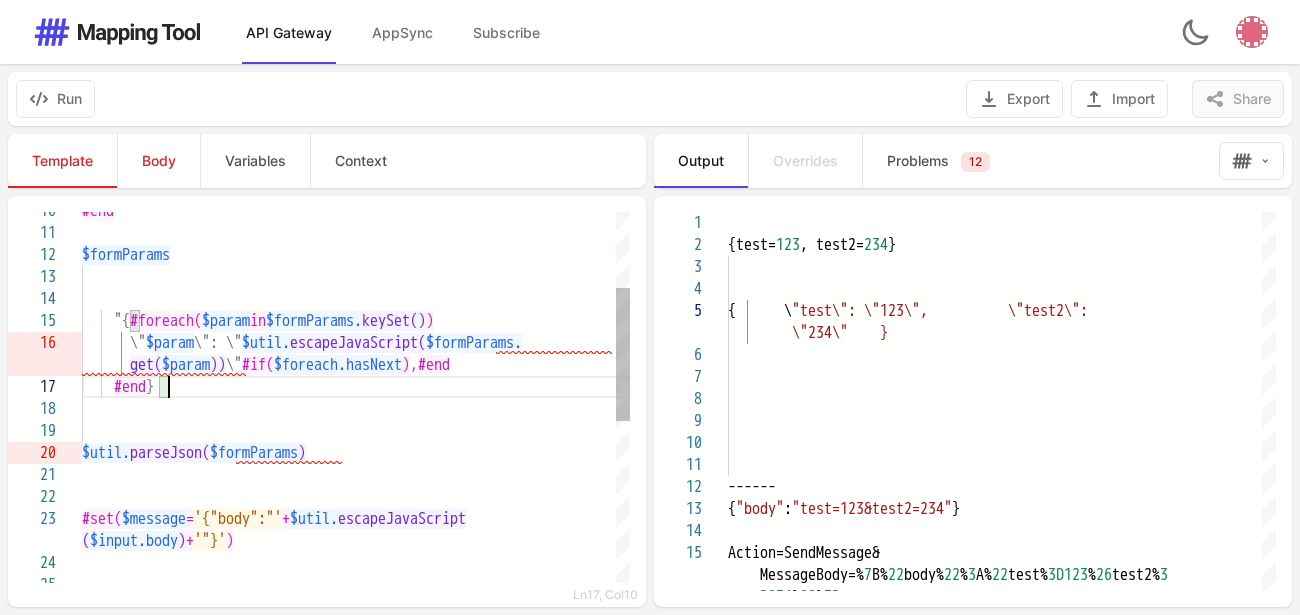 click on "#end }" at bounding box center (356, 387) 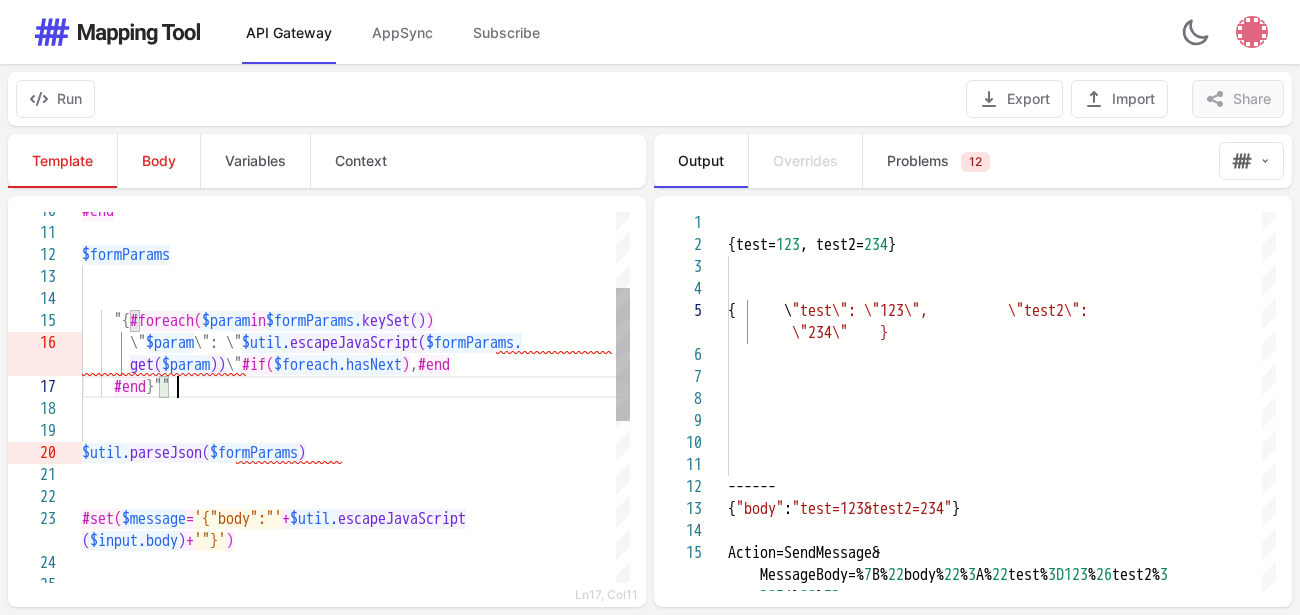 scroll, scrollTop: 133, scrollLeft: 96, axis: both 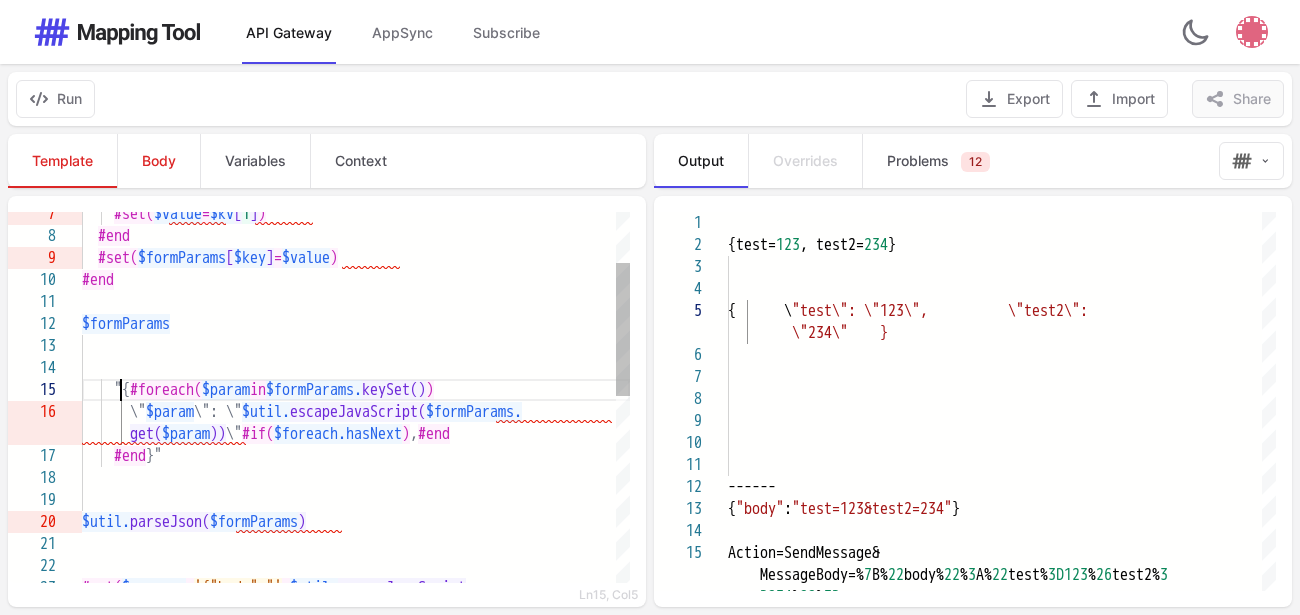 click at bounding box center (98, 390) 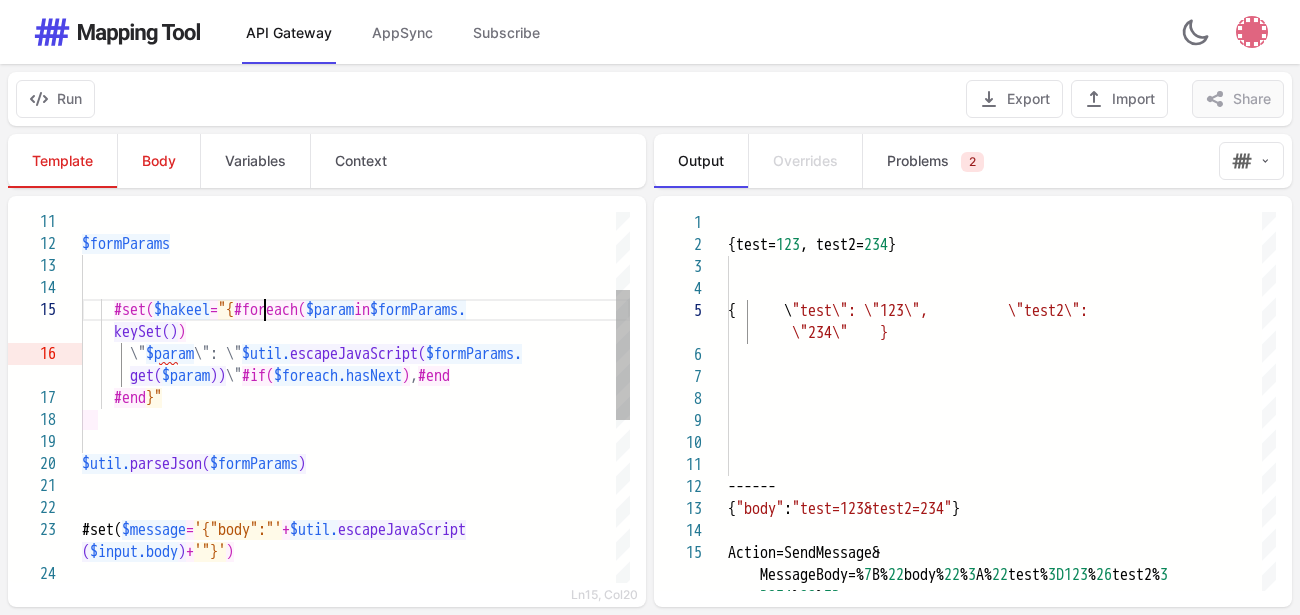 scroll, scrollTop: 107, scrollLeft: 192, axis: both 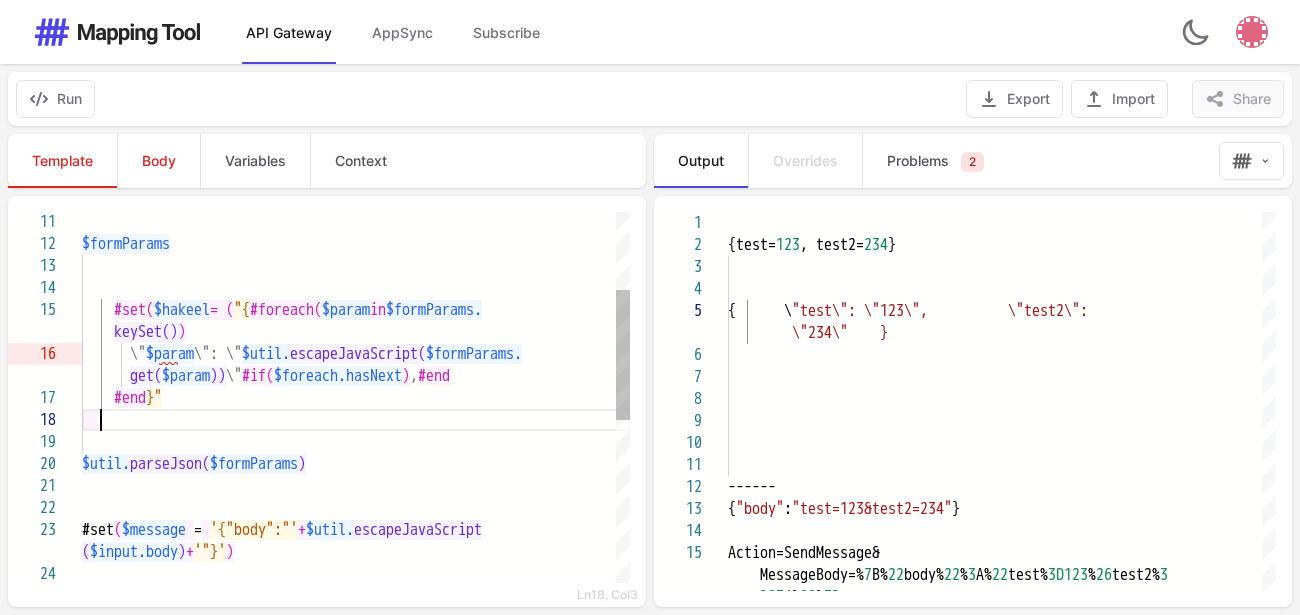 click at bounding box center (356, 420) 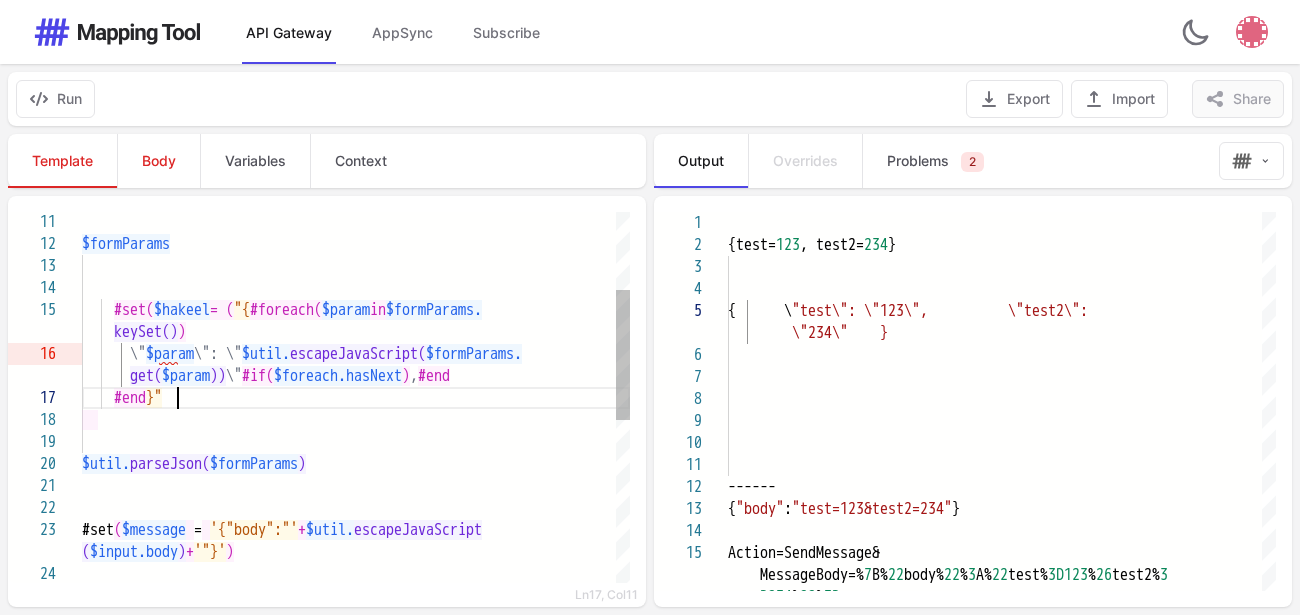 scroll, scrollTop: 133, scrollLeft: 104, axis: both 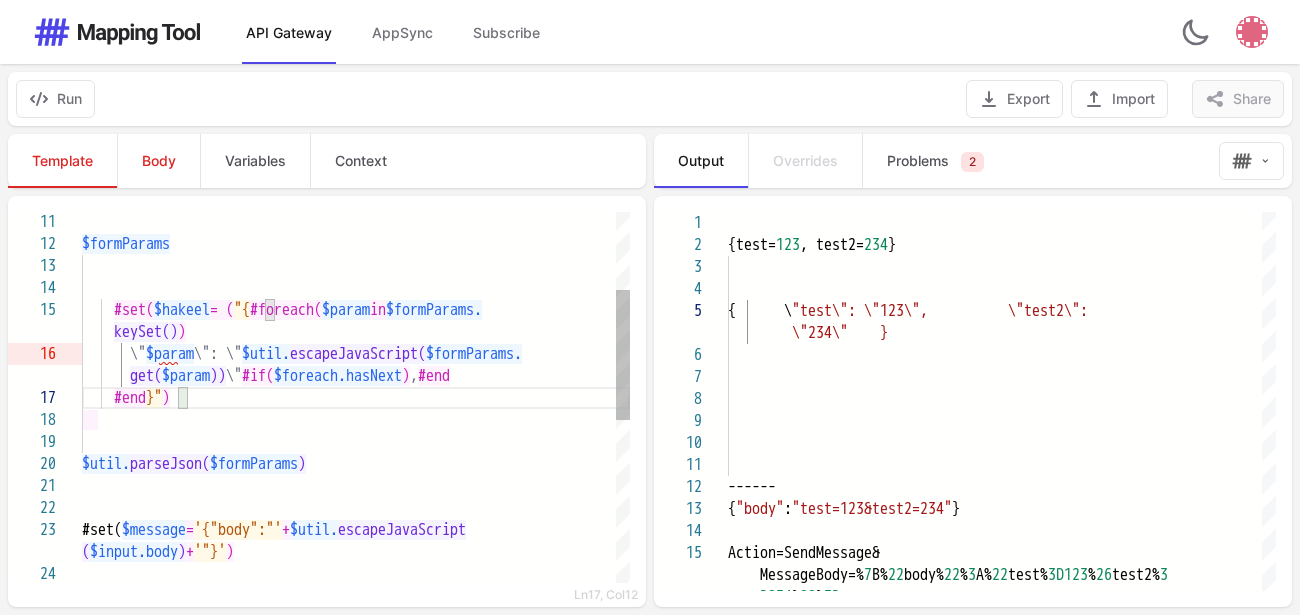 click on "$formParams      #set( $hakeel  = ( "{ #foreach( $param  in  $formParams.        \" $param \":   \" $util. escapeJavaScript( $formParams.        get( $param )) \" #if( $foreach.hasNext ) , #end      #end }" )    $util. parseJson( $formParams ) #set( $message  =  '{"body":"' + $util. escapeJavaScript ( $input.body ) + '"}' )      keySet() )" at bounding box center (500082, 499991) 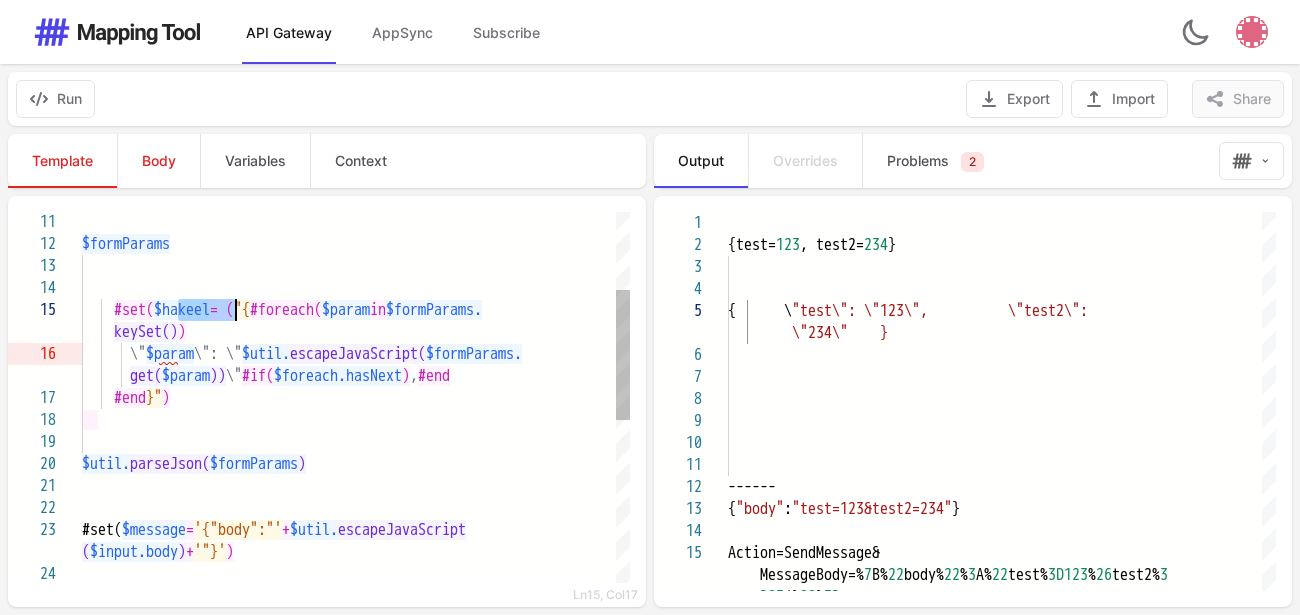 click on "$formParams      #set( $hakeel  = ( "{ #foreach( $param  in  $formParams.        \" $param \":   \" $util. escapeJavaScript( $formParams.        get( $param )) \" #if( $foreach.hasNext ) , #end      #end }" )    $util. parseJson( $formParams ) #set( $message  =  '{"body":"' + $util. escapeJavaScript ( $input.body ) + '"}' )      keySet() )" at bounding box center (500082, 499991) 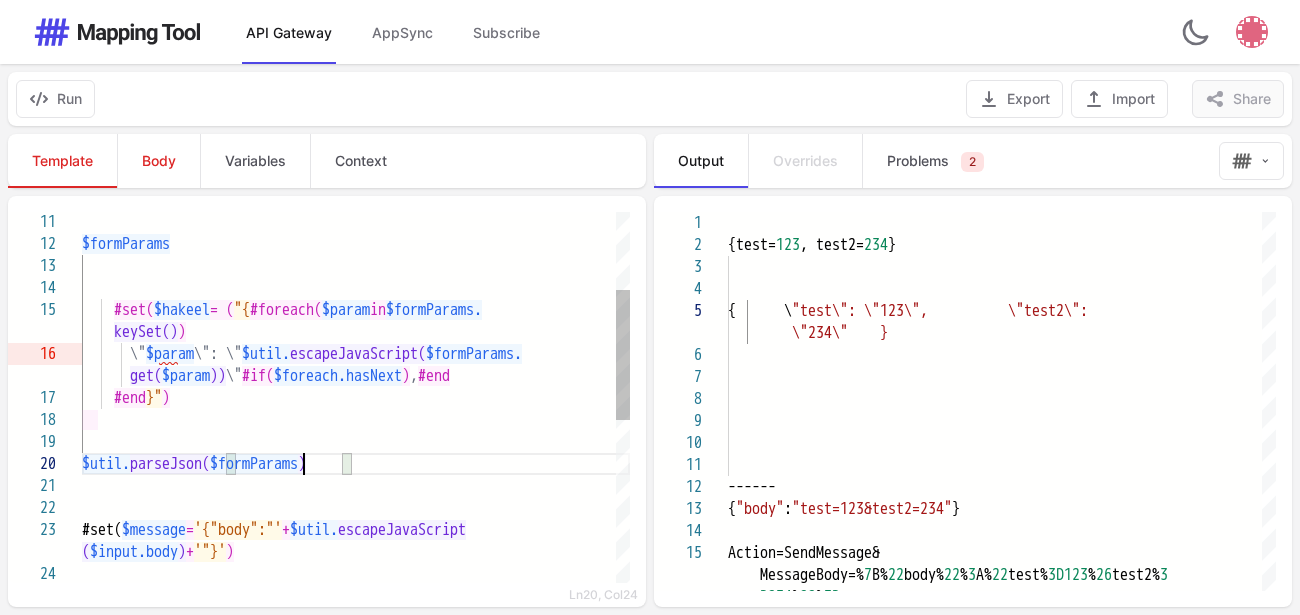 click on "$formParams      #set( $hakeel  = ( "{ #foreach( $param  in  $formParams.        \" $param \":   \" $util. escapeJavaScript( $formParams.        get( $param )) \" #if( $foreach.hasNext ) , #end      #end }" )    $util. parseJson( $formParams ) #set( $message  =  '{"body":"' + $util. escapeJavaScript ( $input.body ) + '"}' )      keySet() )" at bounding box center [500082, 499991] 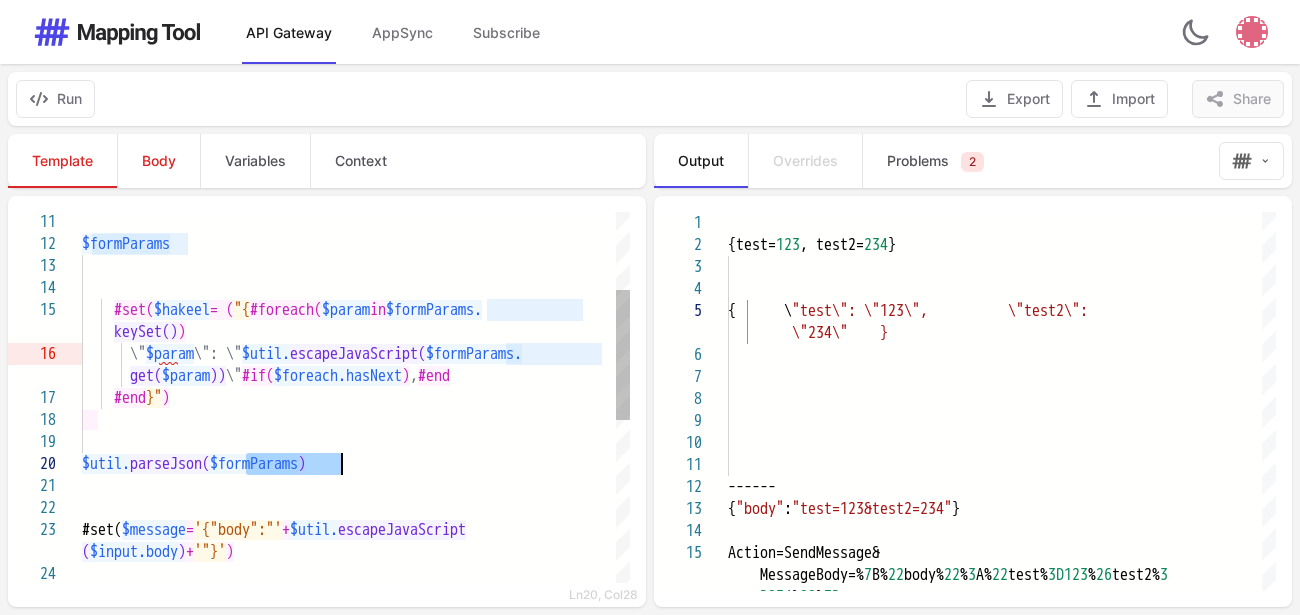paste 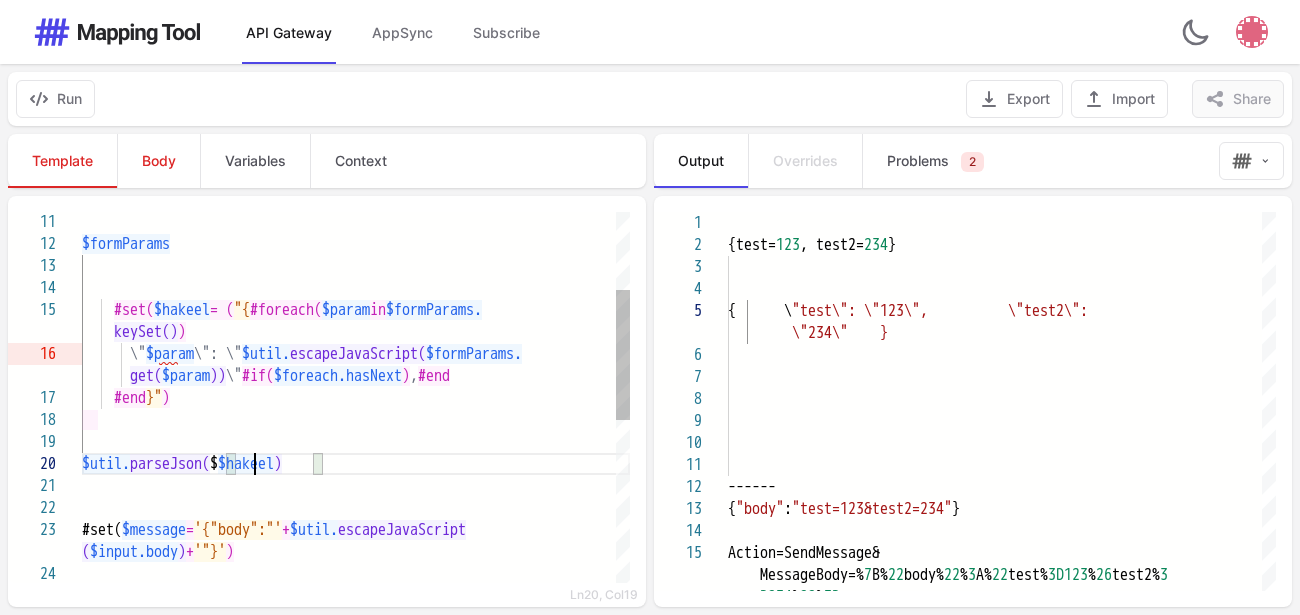 click on "$formParams      #set( $hakeel  = ( "{ #foreach( $param  in  $formParams.        \" $param \":   \" $util. escapeJavaScript( $formParams.        get( $param )) \" #if( $foreach.hasNext ) , #end      #end }" )    $util. parseJson( $ $hakeel ) #set( $message  =  '{"body":"' + $util. escapeJavaScript ( $input.body ) + '"}' )      keySet() )" at bounding box center [500082, 499991] 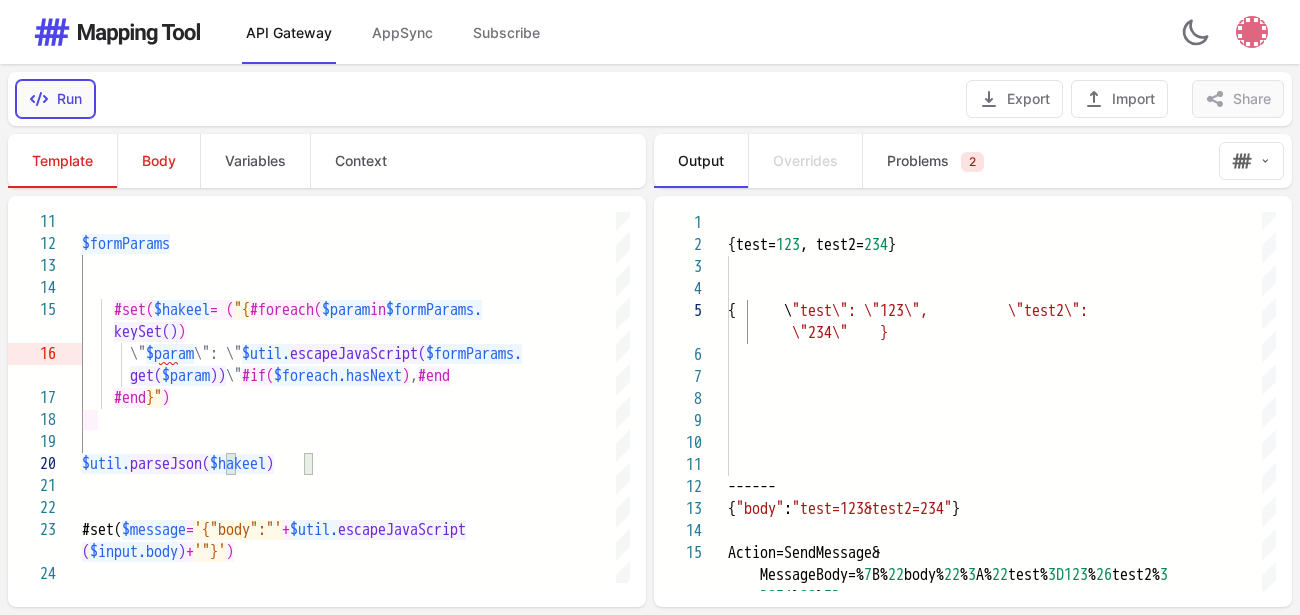 click on "Run" at bounding box center [55, 99] 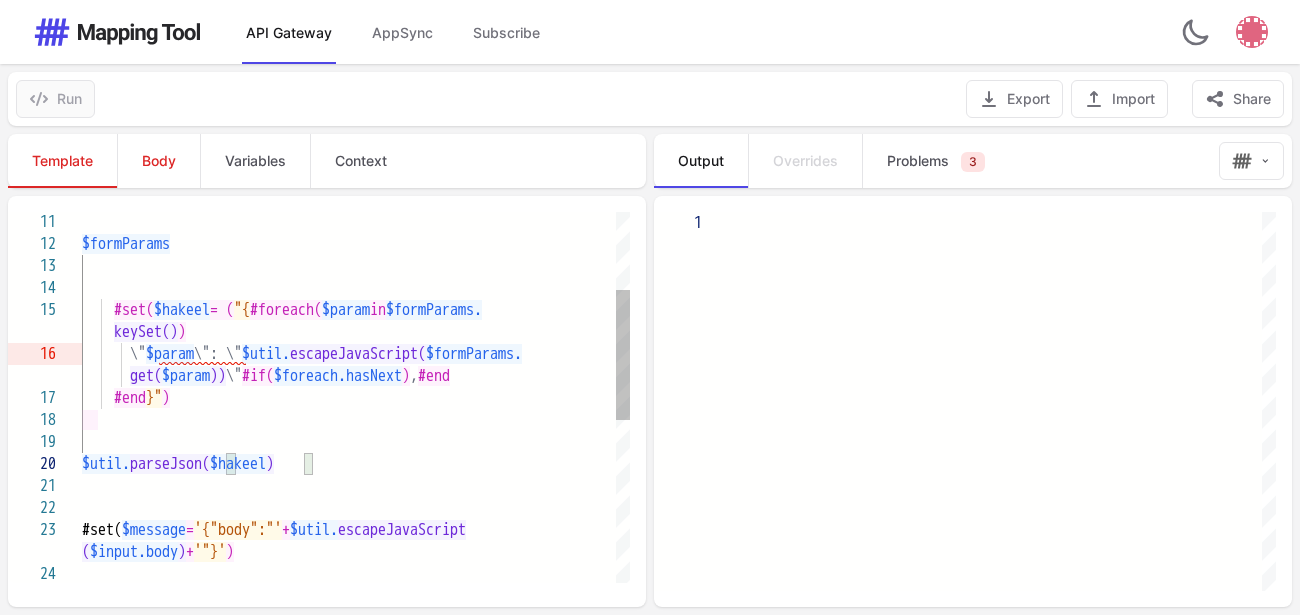 scroll, scrollTop: 133, scrollLeft: 163, axis: both 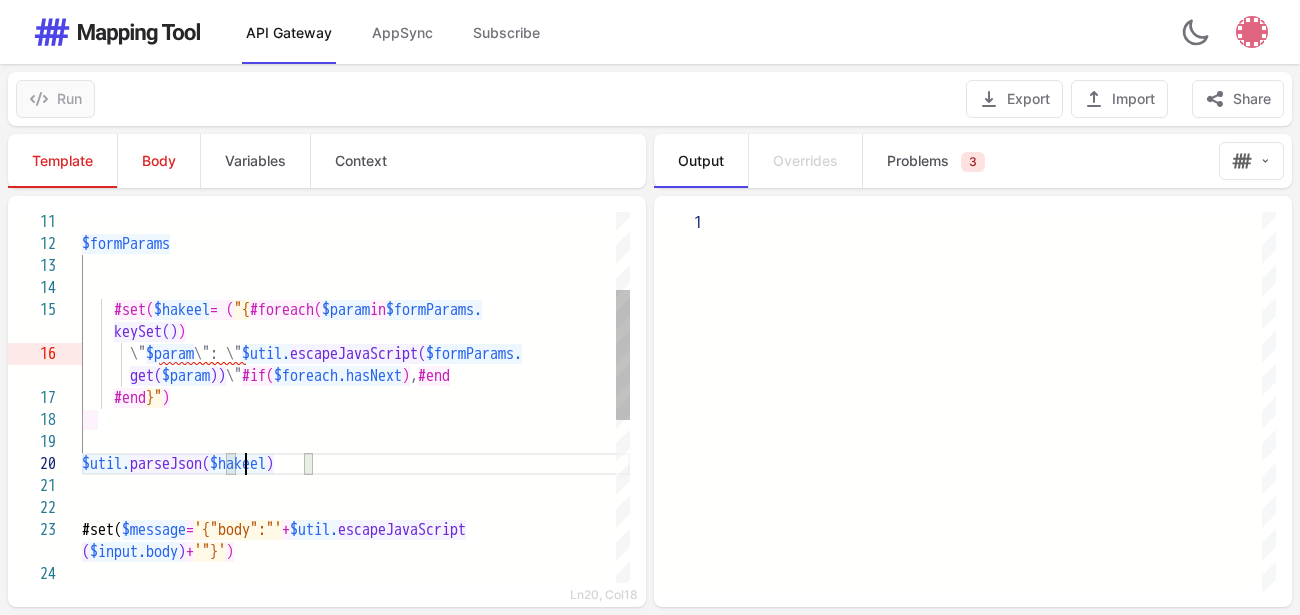 click on "$hakeel" at bounding box center [238, 464] 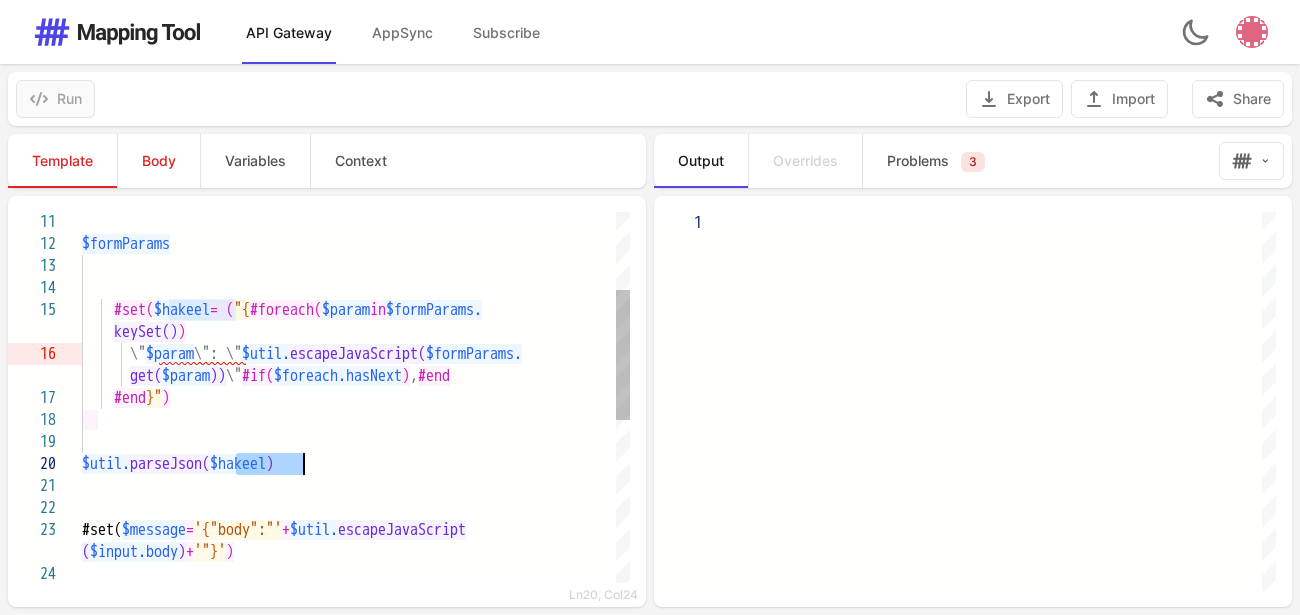 drag, startPoint x: 240, startPoint y: 465, endPoint x: 304, endPoint y: 467, distance: 64.03124 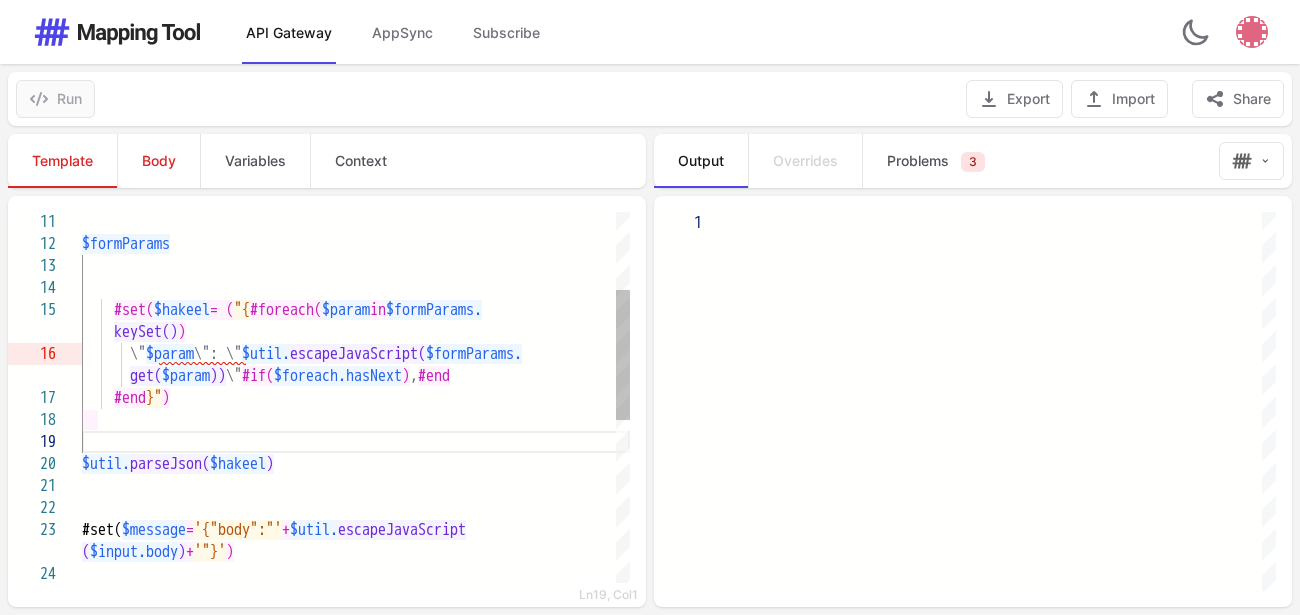 paste on "*******" 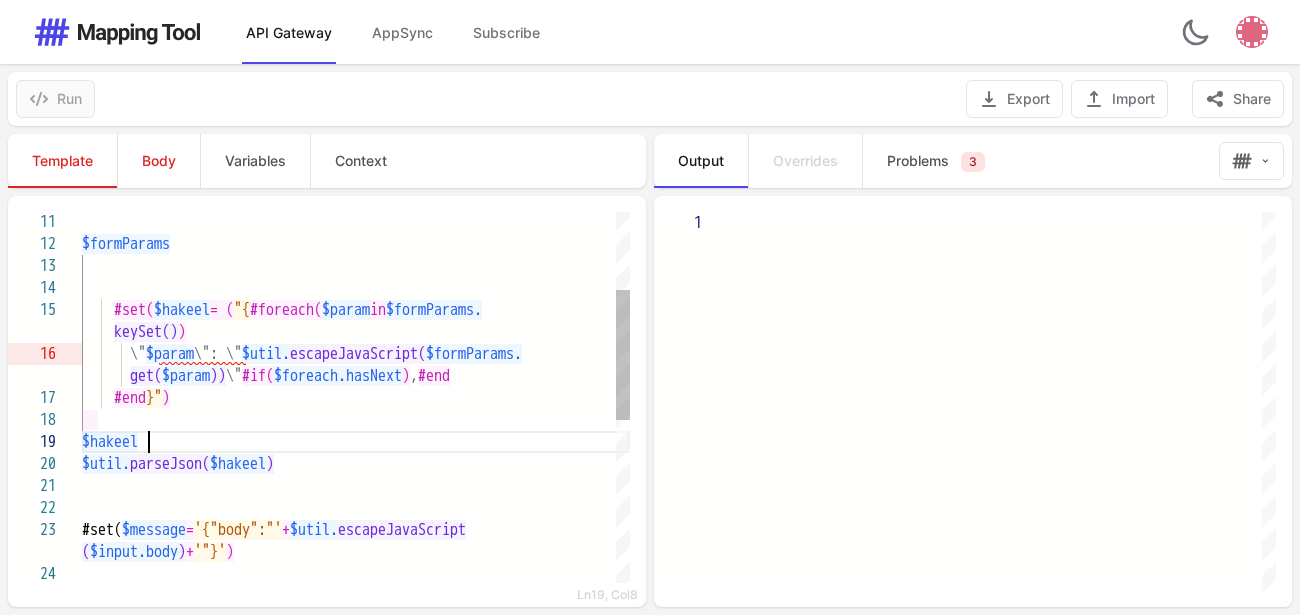 scroll, scrollTop: 41, scrollLeft: 0, axis: vertical 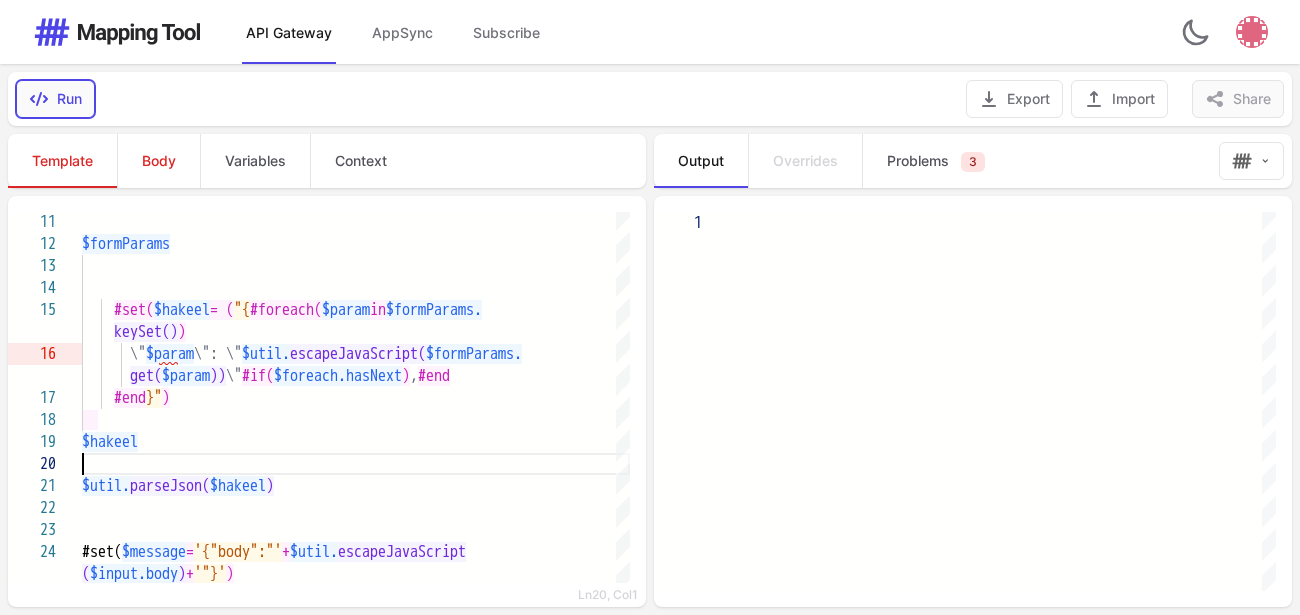 click on "Run" at bounding box center [55, 99] 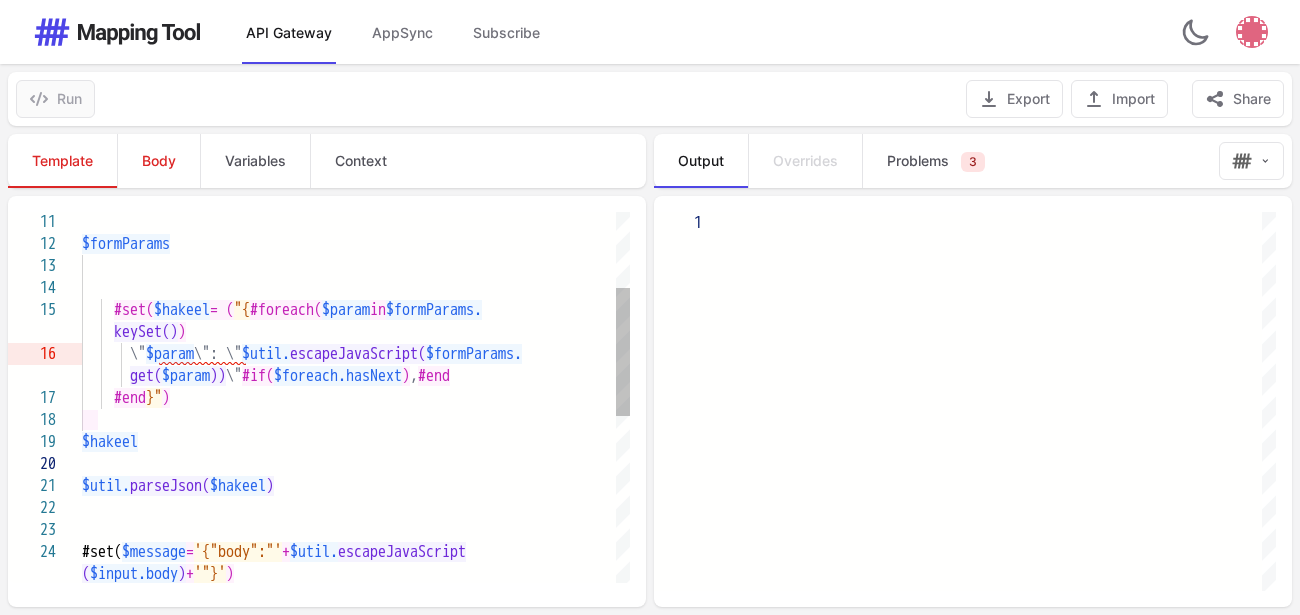 click at bounding box center [356, 464] 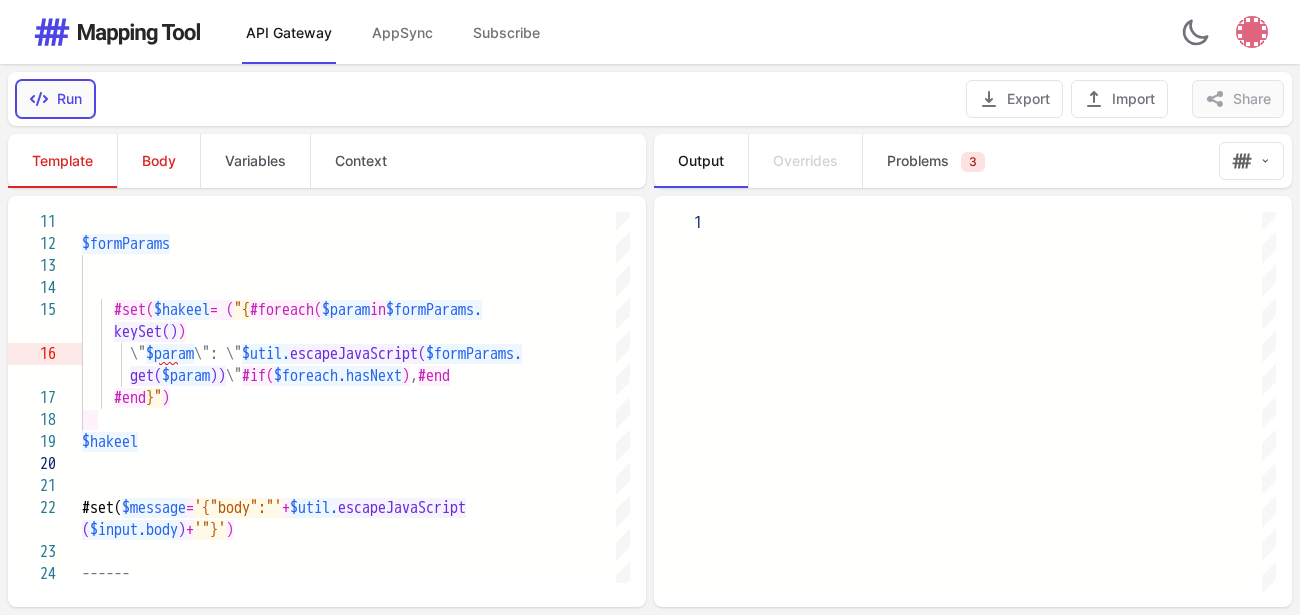click 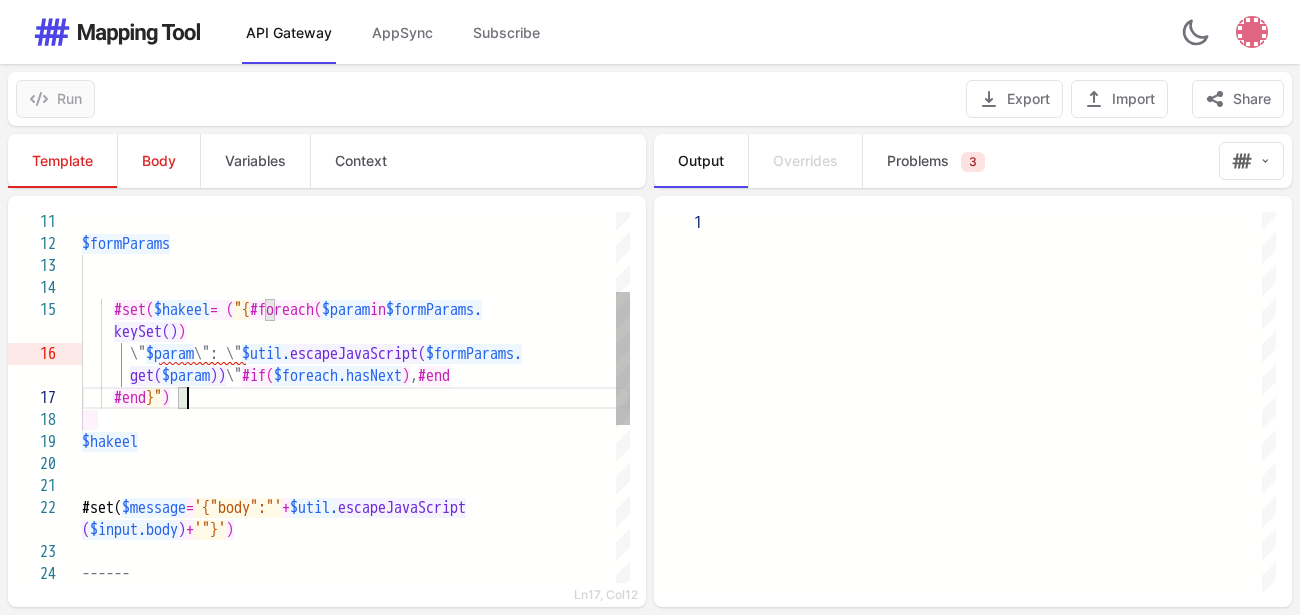 click on "#end }" )" at bounding box center (356, 398) 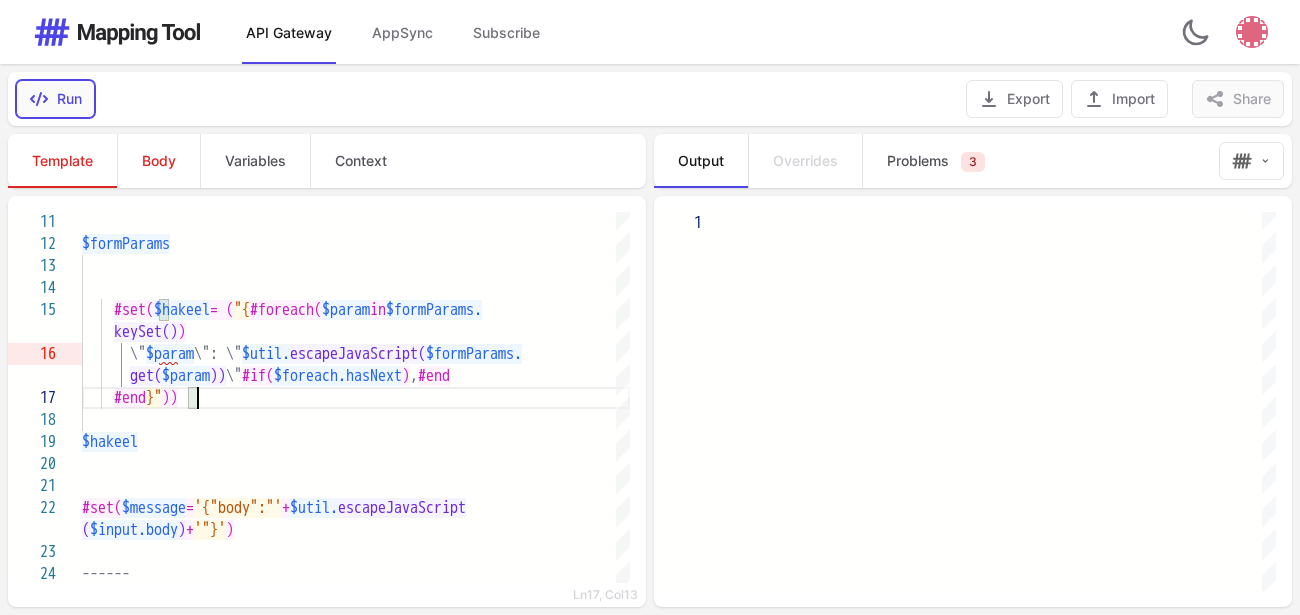 click on "Run" at bounding box center [55, 99] 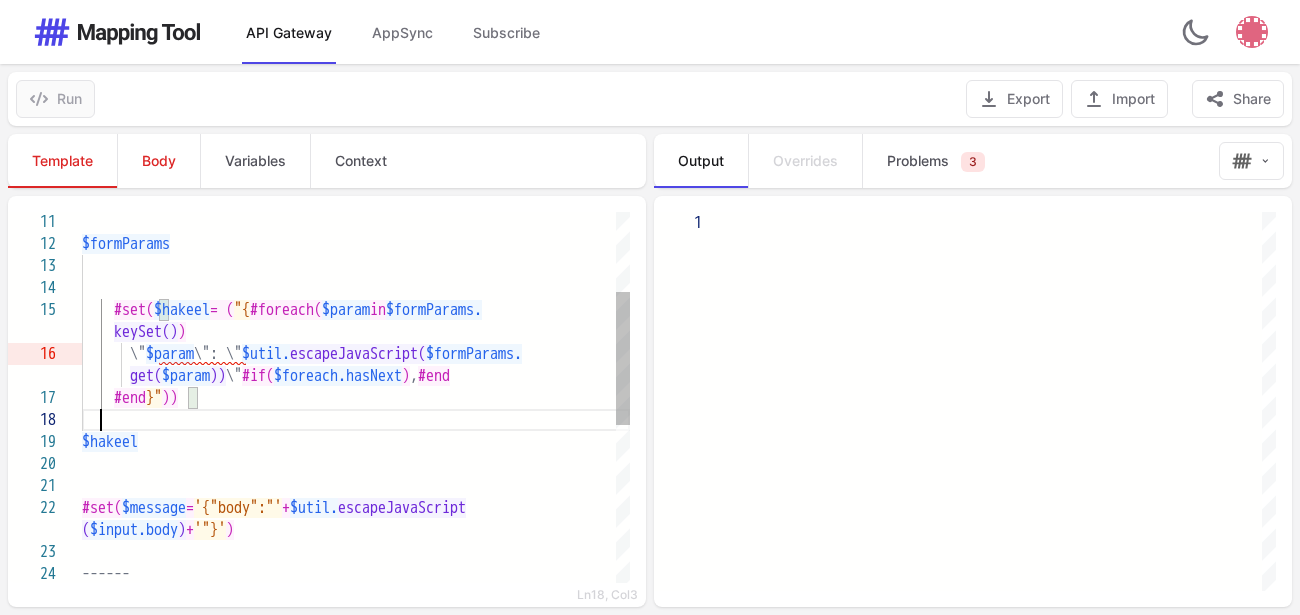 scroll, scrollTop: 133, scrollLeft: 0, axis: vertical 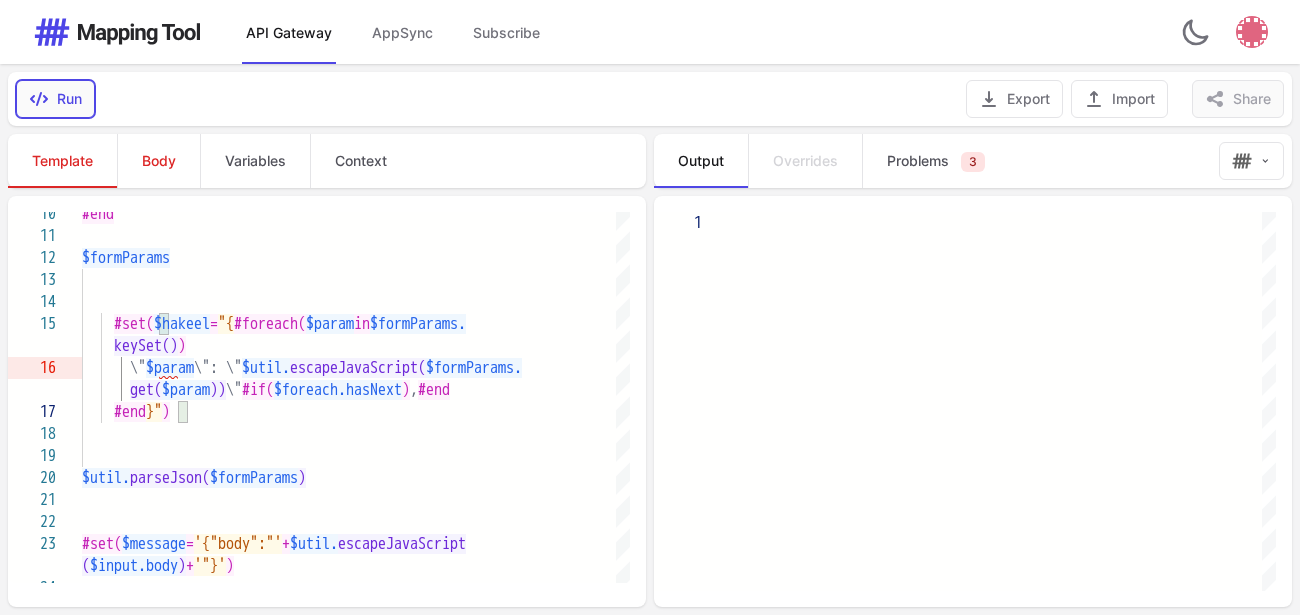 click on "Run" at bounding box center (55, 99) 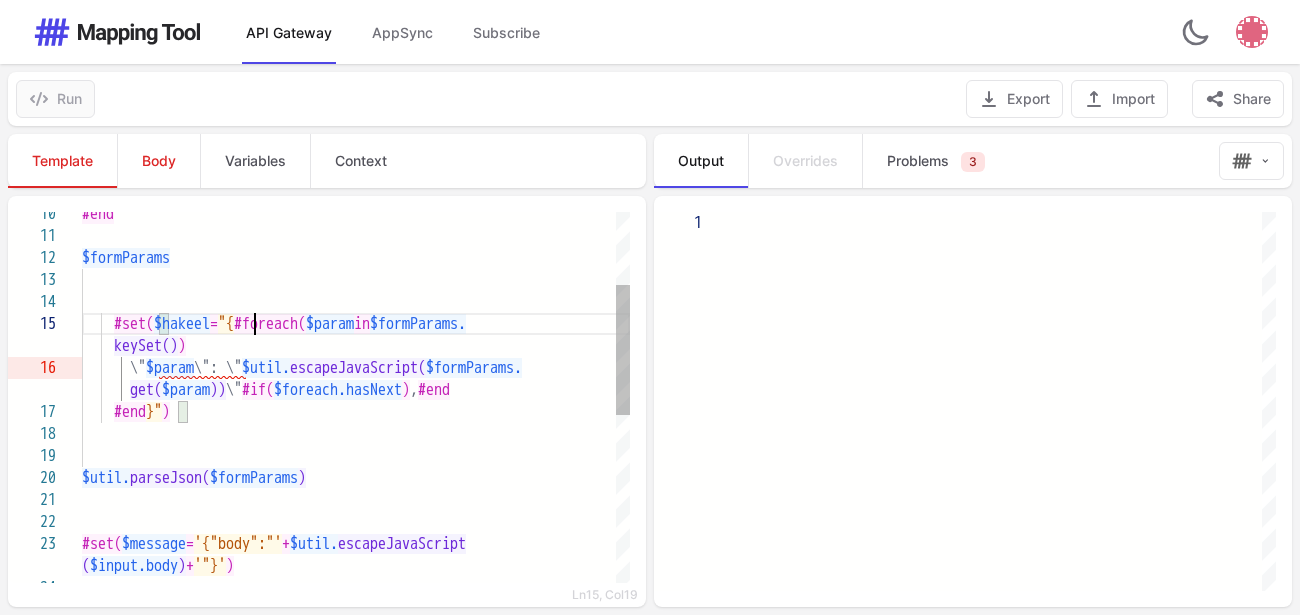 click on ""{" at bounding box center (226, 324) 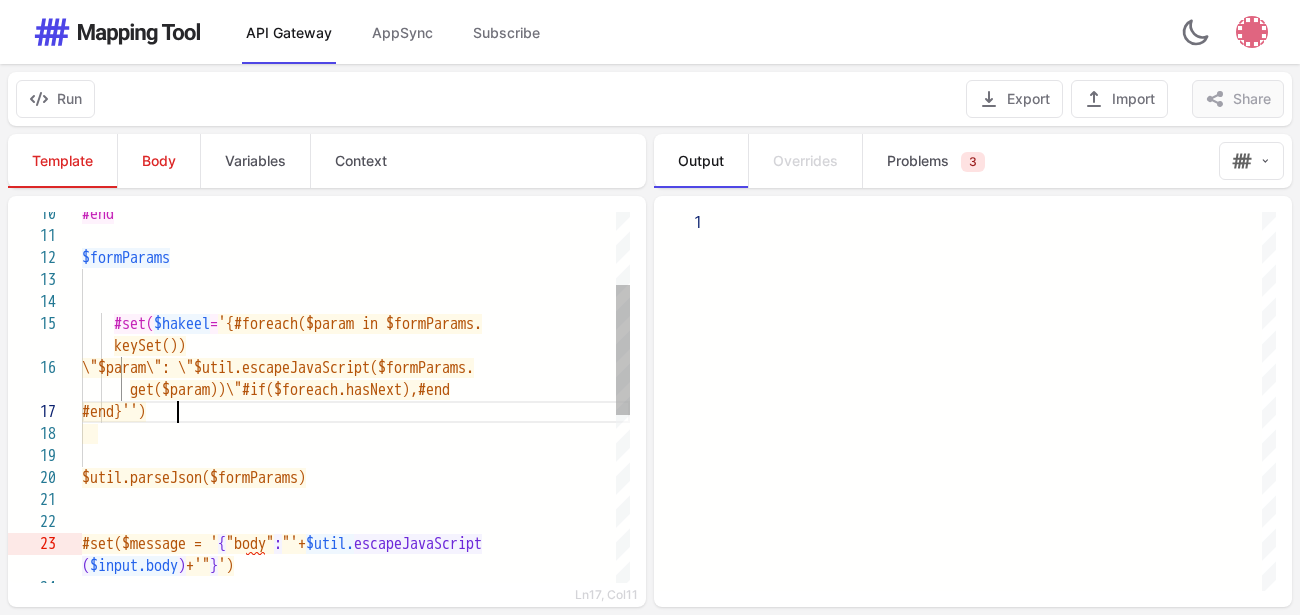 scroll, scrollTop: 133, scrollLeft: 96, axis: both 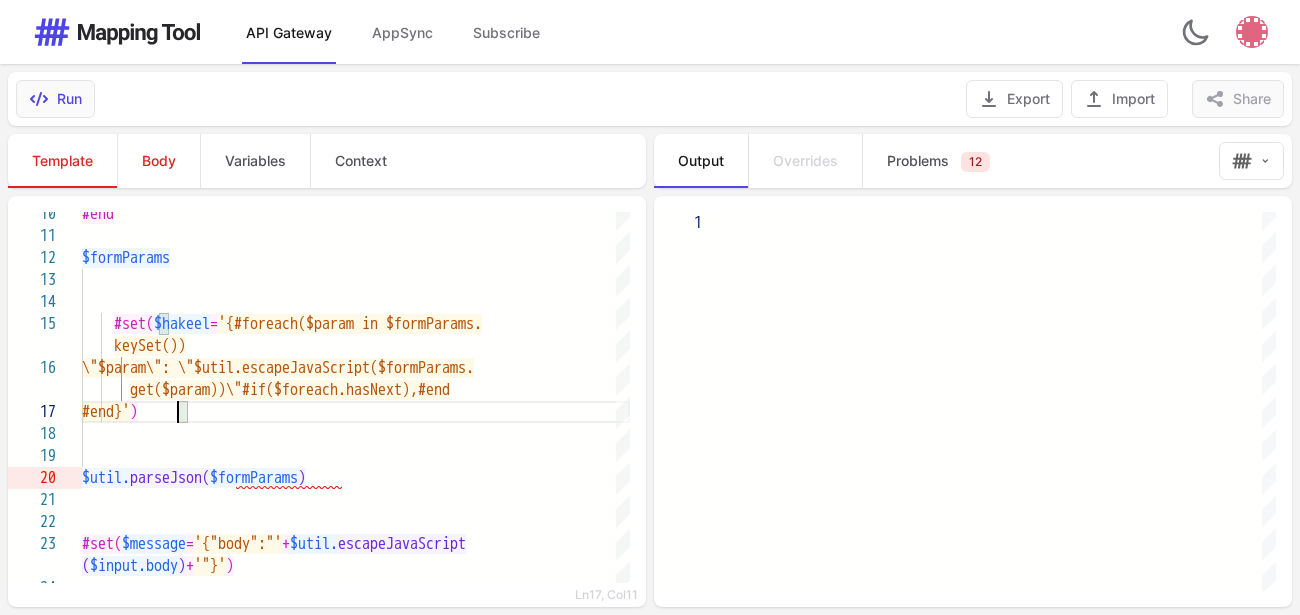 type on "**********" 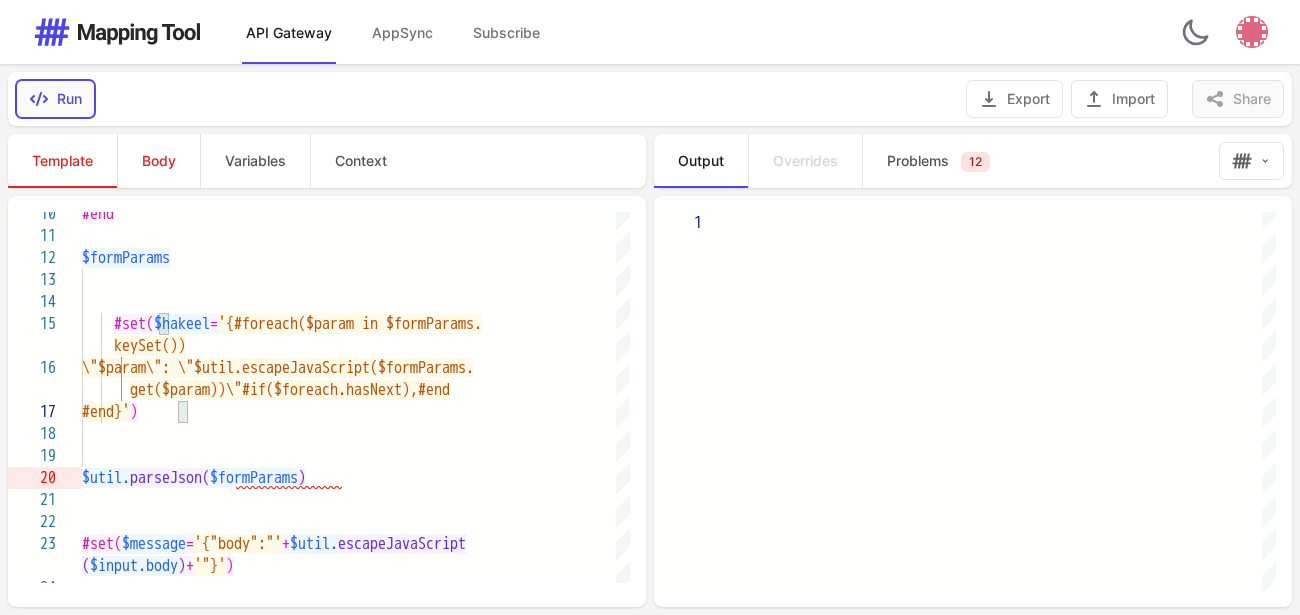 click on "Run" at bounding box center [55, 99] 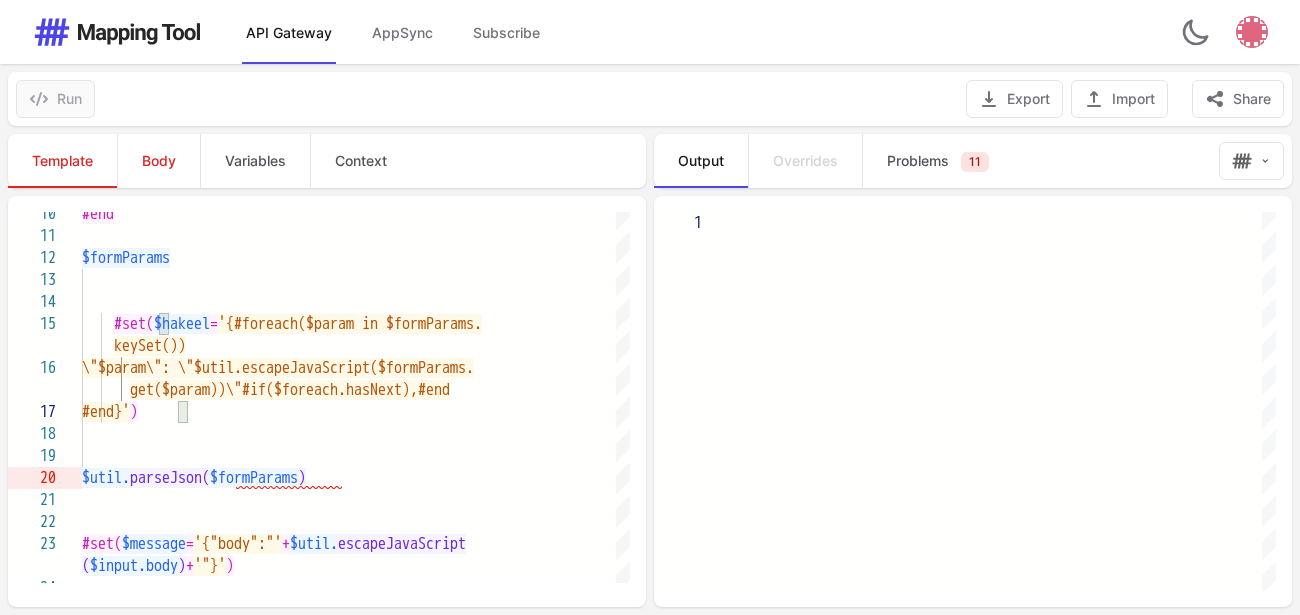 type on "**********" 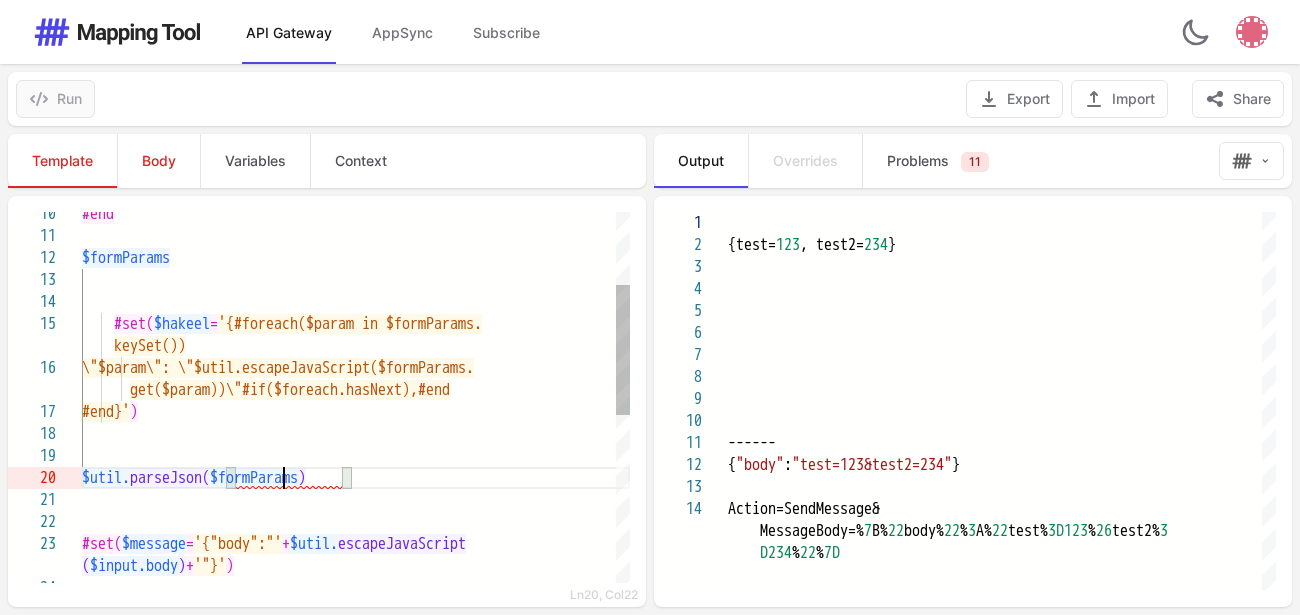 click on "$formParams" at bounding box center (254, 478) 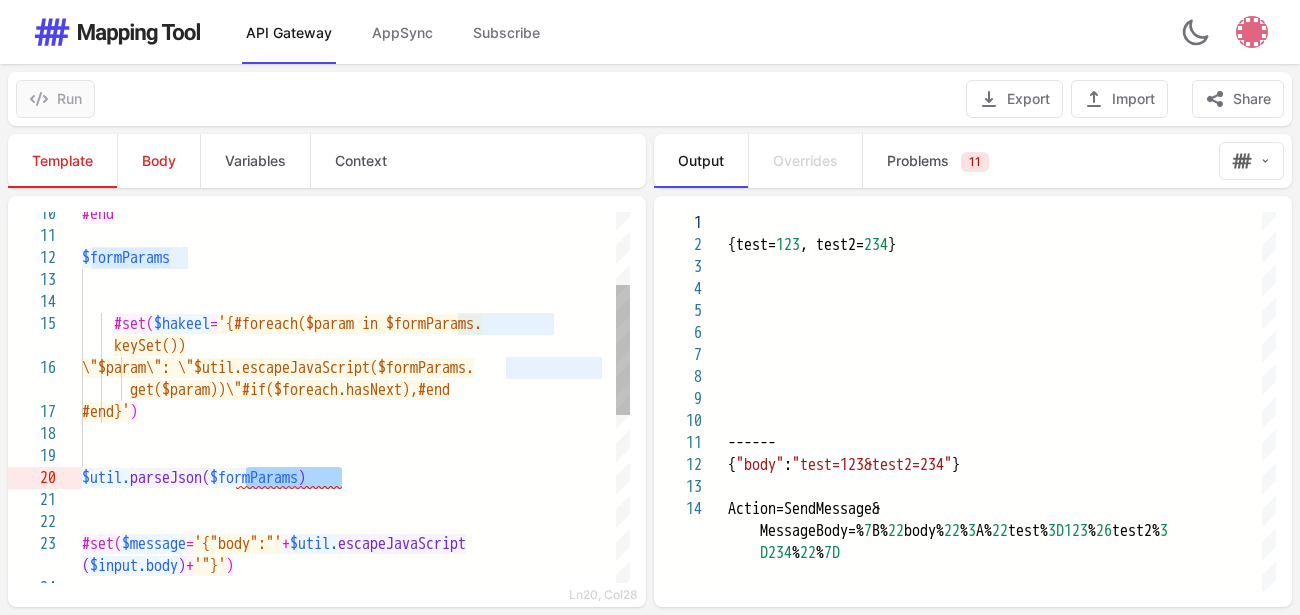 click on "$formParams" at bounding box center (254, 478) 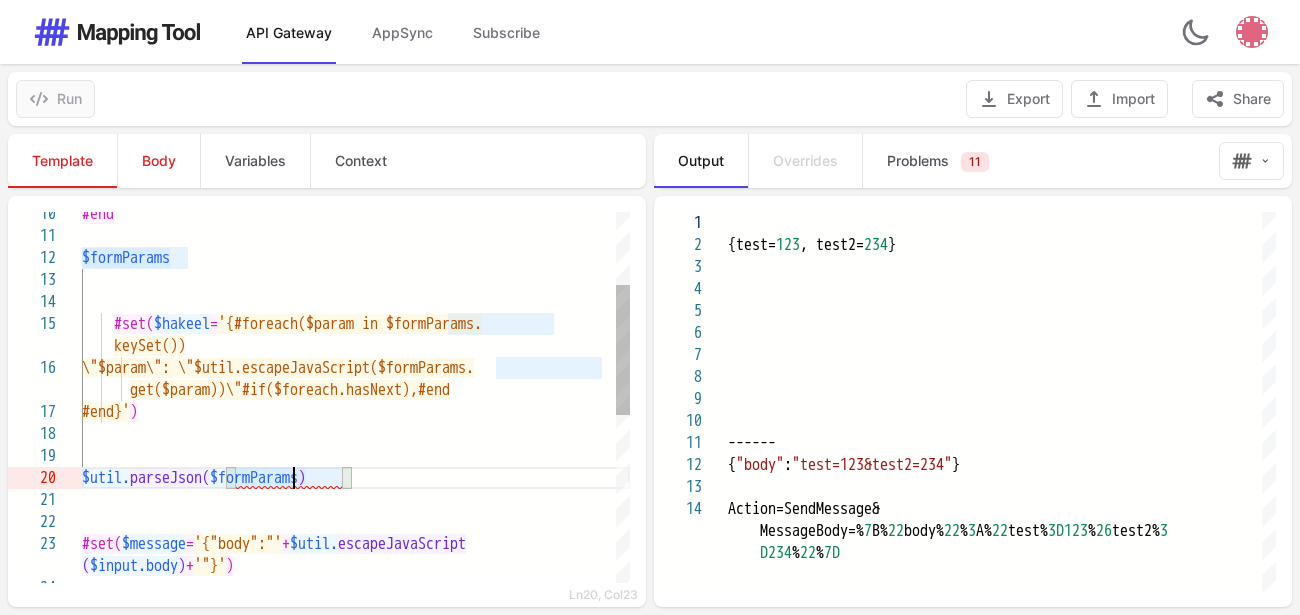 click on "$formParams" at bounding box center [254, 478] 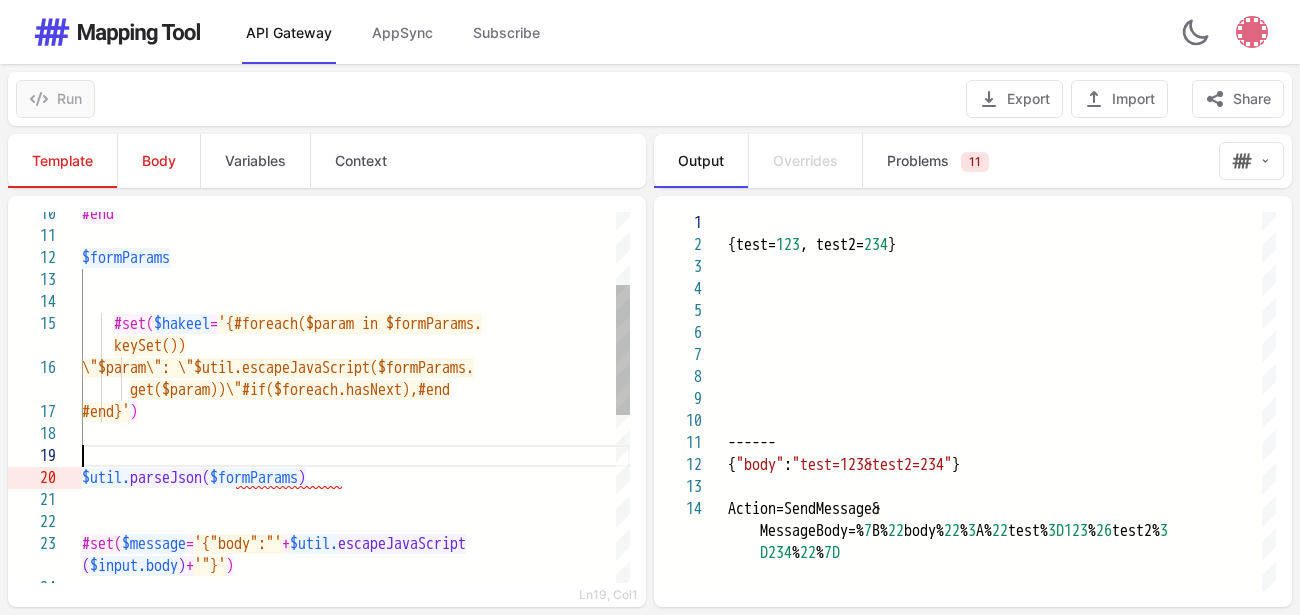 click at bounding box center [356, 456] 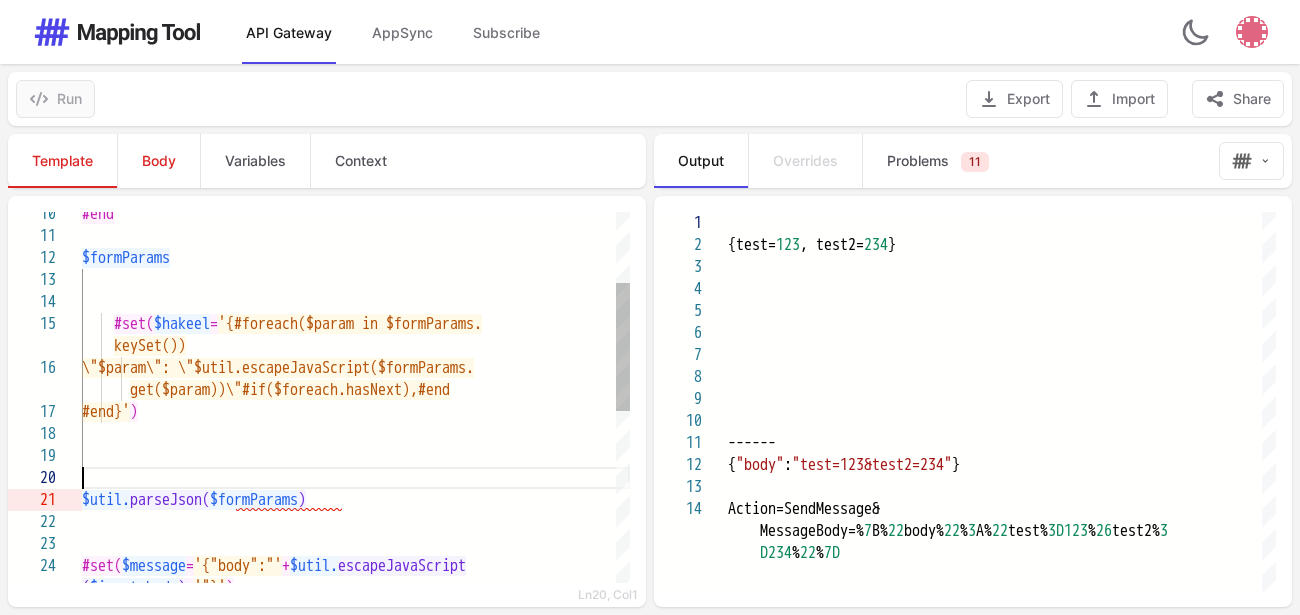 scroll, scrollTop: 41, scrollLeft: 0, axis: vertical 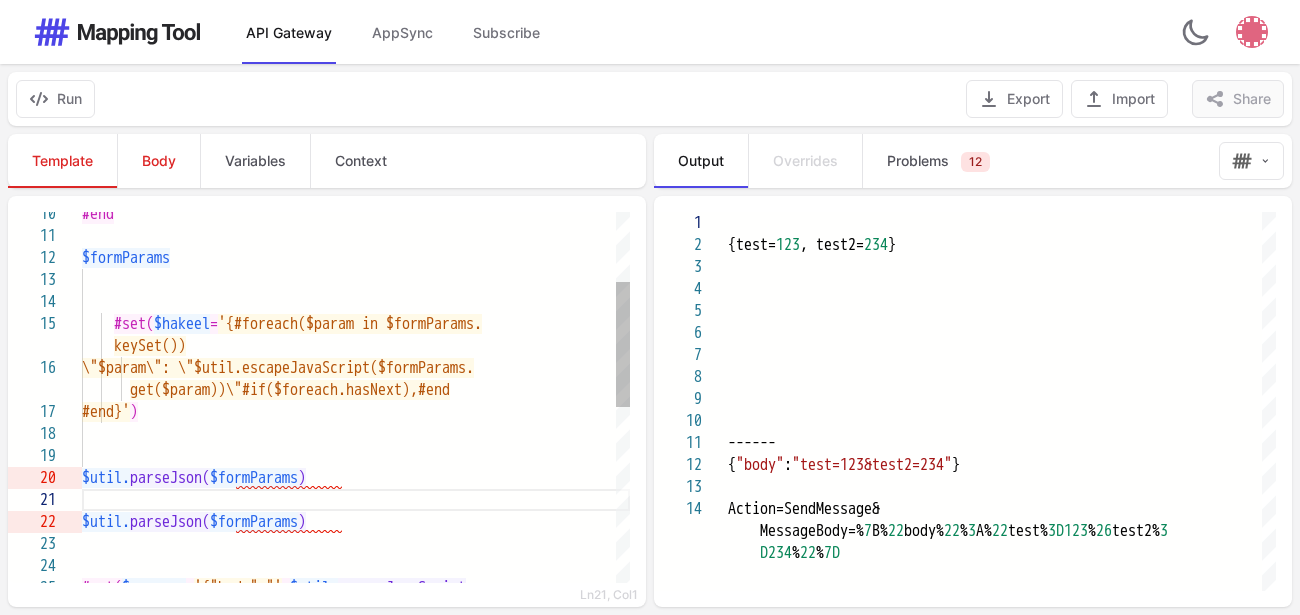 click on "$formParams" at bounding box center [254, 478] 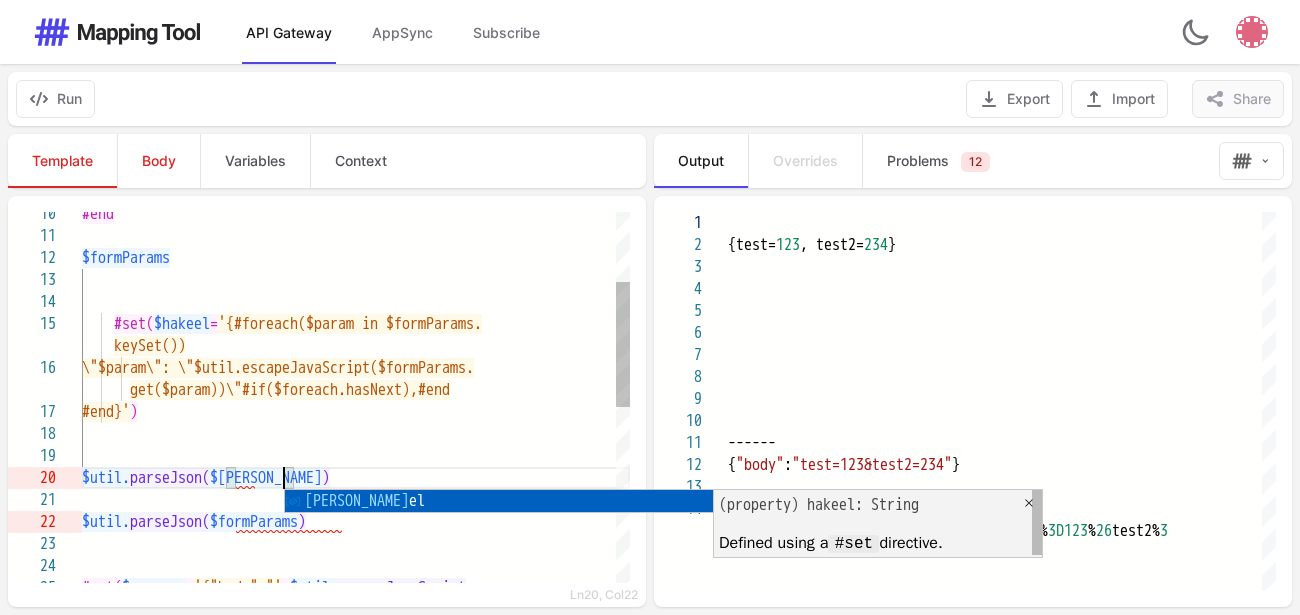 scroll, scrollTop: 41, scrollLeft: 221, axis: both 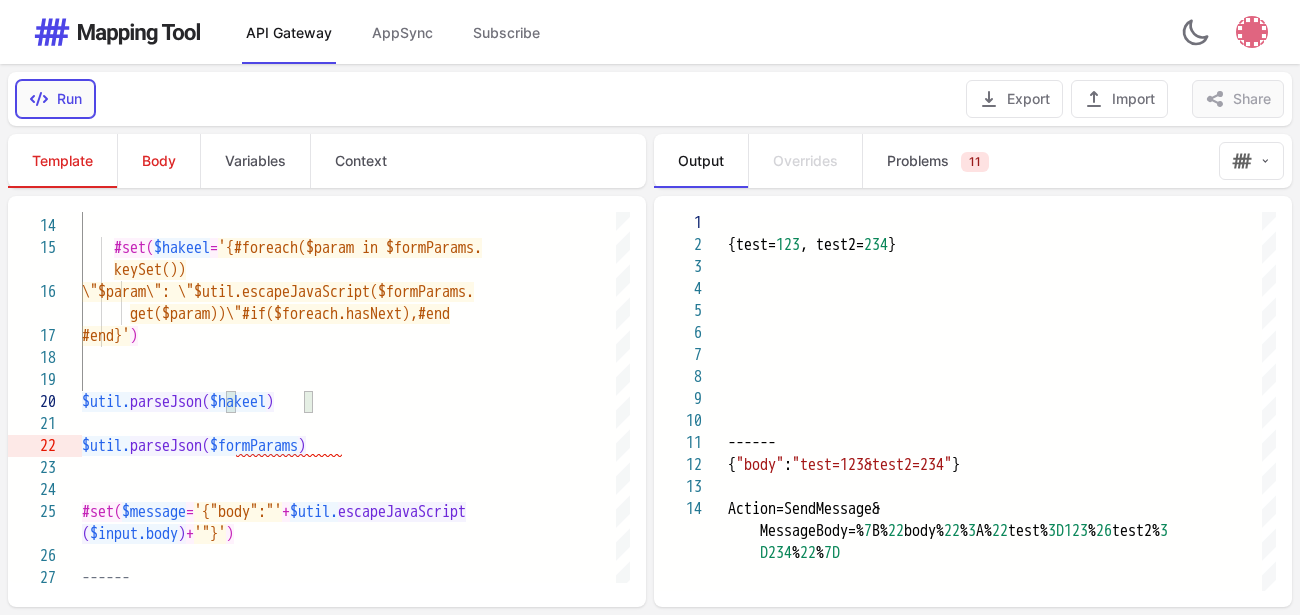 click on "Run" at bounding box center (55, 99) 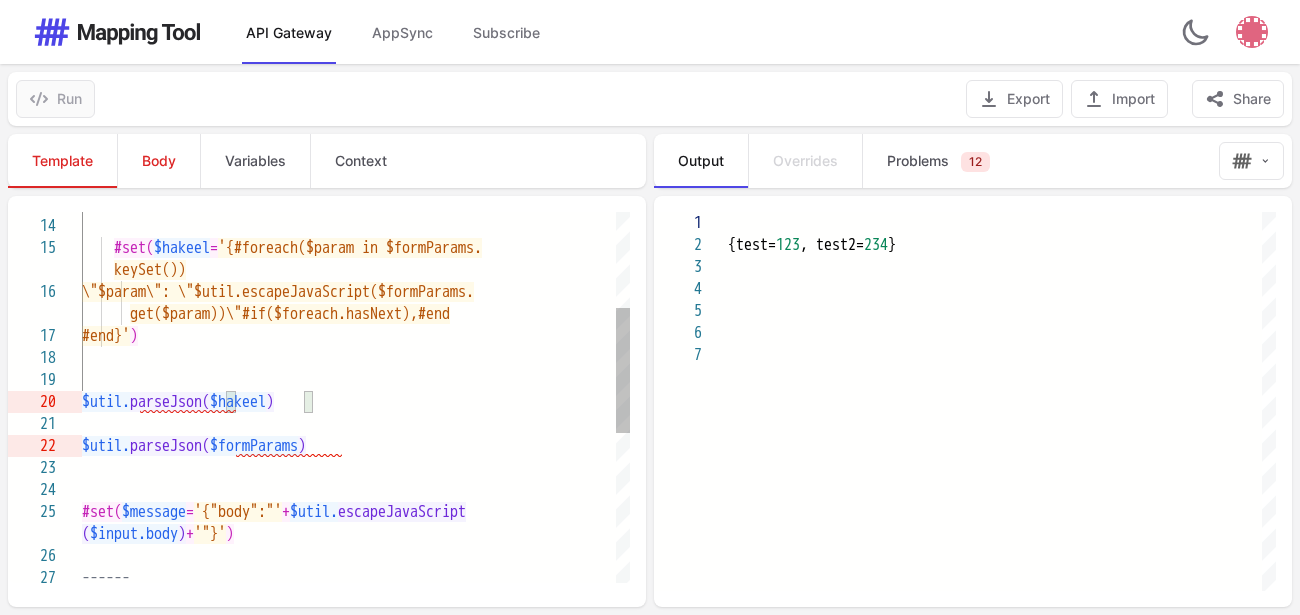 click on "$util. parseJson( $hakeel )" at bounding box center [356, 402] 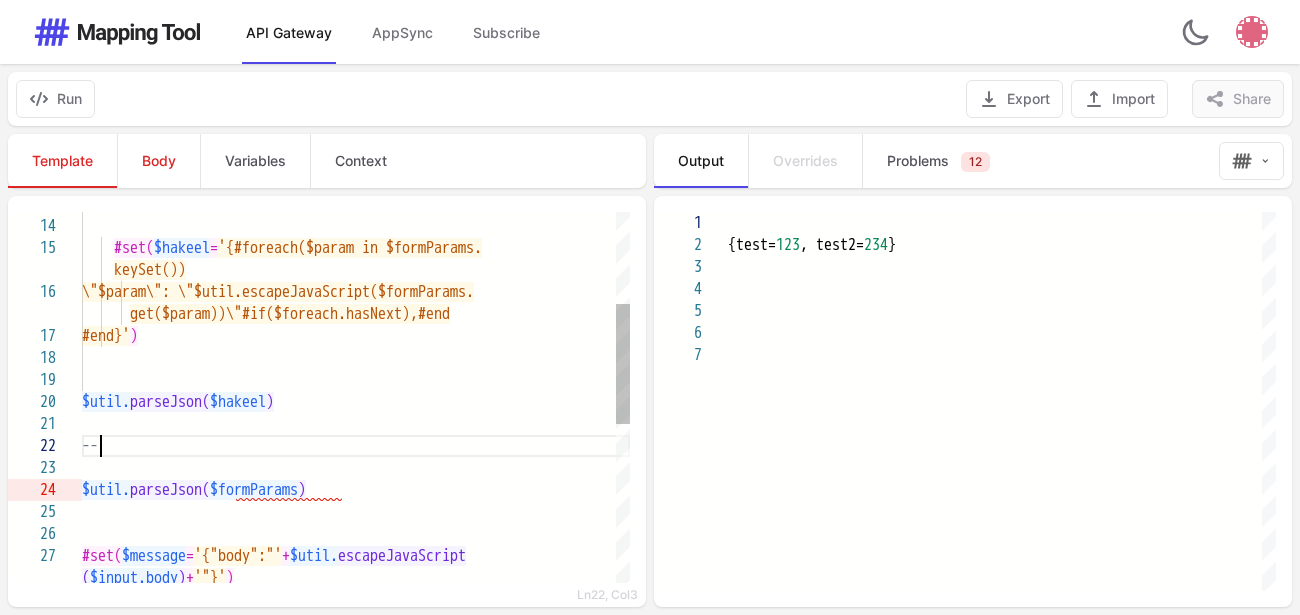 scroll, scrollTop: 67, scrollLeft: 27, axis: both 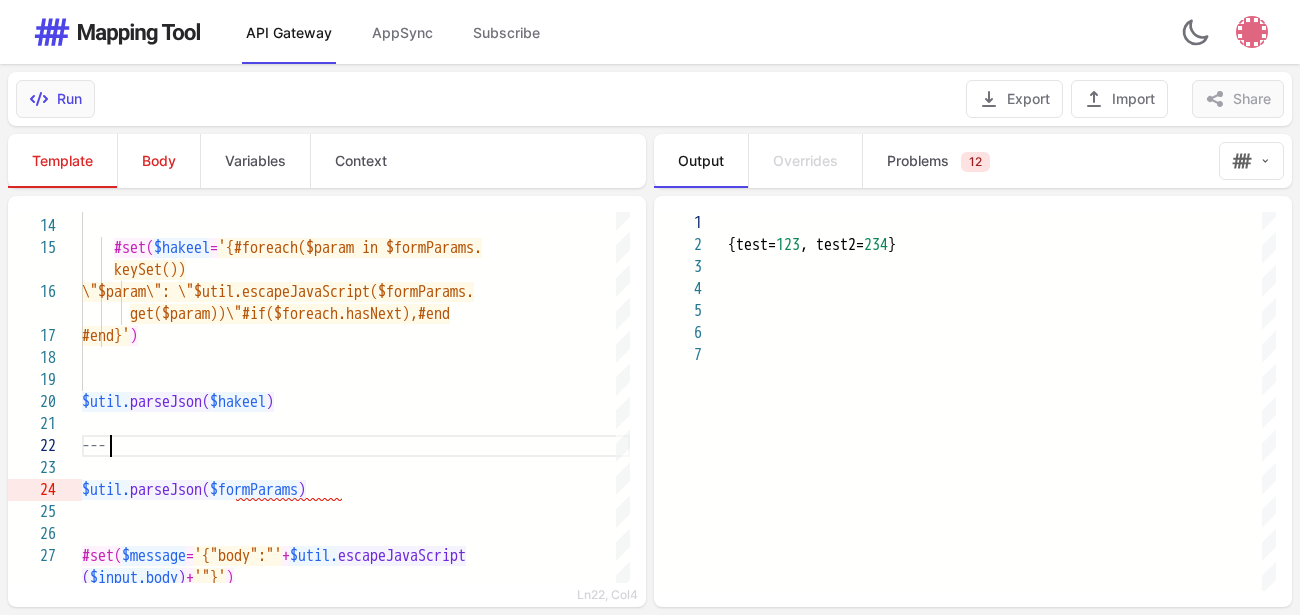 type on "**********" 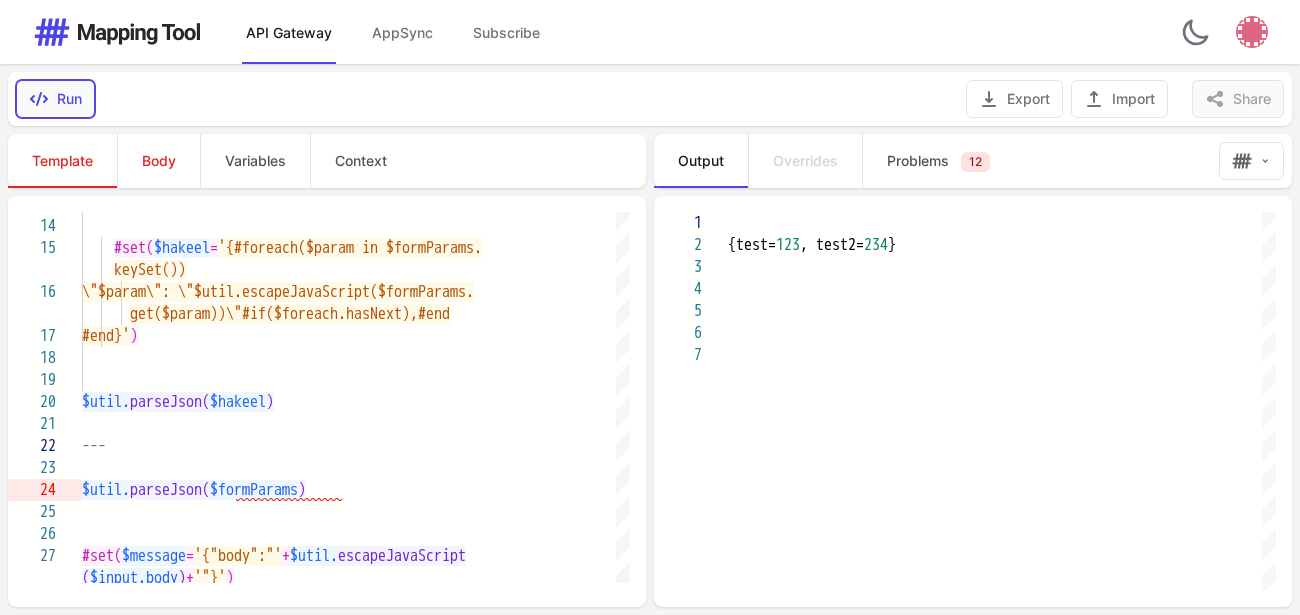 click on "Run" at bounding box center (55, 99) 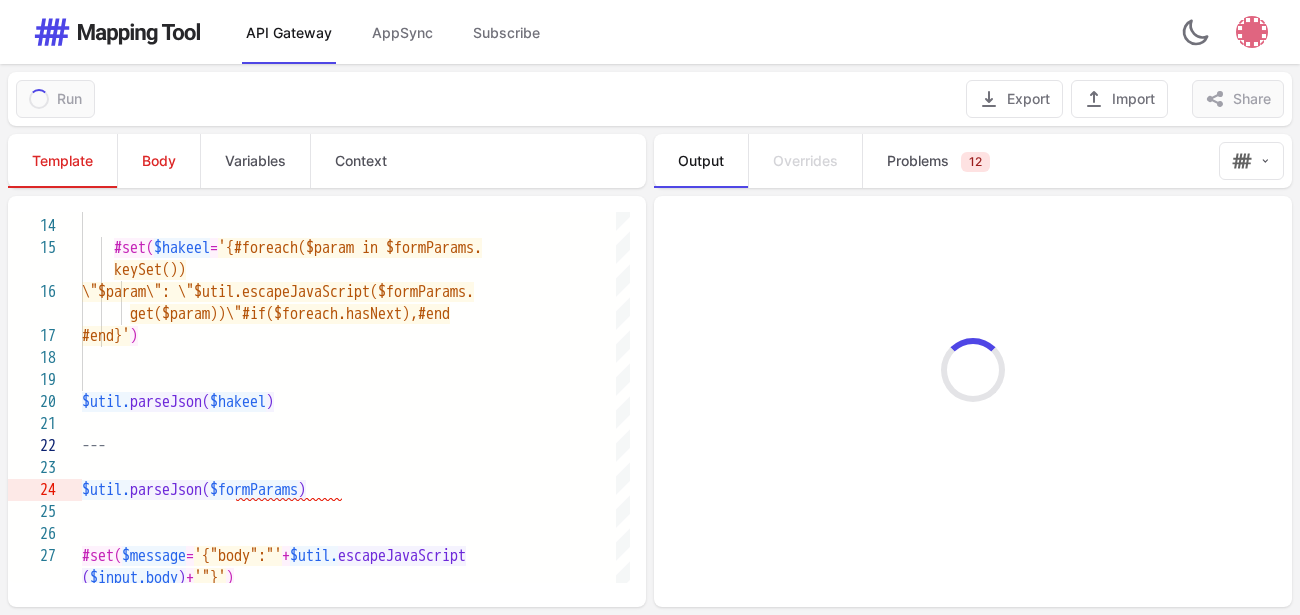 type on "**********" 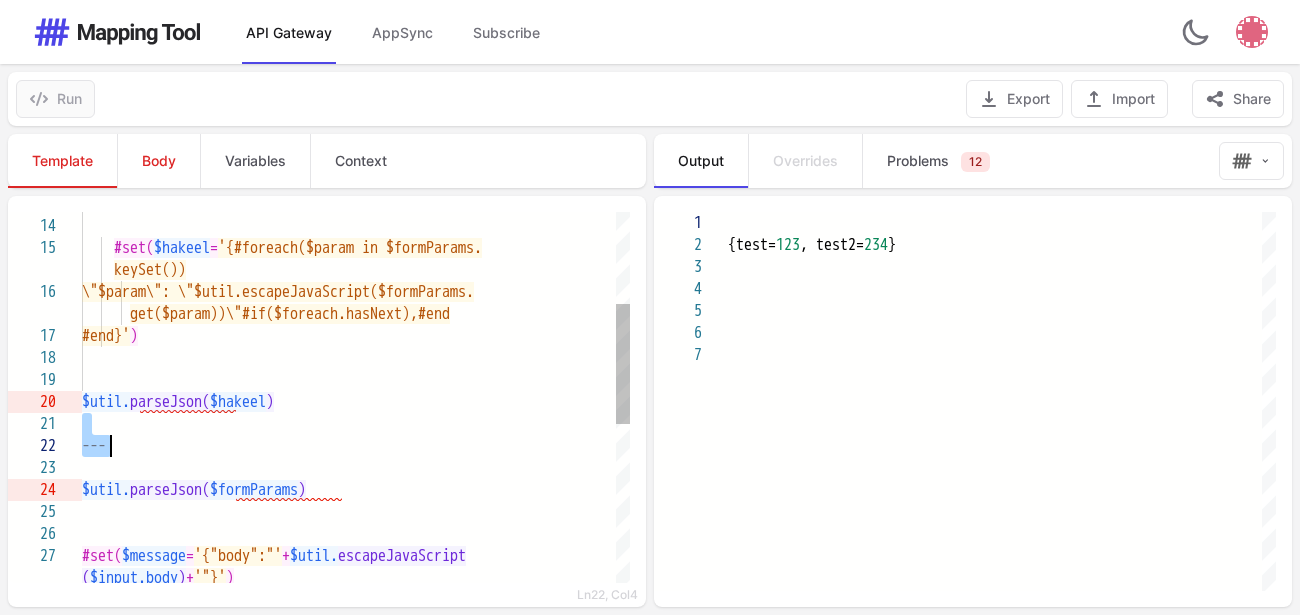 drag, startPoint x: 138, startPoint y: 433, endPoint x: 129, endPoint y: 443, distance: 13.453624 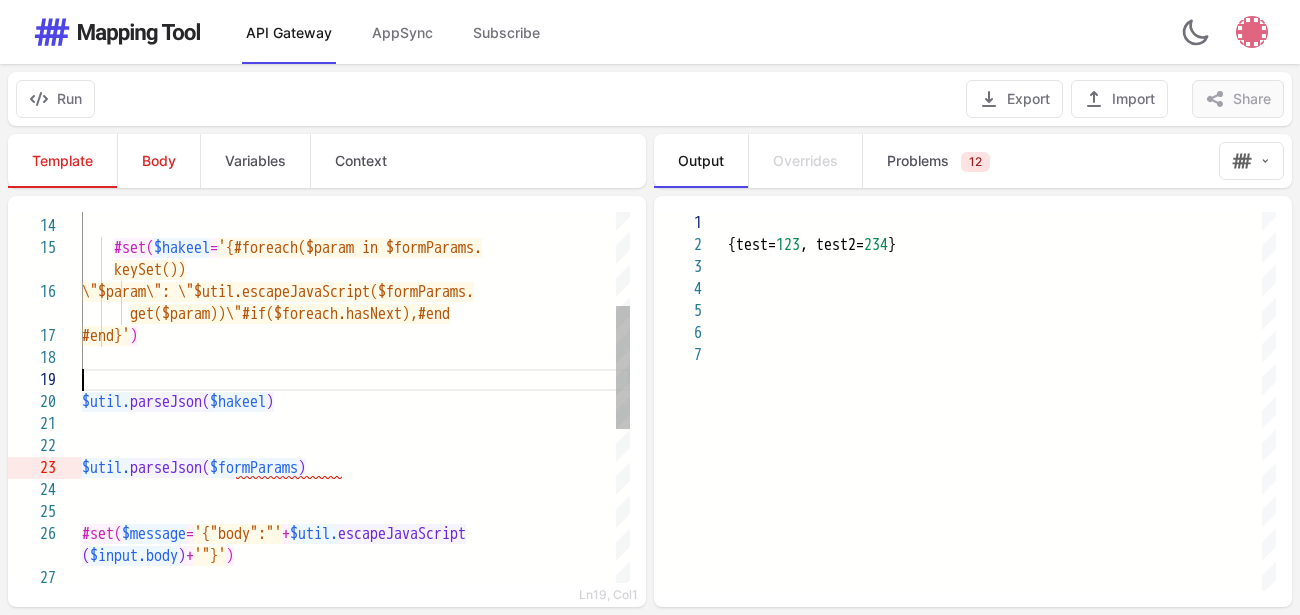 click at bounding box center (356, 380) 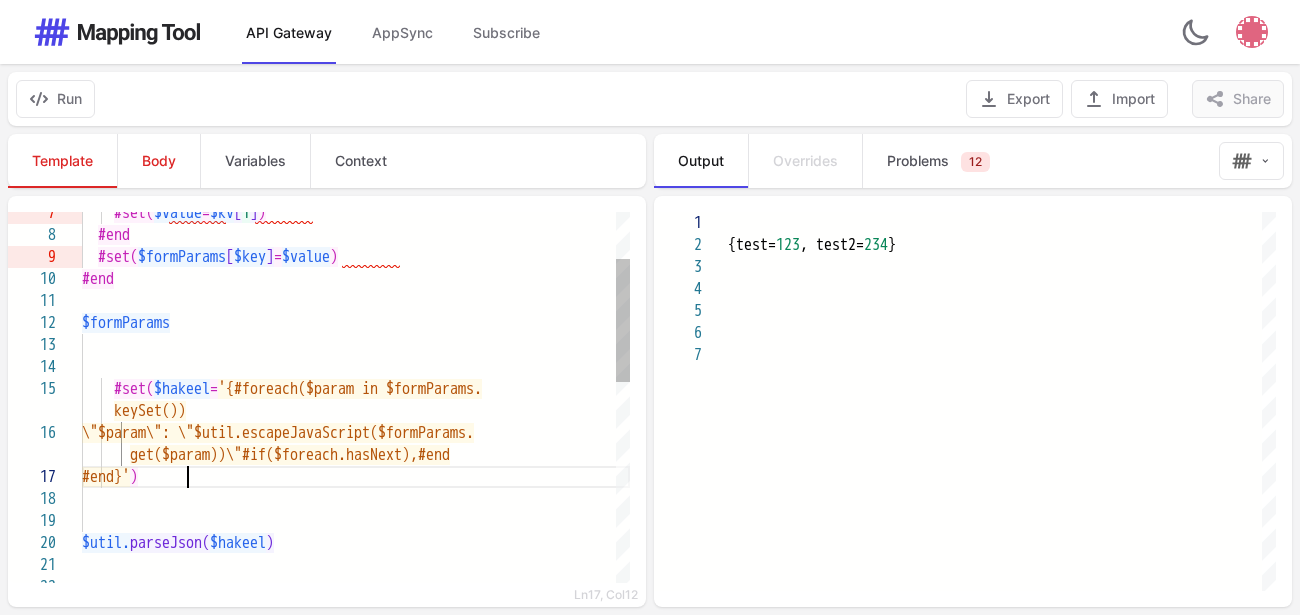 click on "#end}' )" at bounding box center [356, 477] 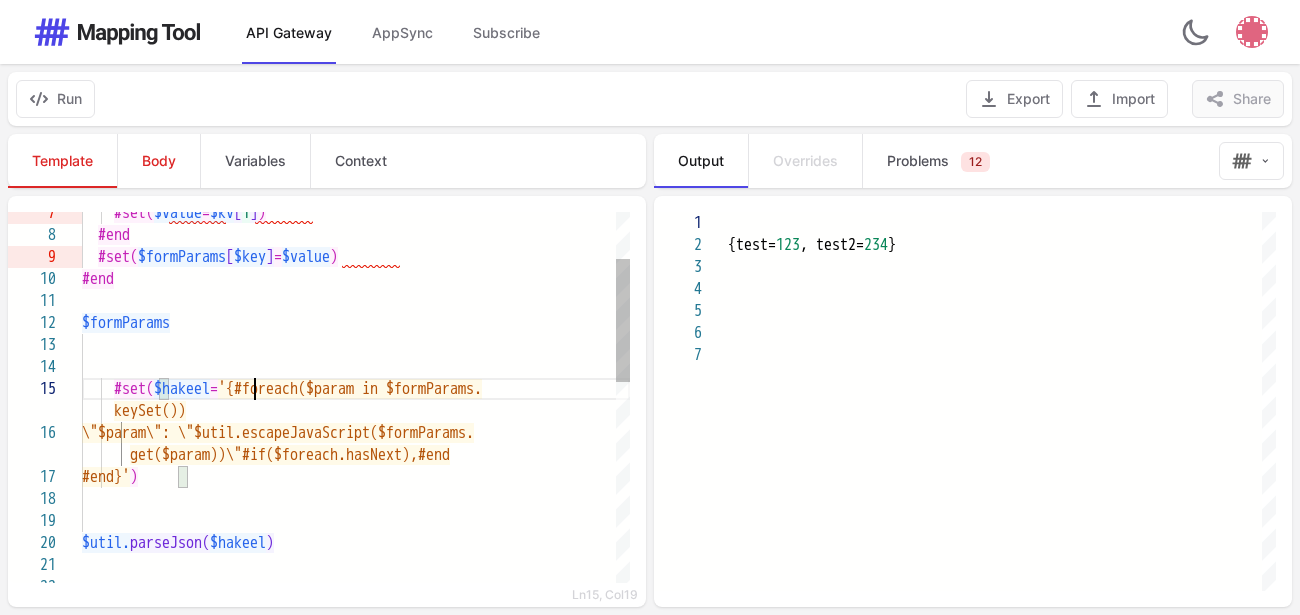 click on "'{#foreach($param in $formParams." at bounding box center [350, 389] 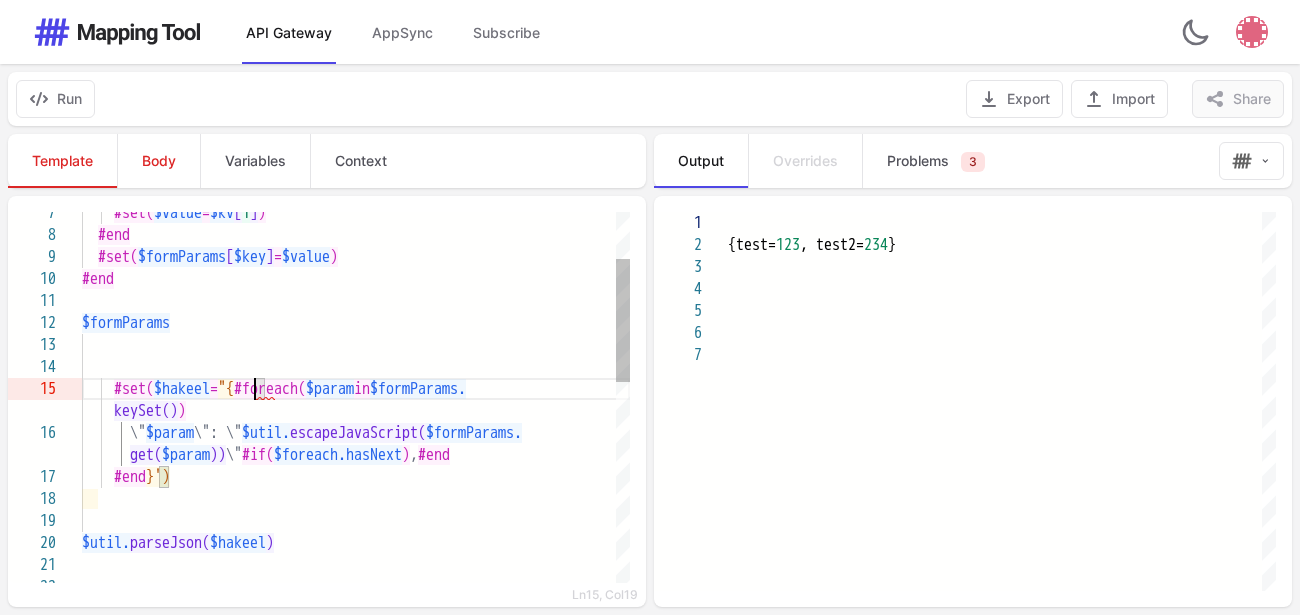 scroll, scrollTop: 89, scrollLeft: 173, axis: both 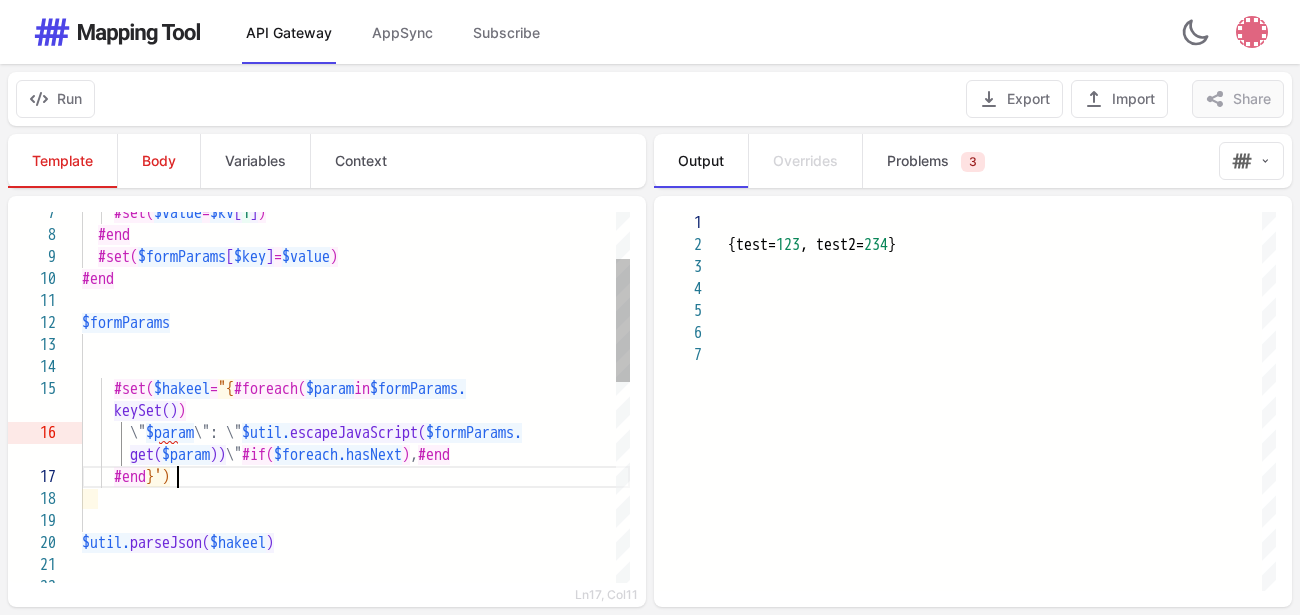 click on "#set( $hakeel = "{ #foreach( $param  in  $formParams.        \" $param \":   \" $util. escapeJavaScript( $formParams.        get( $param )) \" #if( $foreach.hasNext ) , #end      #end }')         keySet() ) $util. parseJson( $hakeel ) $formParams #end    #set( $formParams [ $key ]  =  $value )    #end      #set( $value  =  $kv [ 1 ] )" at bounding box center (500082, 500070) 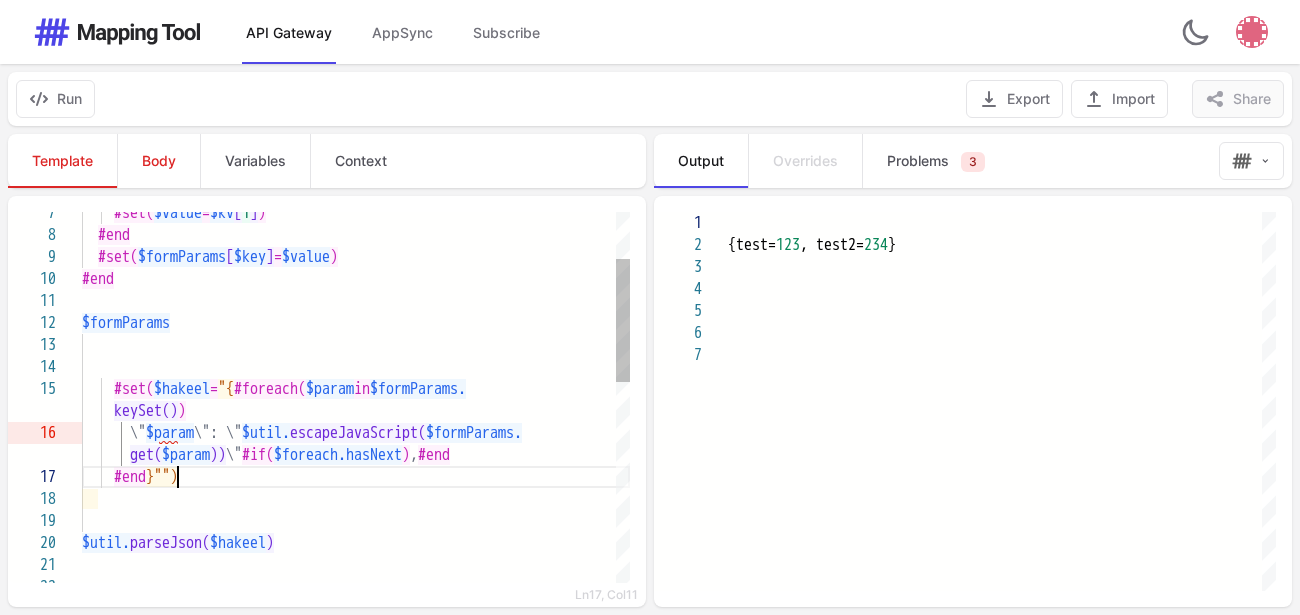 scroll, scrollTop: 133, scrollLeft: 96, axis: both 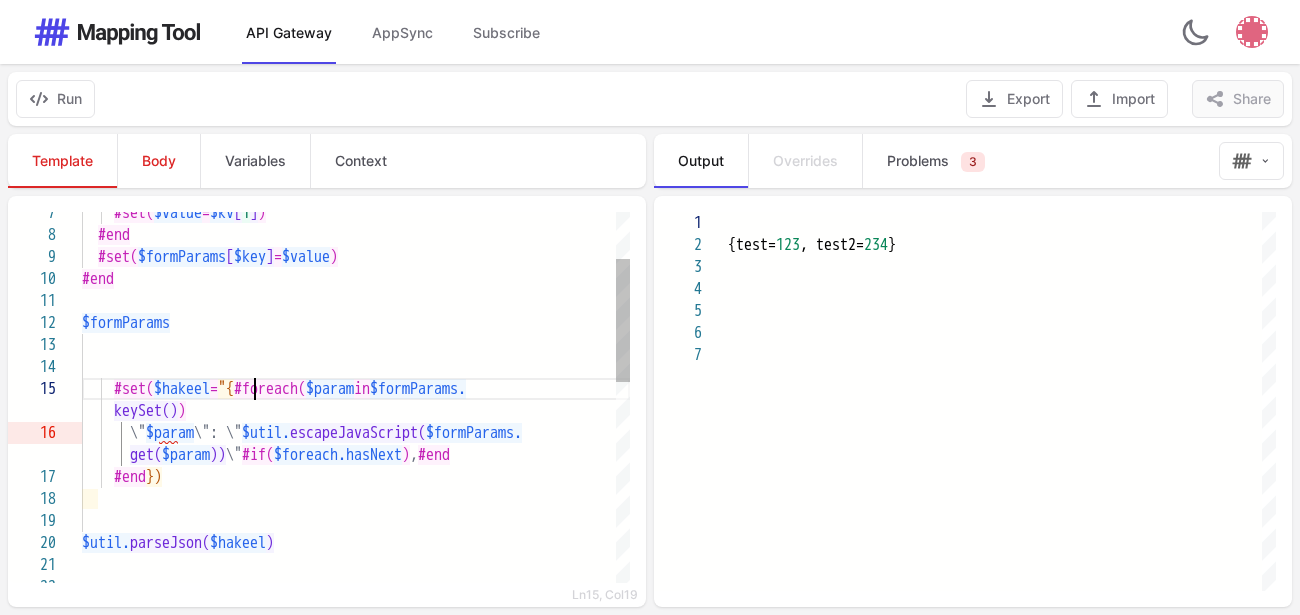 click on ""{" at bounding box center (226, 389) 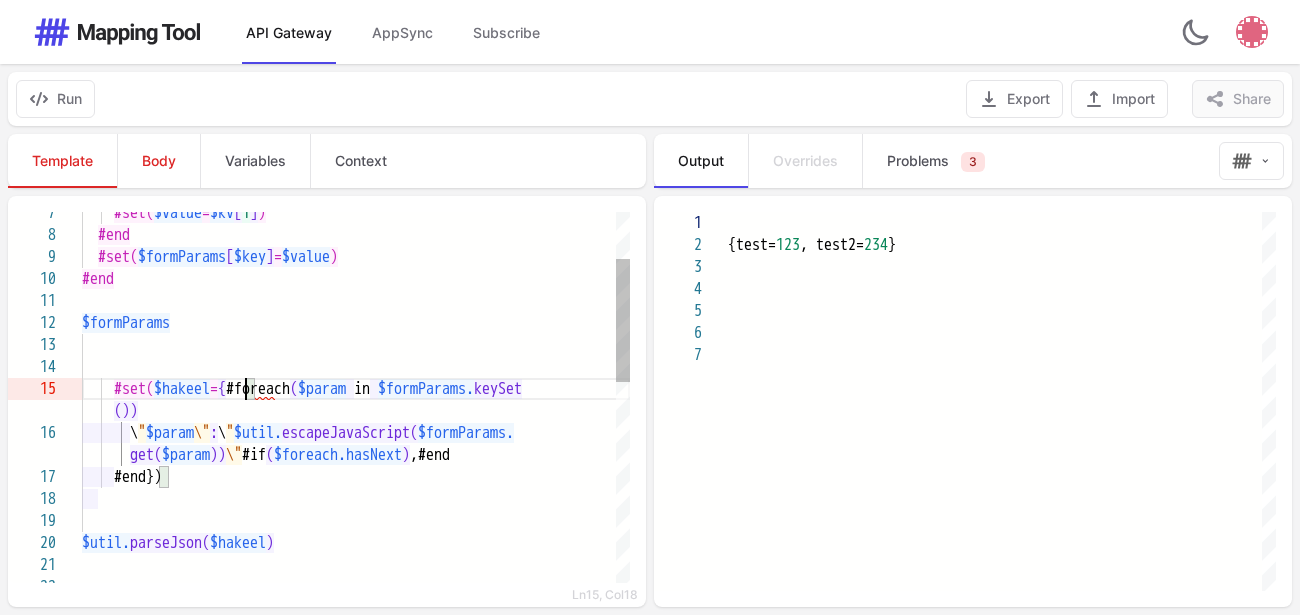 scroll, scrollTop: 107, scrollLeft: 173, axis: both 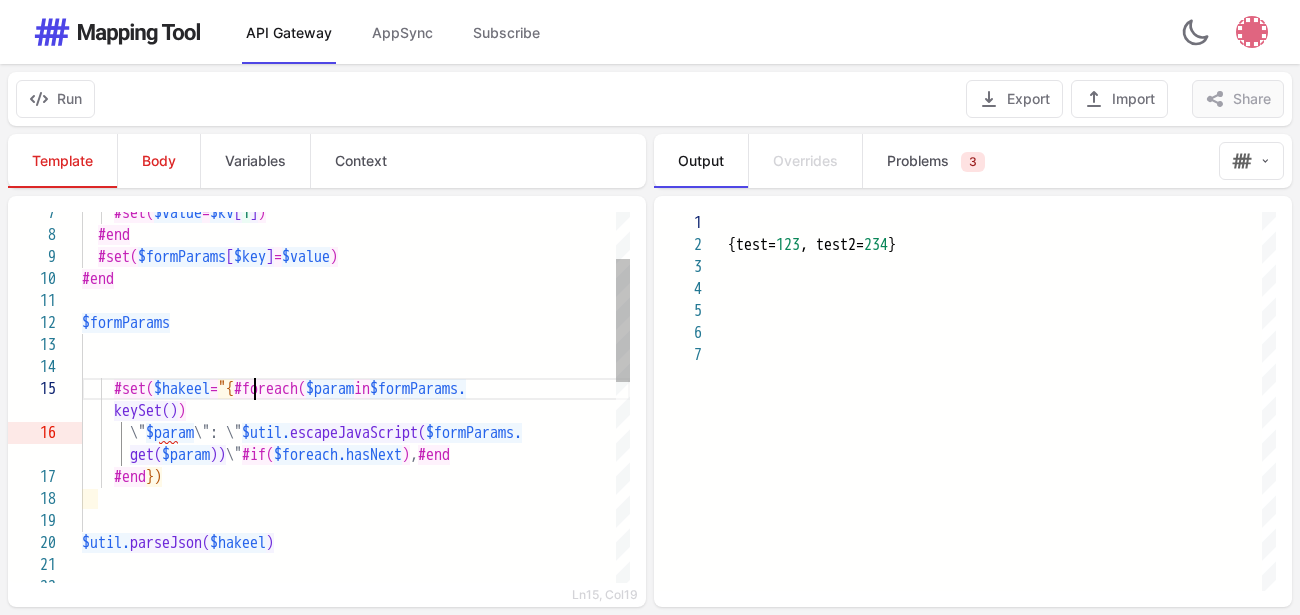 click on "})" at bounding box center [154, 477] 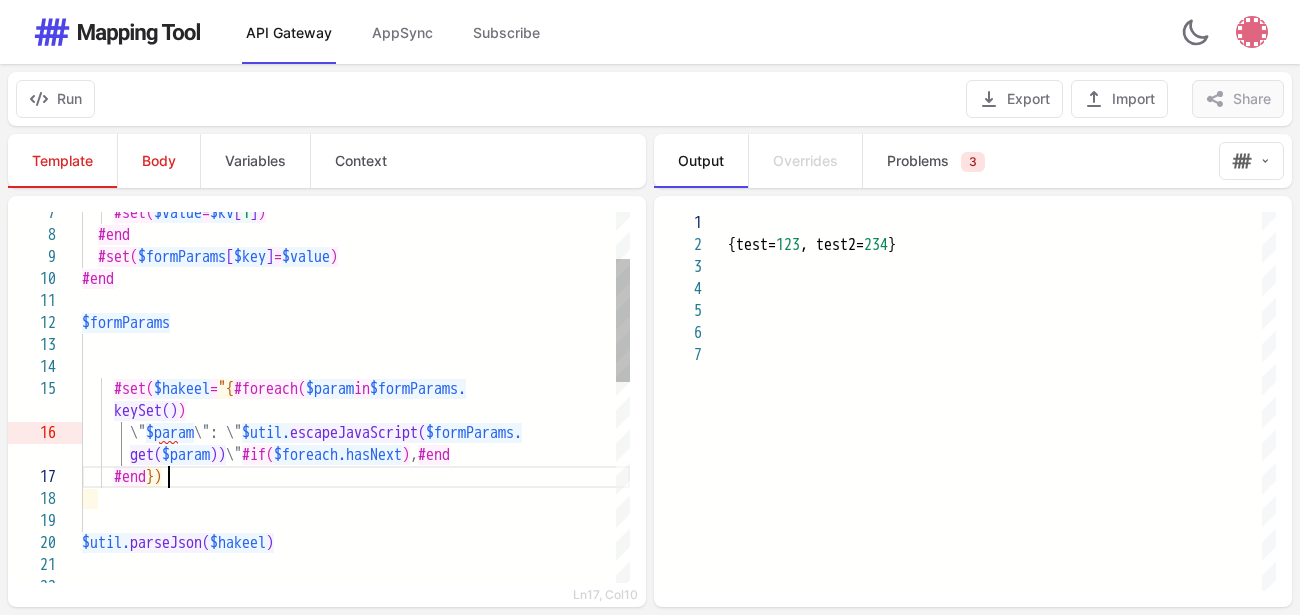 scroll, scrollTop: 133, scrollLeft: 96, axis: both 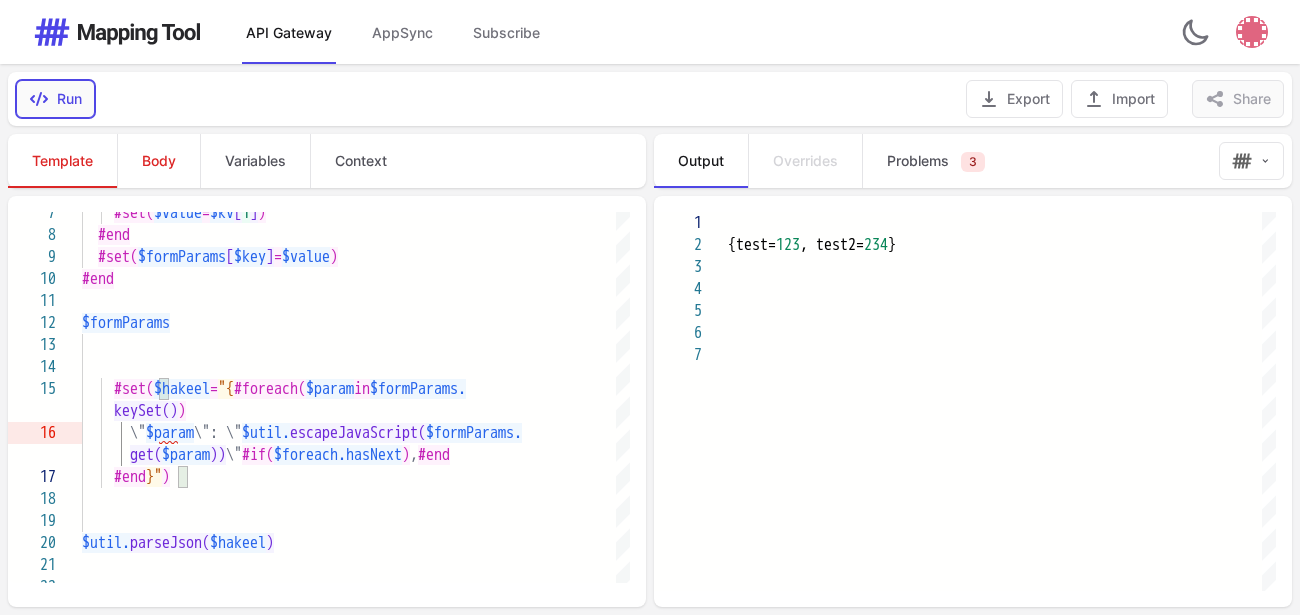 click on "Run" at bounding box center [55, 99] 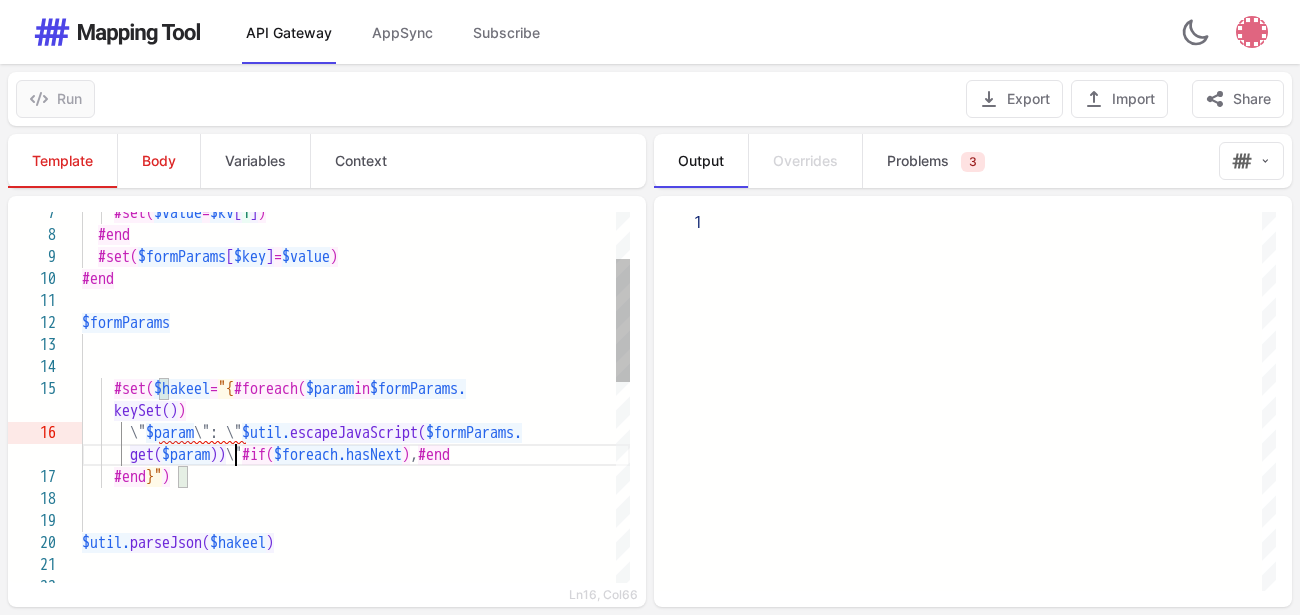 click on "))" at bounding box center [218, 455] 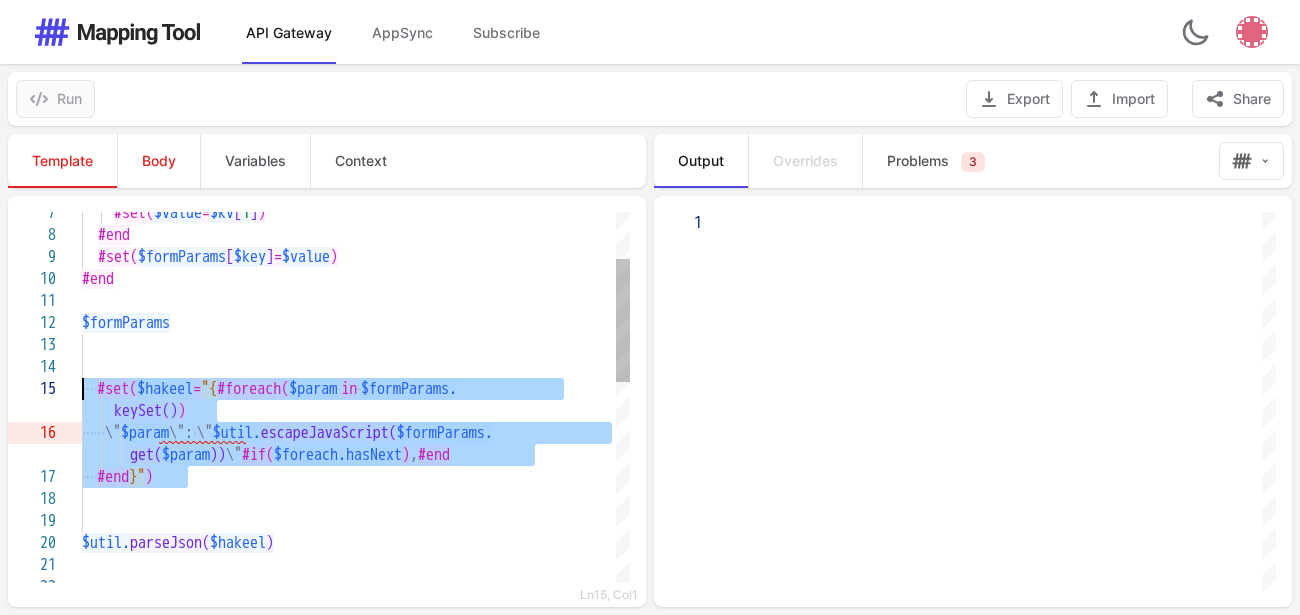 drag, startPoint x: 202, startPoint y: 479, endPoint x: 77, endPoint y: 391, distance: 152.86923 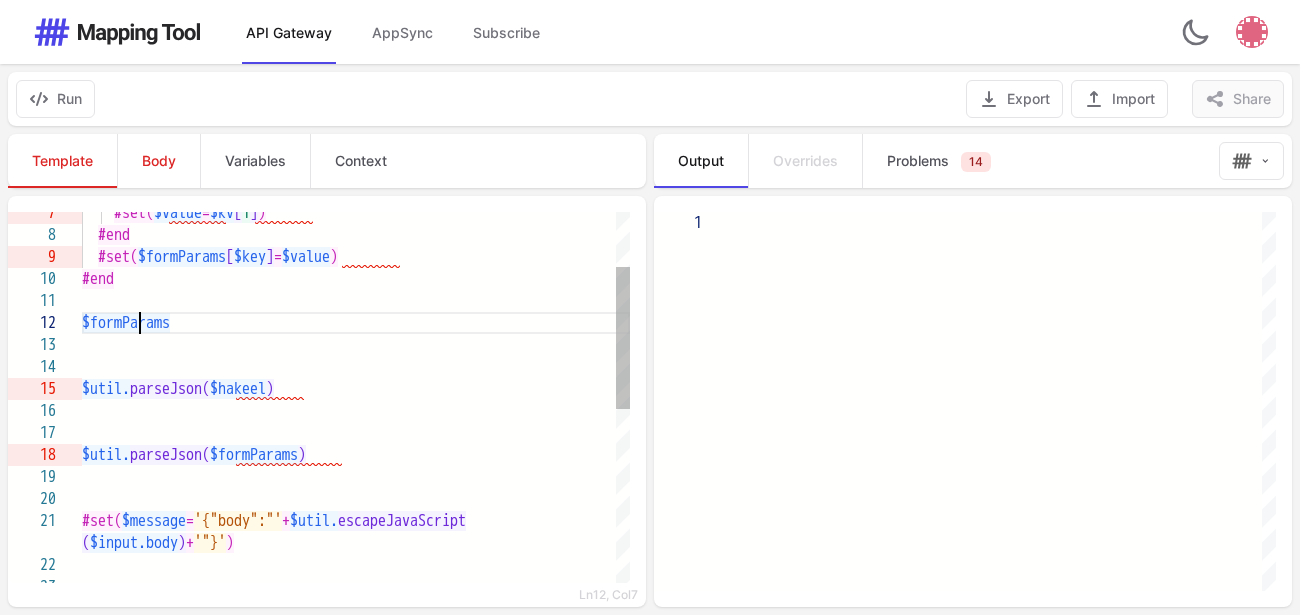 click on "$formParams" at bounding box center [126, 323] 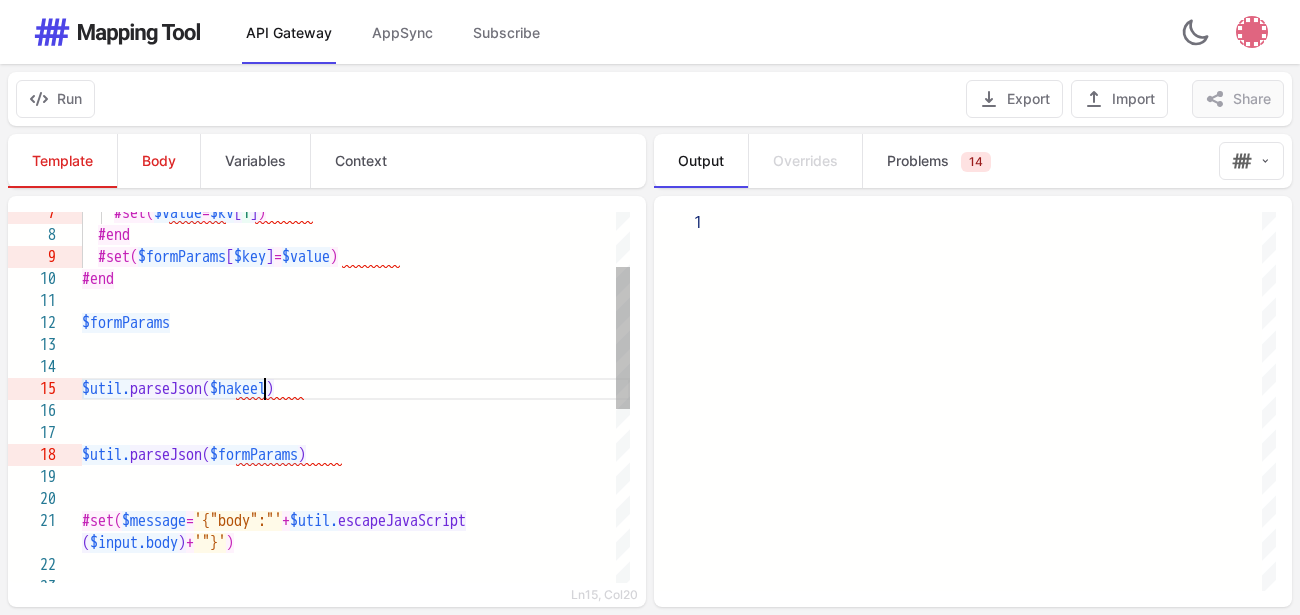 click on "$util. parseJson( $hakeel ) $formParams #end    #set( $formParams [ $key ]  =  $value )    #end      #set( $value  =  $kv [ 1 ] ) $util. parseJson( $formParams ) #set( $message  =  '{"body":"' + $util. escapeJavaScript ( $input.body ) + '"}' ) ------" at bounding box center [500082, 500070] 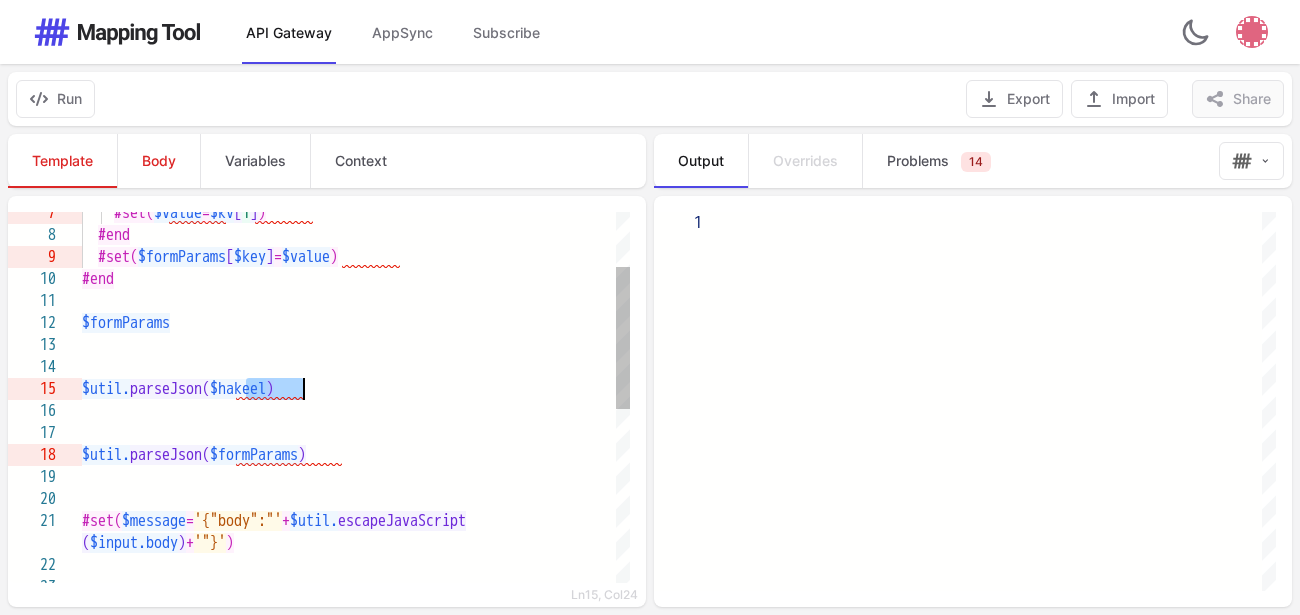 click on "$util. parseJson( $hakeel ) $formParams #end    #set( $formParams [ $key ]  =  $value )    #end      #set( $value  =  $kv [ 1 ] ) $util. parseJson( $formParams ) #set( $message  =  '{"body":"' + $util. escapeJavaScript ( $input.body ) + '"}' ) ------" at bounding box center [500082, 500070] 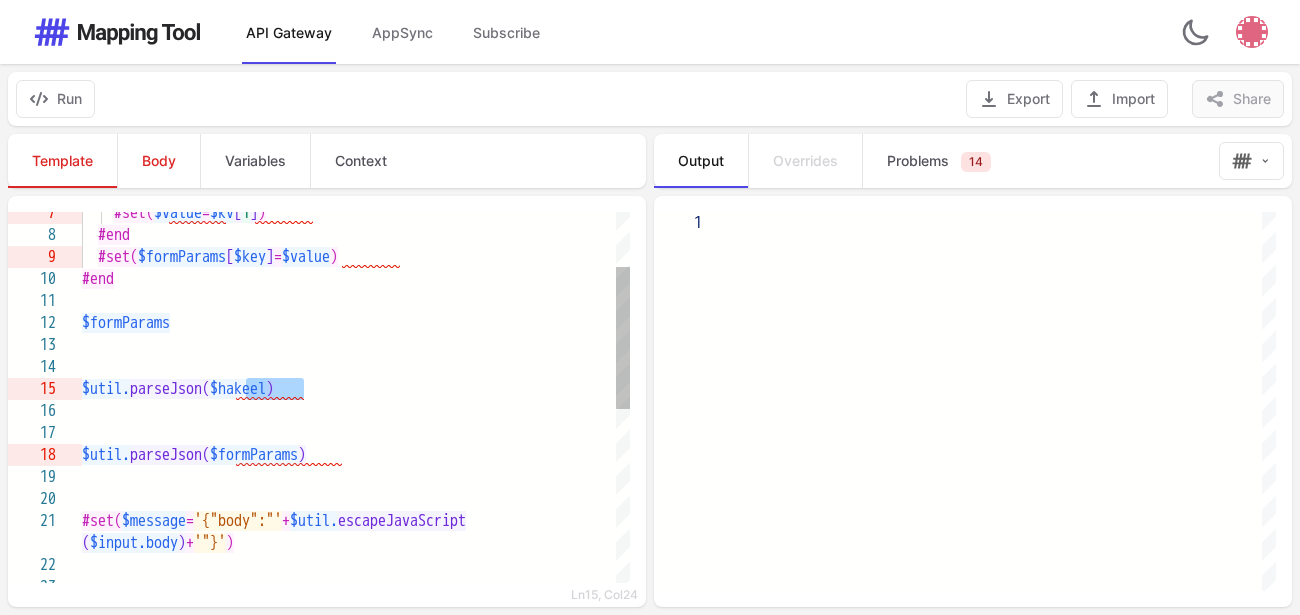 paste on "****" 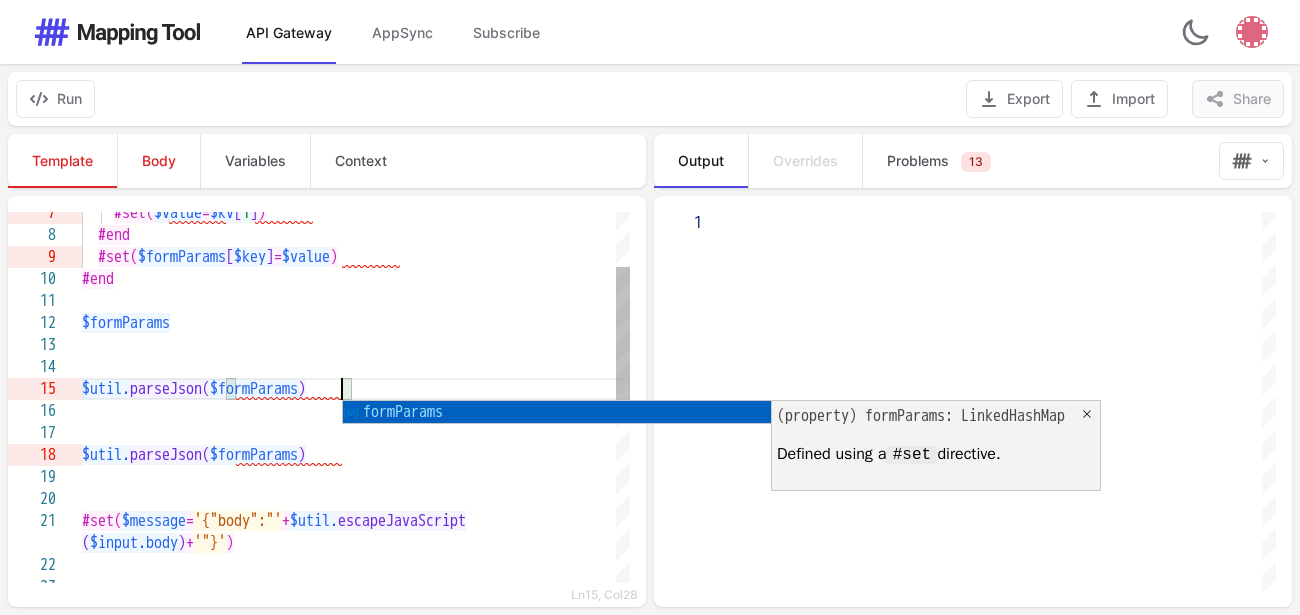 click at bounding box center (356, 367) 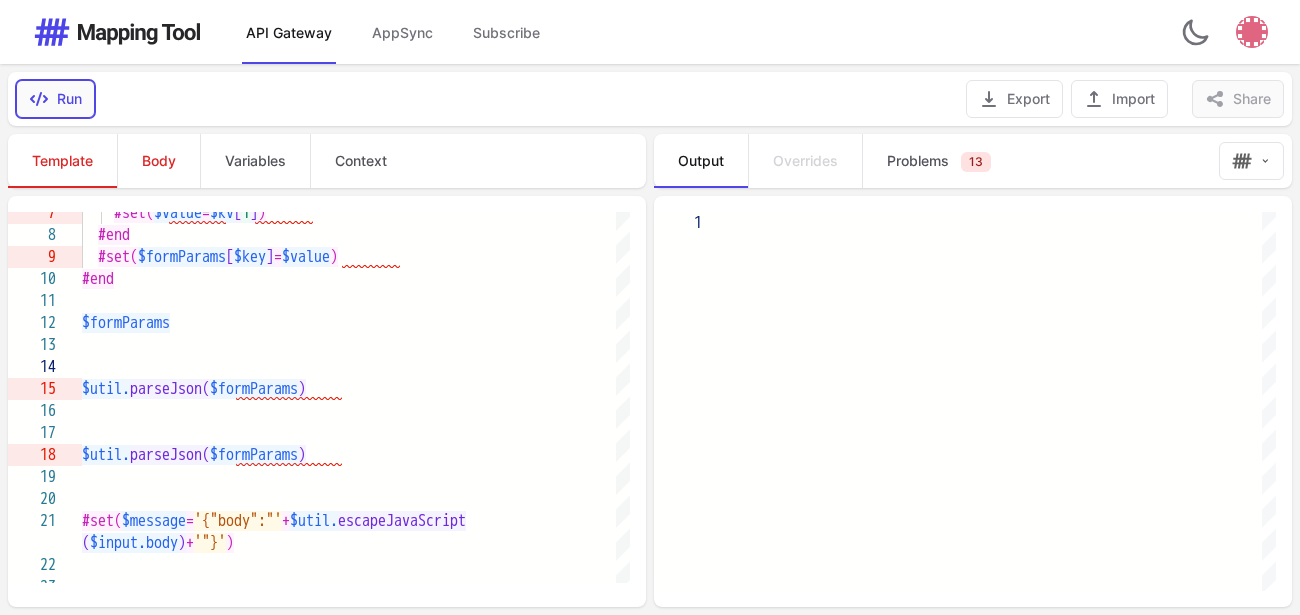 click on "Run" at bounding box center (55, 99) 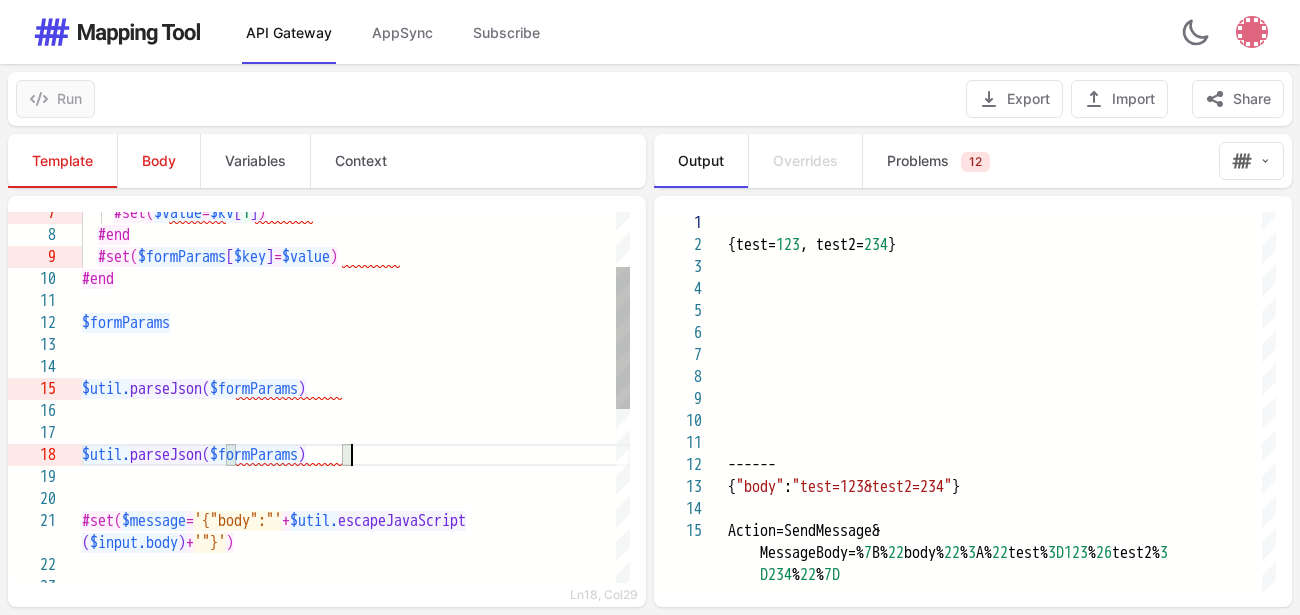 scroll, scrollTop: 133, scrollLeft: 0, axis: vertical 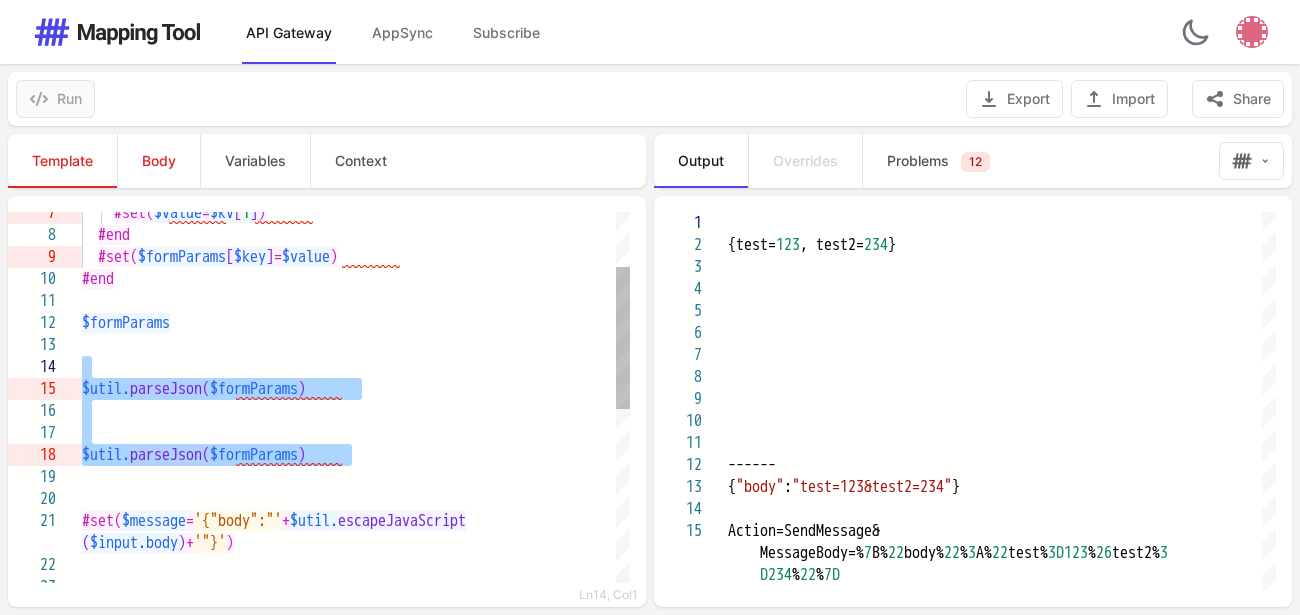 drag, startPoint x: 379, startPoint y: 448, endPoint x: 348, endPoint y: 362, distance: 91.416626 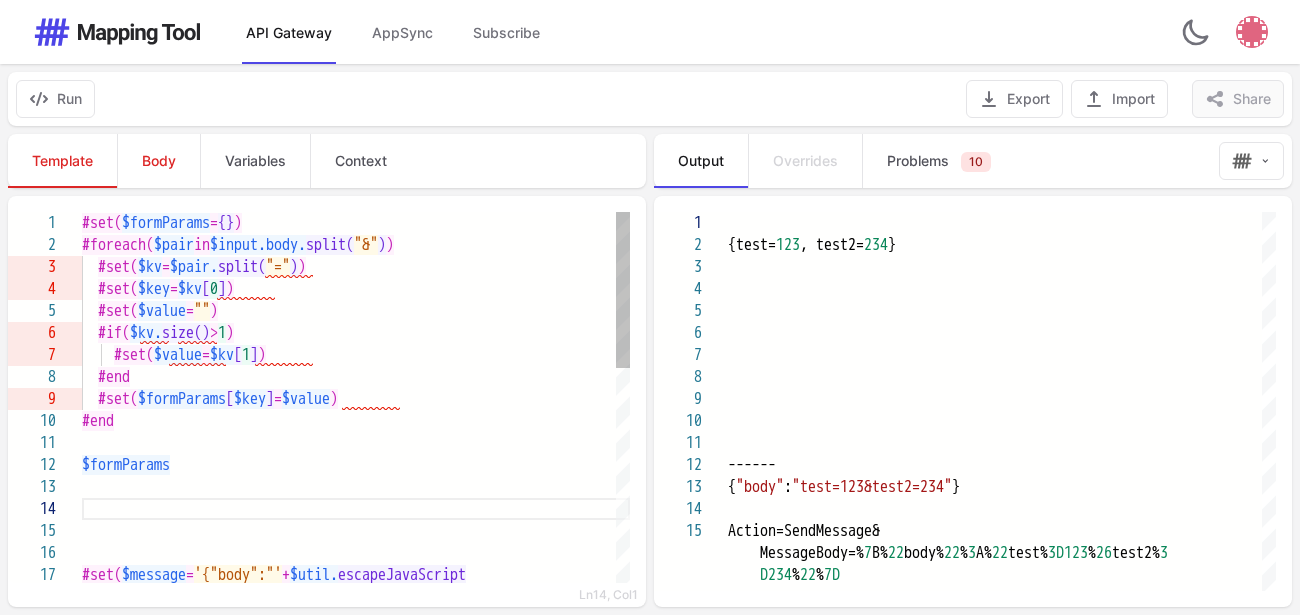click on "$formParams" at bounding box center [356, 465] 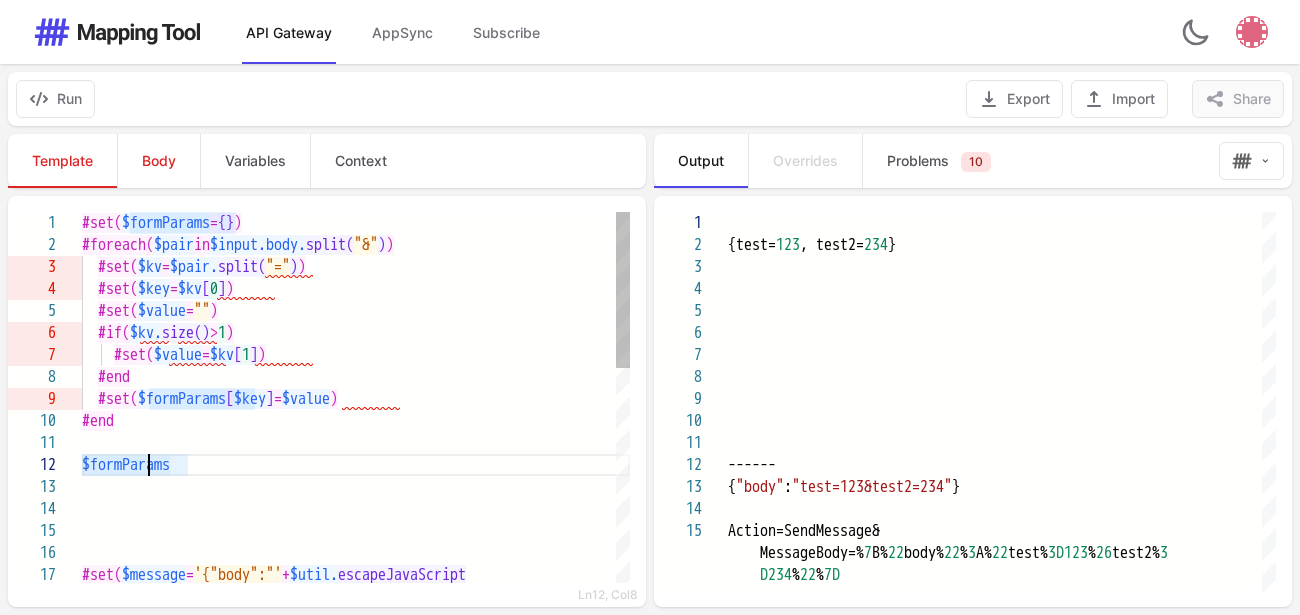 click on "$formParams" at bounding box center [126, 465] 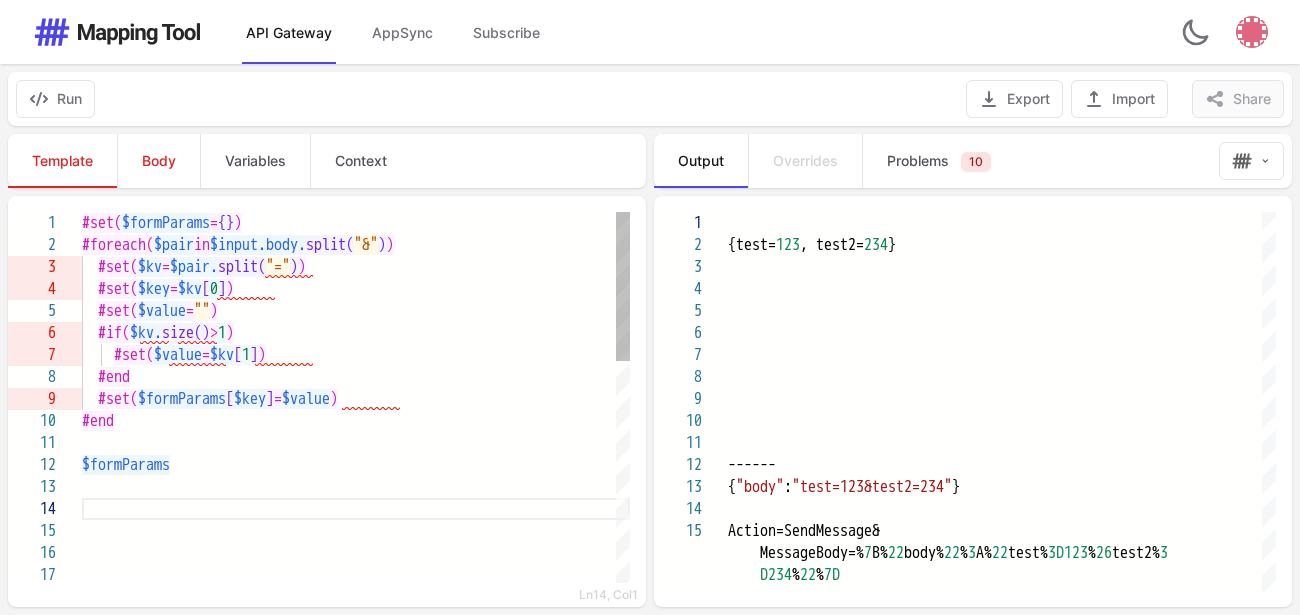 scroll, scrollTop: 85, scrollLeft: 9, axis: both 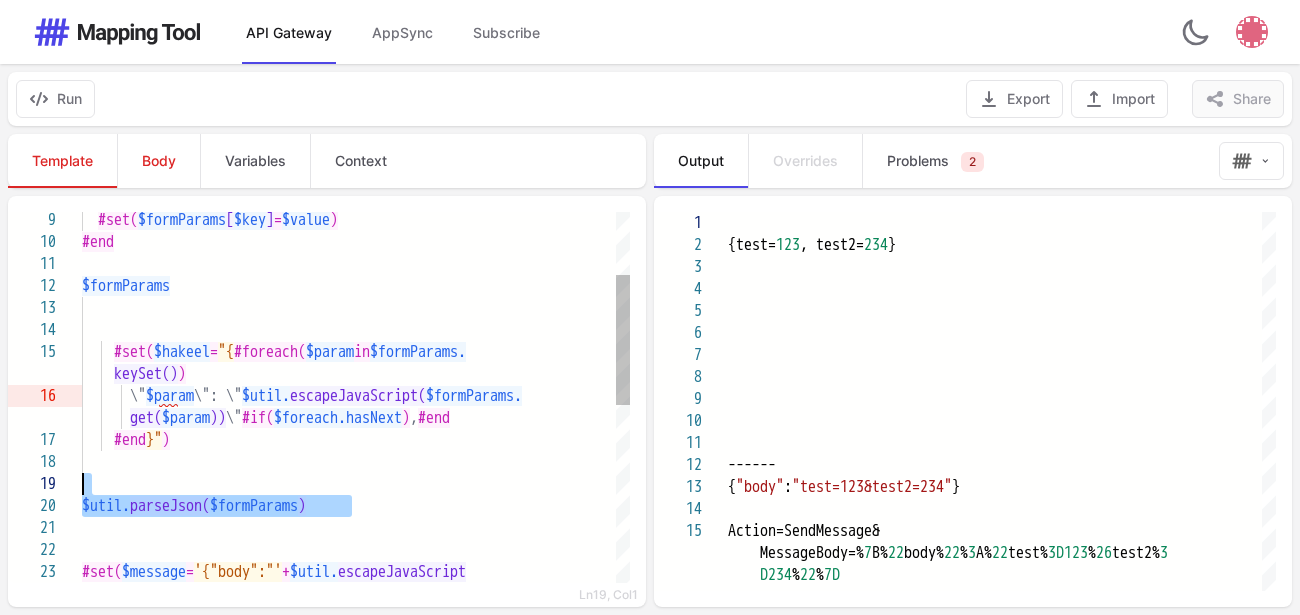 drag, startPoint x: 366, startPoint y: 504, endPoint x: 342, endPoint y: 478, distance: 35.383614 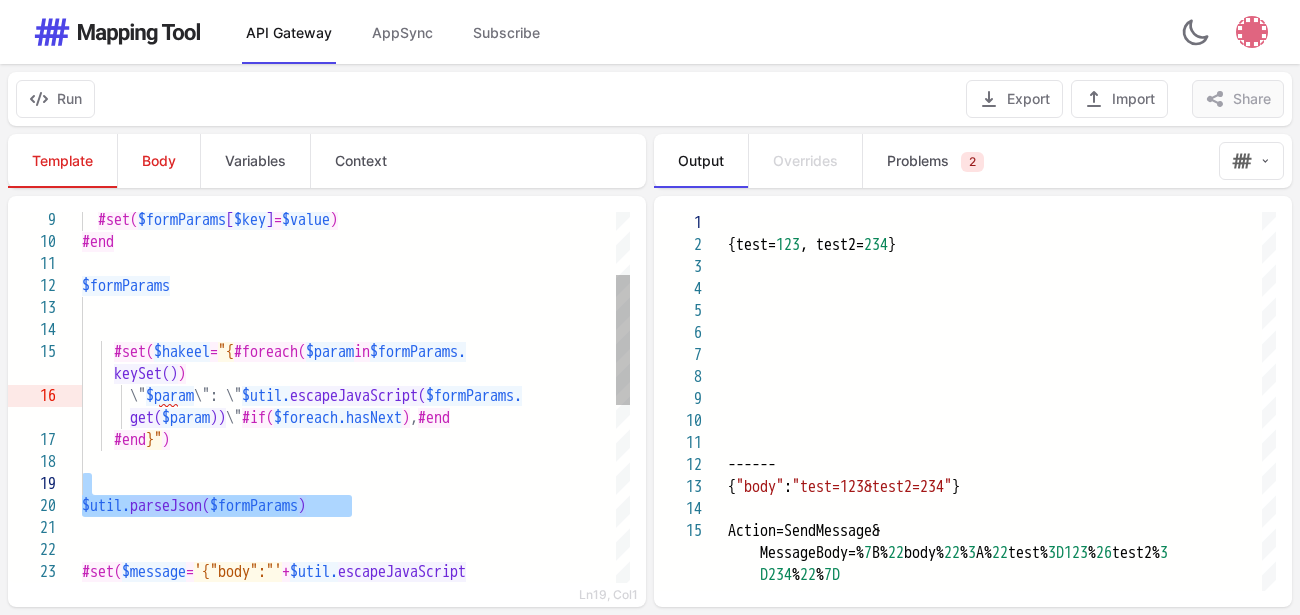 click at bounding box center (356, 484) 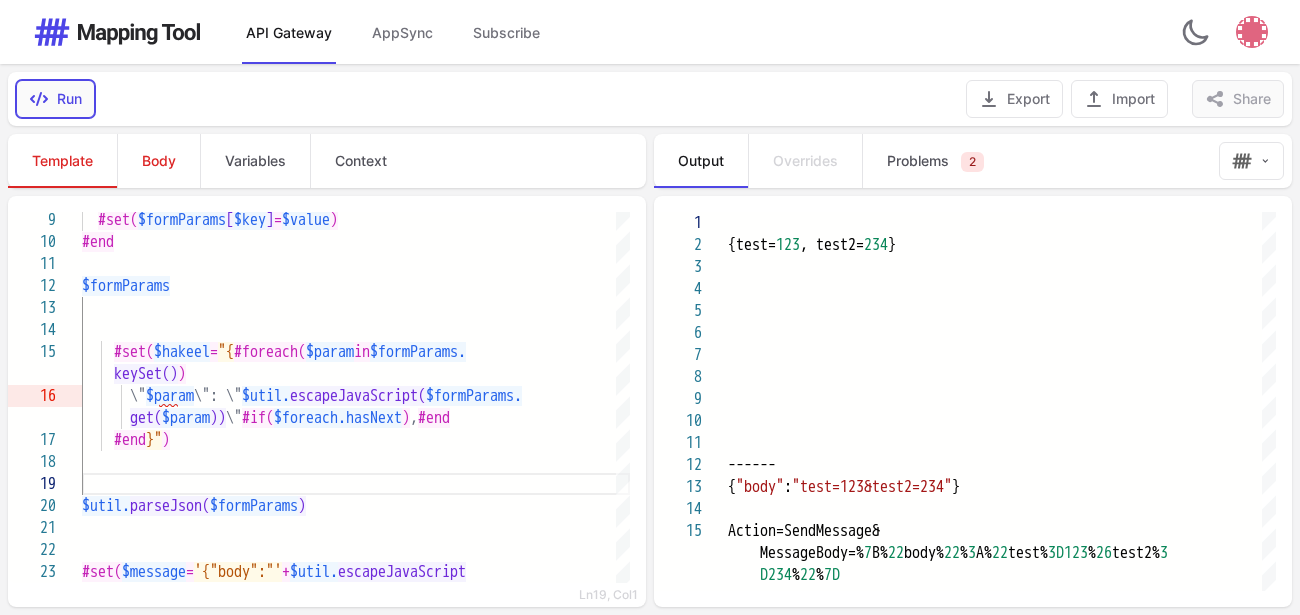 click on "Run" at bounding box center [55, 99] 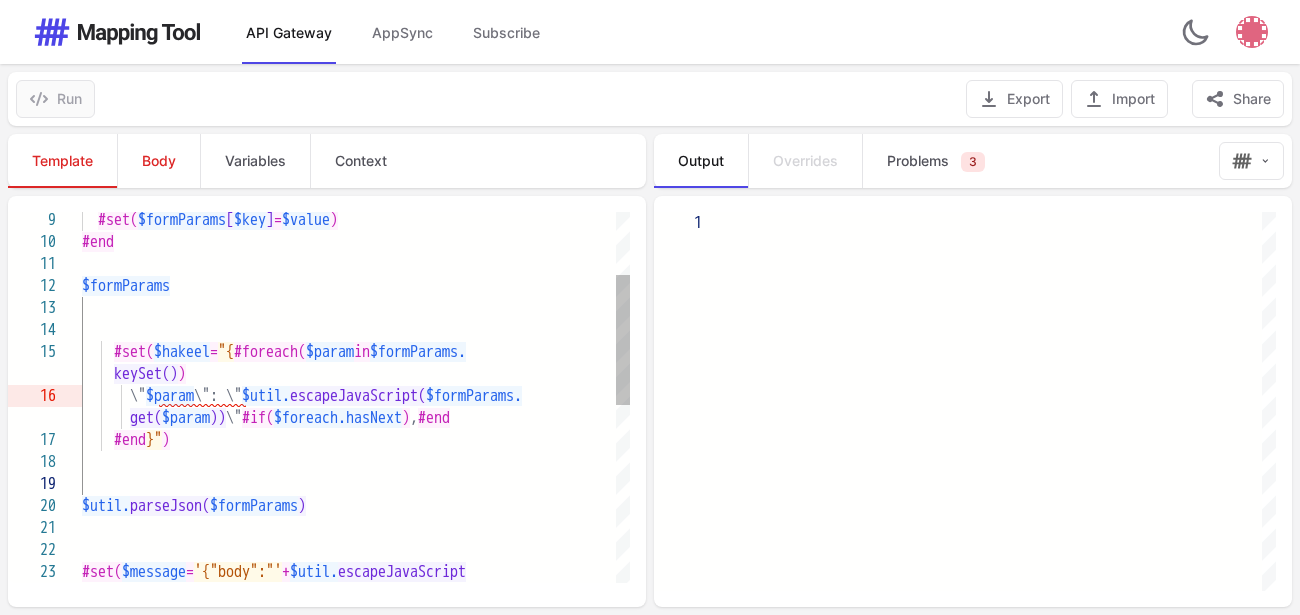 scroll, scrollTop: 85, scrollLeft: 0, axis: vertical 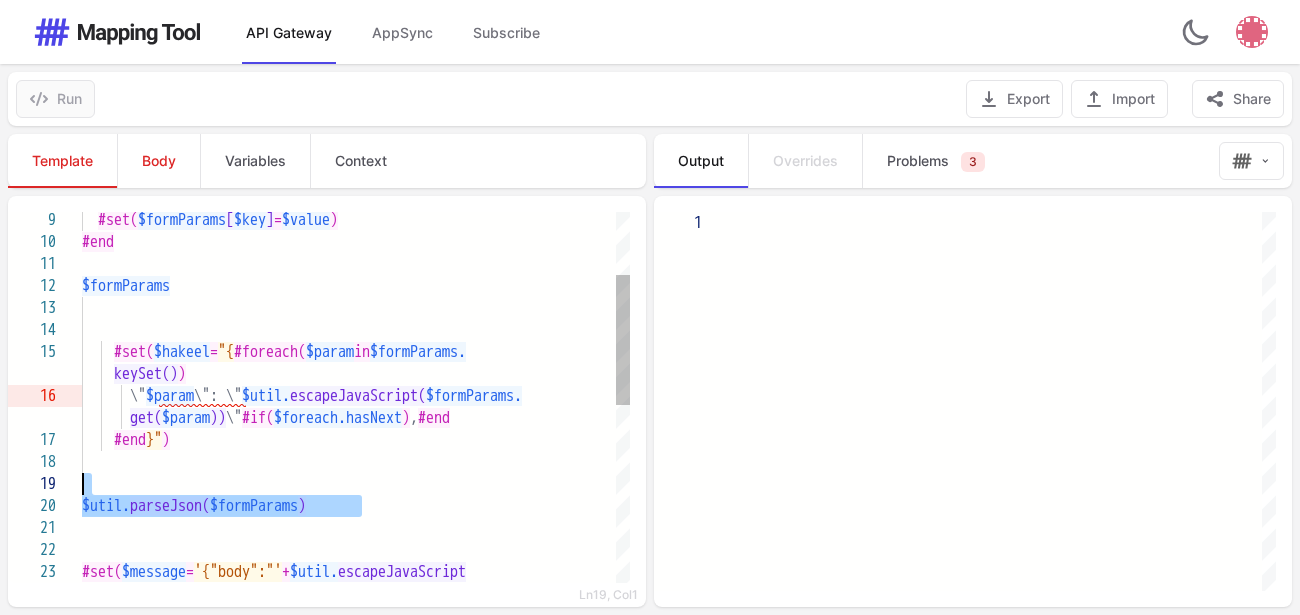 drag, startPoint x: 367, startPoint y: 517, endPoint x: 366, endPoint y: 484, distance: 33.01515 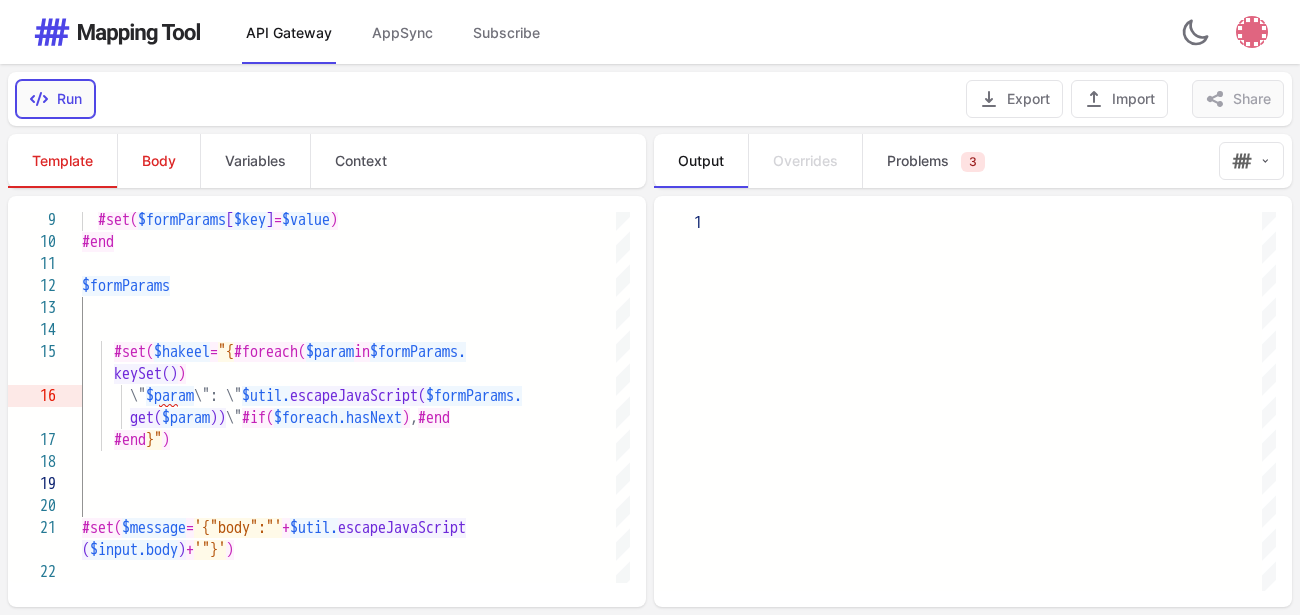 click on "Run" at bounding box center [55, 99] 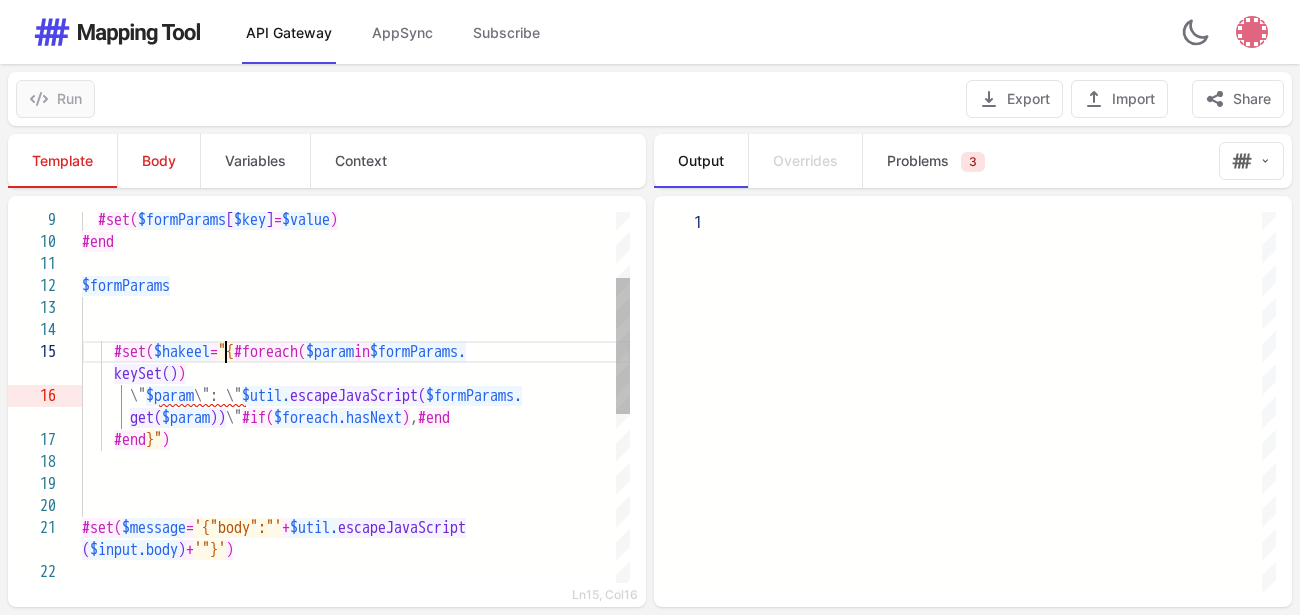 scroll, scrollTop: 85, scrollLeft: 0, axis: vertical 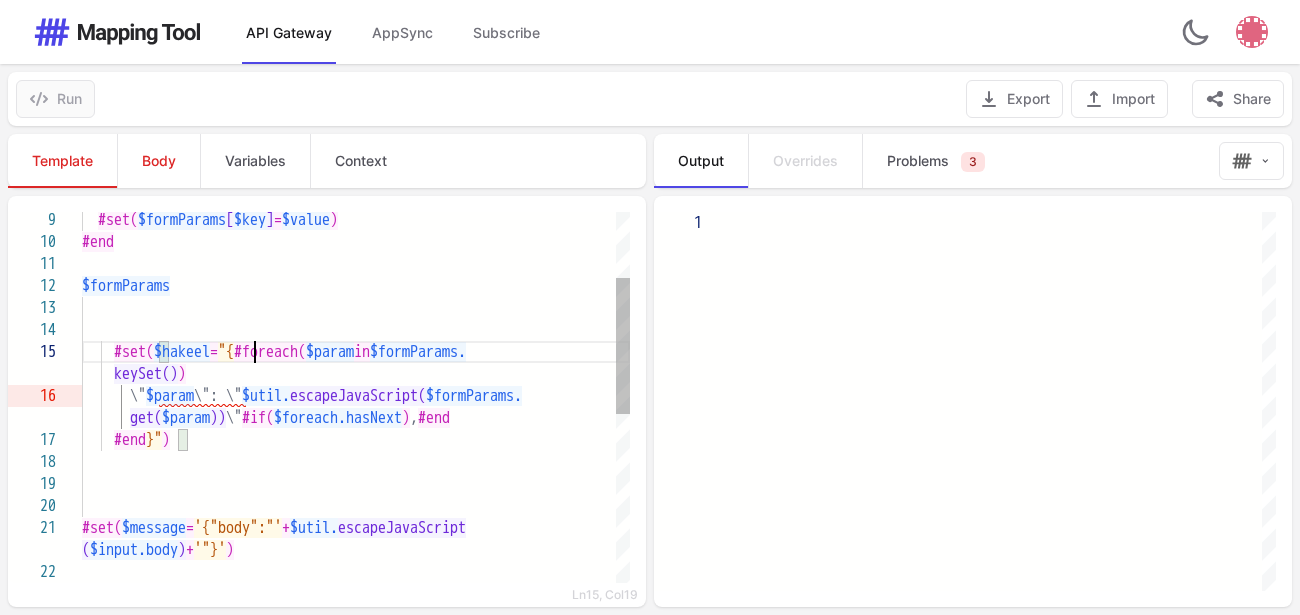 click on ""{" at bounding box center (226, 352) 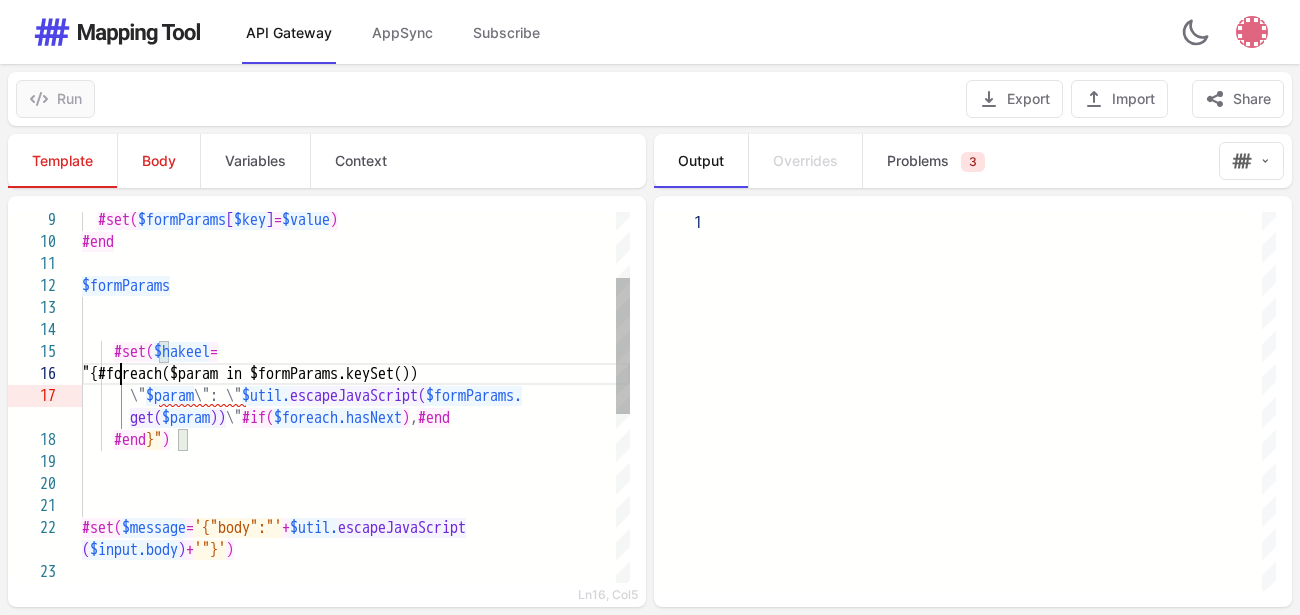 scroll, scrollTop: 111, scrollLeft: 38, axis: both 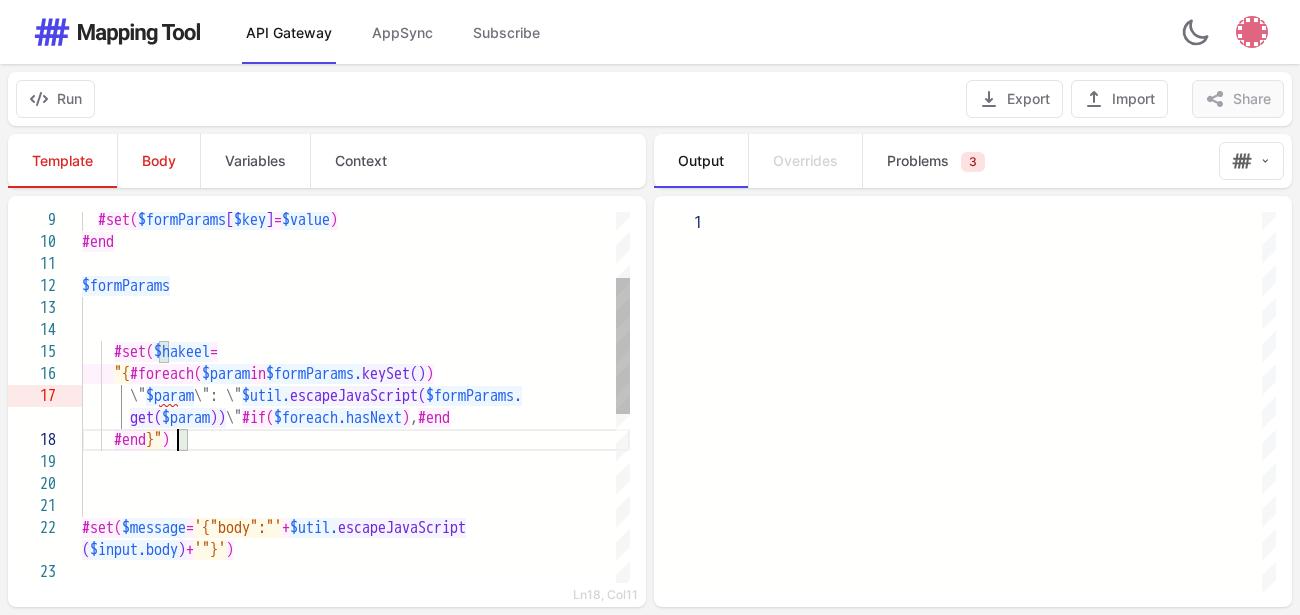 click on "$formParams #end    #set( $formParams [ $key ]  =  $value )      #set( $hakeel =        \" $param \":   \" $util. escapeJavaScript( $formParams.        get( $param )) \" #if( $foreach.hasNext ) , #end      #end }" )    #set( $message  =  '{"body":"' + $util. escapeJavaScript ( $input.body ) + '"}' )      "{ #foreach( $param  in  $formParams. keySet() )" at bounding box center (500082, 500033) 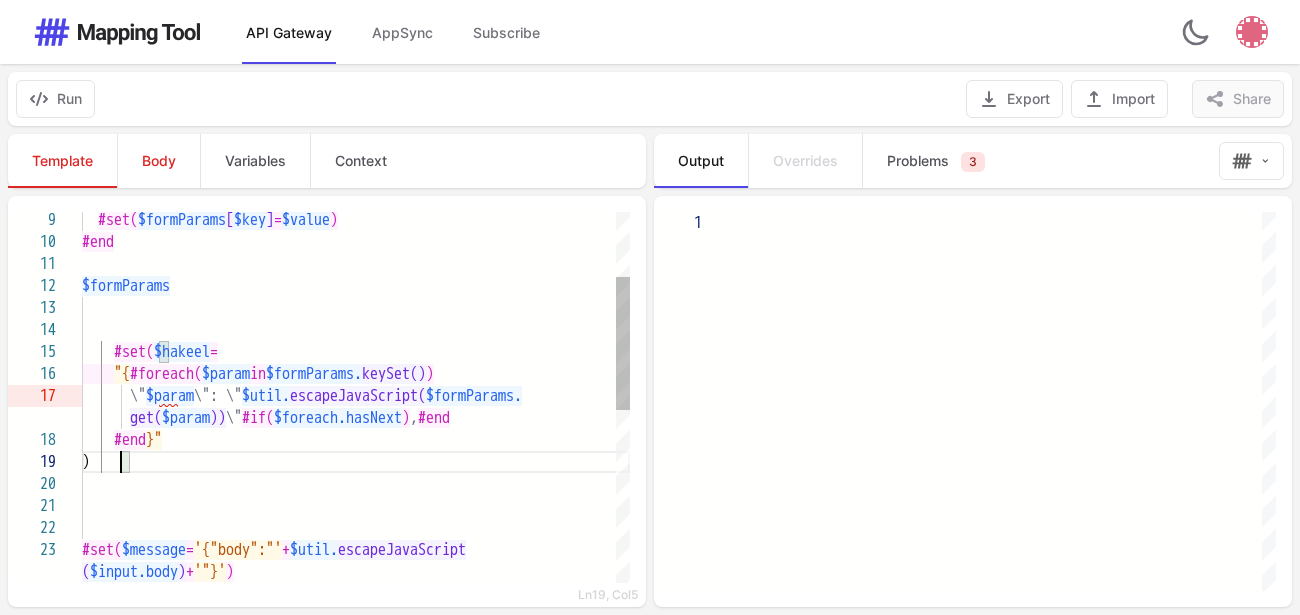 scroll, scrollTop: 177, scrollLeft: 38, axis: both 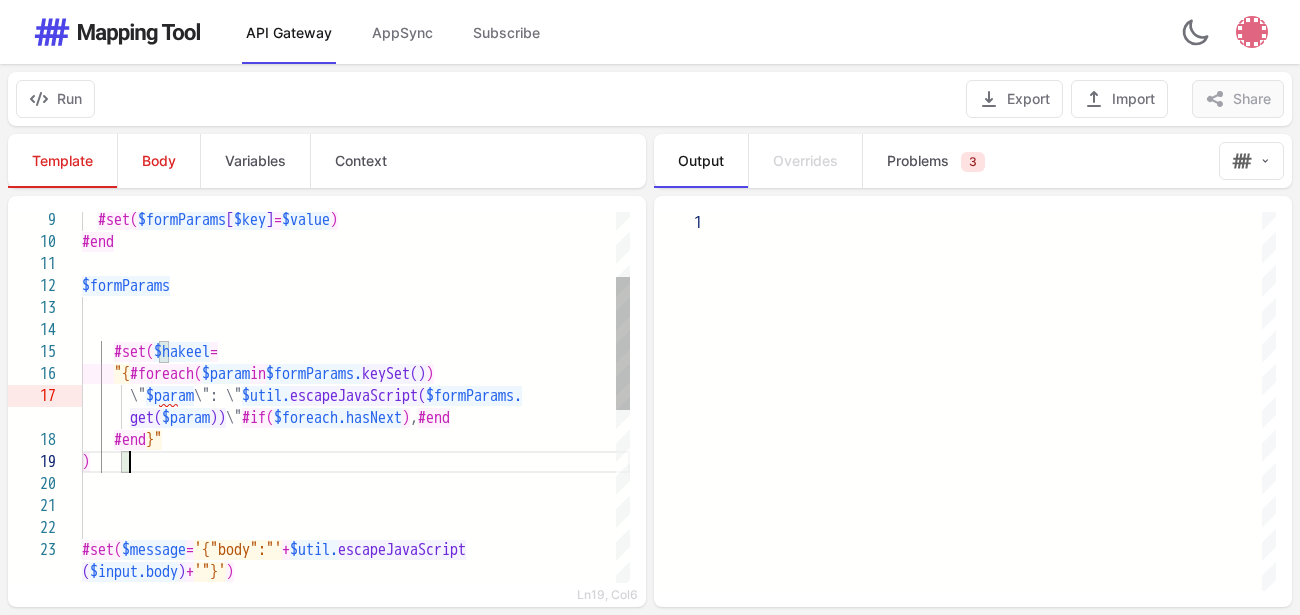 click on ")" at bounding box center [356, 462] 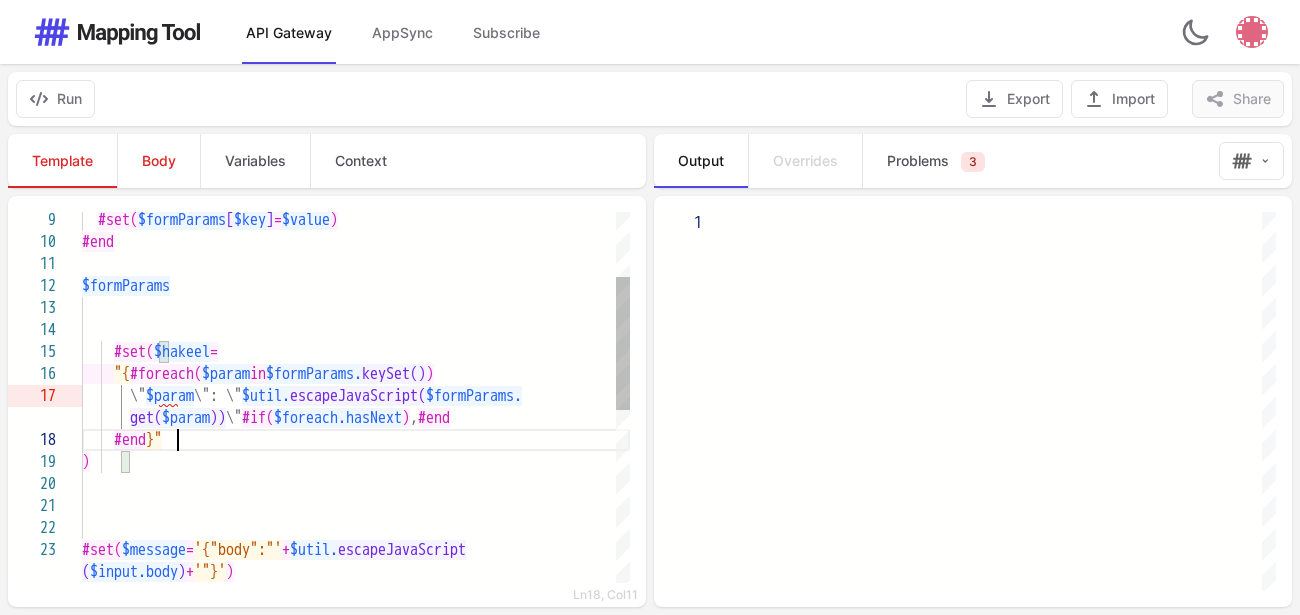 click on "#end }"" at bounding box center (356, 440) 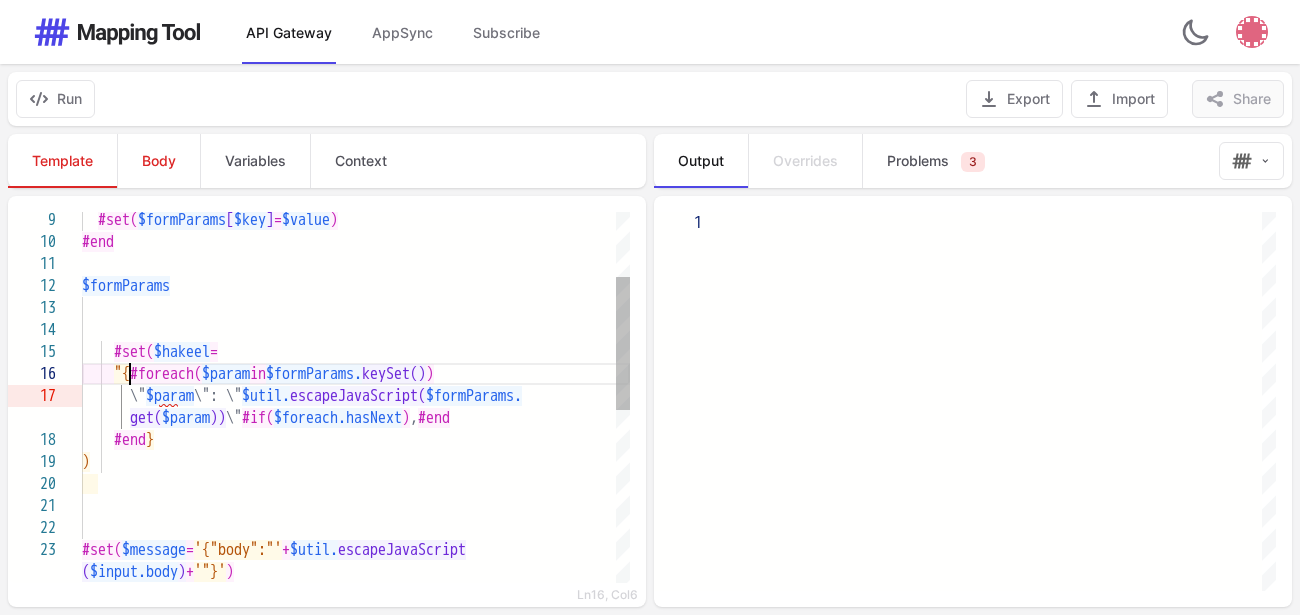 click on ""{" at bounding box center [122, 374] 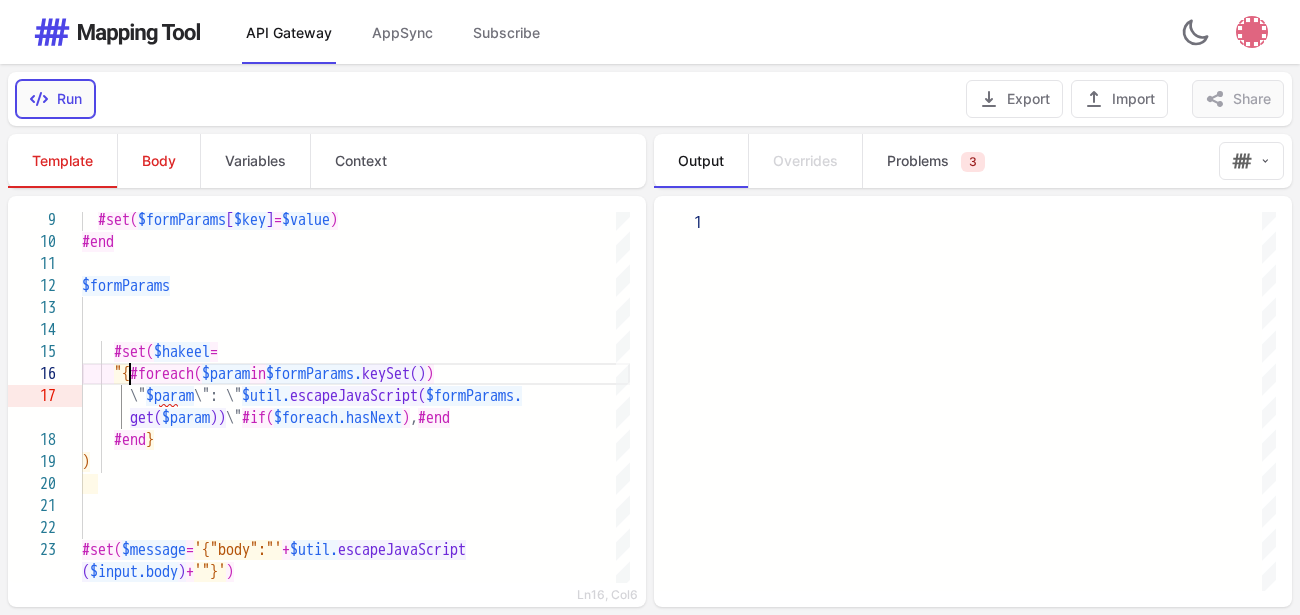 click on "Run" at bounding box center (55, 99) 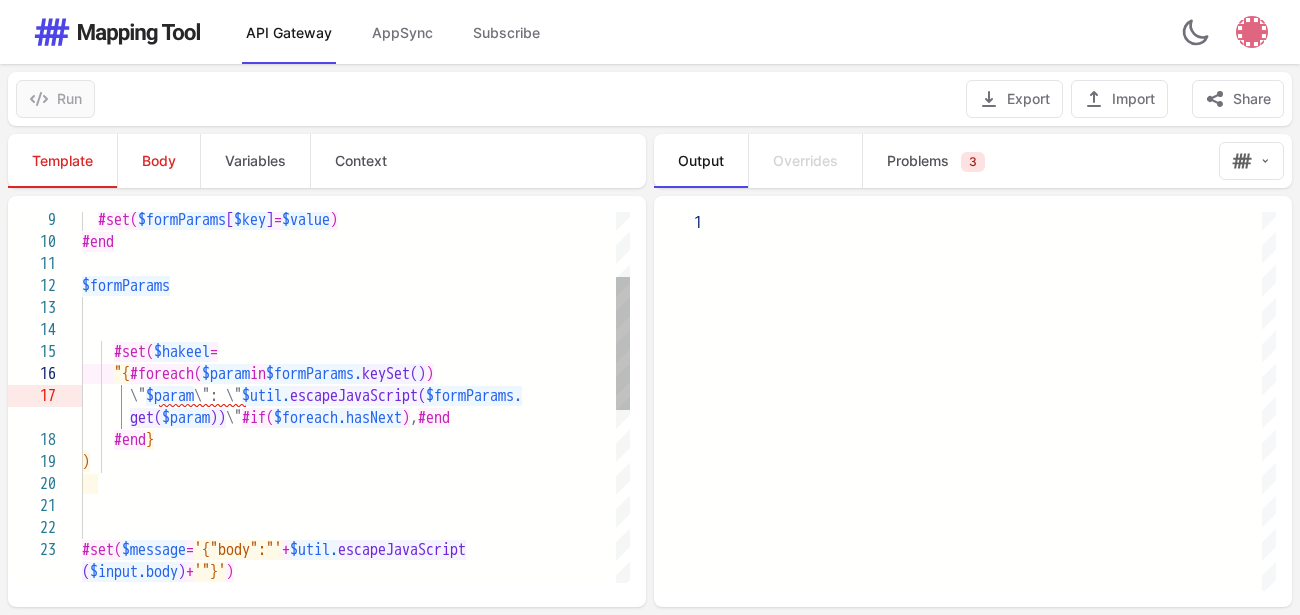 scroll, scrollTop: 177, scrollLeft: 48, axis: both 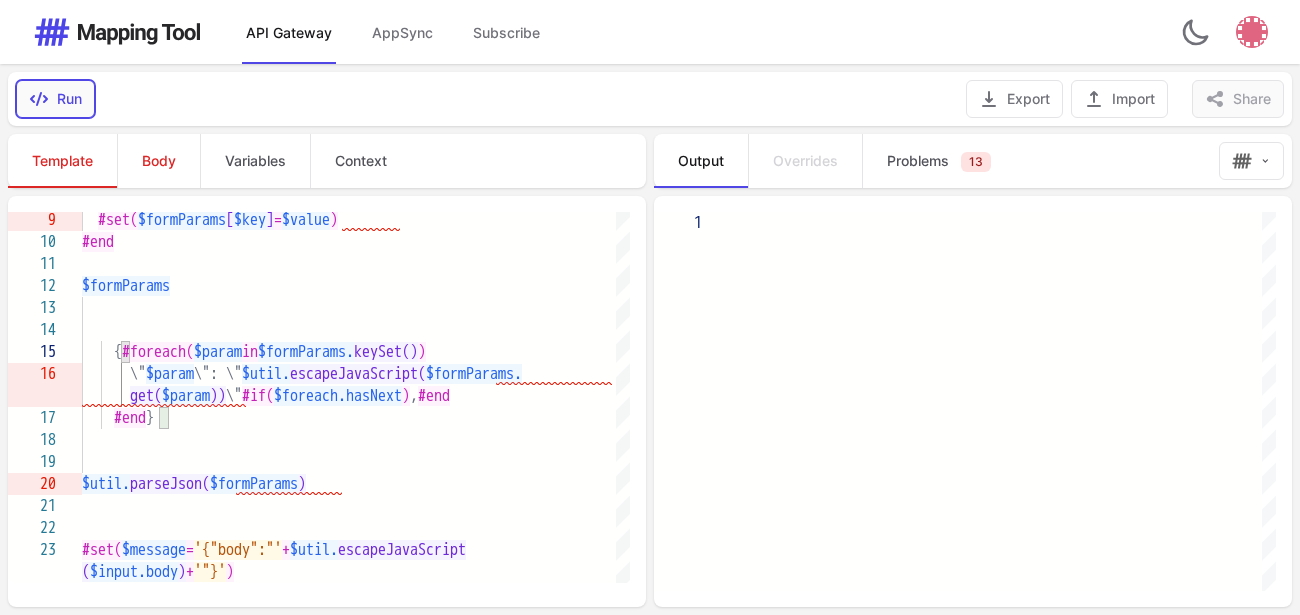 click on "Run" at bounding box center (55, 99) 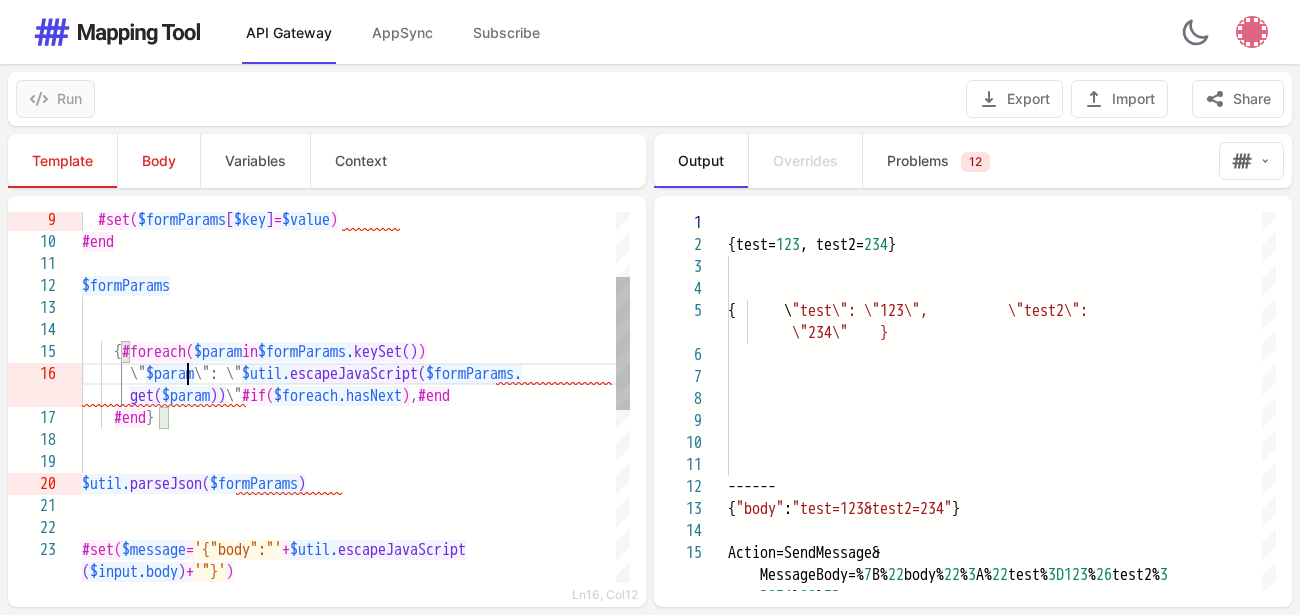 scroll, scrollTop: 177, scrollLeft: 38, axis: both 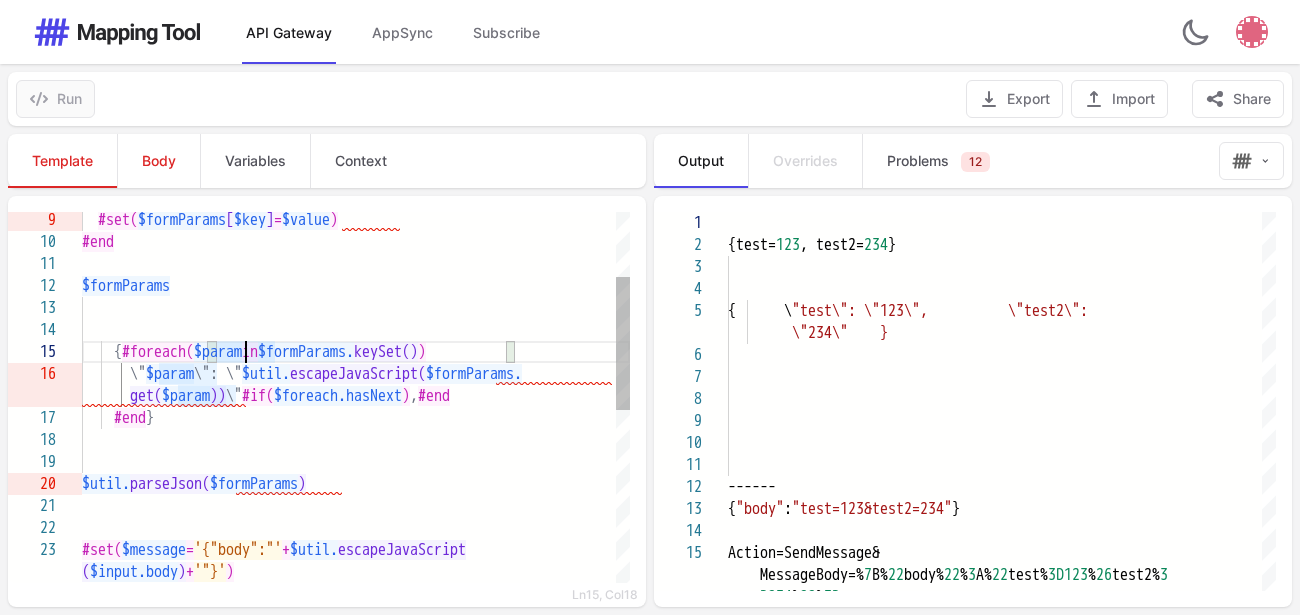 click on "$formParams #end    #set( $formParams [ $key ]  =  $value )      { #foreach( $param  in  $formParams. keySet() )        \" $param \":   \" $util. escapeJavaScript( $formParams.        get( $param )) \" #if( $foreach.hasNext ) , #end      #end }    #set( $message  =  '{"body":"' + $util. escapeJavaScript $util. parseJson( $formParams ) ( $input.body ) + '"}' )" at bounding box center [500082, 500033] 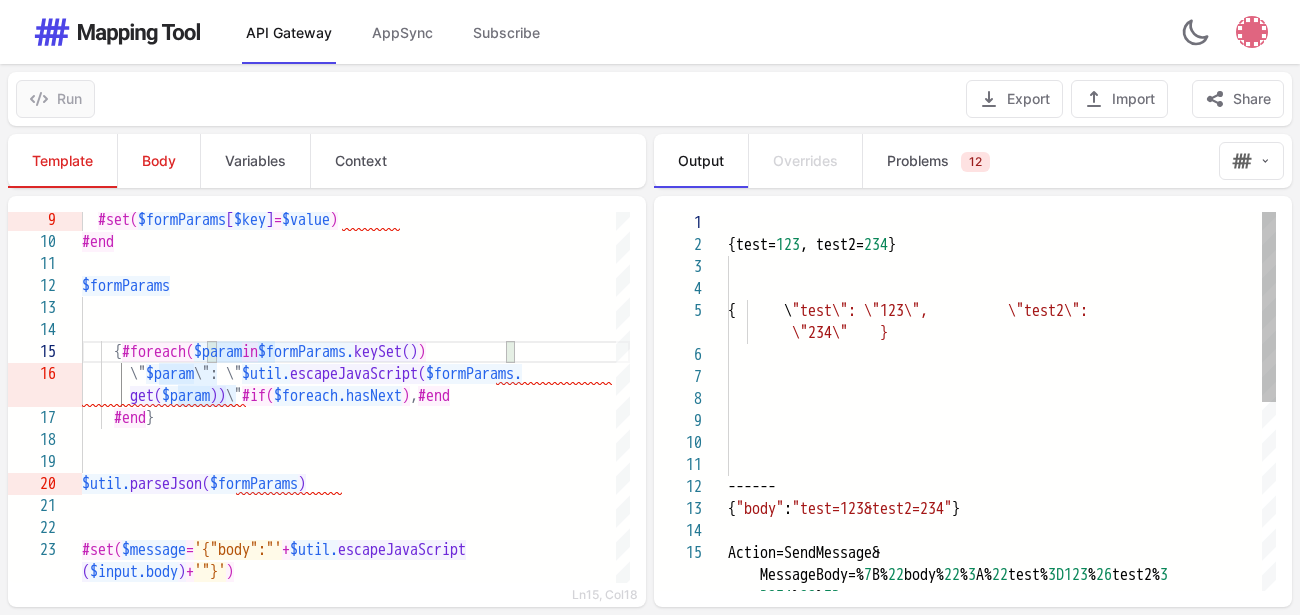 scroll, scrollTop: 0, scrollLeft: 0, axis: both 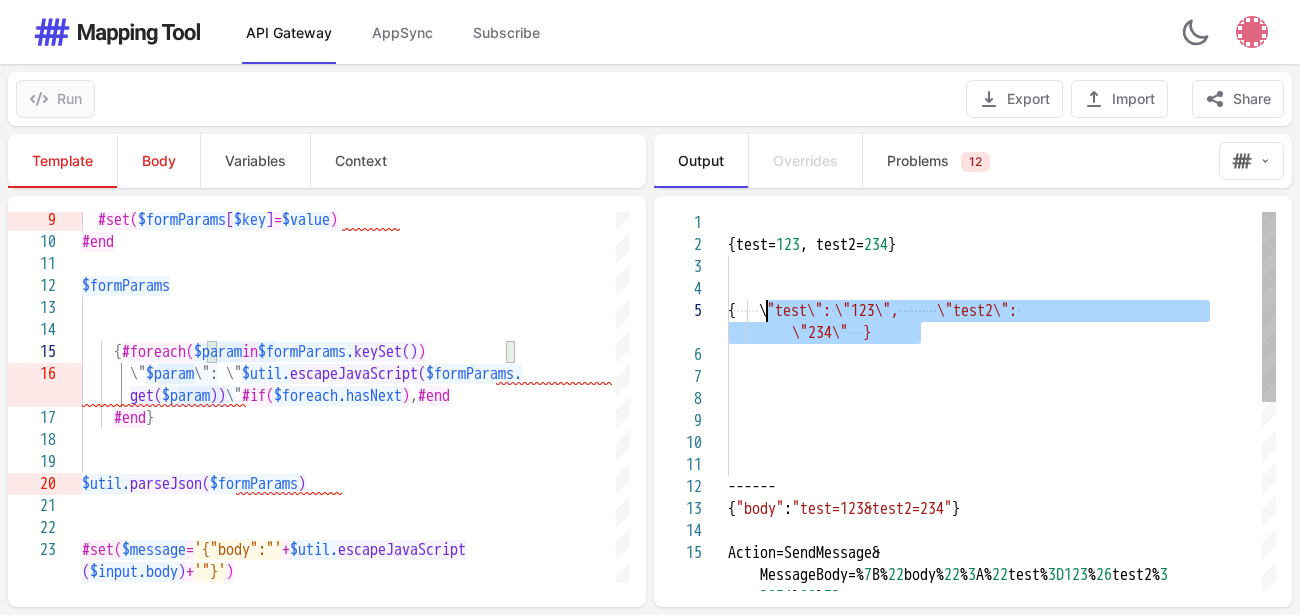 drag, startPoint x: 929, startPoint y: 339, endPoint x: 762, endPoint y: 315, distance: 168.71574 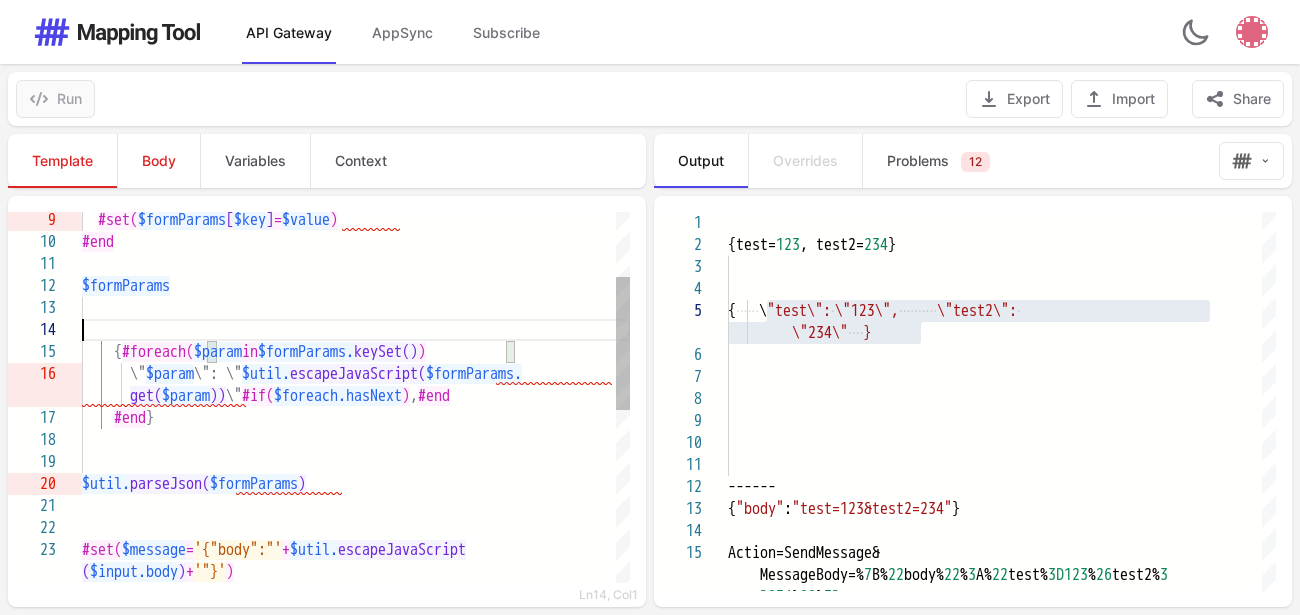 scroll, scrollTop: 177, scrollLeft: 163, axis: both 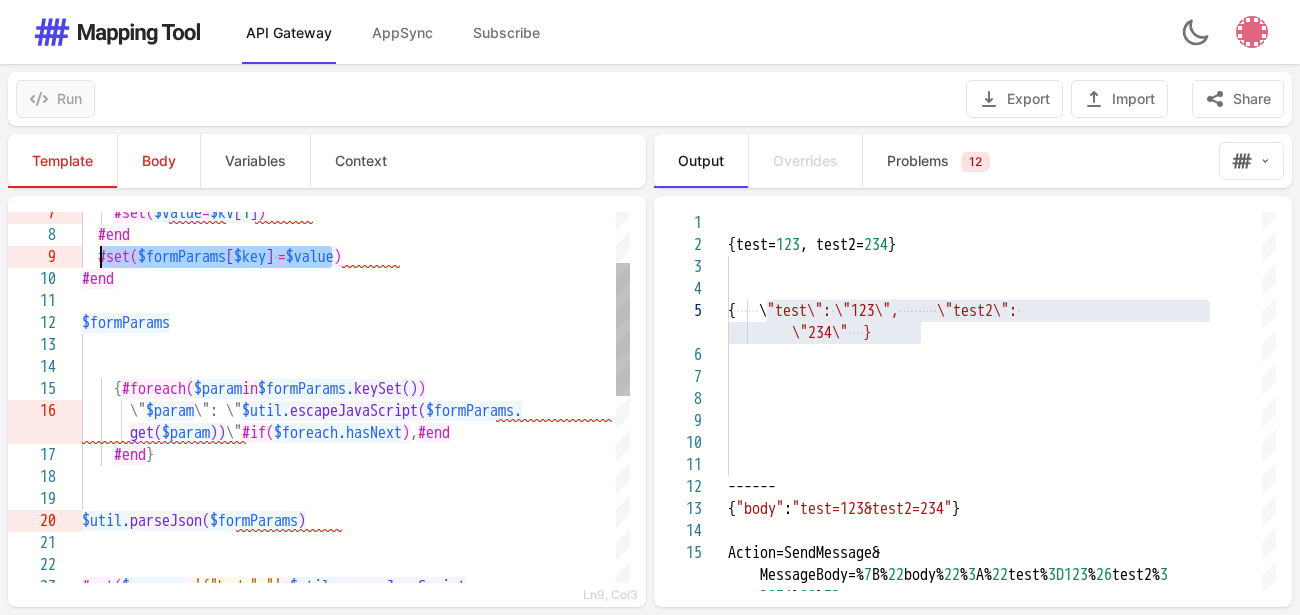 drag, startPoint x: 333, startPoint y: 254, endPoint x: 98, endPoint y: 256, distance: 235.00851 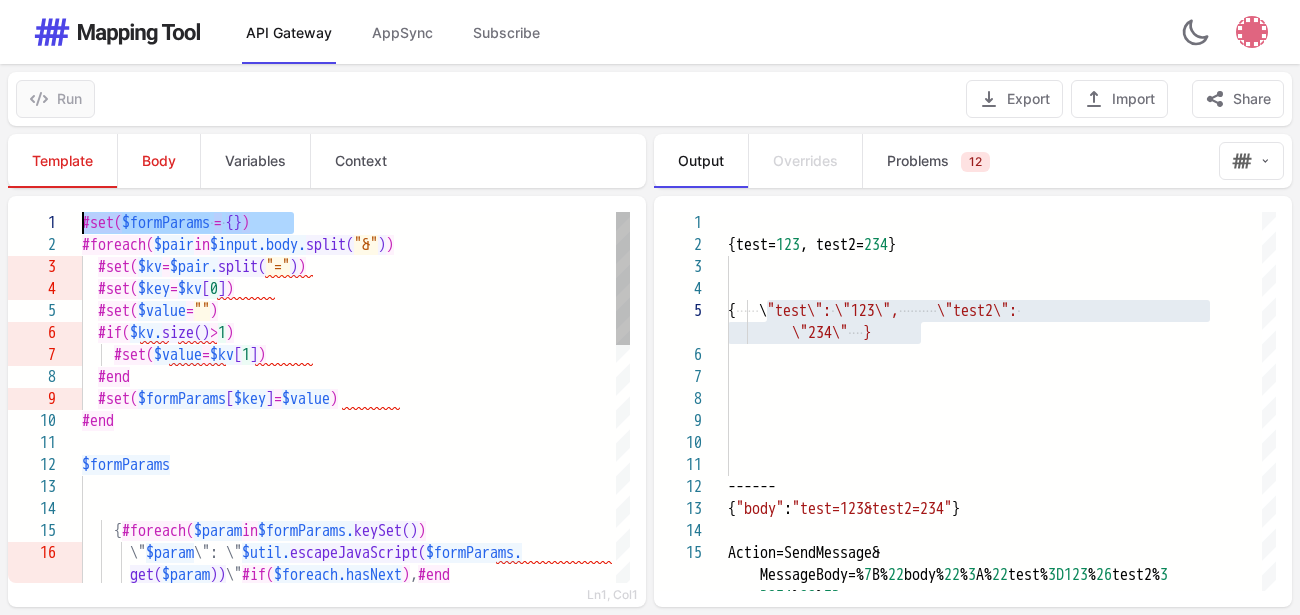 drag, startPoint x: 317, startPoint y: 221, endPoint x: 45, endPoint y: 213, distance: 272.1176 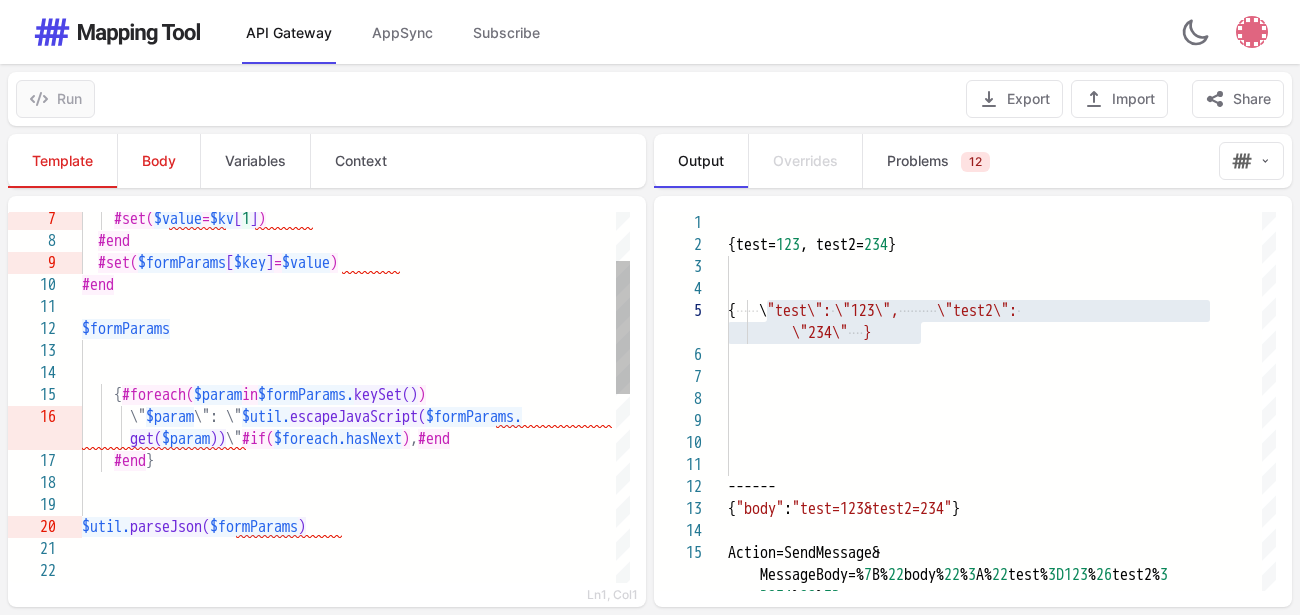 click at bounding box center (356, 373) 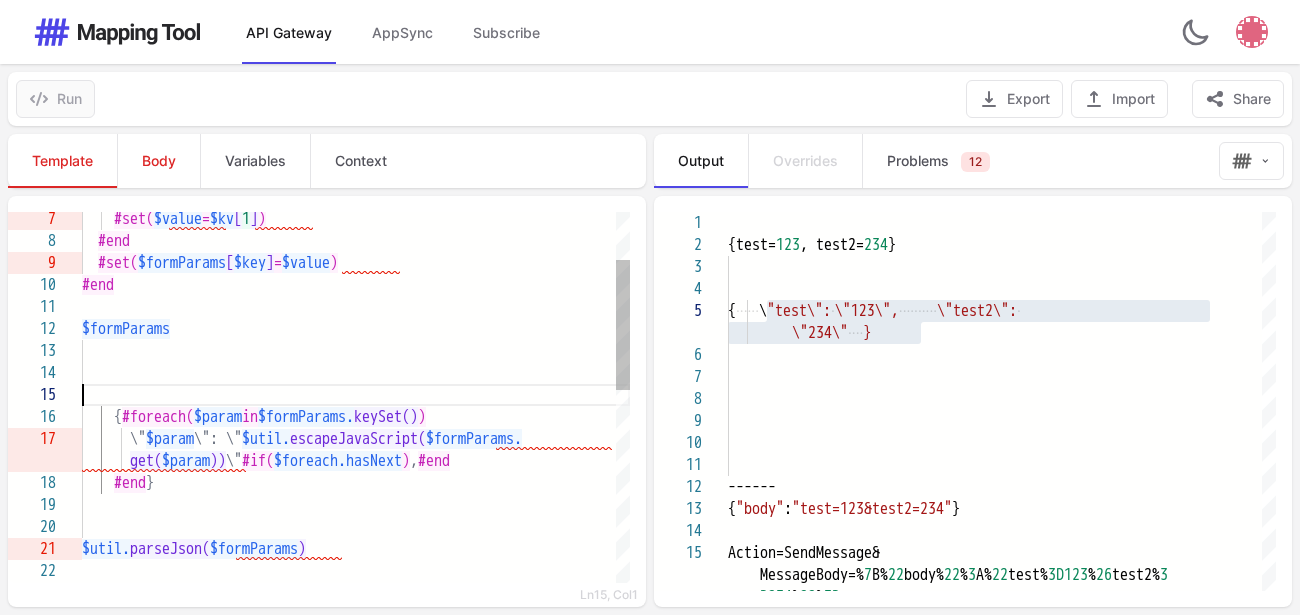 scroll, scrollTop: 107, scrollLeft: 0, axis: vertical 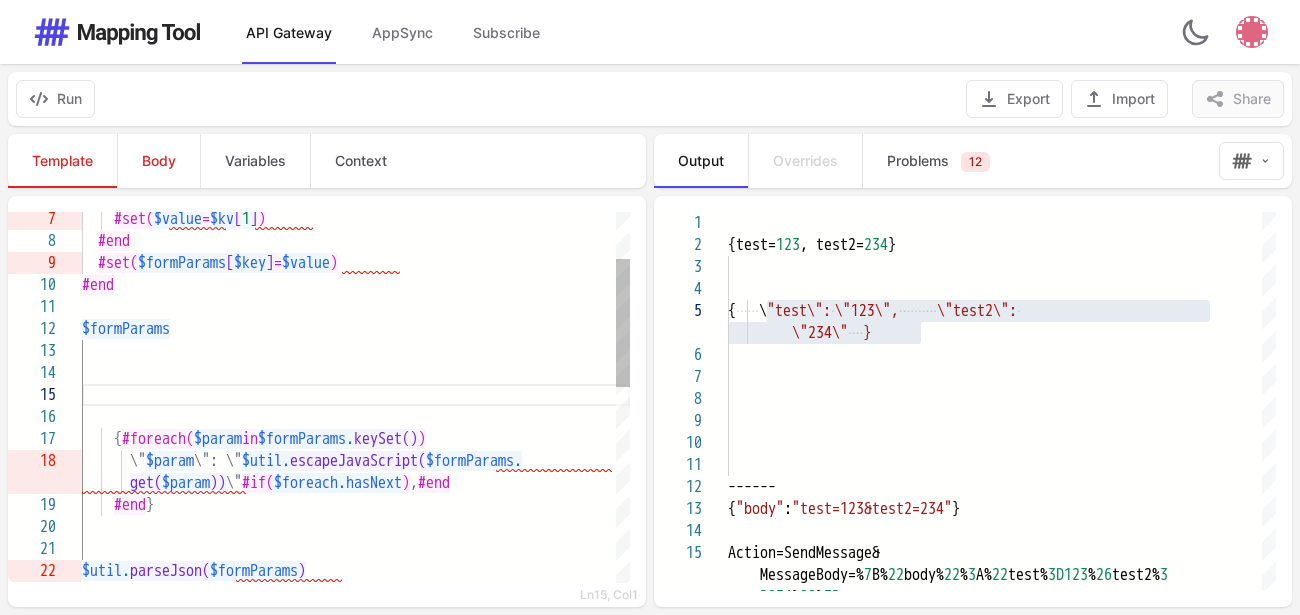 paste on "**********" 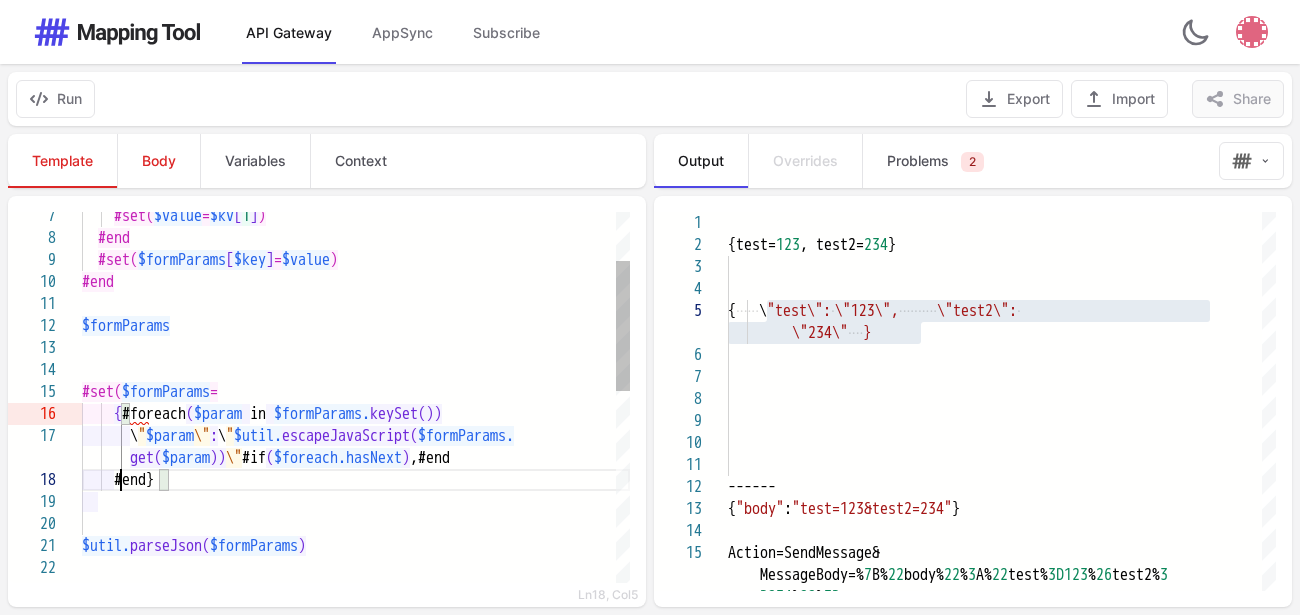 click on "#end}" at bounding box center [356, 480] 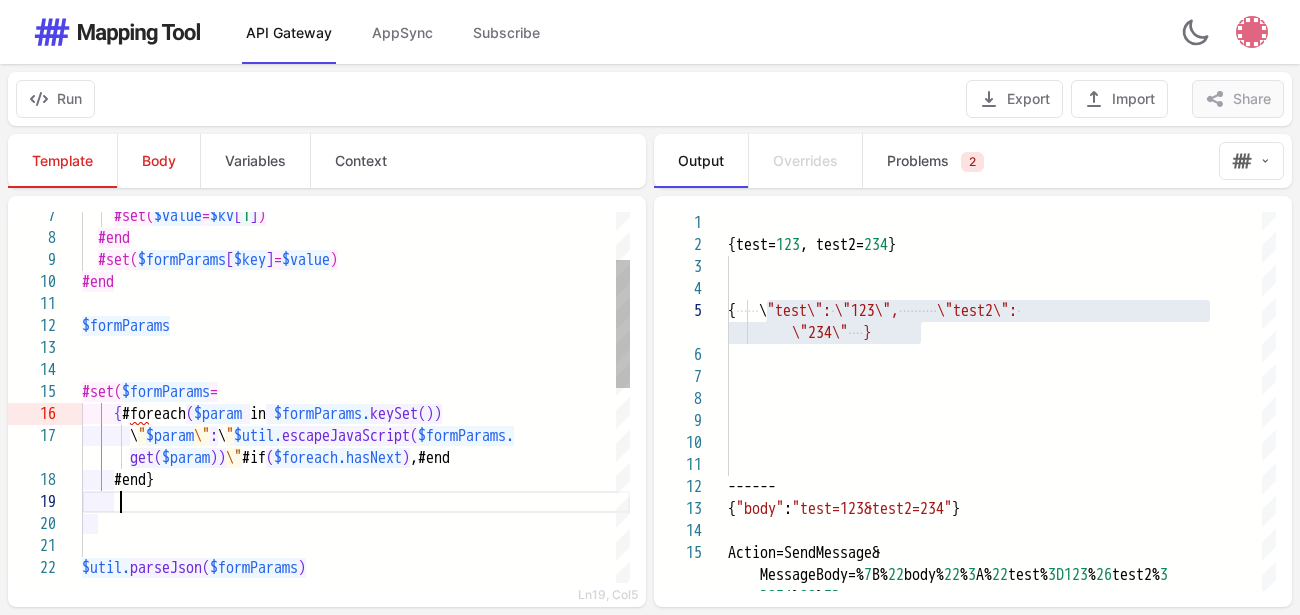 scroll, scrollTop: 177, scrollLeft: 8, axis: both 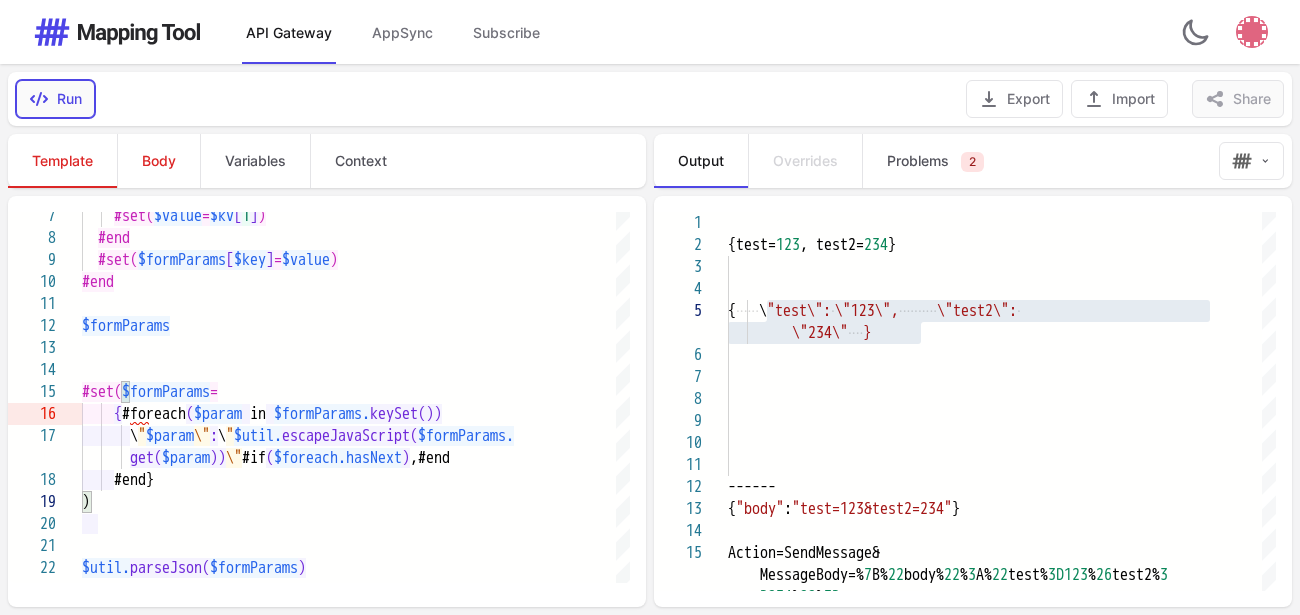click on "Run" at bounding box center [55, 99] 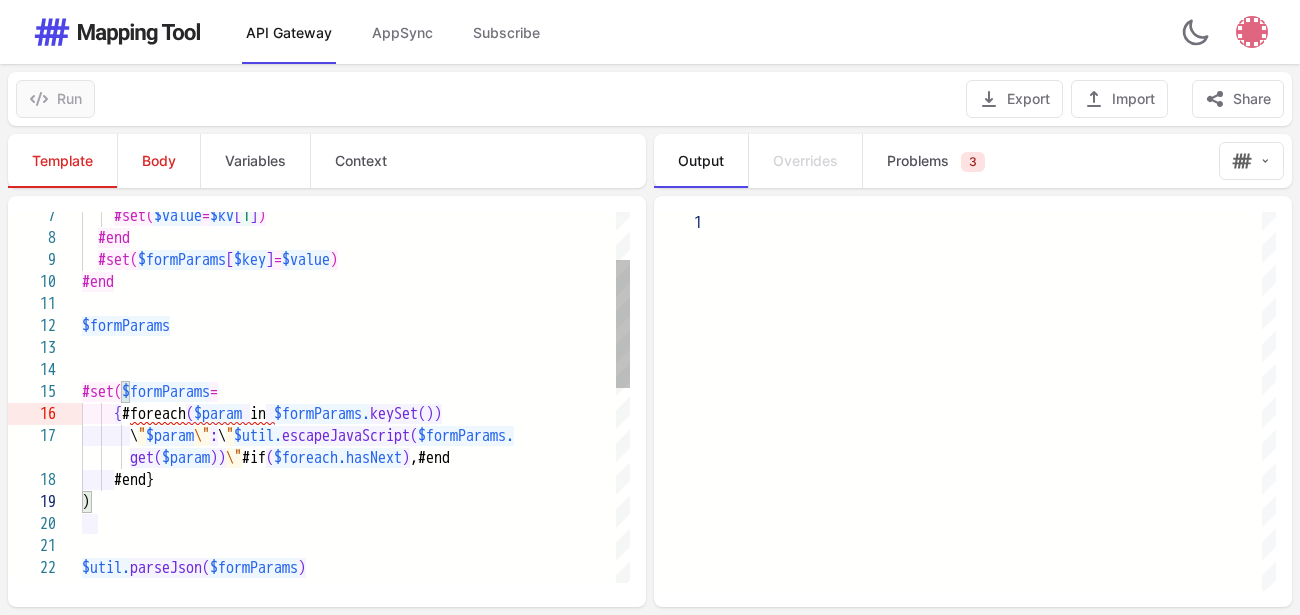 click on "#set( $formParams  =" at bounding box center (356, 392) 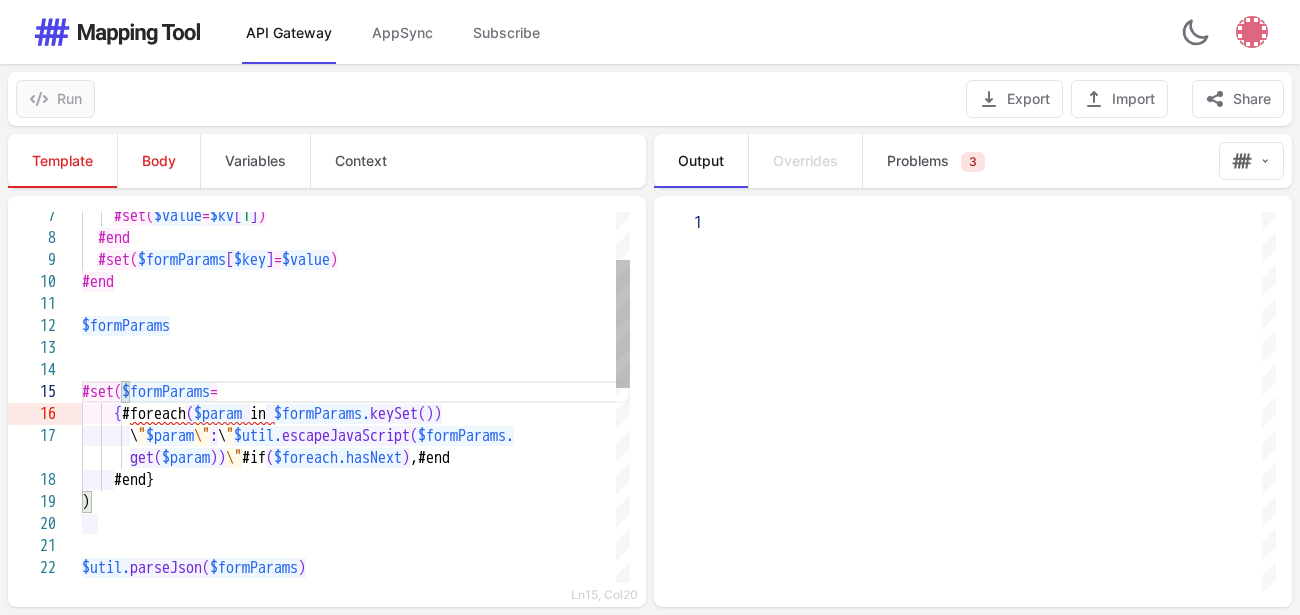 scroll, scrollTop: 107, scrollLeft: 192, axis: both 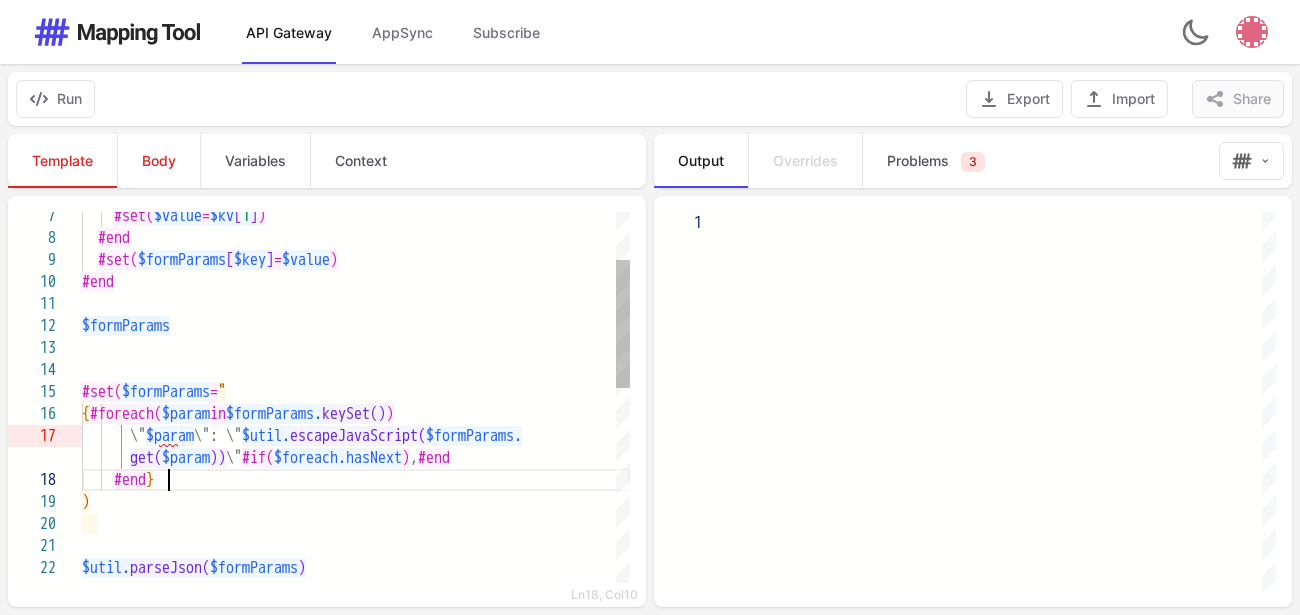click on "#end }" at bounding box center (356, 480) 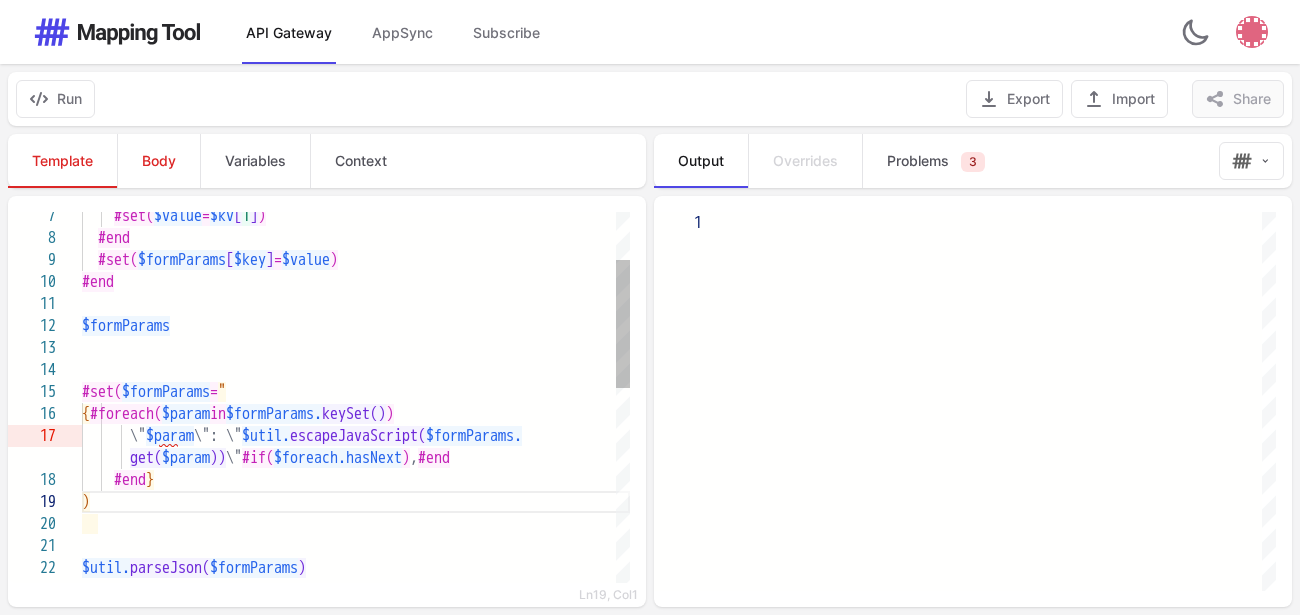 scroll, scrollTop: 177, scrollLeft: 9, axis: both 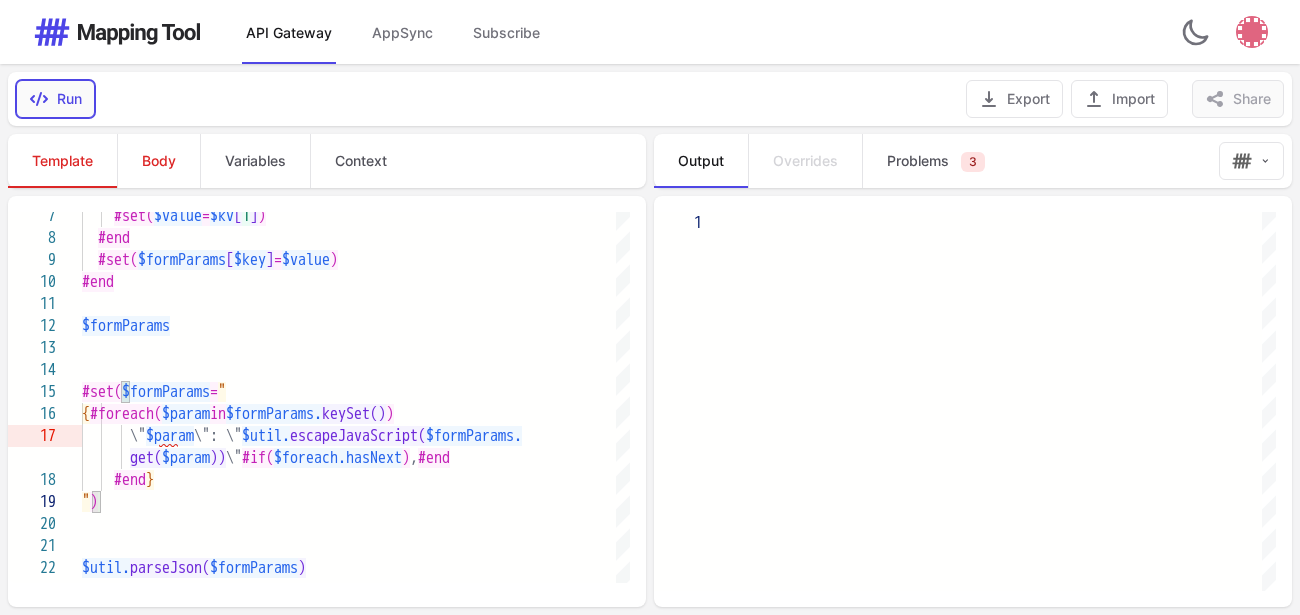 click on "Run" at bounding box center (55, 99) 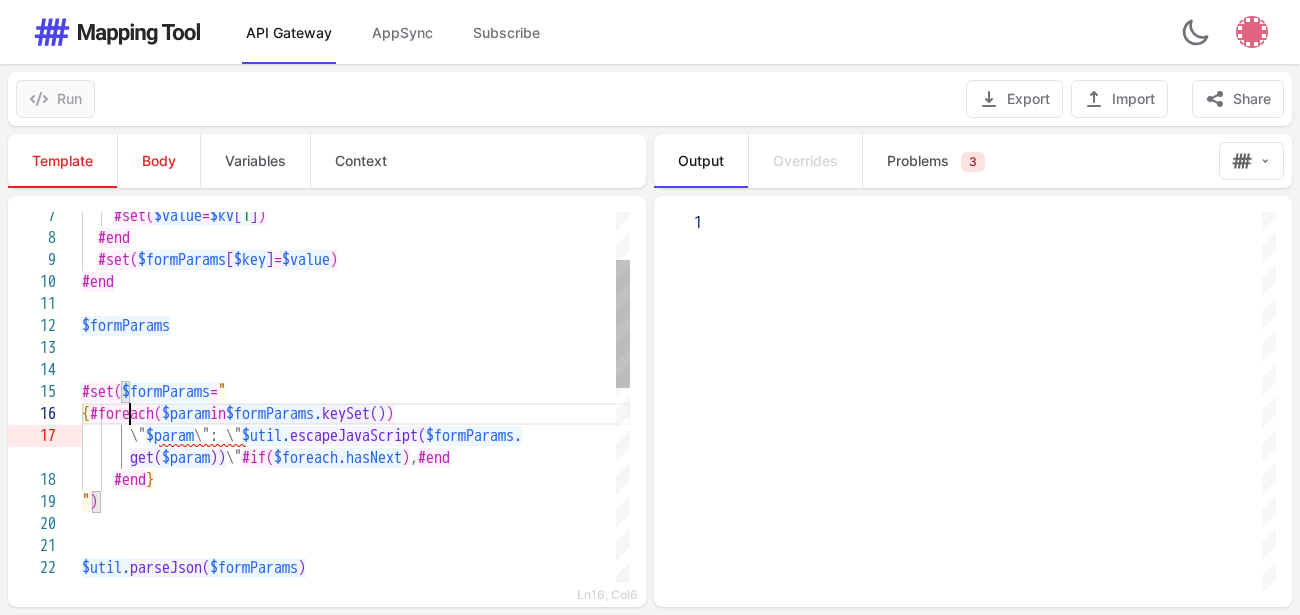 click on "#foreach(" at bounding box center (126, 414) 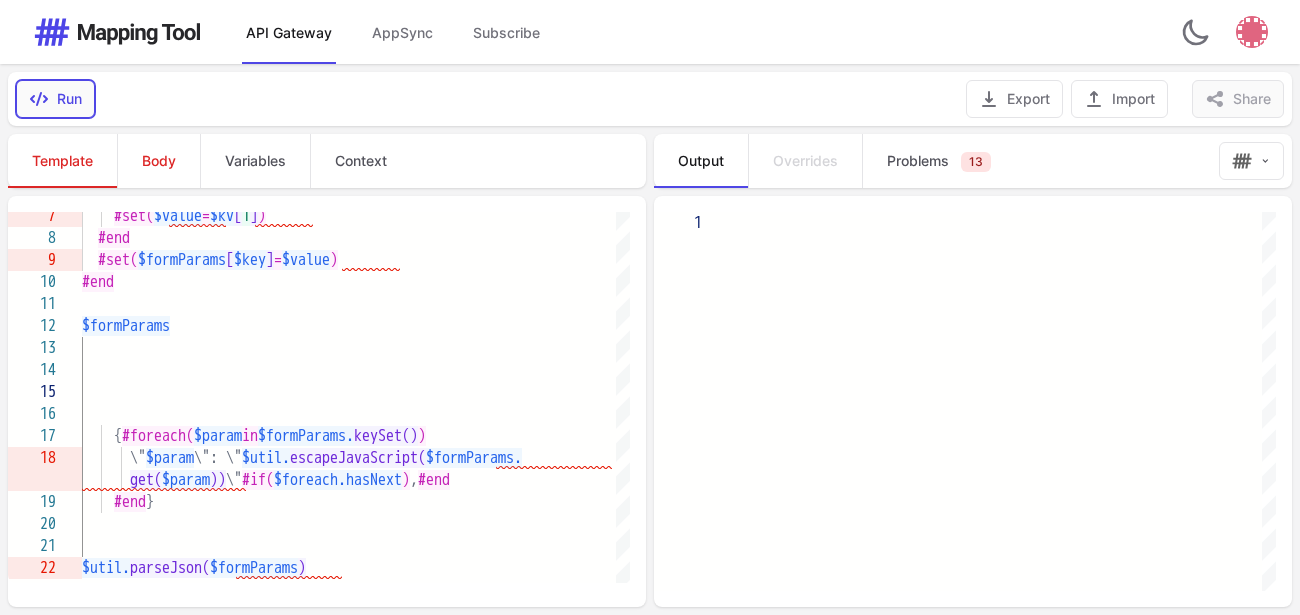 click on "Run" at bounding box center (55, 99) 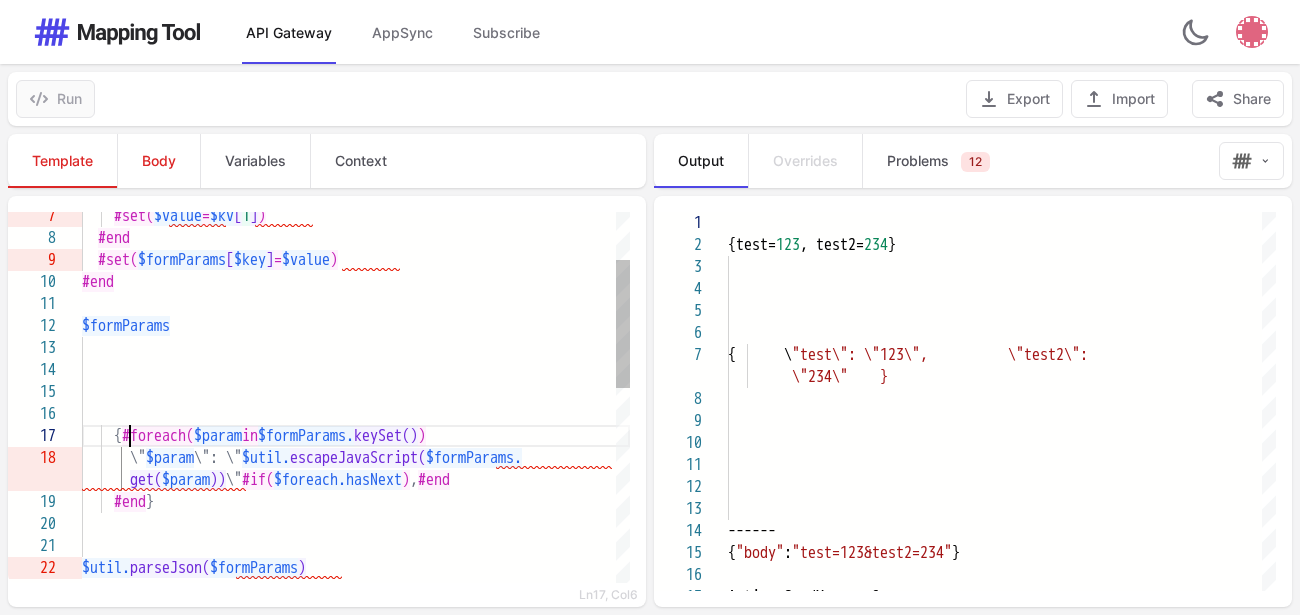scroll, scrollTop: 177, scrollLeft: 0, axis: vertical 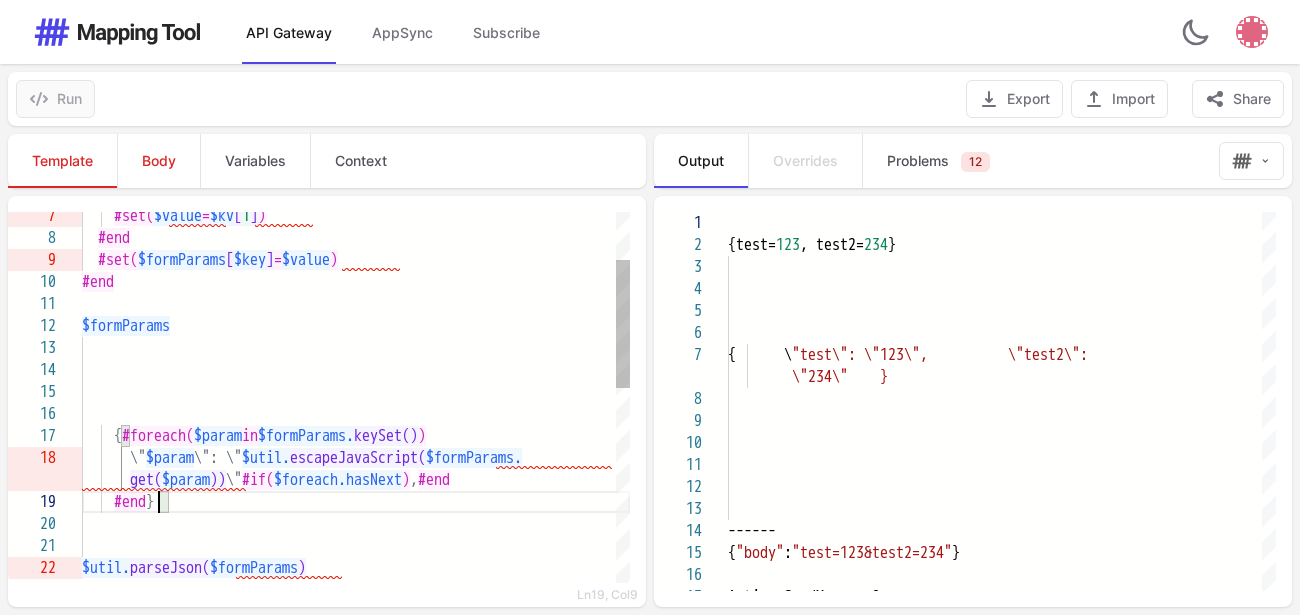 click on "$formParams #end    #set( $formParams [ $key ]  =  $value )      { #foreach( $param  in  $formParams. keySet() )        \" $param \":   \" $util. escapeJavaScript( $formParams.        get( $param )) \" #if( $foreach.hasNext ) , #end    #end      #set( $value  =  $kv [ 1 ] )      #end }    $util. parseJson( $formParams )" at bounding box center [500082, 500073] 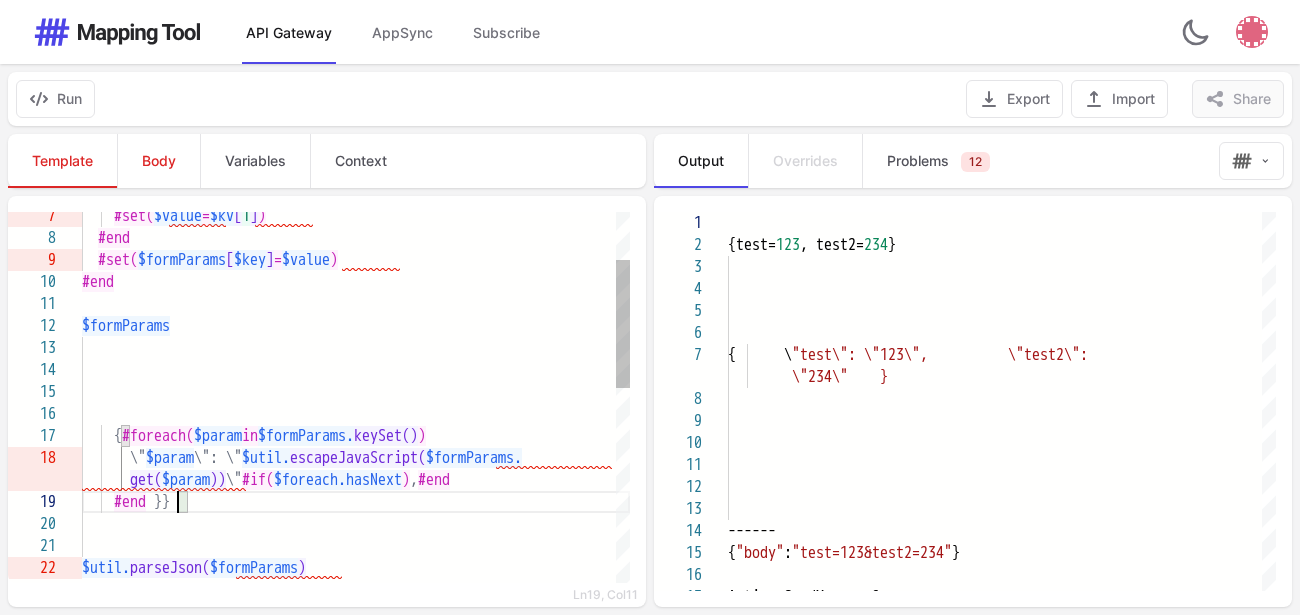 scroll, scrollTop: 177, scrollLeft: 96, axis: both 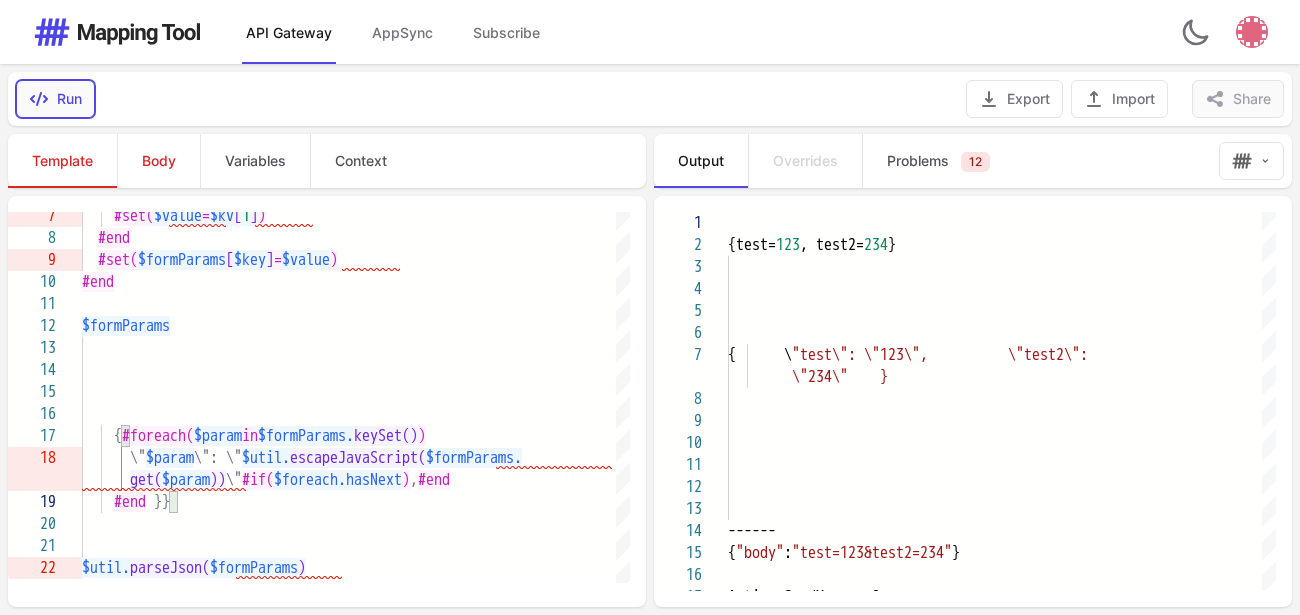 click on "Run" at bounding box center [55, 99] 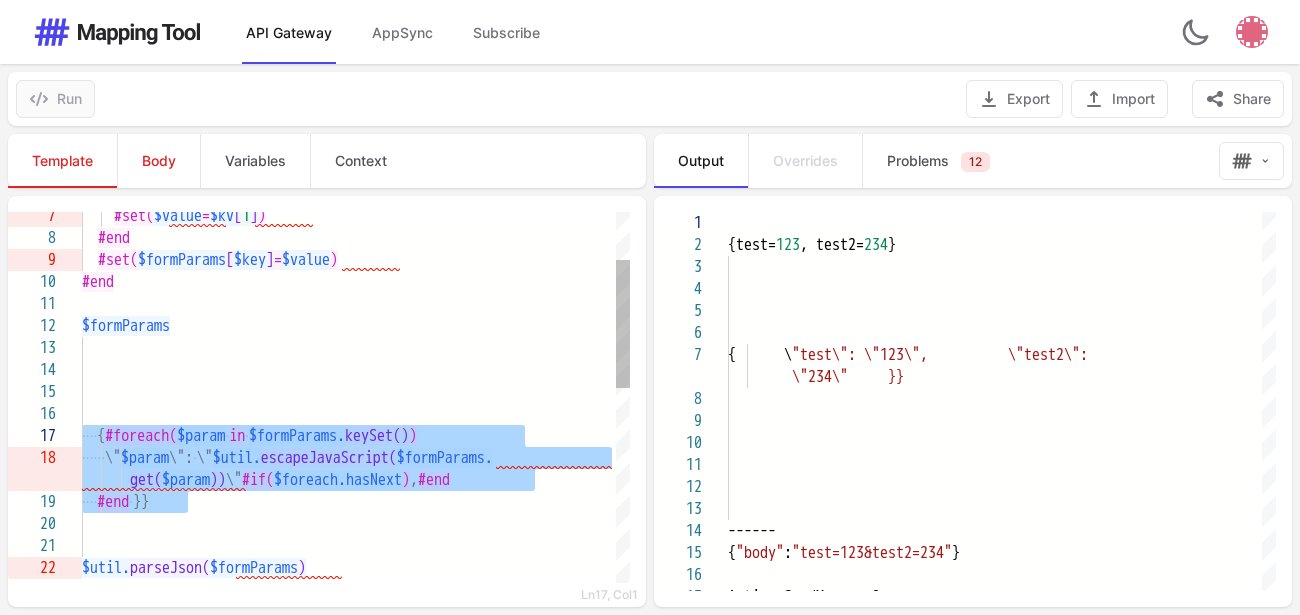 drag, startPoint x: 196, startPoint y: 506, endPoint x: 81, endPoint y: 431, distance: 137.2953 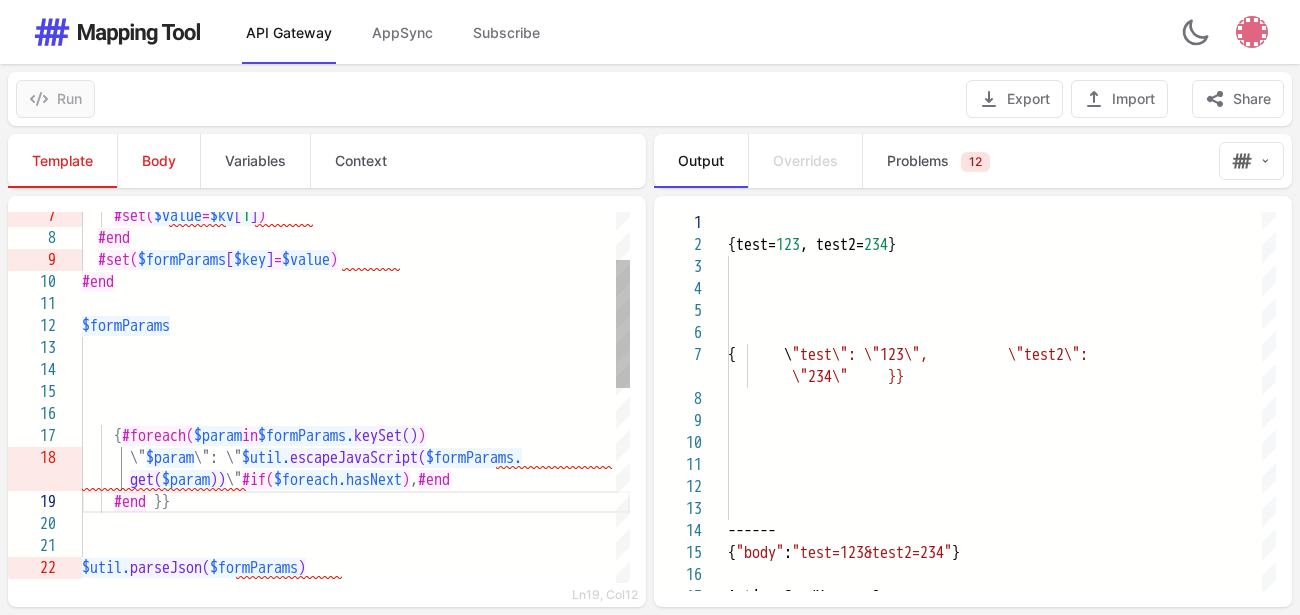 type on "**********" 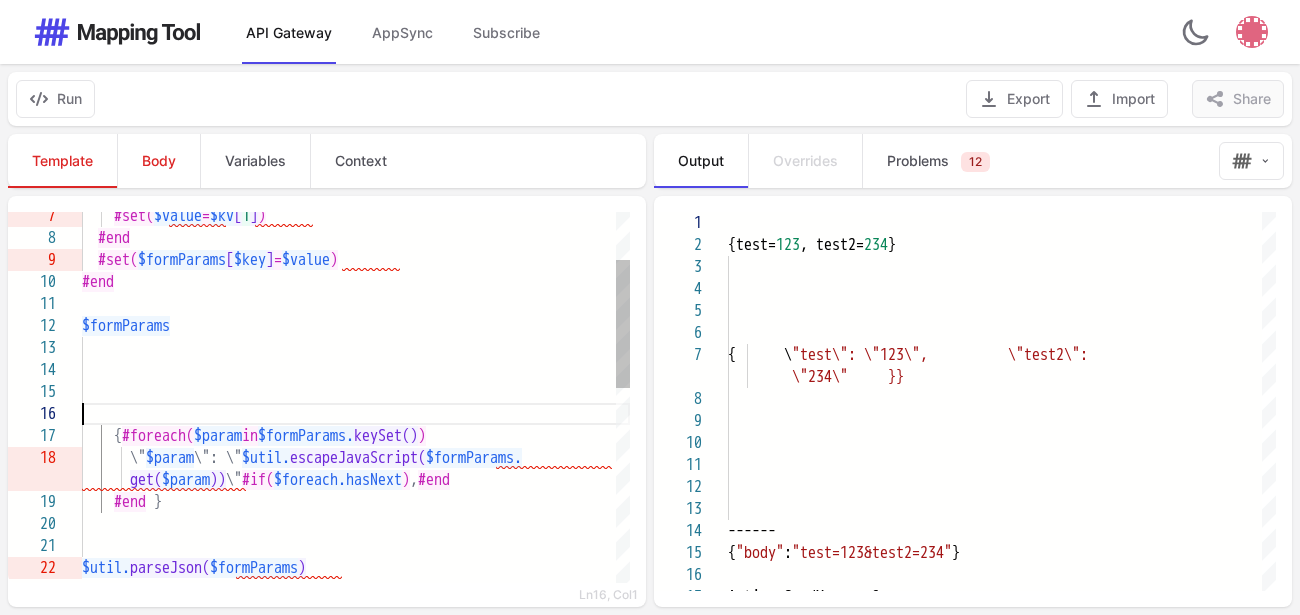 click at bounding box center [356, 414] 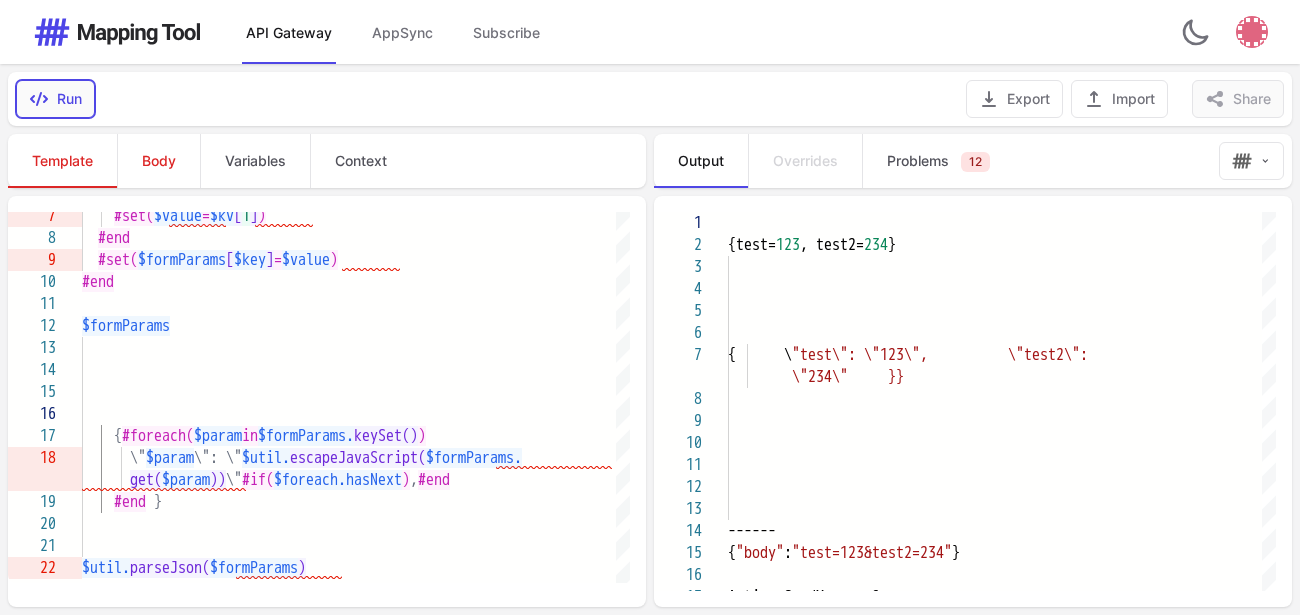click 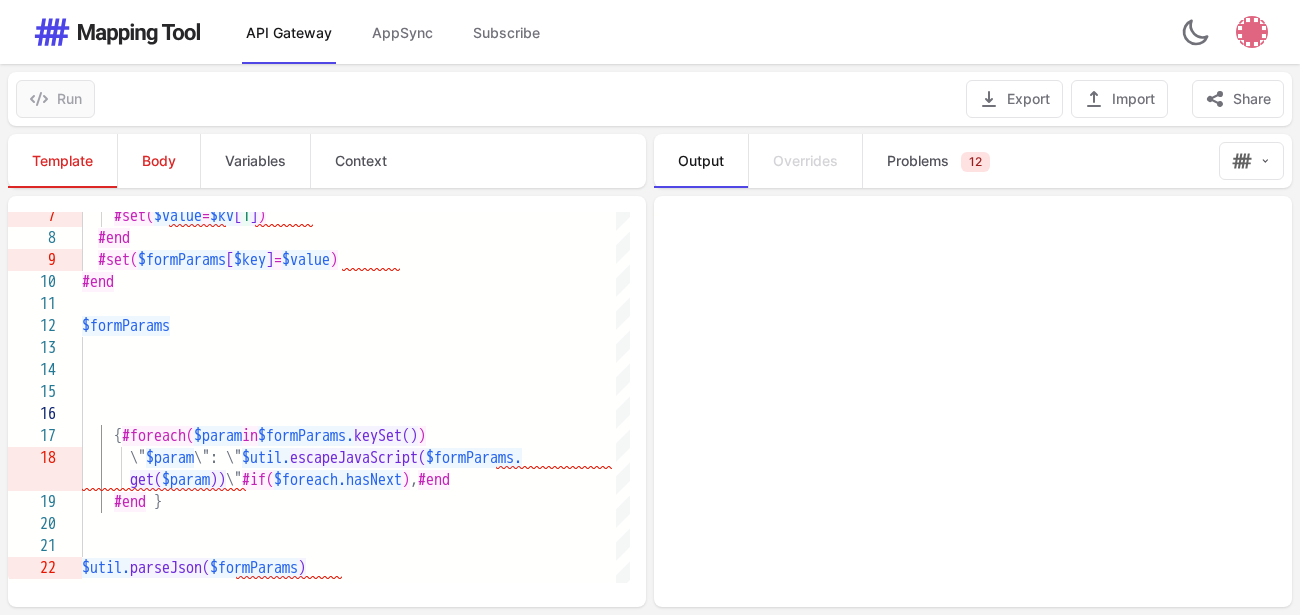 type on "**********" 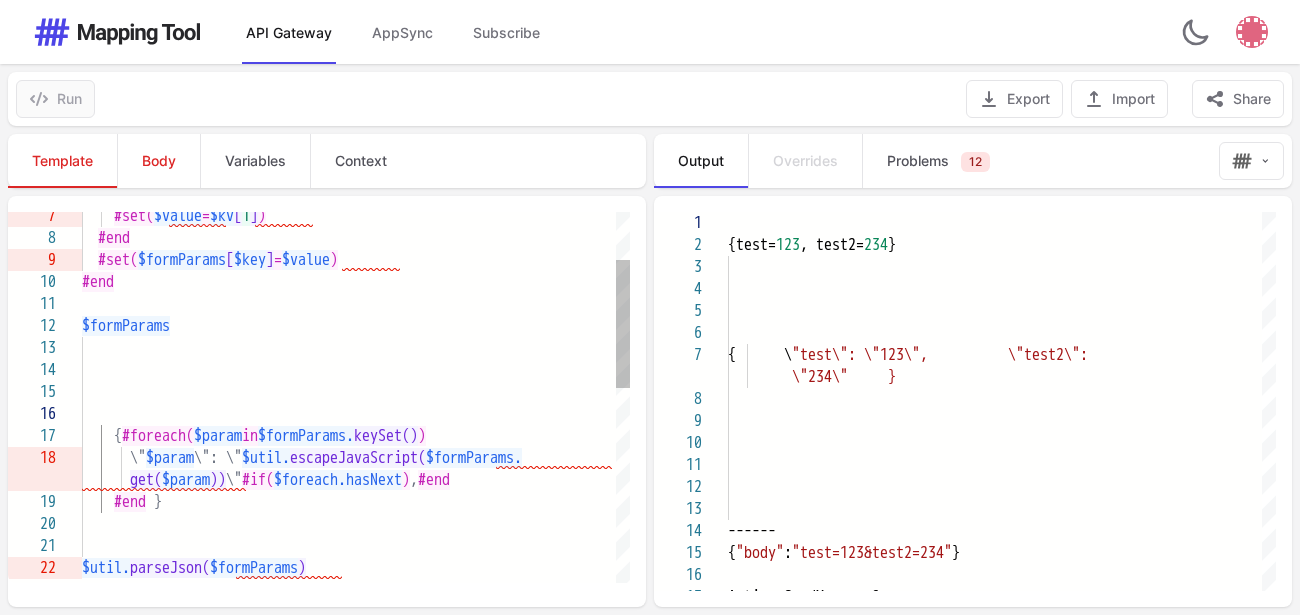 scroll, scrollTop: 177, scrollLeft: 0, axis: vertical 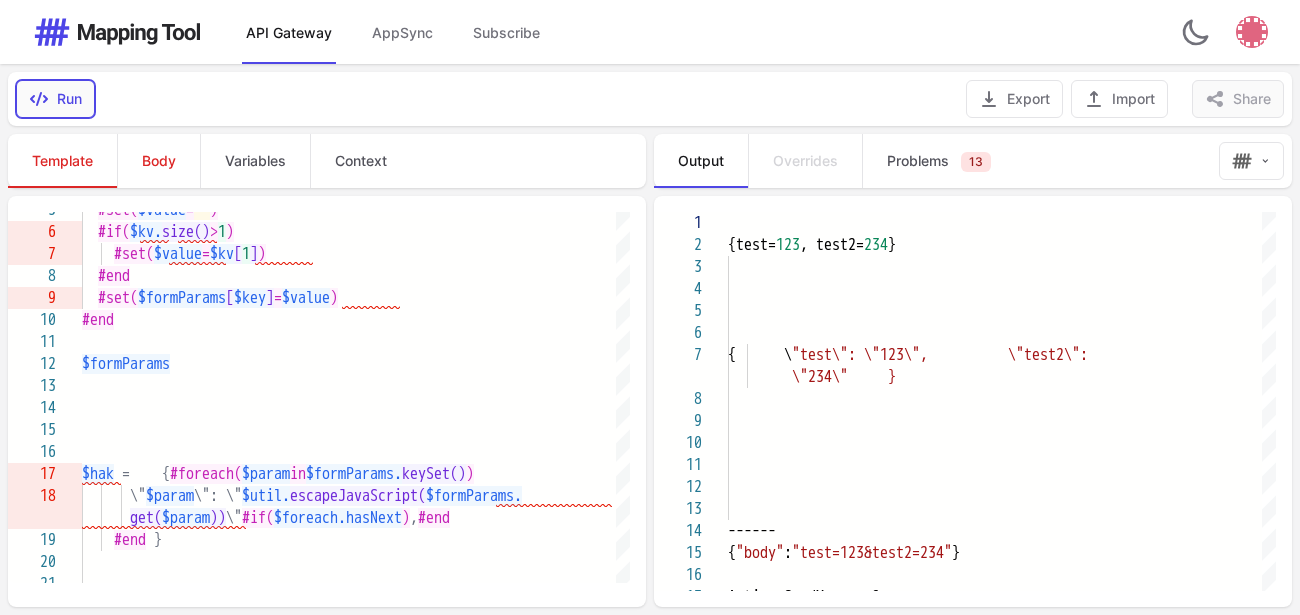 click on "Run" at bounding box center [55, 99] 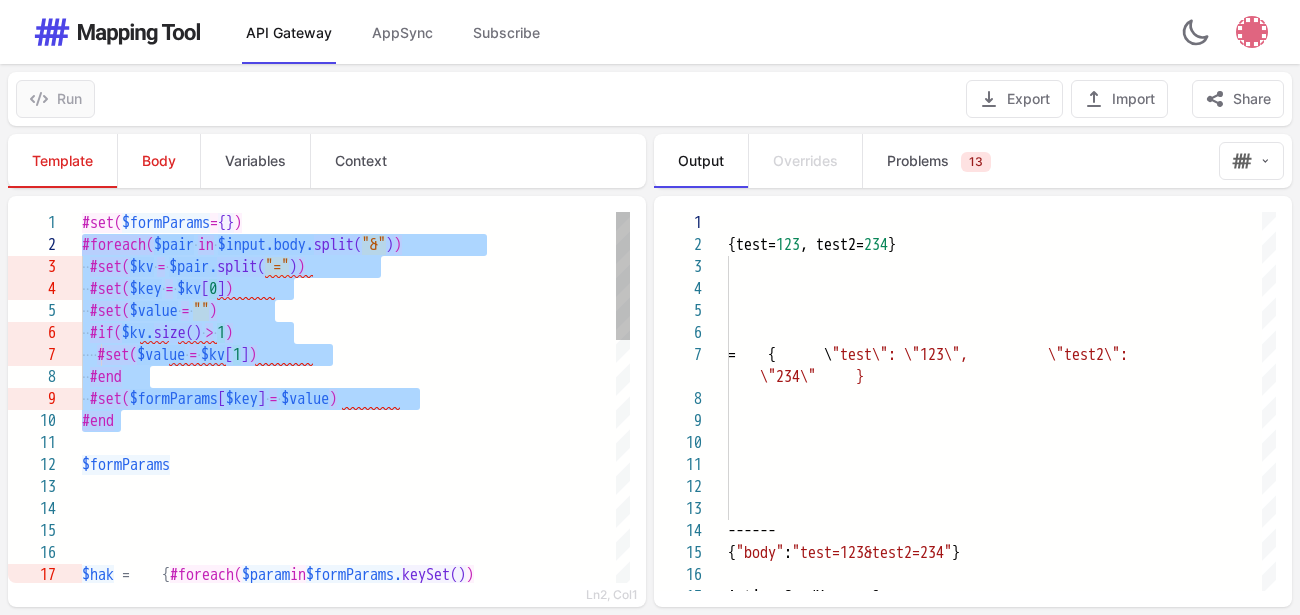 drag, startPoint x: 141, startPoint y: 418, endPoint x: 58, endPoint y: 239, distance: 197.30687 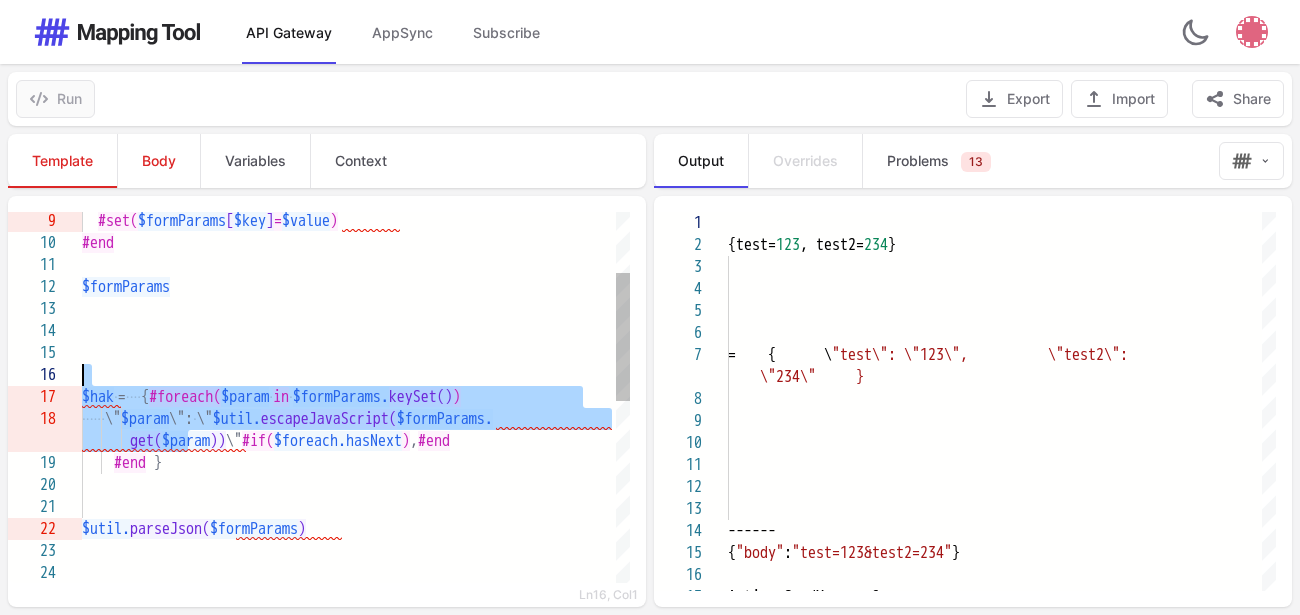 drag, startPoint x: 186, startPoint y: 451, endPoint x: 49, endPoint y: 382, distance: 153.39491 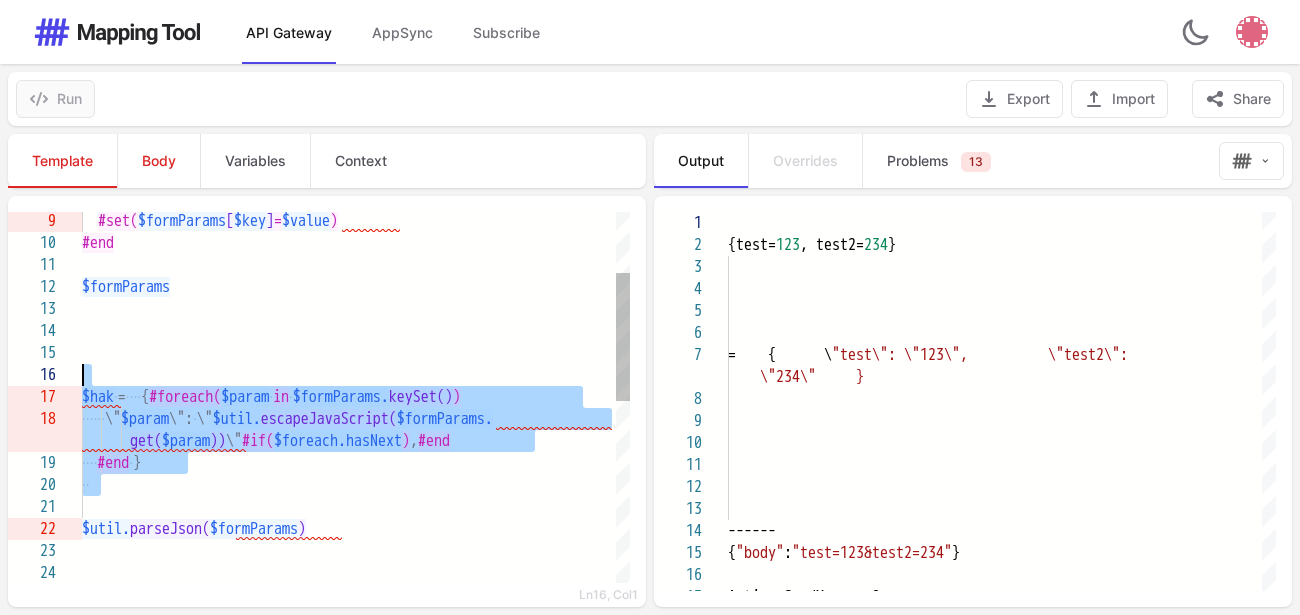 drag, startPoint x: 181, startPoint y: 475, endPoint x: 60, endPoint y: 385, distance: 150.8012 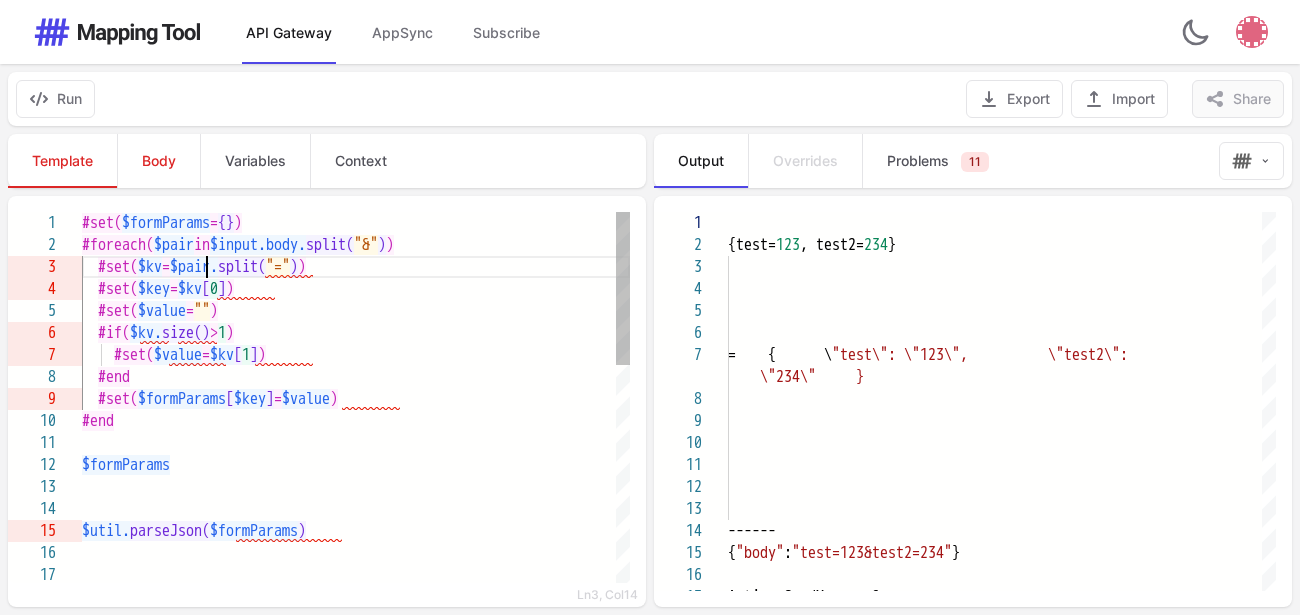 click on "$pair." at bounding box center (194, 267) 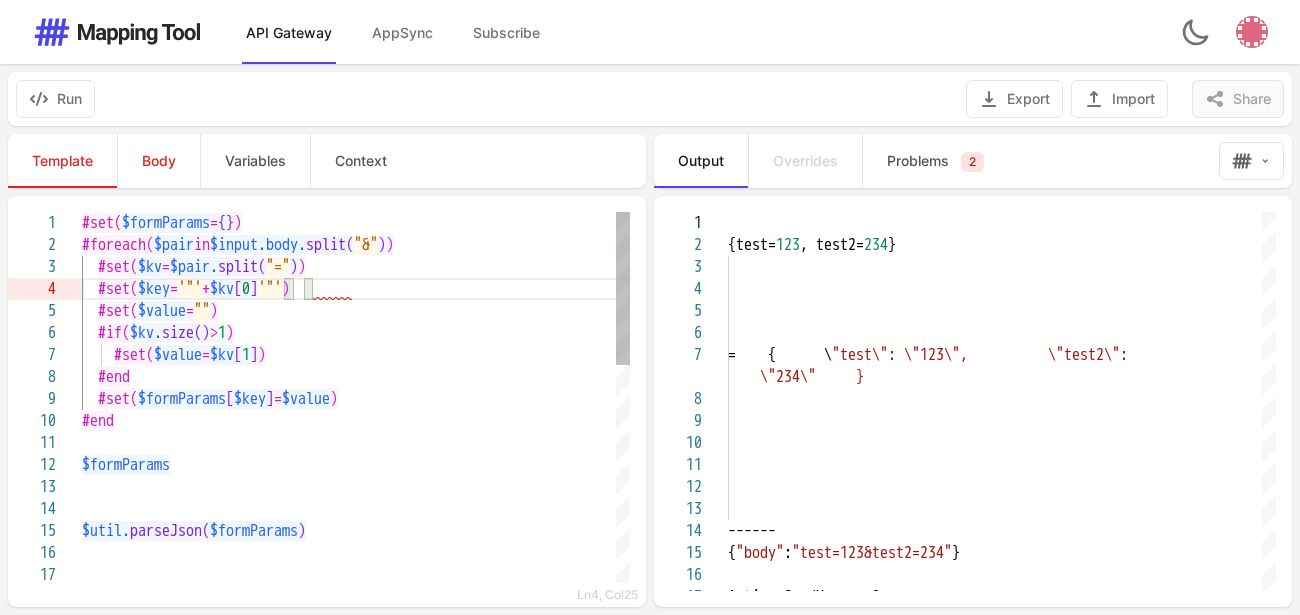 scroll, scrollTop: 85, scrollLeft: 240, axis: both 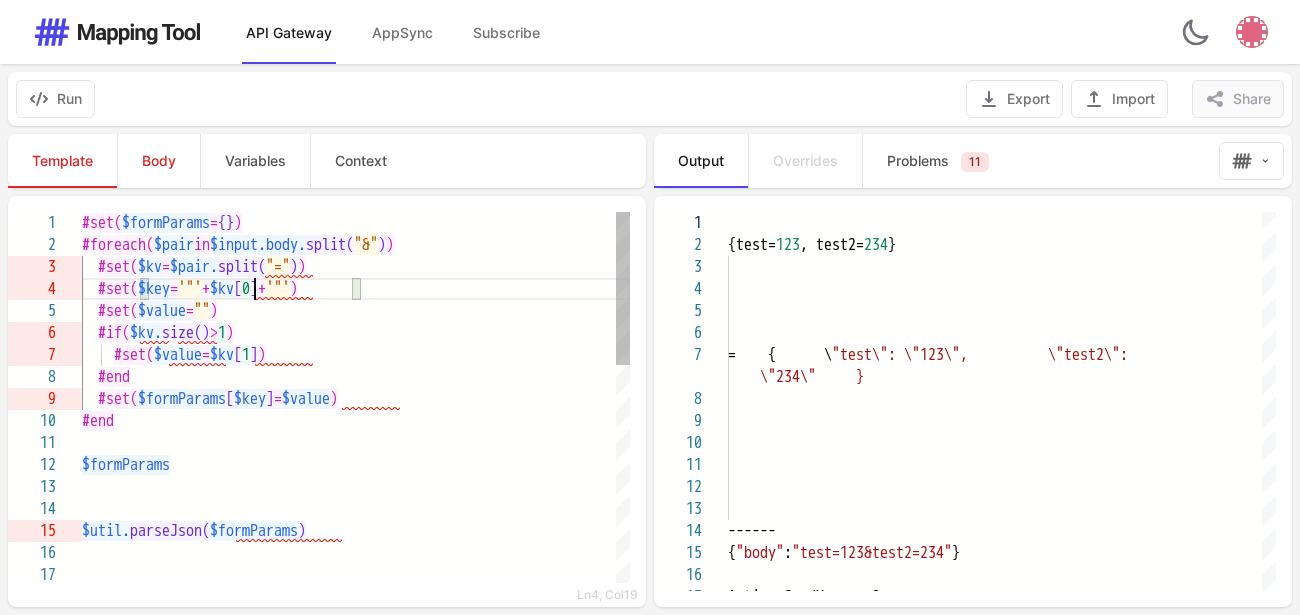 click on "+" at bounding box center (206, 289) 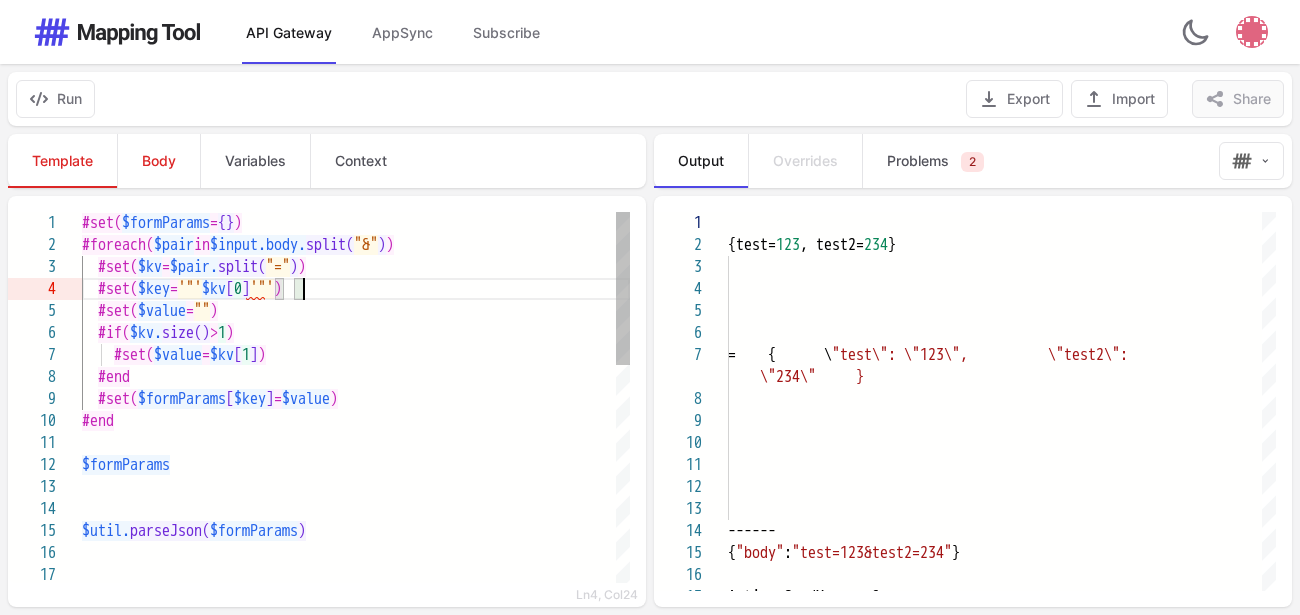 click on "#set( $value  =  "" )" at bounding box center (356, 311) 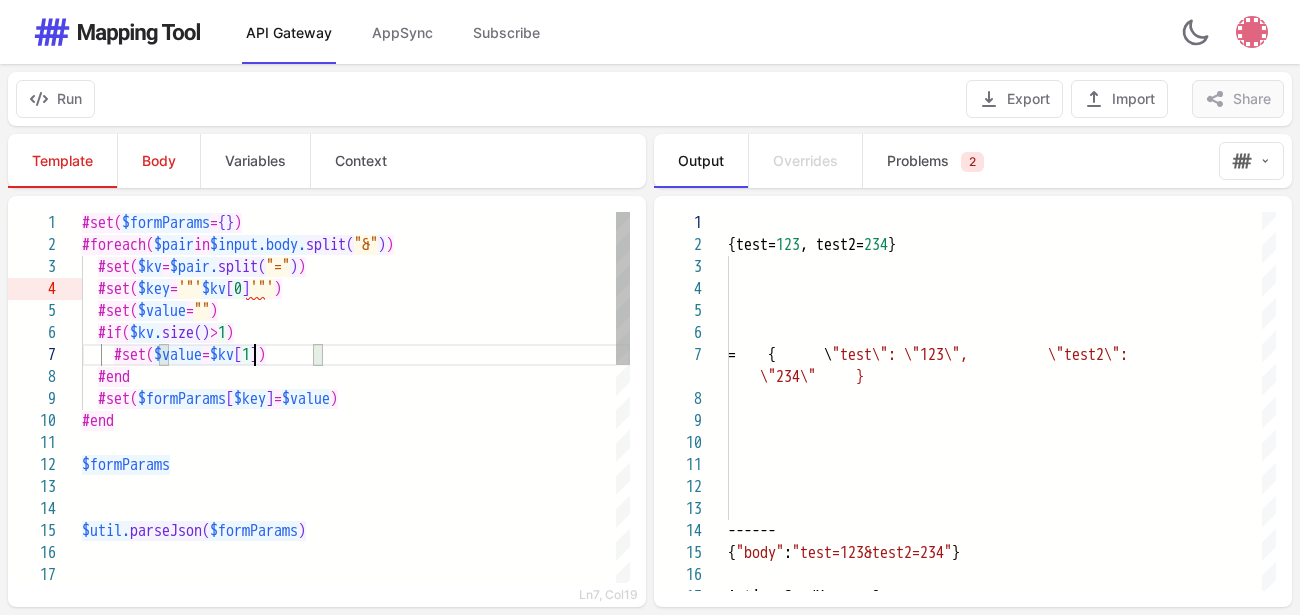 click on "=" at bounding box center [206, 355] 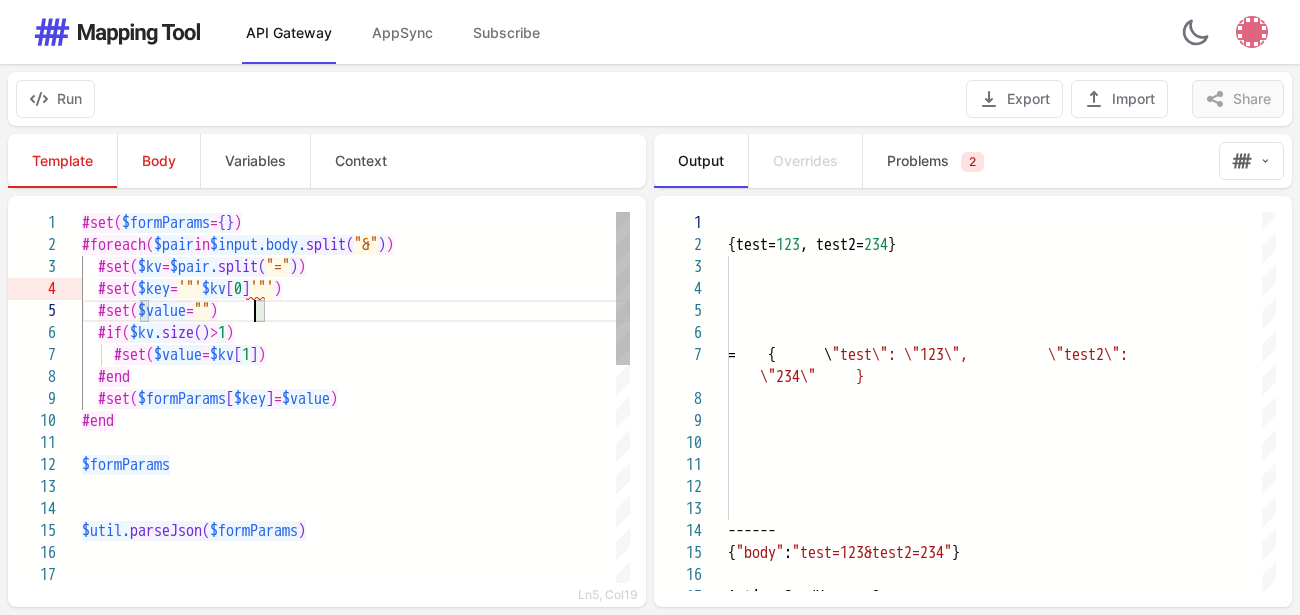 click on """" at bounding box center [202, 311] 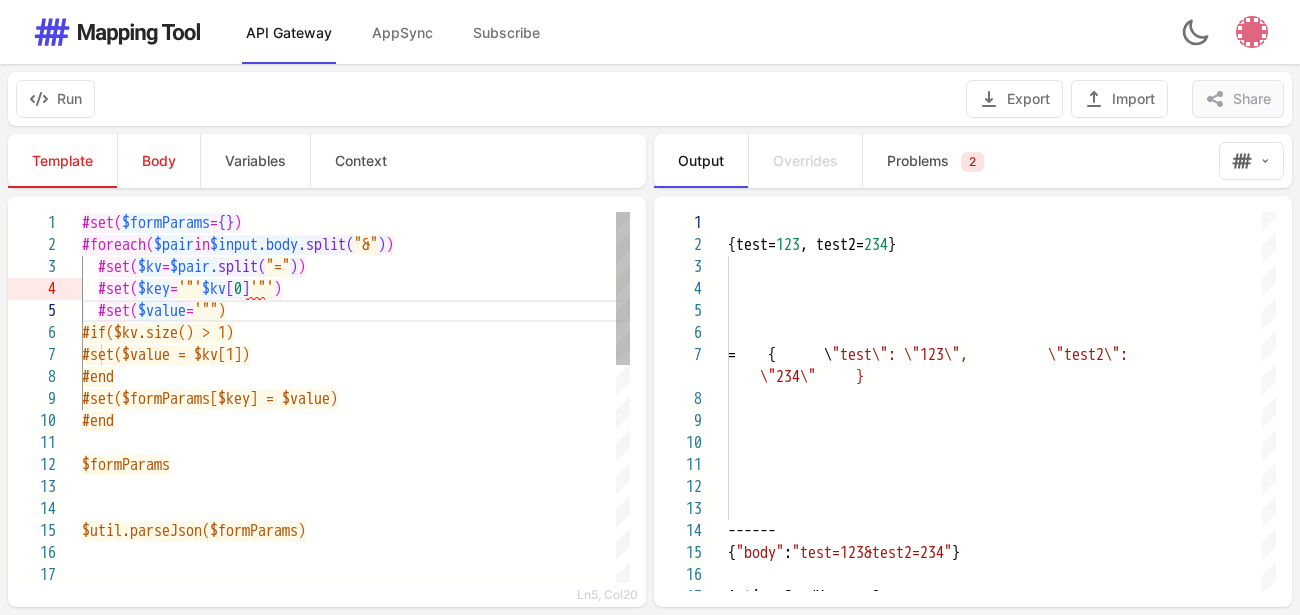 scroll, scrollTop: 89, scrollLeft: 192, axis: both 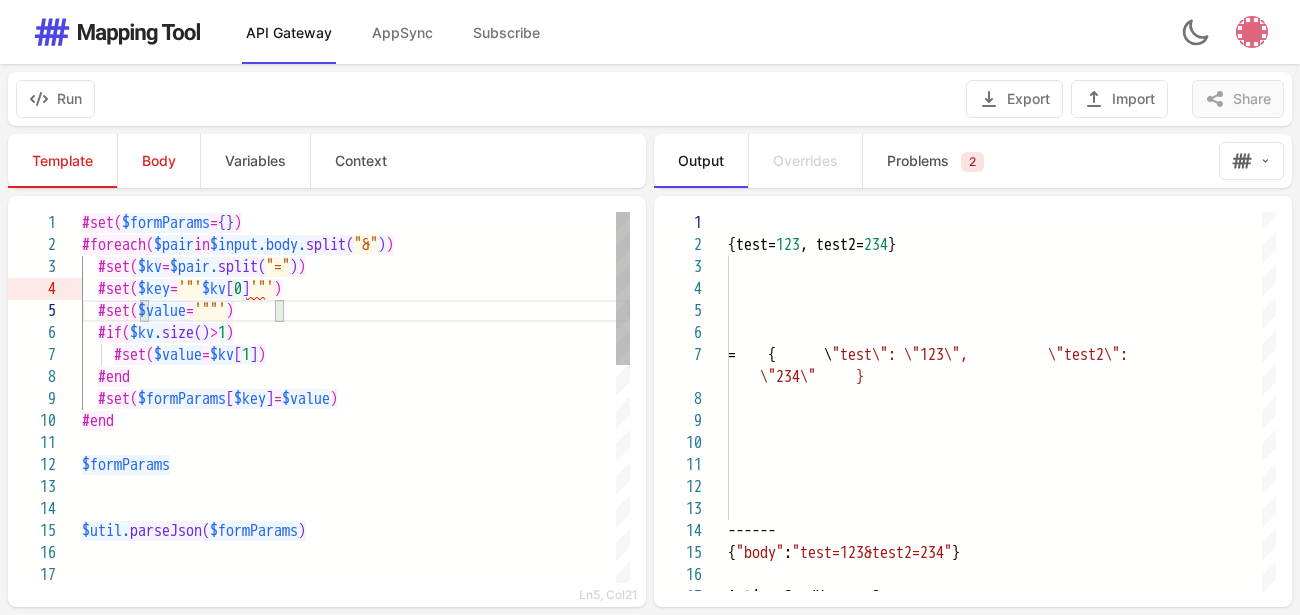 click on ")" at bounding box center [262, 355] 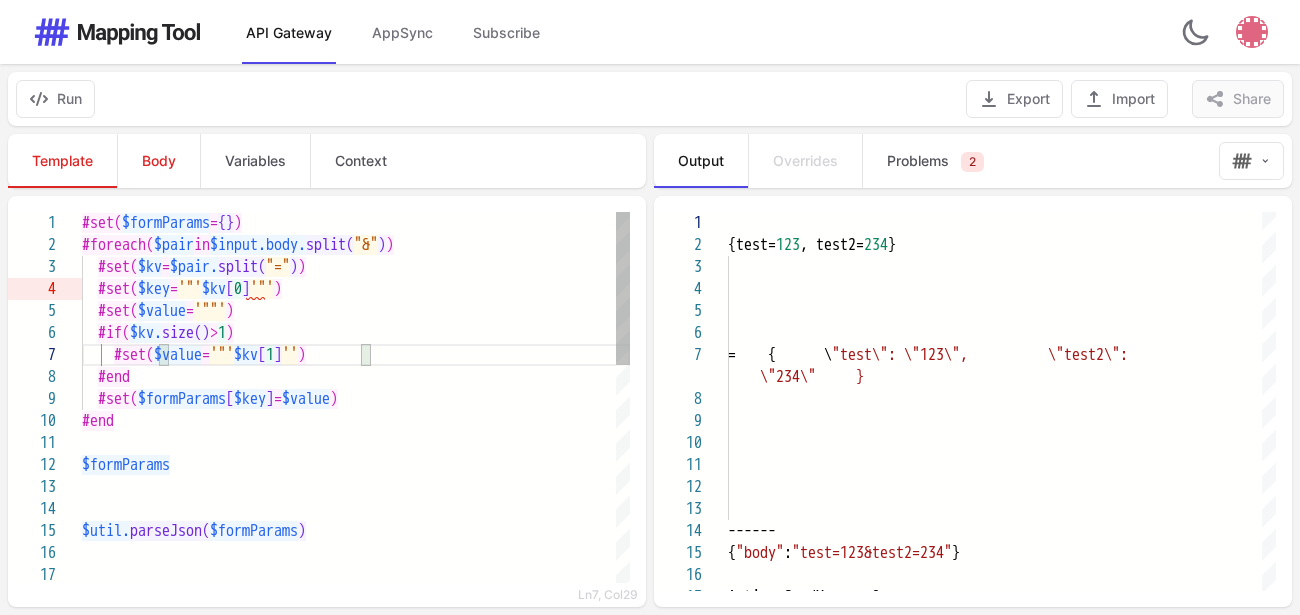 scroll, scrollTop: 133, scrollLeft: 279, axis: both 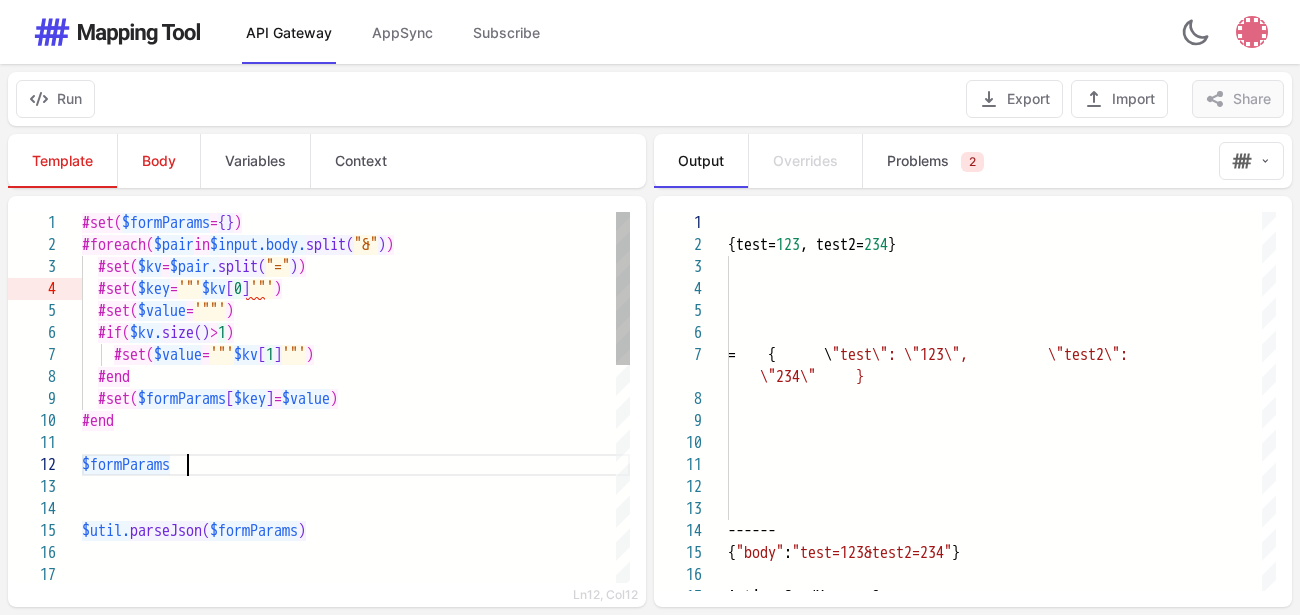 click on "$formParams" at bounding box center [356, 465] 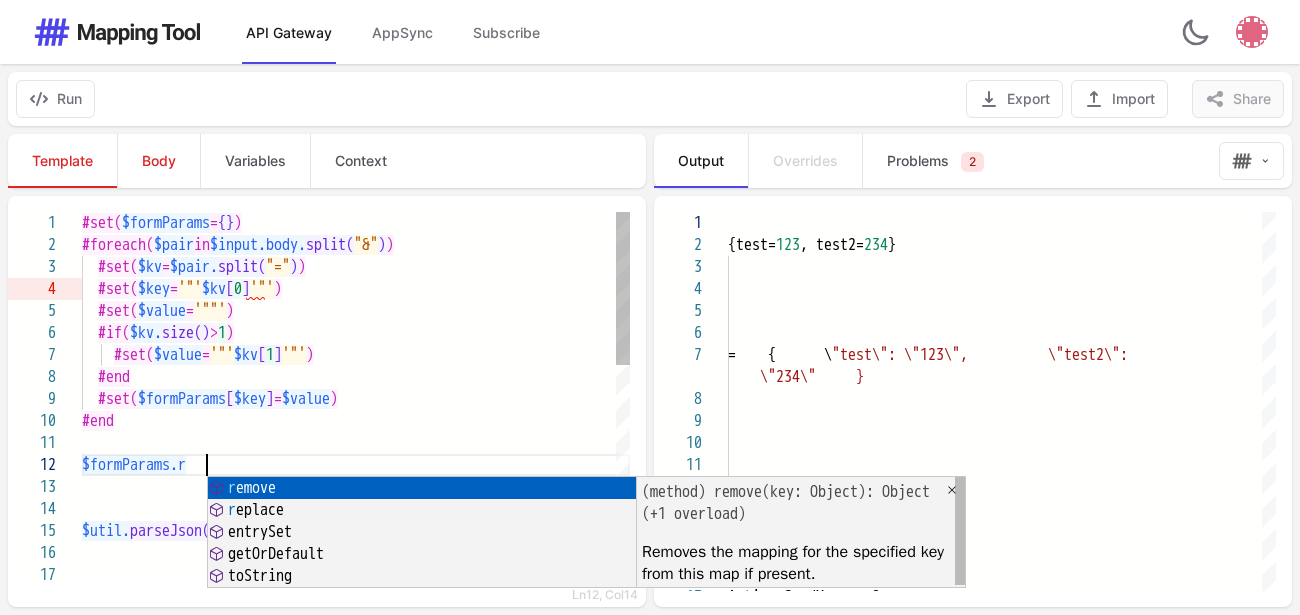scroll, scrollTop: 41, scrollLeft: 133, axis: both 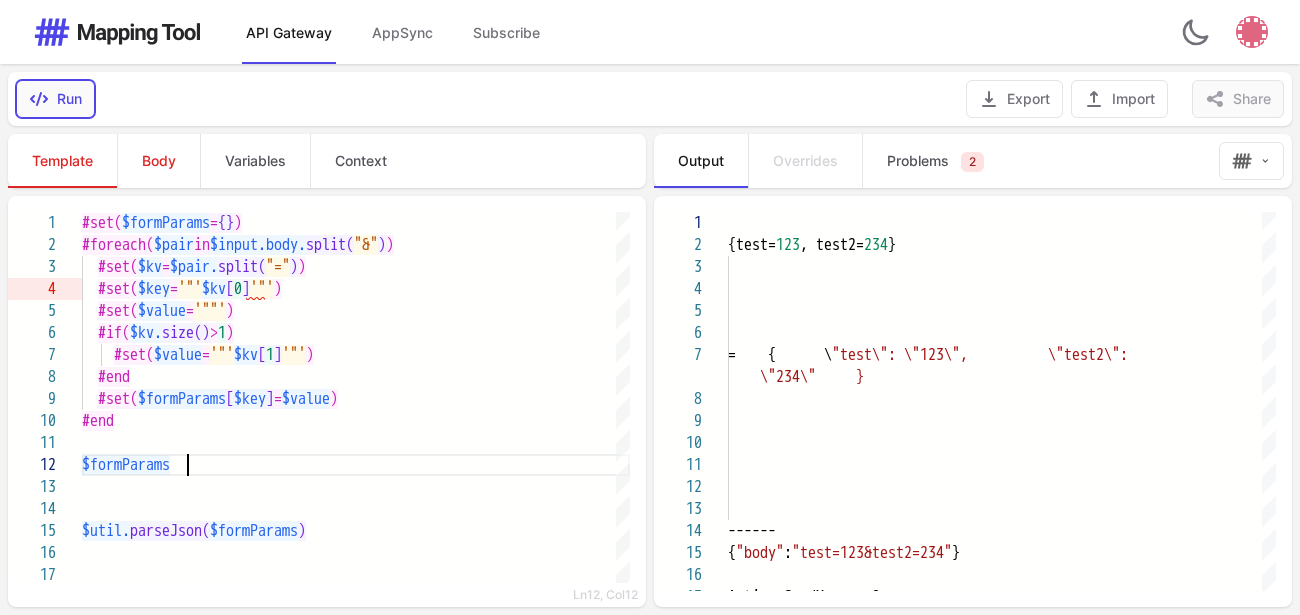 click on "Run" at bounding box center (55, 99) 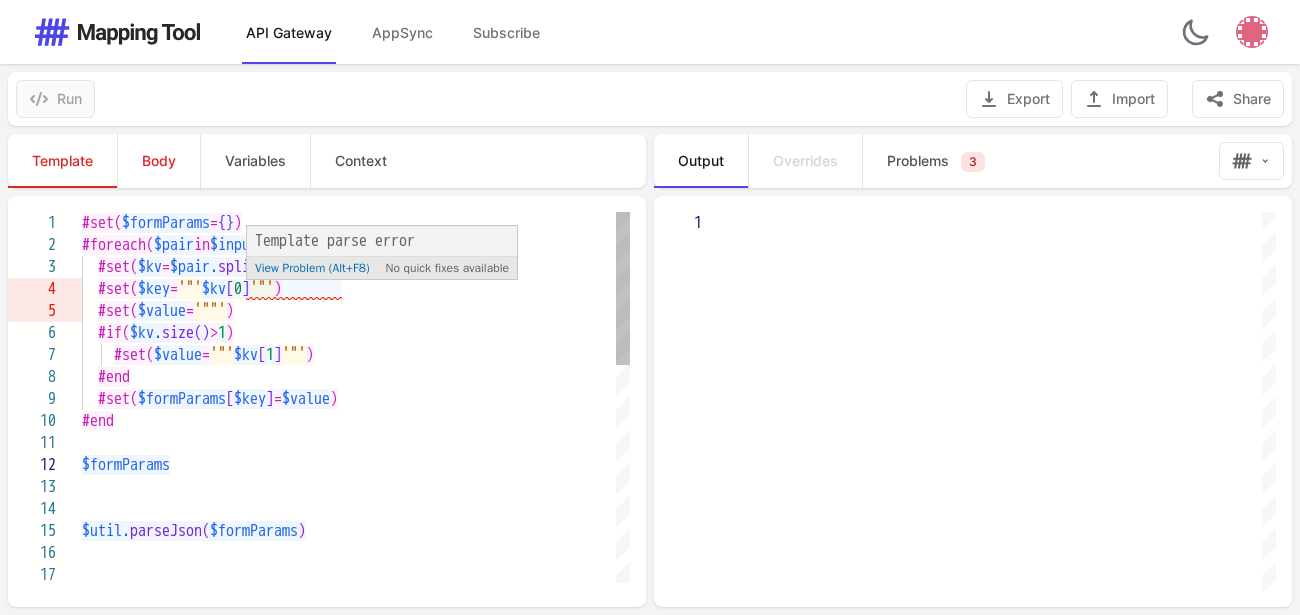 scroll, scrollTop: 41, scrollLeft: 104, axis: both 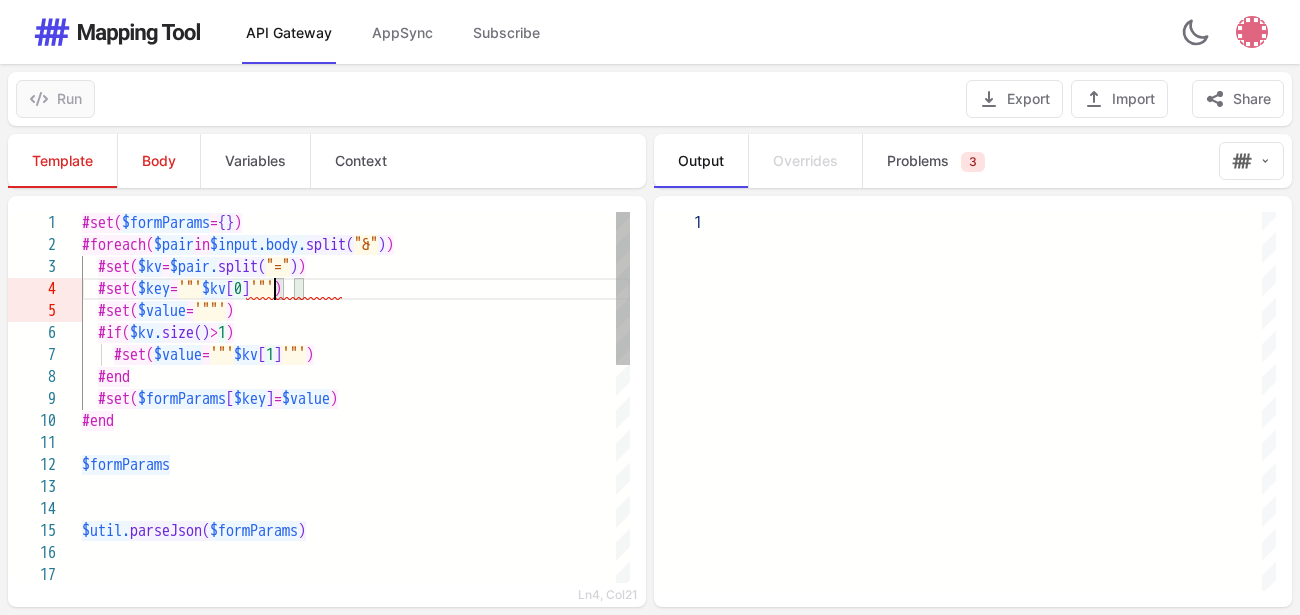 click on "[" at bounding box center [230, 289] 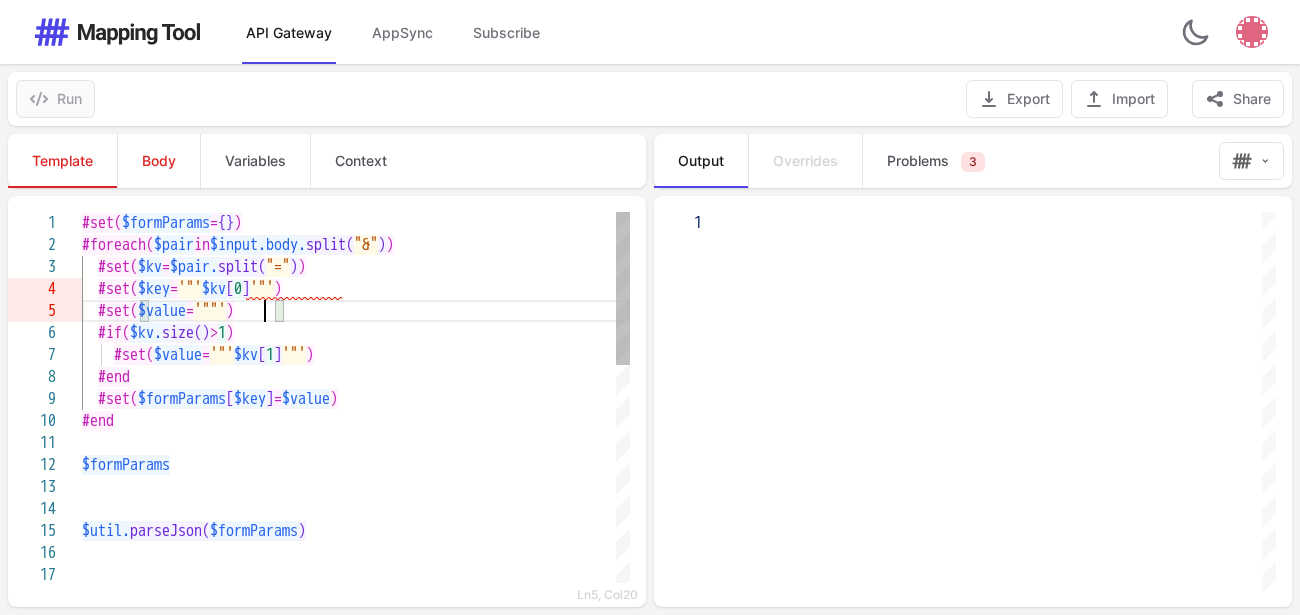 click on "'""'" at bounding box center (210, 311) 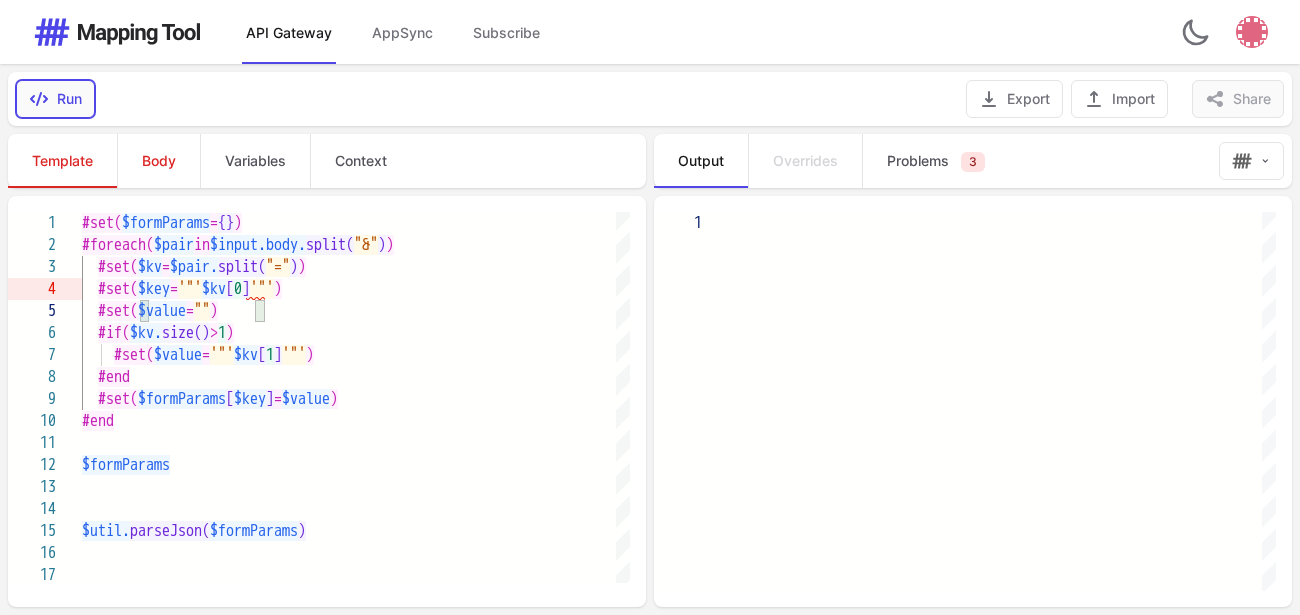 click on "Run" at bounding box center (55, 99) 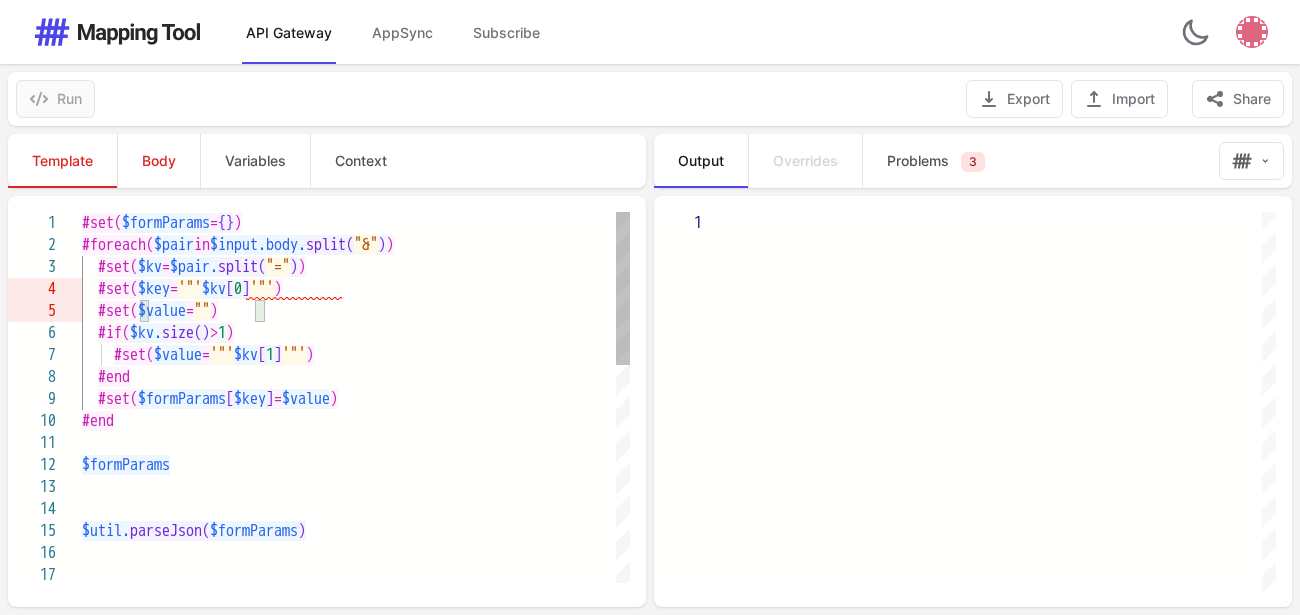 scroll, scrollTop: 41, scrollLeft: 154, axis: both 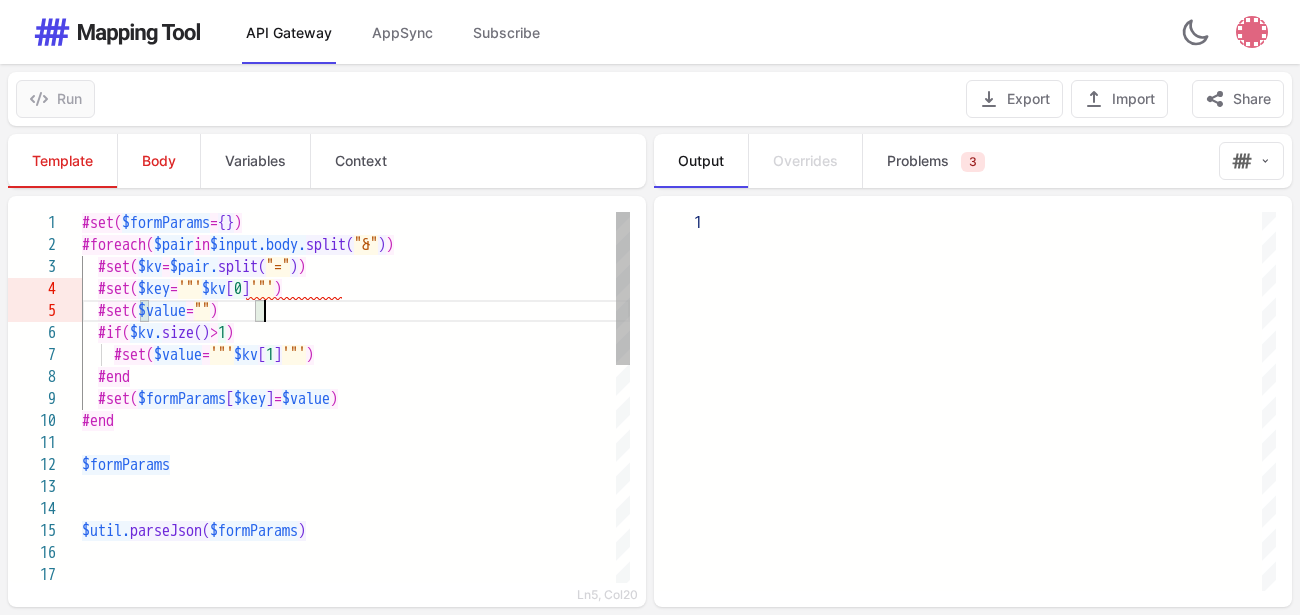 click on "#set( $value  =  "" )" at bounding box center (356, 311) 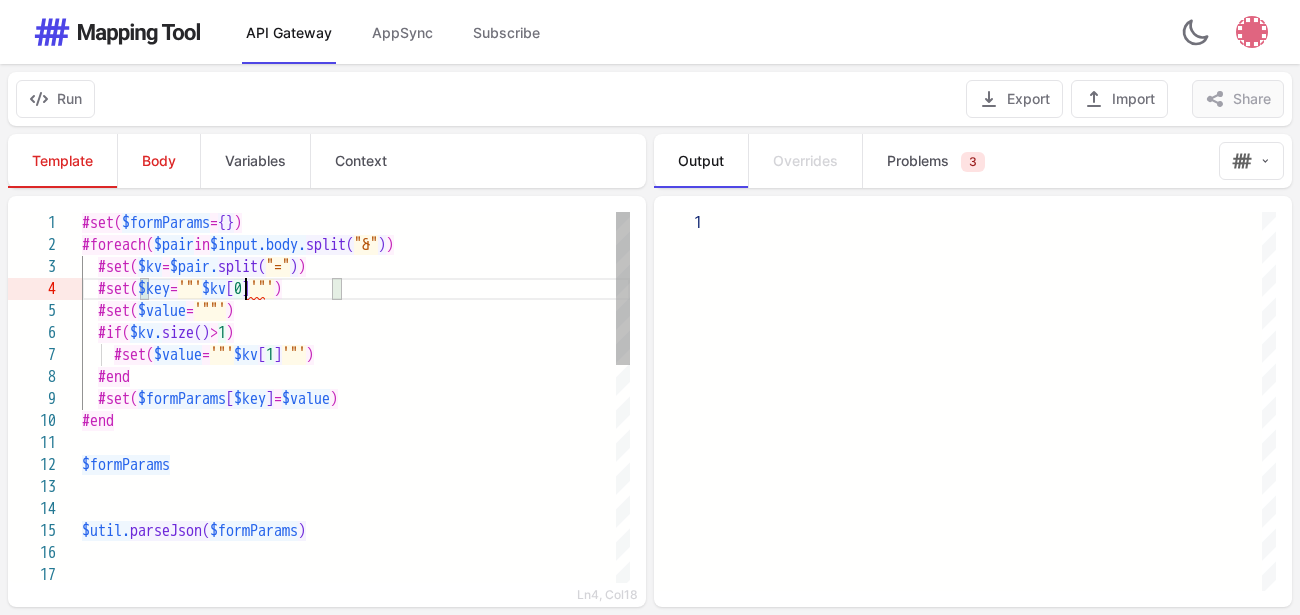 click on "$formParams #end    #set( $formParams [ $key ]  =  $value ) $util. parseJson( $formParams )    #end      #set( $value  =  '"' $kv [ 1 ] '"' )    #set( $value  =  '""' )    #if( $kv. size()  >  1 )    #set( $key  =  '"' $kv [ 0 ] '"' )    #set( $kv  =  $pair. split( "=" ) ) #foreach( $pair  in  $input.body. split( "&" ) ) #set( $formParams  =  {} )" at bounding box center [500082, 500212] 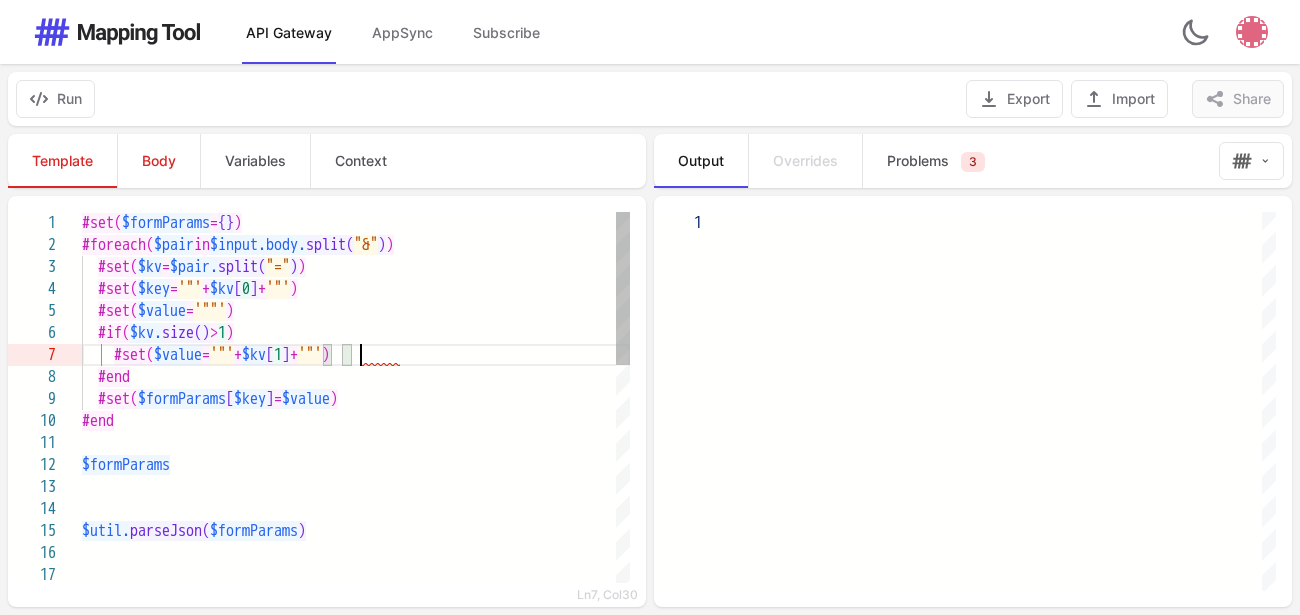 scroll, scrollTop: 133, scrollLeft: 279, axis: both 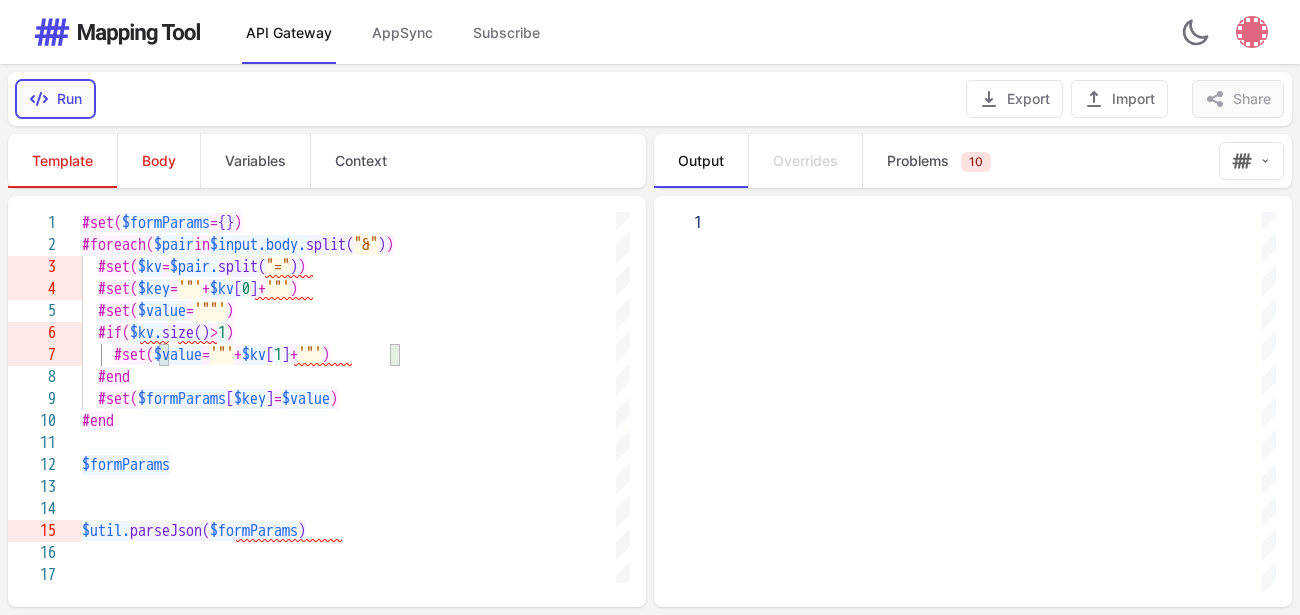 click on "Run" at bounding box center (55, 99) 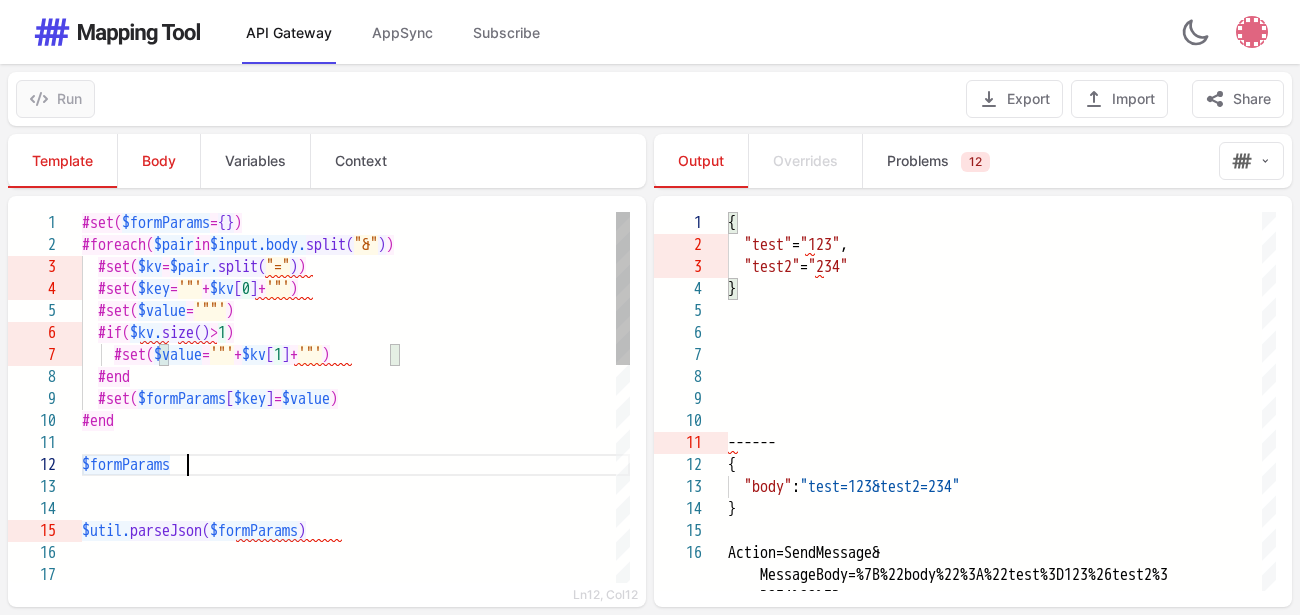click on "$formParams" at bounding box center [356, 465] 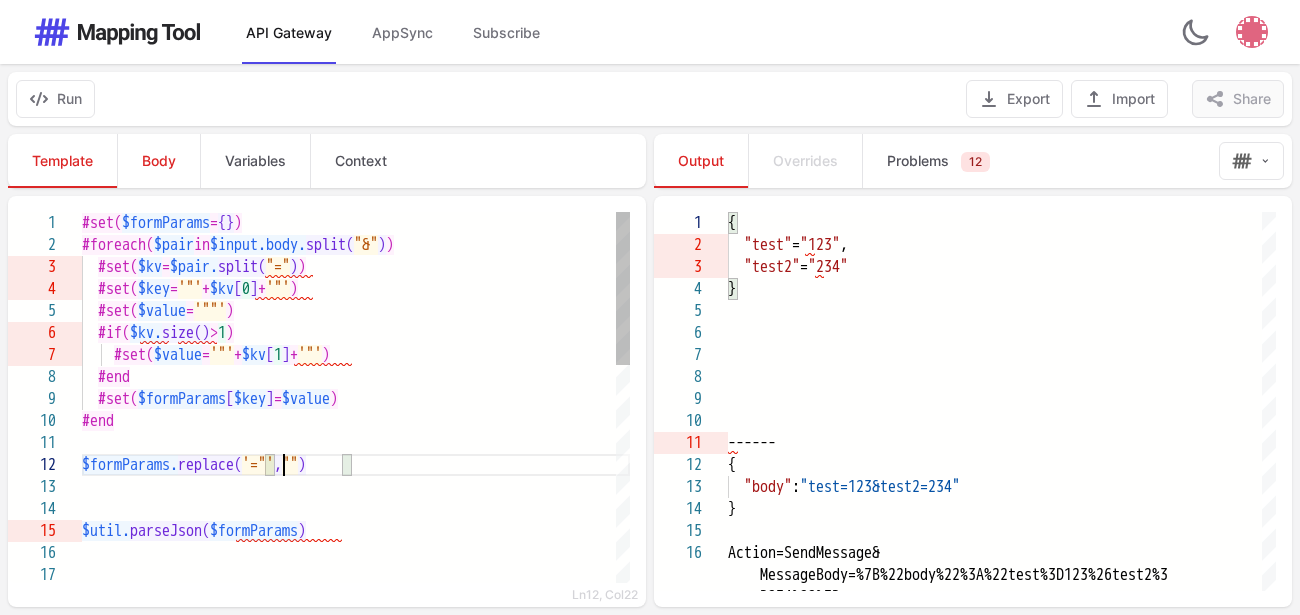 scroll, scrollTop: 41, scrollLeft: 211, axis: both 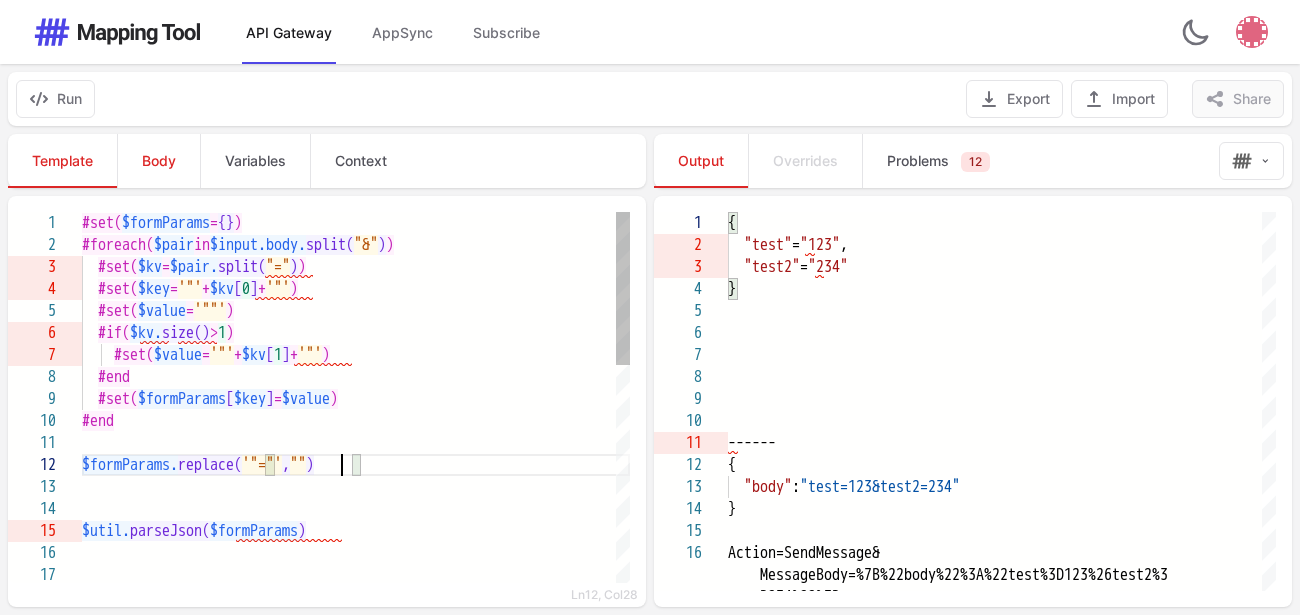 click on """" at bounding box center (298, 465) 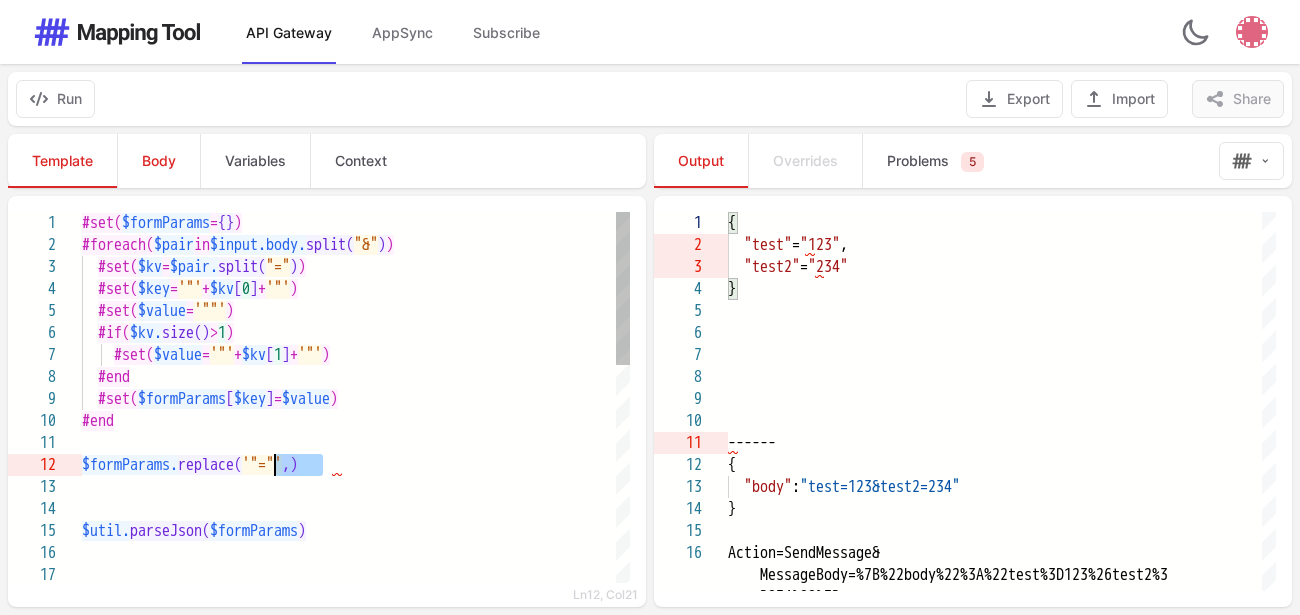 drag, startPoint x: 321, startPoint y: 464, endPoint x: 279, endPoint y: 464, distance: 42 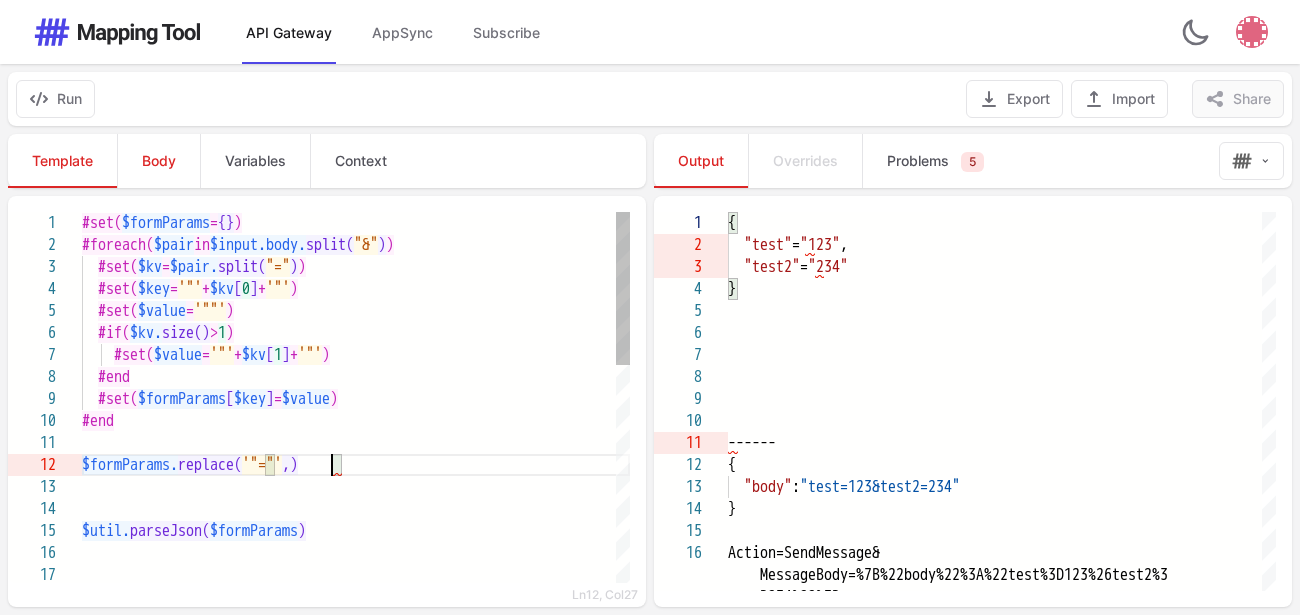 paste on "*****" 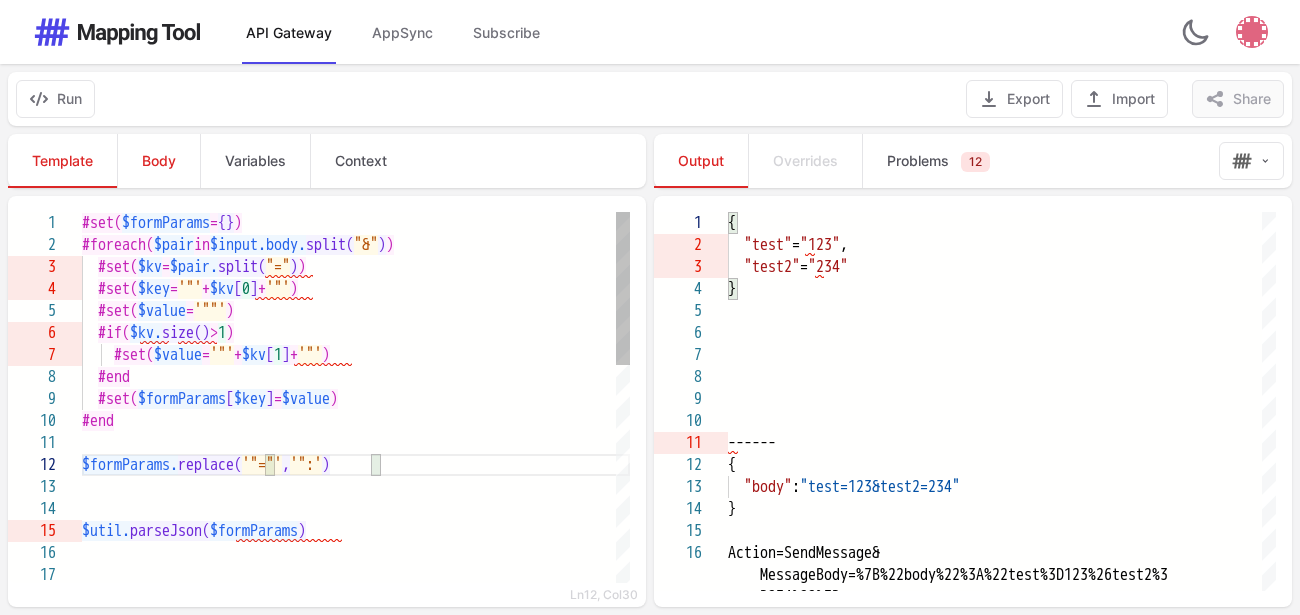 scroll, scrollTop: 41, scrollLeft: 288, axis: both 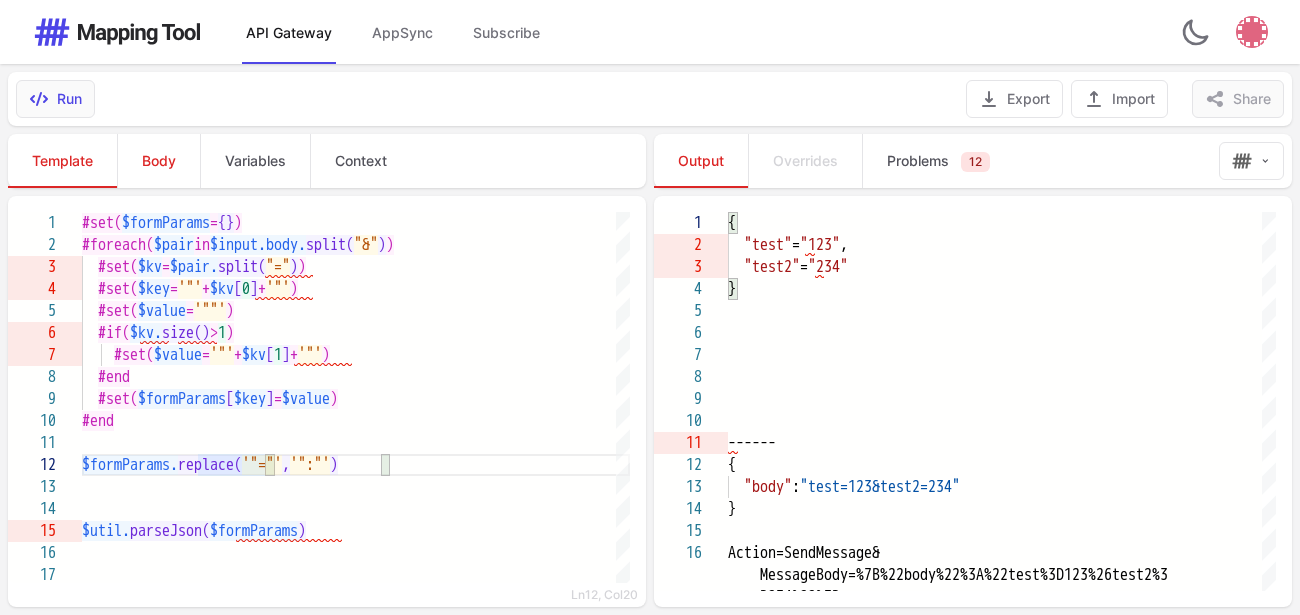 type on "**********" 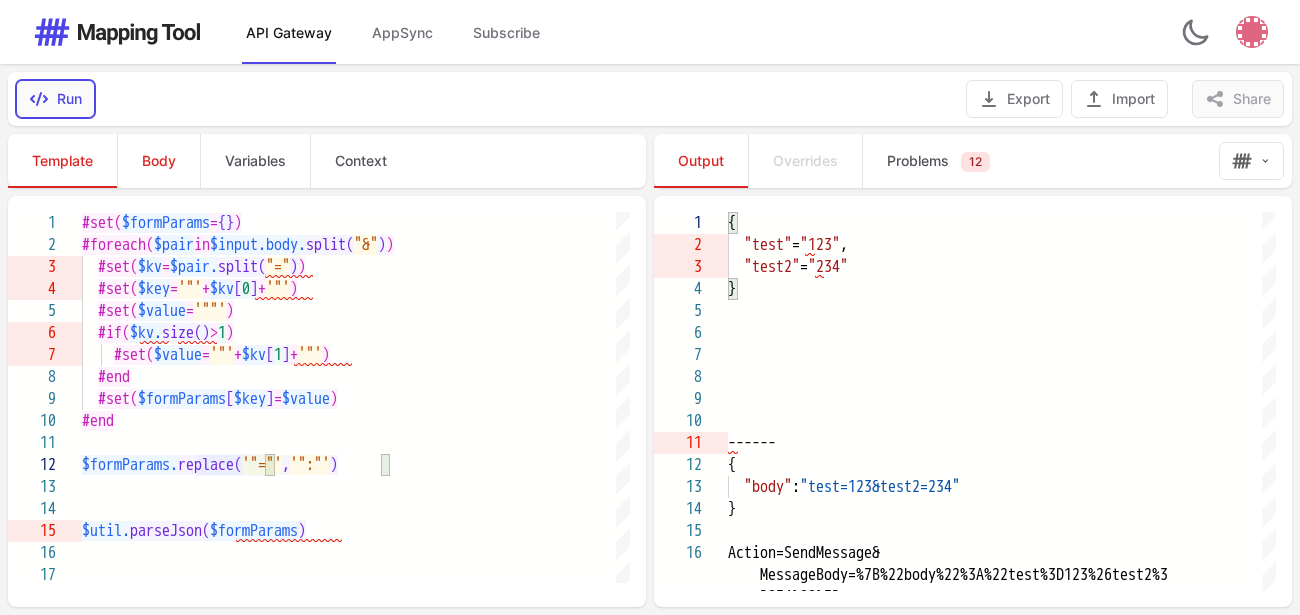 click on "Run" at bounding box center (55, 99) 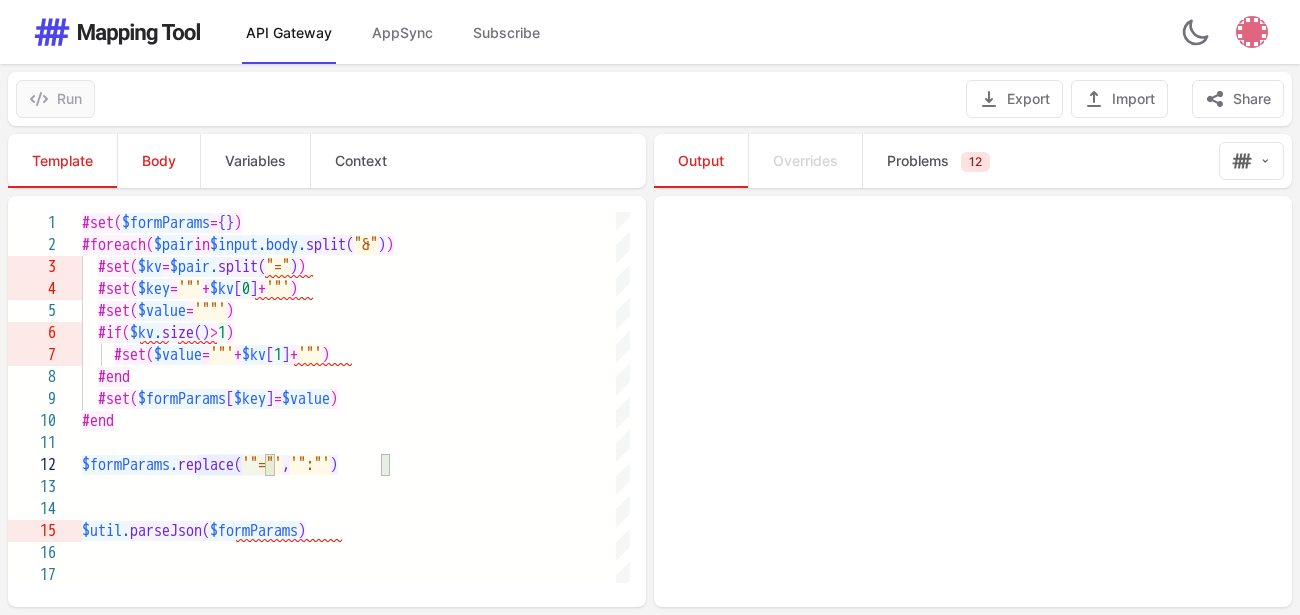 type on "**********" 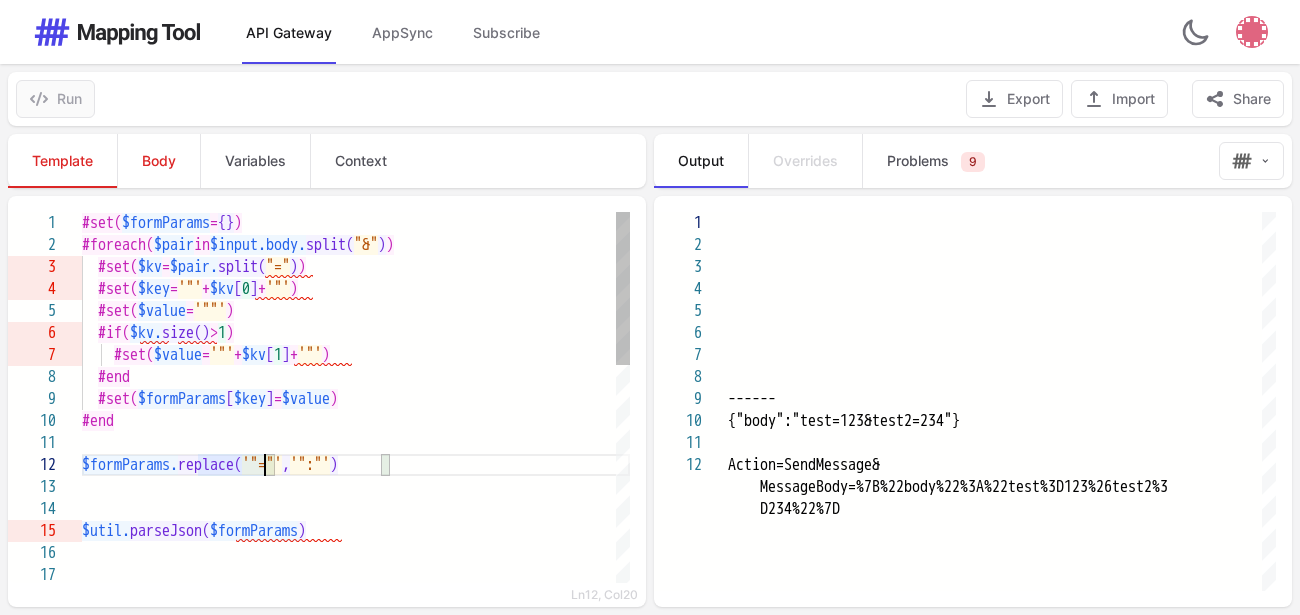 click on "replace(" at bounding box center (210, 465) 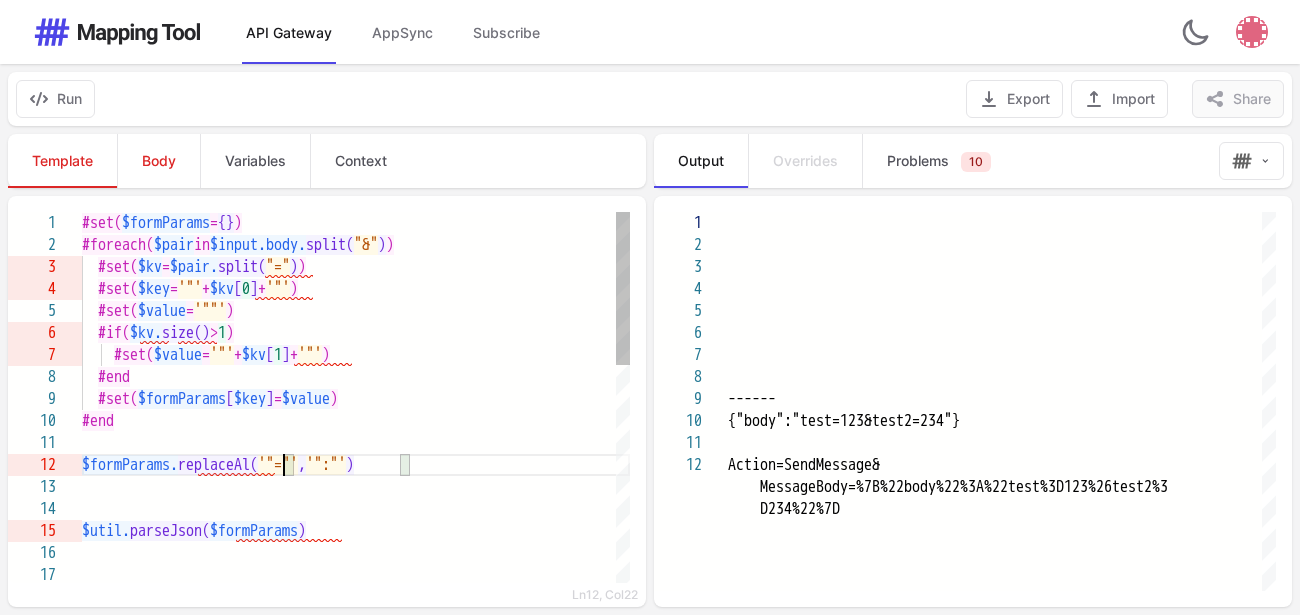 scroll, scrollTop: 41, scrollLeft: 211, axis: both 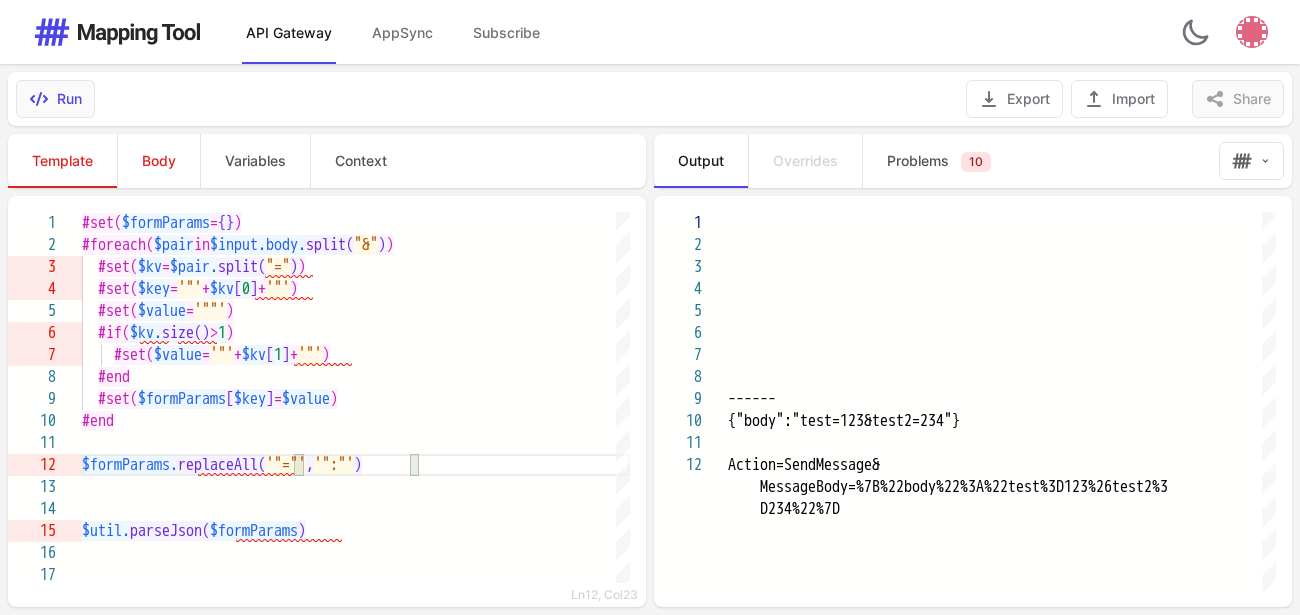 type on "**********" 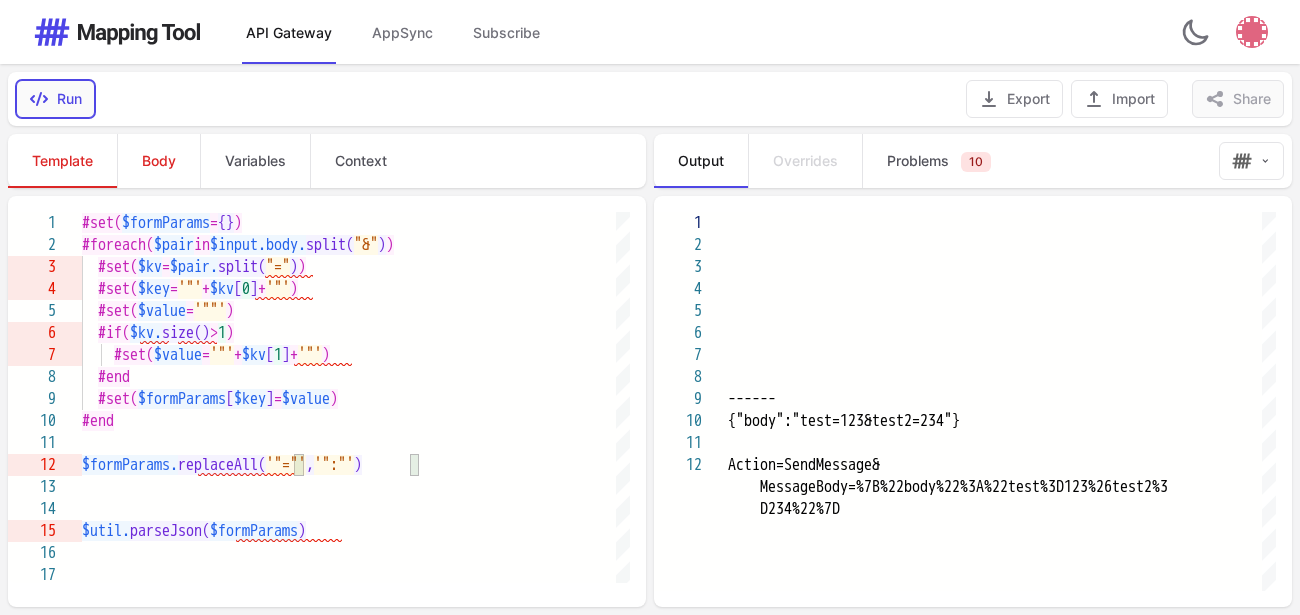 click on "Run" at bounding box center [55, 99] 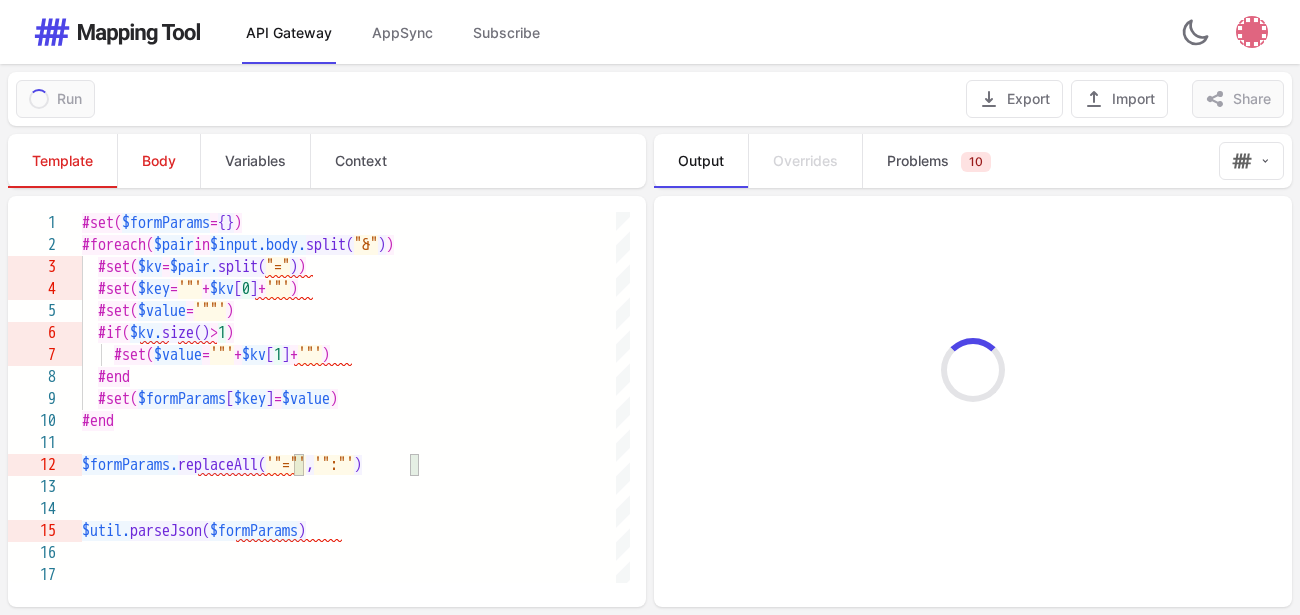 type on "**********" 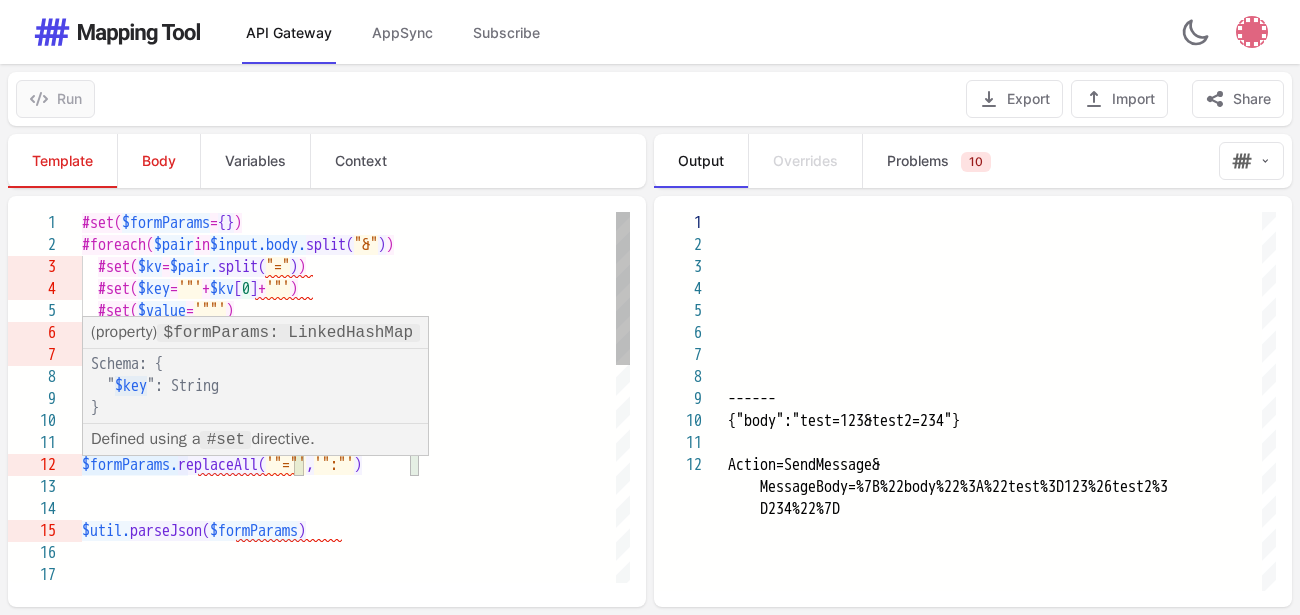 click on "$formParams." at bounding box center [130, 465] 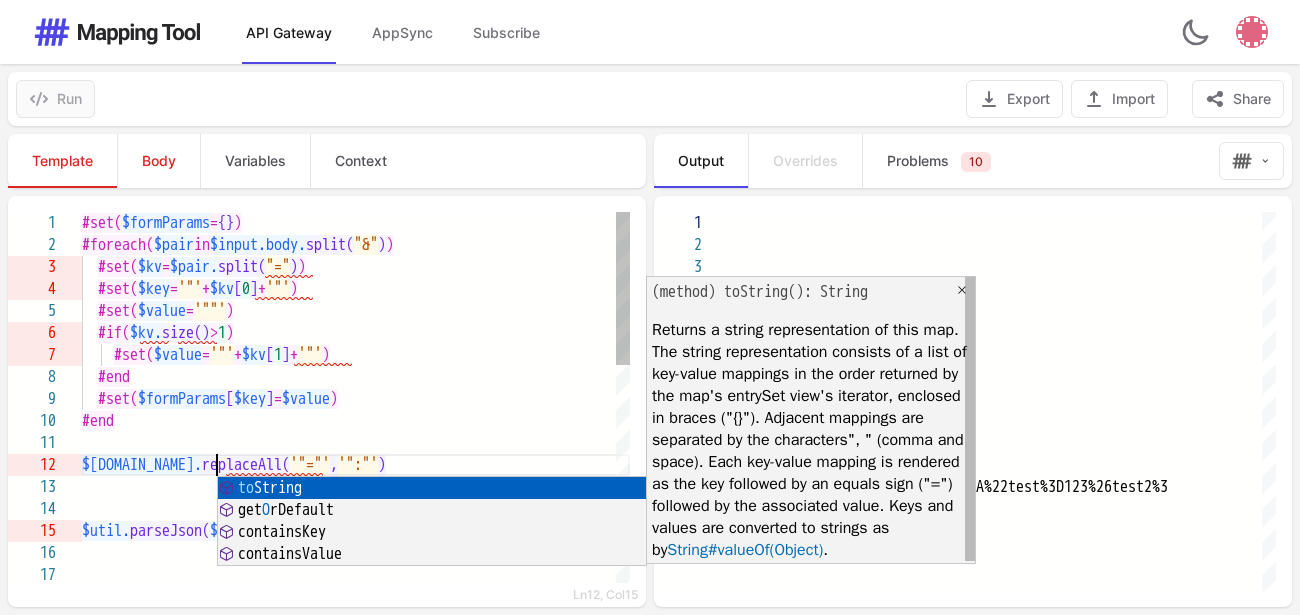 scroll, scrollTop: 41, scrollLeft: 134, axis: both 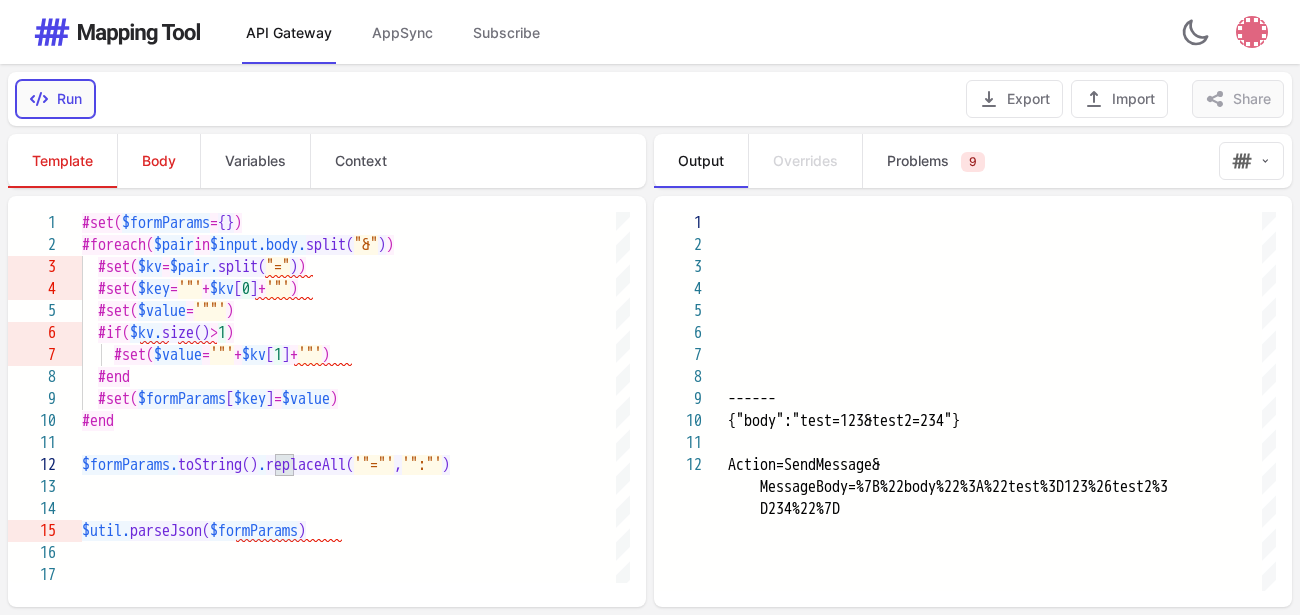 click on "Run" at bounding box center (55, 99) 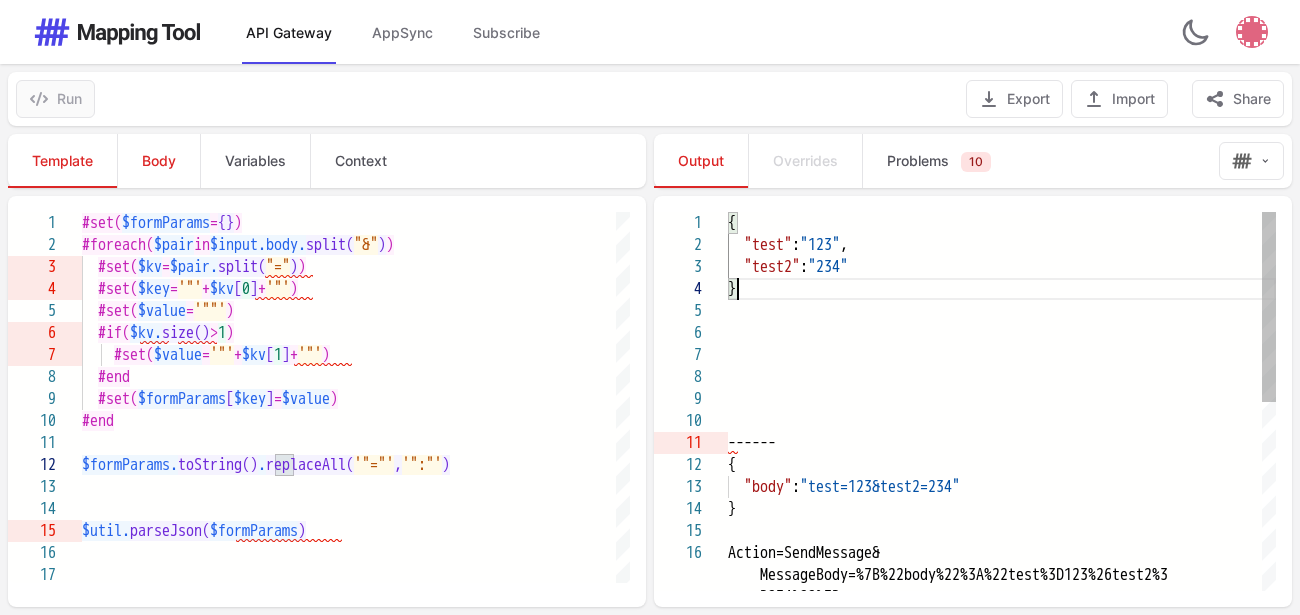 scroll, scrollTop: 0, scrollLeft: 0, axis: both 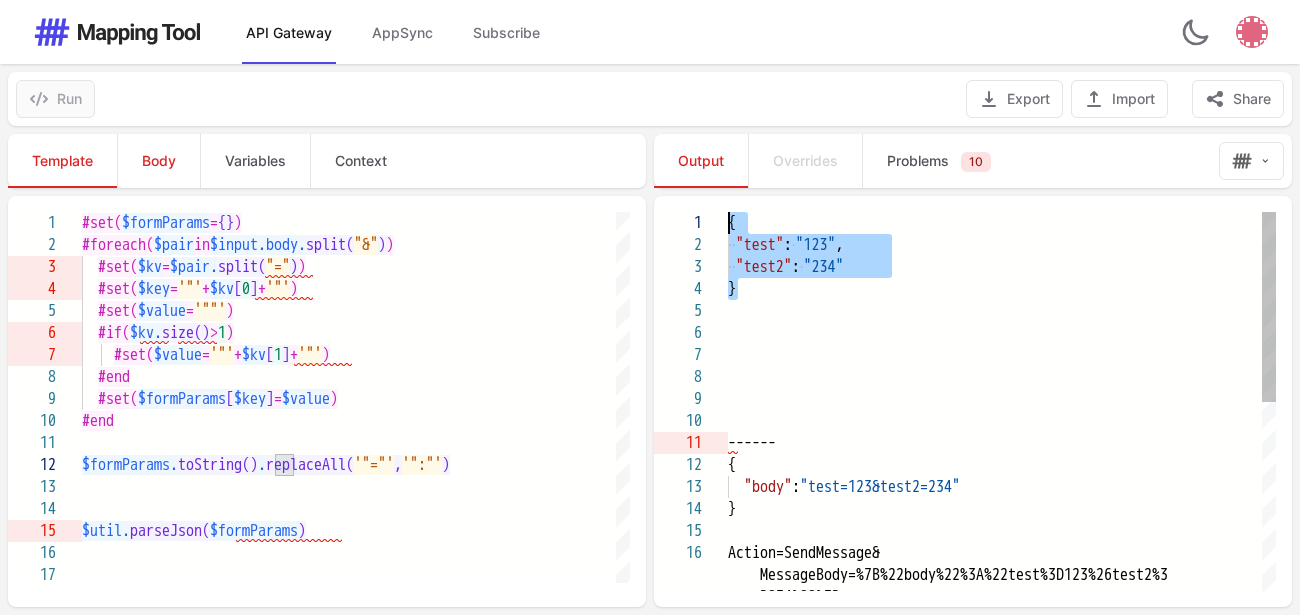 drag, startPoint x: 760, startPoint y: 294, endPoint x: 713, endPoint y: 232, distance: 77.801025 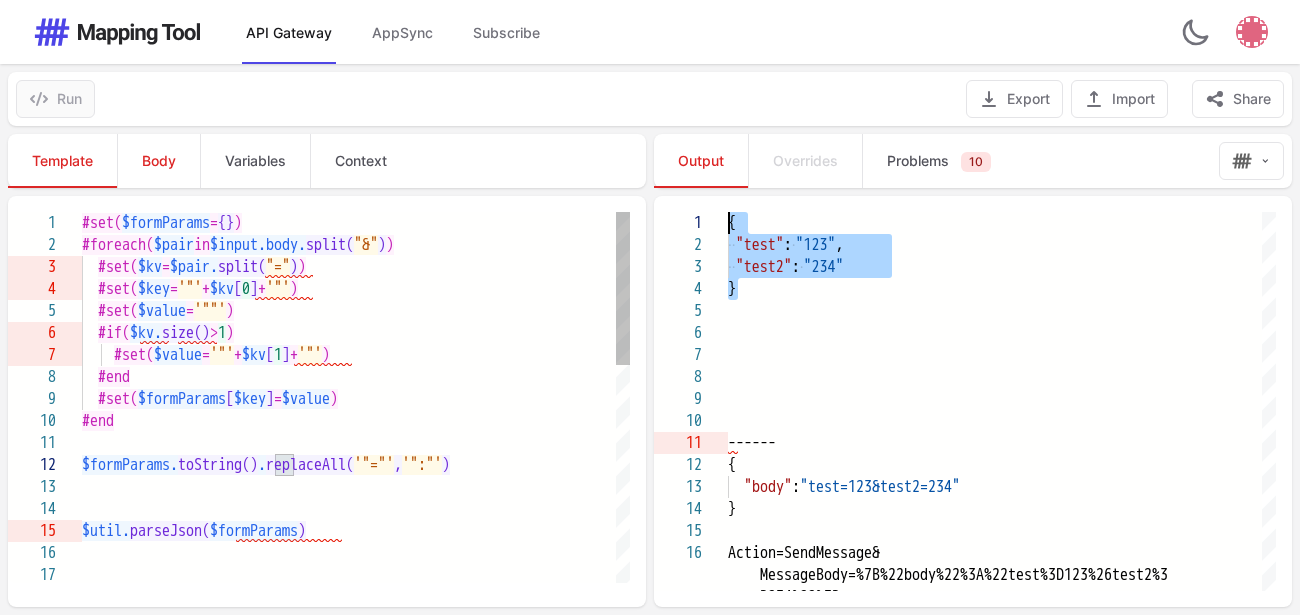 scroll, scrollTop: 41, scrollLeft: 211, axis: both 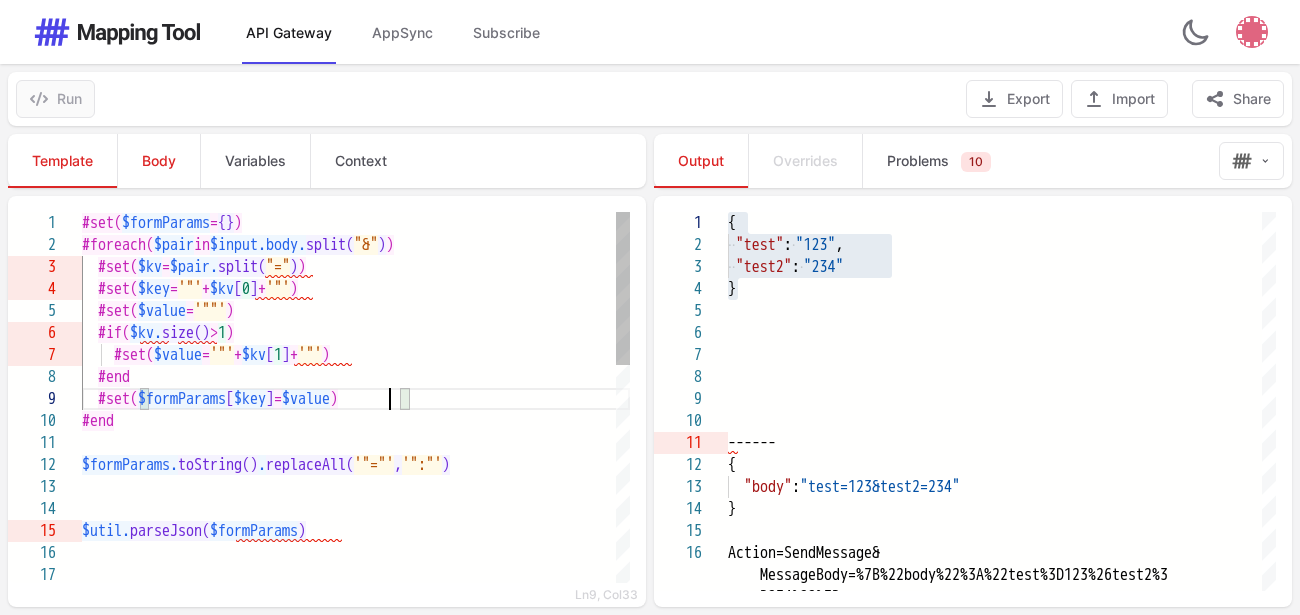 click on "$value" at bounding box center [306, 399] 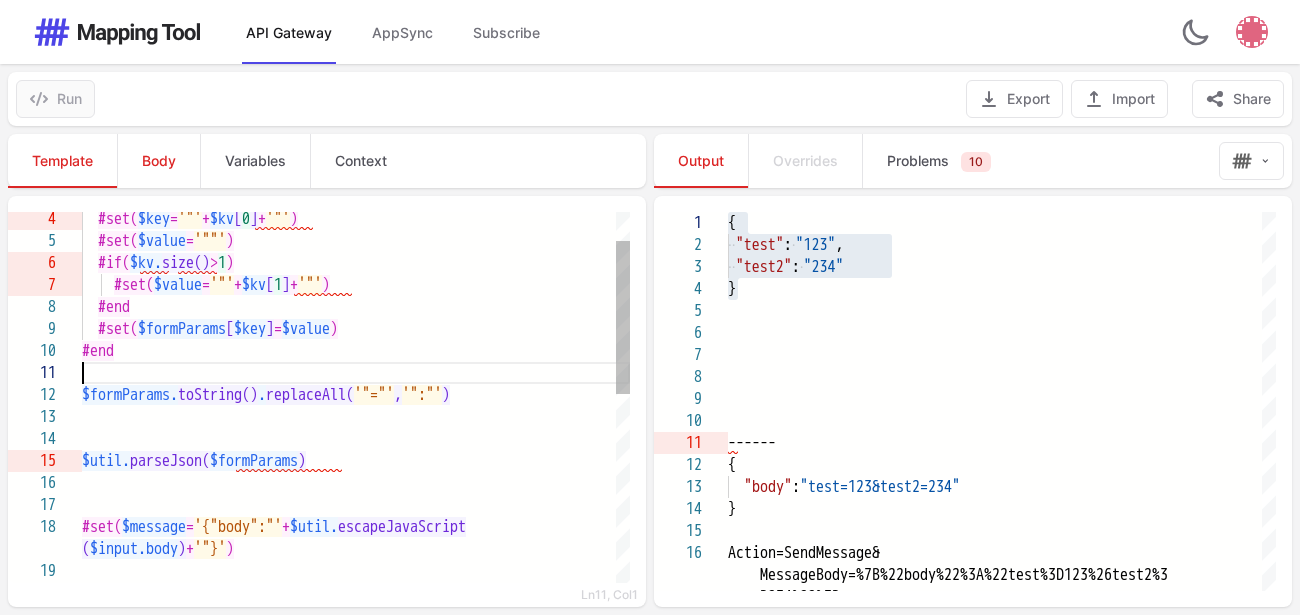 click at bounding box center [356, 373] 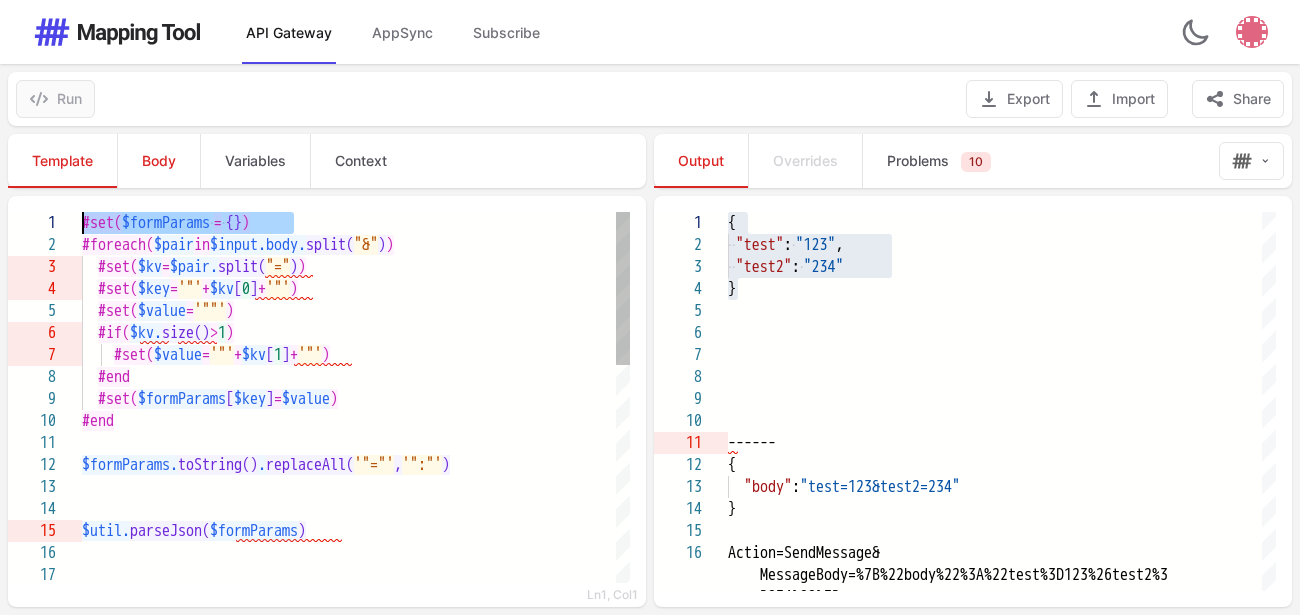 drag, startPoint x: 303, startPoint y: 217, endPoint x: 79, endPoint y: 222, distance: 224.0558 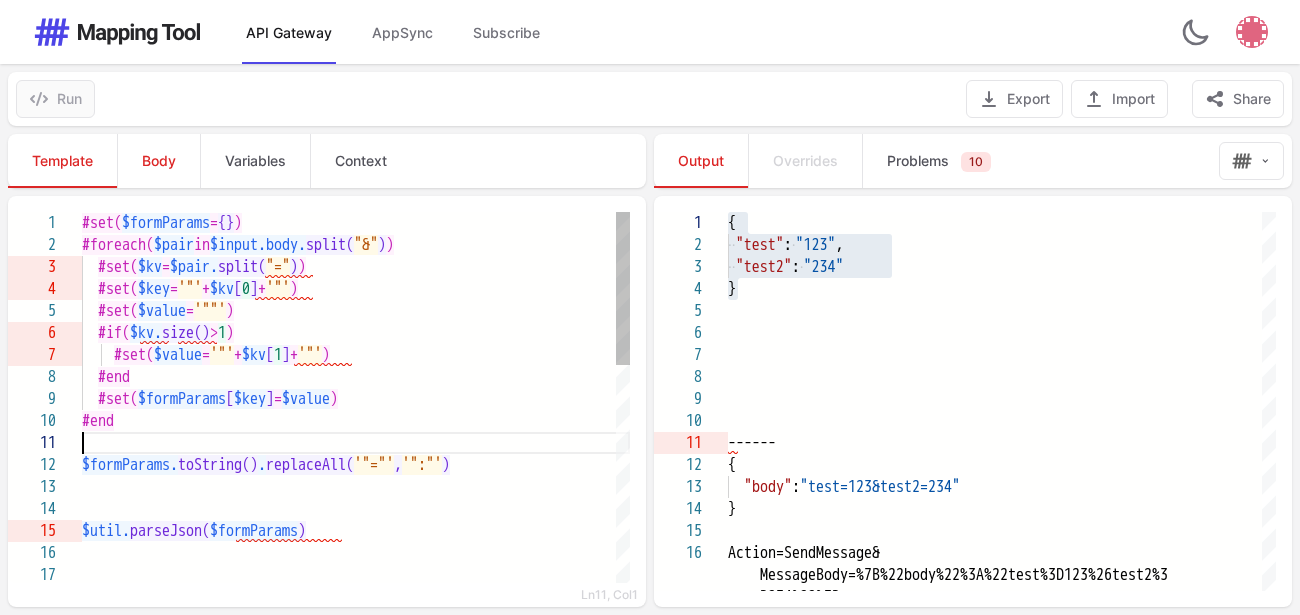 click at bounding box center [356, 443] 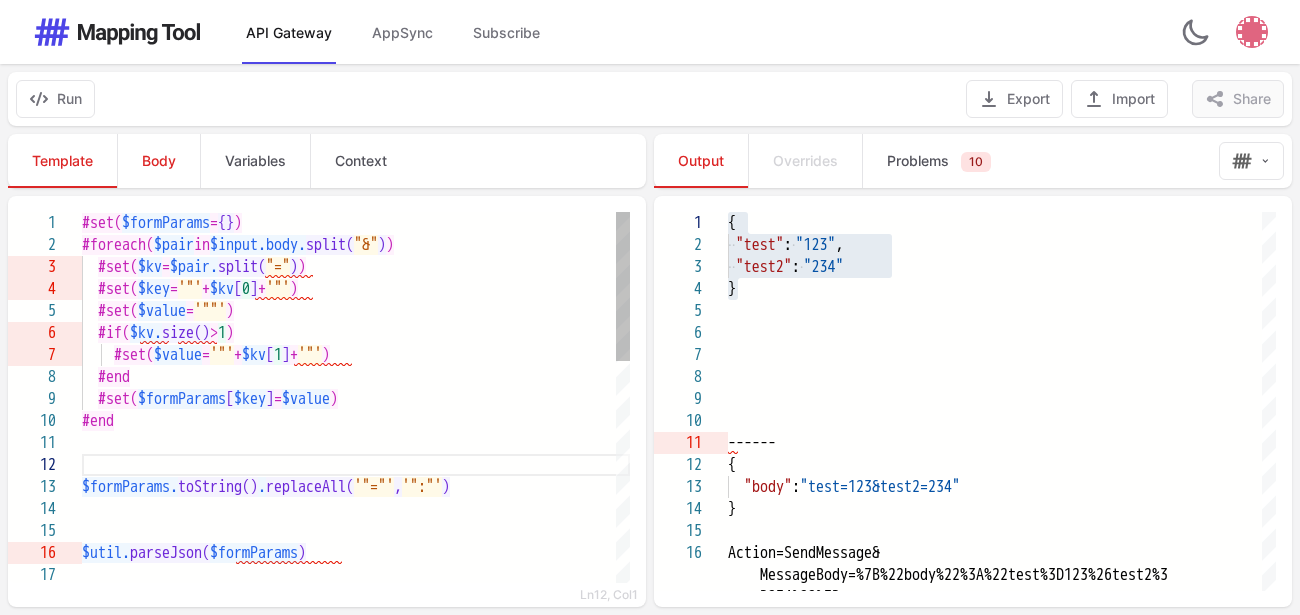 paste on "**********" 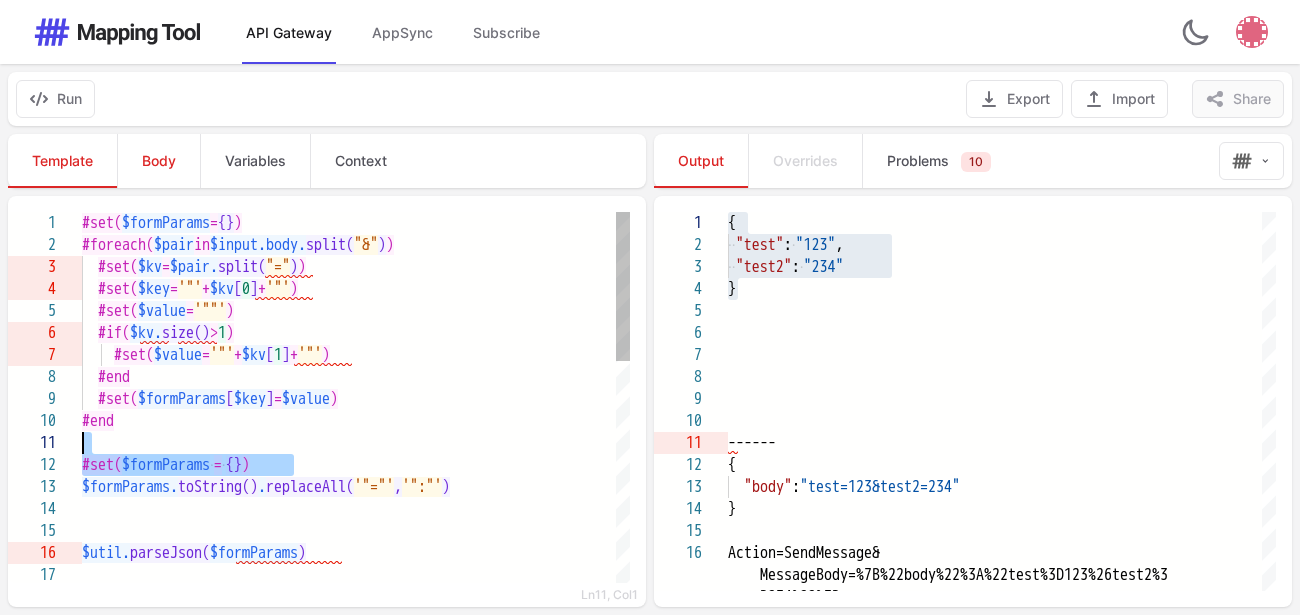 drag, startPoint x: 311, startPoint y: 460, endPoint x: 299, endPoint y: 443, distance: 20.808653 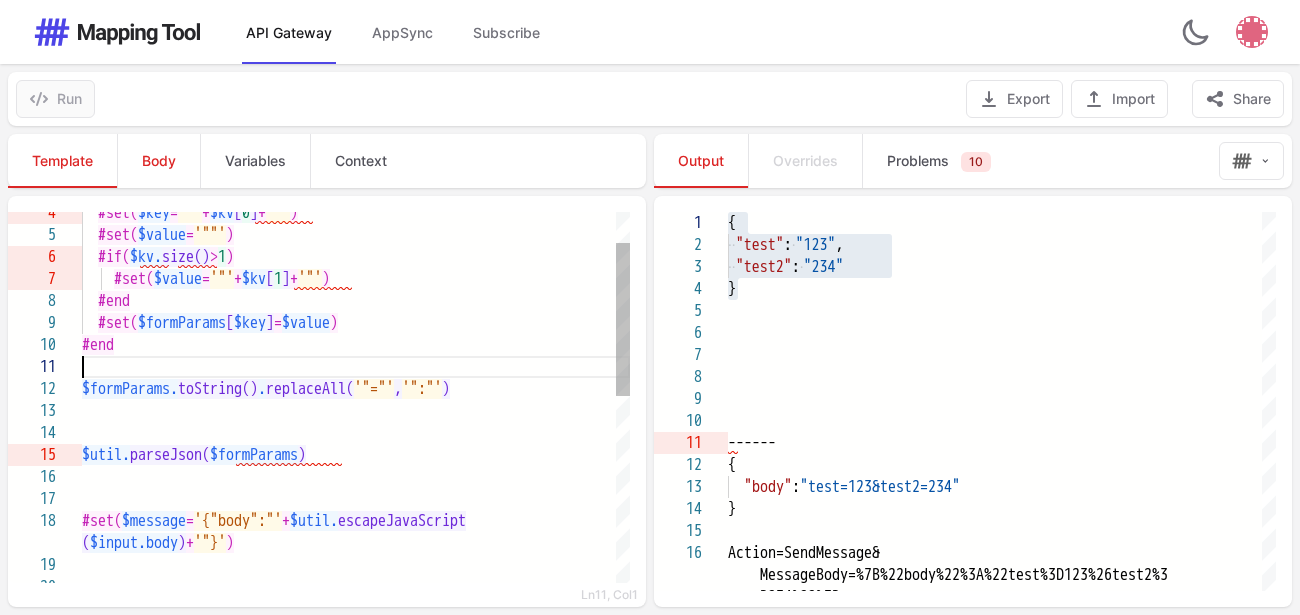 scroll, scrollTop: 0, scrollLeft: 0, axis: both 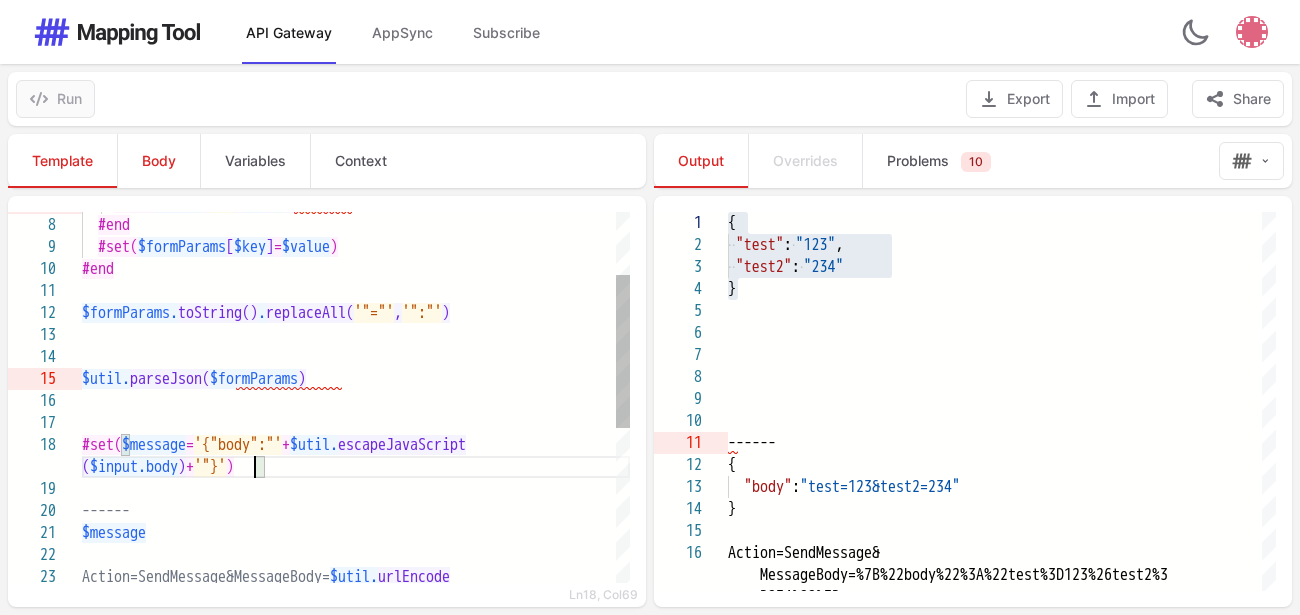 click on "'"}'" at bounding box center (210, 467) 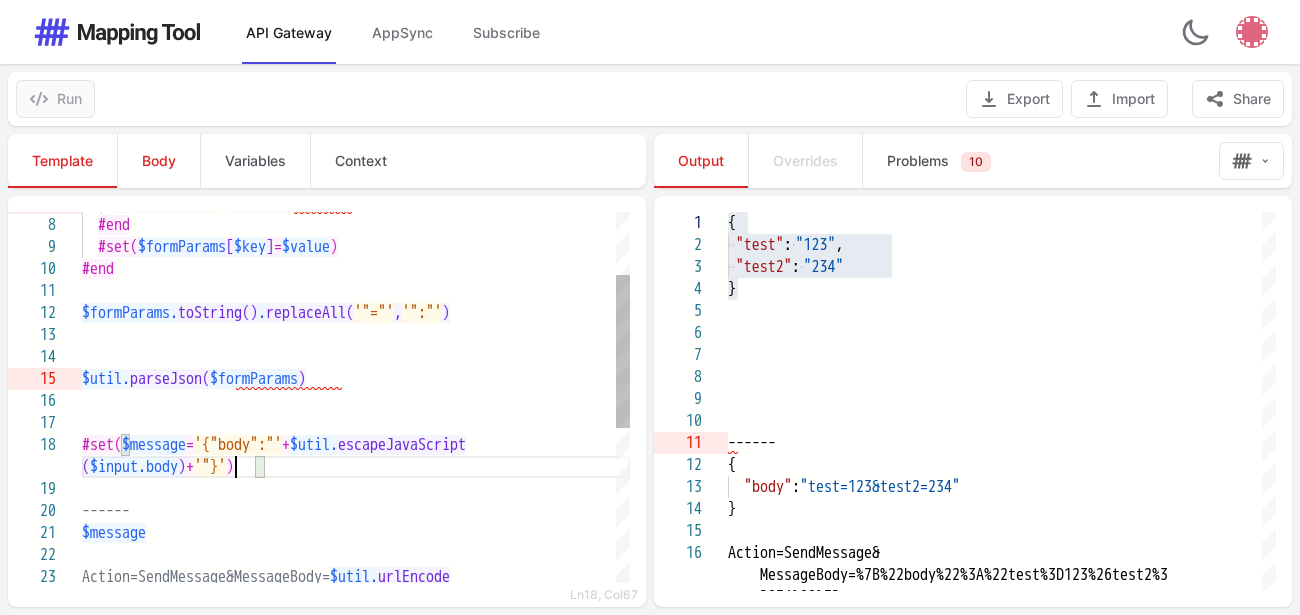 scroll, scrollTop: 177, scrollLeft: 0, axis: vertical 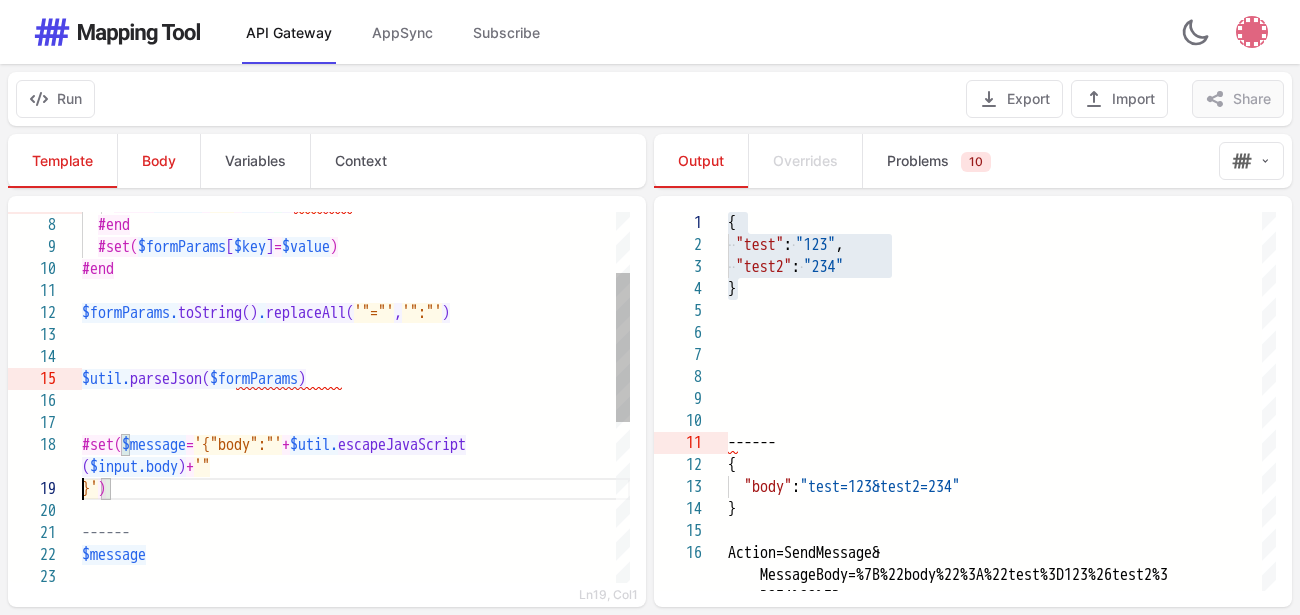 click on "'{"body":"'" at bounding box center [238, 445] 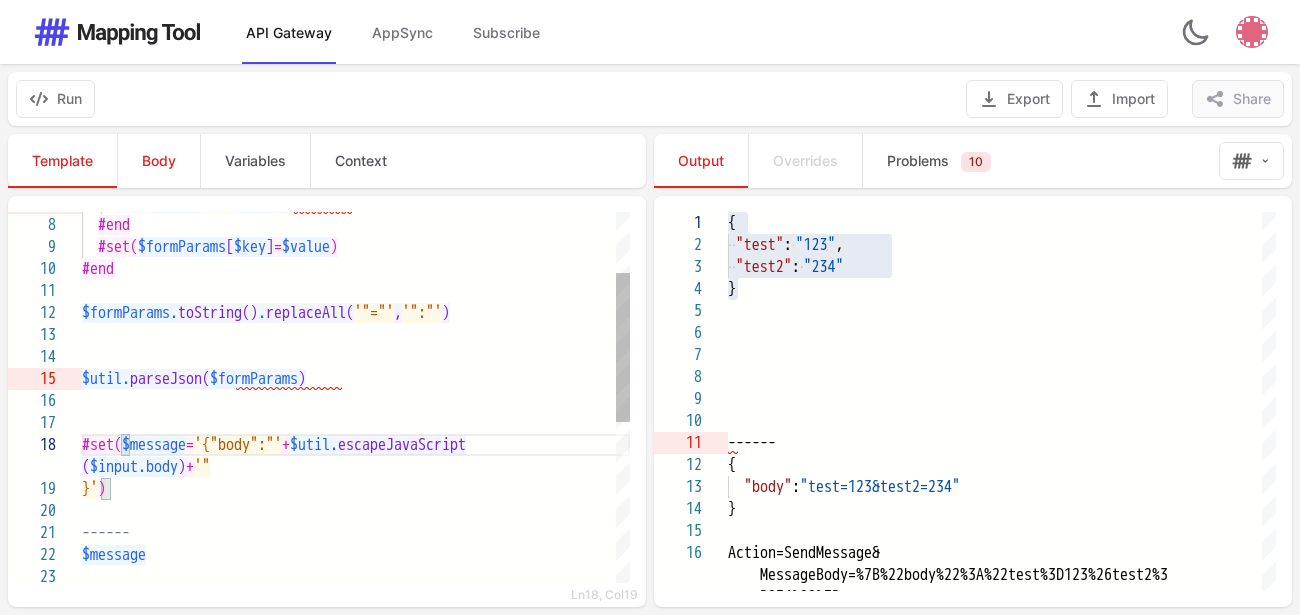 scroll, scrollTop: 177, scrollLeft: 19, axis: both 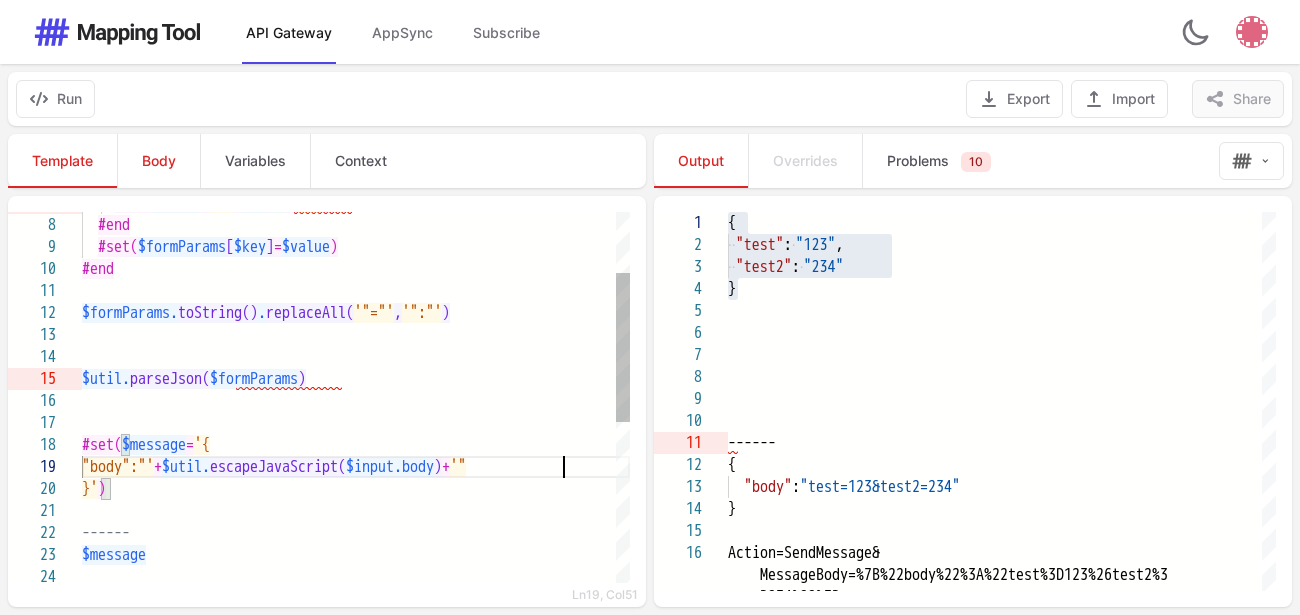 click on ""body":"' + $util. escapeJavaScript( $input.body ) + '"" at bounding box center [356, 467] 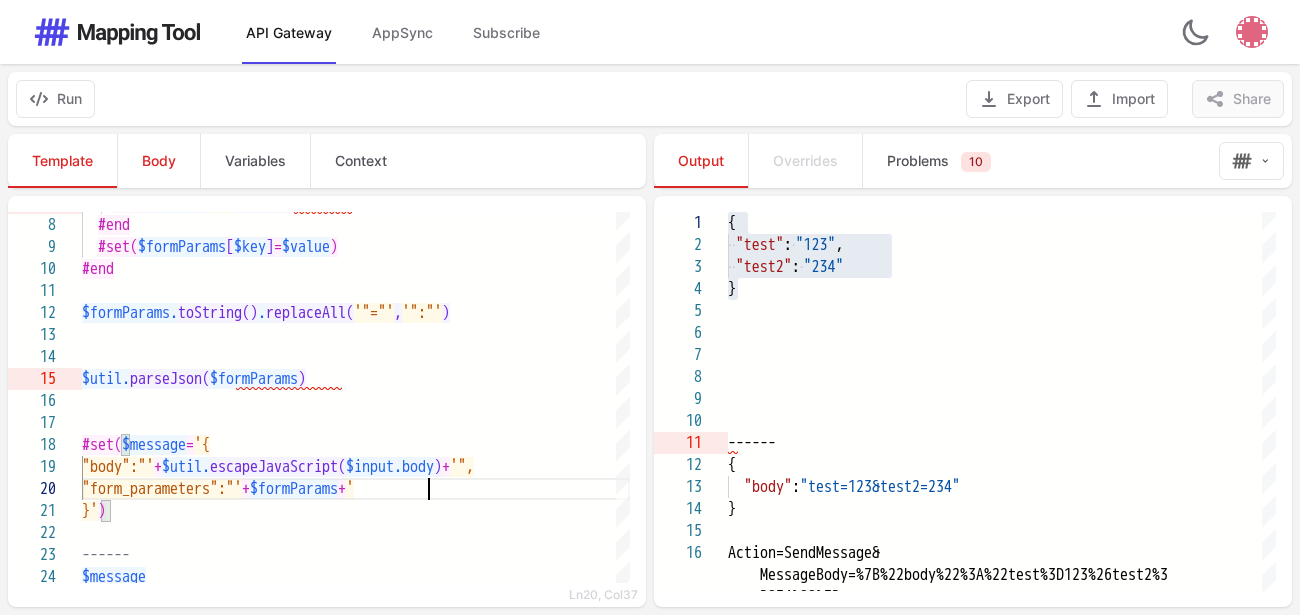 scroll, scrollTop: 199, scrollLeft: 356, axis: both 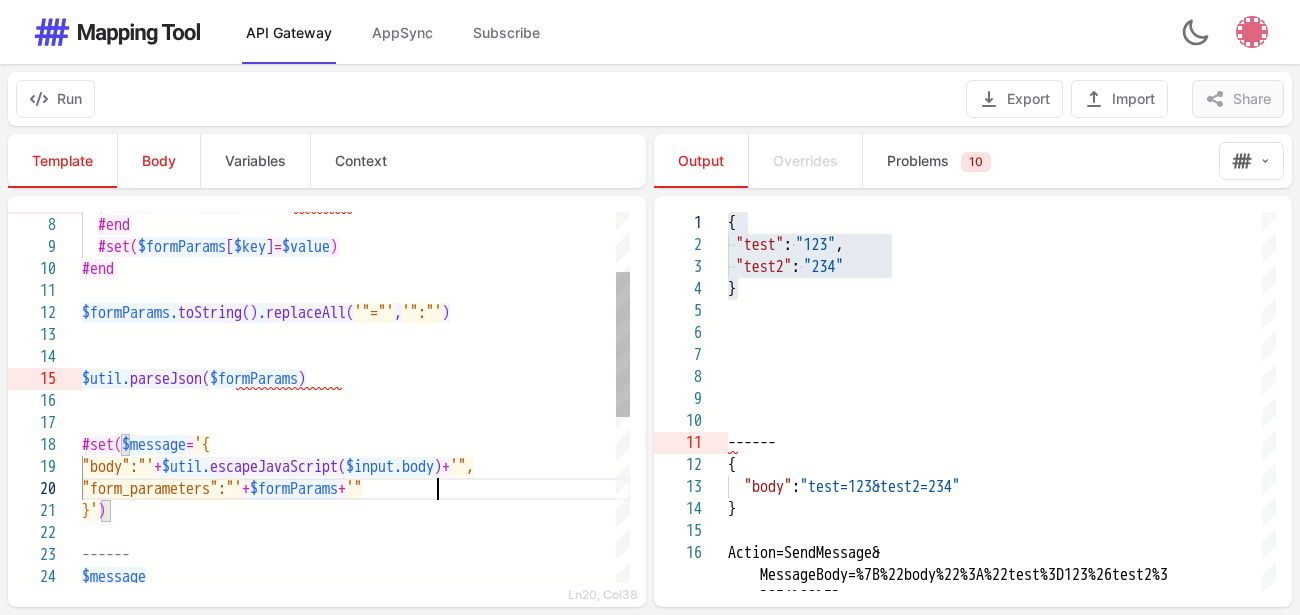 click at bounding box center (356, 533) 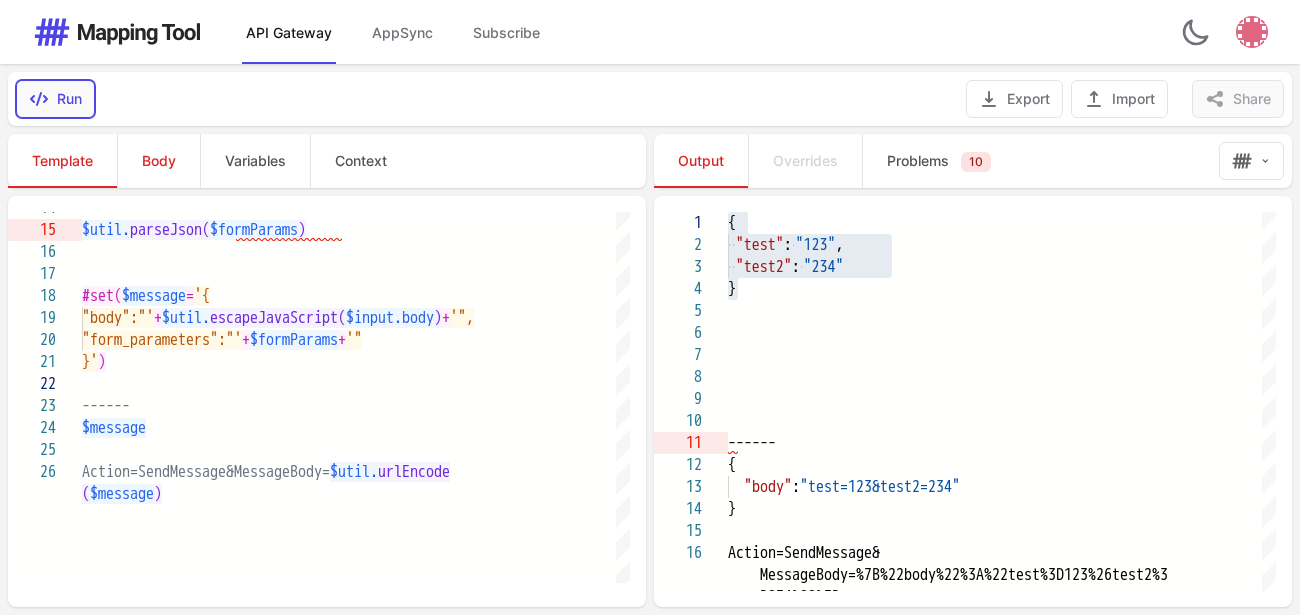 click on "Run" at bounding box center [55, 99] 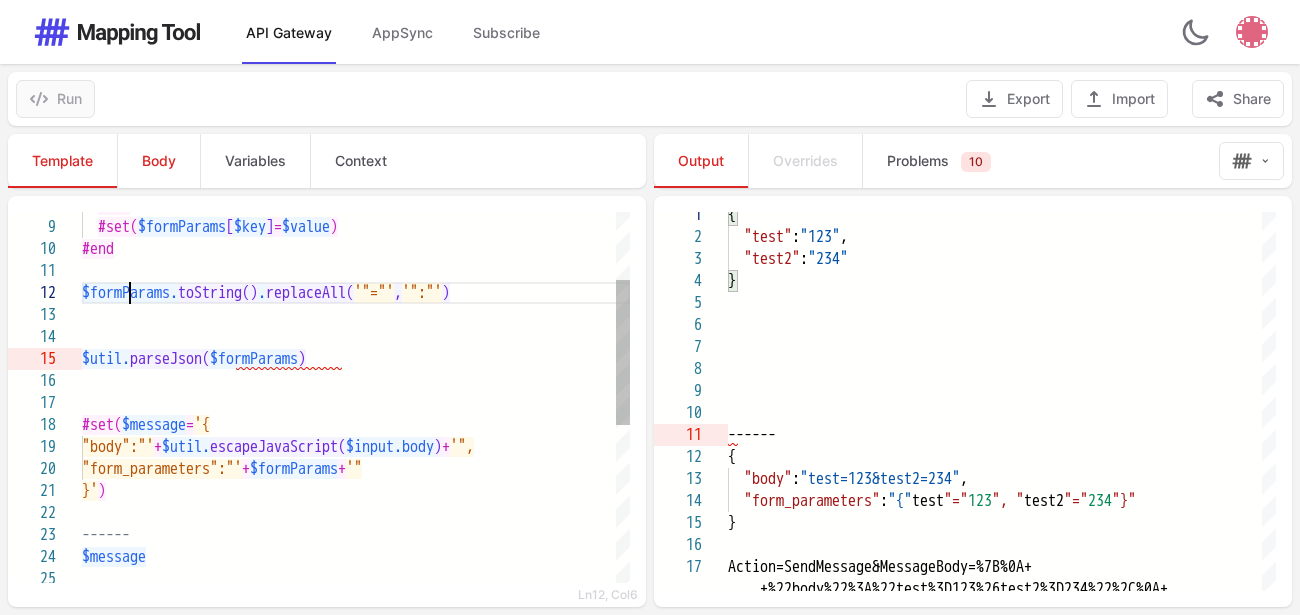 scroll, scrollTop: 131, scrollLeft: 0, axis: vertical 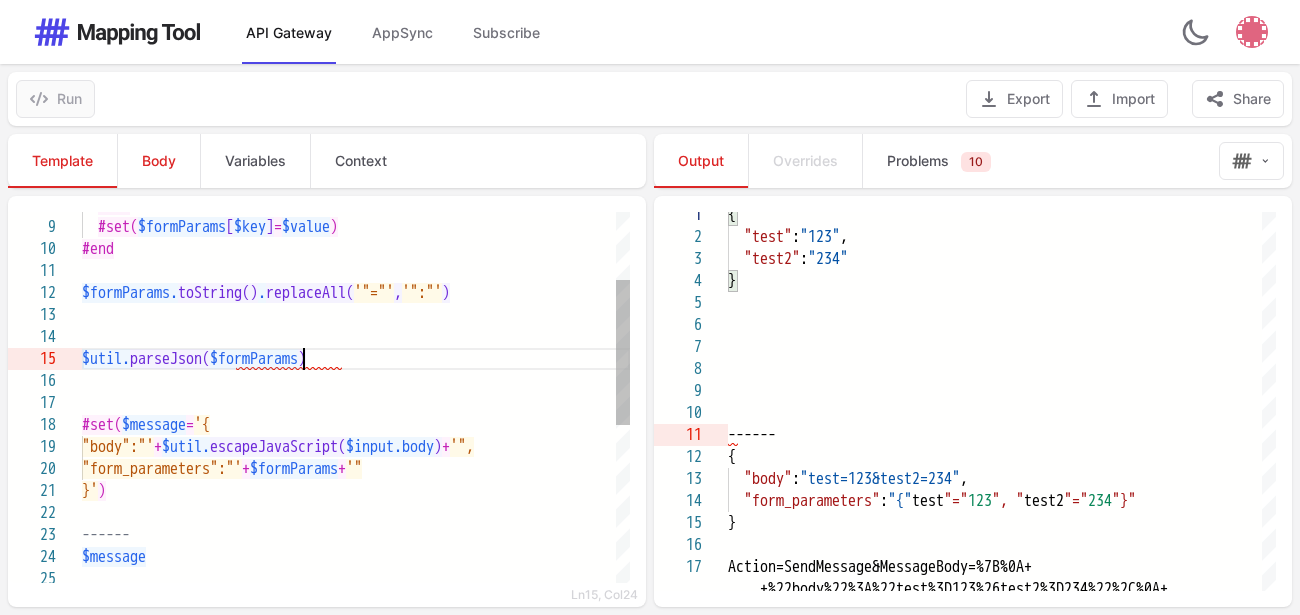 click on "$formParams" at bounding box center [254, 359] 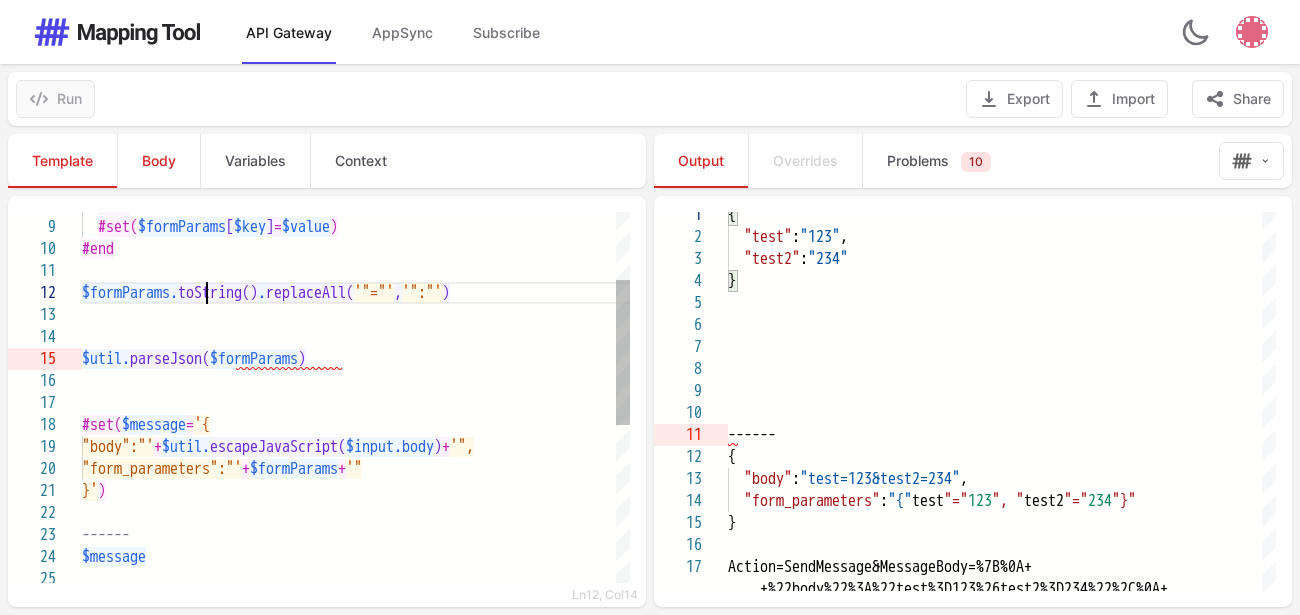 click on "toString()" at bounding box center [218, 293] 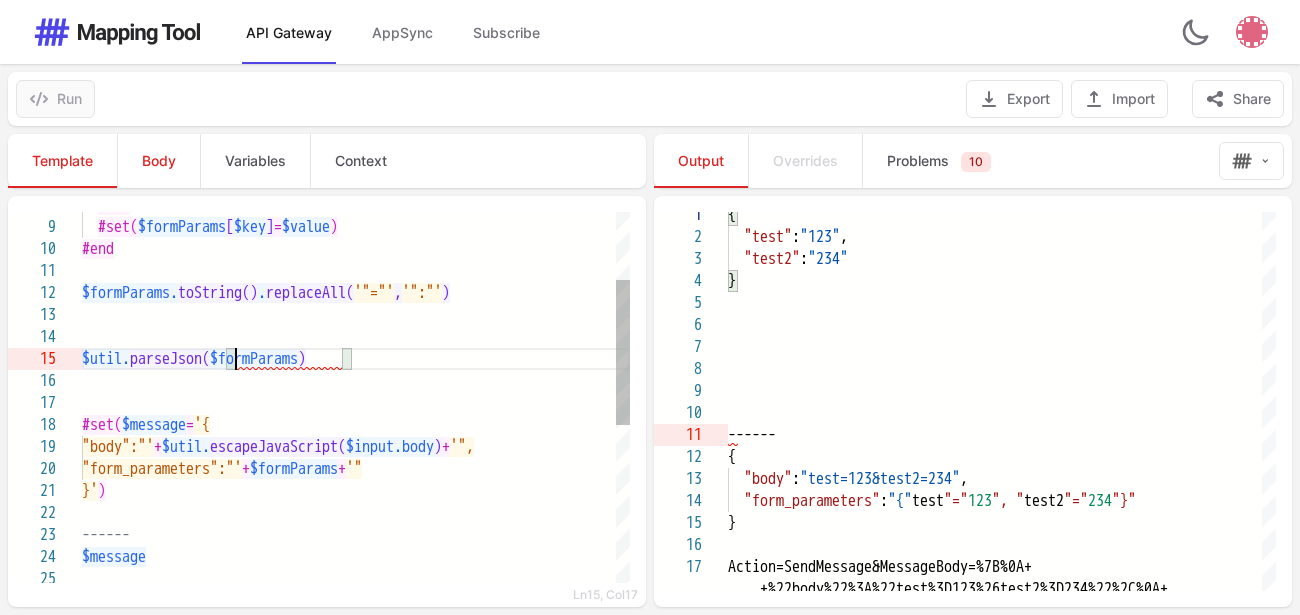 click on "parseJson(" at bounding box center (170, 359) 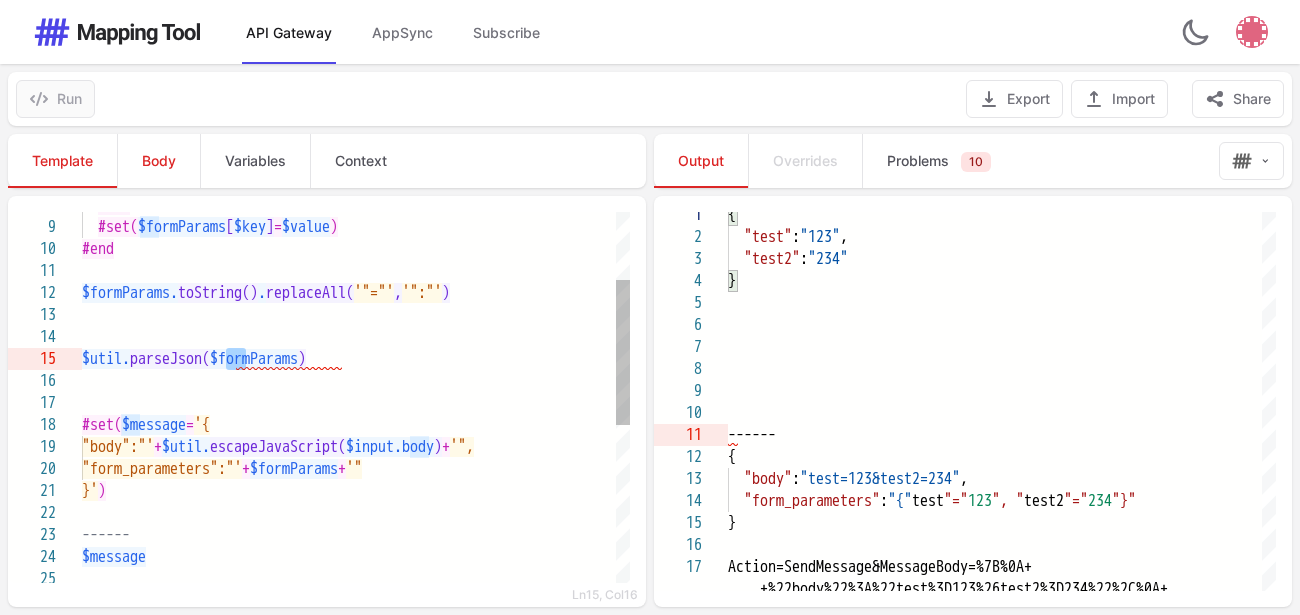 click on "parseJson(" at bounding box center (170, 359) 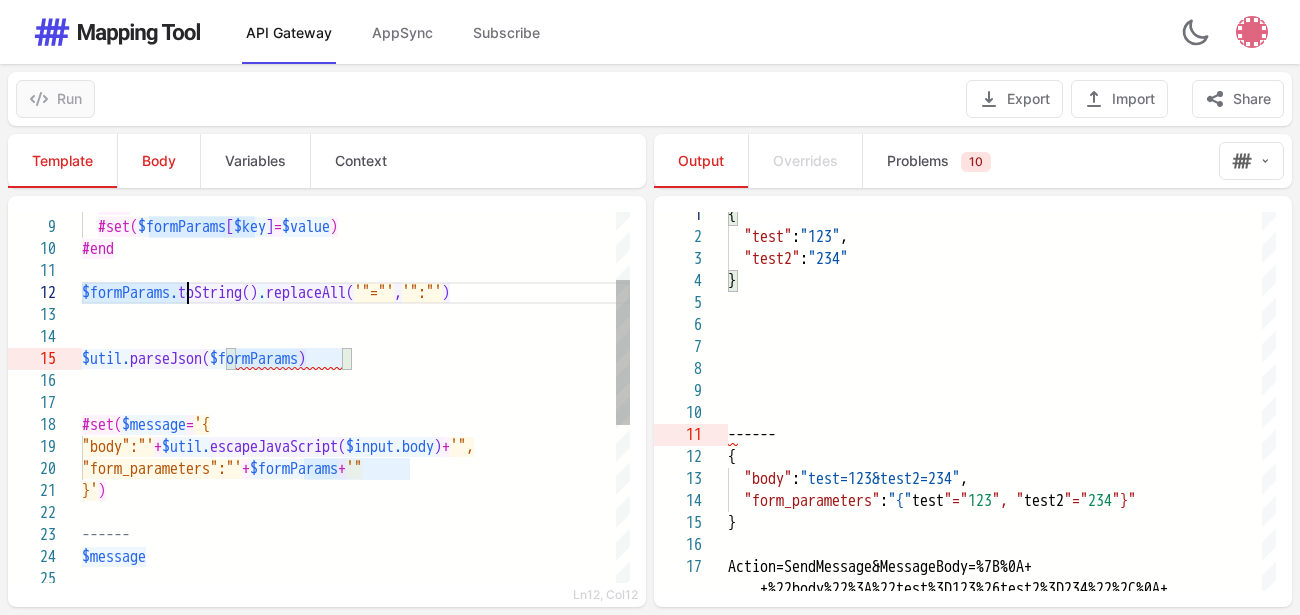 click on "$formParams." at bounding box center [130, 293] 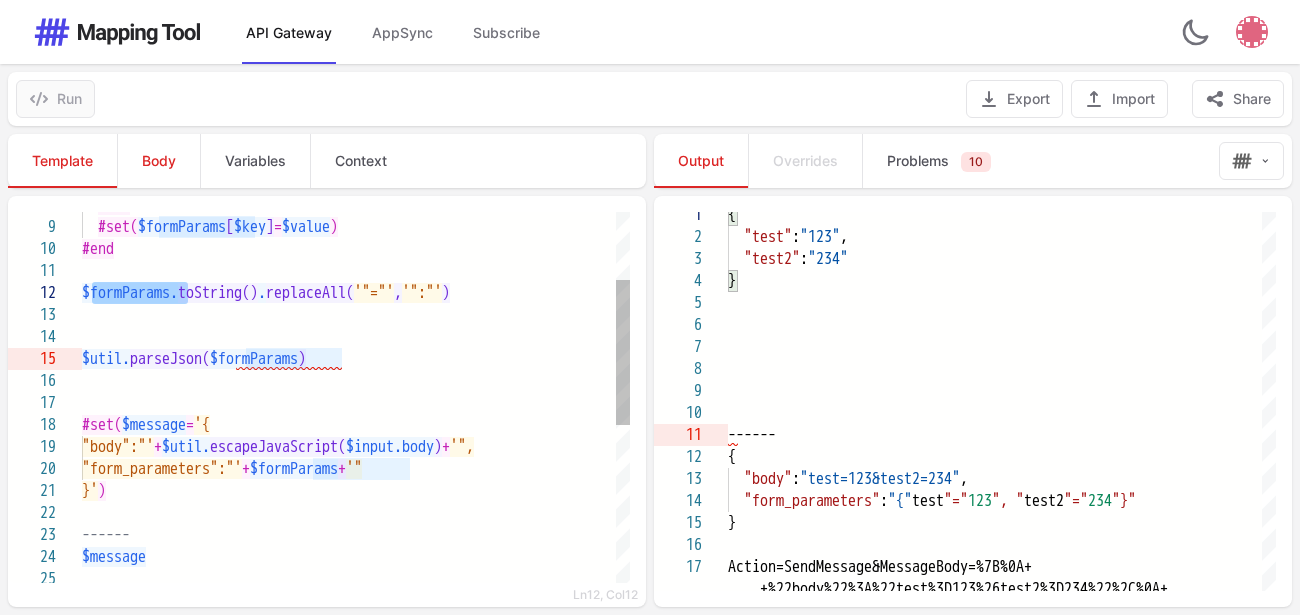 click on "$util. parseJson( $formParams ) #set( $message  =  '{ ------ $message }' )   "body":"' + $util. escapeJavaScript( $input.body ) + '",   "form_parameters":"' + $formParams + '" $formParams. toString() . replaceAll( '"="' , '":"' ) #end    #set( $formParams [ $key ]  =  $value )    #end" at bounding box center [500082, 500040] 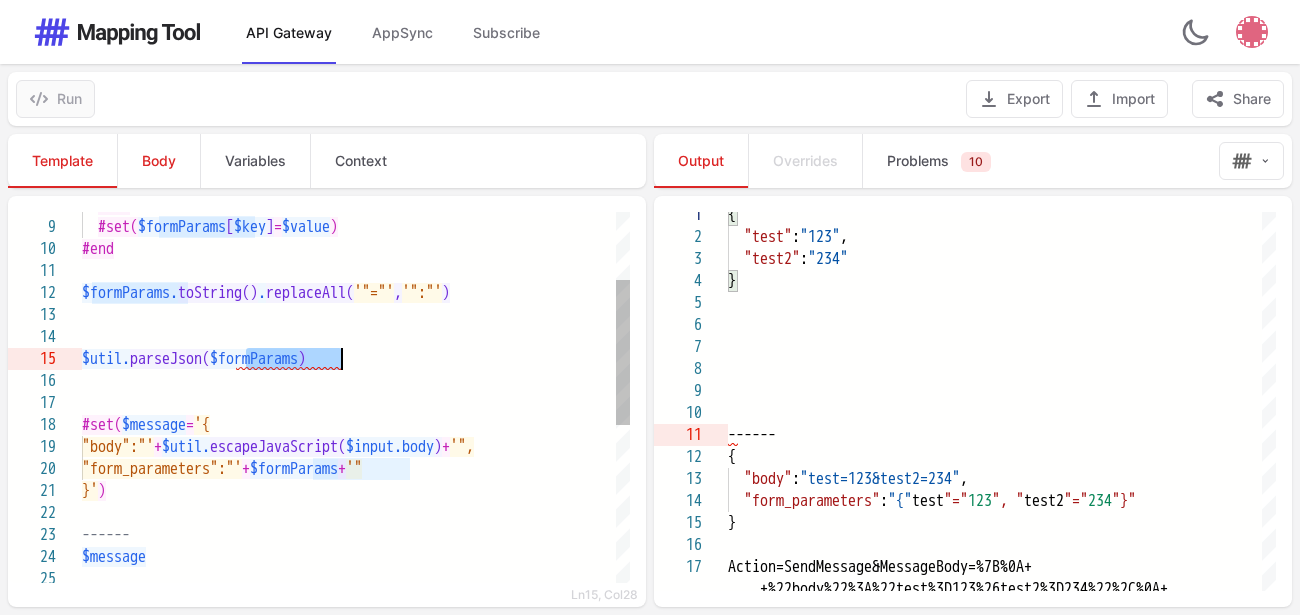 click on "$util. parseJson( $formParams ) #set( $message  =  '{ ------ $message }' )   "body":"' + $util. escapeJavaScript( $input.body ) + '",   "form_parameters":"' + $formParams + '" $formParams. toString() . replaceAll( '"="' , '":"' ) #end    #set( $formParams [ $key ]  =  $value )    #end" at bounding box center [500082, 500040] 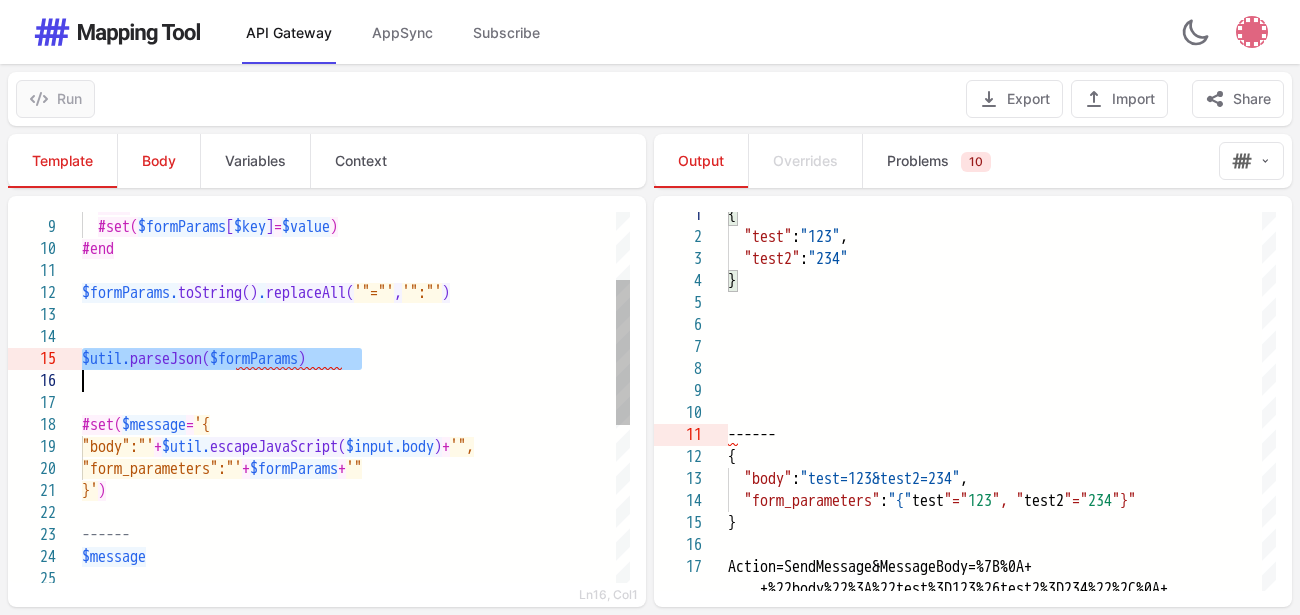 type on "**********" 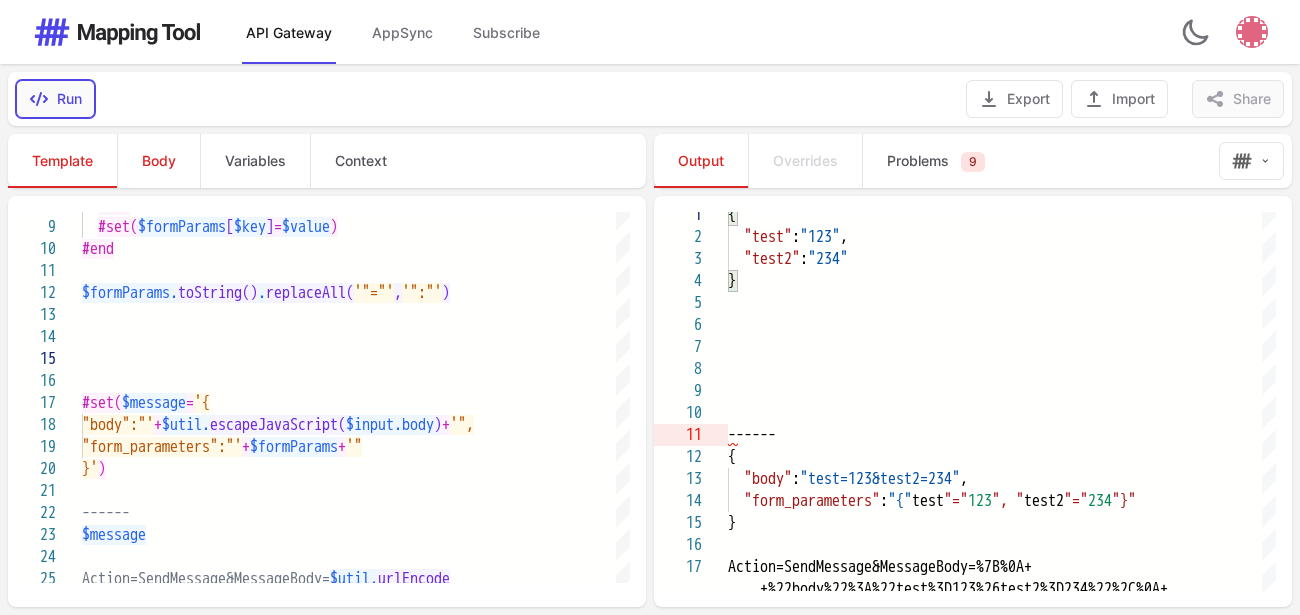 click on "Run" at bounding box center (55, 99) 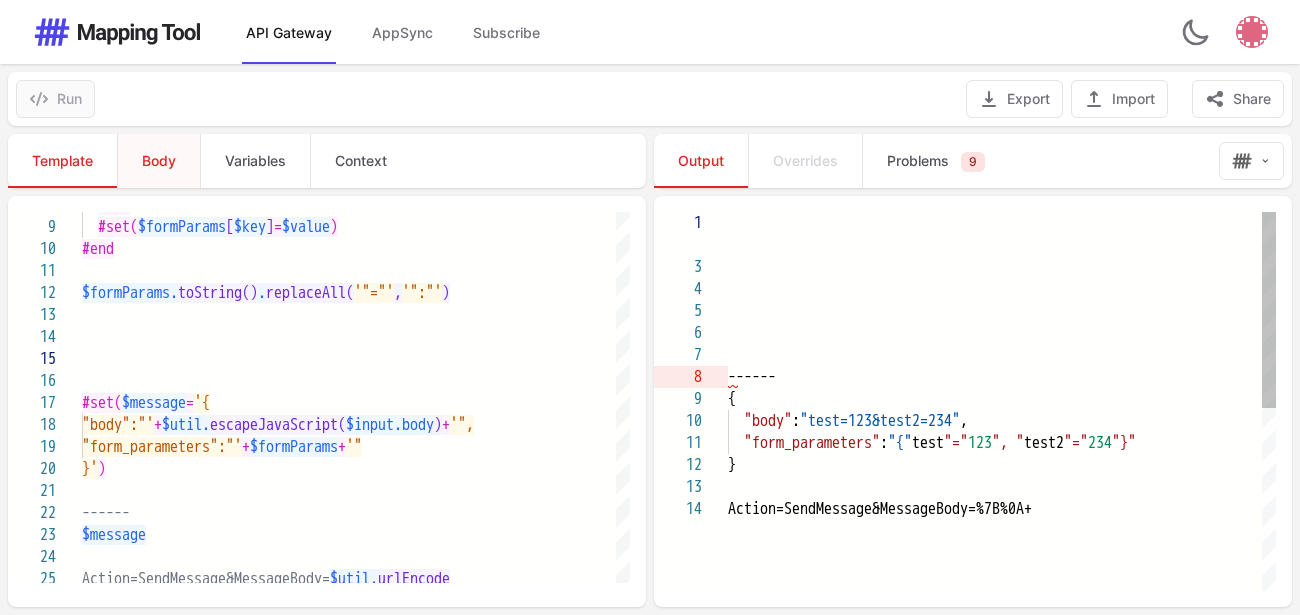 type on "**********" 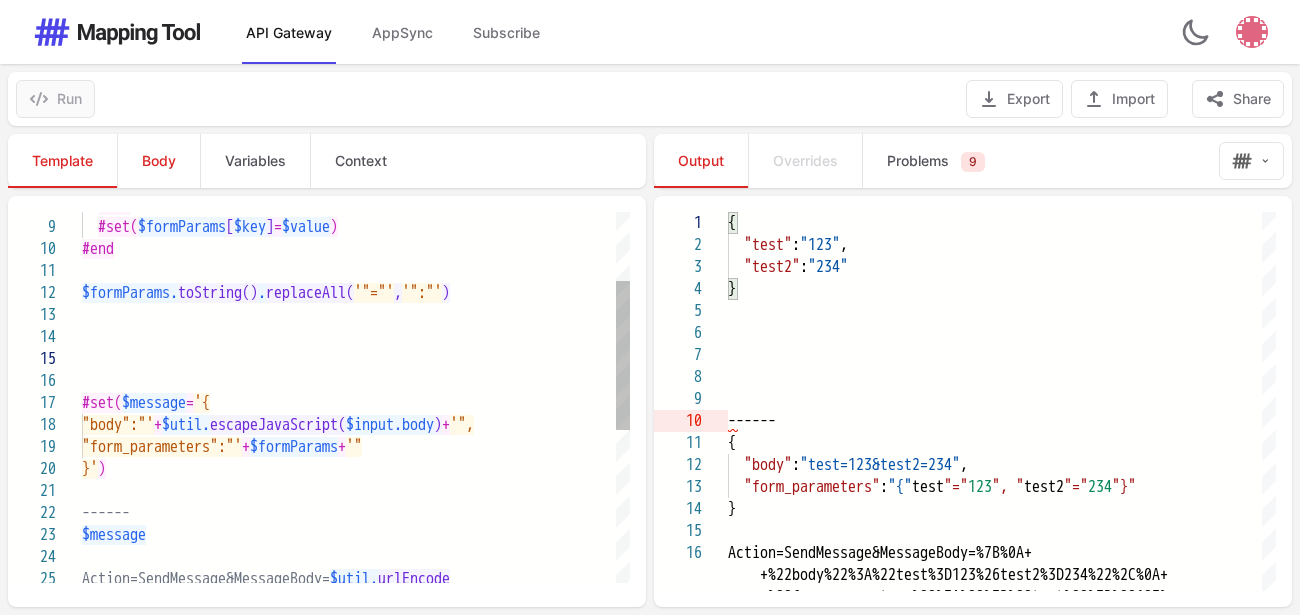scroll, scrollTop: 131, scrollLeft: 0, axis: vertical 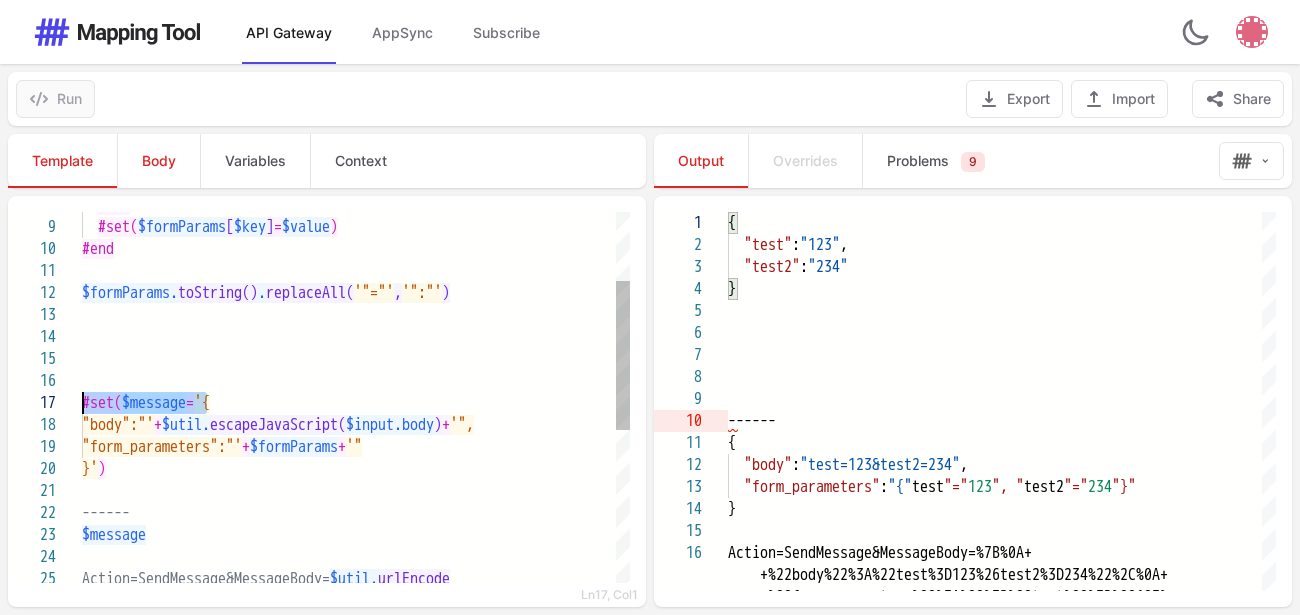 drag, startPoint x: 210, startPoint y: 401, endPoint x: 70, endPoint y: 405, distance: 140.05713 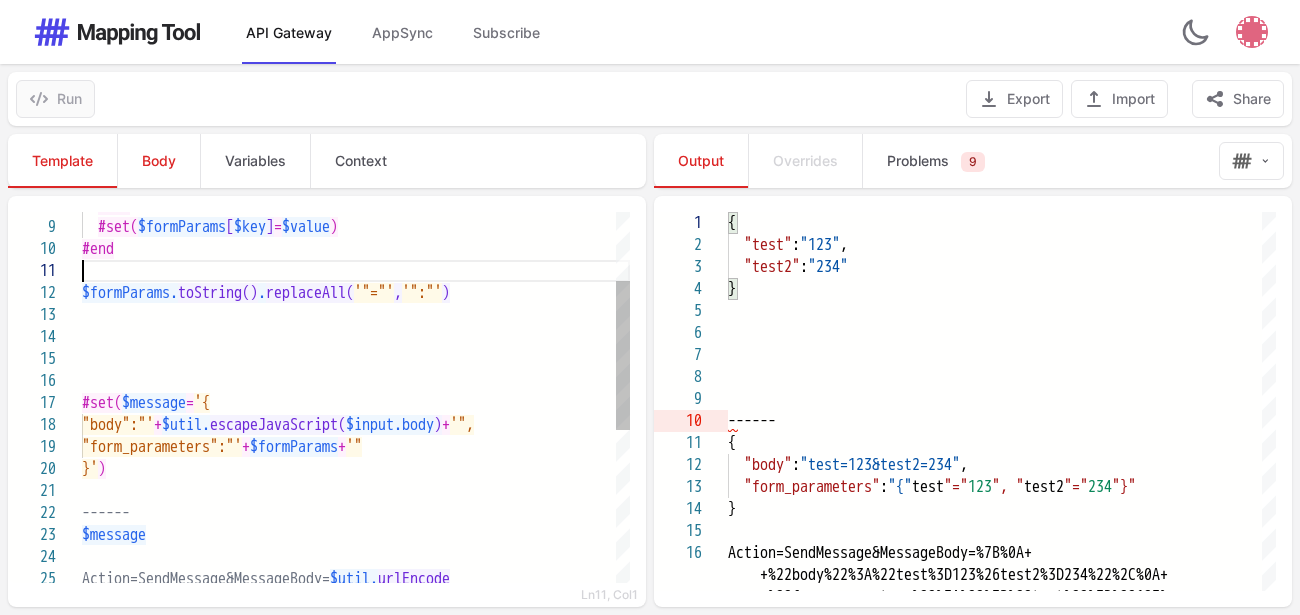click at bounding box center (356, 271) 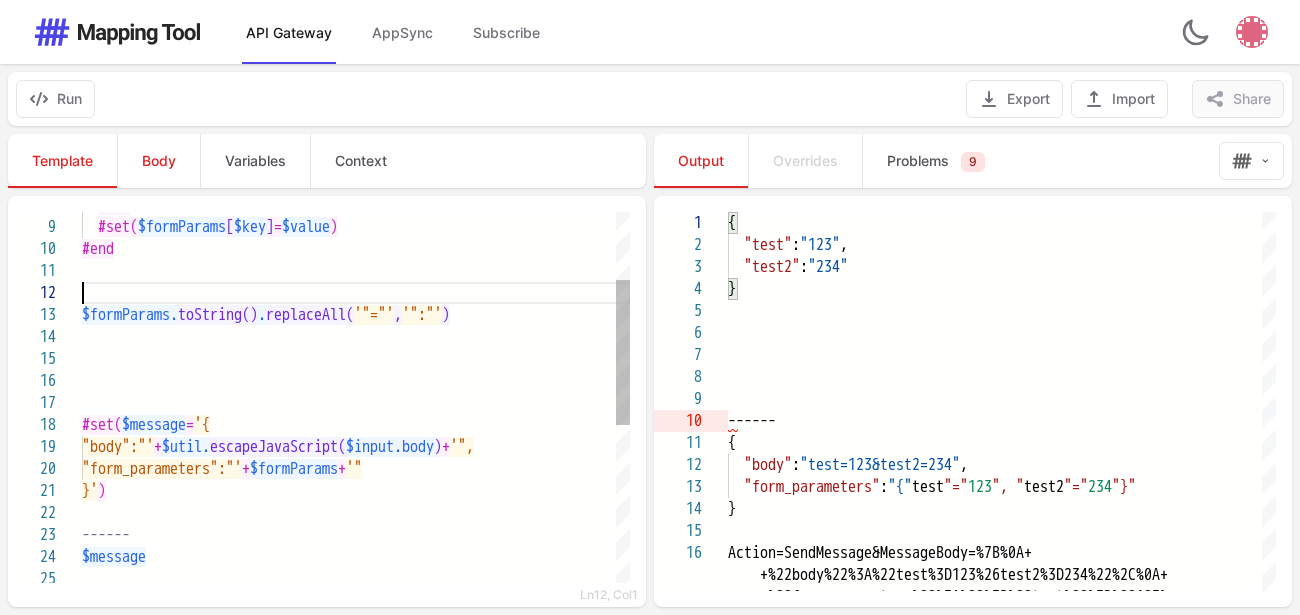 paste on "**********" 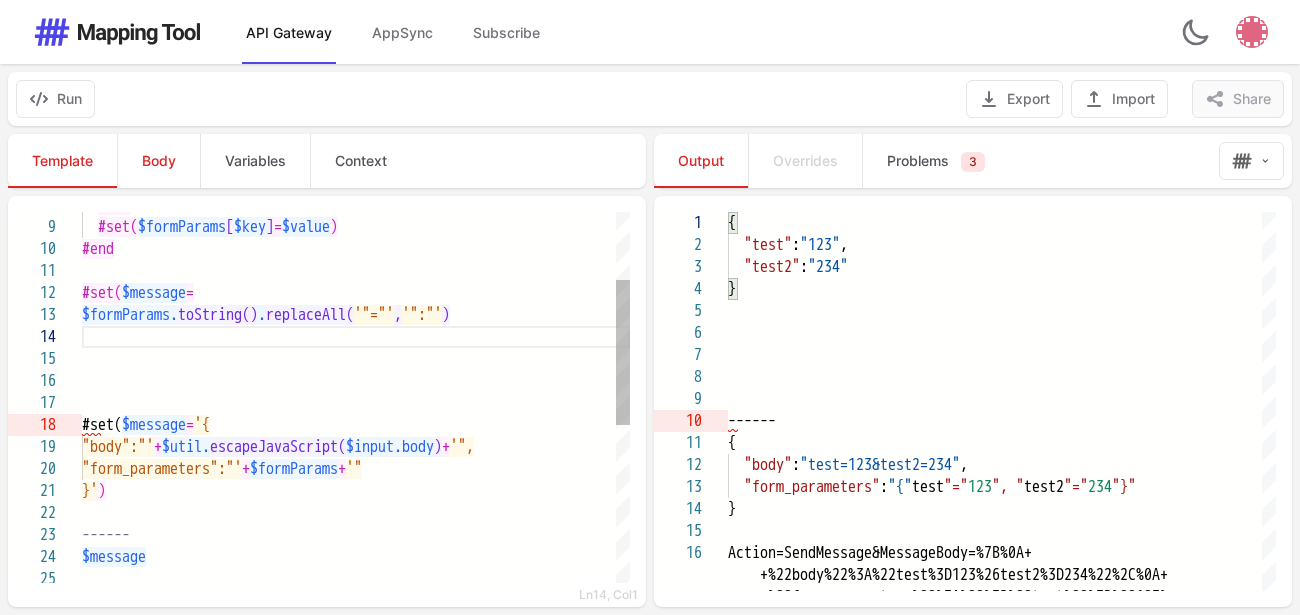 scroll, scrollTop: 67, scrollLeft: 8, axis: both 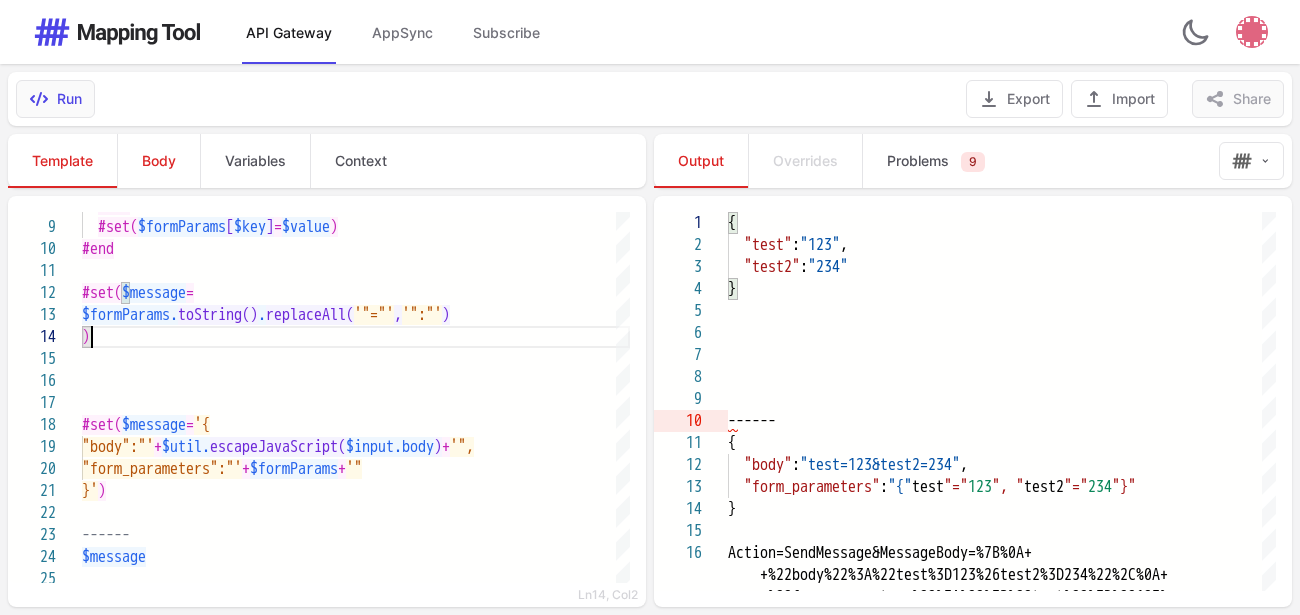 type on "**********" 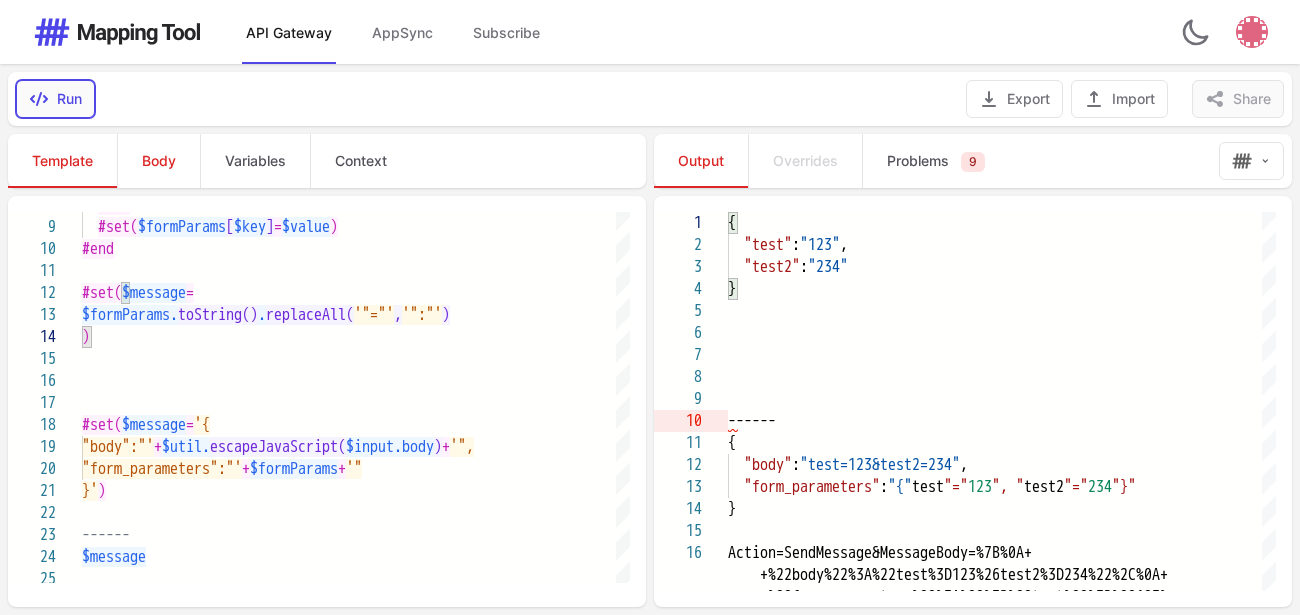 click on "Run" at bounding box center (55, 99) 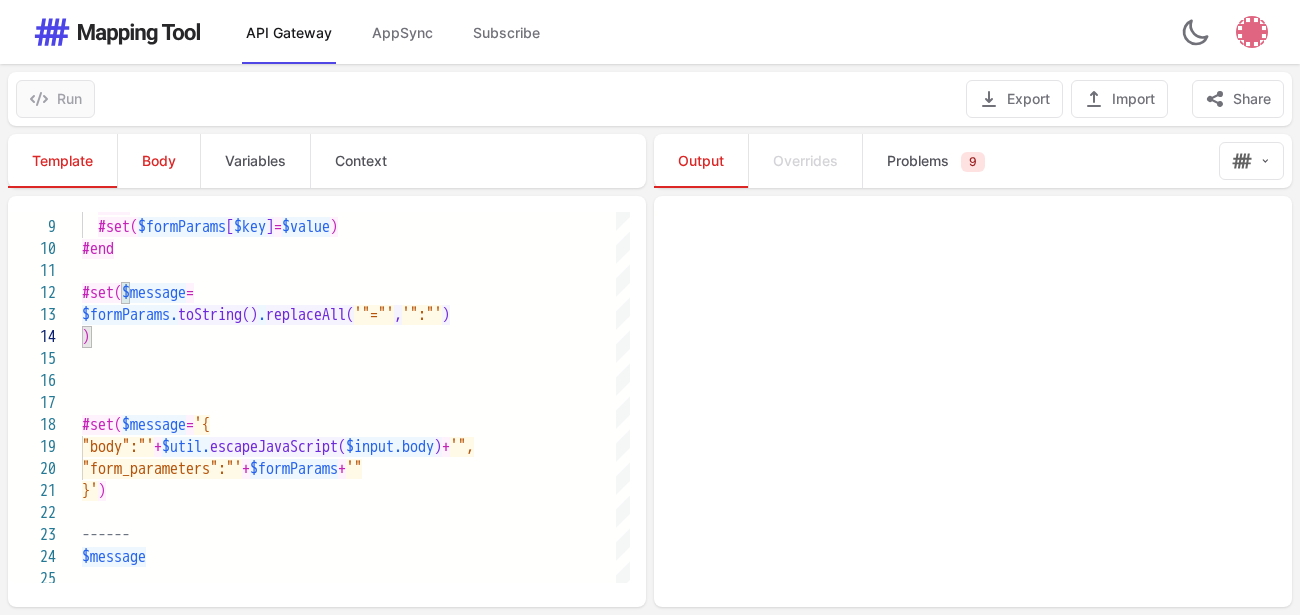 type on "**********" 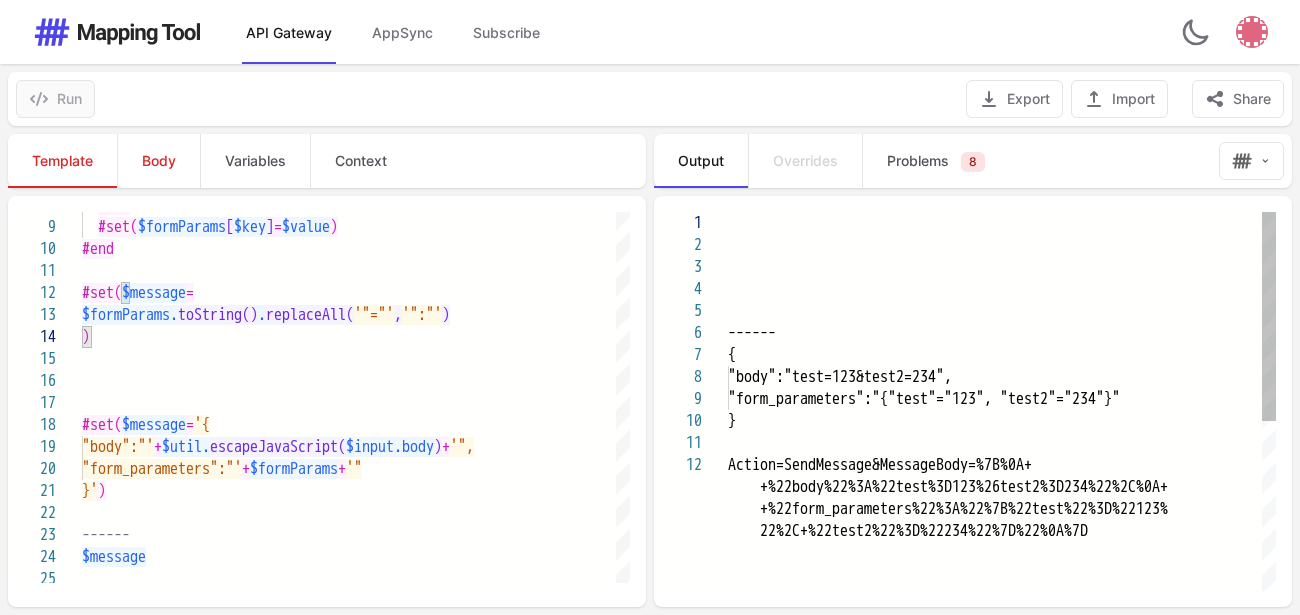 scroll, scrollTop: 0, scrollLeft: 0, axis: both 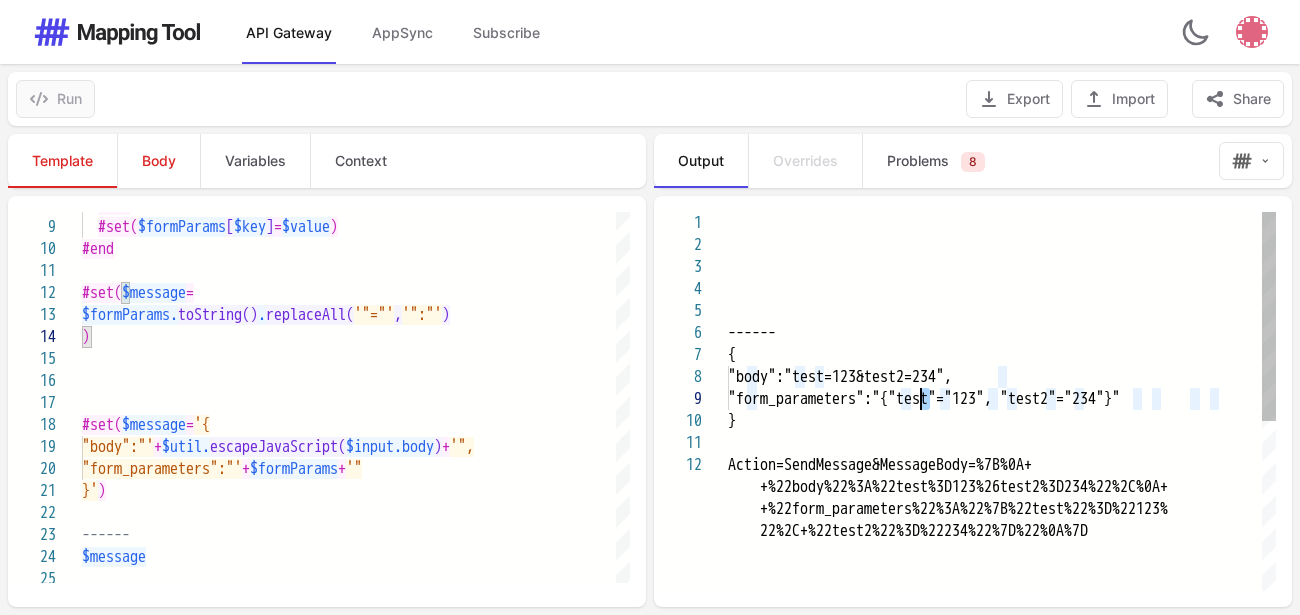 drag, startPoint x: 930, startPoint y: 401, endPoint x: 916, endPoint y: 401, distance: 14 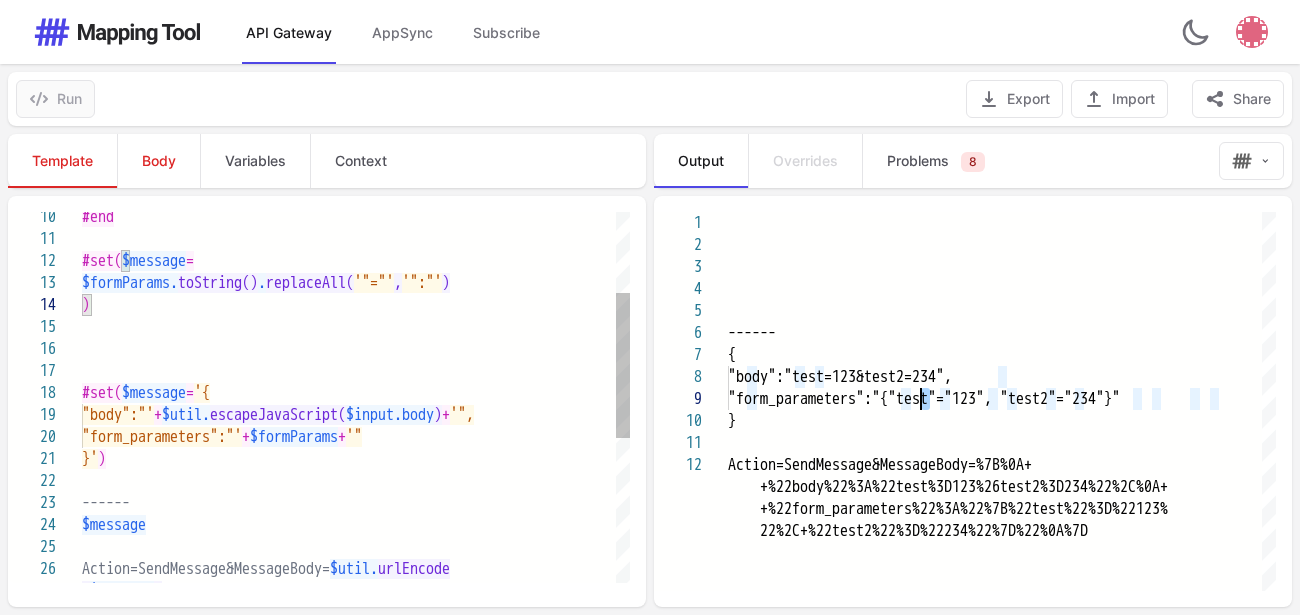 click on "+" at bounding box center [246, 437] 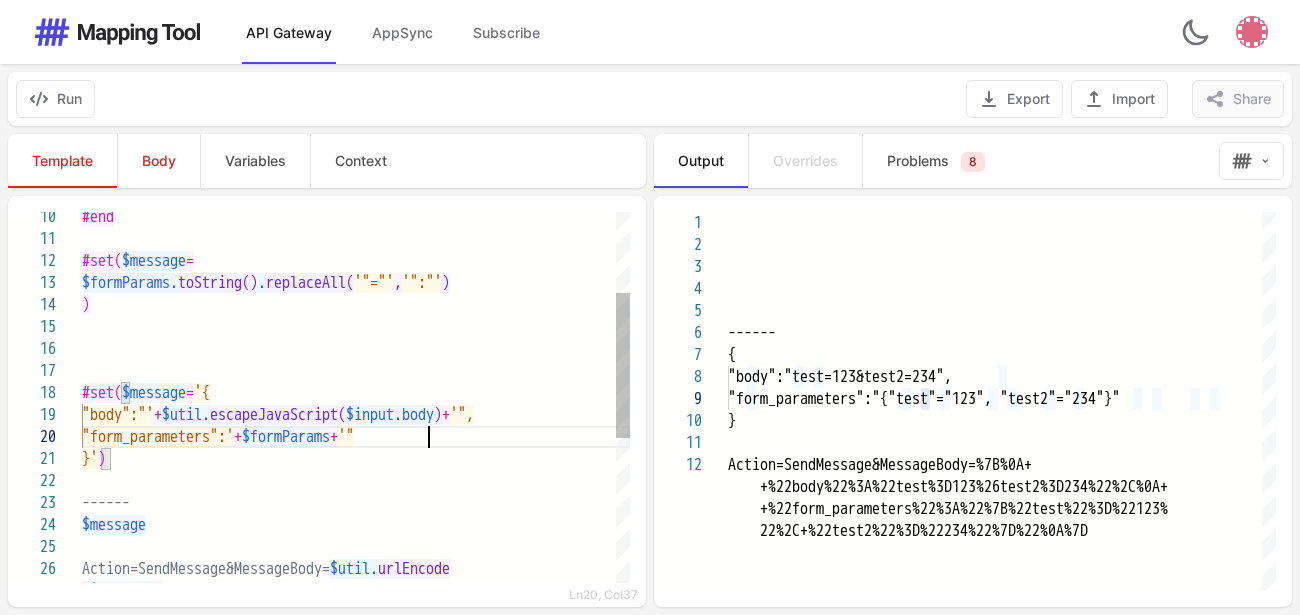 click on ""form_parameters":' + $formParams + '"" at bounding box center [356, 437] 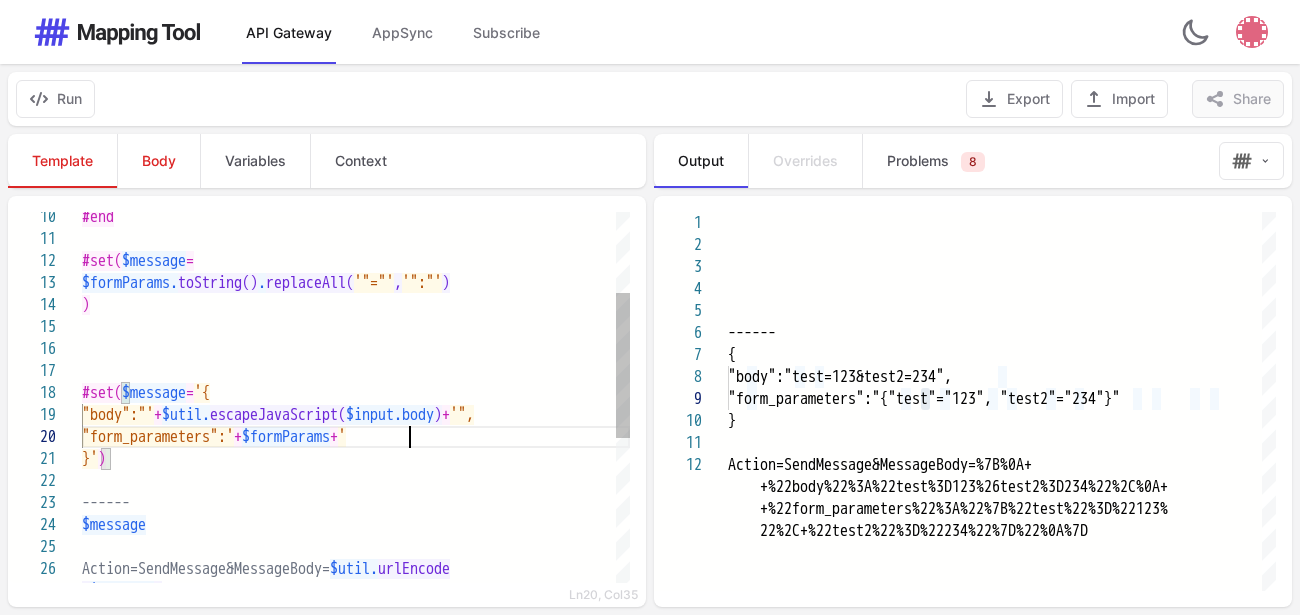 scroll, scrollTop: 19, scrollLeft: 19, axis: both 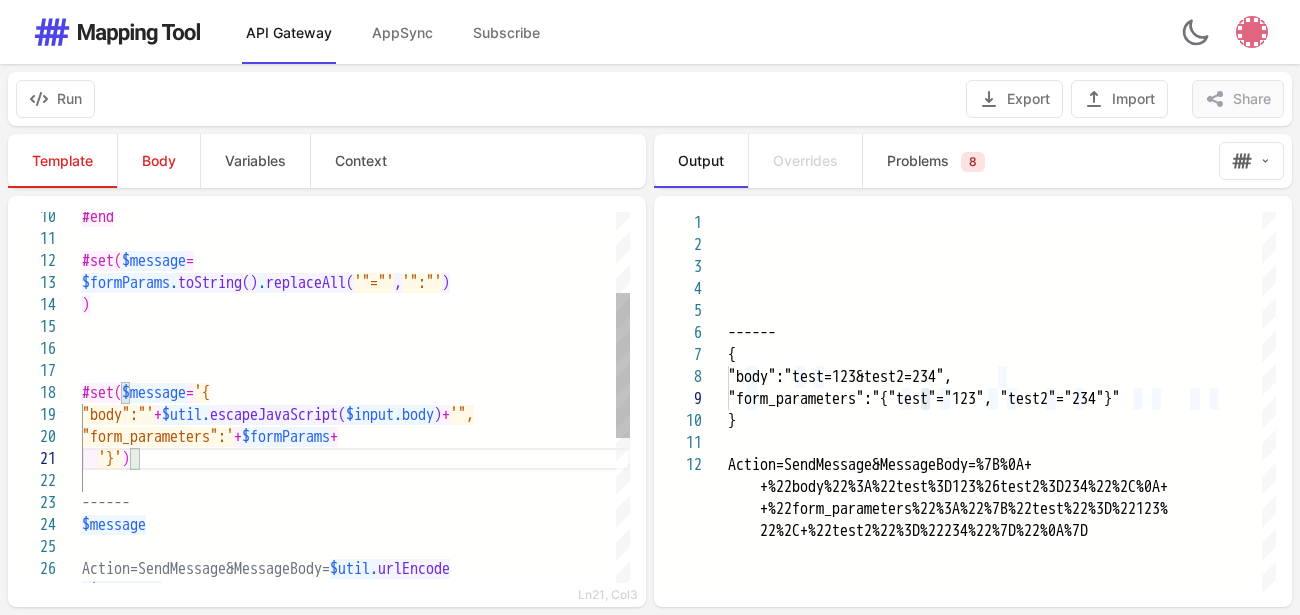 click on "#set( $message  =  '{" at bounding box center [356, 393] 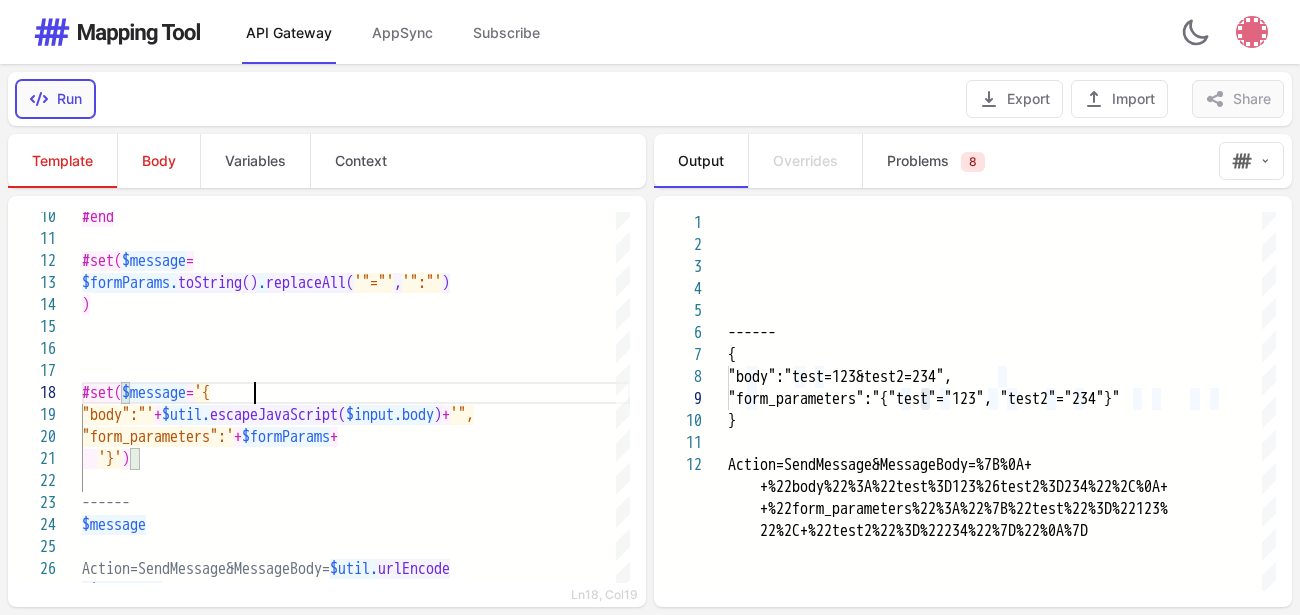 click on "Run" at bounding box center [55, 99] 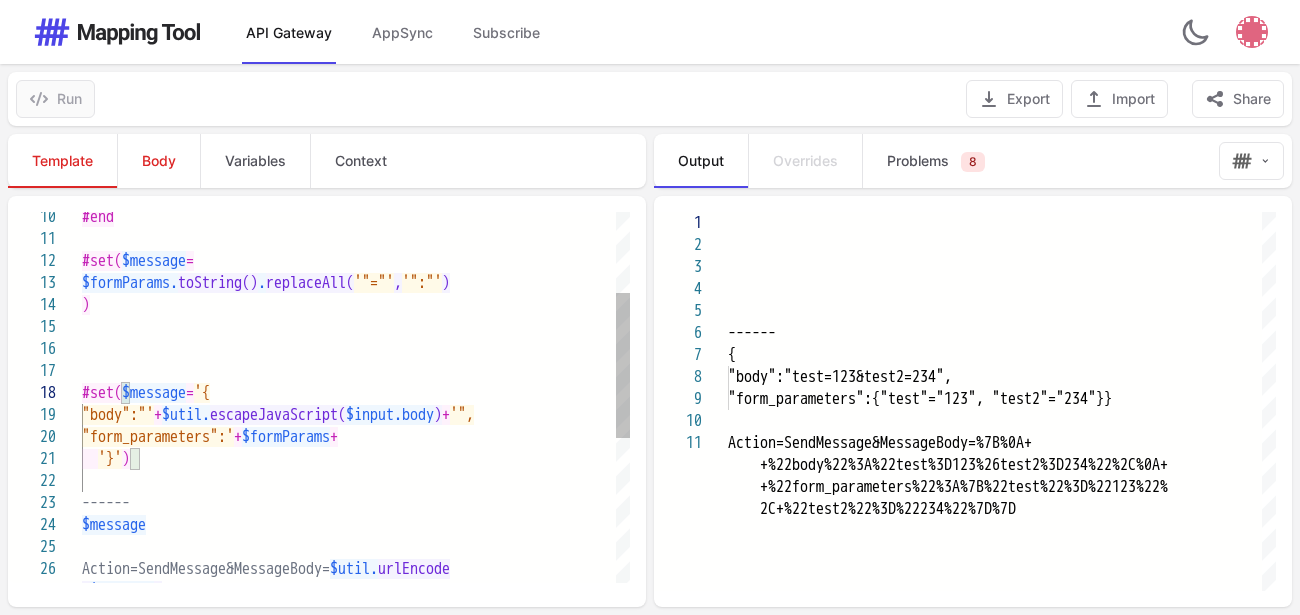 scroll, scrollTop: 19, scrollLeft: 172, axis: both 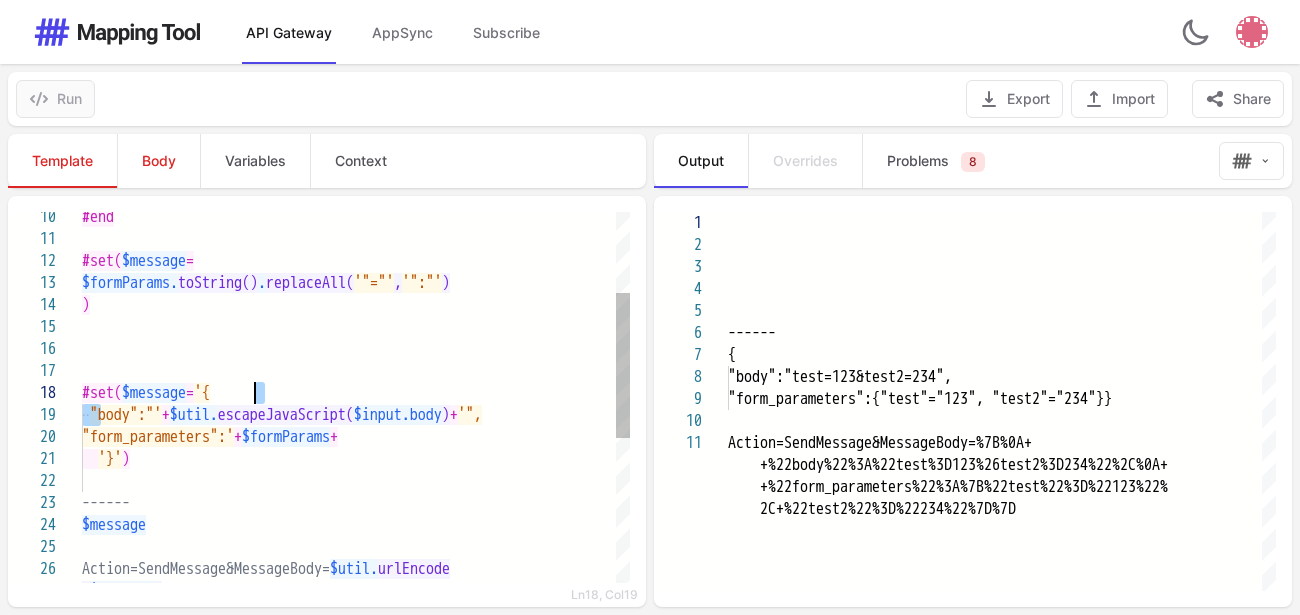 drag, startPoint x: 98, startPoint y: 411, endPoint x: 278, endPoint y: 396, distance: 180.62392 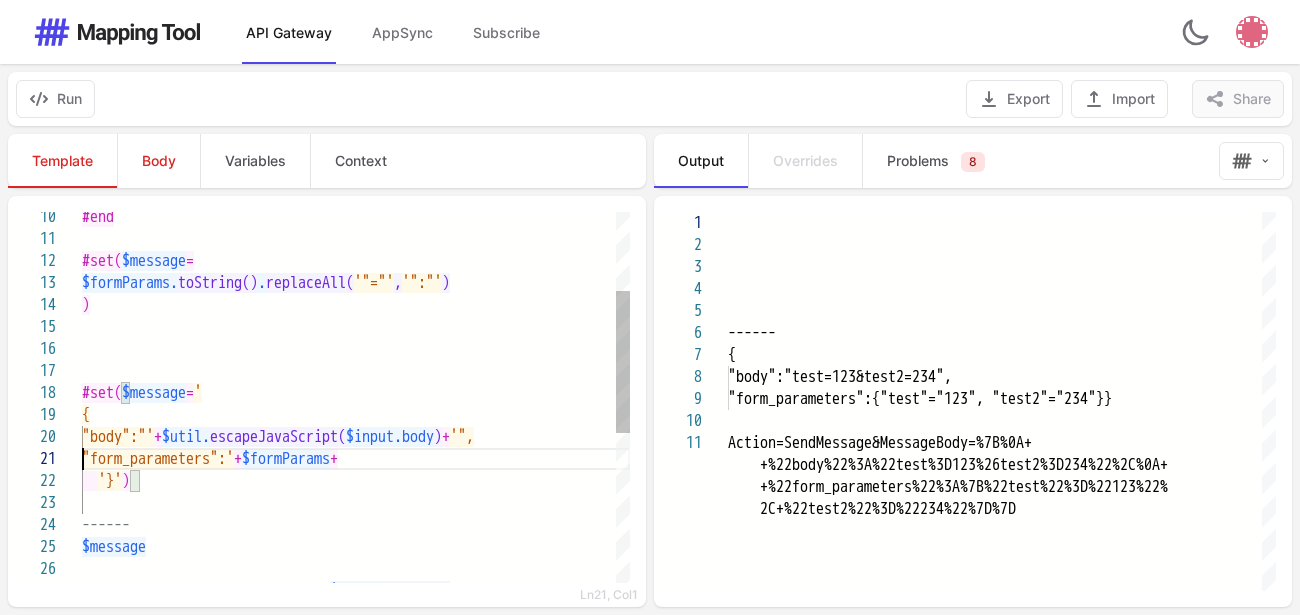 scroll, scrollTop: 153, scrollLeft: 0, axis: vertical 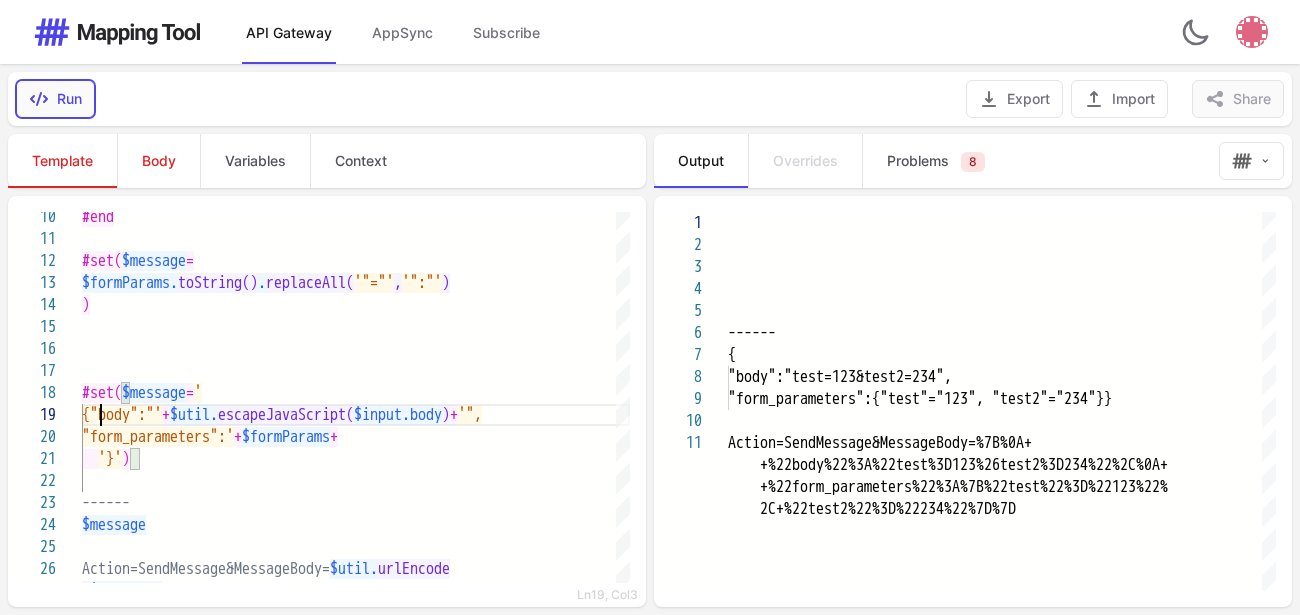 click on "Run" at bounding box center (55, 99) 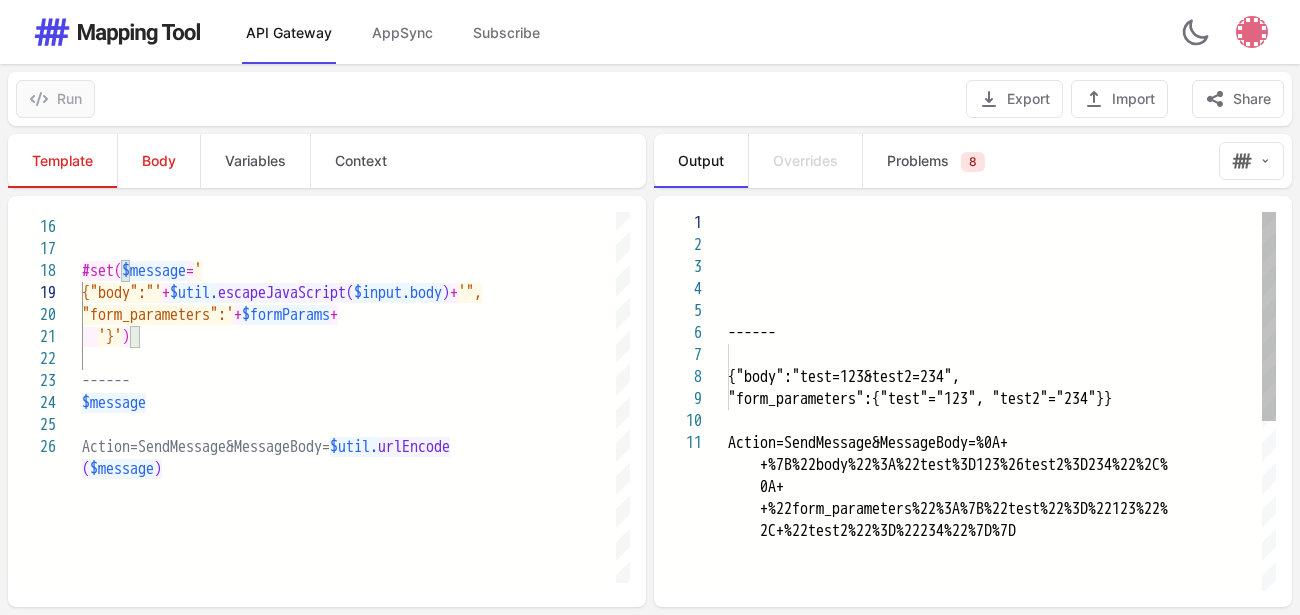 scroll, scrollTop: 0, scrollLeft: 0, axis: both 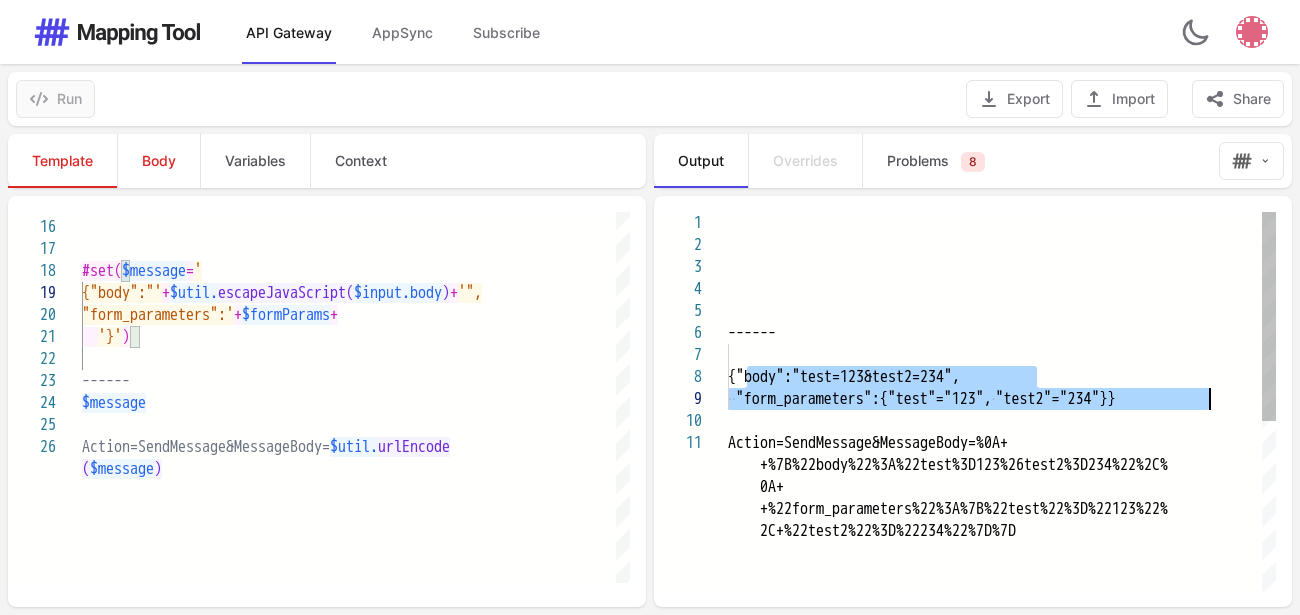 drag, startPoint x: 750, startPoint y: 377, endPoint x: 1205, endPoint y: 403, distance: 455.74225 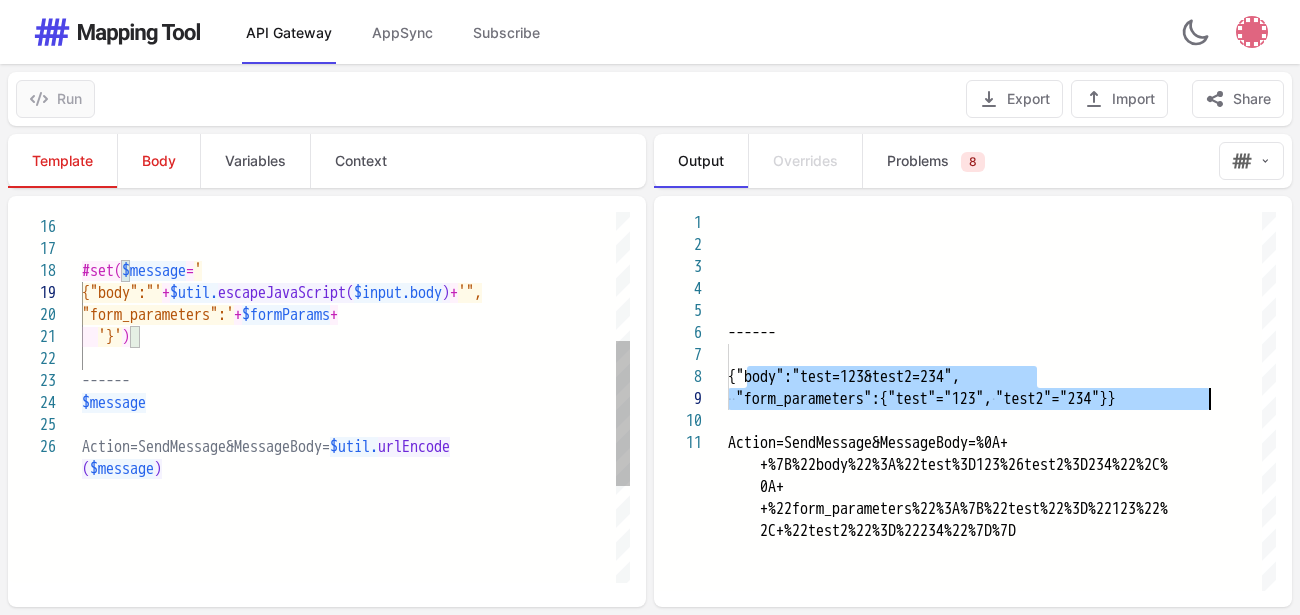 scroll, scrollTop: 131, scrollLeft: 19, axis: both 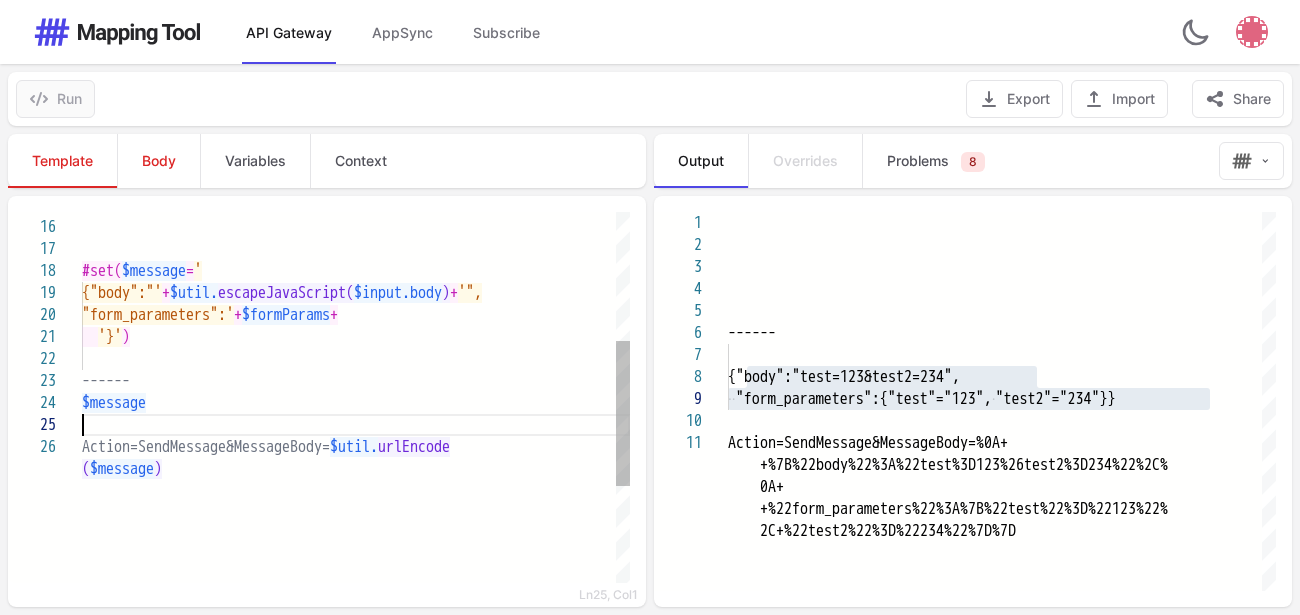 click at bounding box center (356, 425) 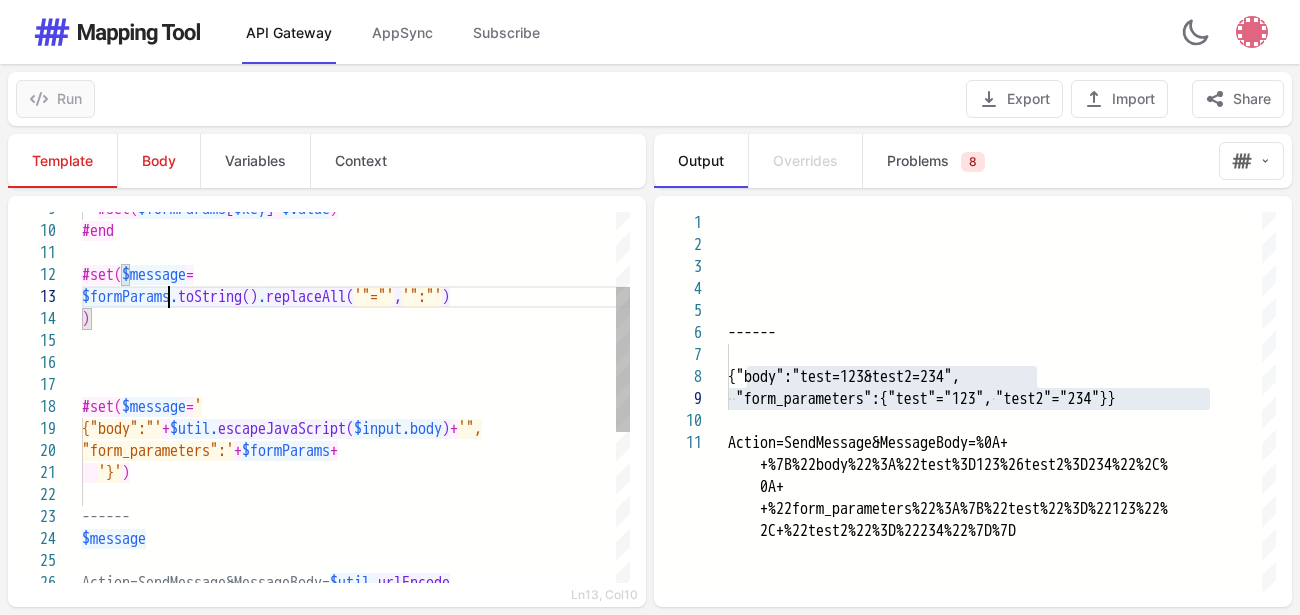 click on "$formParams." at bounding box center [130, 297] 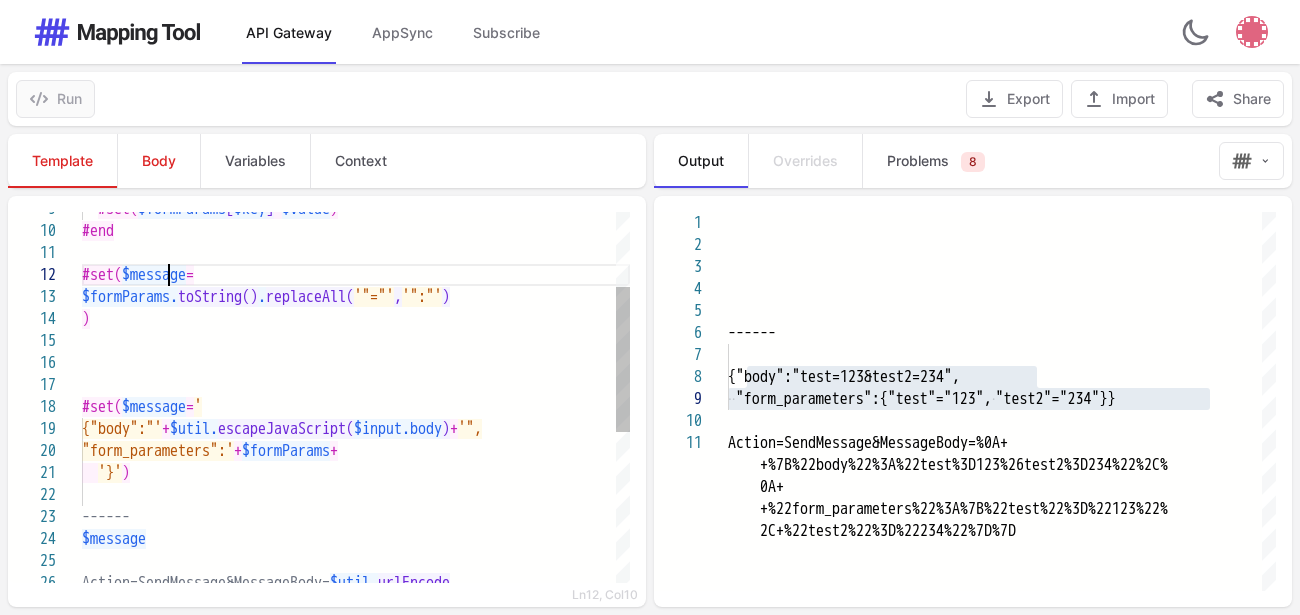 click on "$message" at bounding box center (154, 275) 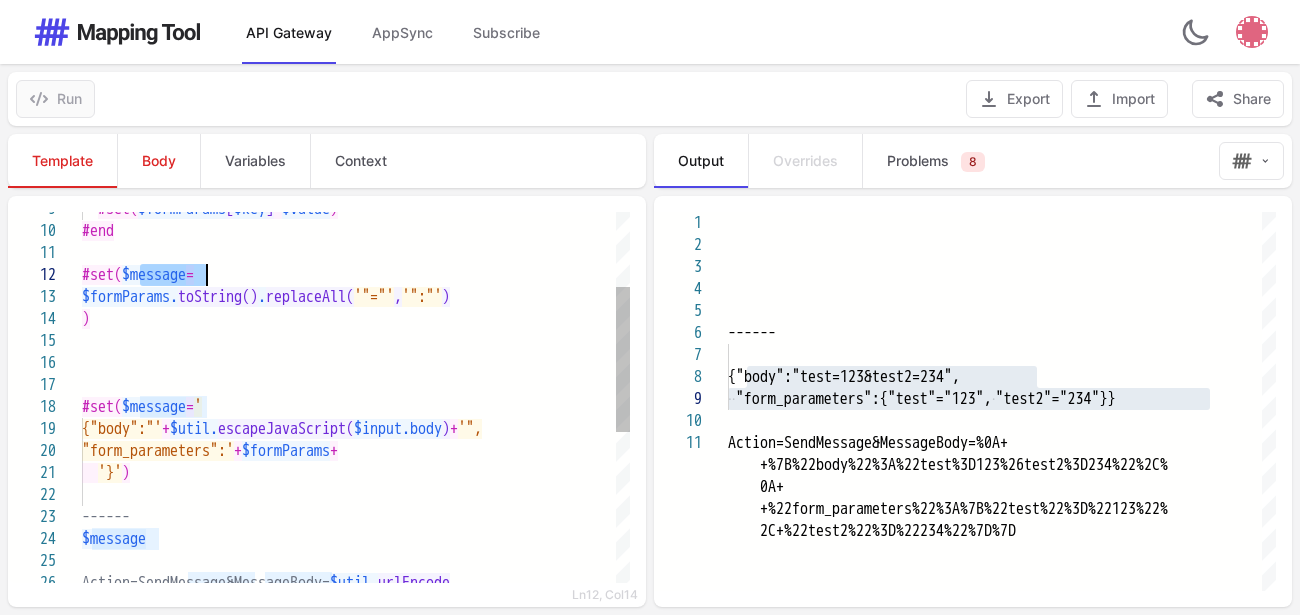 paste on "***" 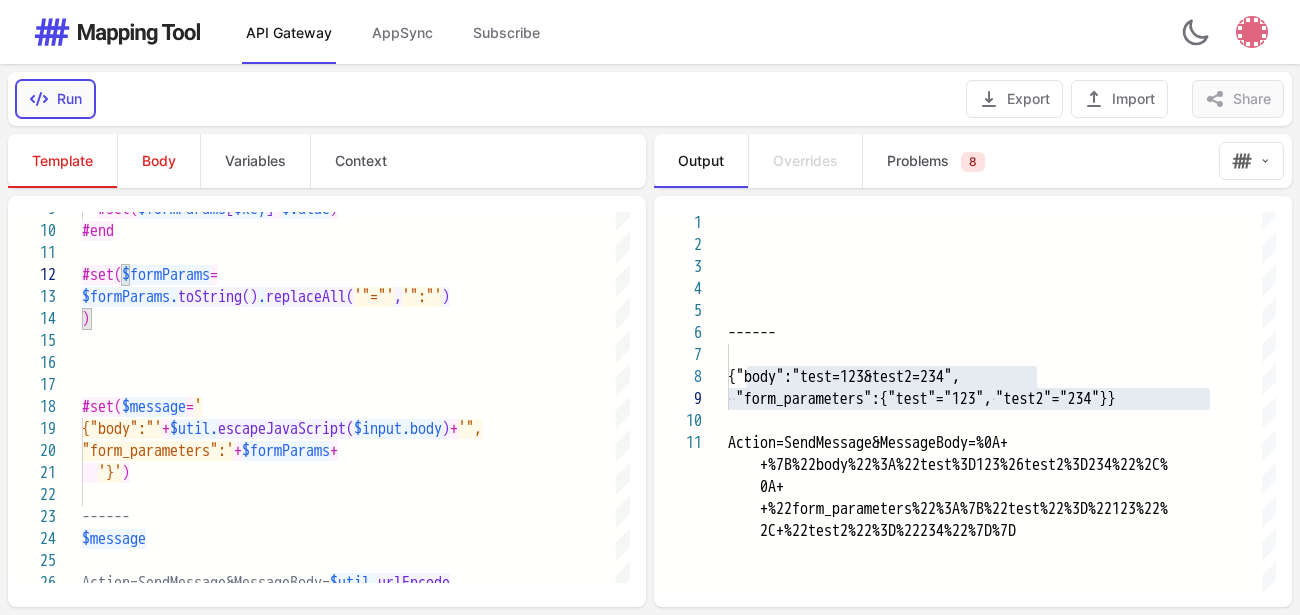 click on "Run" at bounding box center (55, 99) 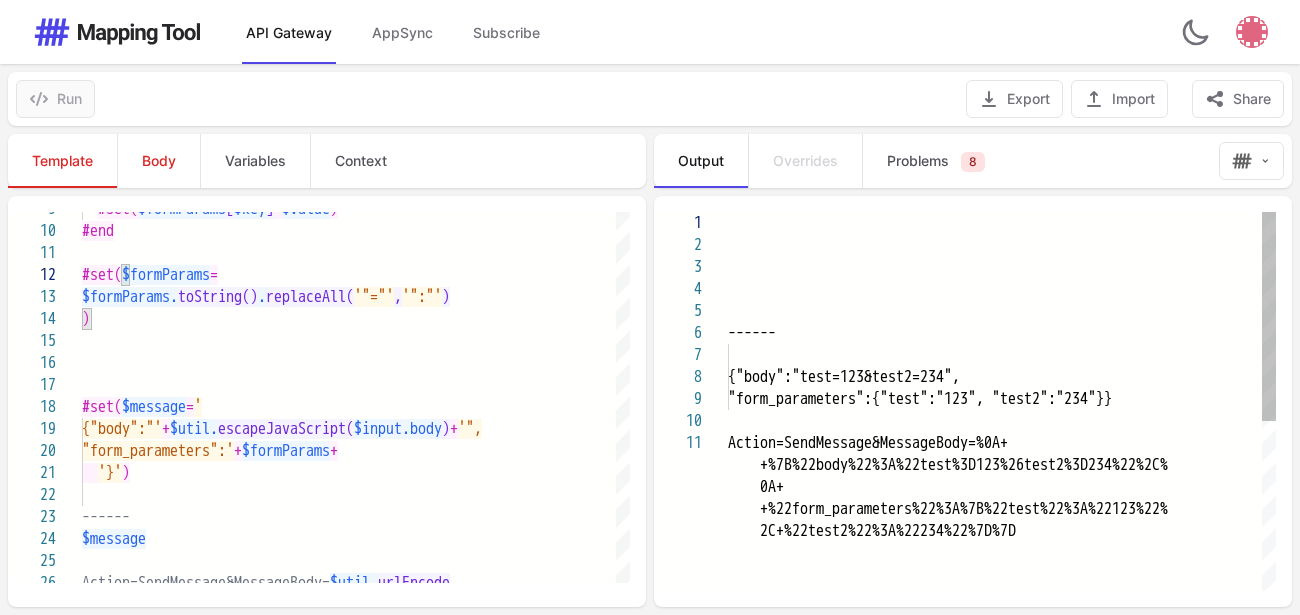 scroll, scrollTop: 0, scrollLeft: 0, axis: both 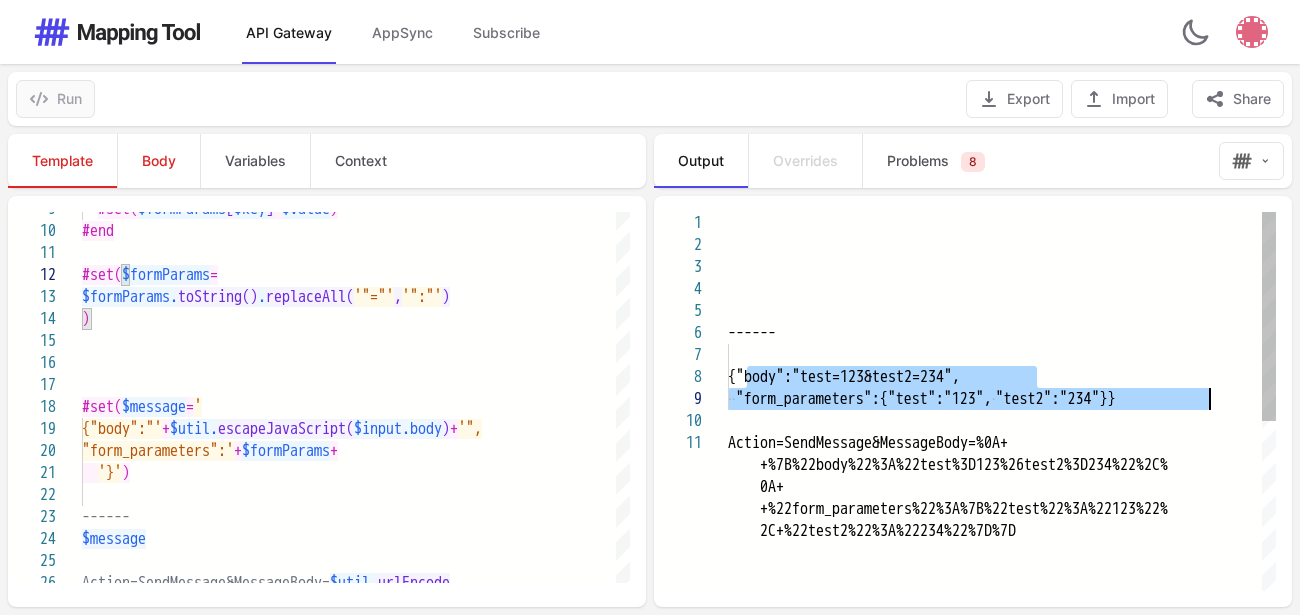 drag, startPoint x: 746, startPoint y: 372, endPoint x: 1209, endPoint y: 395, distance: 463.57092 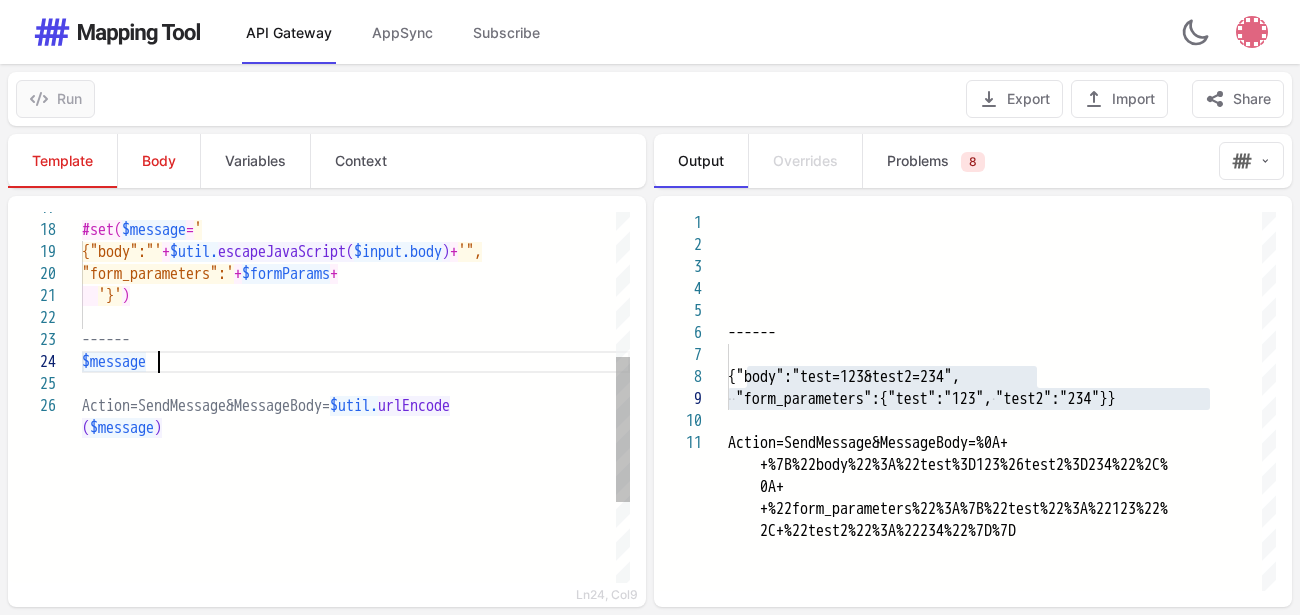 scroll, scrollTop: 131, scrollLeft: 154, axis: both 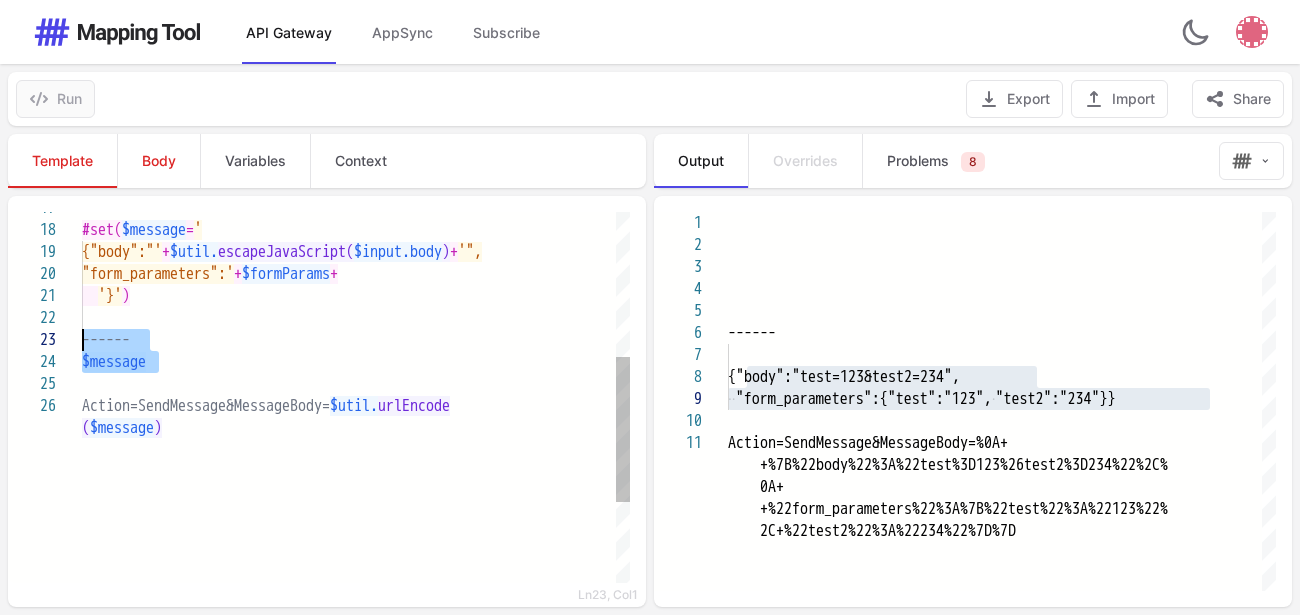 drag, startPoint x: 170, startPoint y: 366, endPoint x: 65, endPoint y: 350, distance: 106.21205 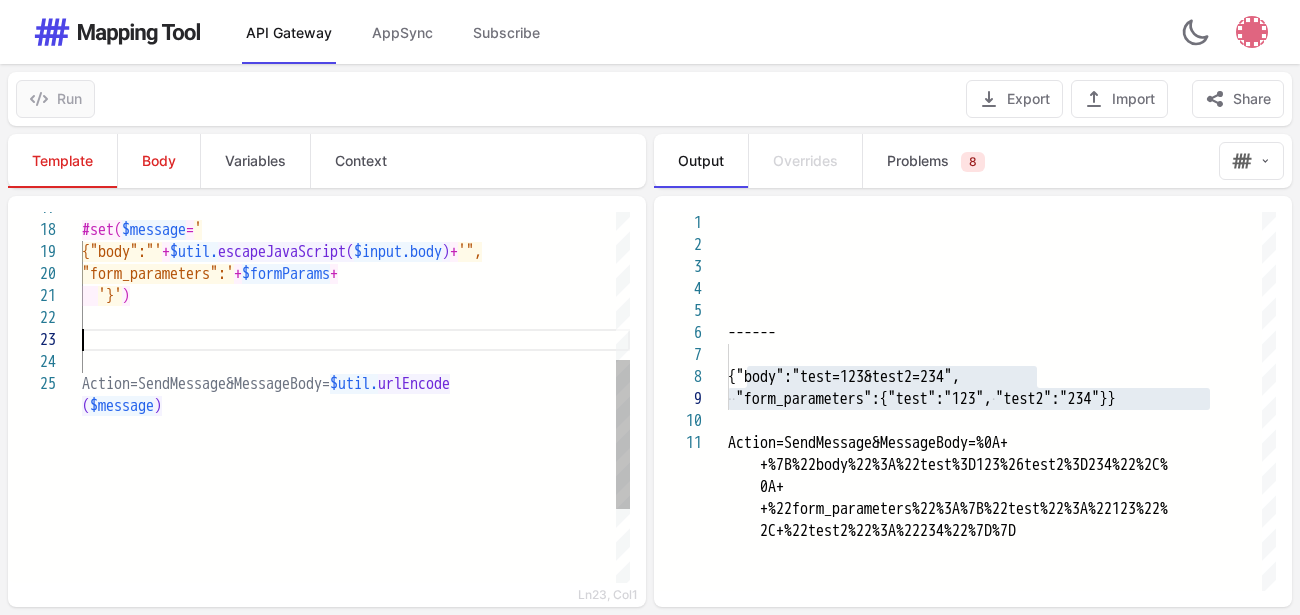 scroll, scrollTop: 109, scrollLeft: 154, axis: both 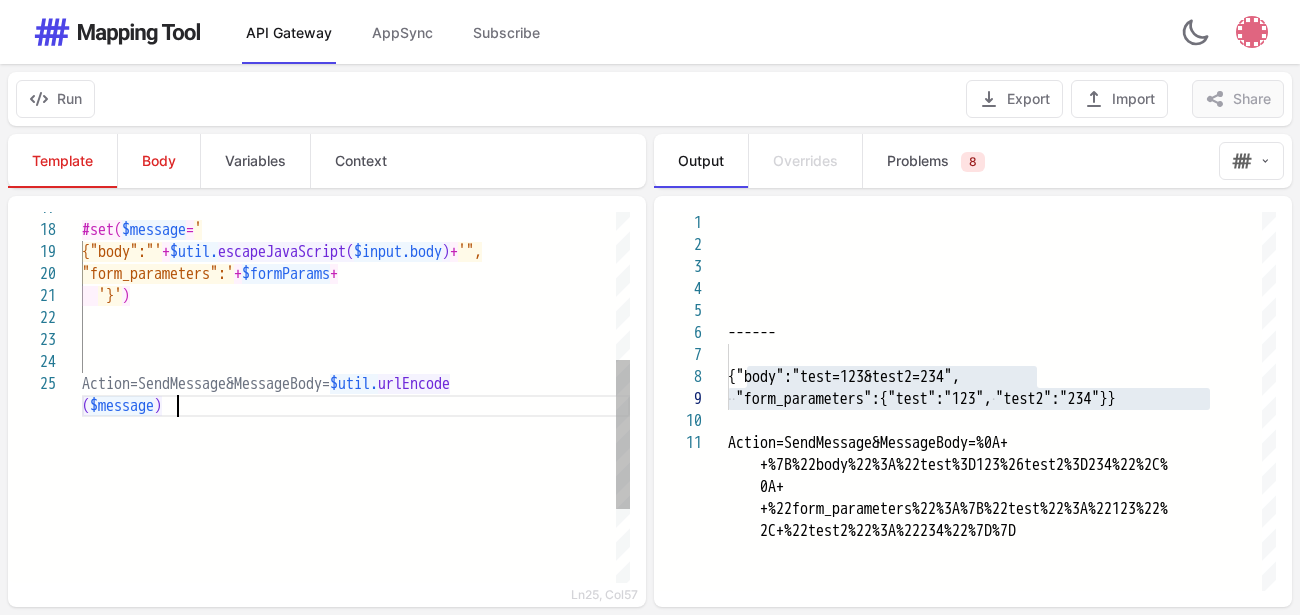 click on "( $message )" at bounding box center [356, 406] 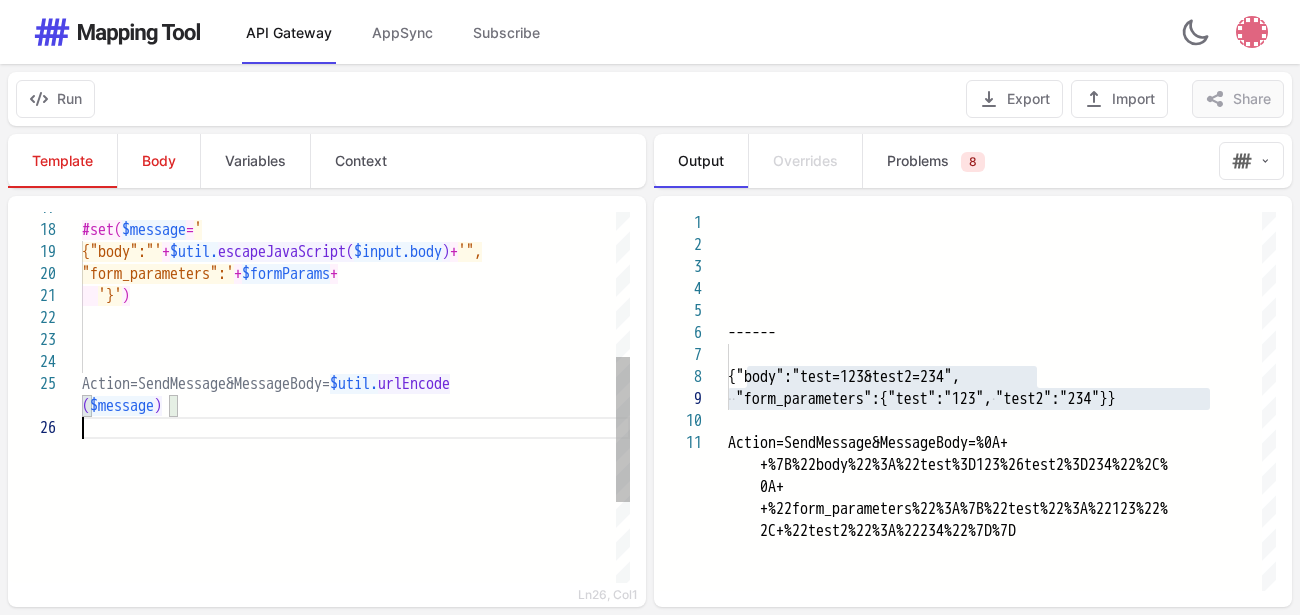 scroll, scrollTop: 133, scrollLeft: 0, axis: vertical 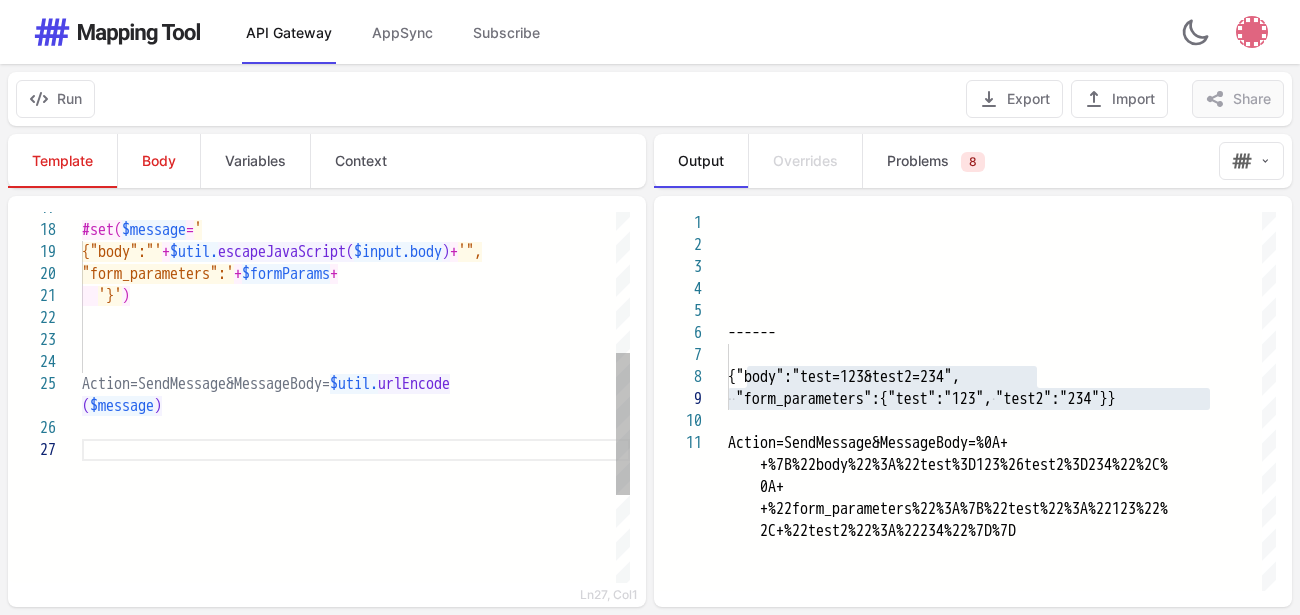 paste on "******
********" 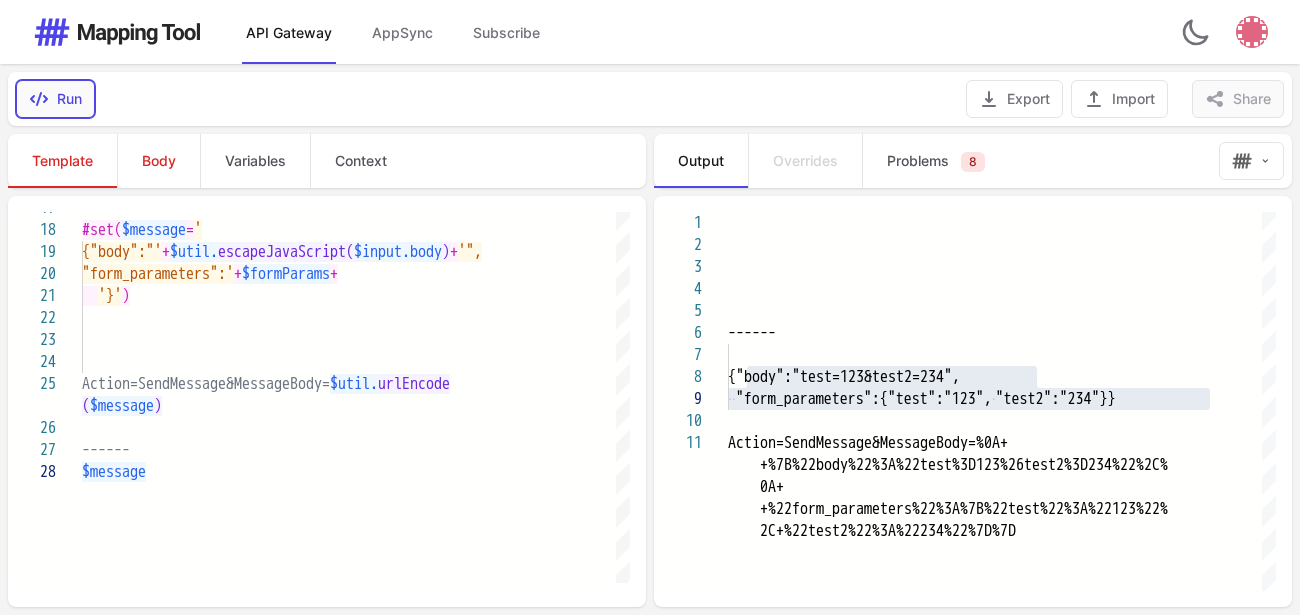 click on "Run" at bounding box center [55, 99] 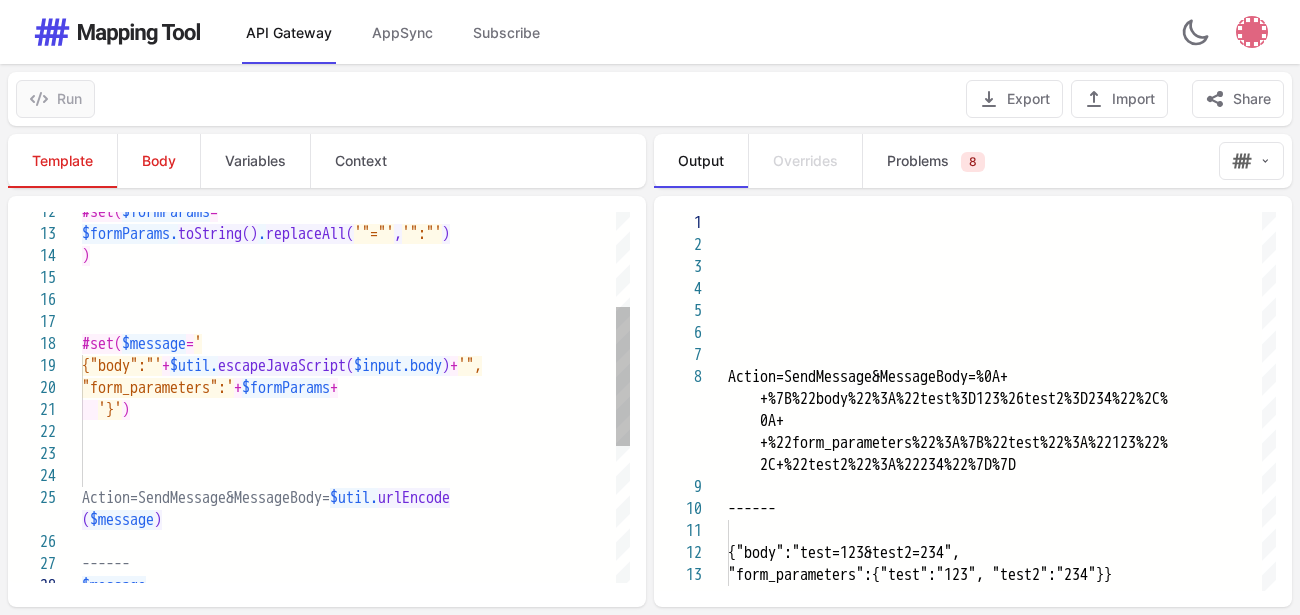 scroll, scrollTop: 133, scrollLeft: 76, axis: both 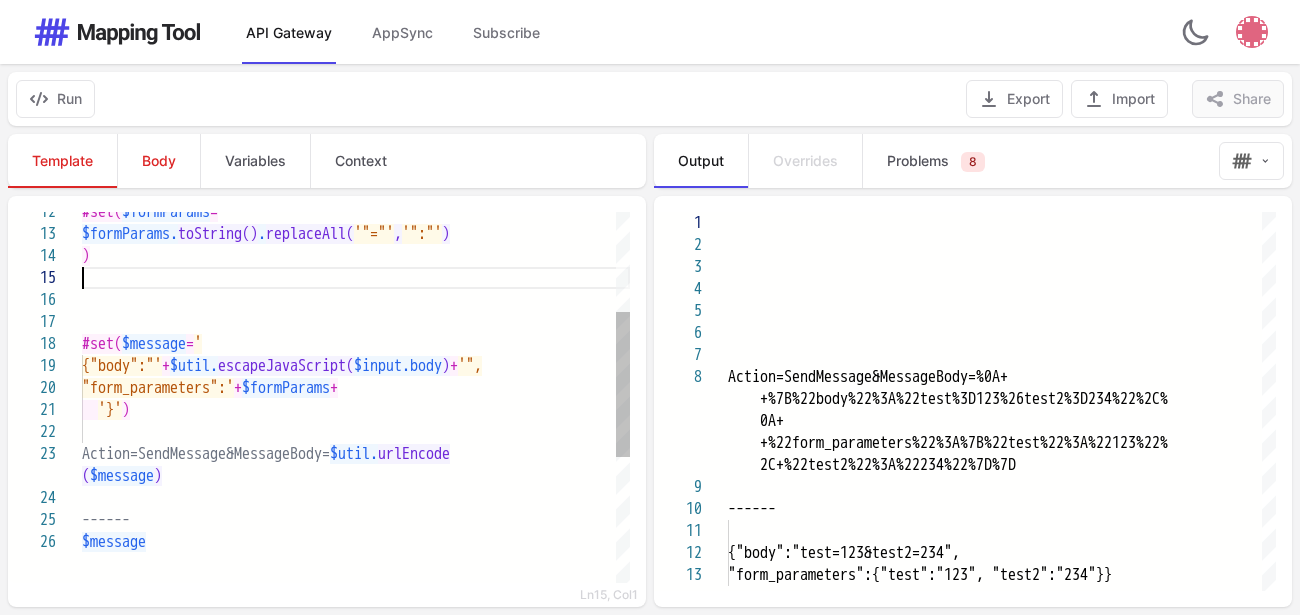 click at bounding box center [356, 278] 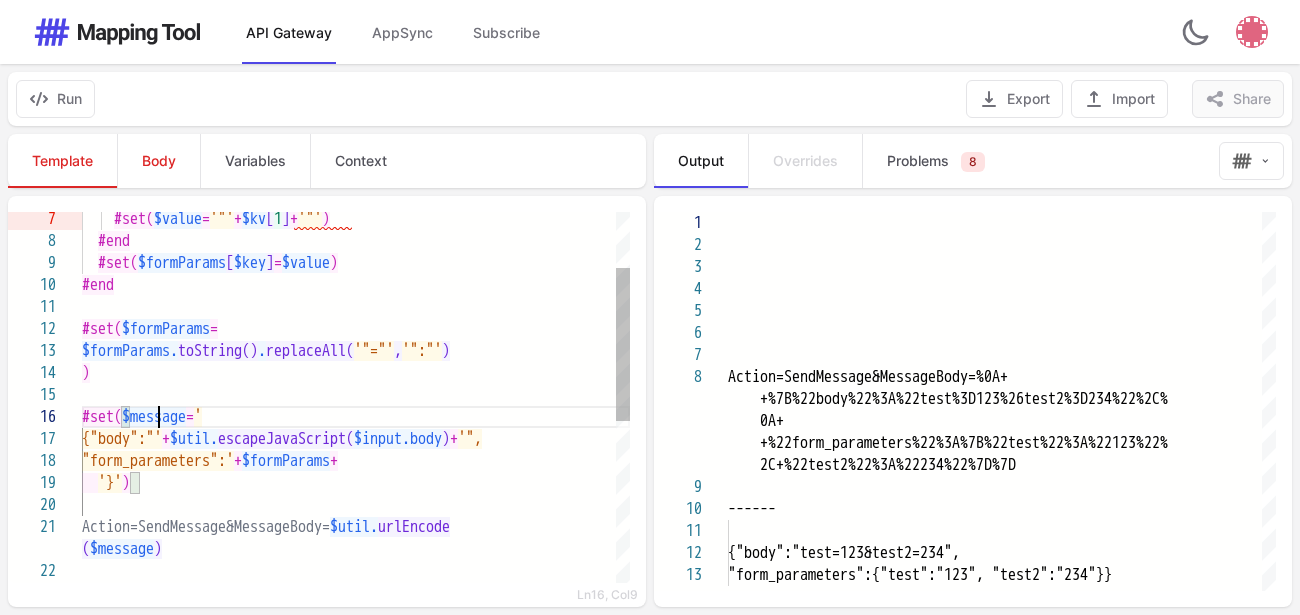 click on "$message" at bounding box center [154, 417] 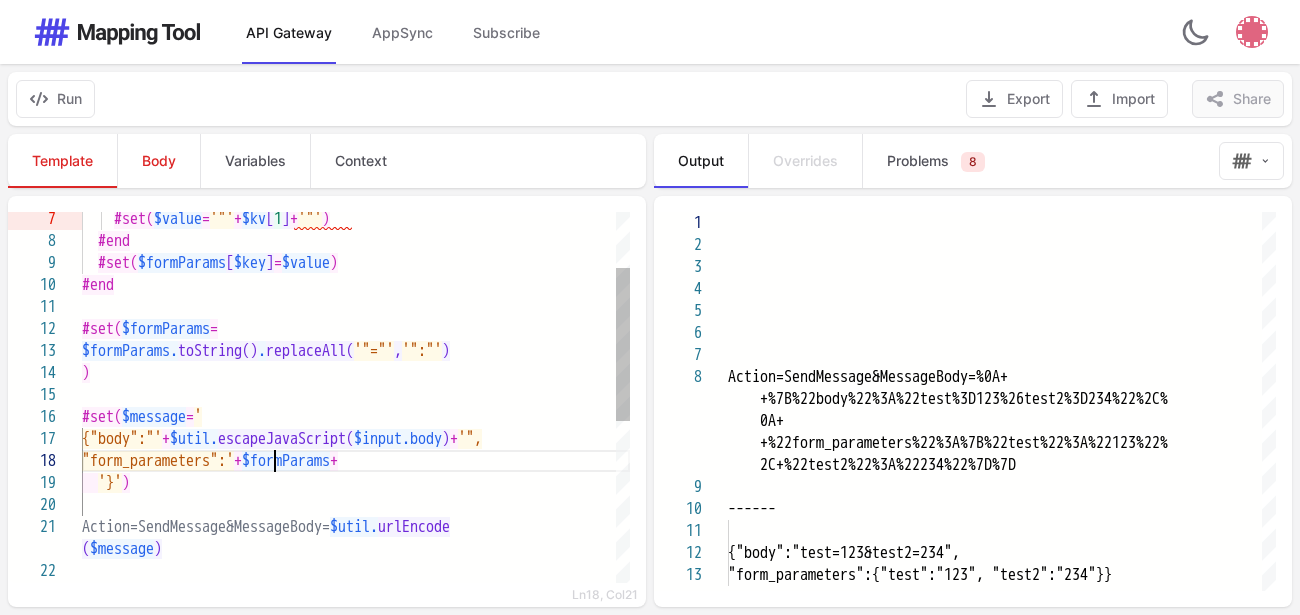 click on ""form_parameters":'" at bounding box center (158, 461) 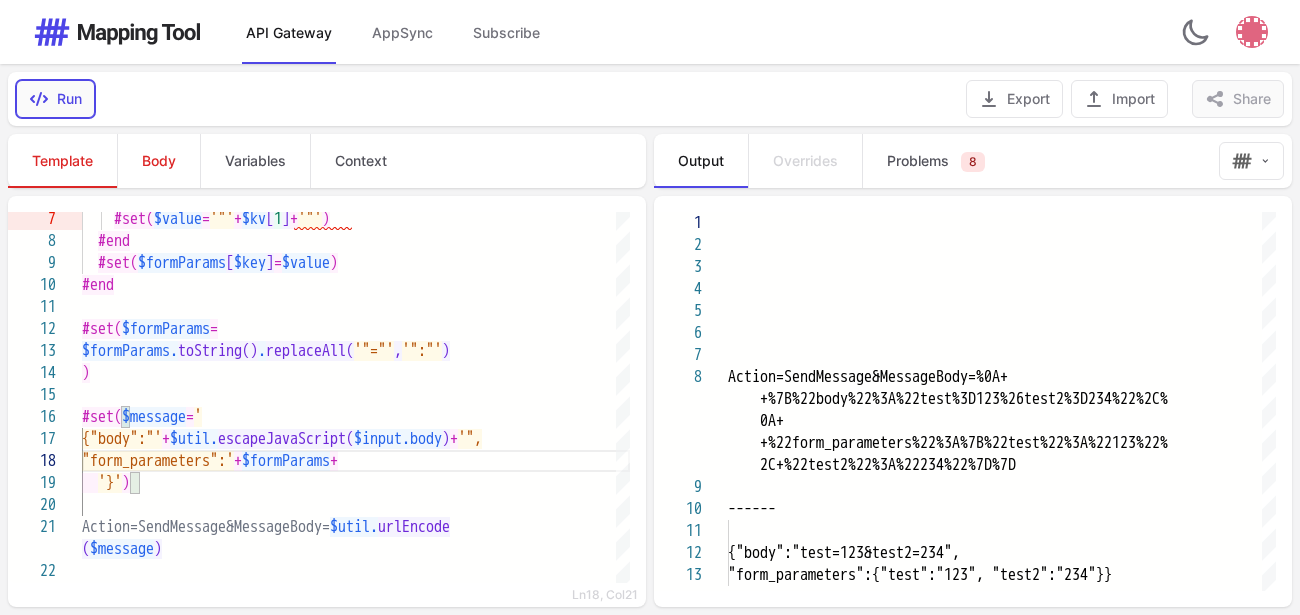 click on "Run" at bounding box center [55, 99] 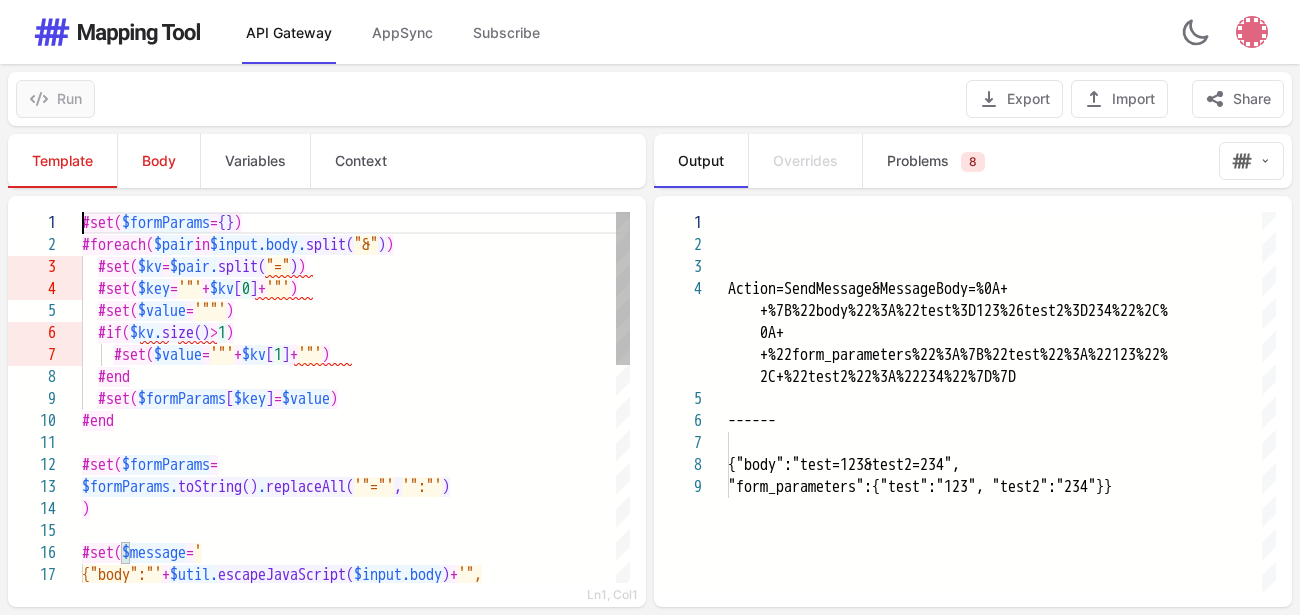 scroll, scrollTop: 131, scrollLeft: 192, axis: both 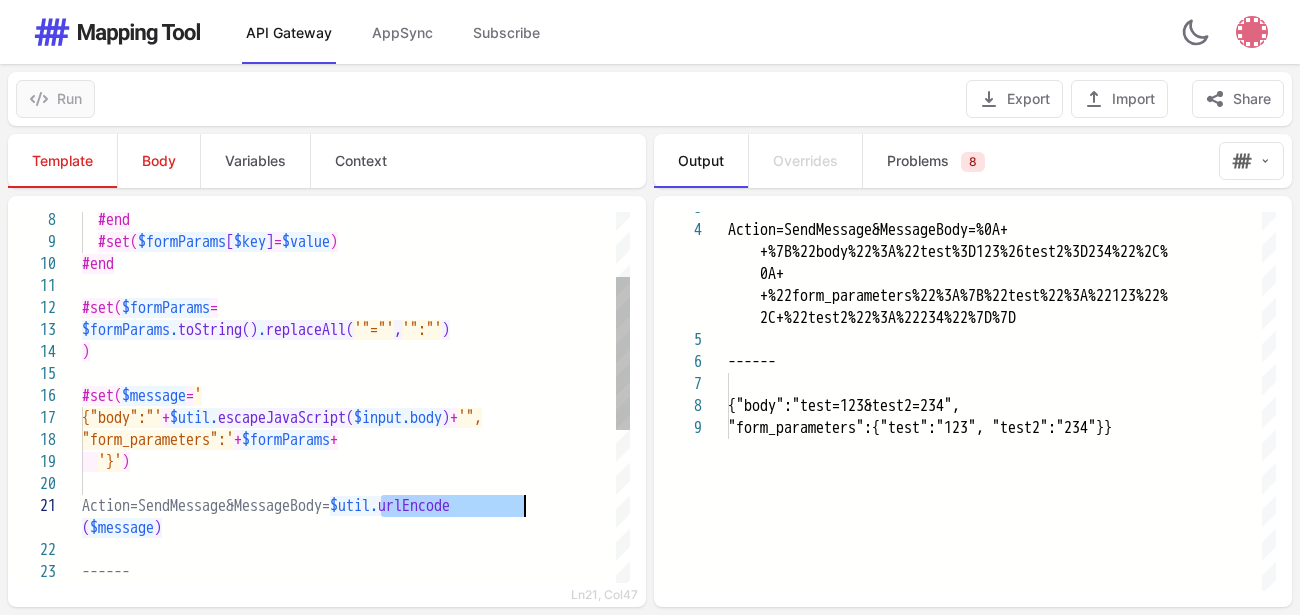 drag, startPoint x: 382, startPoint y: 506, endPoint x: 521, endPoint y: 508, distance: 139.01439 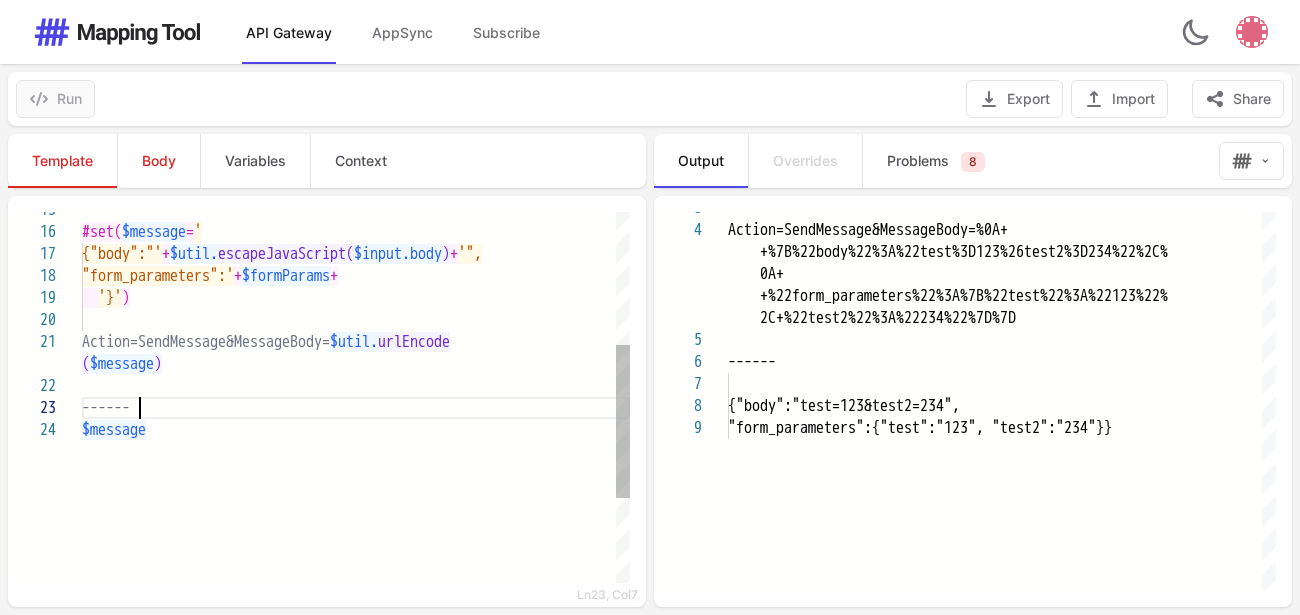 click on "------" at bounding box center [356, 408] 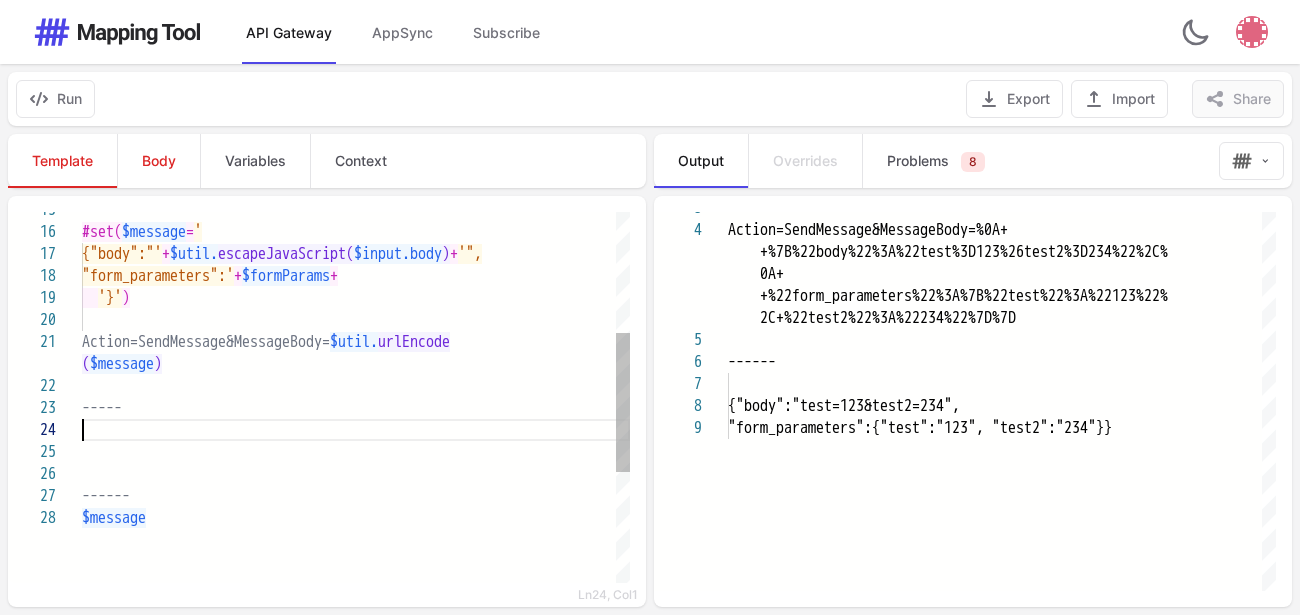 scroll, scrollTop: 89, scrollLeft: 0, axis: vertical 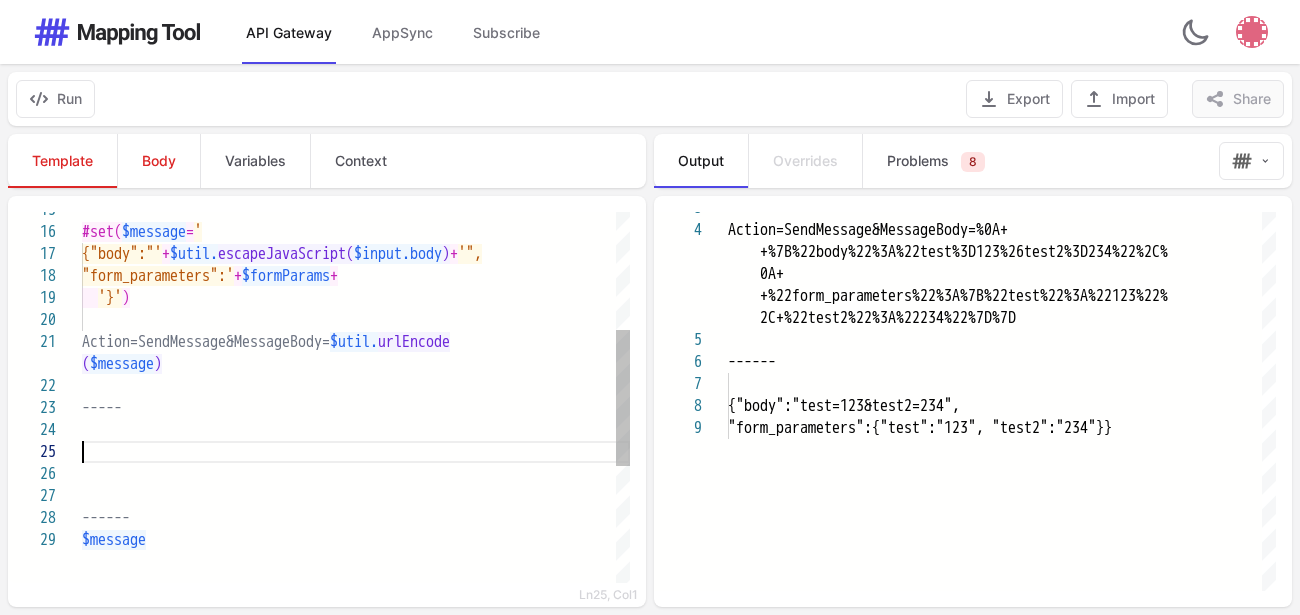 paste on "**********" 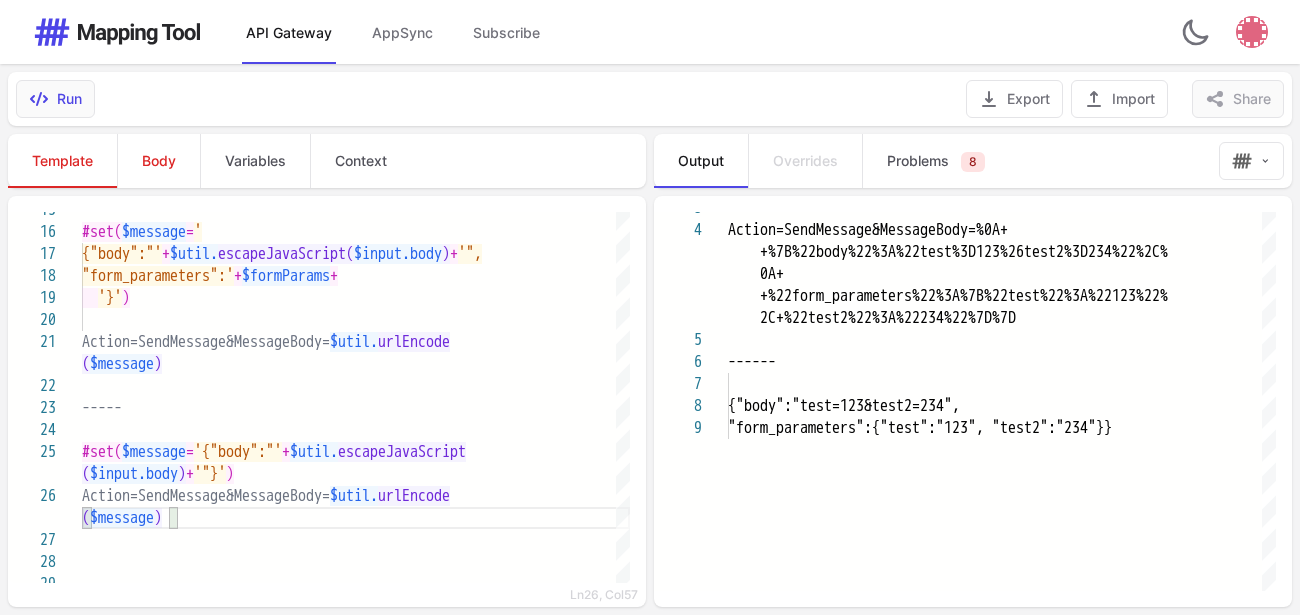 type on "**********" 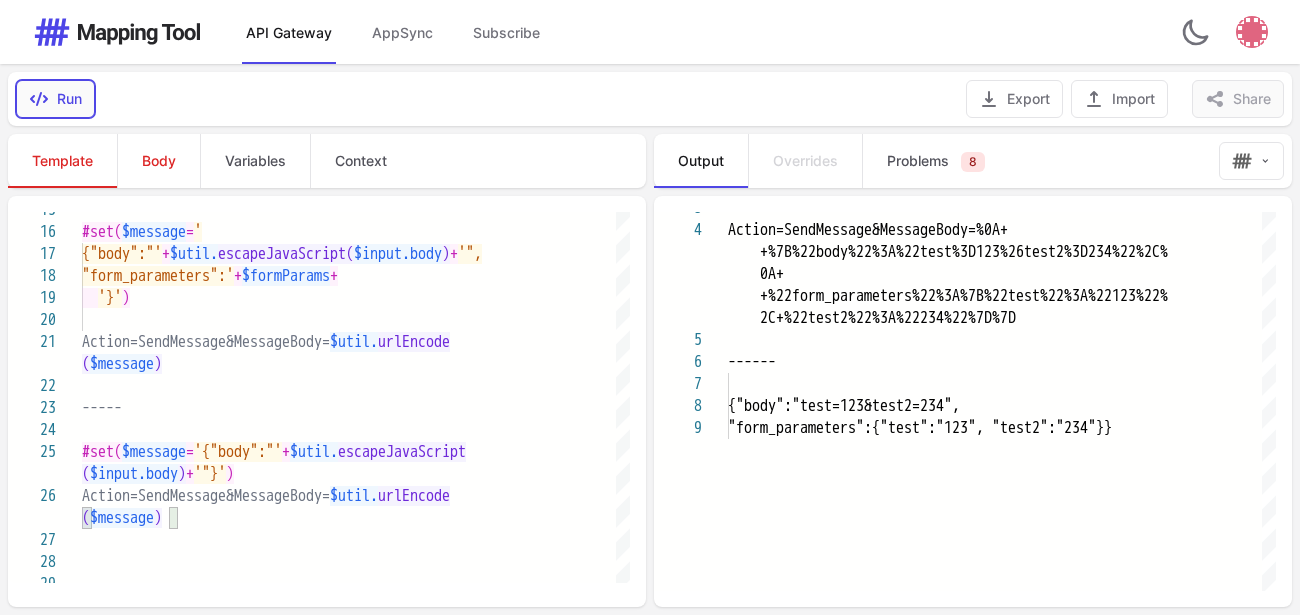 click on "Run" at bounding box center [55, 99] 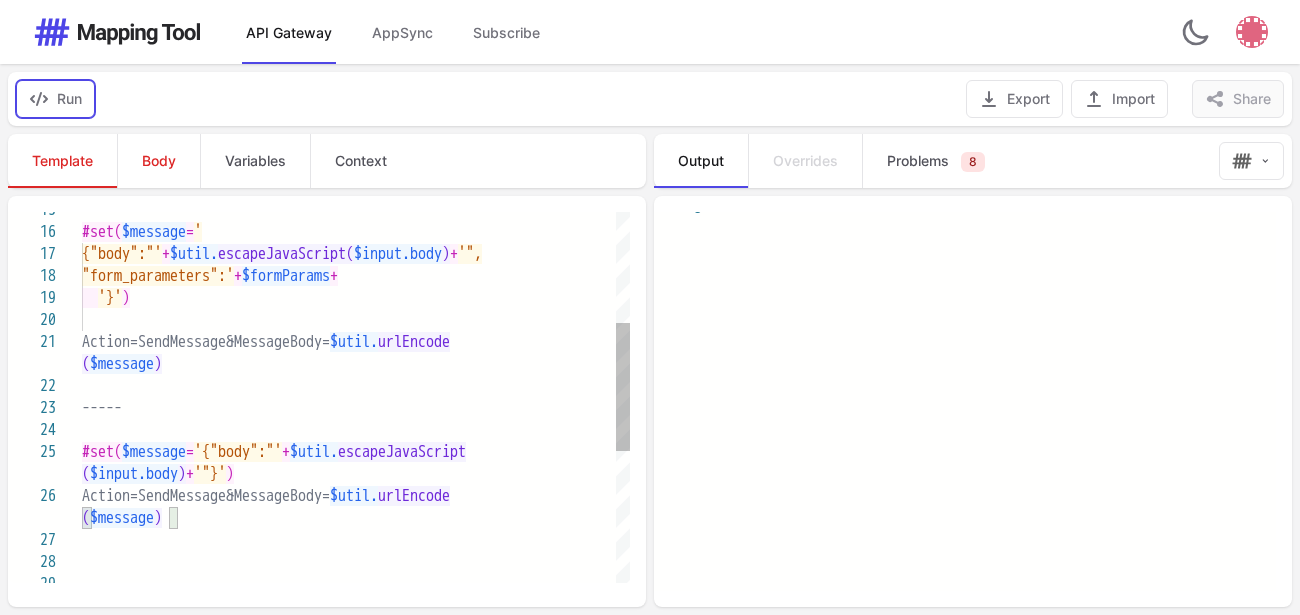 type on "**********" 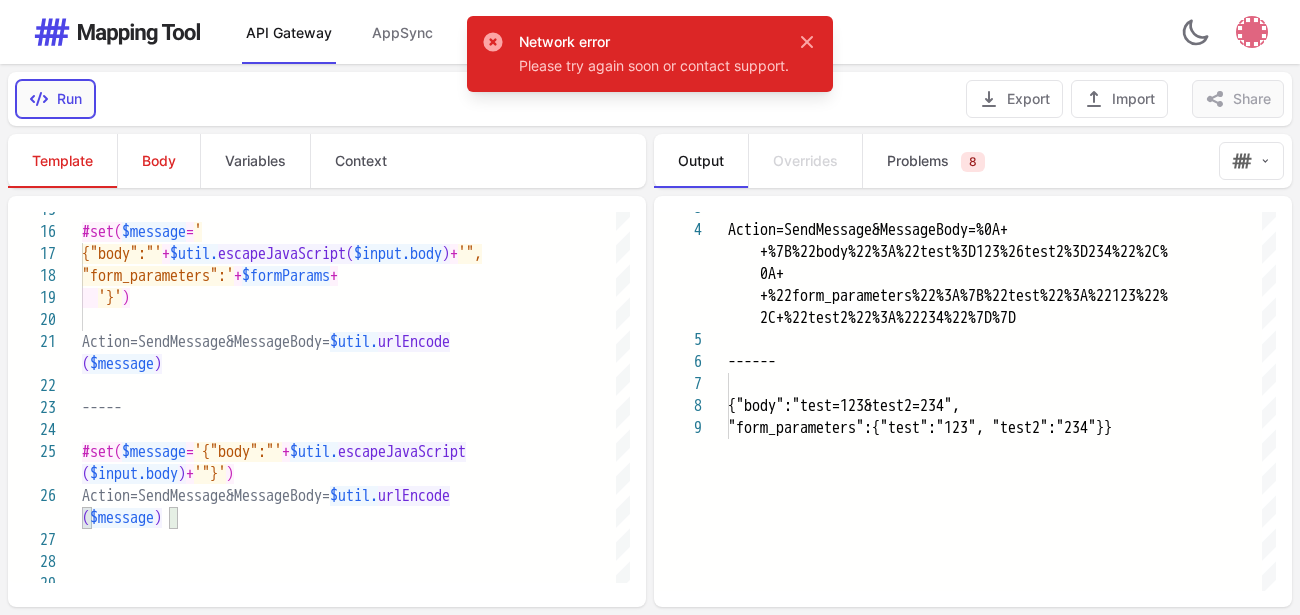click on "Run" at bounding box center [55, 99] 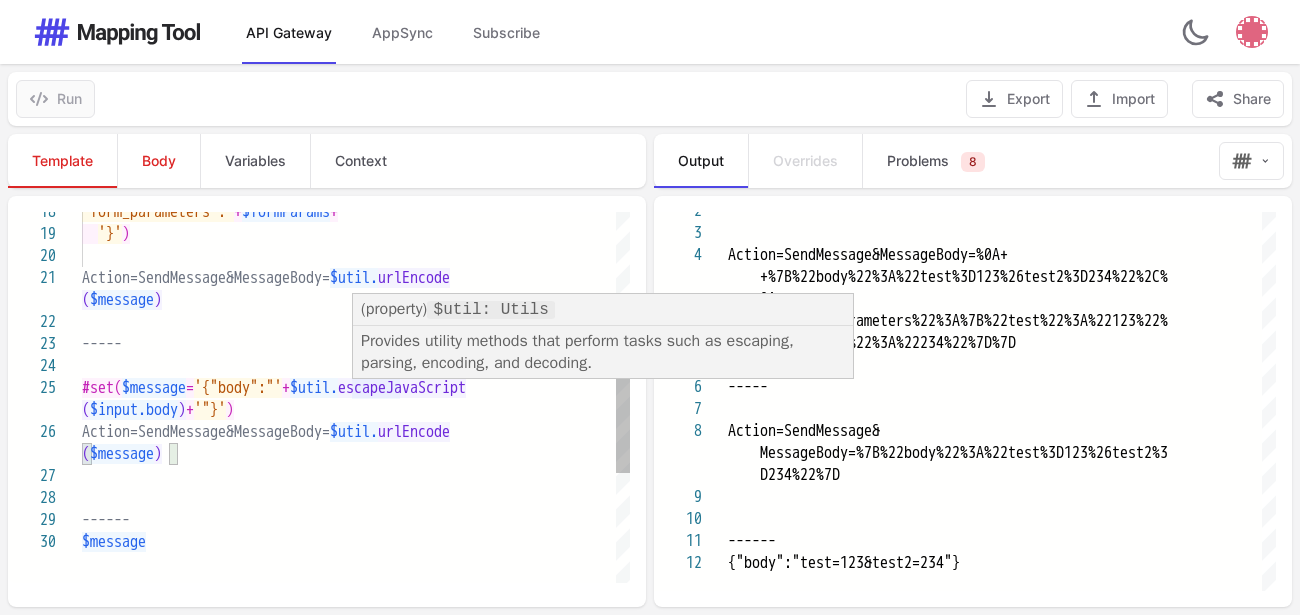 scroll, scrollTop: 89, scrollLeft: 538, axis: both 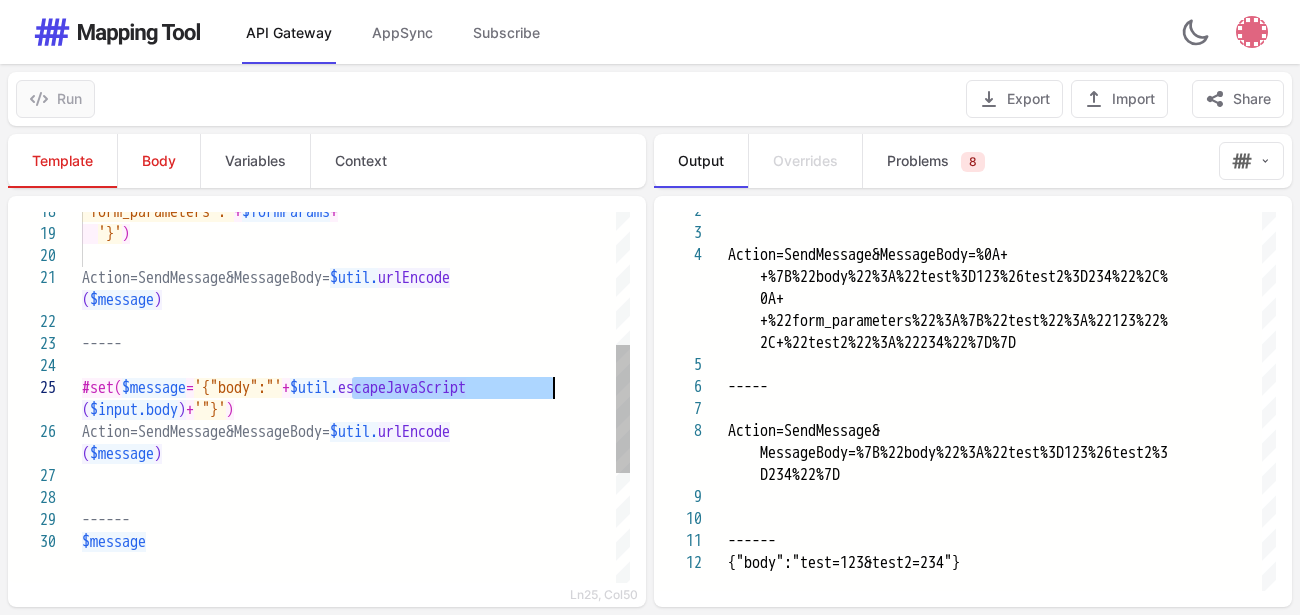 drag, startPoint x: 355, startPoint y: 387, endPoint x: 558, endPoint y: 392, distance: 203.06157 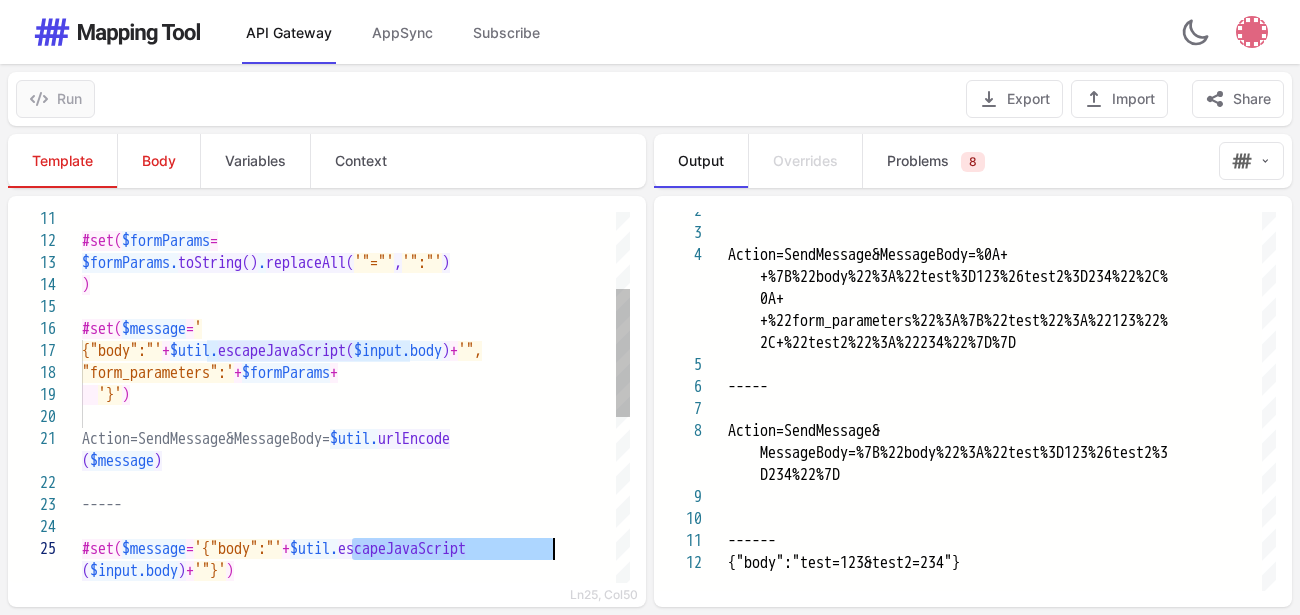 scroll, scrollTop: 89, scrollLeft: 500, axis: both 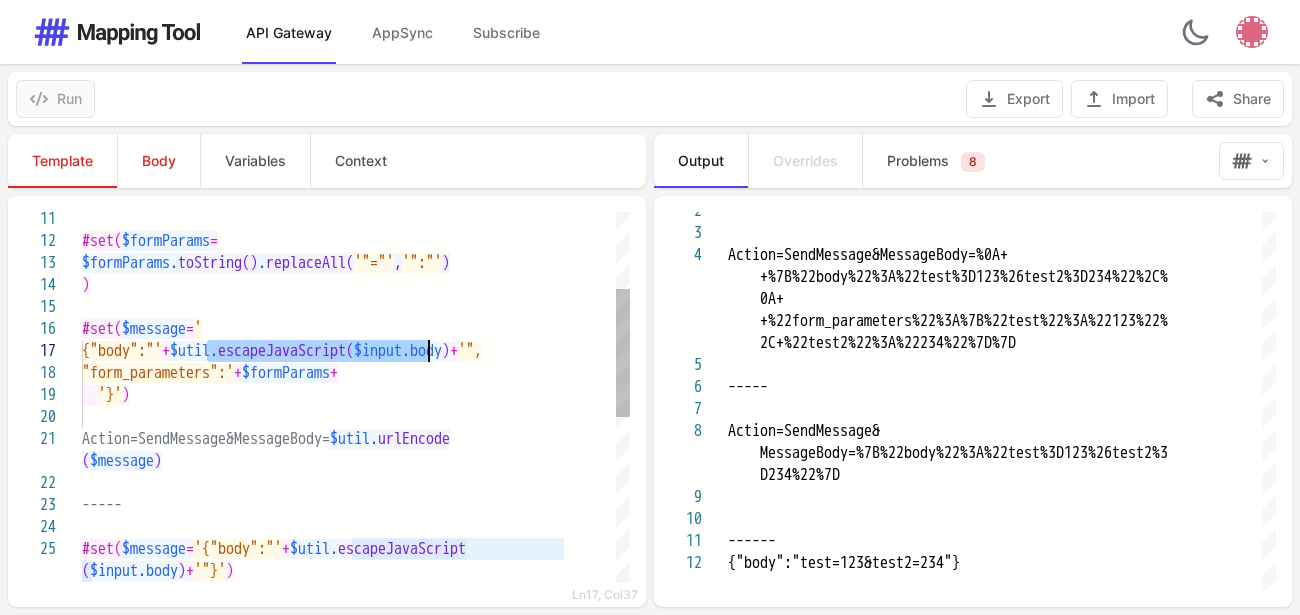 drag, startPoint x: 205, startPoint y: 347, endPoint x: 424, endPoint y: 360, distance: 219.3855 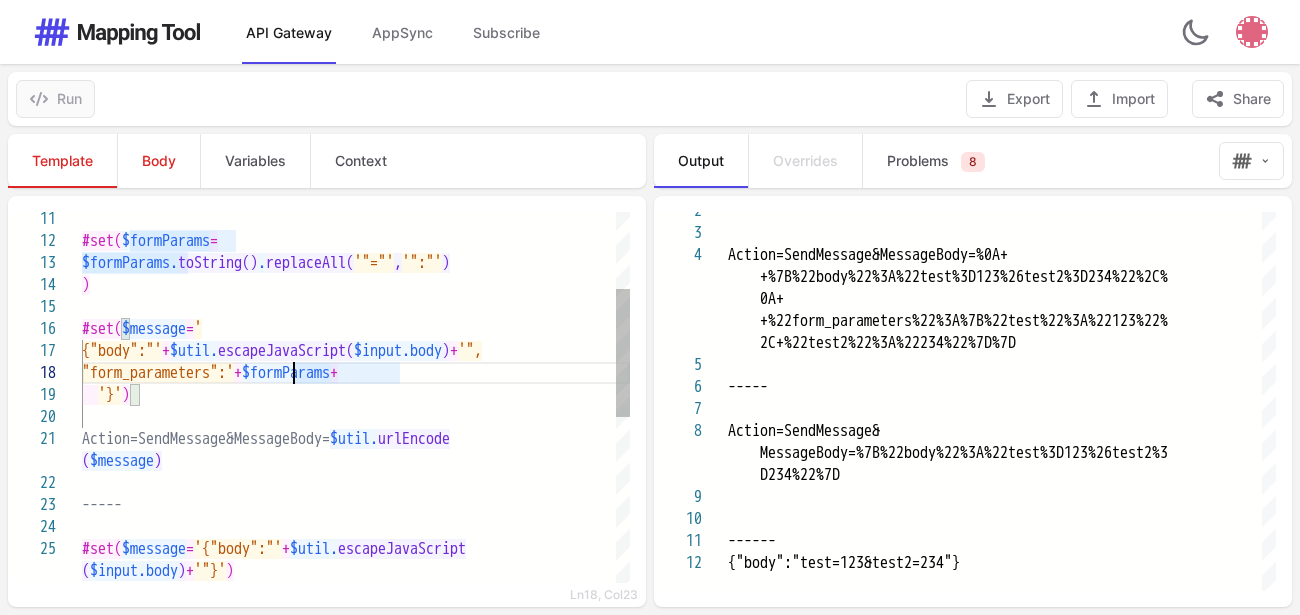 paste on "**********" 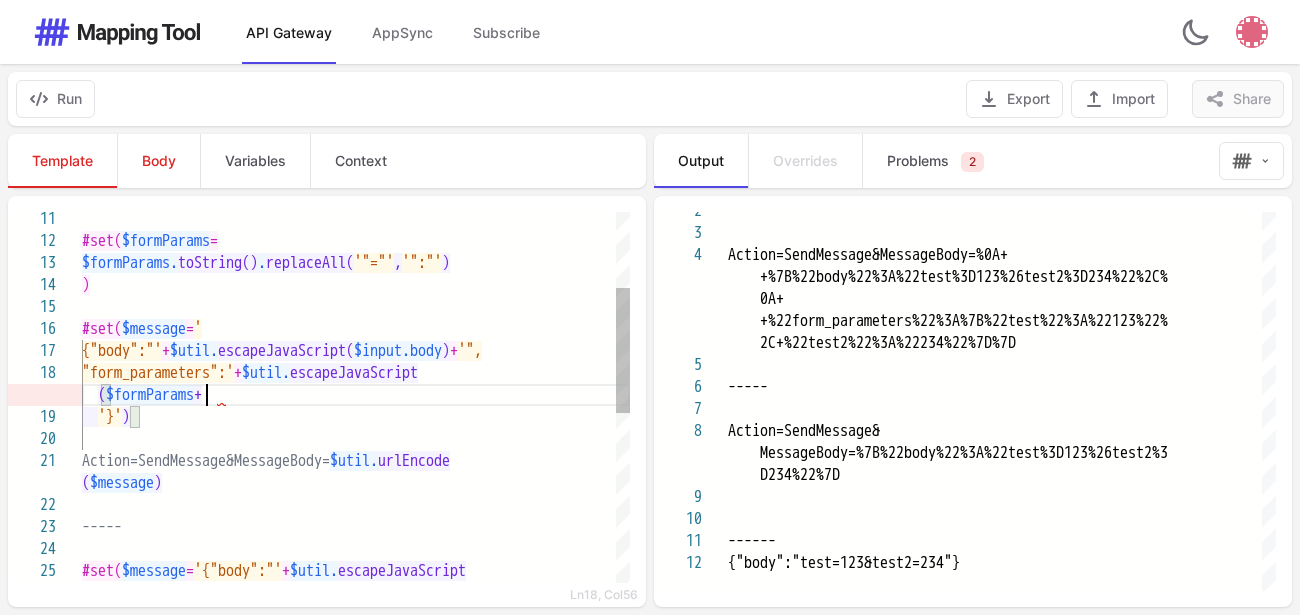 click on "$formParams" at bounding box center (150, 395) 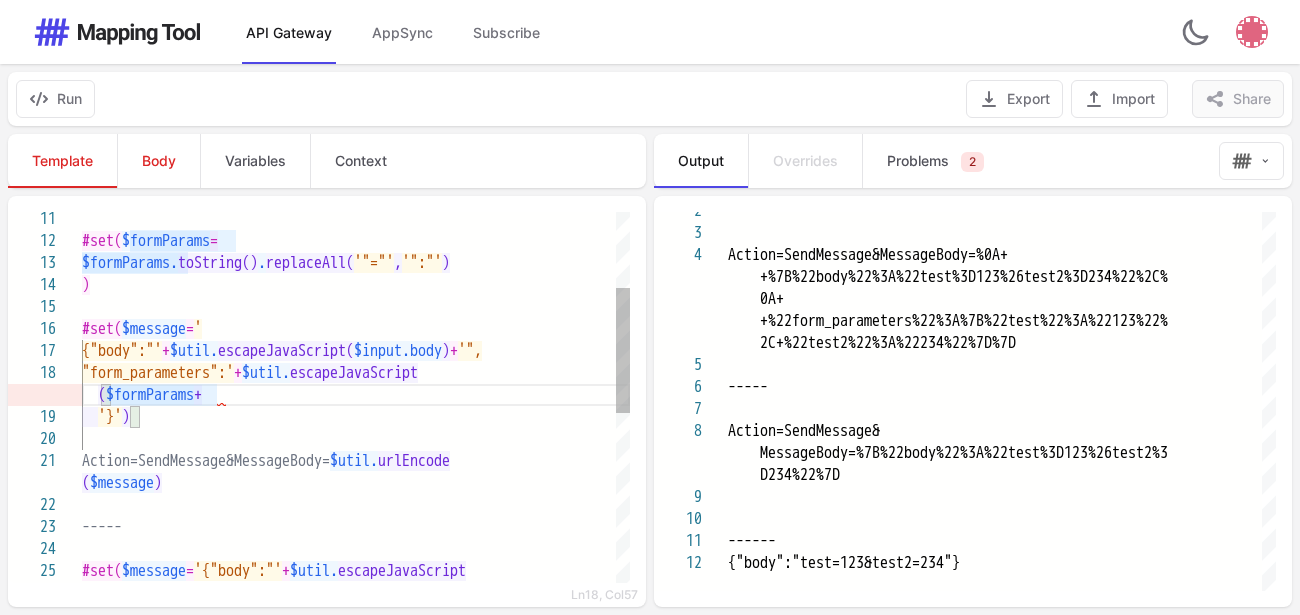 scroll, scrollTop: 155, scrollLeft: 549, axis: both 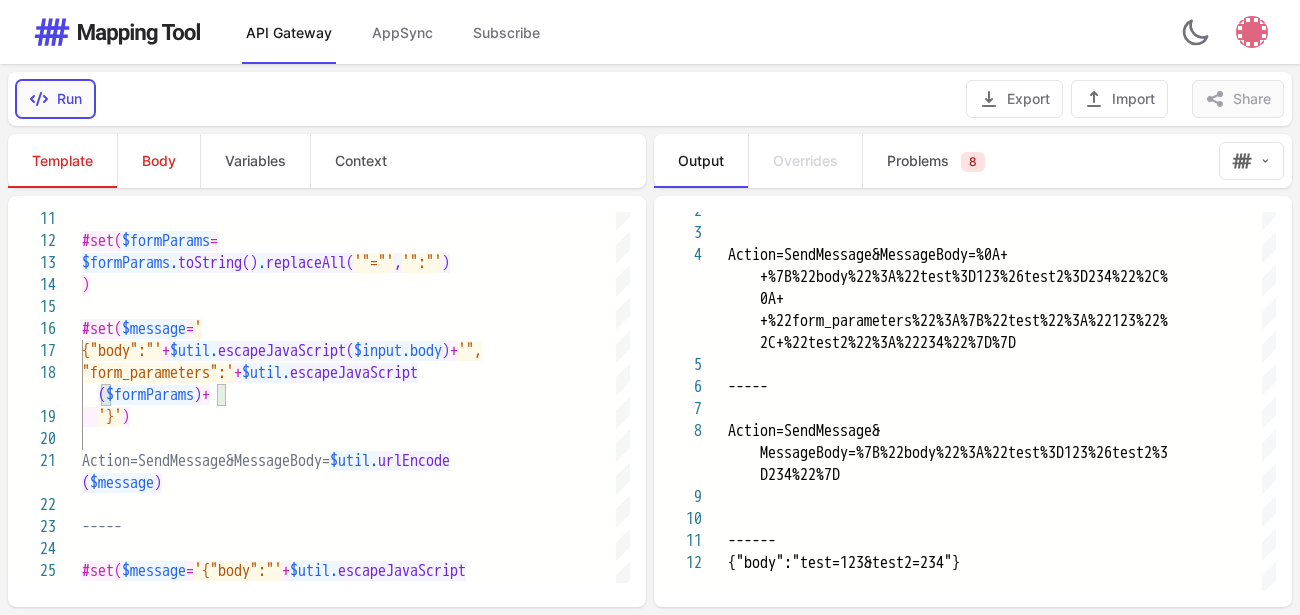 click on "Run" at bounding box center [55, 99] 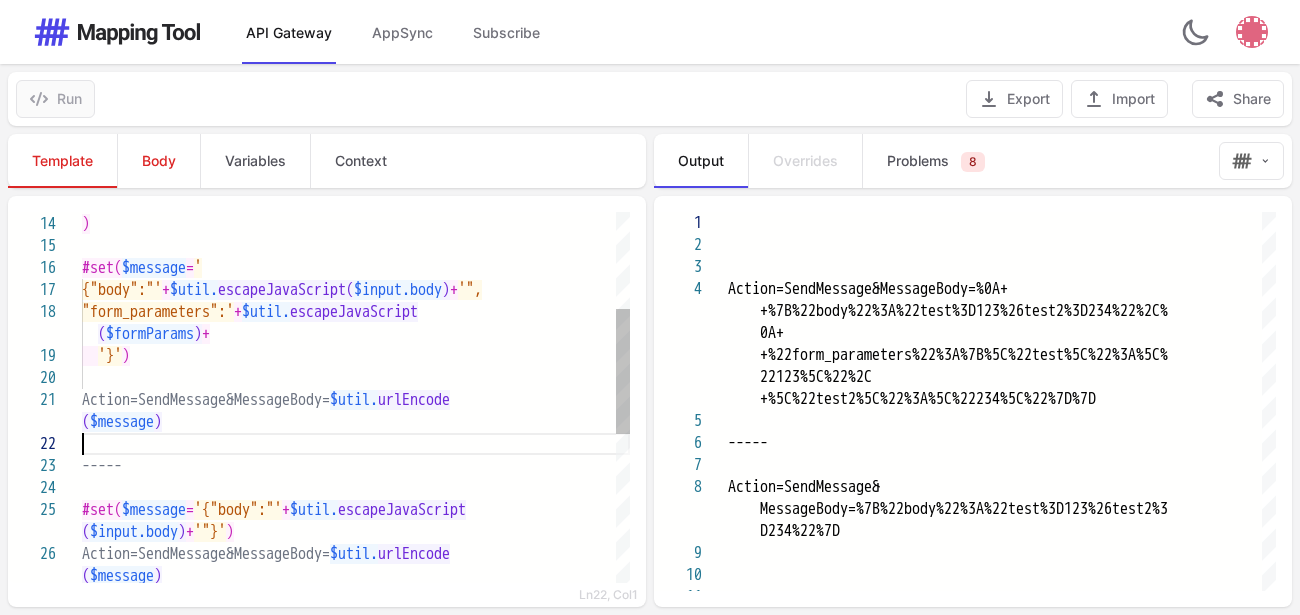 click at bounding box center (356, 444) 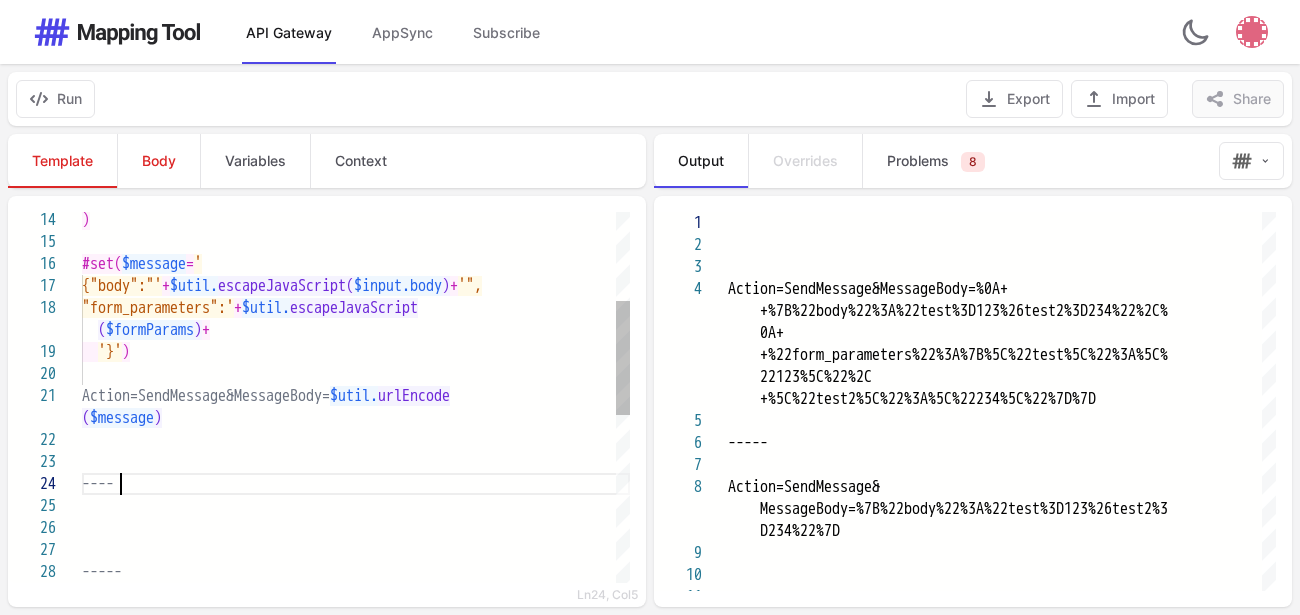 scroll, scrollTop: 107, scrollLeft: 37, axis: both 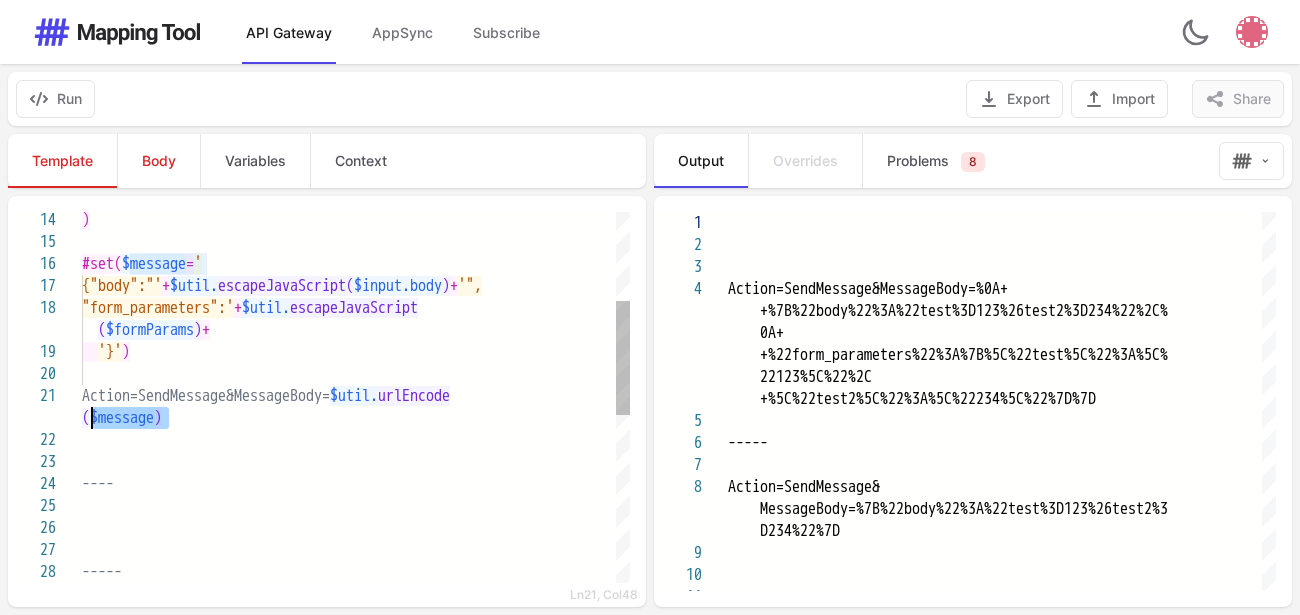 drag, startPoint x: 169, startPoint y: 418, endPoint x: 95, endPoint y: 416, distance: 74.02702 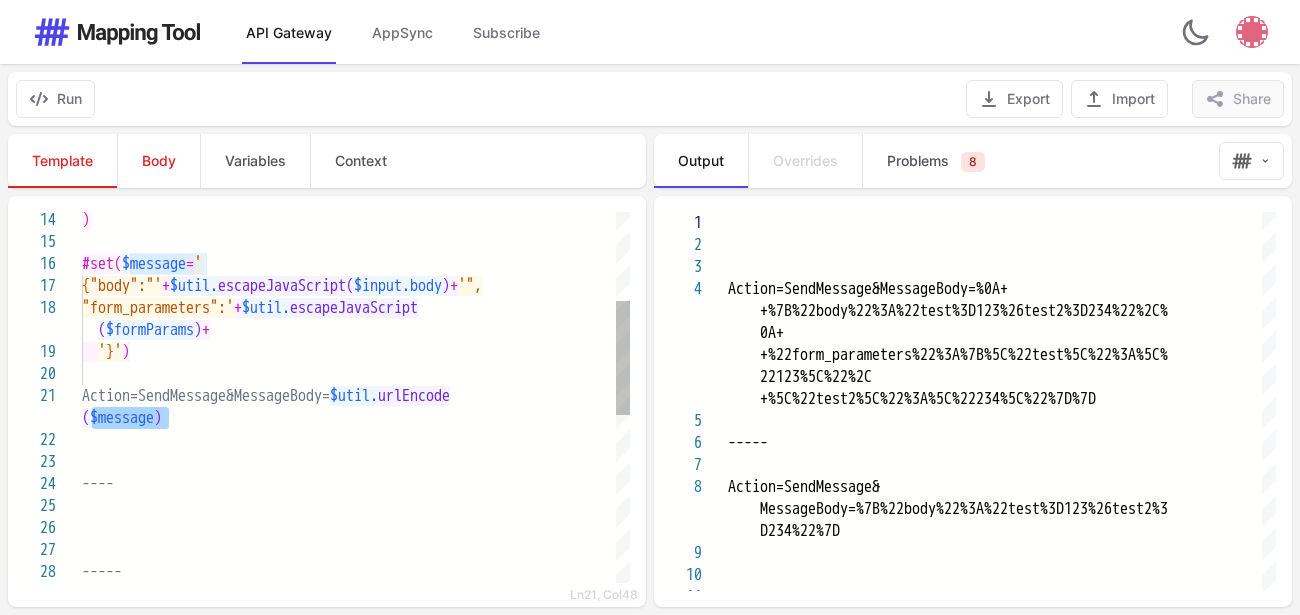 click at bounding box center [356, 506] 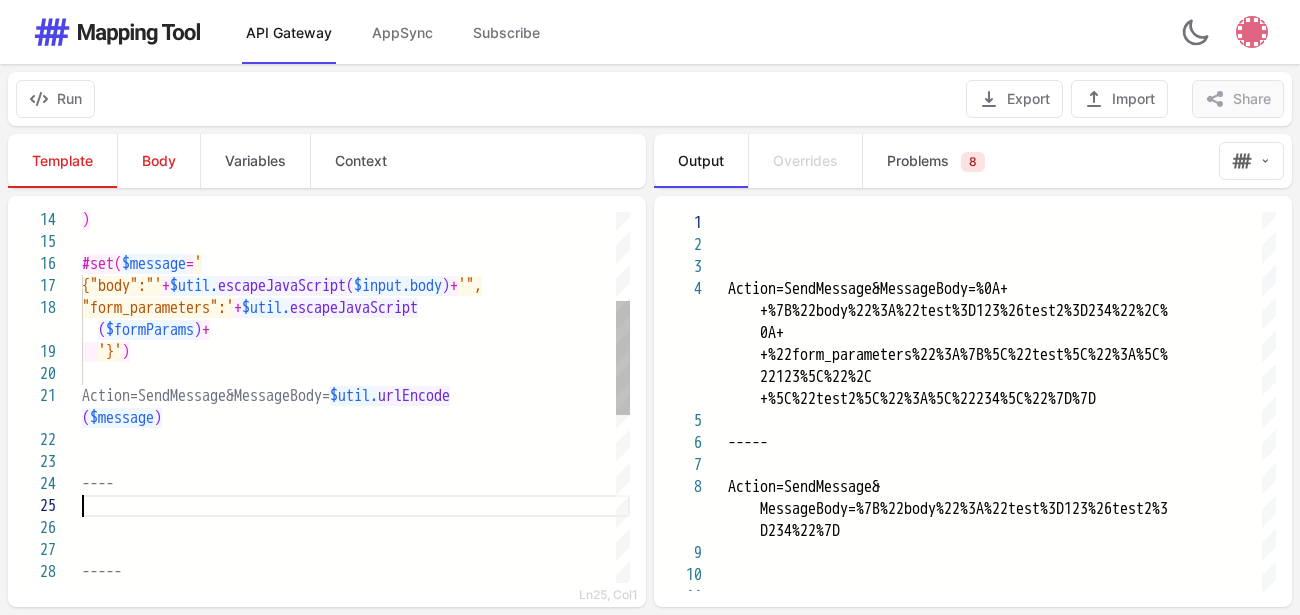 paste on "********" 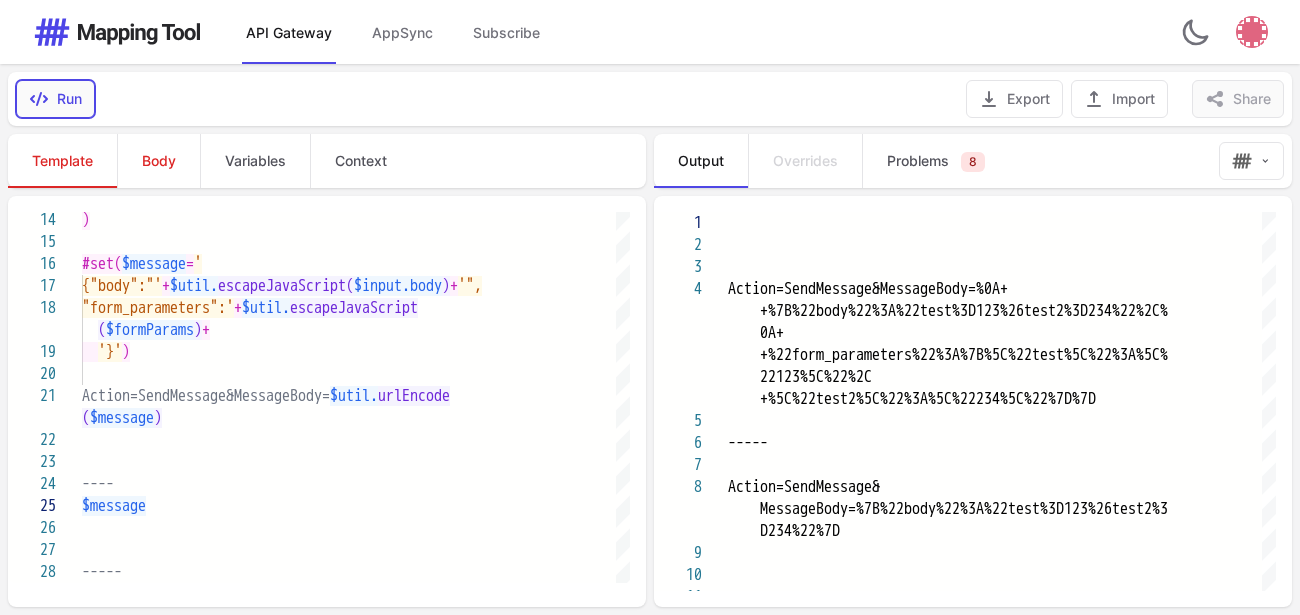 click on "Run" at bounding box center (55, 99) 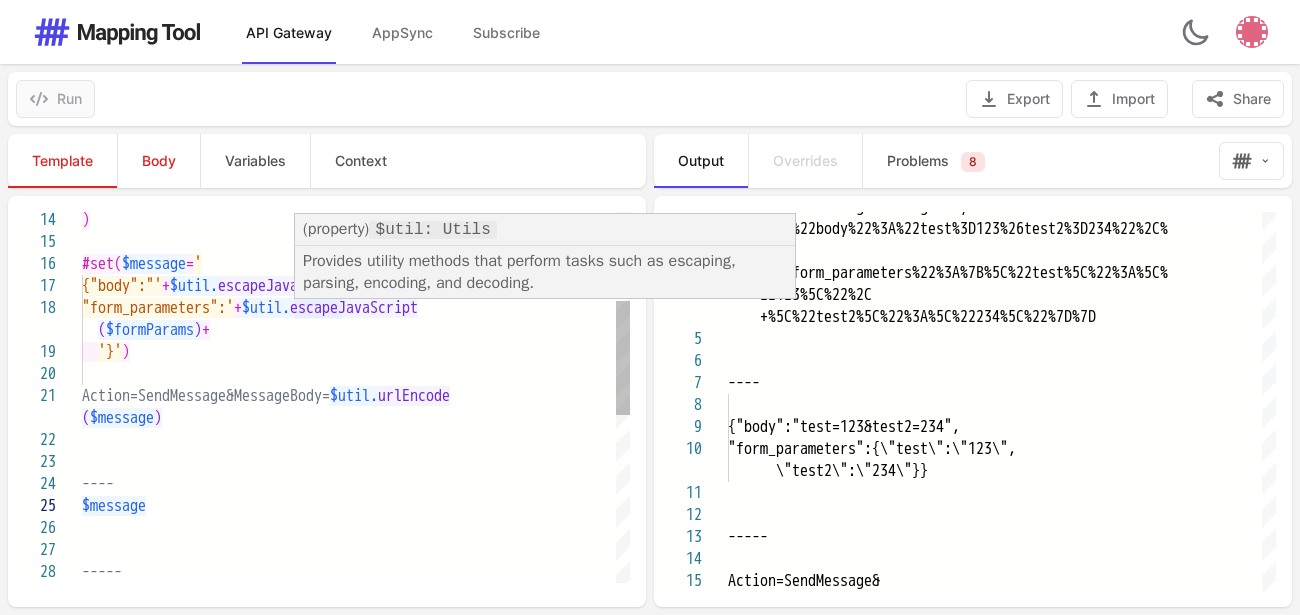 scroll, scrollTop: 107, scrollLeft: 76, axis: both 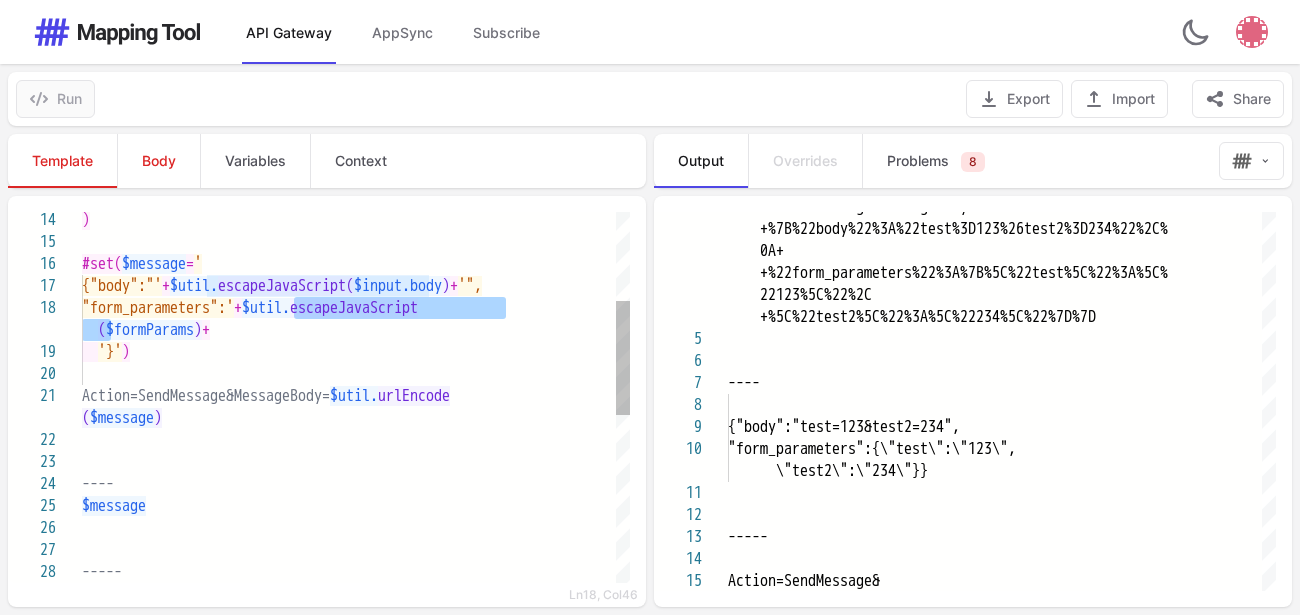 drag, startPoint x: 298, startPoint y: 311, endPoint x: 108, endPoint y: 331, distance: 191.04973 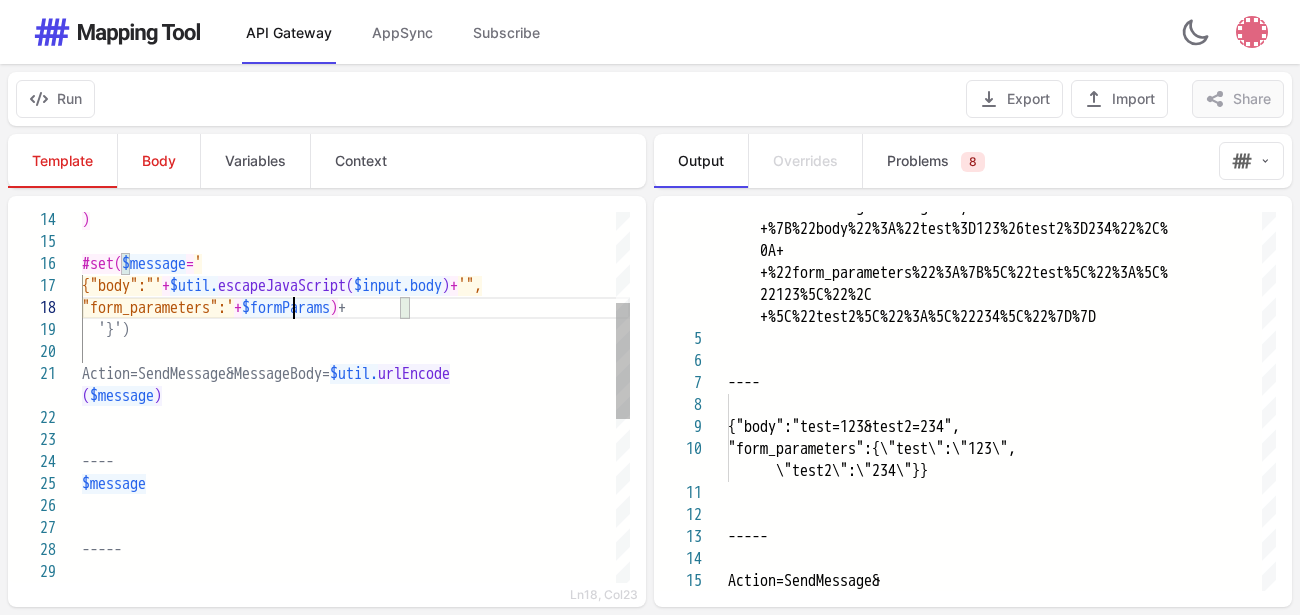 click on "+" at bounding box center (342, 308) 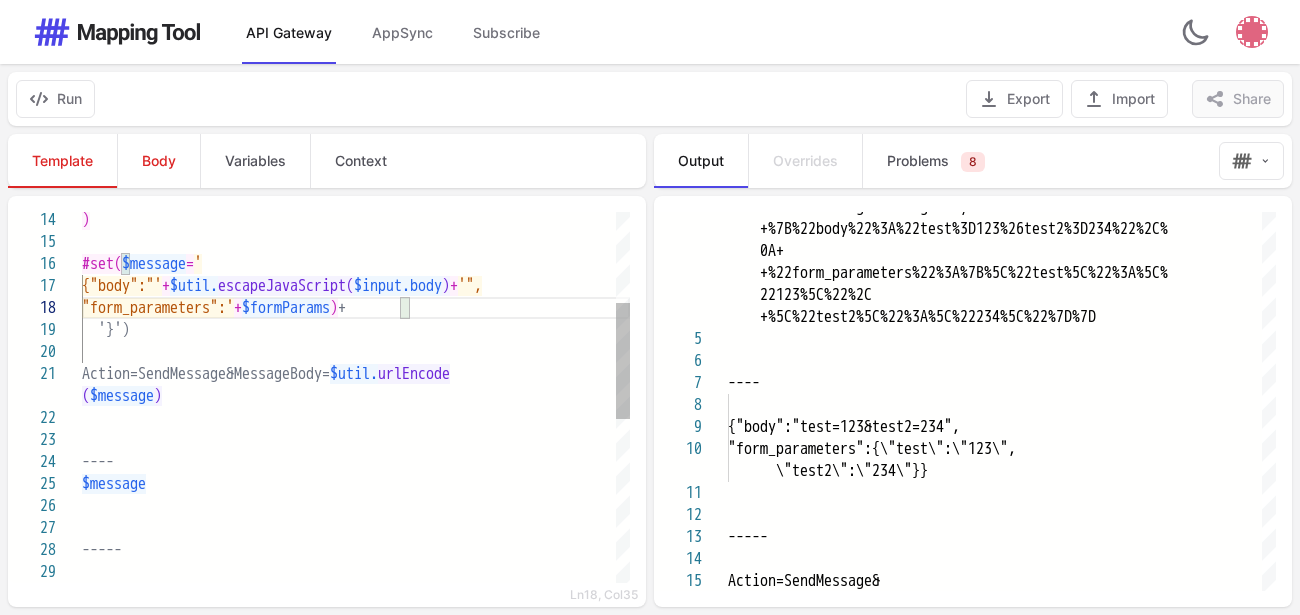type on "**********" 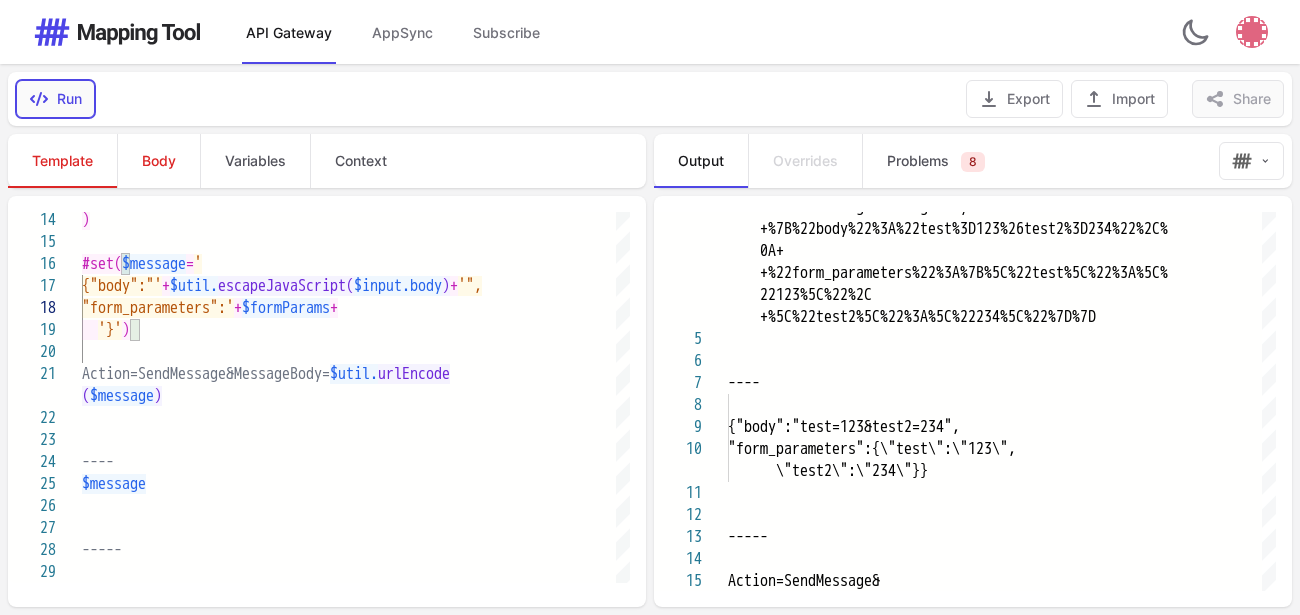 click on "Run" at bounding box center (55, 99) 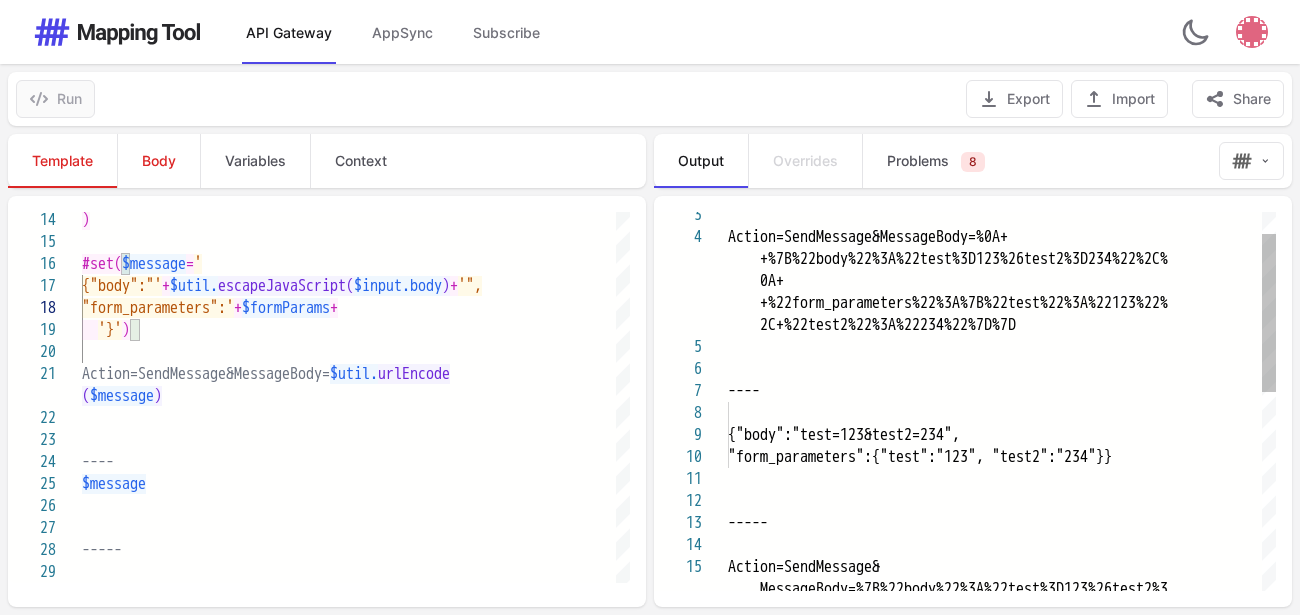 type on "**********" 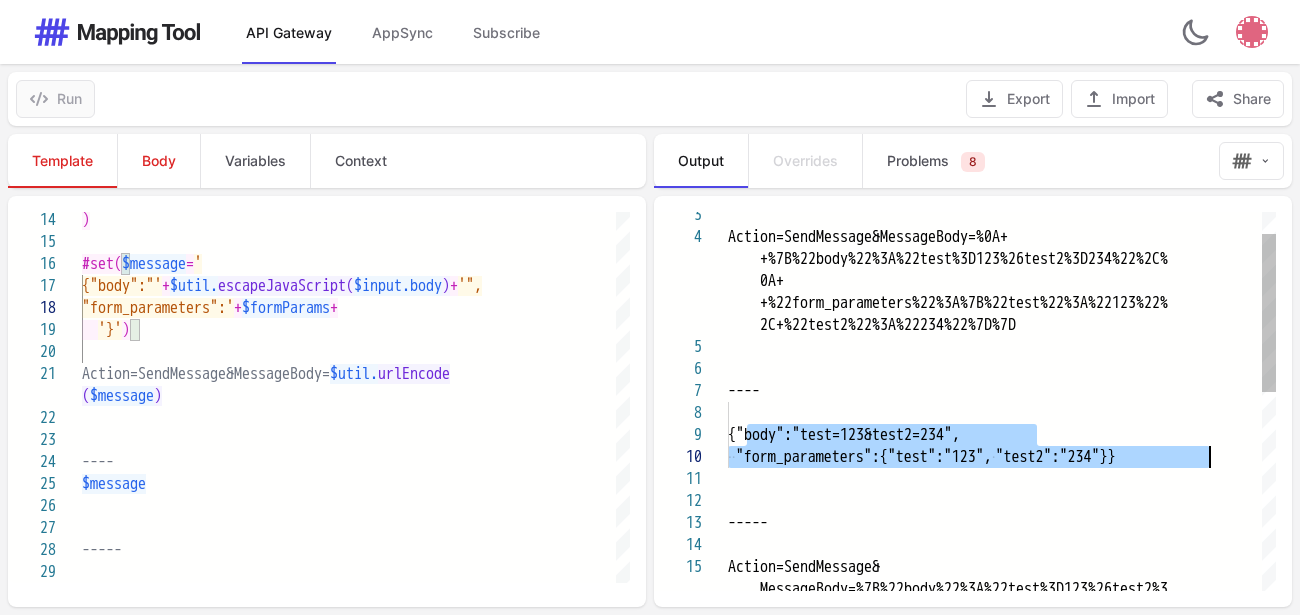 drag, startPoint x: 751, startPoint y: 433, endPoint x: 1205, endPoint y: 455, distance: 454.5327 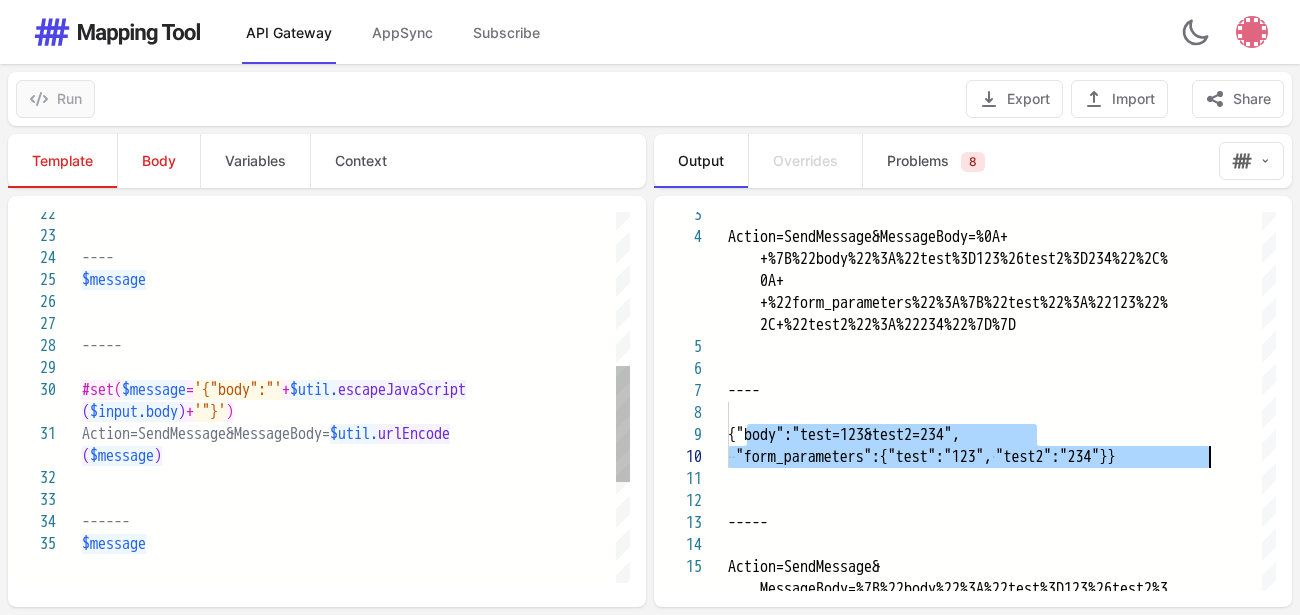 scroll, scrollTop: 107, scrollLeft: 317, axis: both 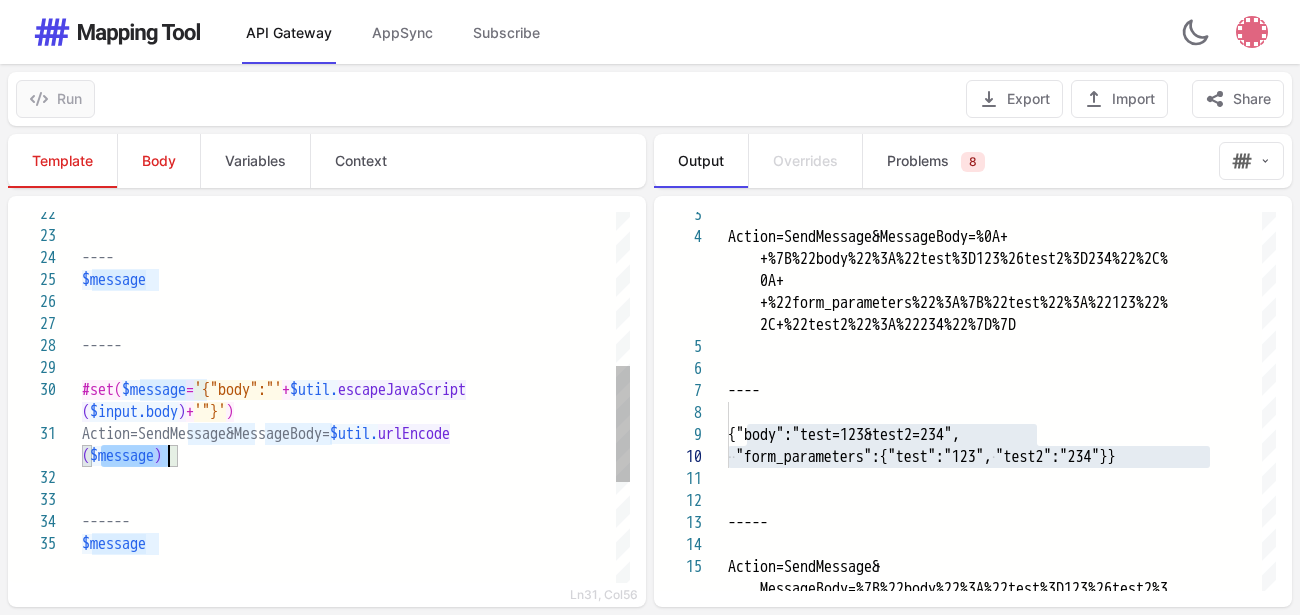 click on "$message ----- ---- #set( $message  =  '{"body":"' + $util. escapeJavaScript ( $input.body ) + '"}' ) Action=SendMessage&MessageBody= $util. urlEncode ( $message ) ------ $message" at bounding box center (500082, 499719) 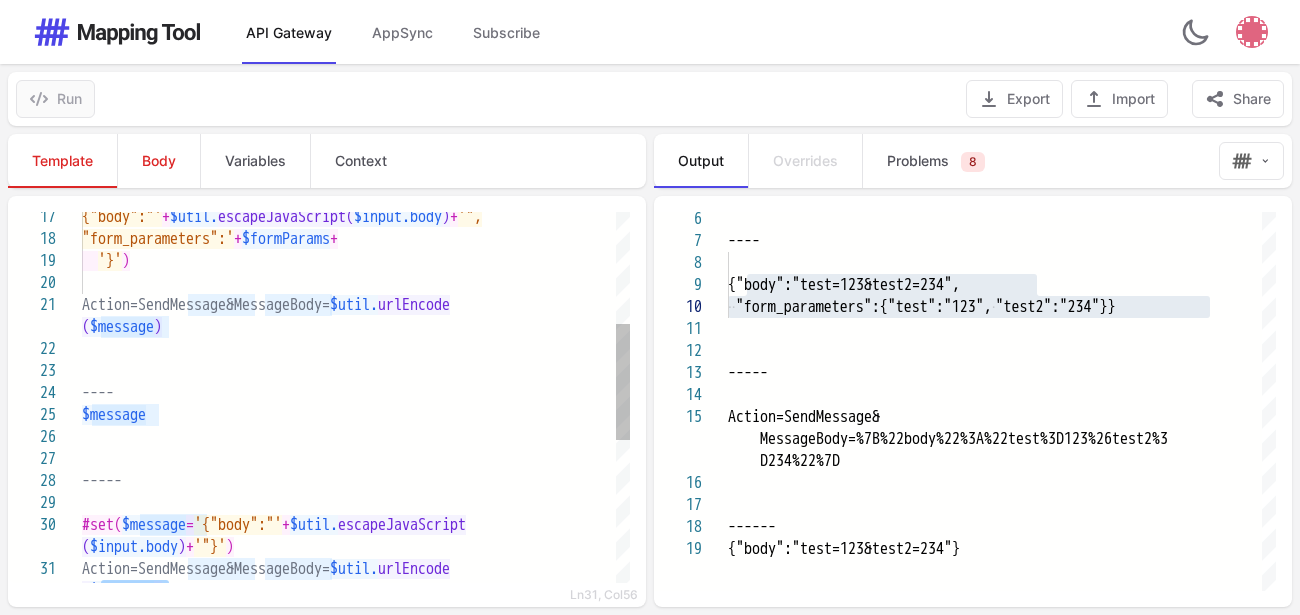 type on "**********" 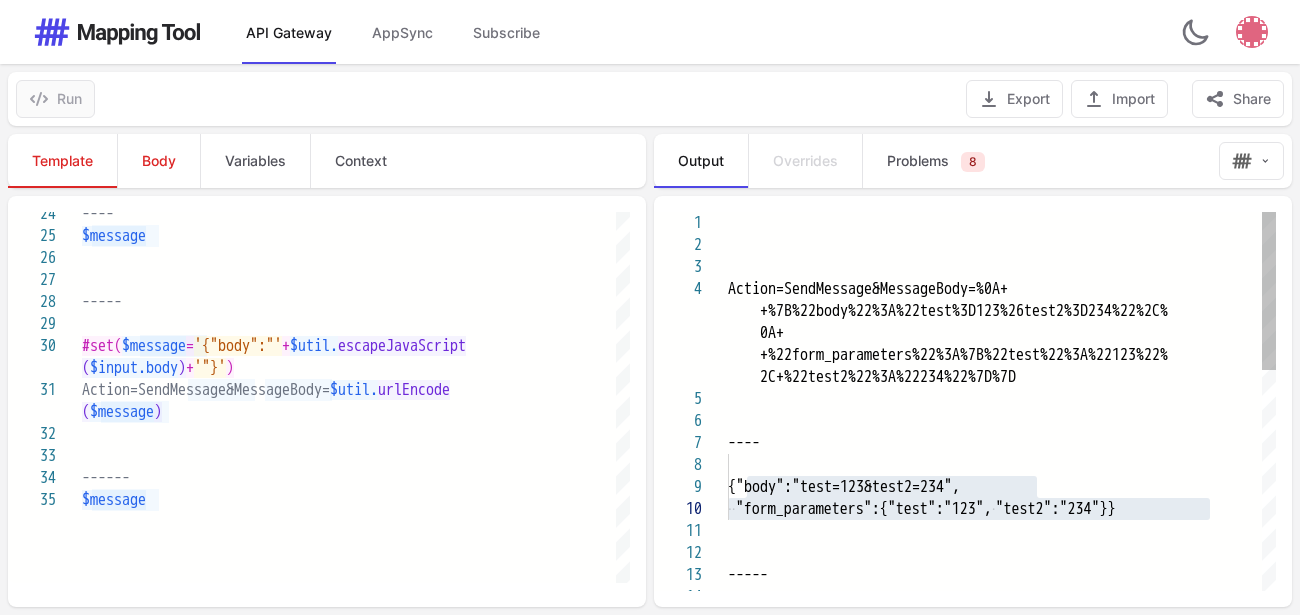 type on "**********" 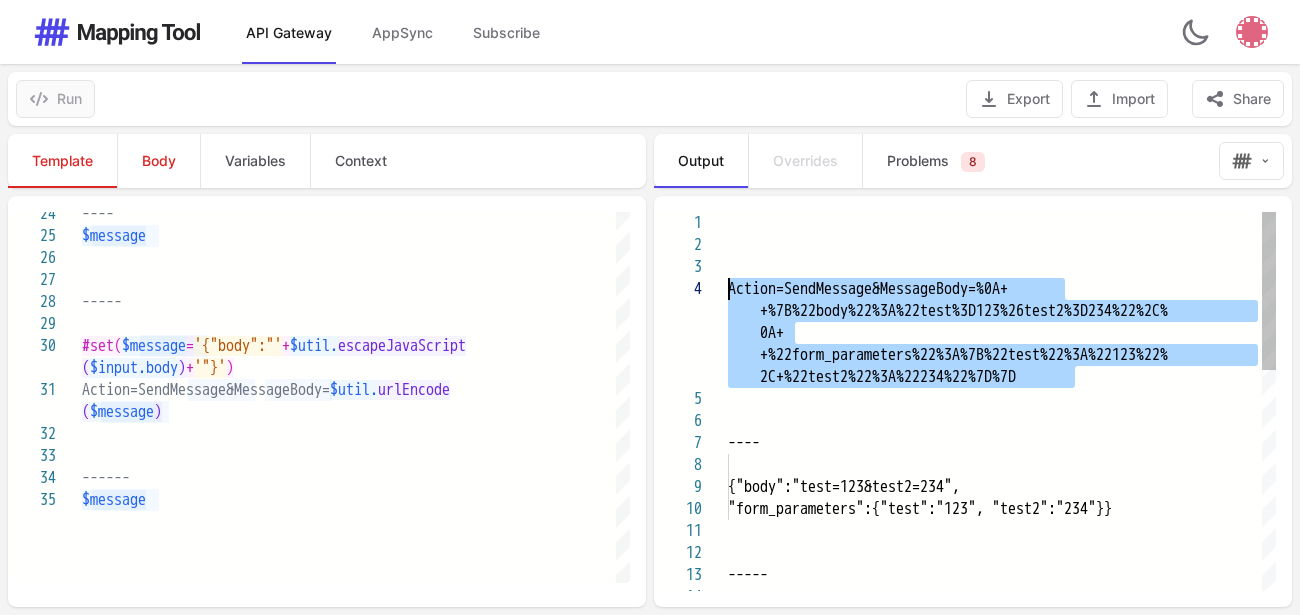 drag, startPoint x: 1073, startPoint y: 379, endPoint x: 729, endPoint y: 281, distance: 357.687 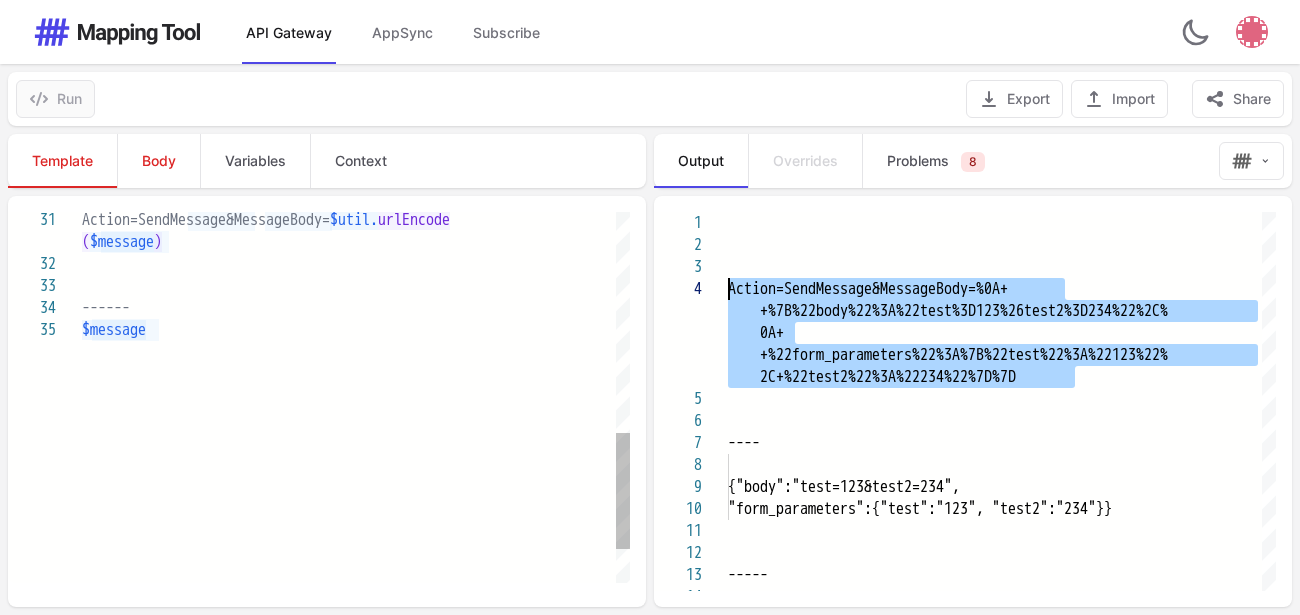 click on "Action=SendMessage&MessageBody= $util. urlEncode ( $message ) ------ $message" at bounding box center [356, 97] 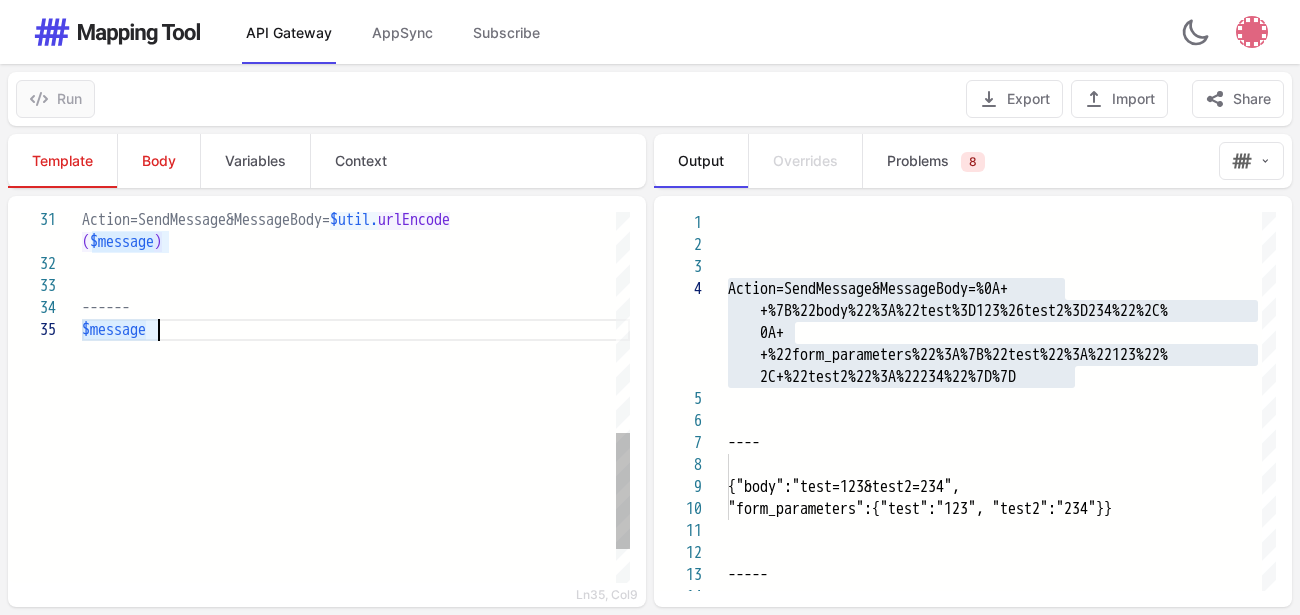 type on "**********" 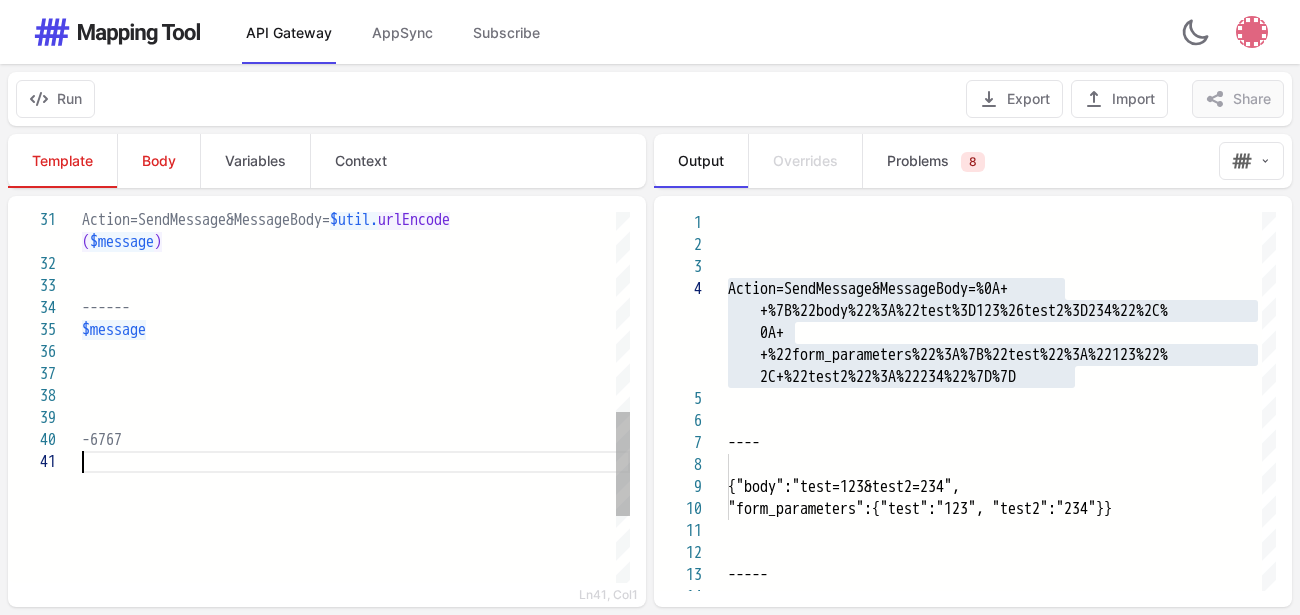 scroll, scrollTop: 89, scrollLeft: 0, axis: vertical 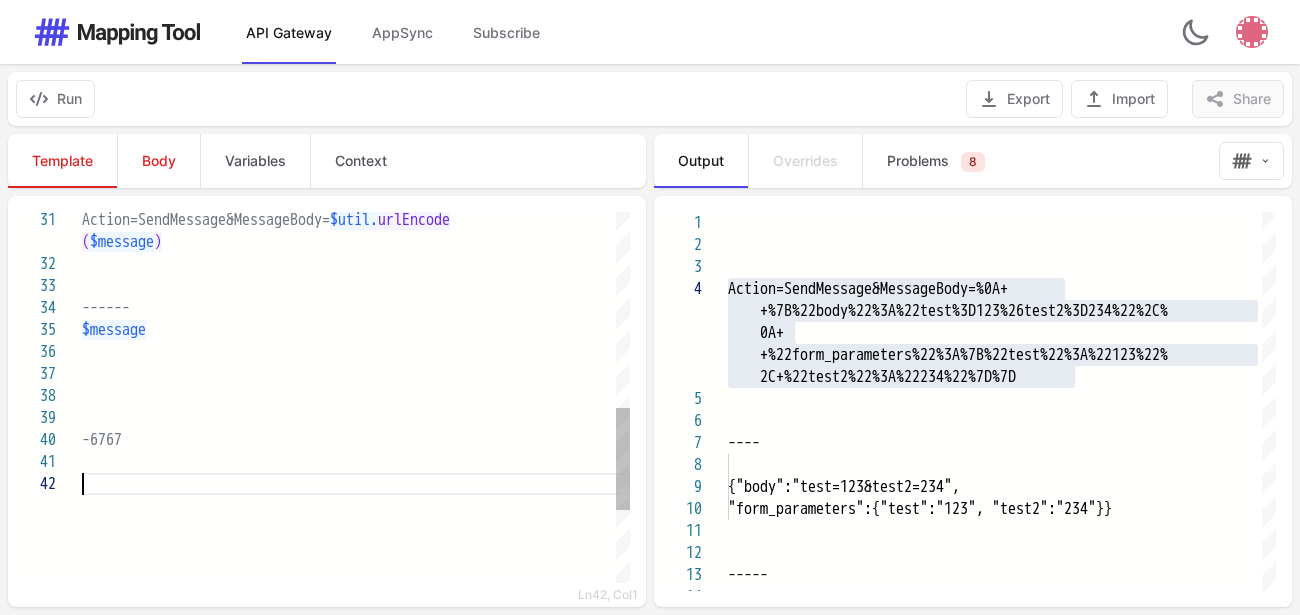 paste on "**********" 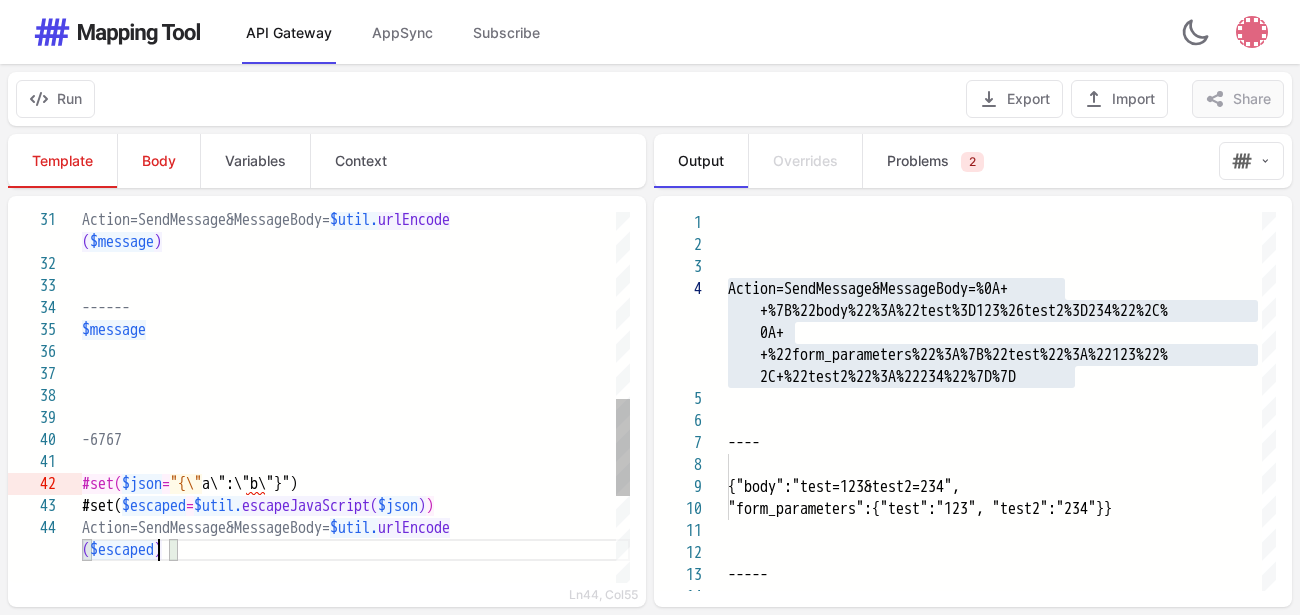 click on "$escaped" at bounding box center [122, 550] 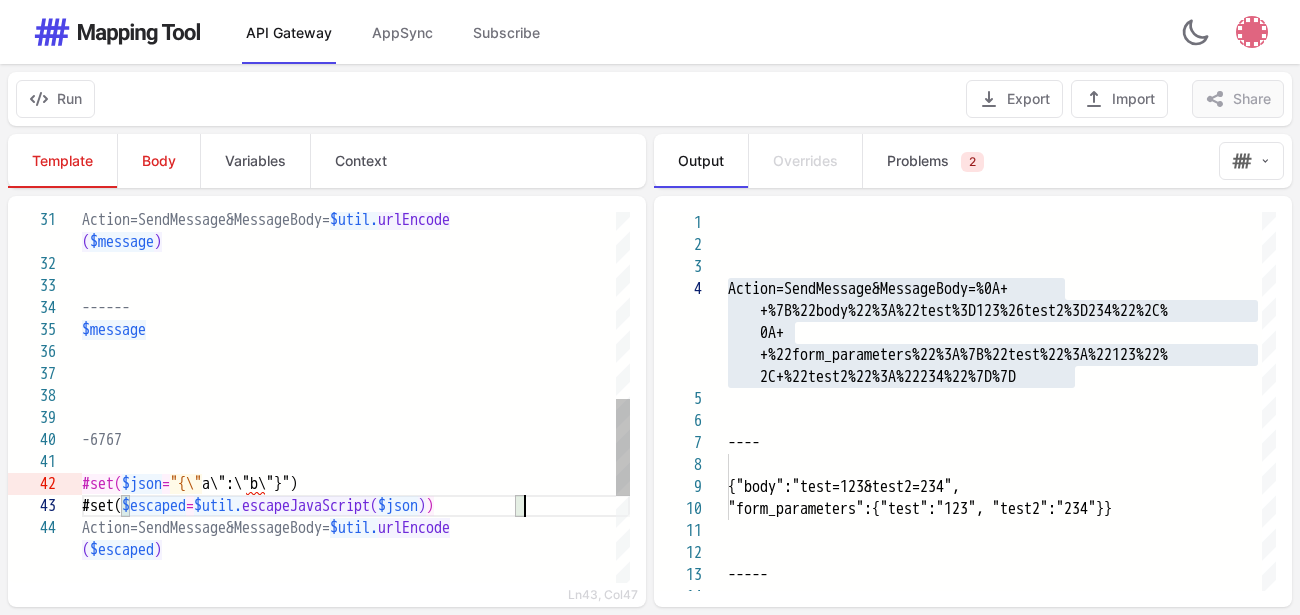 click on "#set( $escaped  =  $util. escapeJavaScript( $json ) )" at bounding box center [356, 506] 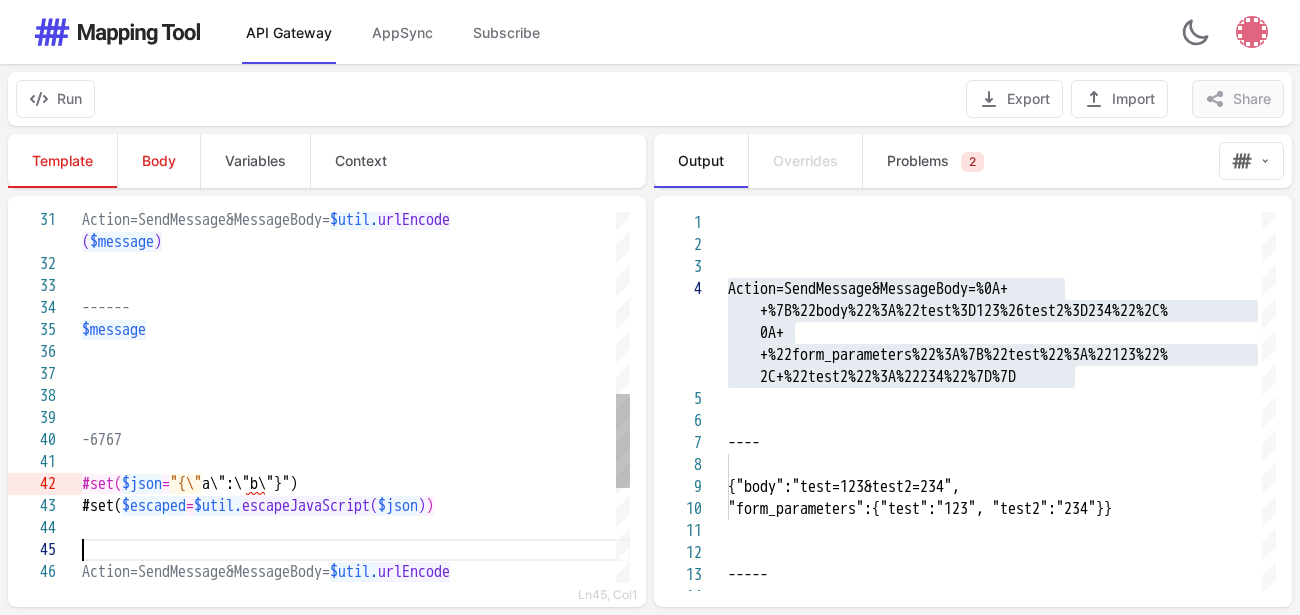 scroll, scrollTop: 155, scrollLeft: 0, axis: vertical 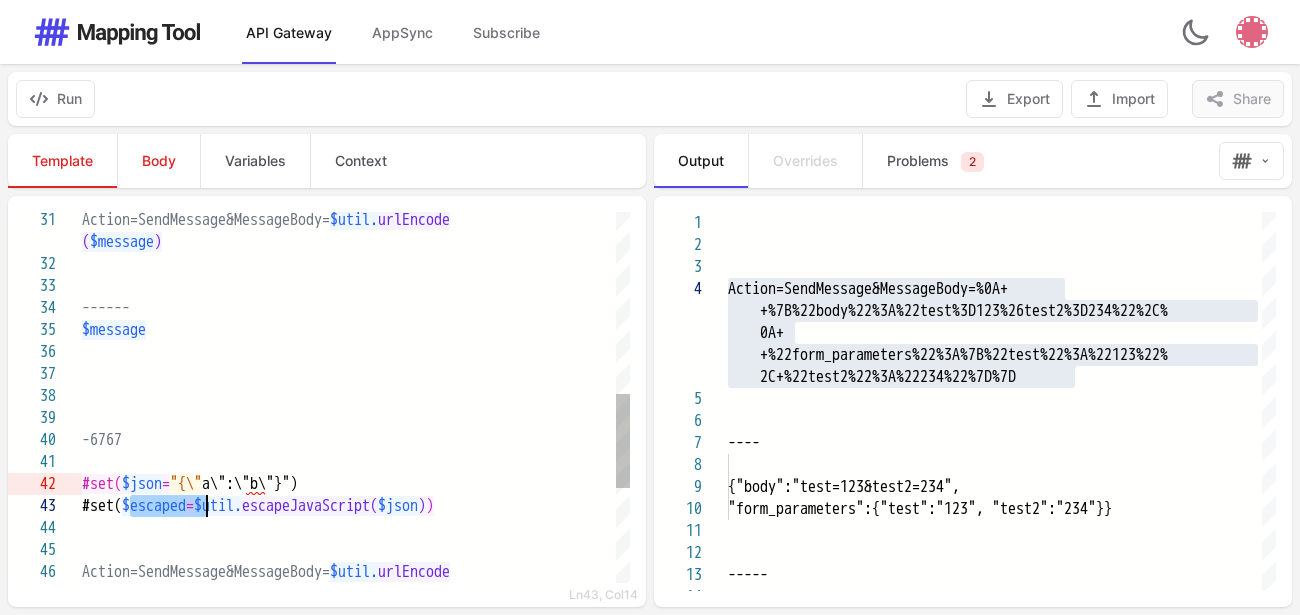 drag, startPoint x: 132, startPoint y: 510, endPoint x: 206, endPoint y: 503, distance: 74.330345 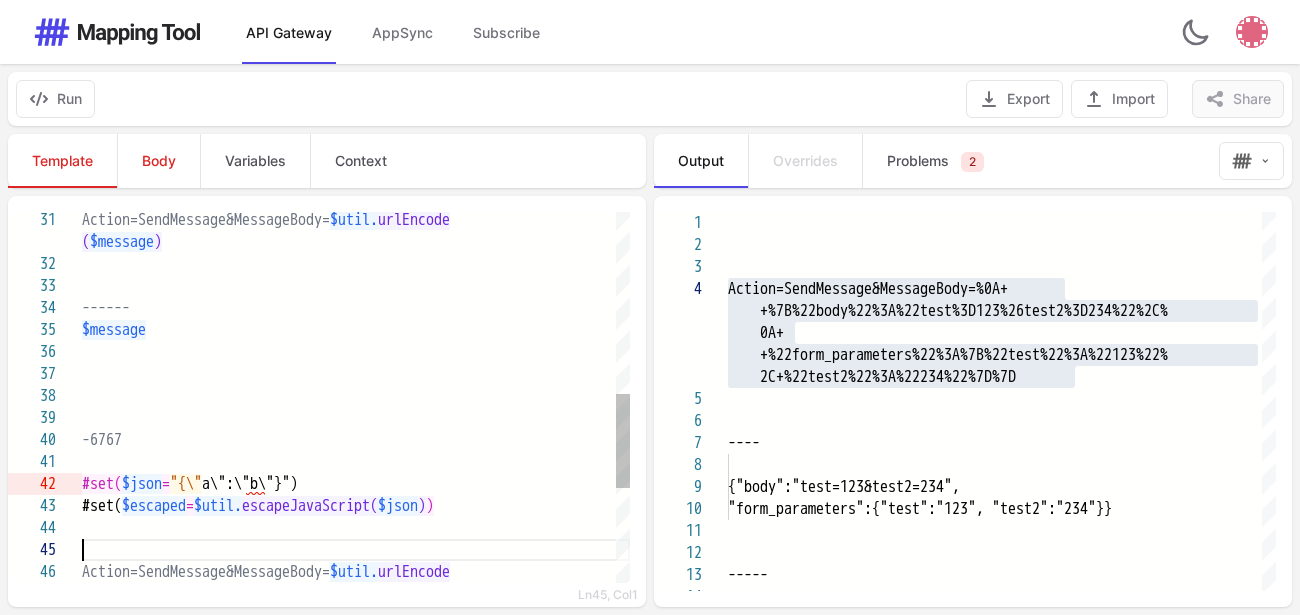 click at bounding box center (356, 550) 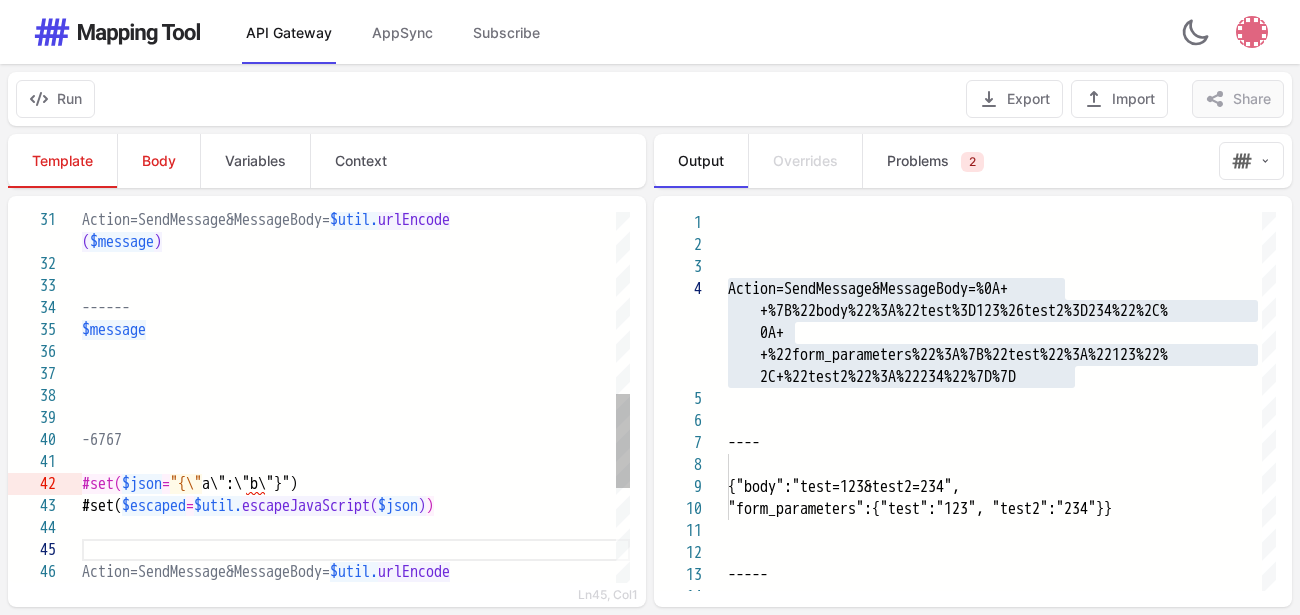 paste on "********" 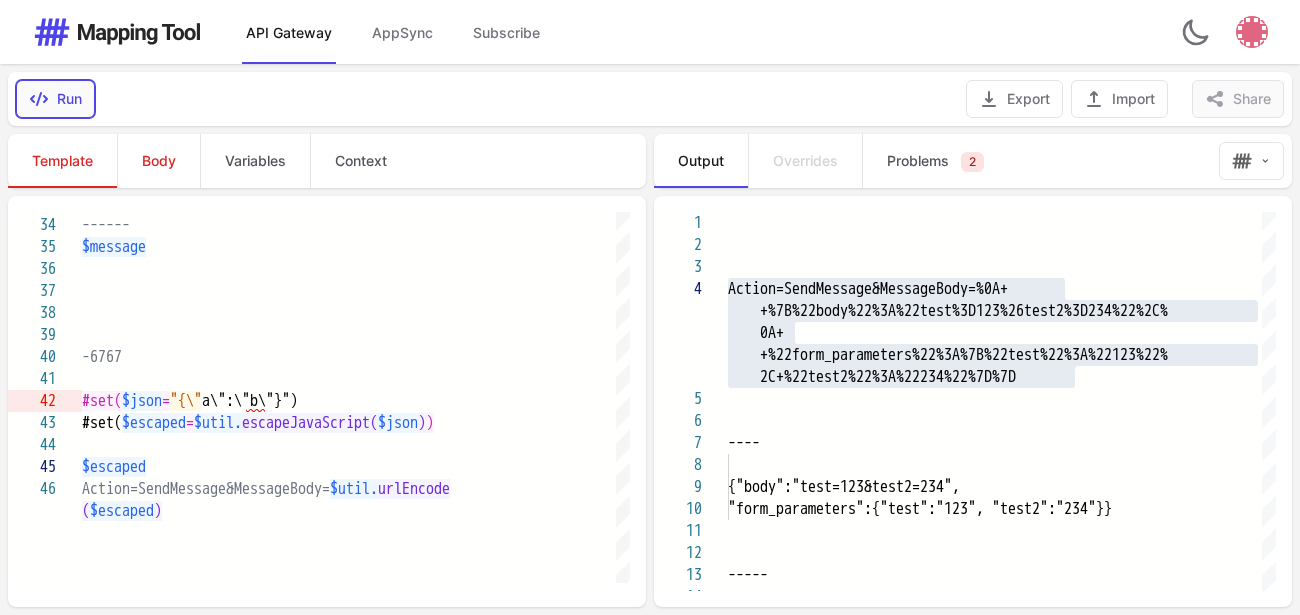 click on "Run" at bounding box center (55, 99) 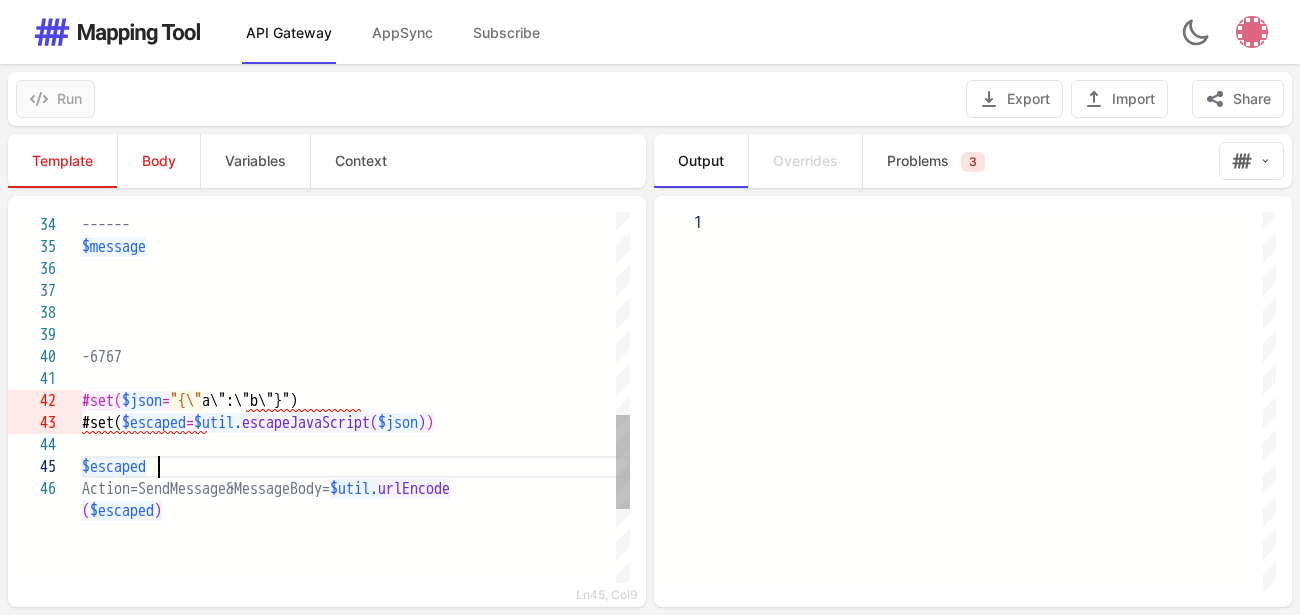 scroll, scrollTop: 155, scrollLeft: 76, axis: both 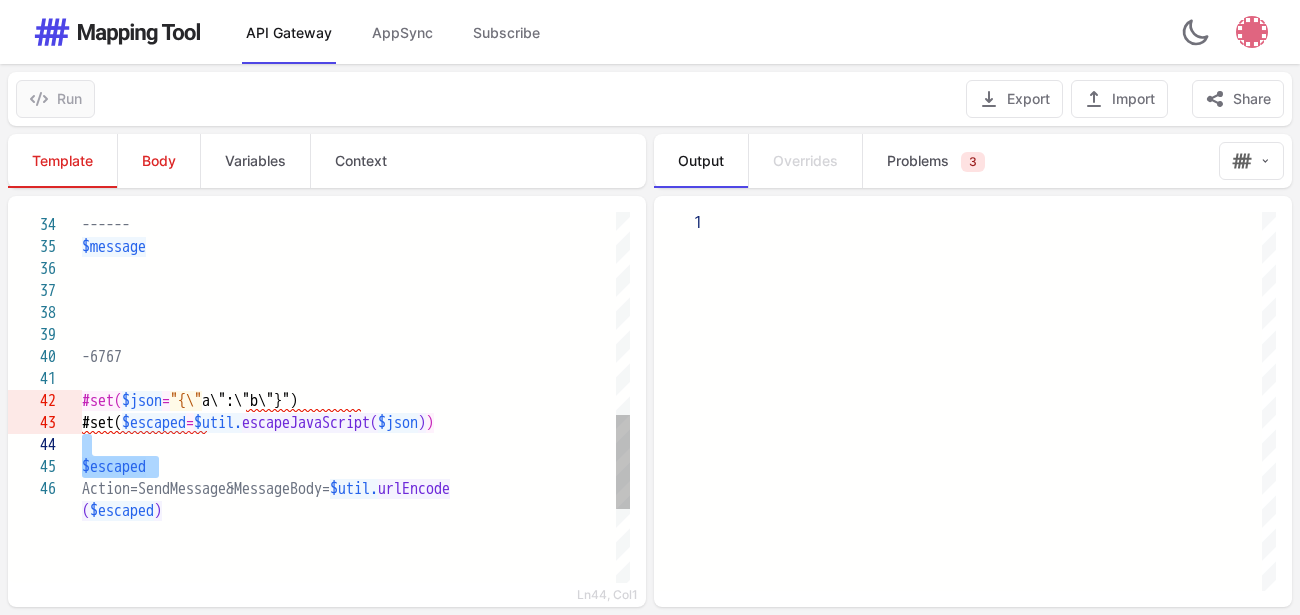 drag, startPoint x: 173, startPoint y: 464, endPoint x: 166, endPoint y: 452, distance: 13.892444 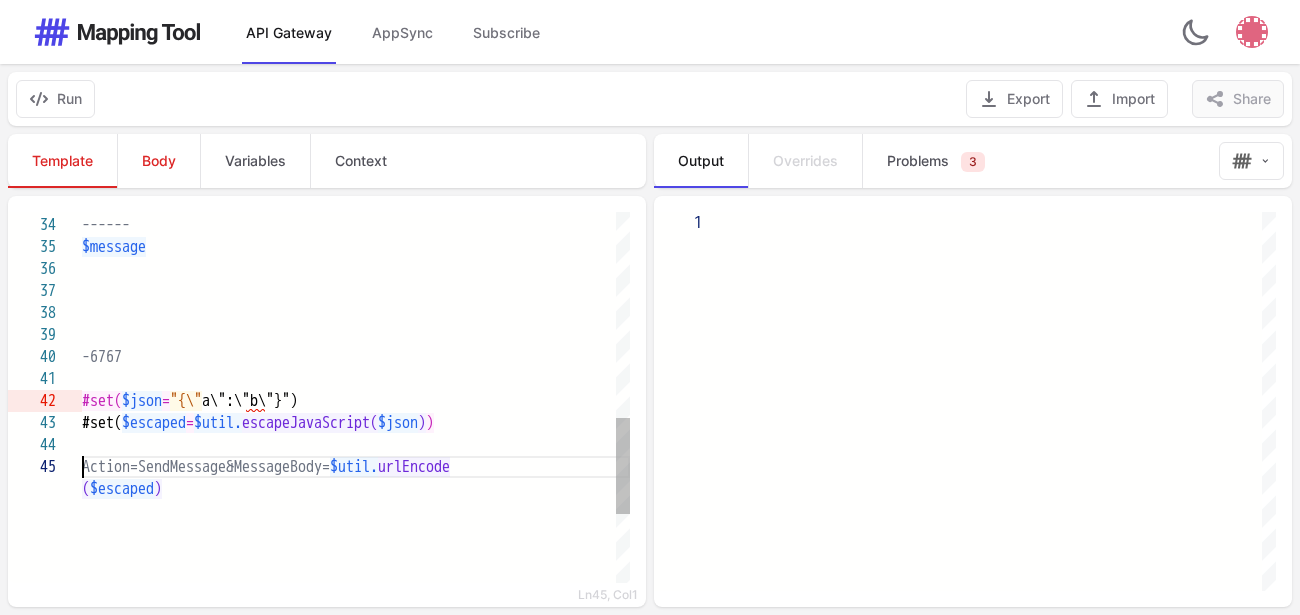 scroll, scrollTop: 155, scrollLeft: 0, axis: vertical 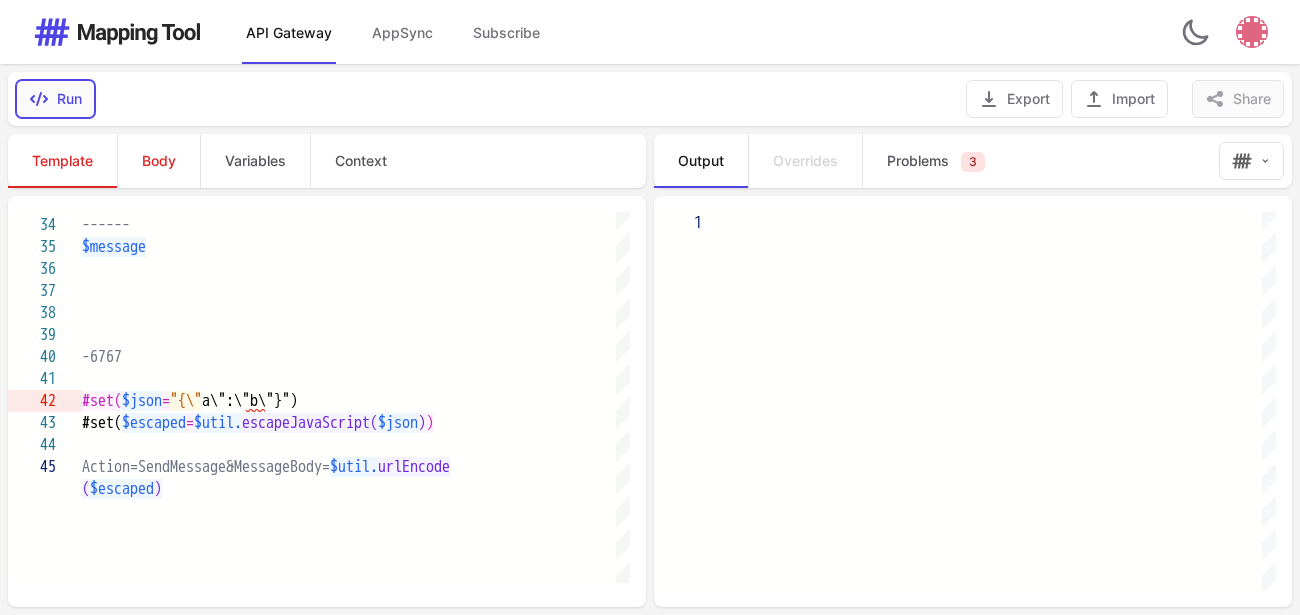 click on "Run" at bounding box center [55, 99] 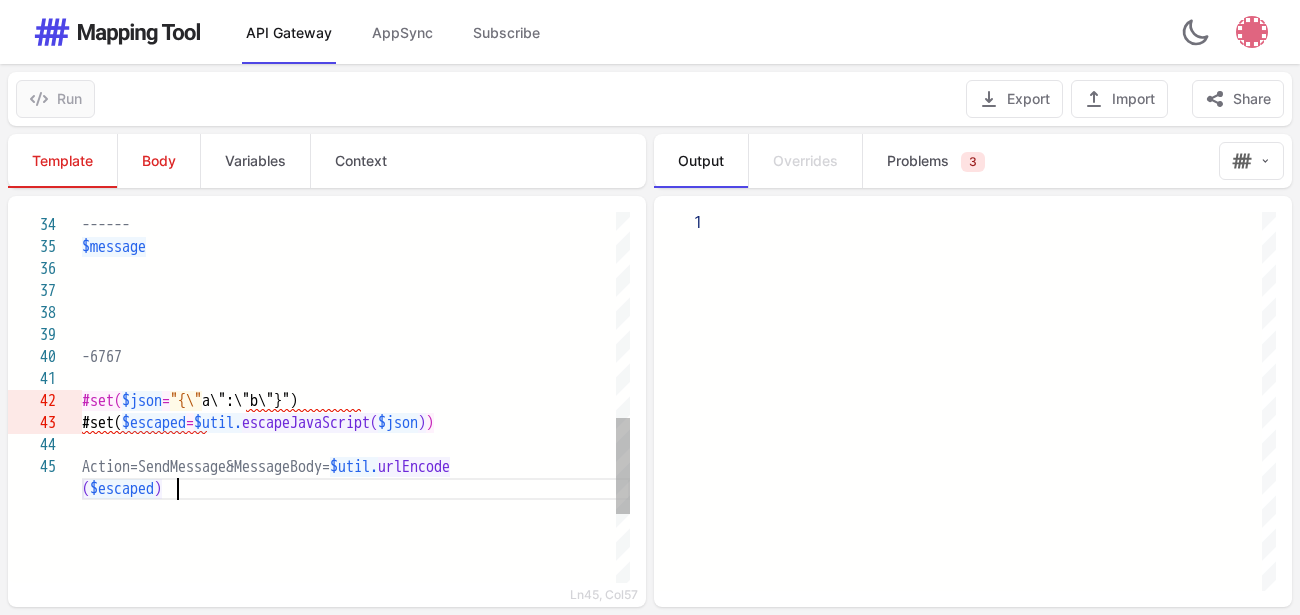 click on "( $escaped )" at bounding box center (356, 489) 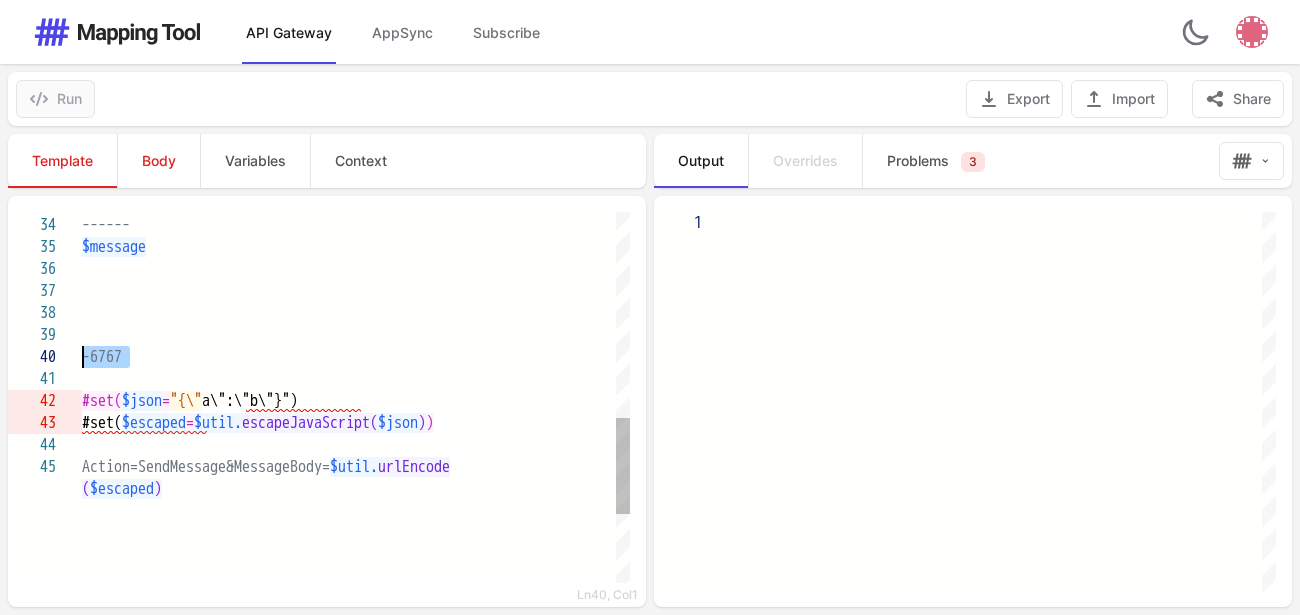 drag, startPoint x: 150, startPoint y: 347, endPoint x: 83, endPoint y: 350, distance: 67.06713 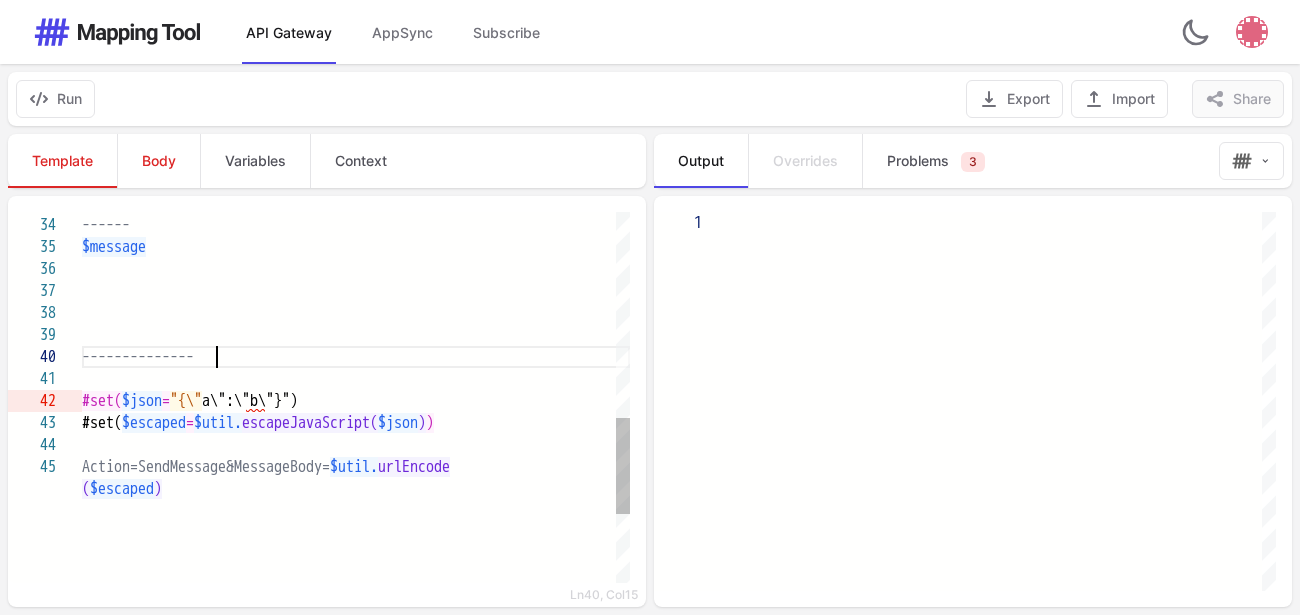 scroll, scrollTop: 63, scrollLeft: 133, axis: both 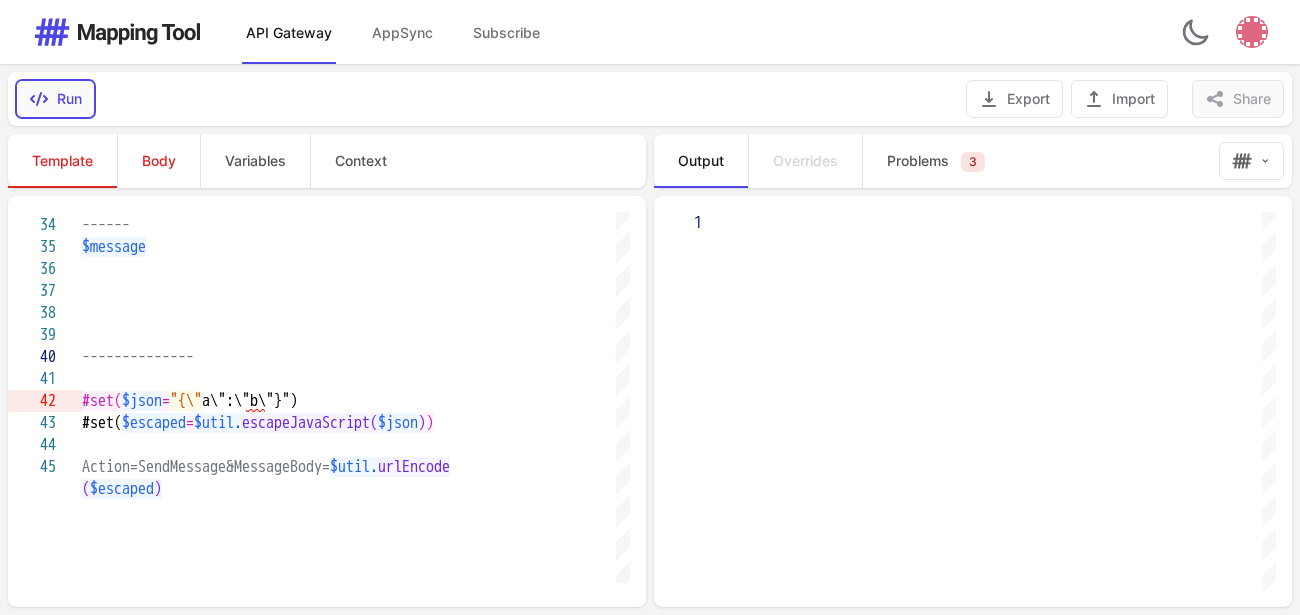 click on "Run" at bounding box center [55, 99] 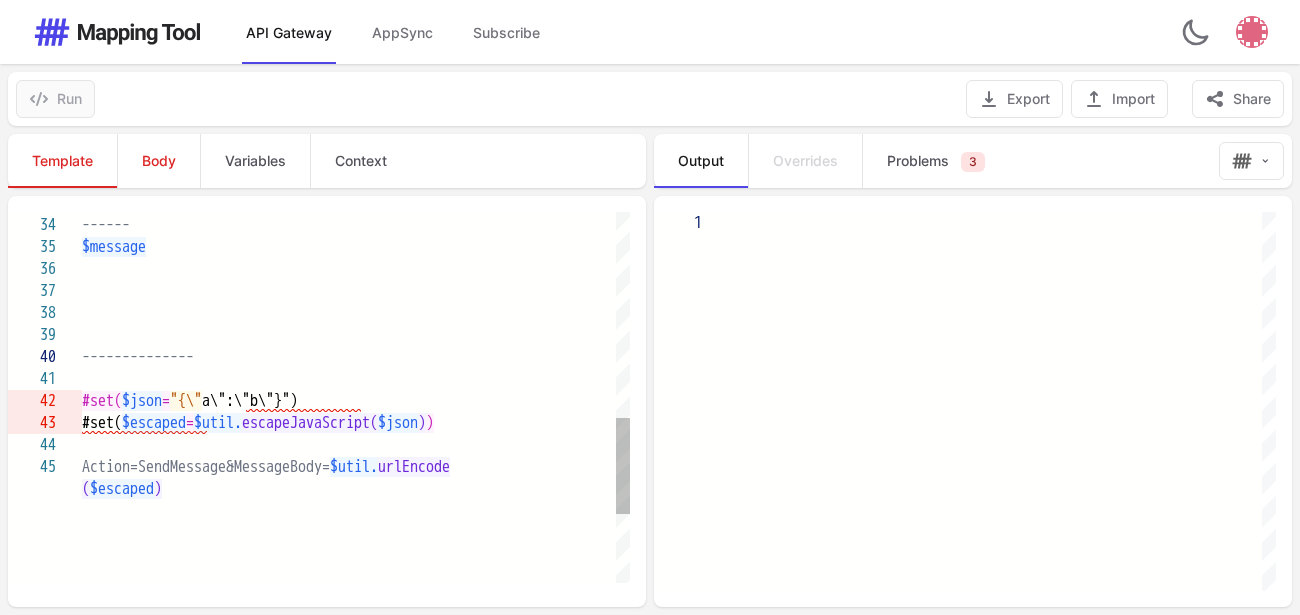click on "#set( $json  =  "{\" a\":\"b\"}")" at bounding box center [356, 401] 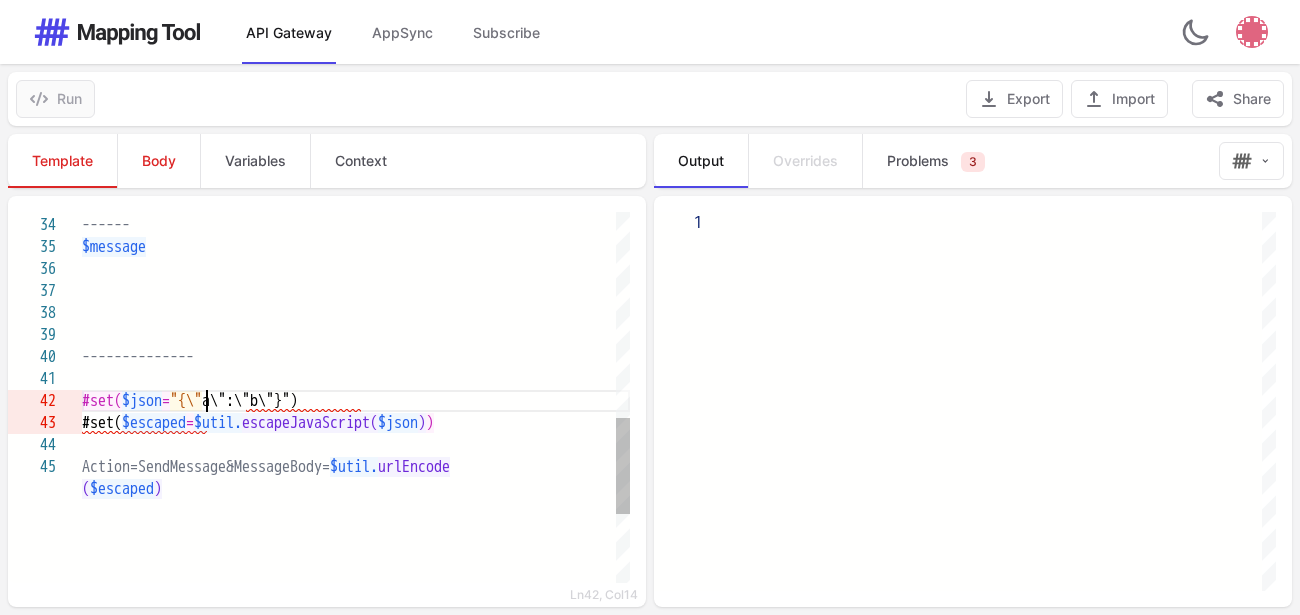 click on ""{\"" at bounding box center [186, 401] 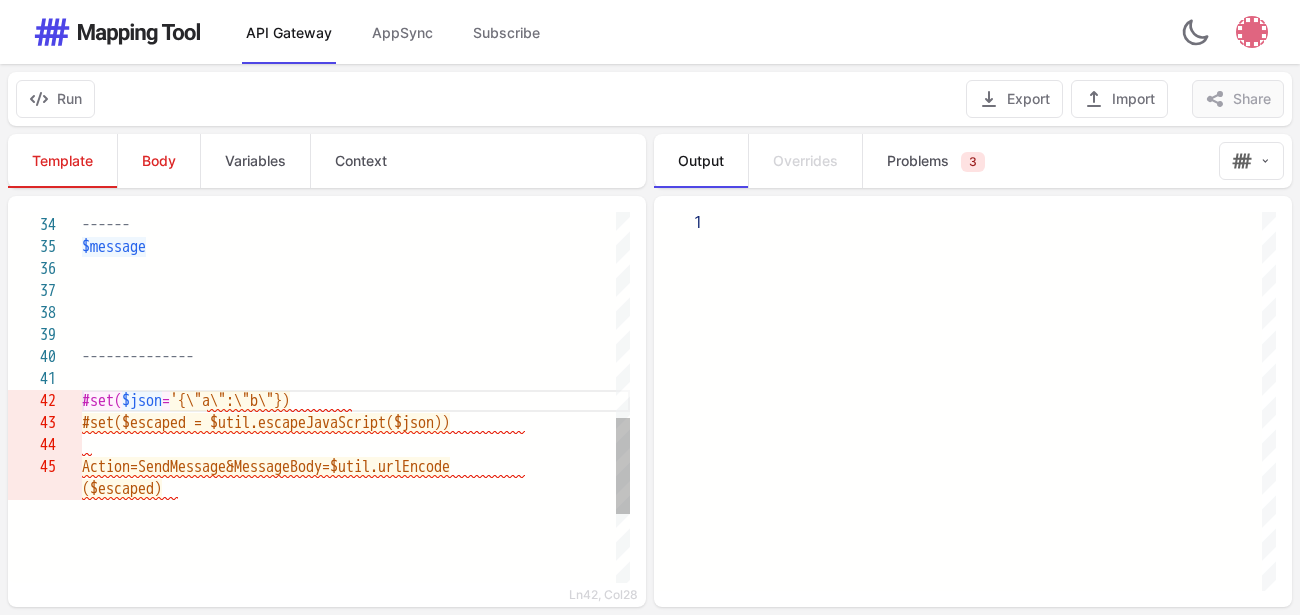 scroll, scrollTop: 89, scrollLeft: 269, axis: both 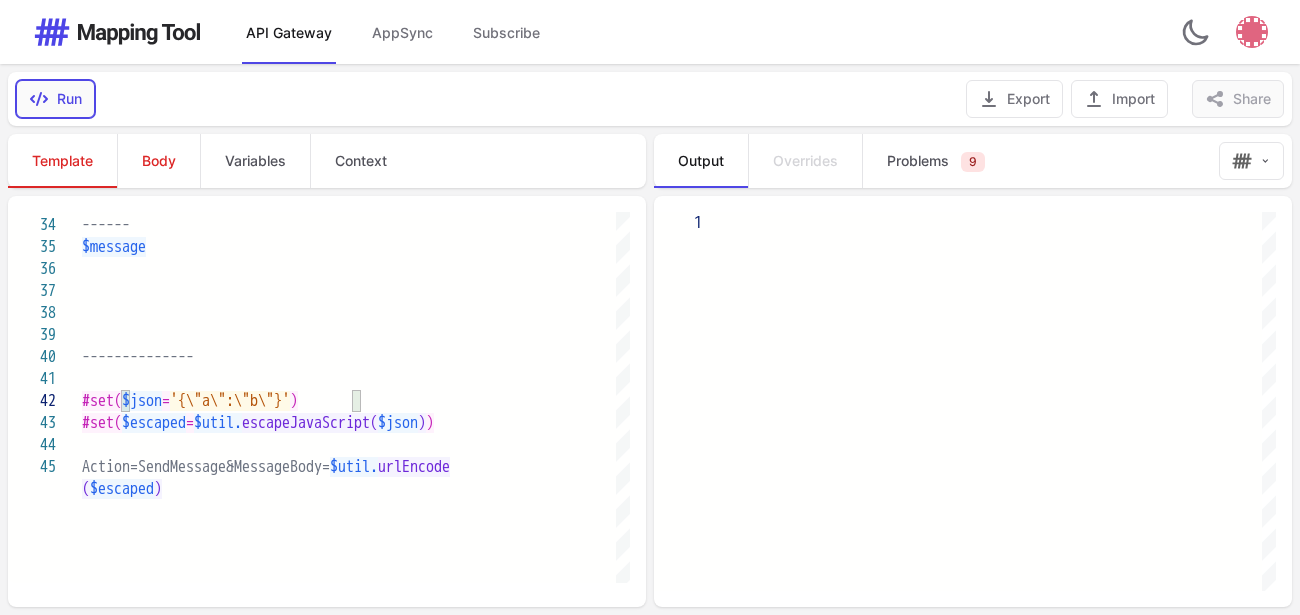 click on "Run" at bounding box center (55, 99) 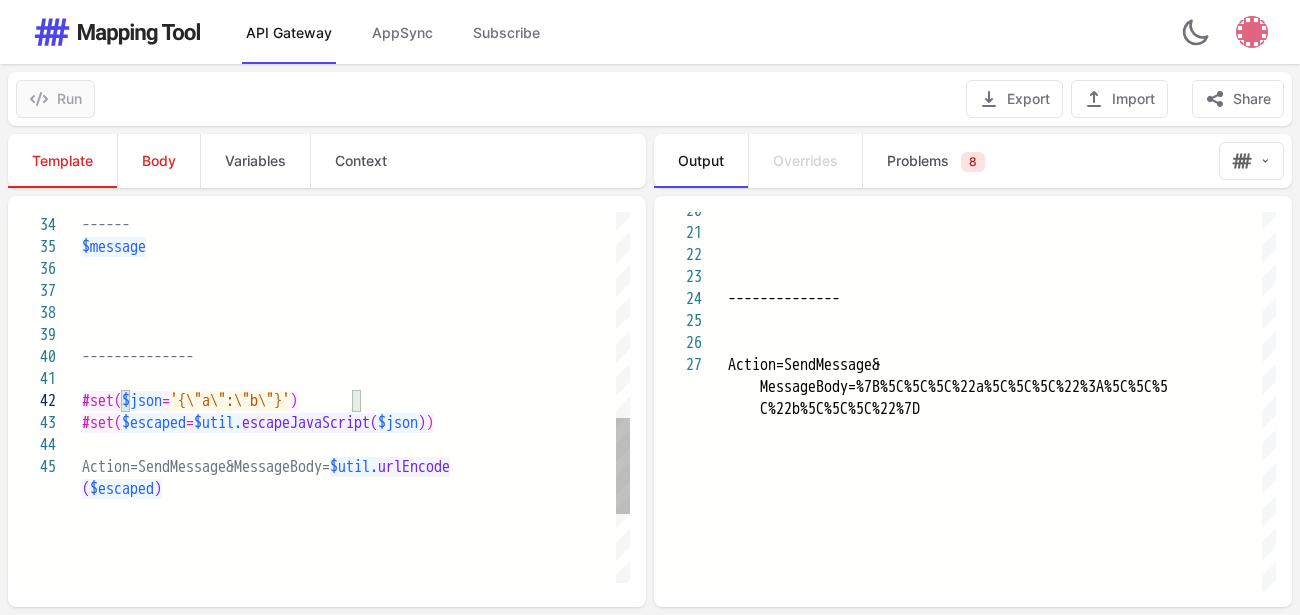 click at bounding box center [356, 445] 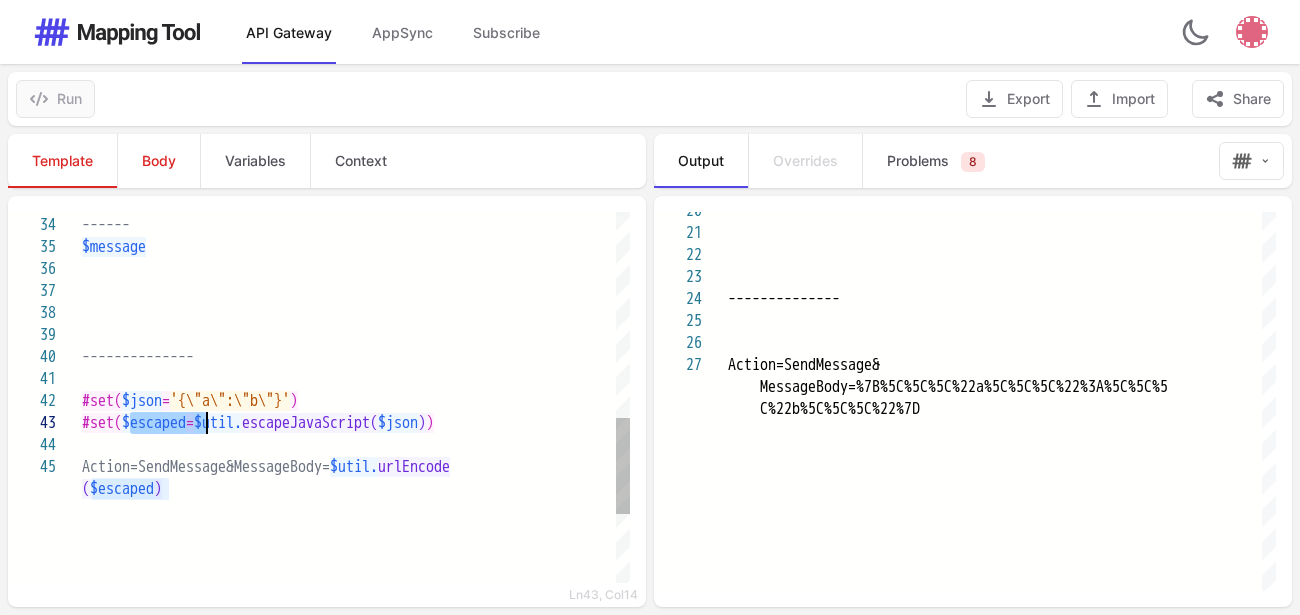 drag, startPoint x: 130, startPoint y: 415, endPoint x: 206, endPoint y: 412, distance: 76.05919 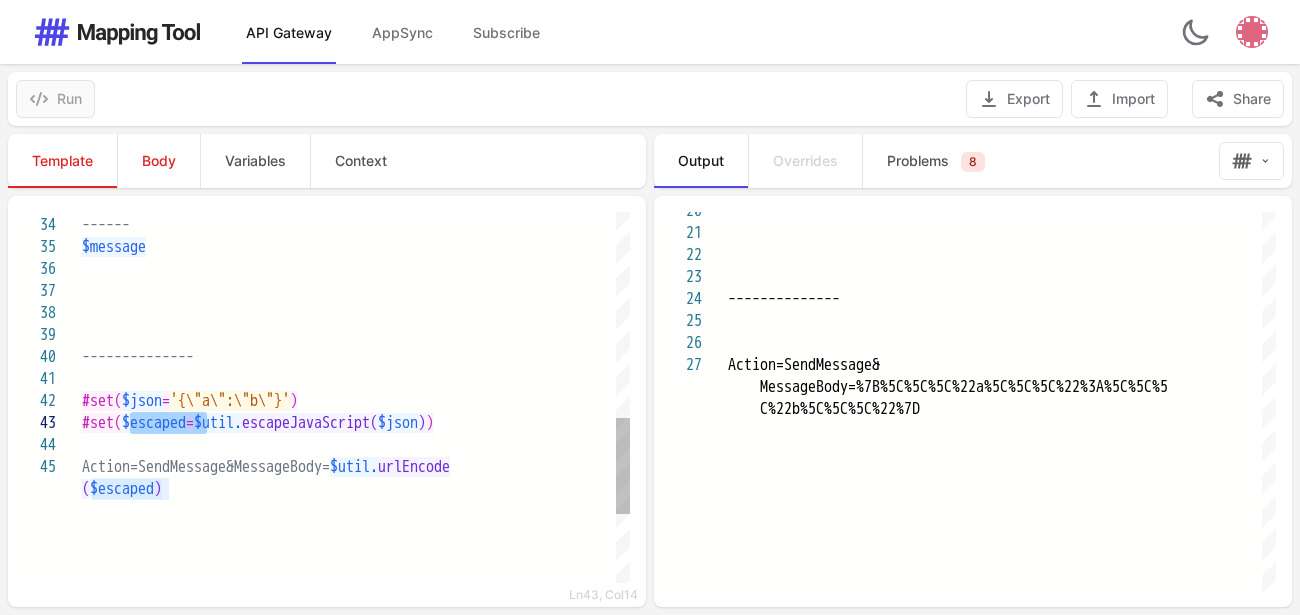 click at bounding box center (356, 445) 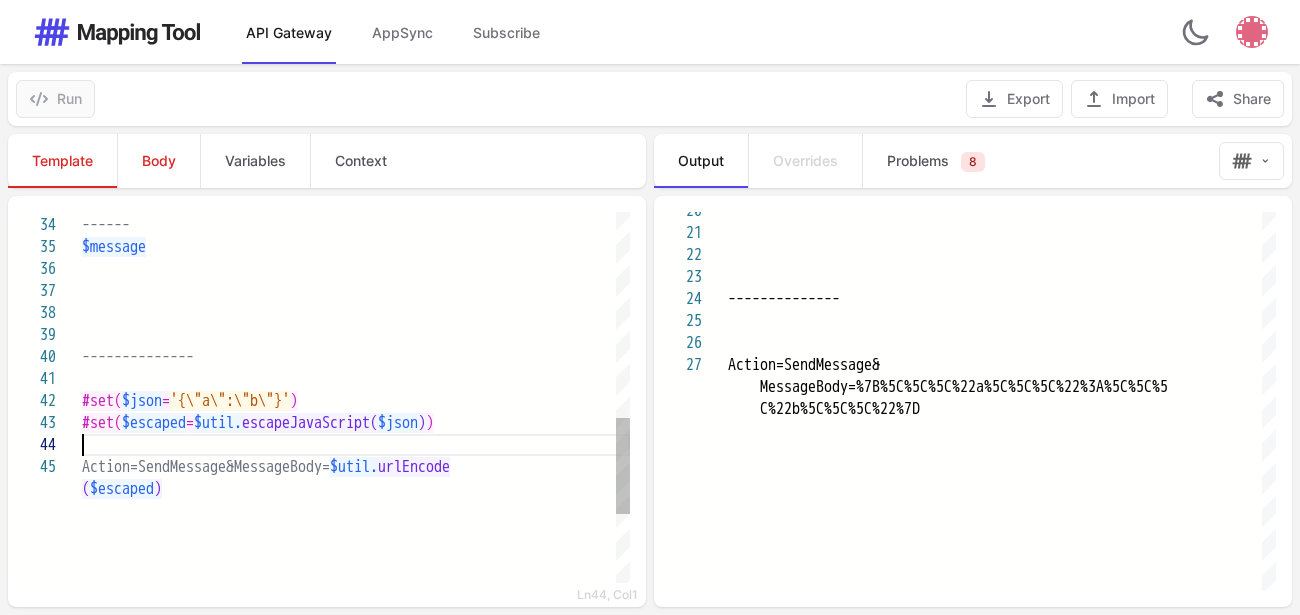 paste on "********" 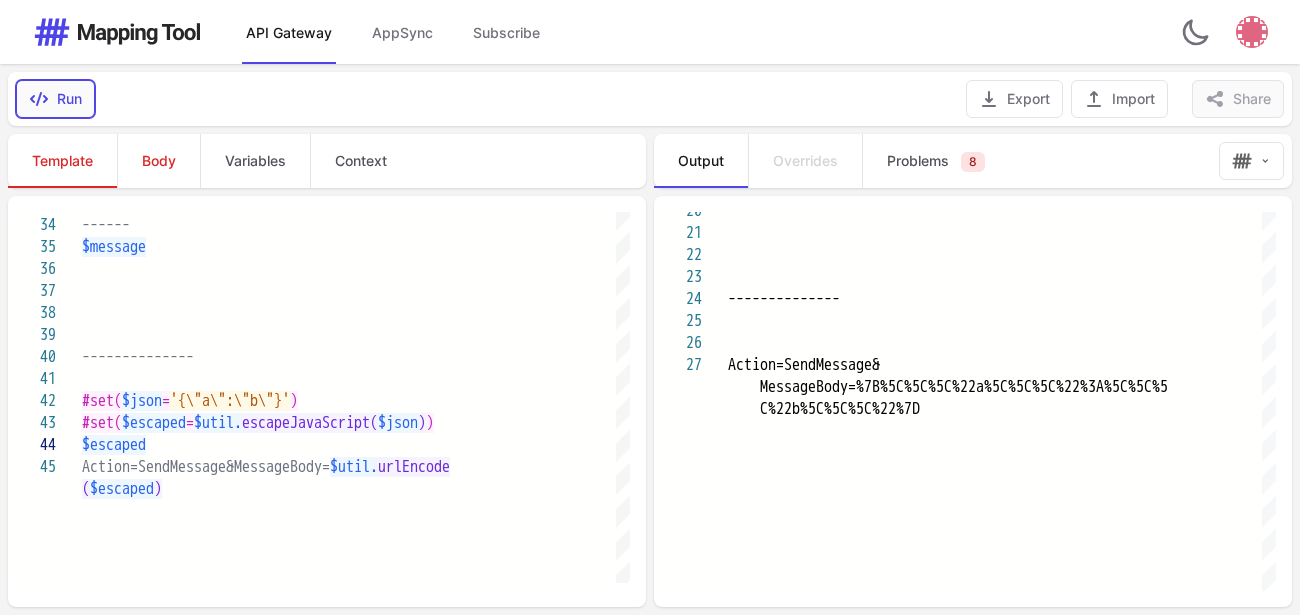 click on "Run" at bounding box center (55, 99) 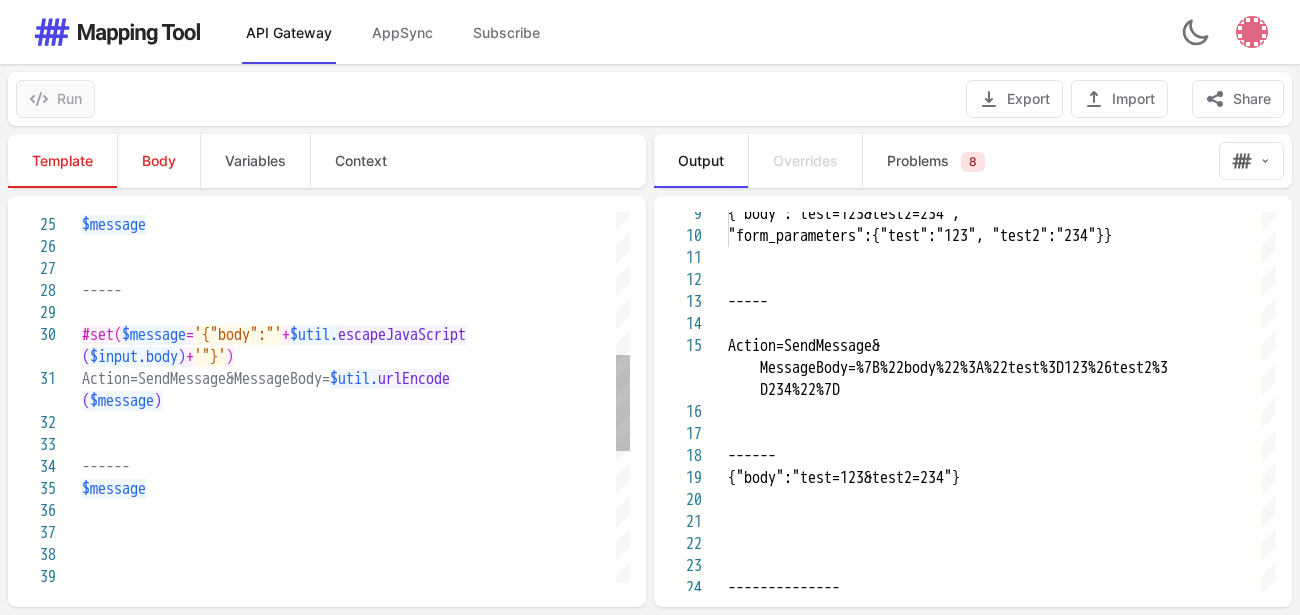 scroll, scrollTop: 89, scrollLeft: 76, axis: both 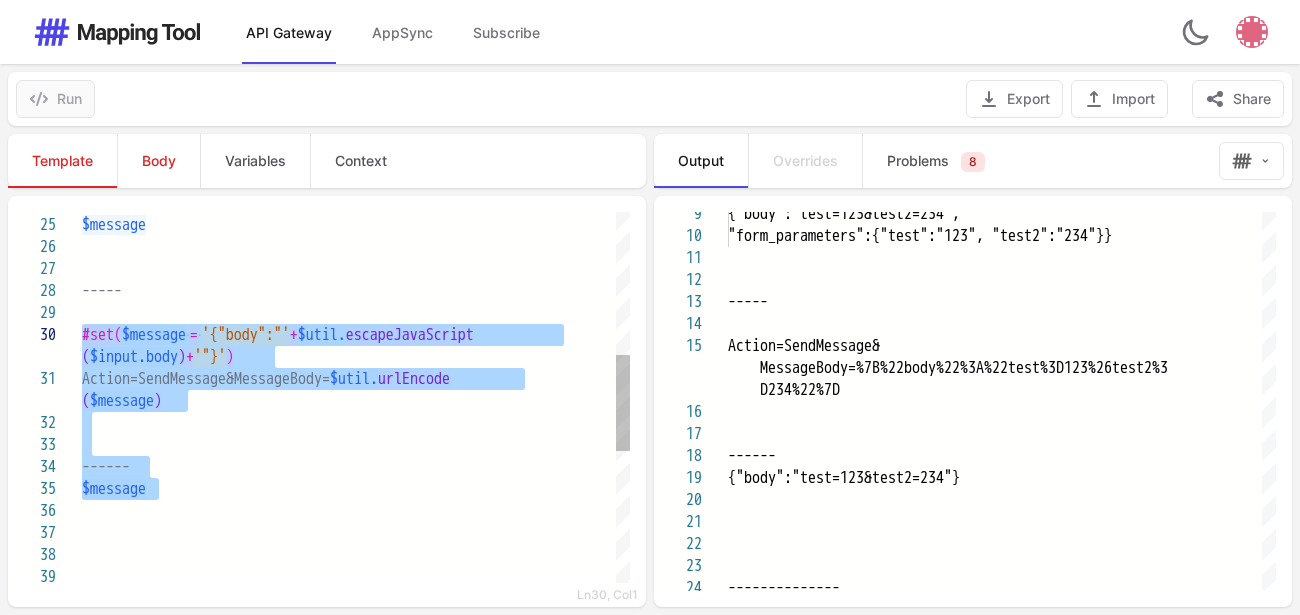 drag, startPoint x: 214, startPoint y: 488, endPoint x: 70, endPoint y: 338, distance: 207.93268 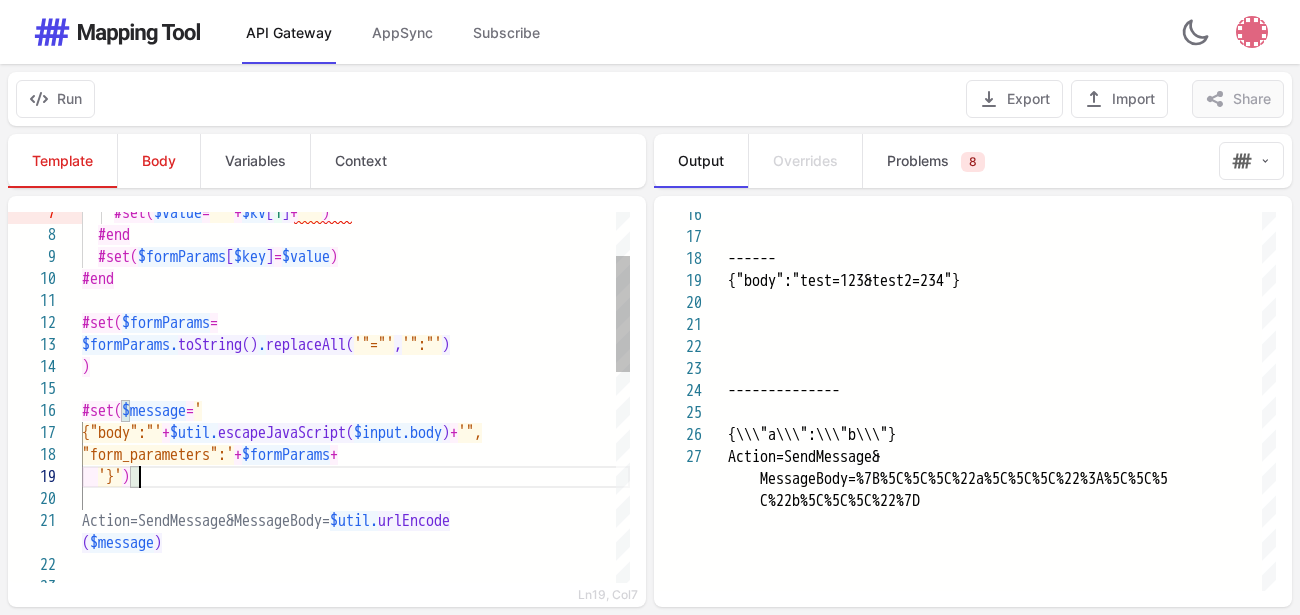 click on "'}' )" at bounding box center [356, 477] 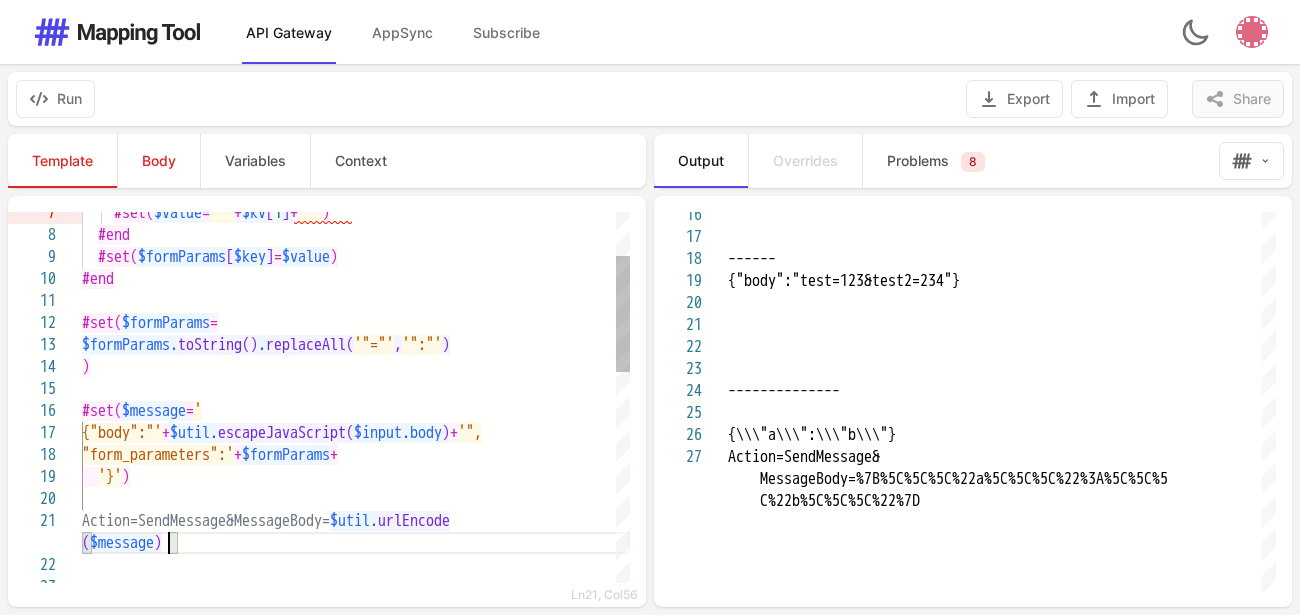 click on "$message" at bounding box center (122, 543) 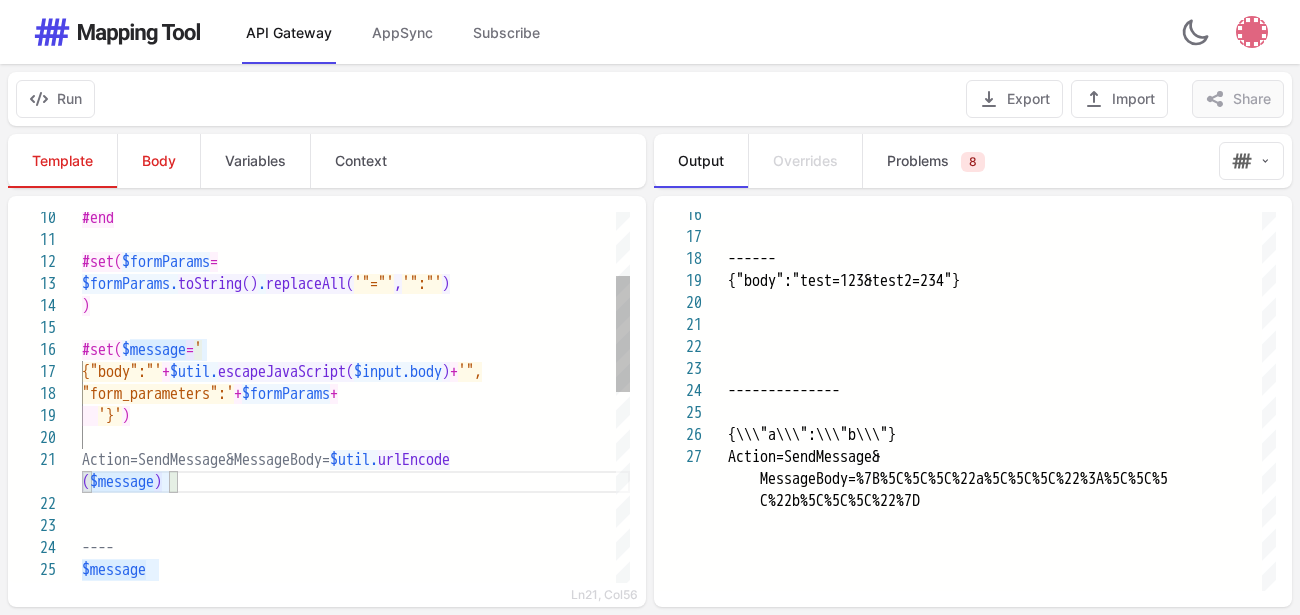 click on "'}' )" at bounding box center (356, 416) 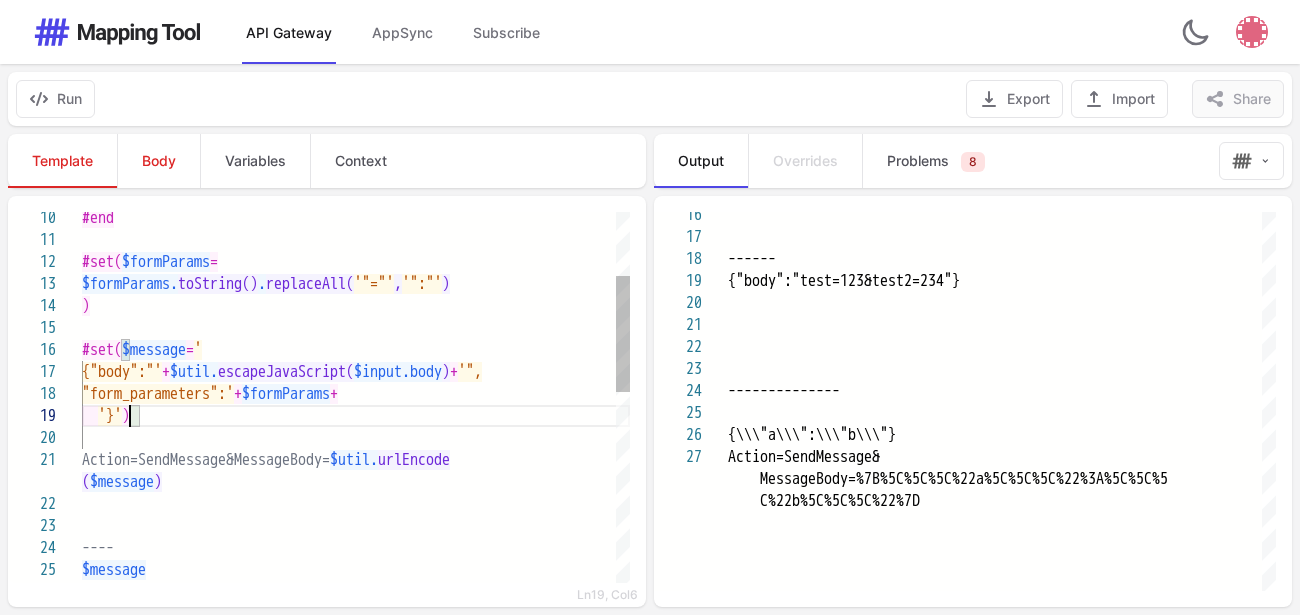 click on ")" at bounding box center (126, 416) 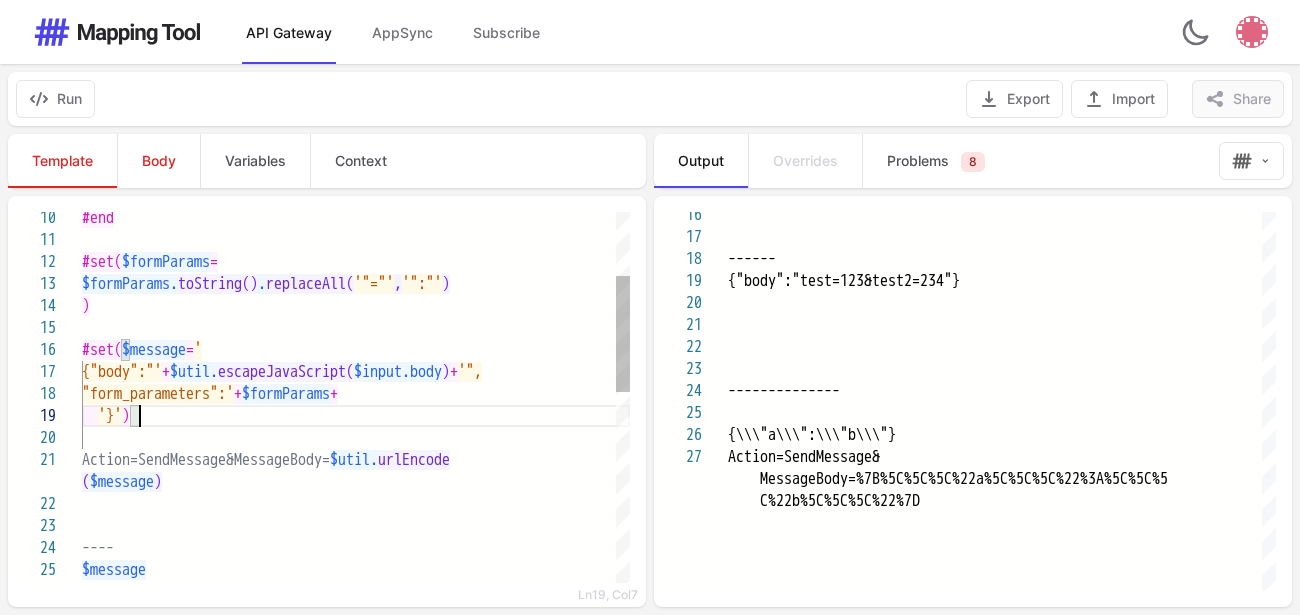 click on "'}' )" at bounding box center (356, 416) 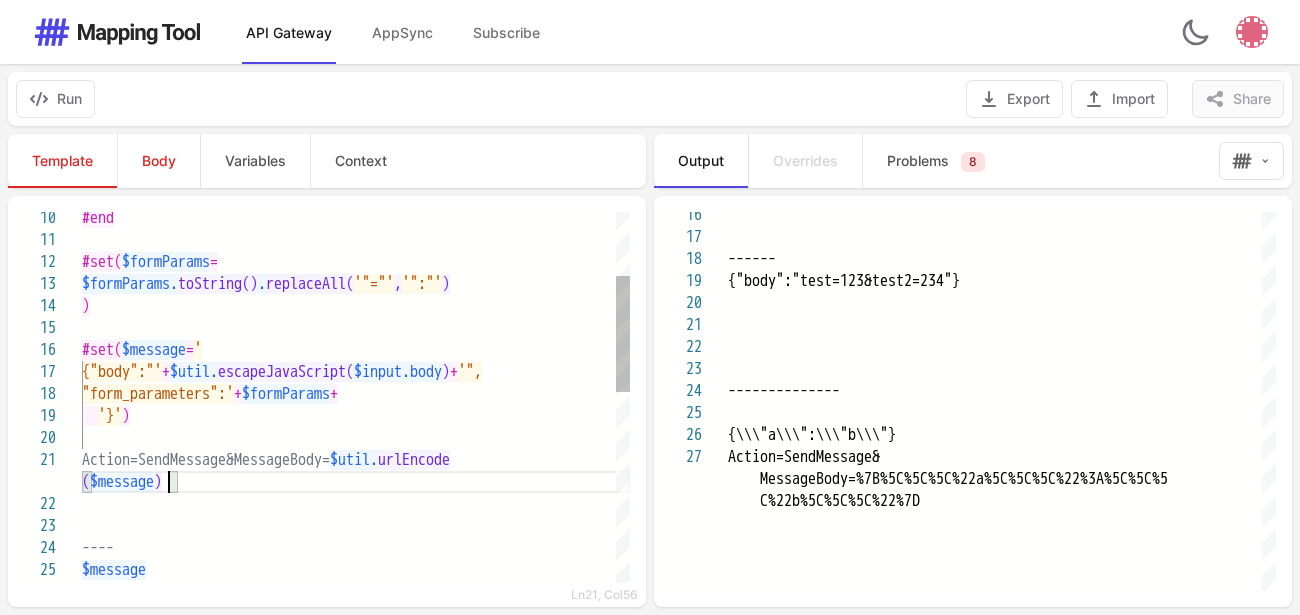 click on "$message" at bounding box center [122, 482] 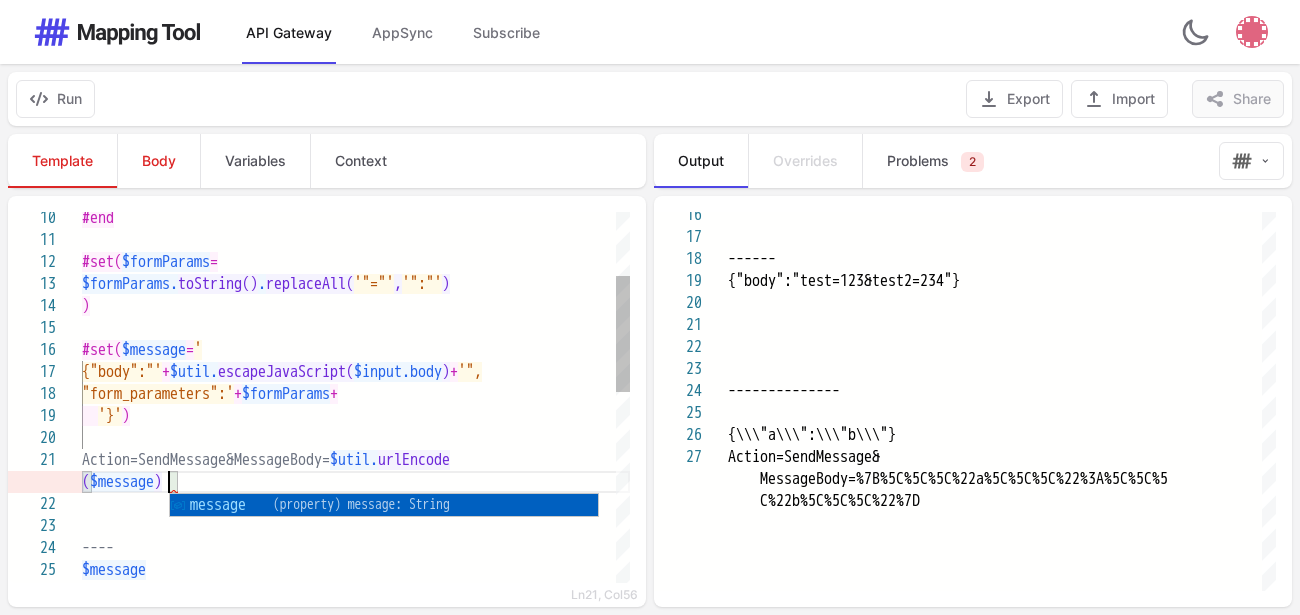 scroll, scrollTop: 19, scrollLeft: 538, axis: both 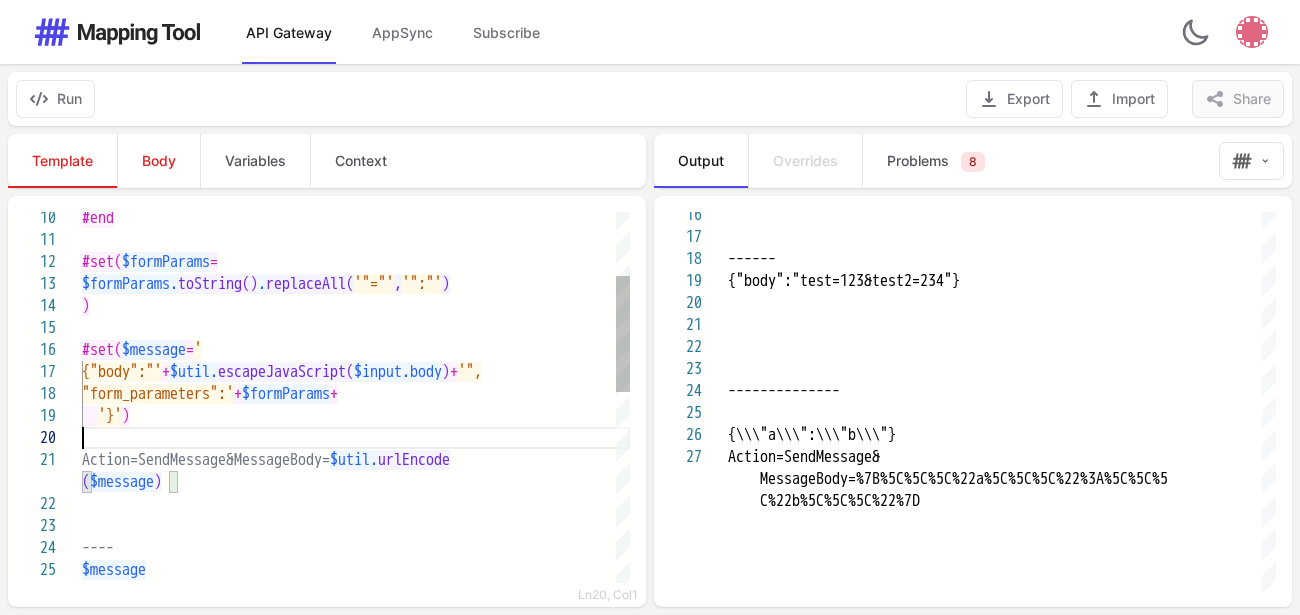 click at bounding box center [356, 438] 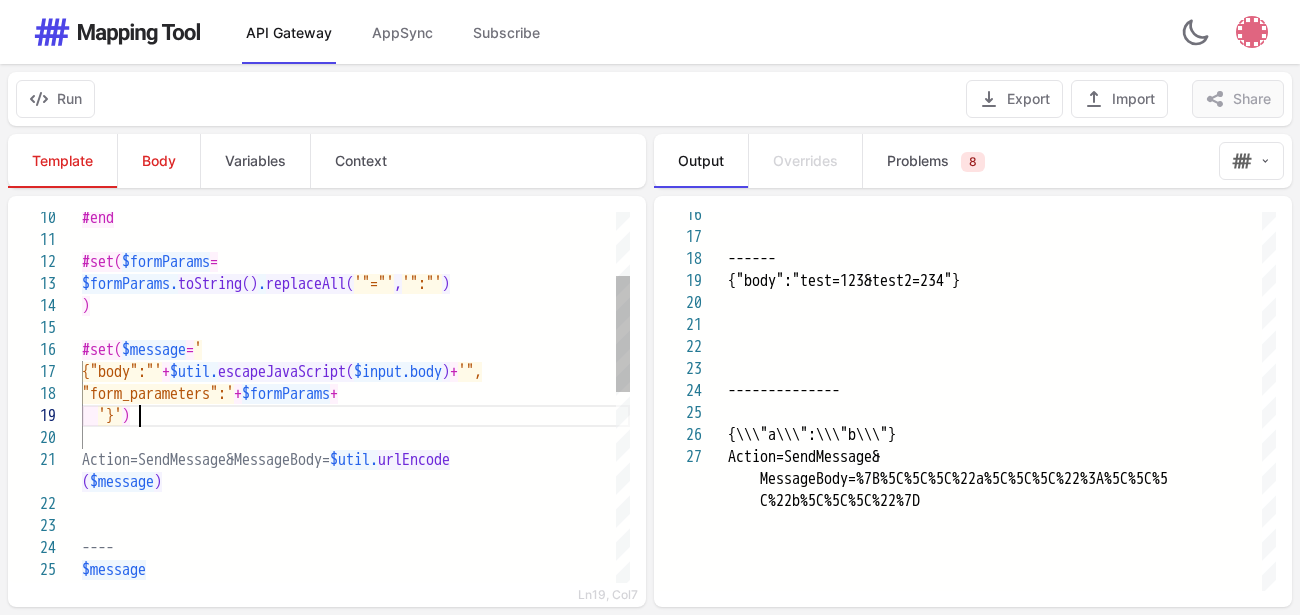 click on "'}' )" at bounding box center (356, 416) 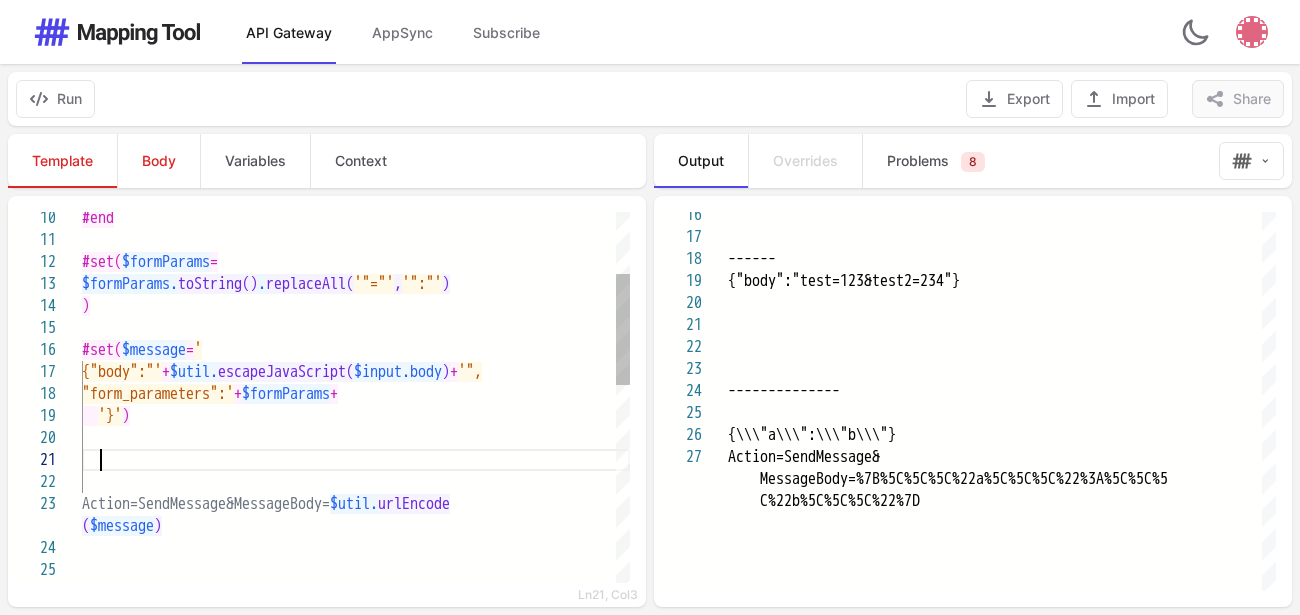 scroll, scrollTop: 19, scrollLeft: 18, axis: both 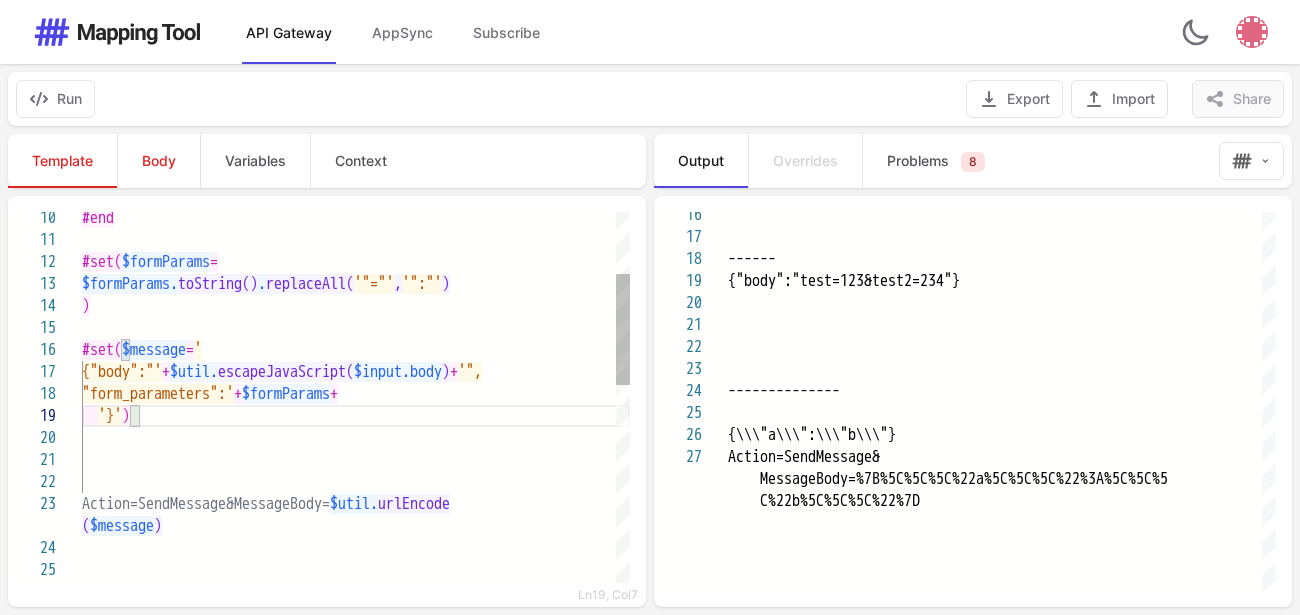 click on "'}' )" at bounding box center [356, 416] 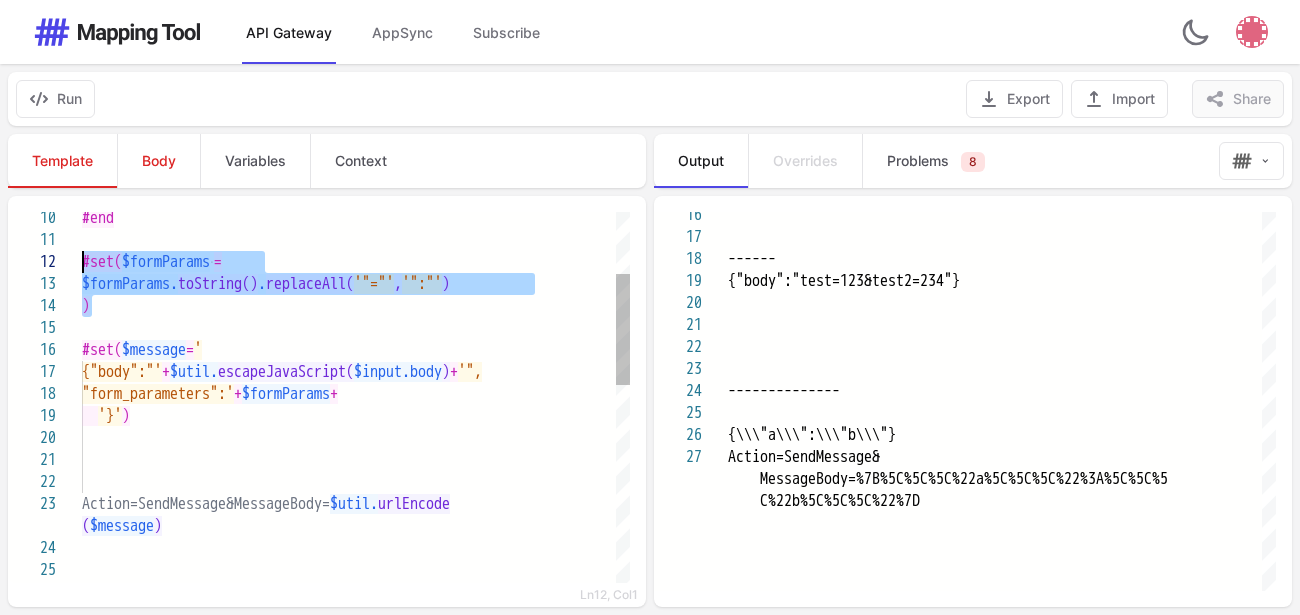 drag, startPoint x: 107, startPoint y: 303, endPoint x: 63, endPoint y: 266, distance: 57.48913 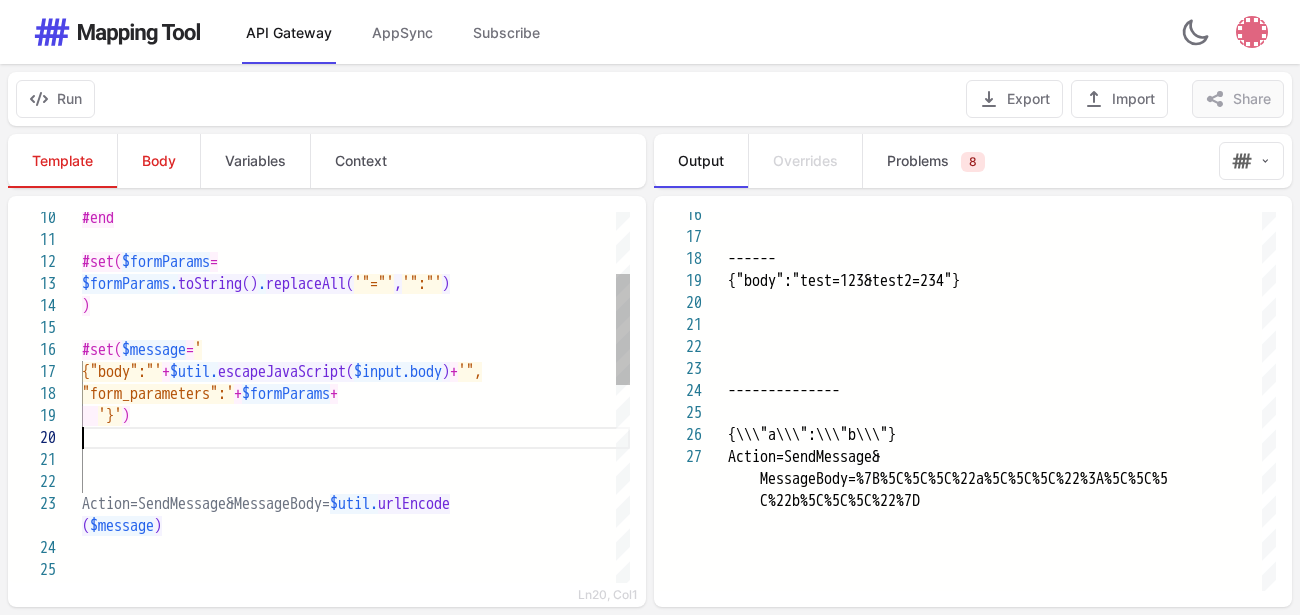 click at bounding box center (356, 438) 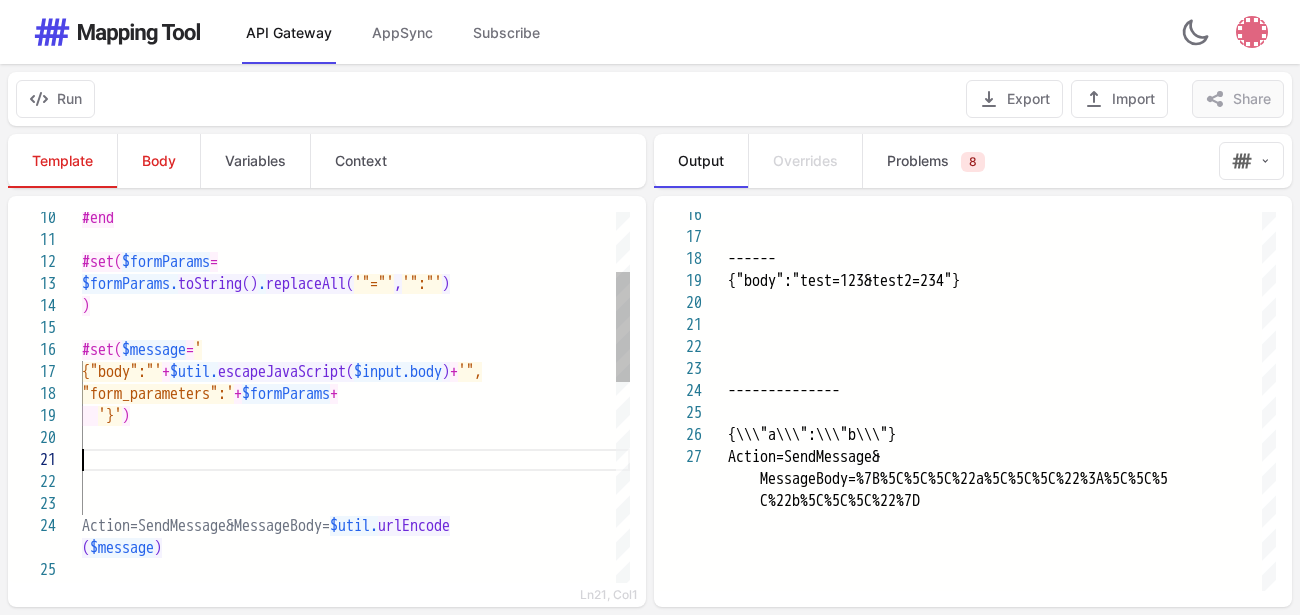 scroll, scrollTop: 19, scrollLeft: 0, axis: vertical 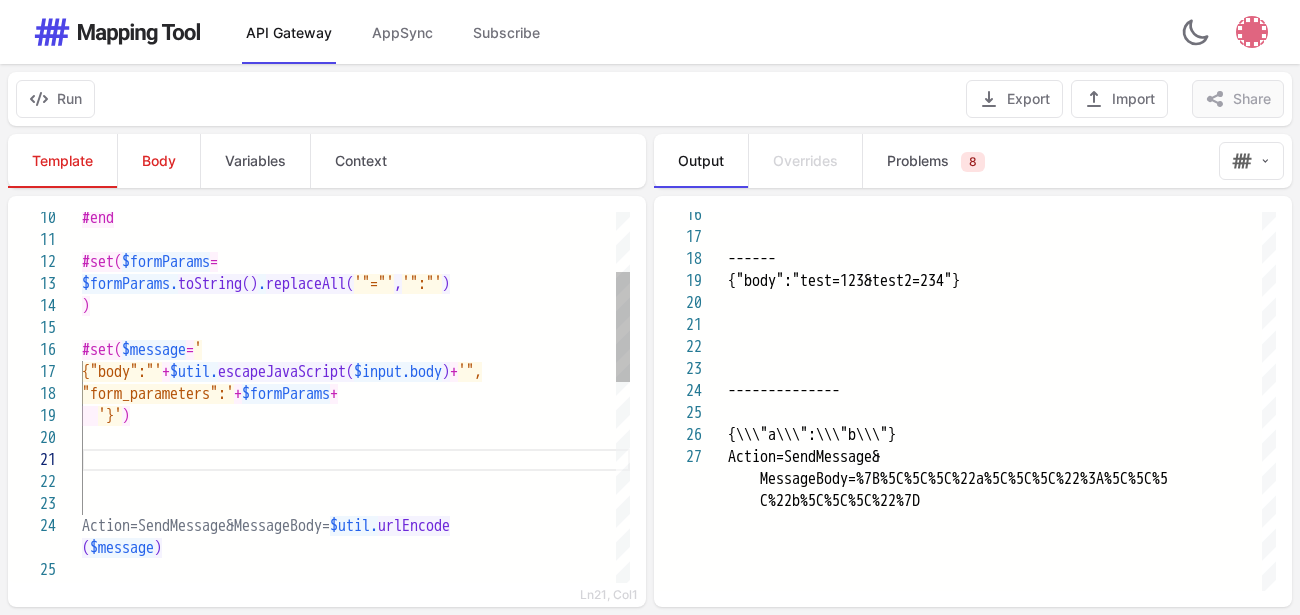 paste on "**********" 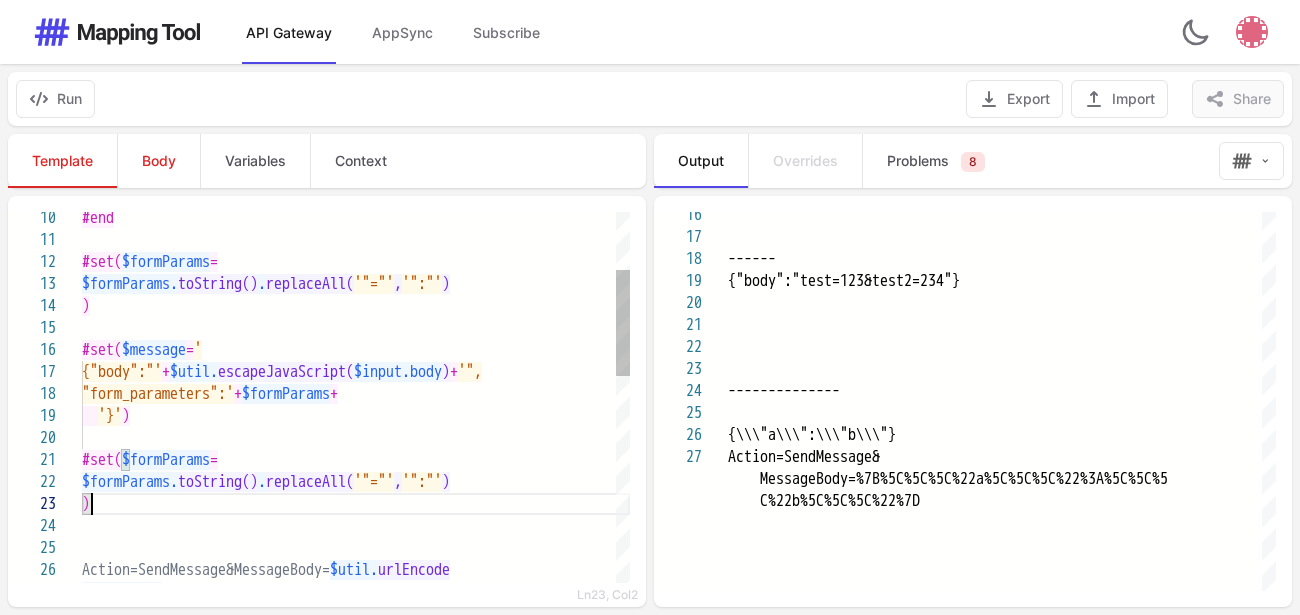 click at bounding box center [356, 438] 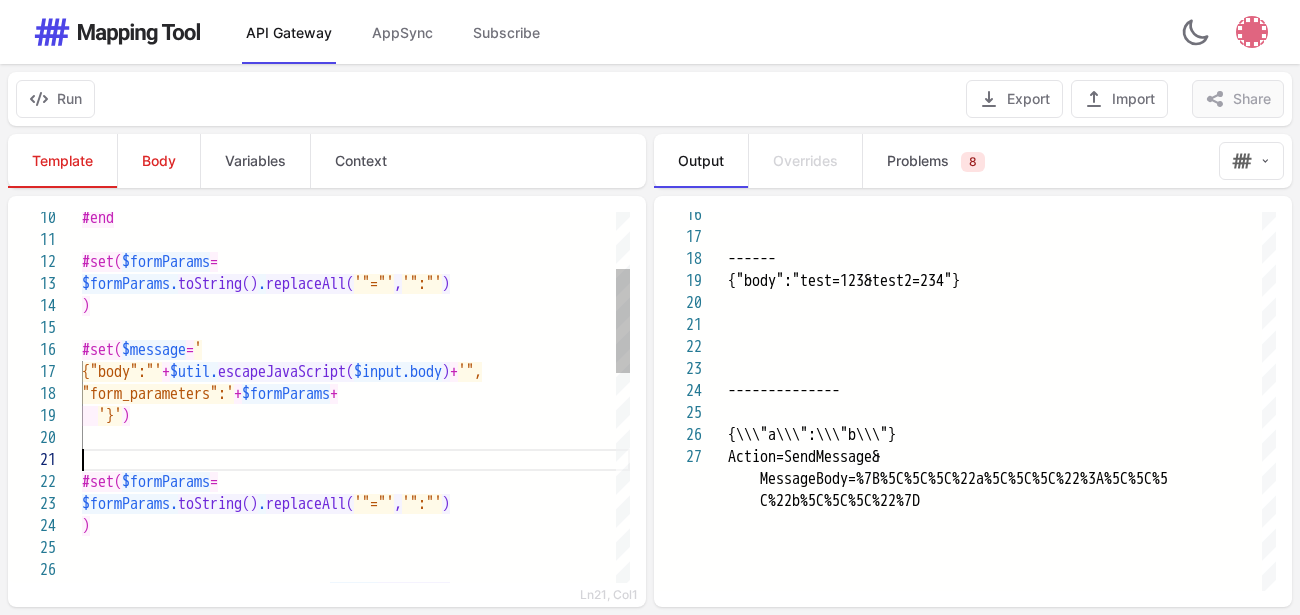 click on "$message" at bounding box center [154, 350] 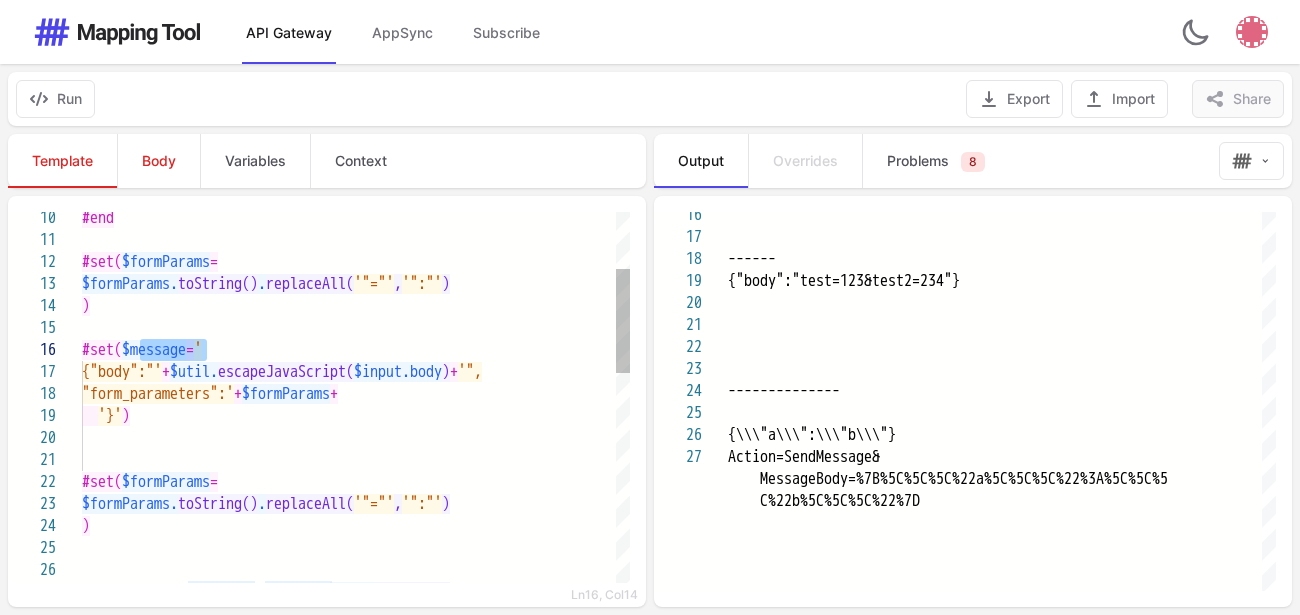 click on "$formParams" at bounding box center (166, 482) 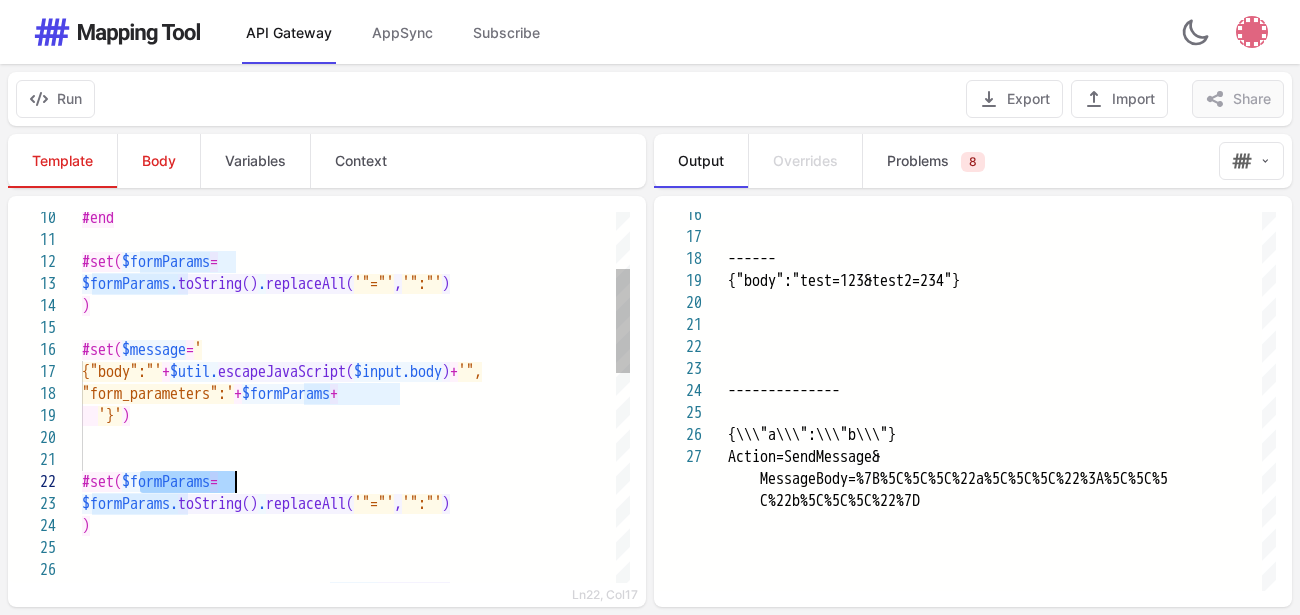 paste 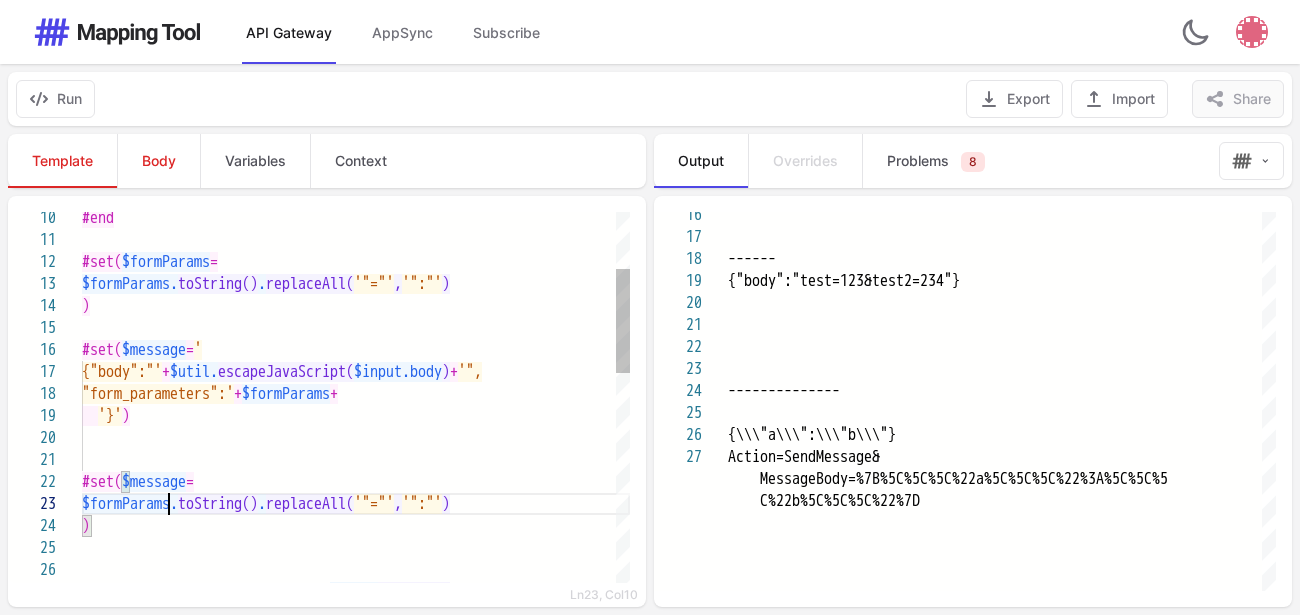 click on "$formParams." at bounding box center [130, 504] 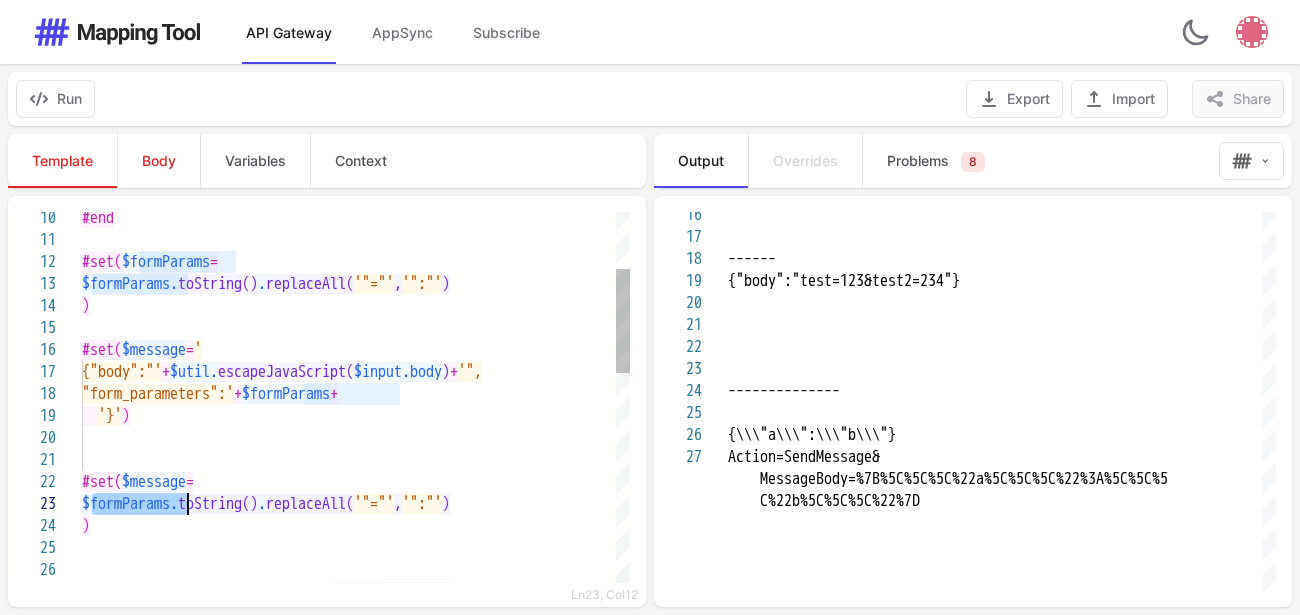 paste 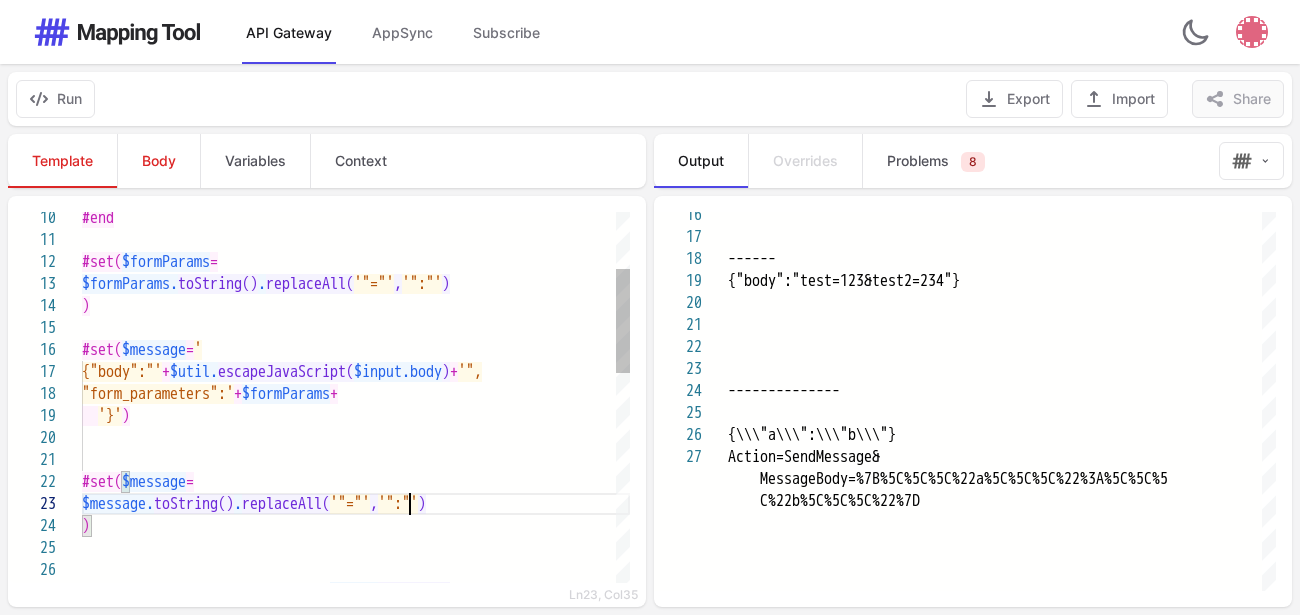 click on "'"="'" at bounding box center (350, 504) 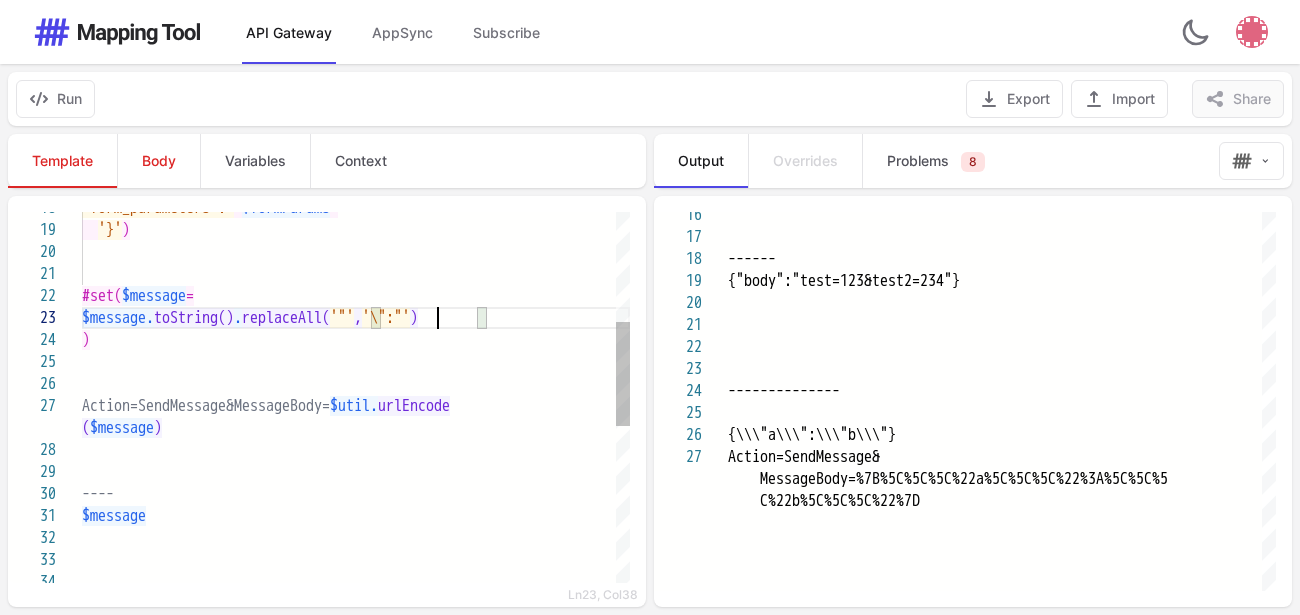 scroll, scrollTop: 45, scrollLeft: 356, axis: both 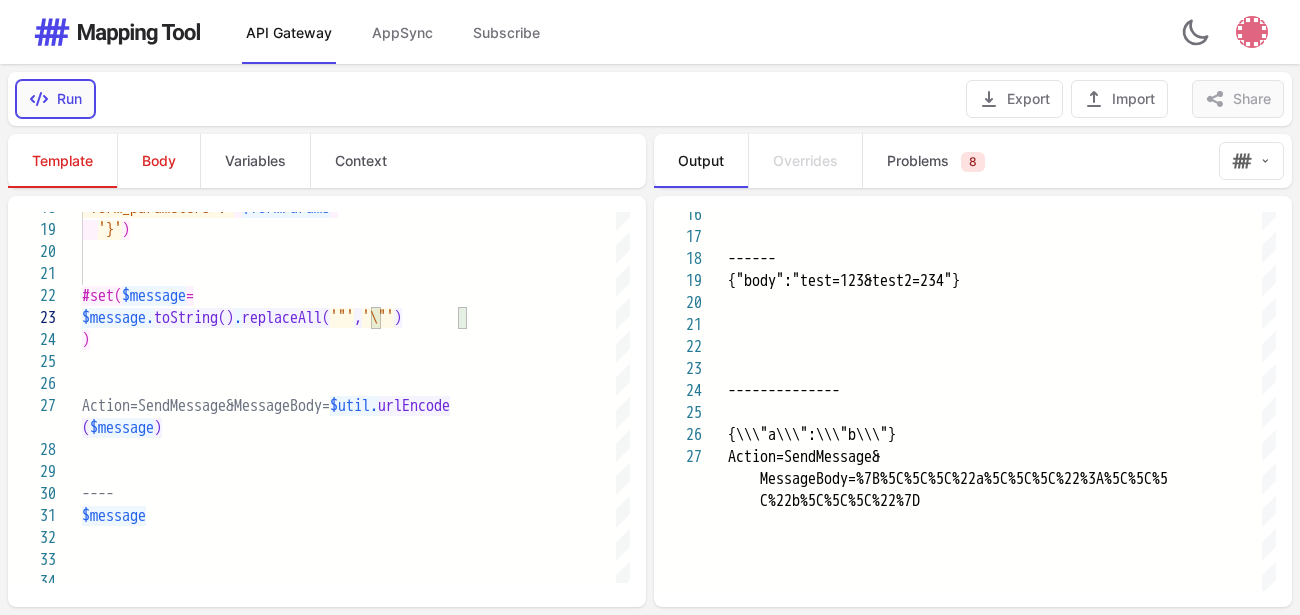 click on "Run" at bounding box center (55, 99) 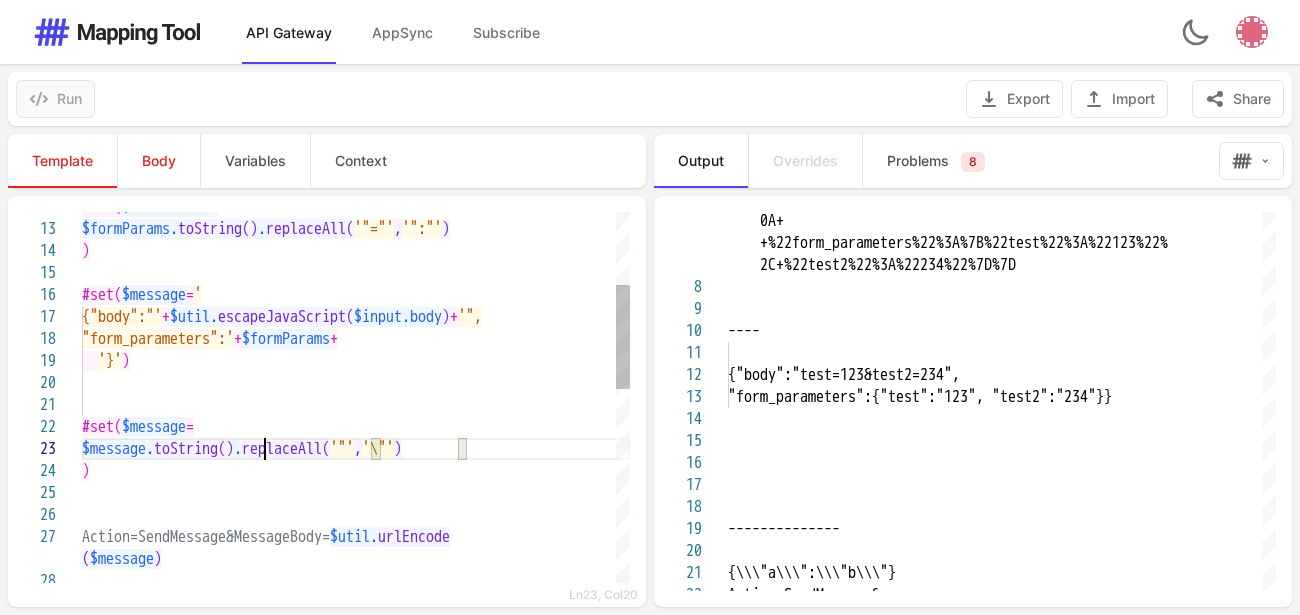 scroll, scrollTop: 45, scrollLeft: 366, axis: both 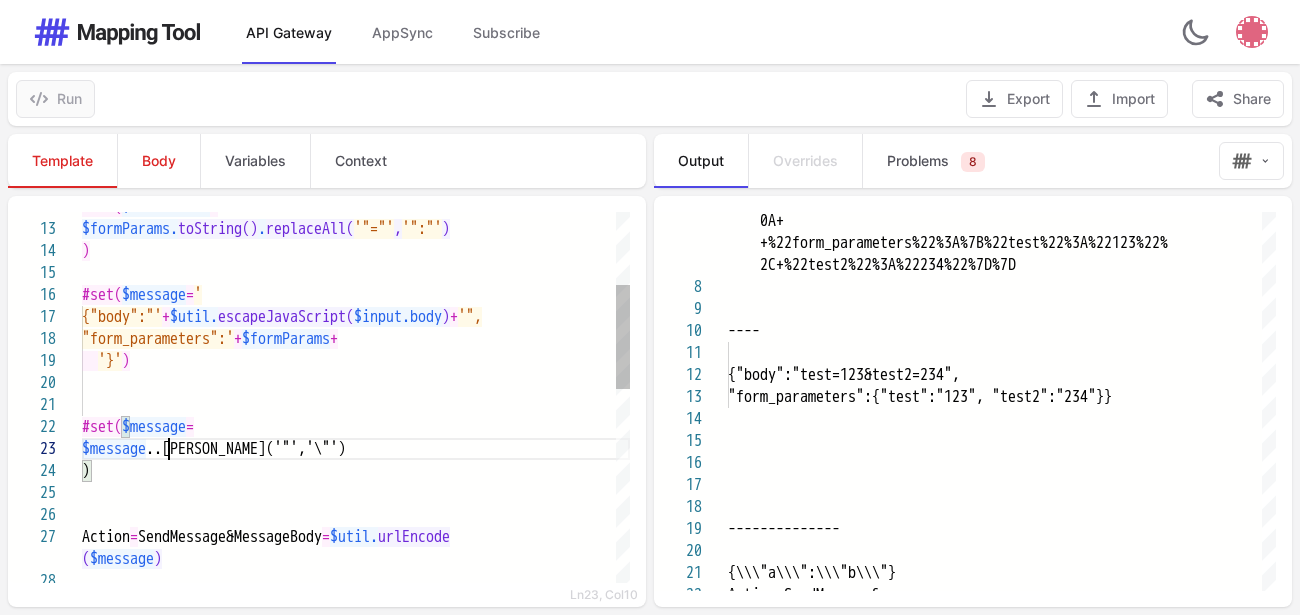 type on "**********" 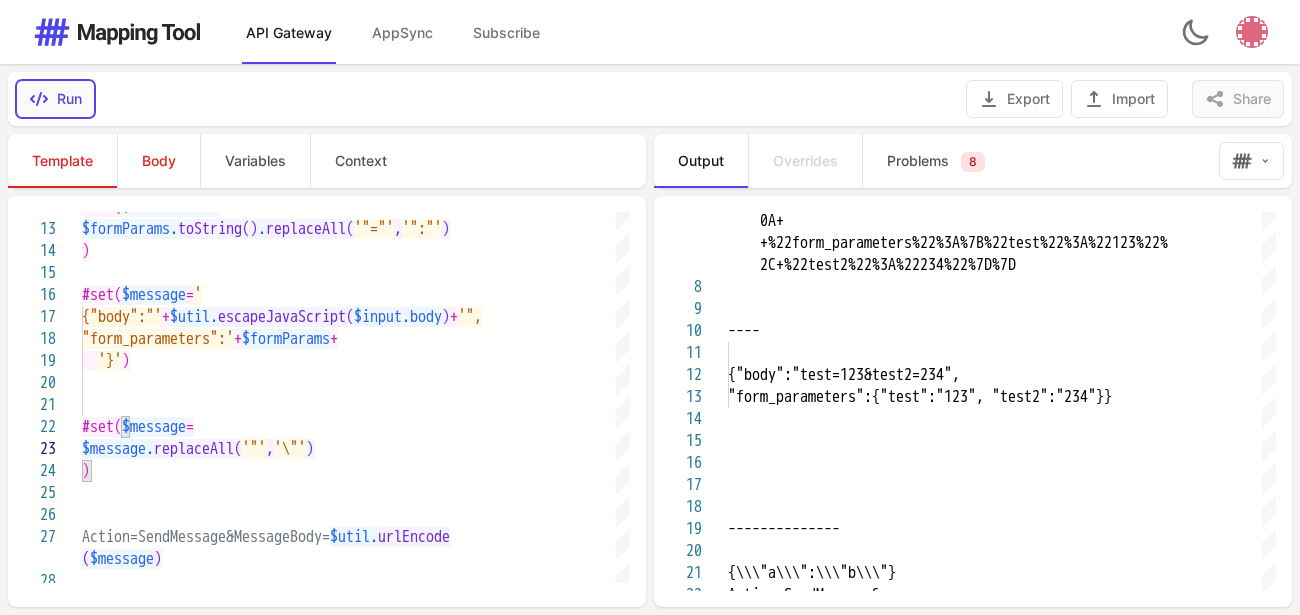 click on "Run" at bounding box center [55, 99] 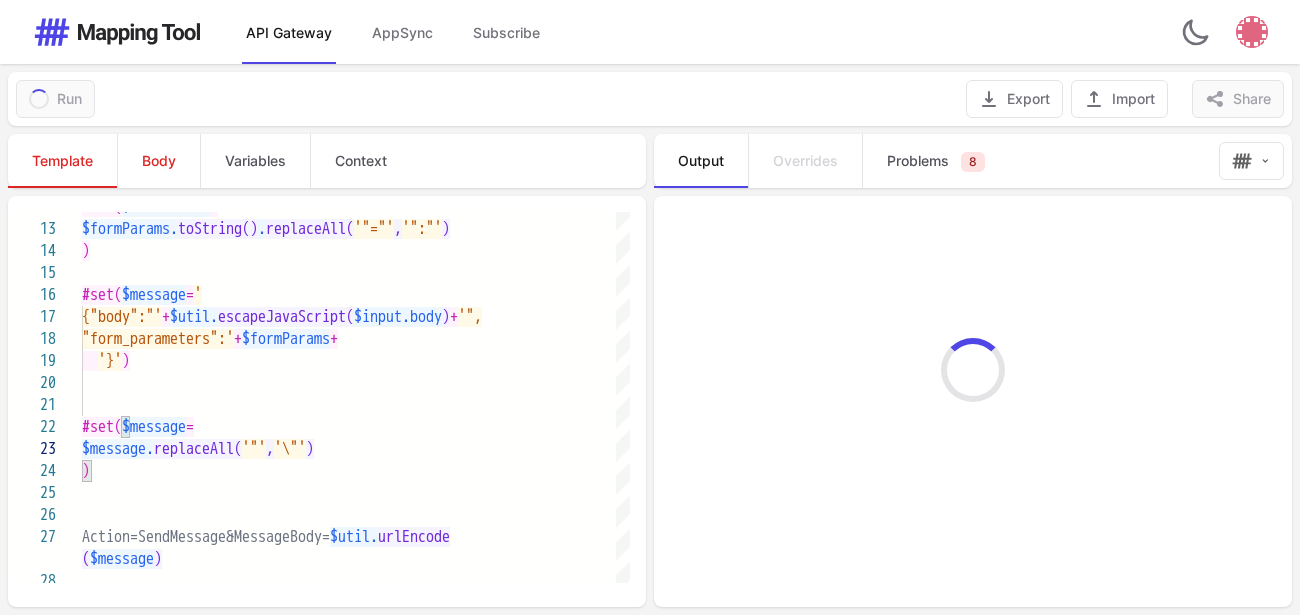 type on "**********" 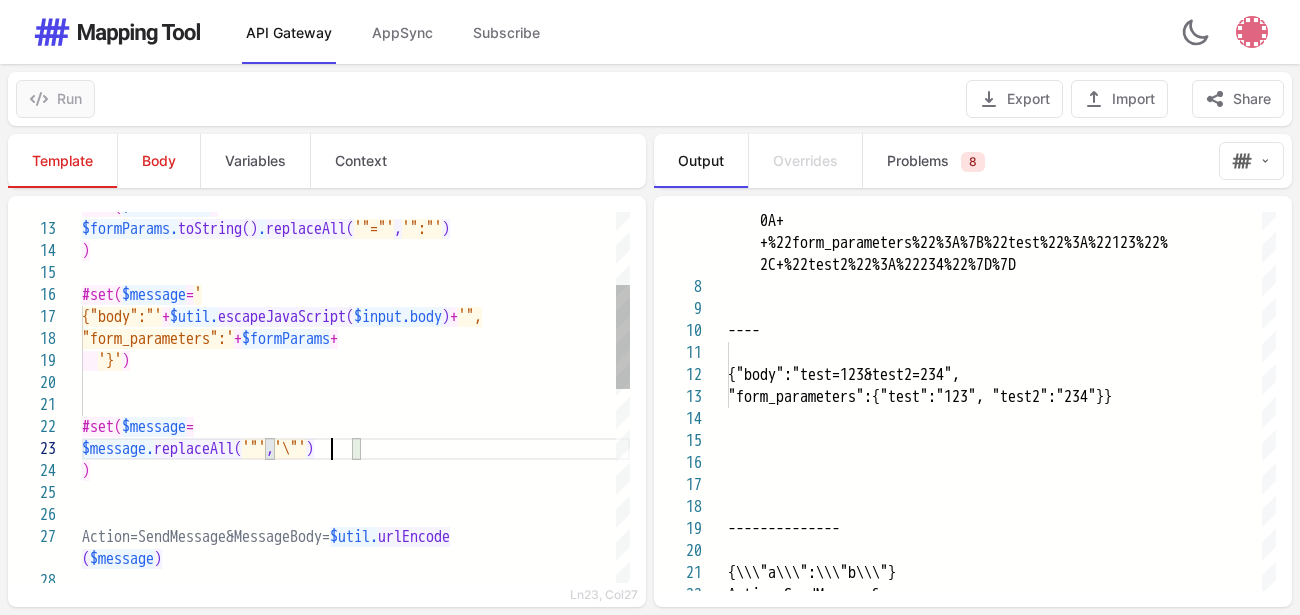 click on "'\"'" at bounding box center [290, 449] 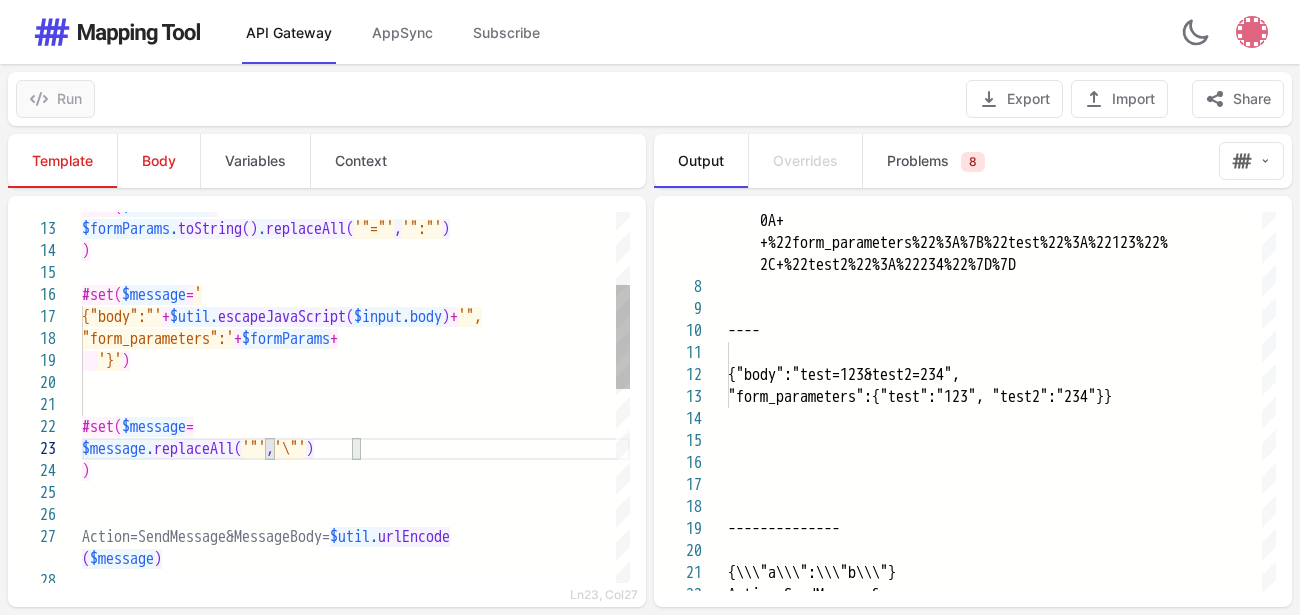 scroll, scrollTop: 45, scrollLeft: 260, axis: both 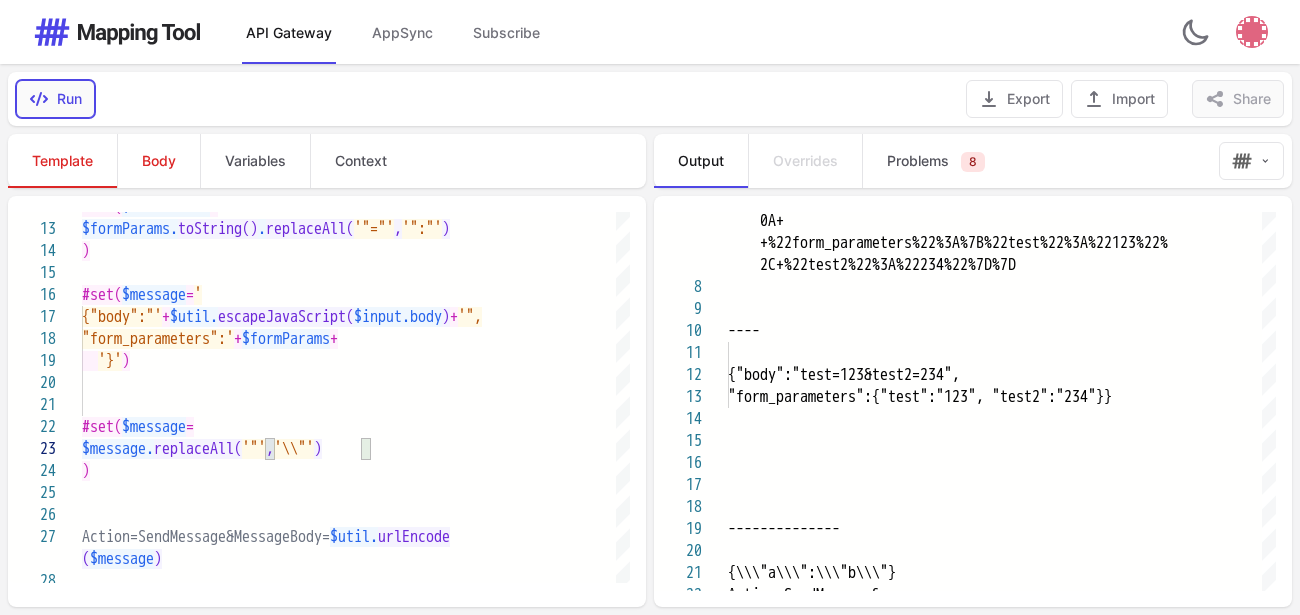 click on "Run" at bounding box center [55, 99] 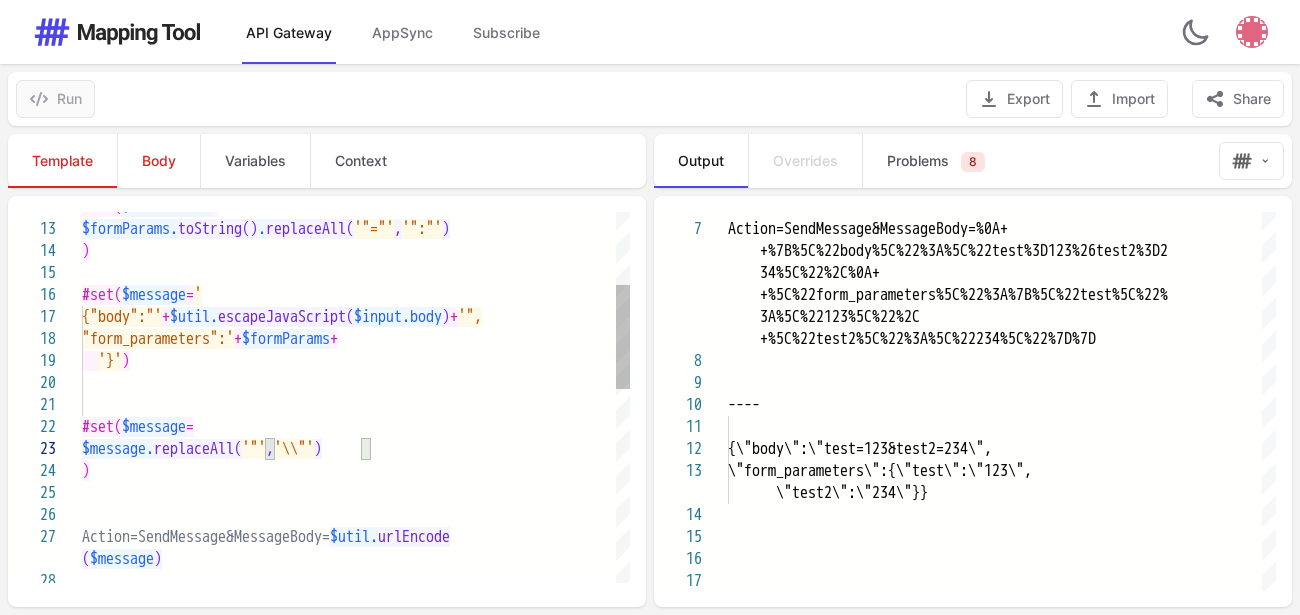 click on "Action=SendMessage&MessageBody= $util. urlEncode ( $message ) ) $message. replaceAll( '"' , '\\"' ) #set( $message  =    '}' )   "form_parameters":' + $formParams +   {"body":"' + $util. escapeJavaScript( $input.body ) + '", #set( $message  =  ' ) $formParams. toString() . replaceAll( '"="' , '":"' ) #set( $formParams  =" at bounding box center (500082, 499954) 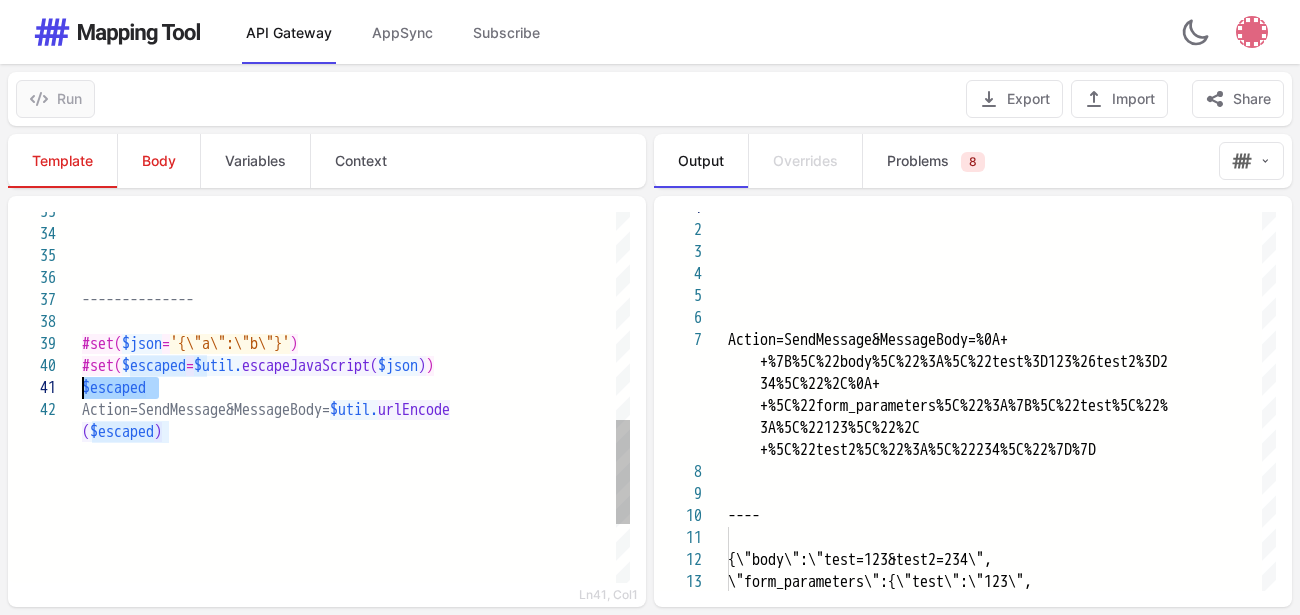 drag, startPoint x: 177, startPoint y: 384, endPoint x: 69, endPoint y: 385, distance: 108.00463 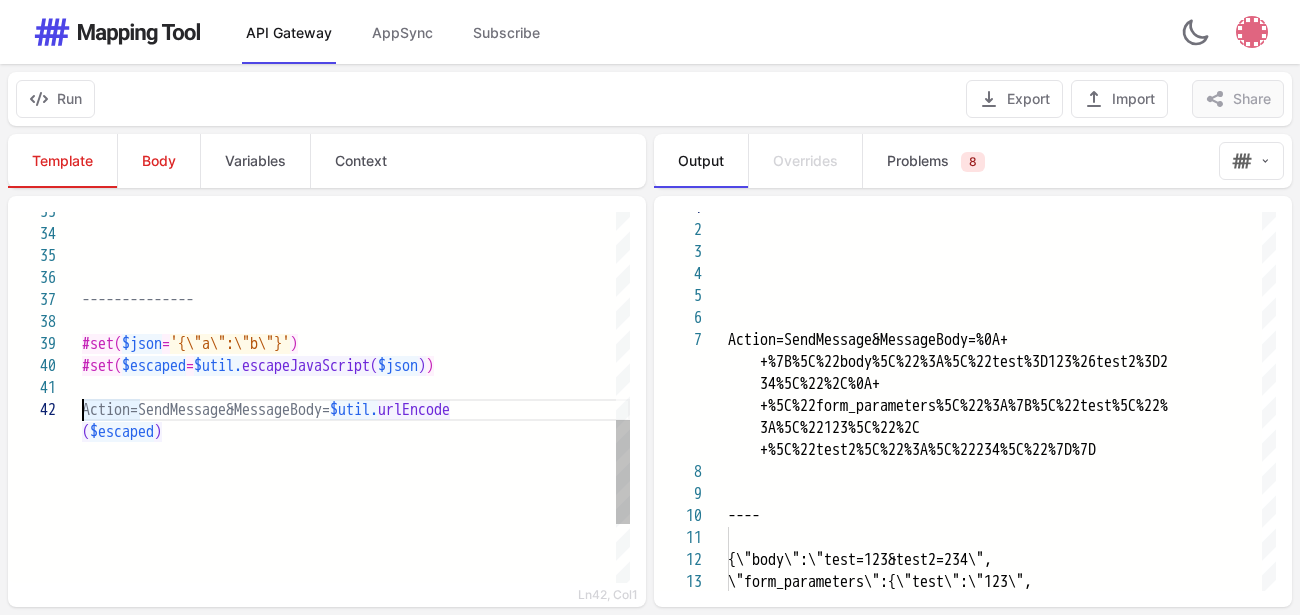 scroll, scrollTop: 43, scrollLeft: 260, axis: both 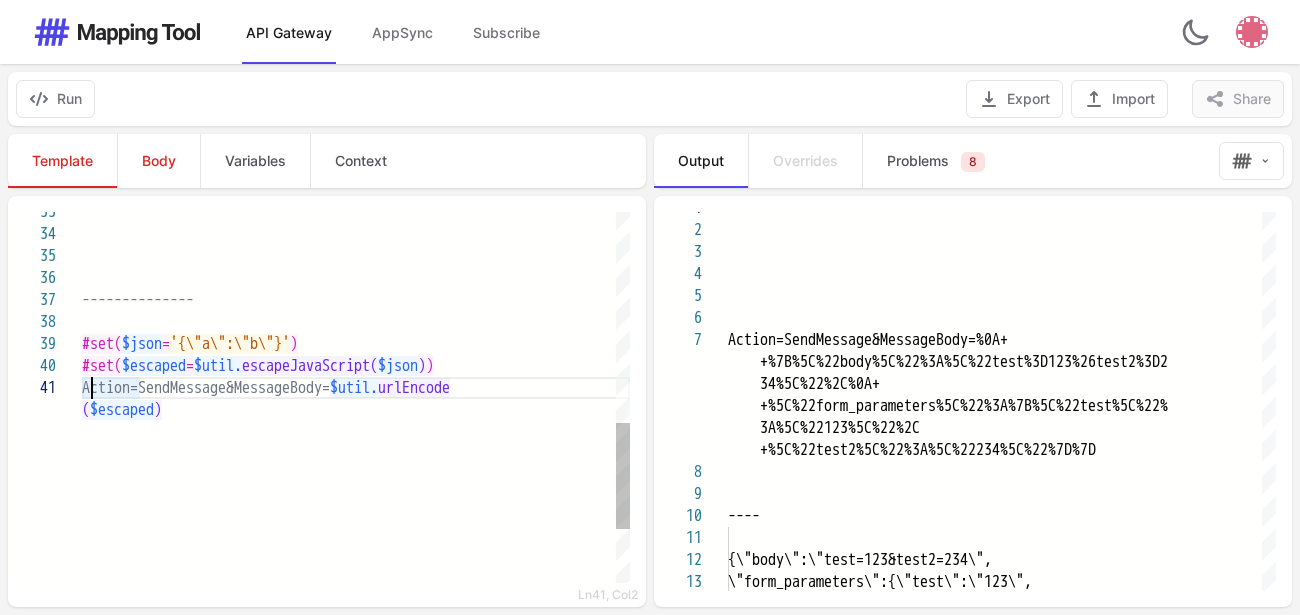 click on "( $escaped )" at bounding box center [356, 410] 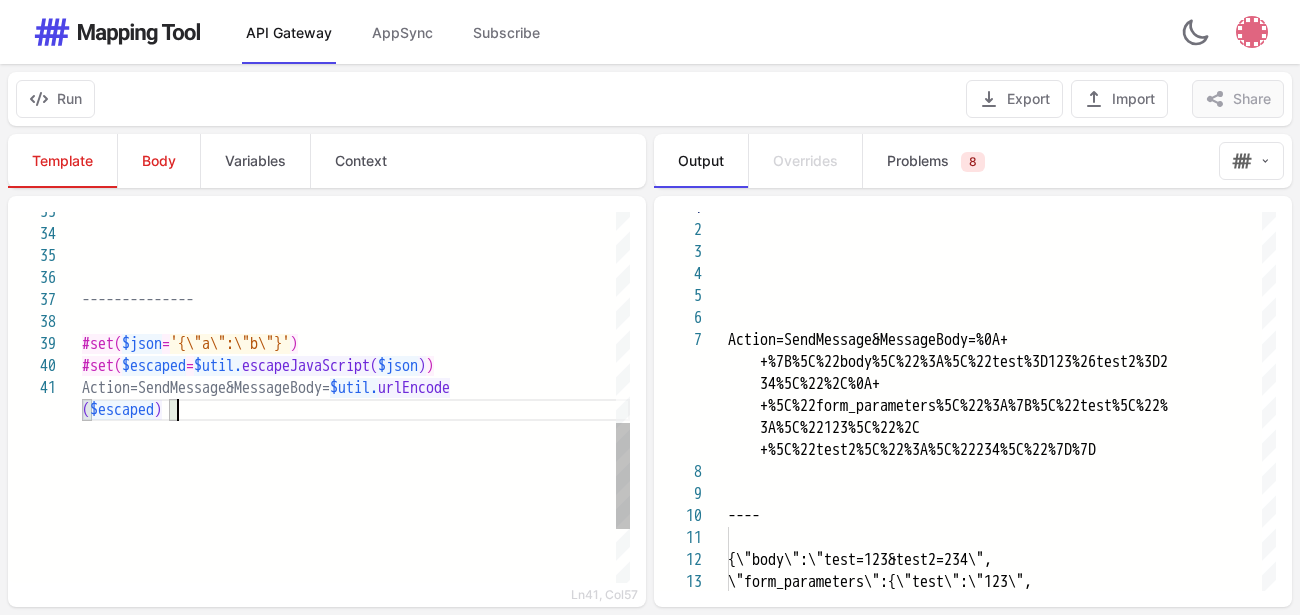 scroll, scrollTop: 45, scrollLeft: 0, axis: vertical 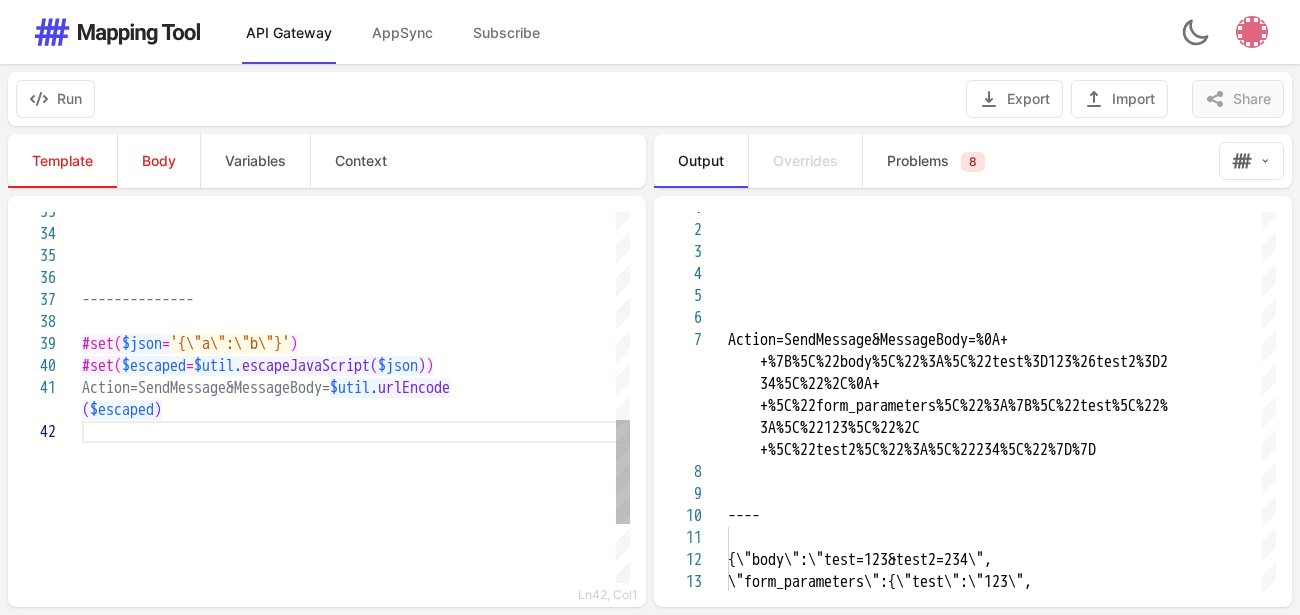 paste on "********" 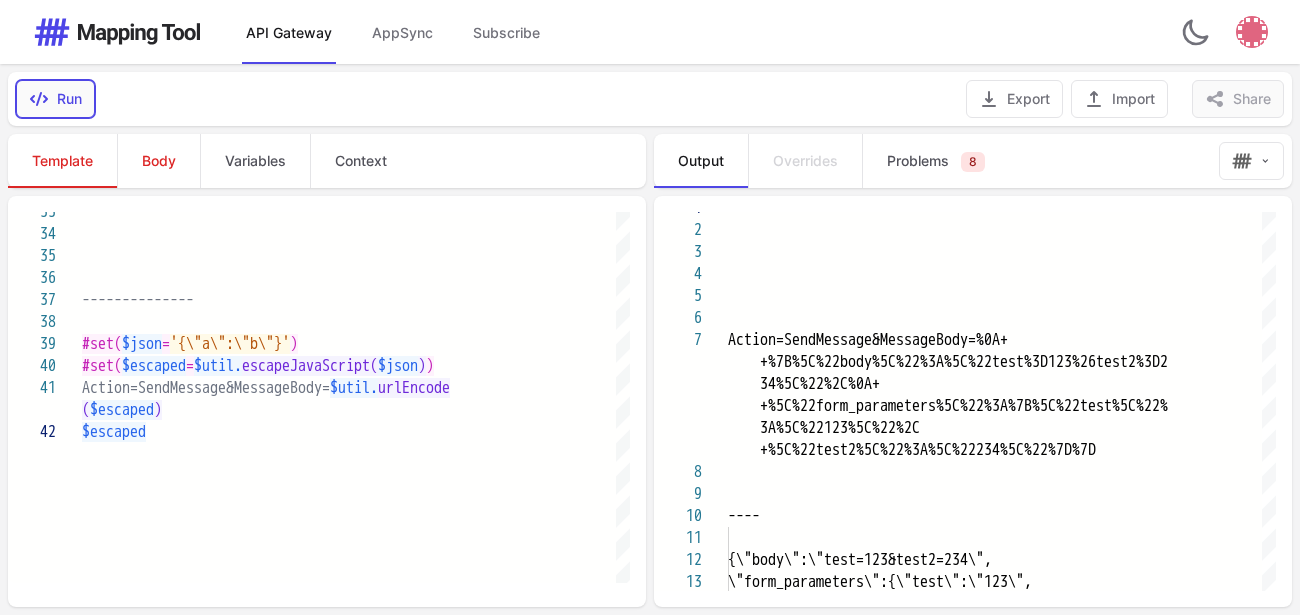 click on "Run" at bounding box center (55, 99) 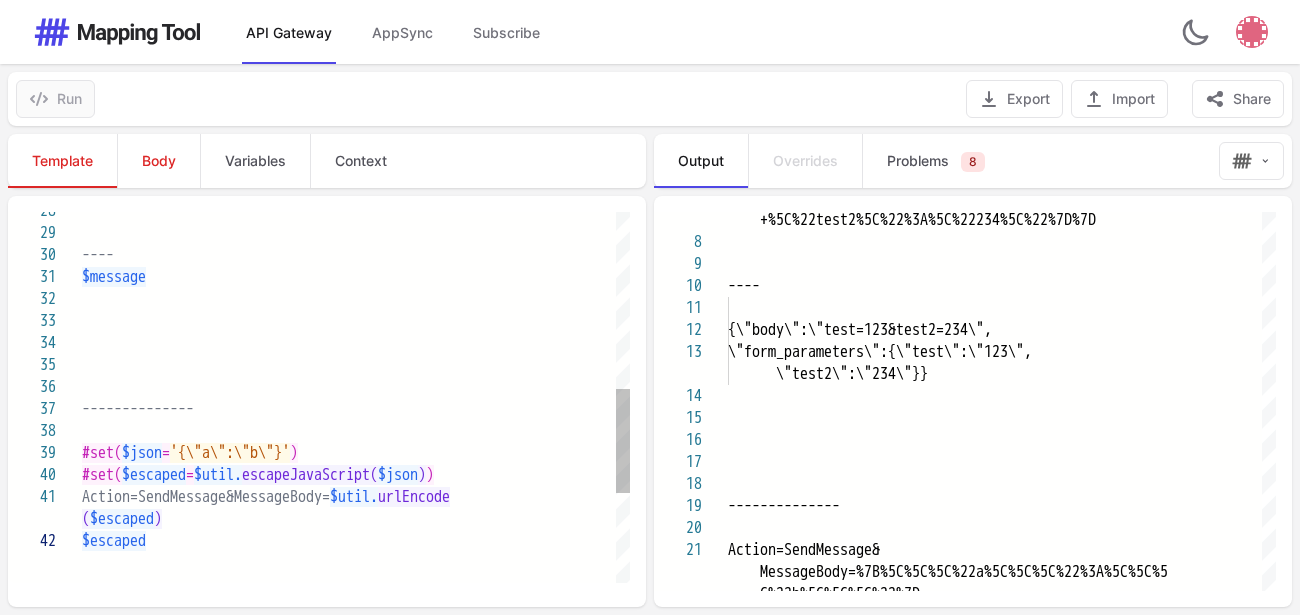 scroll, scrollTop: 45, scrollLeft: 76, axis: both 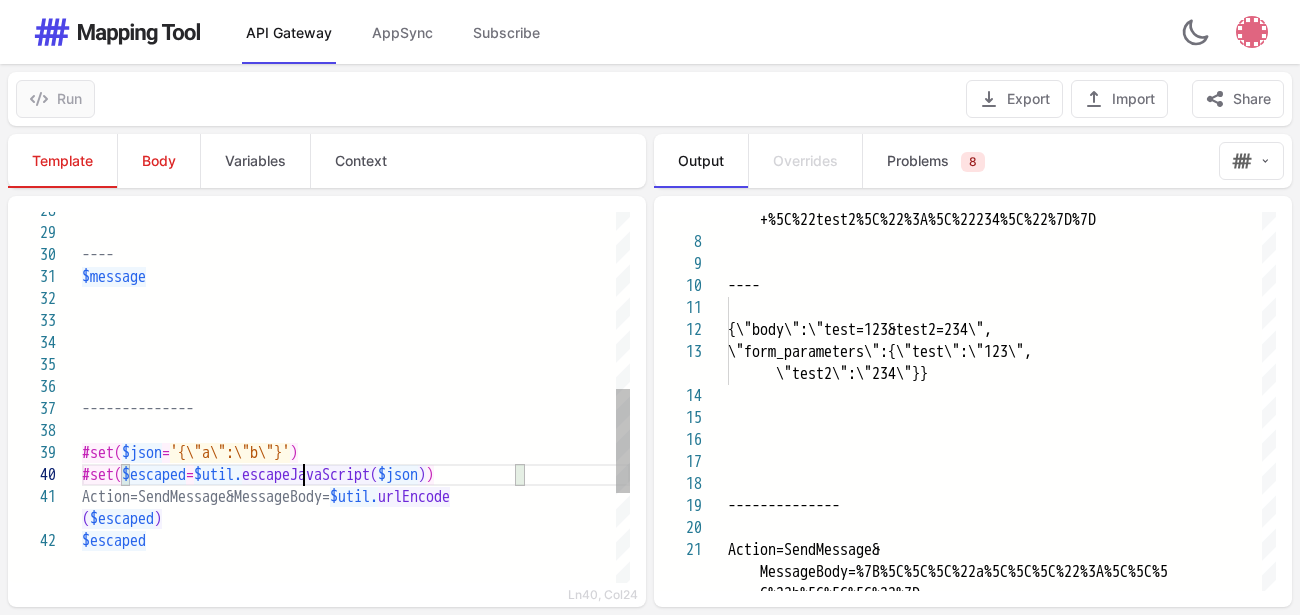 click on "-------------- #set( $json  =  '{\"a\":\"b\"}' ) #set( $escaped  =  $util. escapeJavaScript( $json ) ) Action=SendMessage&MessageBody= $util. urlEncode ( $escaped ) $escaped $message ----" at bounding box center (500082, 499584) 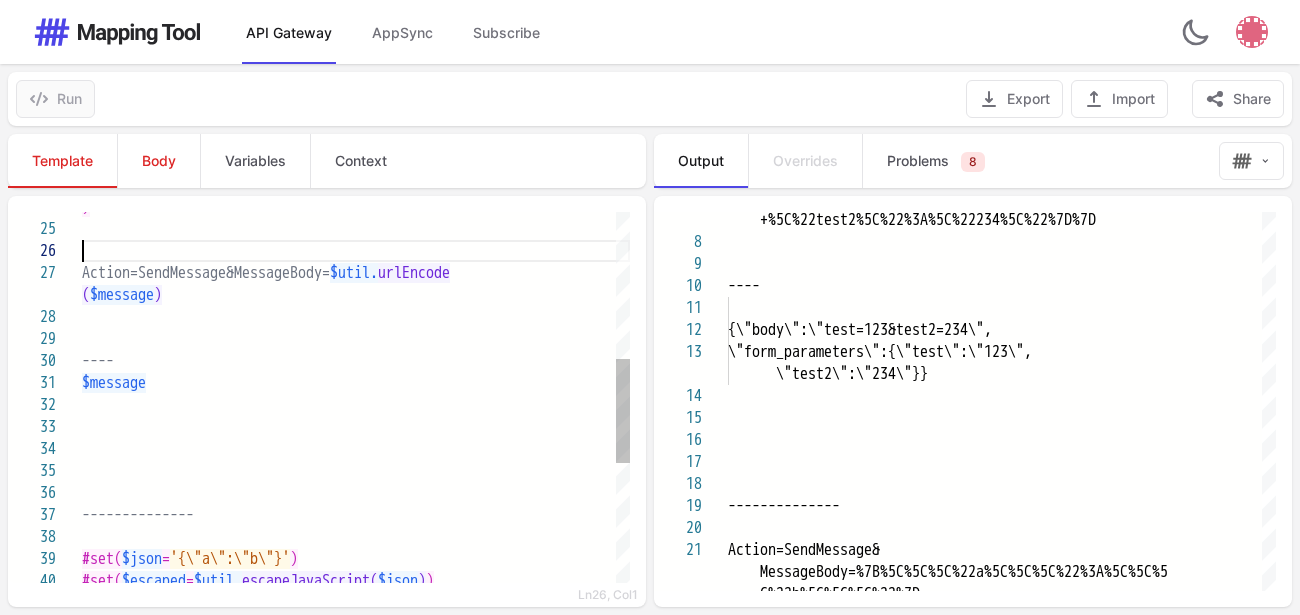 click at bounding box center [356, 251] 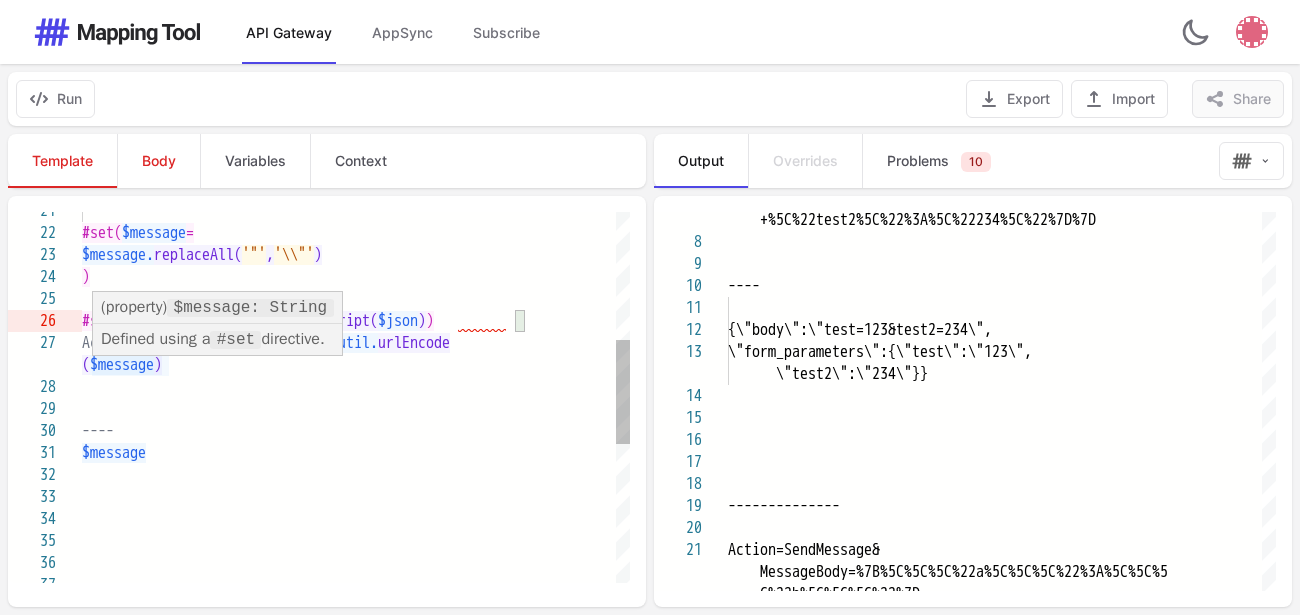 click on "(property)  $message: String Defined using a  #set  directive." at bounding box center (217, 323) 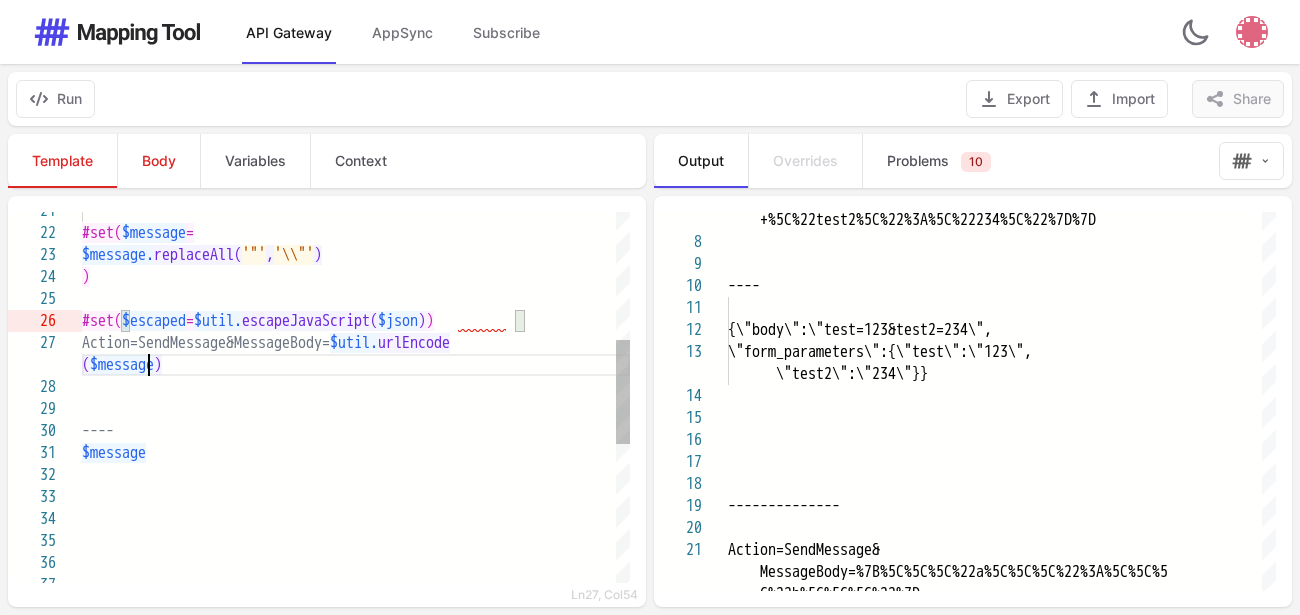 scroll, scrollTop: 45, scrollLeft: 442, axis: both 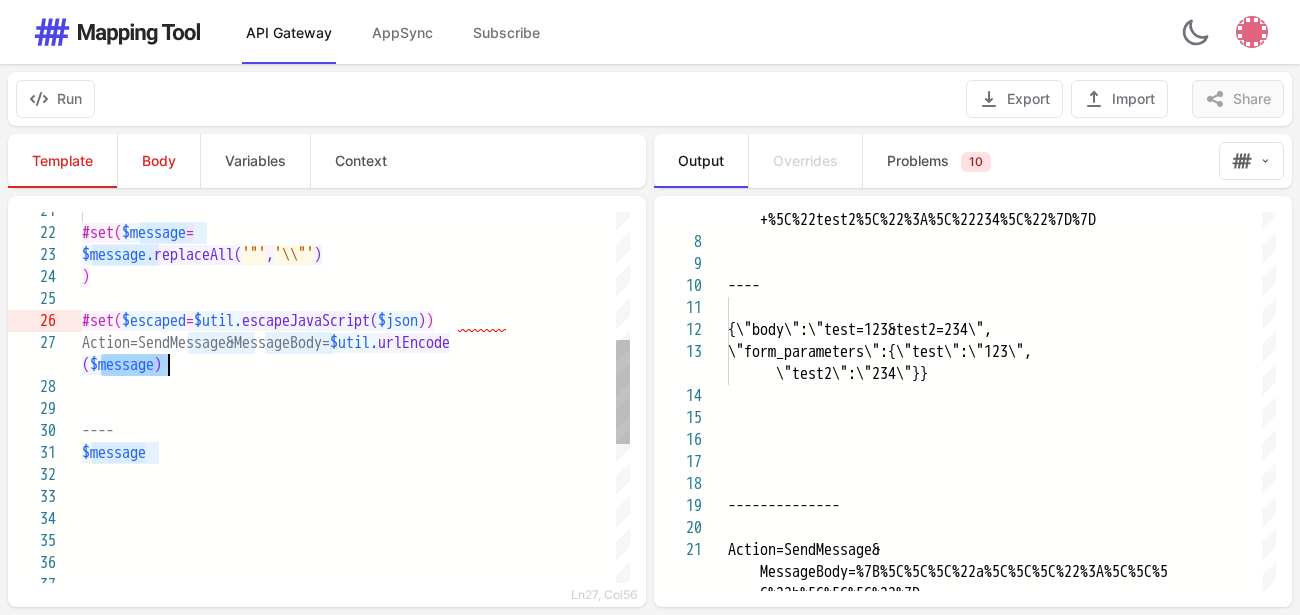 click on "$message ---- -------------- ( $message ) Action=SendMessage&MessageBody= $util. urlEncode #set( $escaped  =  $util. escapeJavaScript( $json ) ) ) $message. replaceAll( '"' , '\\"' ) #set( $message  =" at bounding box center [500082, 499760] 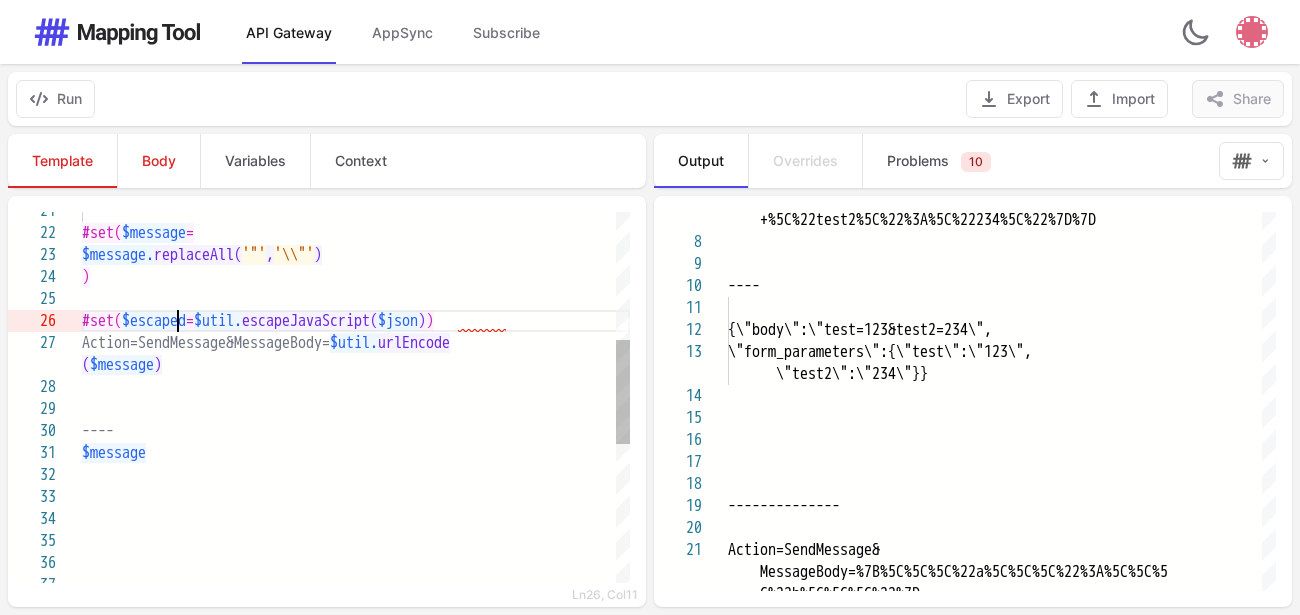 click on "$escaped" at bounding box center [154, 321] 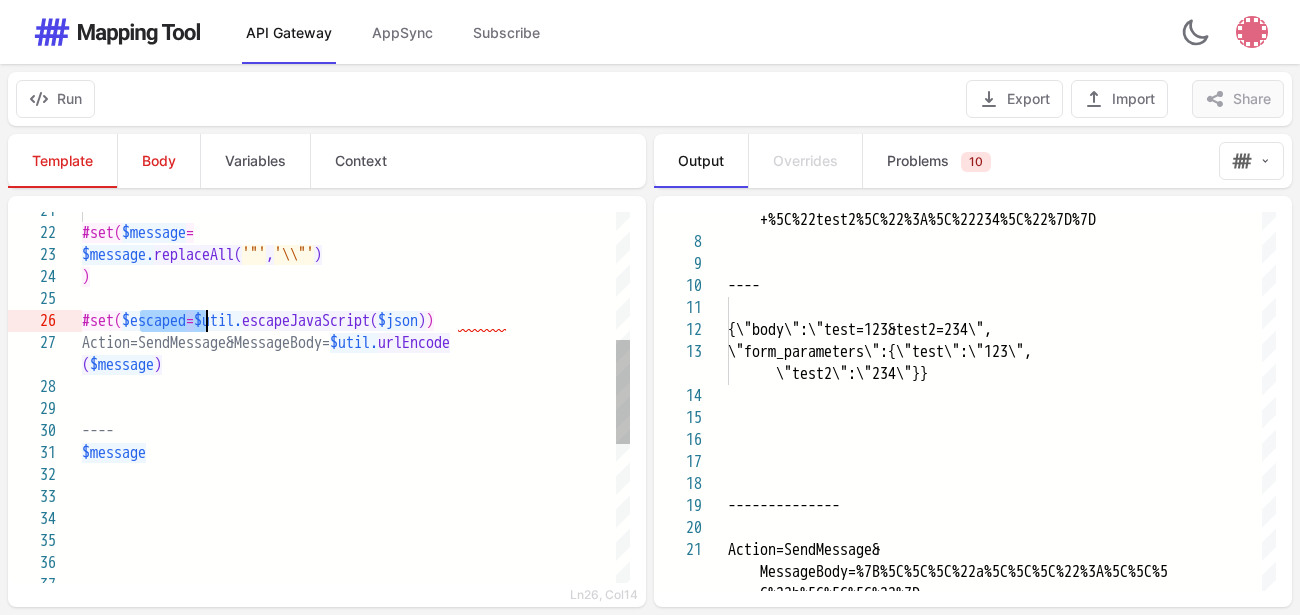 paste 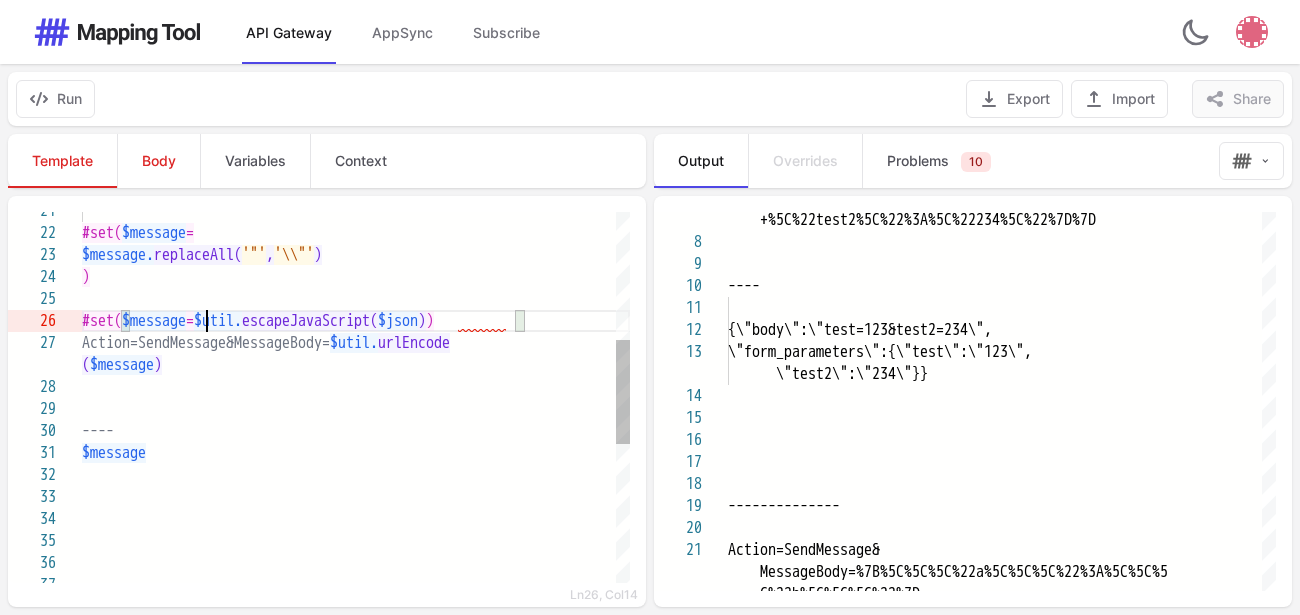 click on "$json" at bounding box center (398, 321) 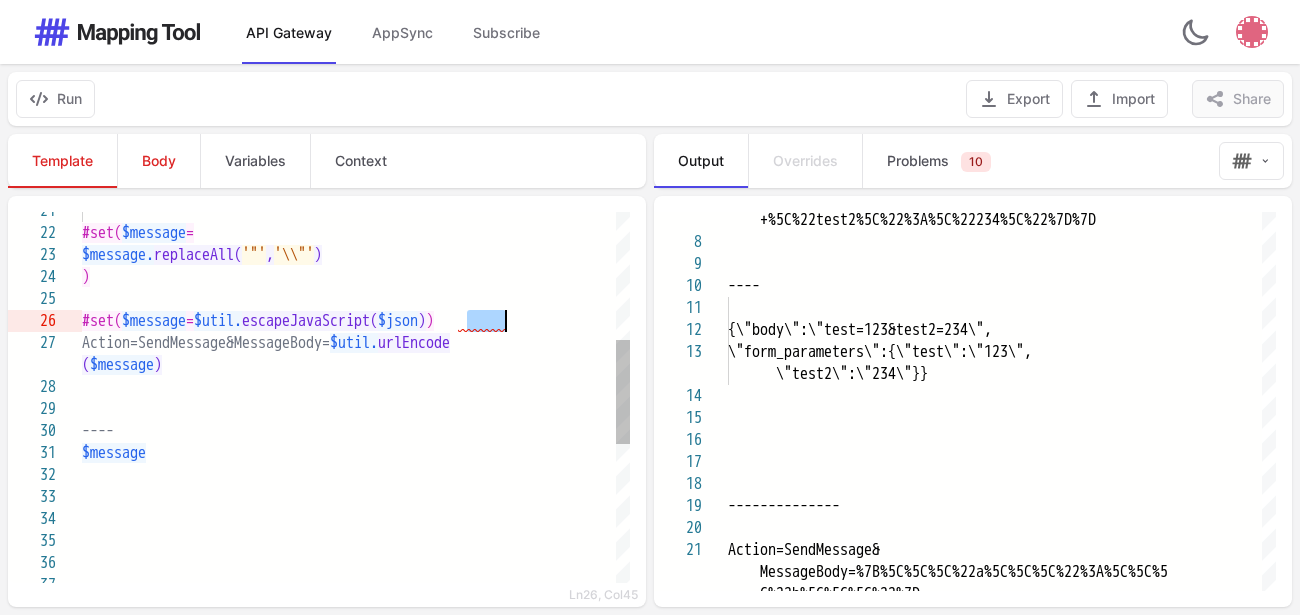 paste on "***" 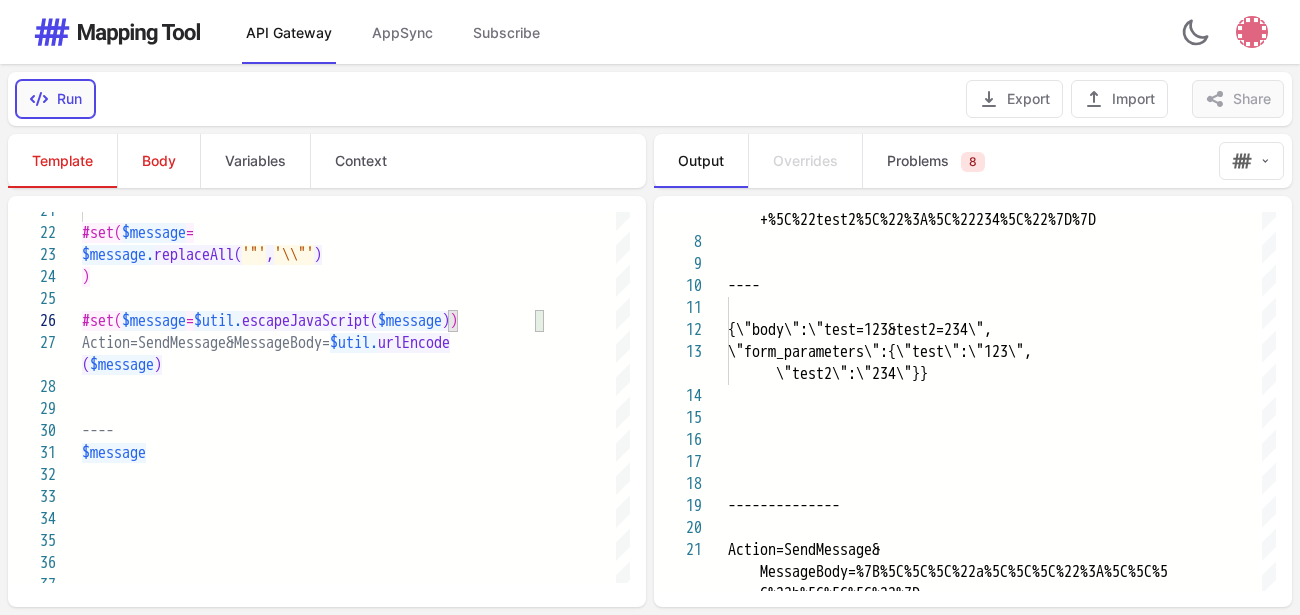 click on "Run" at bounding box center [55, 99] 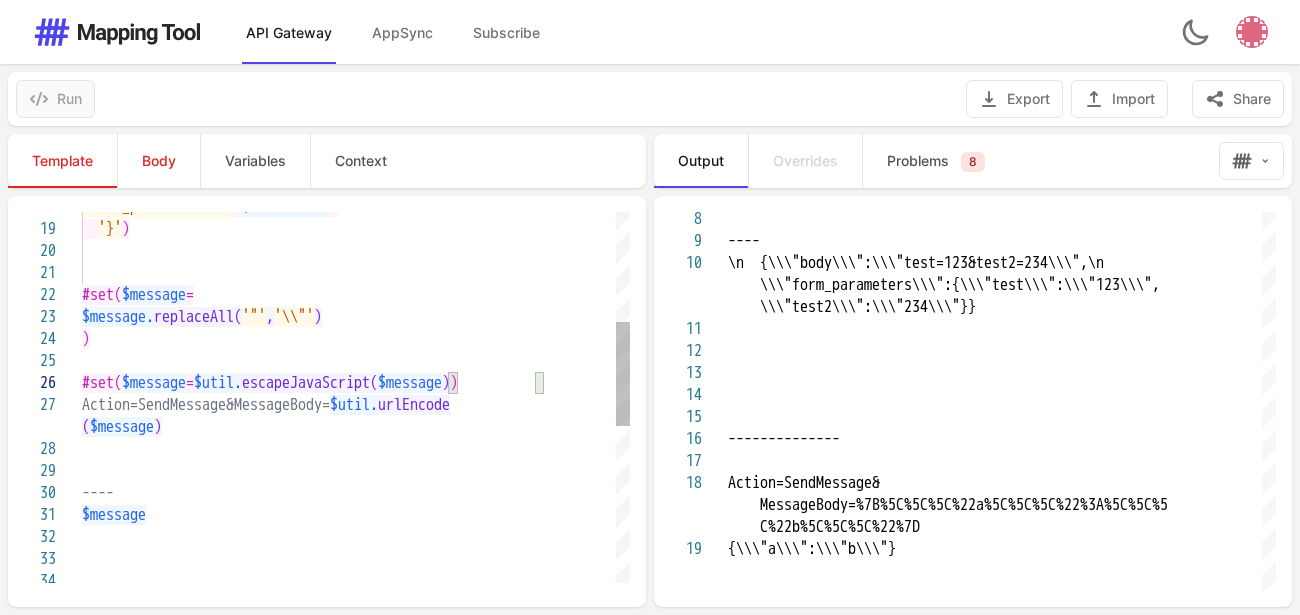scroll, scrollTop: 45, scrollLeft: 452, axis: both 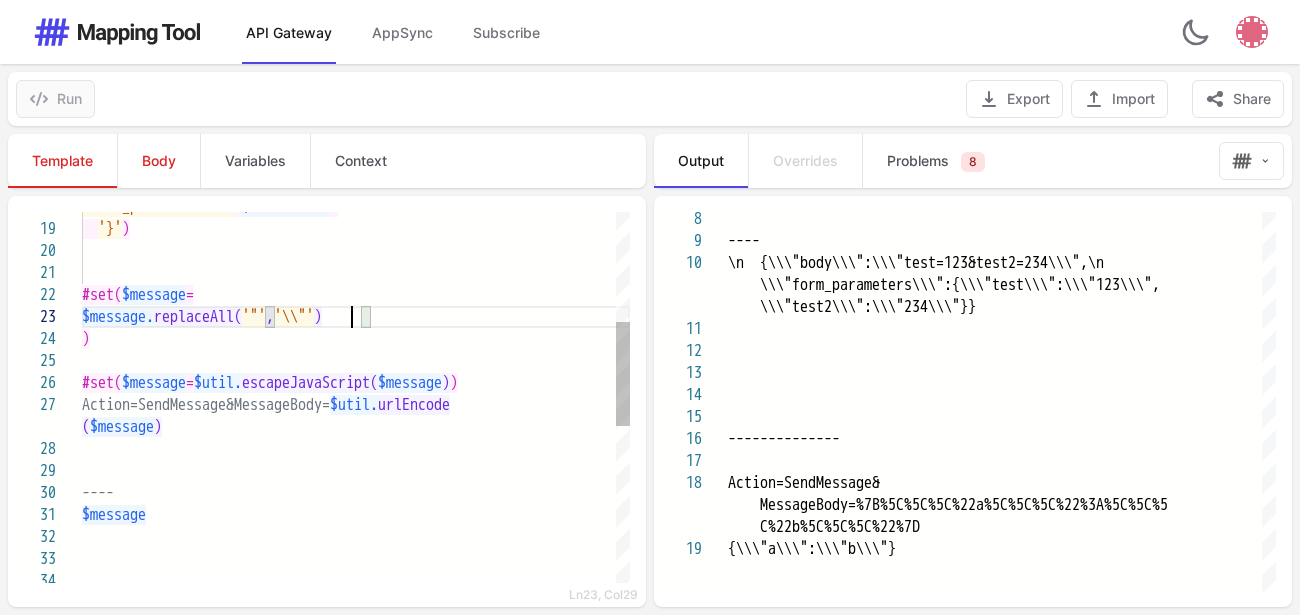 click on "'\\"'" at bounding box center (294, 317) 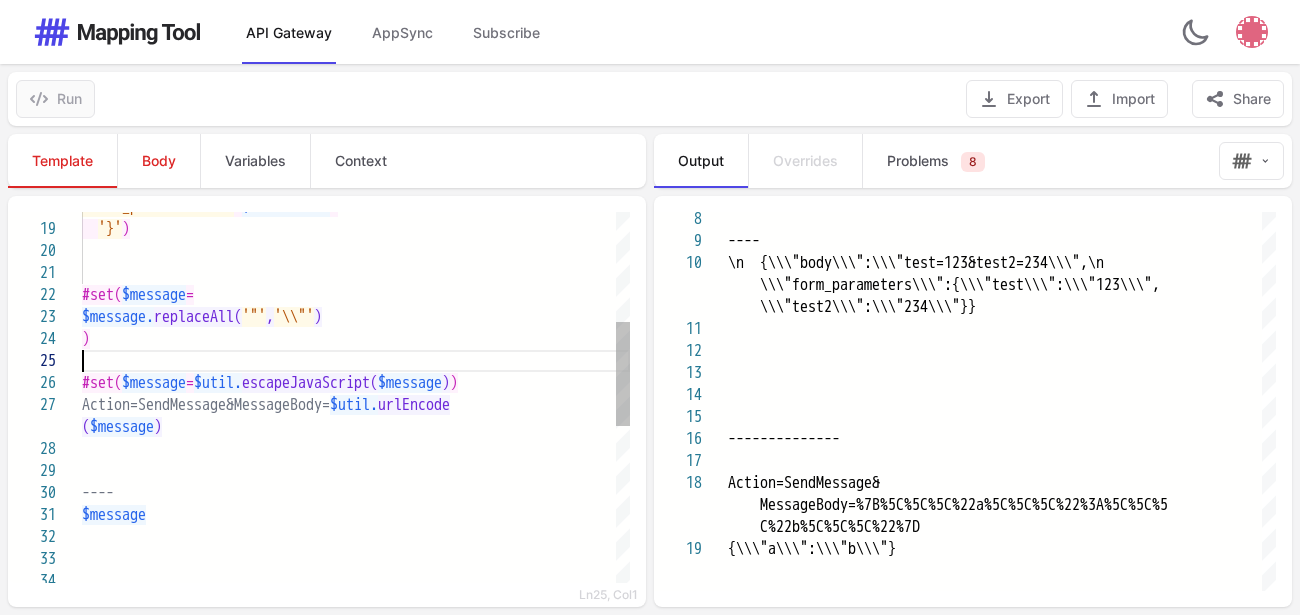 click at bounding box center [356, 361] 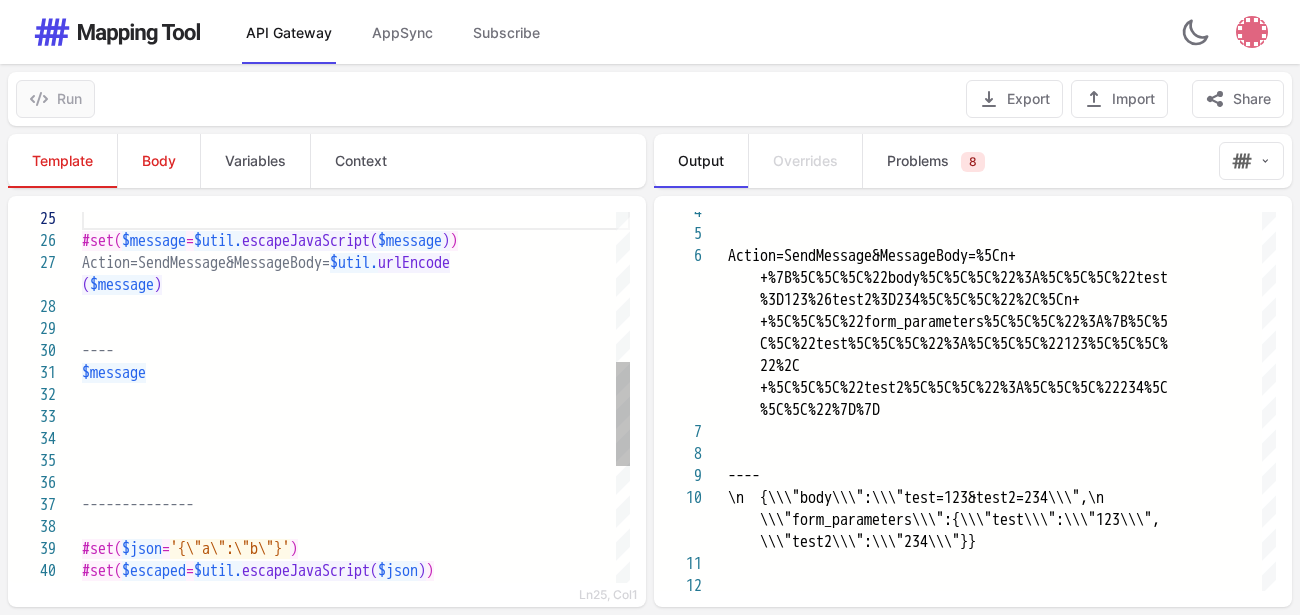scroll, scrollTop: 45, scrollLeft: 278, axis: both 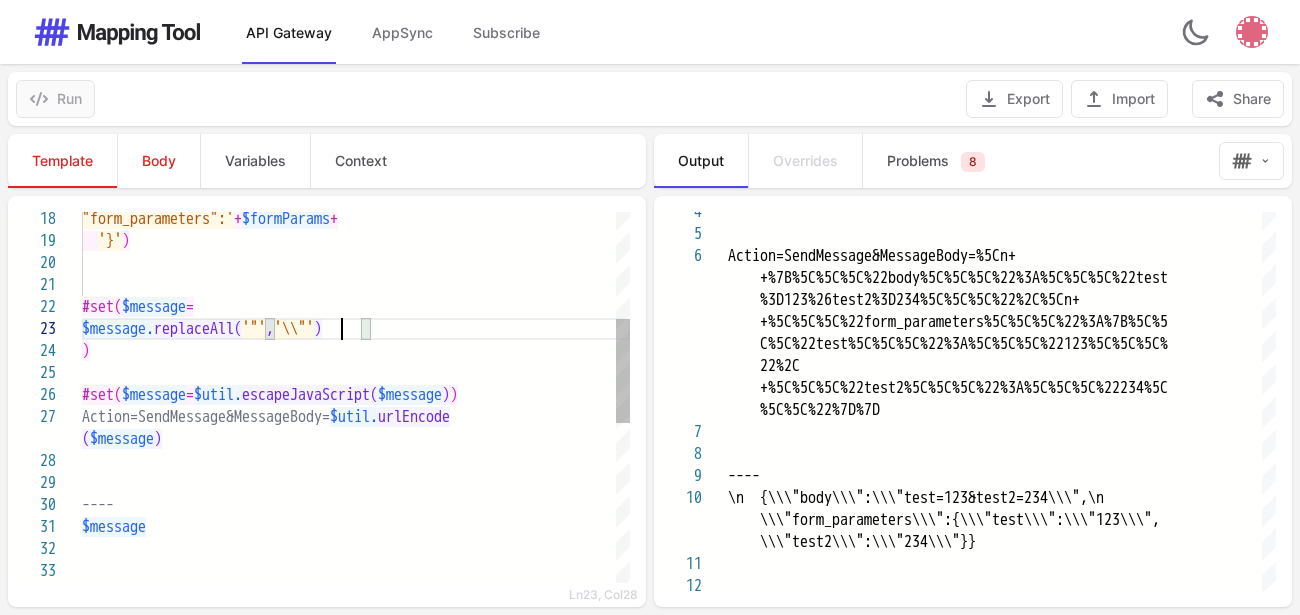 click on "#set( $message  =  $util. escapeJavaScript( $message ) ) Action=SendMessage&MessageBody= $util. urlEncode ( $message ) ---- $message ) $message. replaceAll( '"' , '\\"' ) #set( $message  =    '}' )   "form_parameters":' + $formParams +" at bounding box center (500082, 499834) 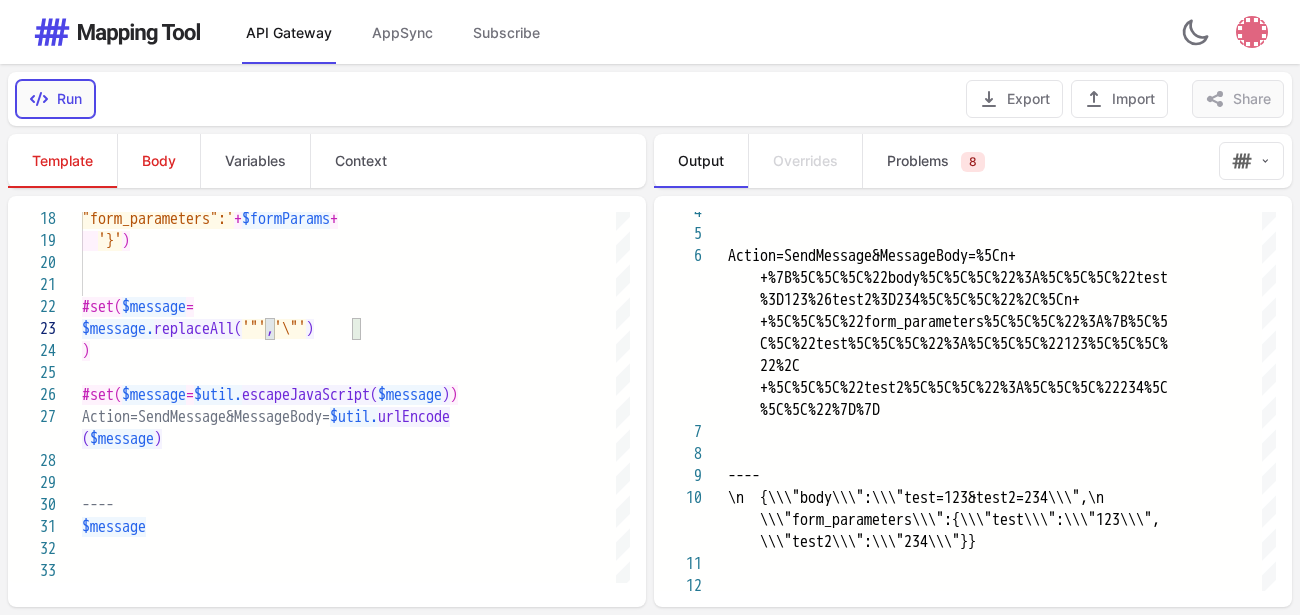 click on "Run" at bounding box center [55, 99] 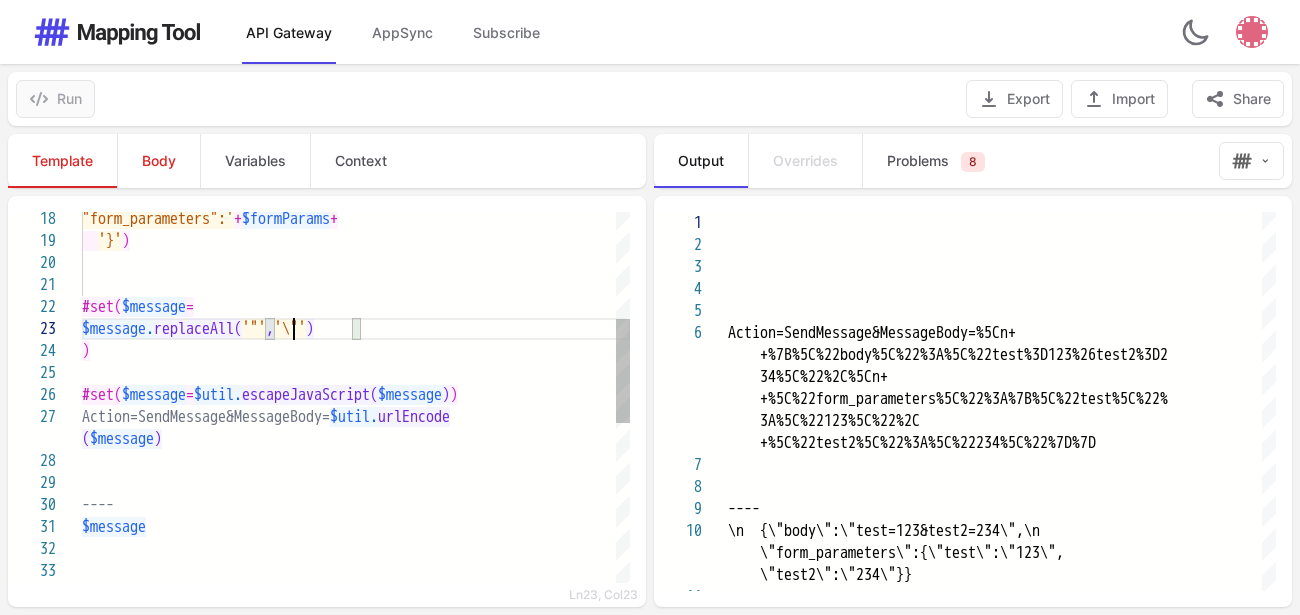scroll, scrollTop: 45, scrollLeft: 250, axis: both 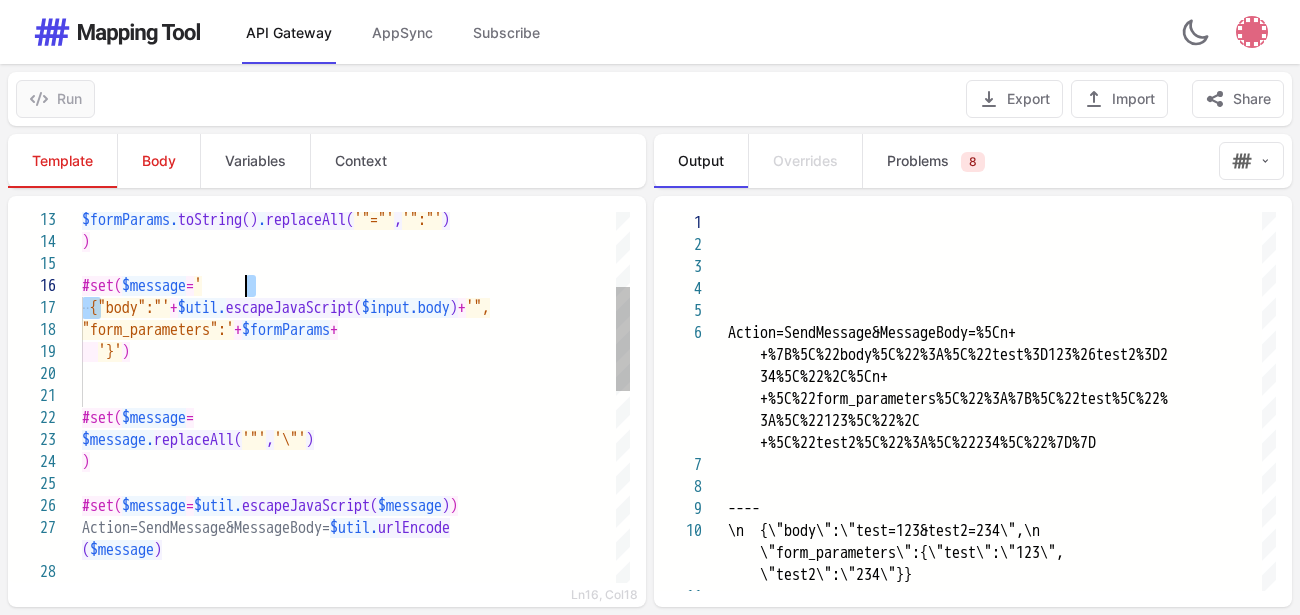 drag, startPoint x: 104, startPoint y: 306, endPoint x: 276, endPoint y: 277, distance: 174.42764 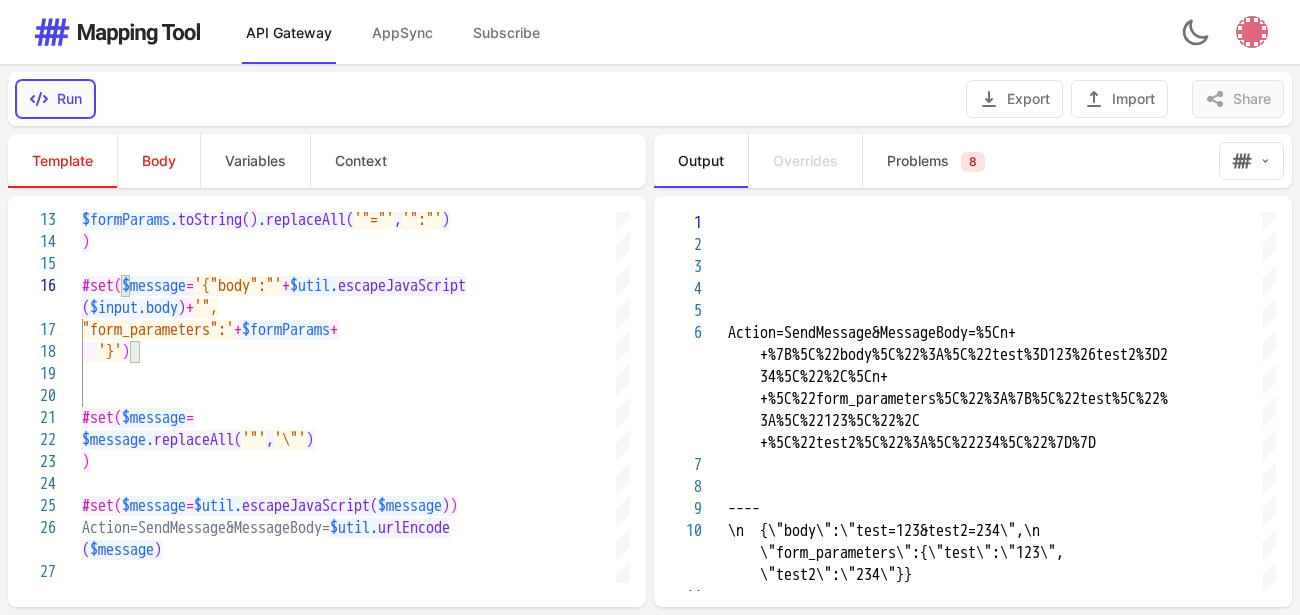 click on "Run" at bounding box center [55, 99] 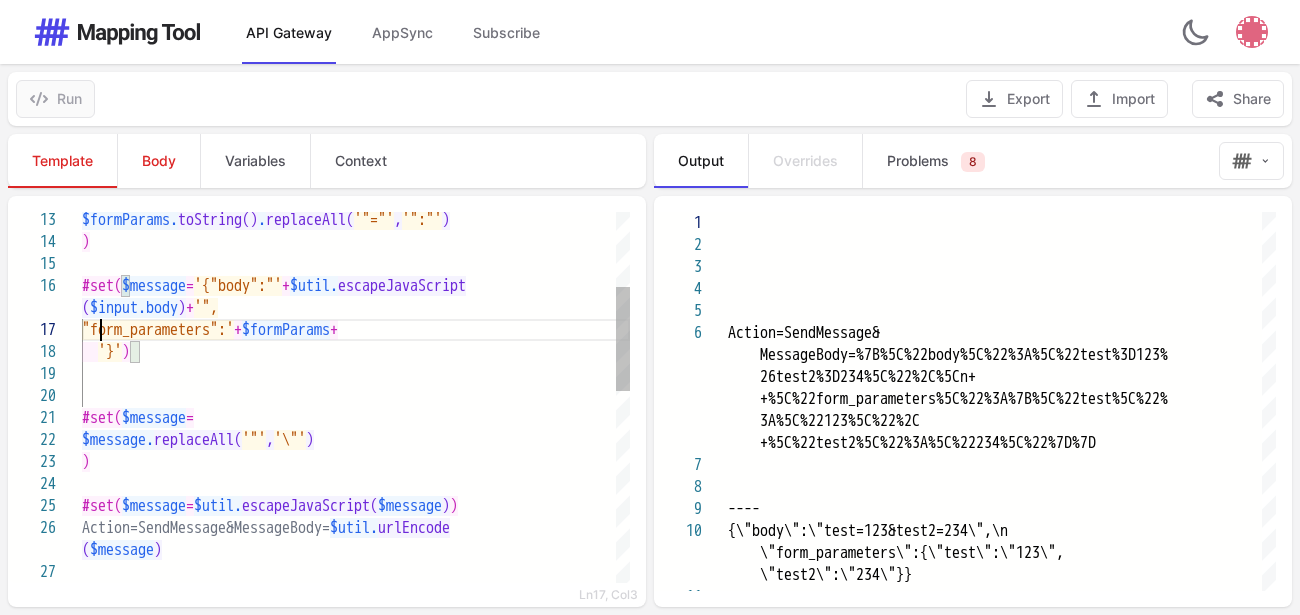 scroll, scrollTop: 45, scrollLeft: 163, axis: both 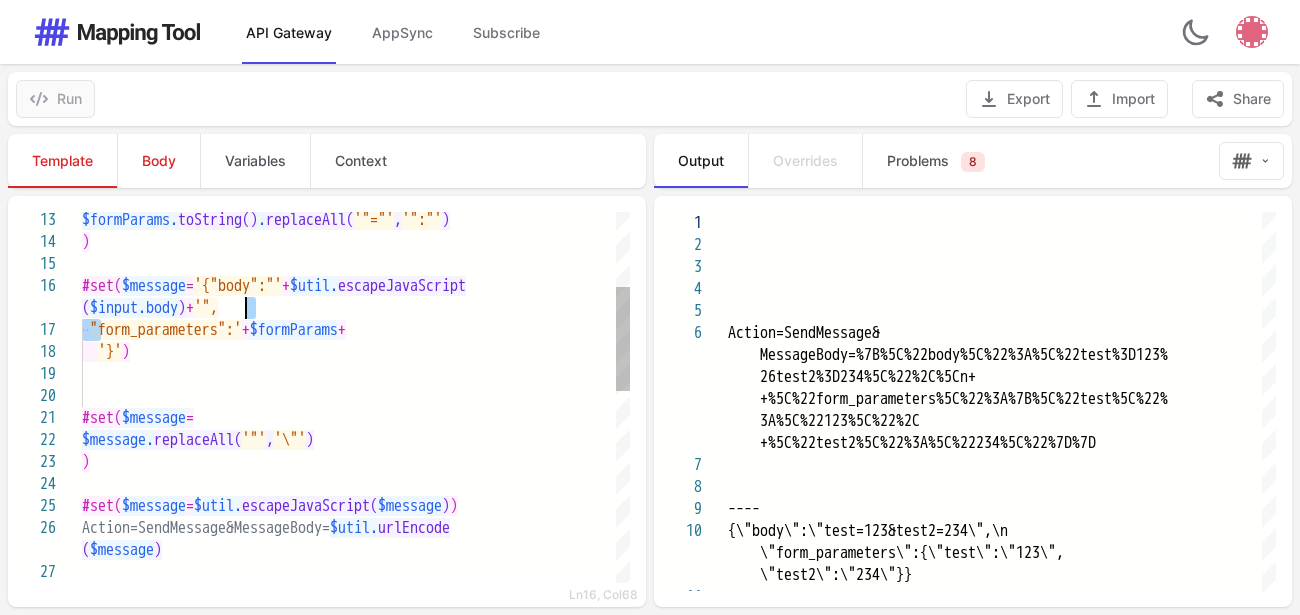 drag, startPoint x: 102, startPoint y: 329, endPoint x: 248, endPoint y: 301, distance: 148.66069 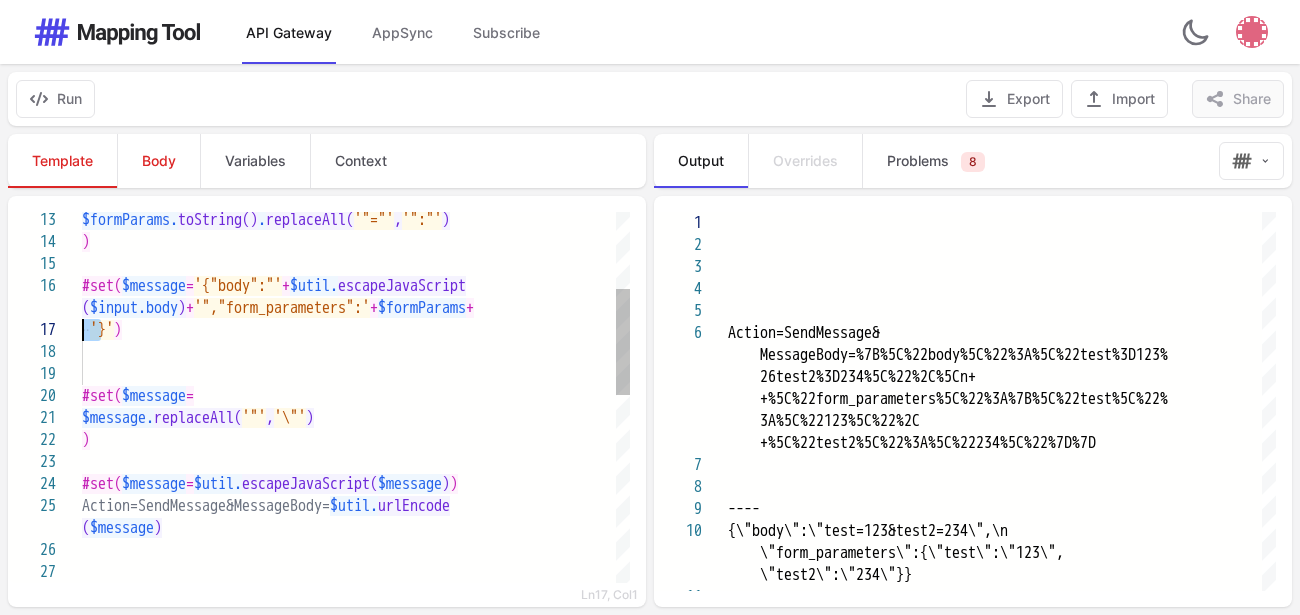 drag, startPoint x: 104, startPoint y: 328, endPoint x: 71, endPoint y: 329, distance: 33.01515 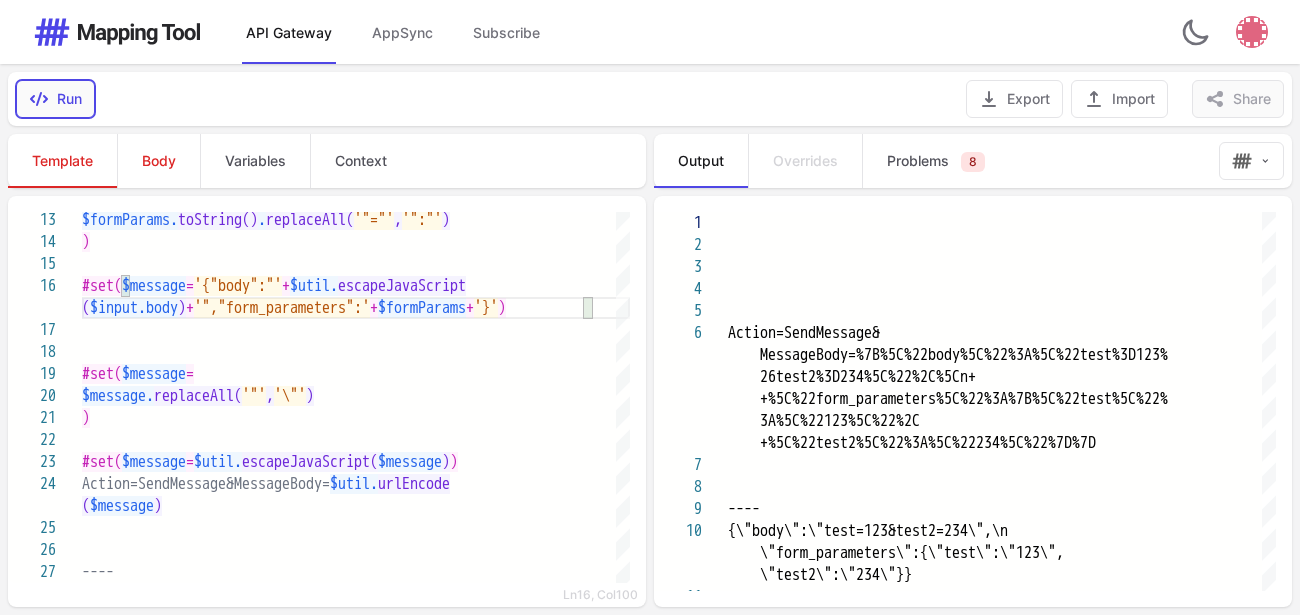 click on "Run" at bounding box center [55, 99] 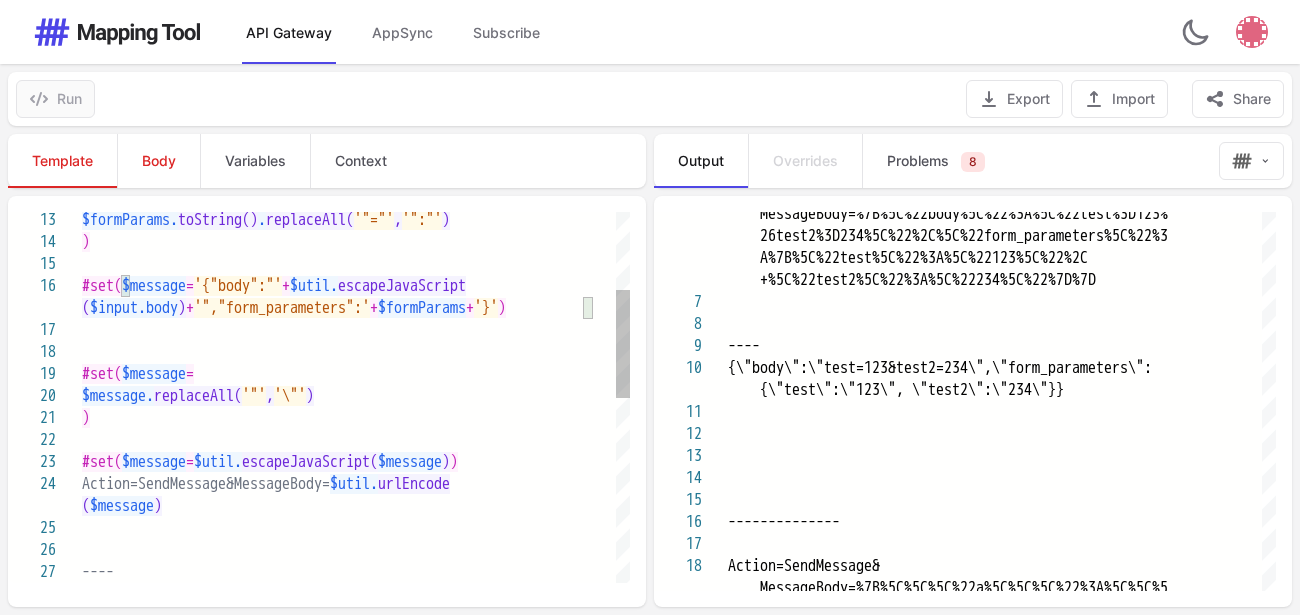 scroll, scrollTop: 45, scrollLeft: 538, axis: both 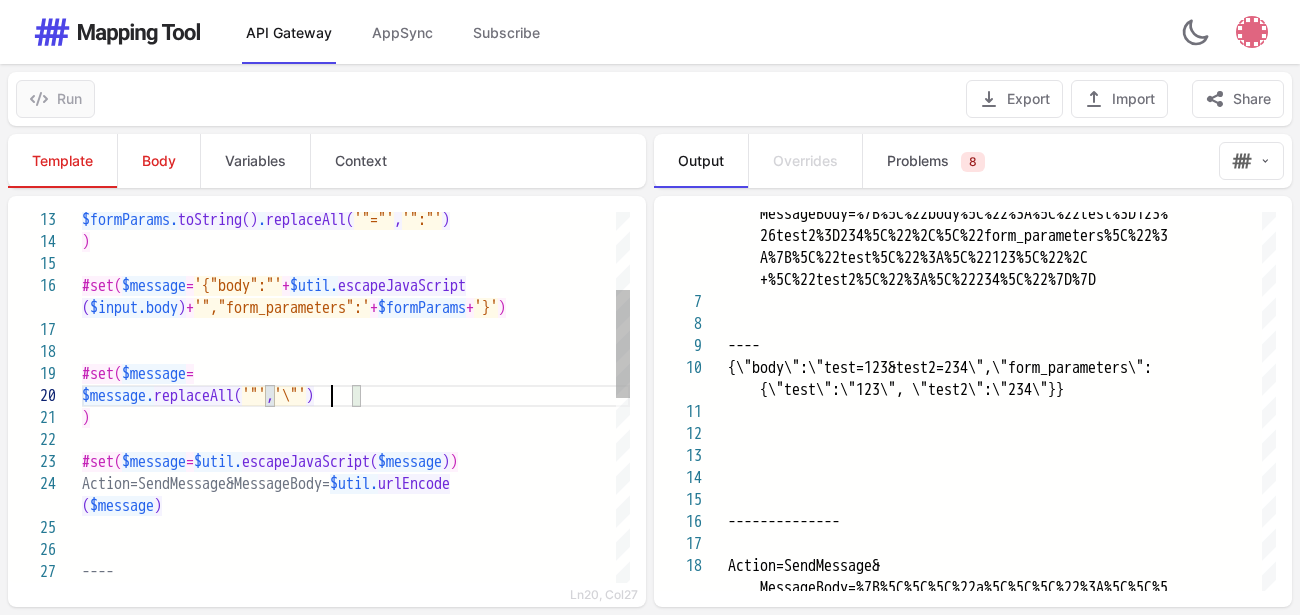 click on "#set( $message  =  $util. escapeJavaScript( $message ) ) Action=SendMessage&MessageBody= $util. urlEncode ( $message ) ) $message. replaceAll( '"' , '\"' ) #set( $message  = #set( $message  =  '{"body":"' + $util. escapeJavaScript ) $formParams. toString() . replaceAll( '"="' , '":"' ) ( $input.body ) + '","form_parameters":' + $formParams + '}' ) ----" at bounding box center [500082, 499945] 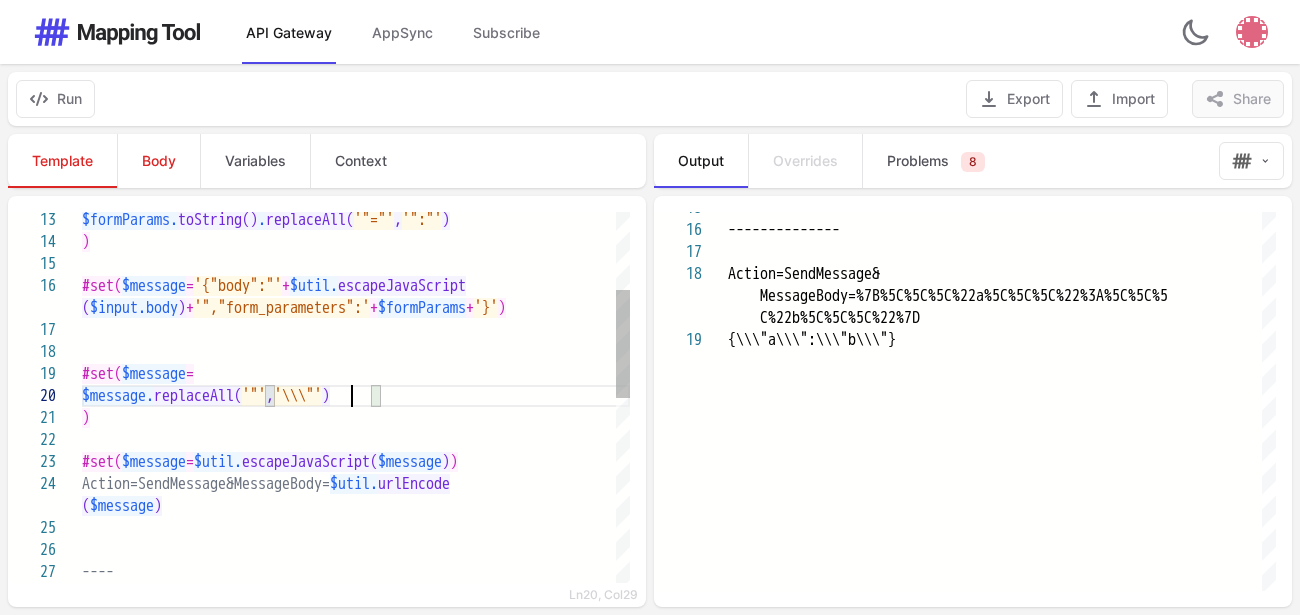 scroll, scrollTop: 19, scrollLeft: 269, axis: both 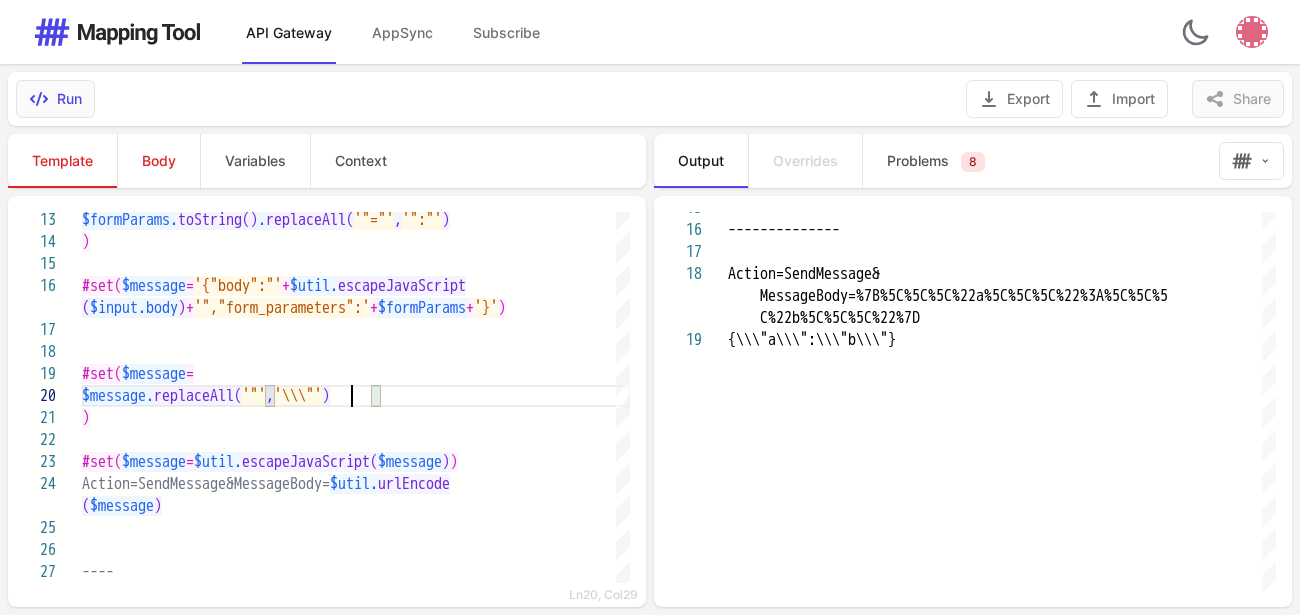 type on "**********" 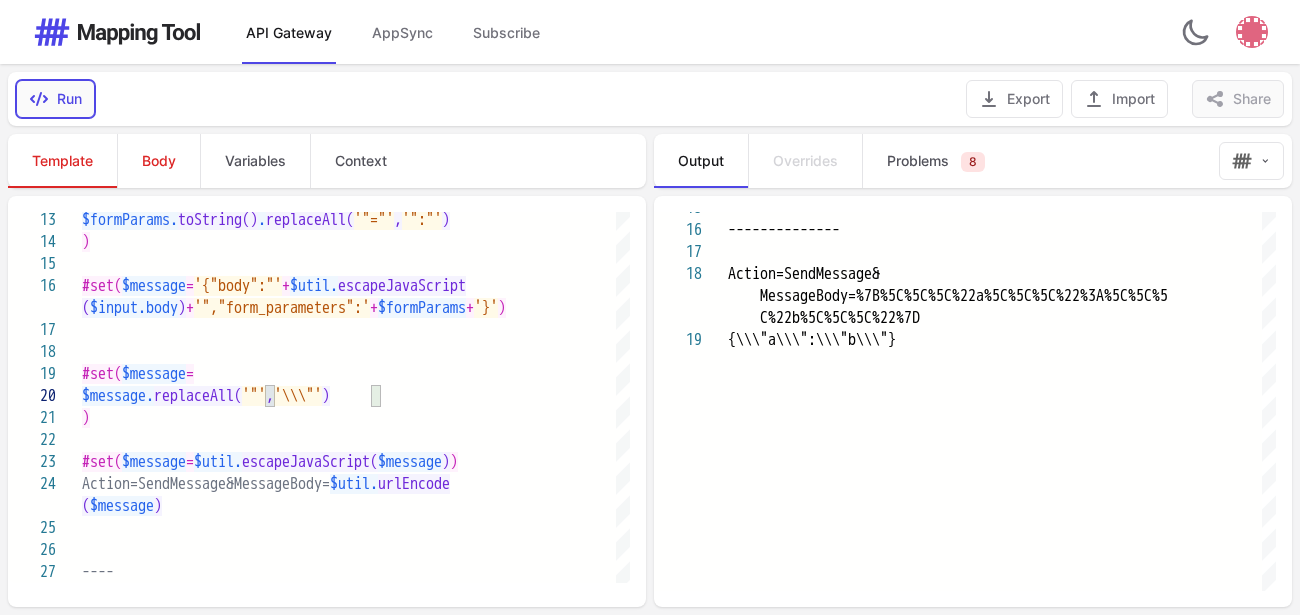 click on "Run" at bounding box center [55, 99] 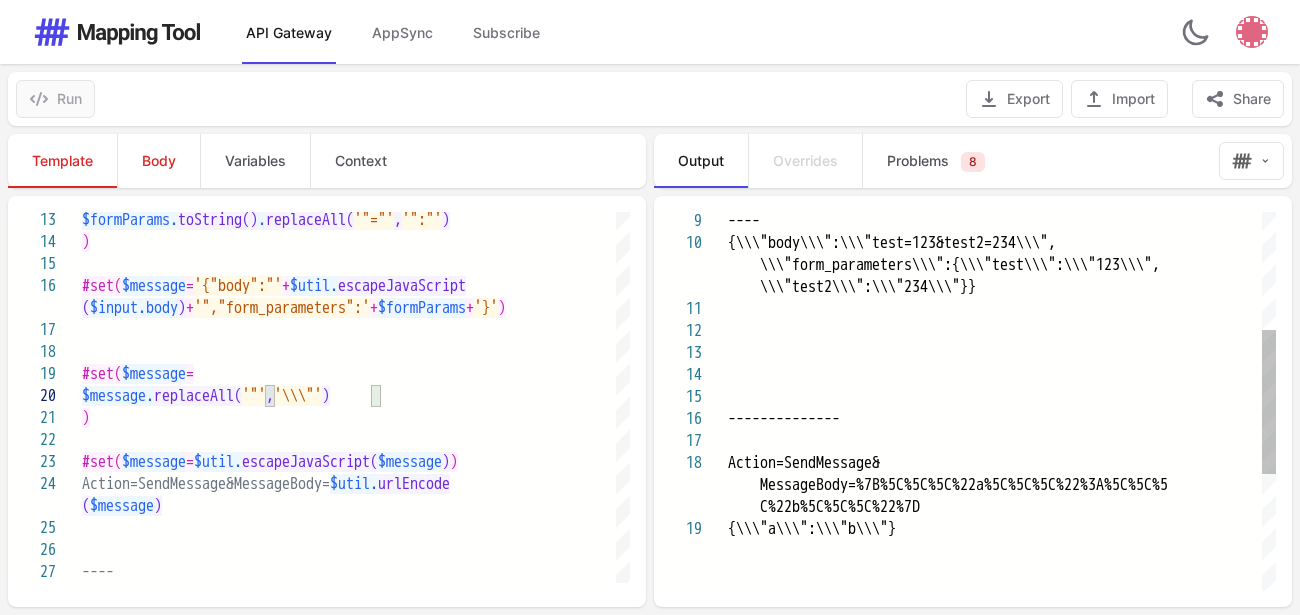 scroll, scrollTop: 0, scrollLeft: 866, axis: horizontal 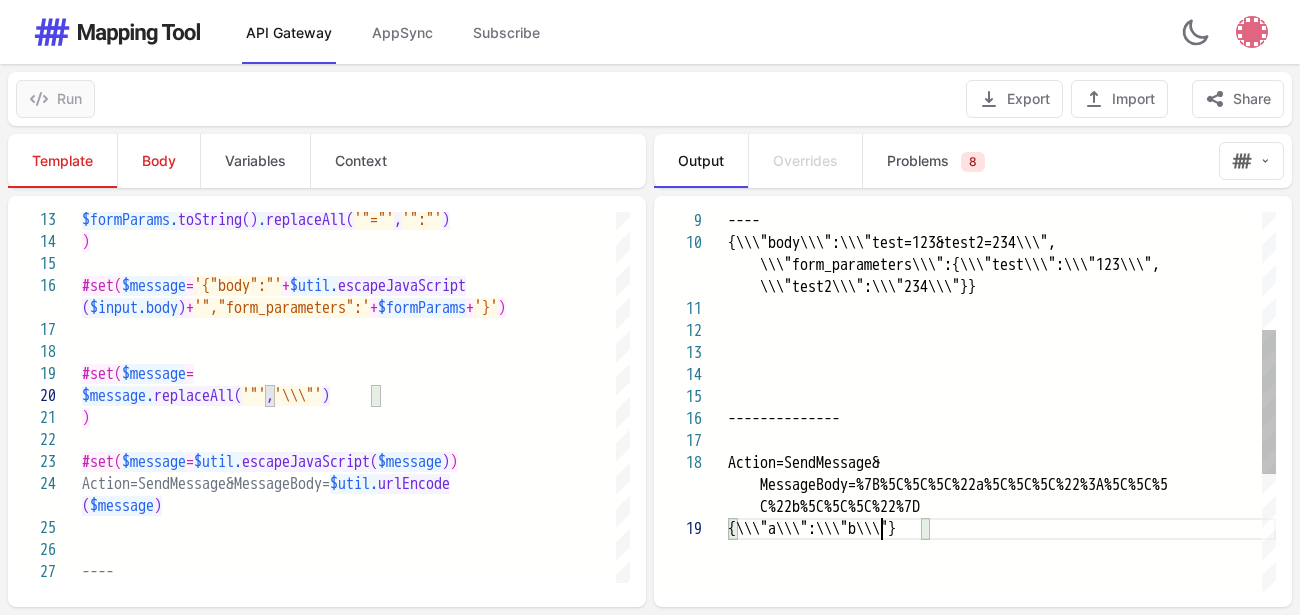 click on "{\\\"a\\\":\\\"b\\\"}" at bounding box center (812, 529) 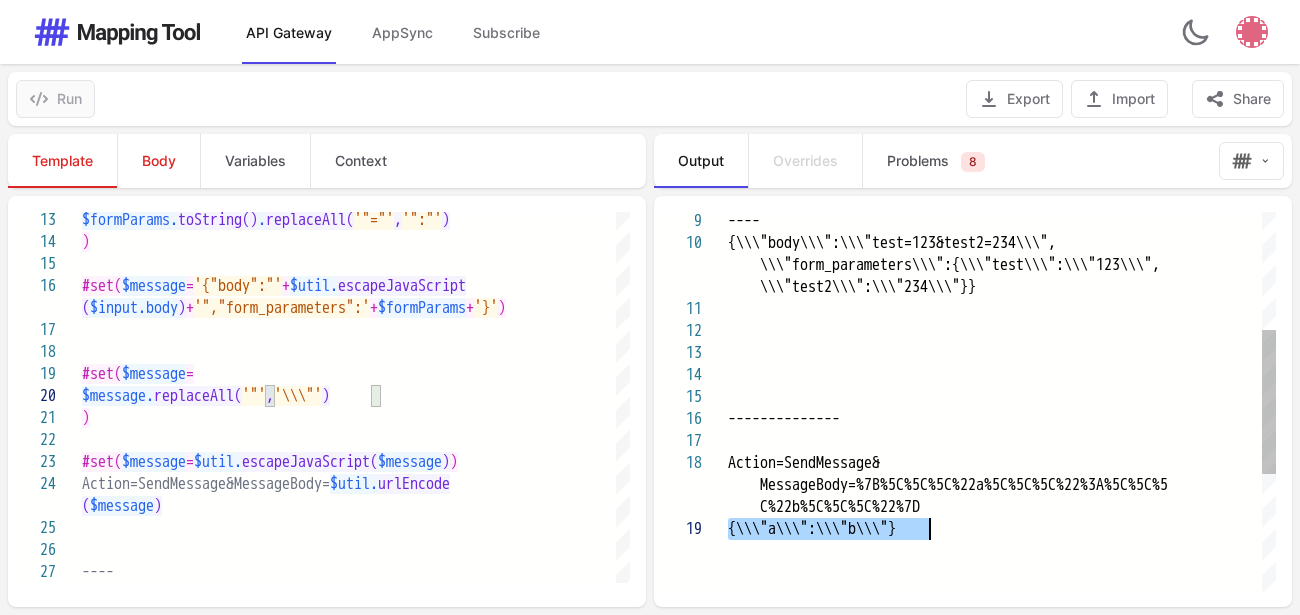 type on "**********" 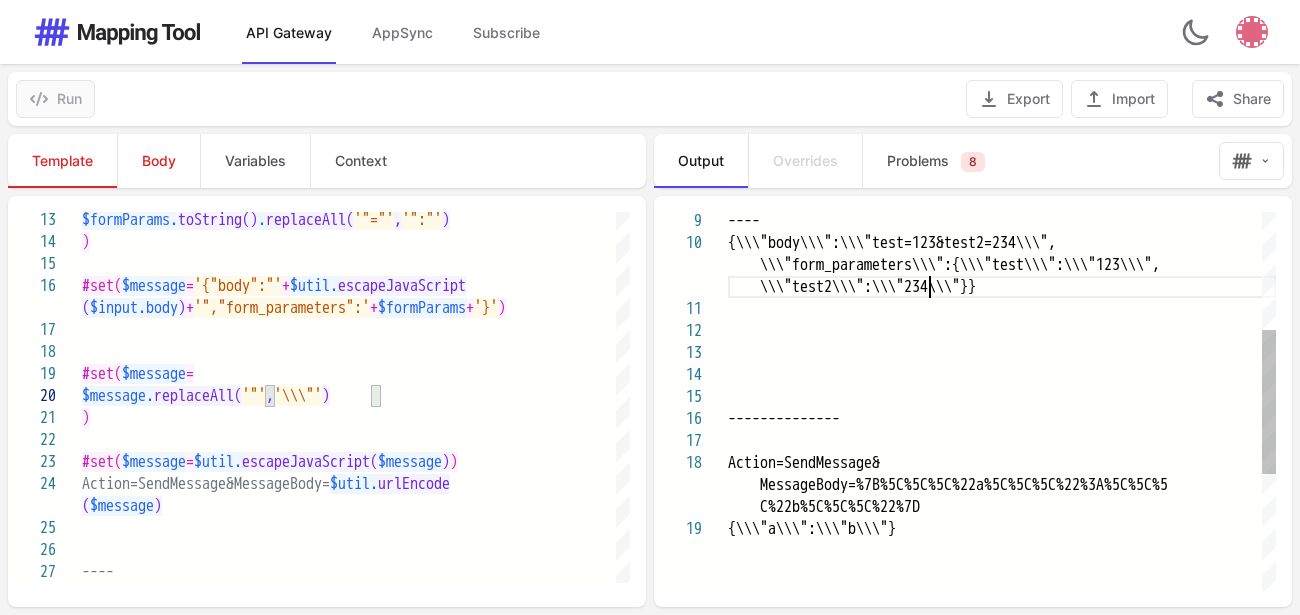 click on "\\\"test2\\\":\\\"234\\\"}}" at bounding box center [868, 287] 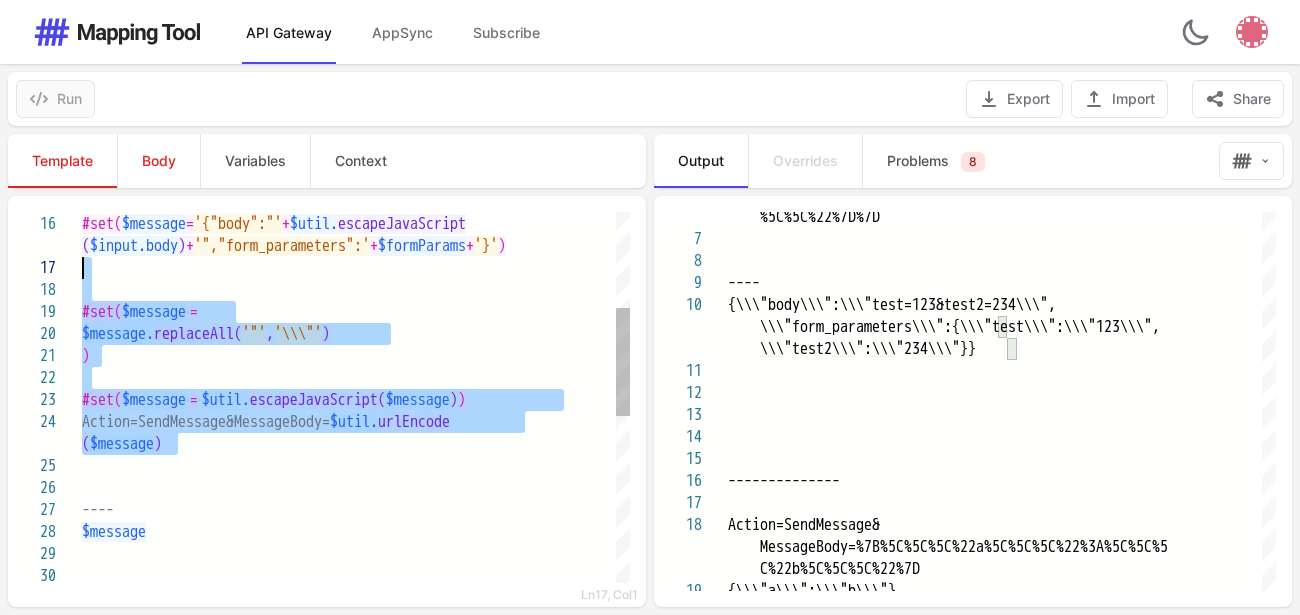 drag, startPoint x: 201, startPoint y: 445, endPoint x: 98, endPoint y: 271, distance: 202.2004 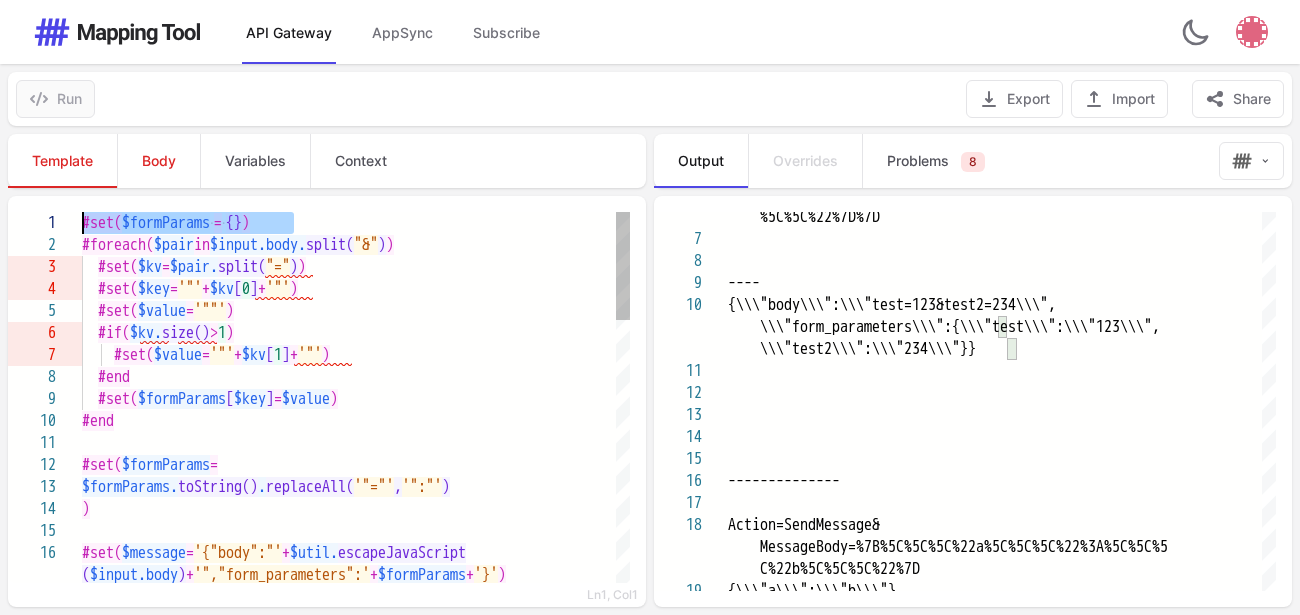 drag, startPoint x: 316, startPoint y: 219, endPoint x: 70, endPoint y: 219, distance: 246 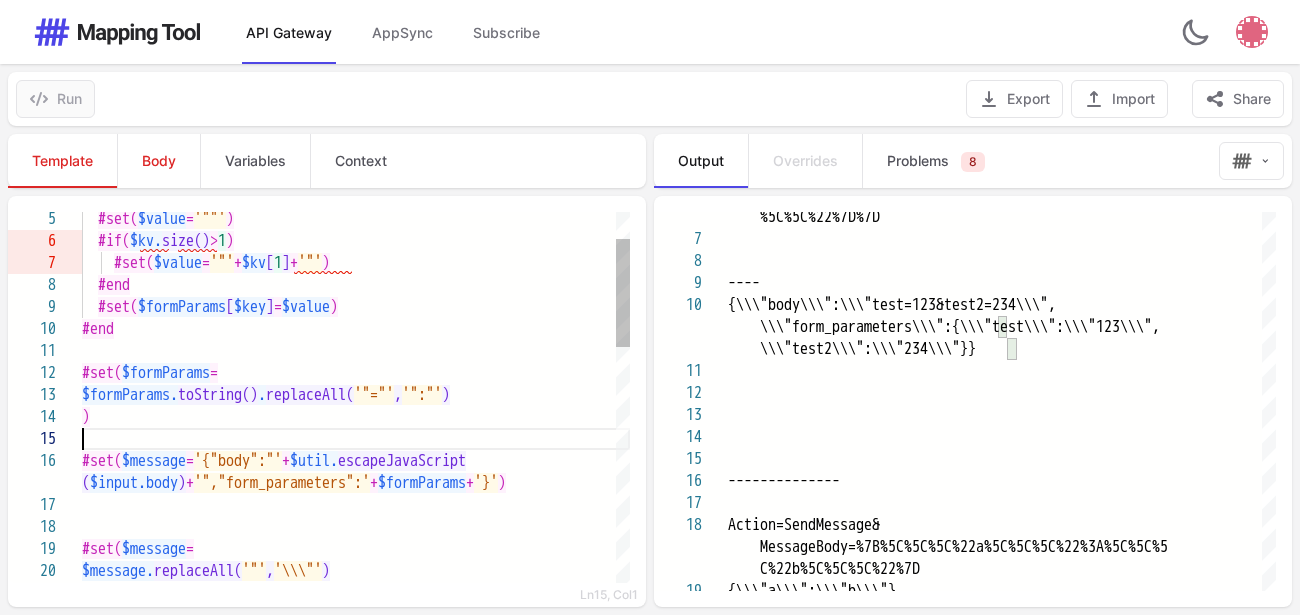 click at bounding box center (356, 439) 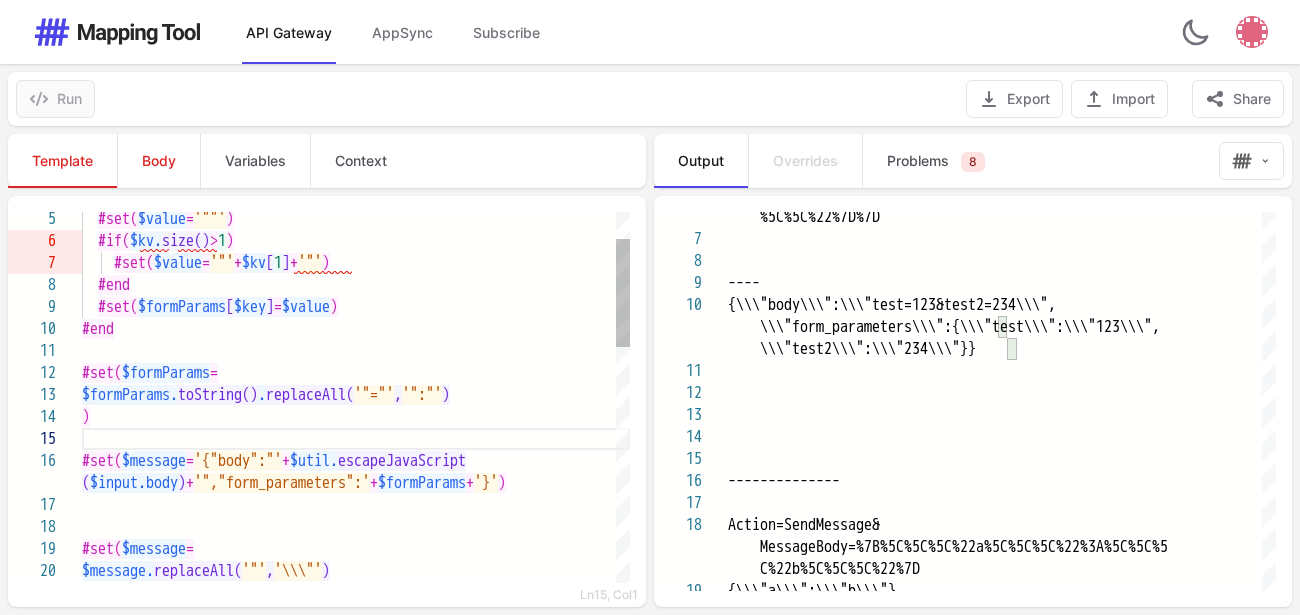 paste on "**********" 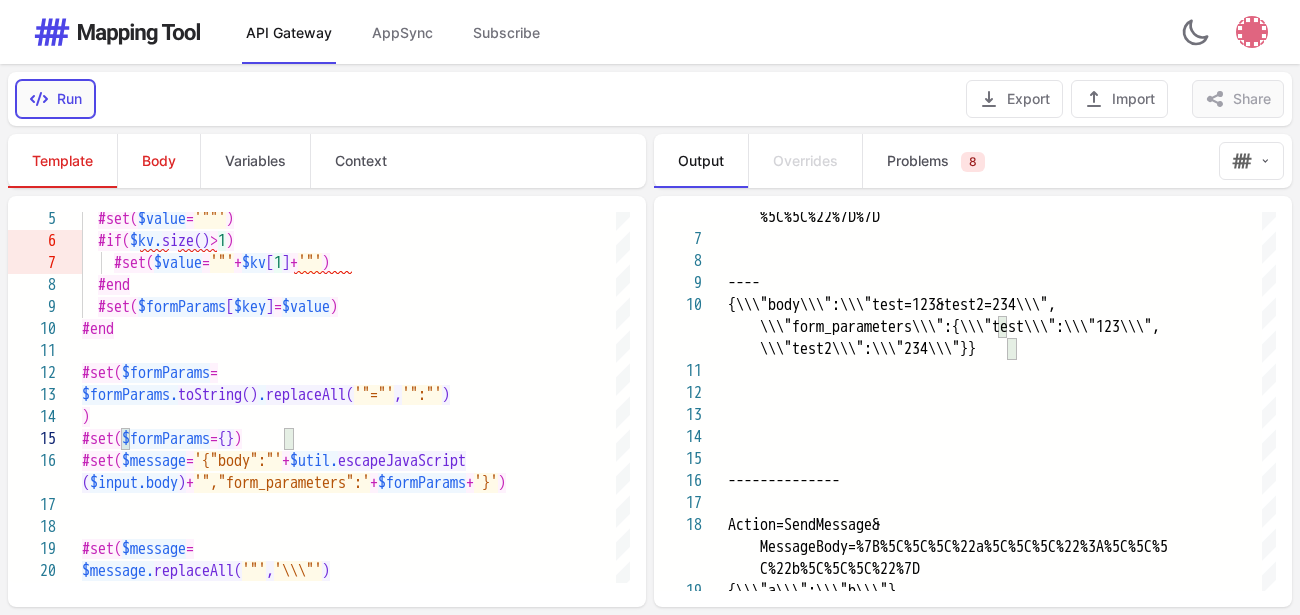 click on "Run" at bounding box center [55, 99] 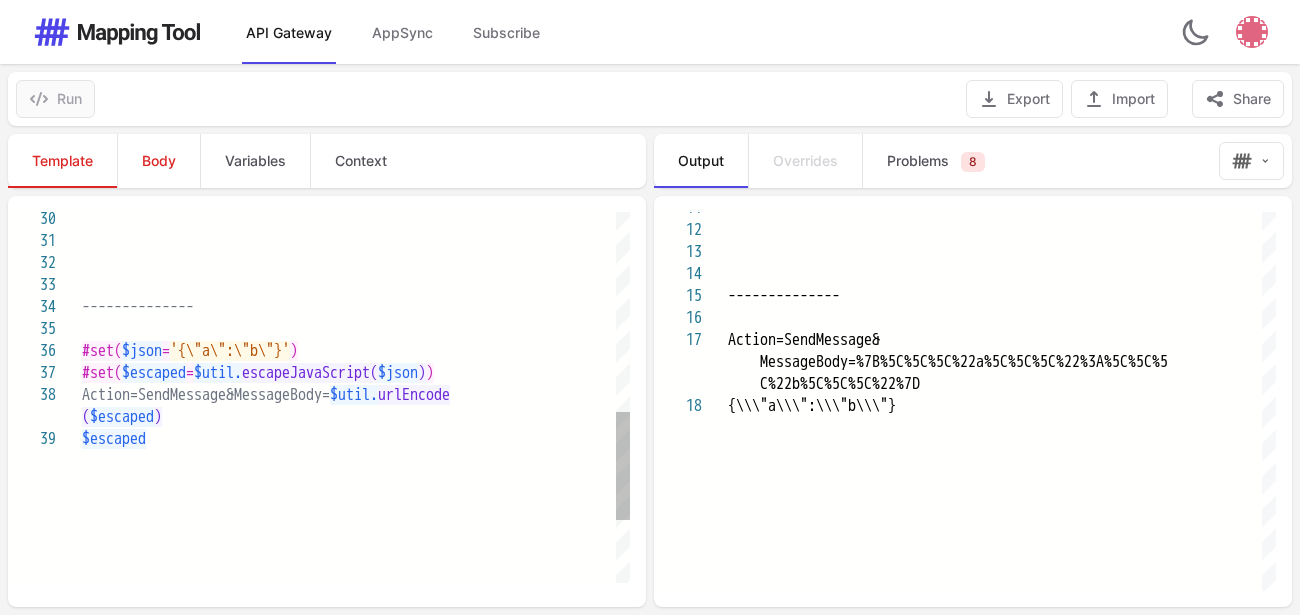 scroll, scrollTop: 19, scrollLeft: 95, axis: both 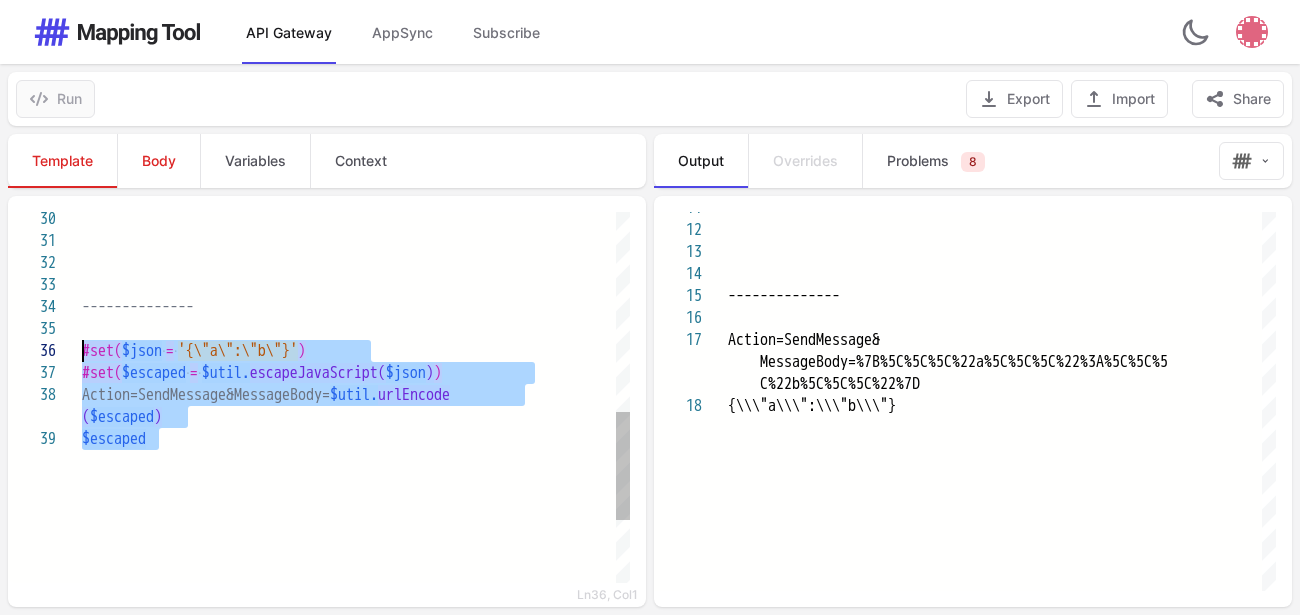 drag, startPoint x: 307, startPoint y: 434, endPoint x: 54, endPoint y: 357, distance: 264.45795 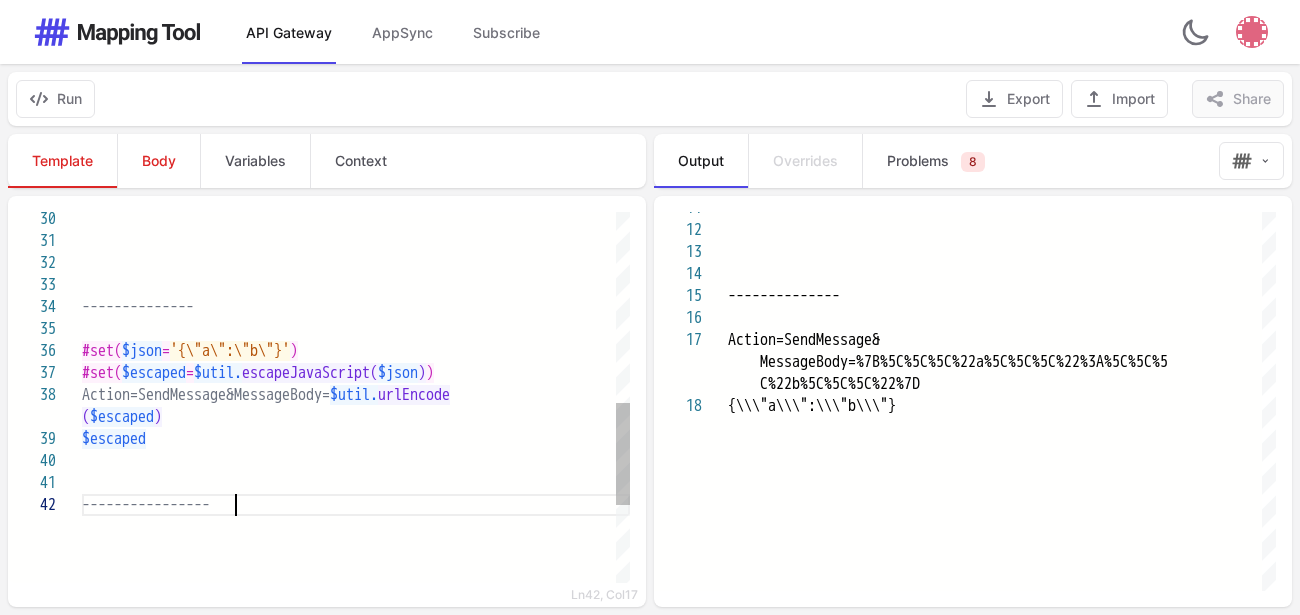 scroll, scrollTop: 111, scrollLeft: 0, axis: vertical 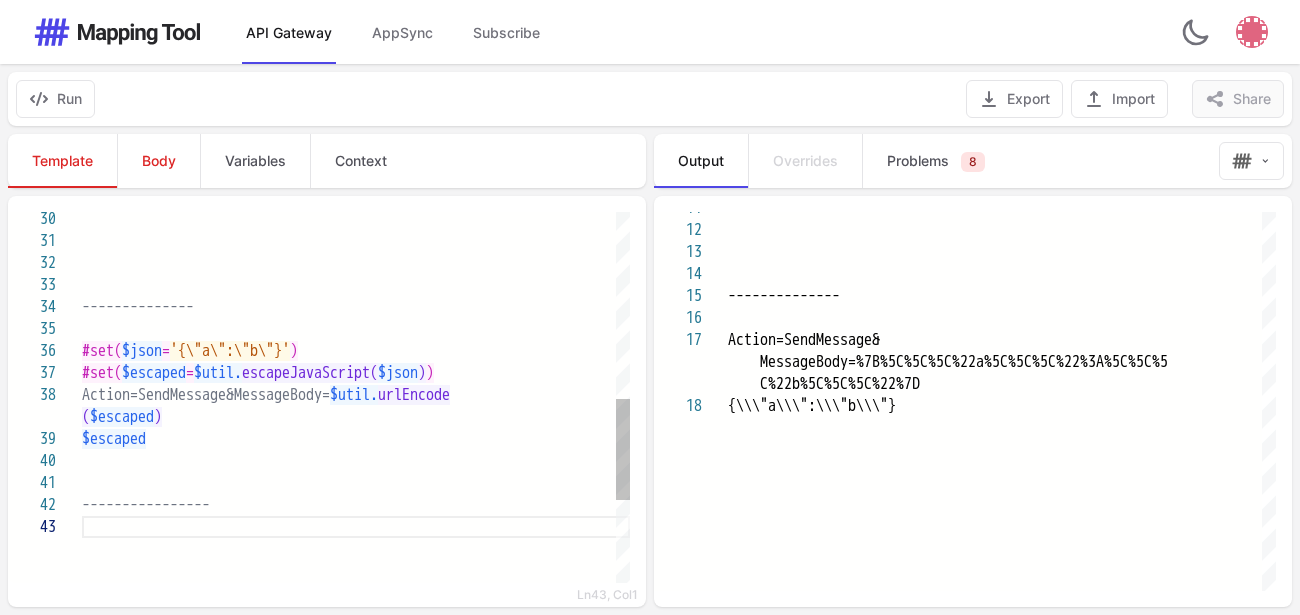 paste on "**********" 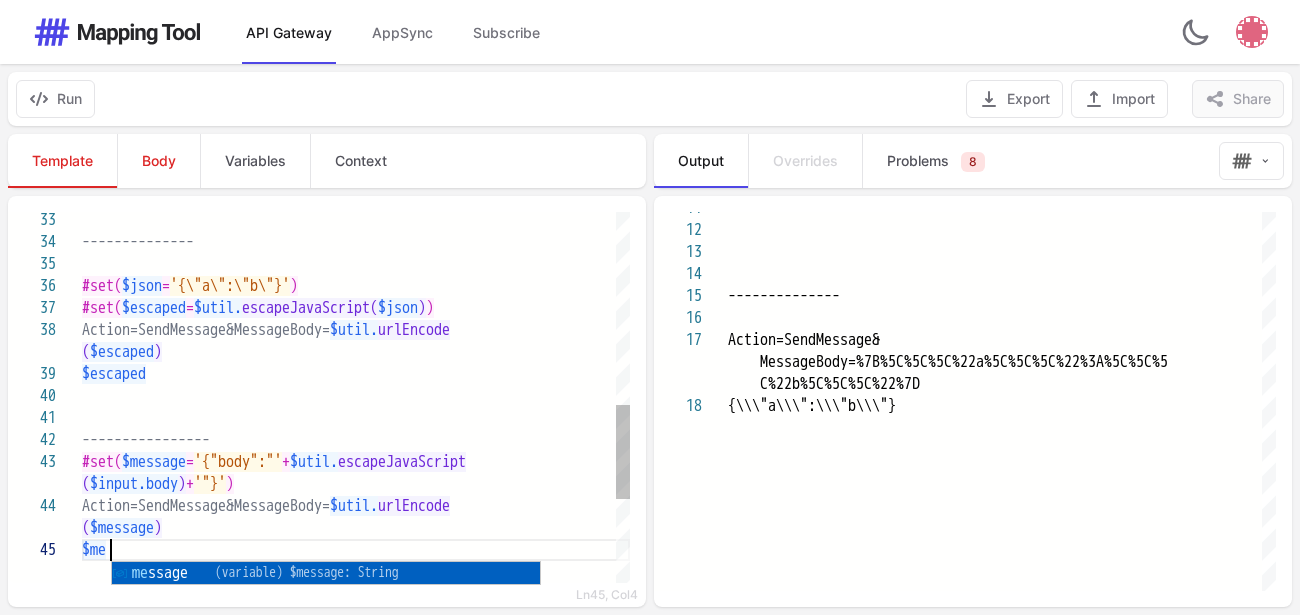 scroll, scrollTop: 155, scrollLeft: 37, axis: both 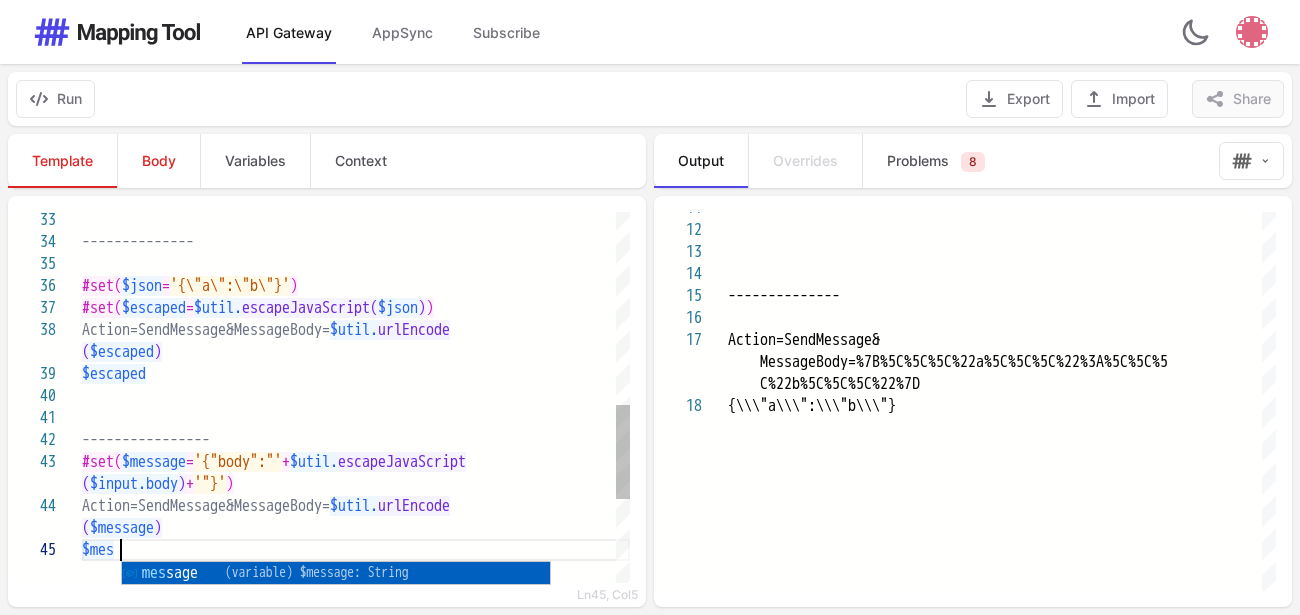 type on "**********" 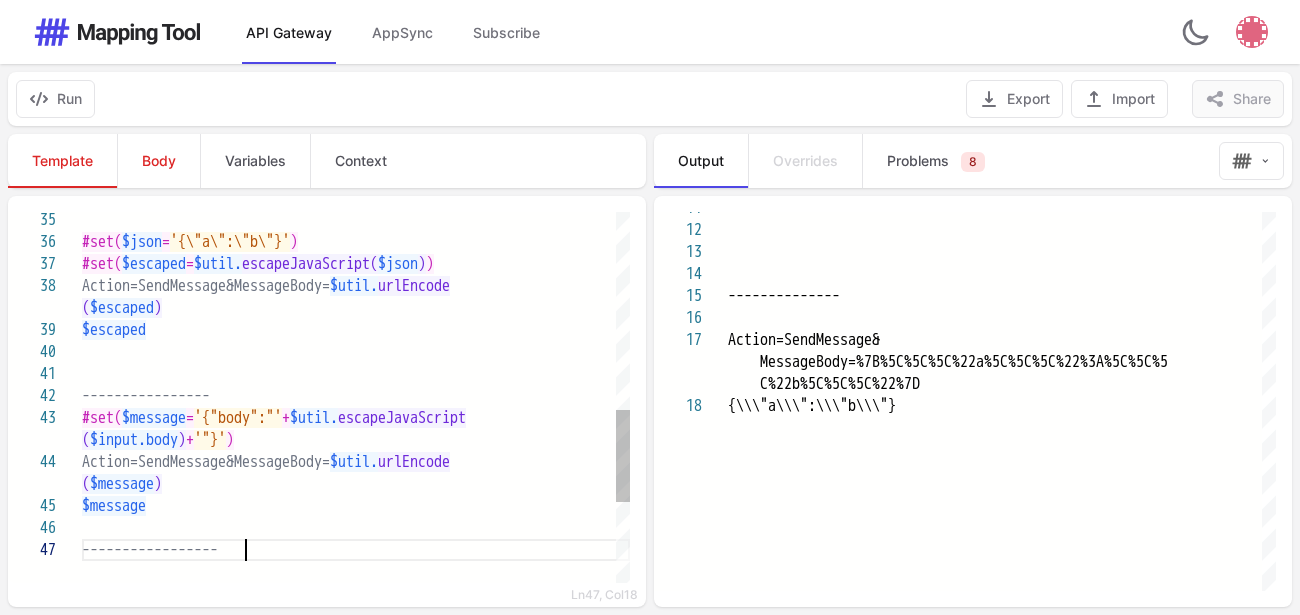 scroll, scrollTop: 23, scrollLeft: 182, axis: both 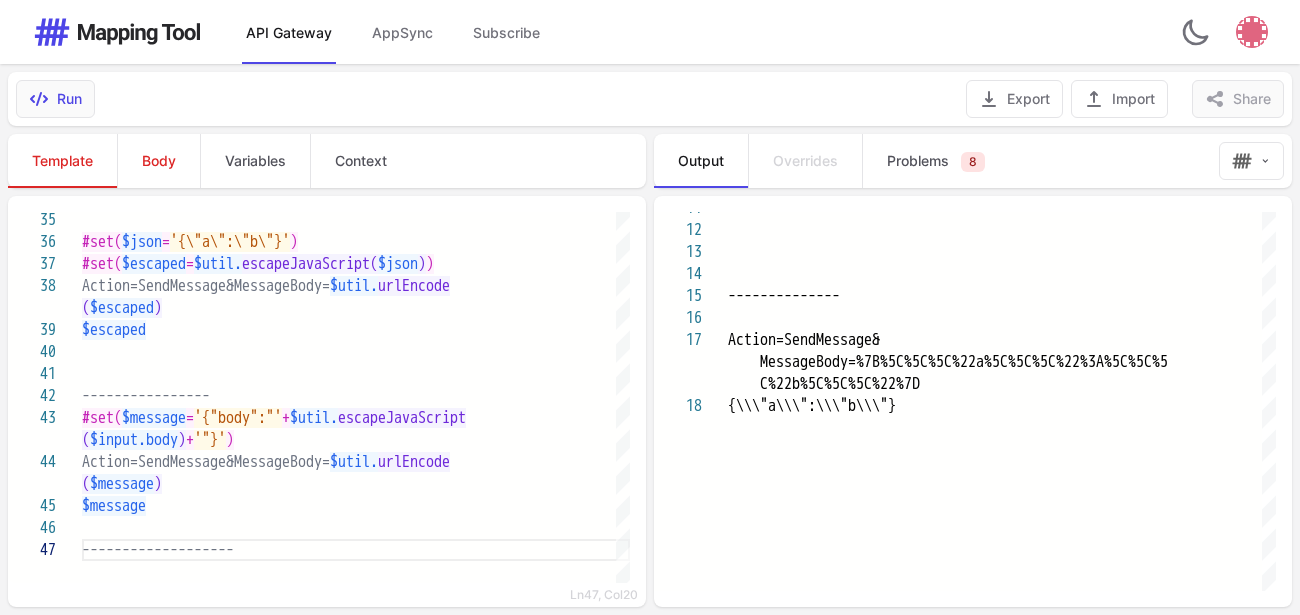 type on "**********" 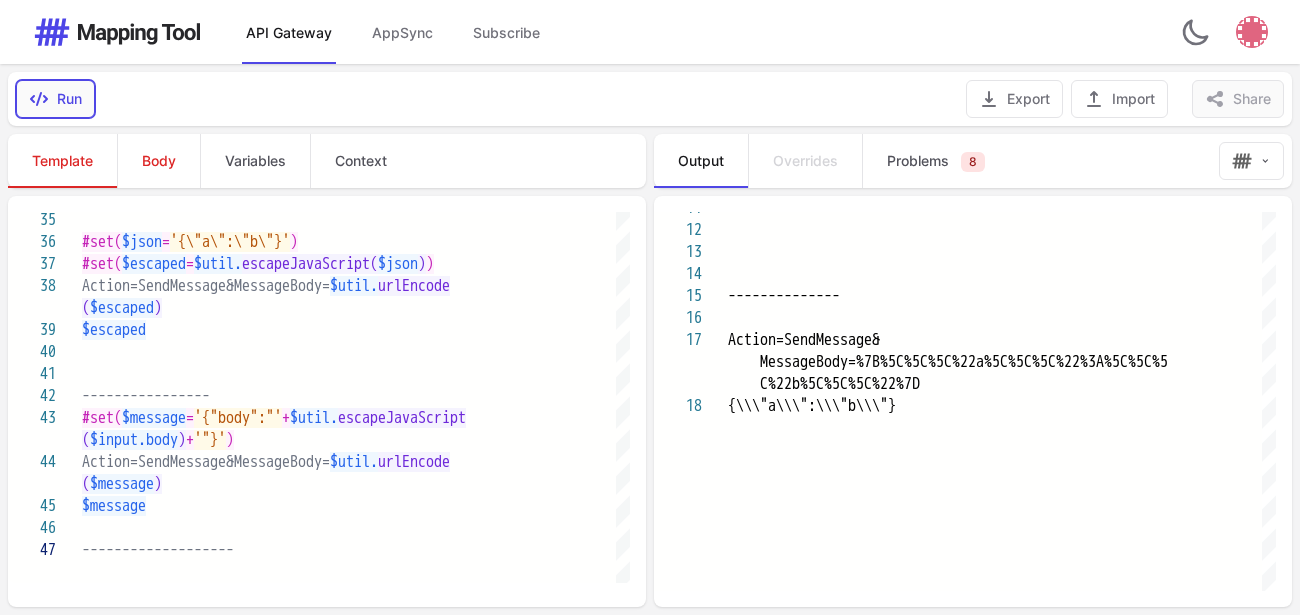 click on "Run" at bounding box center [55, 99] 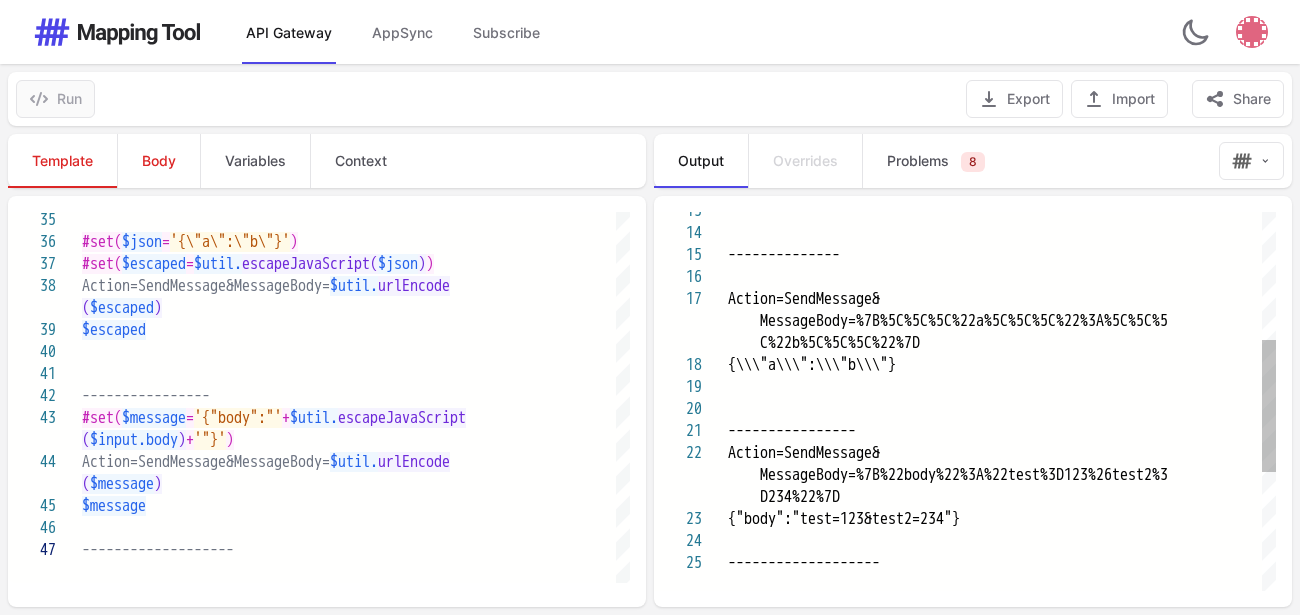 type on "**********" 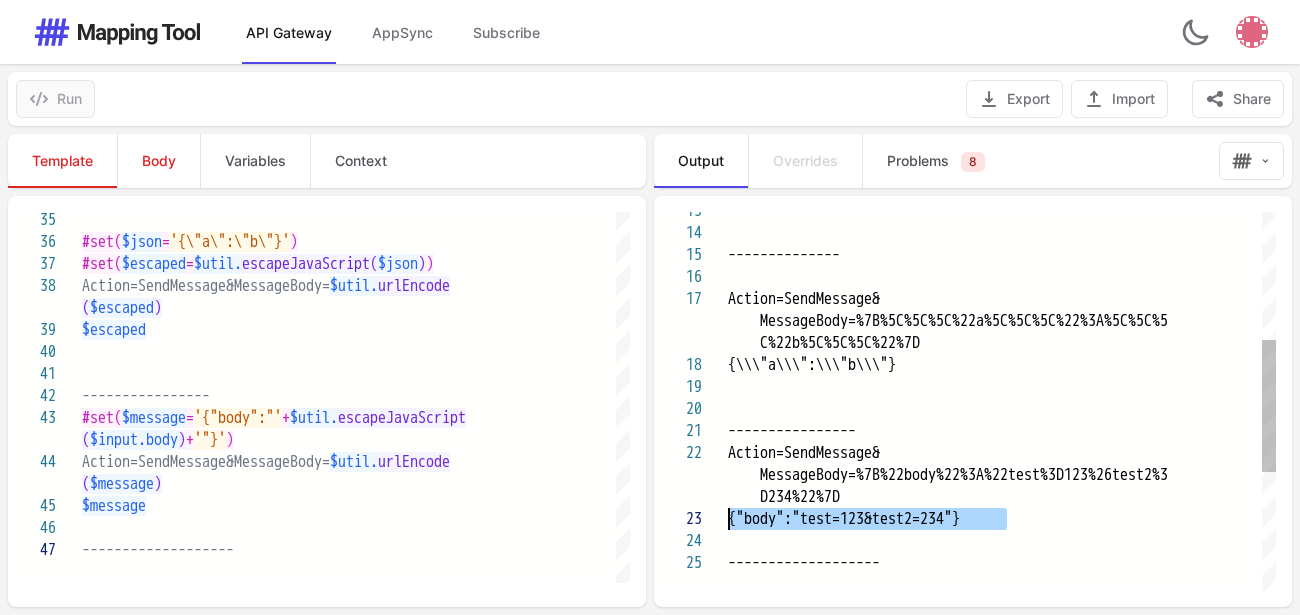 drag, startPoint x: 1026, startPoint y: 520, endPoint x: 727, endPoint y: 522, distance: 299.00668 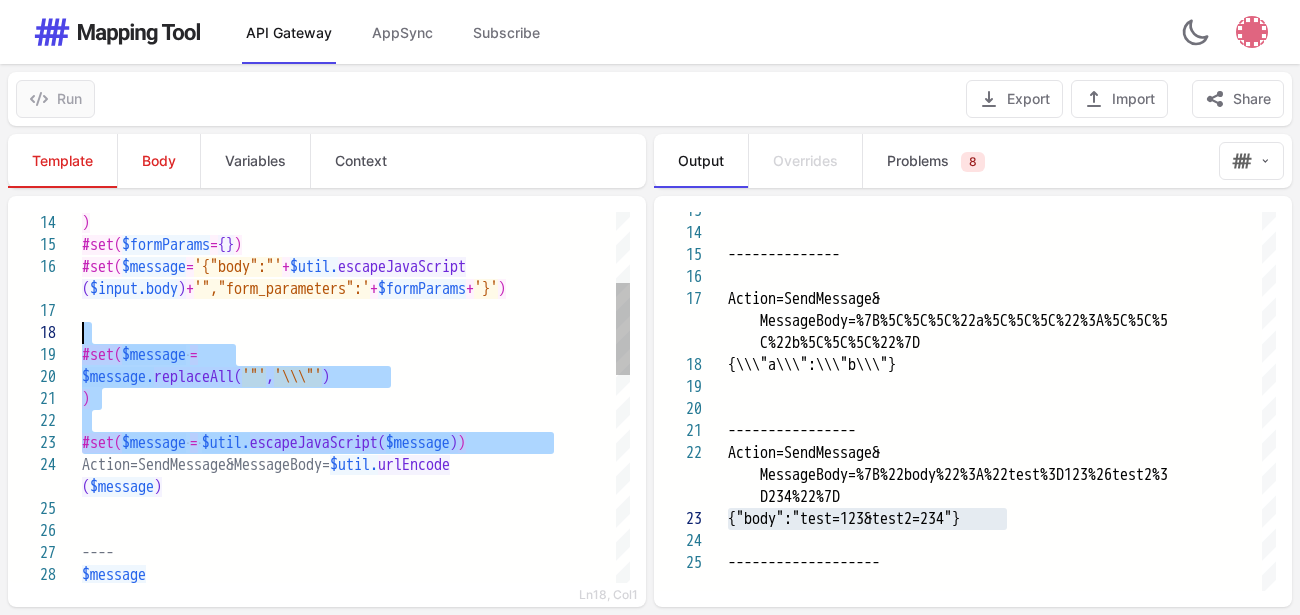 drag, startPoint x: 567, startPoint y: 443, endPoint x: 511, endPoint y: 327, distance: 128.80994 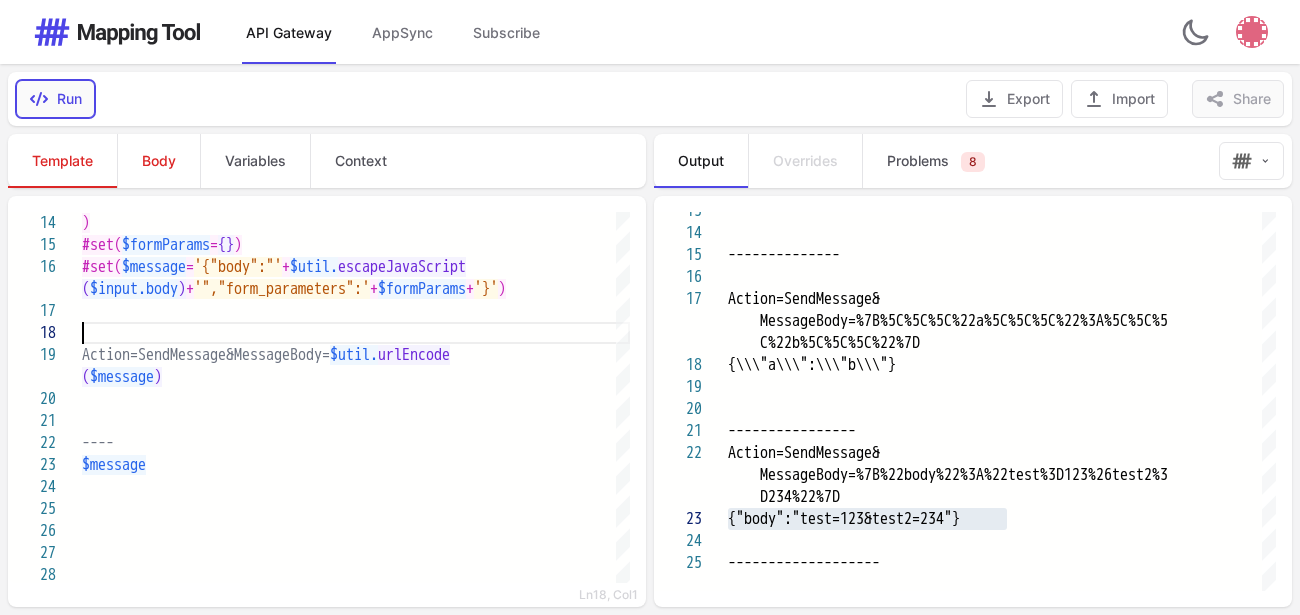 click on "Run" at bounding box center (55, 99) 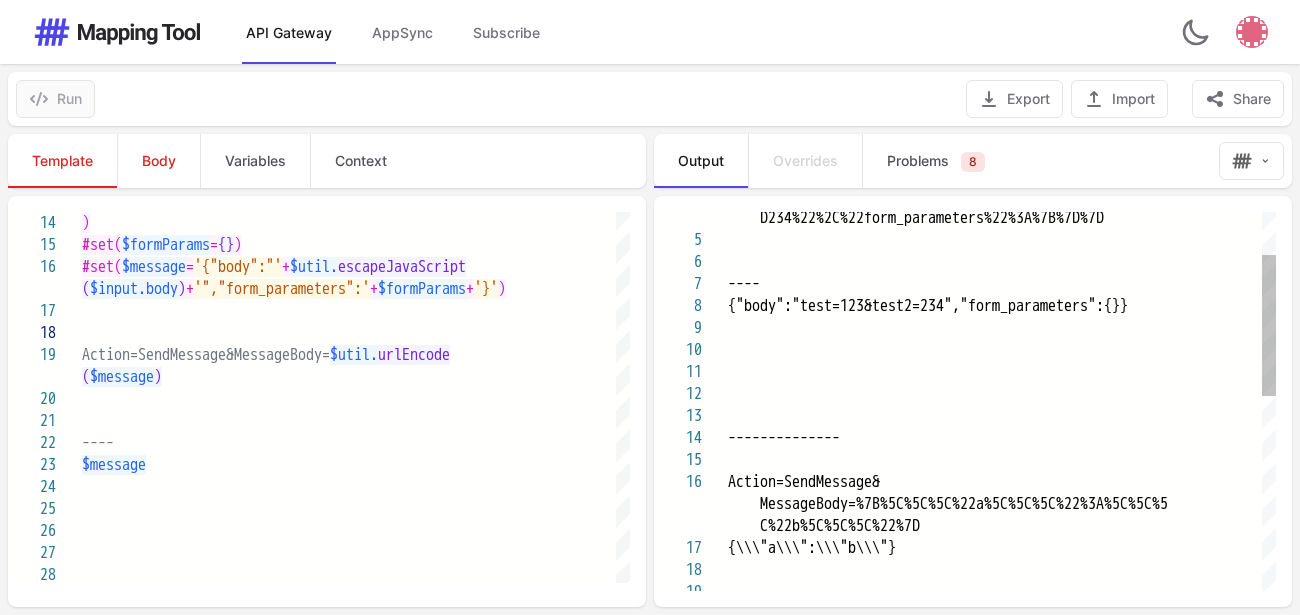 scroll, scrollTop: 0, scrollLeft: 0, axis: both 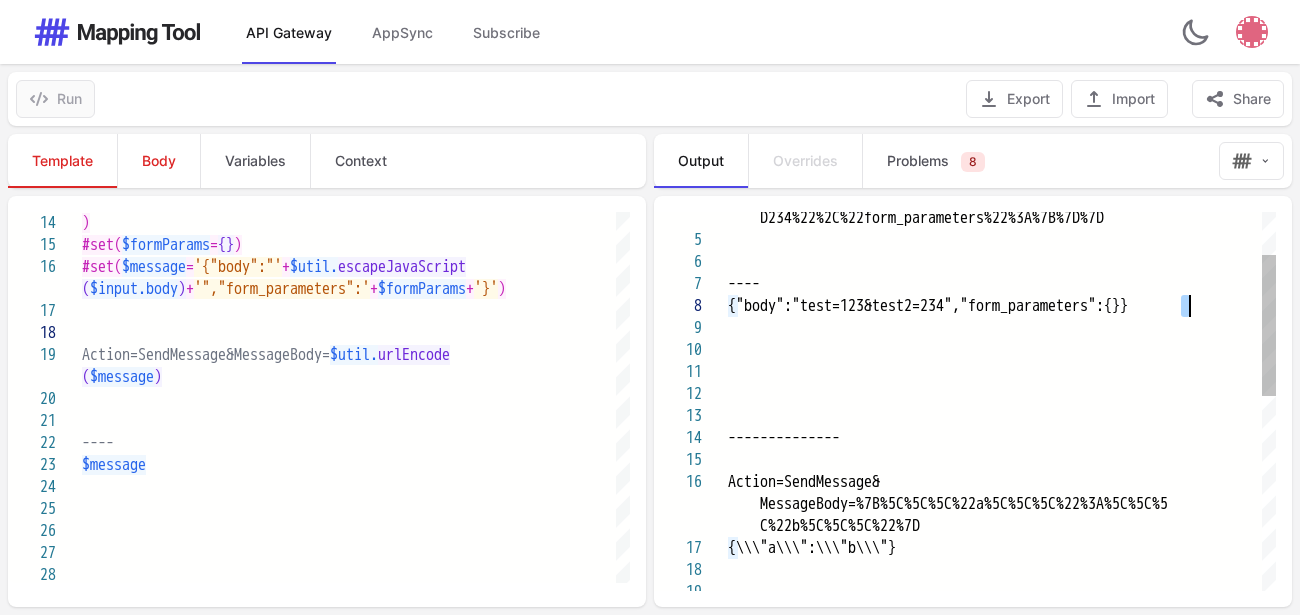 drag, startPoint x: 1177, startPoint y: 309, endPoint x: 1189, endPoint y: 309, distance: 12 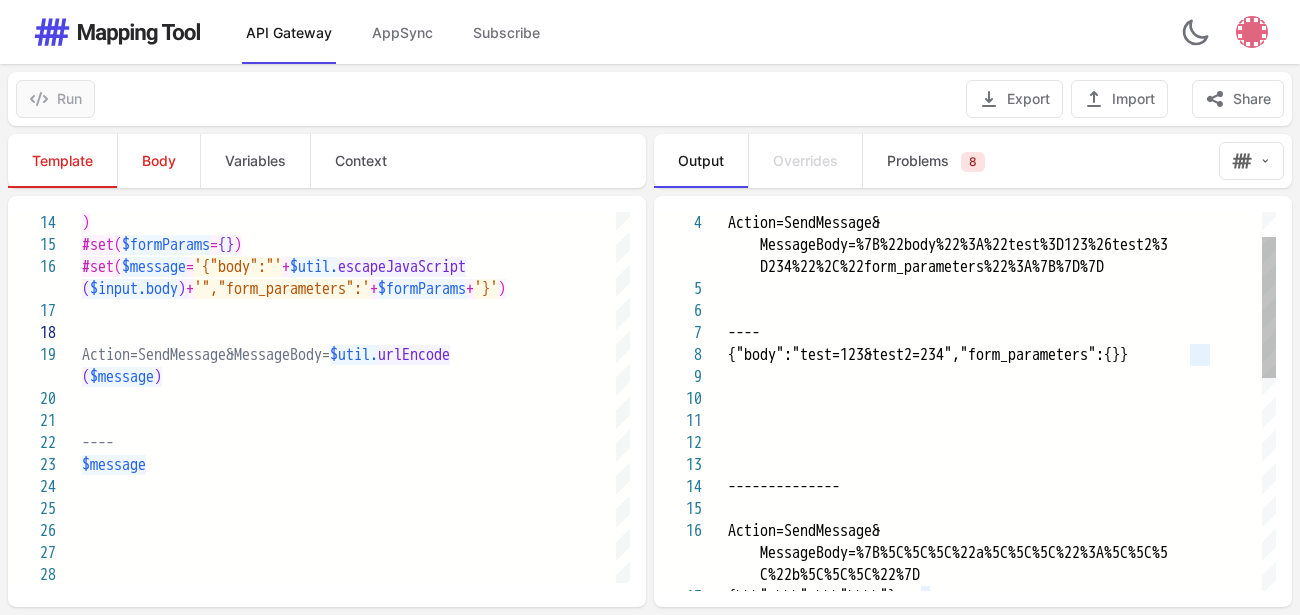 drag, startPoint x: 727, startPoint y: 351, endPoint x: 1220, endPoint y: 346, distance: 493.02536 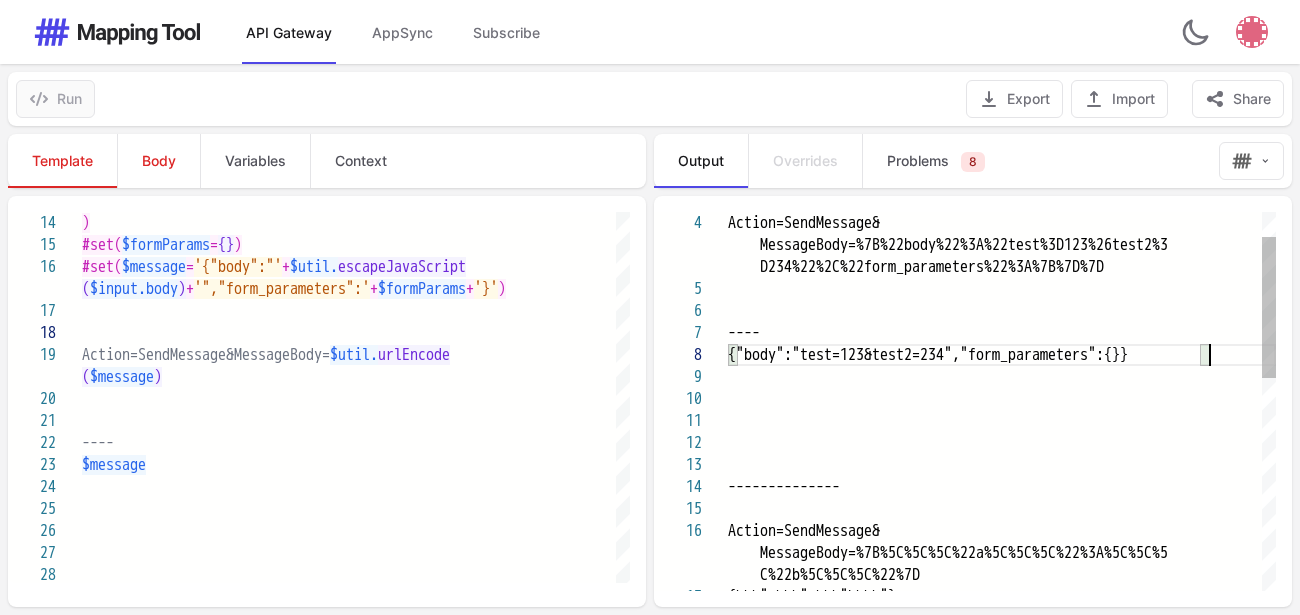 click on "{"body":"test=123&test2=234","form_parameters":{}}" at bounding box center [1002, 355] 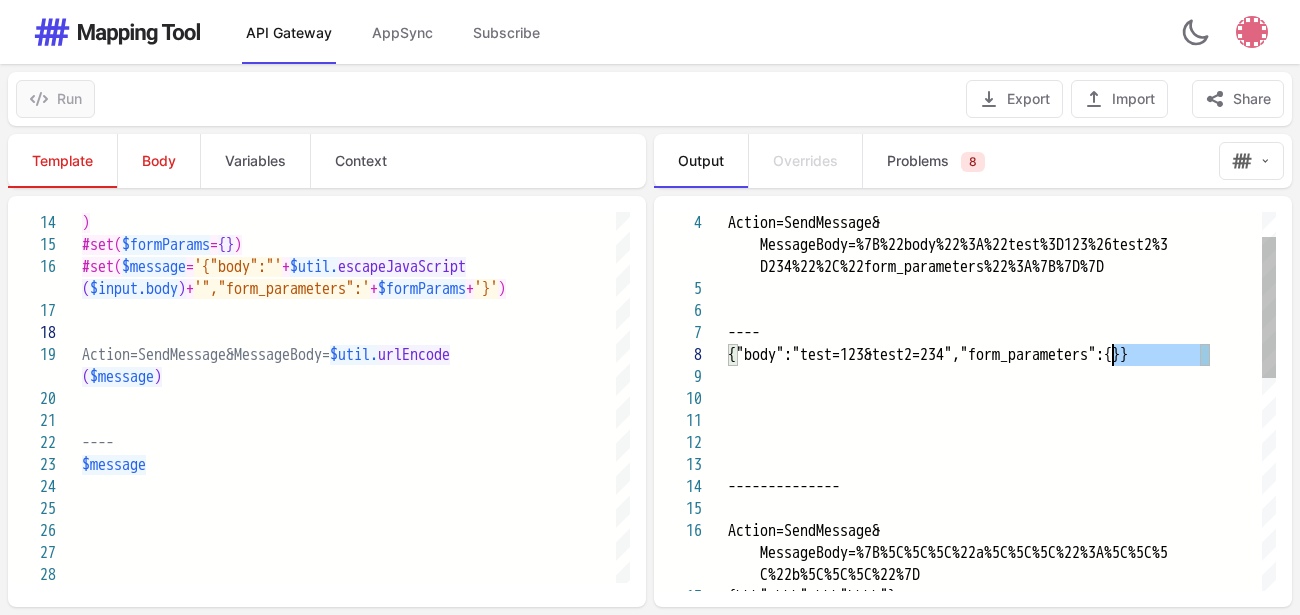 drag, startPoint x: 1220, startPoint y: 346, endPoint x: 1110, endPoint y: 364, distance: 111.463 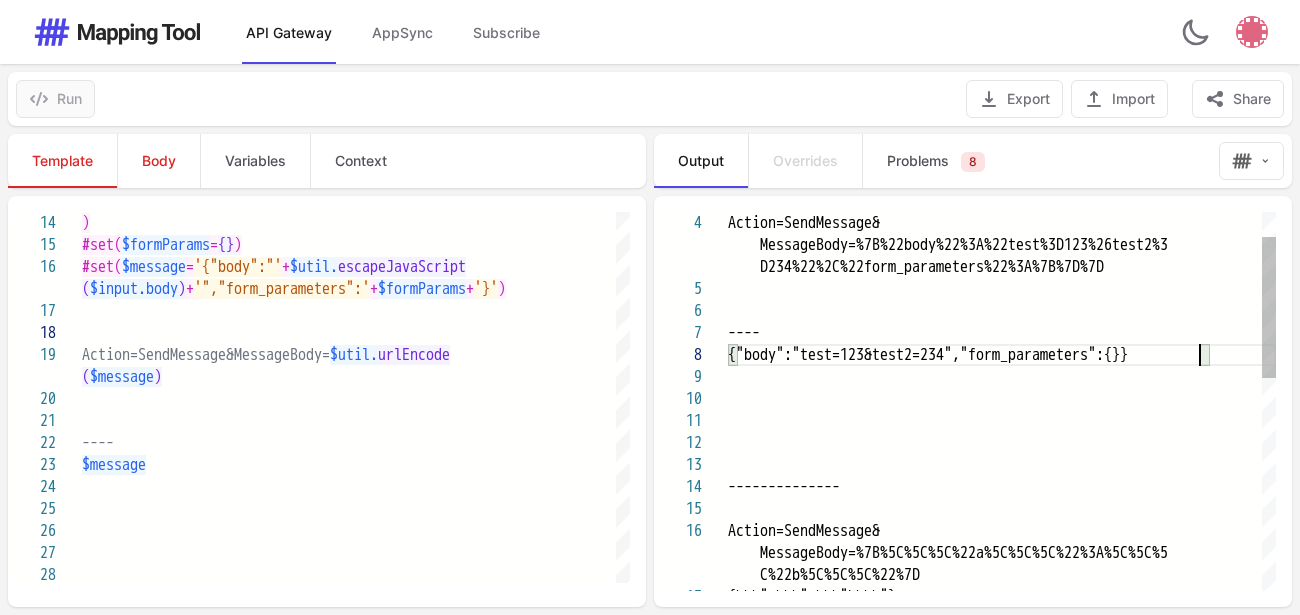 click on "{"body":"test=123&test2=234","form_parameters":{}}" at bounding box center [928, 355] 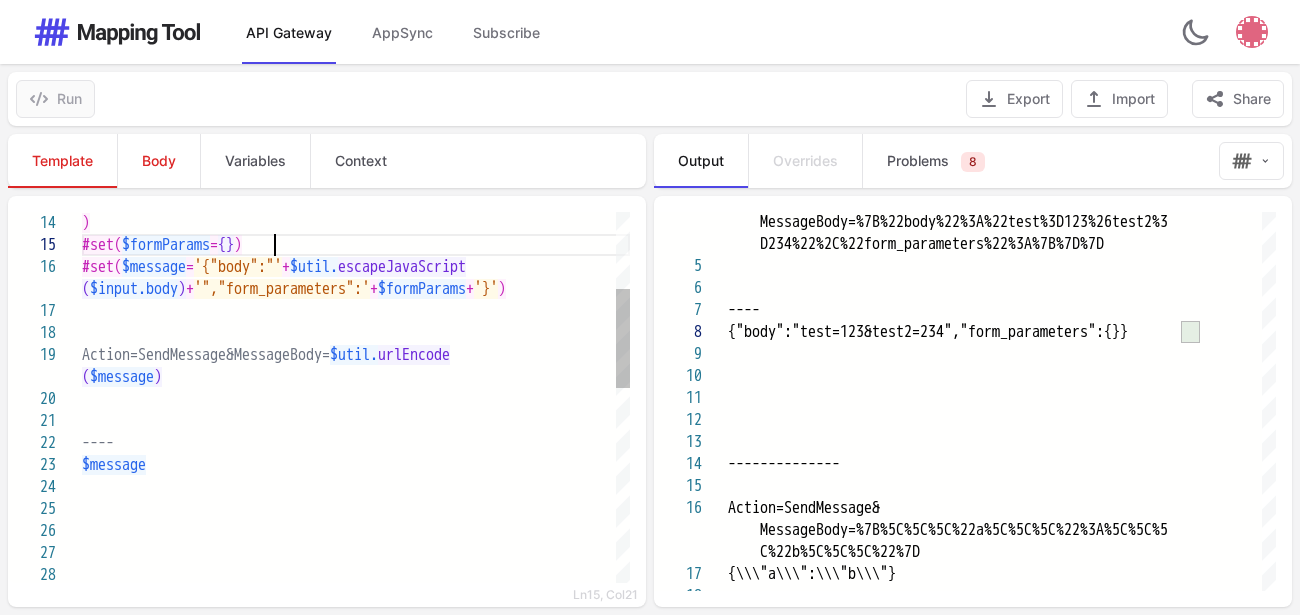 scroll, scrollTop: 23, scrollLeft: 0, axis: vertical 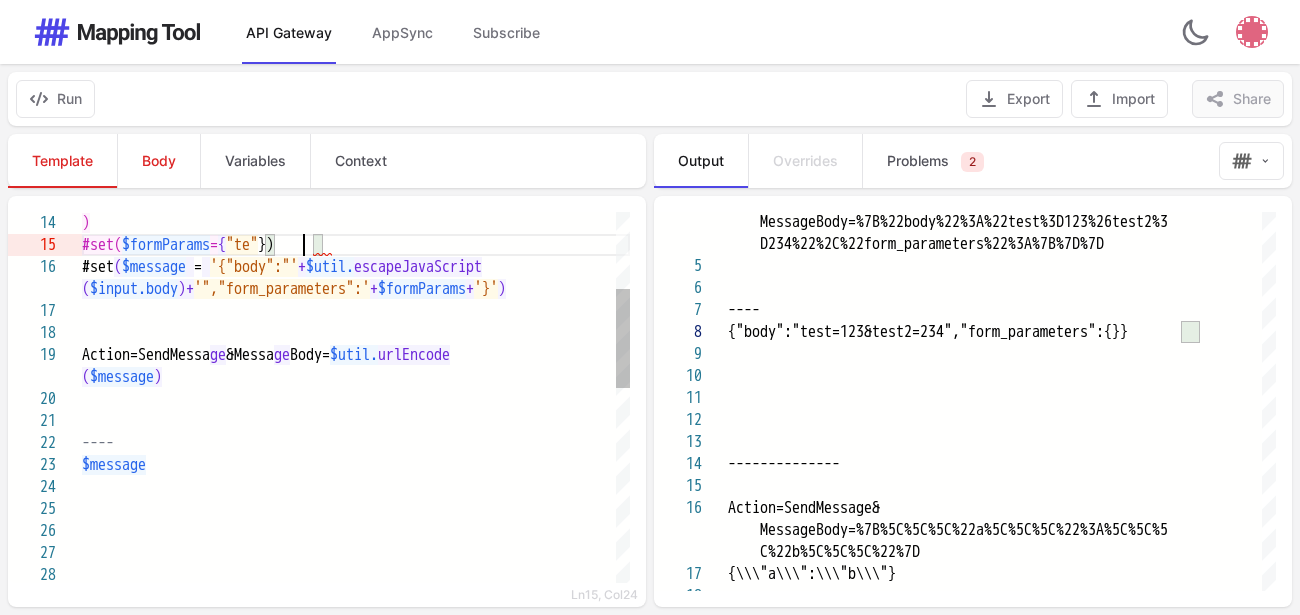 type on "**********" 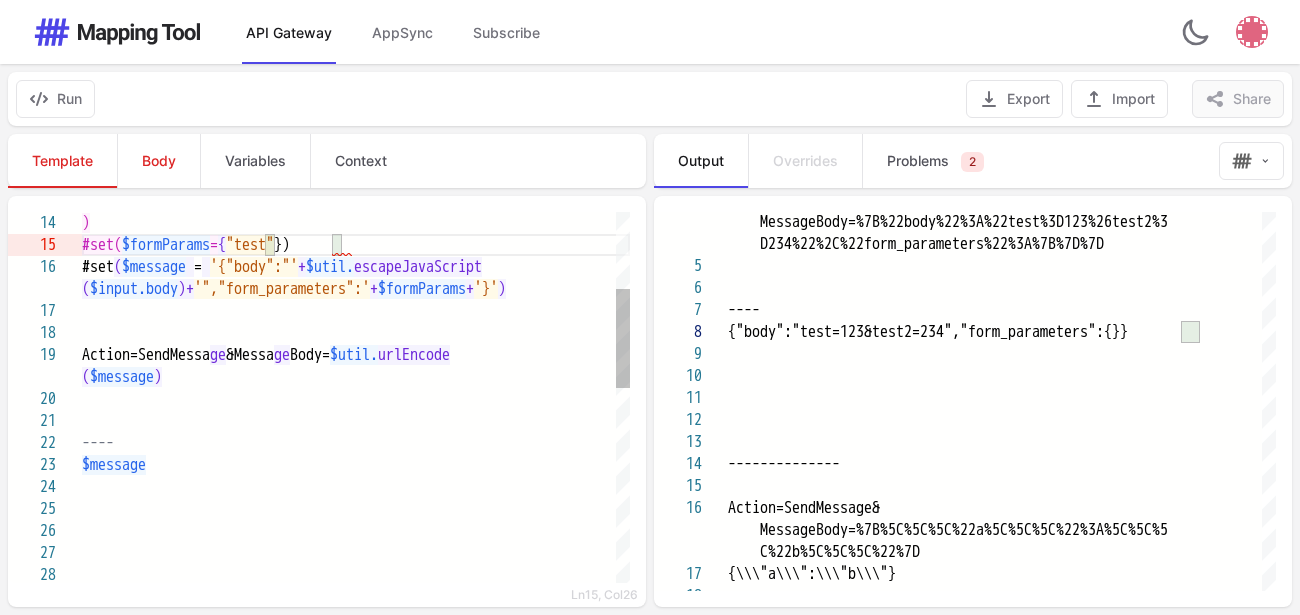 scroll, scrollTop: 0, scrollLeft: 0, axis: both 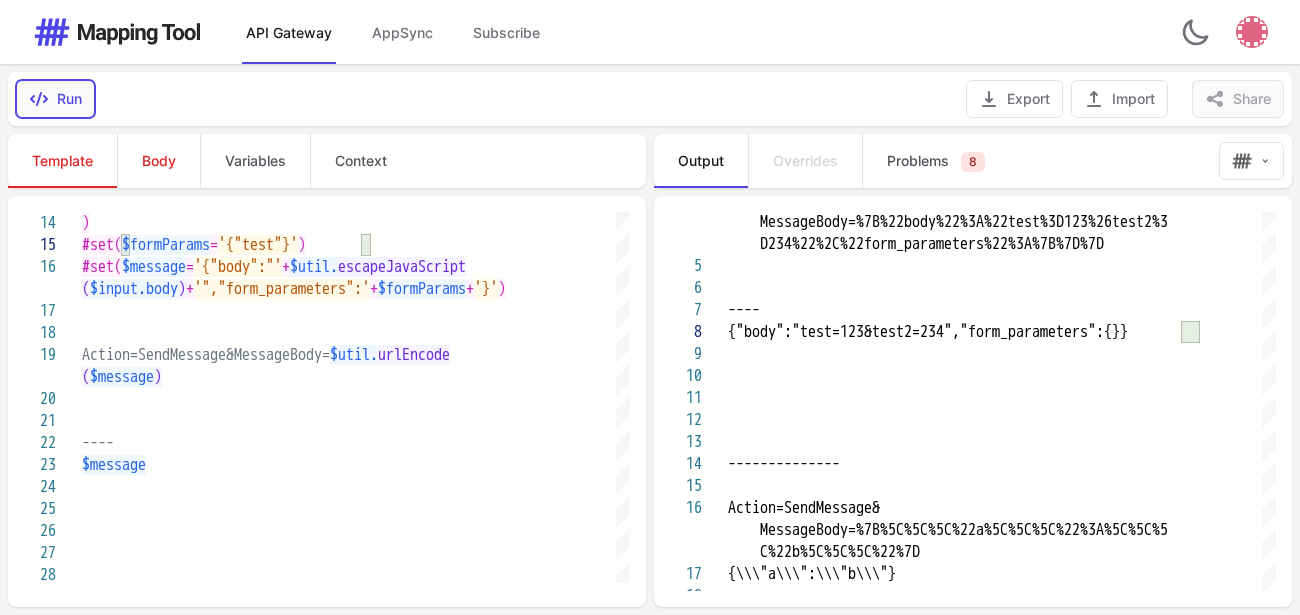 click on "Run" at bounding box center (55, 99) 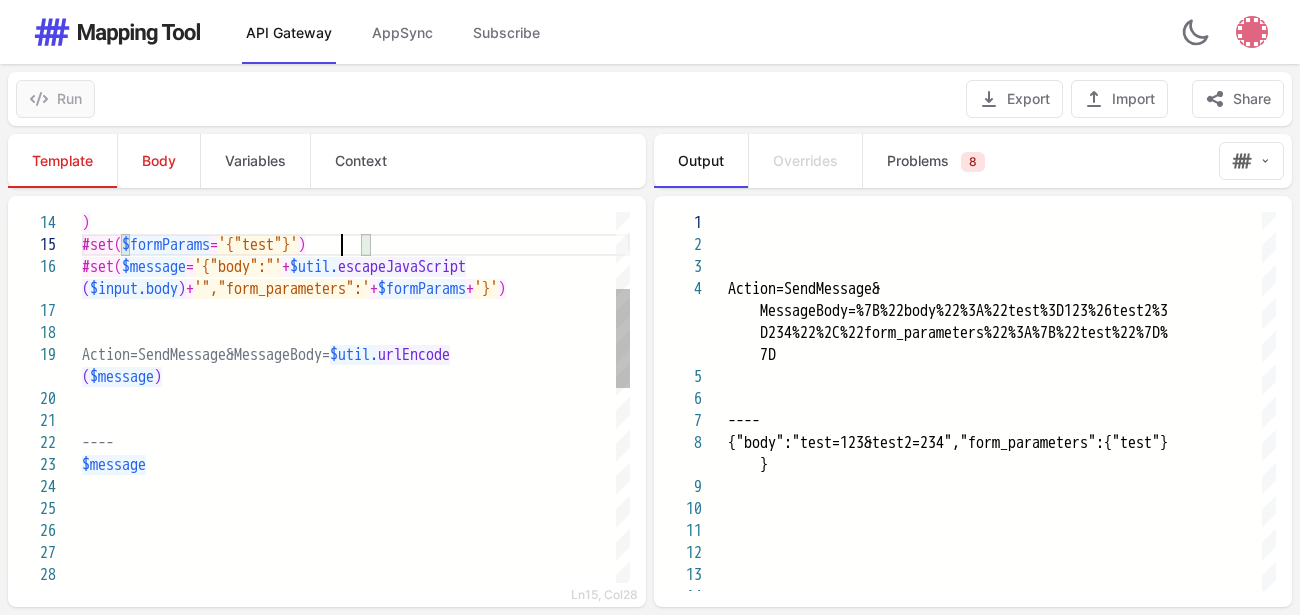 click on "'{"test"}'" at bounding box center (258, 245) 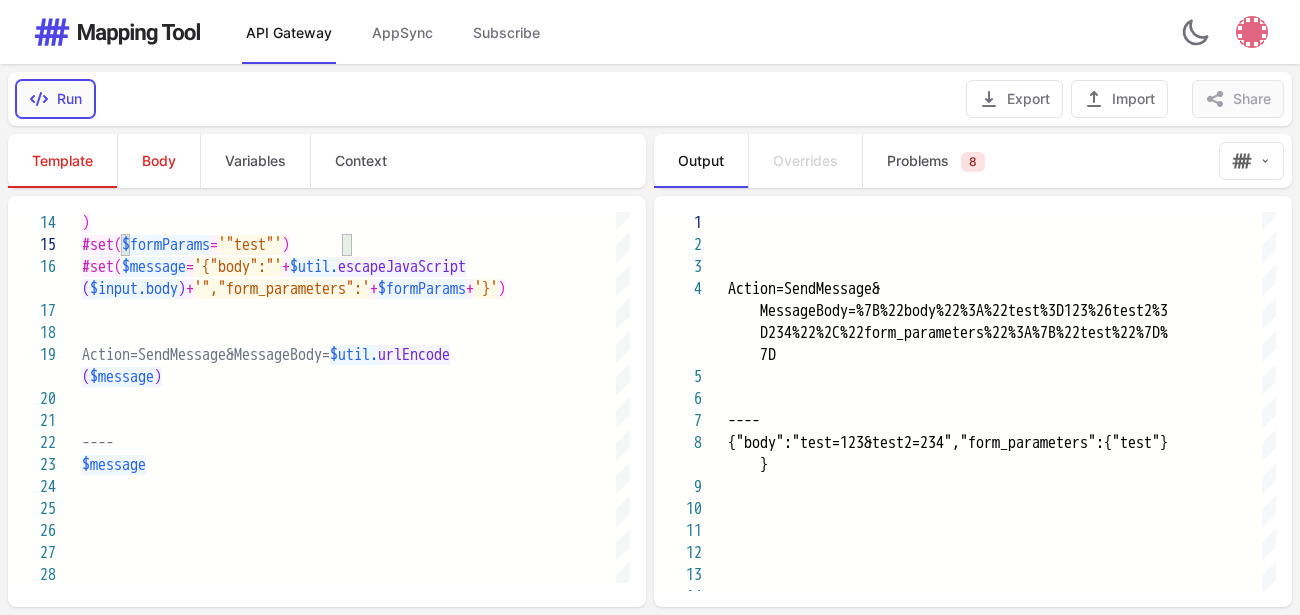 click on "Run" at bounding box center [55, 99] 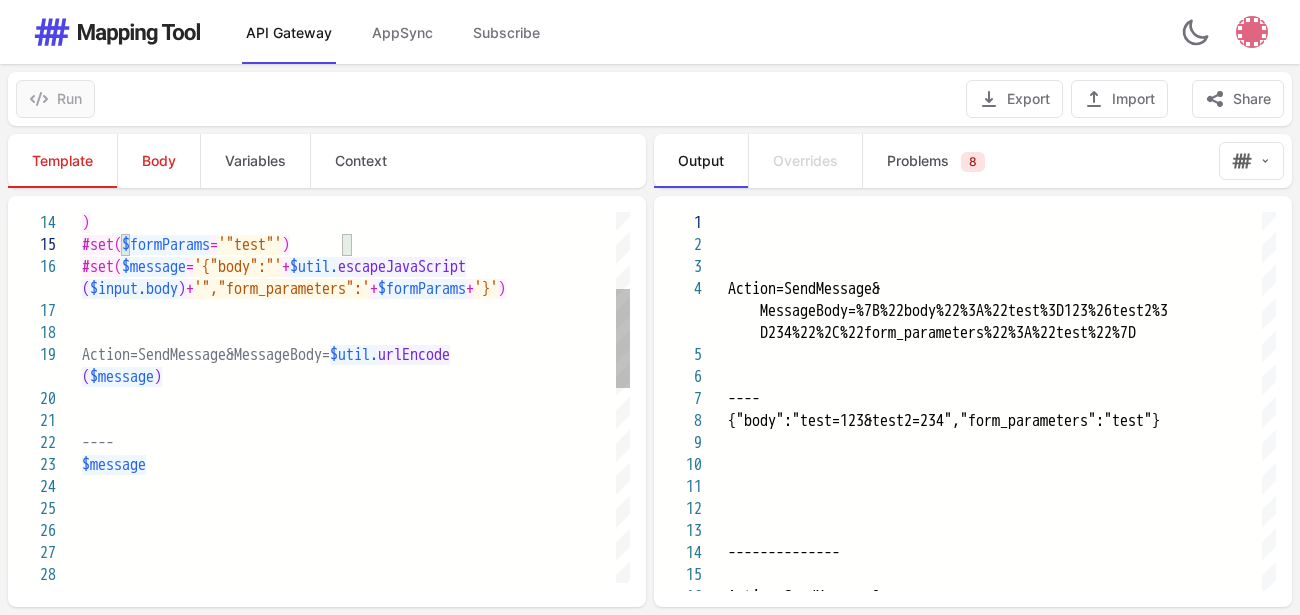 scroll, scrollTop: 89, scrollLeft: 95, axis: both 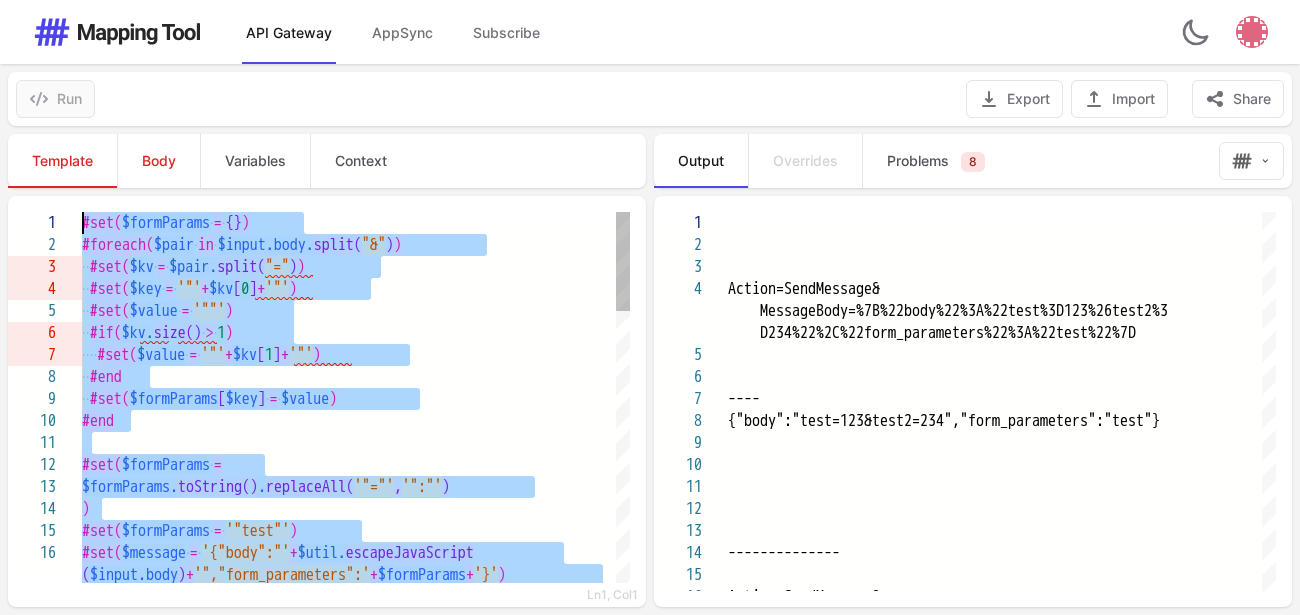 drag, startPoint x: 184, startPoint y: 373, endPoint x: 29, endPoint y: 177, distance: 249.88197 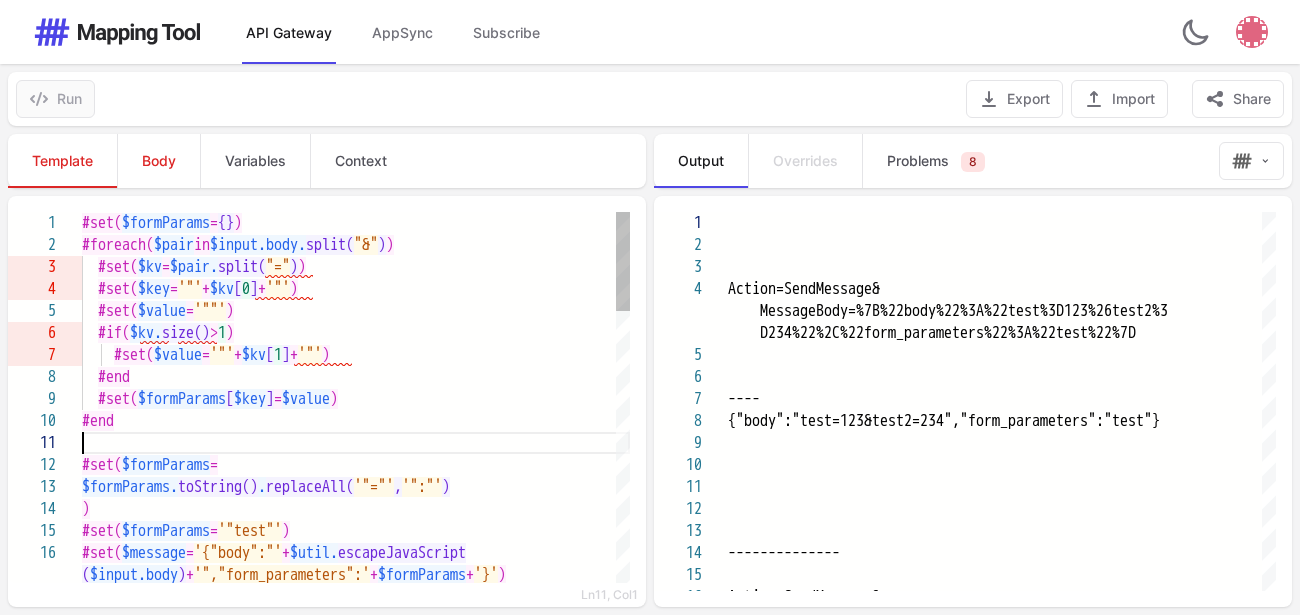 click at bounding box center [356, 443] 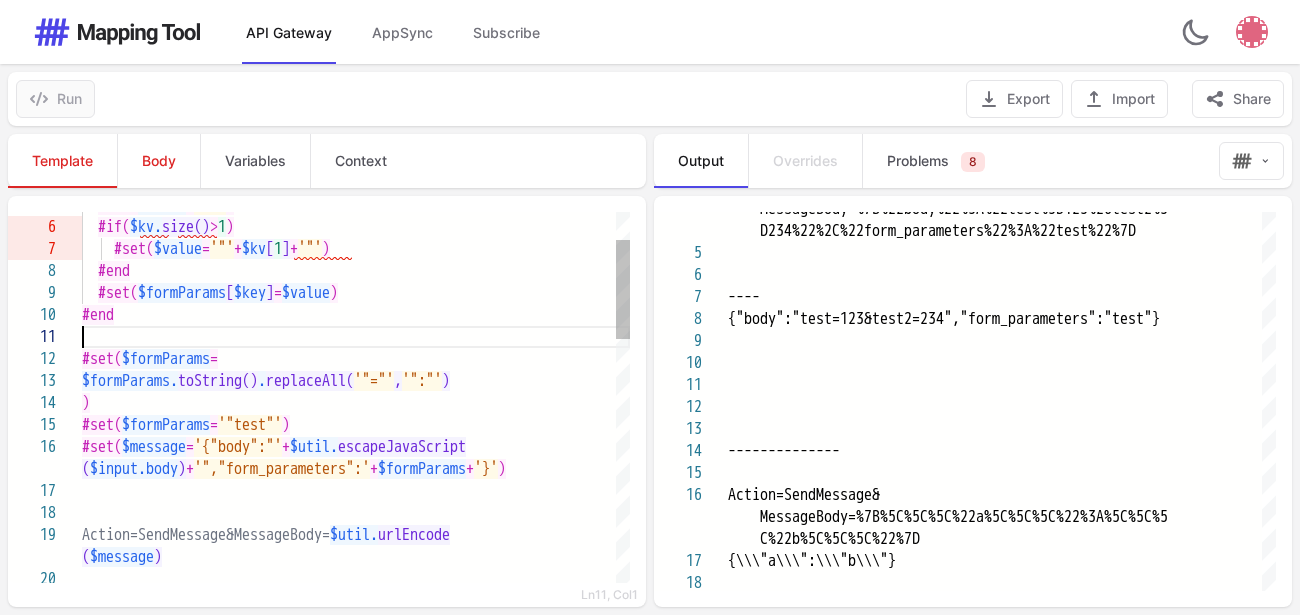 click on "'","form_parameters":'" at bounding box center (282, 469) 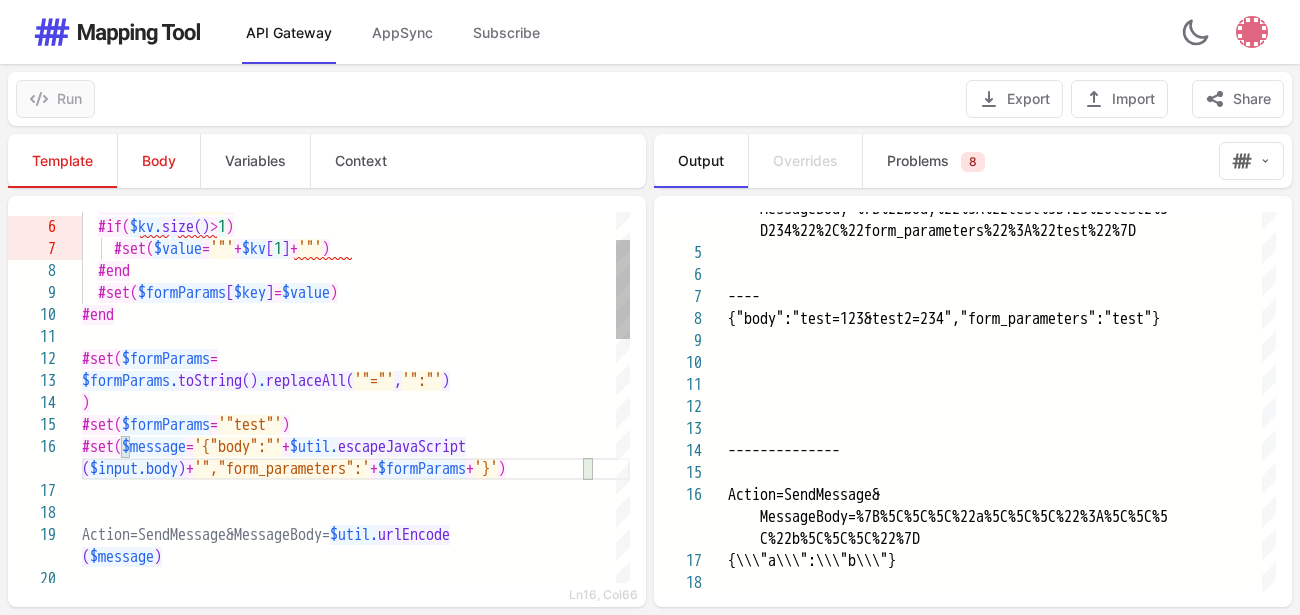 click on "'","form_parameters":'" at bounding box center (282, 469) 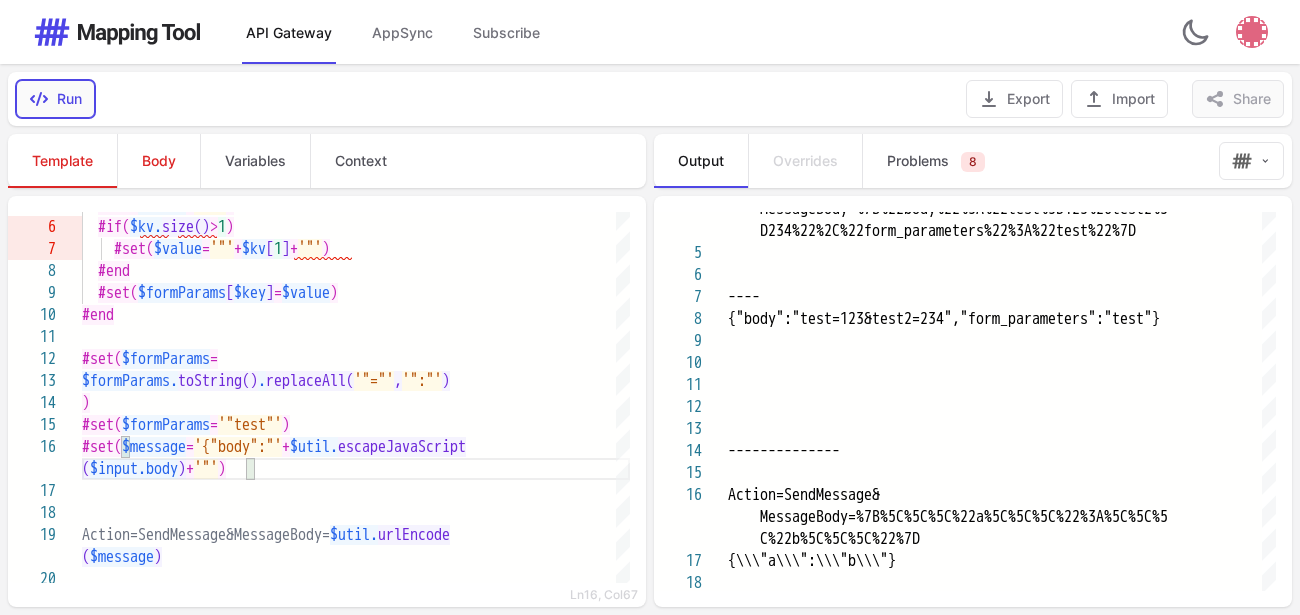 click on "Run" at bounding box center (55, 99) 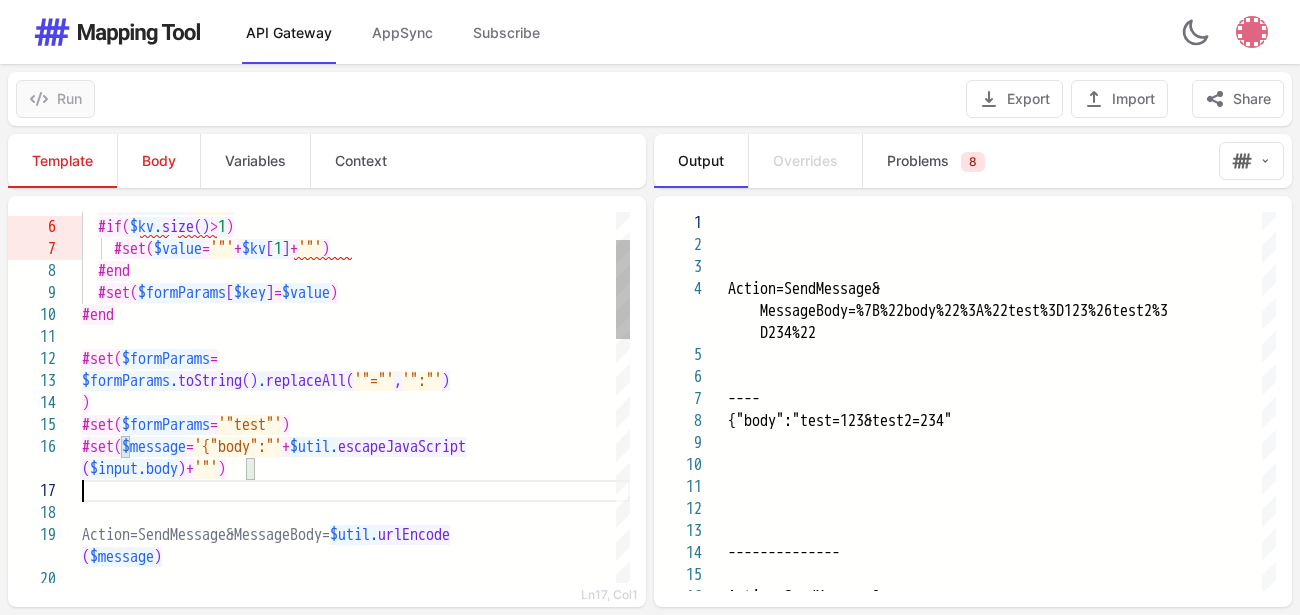 scroll, scrollTop: 89, scrollLeft: 635, axis: both 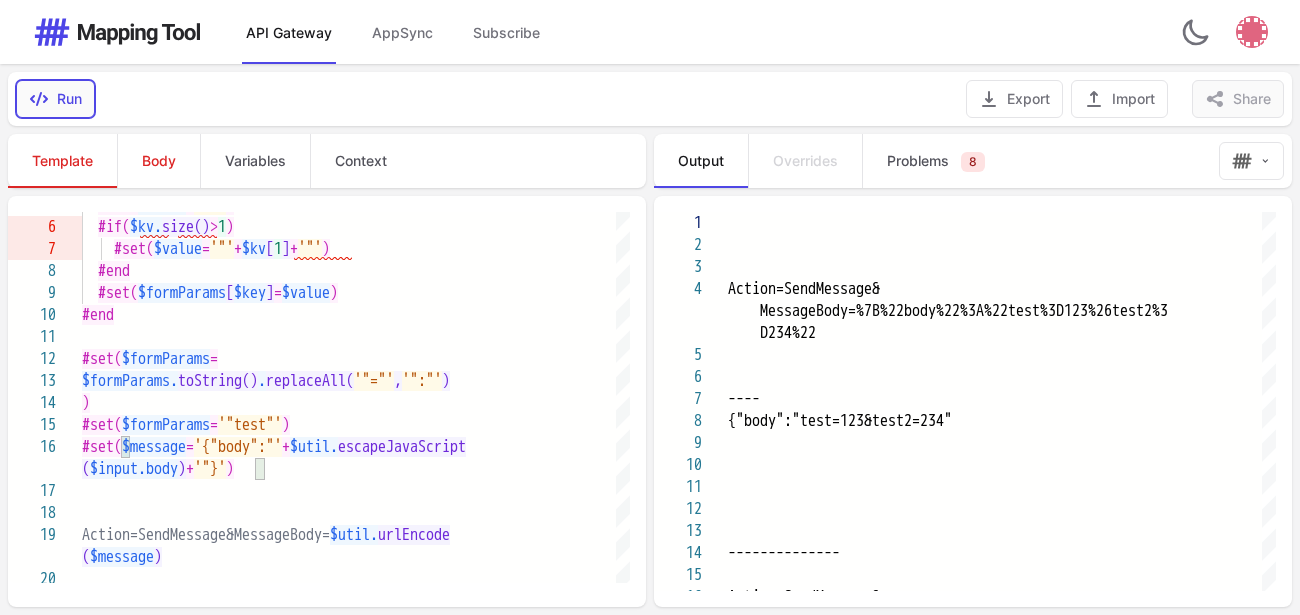 click on "Run" at bounding box center (55, 99) 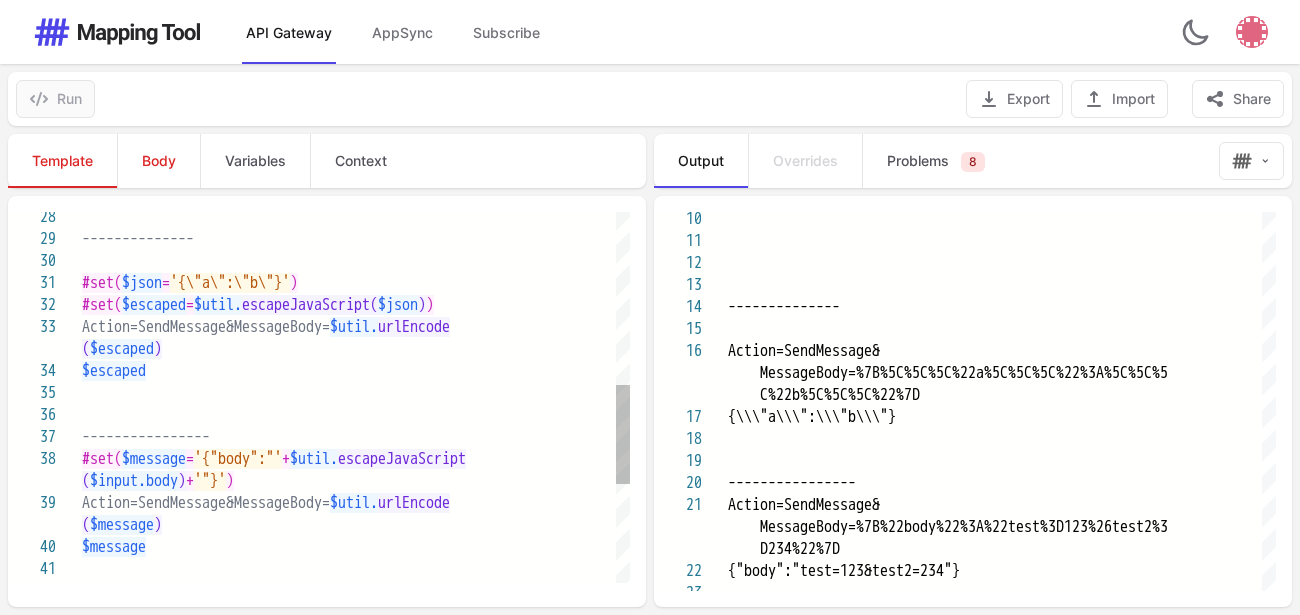 scroll, scrollTop: 89, scrollLeft: 538, axis: both 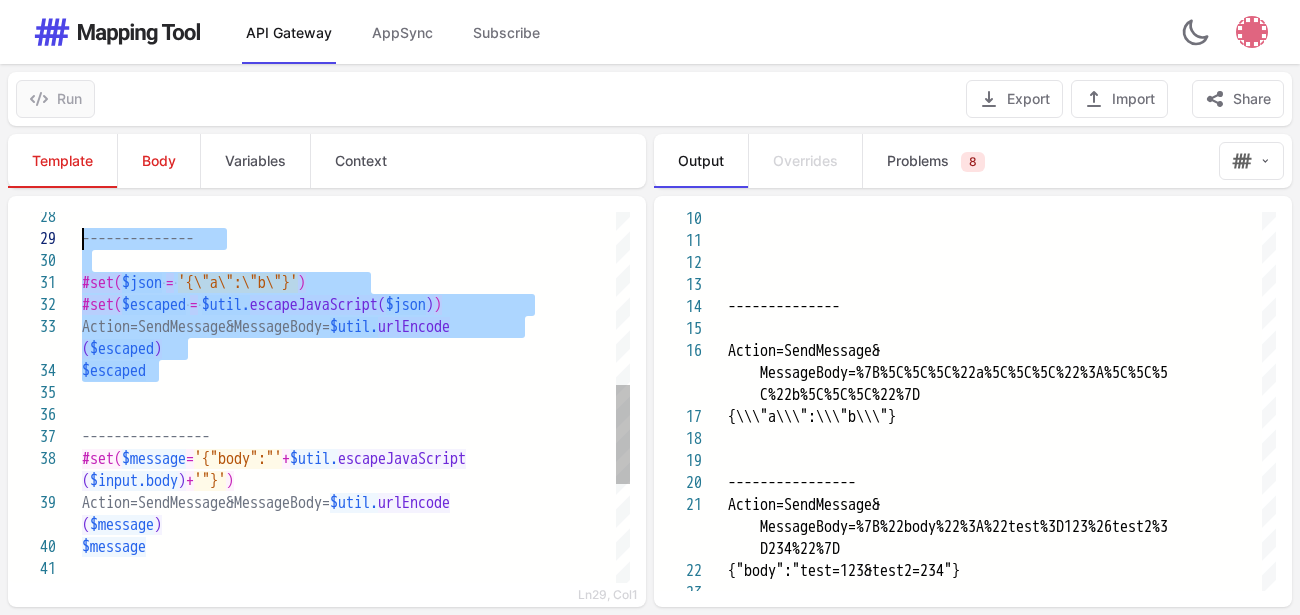 drag, startPoint x: 171, startPoint y: 378, endPoint x: 47, endPoint y: 232, distance: 191.55156 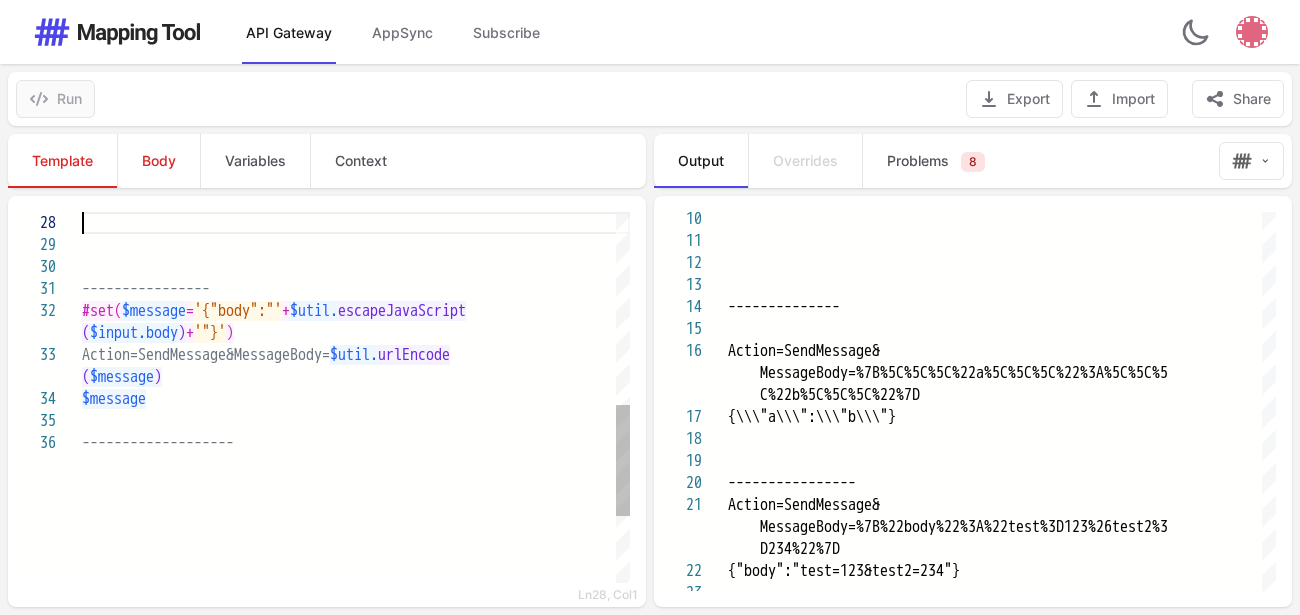 scroll, scrollTop: 89, scrollLeft: 95, axis: both 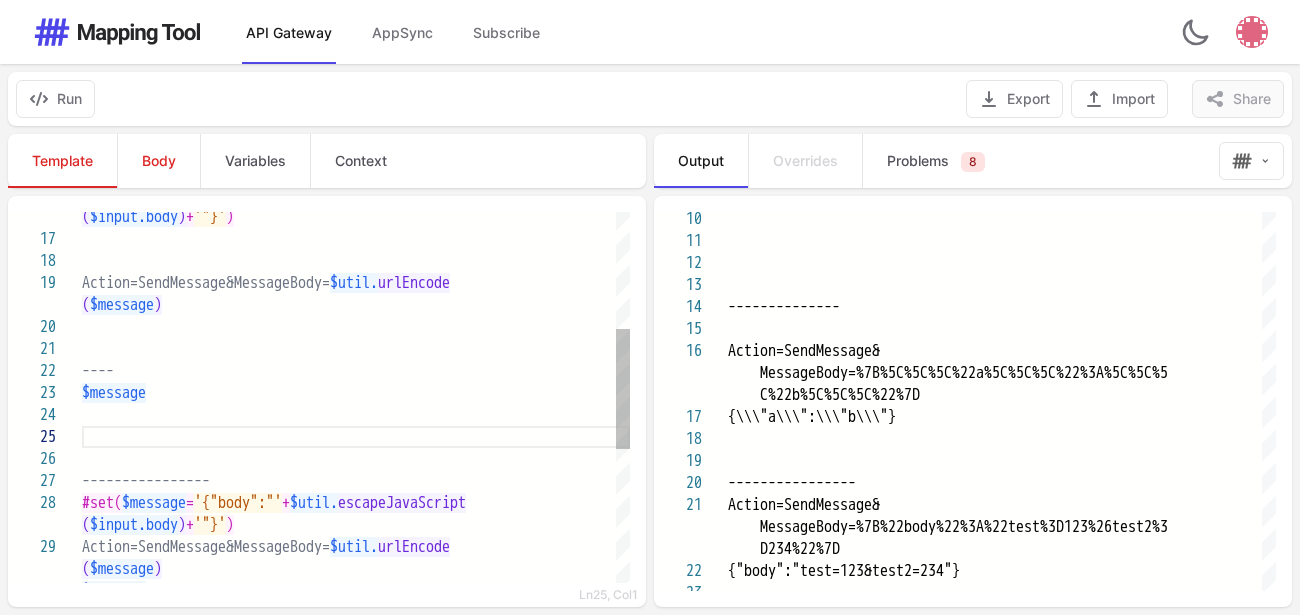 click on "----" at bounding box center [356, 371] 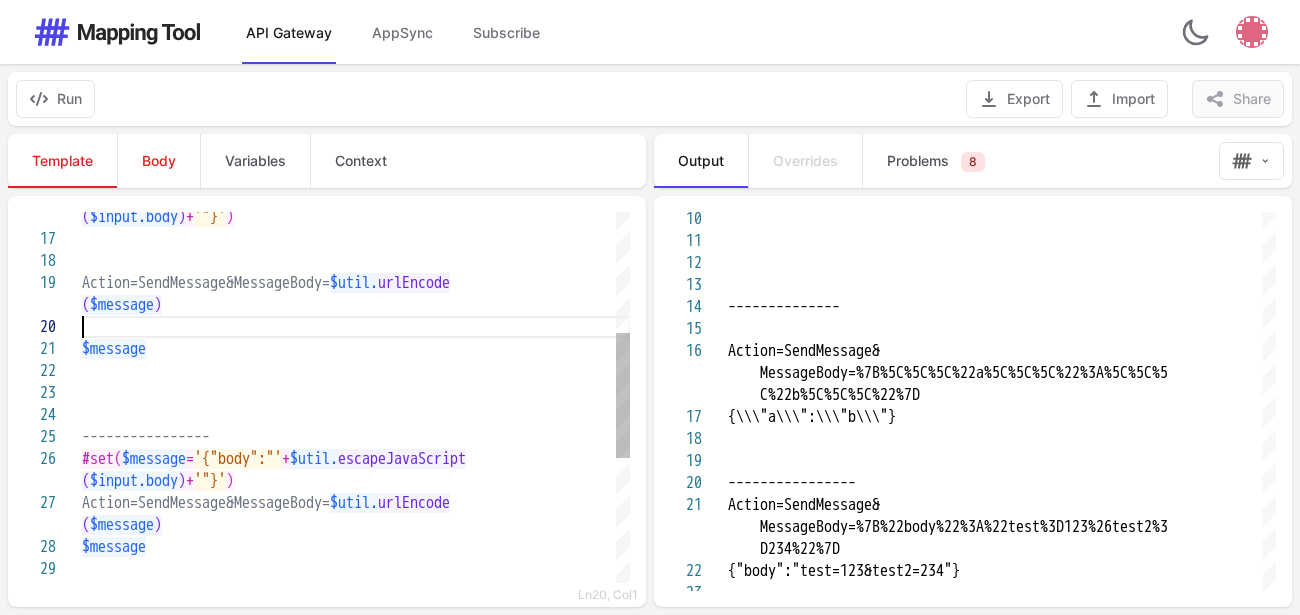 type on "**********" 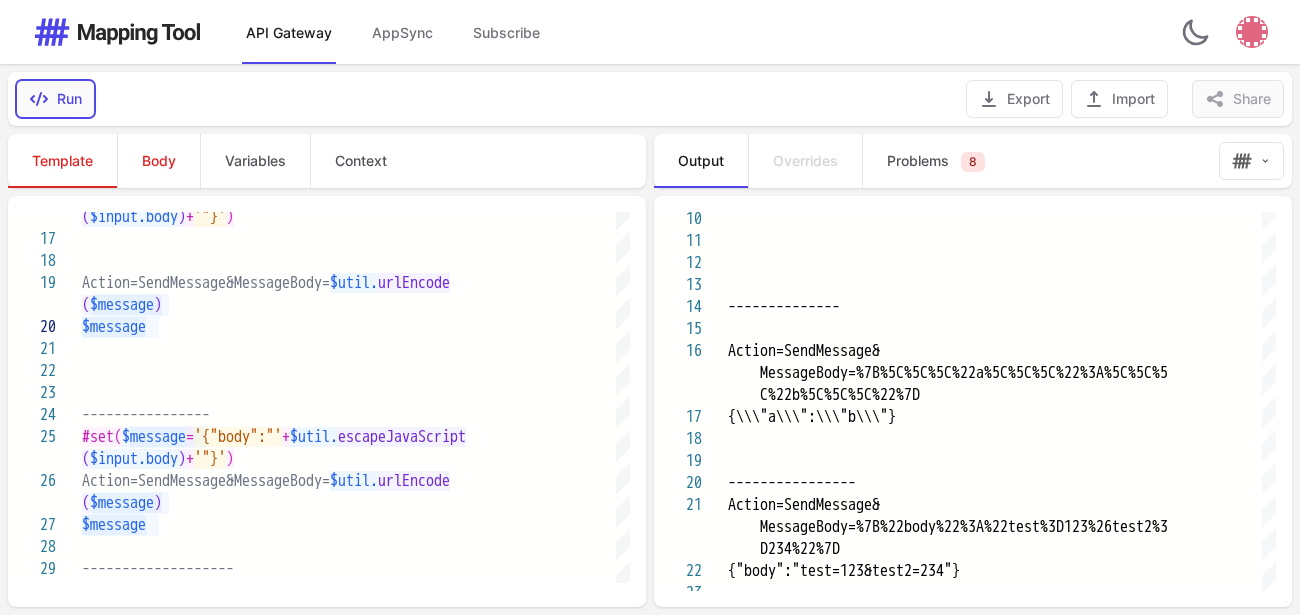 click on "Run" at bounding box center (55, 99) 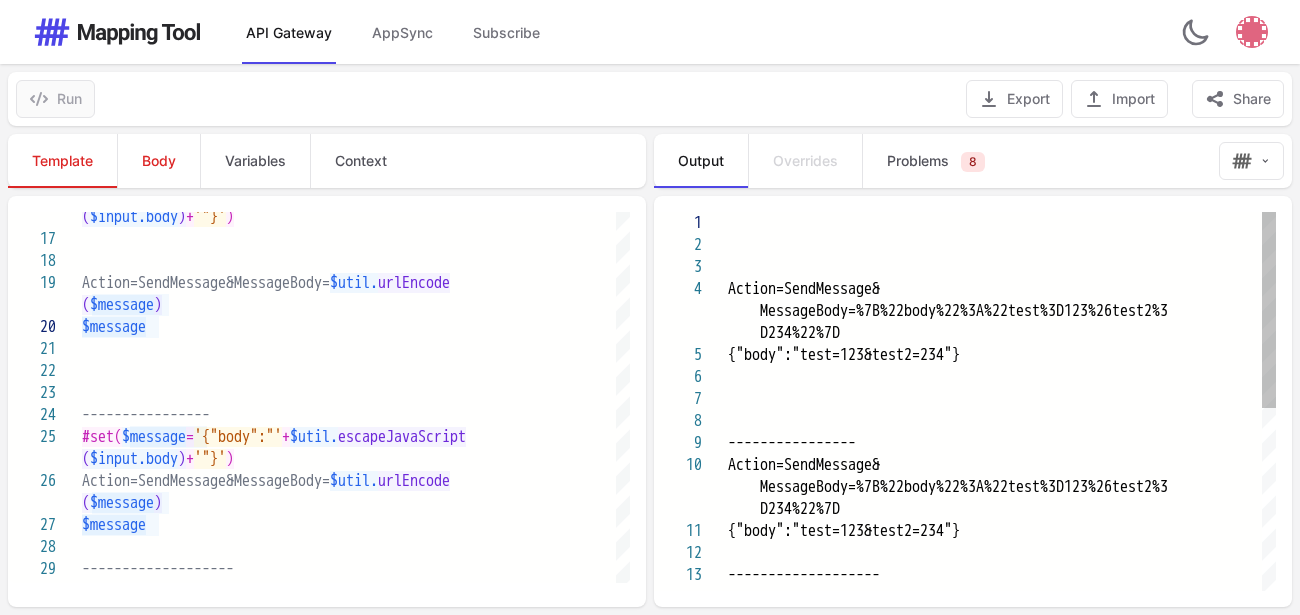 scroll, scrollTop: 0, scrollLeft: 0, axis: both 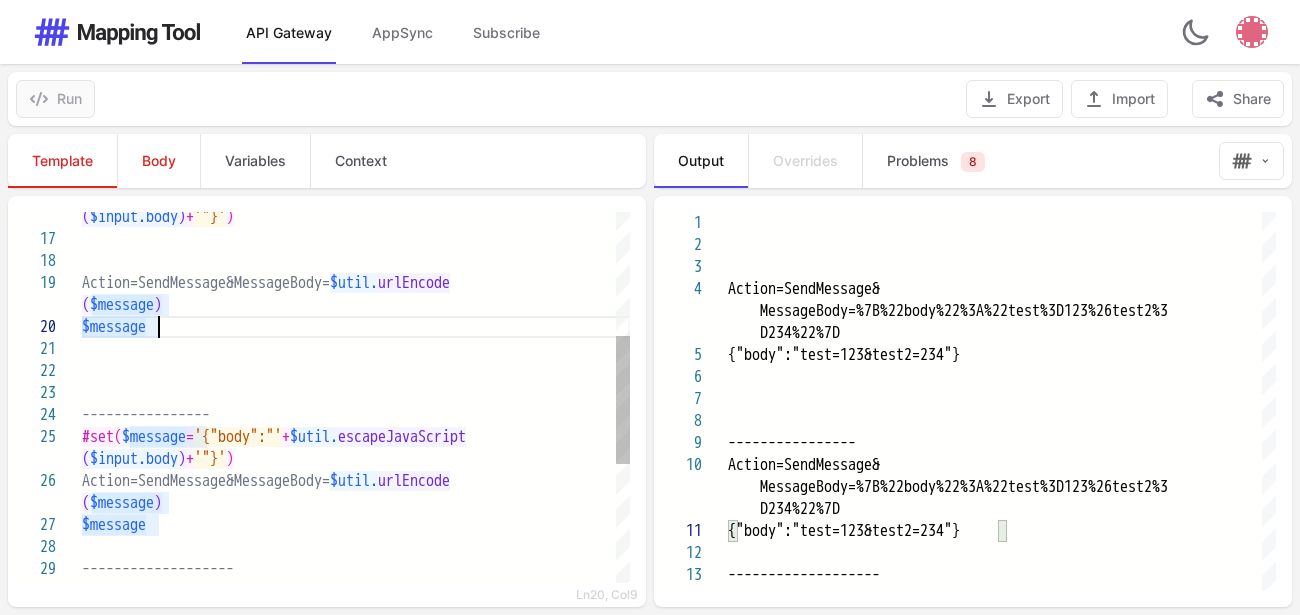 click on "$message" at bounding box center (356, 327) 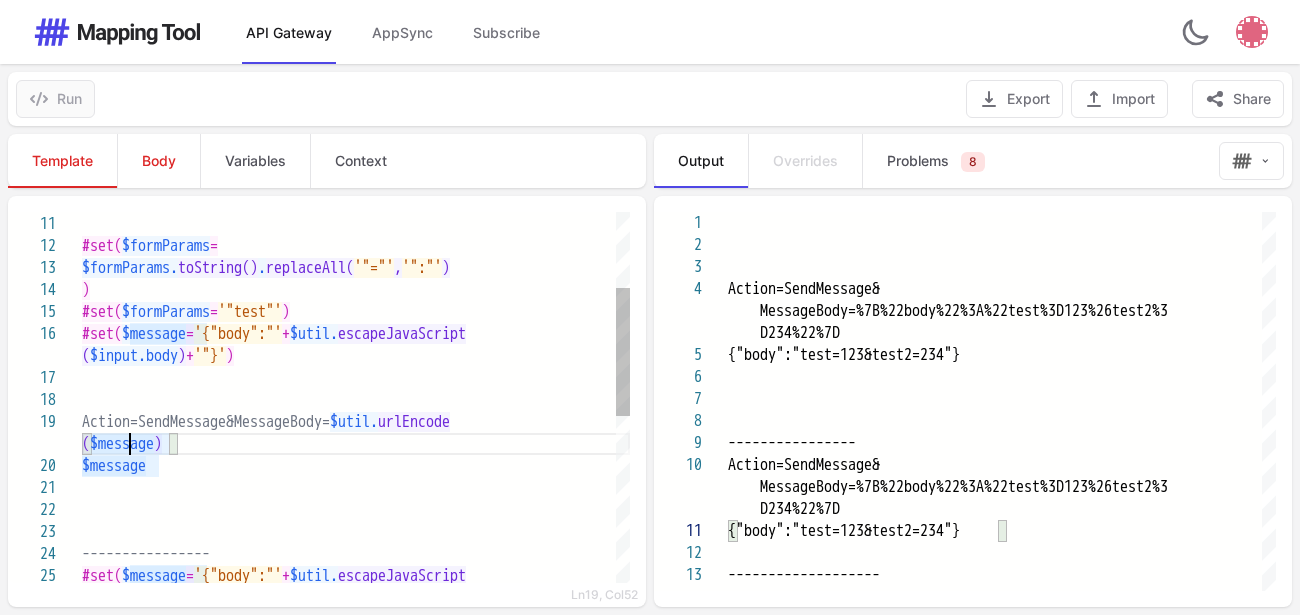 click on "$message" at bounding box center [122, 444] 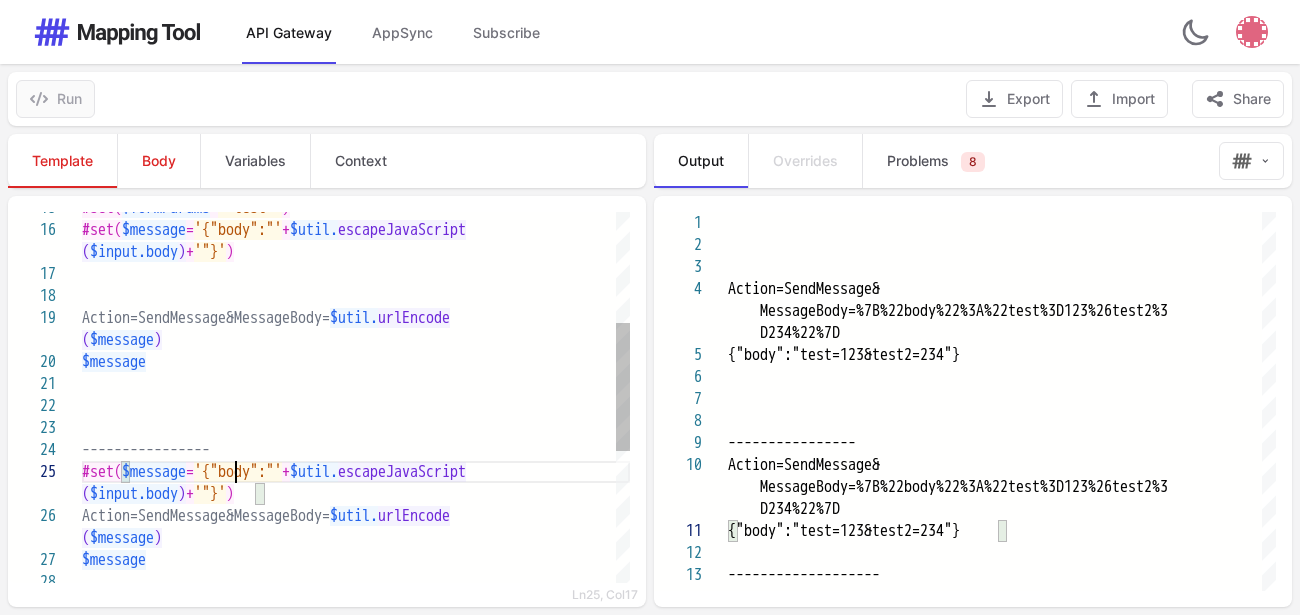 click on "---------------- #set( $message  =  '{"body":"' + $util. escapeJavaScript $message ( $message ) Action=SendMessage&MessageBody= $util. urlEncode ( $input.body ) + '"}' ) #set( $message  =  '{"body":"' + $util. escapeJavaScript #set( $formParams  =  '"test"' ) ( $input.body ) + '"}' ) Action=SendMessage&MessageBody= $util. urlEncode ( $message ) $message" at bounding box center [500082, 499889] 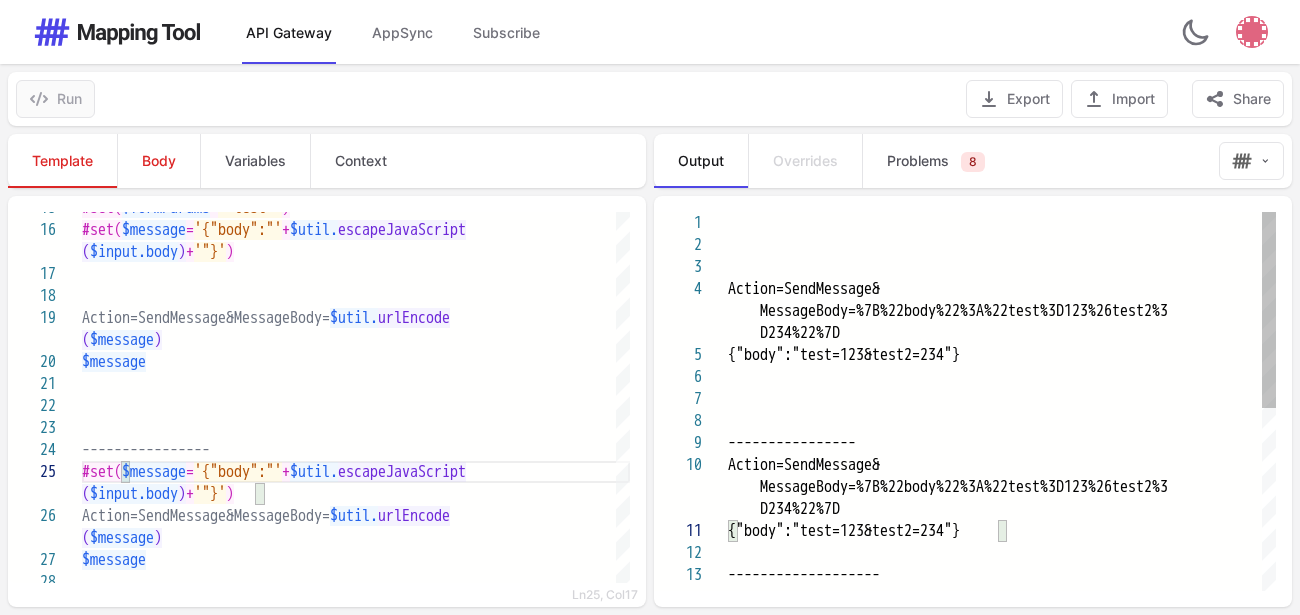 click on "5" at bounding box center (691, 355) 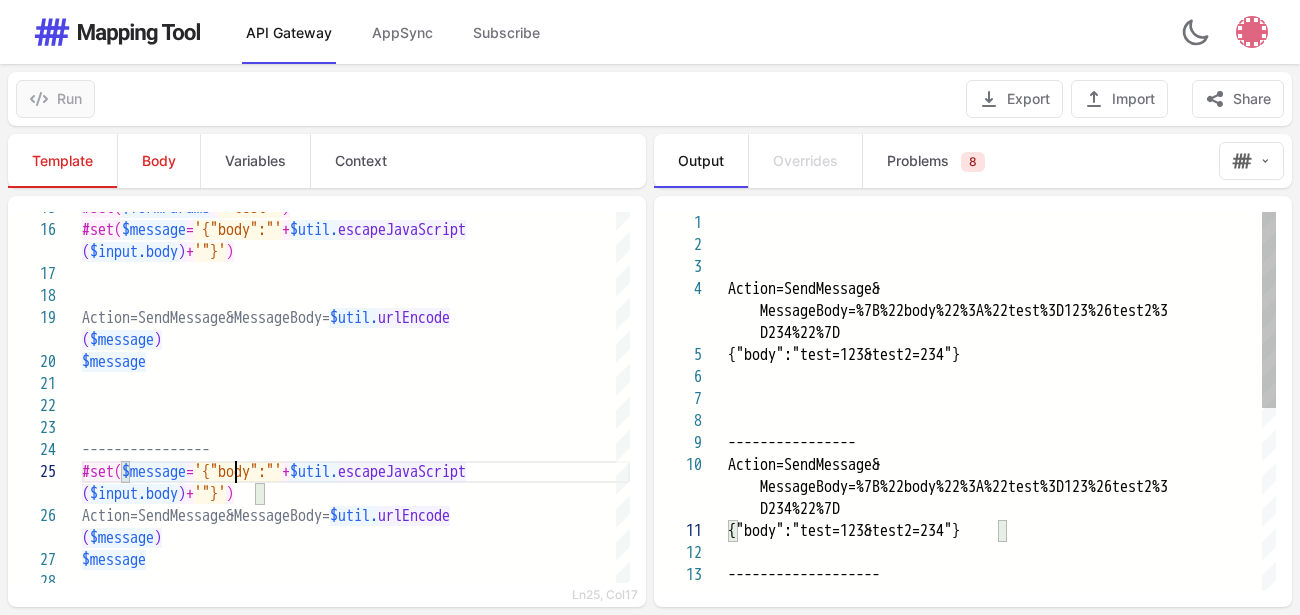 click on "5" at bounding box center (691, 355) 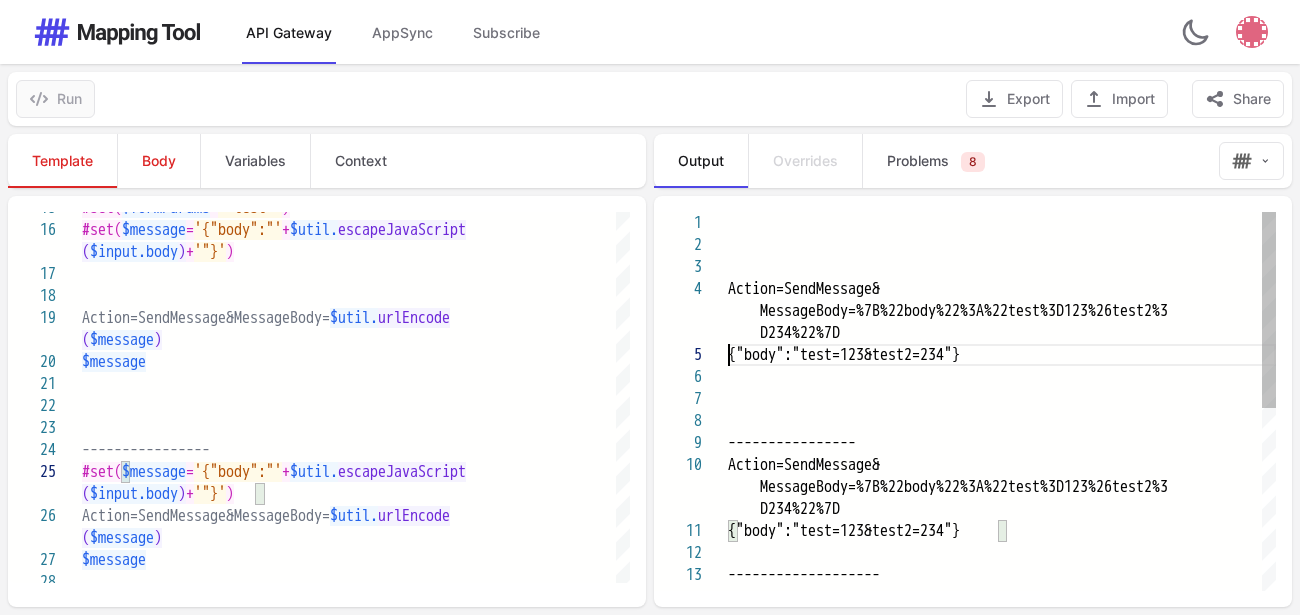 scroll, scrollTop: 0, scrollLeft: 0, axis: both 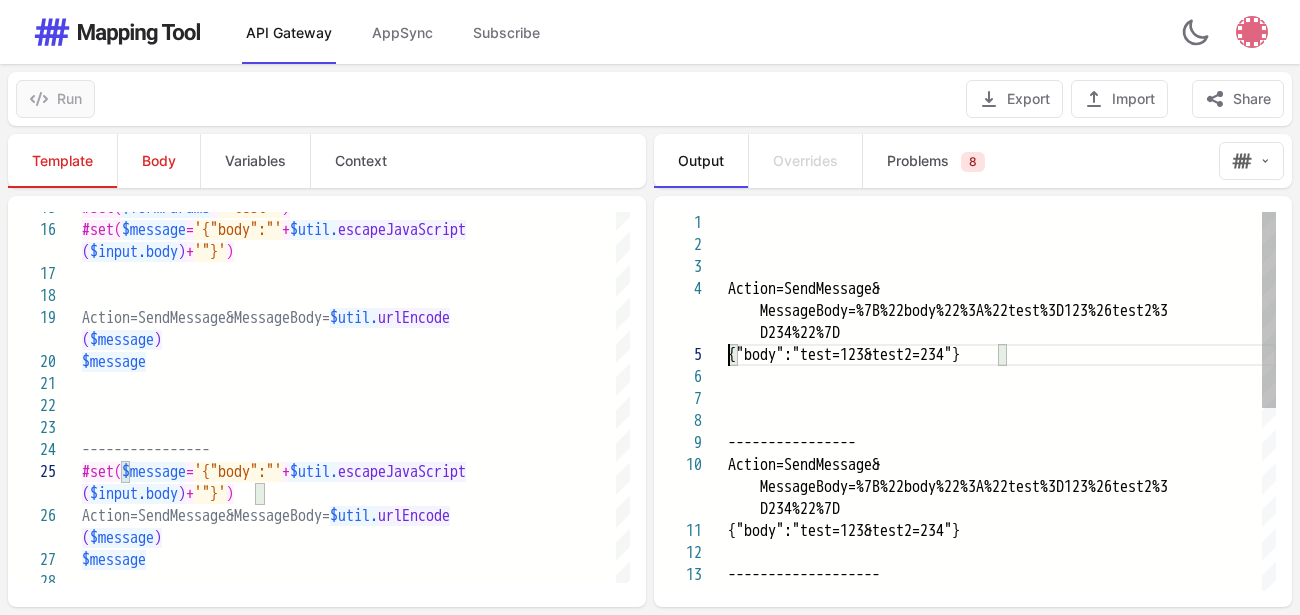 drag, startPoint x: 730, startPoint y: 353, endPoint x: 715, endPoint y: 353, distance: 15 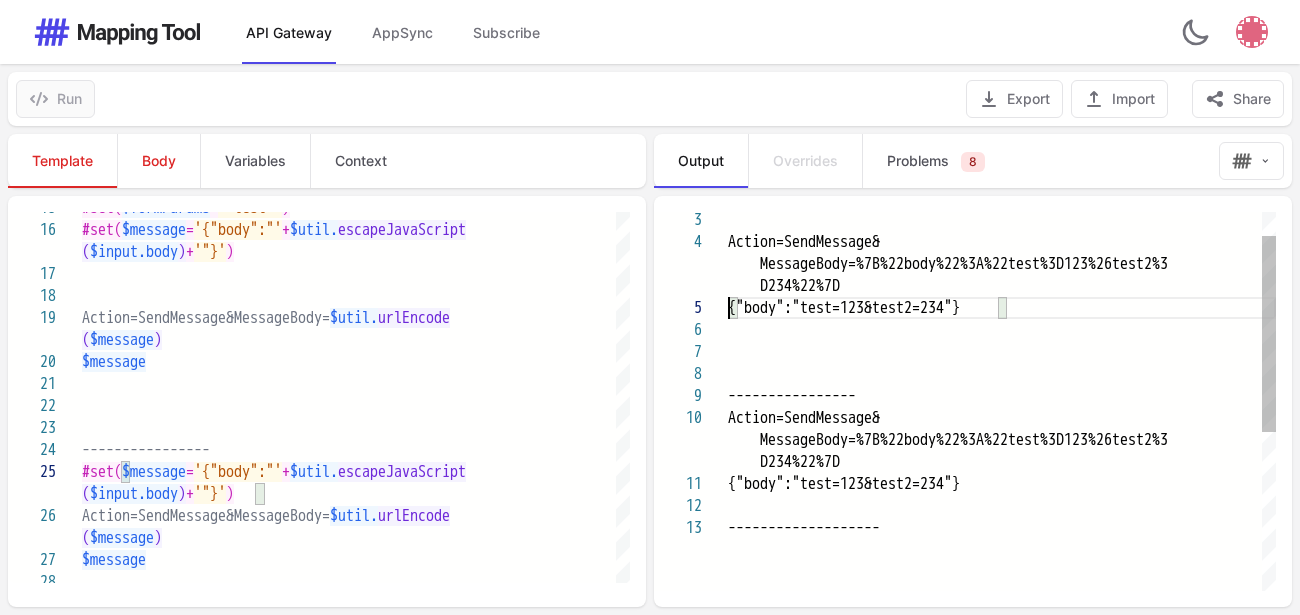 type on "**********" 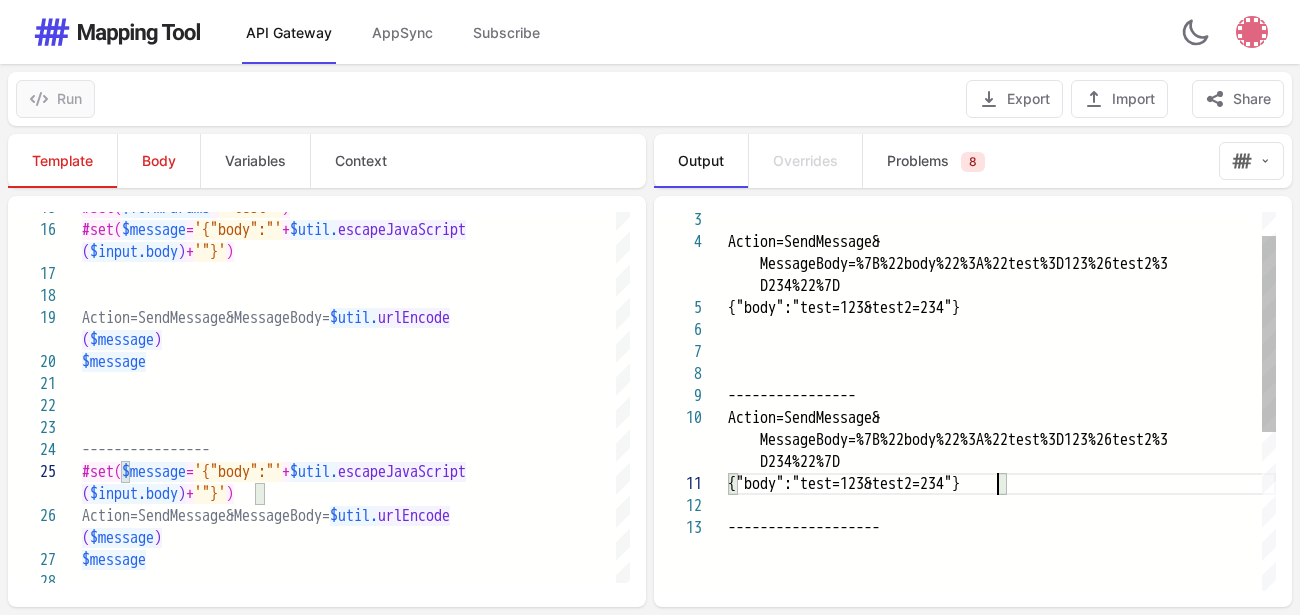 click on "{"body":"test=123&test2=234"}" at bounding box center [844, 484] 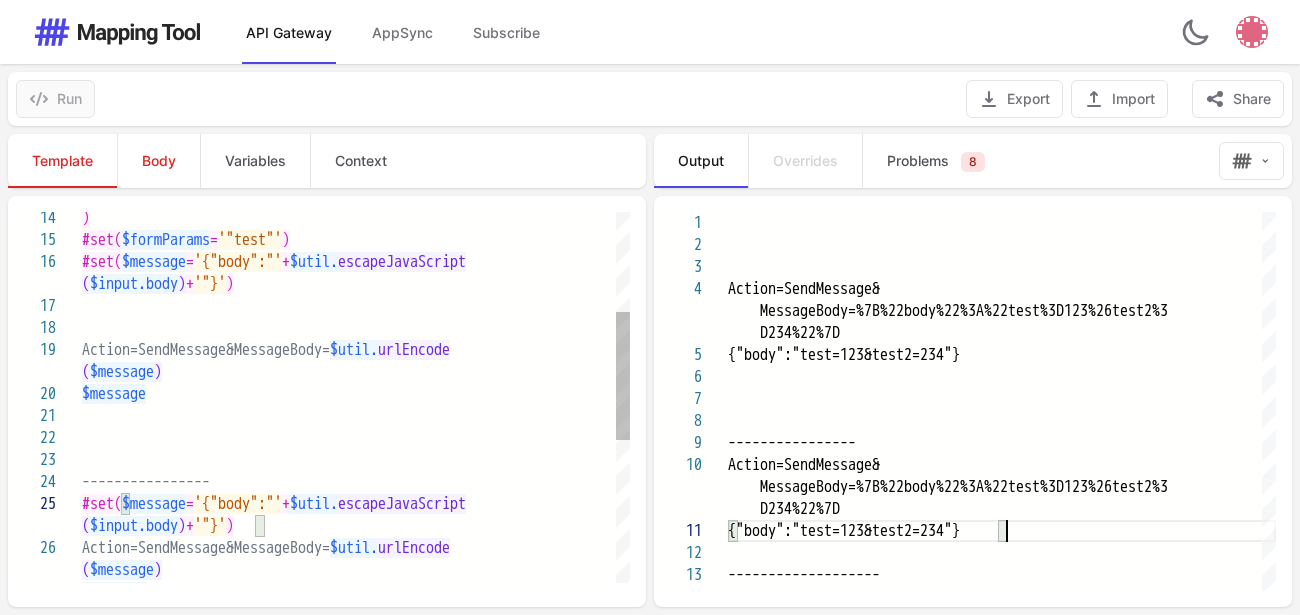 scroll, scrollTop: 89, scrollLeft: 154, axis: both 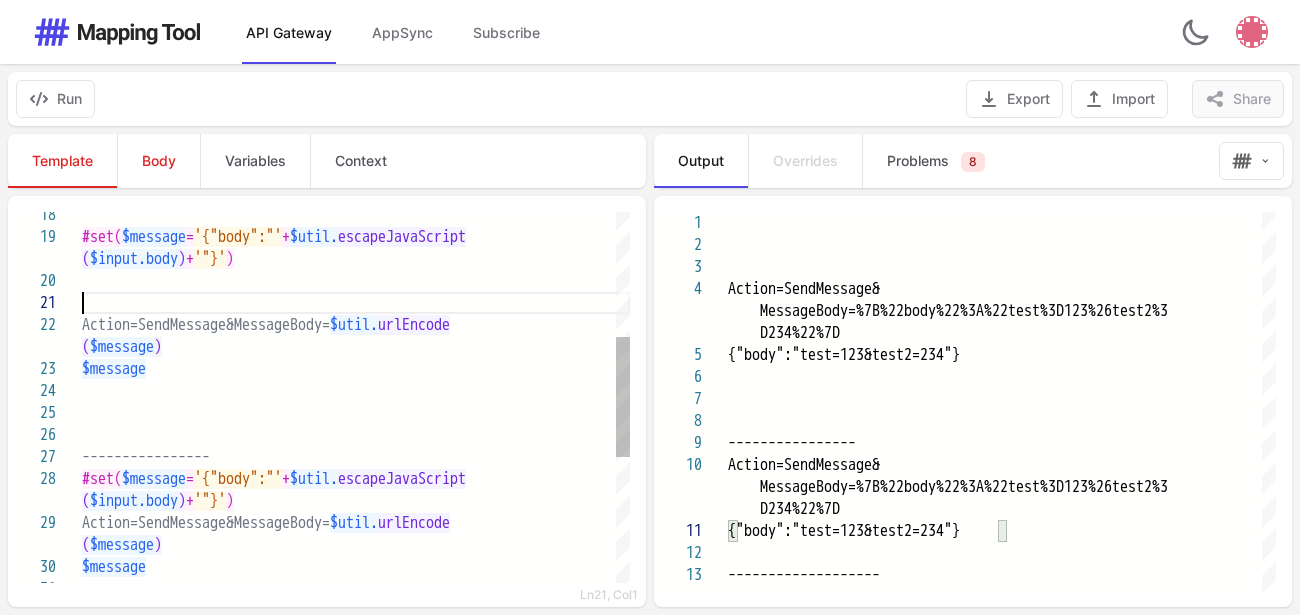 click at bounding box center [356, 303] 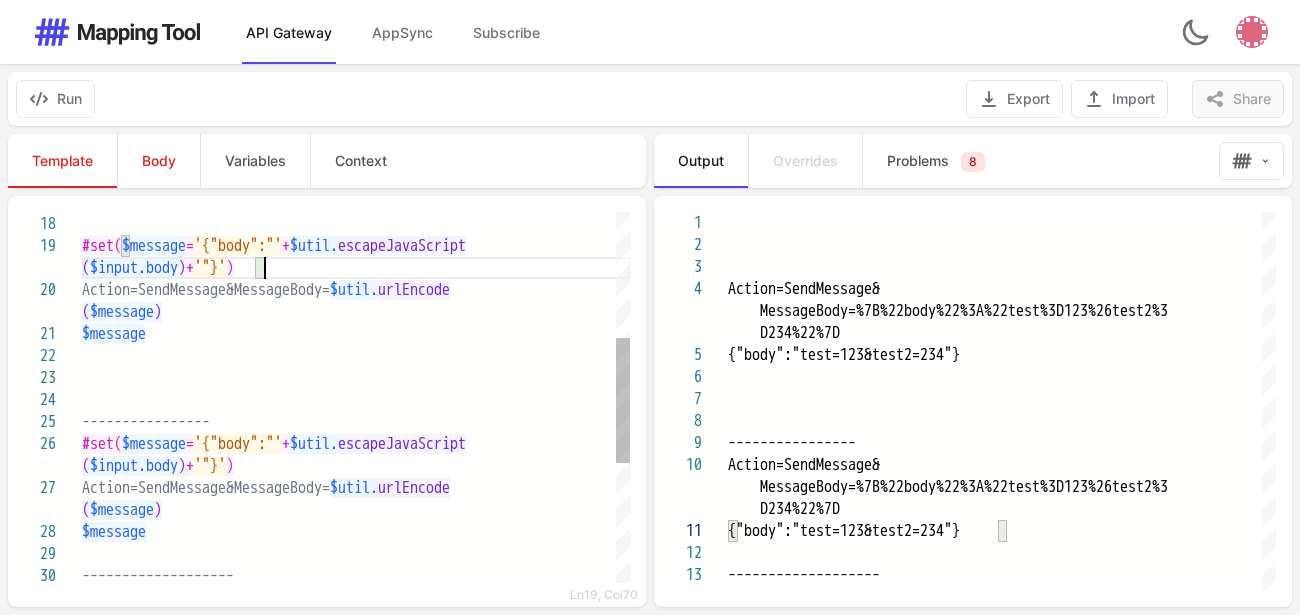 scroll, scrollTop: 87, scrollLeft: 0, axis: vertical 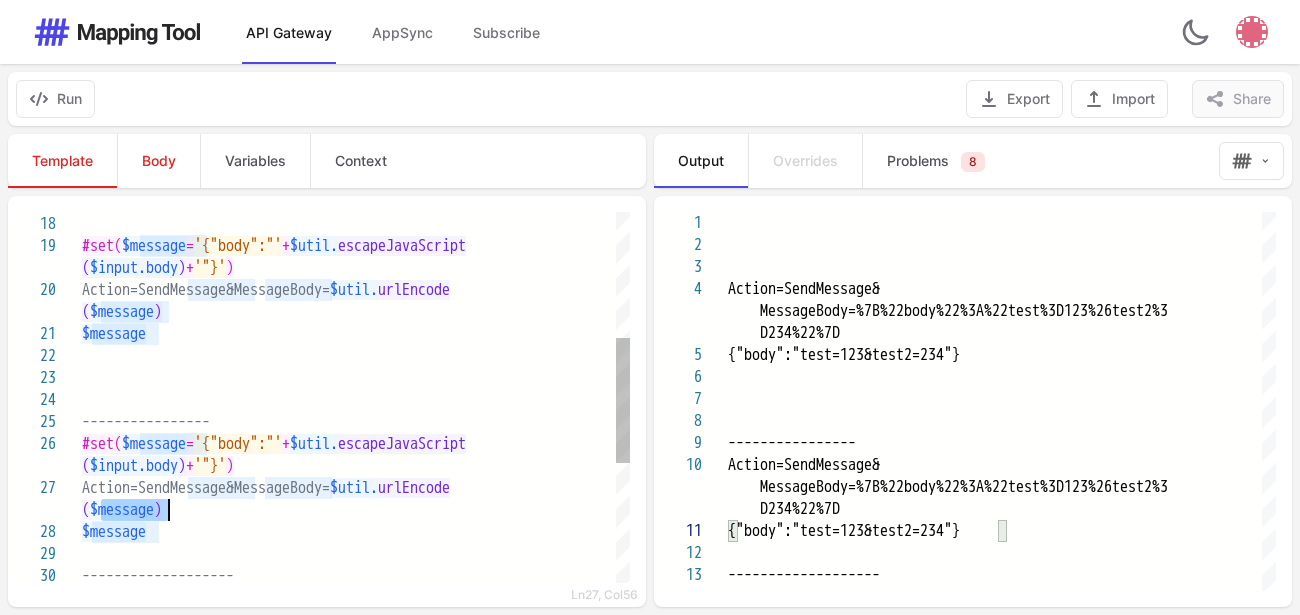 click on "---------------- #set( $message  =  '{"body":"' + $util. escapeJavaScript $message ( $message ) Action=SendMessage&MessageBody= $util. urlEncode ( $input.body ) + '"}' ) Action=SendMessage&MessageBody= $util. urlEncode ( $message ) $message ( $input.body ) + '"}' ) #set( $message  =  '{"body":"' + $util. escapeJavaScript -------------------" at bounding box center [500082, 499839] 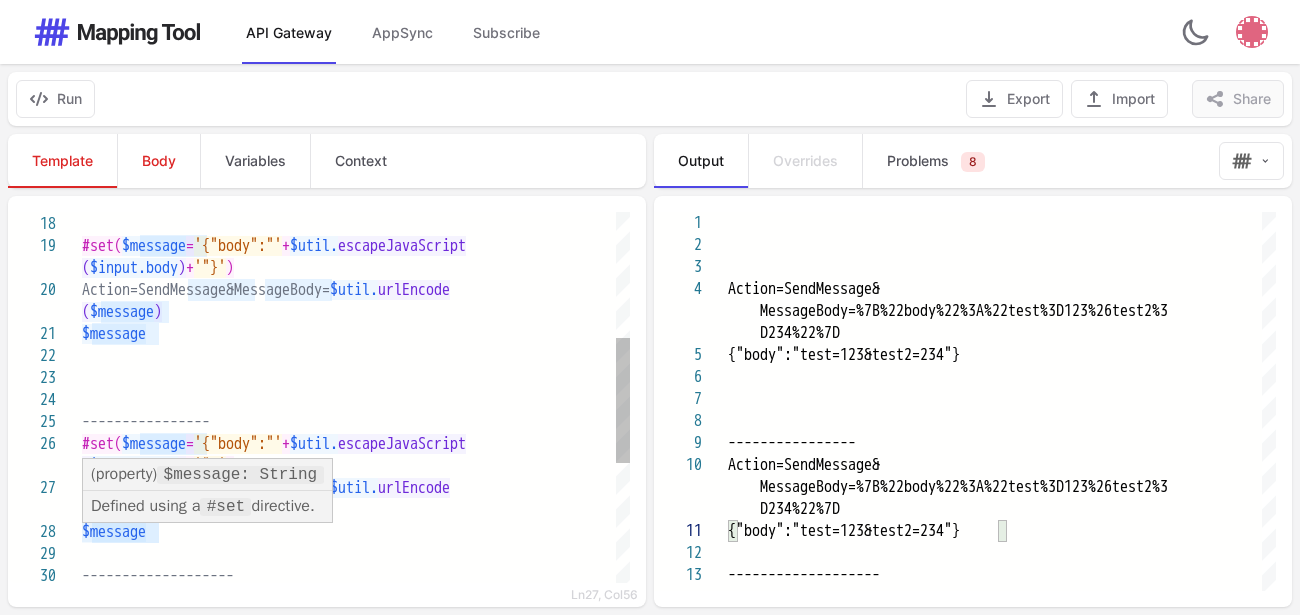 click on "$message" at bounding box center [114, 532] 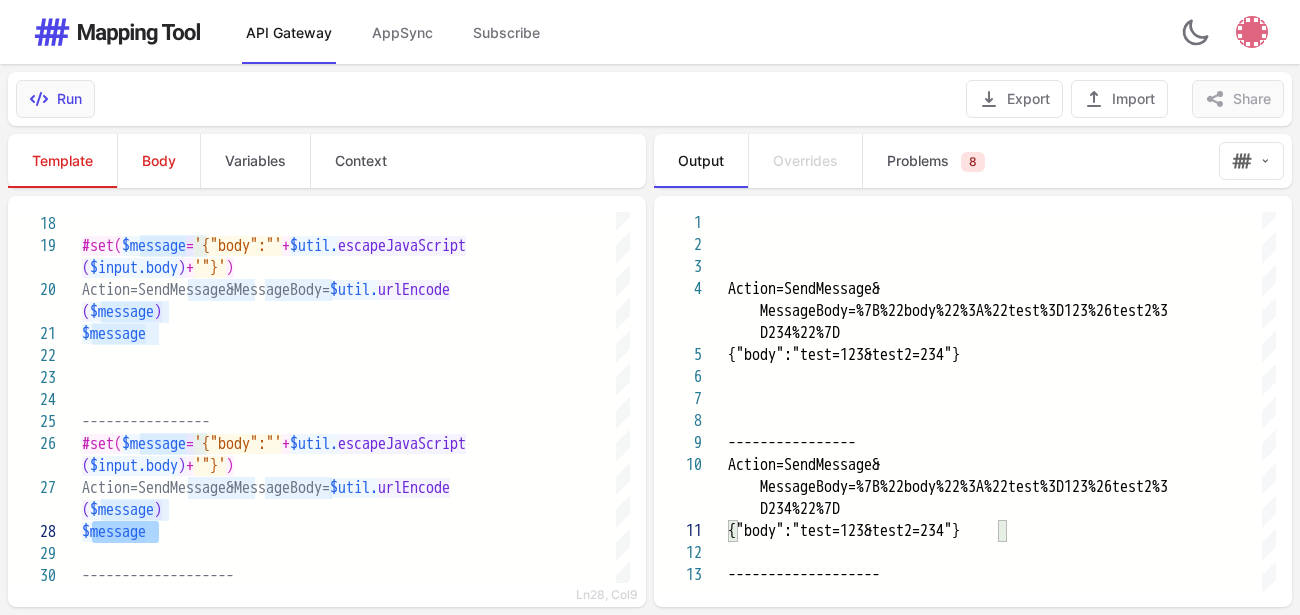 type on "**********" 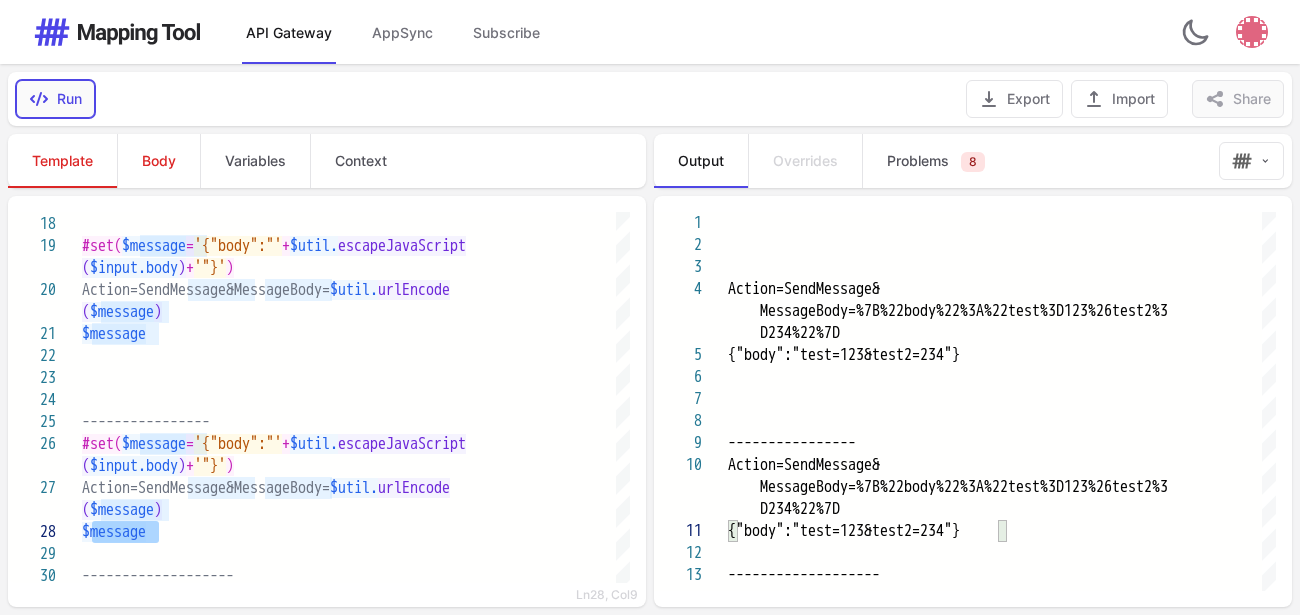 click on "Run" at bounding box center (55, 99) 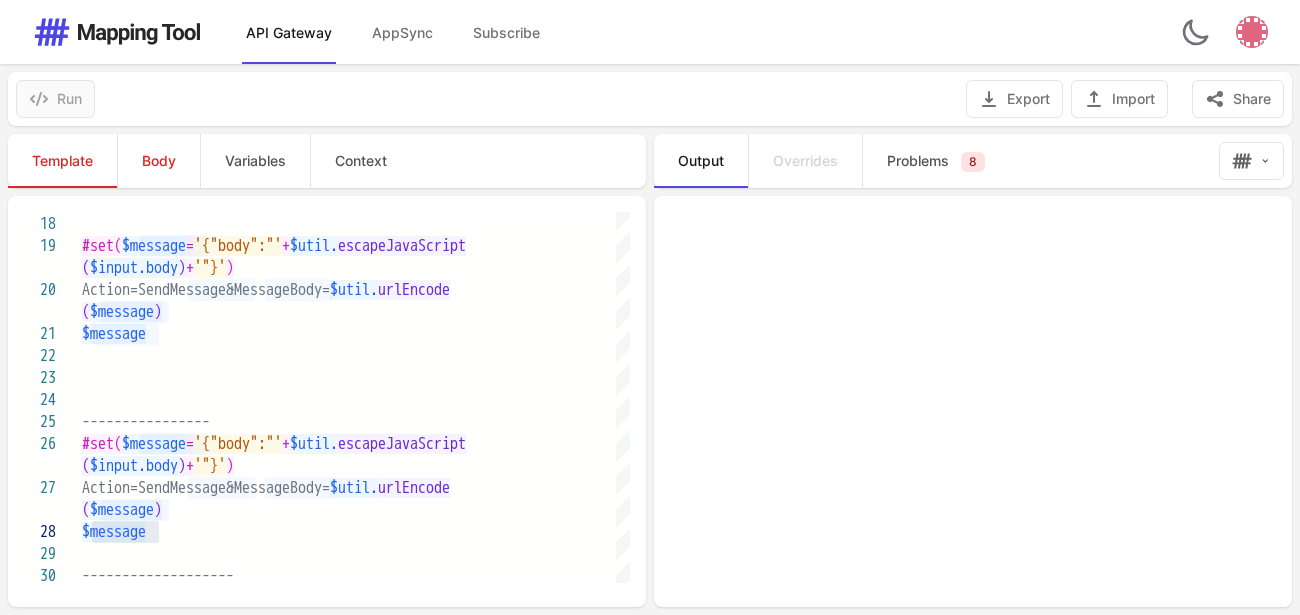 type on "**********" 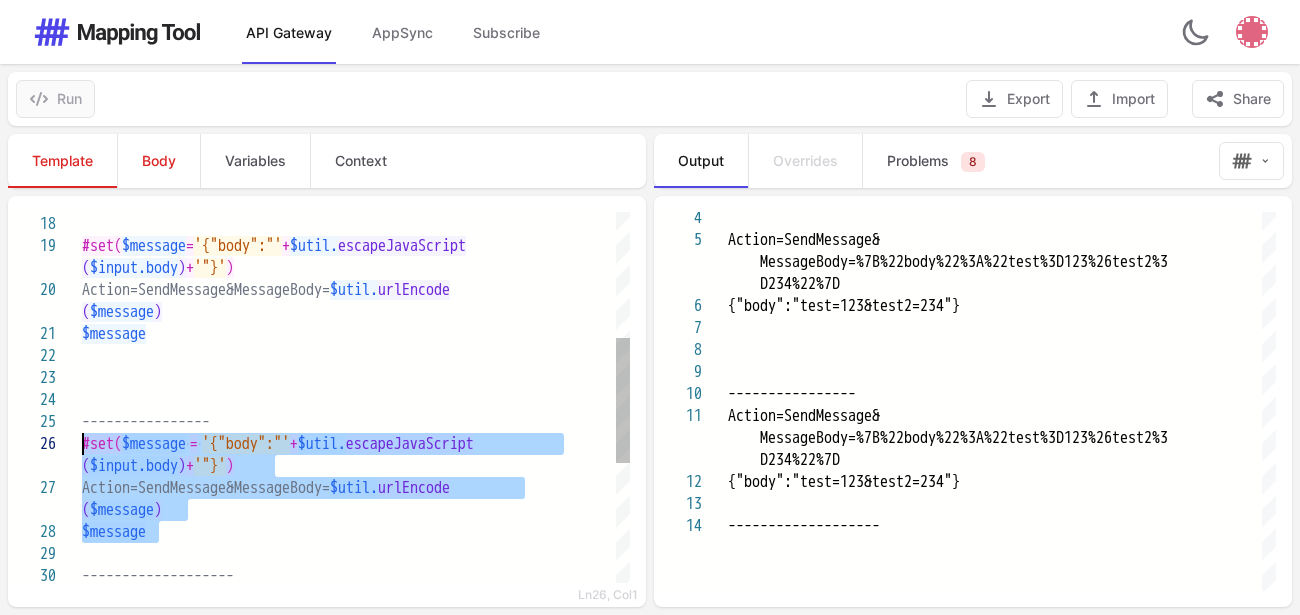 drag, startPoint x: 185, startPoint y: 540, endPoint x: 51, endPoint y: 445, distance: 164.25894 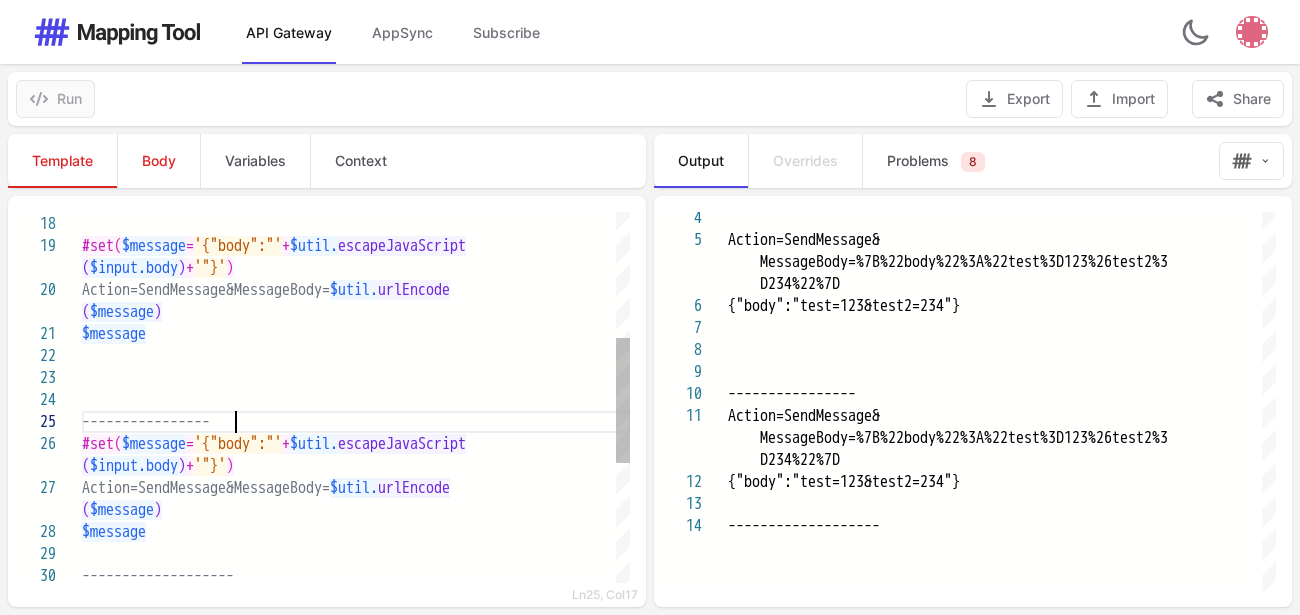 click on "----------------" at bounding box center [356, 422] 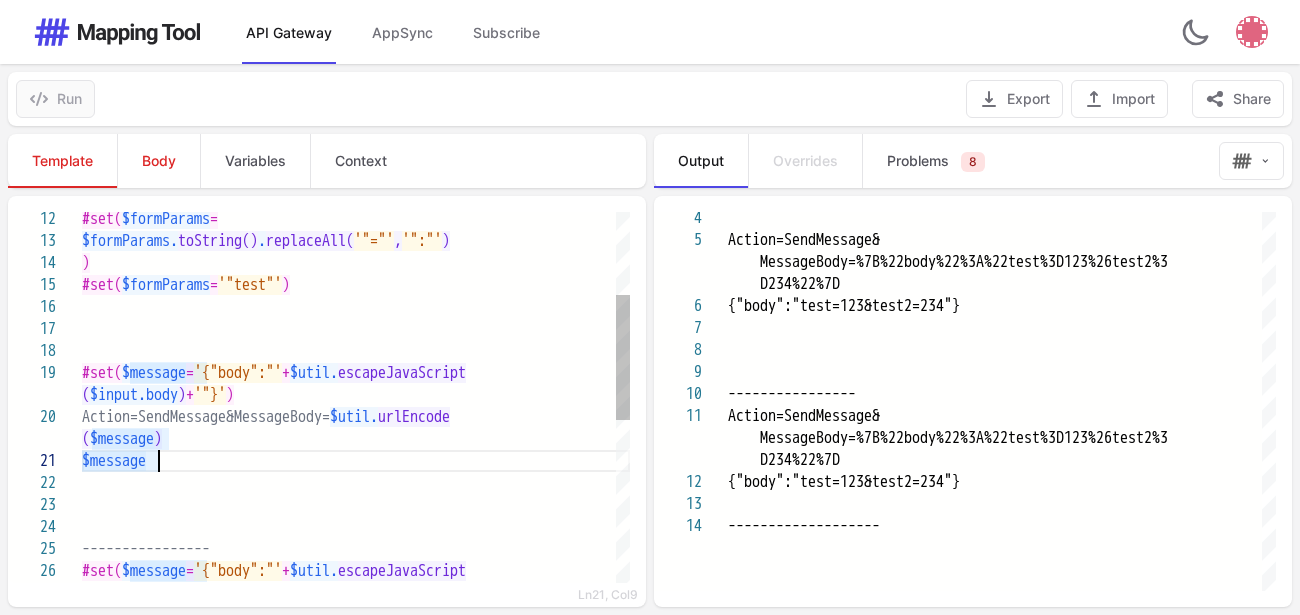 drag, startPoint x: 219, startPoint y: 464, endPoint x: 186, endPoint y: 464, distance: 33 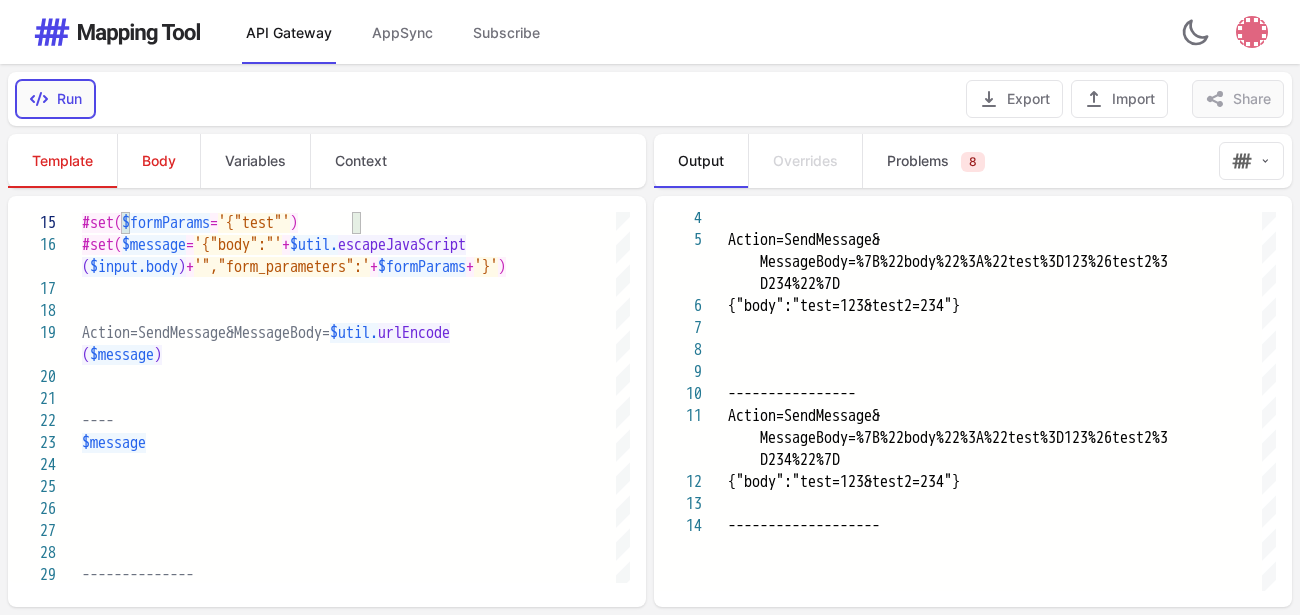 click on "Run" at bounding box center (55, 99) 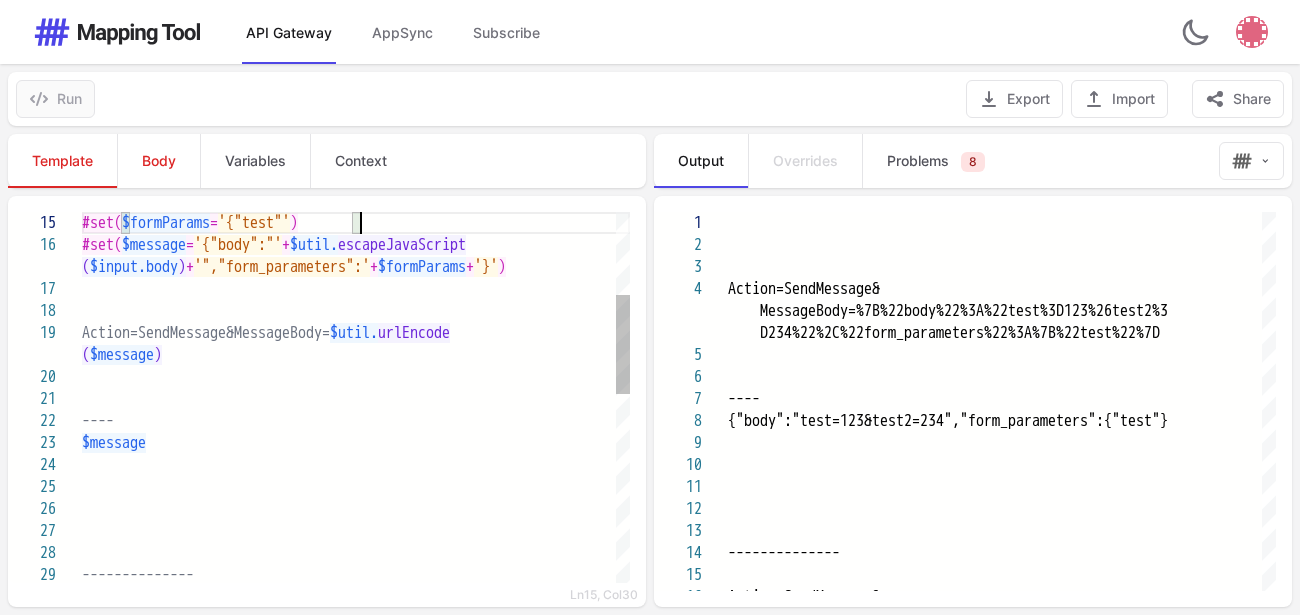 scroll, scrollTop: 87, scrollLeft: 202, axis: both 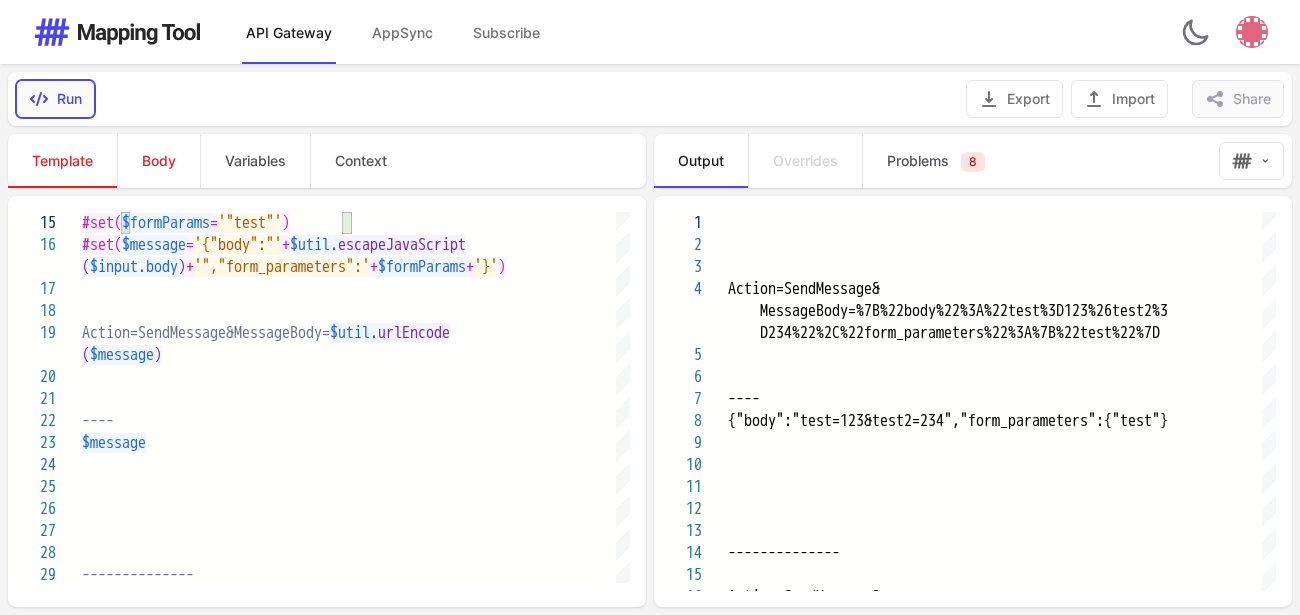 click on "Run" at bounding box center (55, 99) 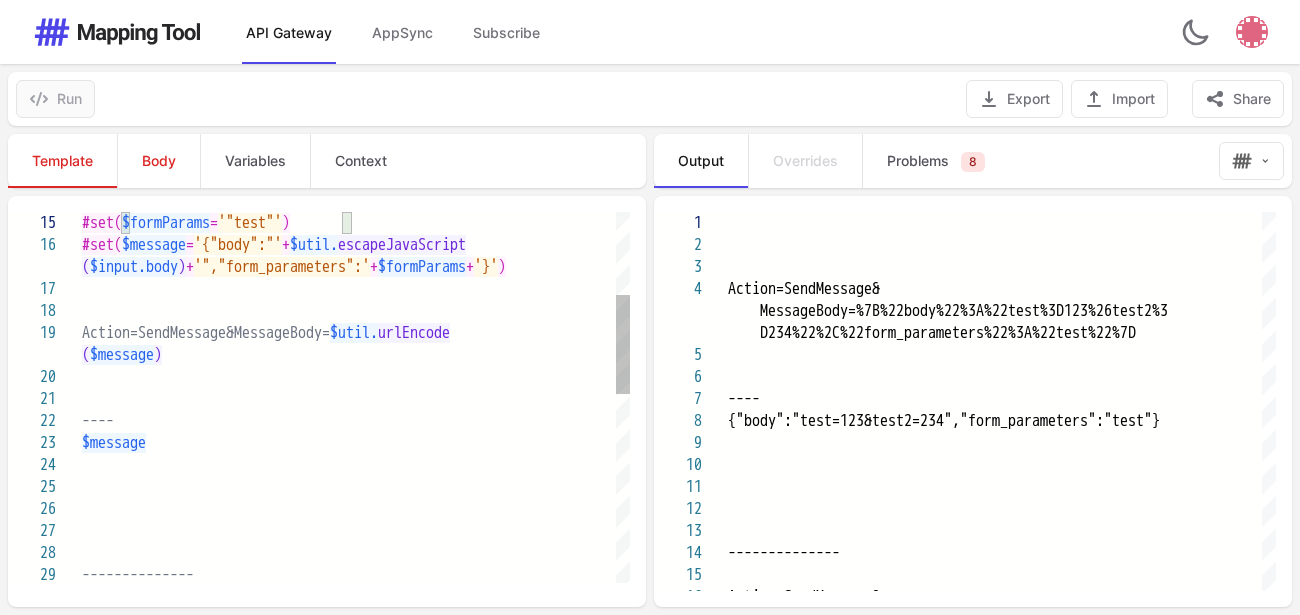 scroll, scrollTop: 87, scrollLeft: 192, axis: both 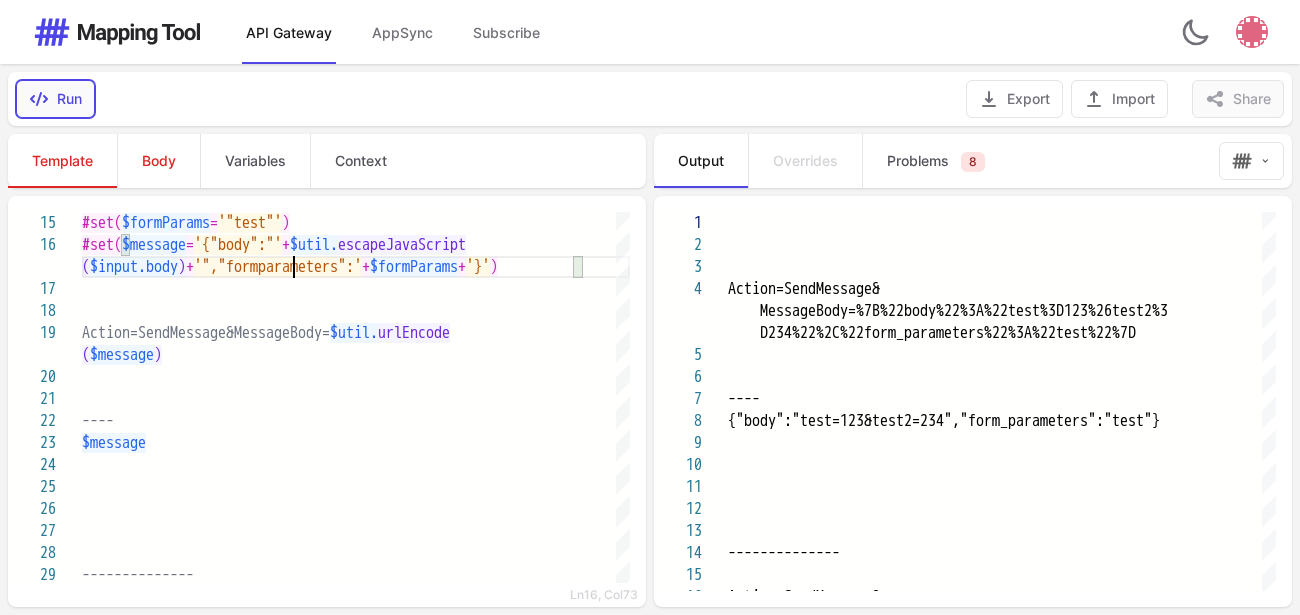 click on "Run" at bounding box center (55, 99) 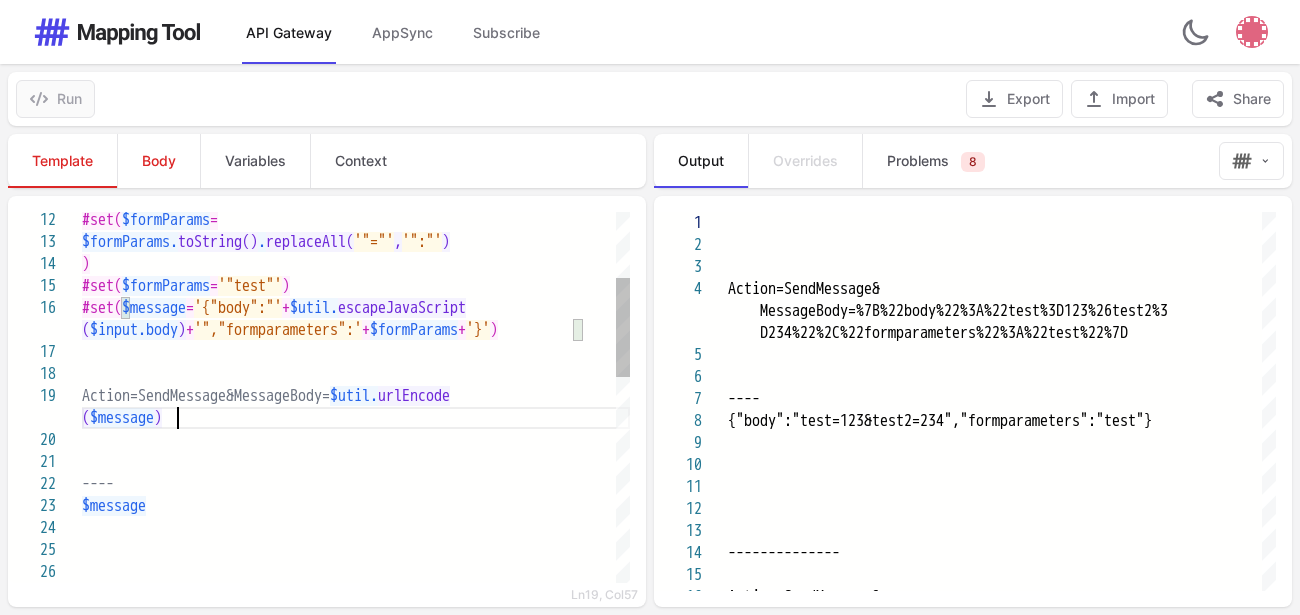 scroll, scrollTop: 87, scrollLeft: 95, axis: both 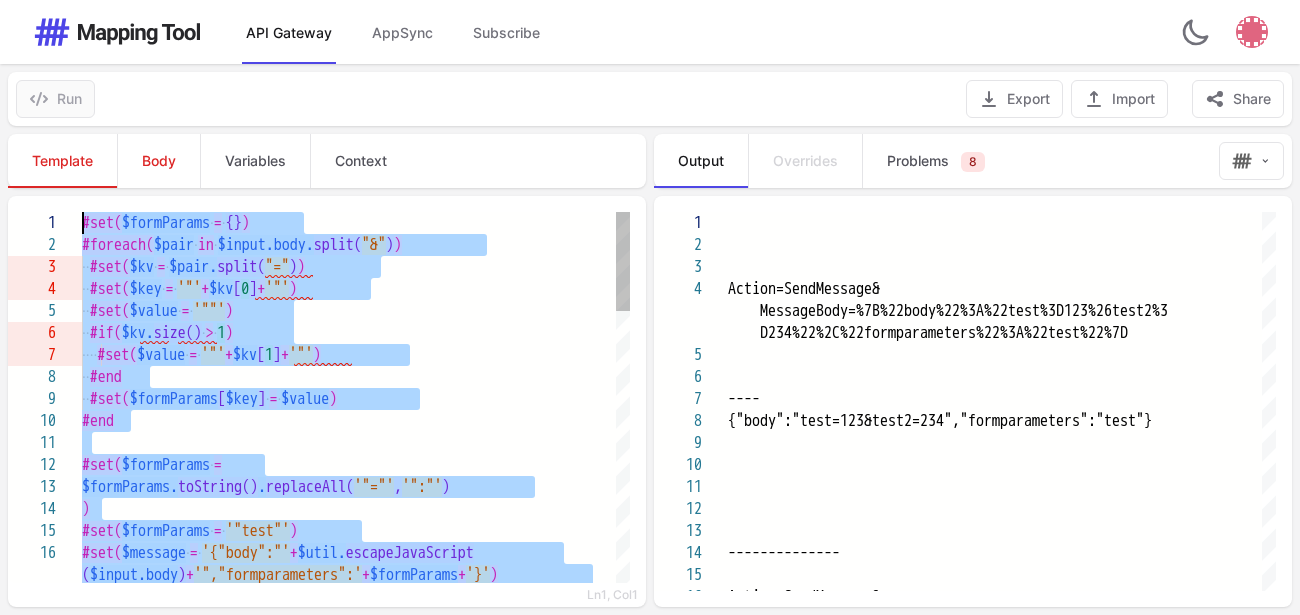 drag, startPoint x: 187, startPoint y: 417, endPoint x: 28, endPoint y: 201, distance: 268.21072 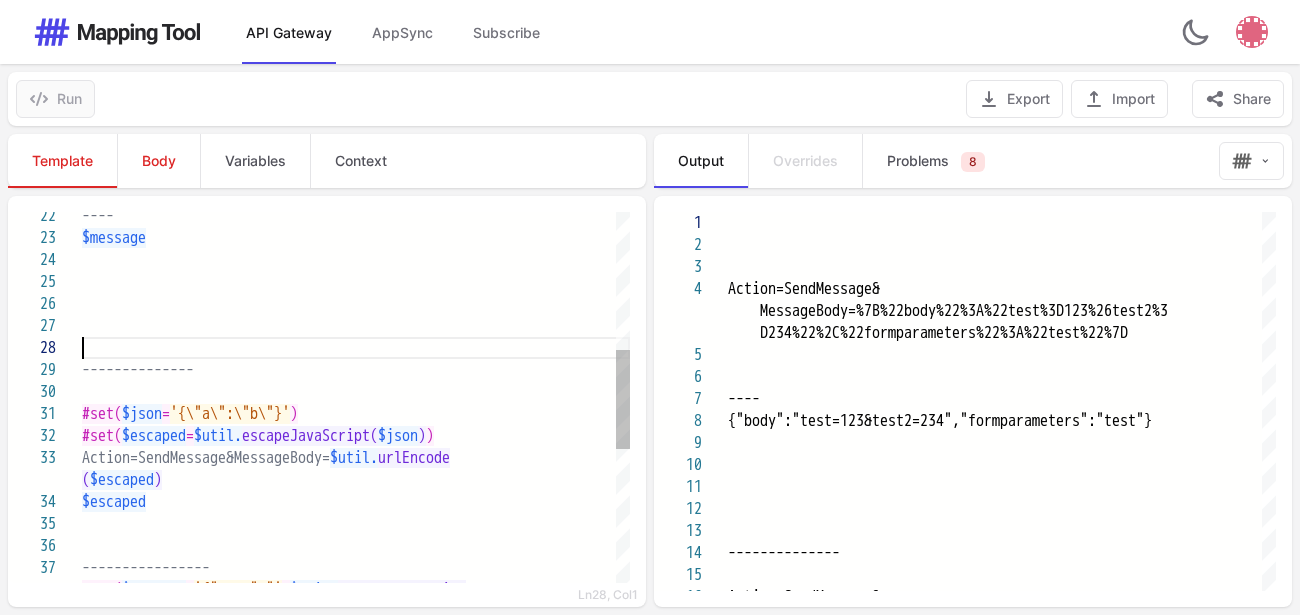 click at bounding box center [356, 348] 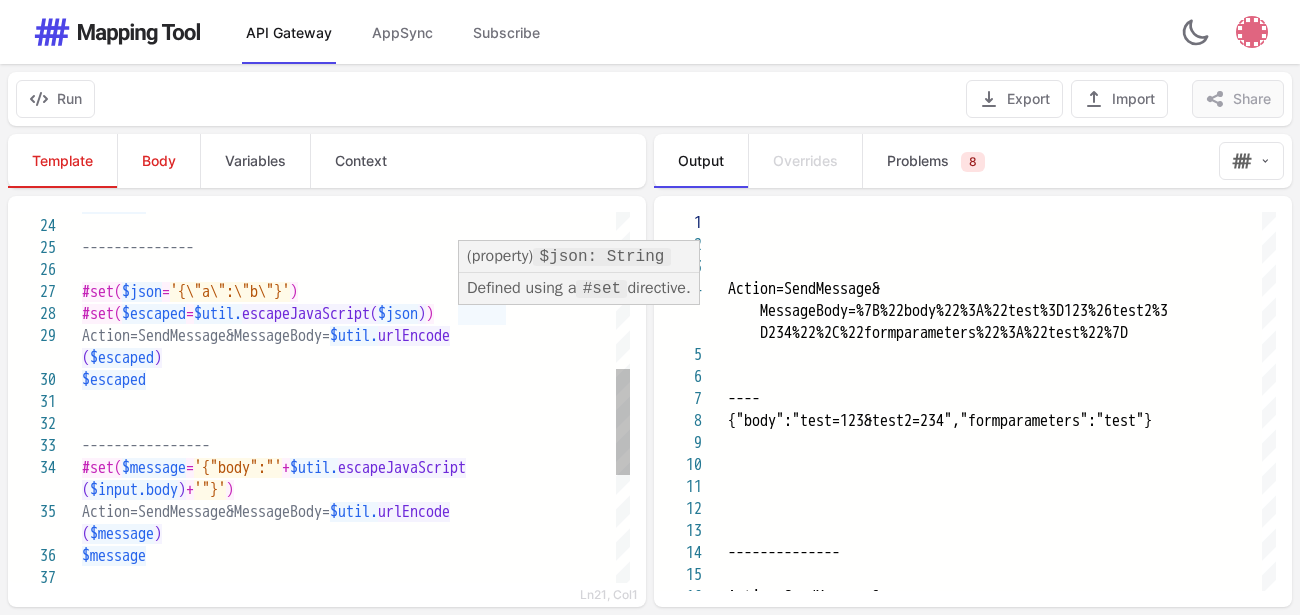 click on "$message ( $message ) ( $input.body ) + '"}' ) Action=SendMessage&MessageBody= $util. urlEncode ---------------- #set( $message  =  '{"body":"' + $util. escapeJavaScript $escaped ( $escaped ) Action=SendMessage&MessageBody= $util. urlEncode #set( $escaped  =  $util. escapeJavaScript( $json ) ) #set( $json  =  '{\"a\":\"b\"}' ) -------------- $message" at bounding box center (500082, 499665) 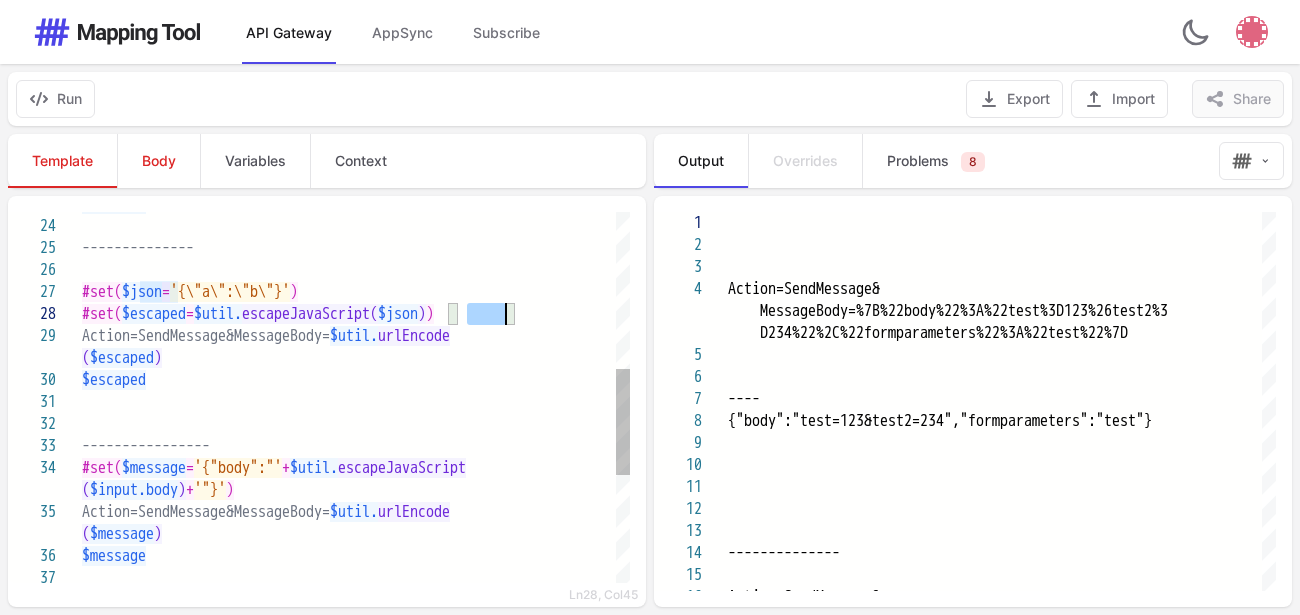 click on "$message ( $message ) ( $input.body ) + '"}' ) Action=SendMessage&MessageBody= $util. urlEncode ---------------- #set( $message  =  '{"body":"' + $util. escapeJavaScript $escaped ( $escaped ) Action=SendMessage&MessageBody= $util. urlEncode #set( $escaped  =  $util. escapeJavaScript( $json ) ) #set( $json  =  '{\"a\":\"b\"}' ) -------------- $message" at bounding box center (500082, 499665) 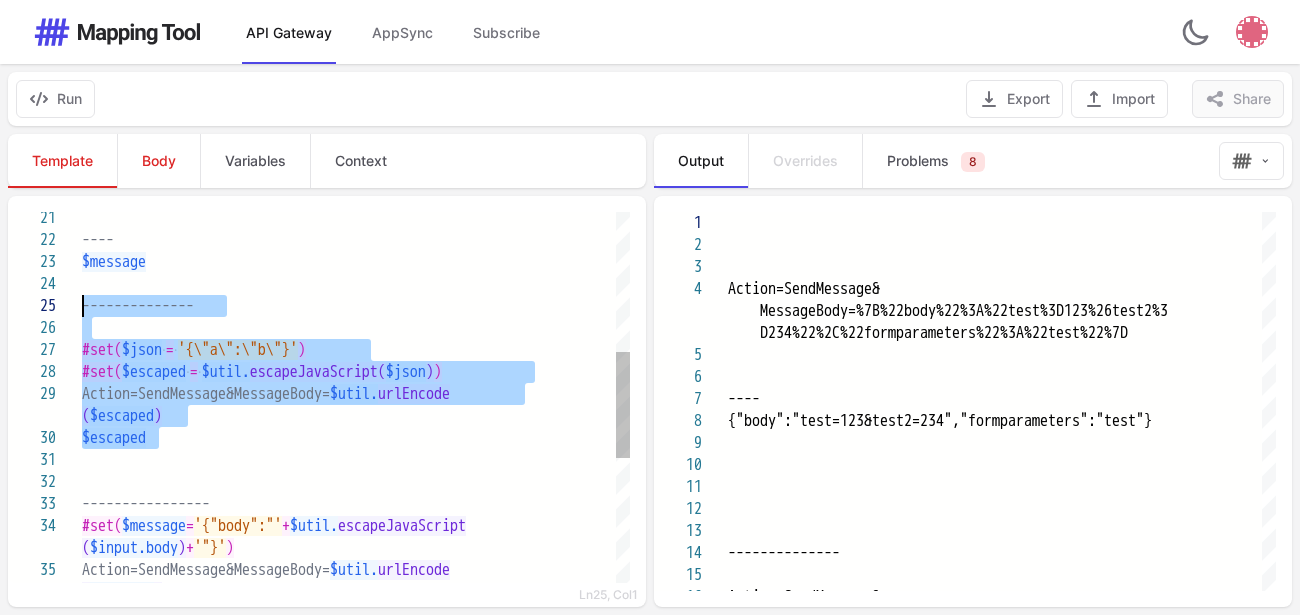 drag, startPoint x: 194, startPoint y: 444, endPoint x: 59, endPoint y: 310, distance: 190.21304 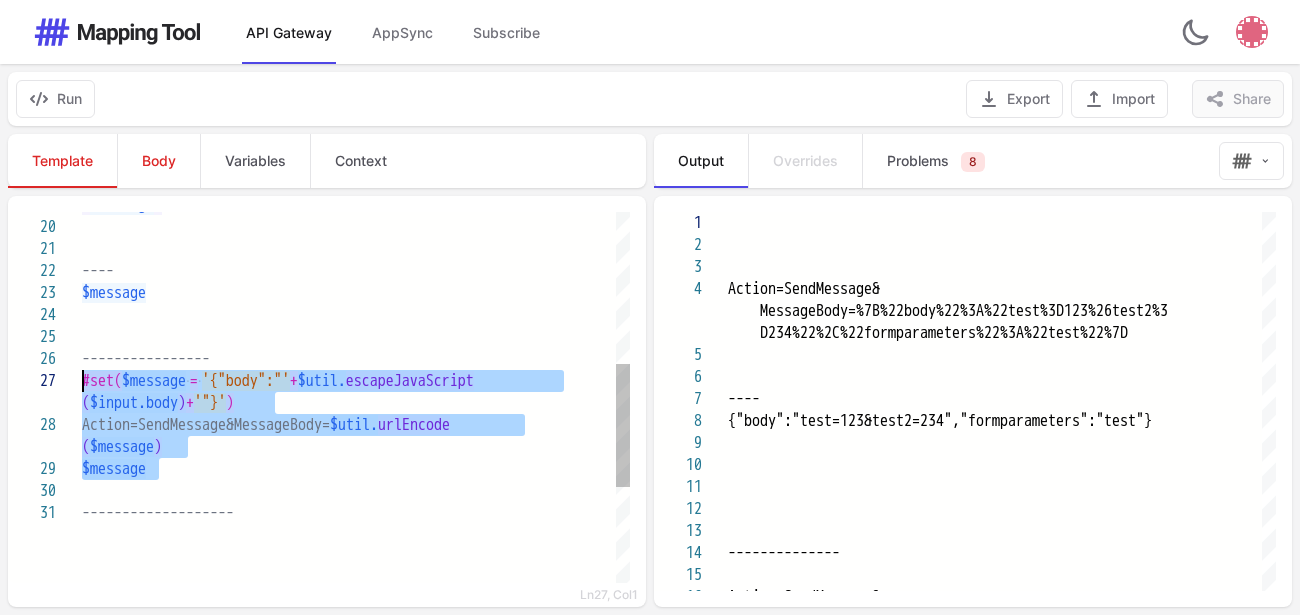 drag, startPoint x: 188, startPoint y: 464, endPoint x: 62, endPoint y: 388, distance: 147.14618 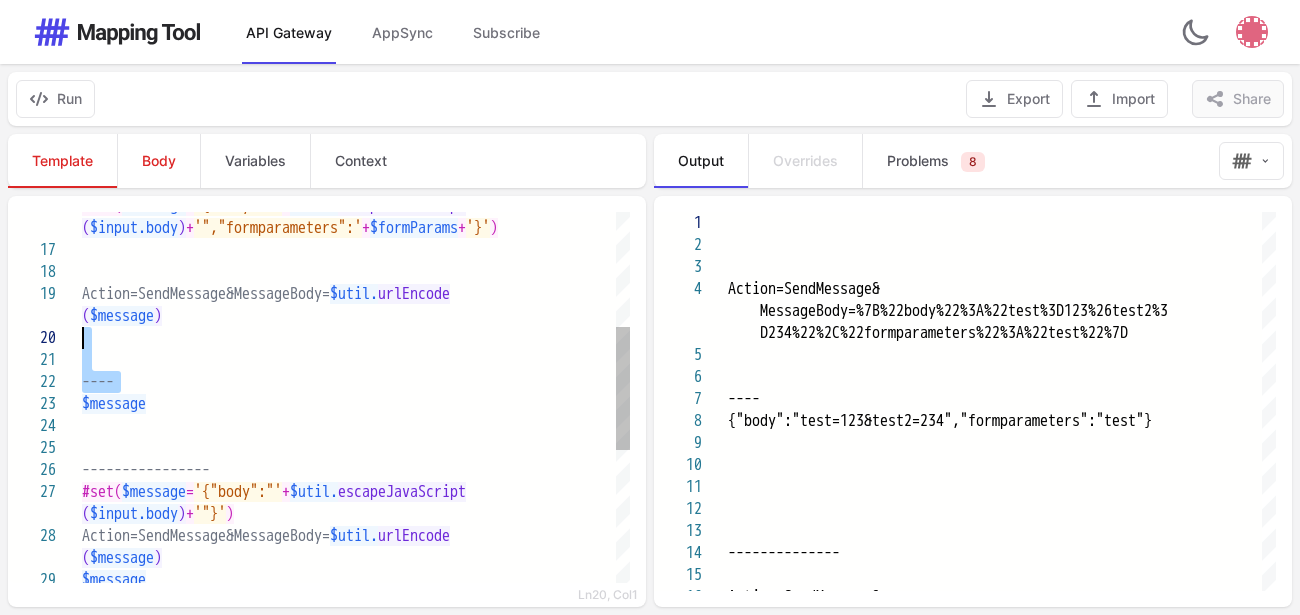 drag, startPoint x: 128, startPoint y: 387, endPoint x: 51, endPoint y: 340, distance: 90.21086 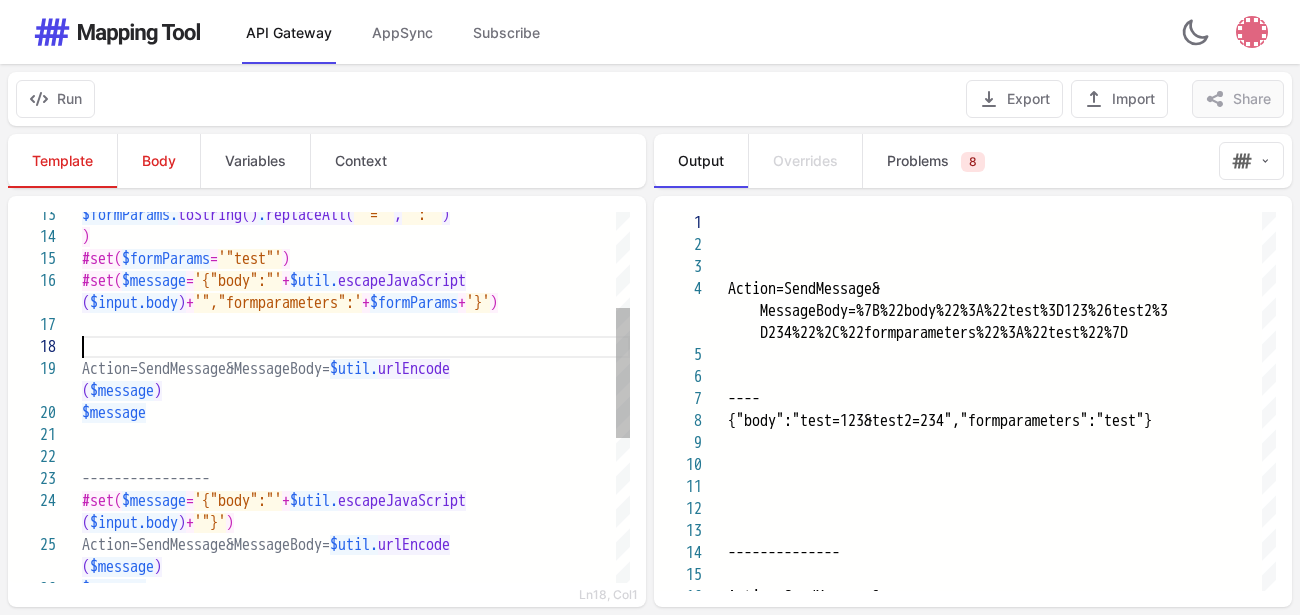 click at bounding box center [356, 347] 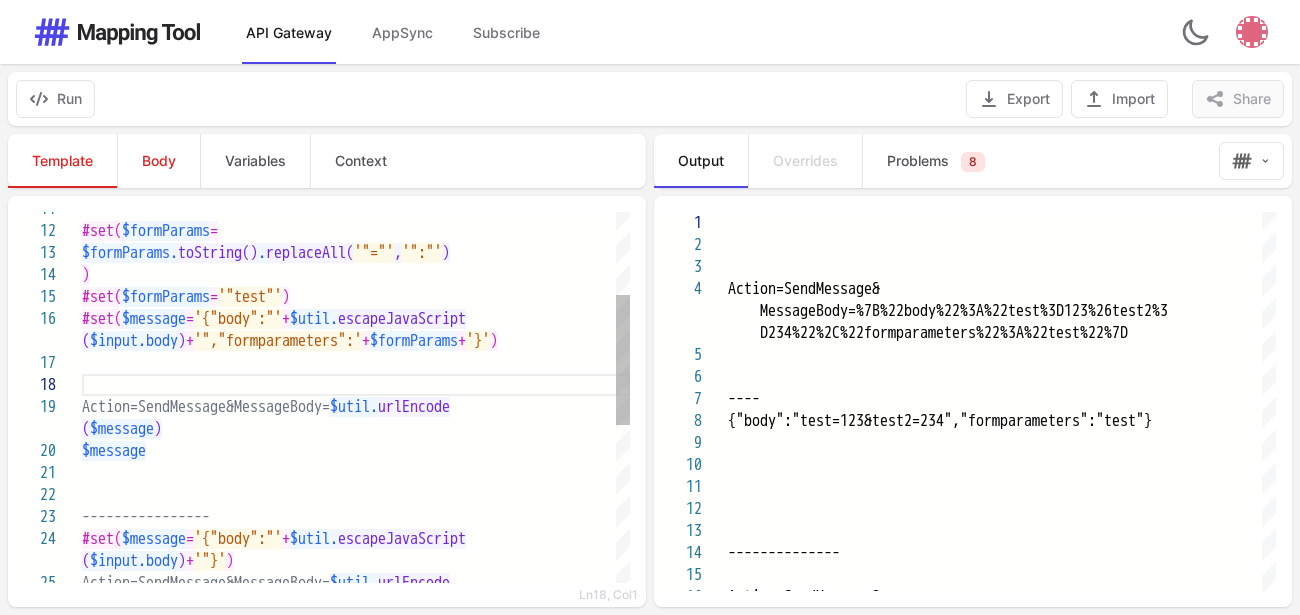 click at bounding box center (356, 385) 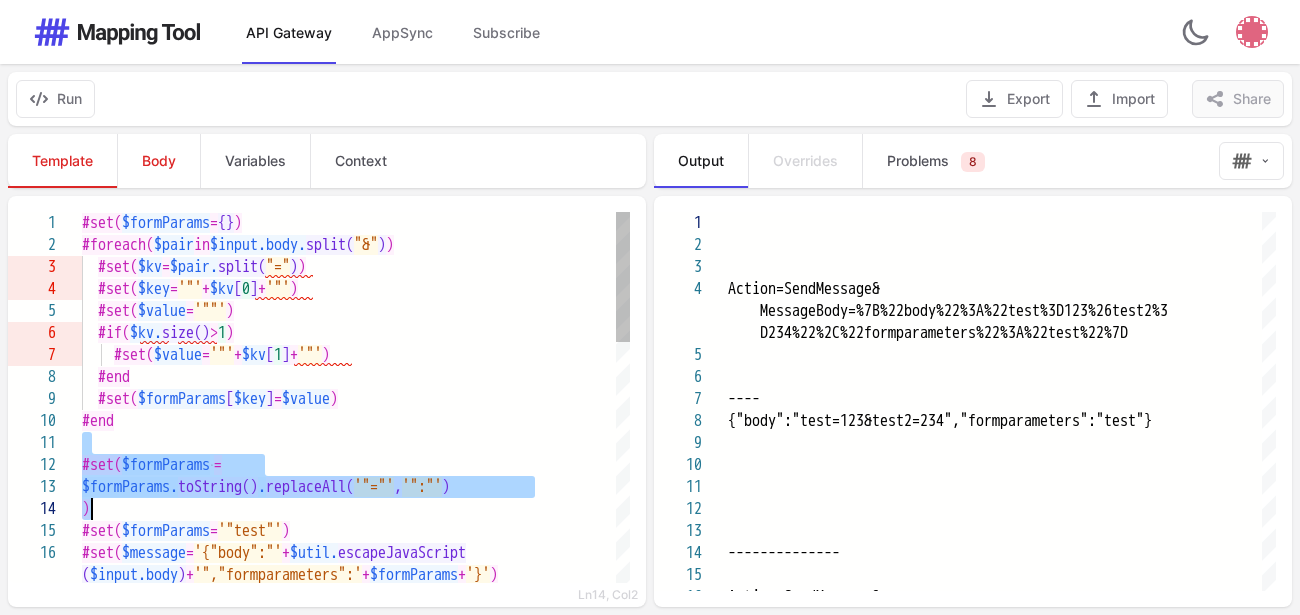 drag, startPoint x: 150, startPoint y: 442, endPoint x: 348, endPoint y: 498, distance: 205.76686 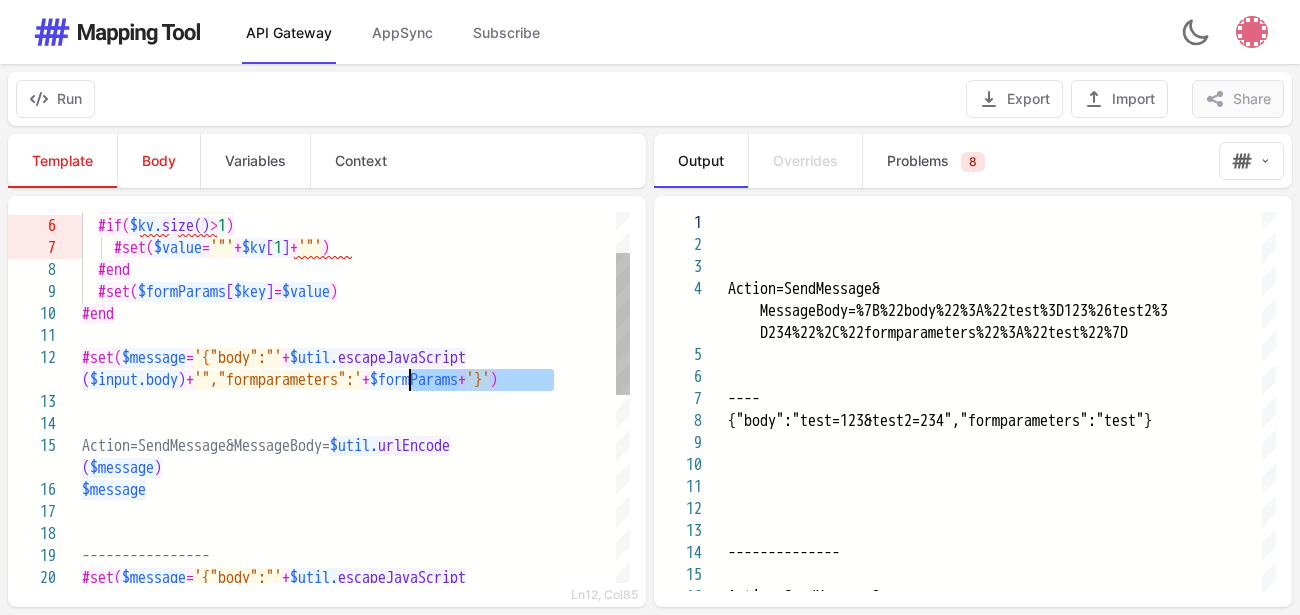 drag, startPoint x: 554, startPoint y: 378, endPoint x: 414, endPoint y: 382, distance: 140.05713 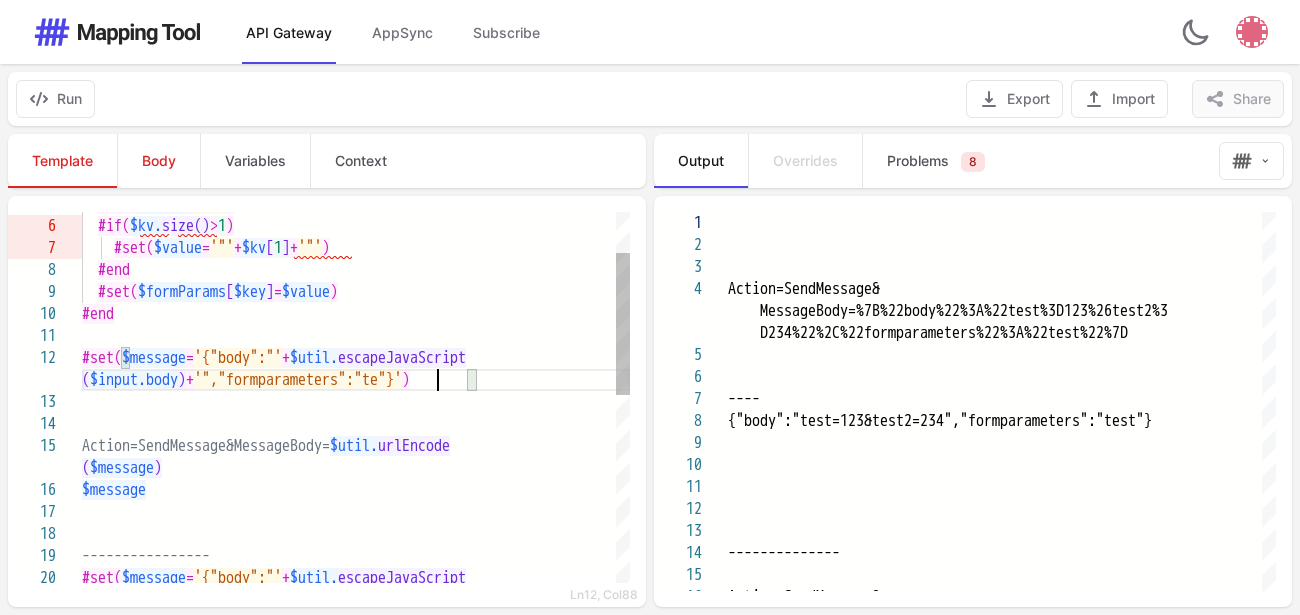 scroll, scrollTop: 41, scrollLeft: 857, axis: both 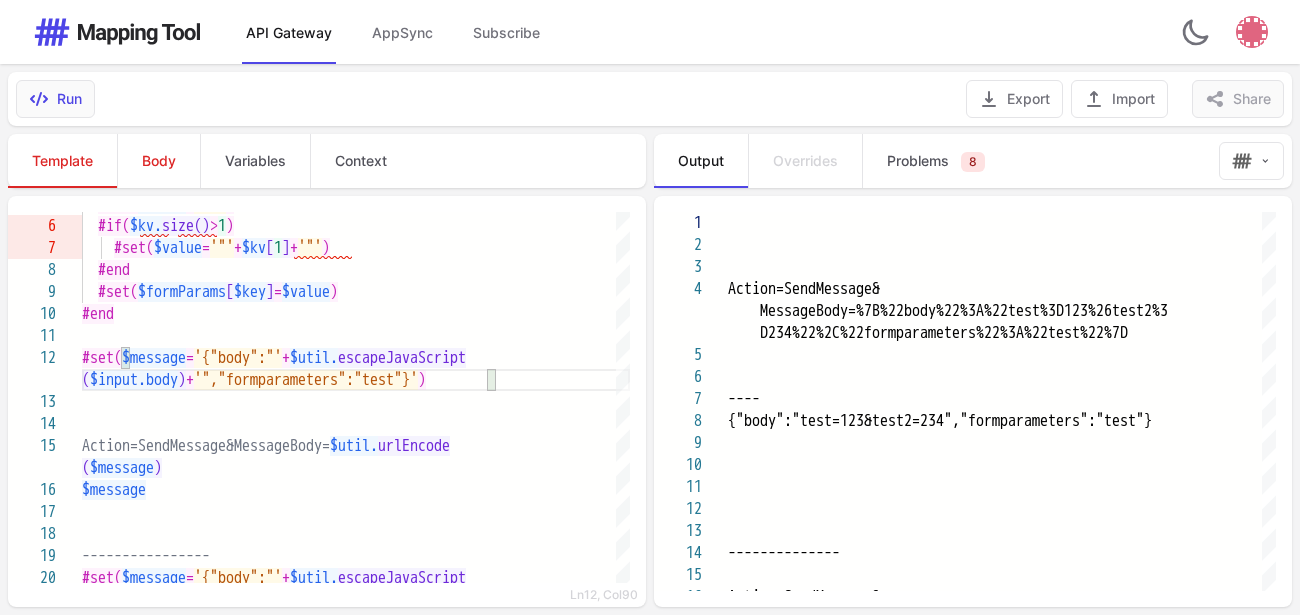 type on "**********" 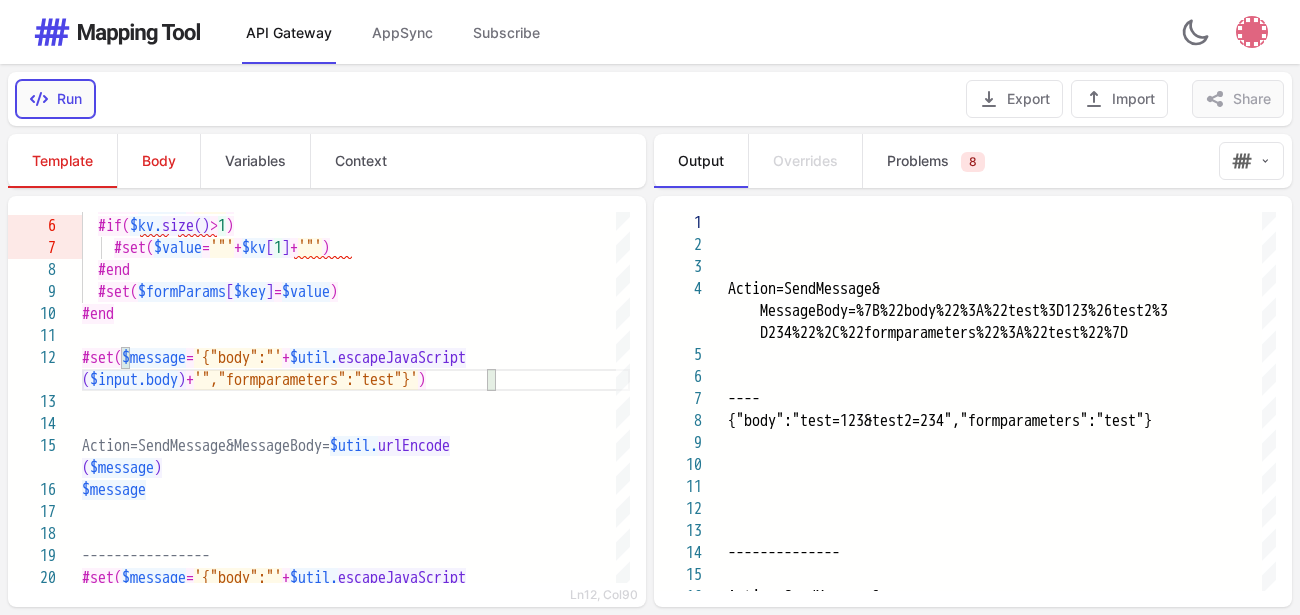 click on "Run" at bounding box center (55, 99) 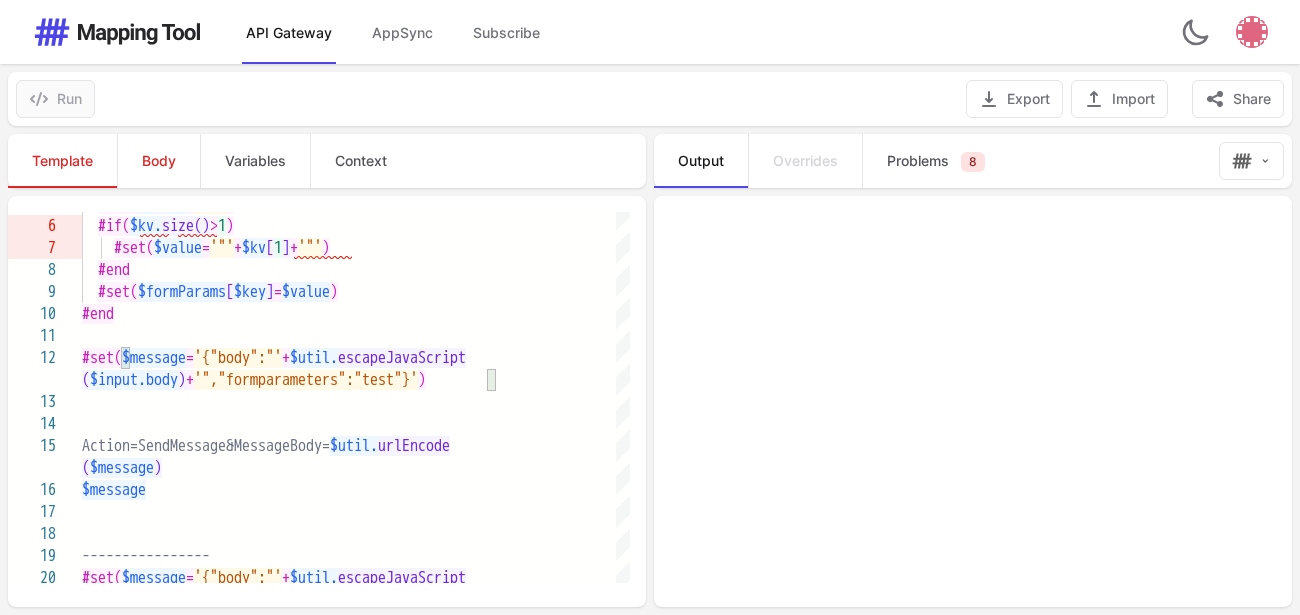 type on "**********" 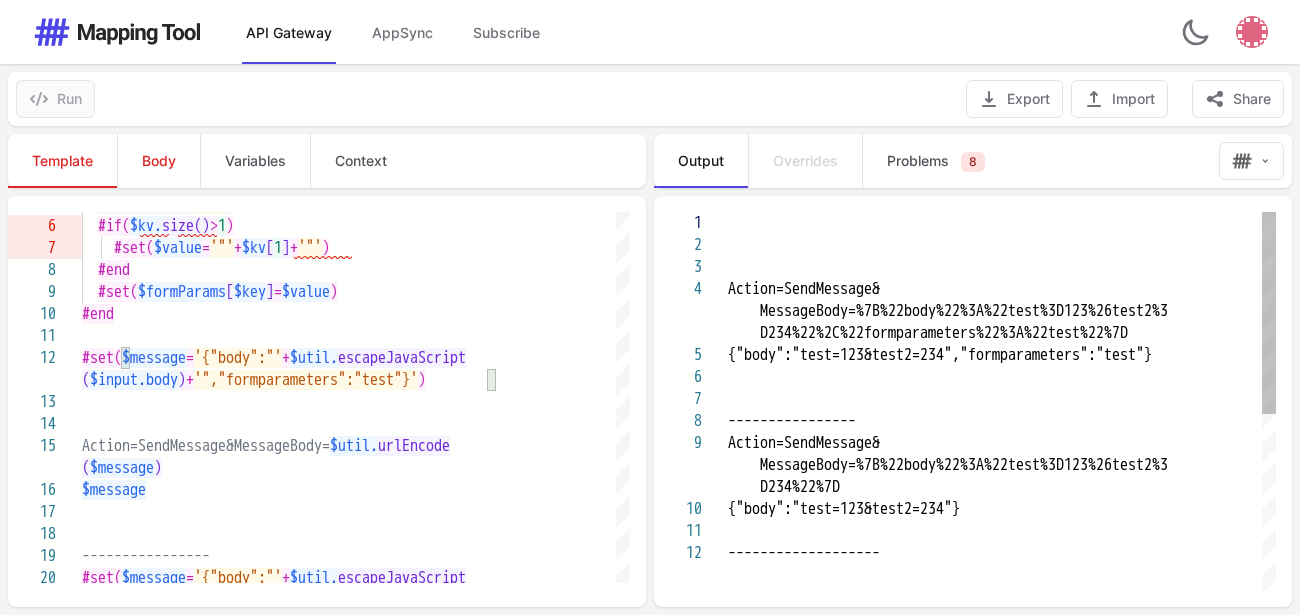 scroll, scrollTop: 0, scrollLeft: 0, axis: both 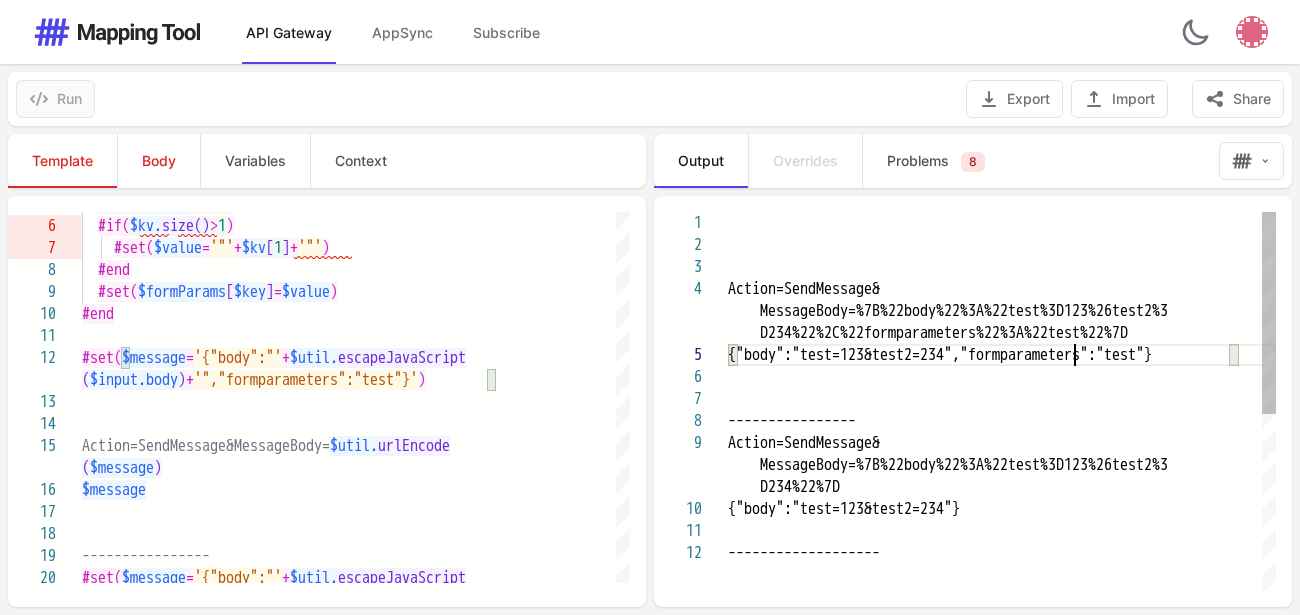 click on "{"body":"test=123&test2=234","formparameters":"tes" at bounding box center (928, 355) 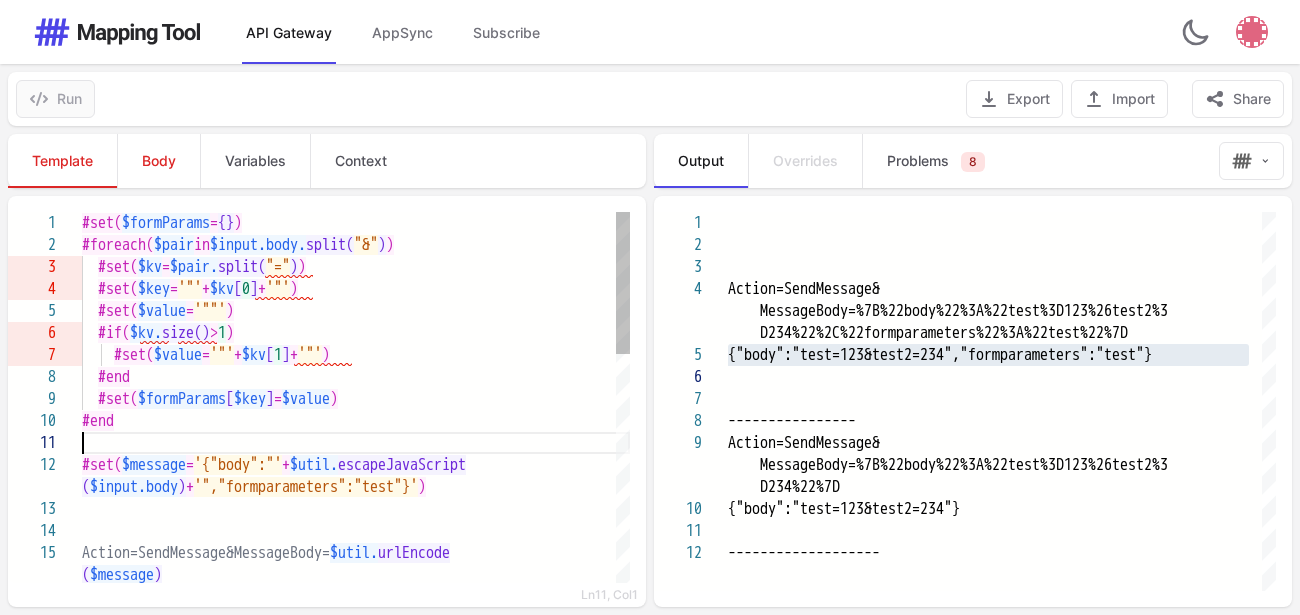 click at bounding box center (356, 443) 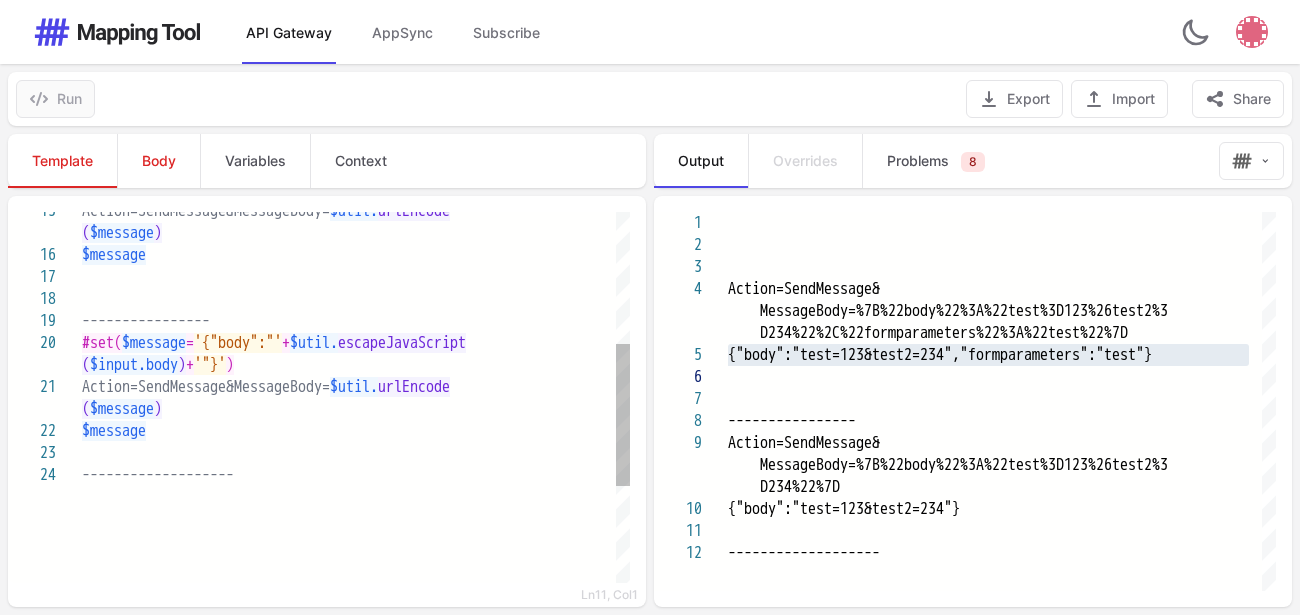 type on "**********" 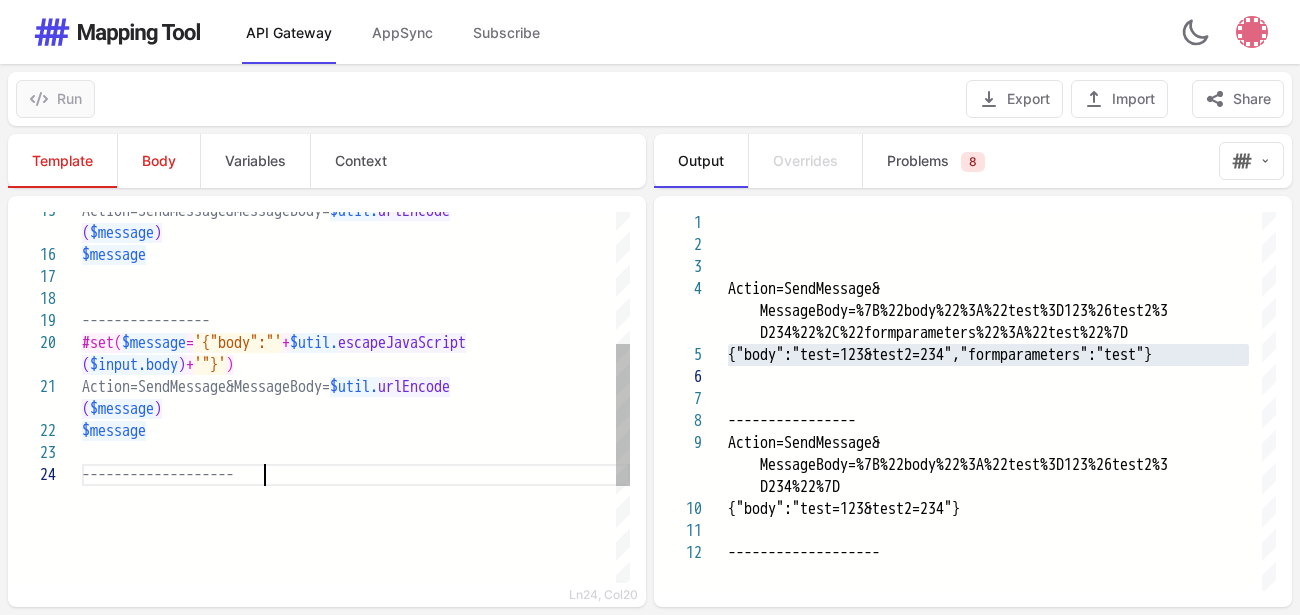 scroll, scrollTop: 41, scrollLeft: 664, axis: both 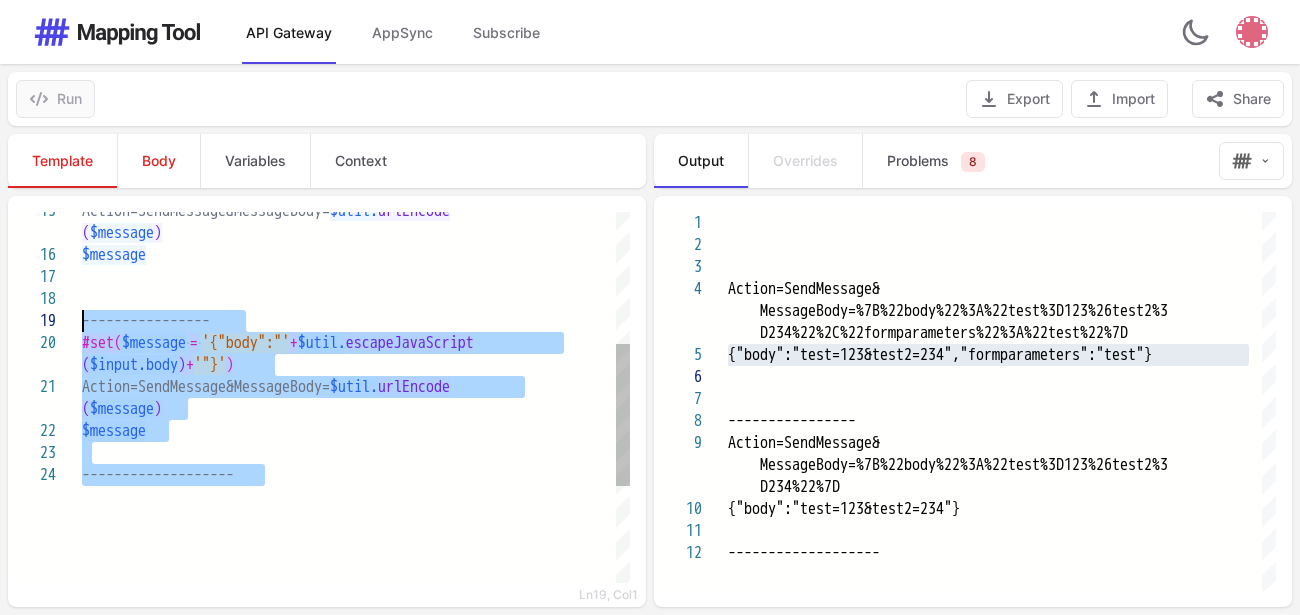 drag, startPoint x: 314, startPoint y: 512, endPoint x: 79, endPoint y: 316, distance: 306.00818 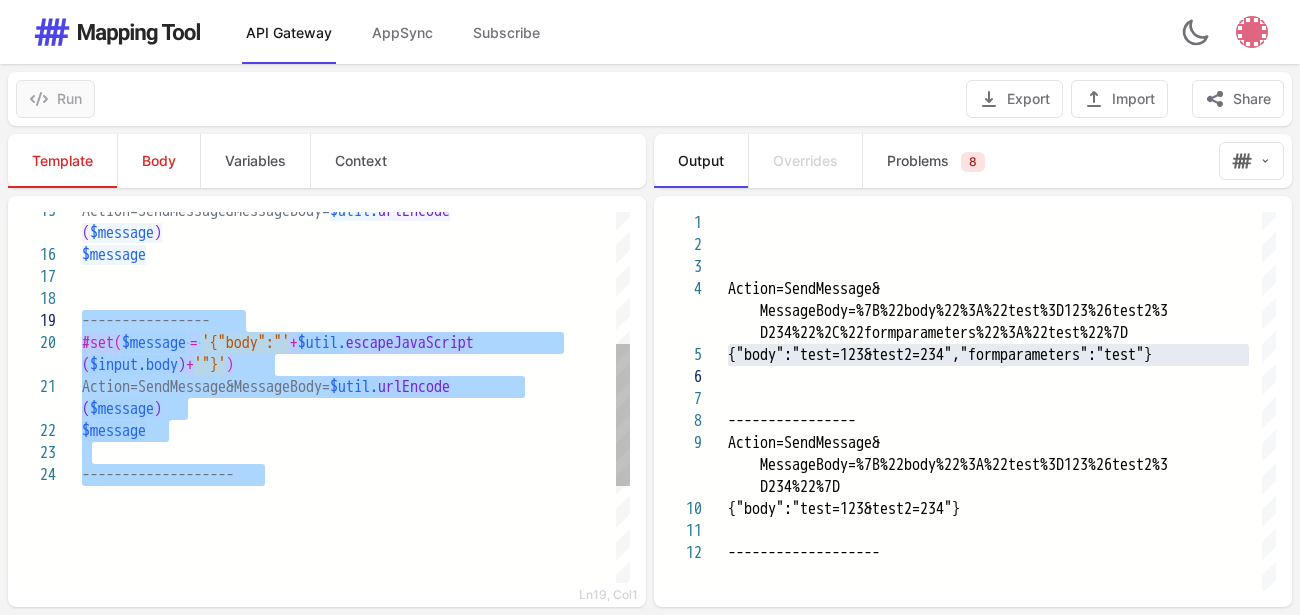 scroll, scrollTop: 21, scrollLeft: 0, axis: vertical 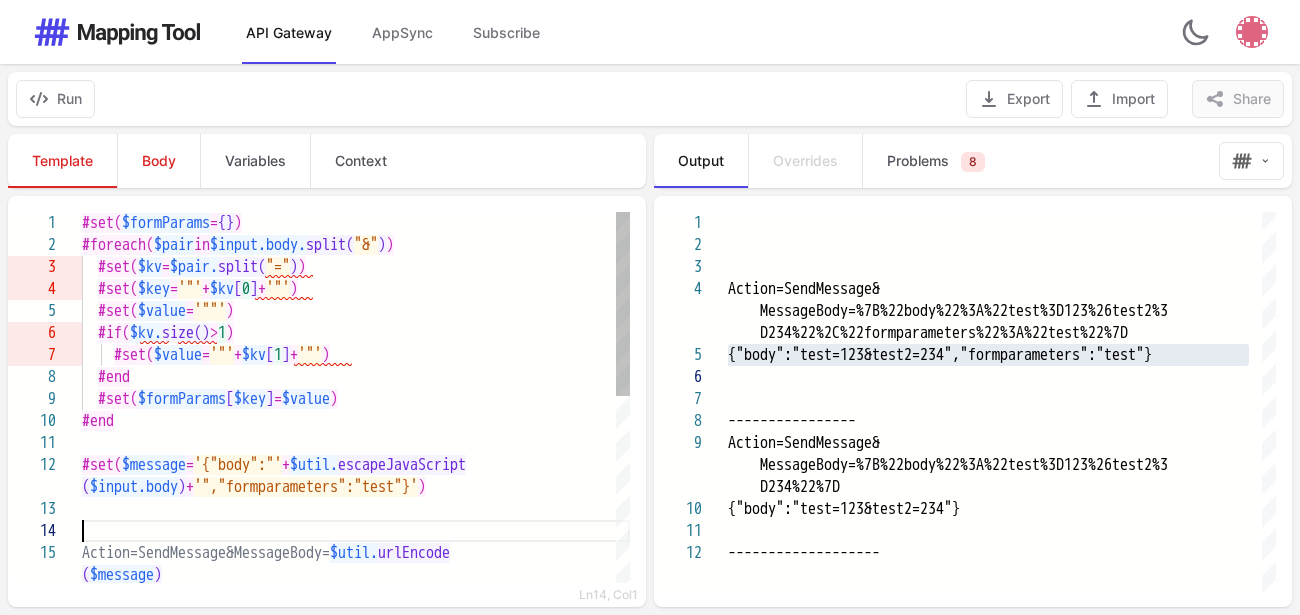 click at bounding box center (356, 531) 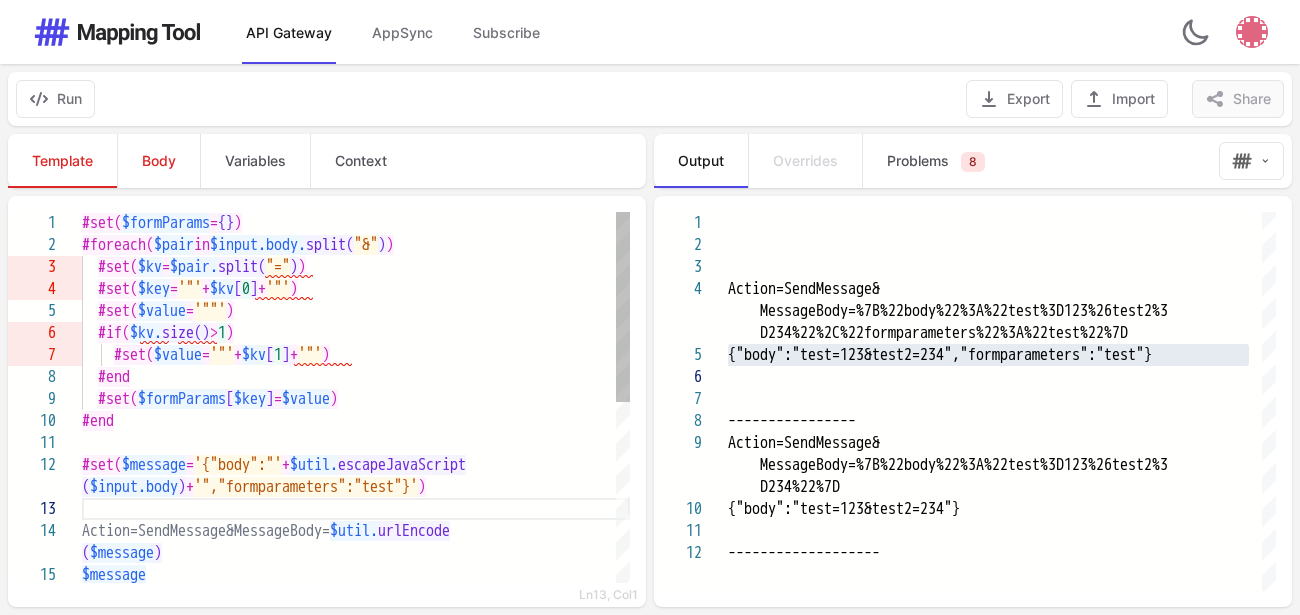 type on "**********" 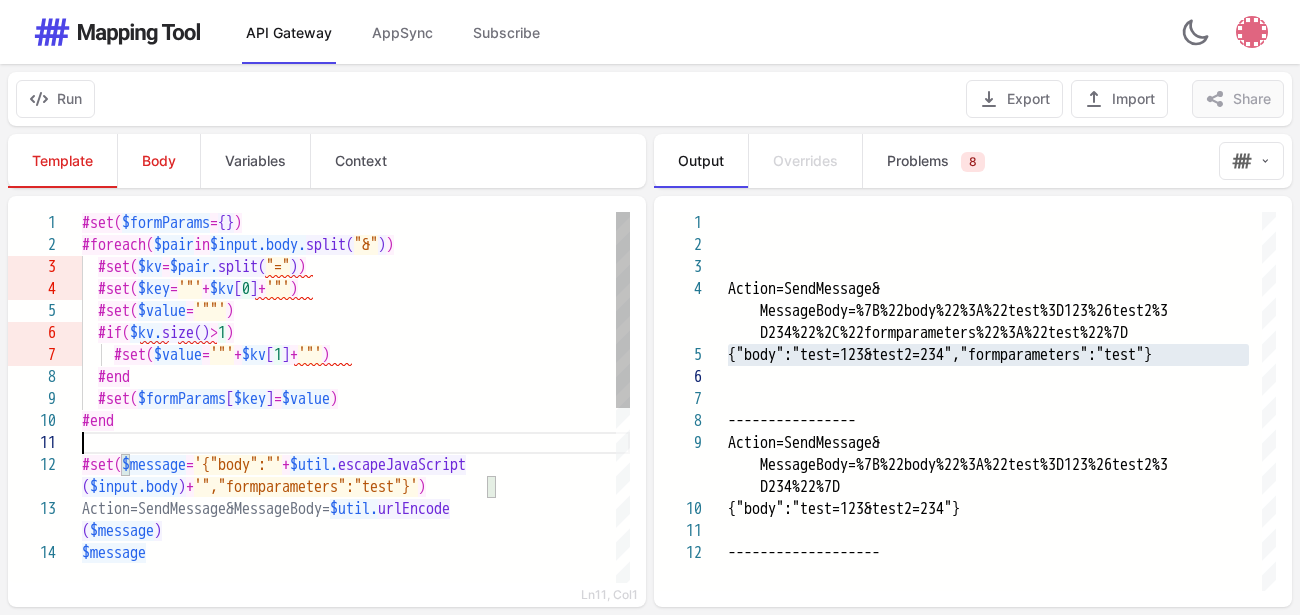 click at bounding box center (356, 443) 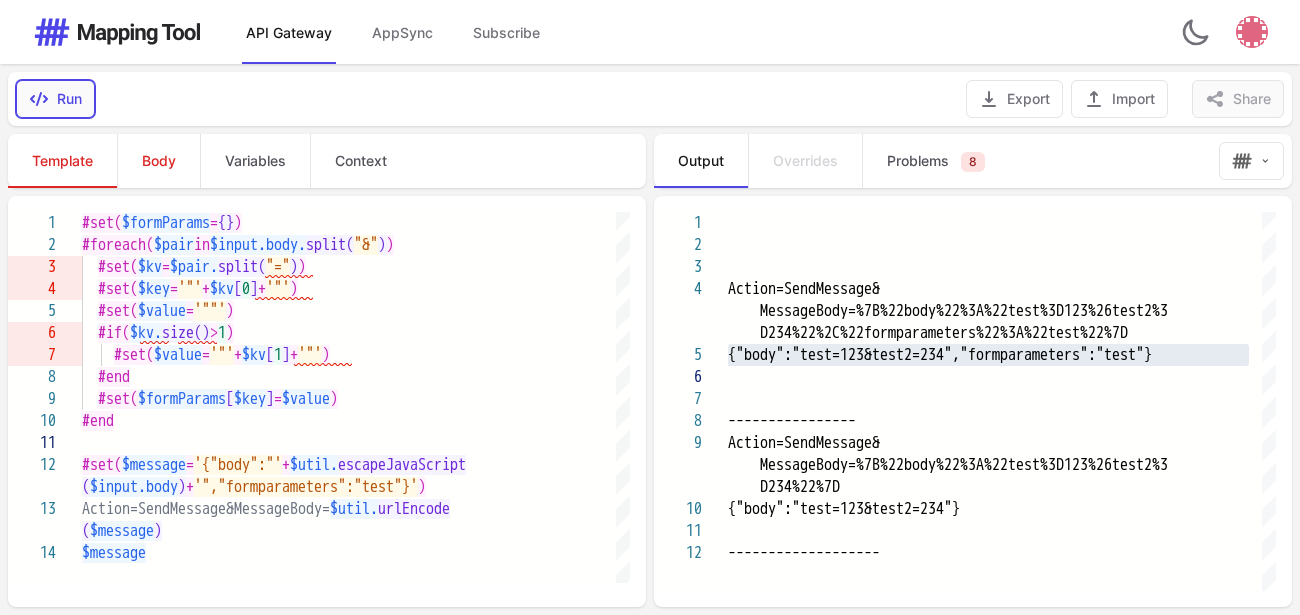 click on "Run" at bounding box center [55, 99] 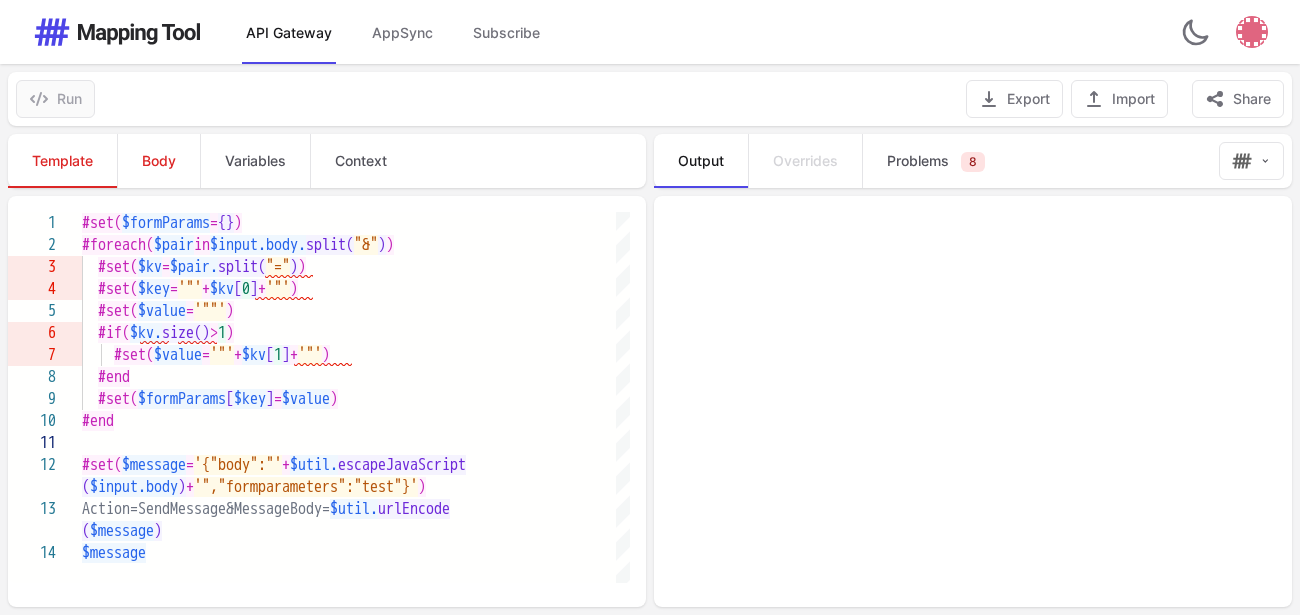 type on "**********" 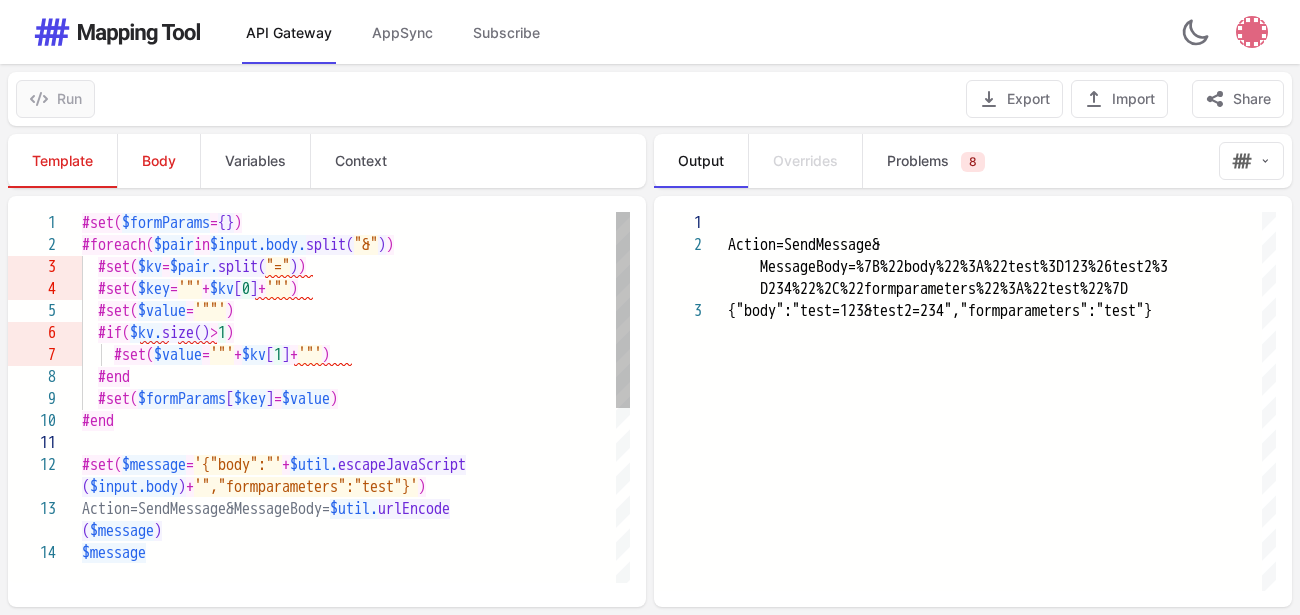 scroll, scrollTop: 21, scrollLeft: 0, axis: vertical 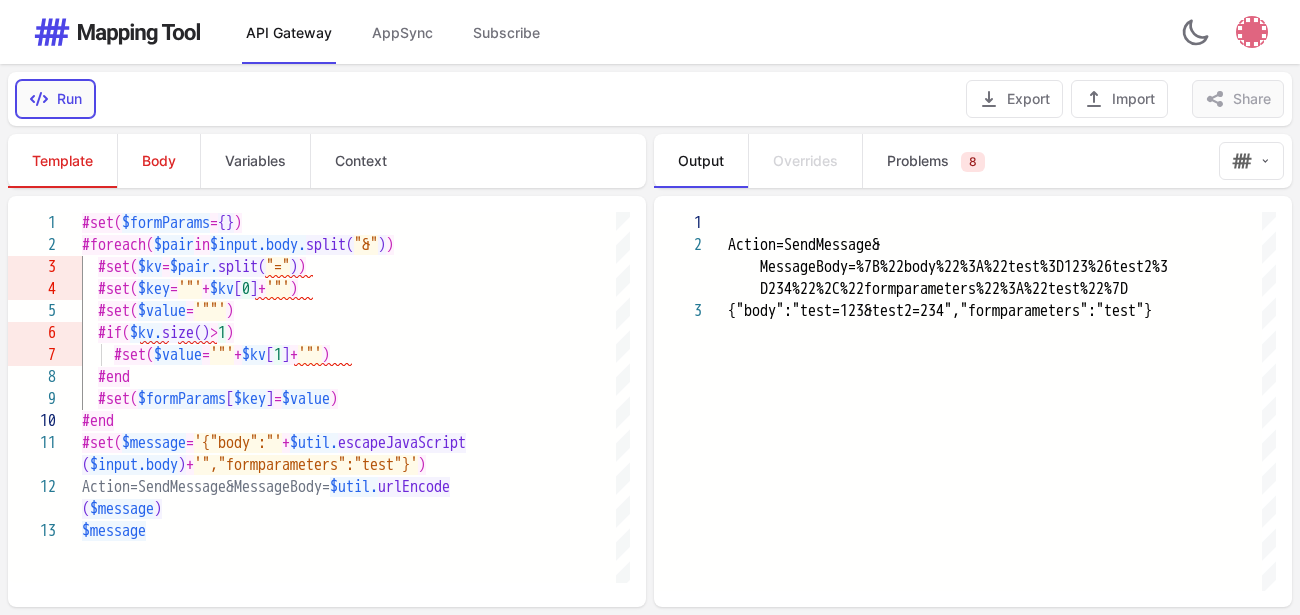 click on "Run" at bounding box center [55, 99] 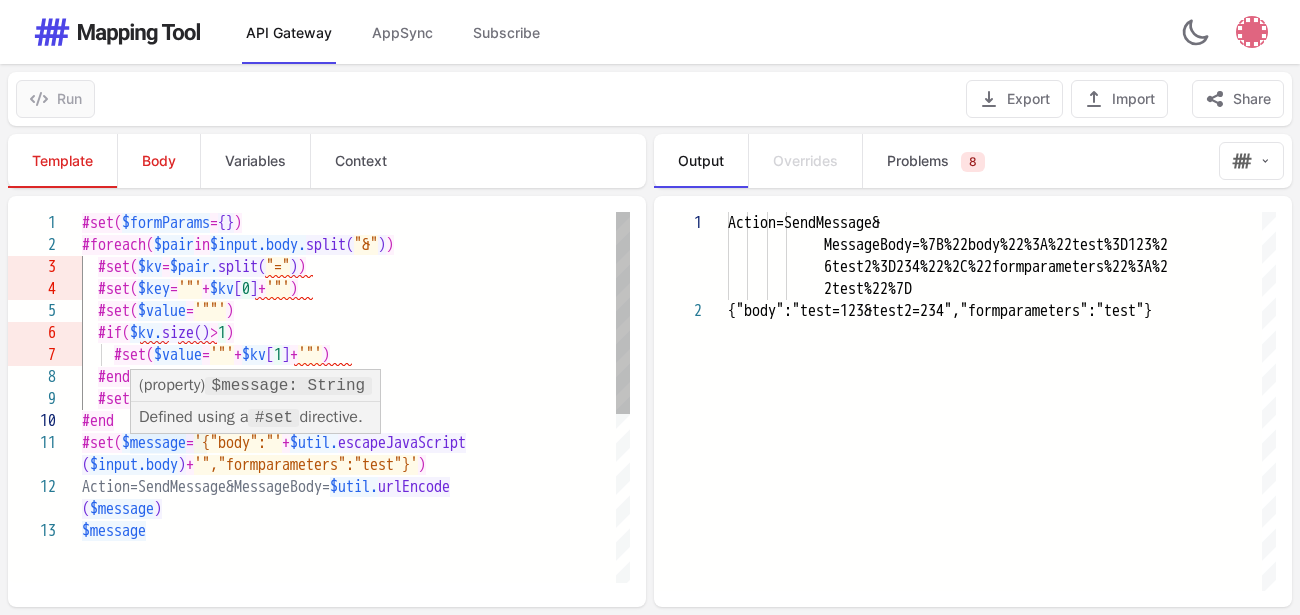 scroll, scrollTop: 21, scrollLeft: 37, axis: both 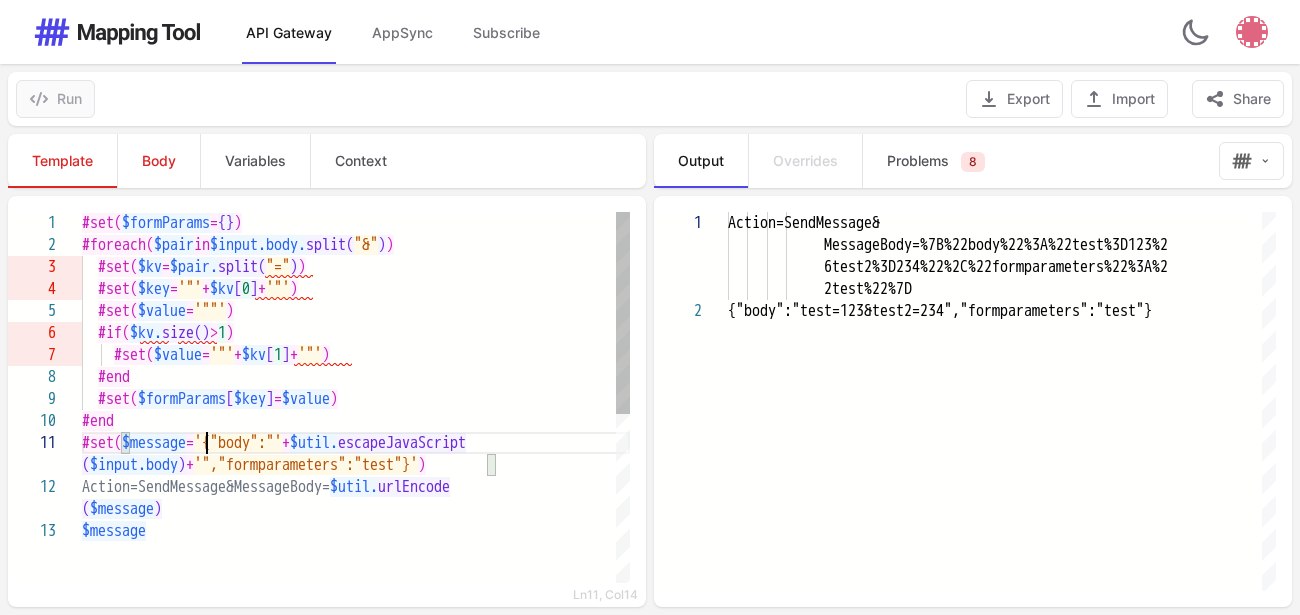 click on "Action=SendMessage&MessageBody= $util. urlEncode ( $message ) ( $input.body ) + '","formparameters":"test"}' ) #set( $message  =  '{"body":"' + $util. escapeJavaScript #end    #set( $formParams [ $key ]  =  $value )    #end      #set( $value  =  '"' + $kv [ 1 ] + '"' )    #if( $kv. size()  >  1 )    #set( $value  =  '""' )    #set( $key  =  '"' + $kv [ 0 ] + '"' )    #set( $kv  =  $pair. split( "=" ) ) #foreach( $pair  in  $input.body. split( "&" ) ) #set( $formParams  =  {} ) $message" at bounding box center [500082, 500212] 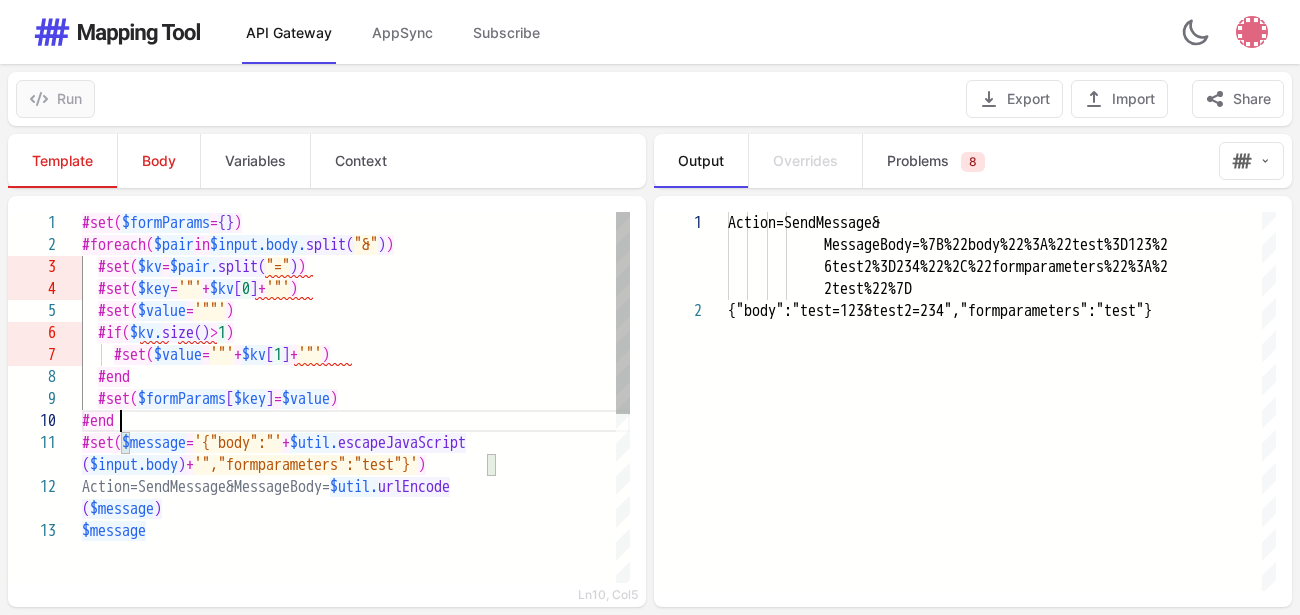 click on "#end" at bounding box center (356, 421) 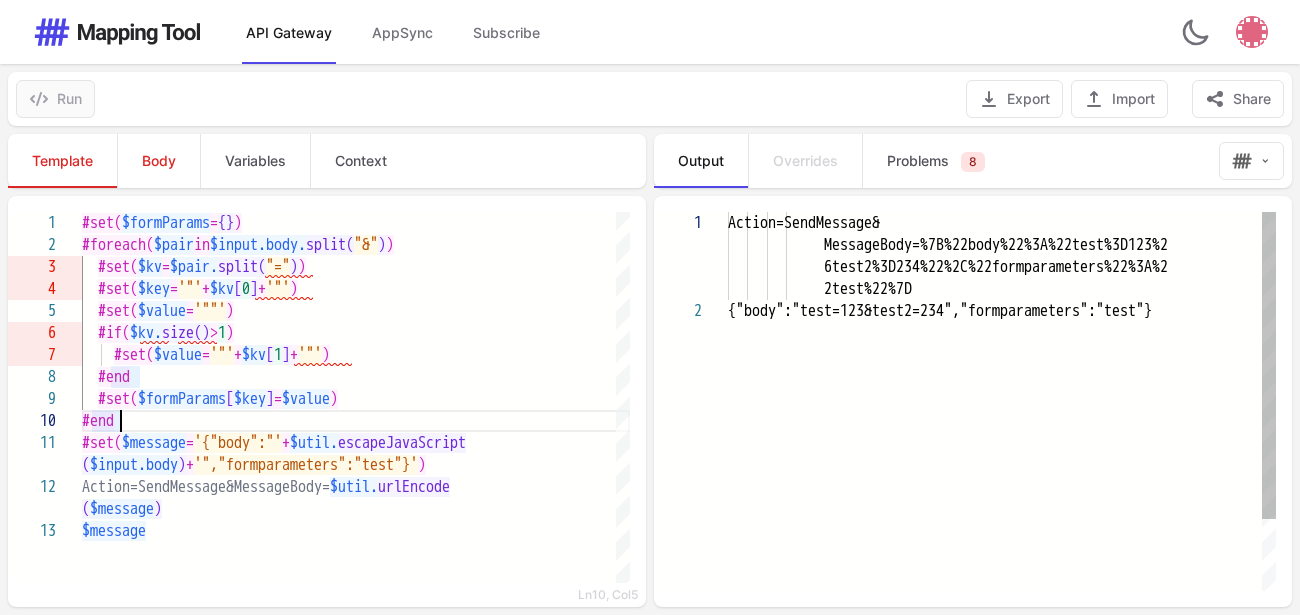 scroll, scrollTop: 0, scrollLeft: 509, axis: horizontal 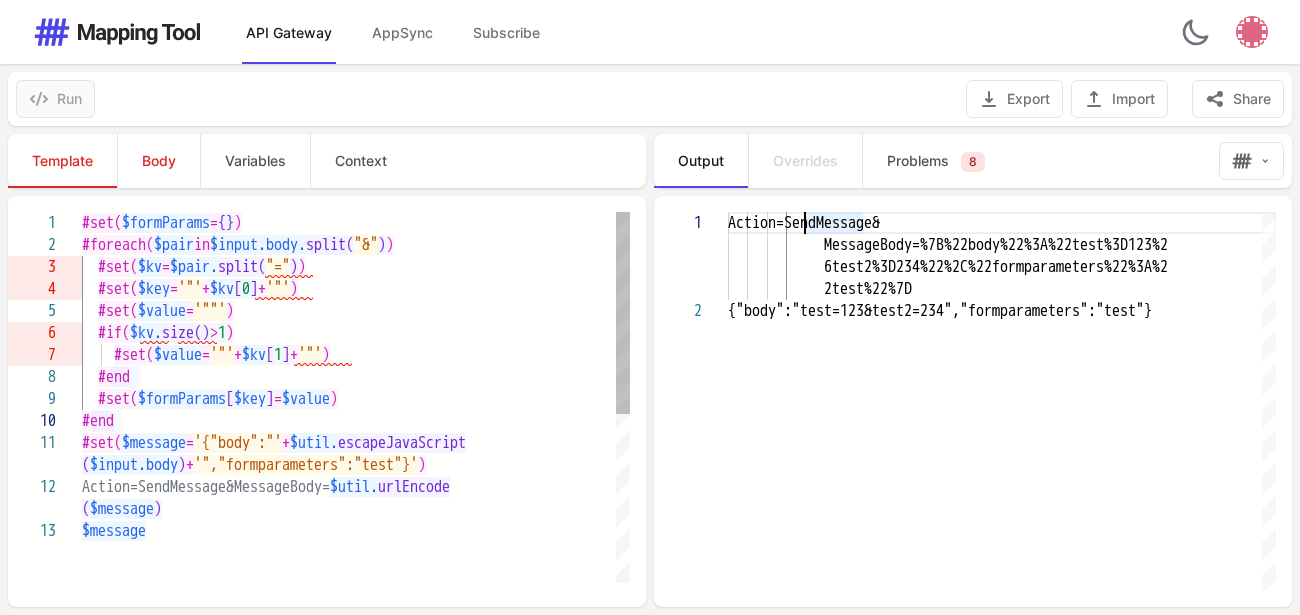 click on "#end" at bounding box center (356, 421) 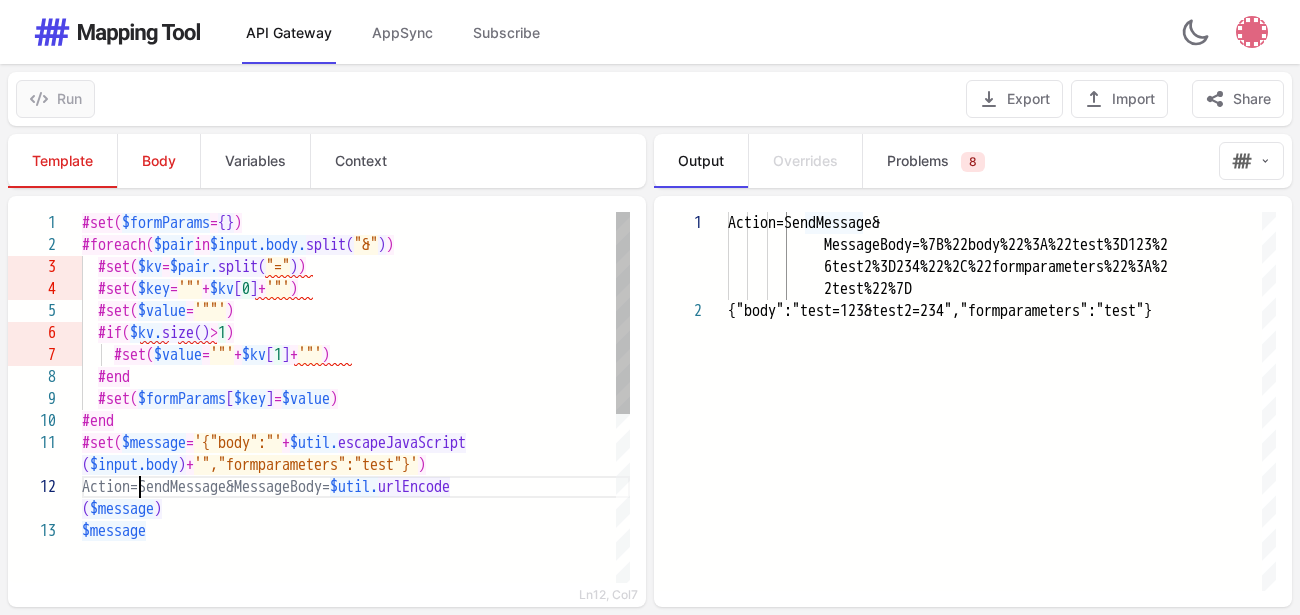 click on "Action=SendMessage&MessageBody=" at bounding box center (206, 487) 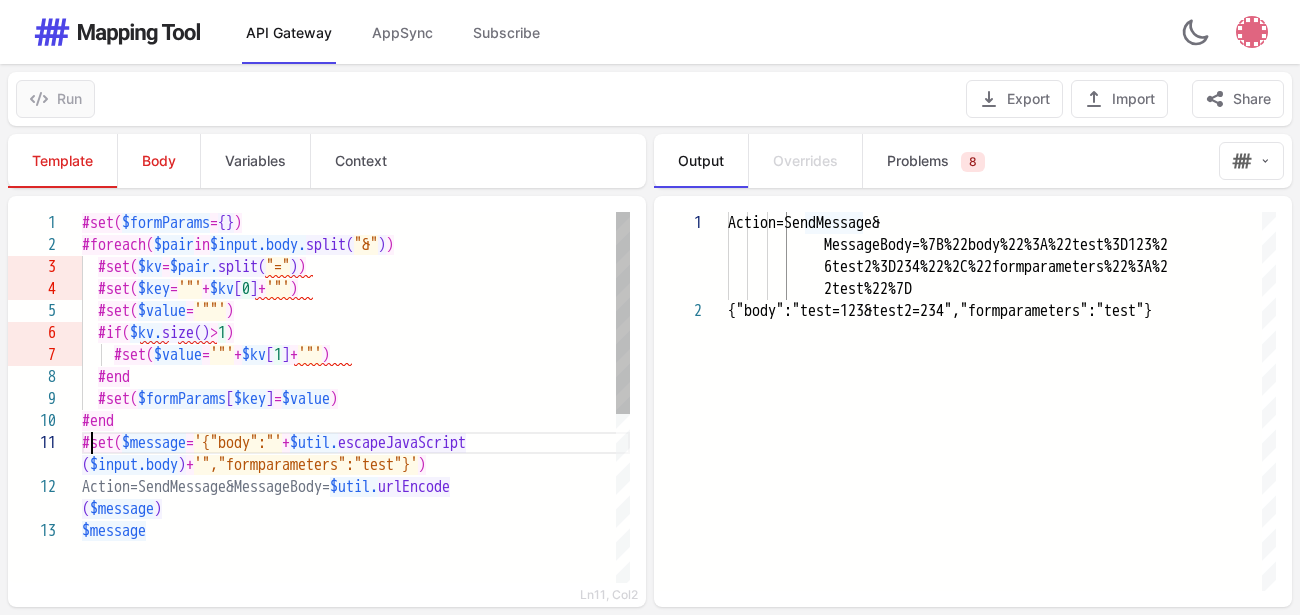 click on "Action=SendMessage&MessageBody= $util. urlEncode ( $message ) ( $input.body ) + '","formparameters":"test"}' ) #set( $message  =  '{"body":"' + $util. escapeJavaScript #end    #set( $formParams [ $key ]  =  $value )    #end      #set( $value  =  '"' + $kv [ 1 ] + '"' )    #if( $kv. size()  >  1 )    #set( $value  =  '""' )    #set( $key  =  '"' + $kv [ 0 ] + '"' )    #set( $kv  =  $pair. split( "=" ) ) #foreach( $pair  in  $input.body. split( "&" ) ) #set( $formParams  =  {} ) $message" at bounding box center (500082, 500212) 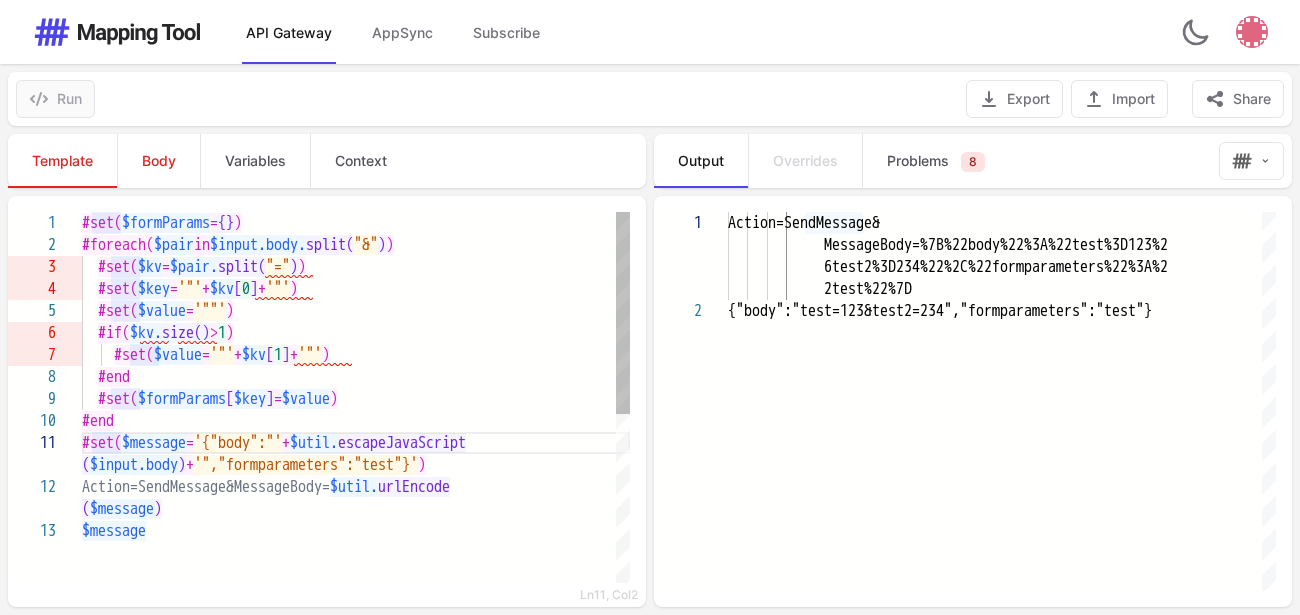 click at bounding box center (90, 267) 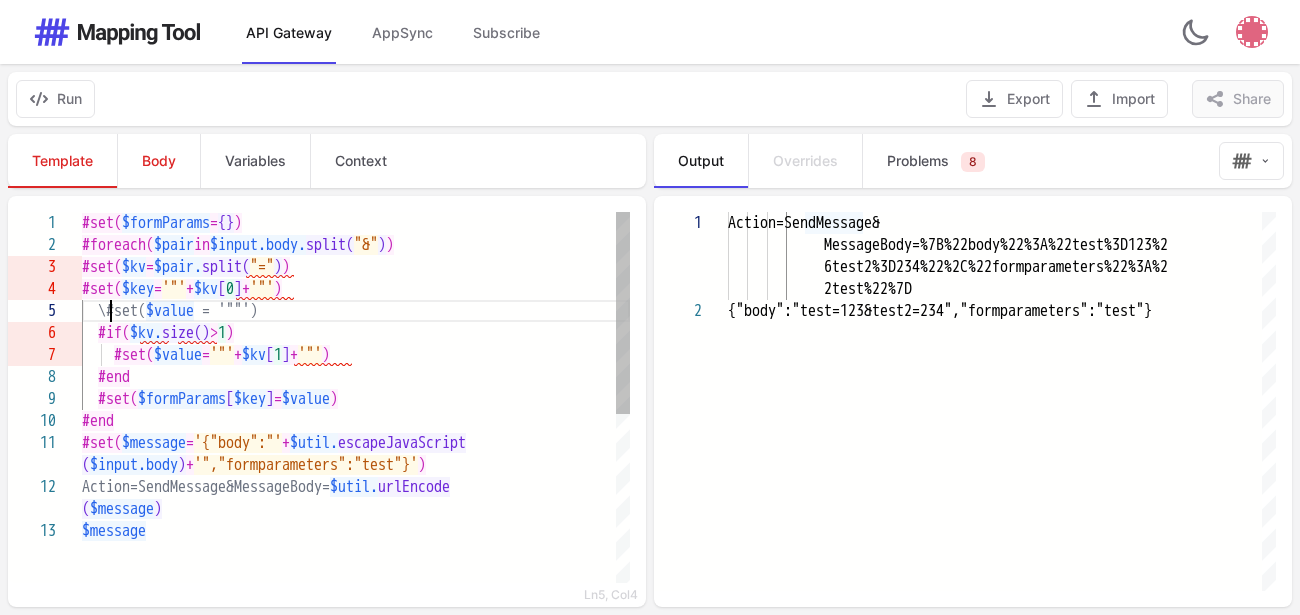 scroll, scrollTop: 89, scrollLeft: 28, axis: both 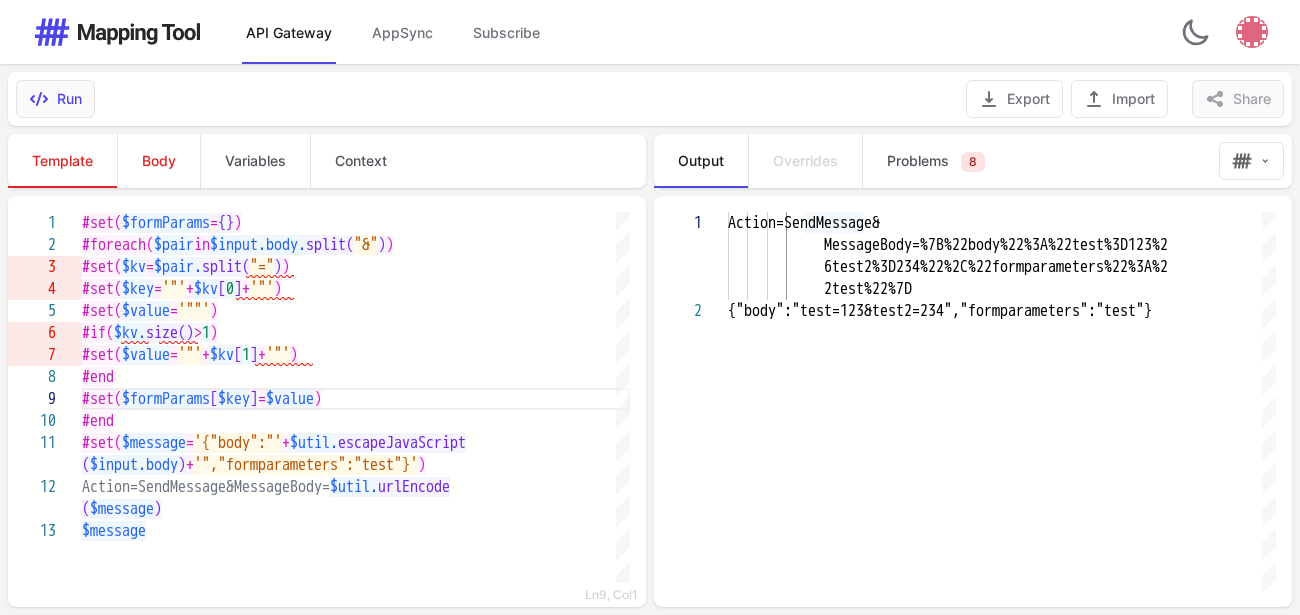 type on "**********" 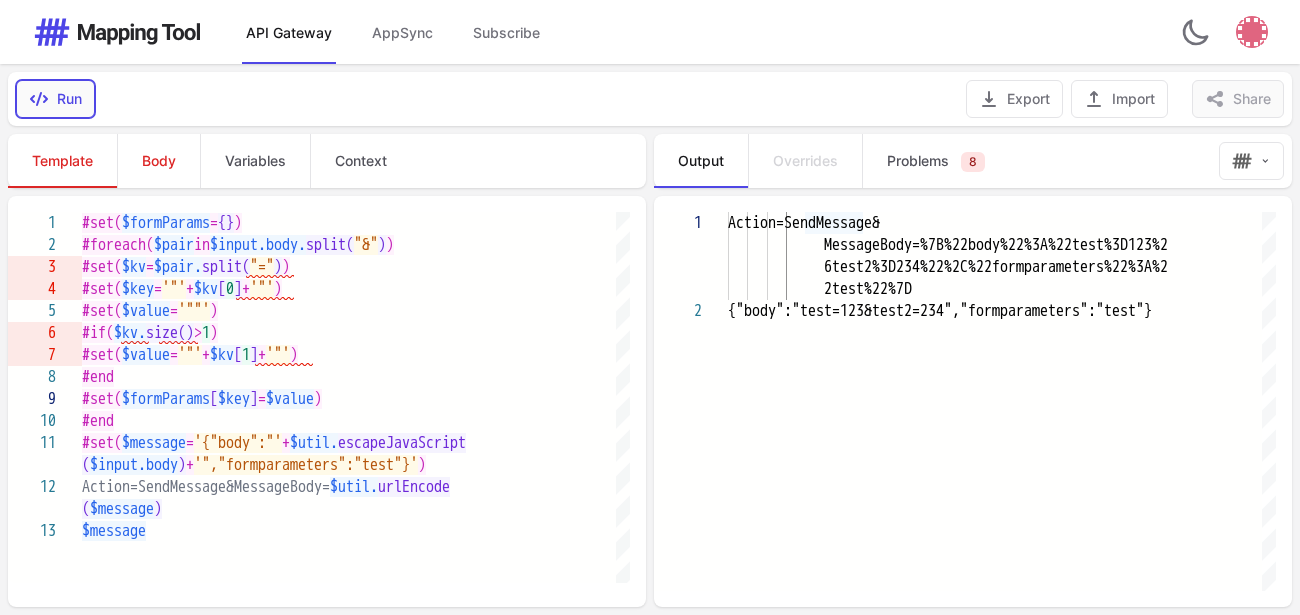 click on "Run" at bounding box center [55, 99] 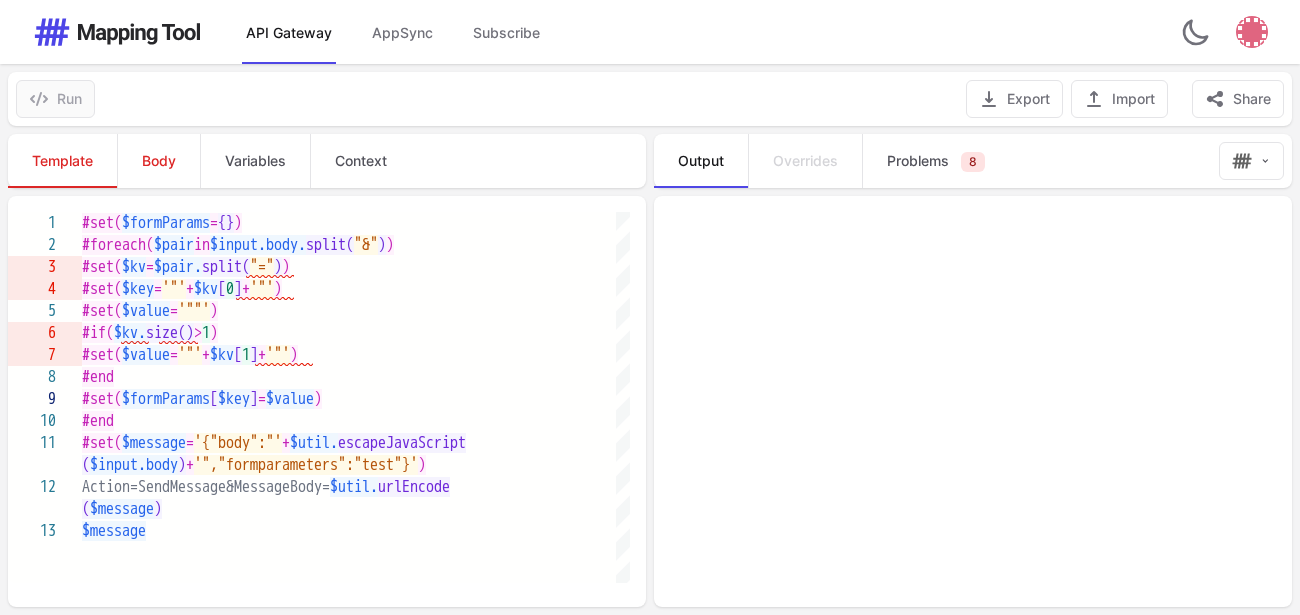 type on "**********" 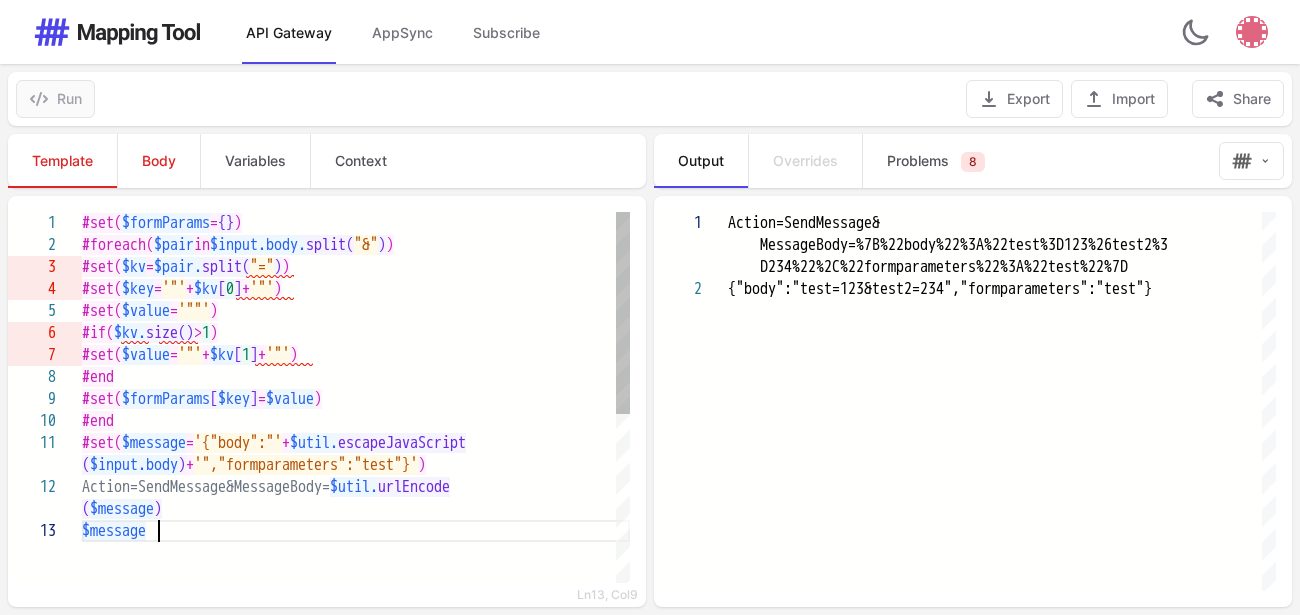 scroll, scrollTop: 65, scrollLeft: 0, axis: vertical 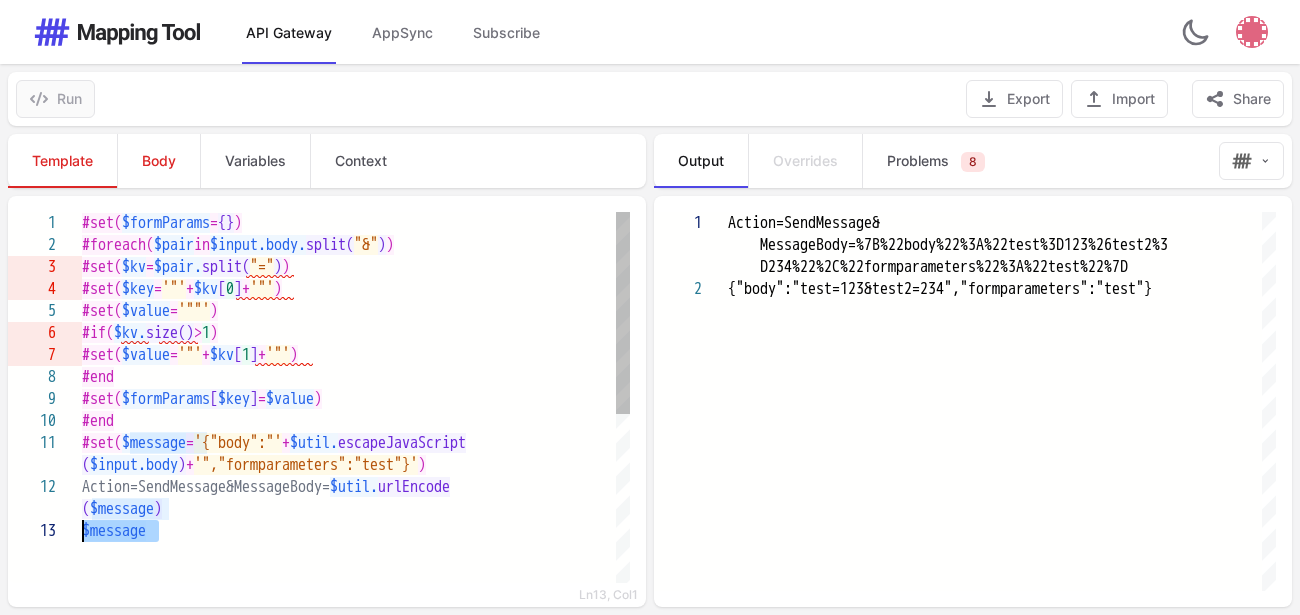 drag, startPoint x: 197, startPoint y: 541, endPoint x: 68, endPoint y: 522, distance: 130.39172 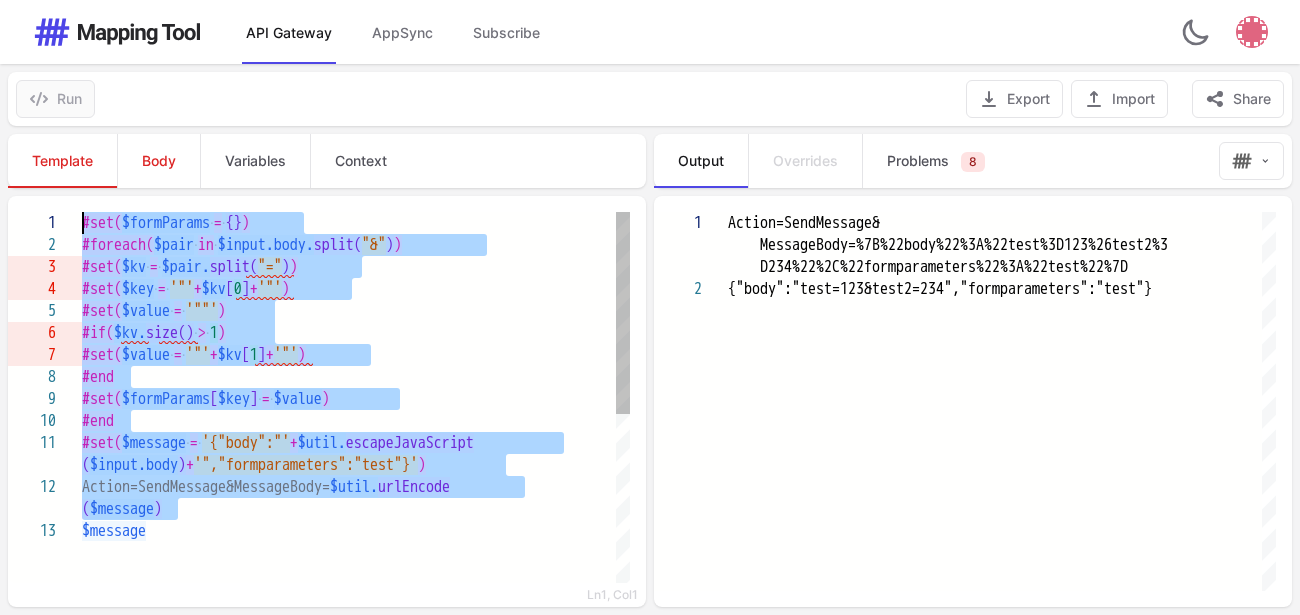 drag, startPoint x: 200, startPoint y: 515, endPoint x: 46, endPoint y: 233, distance: 321.3098 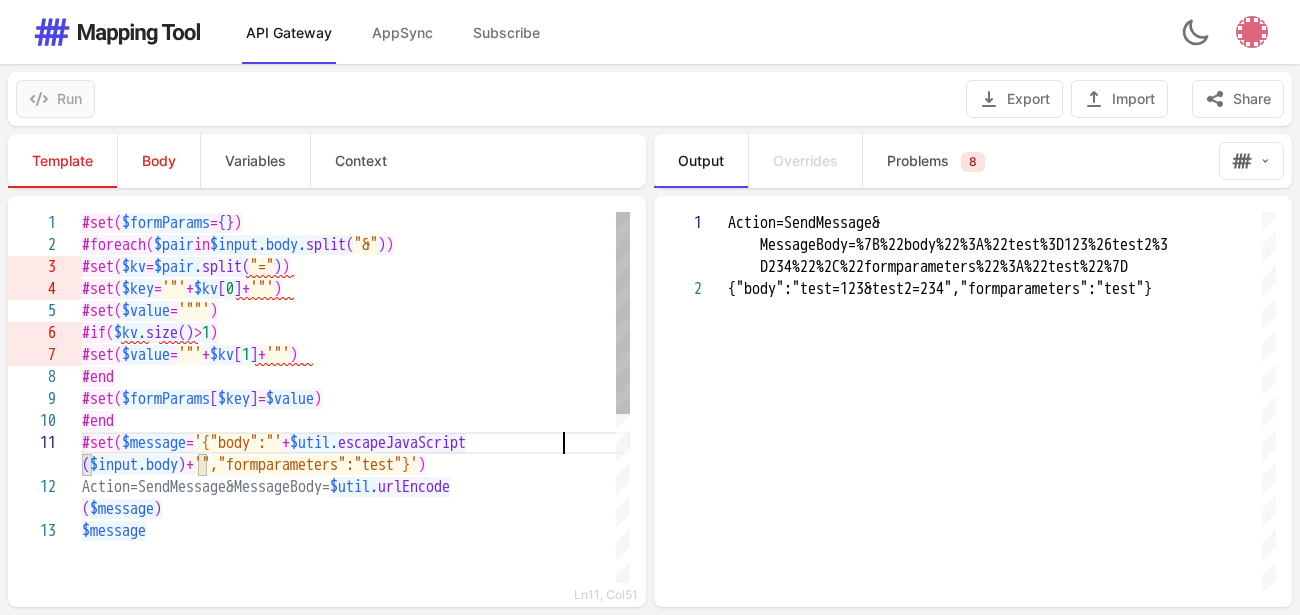 click on "#set( $message  =  '{"body":"' + $util. escapeJavaScript" at bounding box center [356, 443] 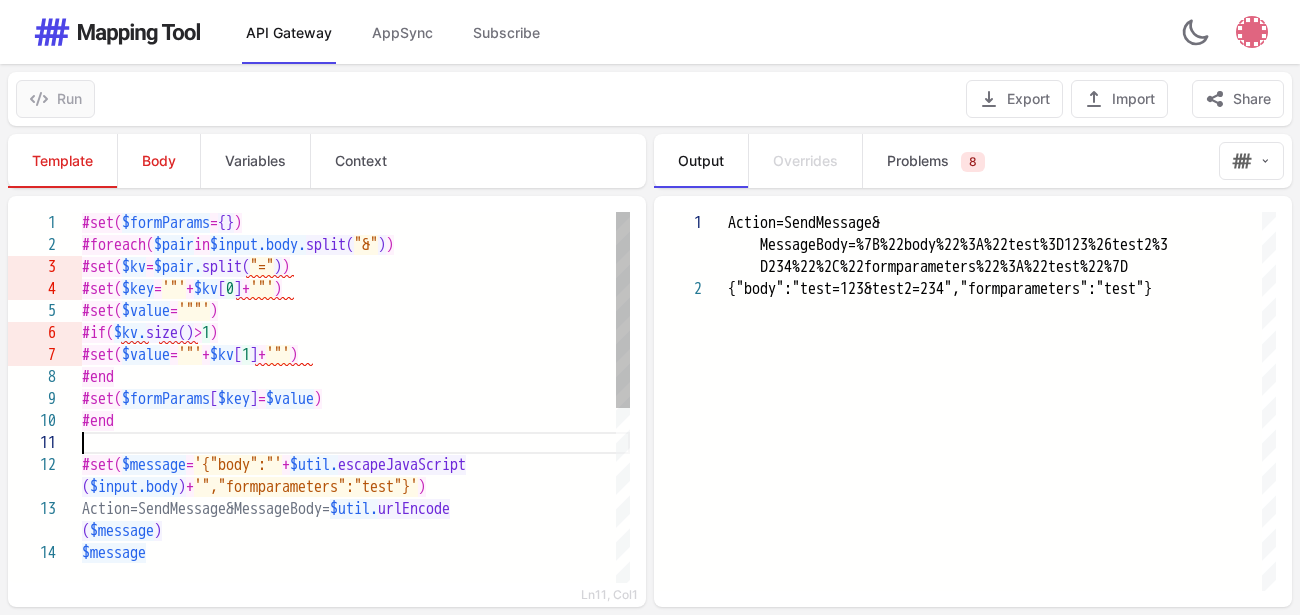 scroll, scrollTop: 23, scrollLeft: 0, axis: vertical 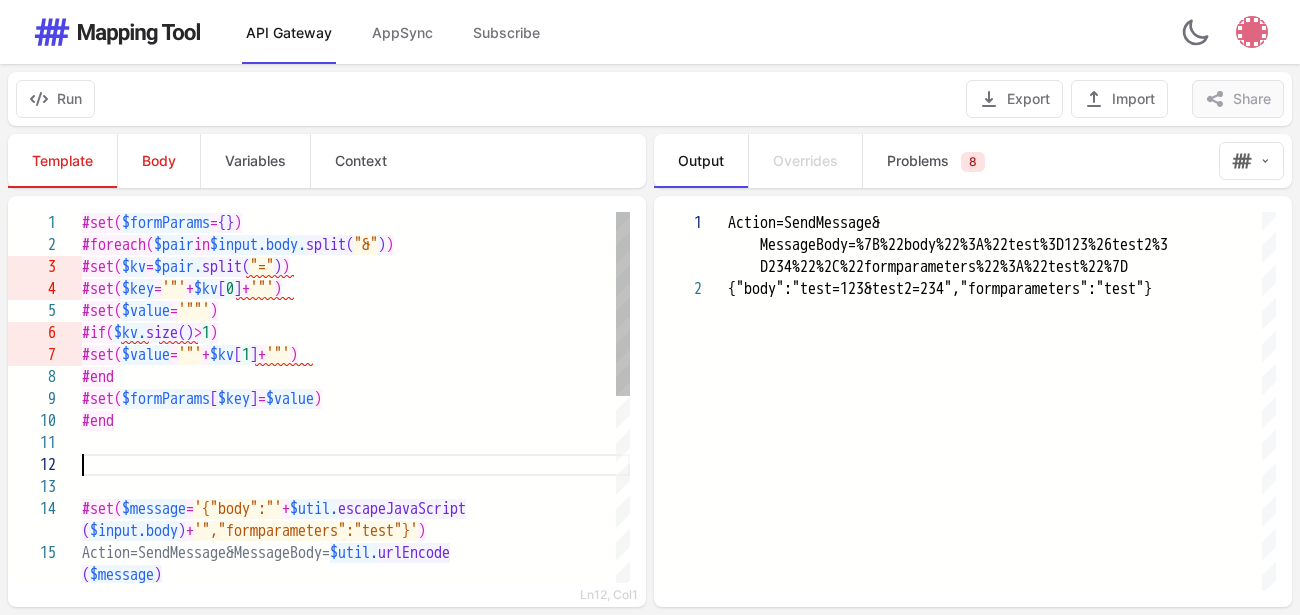 paste on "**********" 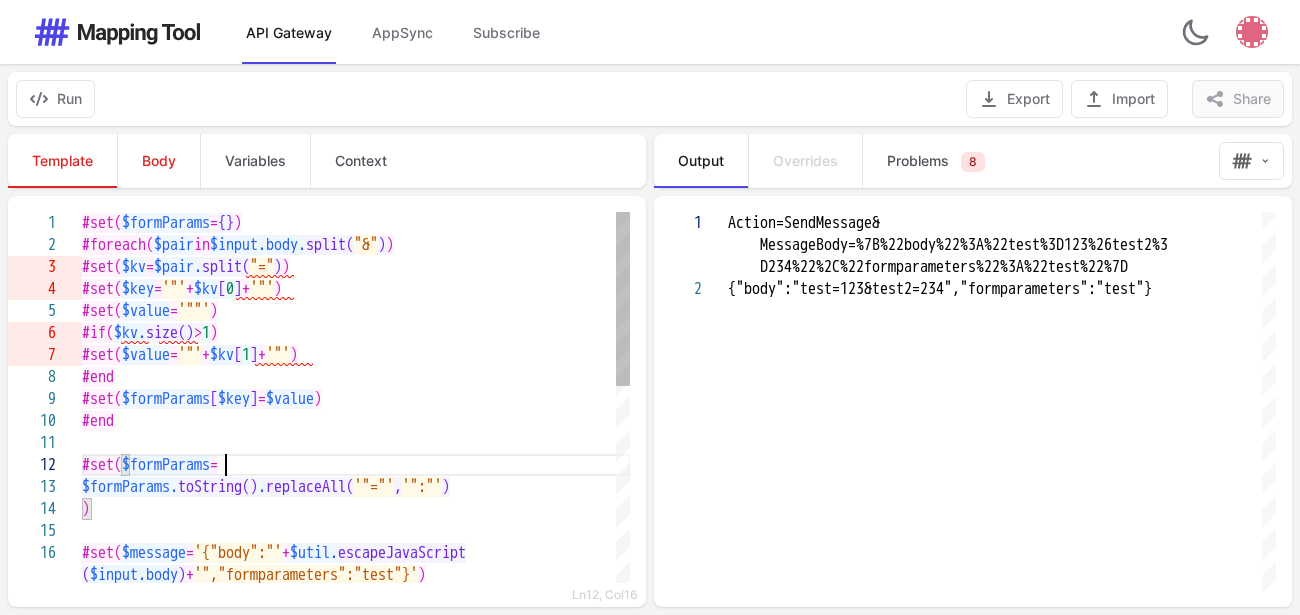 click on "$formParams" at bounding box center [166, 465] 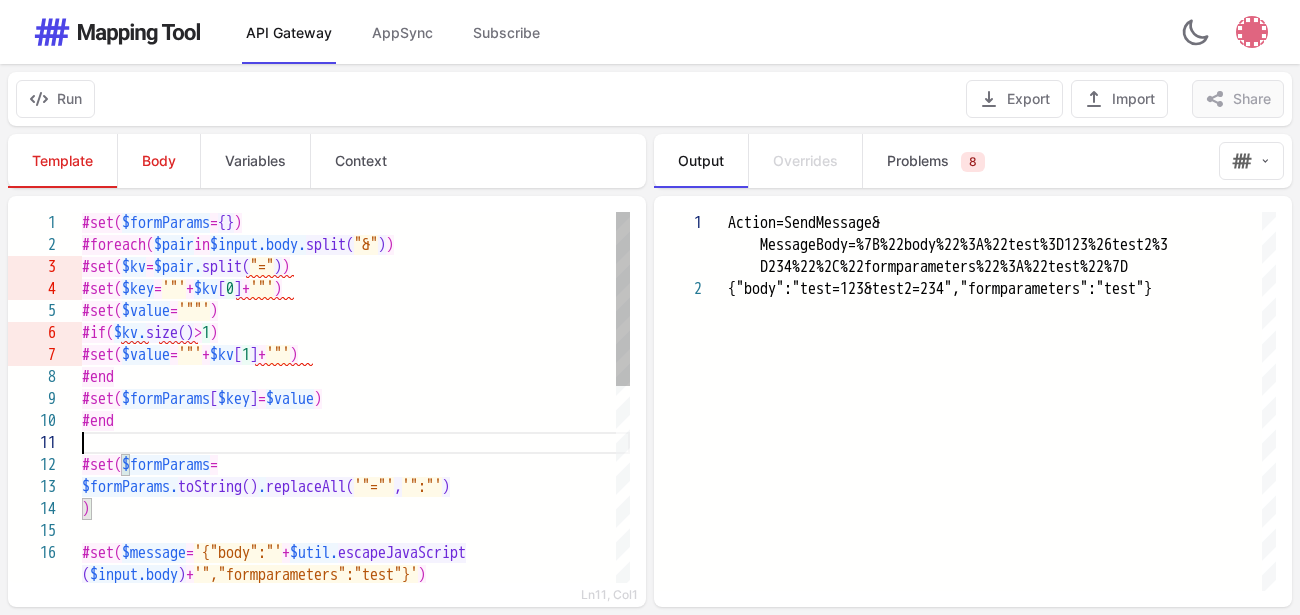 click at bounding box center [356, 443] 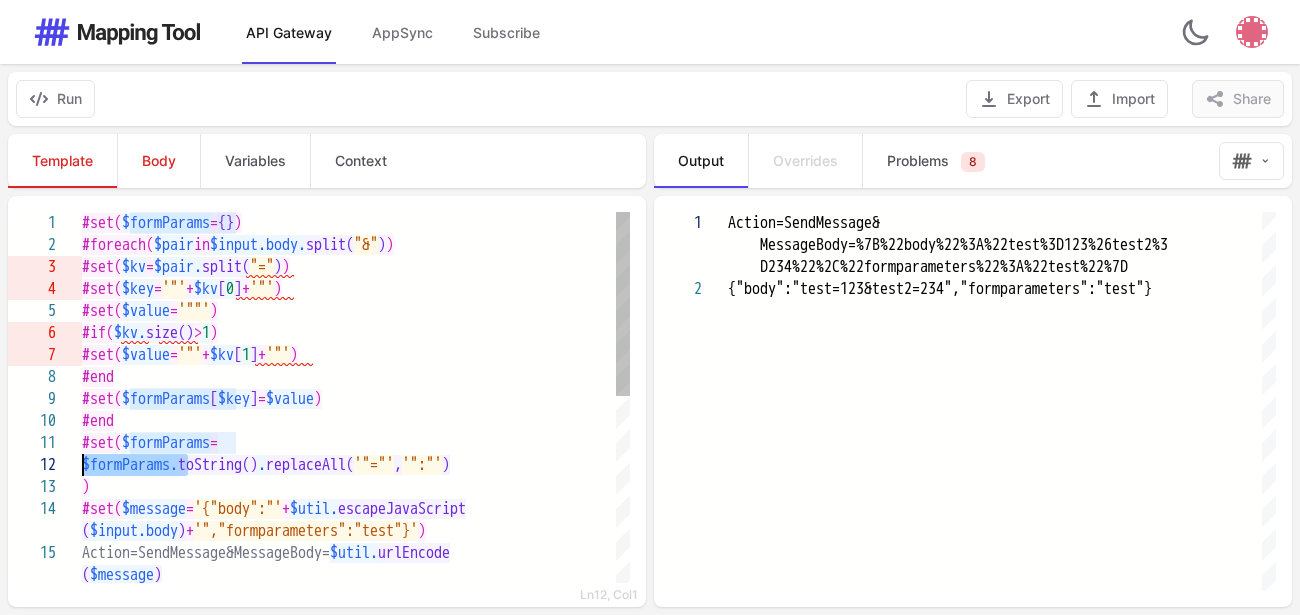 drag, startPoint x: 187, startPoint y: 465, endPoint x: 82, endPoint y: 464, distance: 105.00476 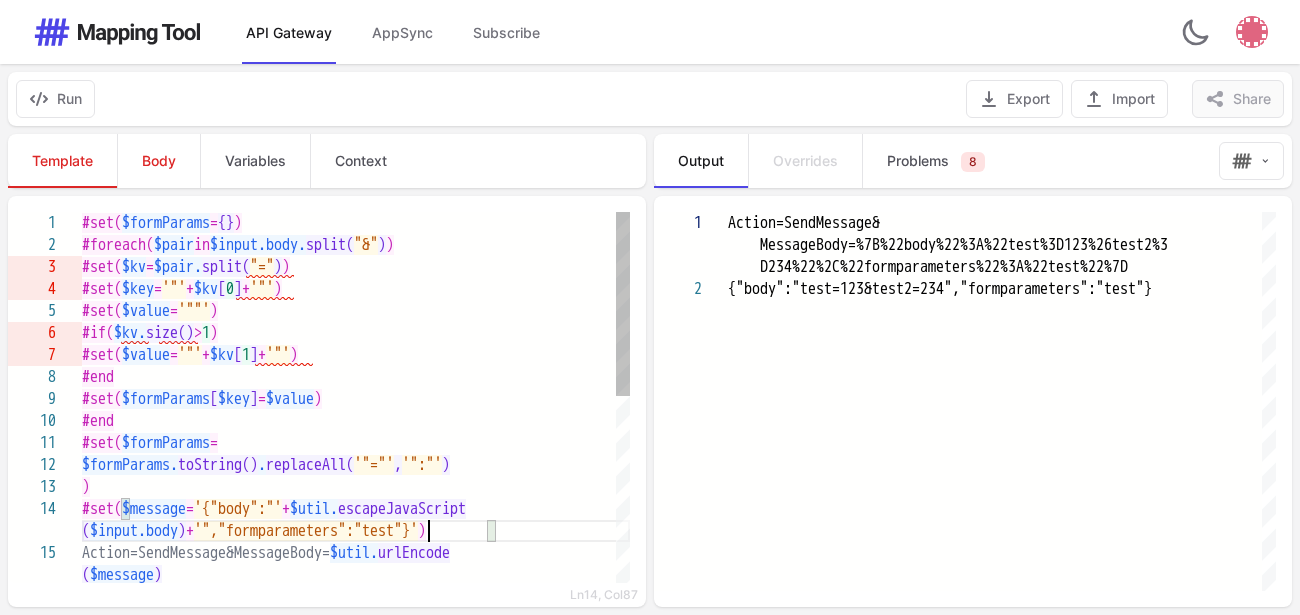 click on "'","formparameters":"test"}'" at bounding box center [306, 531] 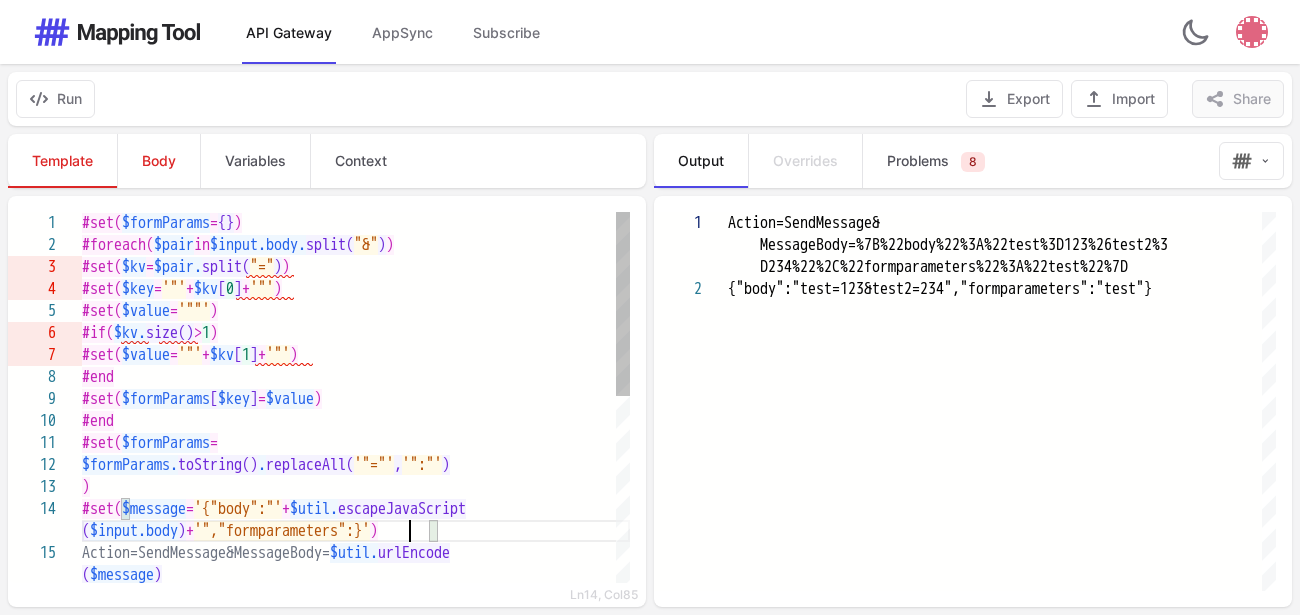 scroll, scrollTop: 67, scrollLeft: 818, axis: both 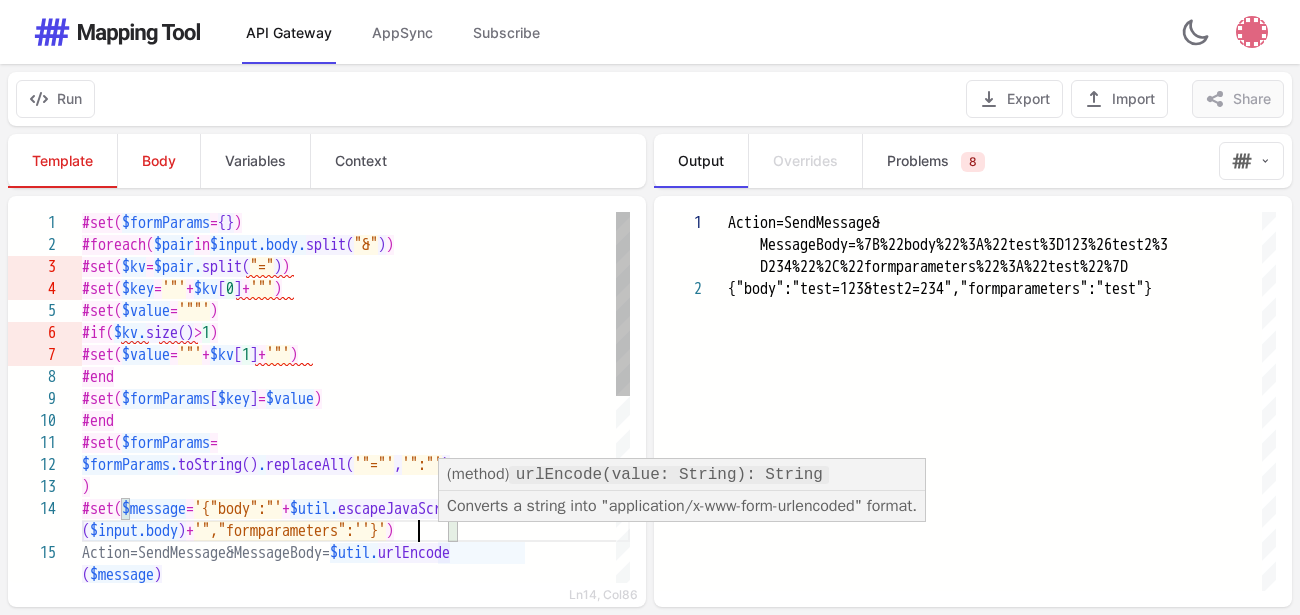 paste on "**********" 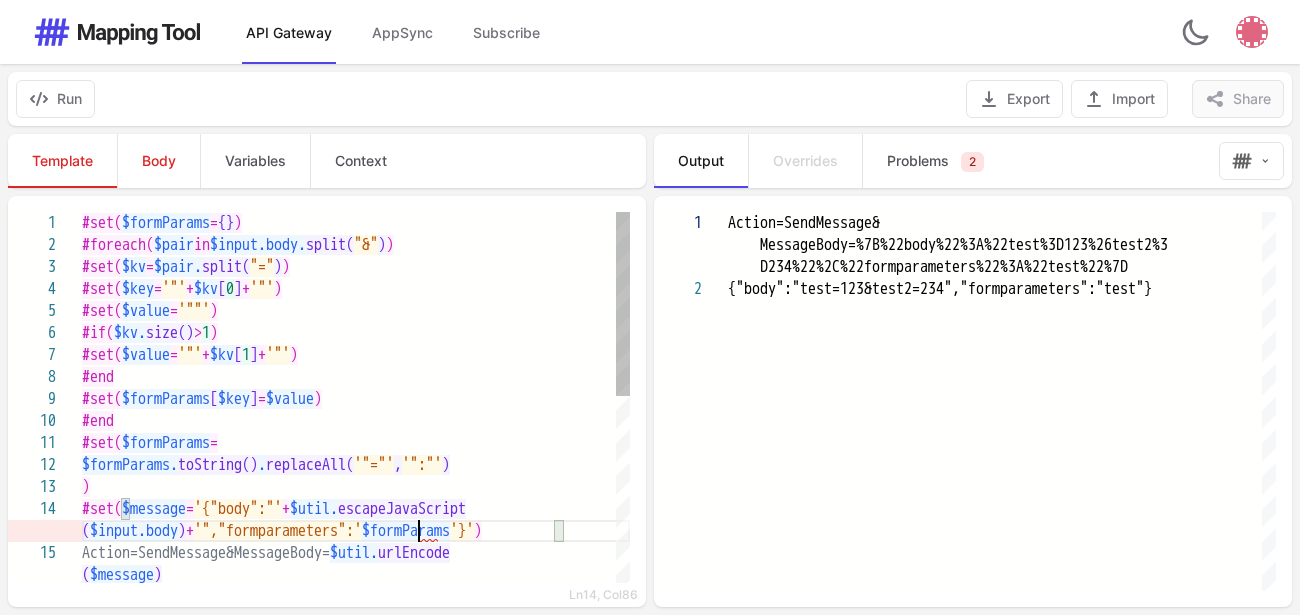 click on "( $input.body ) + '","formparameters":' $formParams ' }' ) #set( $message  =  '{"body":"' + $util. escapeJavaScript #end #set( $formParams [ $key ]  =  $value ) #end #set( $value  =  '"' + $kv [ 1 ] + '"' ) #set( $value  =  '""' ) #set( $key  =  '"' + $kv [ 0 ] + '"' ) #set( $kv  =  $pair. split( "=" ) ) #foreach( $pair  in  $input.body. split( "&" ) ) #set( $formParams  =  {} ) #if( $kv. size()  >  1 ) #set( $formParams  = $formParams. toString() . replaceAll( '"="' , '":"' ) ) Action=SendMessage&MessageBody= $util. urlEncode ( $message )" at bounding box center [500082, 500212] 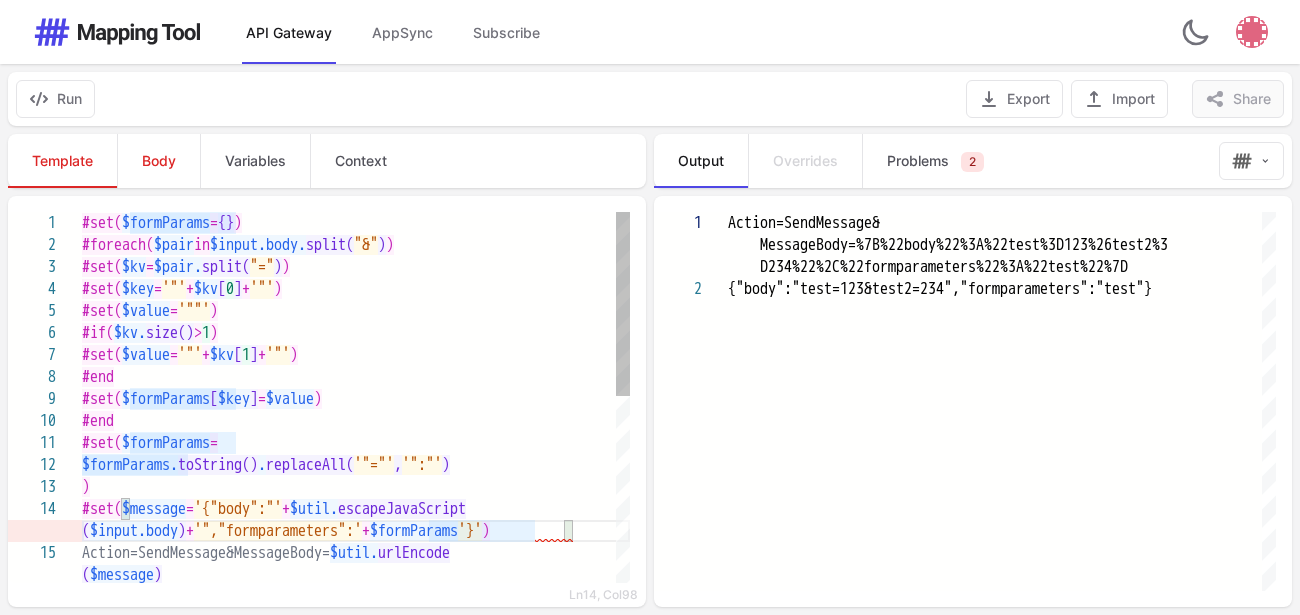 scroll, scrollTop: 67, scrollLeft: 944, axis: both 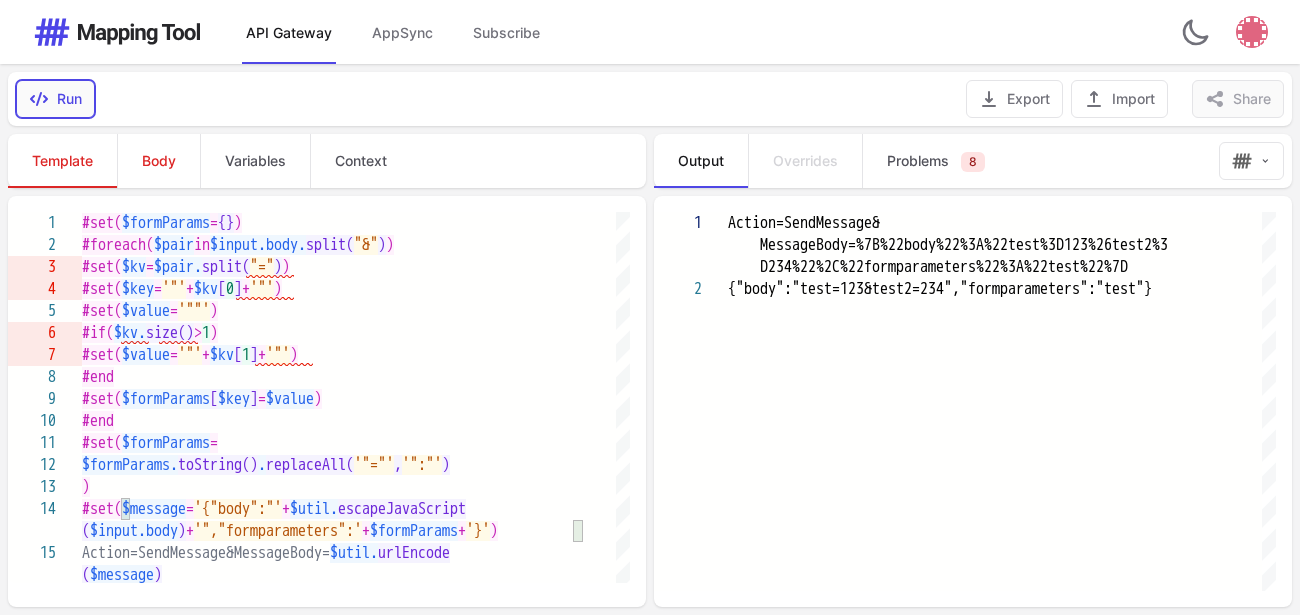 click on "Run" at bounding box center (55, 99) 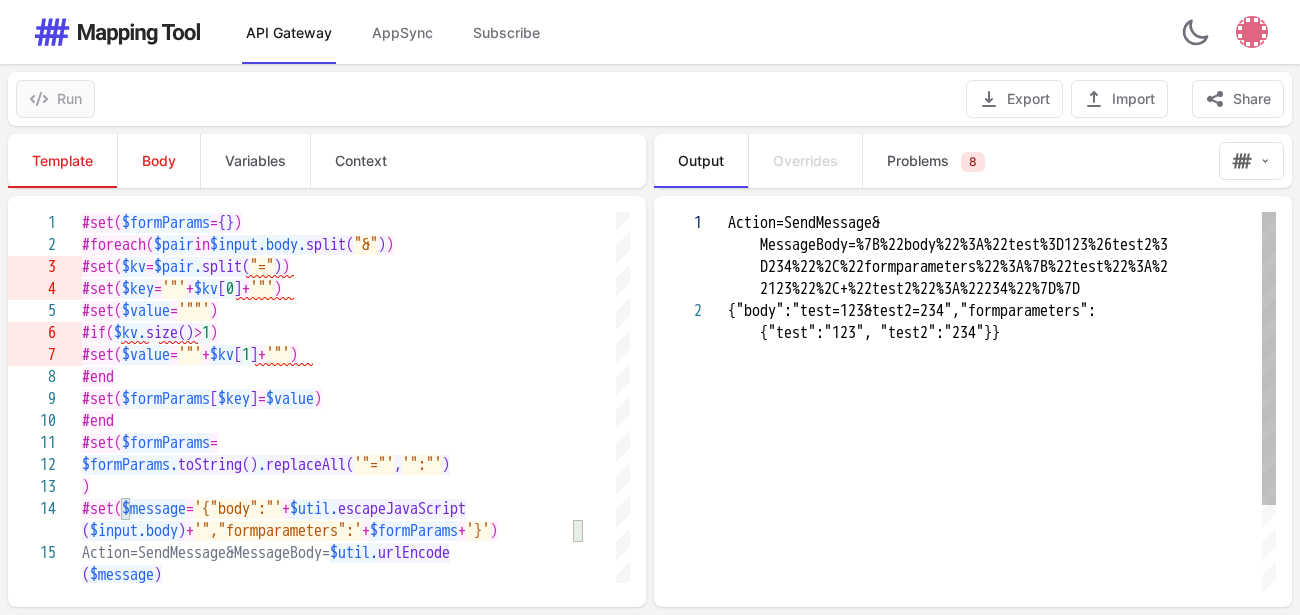 scroll, scrollTop: 0, scrollLeft: 731, axis: horizontal 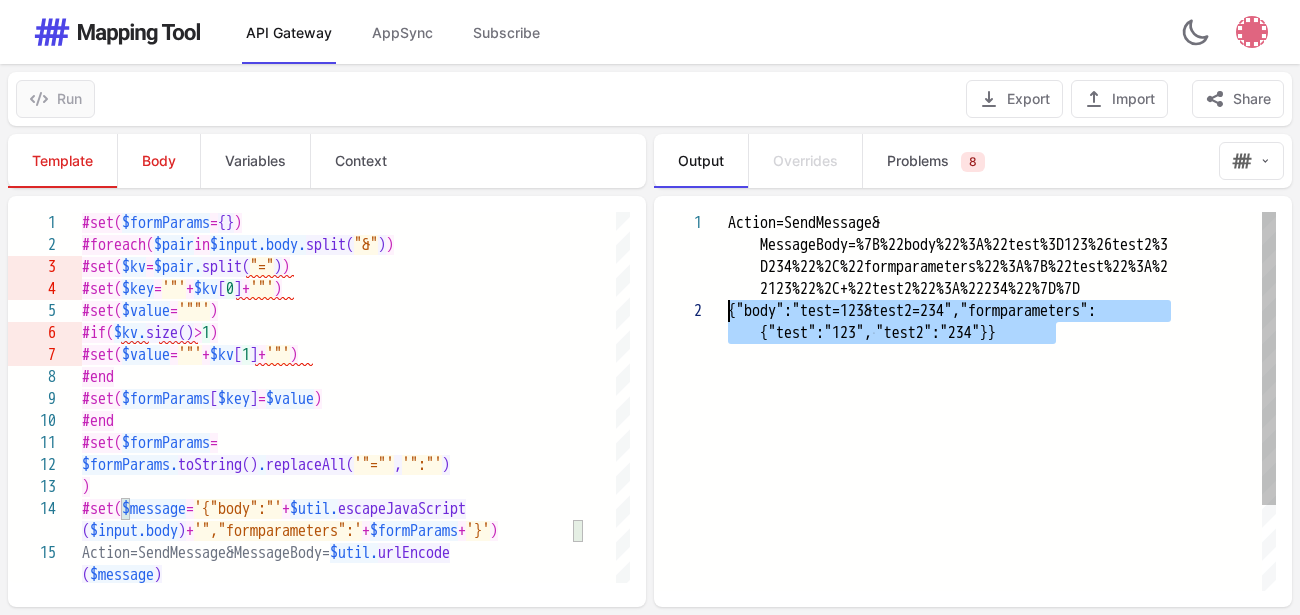 drag, startPoint x: 1056, startPoint y: 330, endPoint x: 715, endPoint y: 321, distance: 341.11874 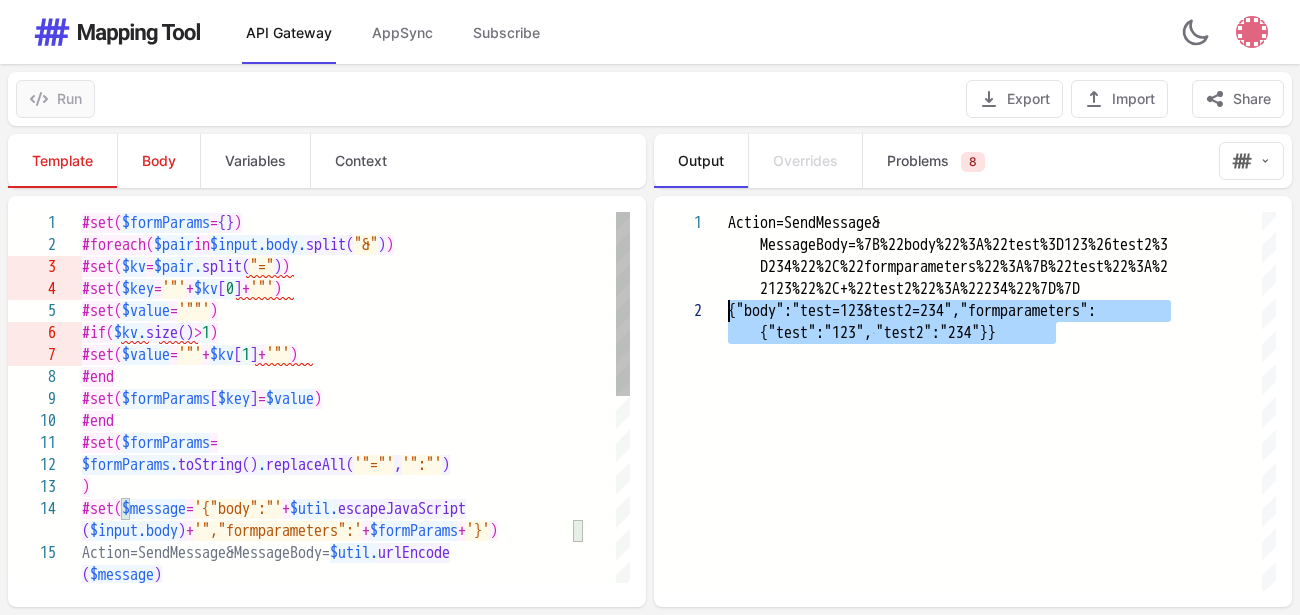 scroll, scrollTop: 67, scrollLeft: 394, axis: both 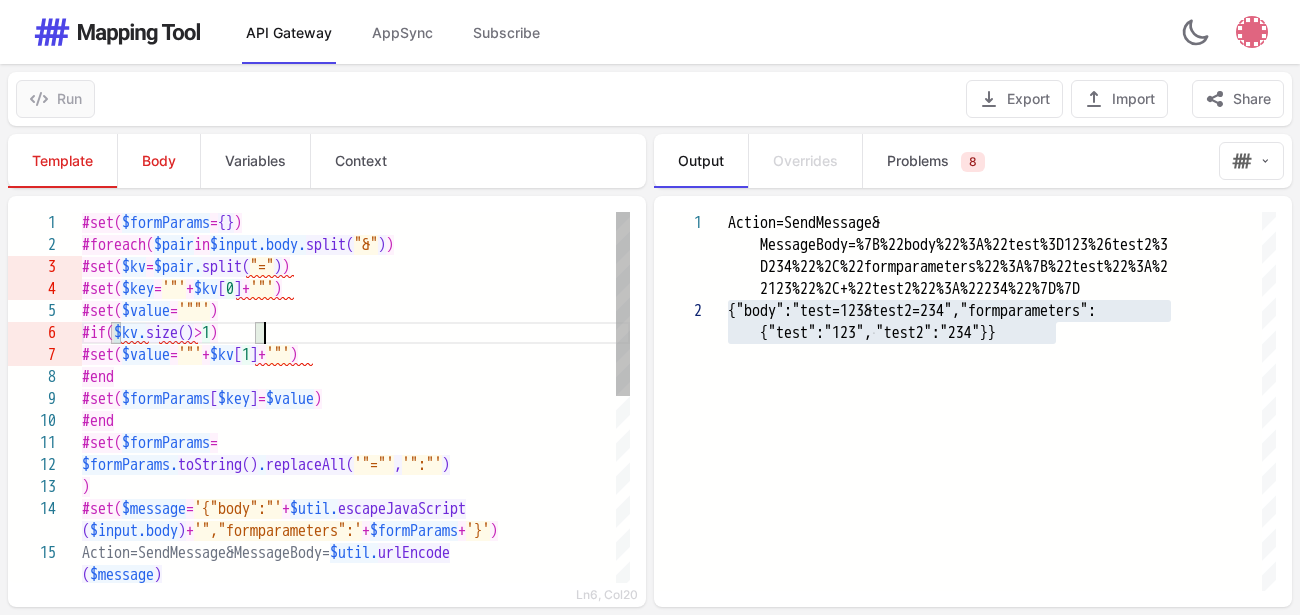 click on "#if( $kv. size()  >  1 )" at bounding box center (356, 333) 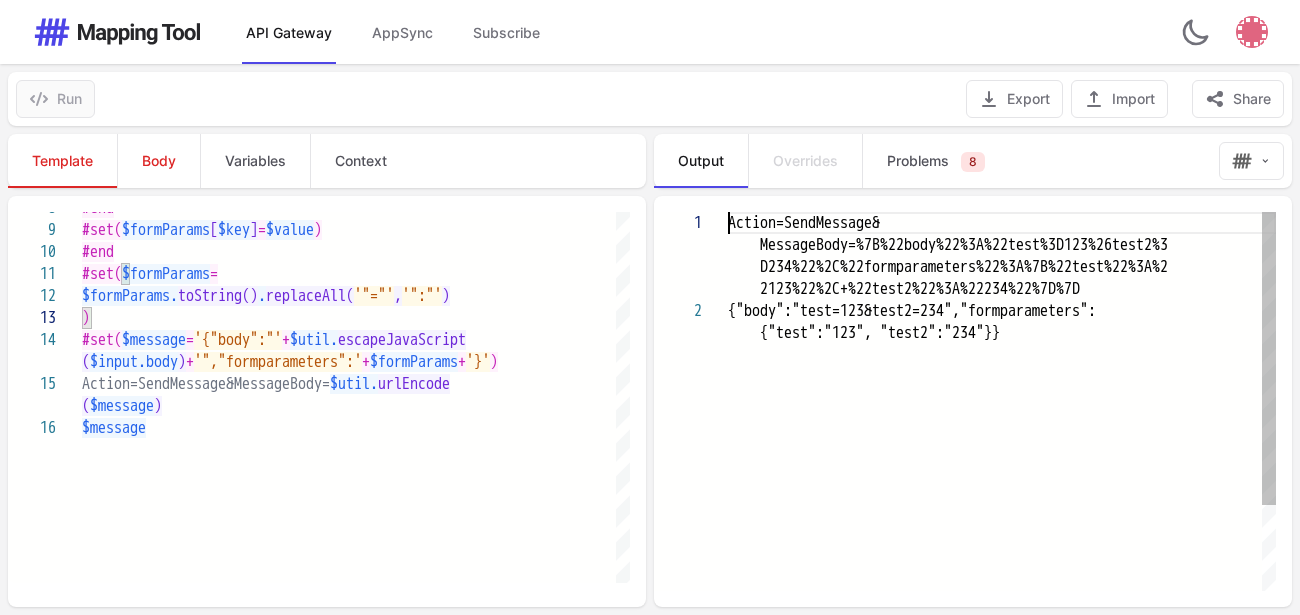 click on "Action=SendMessage&      MessageBody=%7B%22body%22%3A%22test%3D123%26test2% 3      D234%22%2C%22formparameters%22%3A%7B%22test%22%3A% 2      2123%22%2C+%22test2%22%3A%22234%22%7D%7D {"body":"test=123&test2=234","formparameters":      {"test":"123", "test2":"234"}}" at bounding box center (500728, 500212) 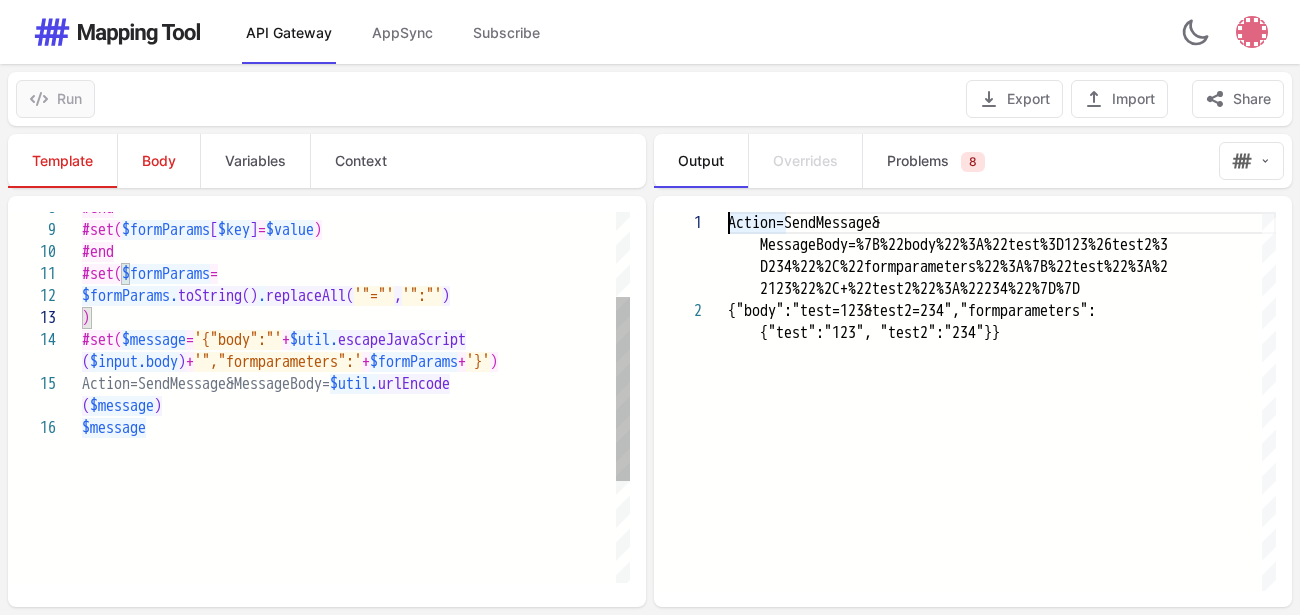scroll, scrollTop: 67, scrollLeft: 8, axis: both 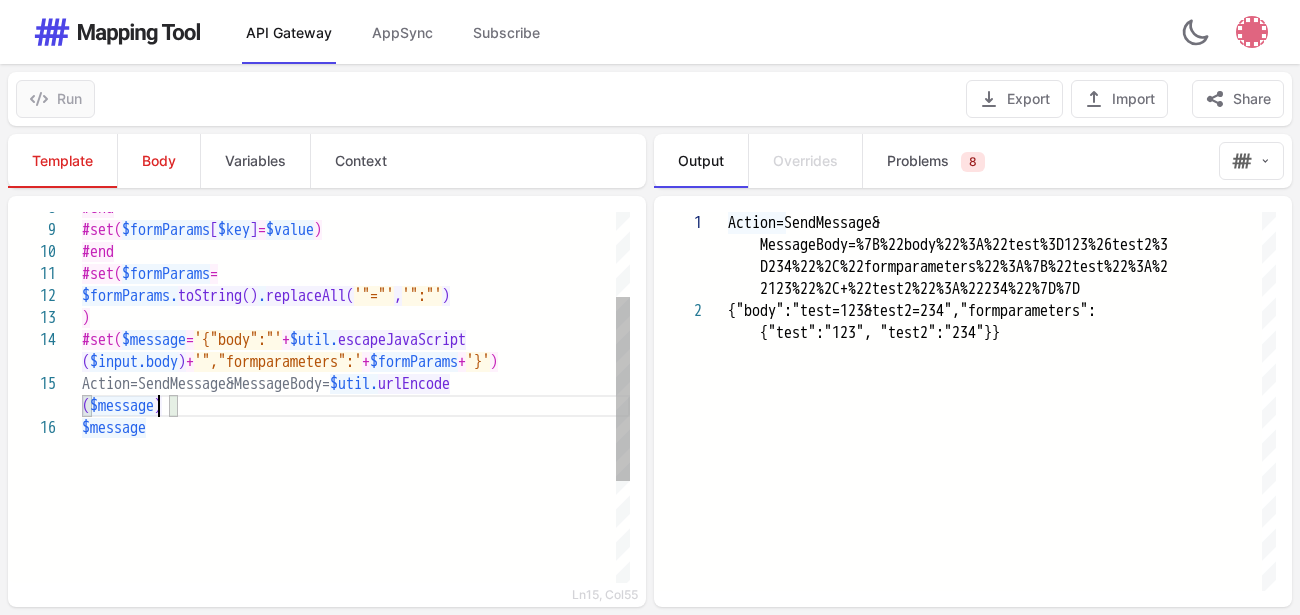 click on "$message" at bounding box center (122, 406) 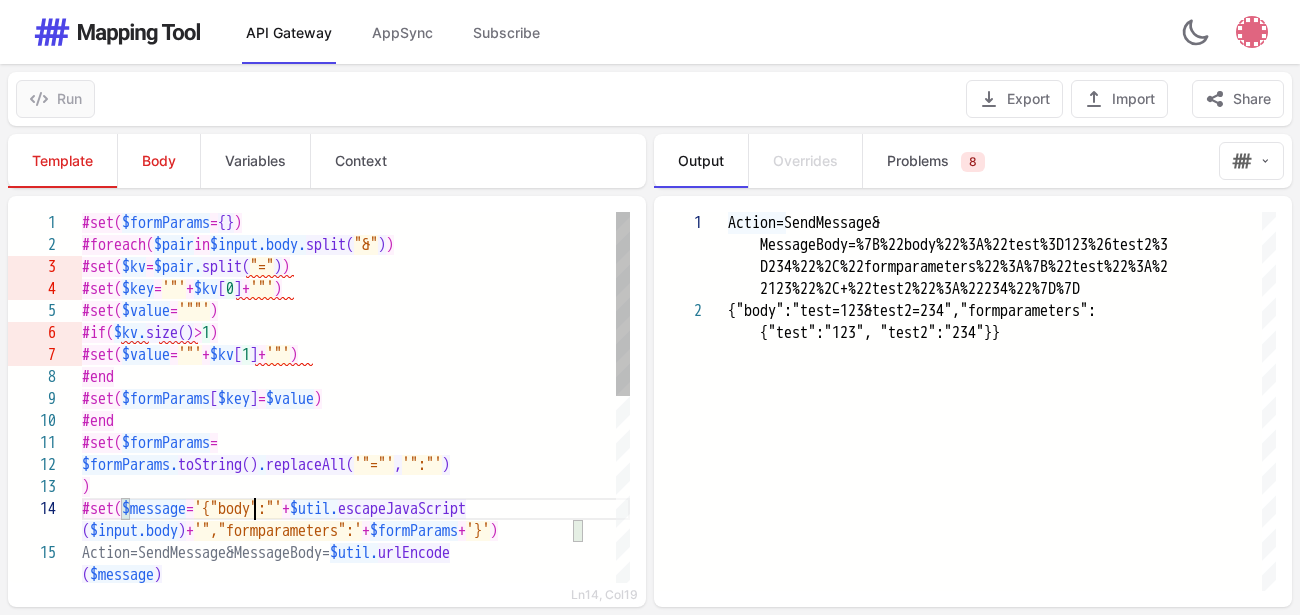 click on "( $message ) #set( $message  =  '{"body":"' + $util. escapeJavaScript ( $input.body ) + '","formparameters":' + $formParams + '}' ) Action=SendMessage&MessageBody= $util. urlEncode ) $formParams. toString() . replaceAll( '"="' , '":"' ) #set( $formParams  = #end #set( $formParams [ $key ]  =  $value ) #end #set( $value  =  '"' + $kv [ 1 ] + '"' ) #if( $kv. size()  >  1 ) #set( $value  =  '""' ) #set( $key  =  '"' + $kv [ 0 ] + '"' ) #set( $kv  =  $pair. split( "=" ) ) #set( $formParams  =  {} ) #foreach( $pair  in  $input.body. split( "&" ) )" at bounding box center (500082, 500212) 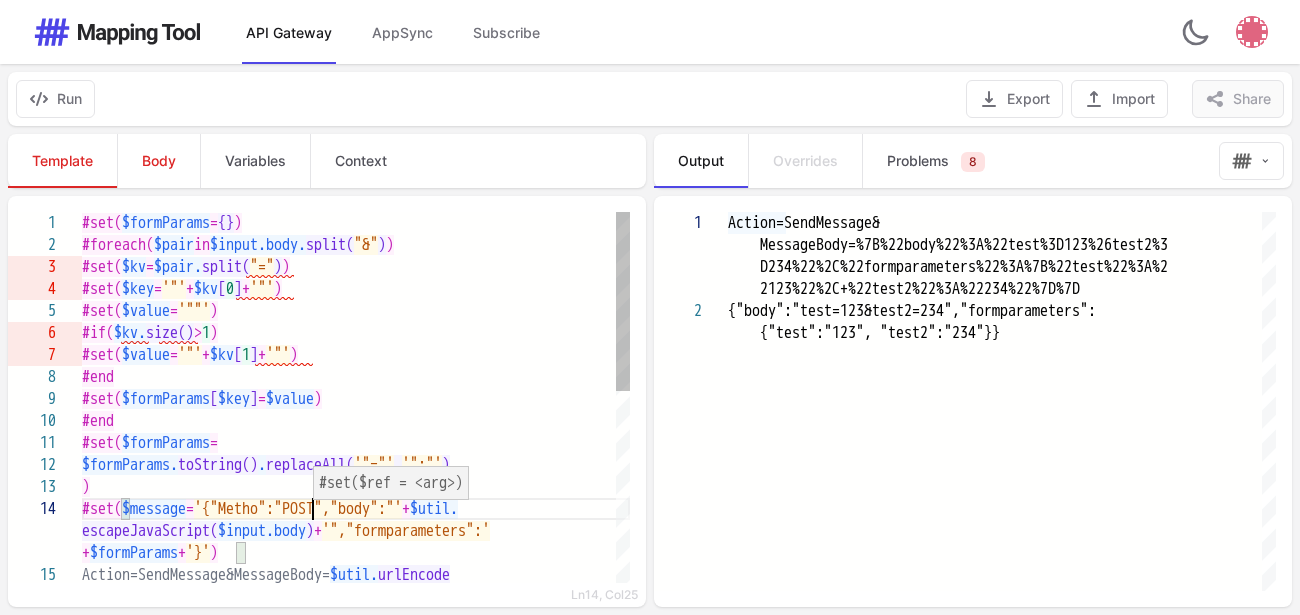 scroll, scrollTop: 67, scrollLeft: 240, axis: both 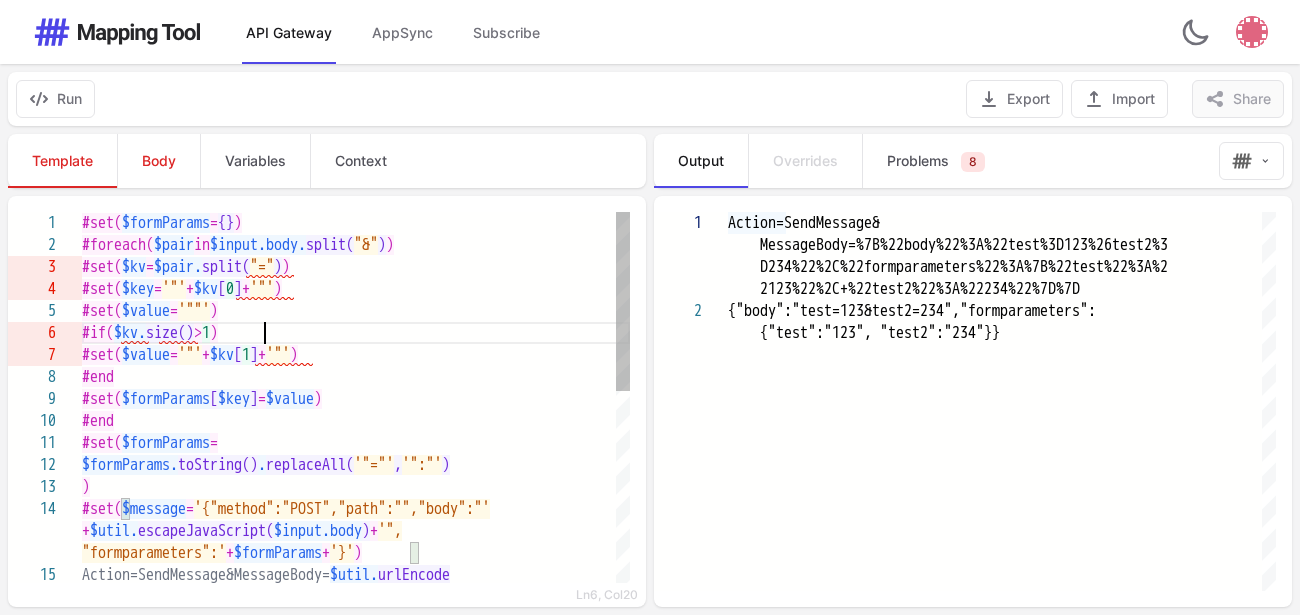 click on "#if( $kv. size()  >  1 )" at bounding box center (356, 333) 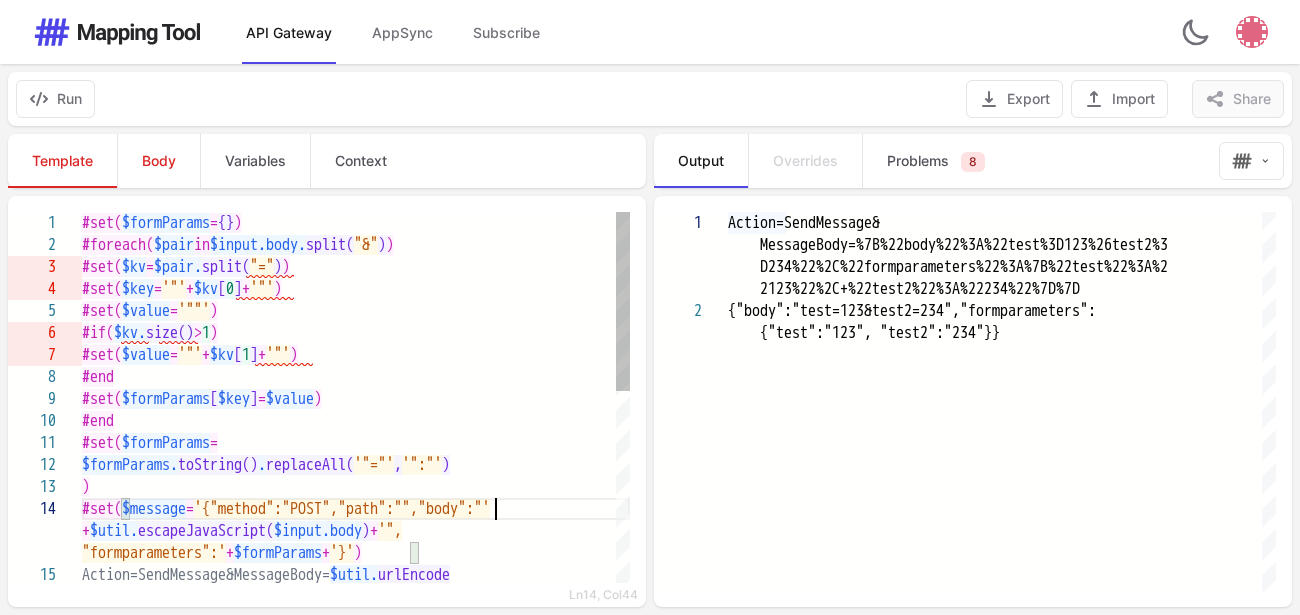 click on "'{"method":"POST","path":"","body":"'" at bounding box center (342, 509) 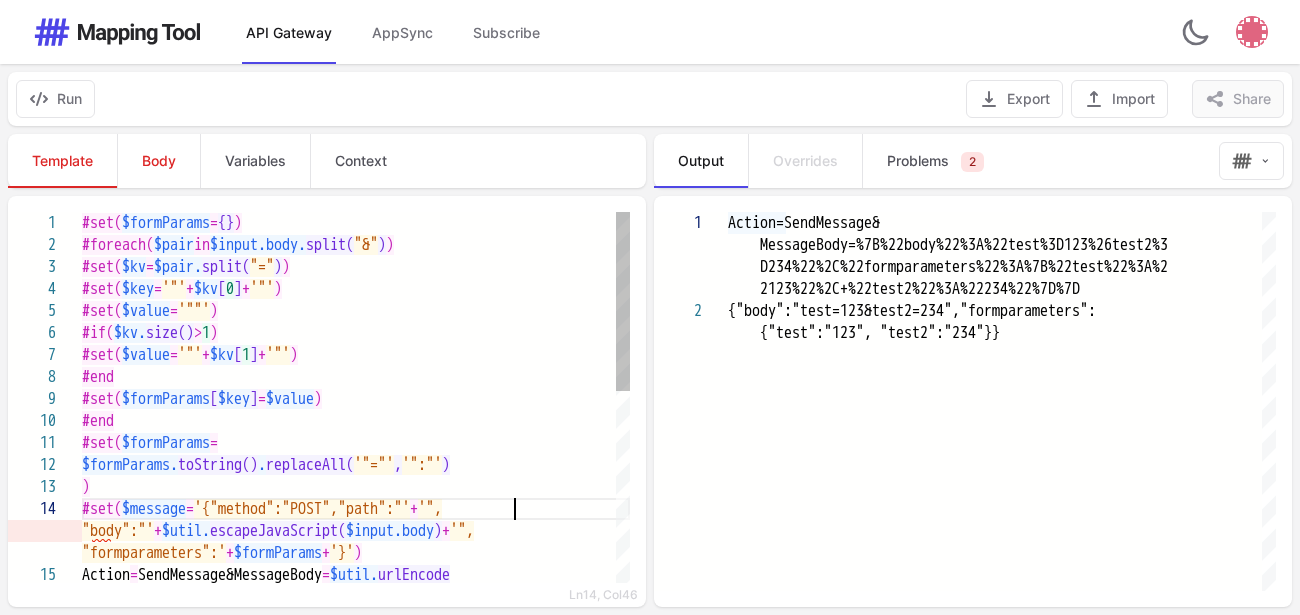 scroll, scrollTop: 67, scrollLeft: 433, axis: both 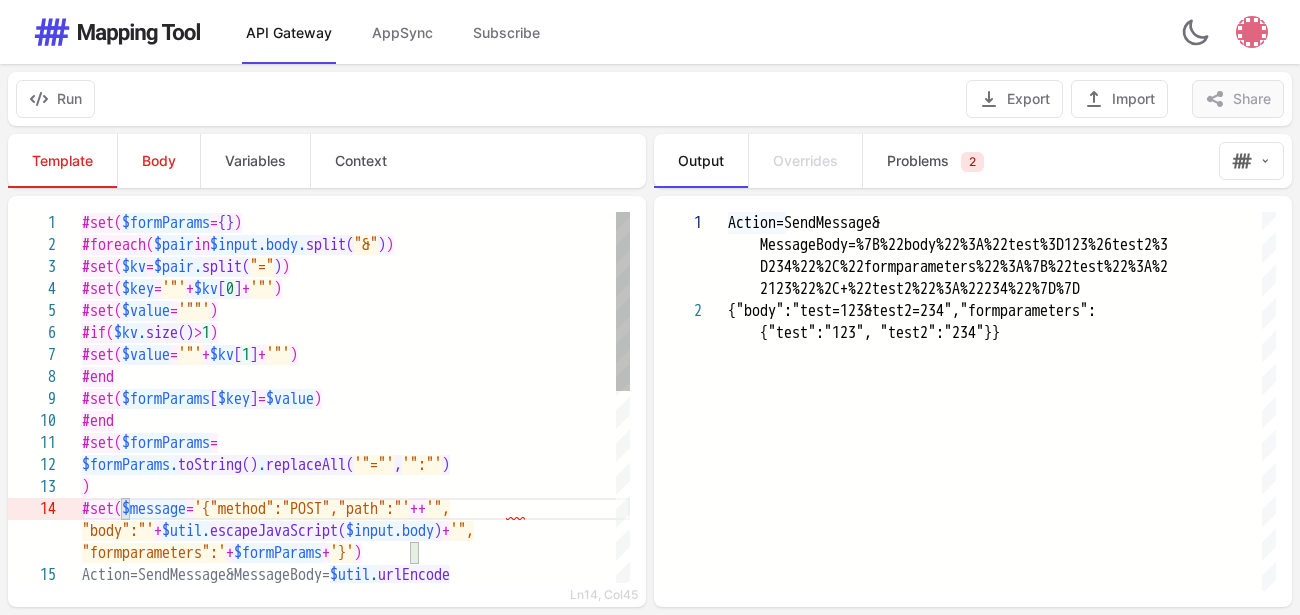 paste on "**********" 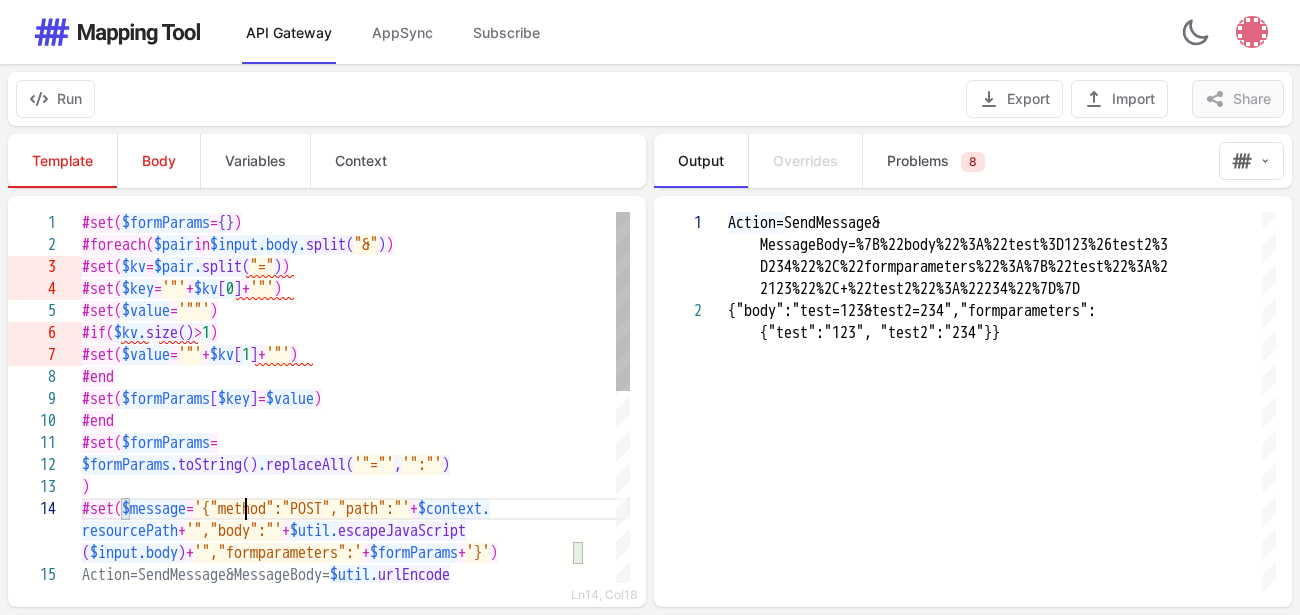 click on "'{"method":"POST","path":"'" at bounding box center [302, 509] 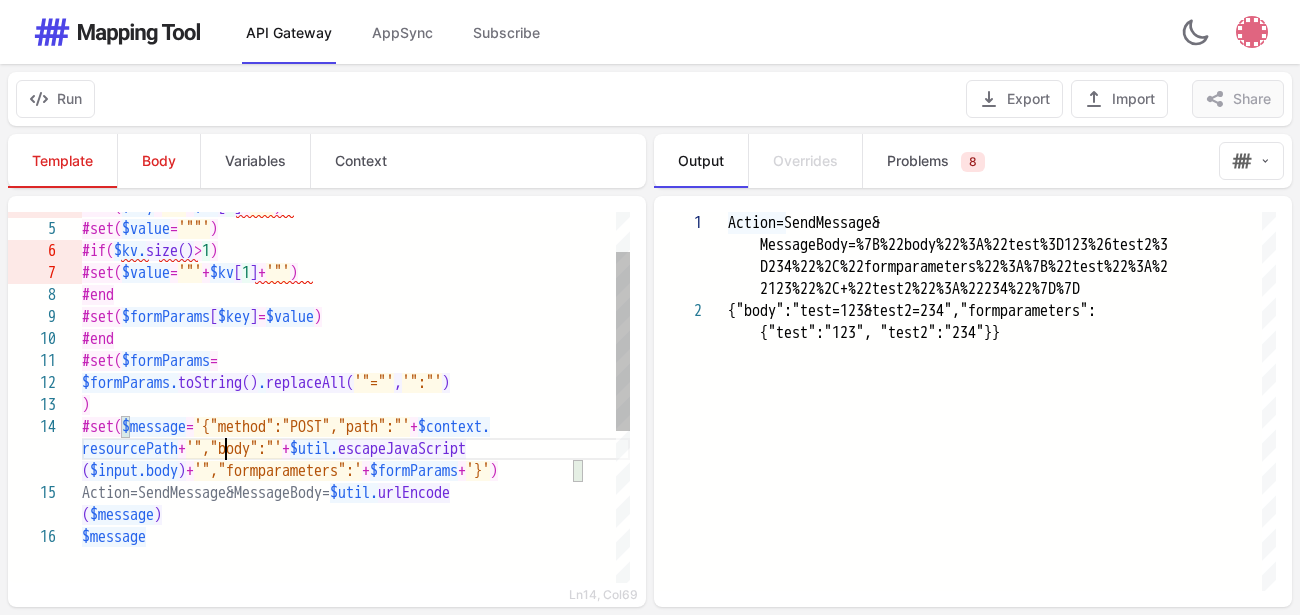 click on "'","body":"'" at bounding box center (234, 449) 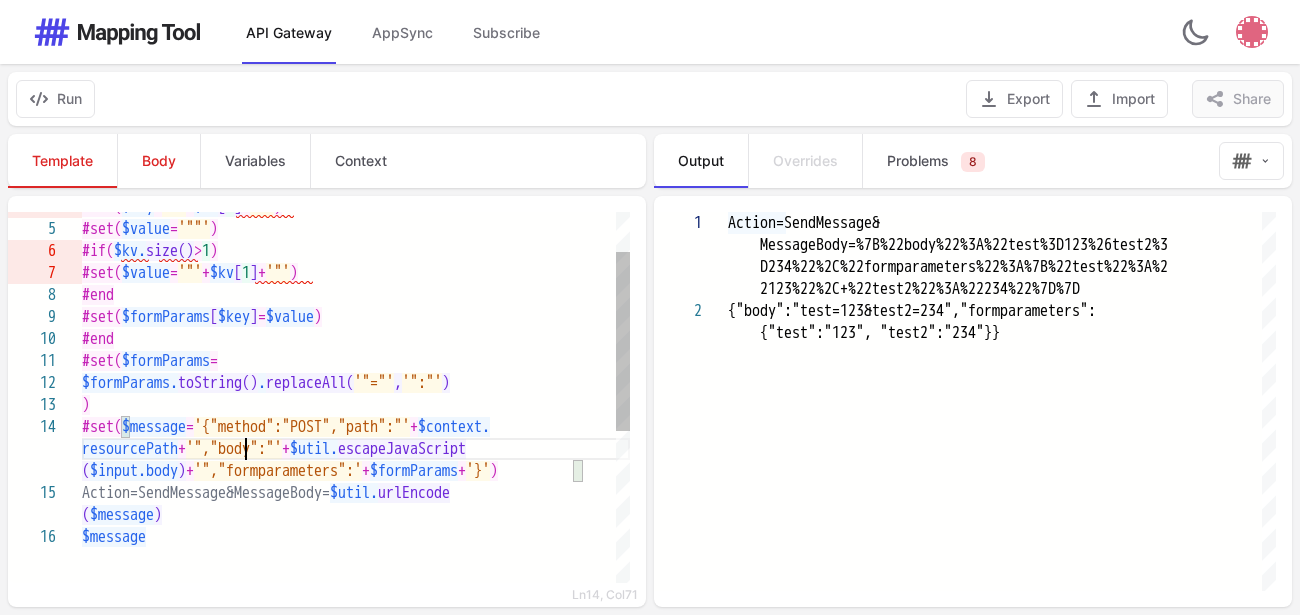 click on "#set( $message  =  '{"method":"POST","path":"' + $context. resourcePath + '","body":"' + $util. escapeJavaScript Action=SendMessage&MessageBody= $util. urlEncode ) $formParams. toString() . replaceAll( '"="' , '":"' ) #set( $formParams  = #end #set( $formParams [ $key ]  =  $value ) #end #set( $value  =  '"' + $kv [ 1 ] + '"' ) #if( $kv. size()  >  1 ) #set( $value  =  '""' ) #set( $key  =  '"' + $kv [ 0 ] + '"' ) ( $input.body ) + '","formparameters":' + $formParams + '}' ) ( $message ) $message" at bounding box center (500082, 500130) 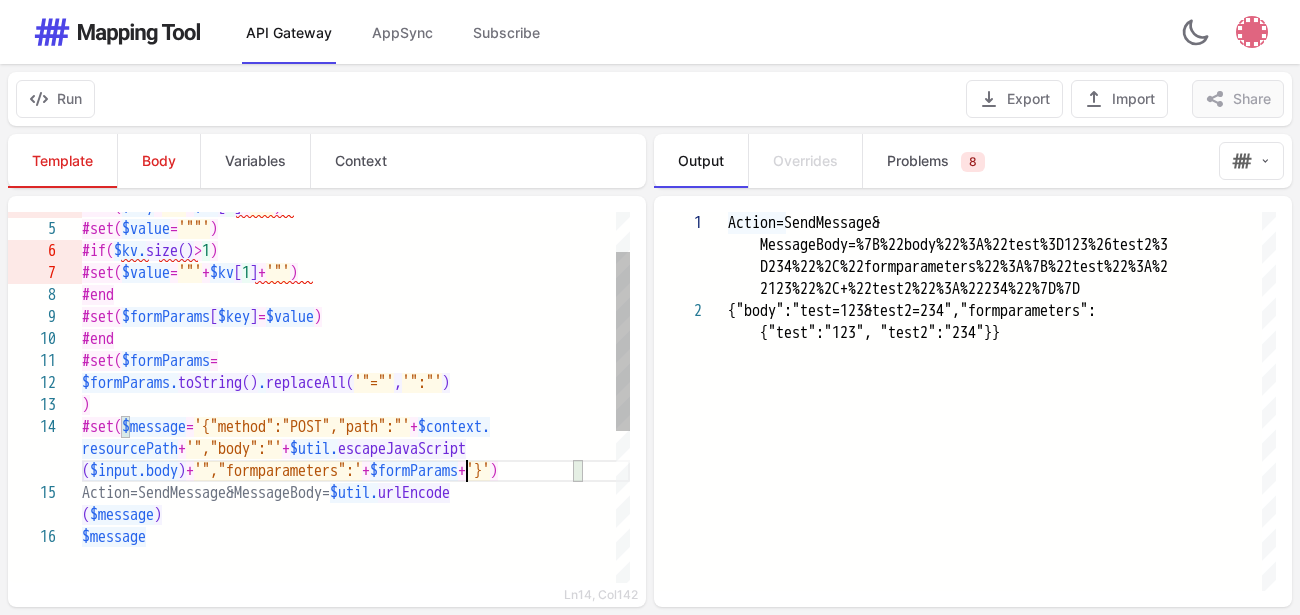 click on "#set( $message  =  '{"method":"POST","path":"' + $context. resourcePath + '","body":"' + $util. escapeJavaScript Action=SendMessage&MessageBody= $util. urlEncode ) $formParams. toString() . replaceAll( '"="' , '":"' ) #set( $formParams  = #end #set( $formParams [ $key ]  =  $value ) #end #set( $value  =  '"' + $kv [ 1 ] + '"' ) #if( $kv. size()  >  1 ) #set( $value  =  '""' ) #set( $key  =  '"' + $kv [ 0 ] + '"' ) ( $input.body ) + '","formparameters":' + $formParams + '}' ) ( $message ) $message" at bounding box center (500082, 500130) 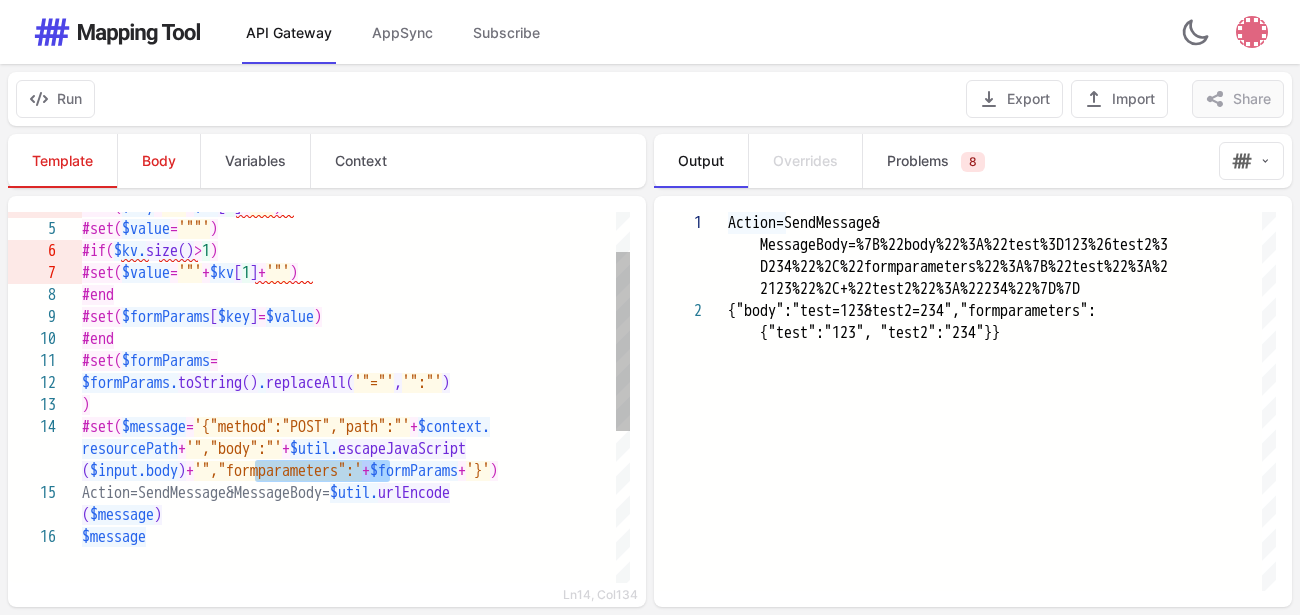 paste 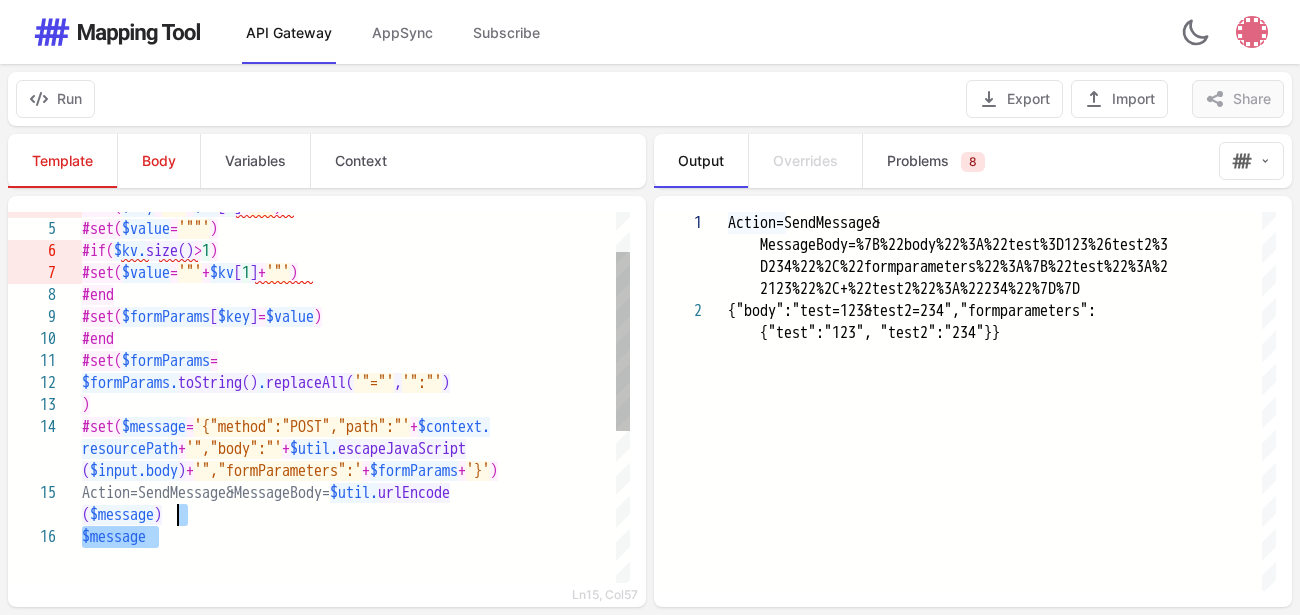 drag, startPoint x: 185, startPoint y: 538, endPoint x: 189, endPoint y: 520, distance: 18.439089 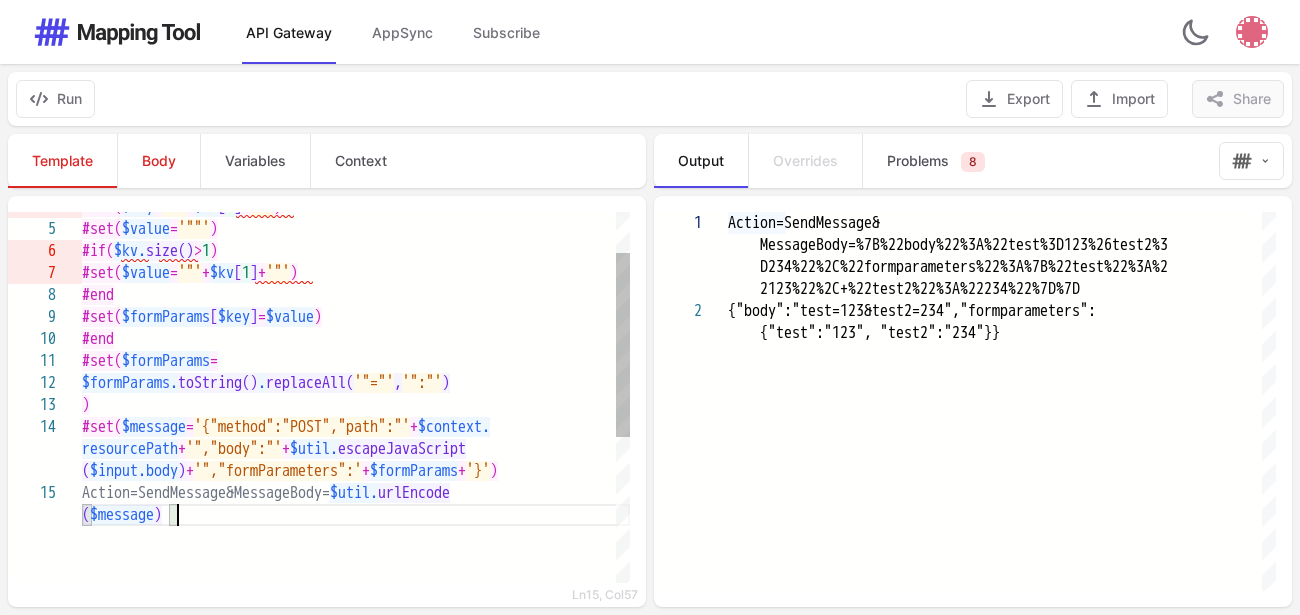 type on "**********" 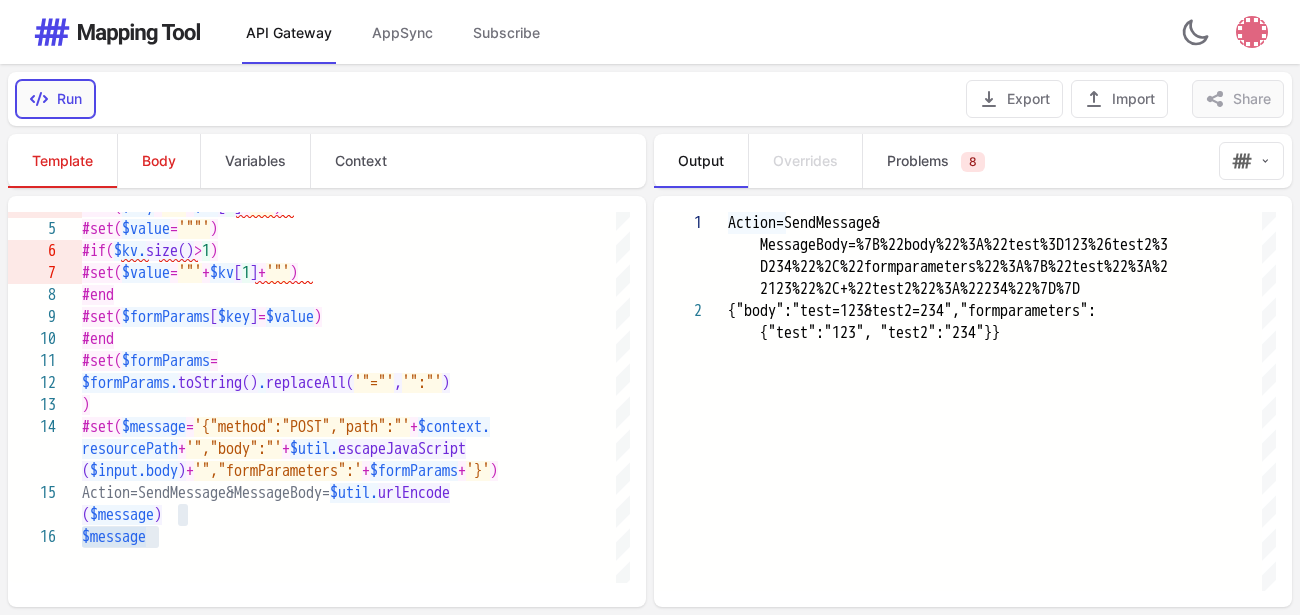click on "Run" at bounding box center (55, 99) 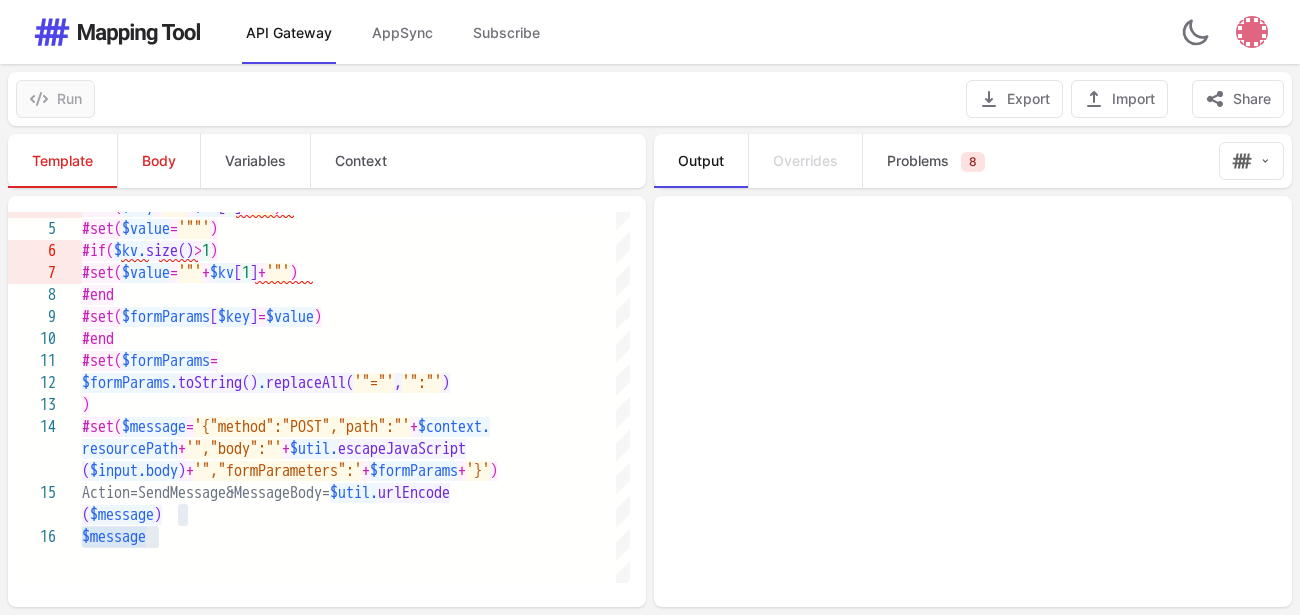 type on "**********" 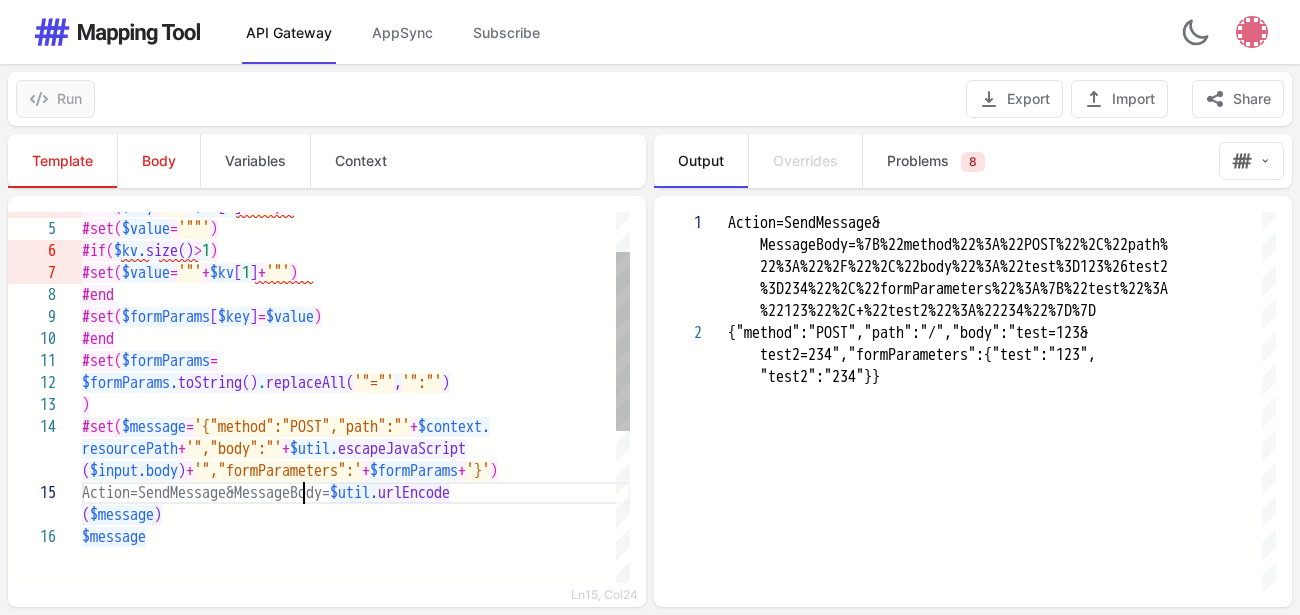 click on "**********" at bounding box center [319, 397] 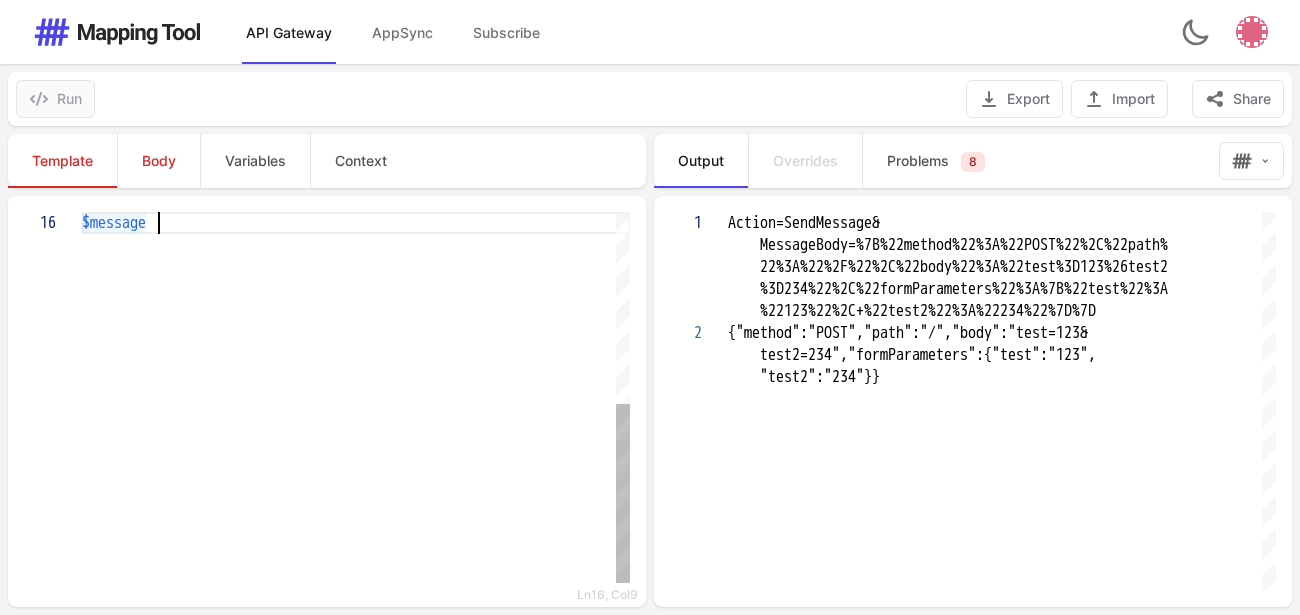 click on "$message" at bounding box center (356, 199) 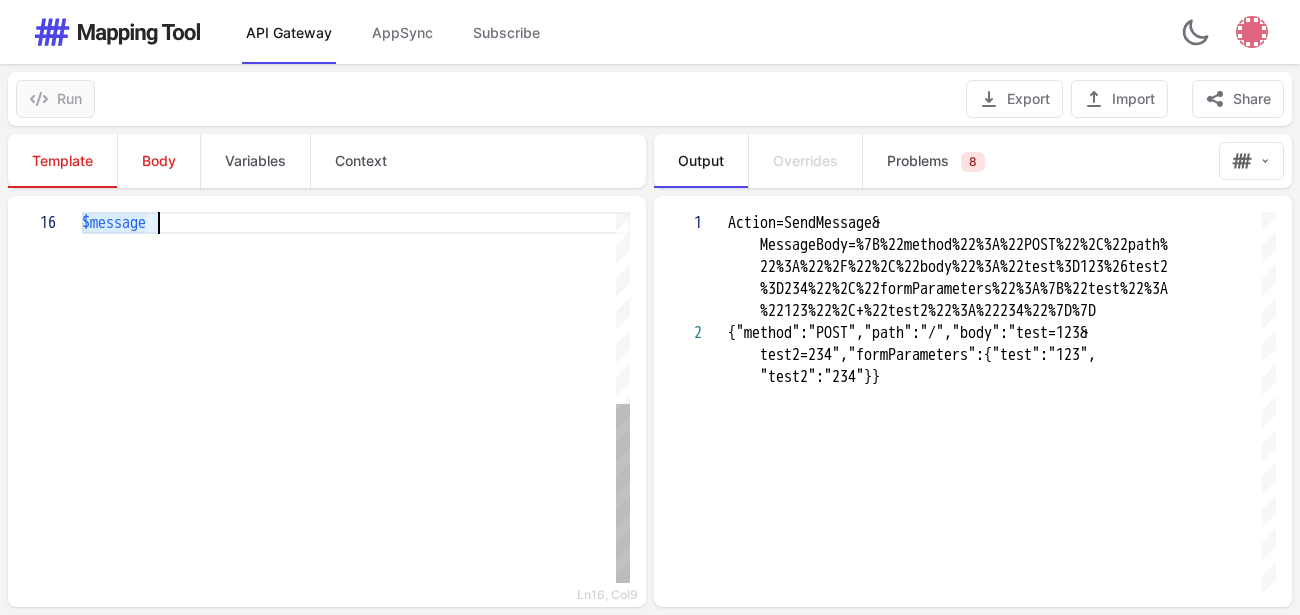 type on "**********" 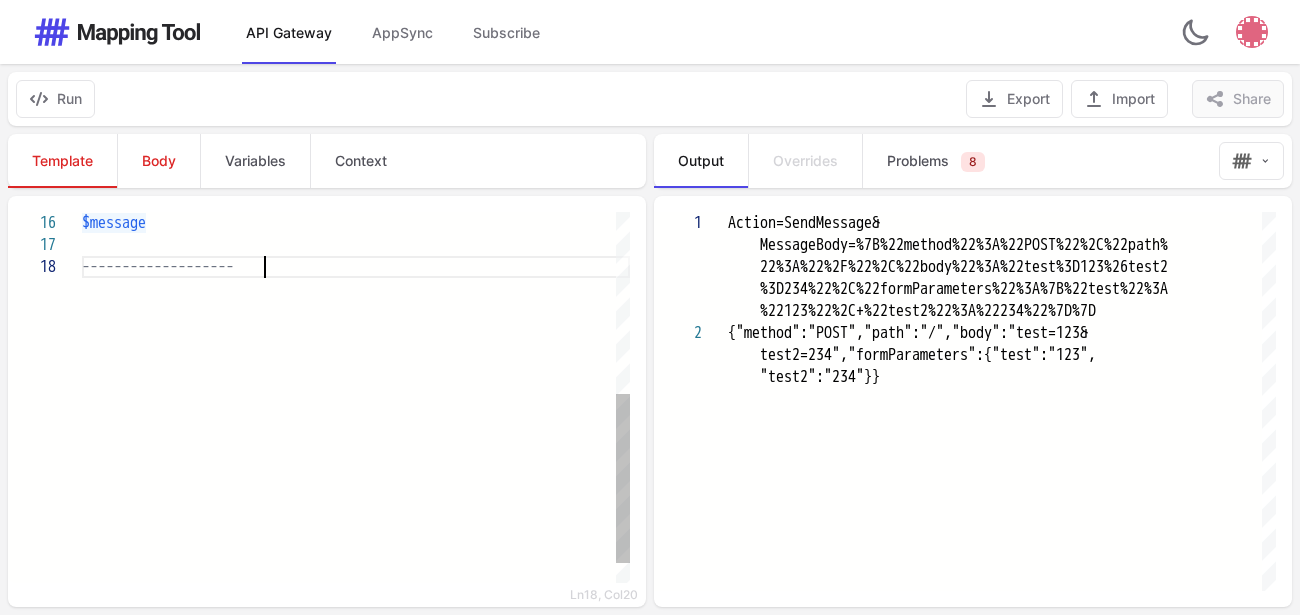scroll, scrollTop: 23, scrollLeft: 0, axis: vertical 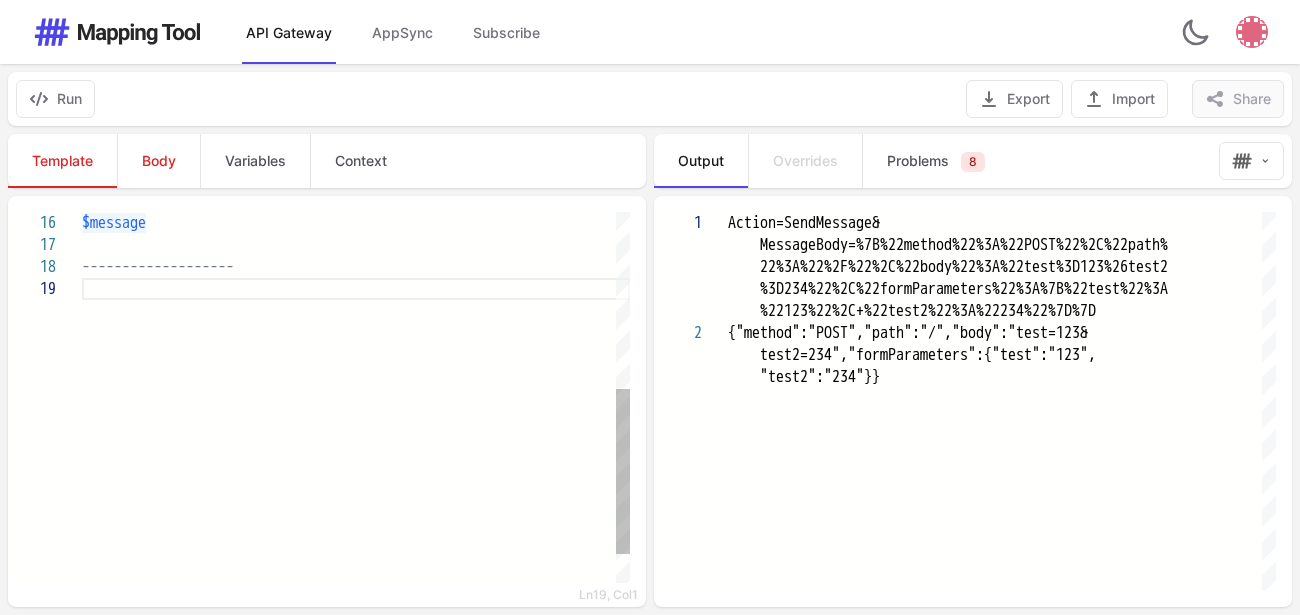 paste on "**********" 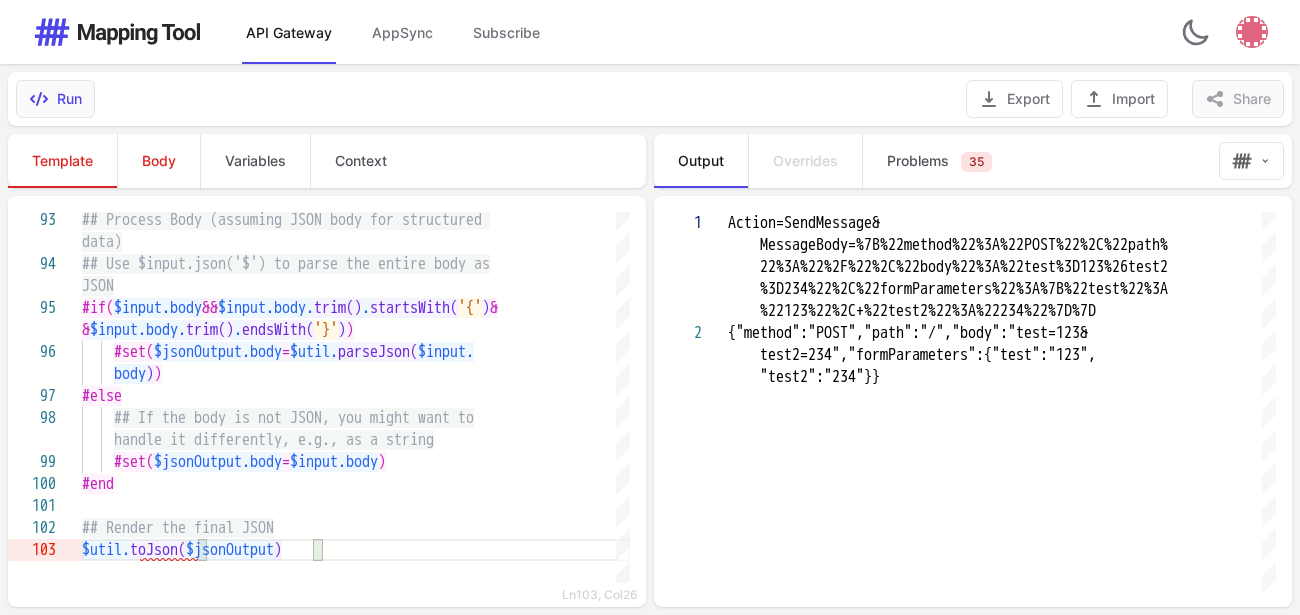 type on "**********" 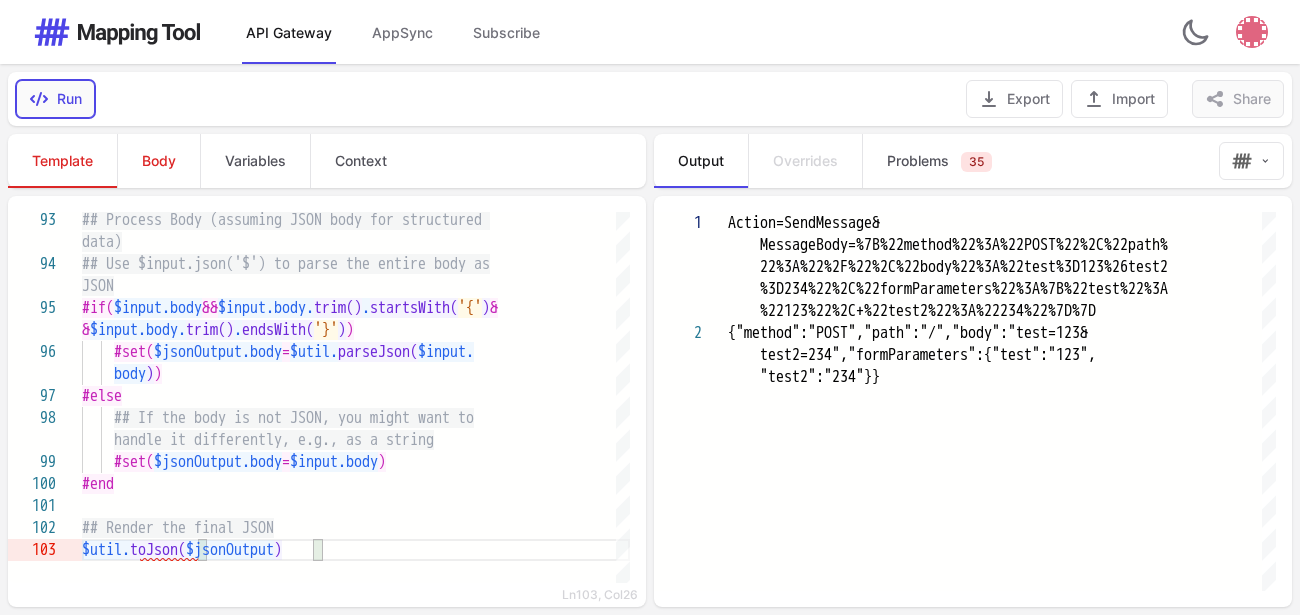 click on "Run" at bounding box center [55, 99] 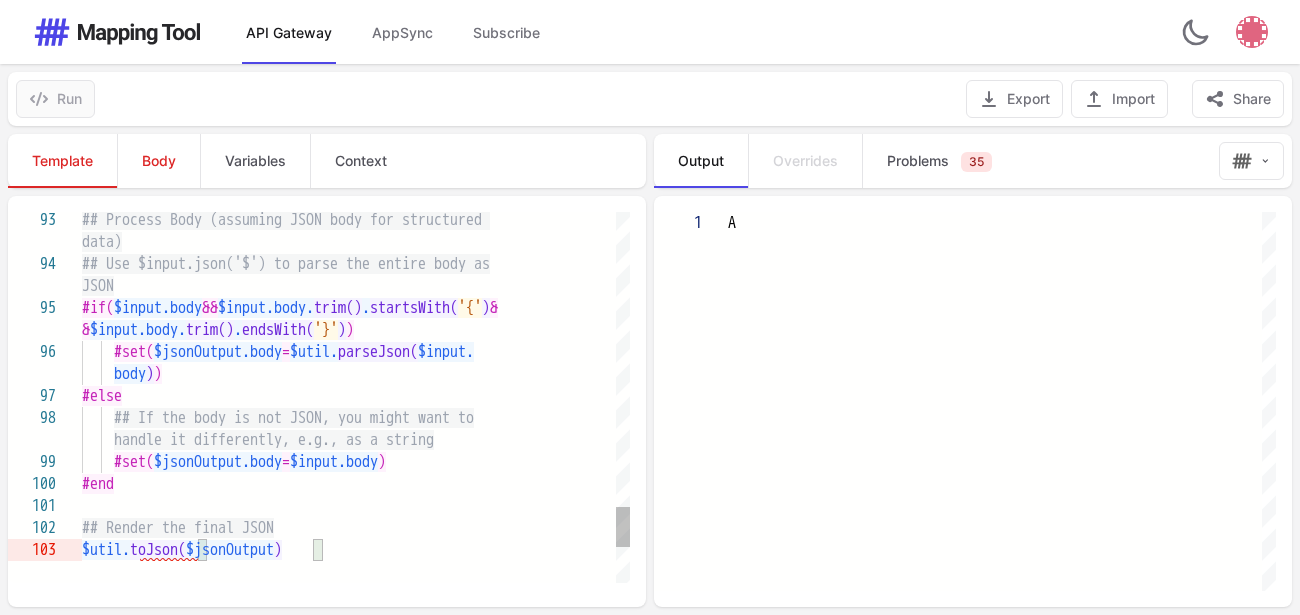 type on "**********" 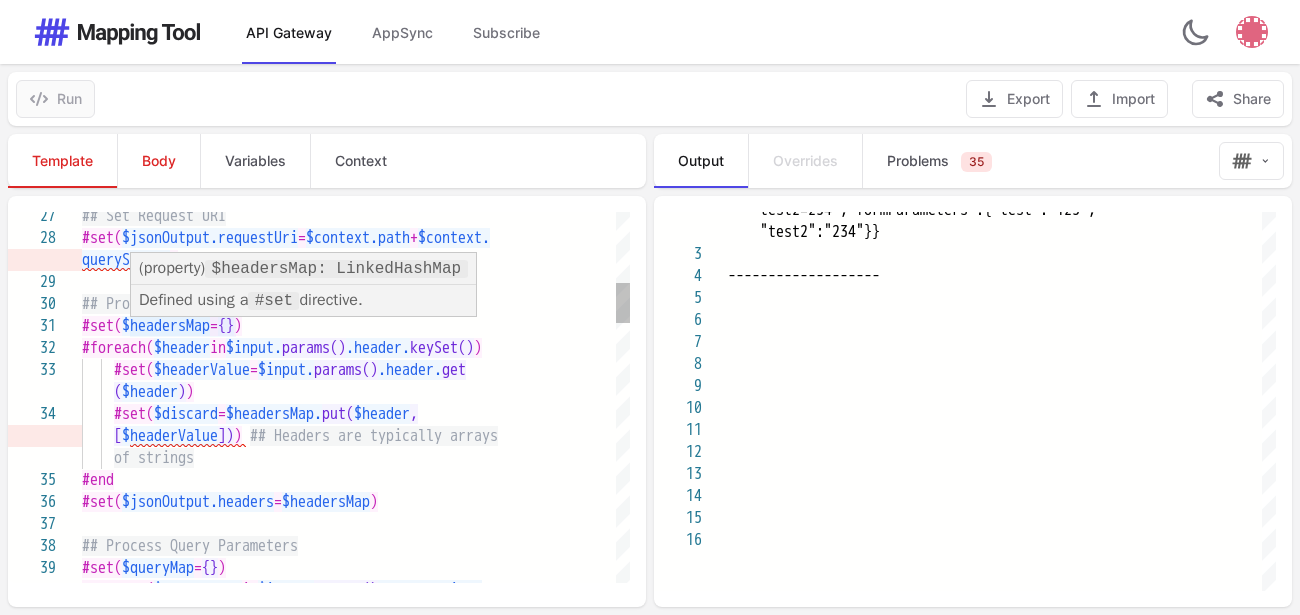 scroll, scrollTop: 23, scrollLeft: 239, axis: both 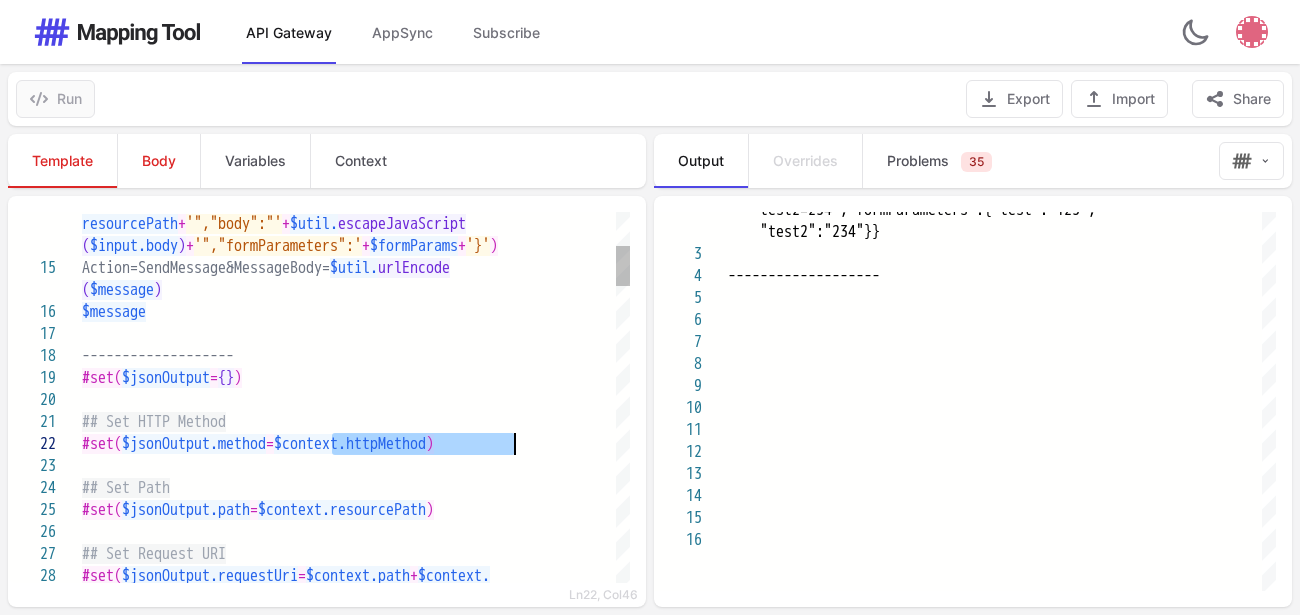drag, startPoint x: 331, startPoint y: 443, endPoint x: 505, endPoint y: 445, distance: 174.01149 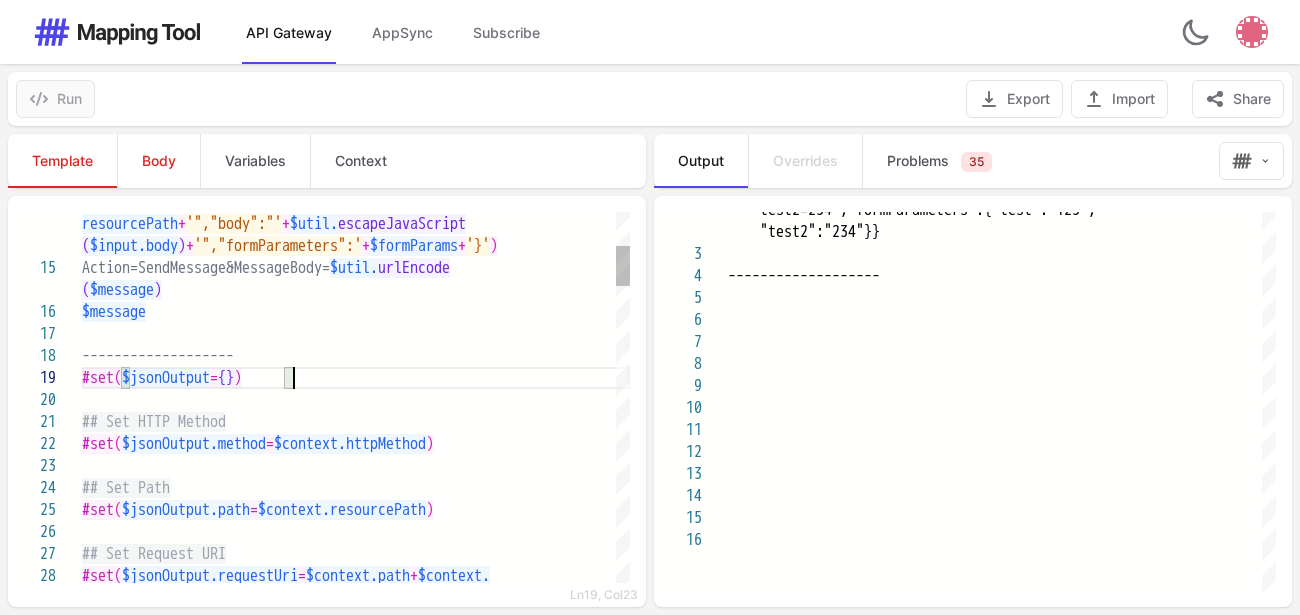 click on "#set( $jsonOutput  =  {} )" at bounding box center (356, 378) 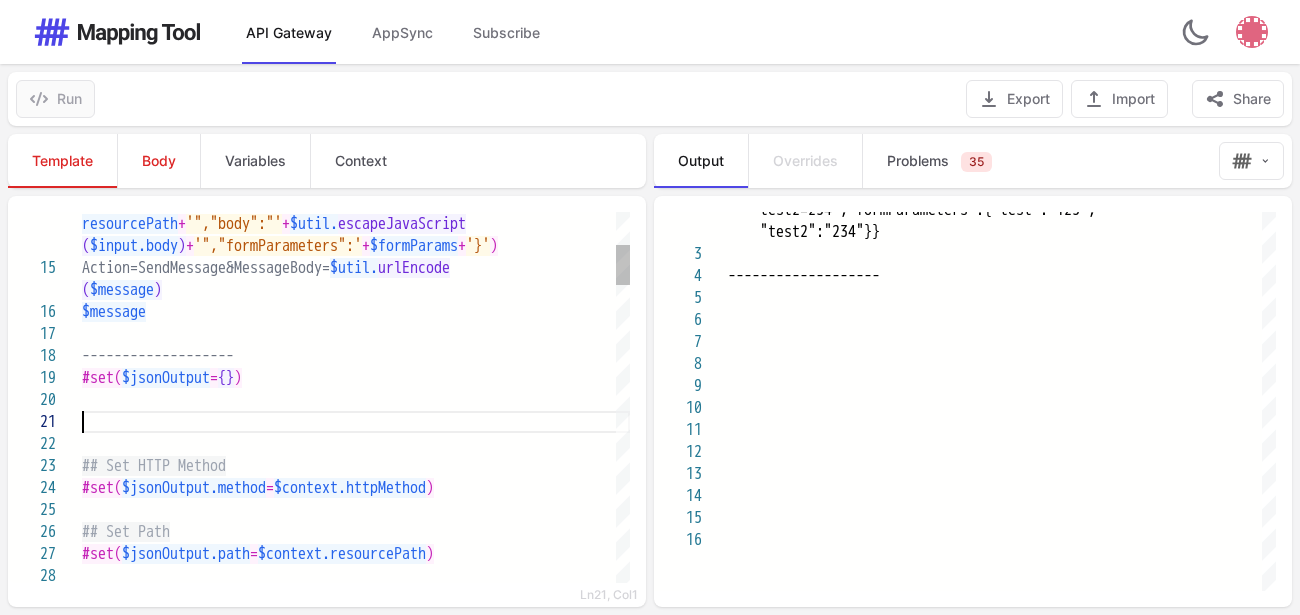 scroll, scrollTop: 67, scrollLeft: 0, axis: vertical 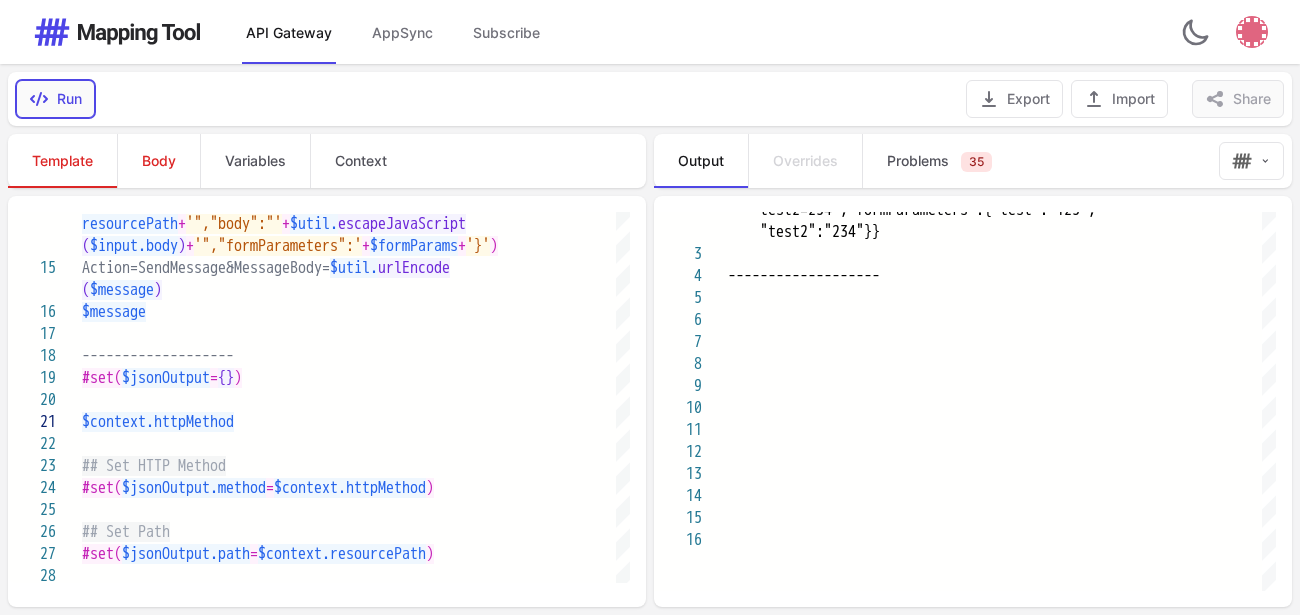 click on "Run" at bounding box center (55, 99) 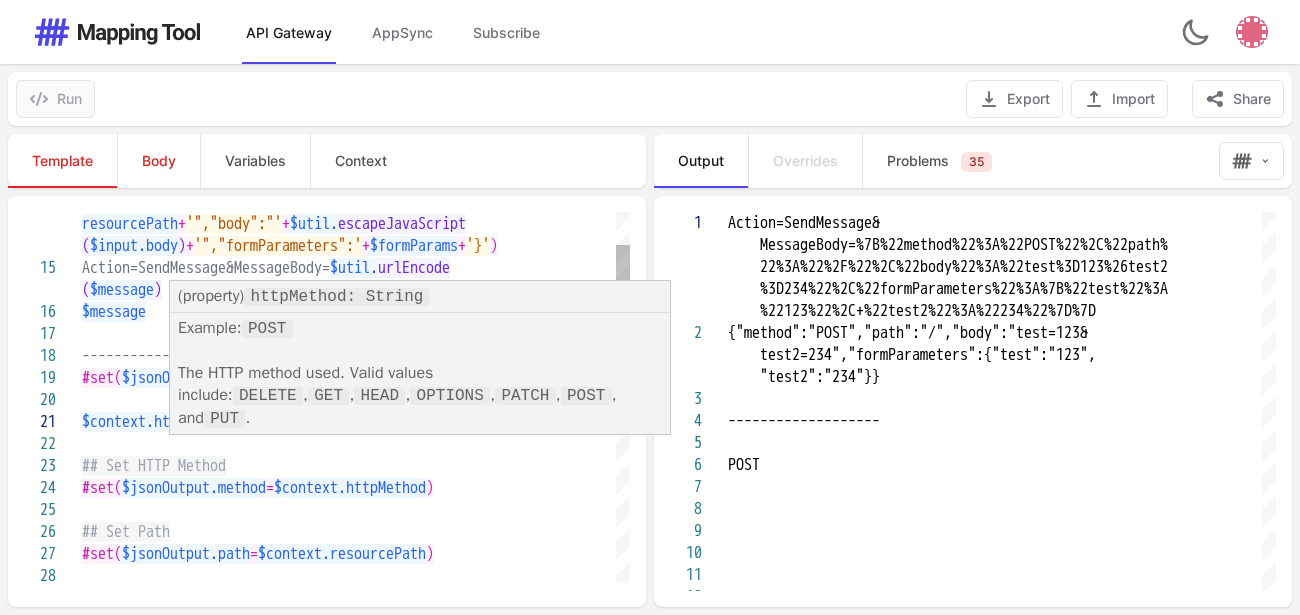 scroll, scrollTop: 67, scrollLeft: 182, axis: both 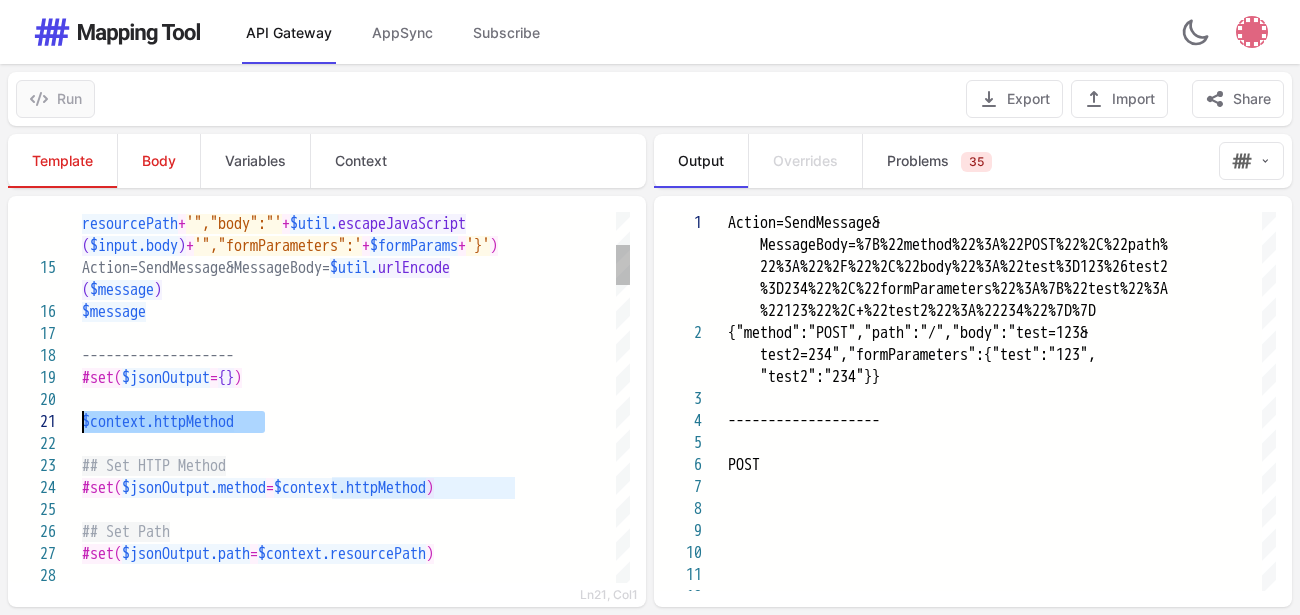 drag, startPoint x: 267, startPoint y: 426, endPoint x: 85, endPoint y: 419, distance: 182.13457 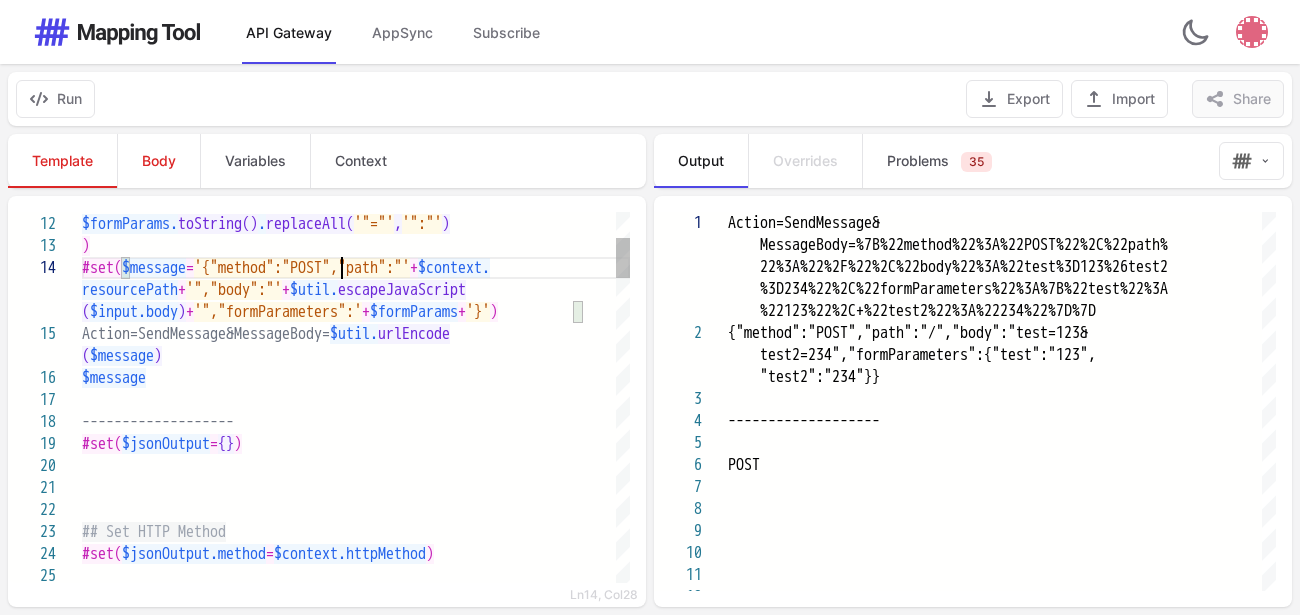 click on "'{"method":"POST","path":"'" at bounding box center (302, 268) 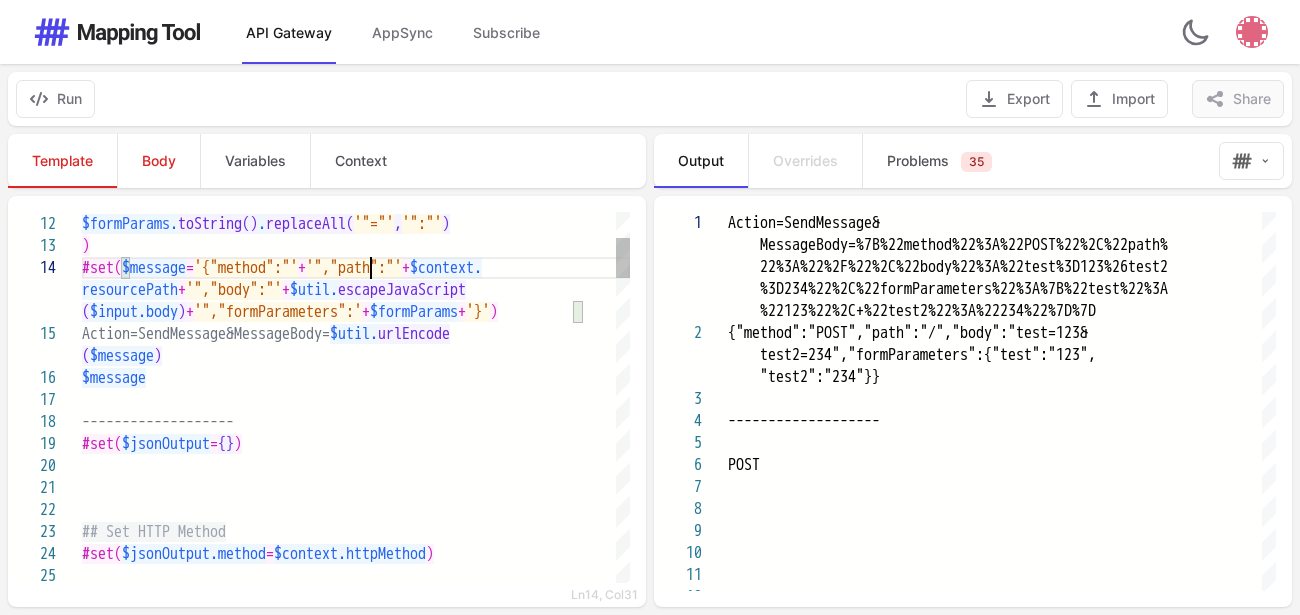 scroll, scrollTop: 67, scrollLeft: 298, axis: both 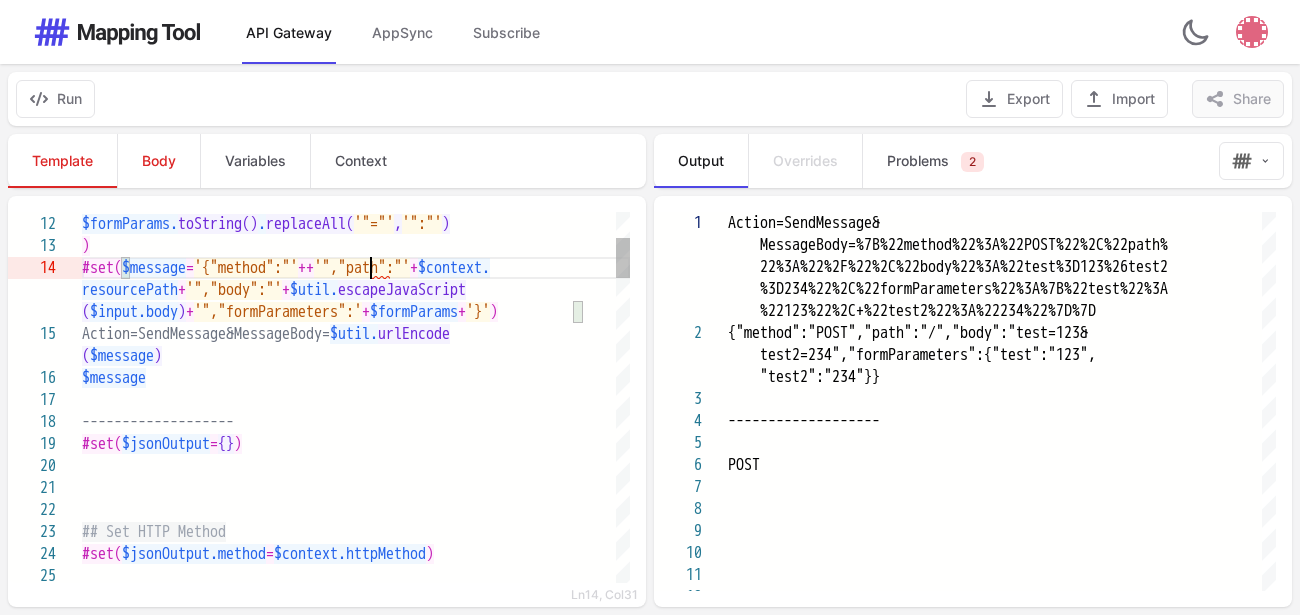 paste on "**********" 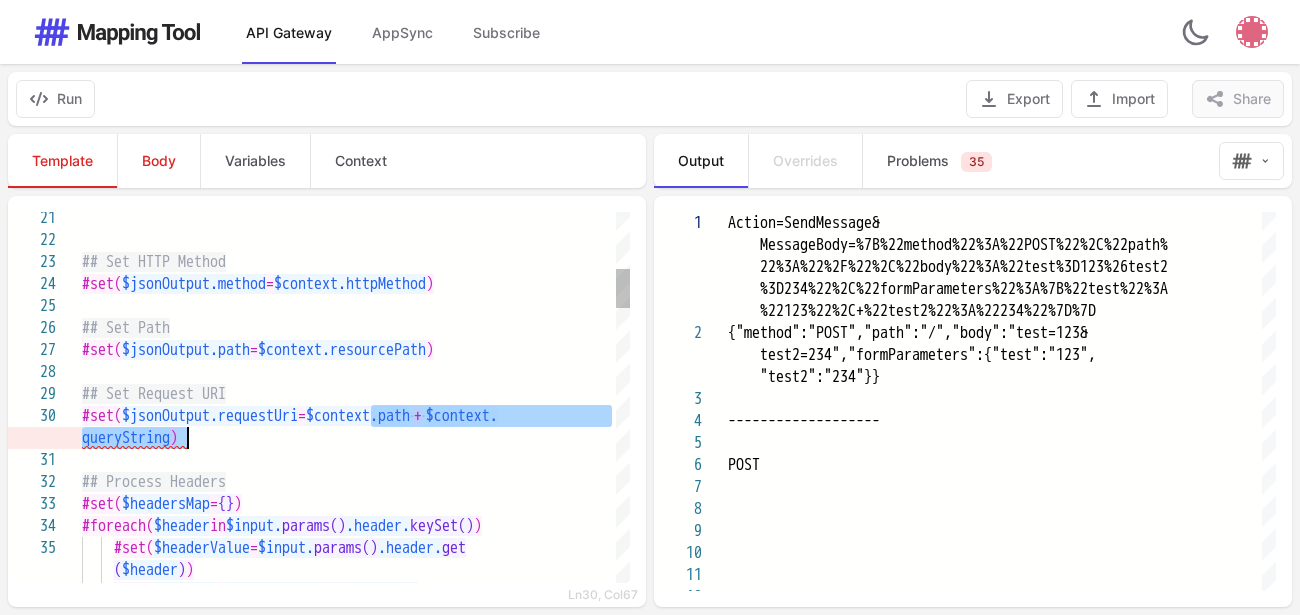 drag, startPoint x: 372, startPoint y: 418, endPoint x: 186, endPoint y: 437, distance: 186.96791 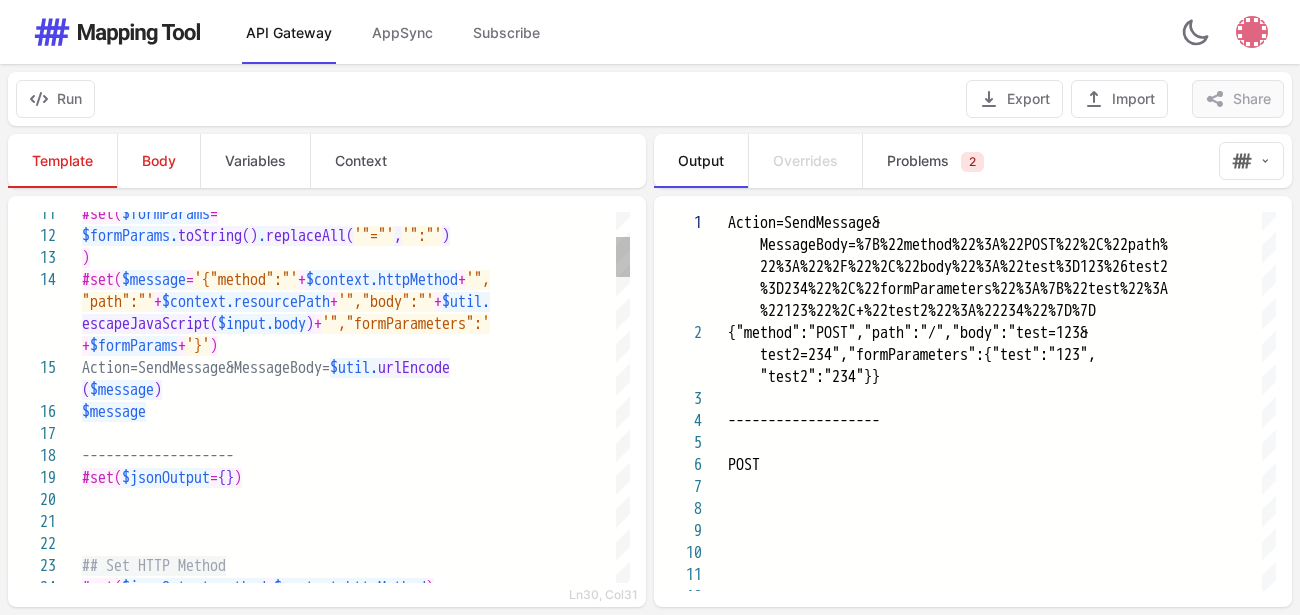 click on "$message" at bounding box center [356, 412] 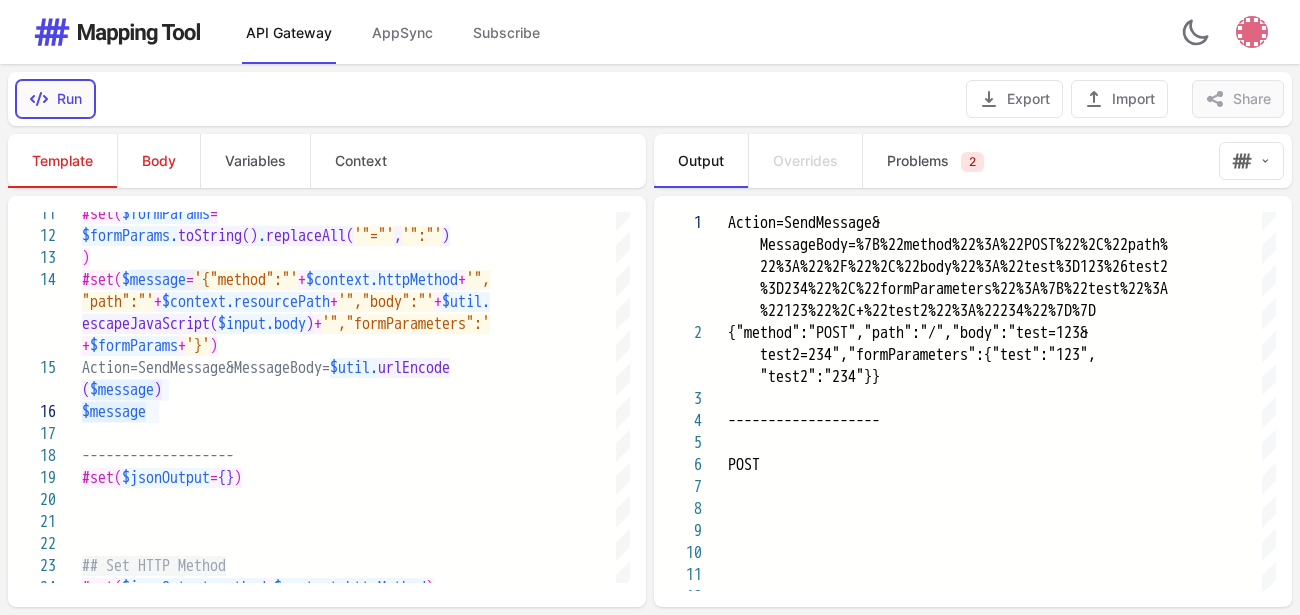 click on "Run" at bounding box center [55, 99] 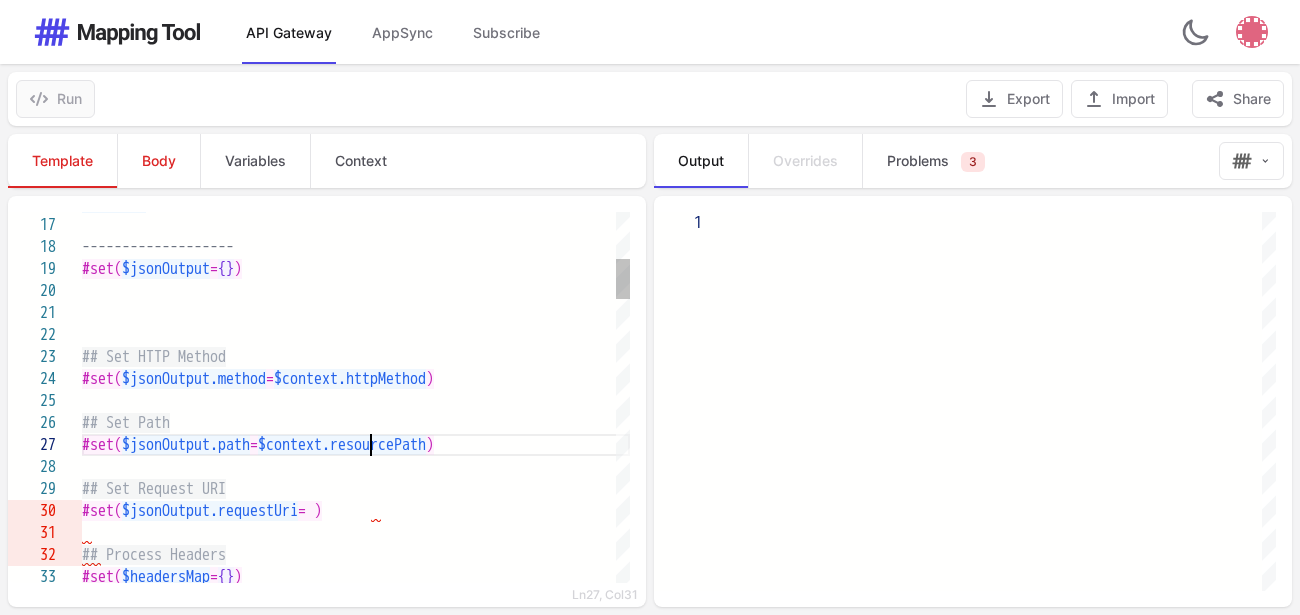 scroll, scrollTop: 67, scrollLeft: 76, axis: both 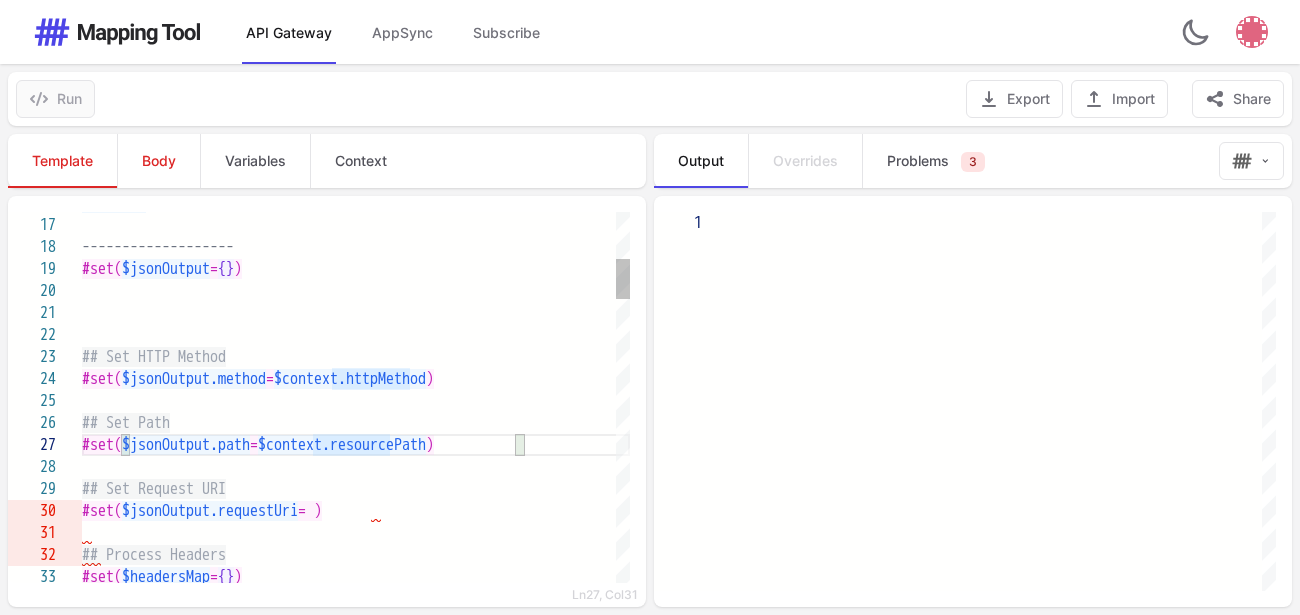type on "**********" 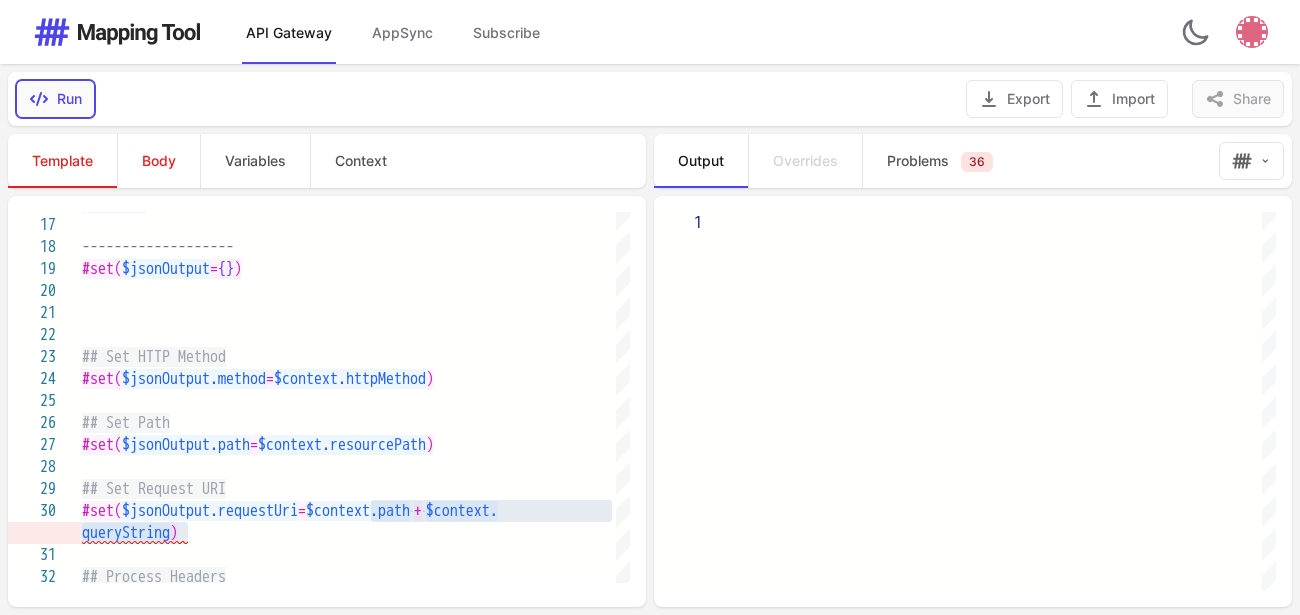 click on "Run" at bounding box center [55, 99] 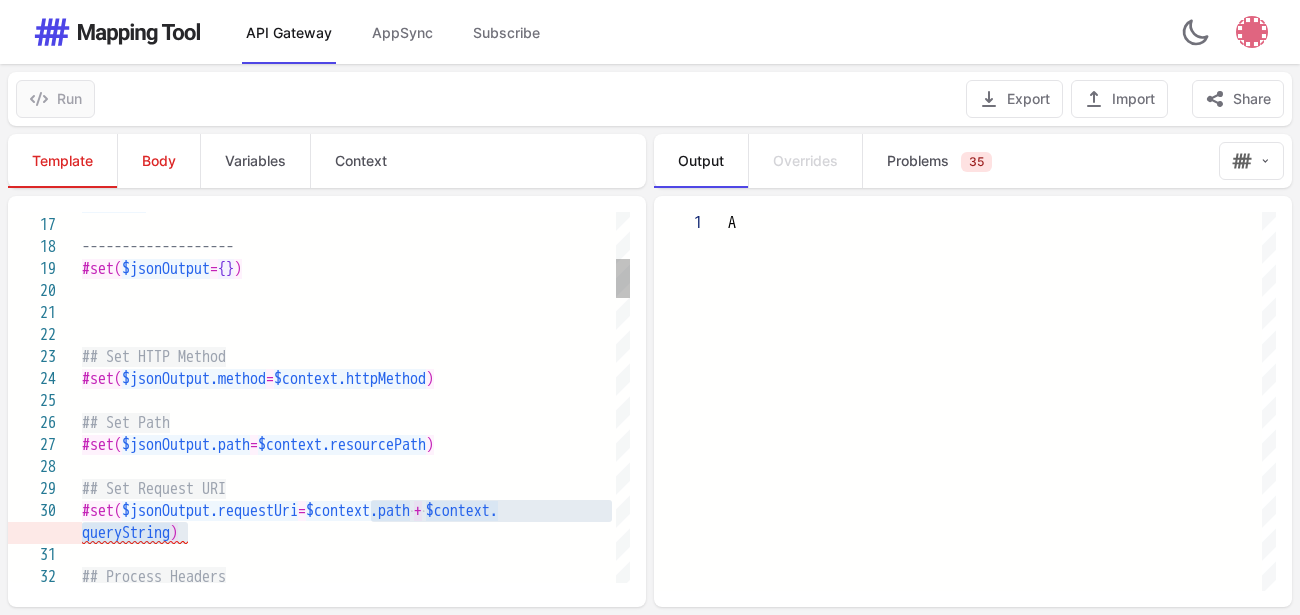 type on "**********" 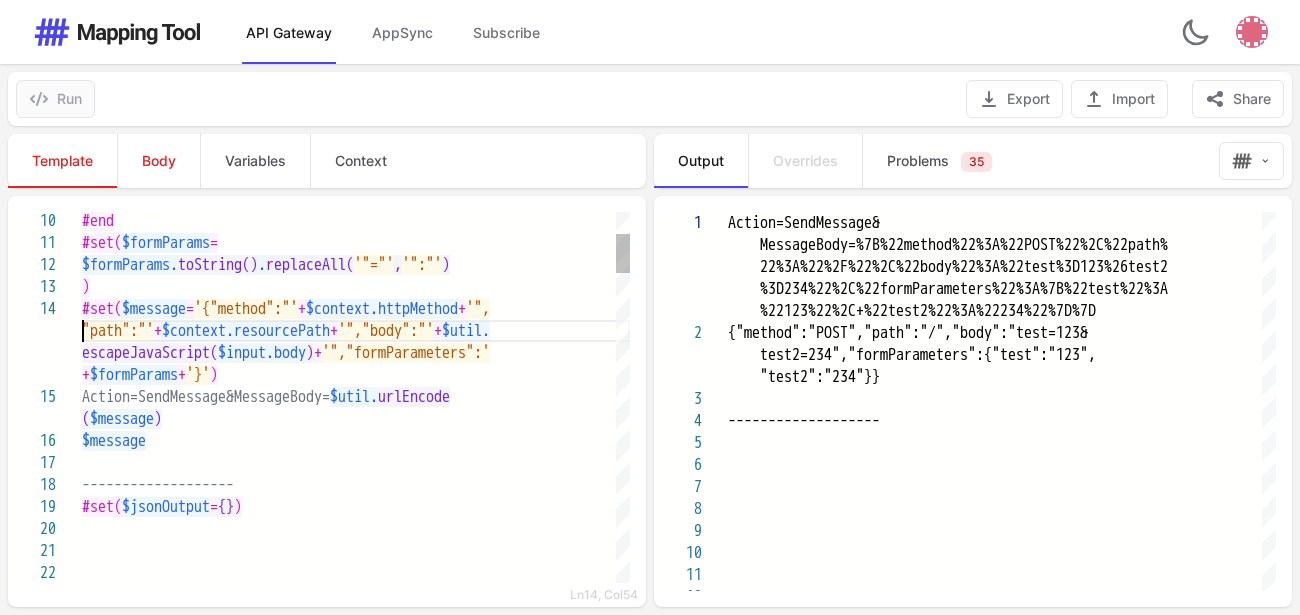click on ""path":"'" at bounding box center [118, 331] 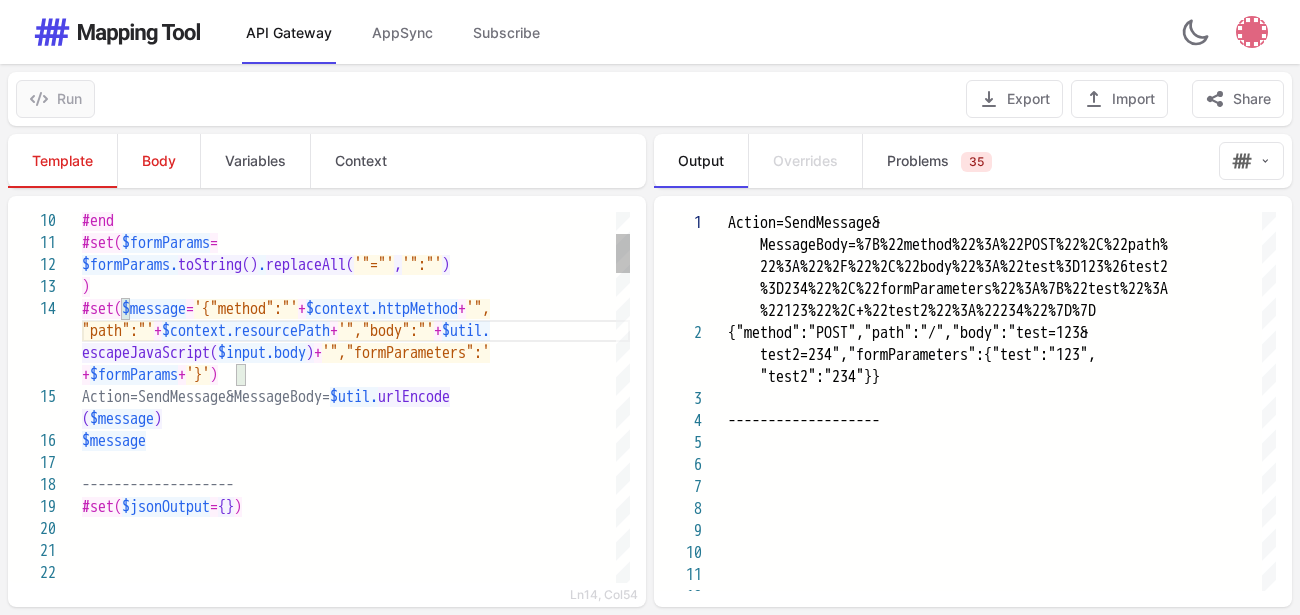 scroll, scrollTop: 89, scrollLeft: 0, axis: vertical 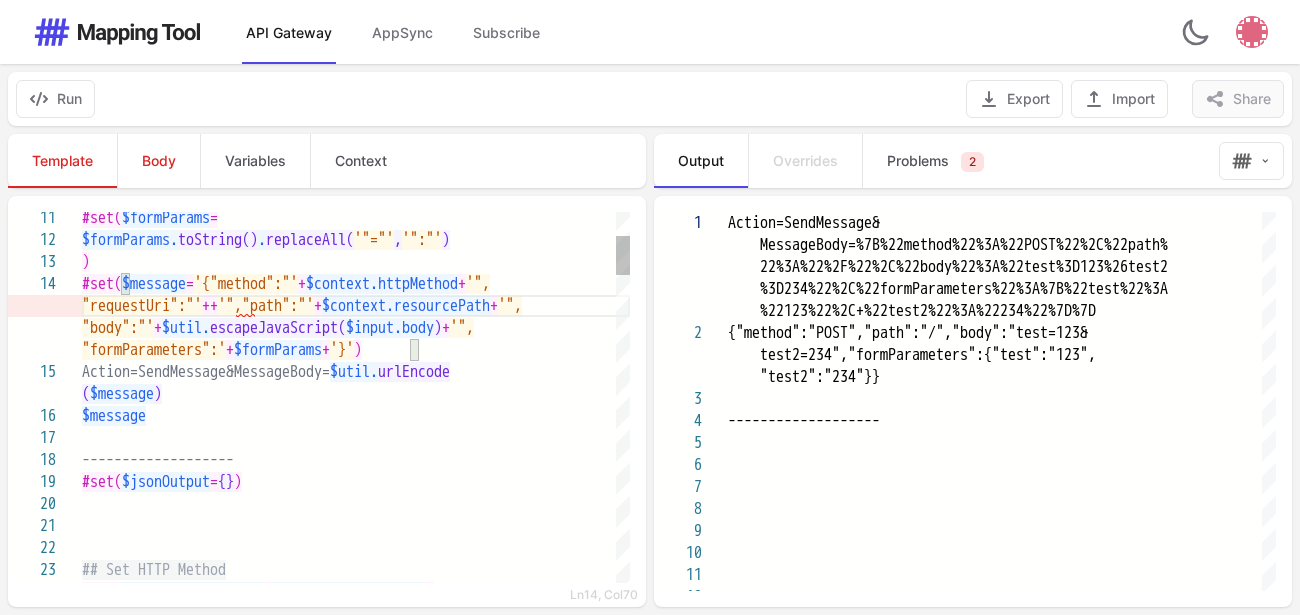 paste on "**********" 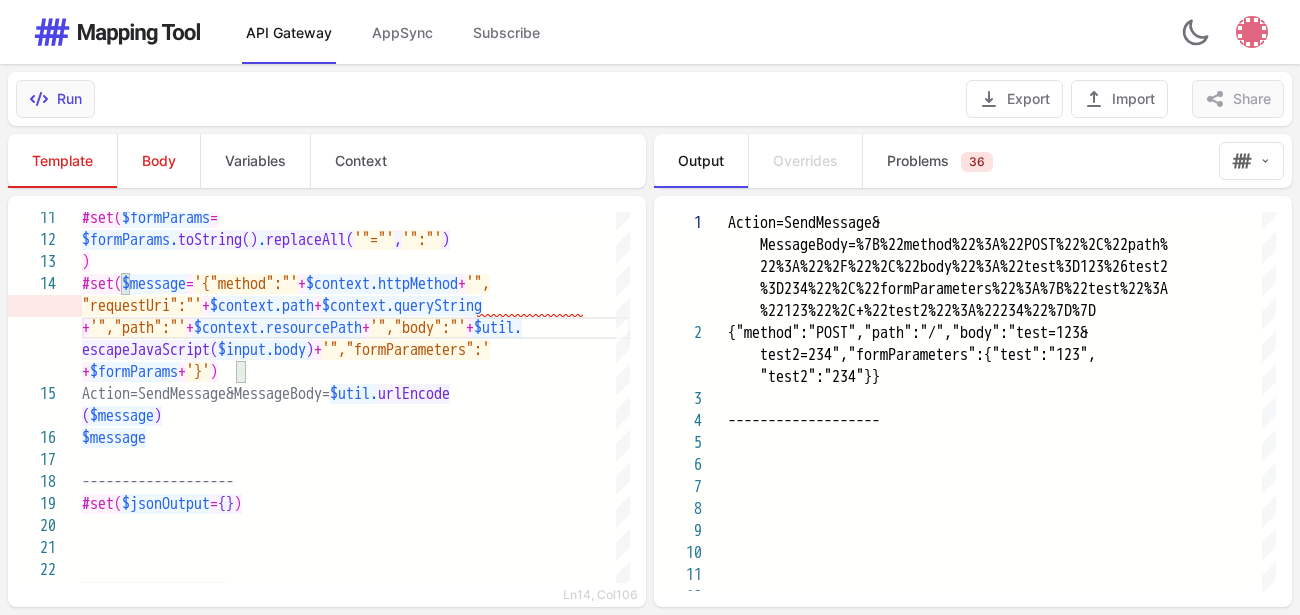 type on "**********" 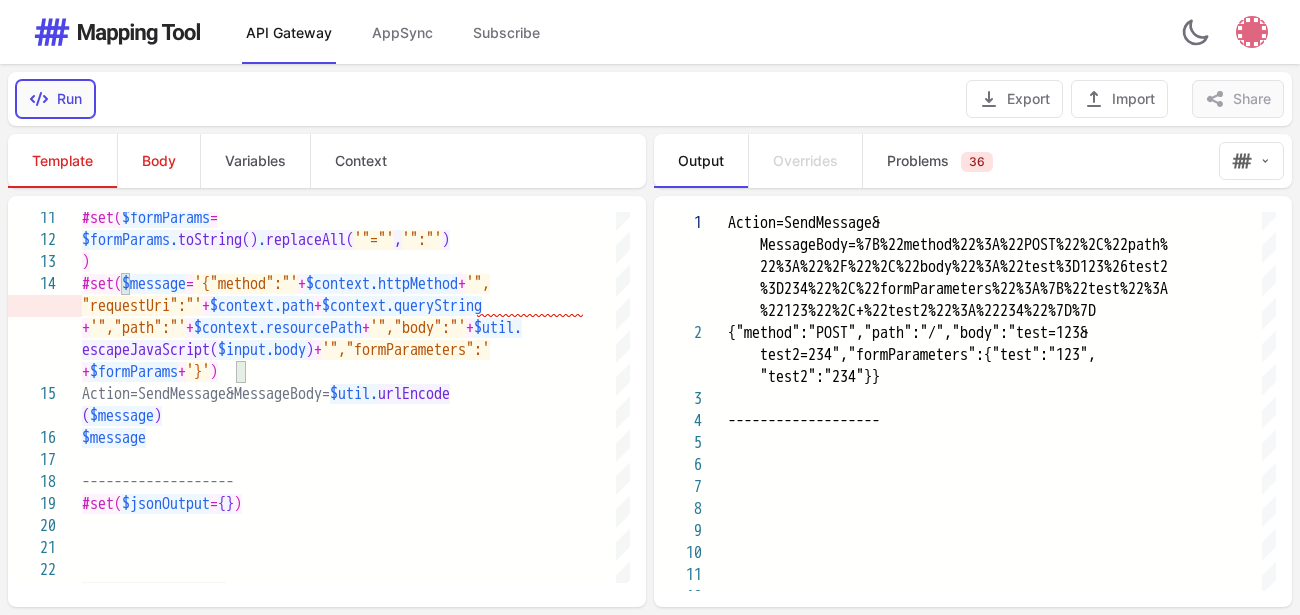 click on "Run" at bounding box center (55, 99) 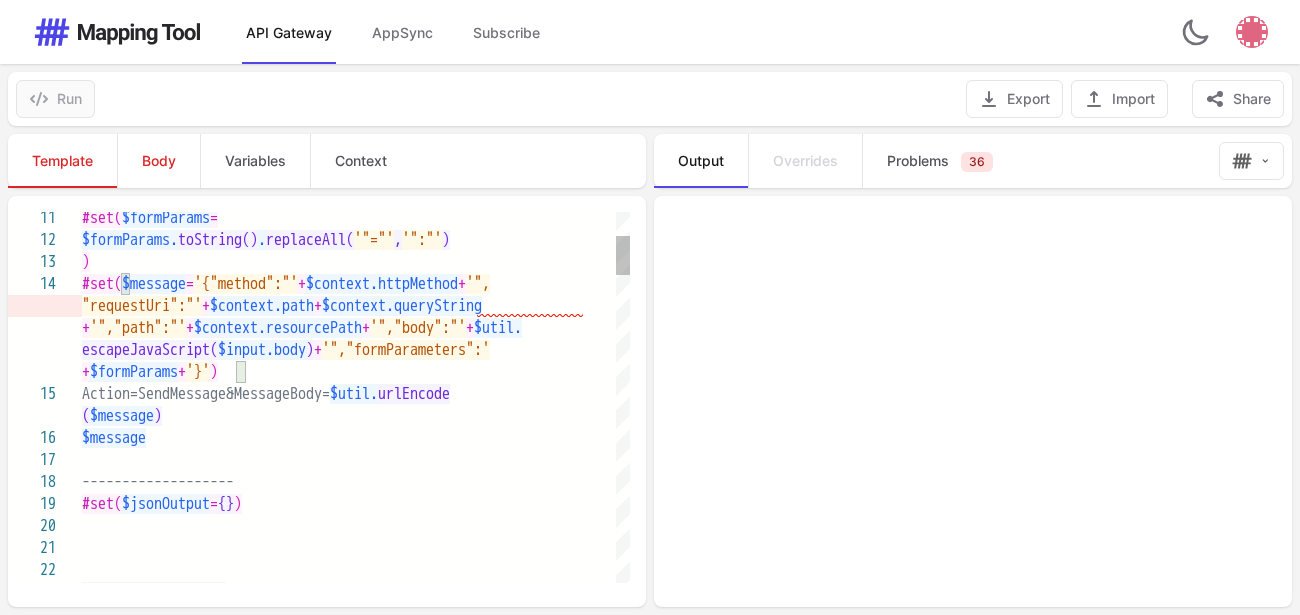 type on "**********" 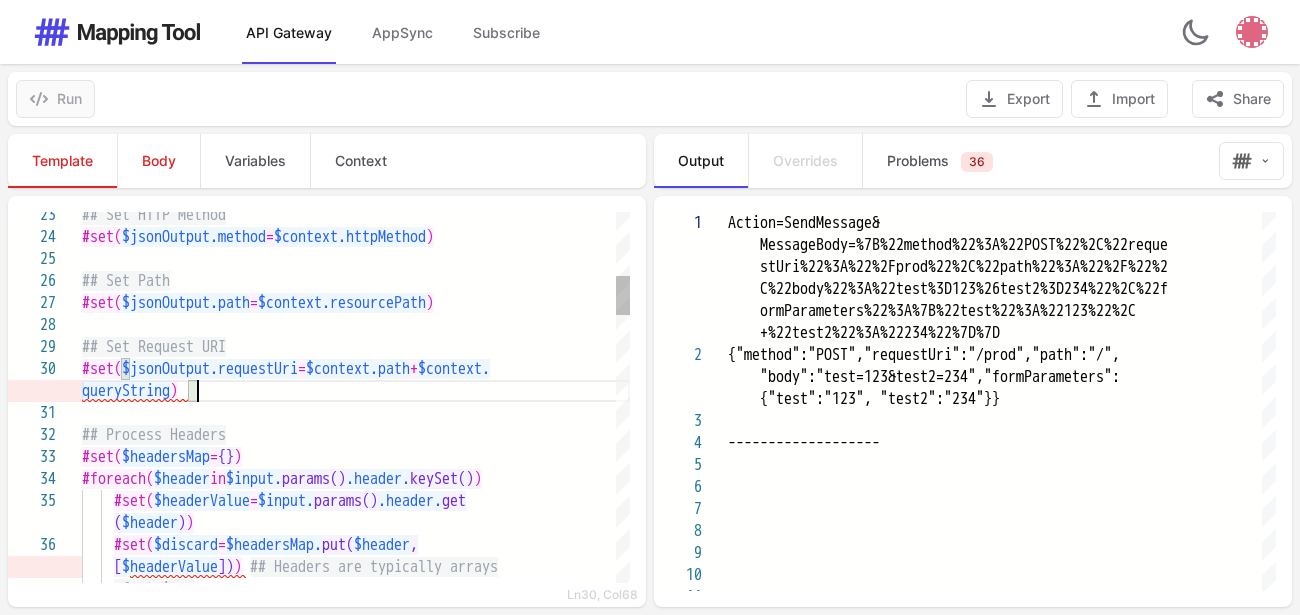 scroll, scrollTop: 85, scrollLeft: 644, axis: both 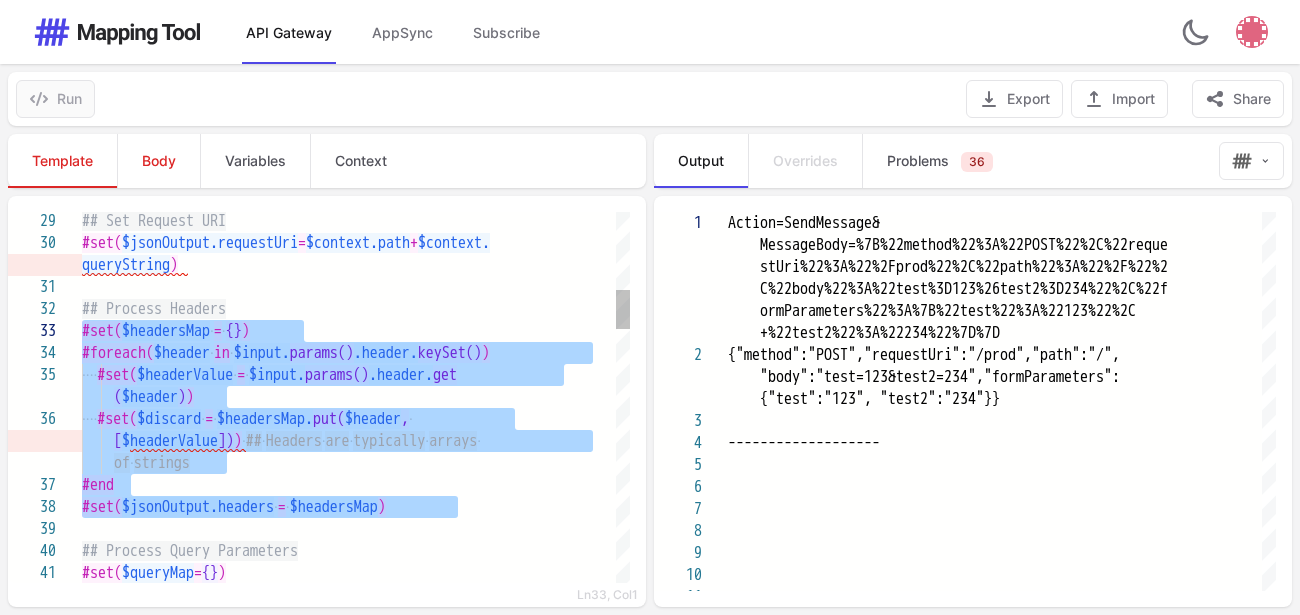 drag, startPoint x: 491, startPoint y: 502, endPoint x: 80, endPoint y: 338, distance: 442.51215 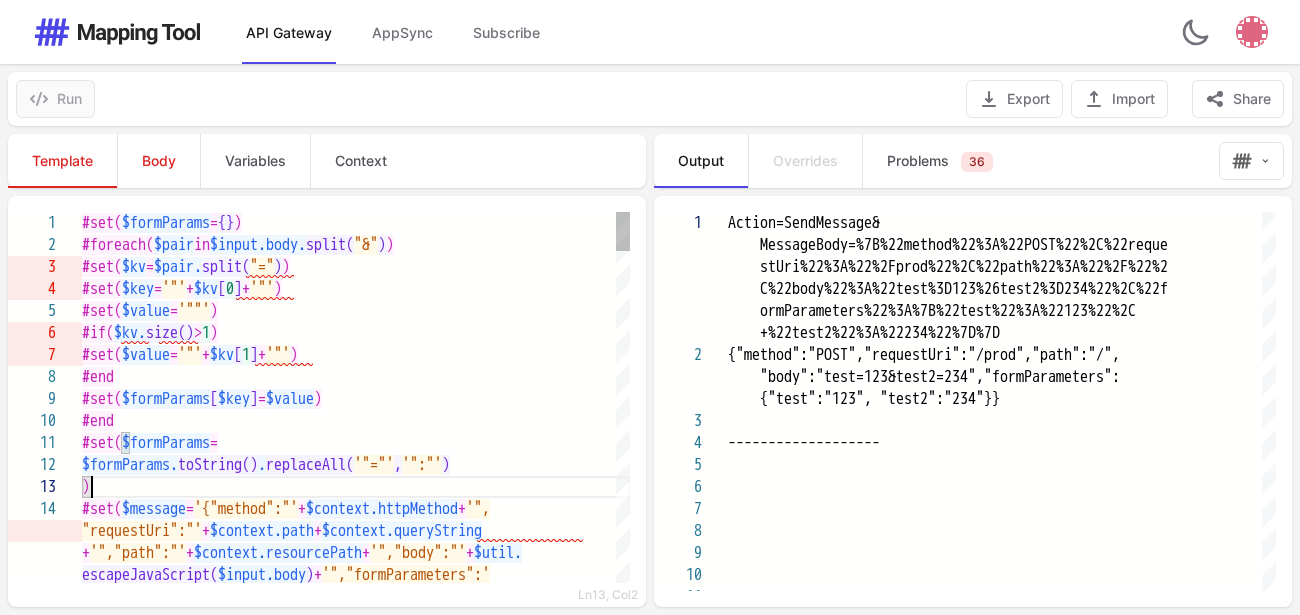click on ")" at bounding box center (356, 487) 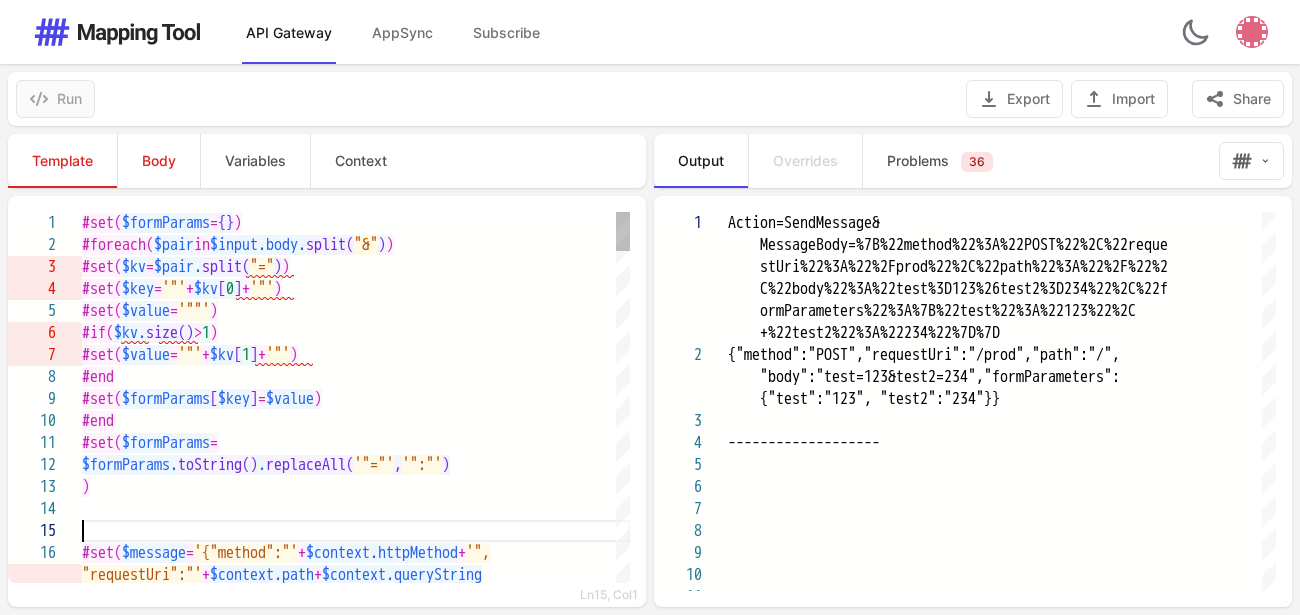 scroll, scrollTop: 107, scrollLeft: 0, axis: vertical 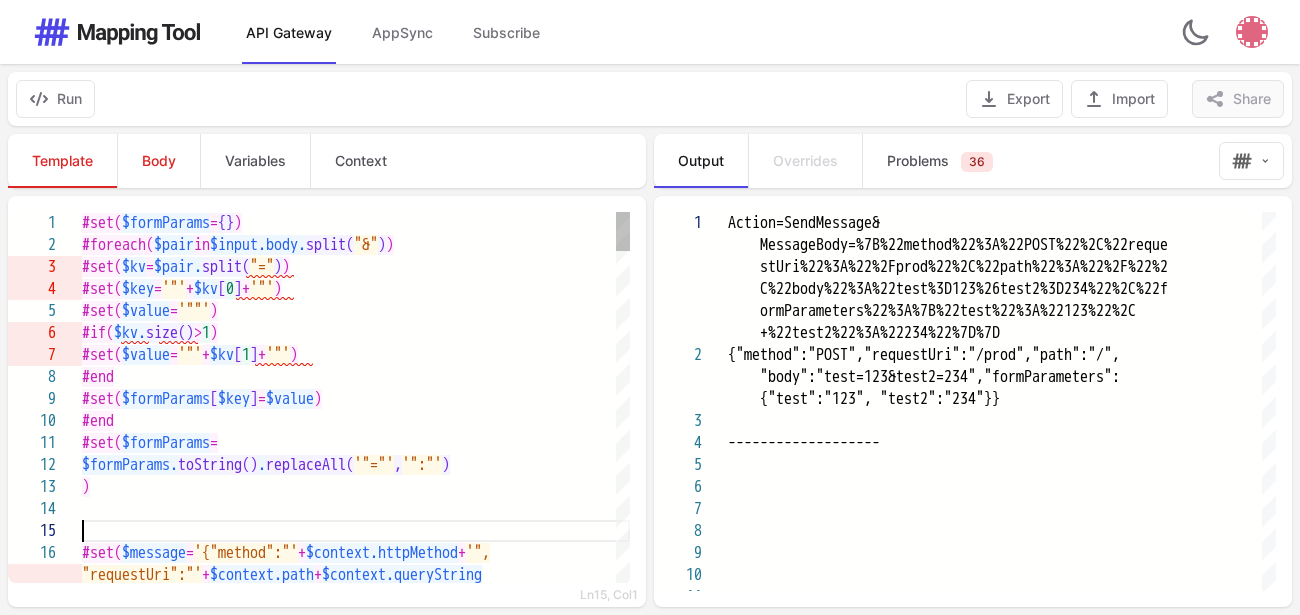 paste on "**********" 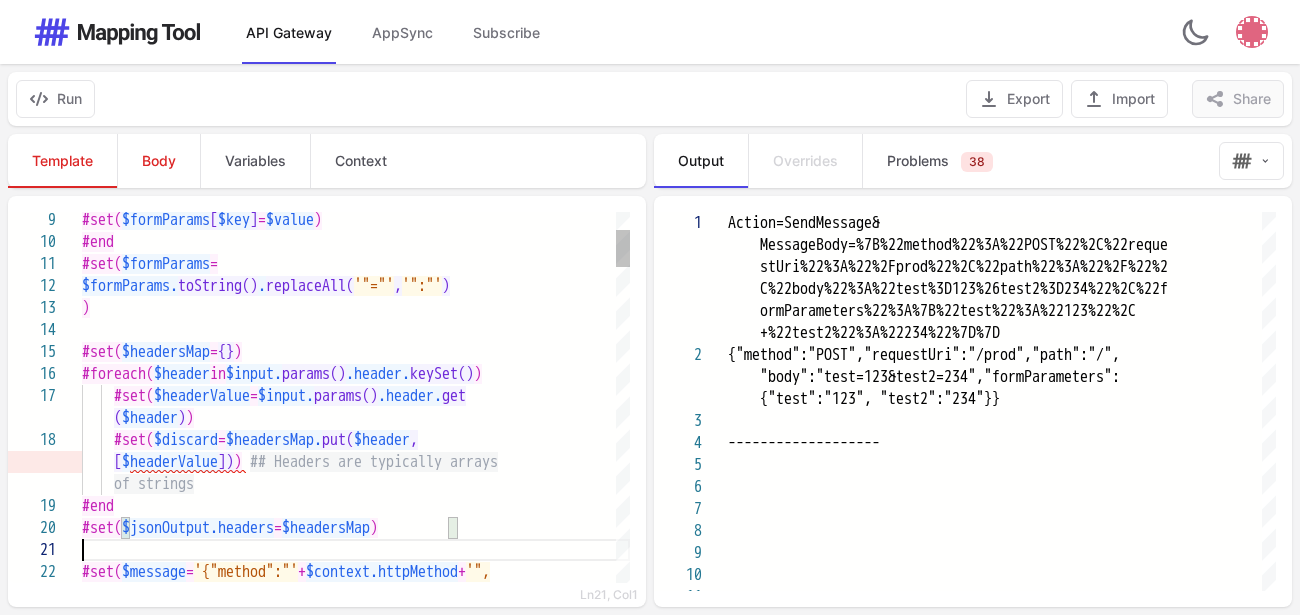 scroll, scrollTop: 85, scrollLeft: 0, axis: vertical 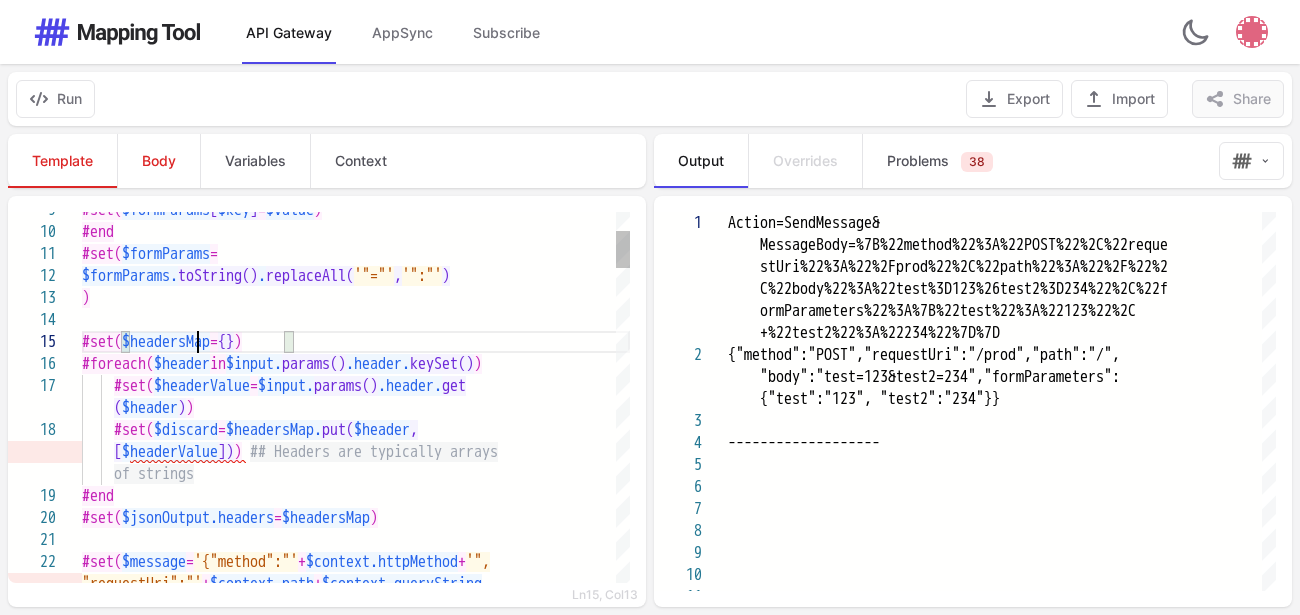 click on "$headersMap" at bounding box center (166, 342) 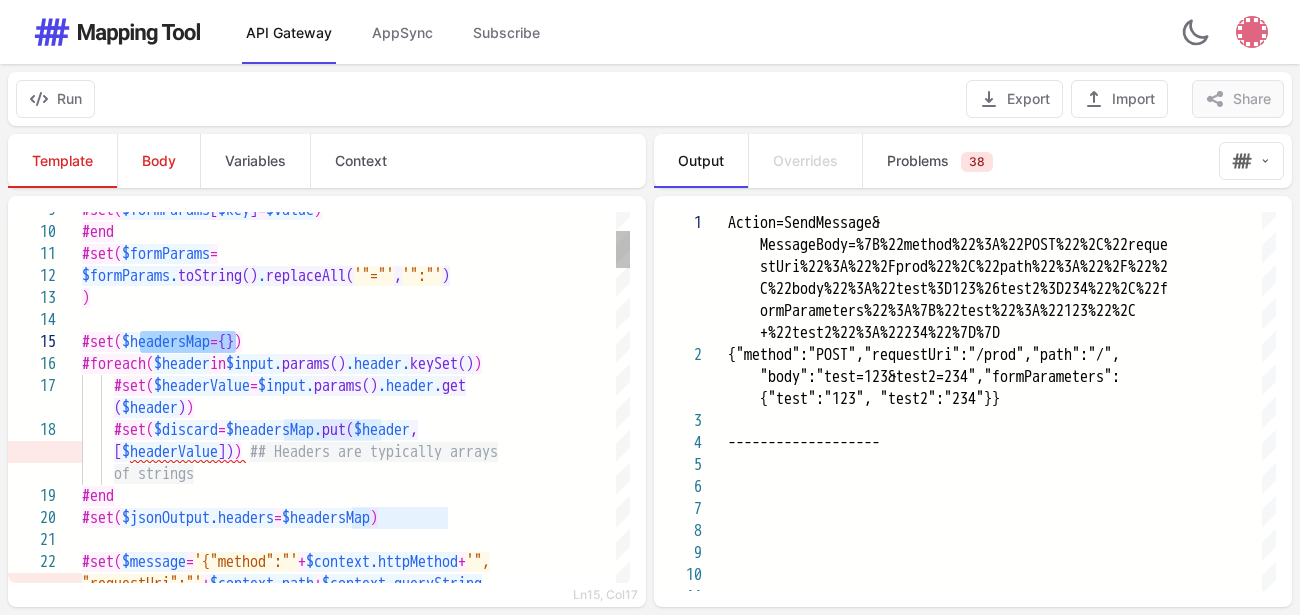 click on "$headersMap" at bounding box center [166, 342] 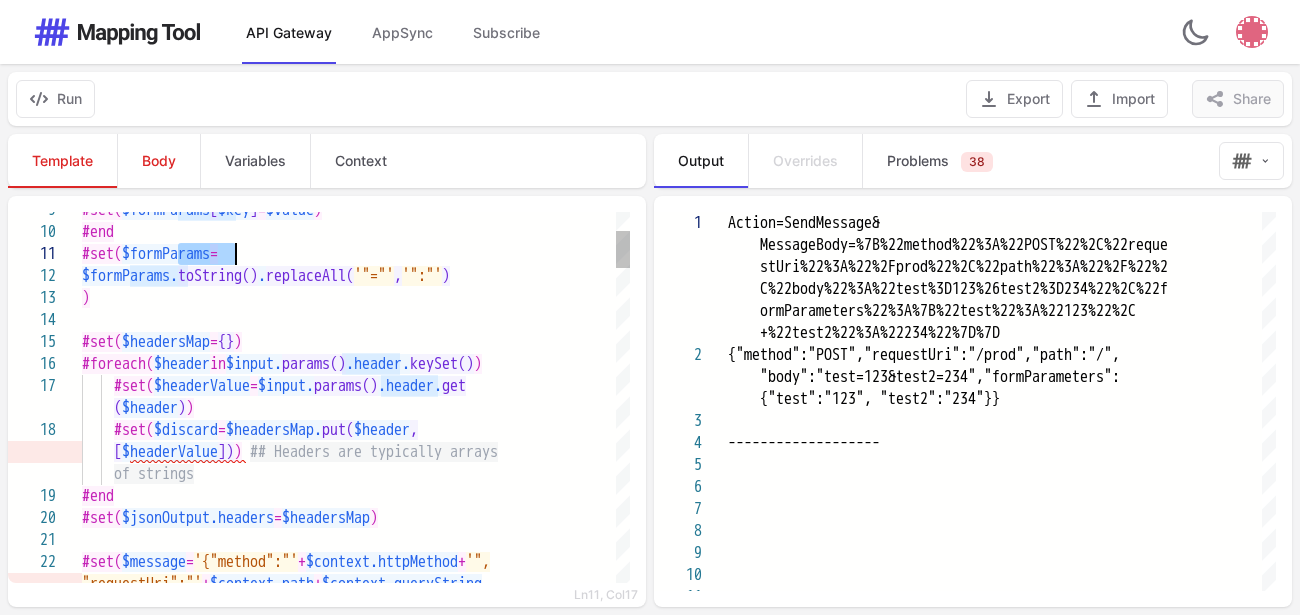 drag, startPoint x: 178, startPoint y: 251, endPoint x: 233, endPoint y: 251, distance: 55 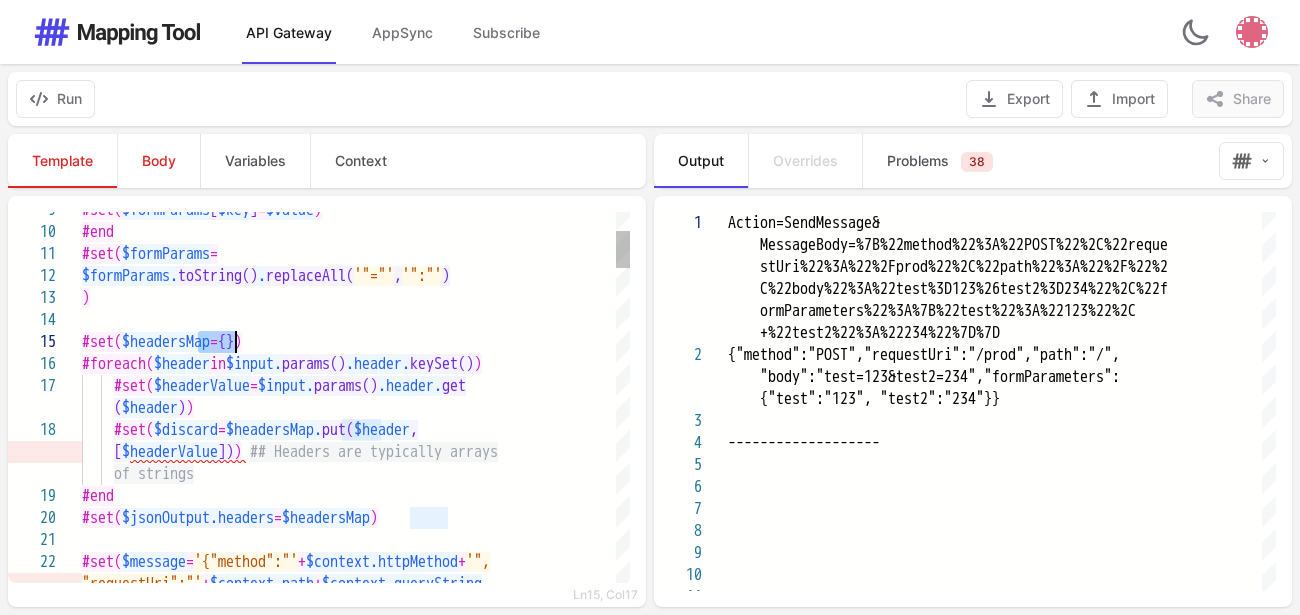 drag, startPoint x: 200, startPoint y: 336, endPoint x: 232, endPoint y: 336, distance: 32 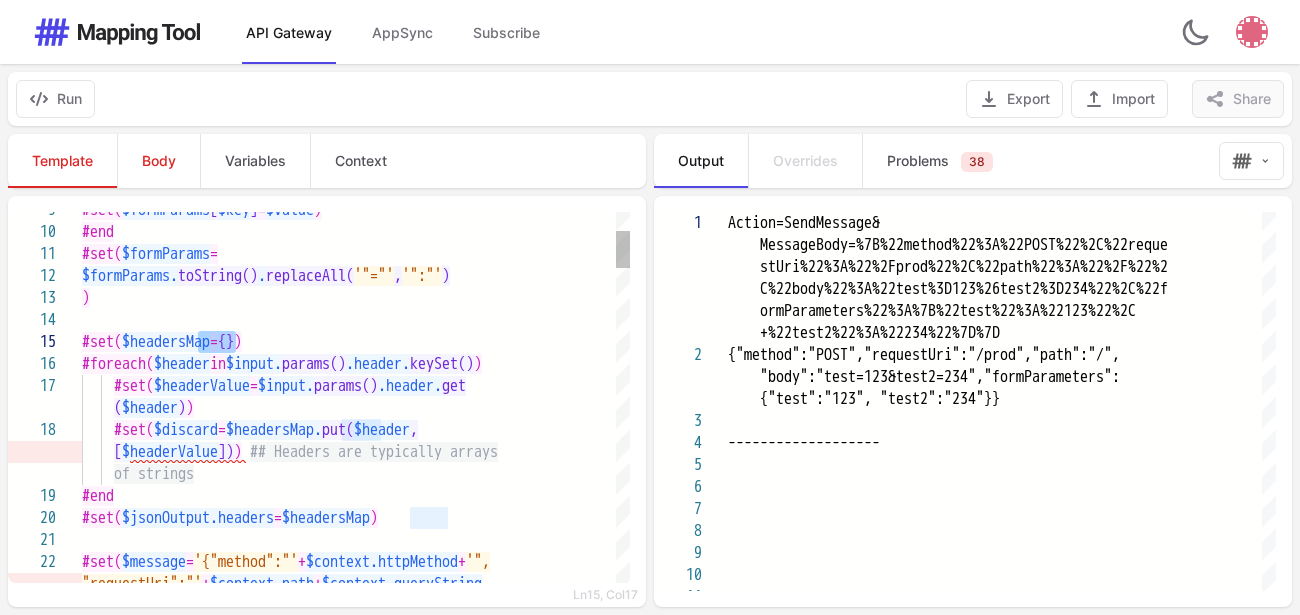 paste on "**" 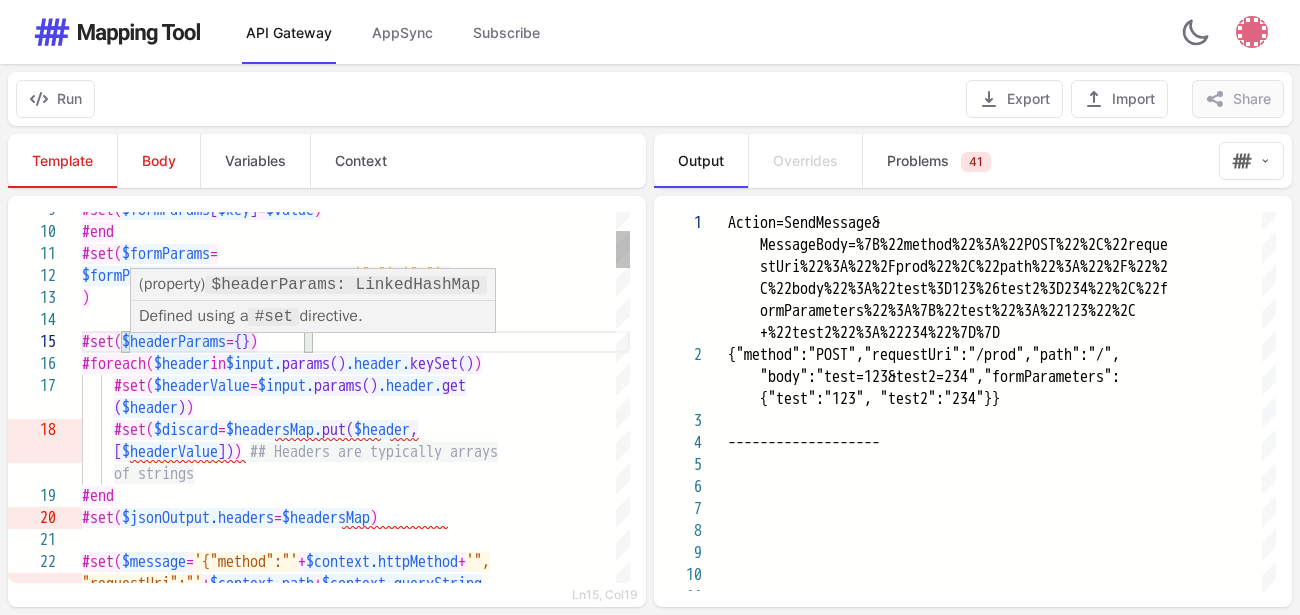click on "#set( $headerParams  =  {} ) #foreach( $header  in  $input. params() .header. keySet() )      #set( $headerValue  =  $input. params() .header. get      ( $header ) )      #set( $discard  =  $headersMap. put( $header ,       [ $headerValue ]) )   ## Headers are typically arrays       of strings #end #set( $jsonOutput.headers  =  $headersMap ) #set( $message  =  '{"method":"' + $context.httpMethod + '", "requestUri":"' + $context.path  +  $context.queryString ) $formParams. toString() . replaceAll( '"="' , '":"' ) #set( $formParams  = #end #set( $formParams [ $key ]  =  $value )" at bounding box center [500082, 500023] 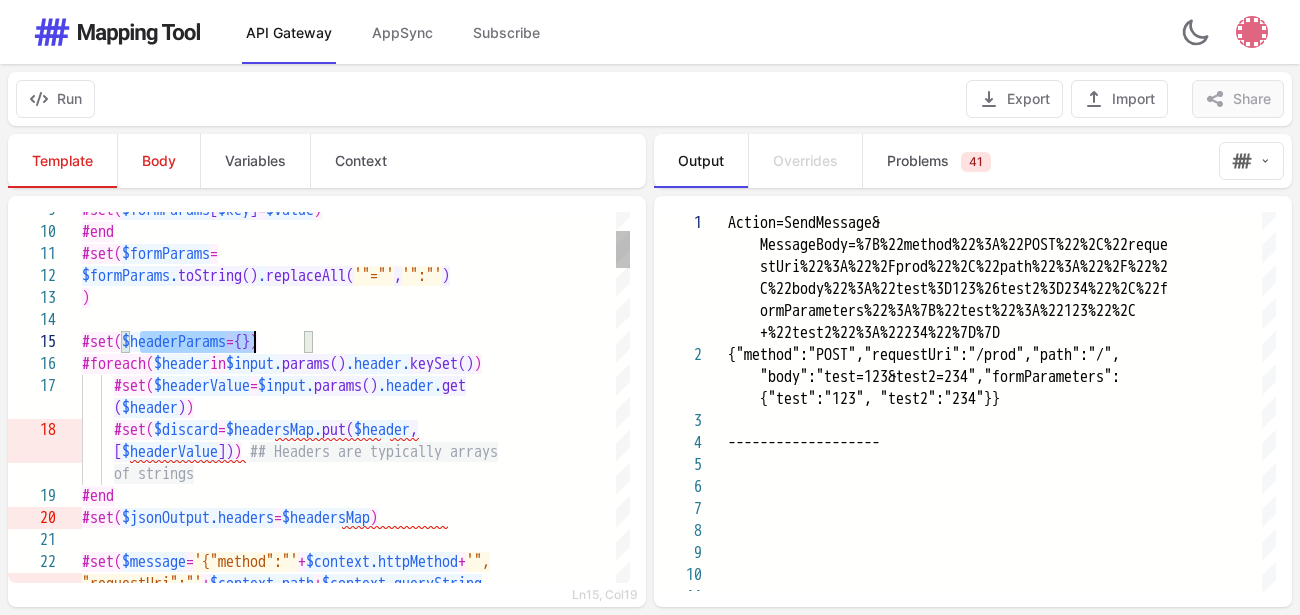 click on "#set( $headerParams  =  {} ) #foreach( $header  in  $input. params() .header. keySet() )      #set( $headerValue  =  $input. params() .header. get      ( $header ) )      #set( $discard  =  $headersMap. put( $header ,       [ $headerValue ]) )   ## Headers are typically arrays       of strings #end #set( $jsonOutput.headers  =  $headersMap ) #set( $message  =  '{"method":"' + $context.httpMethod + '", "requestUri":"' + $context.path  +  $context.queryString ) $formParams. toString() . replaceAll( '"="' , '":"' ) #set( $formParams  = #end #set( $formParams [ $key ]  =  $value )" at bounding box center (500082, 500023) 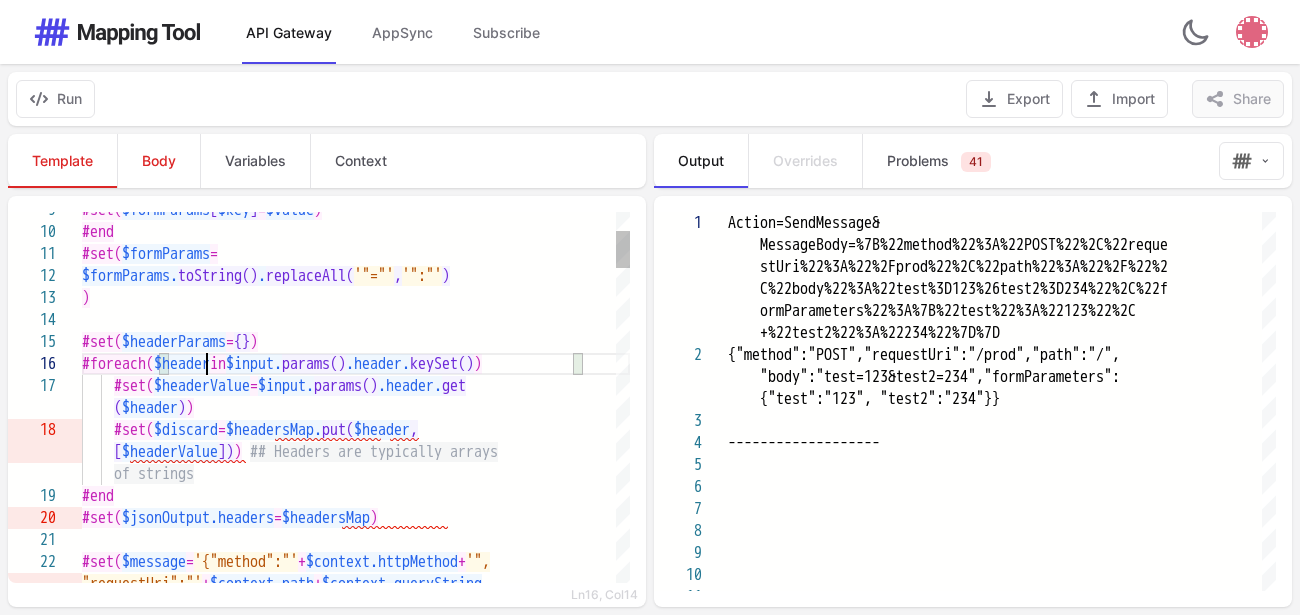 click on "#set( $headerParams  =  {} ) #foreach( $header  in  $input. params() .header. keySet() )      #set( $headerValue  =  $input. params() .header. get      ( $header ) )      #set( $discard  =  $headersMap. put( $header ,       [ $headerValue ]) )   ## Headers are typically arrays       of strings #end #set( $jsonOutput.headers  =  $headersMap ) #set( $message  =  '{"method":"' + $context.httpMethod + '", "requestUri":"' + $context.path  +  $context.queryString ) $formParams. toString() . replaceAll( '"="' , '":"' ) #set( $formParams  = #end #set( $formParams [ $key ]  =  $value )" at bounding box center [500082, 500023] 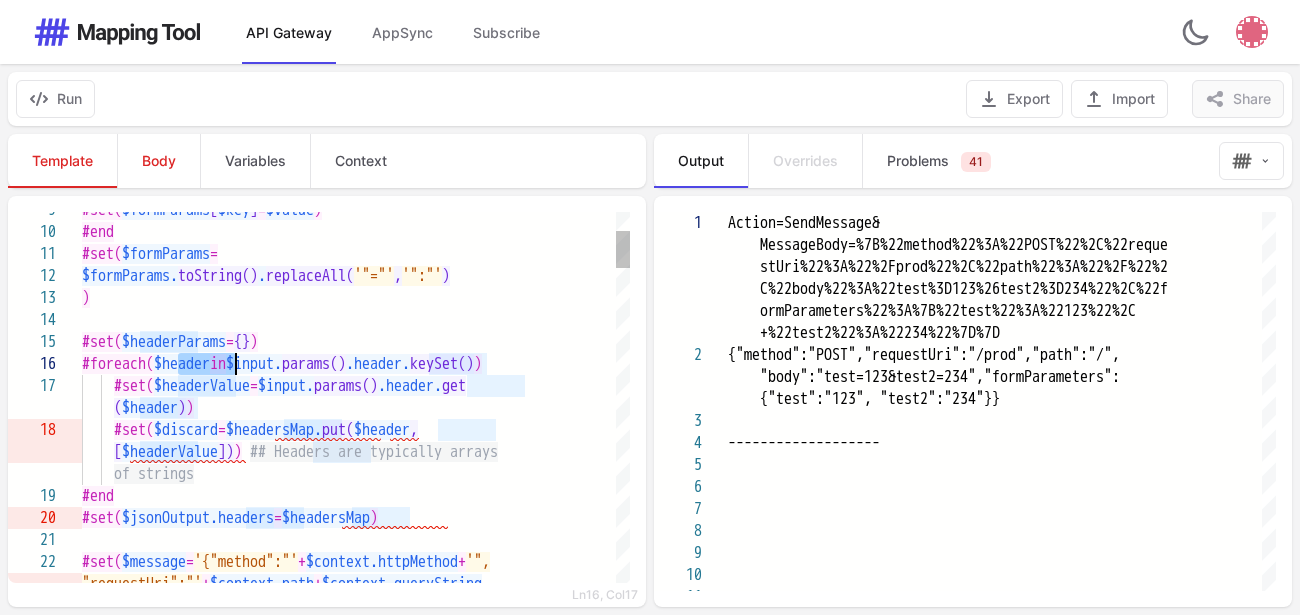 click on "#set( $headerParams  =  {} ) #foreach( $header  in  $input. params() .header. keySet() )      #set( $headerValue  =  $input. params() .header. get      ( $header ) )      #set( $discard  =  $headersMap. put( $header ,       [ $headerValue ]) )   ## Headers are typically arrays       of strings #end #set( $jsonOutput.headers  =  $headersMap ) #set( $message  =  '{"method":"' + $context.httpMethod + '", "requestUri":"' + $context.path  +  $context.queryString ) $formParams. toString() . replaceAll( '"="' , '":"' ) #set( $formParams  = #end #set( $formParams [ $key ]  =  $value )" at bounding box center [500082, 500023] 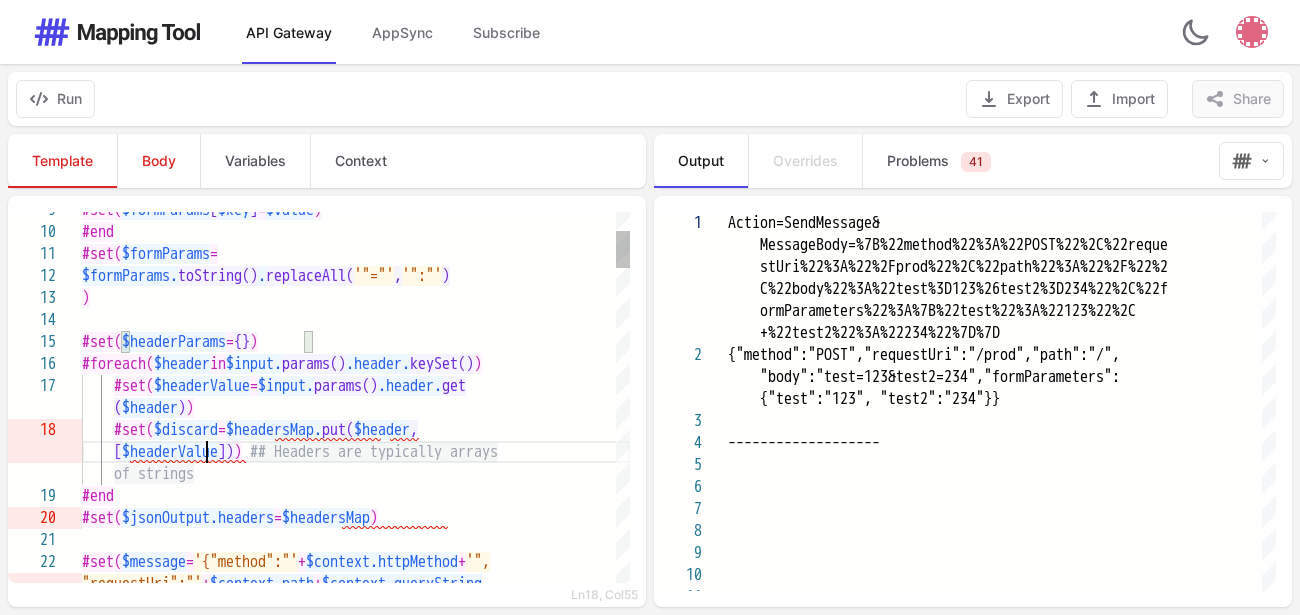 click on "$headerValue" at bounding box center [170, 452] 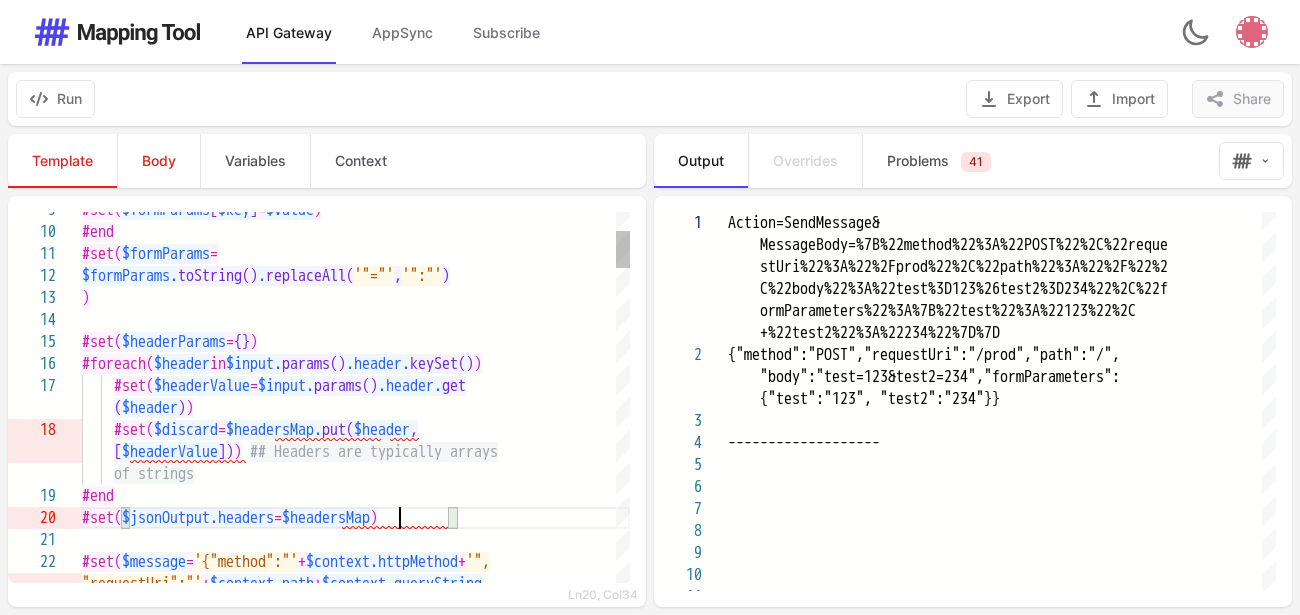 click on "$headersMap" at bounding box center (326, 518) 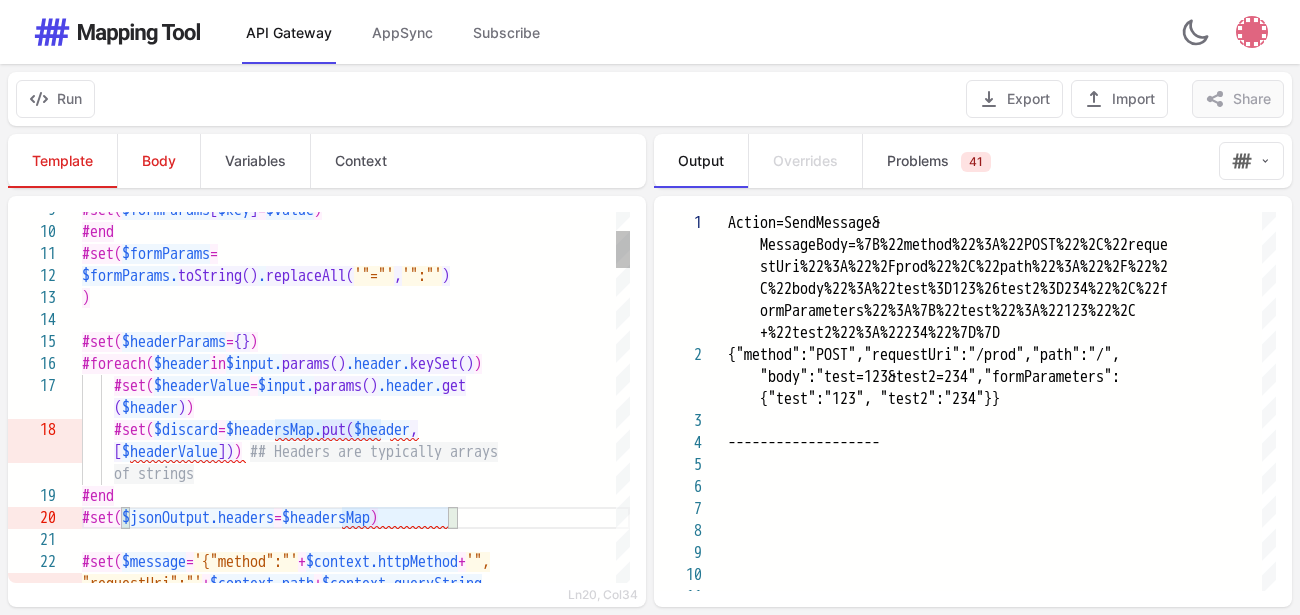 click on "$headersMap" at bounding box center [326, 518] 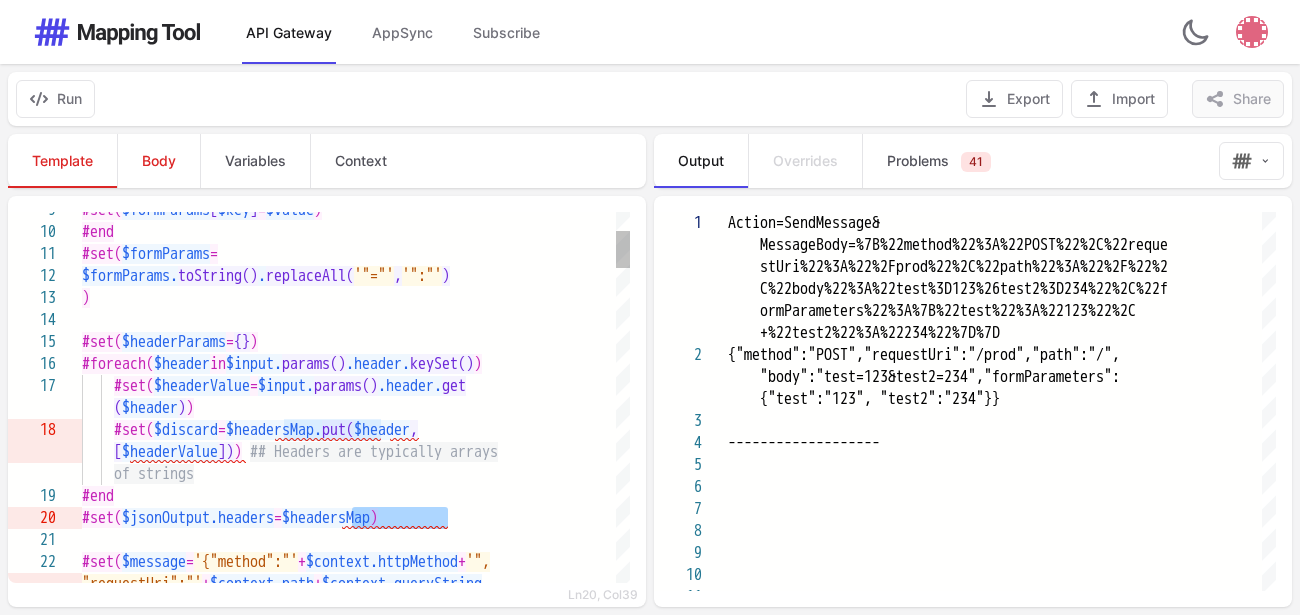 paste on "**" 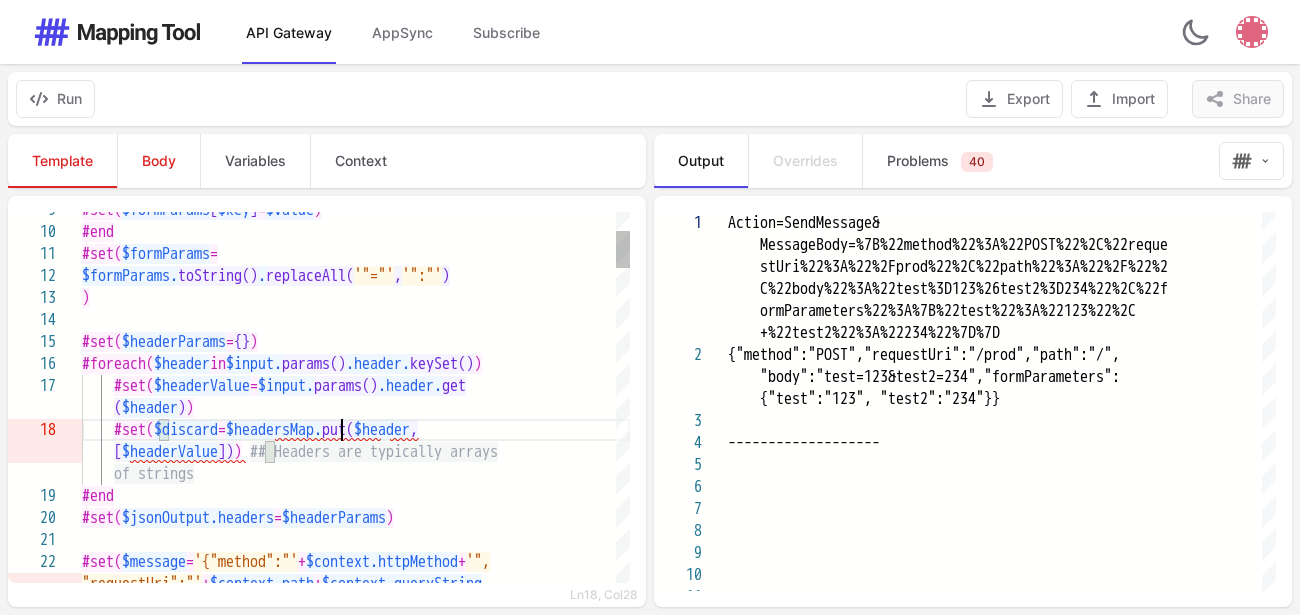 click on "#set( $headerParams  =  {} ) #foreach( $header  in  $input. params() .header. keySet() )      #set( $headerValue  =  $input. params() .header. get      ( $header ) )      #set( $discard  =  $headersMap. put( $header ,       [ $headerValue ]) )   ## Headers are typically arrays       of strings #end #set( $jsonOutput.headers  =  $headerParams ) #set( $message  =  '{"method":"' + $context.httpMethod + '", "requestUri":"' + $context.path  +  $context.queryString ) $formParams. toString() . replaceAll( '"="' , '":"' ) #set( $formParams  = #end #set( $formParams [ $key ]  =  $value )" at bounding box center (500082, 500023) 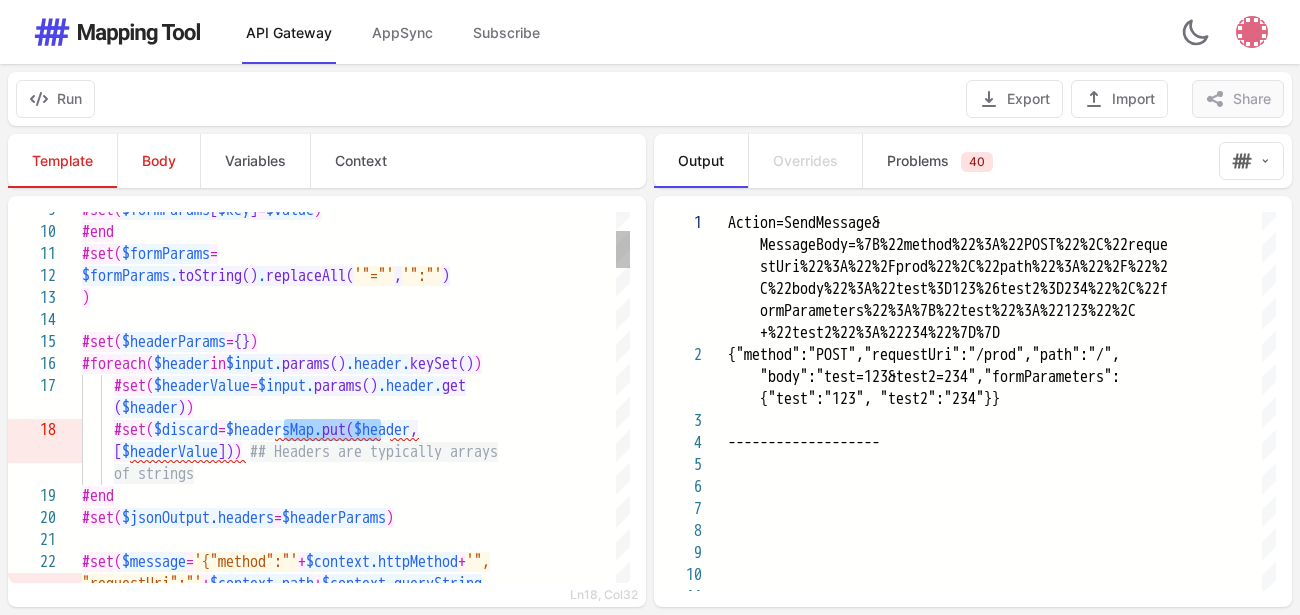 paste on "**" 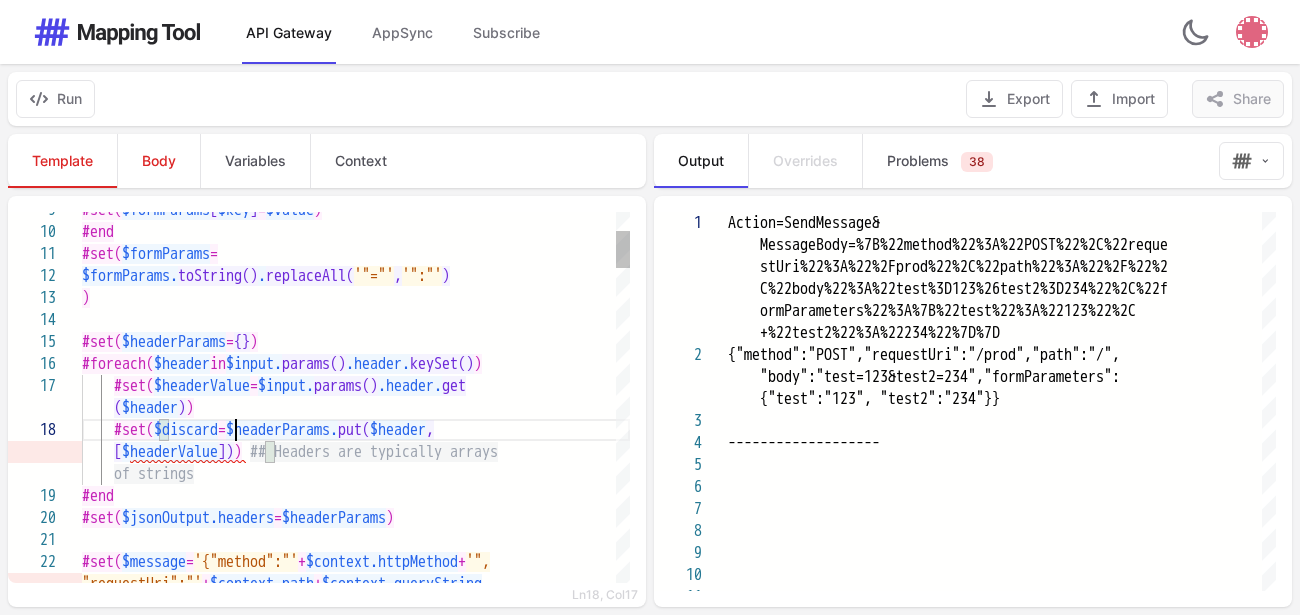 click on "$discard" at bounding box center (186, 430) 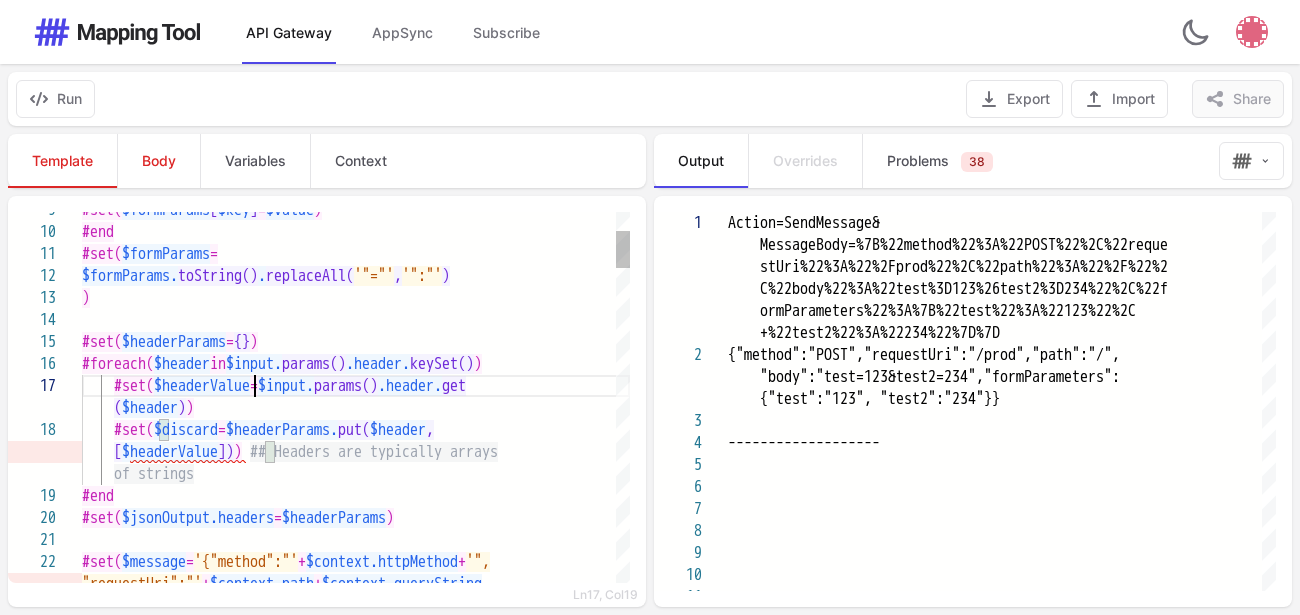 click on "$headerValue" at bounding box center [202, 386] 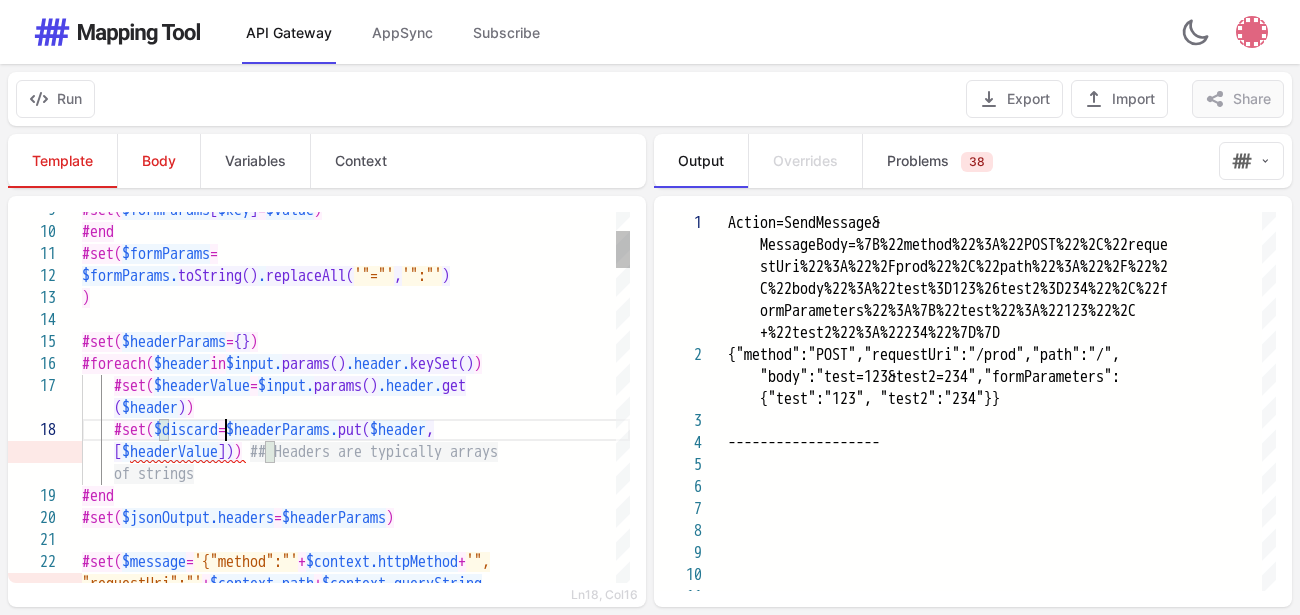 click on "$discard" at bounding box center [186, 430] 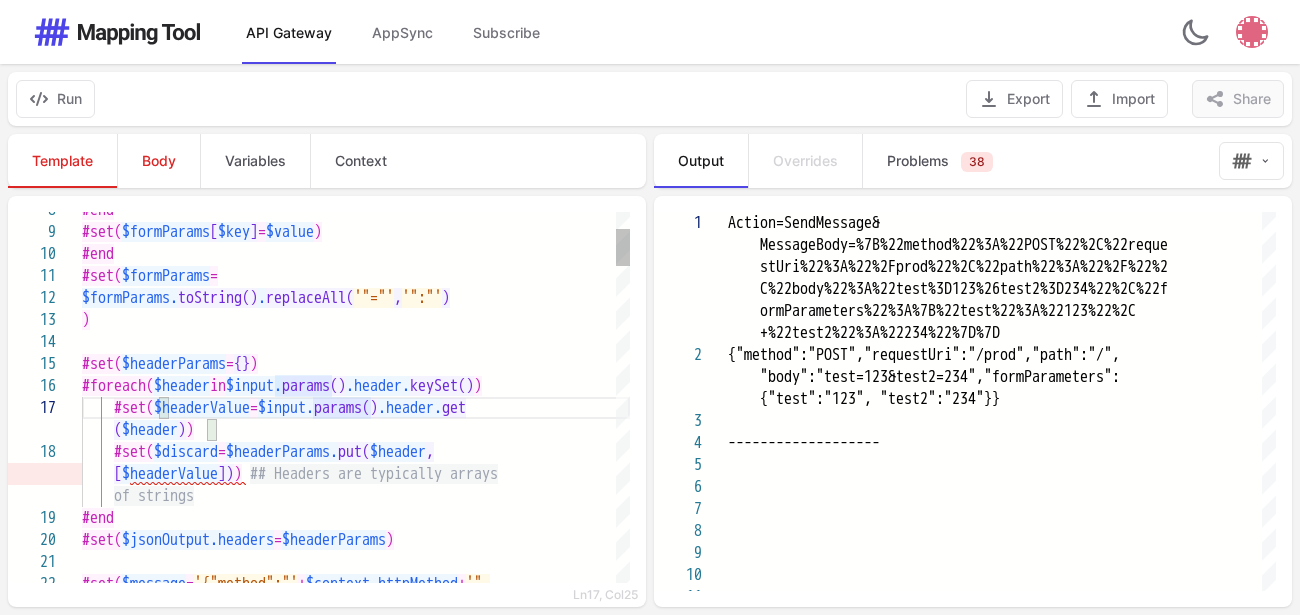 click on "$input." at bounding box center (286, 408) 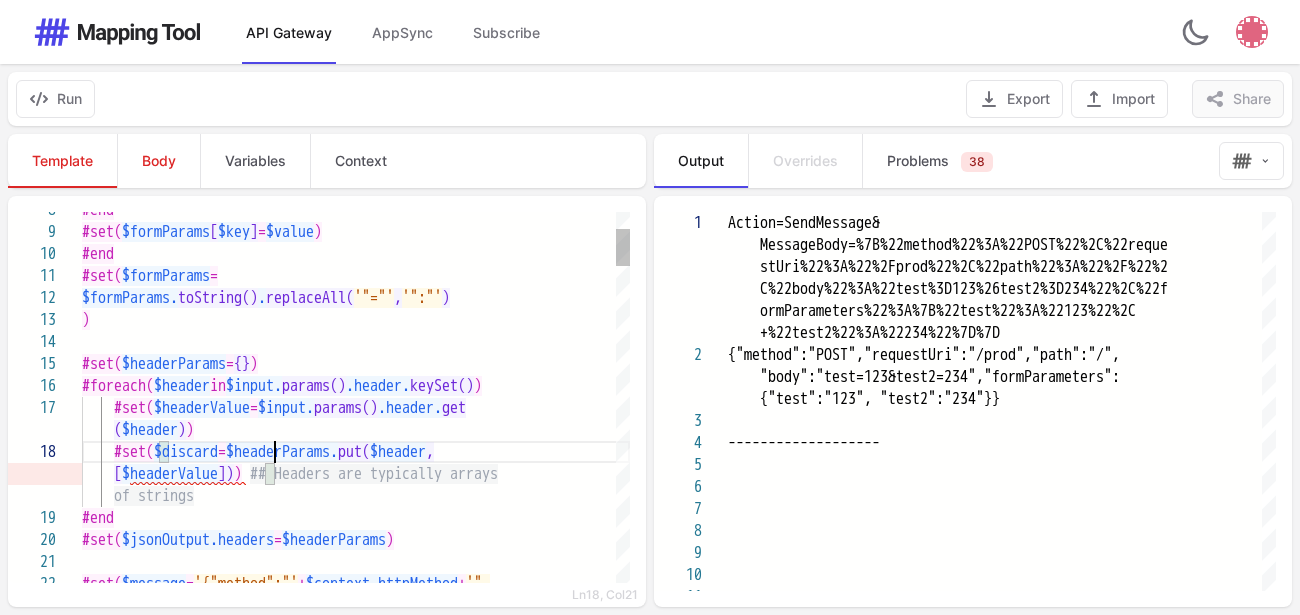click on "$headerParams." at bounding box center (282, 452) 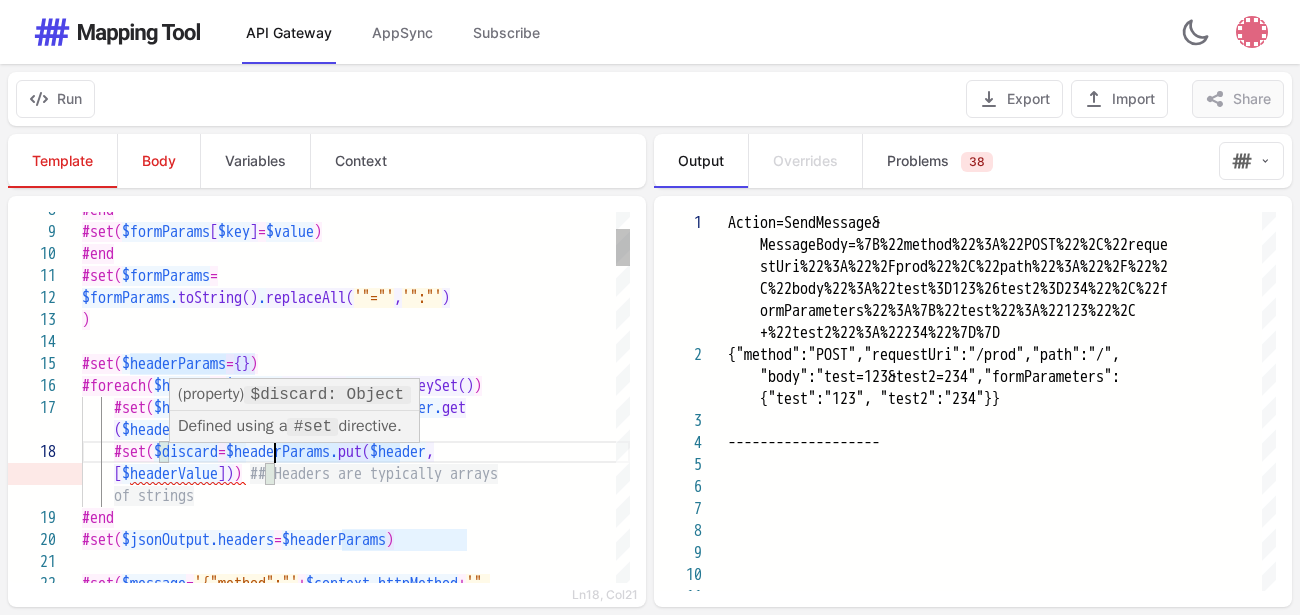 click on "$discard" at bounding box center (186, 452) 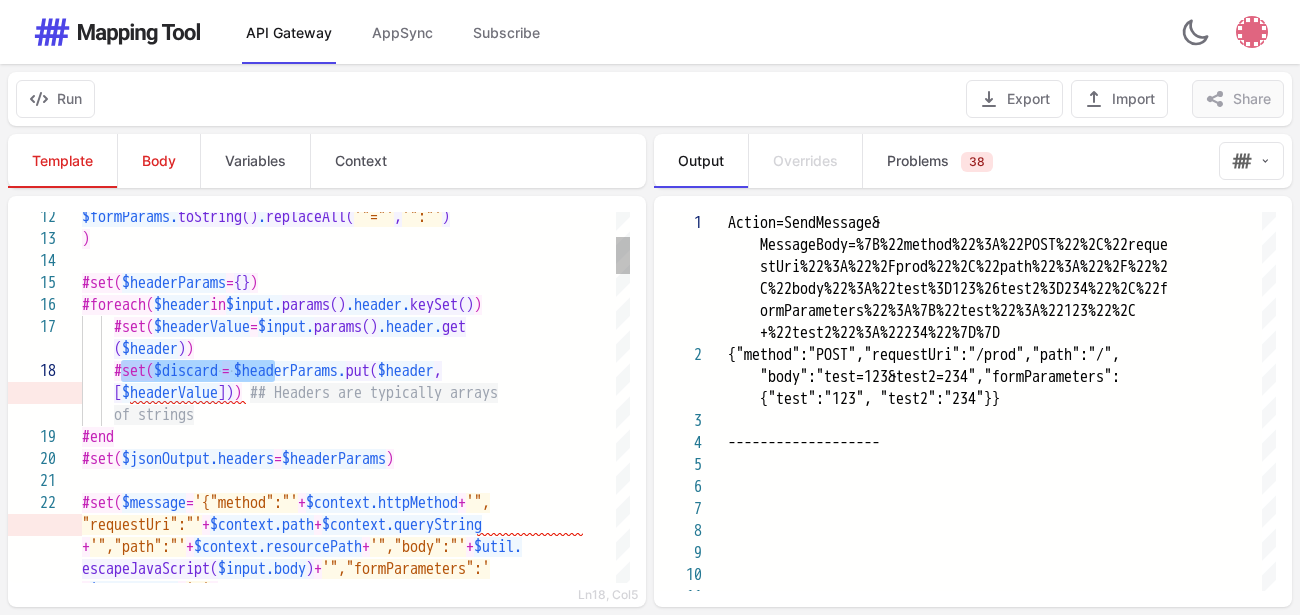 drag, startPoint x: 275, startPoint y: 368, endPoint x: 117, endPoint y: 366, distance: 158.01266 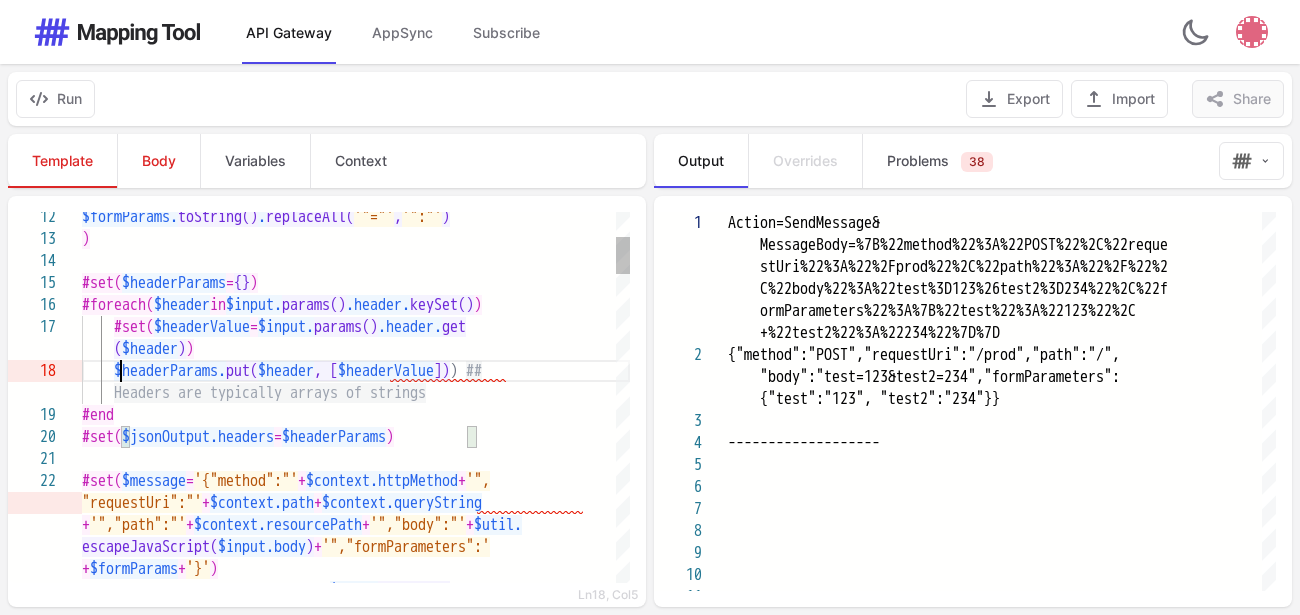 click at bounding box center (462, 371) 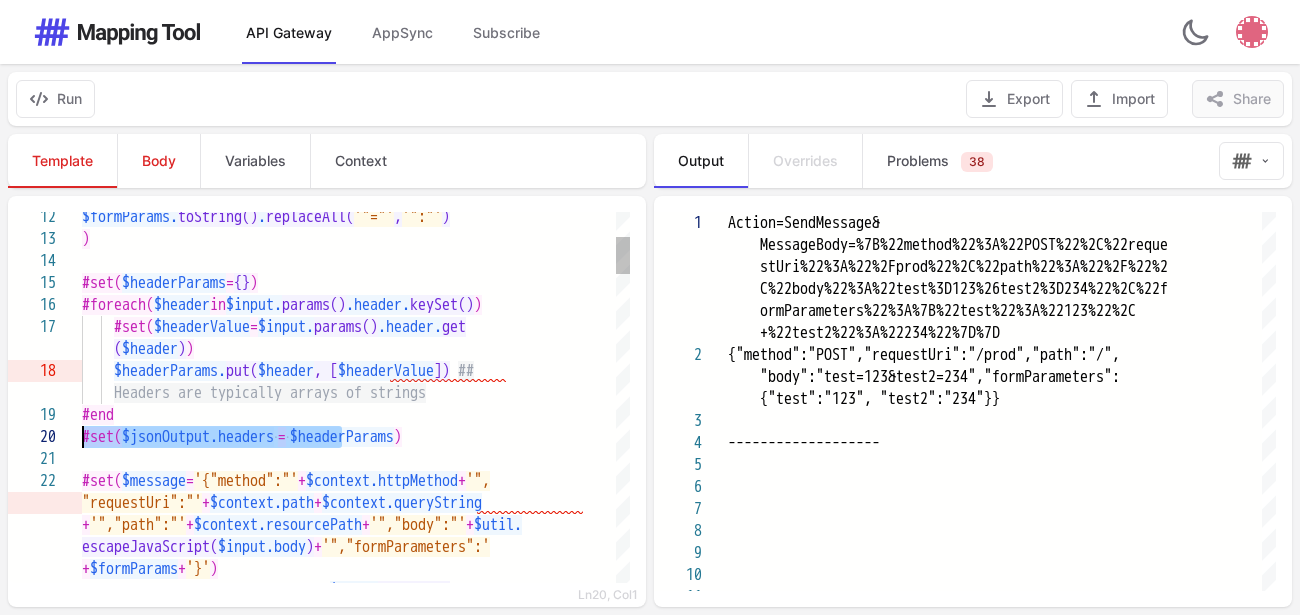 drag, startPoint x: 345, startPoint y: 437, endPoint x: 74, endPoint y: 435, distance: 271.0074 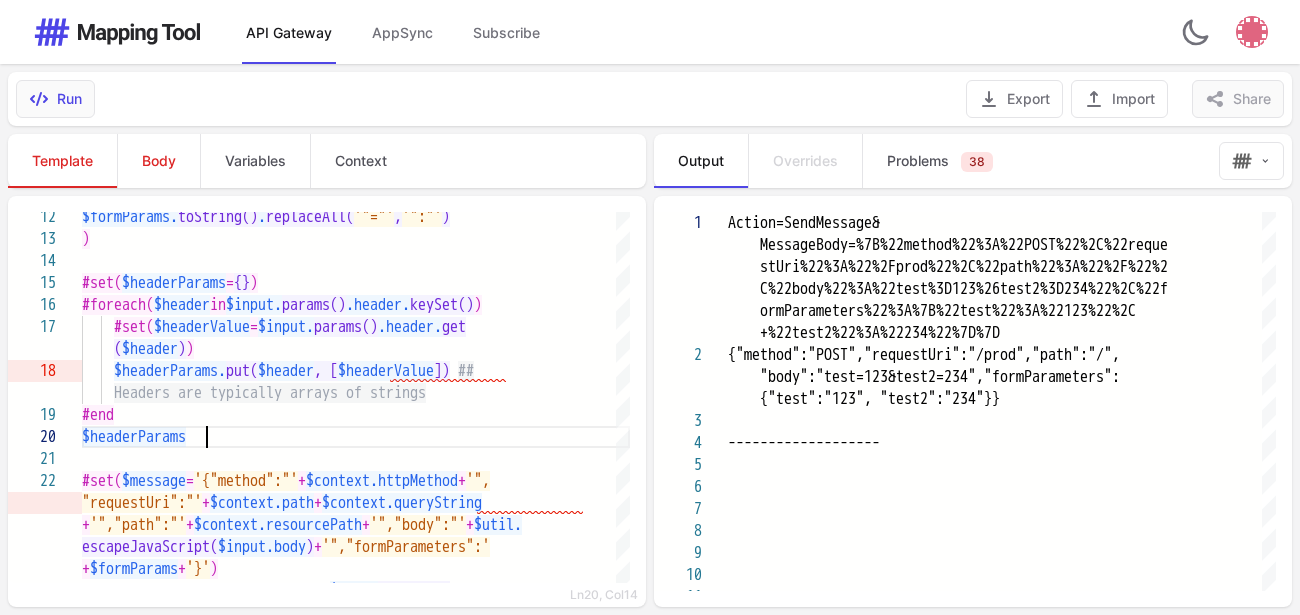 type on "**********" 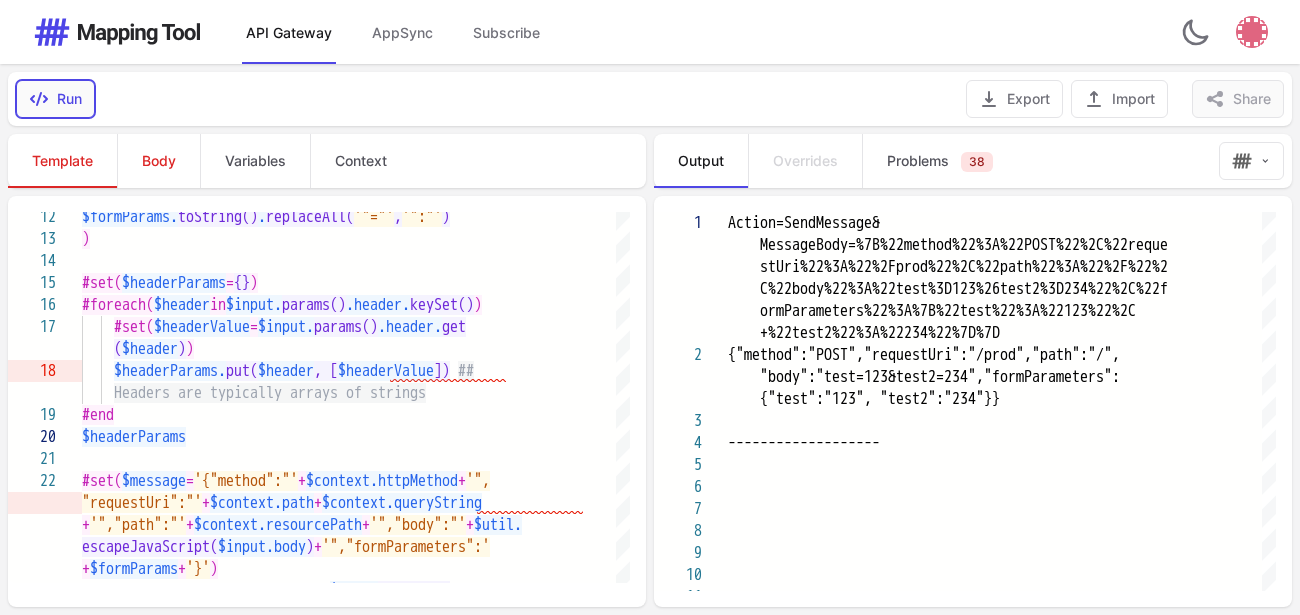 click on "Run" at bounding box center (55, 99) 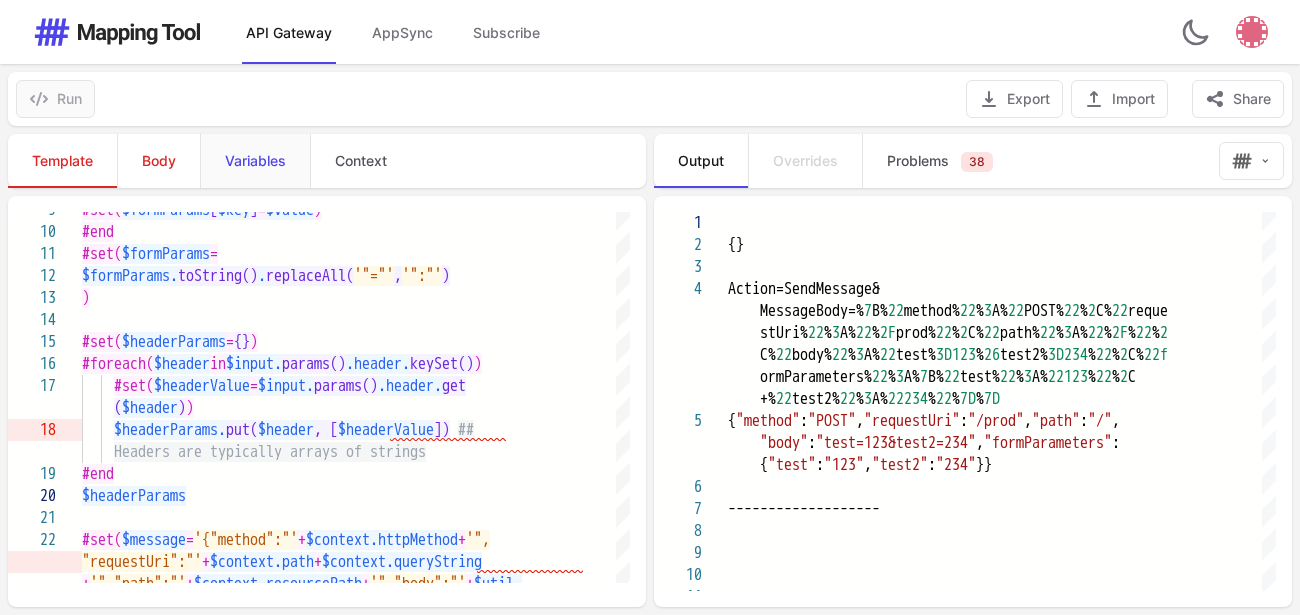 click on "Variables" at bounding box center [255, 161] 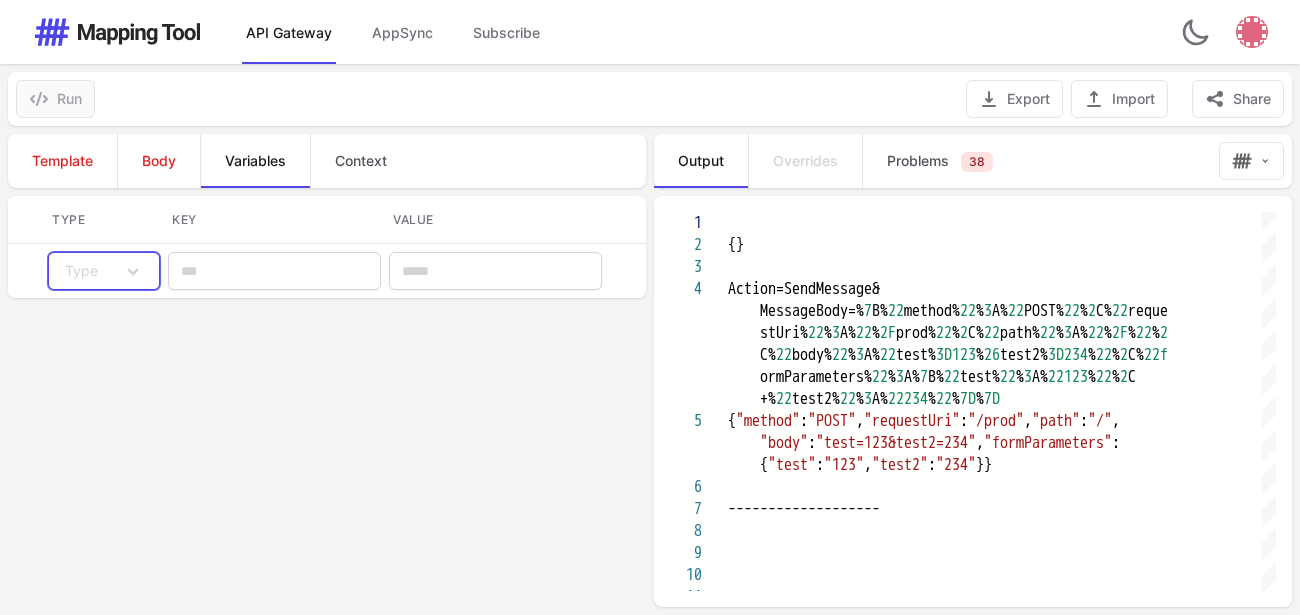 click 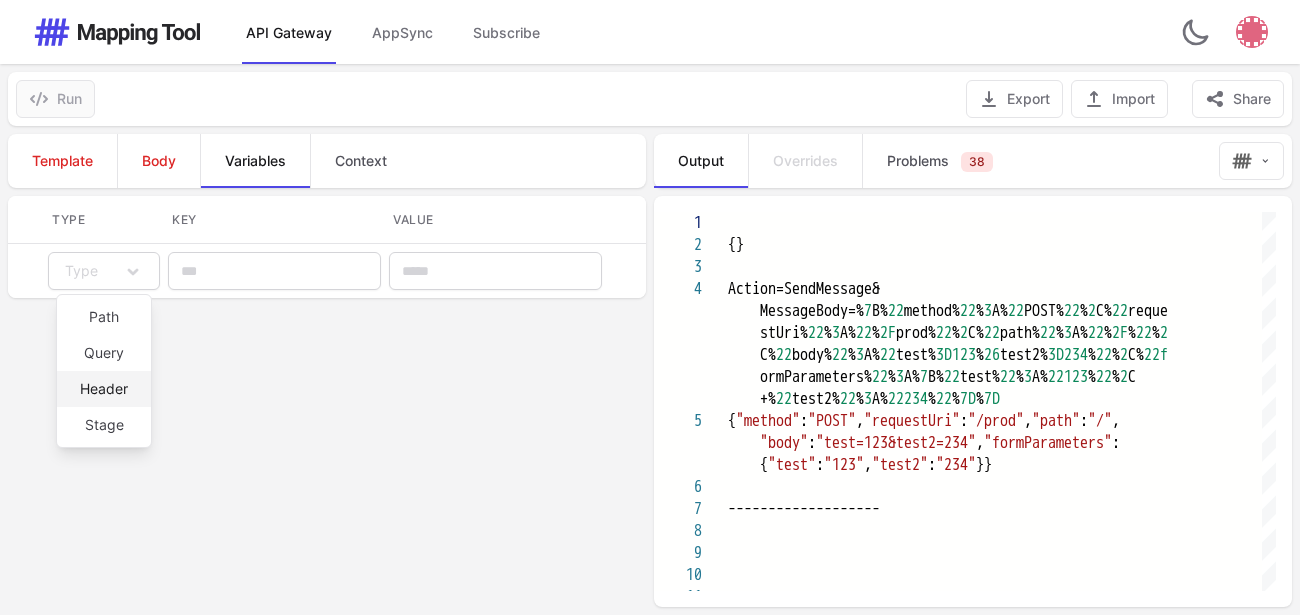 click on "Header" at bounding box center (104, 389) 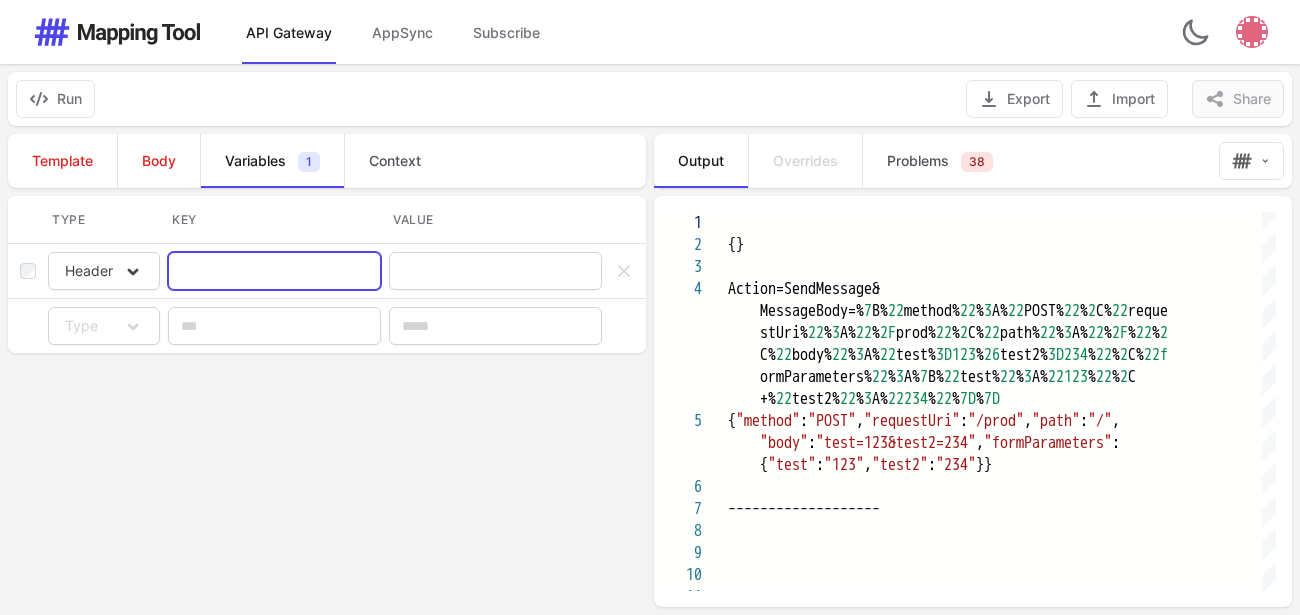 click at bounding box center [274, 271] 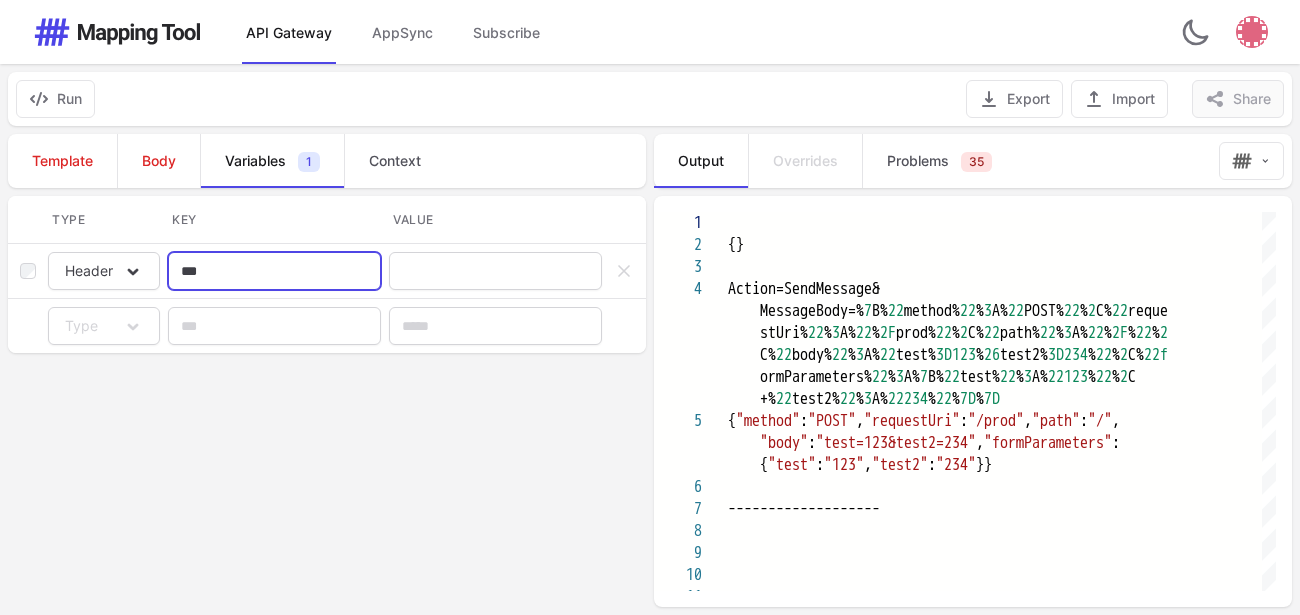 type on "***" 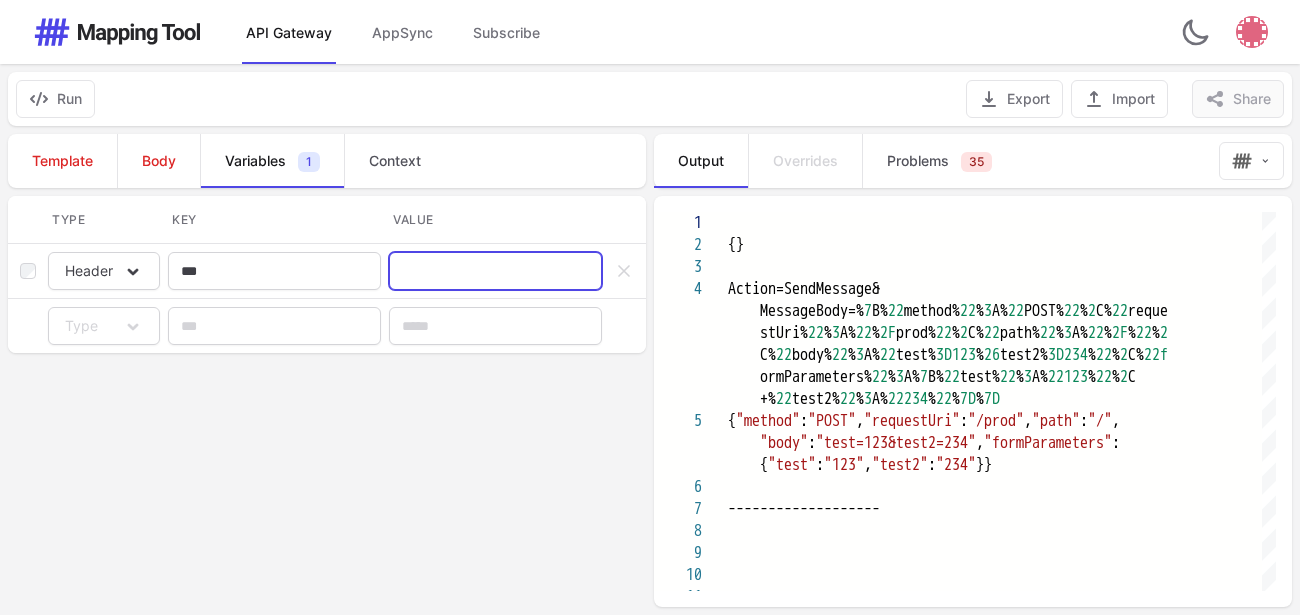 click at bounding box center (495, 271) 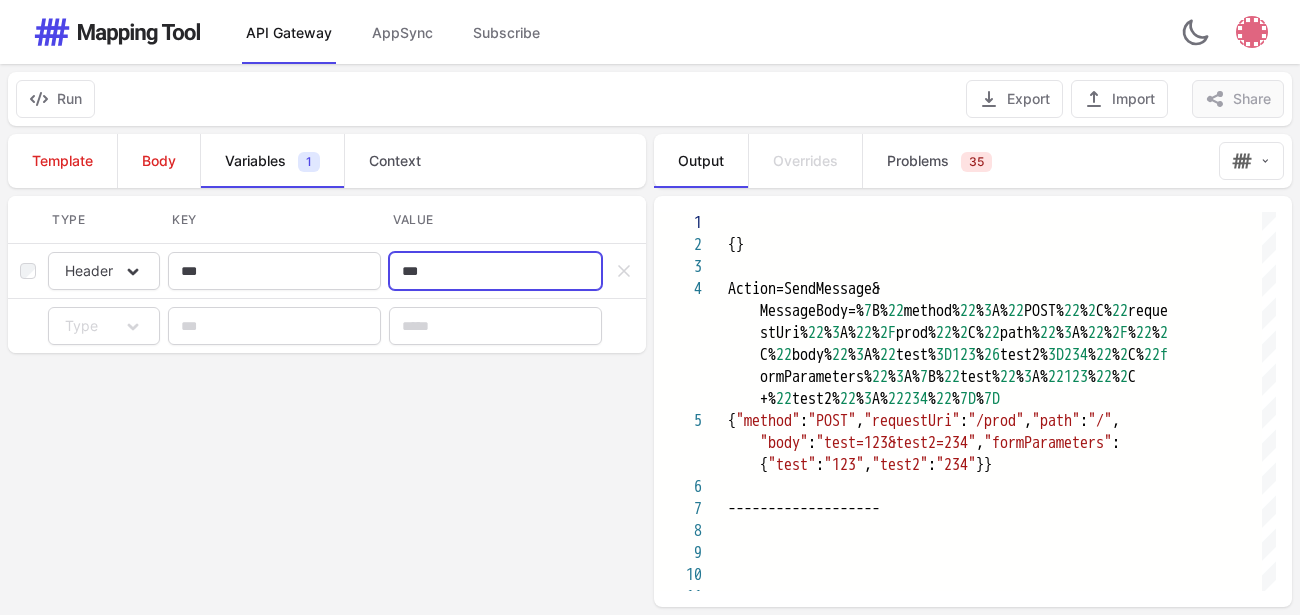 type on "***" 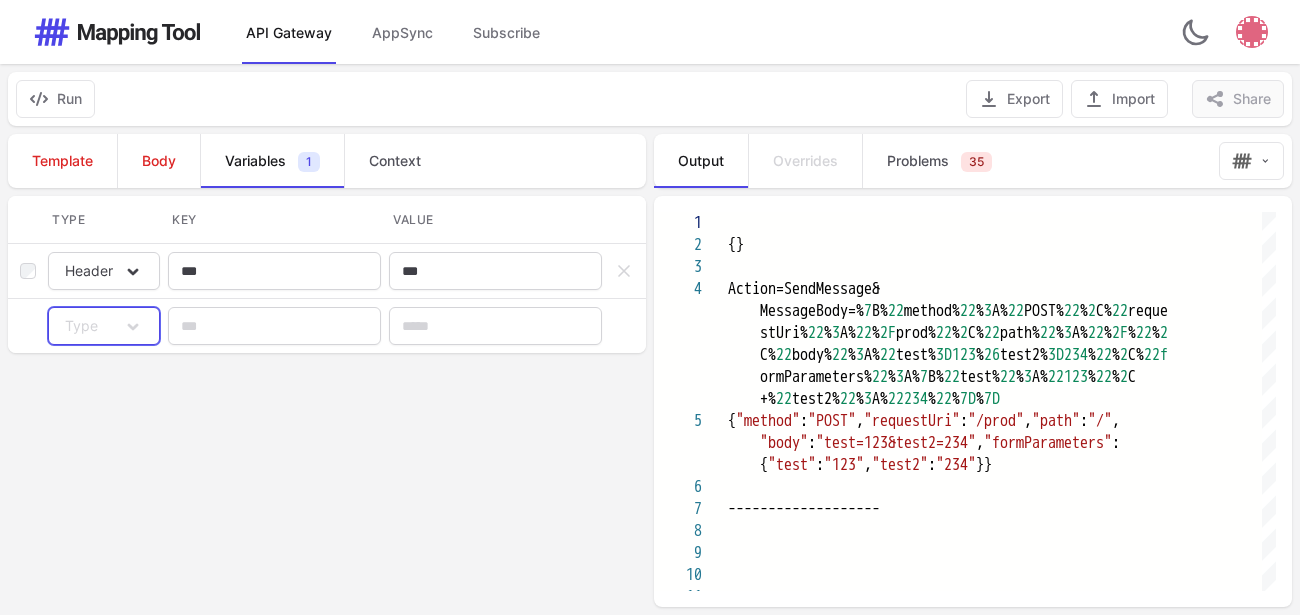 click on "Type" at bounding box center (104, 326) 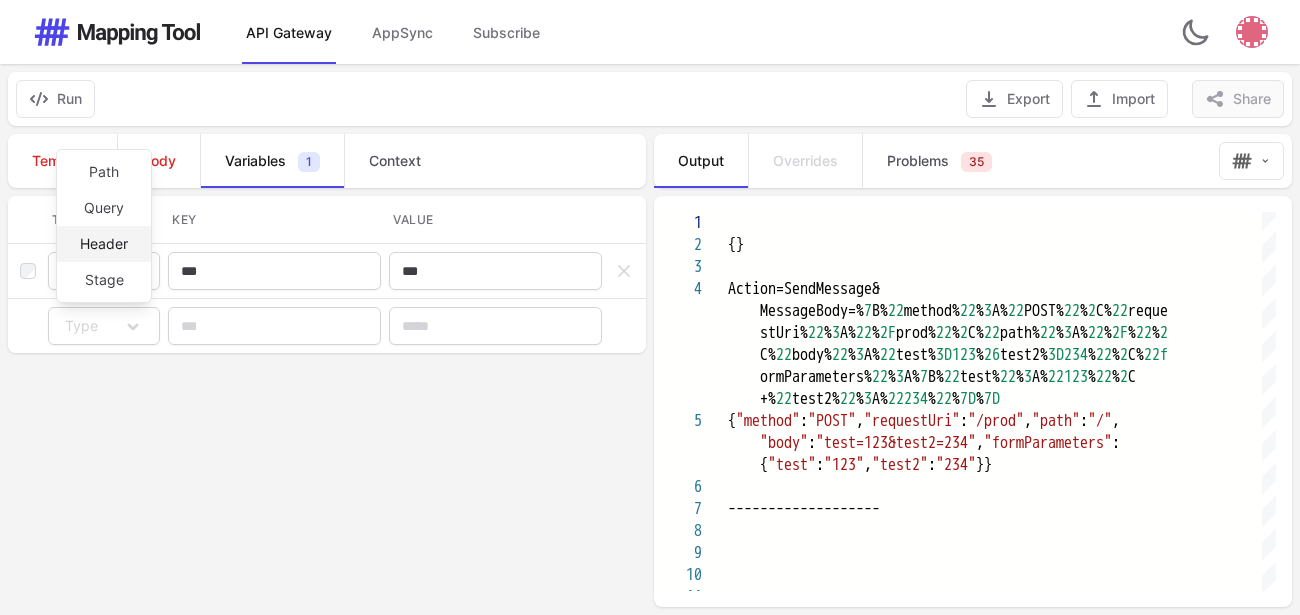 click on "Header" at bounding box center [104, 244] 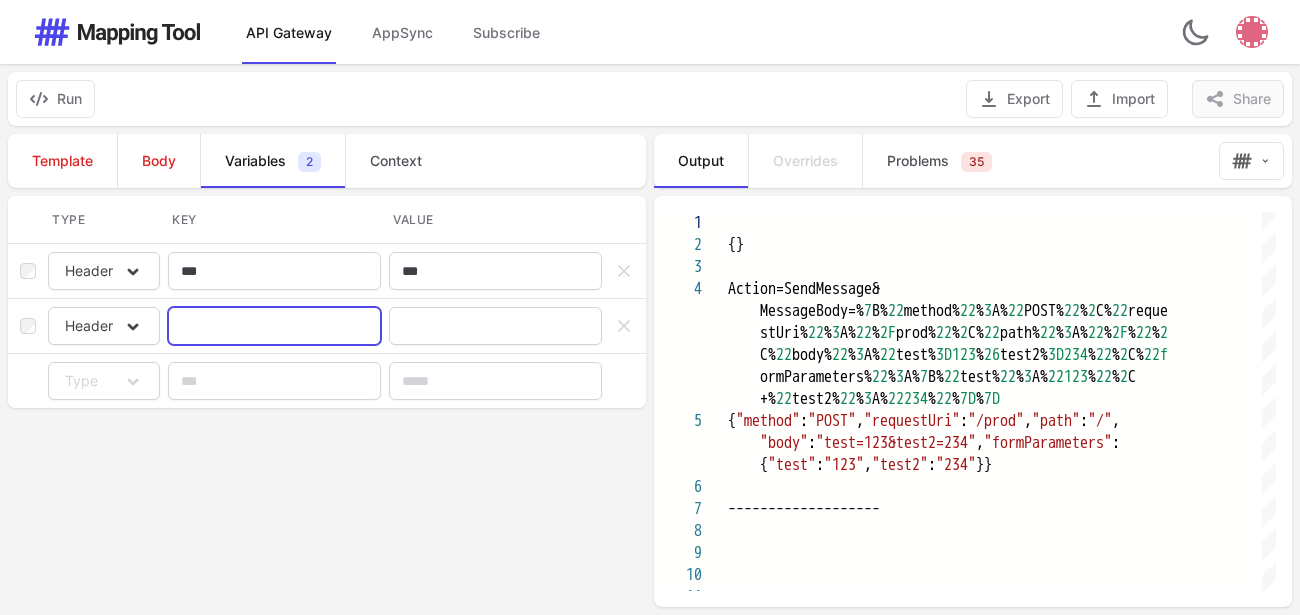 click at bounding box center (274, 326) 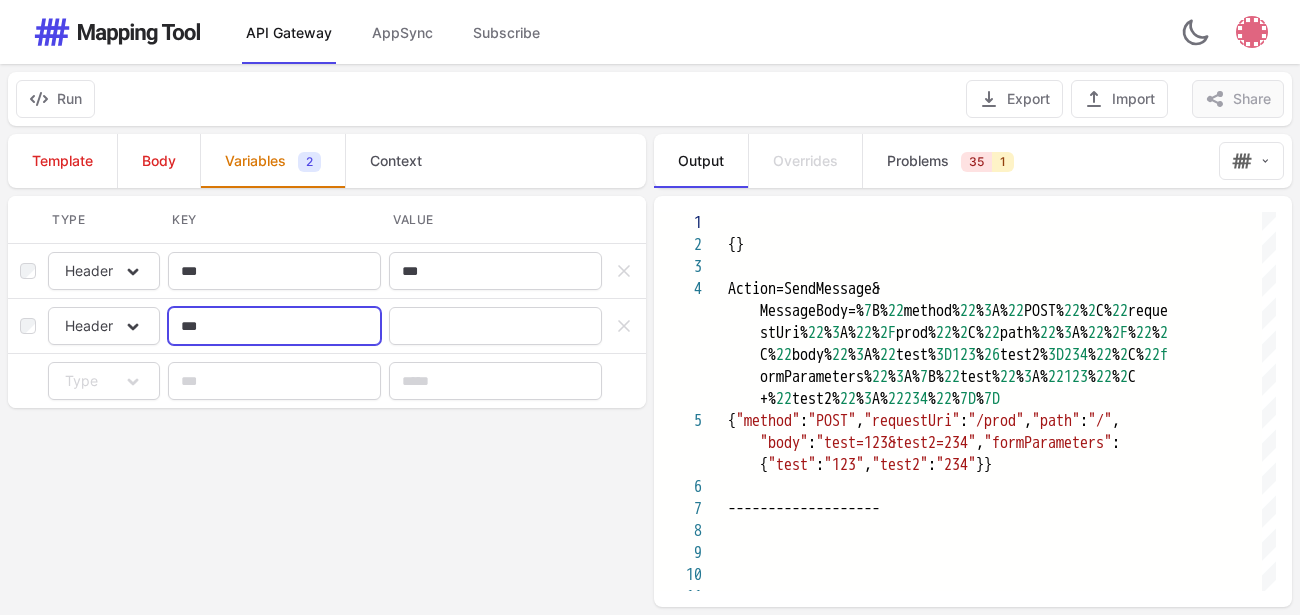 type on "***" 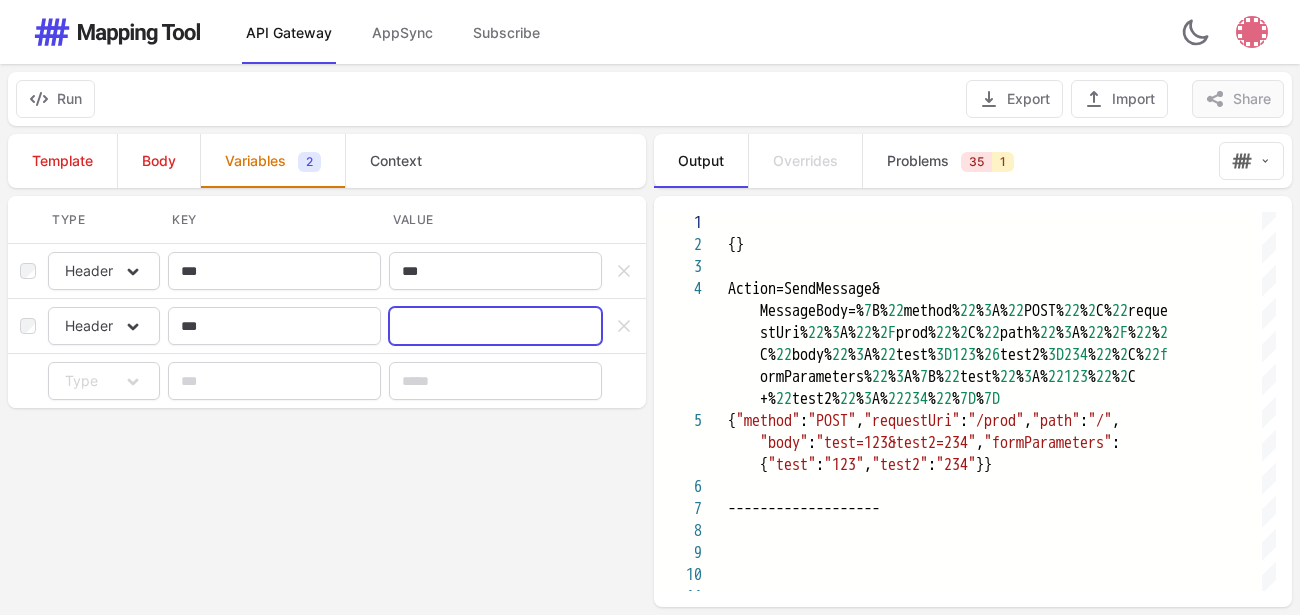click at bounding box center [495, 326] 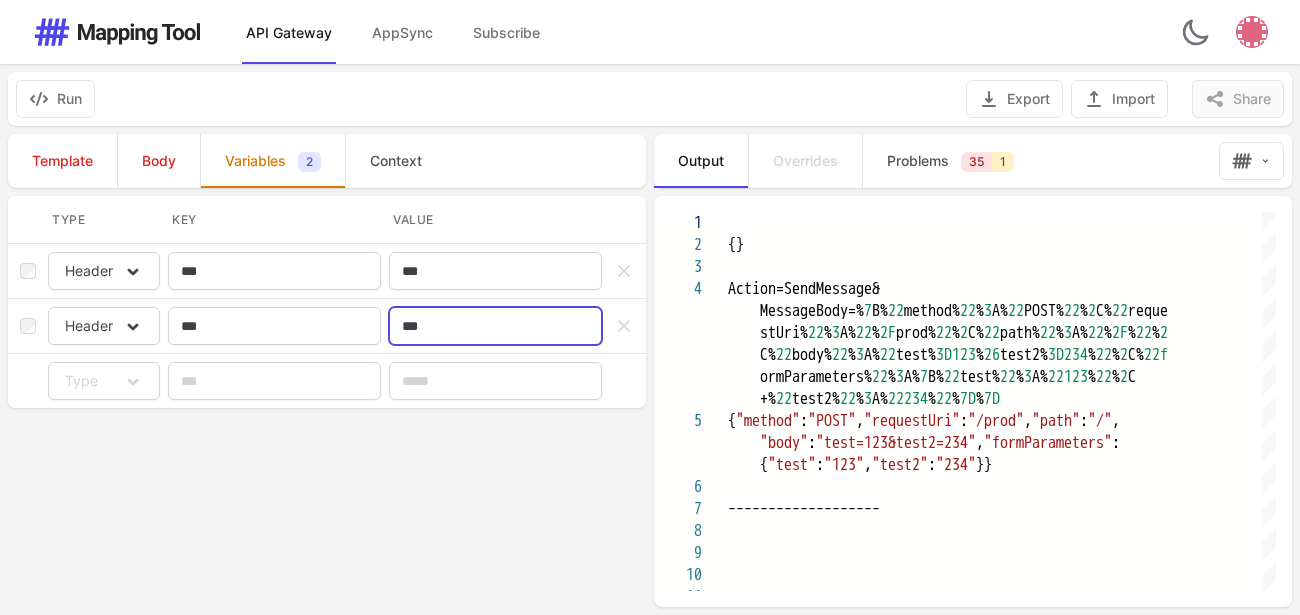 type on "***" 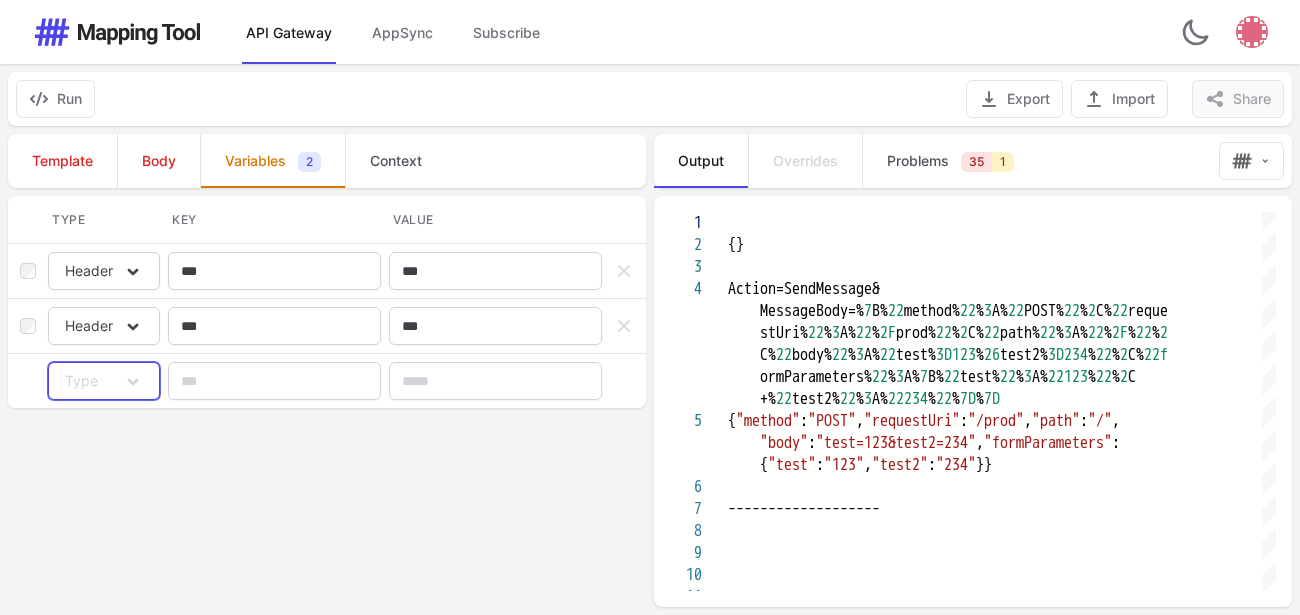 click on "Type" at bounding box center (104, 381) 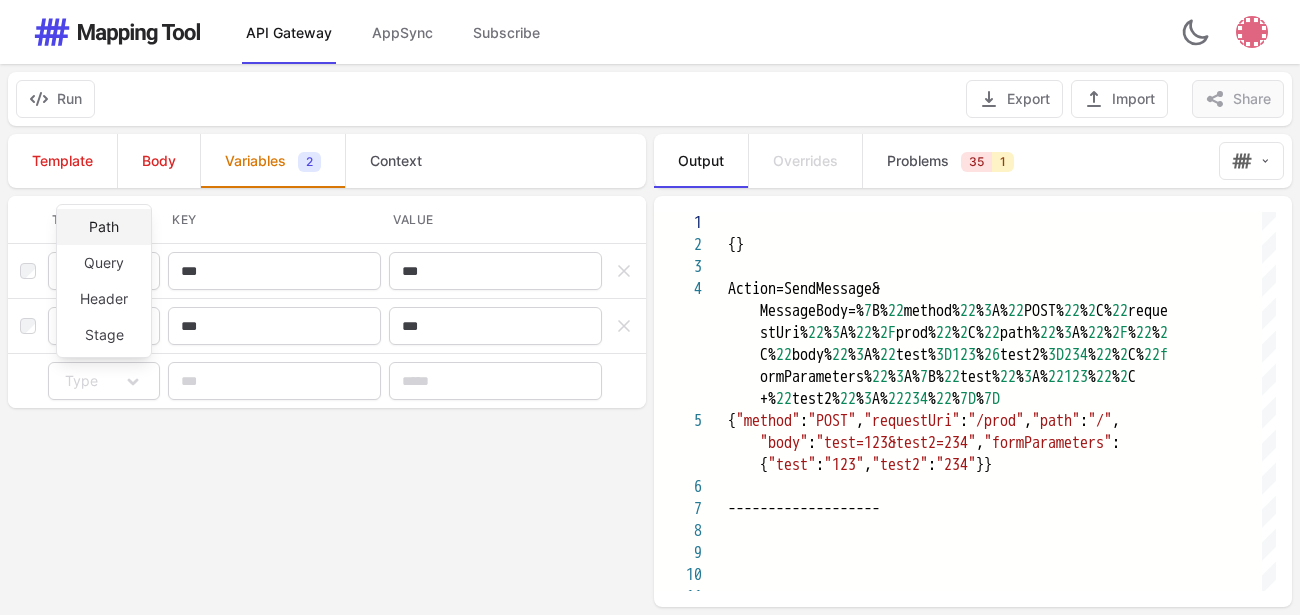 click on "Path" at bounding box center [104, 227] 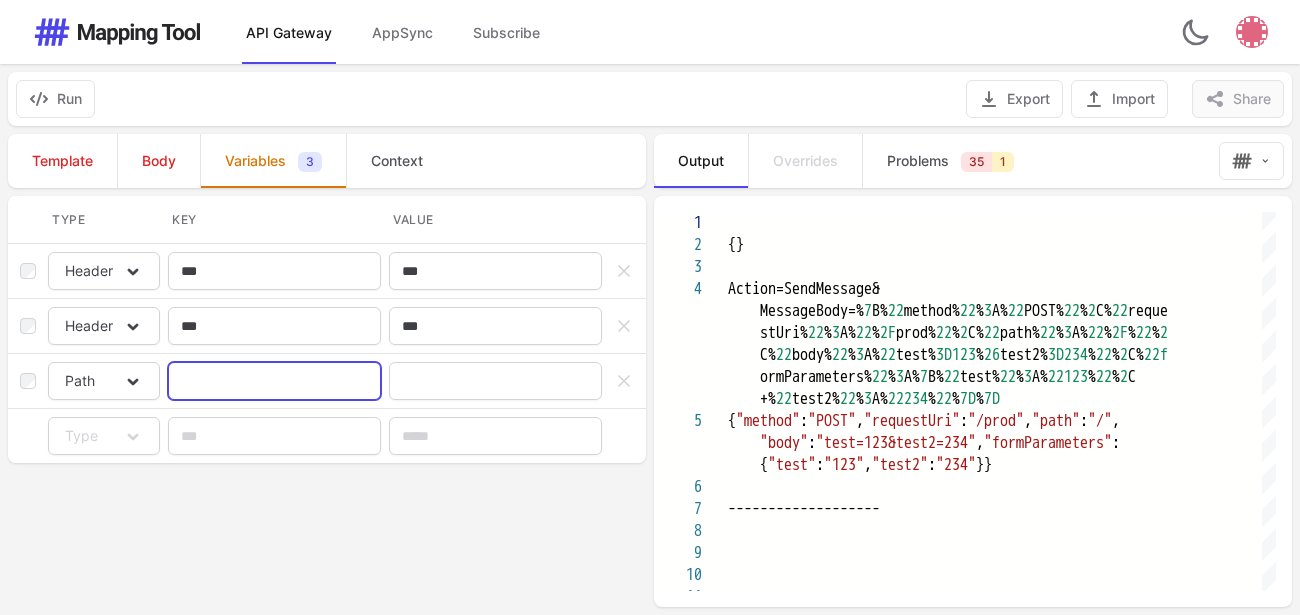 click at bounding box center (274, 381) 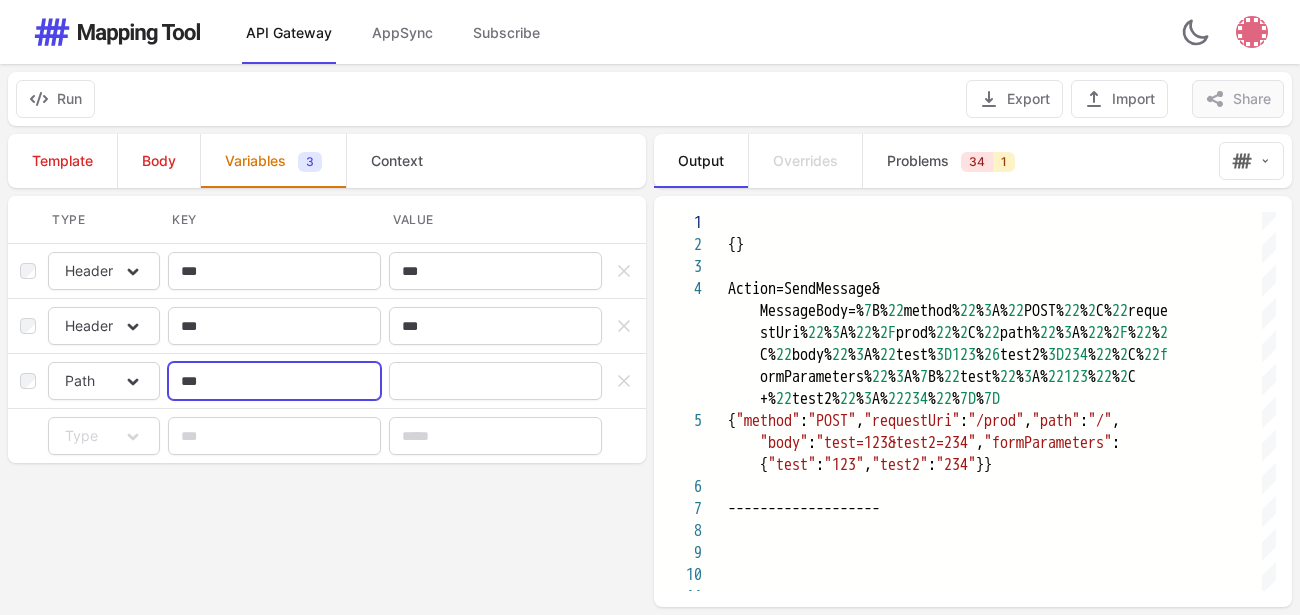 type on "***" 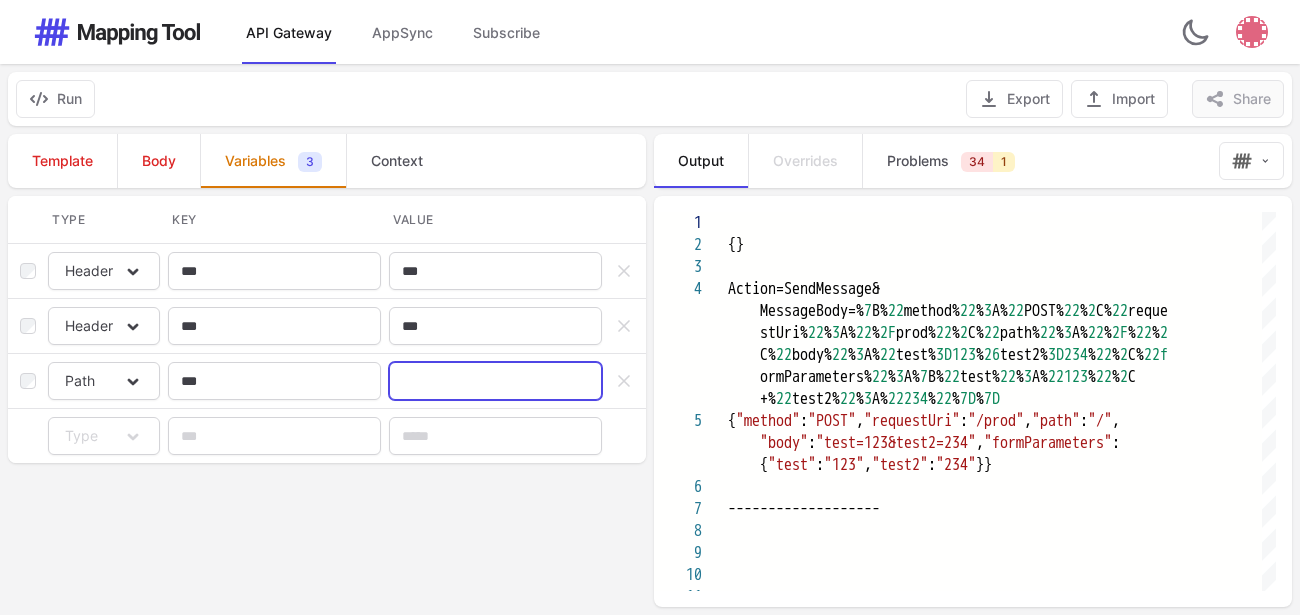 click at bounding box center (495, 381) 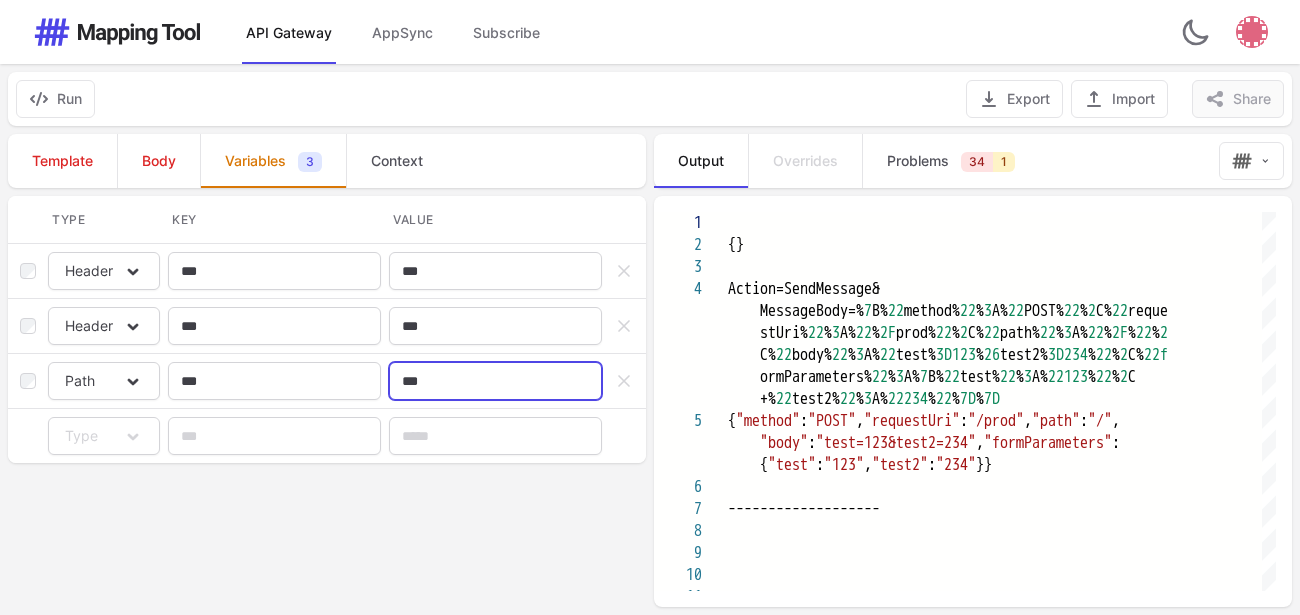 type on "***" 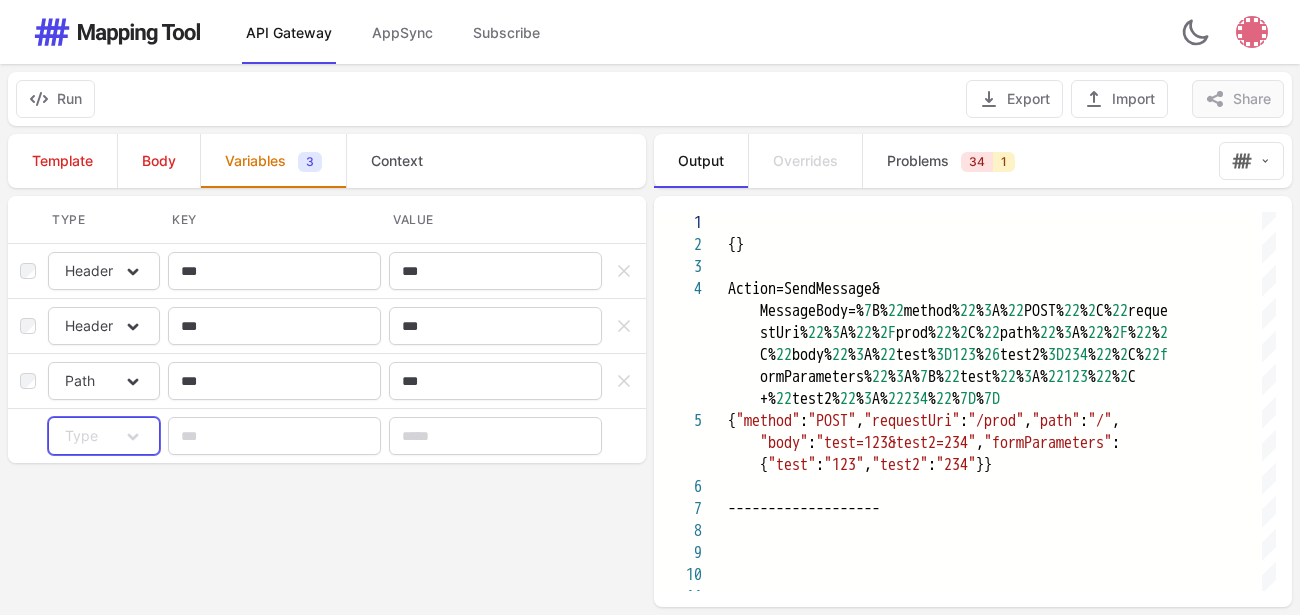 click 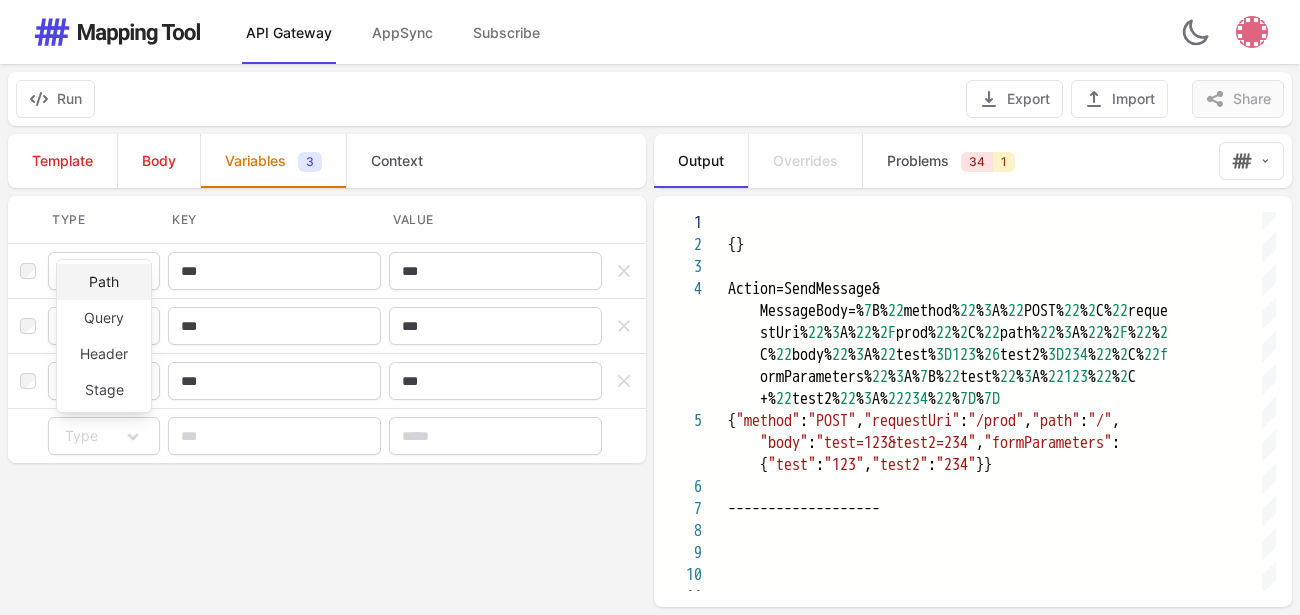 click on "Path" at bounding box center [104, 282] 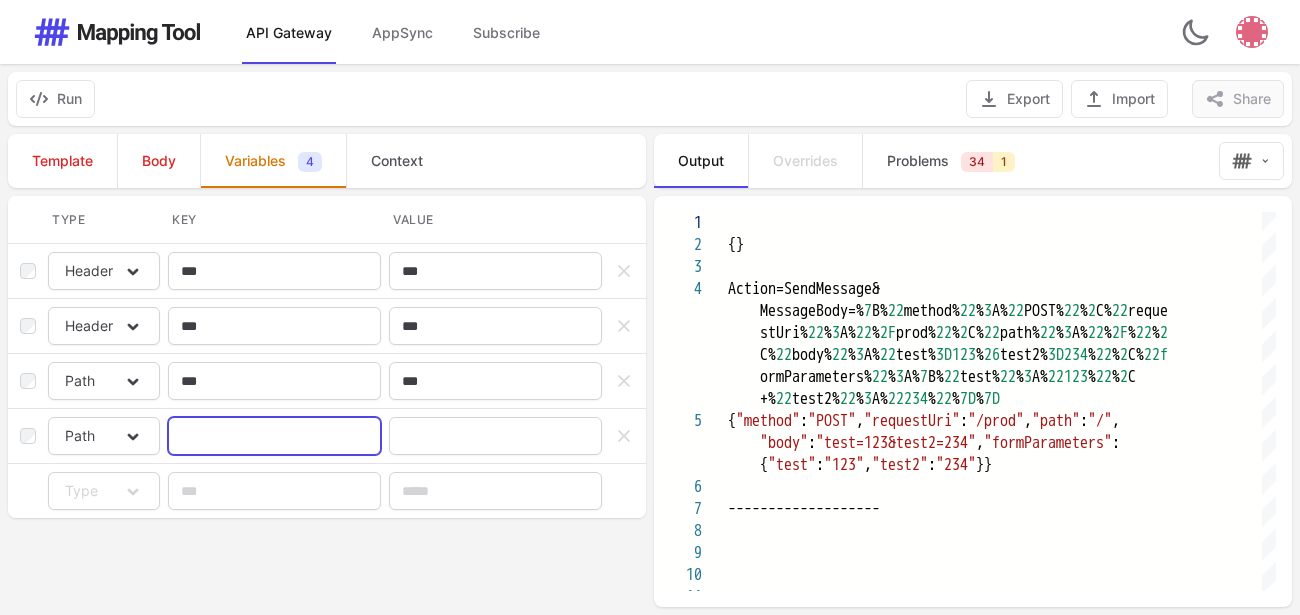 click at bounding box center (274, 436) 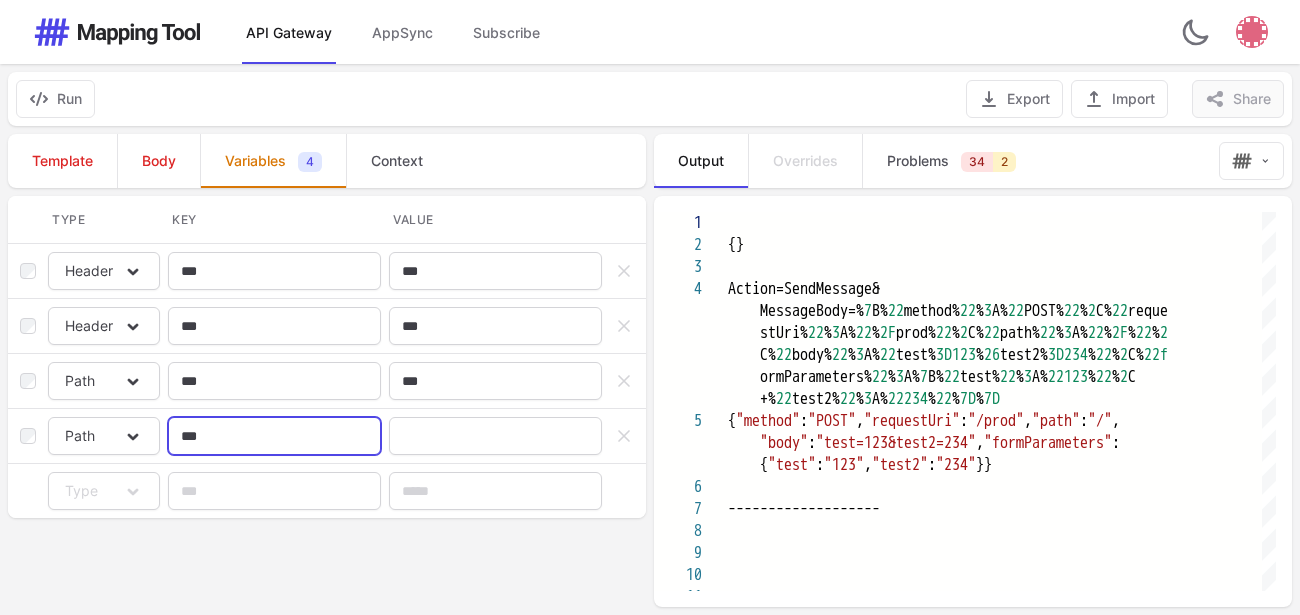 type on "***" 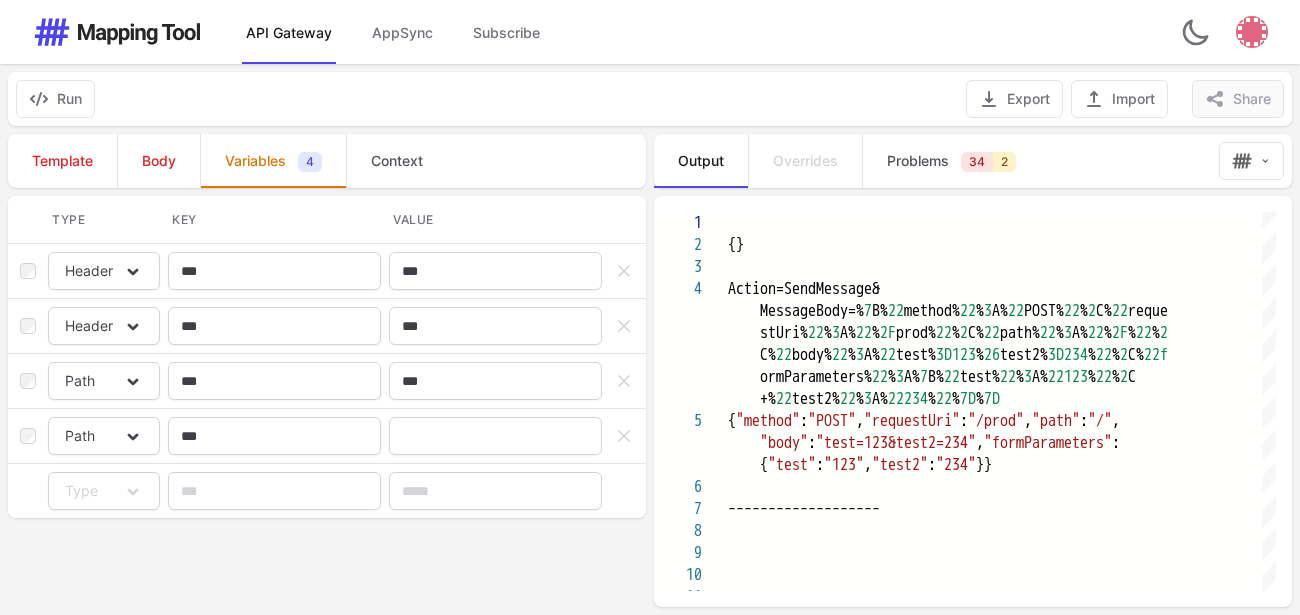 click on "Value" at bounding box center (495, 436) 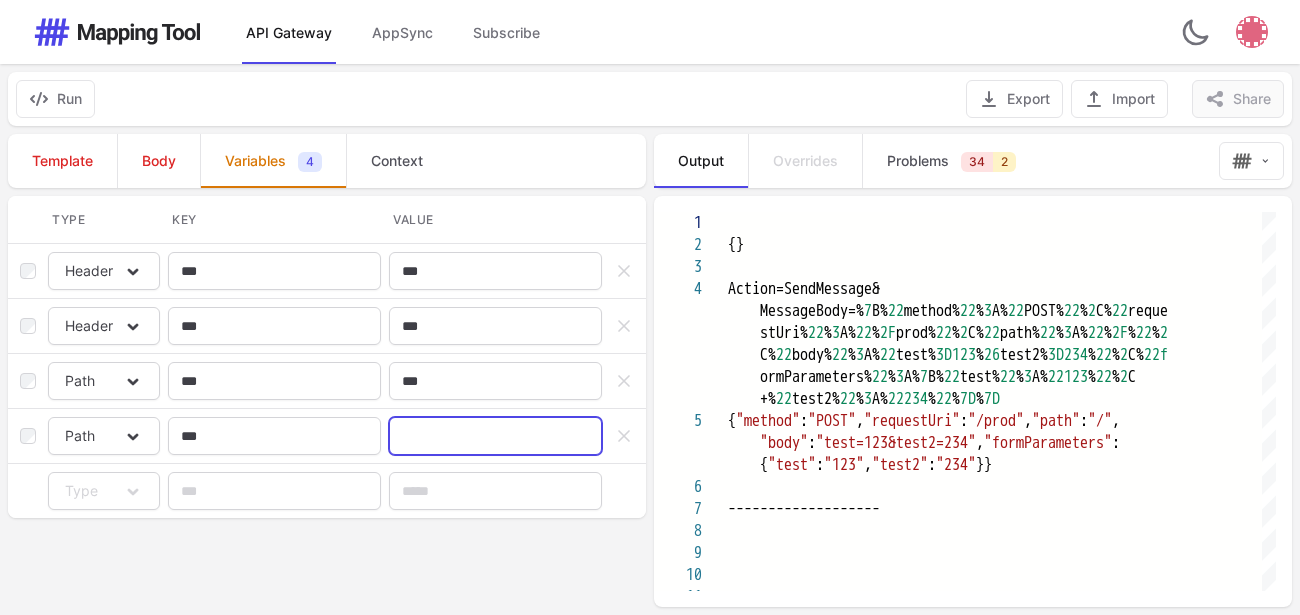 click at bounding box center [495, 436] 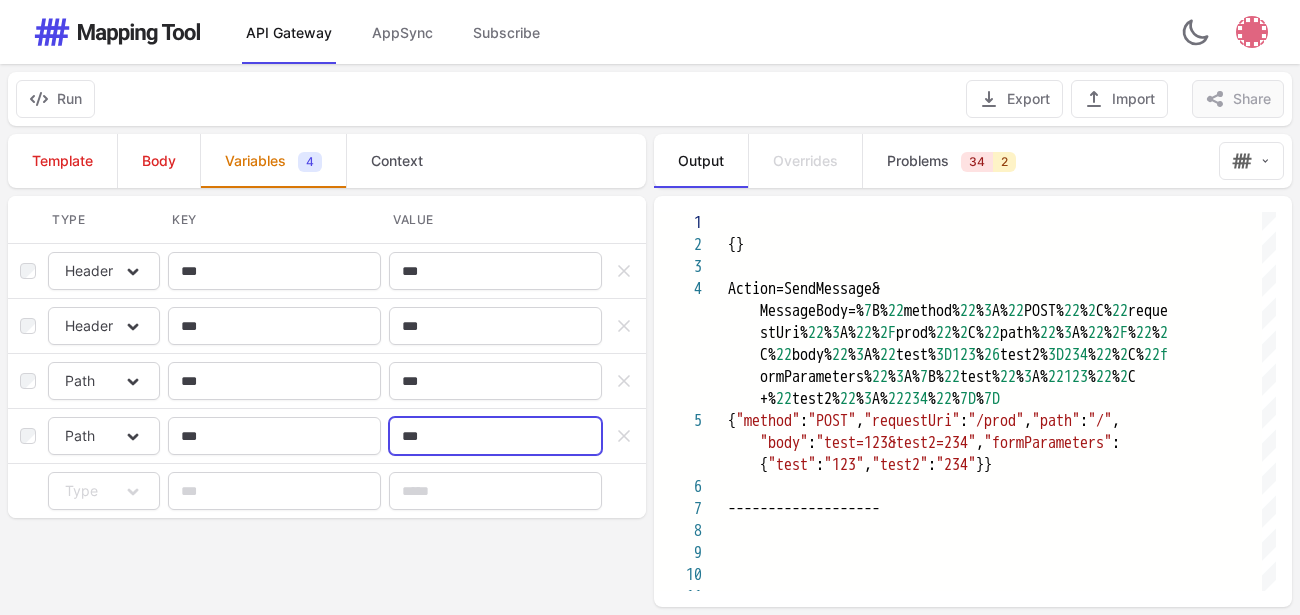 type on "***" 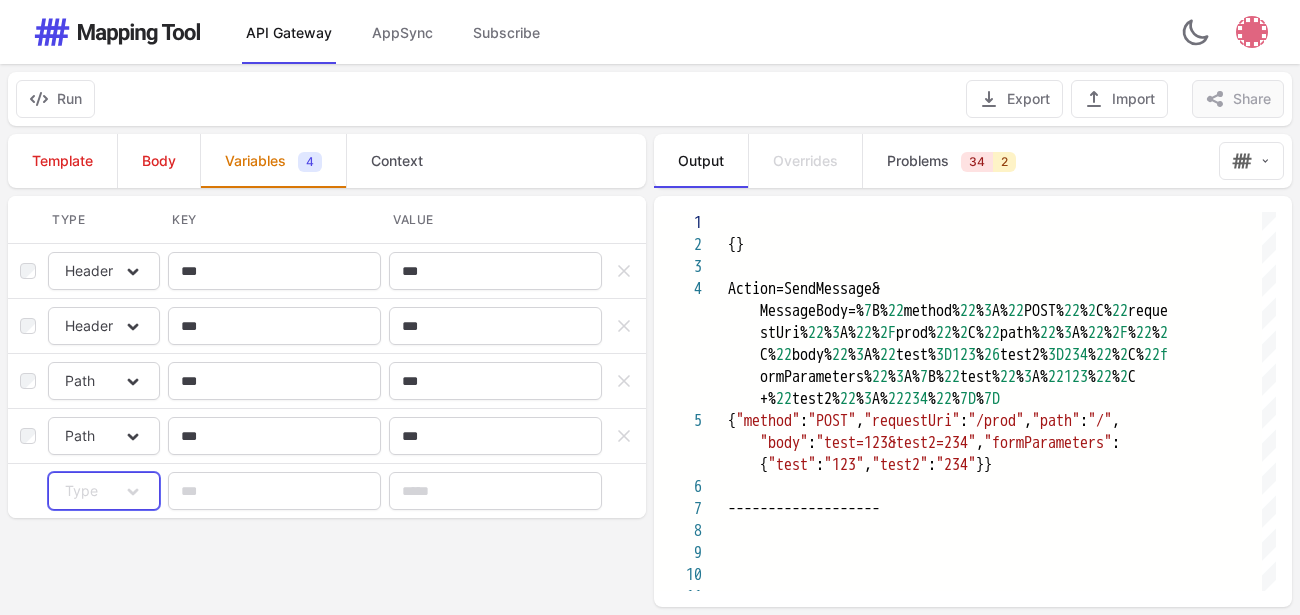 click 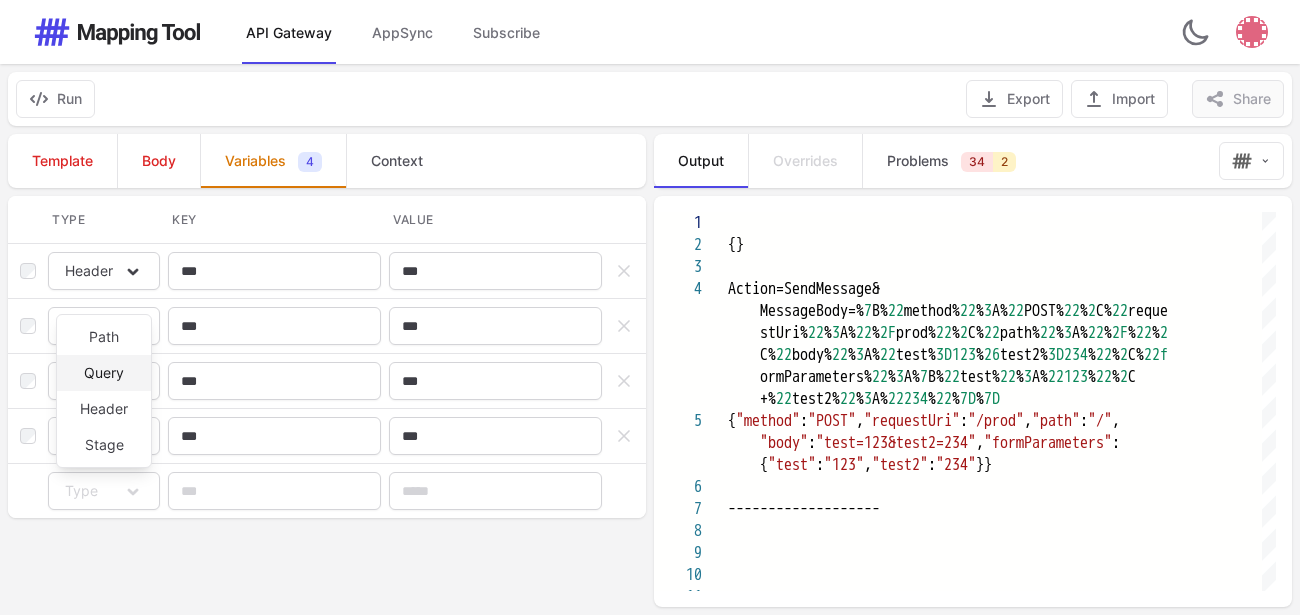 click on "Query" at bounding box center (104, 373) 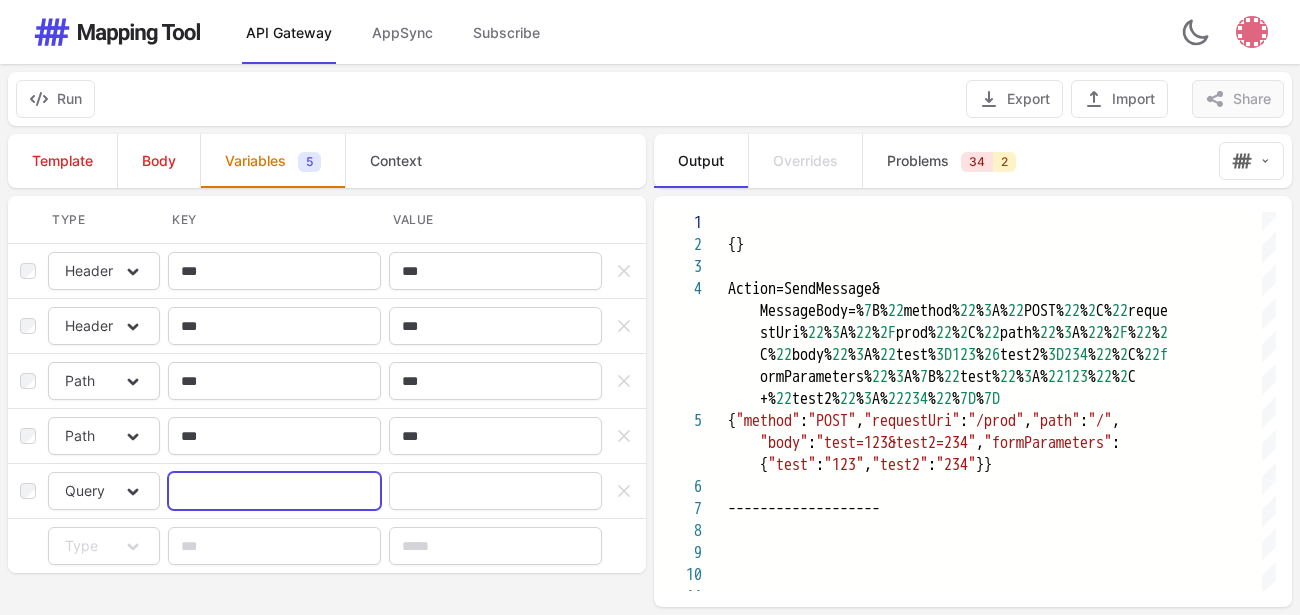 click at bounding box center (274, 491) 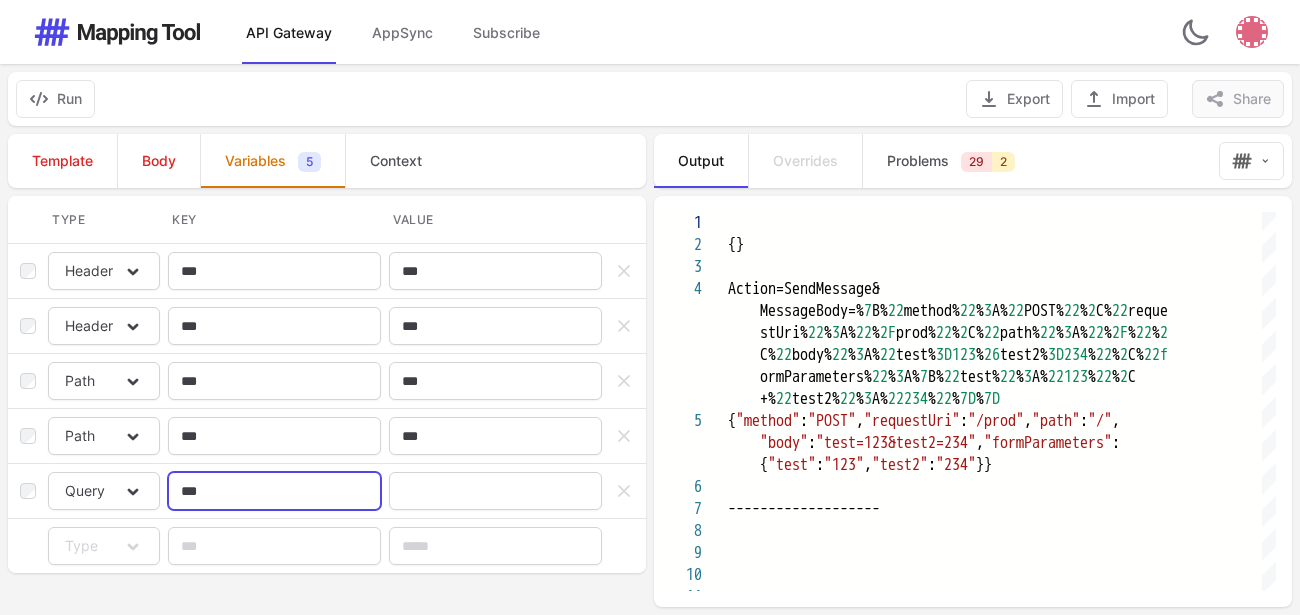 type on "***" 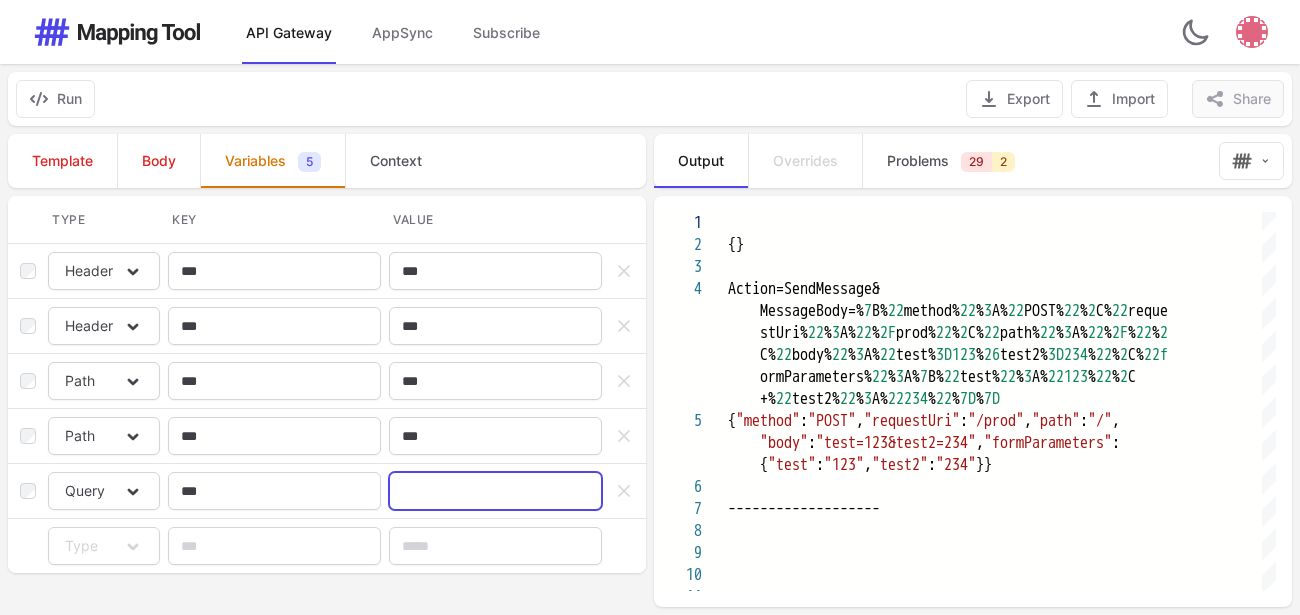 click at bounding box center (495, 491) 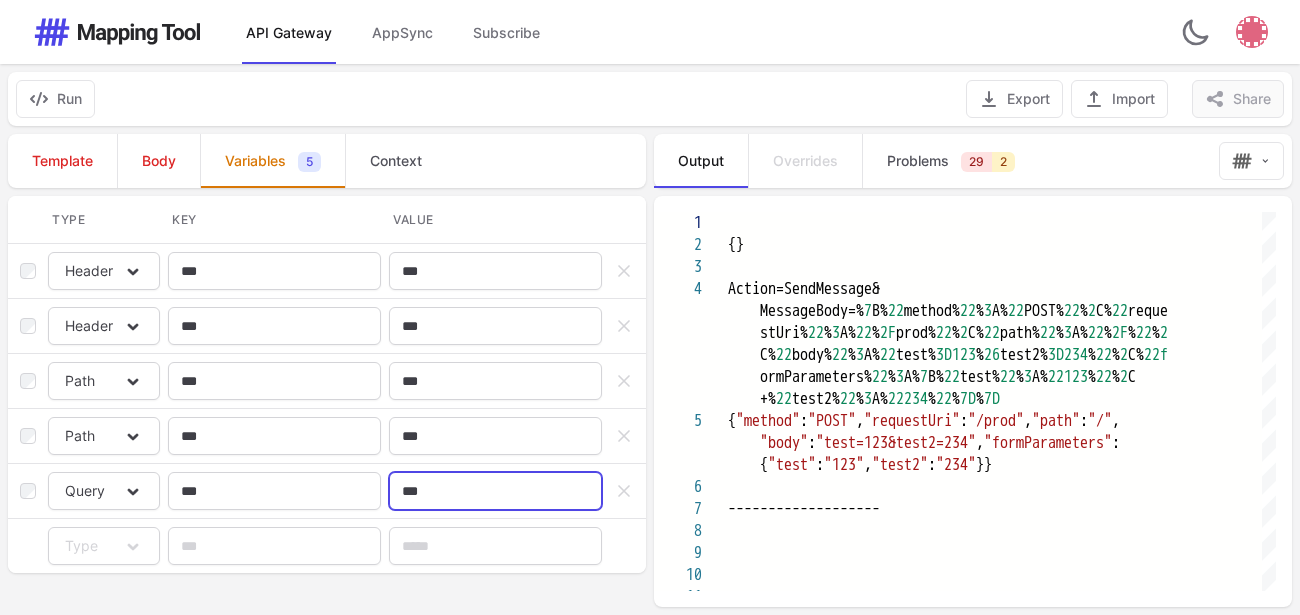 type on "***" 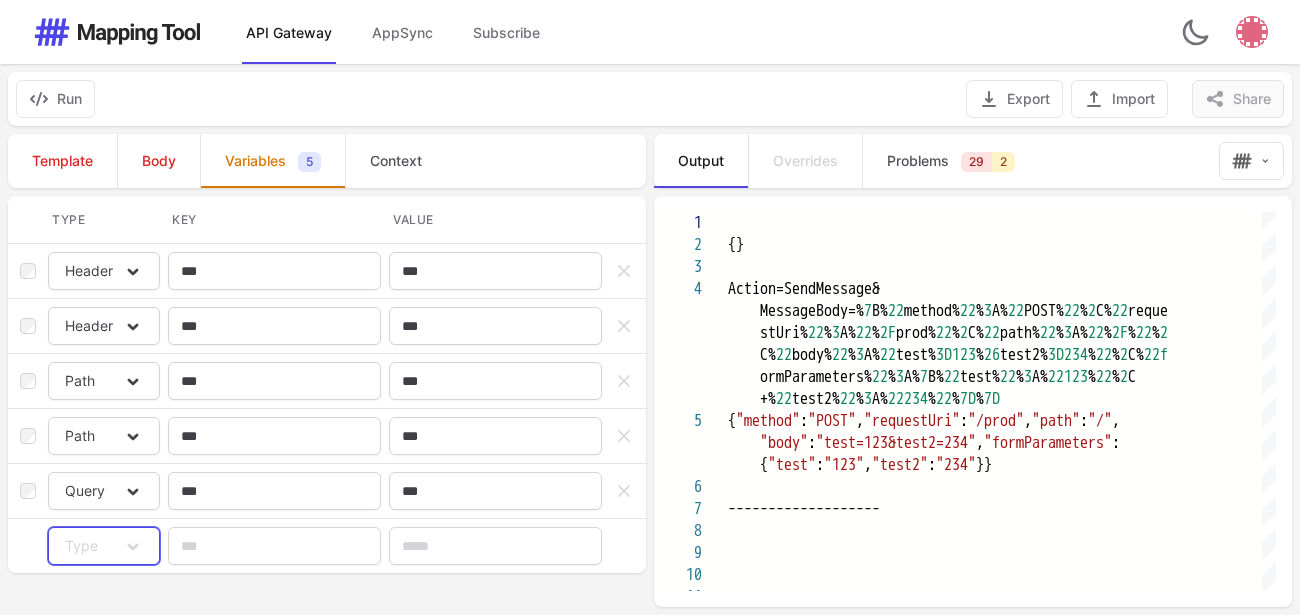 click 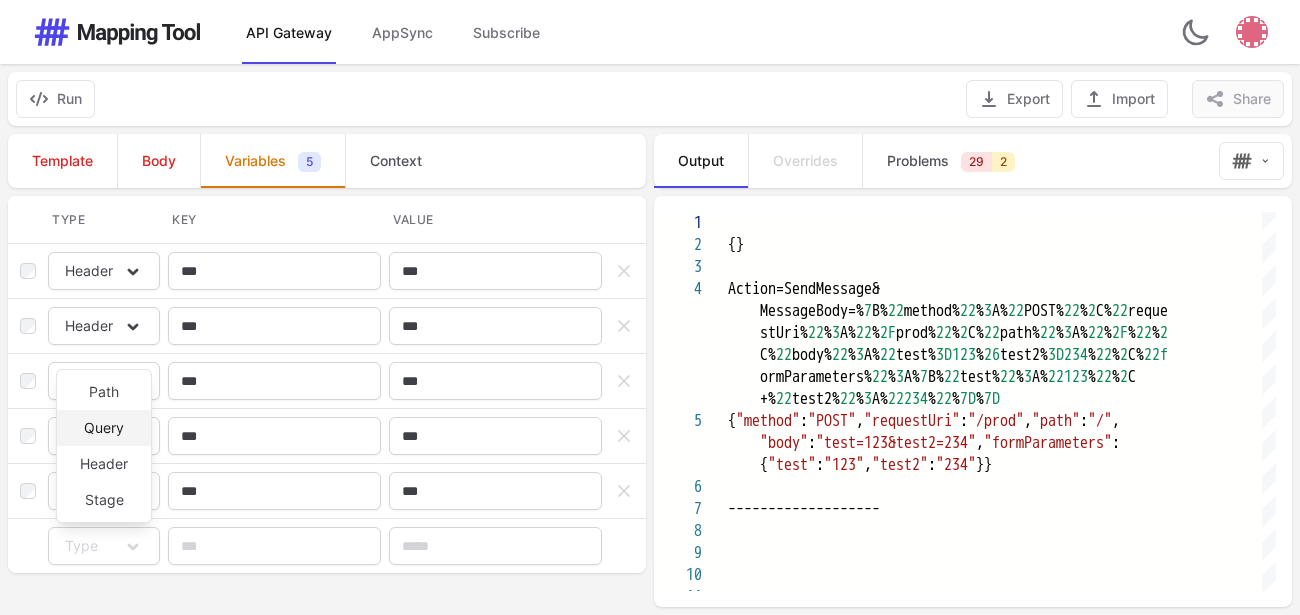 click on "Query" at bounding box center [104, 428] 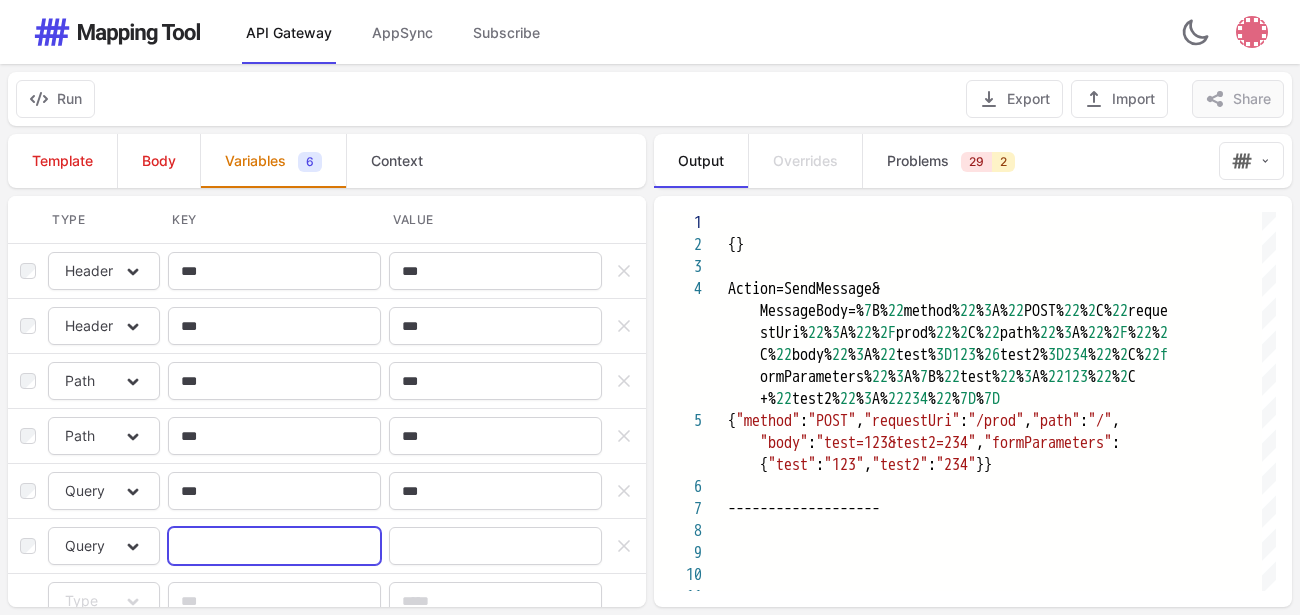 click at bounding box center [274, 546] 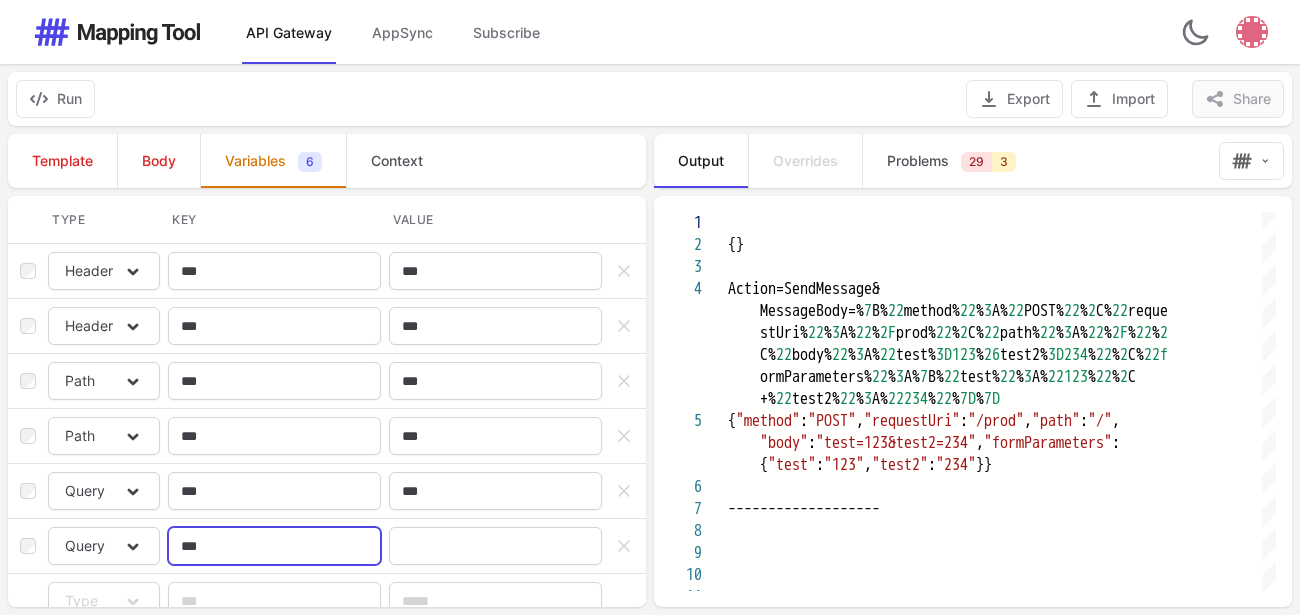 type on "***" 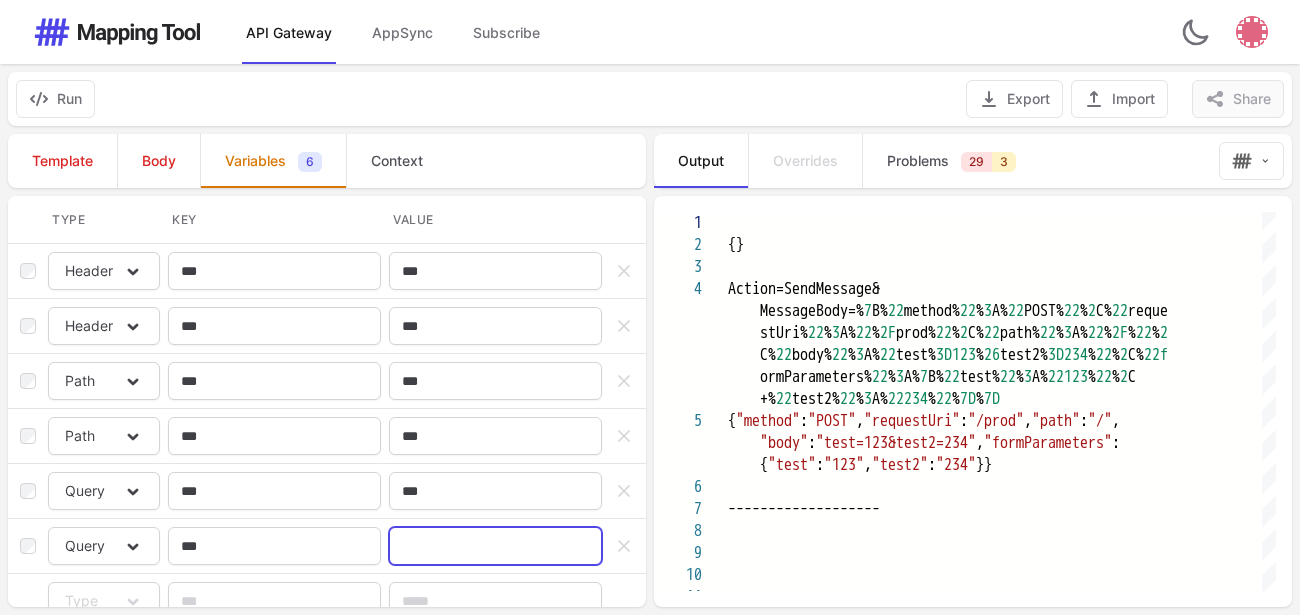 click at bounding box center [495, 546] 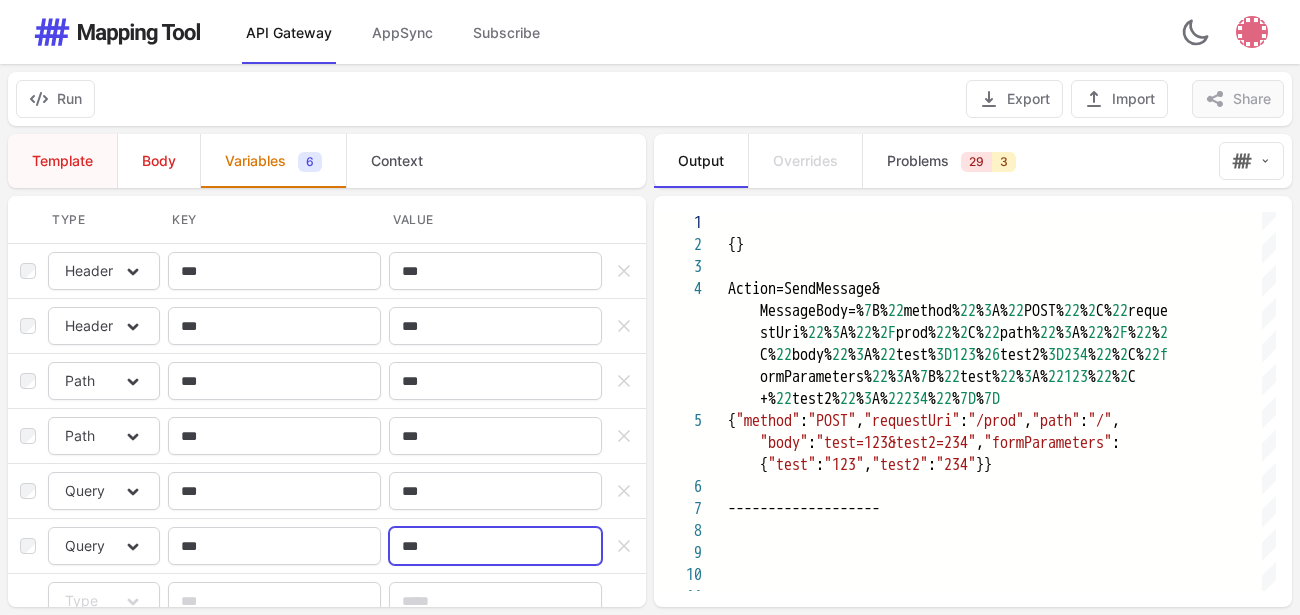 type on "***" 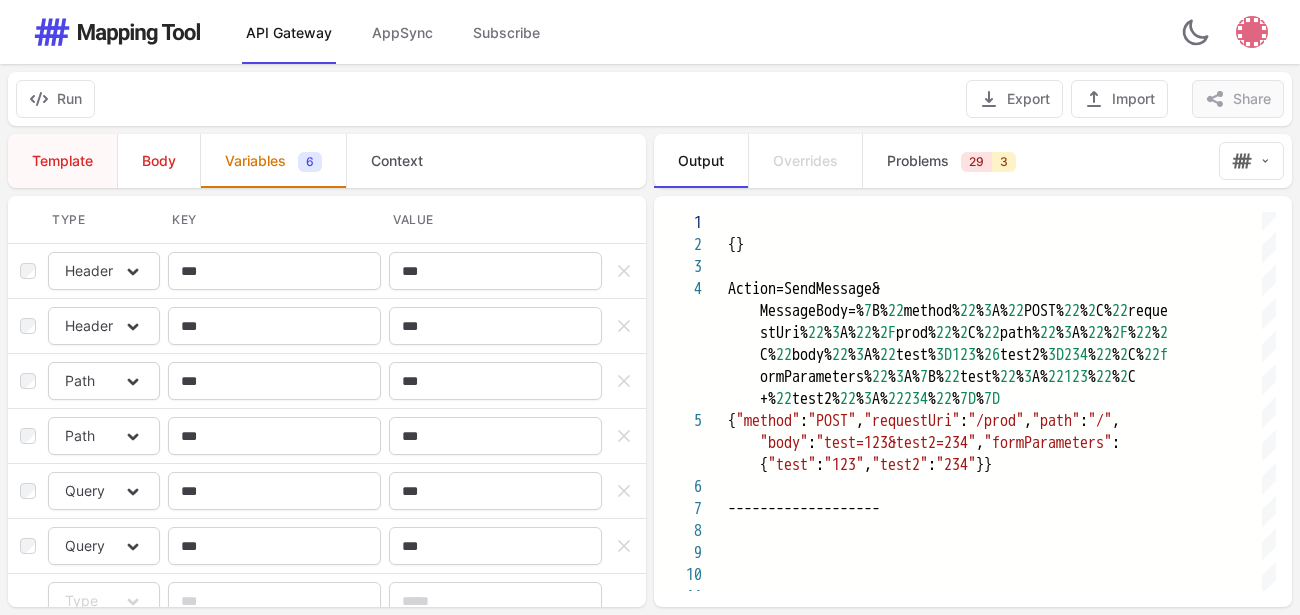 click on "Template" at bounding box center [62, 161] 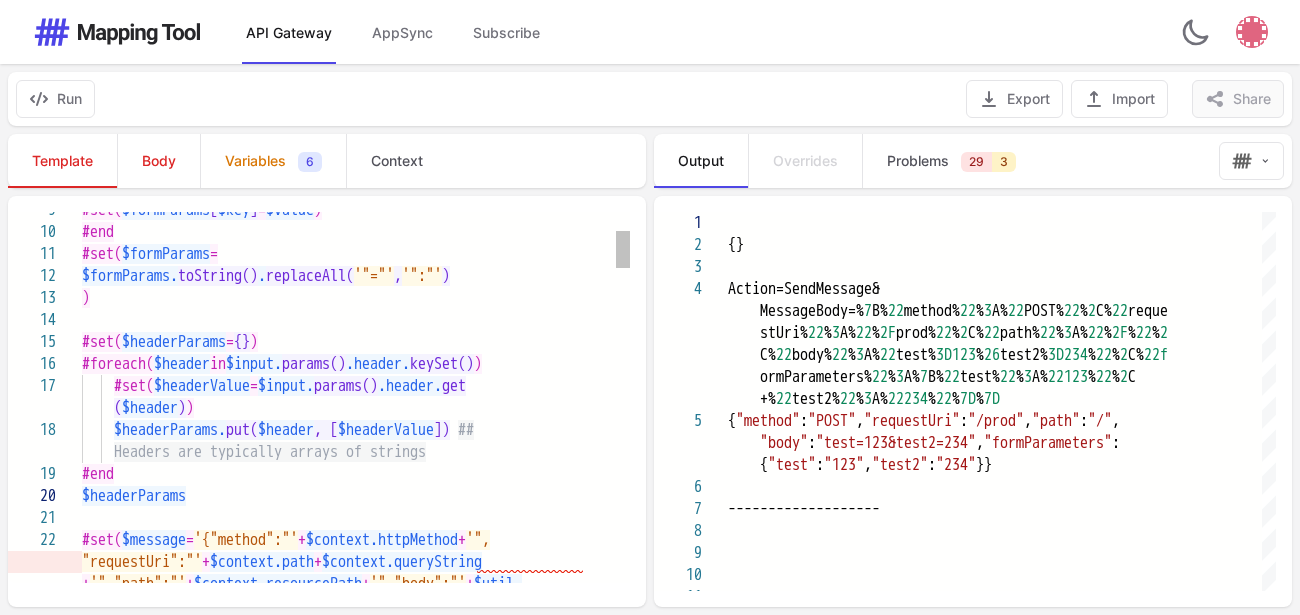 scroll, scrollTop: 65, scrollLeft: 0, axis: vertical 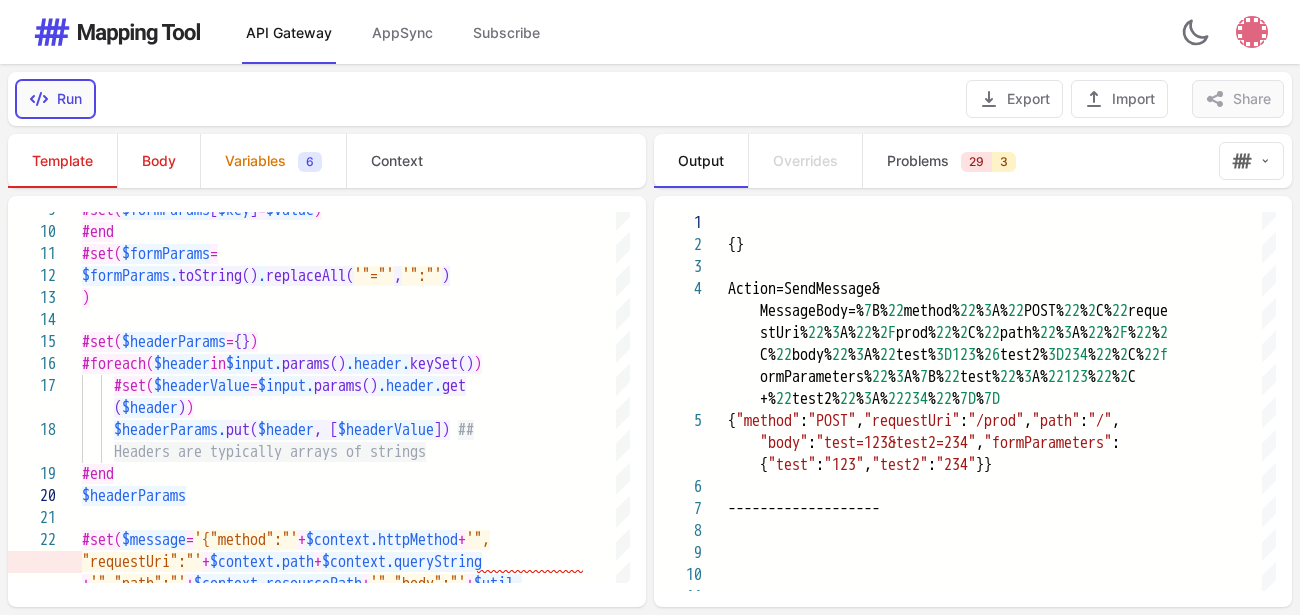 click on "Run" at bounding box center [55, 99] 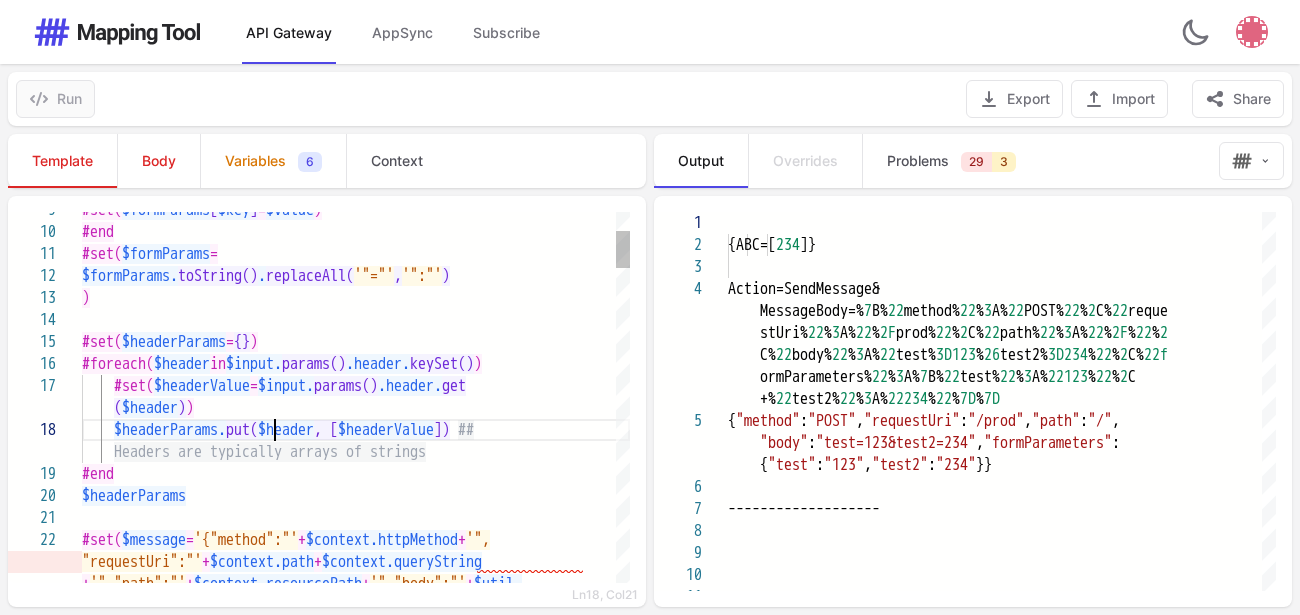 scroll, scrollTop: 65, scrollLeft: 0, axis: vertical 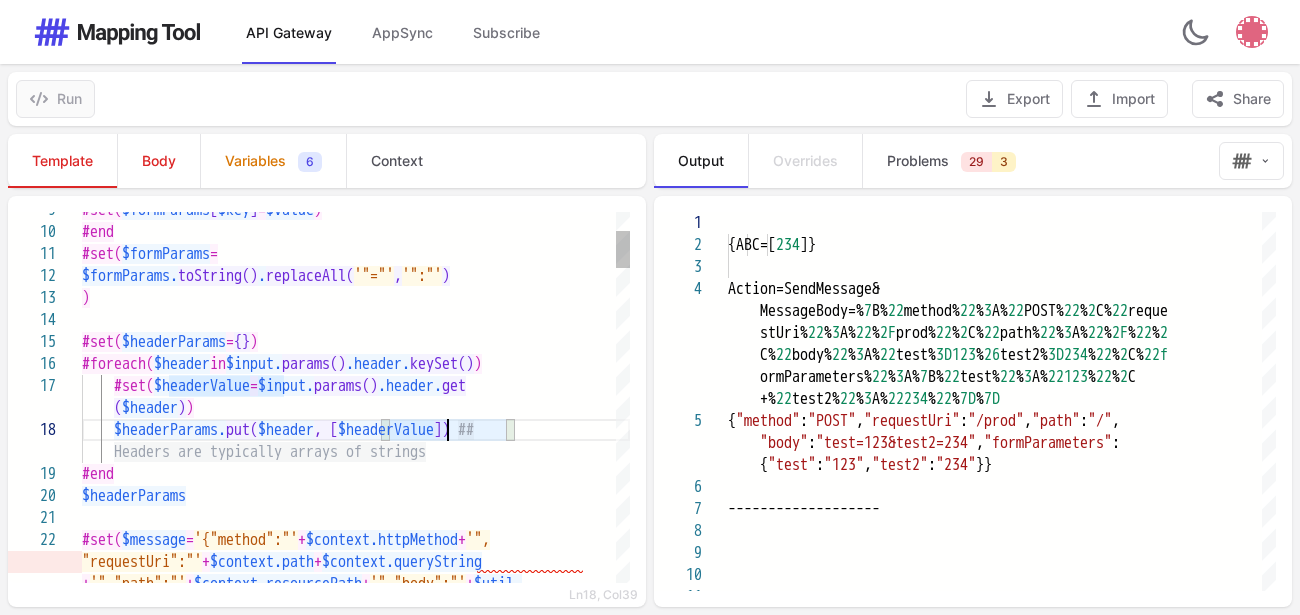 click on "$headerValue" at bounding box center [386, 430] 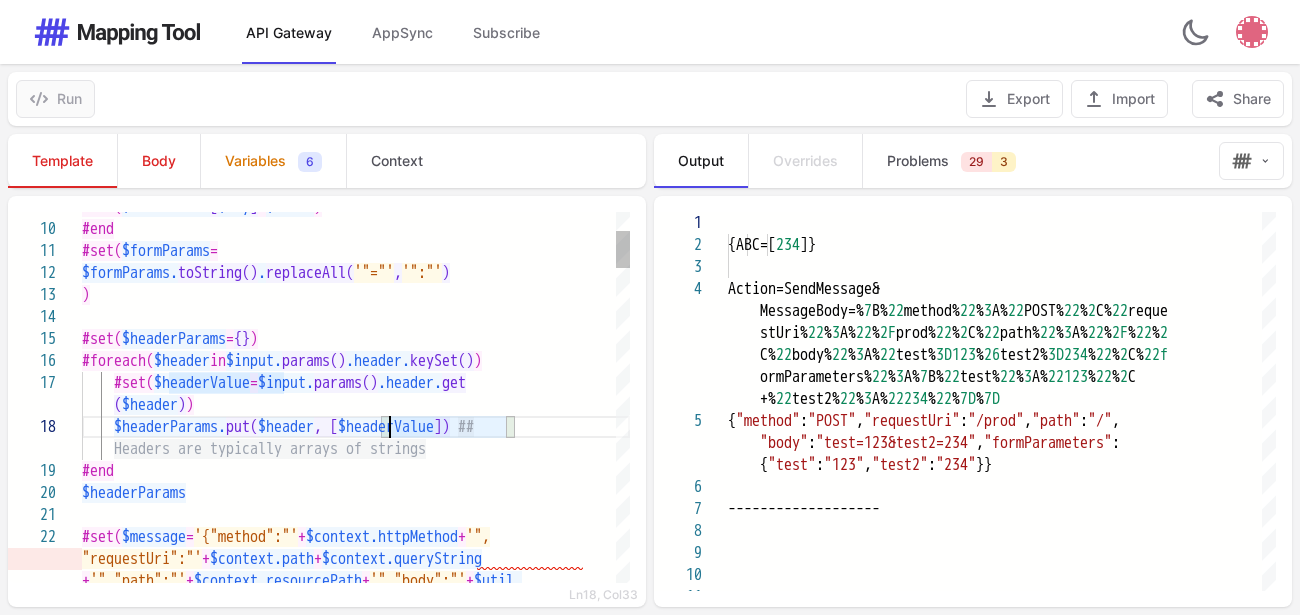 click on "#set( $formParams [ $key ]  =  $value ) #end #set( $formParams  = $formParams. toString() . replaceAll( '"="' , '":"' ) ) #set( $headerParams  =  {} ) #foreach( $header  in  $input. params() .header. keySet() )      #set( $headerValue  =  $input. params() .header. get      ( $header ) )      $headerParams. put( $header , [ $headerValue ])   ##       Headers are typically arrays of strings #end $headerParams #set( $message  =  '{"method":"' + $context.httpMethod + '", "requestUri":"' + $context.path  +  $context.queryString + '","path":"' + $context.resourcePath + '","body":"' + $util." at bounding box center (500082, 500020) 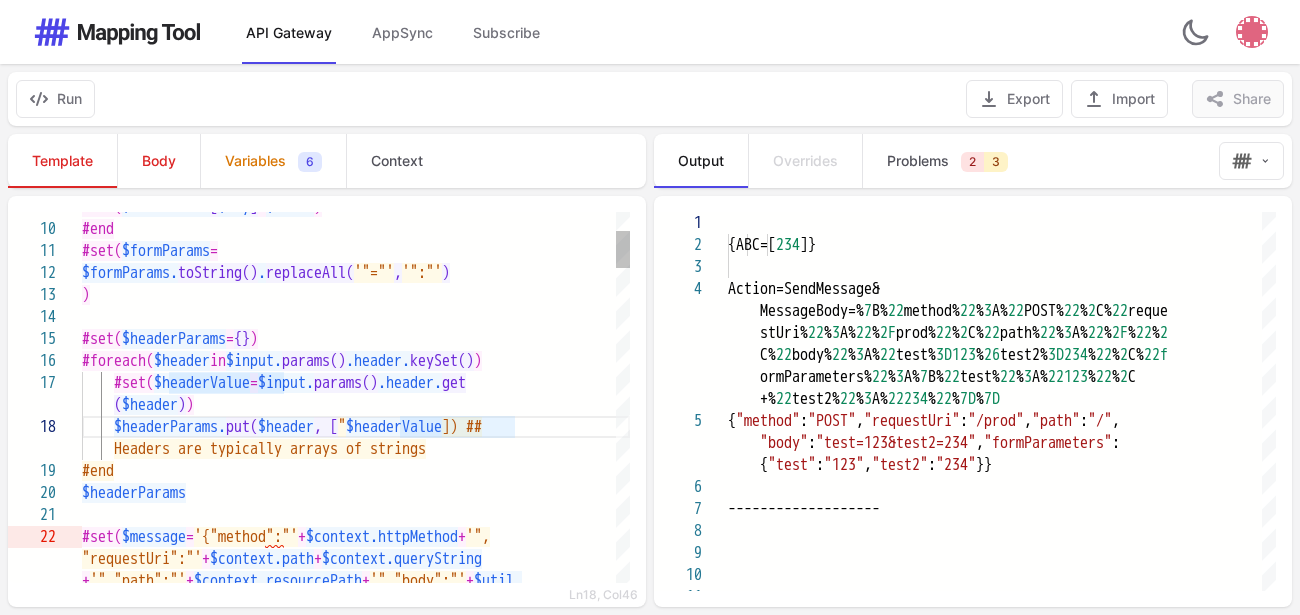 scroll, scrollTop: 155, scrollLeft: 443, axis: both 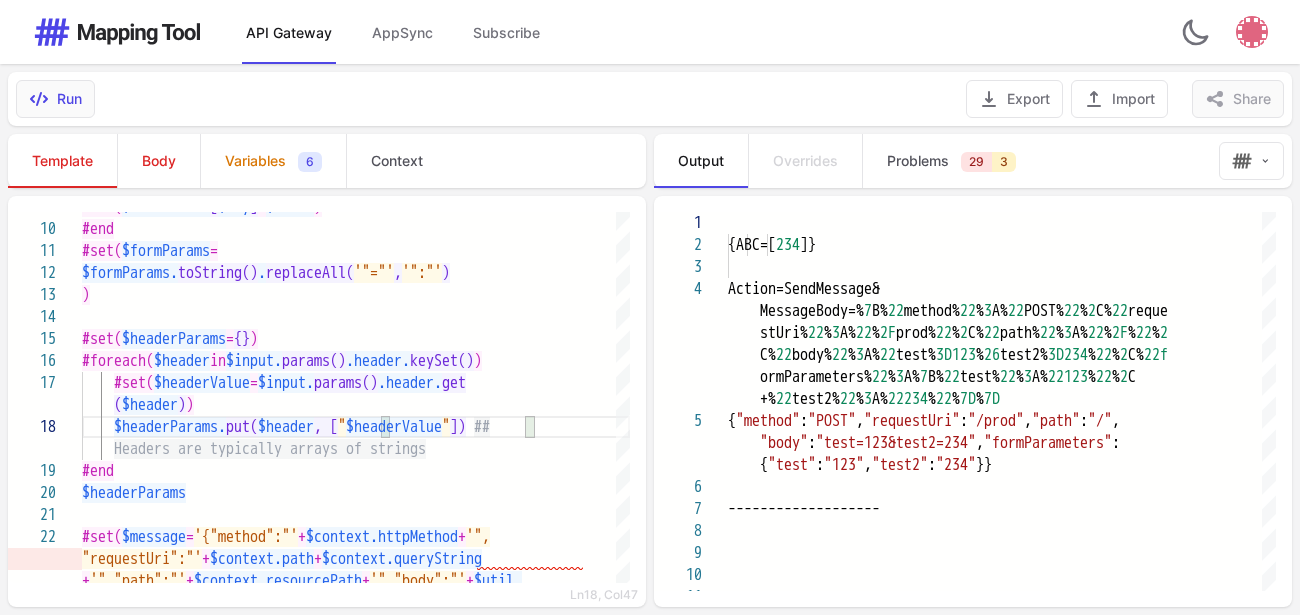 type on "**********" 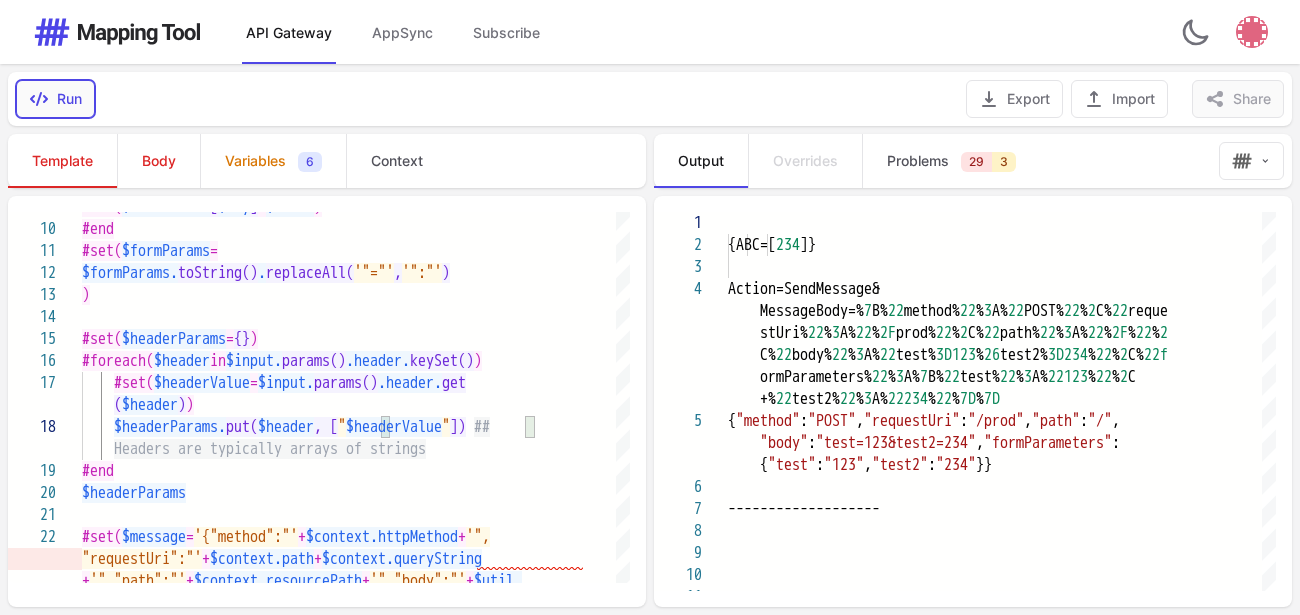 click on "Run" at bounding box center (55, 99) 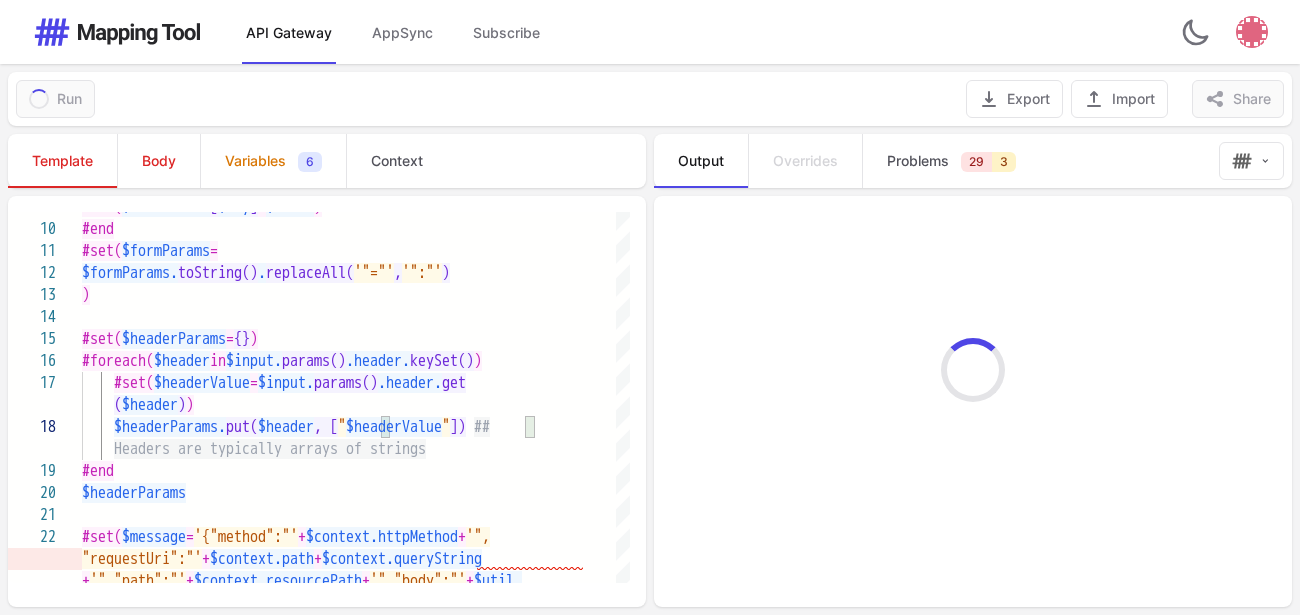 type on "**********" 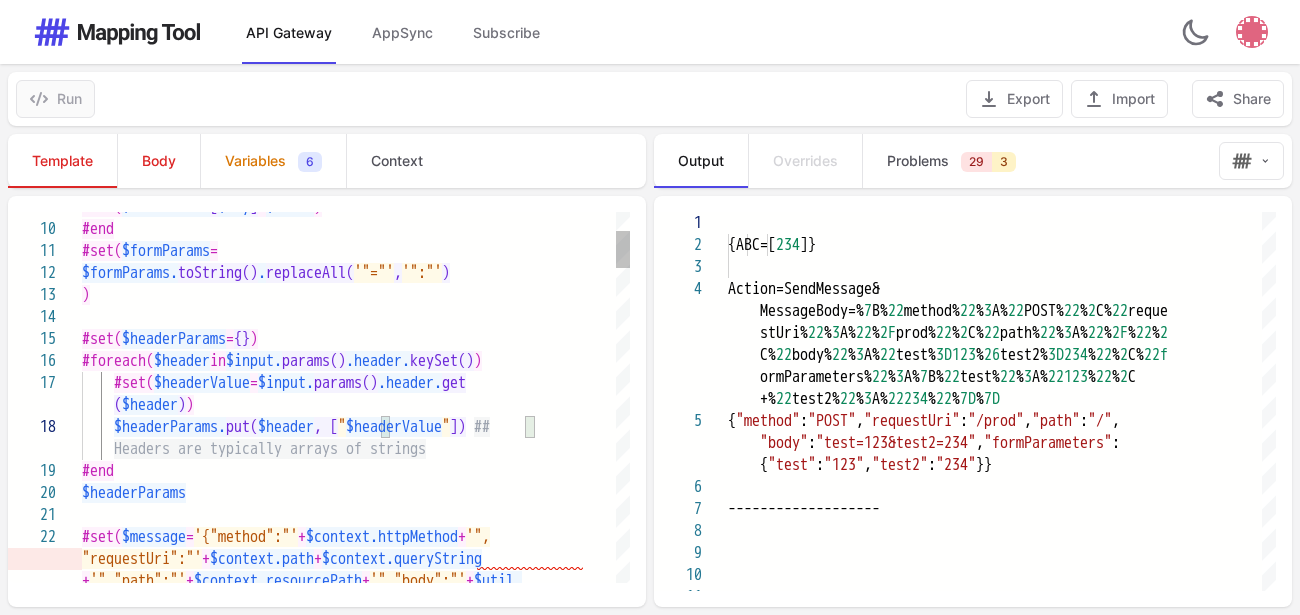 click on "$header" at bounding box center (286, 427) 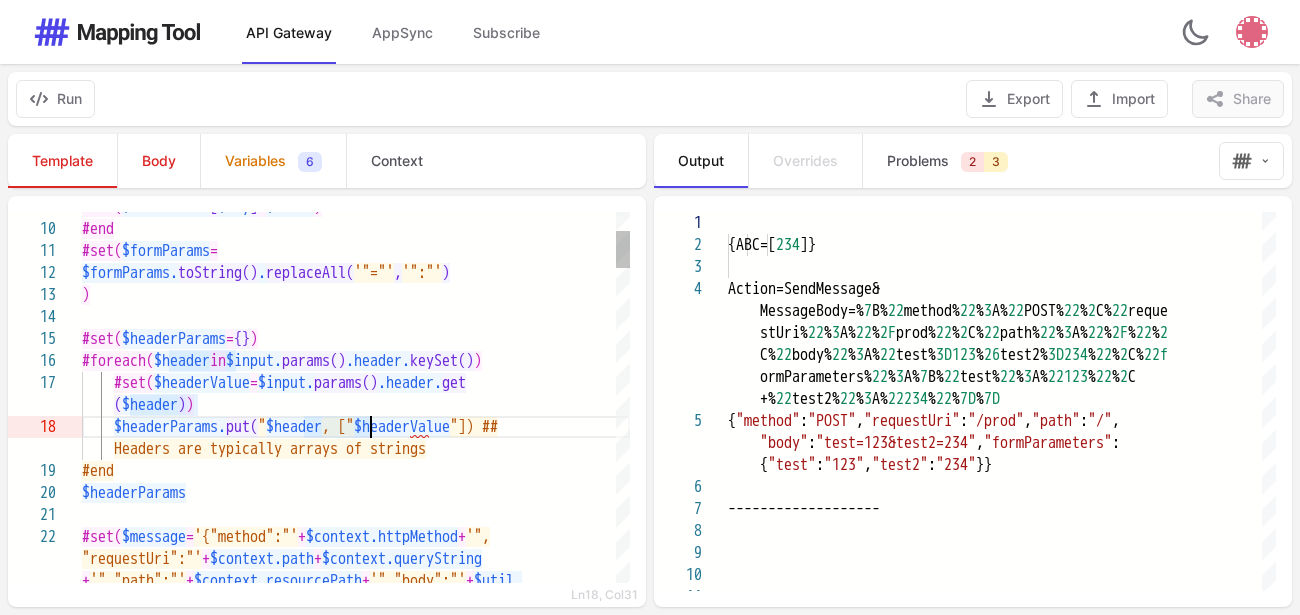 scroll, scrollTop: 155, scrollLeft: 298, axis: both 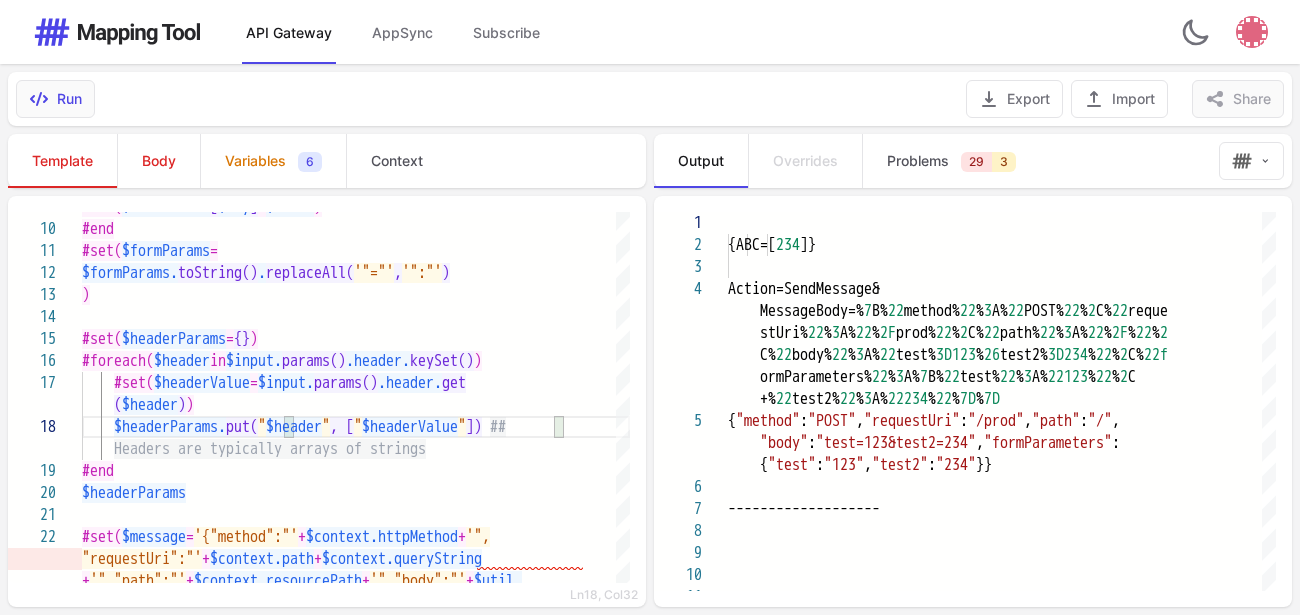 type on "**********" 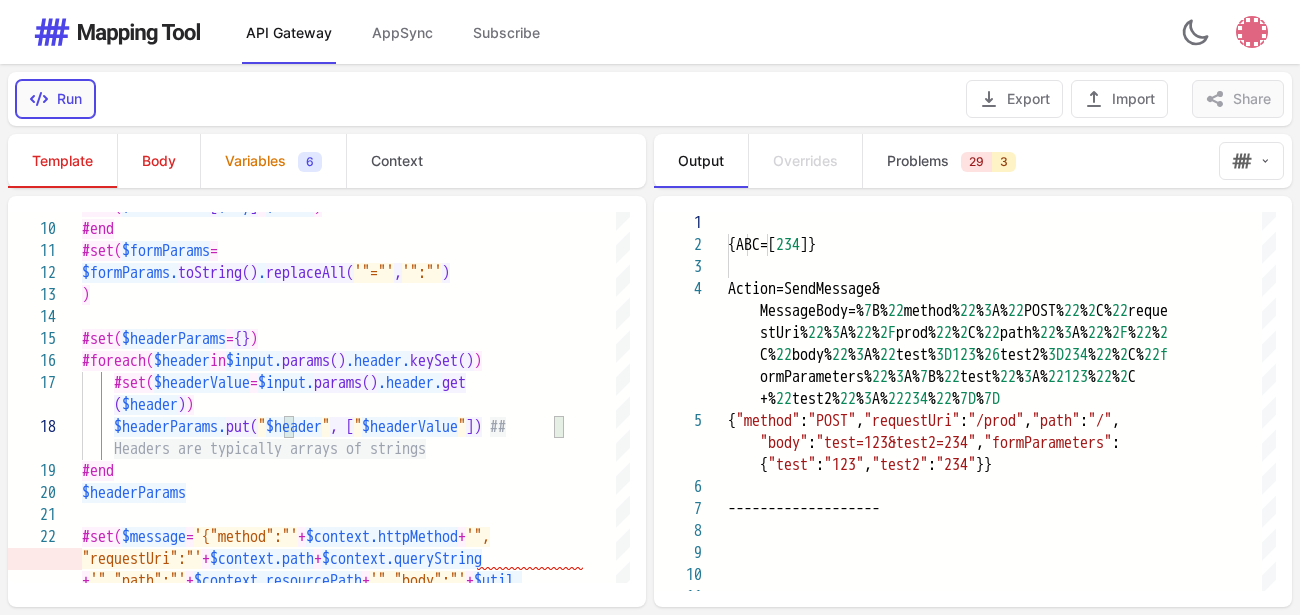 click on "Run" at bounding box center [55, 99] 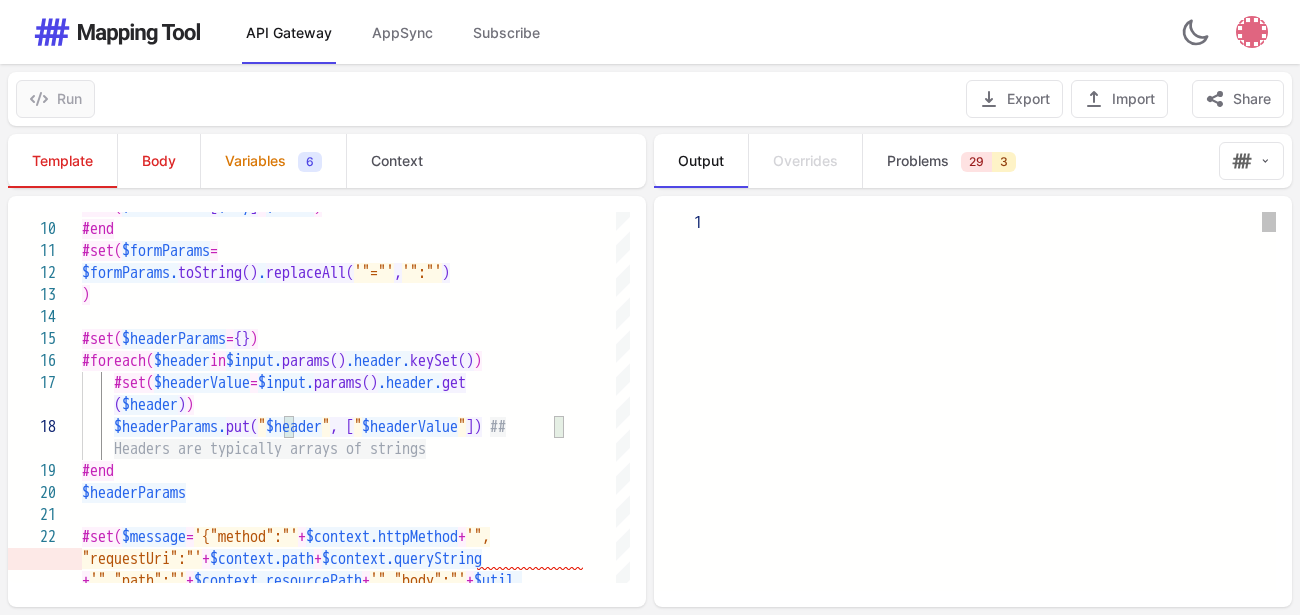 type on "**********" 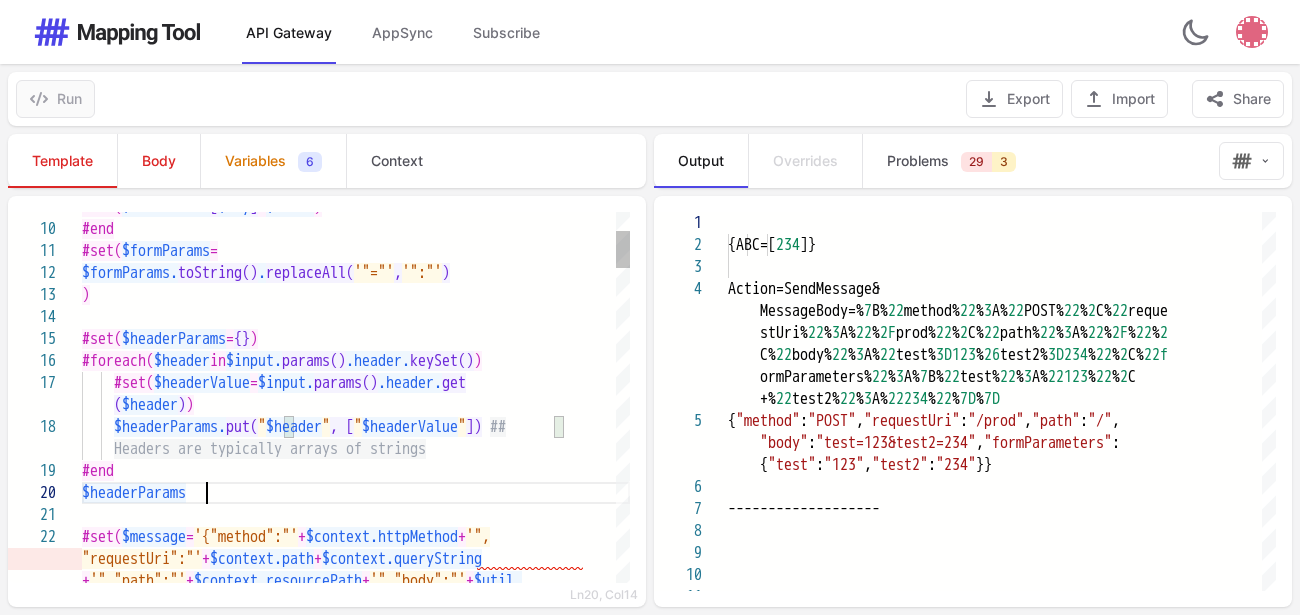 click on "$headerParams" at bounding box center [356, 493] 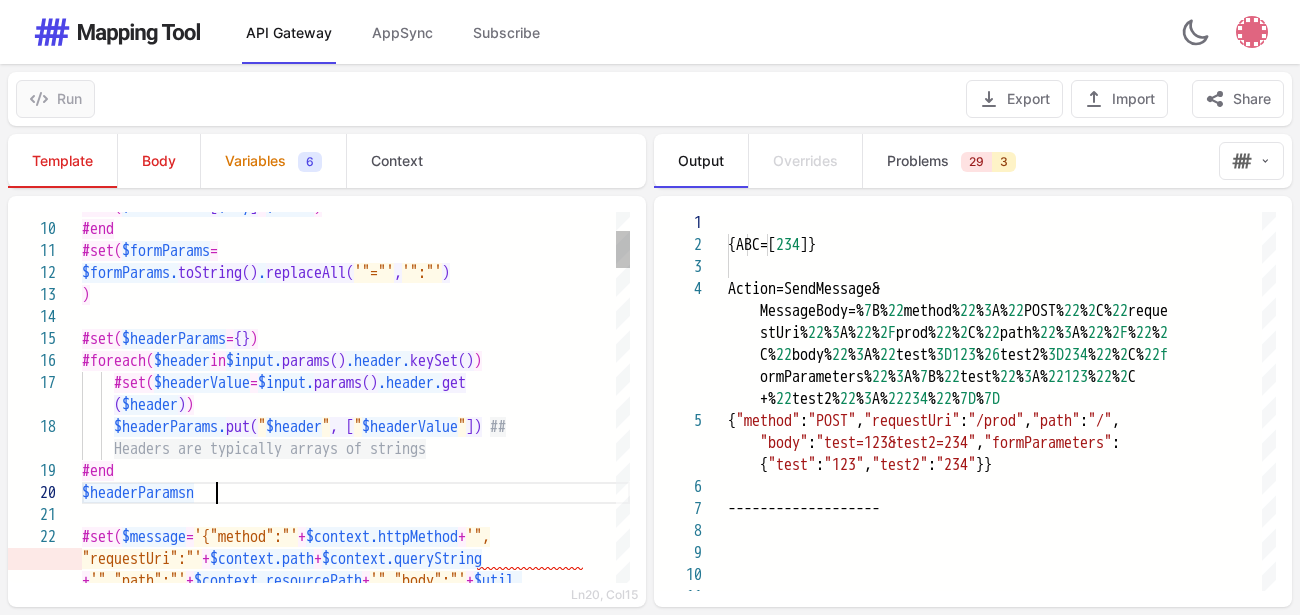 scroll, scrollTop: 41, scrollLeft: 143, axis: both 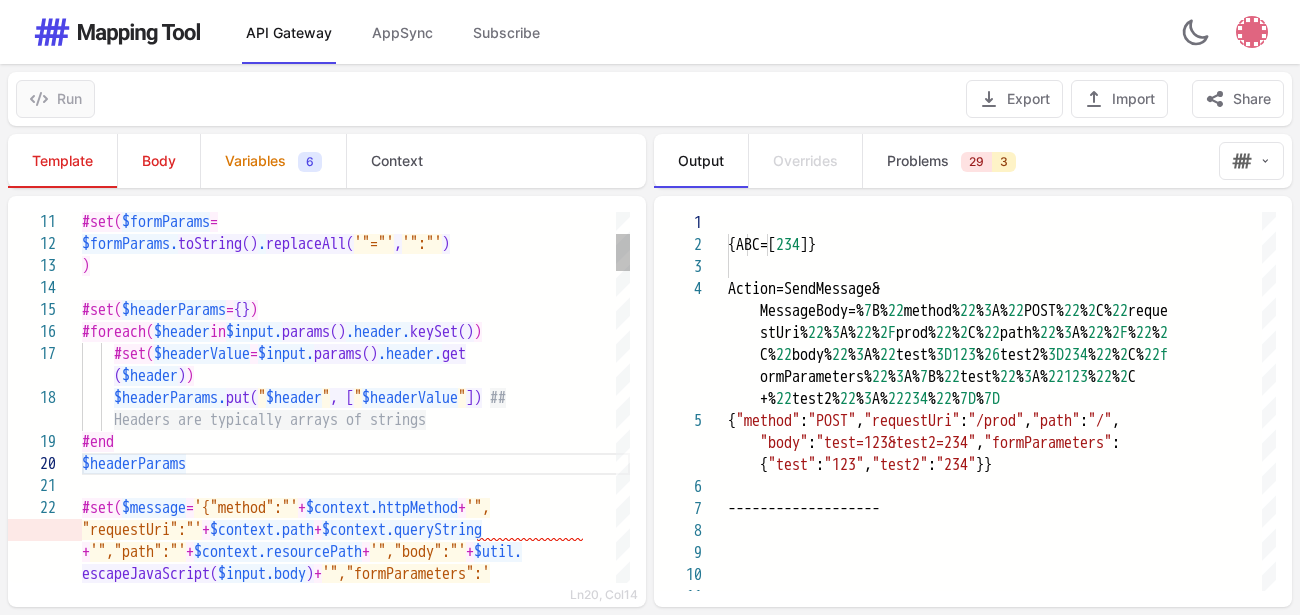 click on "$header" at bounding box center [150, 376] 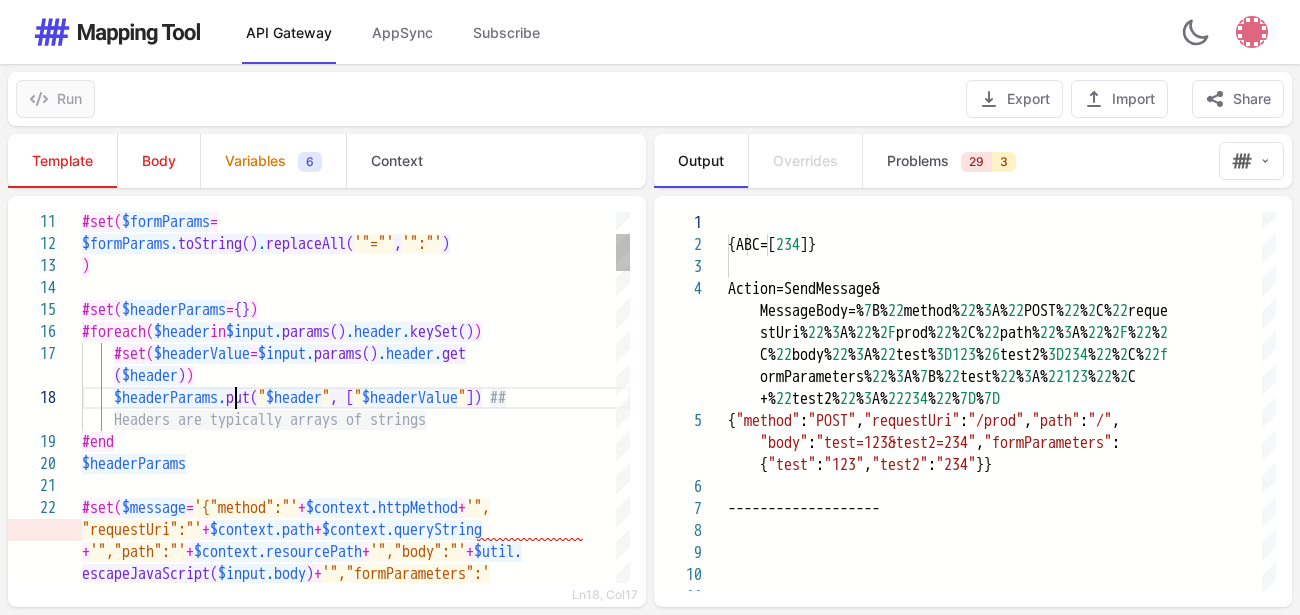 click on "$headerParams." at bounding box center (170, 398) 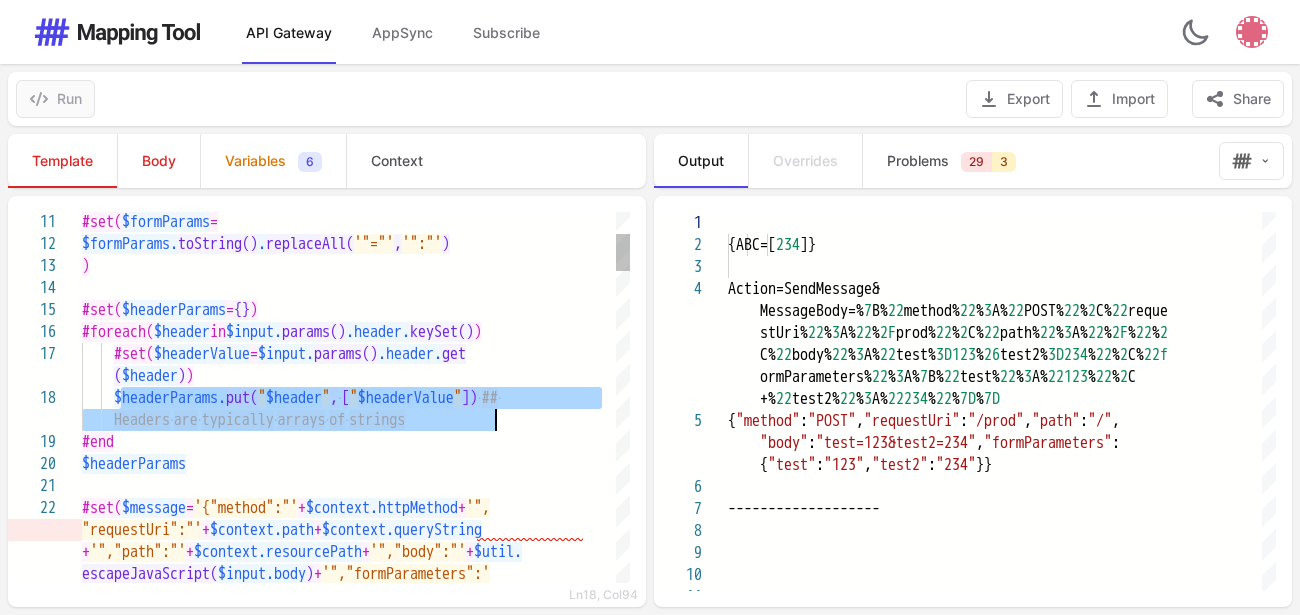 drag, startPoint x: 117, startPoint y: 398, endPoint x: 589, endPoint y: 413, distance: 472.23828 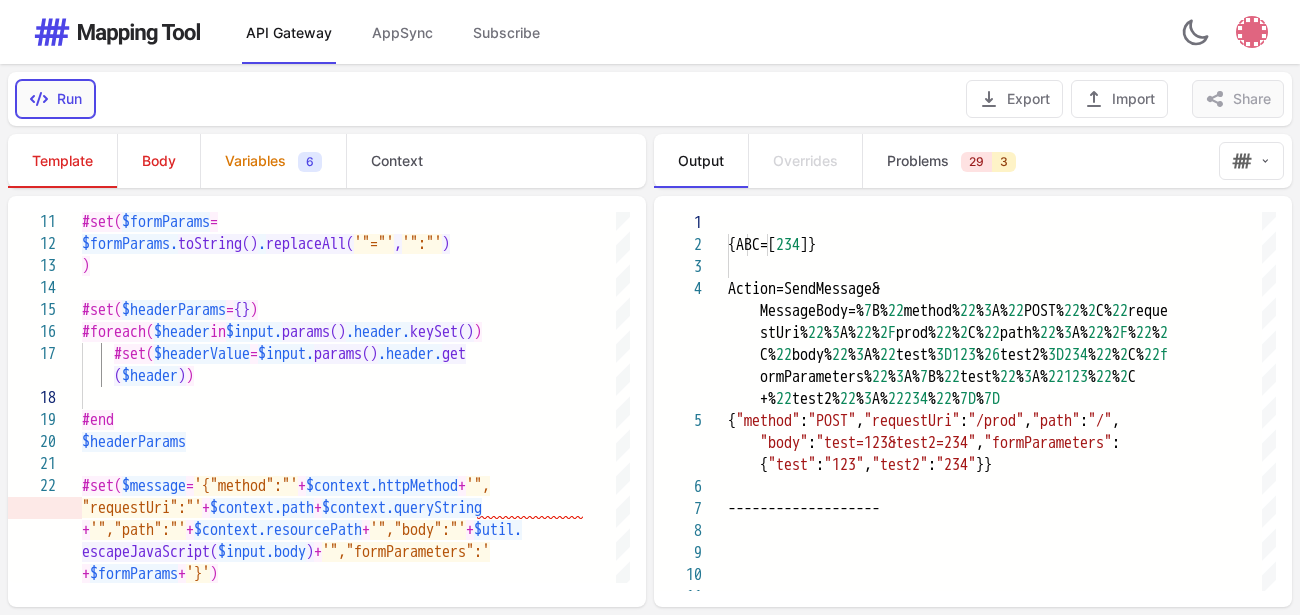 click on "Run" at bounding box center (55, 99) 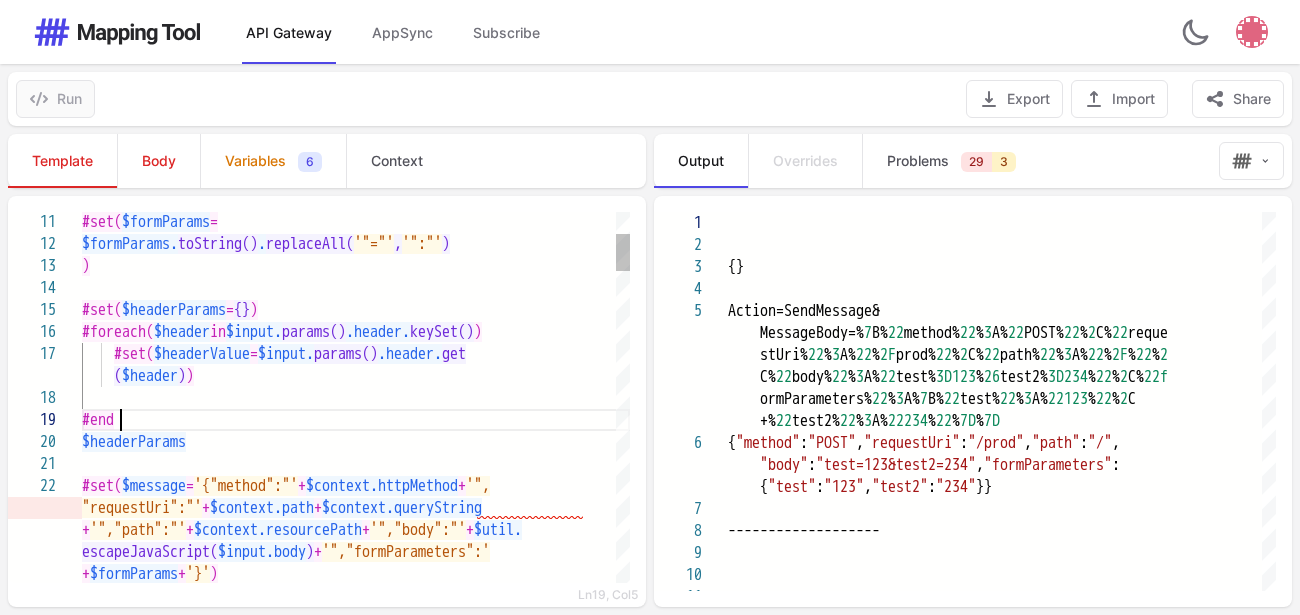 scroll, scrollTop: 41, scrollLeft: 37, axis: both 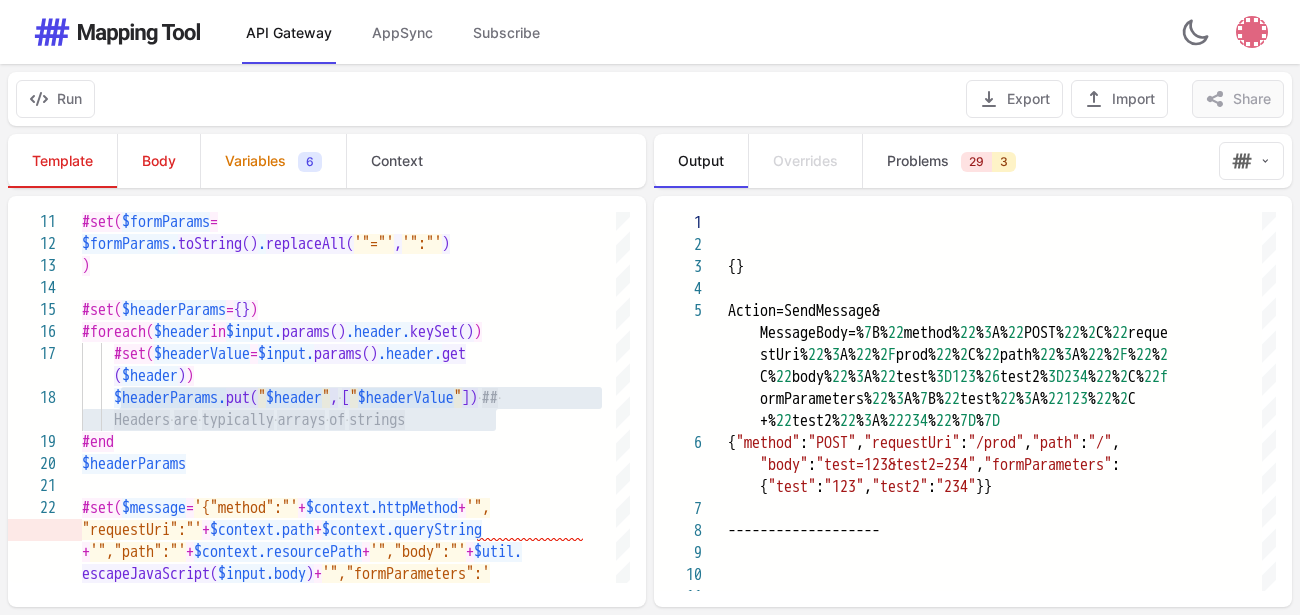 click on "Run" at bounding box center [55, 99] 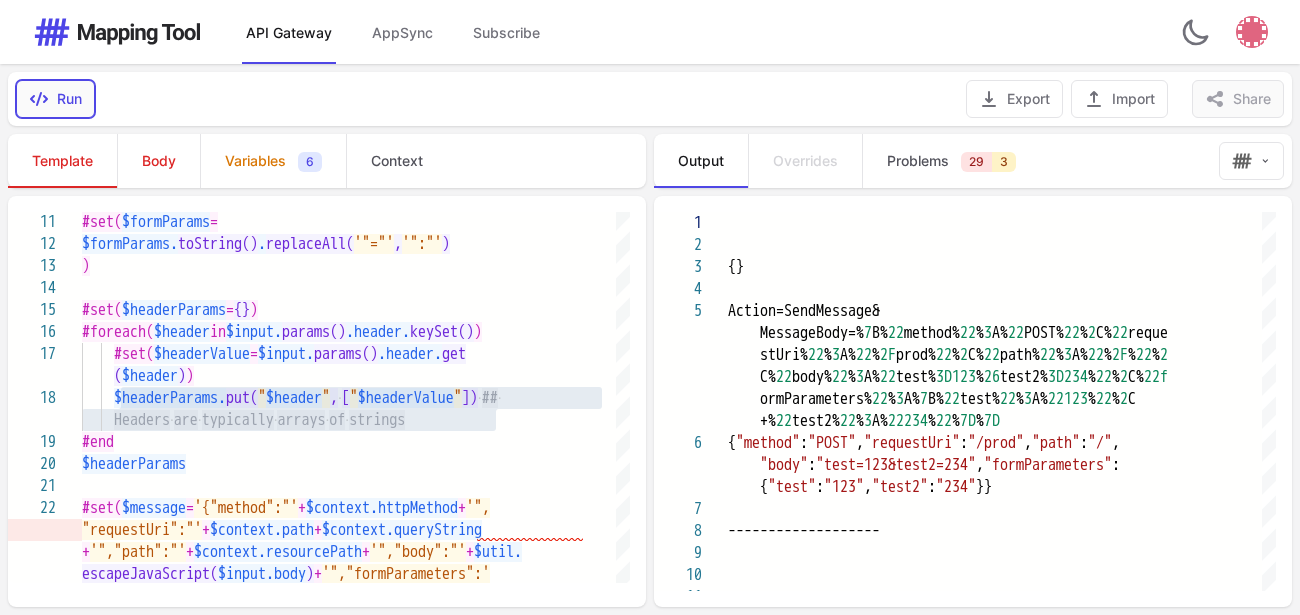 click on "Run" at bounding box center [55, 99] 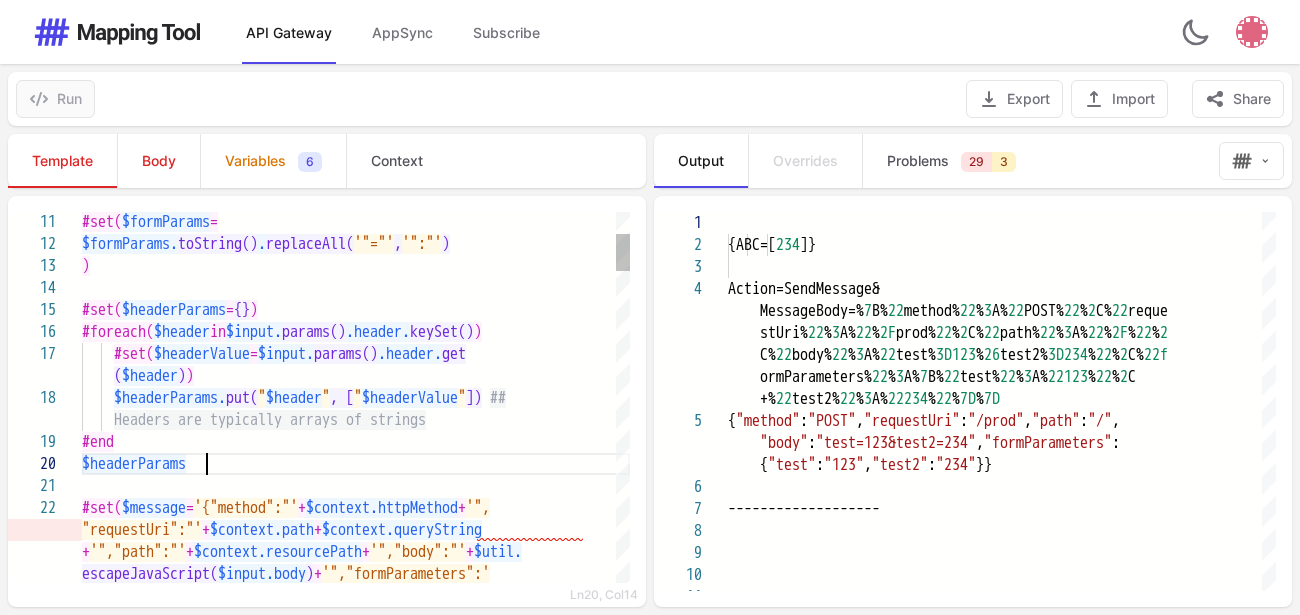 click on "$headerParams" at bounding box center [356, 464] 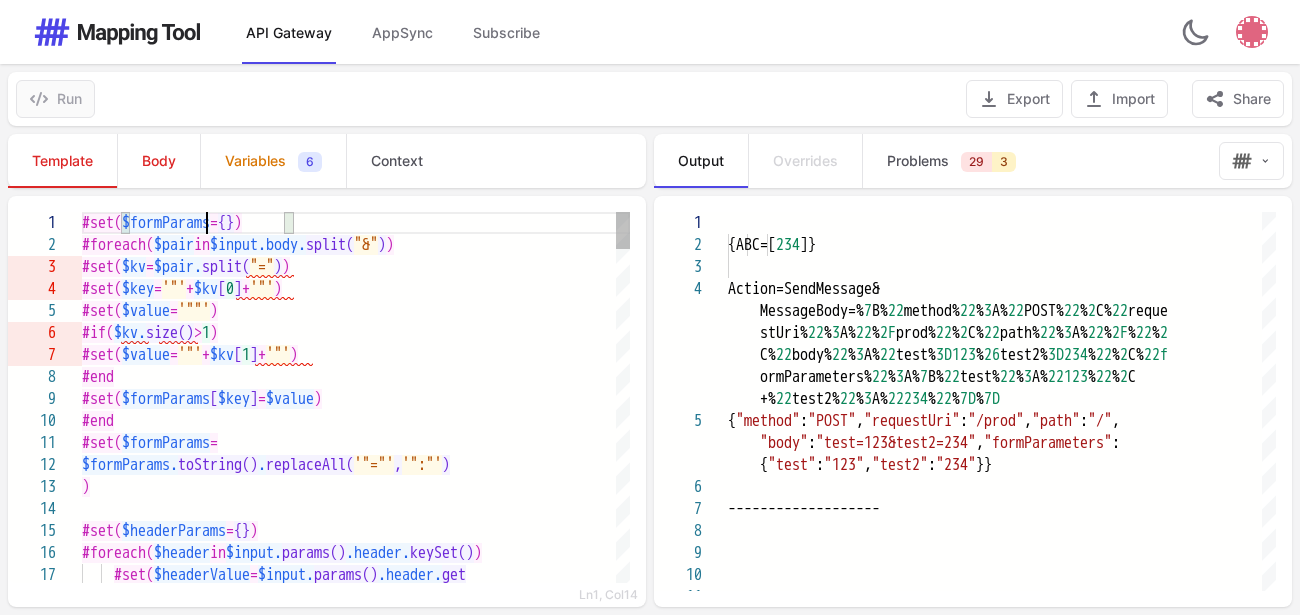 click on "$formParams" at bounding box center [166, 223] 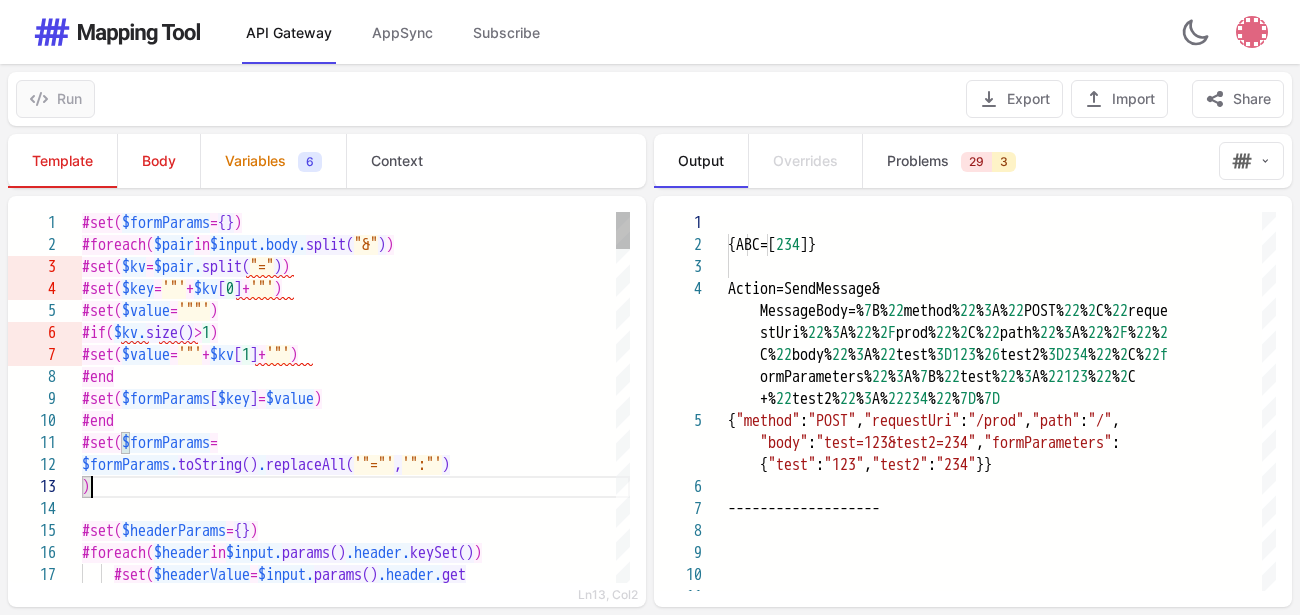click on ")" at bounding box center (356, 487) 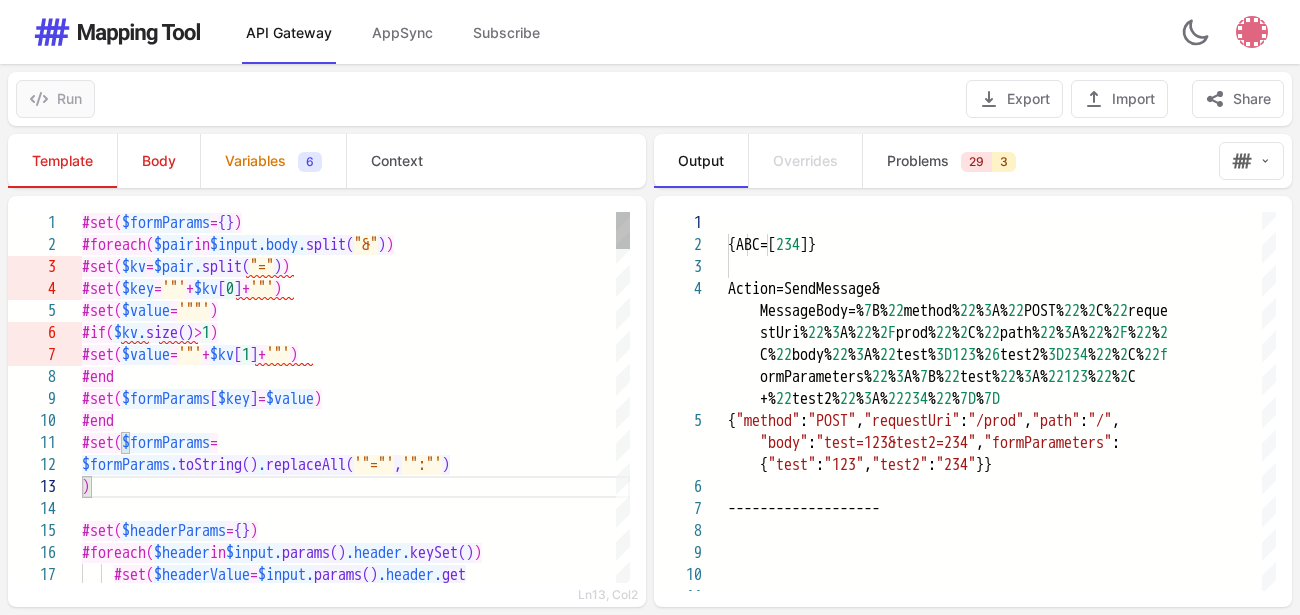 click on ")" at bounding box center (356, 487) 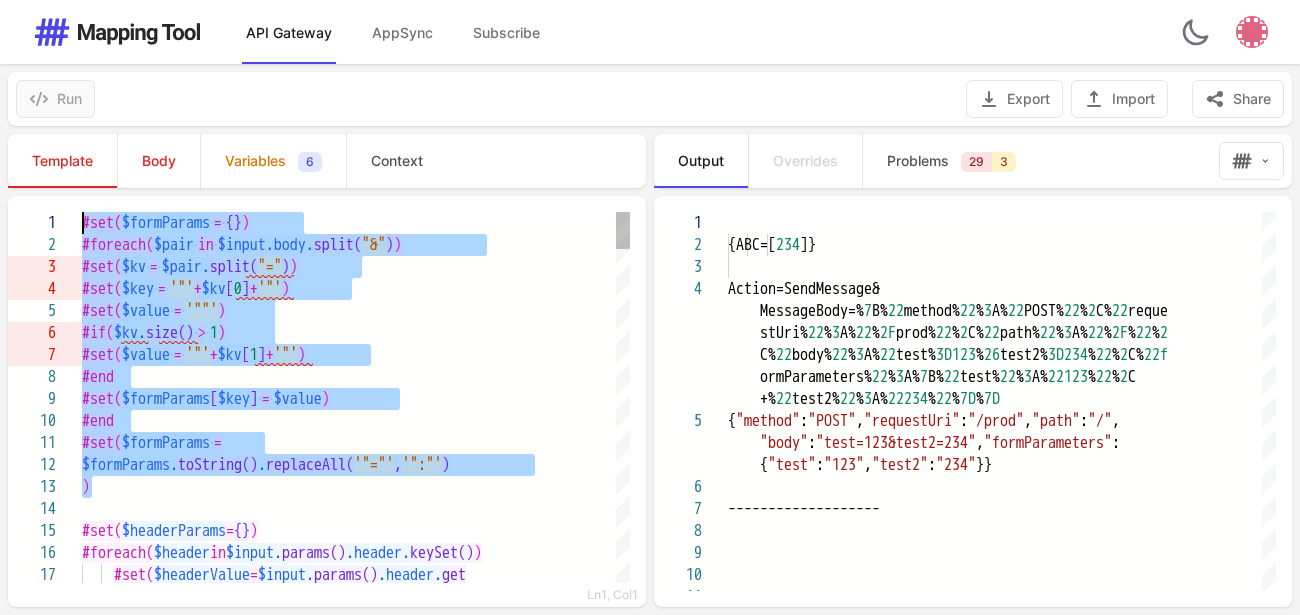 drag, startPoint x: 111, startPoint y: 485, endPoint x: 50, endPoint y: 221, distance: 270.95572 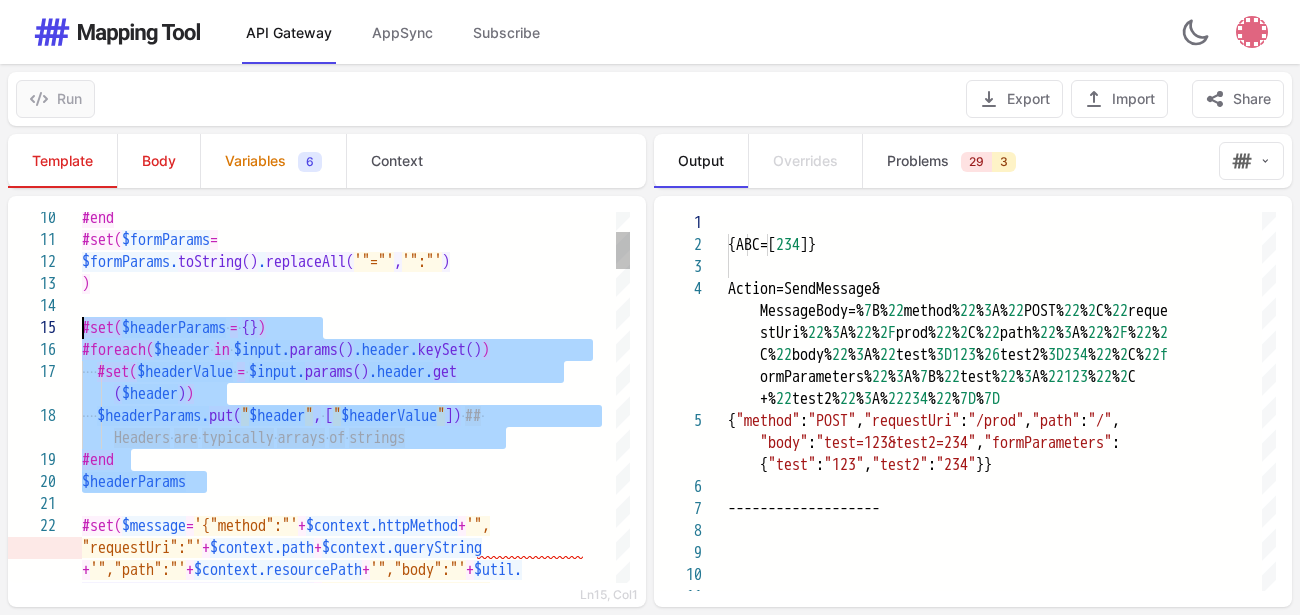drag, startPoint x: 219, startPoint y: 486, endPoint x: 57, endPoint y: 333, distance: 222.82953 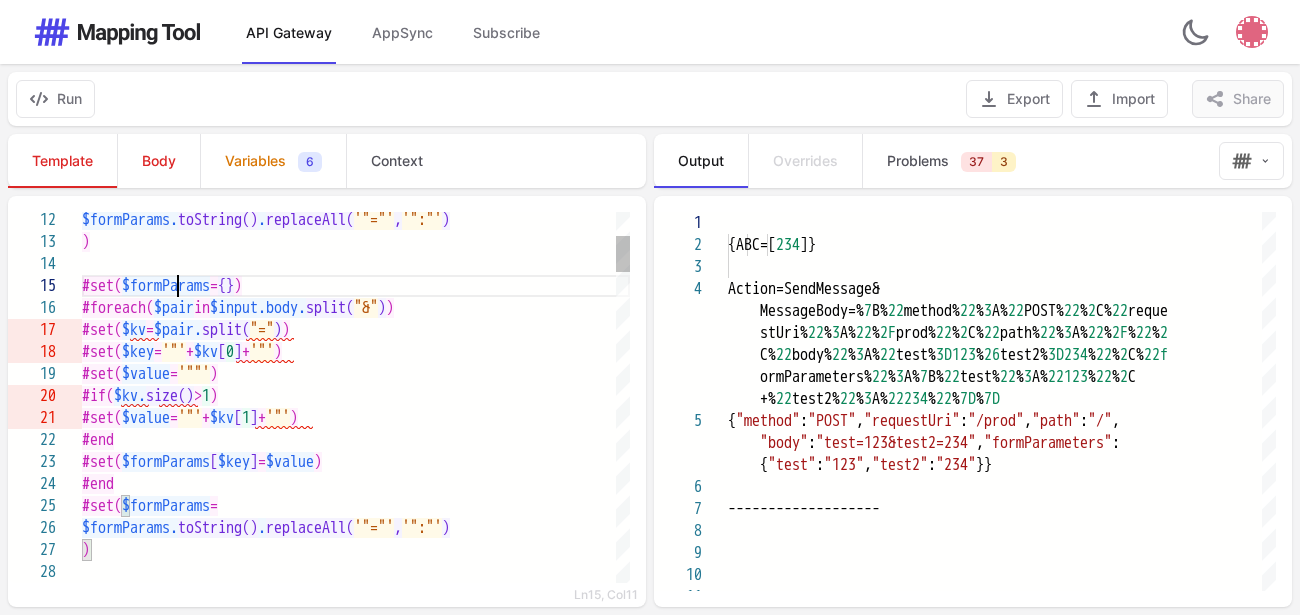 click on "$formParams" at bounding box center [166, 286] 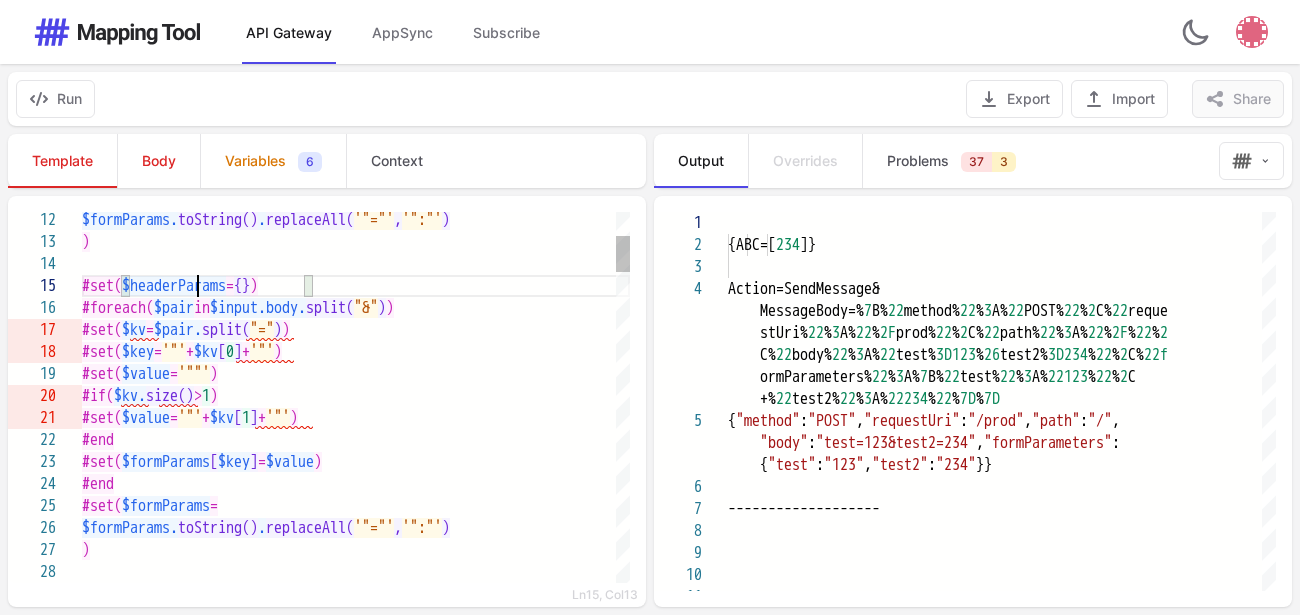 scroll, scrollTop: 89, scrollLeft: 115, axis: both 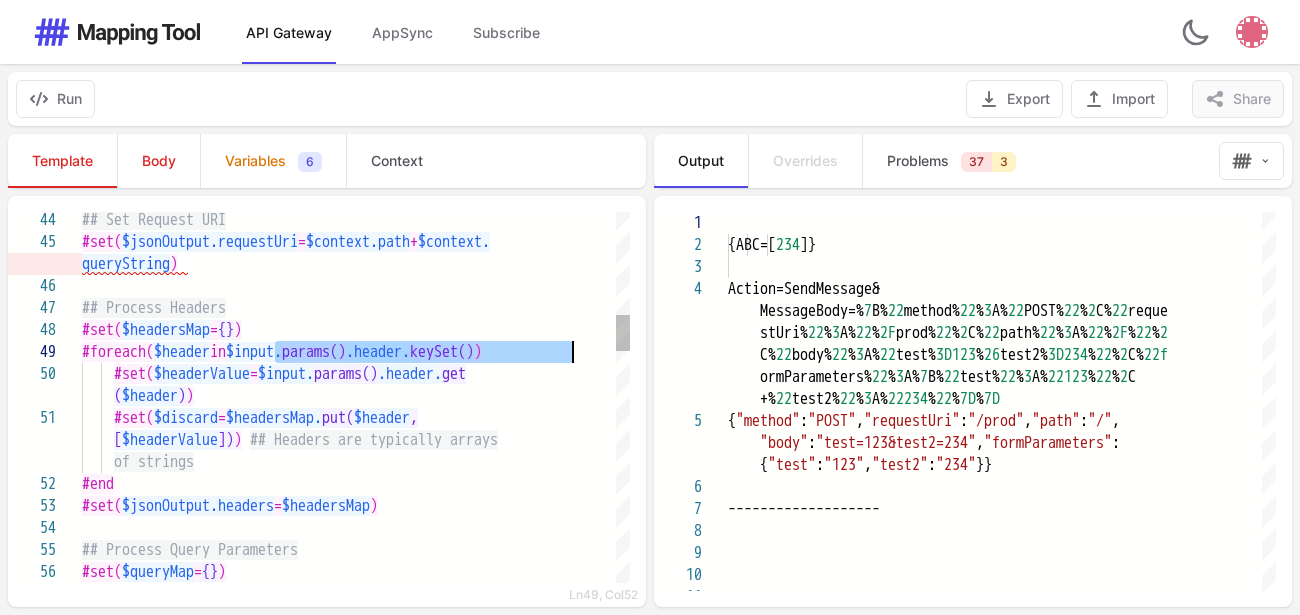 drag, startPoint x: 275, startPoint y: 354, endPoint x: 570, endPoint y: 342, distance: 295.24396 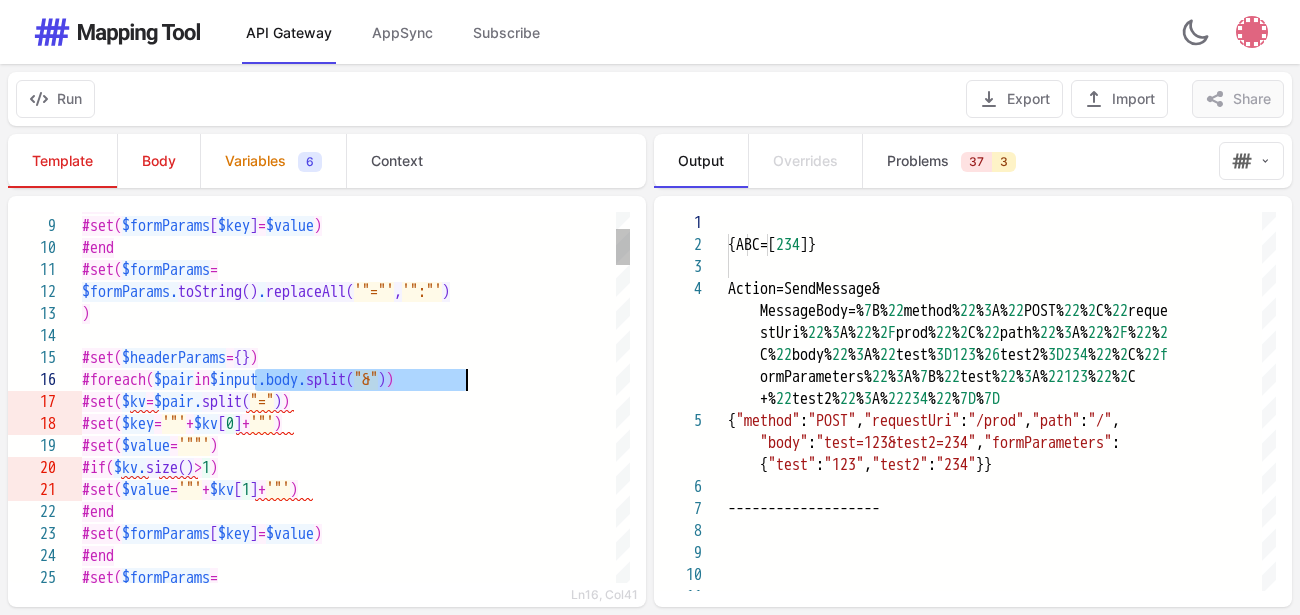 drag, startPoint x: 254, startPoint y: 382, endPoint x: 467, endPoint y: 369, distance: 213.39635 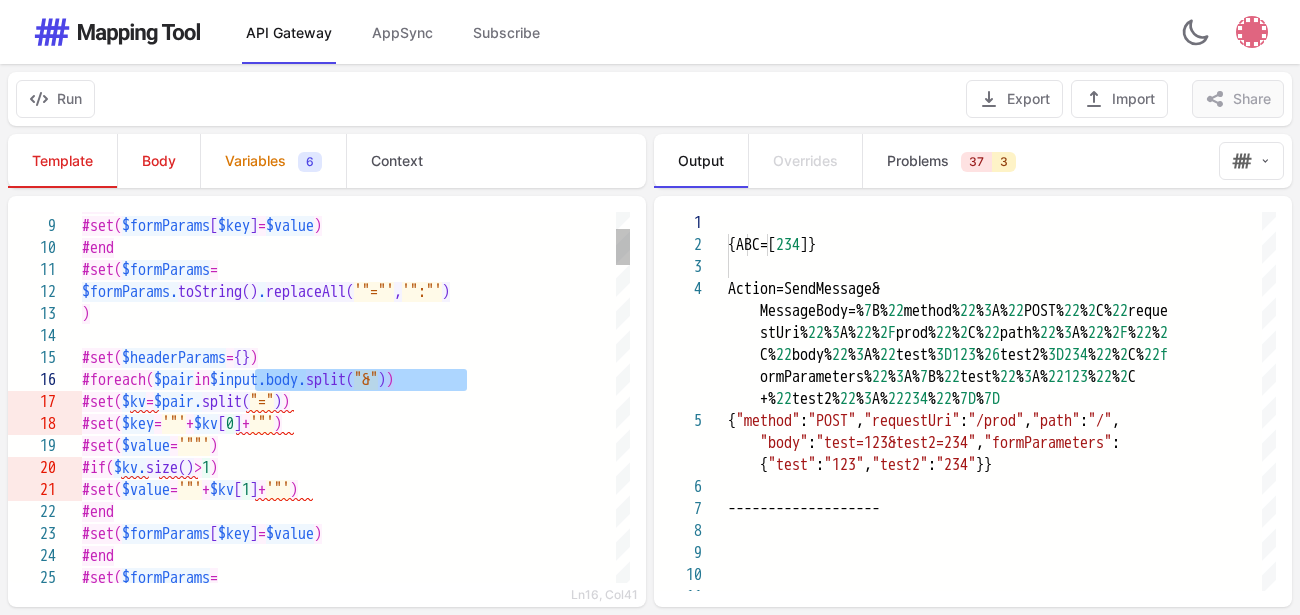 paste on "*********" 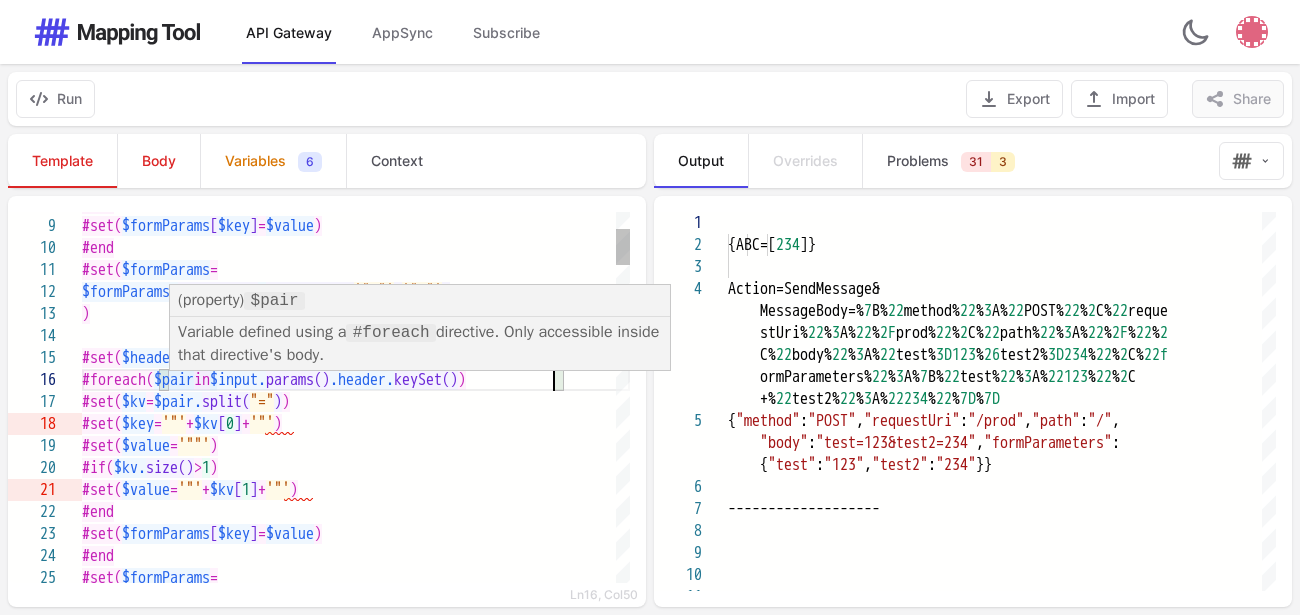 click on "$pair" at bounding box center [174, 380] 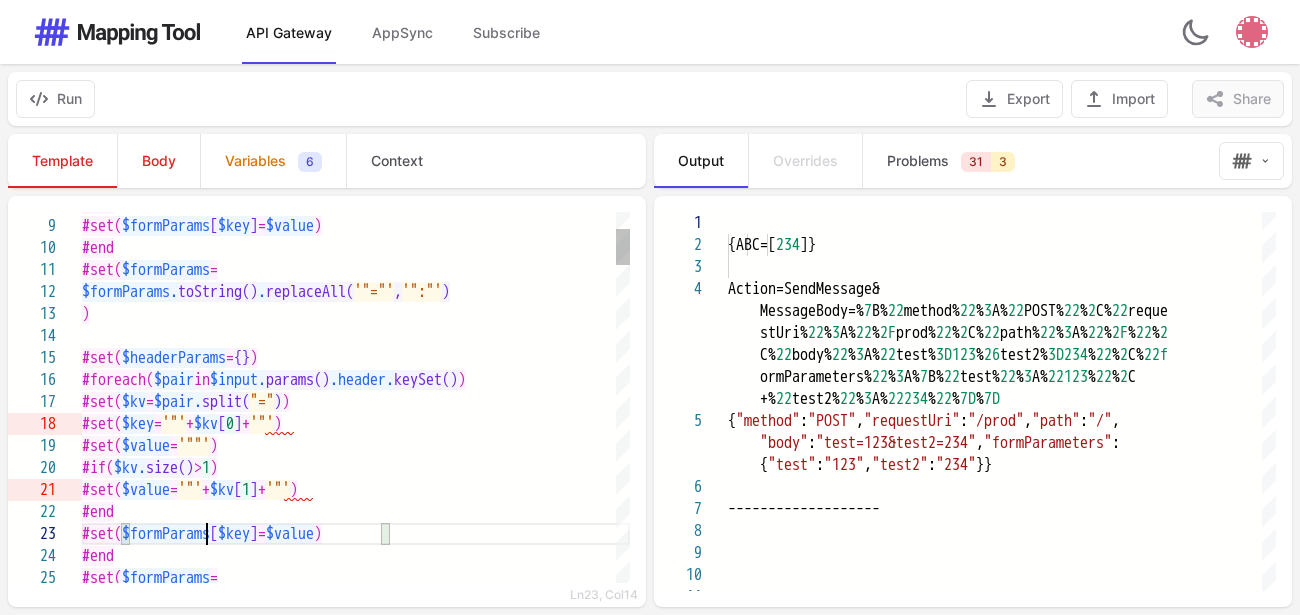 click on "$formParams" at bounding box center [166, 534] 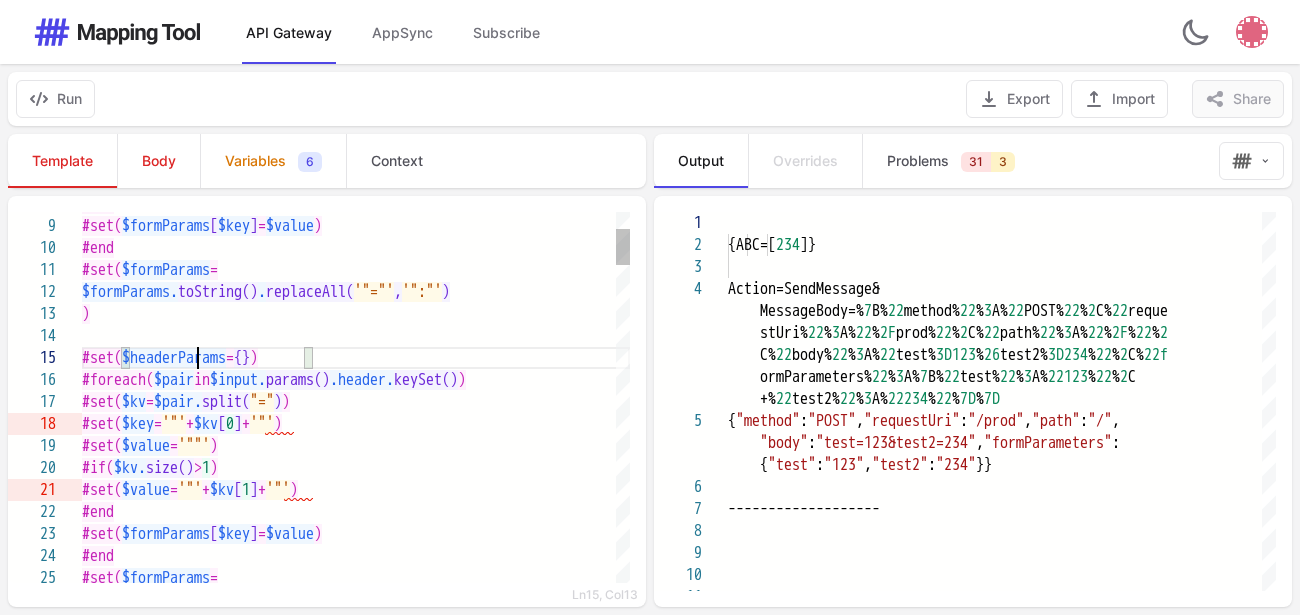 click on "$headerParams" at bounding box center (174, 358) 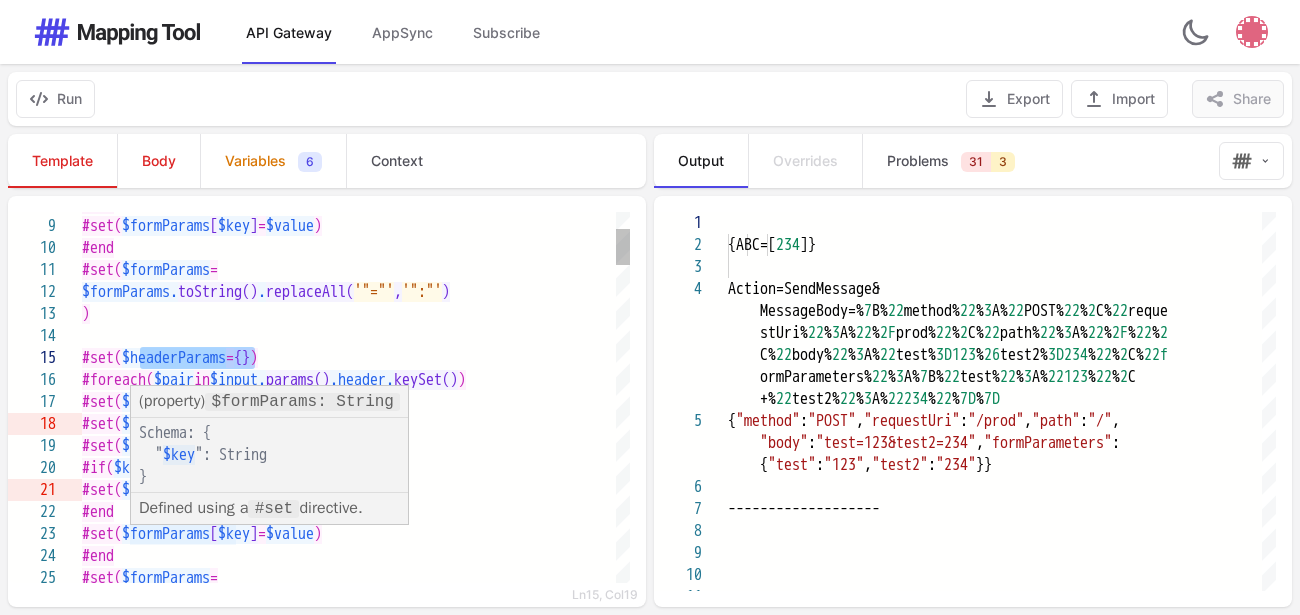click on "$formParams" at bounding box center (166, 534) 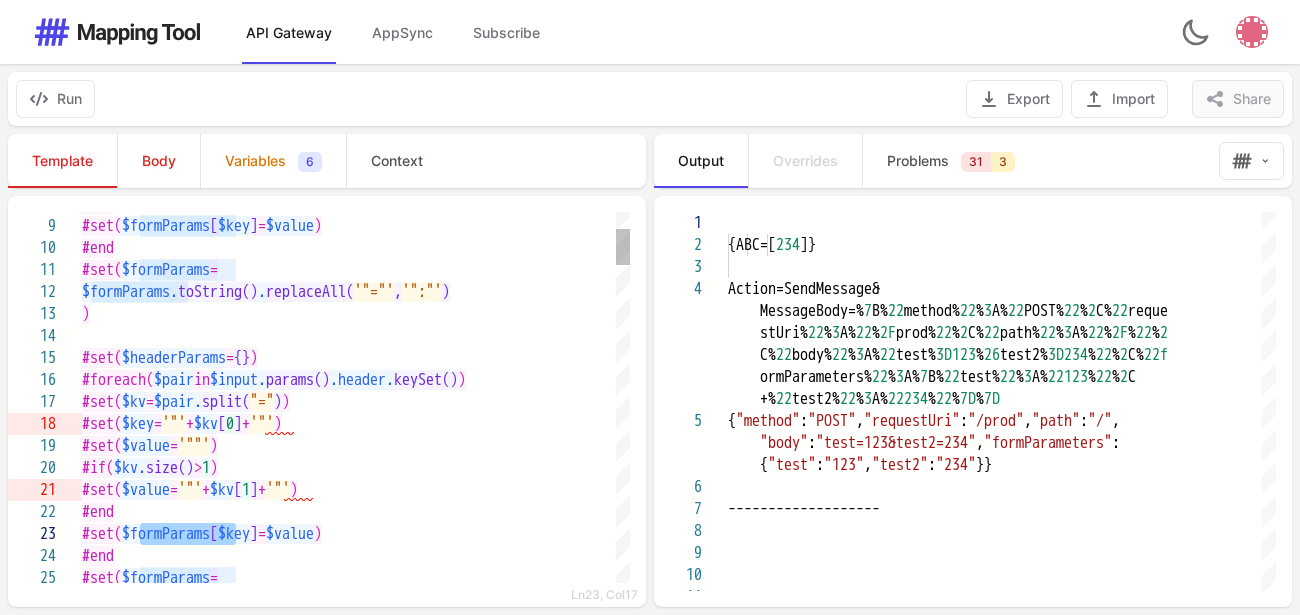 paste on "**" 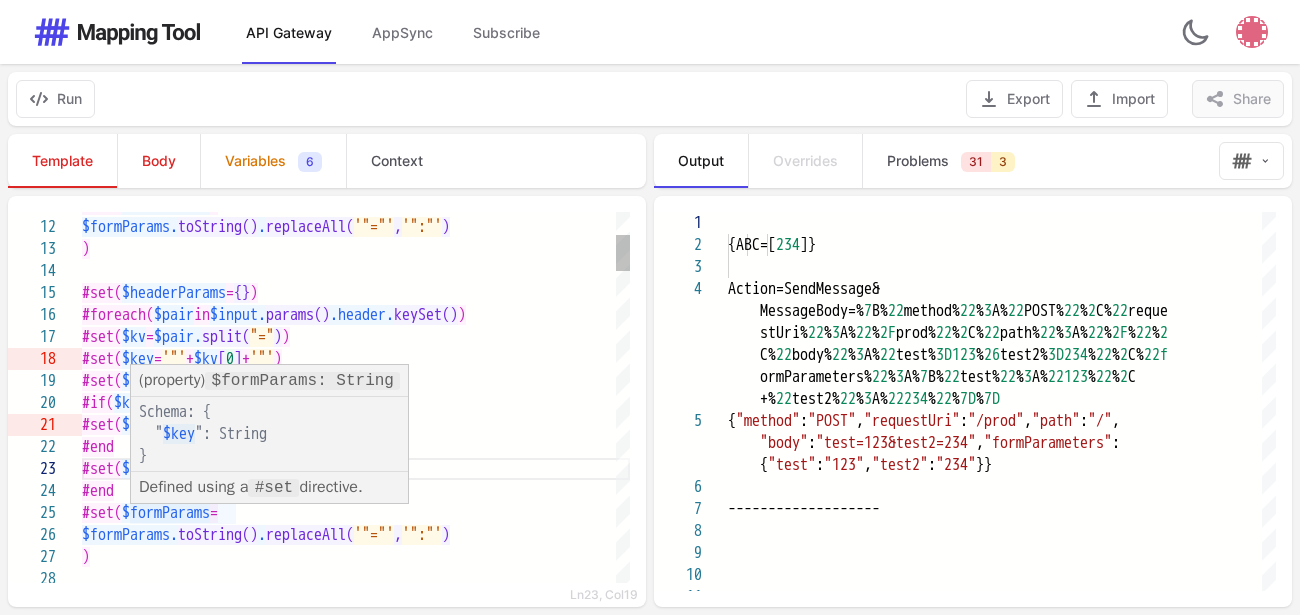 click on "$formParams" at bounding box center (166, 513) 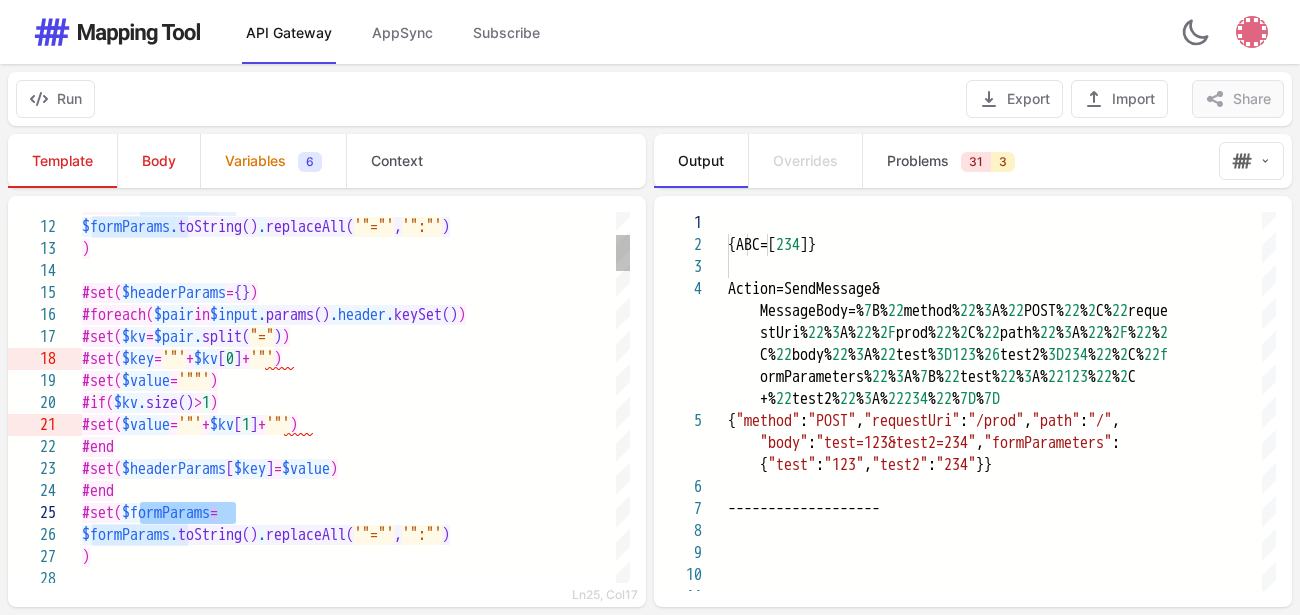 paste on "**" 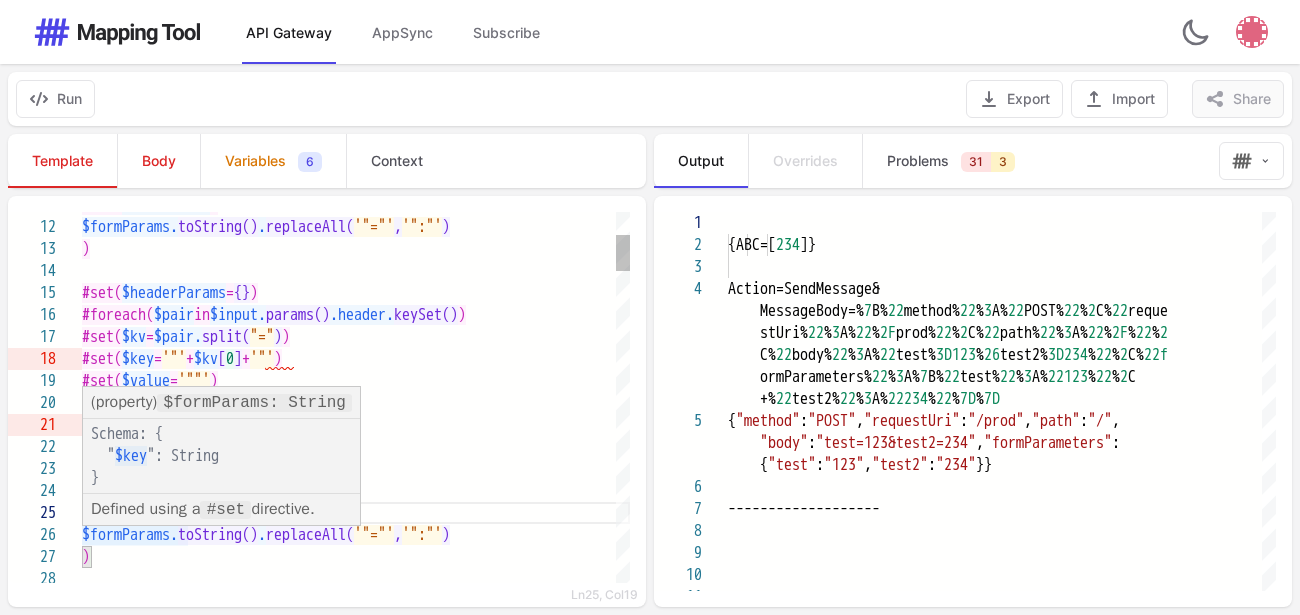 click on "$formParams." at bounding box center (130, 535) 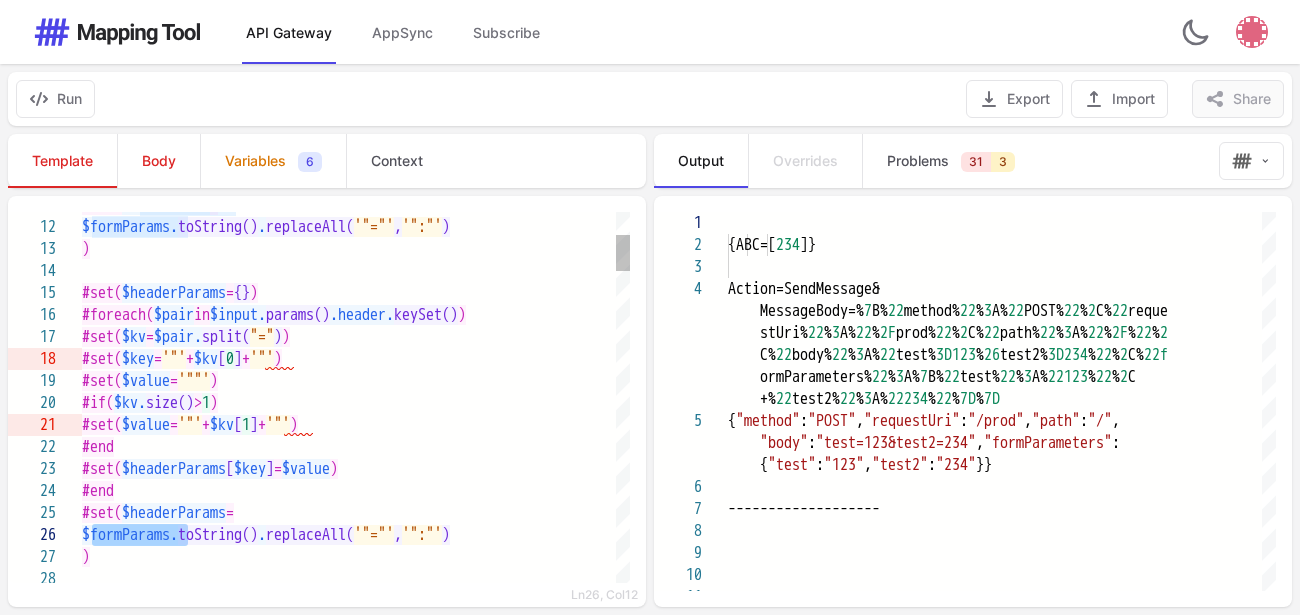 paste on "**" 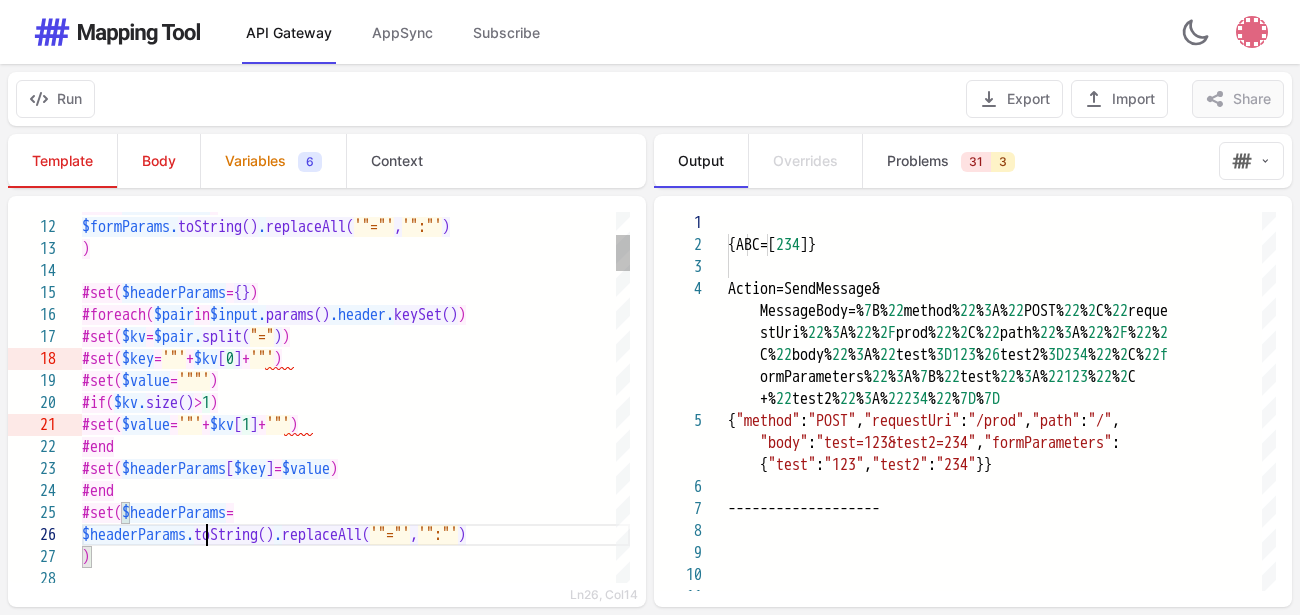 click on ")" at bounding box center [356, 557] 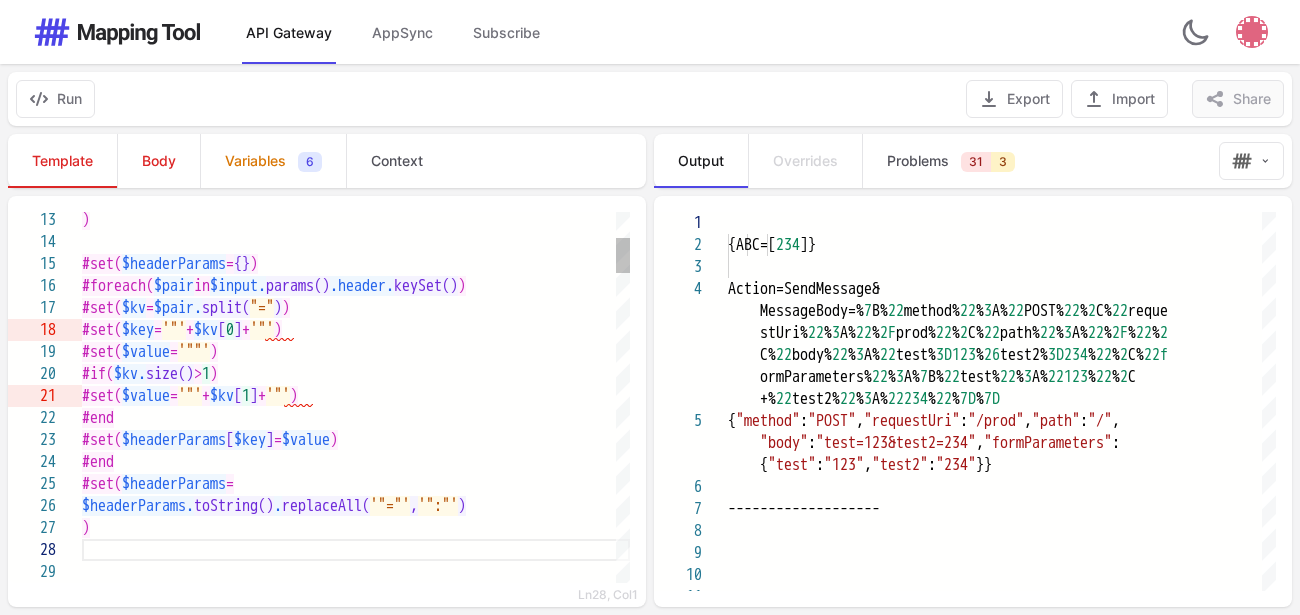 scroll, scrollTop: 155, scrollLeft: 8, axis: both 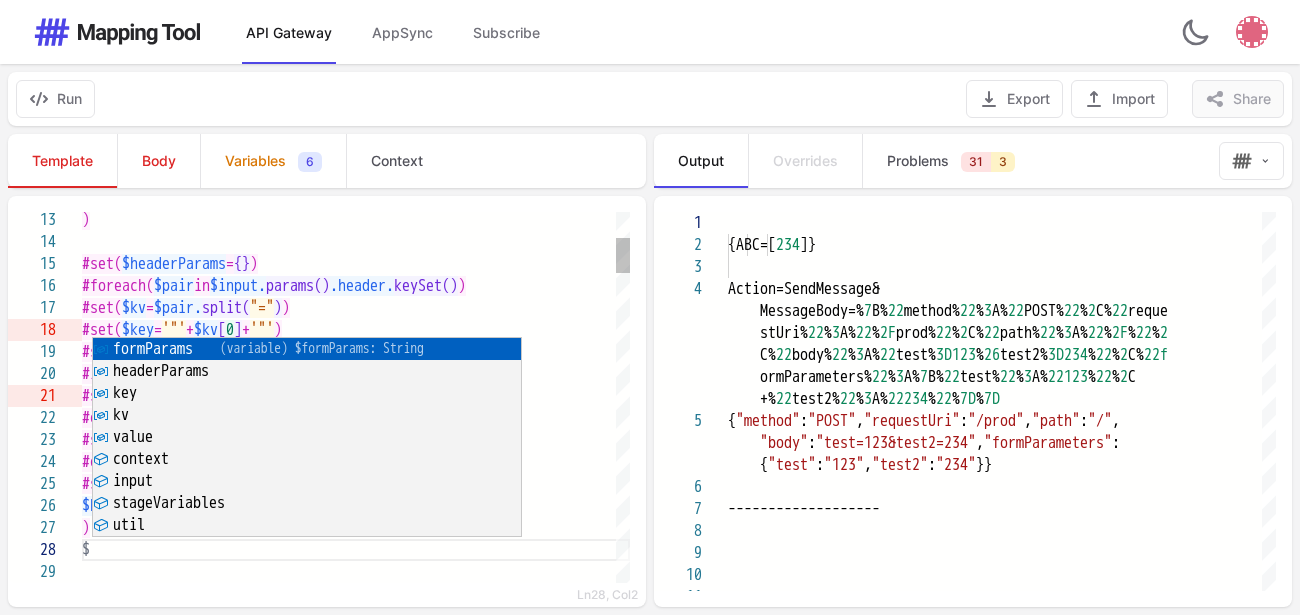 paste on "**********" 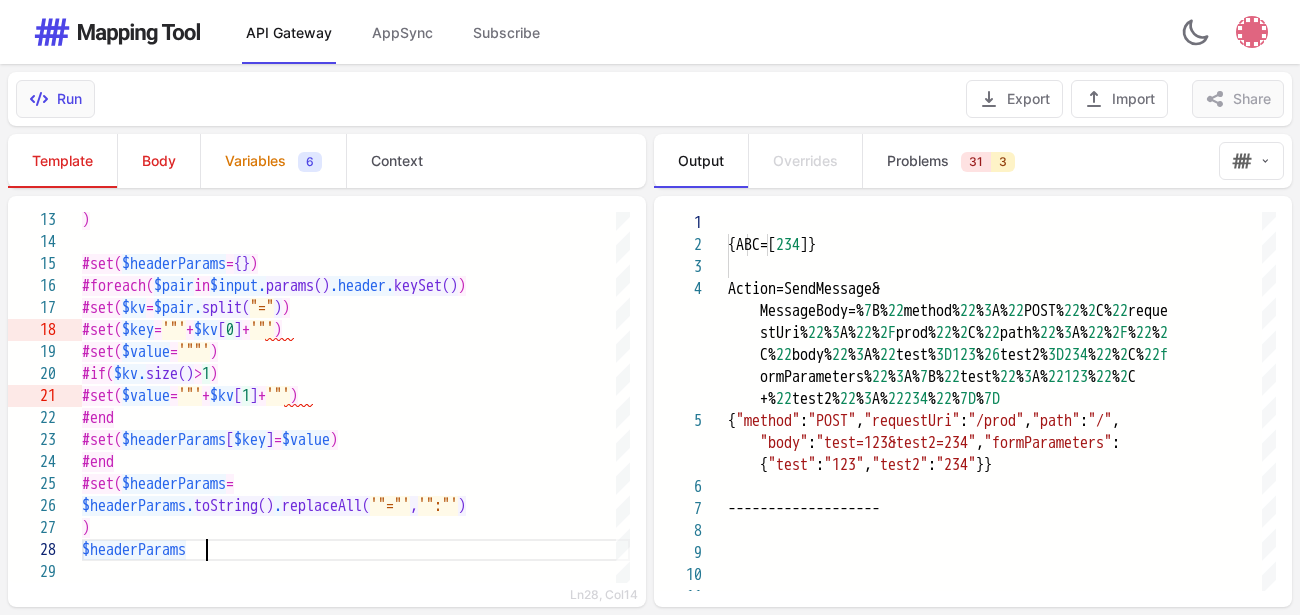 type on "**********" 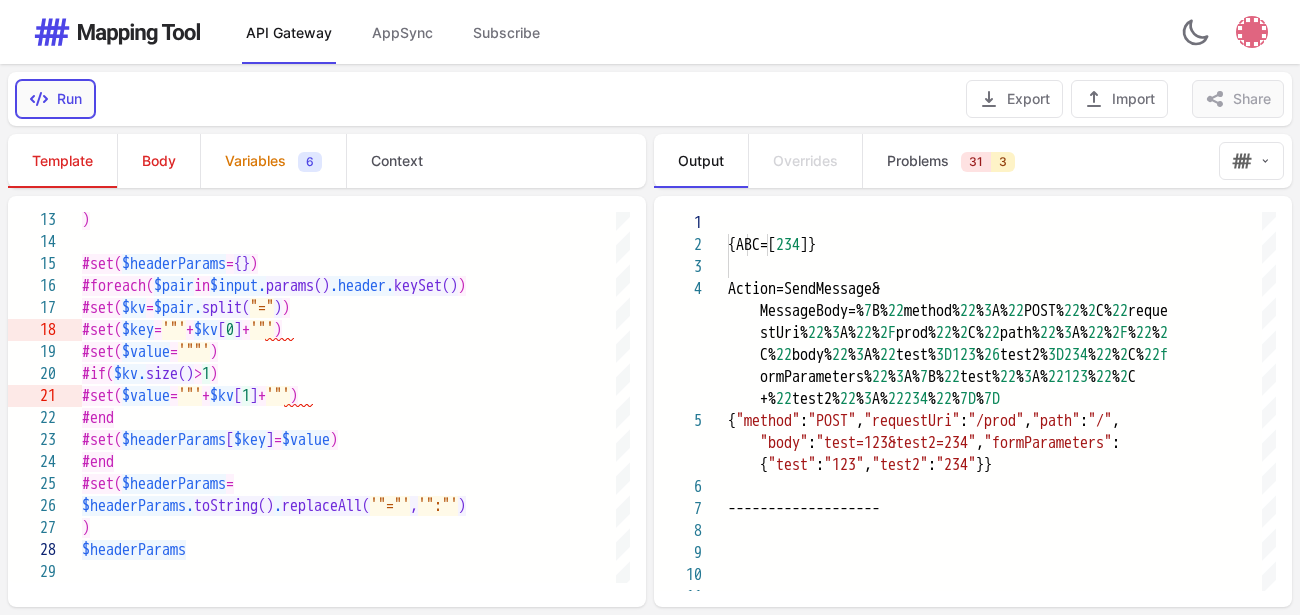 click on "Run" at bounding box center (55, 99) 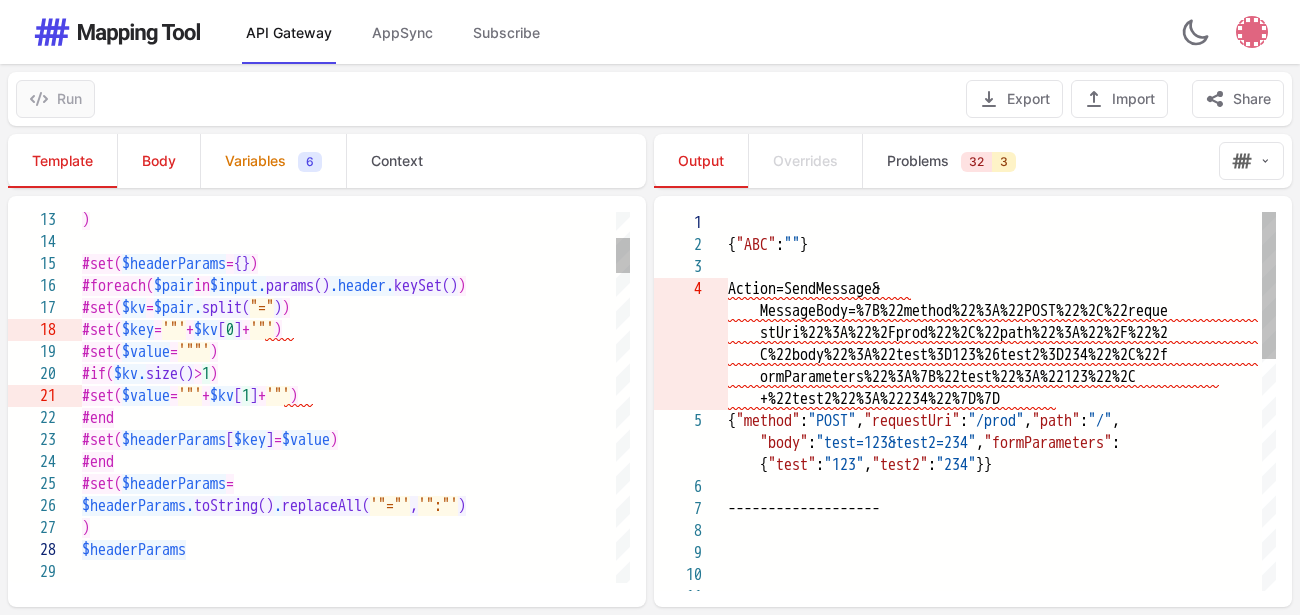 type on "**********" 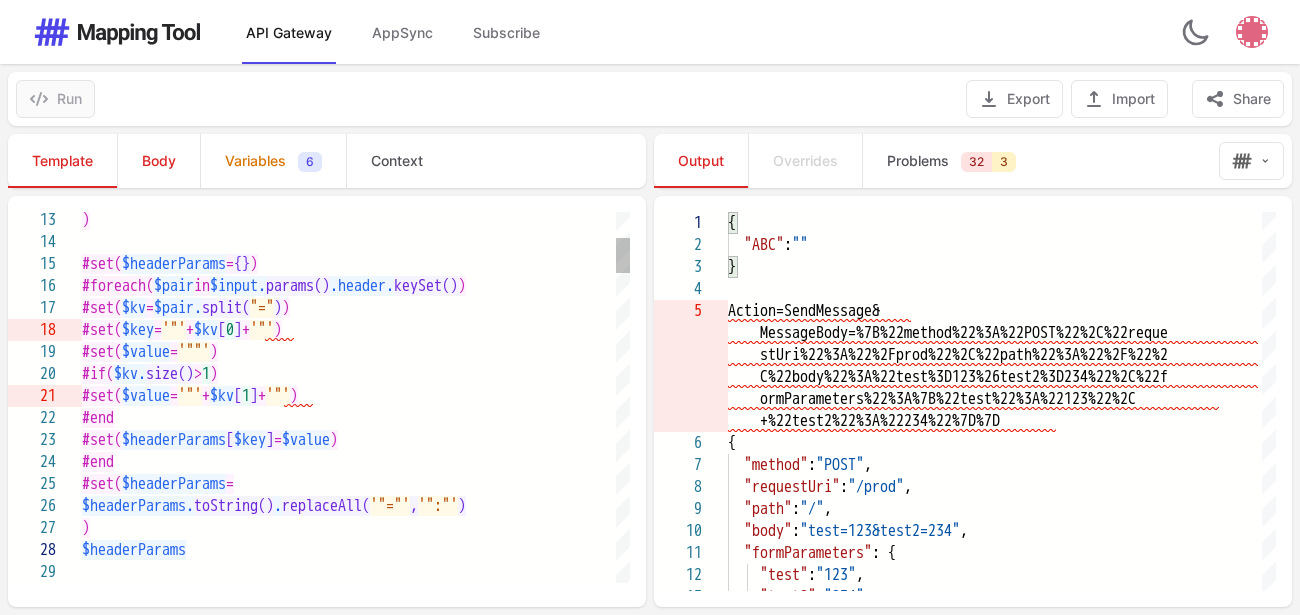 scroll, scrollTop: 155, scrollLeft: 124, axis: both 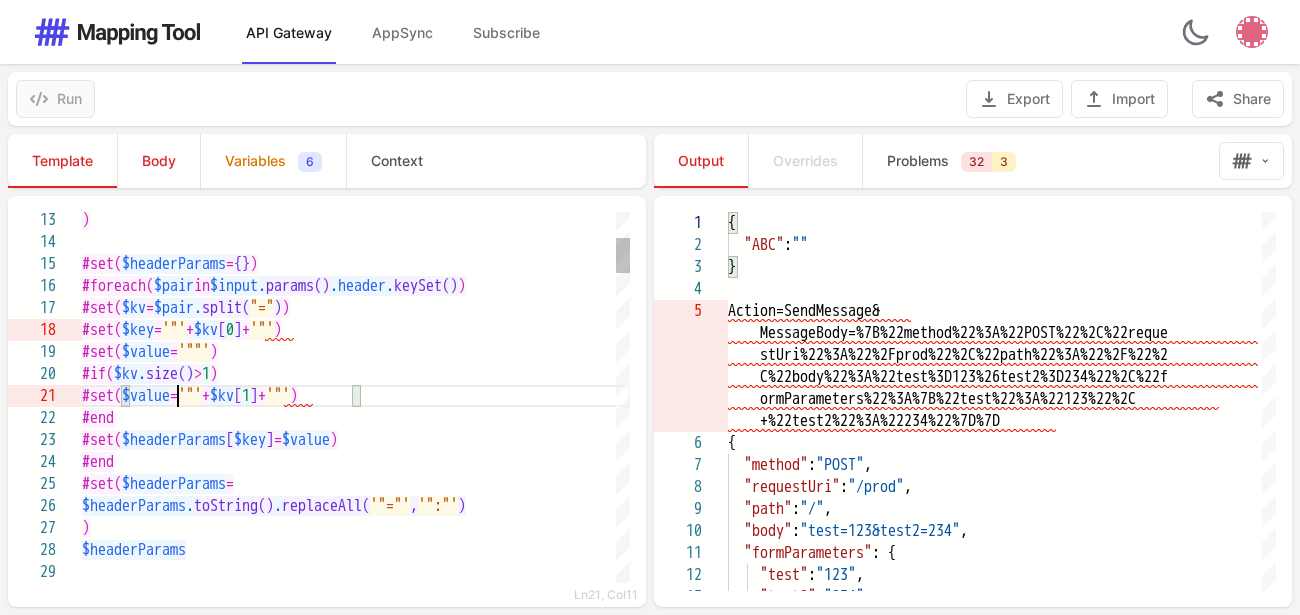 click on "$value" at bounding box center (146, 396) 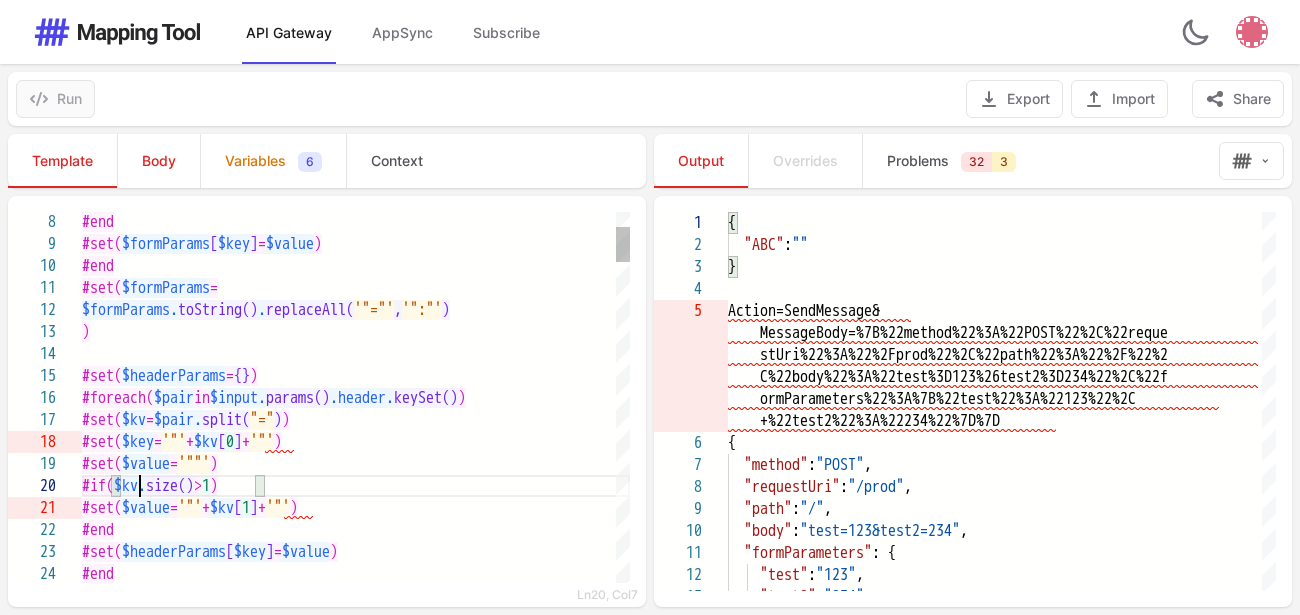 click on "$kv." at bounding box center (130, 486) 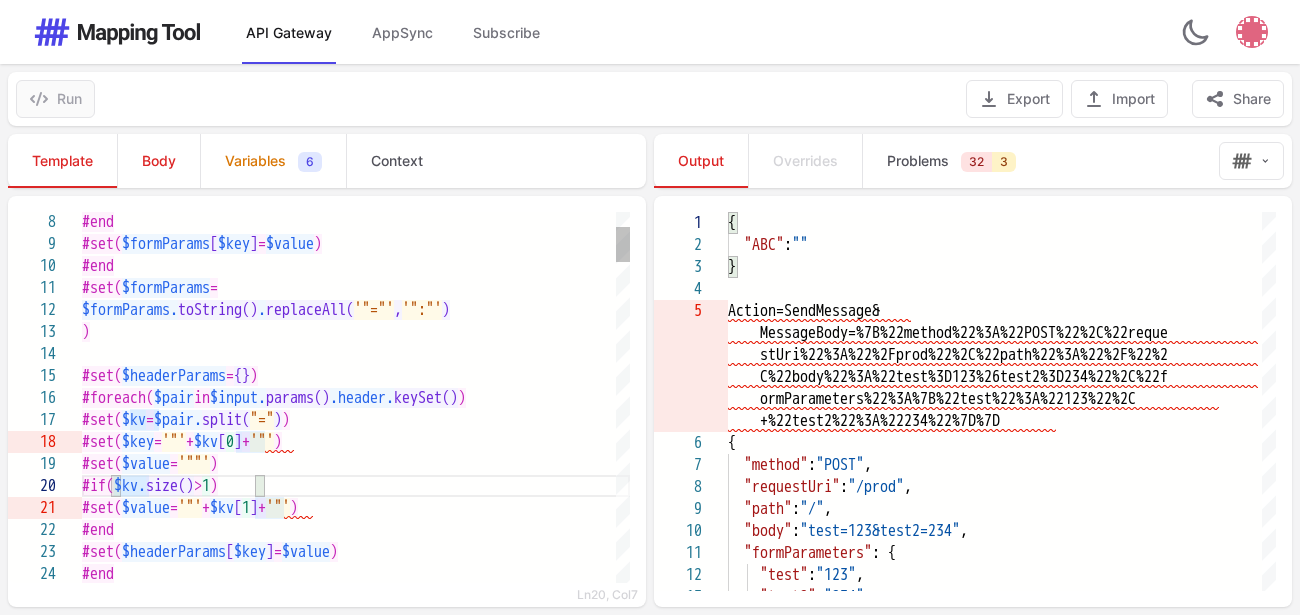 click on "#set( $kv  =  $pair. split( "=" ) ) #foreach( $pair  in  $input. params() .header. keySet() ) #set( $headerParams  =  {} ) ) $formParams. toString() . replaceAll( '"="' , '":"' ) #set( $formParams  = #end #set( $formParams [ $key ]  =  $value ) #end #set( $key  =  '"' + $kv [ 0 ] + '"' ) #set( $value  =  '""' ) #if( $kv. size()  >  1 ) #set( $value  =  '"' + $kv [ 1 ] + '"' ) #end #set( $headerParams [ $key ]  =  $value ) #end" at bounding box center (500082, 500057) 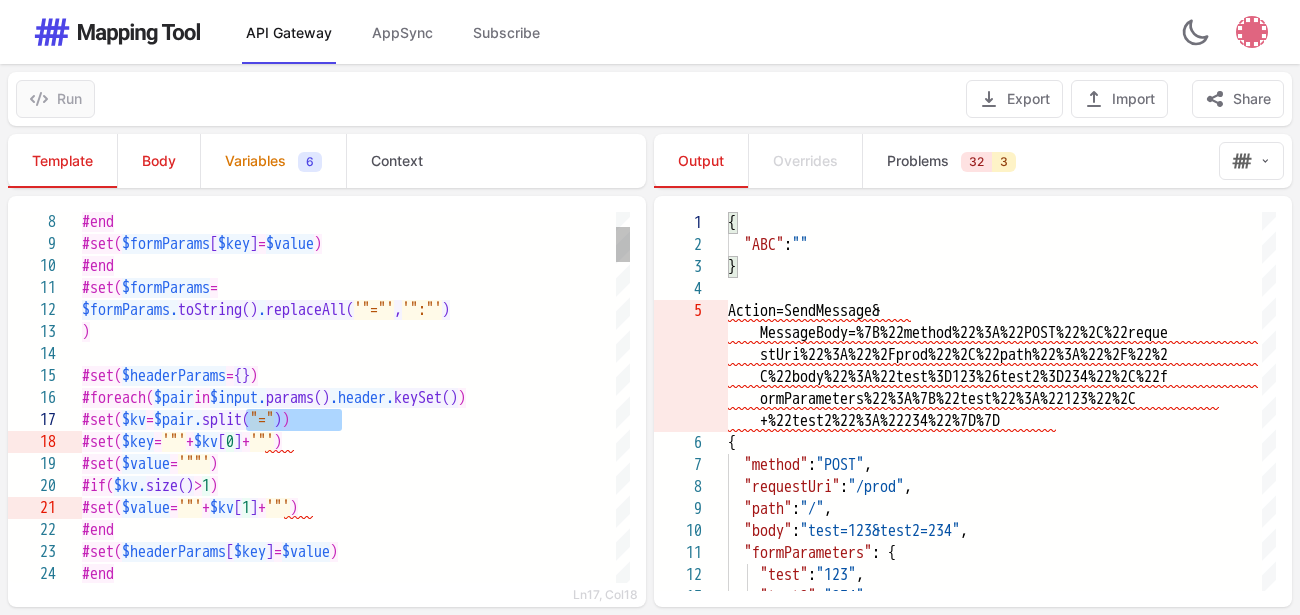 drag, startPoint x: 343, startPoint y: 417, endPoint x: 244, endPoint y: 421, distance: 99.08077 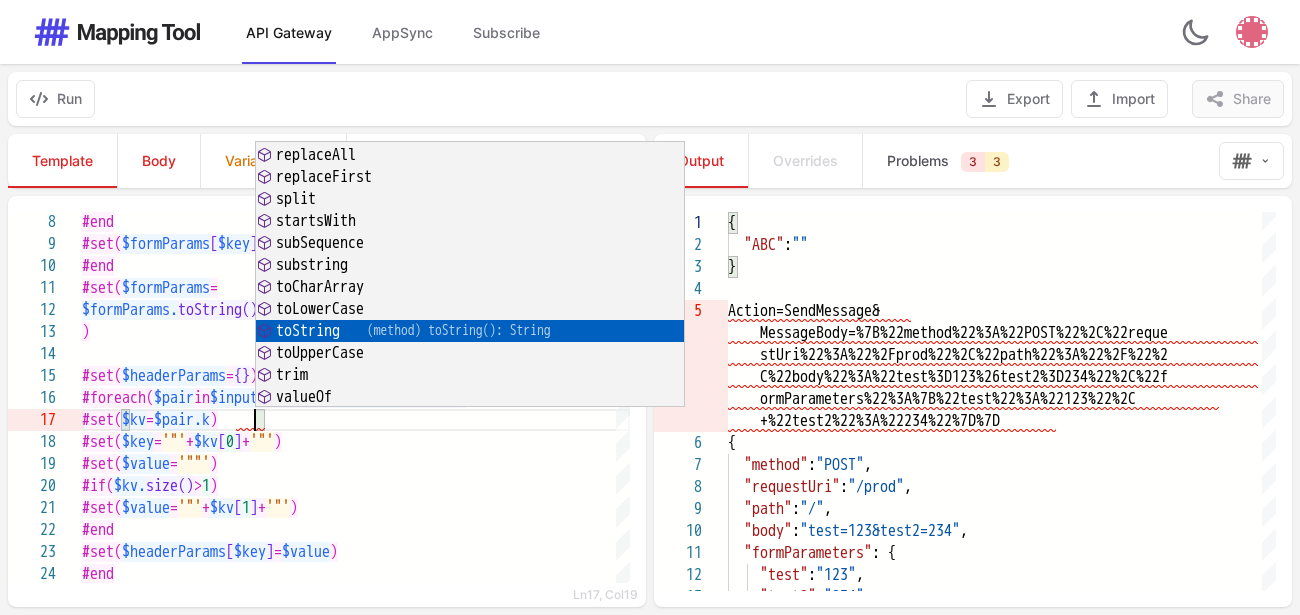 scroll, scrollTop: 151, scrollLeft: 173, axis: both 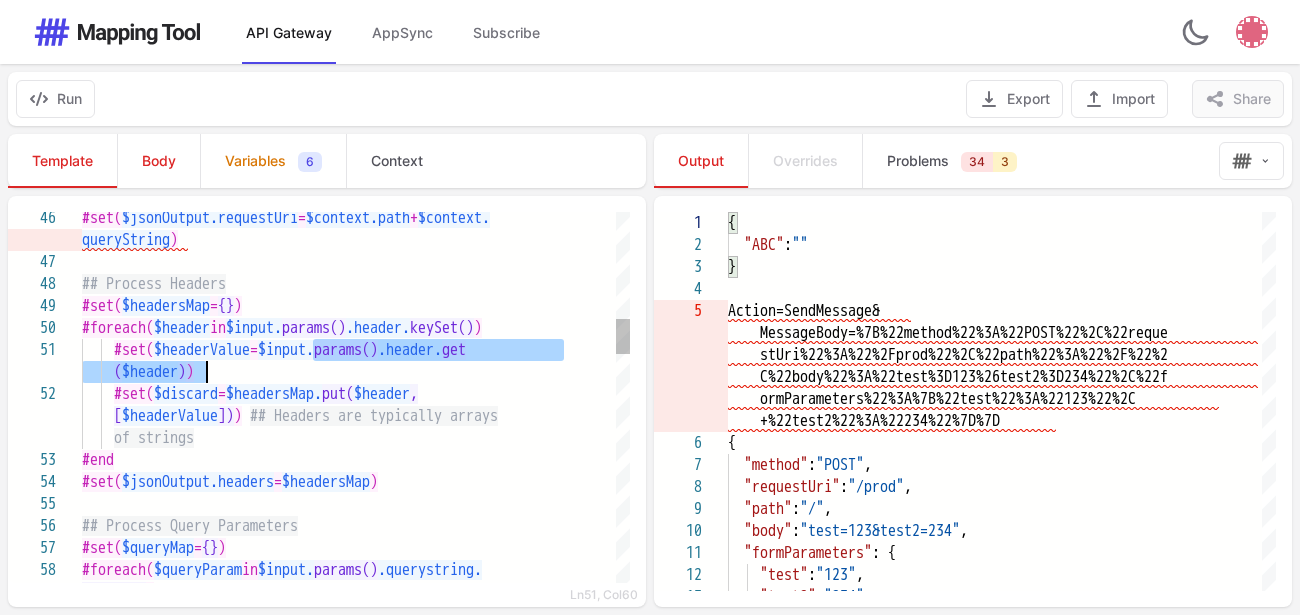 drag, startPoint x: 312, startPoint y: 351, endPoint x: 207, endPoint y: 377, distance: 108.17116 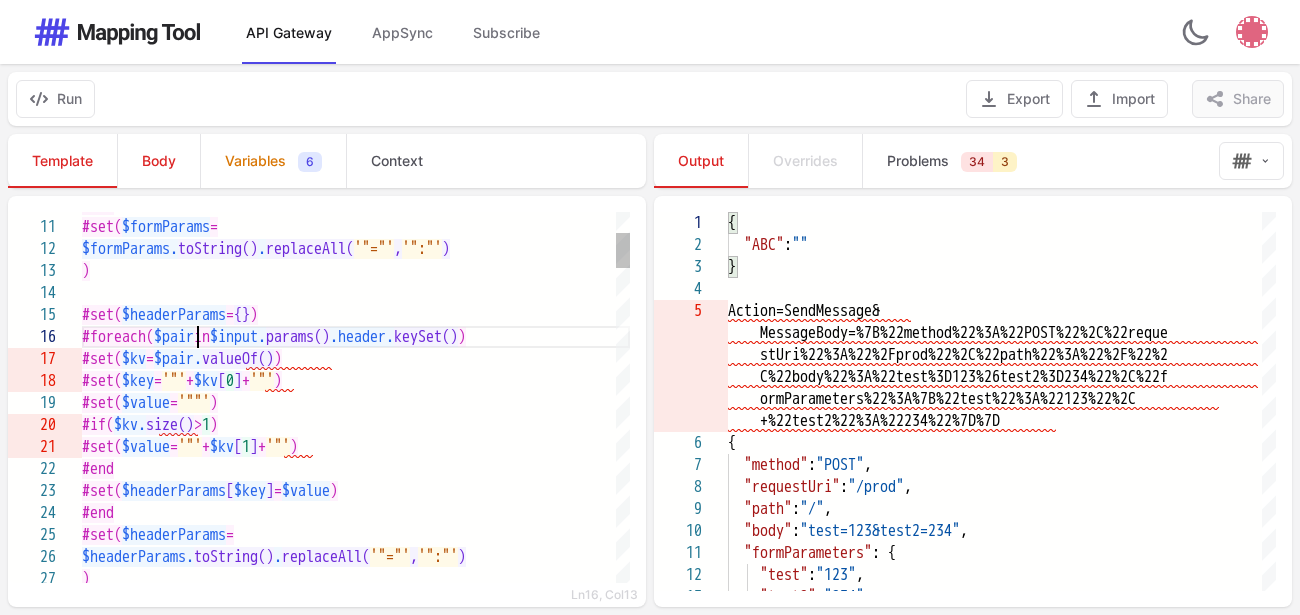 click on "$pair" at bounding box center [174, 337] 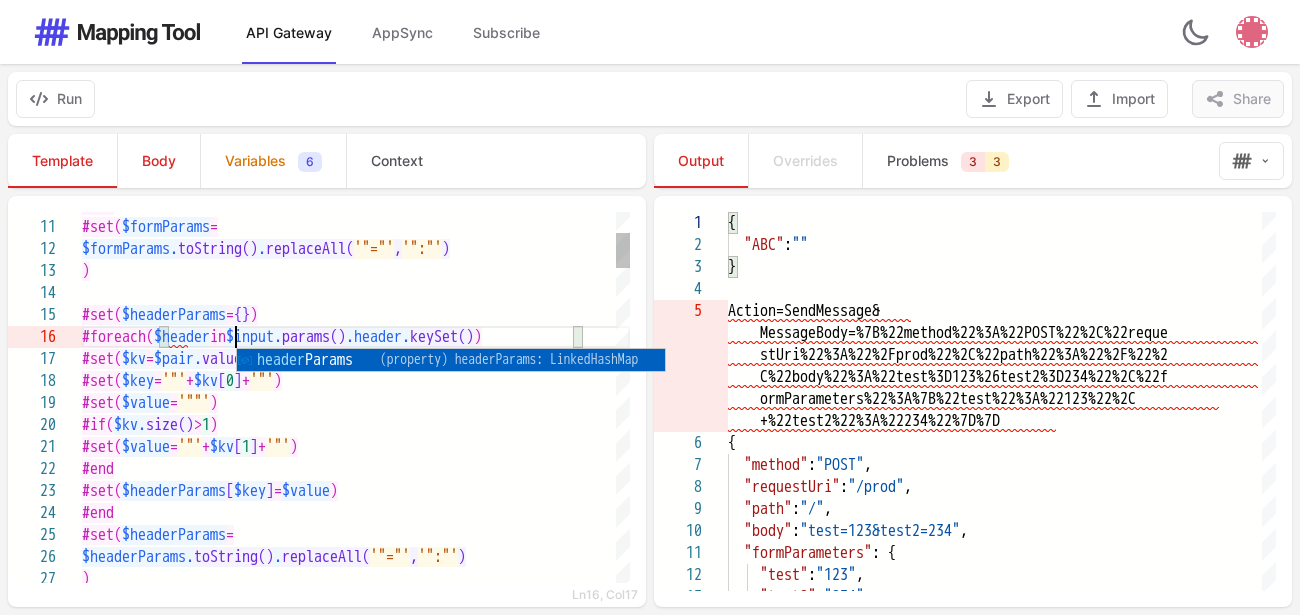 scroll, scrollTop: 129, scrollLeft: 154, axis: both 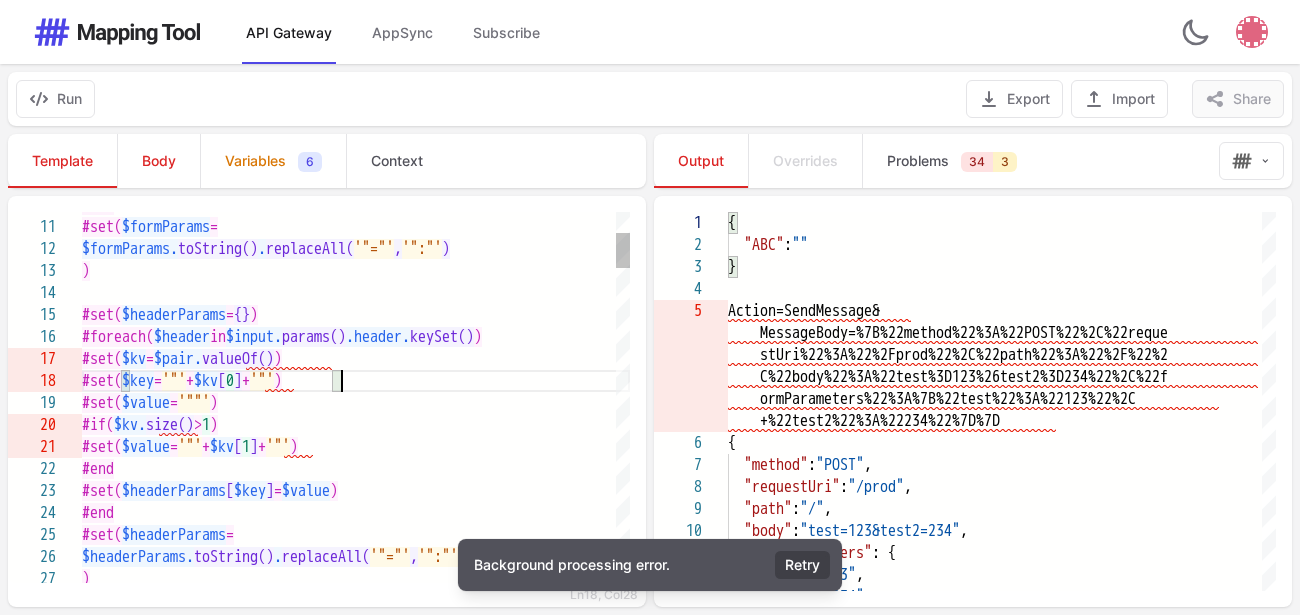 click on "#set( $key  =  '"' + $kv [ 0 ] + '"' )" at bounding box center [356, 381] 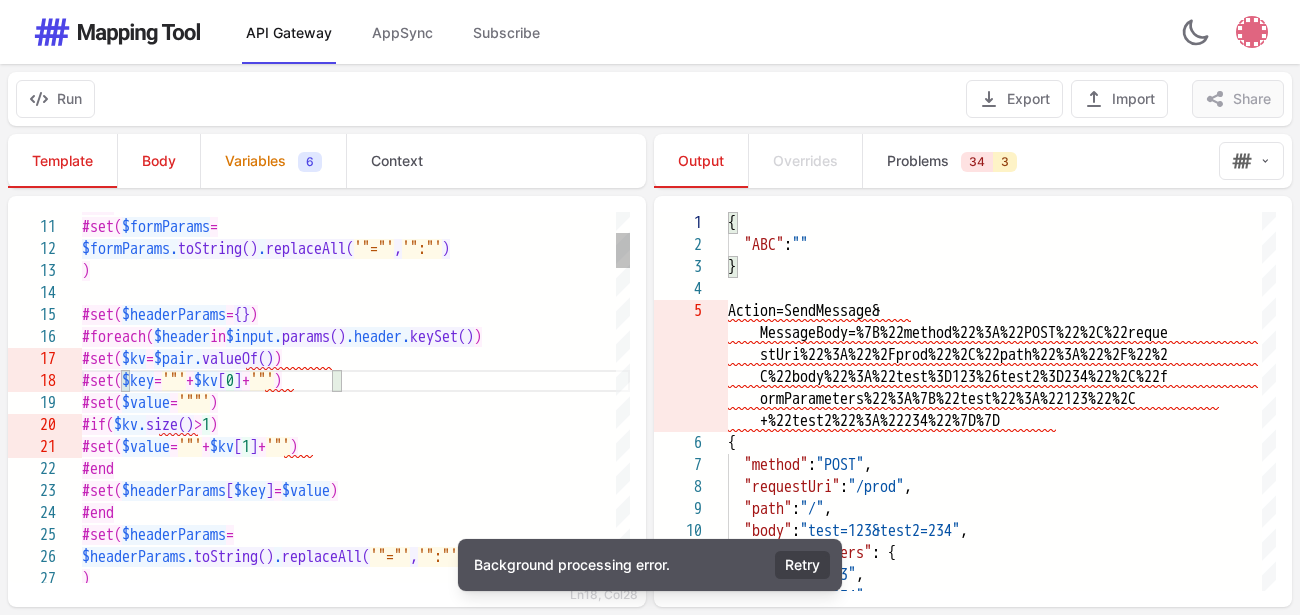 click on "=" at bounding box center (150, 359) 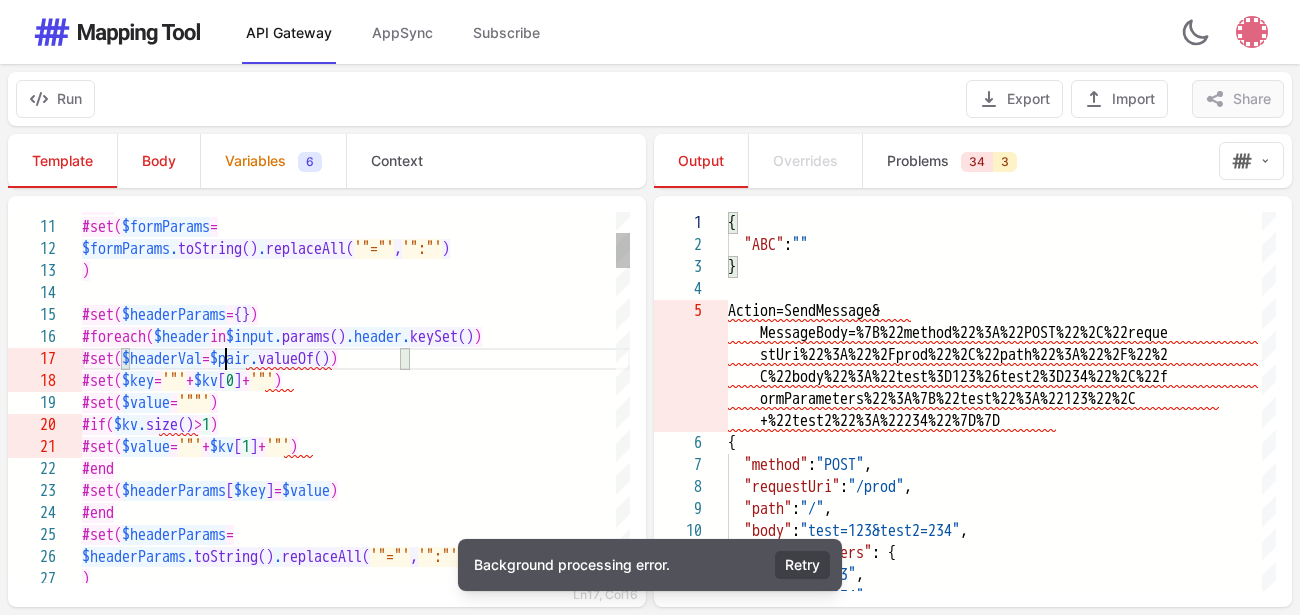 scroll, scrollTop: 133, scrollLeft: 163, axis: both 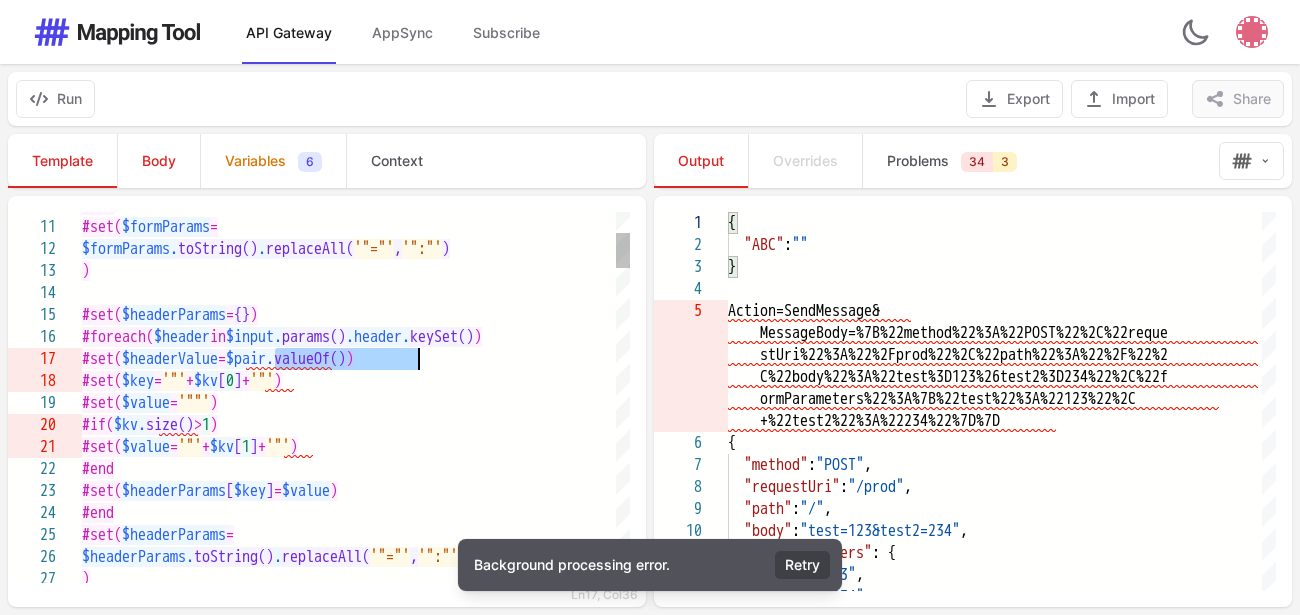 drag, startPoint x: 277, startPoint y: 360, endPoint x: 415, endPoint y: 362, distance: 138.0145 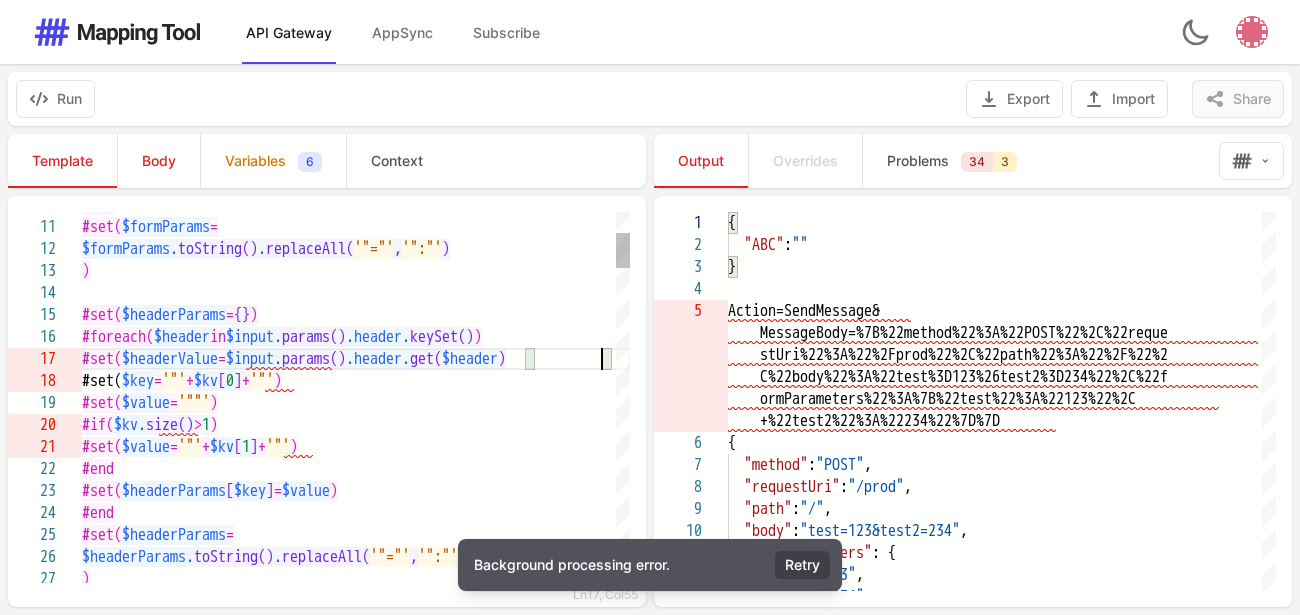 click on "'"'" at bounding box center (262, 381) 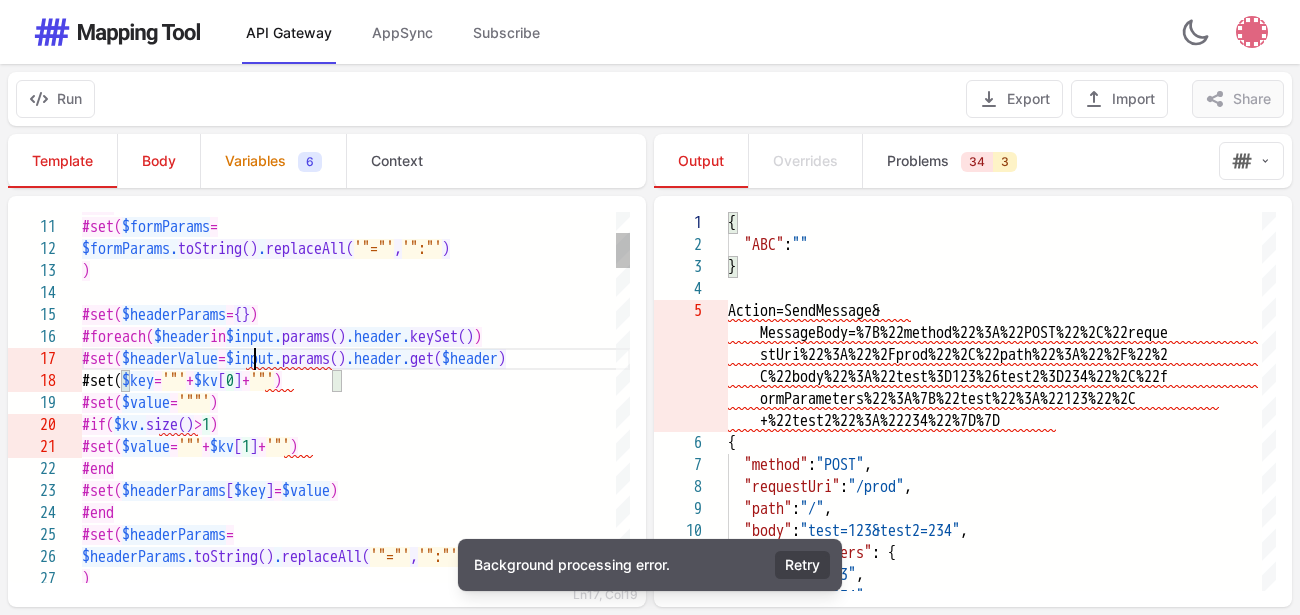 click on "=" at bounding box center [222, 359] 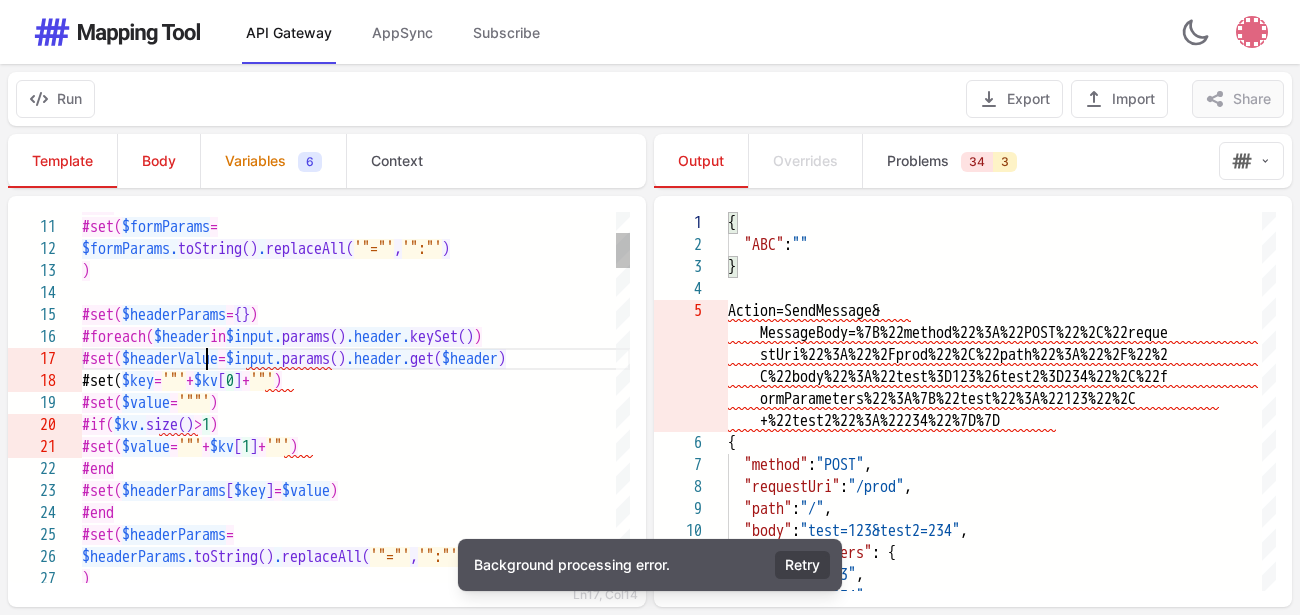 click on "$headerValue" at bounding box center [170, 359] 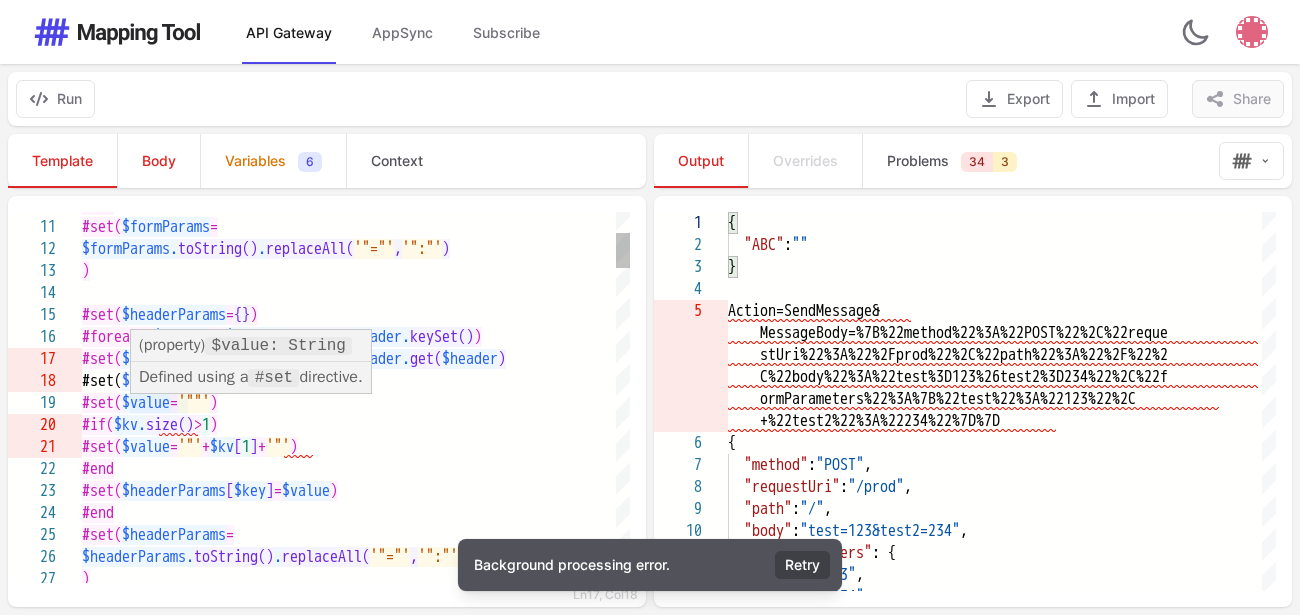 click on "$value" at bounding box center [146, 403] 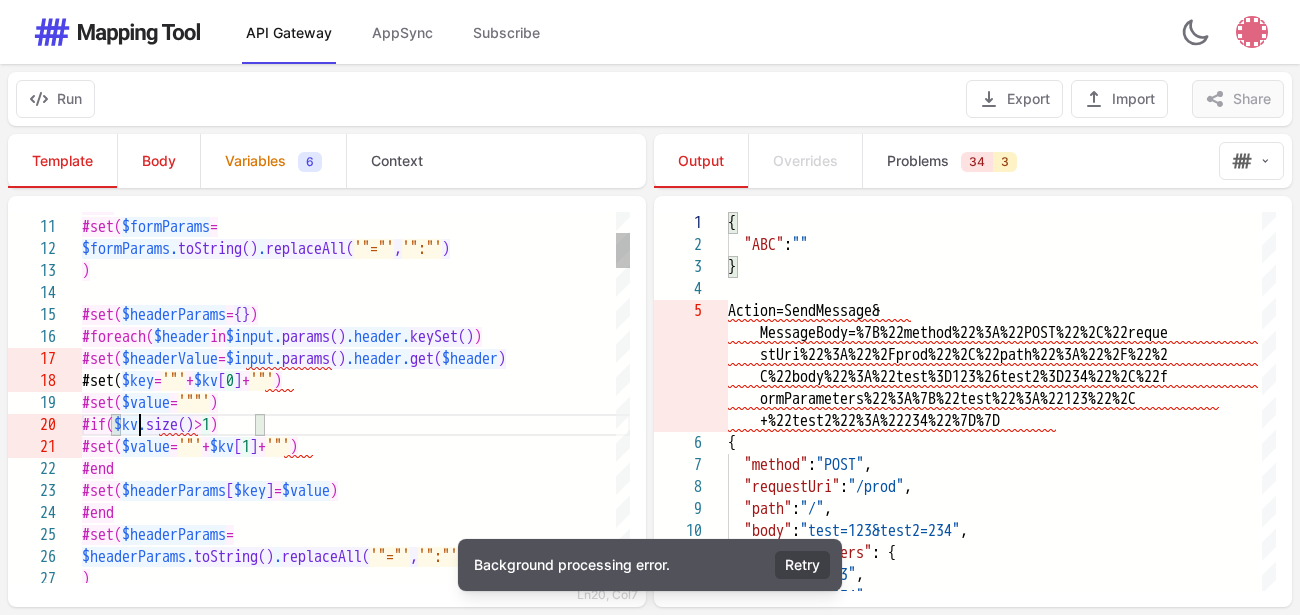 click on "$kv." at bounding box center (130, 425) 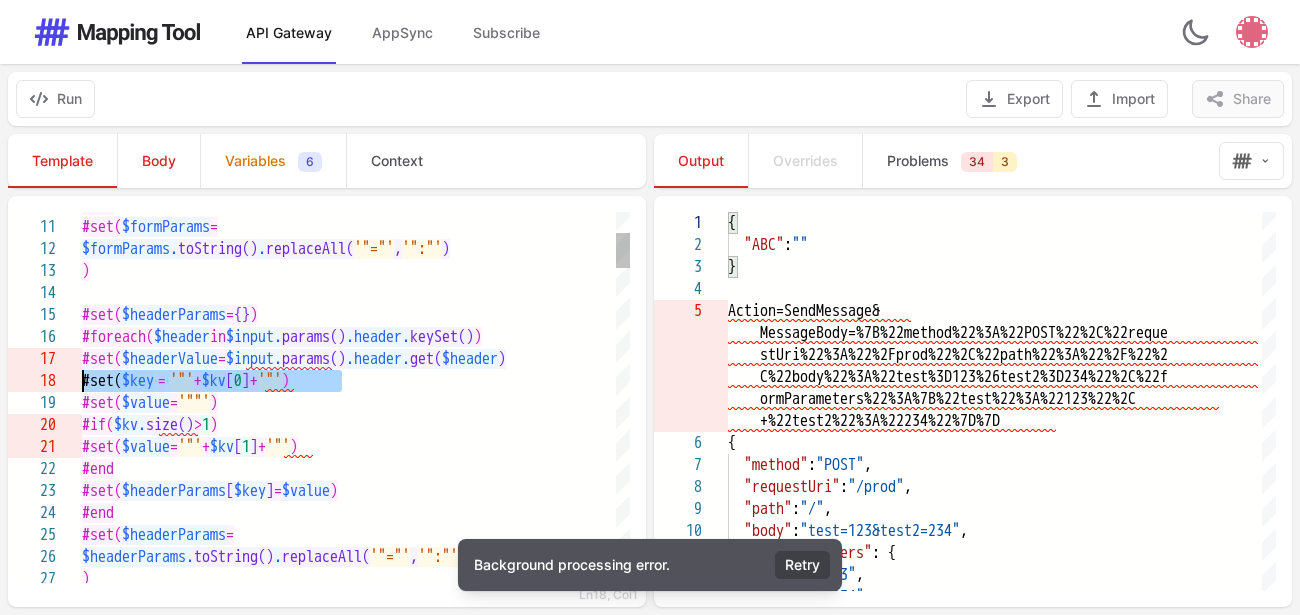 drag, startPoint x: 364, startPoint y: 375, endPoint x: 70, endPoint y: 384, distance: 294.13773 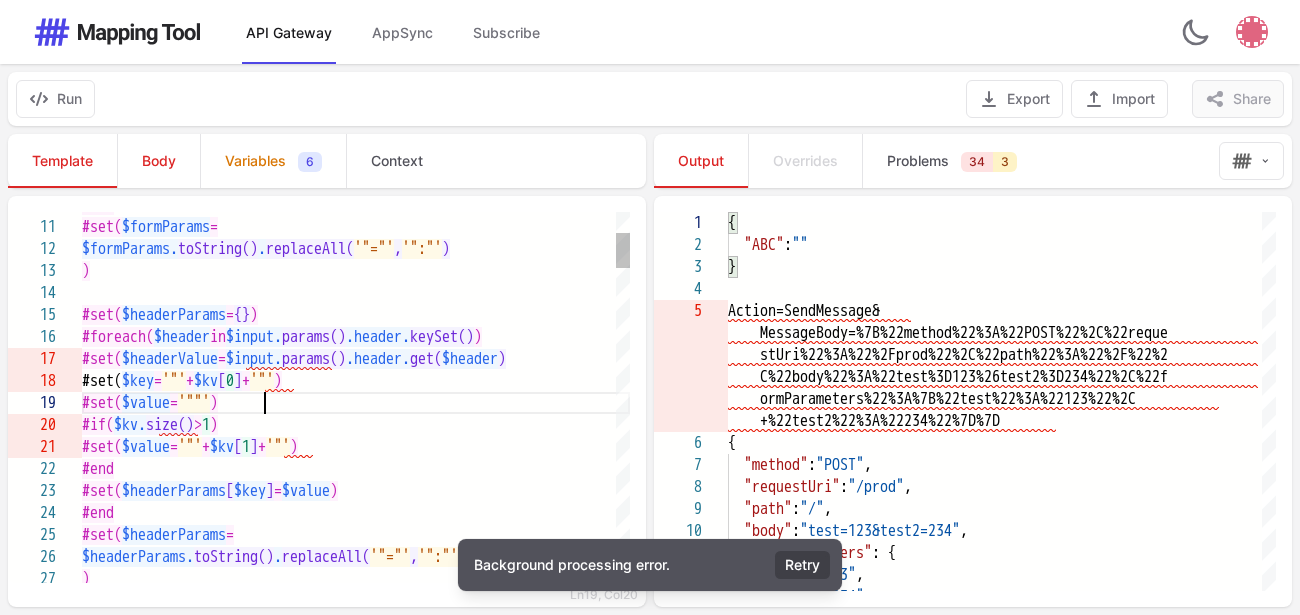 click on "#set( $value  =  '""' )" at bounding box center (356, 403) 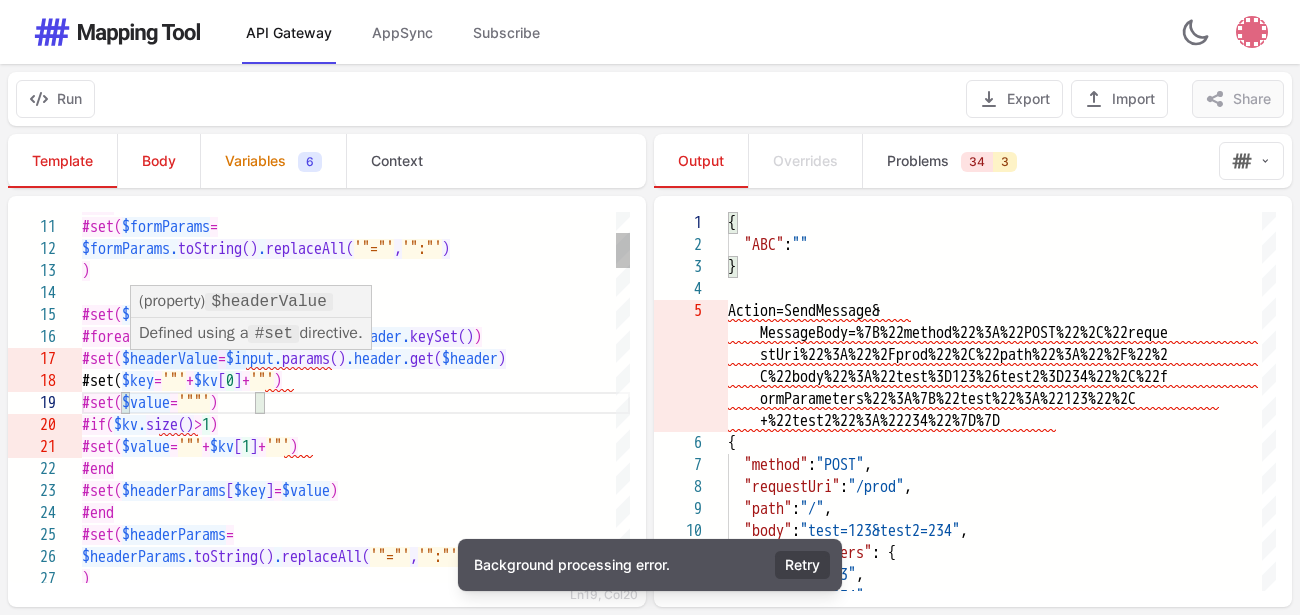 click on "$headerValue" at bounding box center (170, 359) 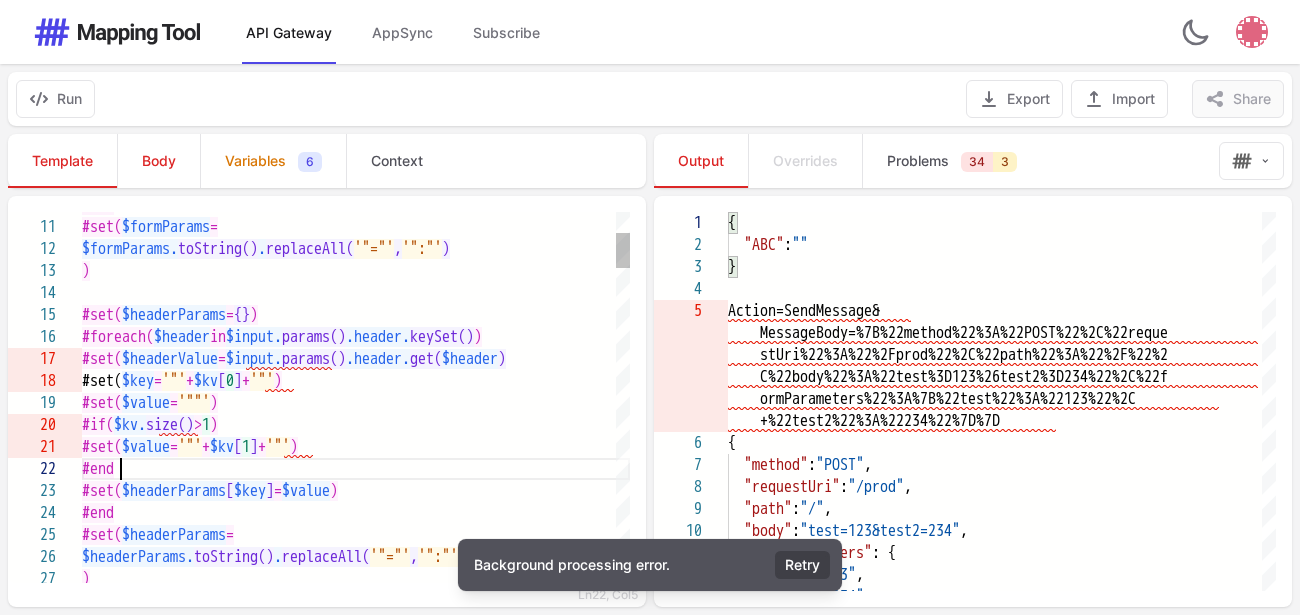 click on "#end" at bounding box center (356, 469) 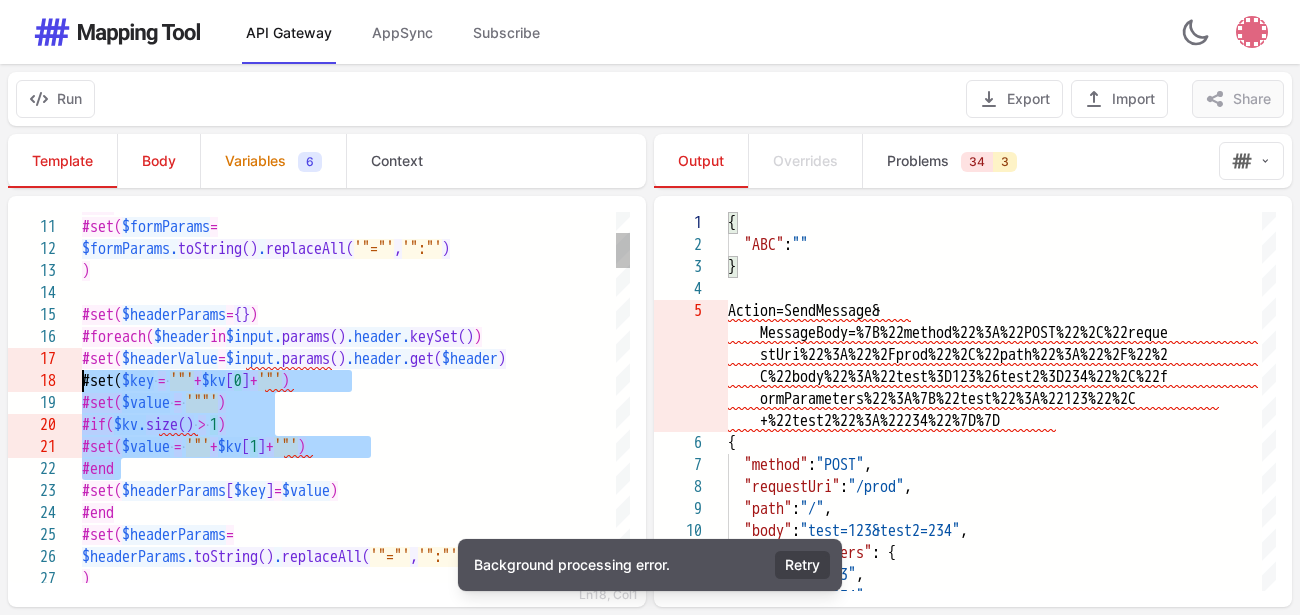 drag, startPoint x: 139, startPoint y: 469, endPoint x: 27, endPoint y: 386, distance: 139.4023 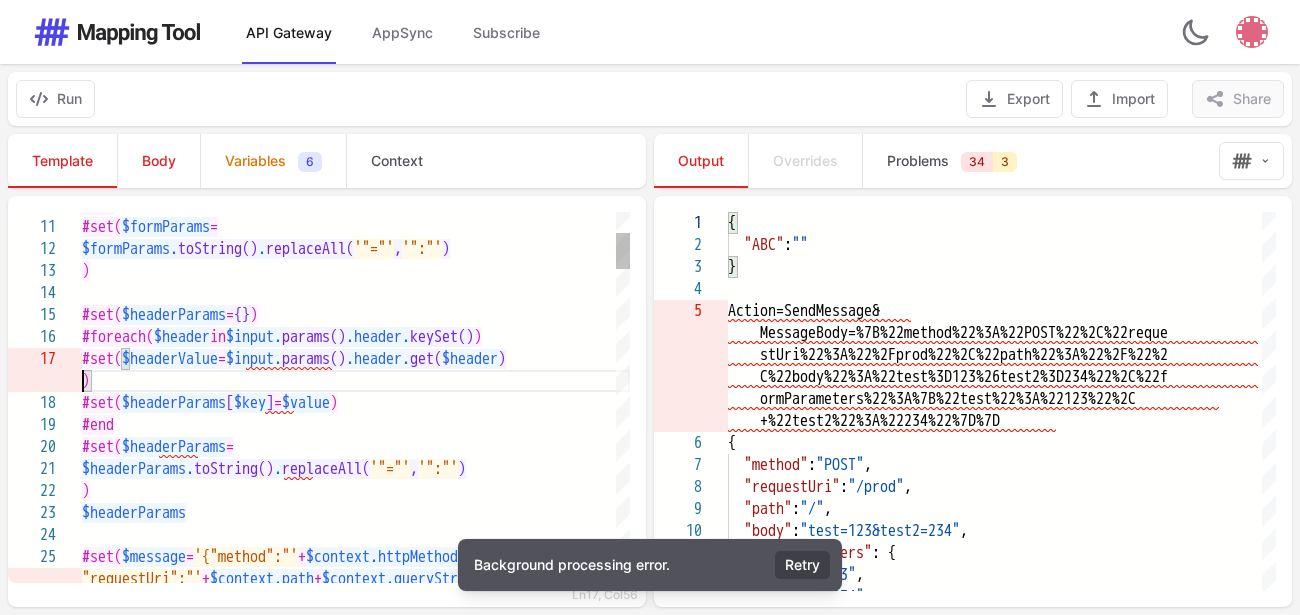 scroll, scrollTop: 133, scrollLeft: 529, axis: both 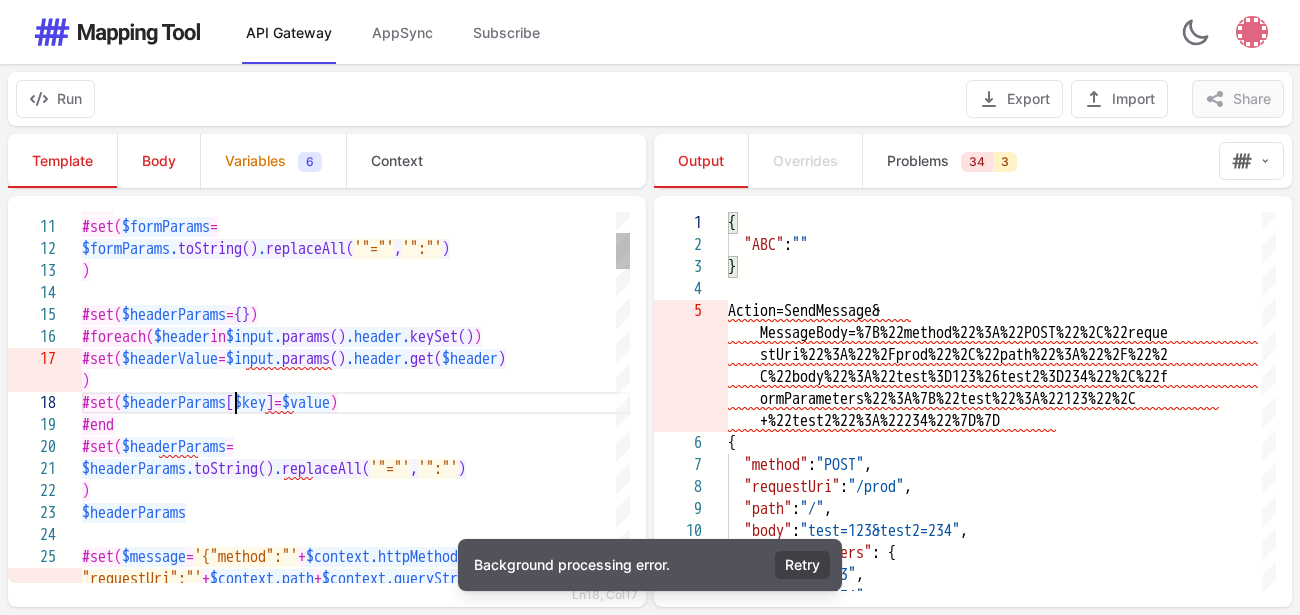 click on "$headerParams" at bounding box center [174, 403] 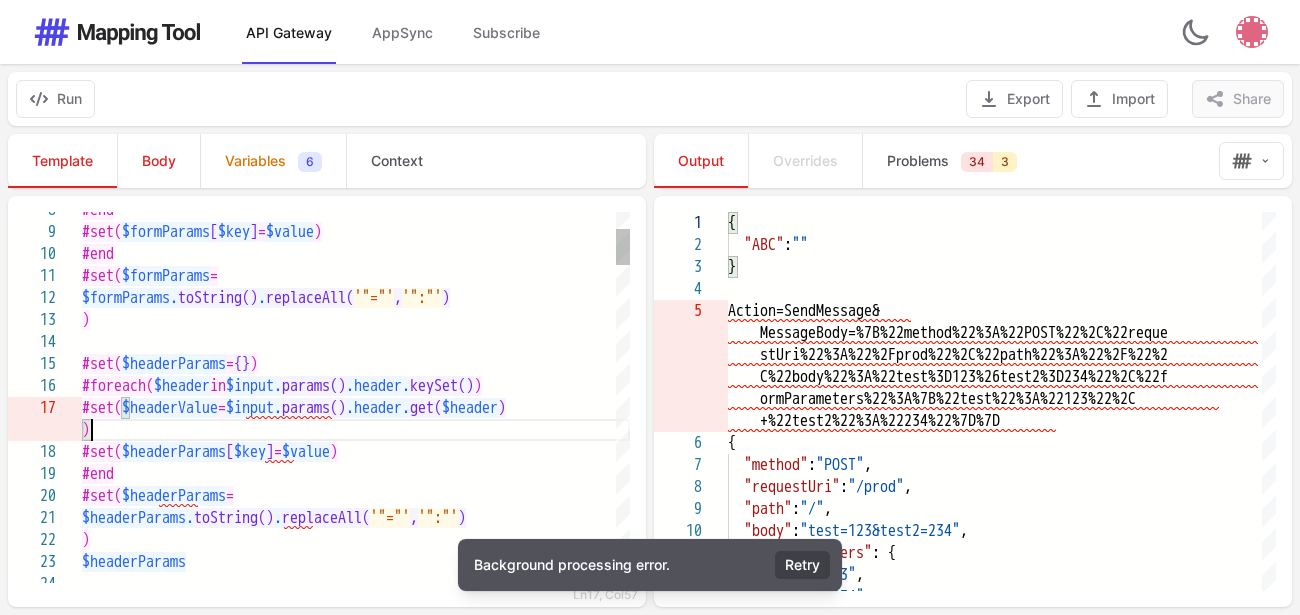 click on ")" at bounding box center [356, 430] 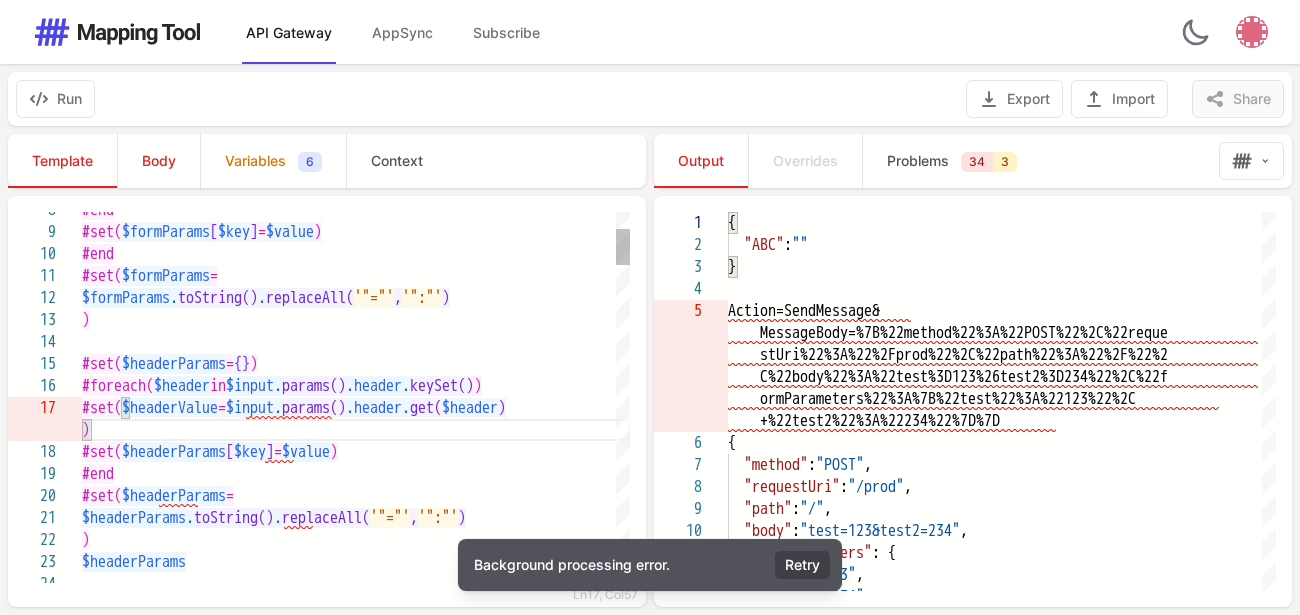 click on "=" at bounding box center [222, 408] 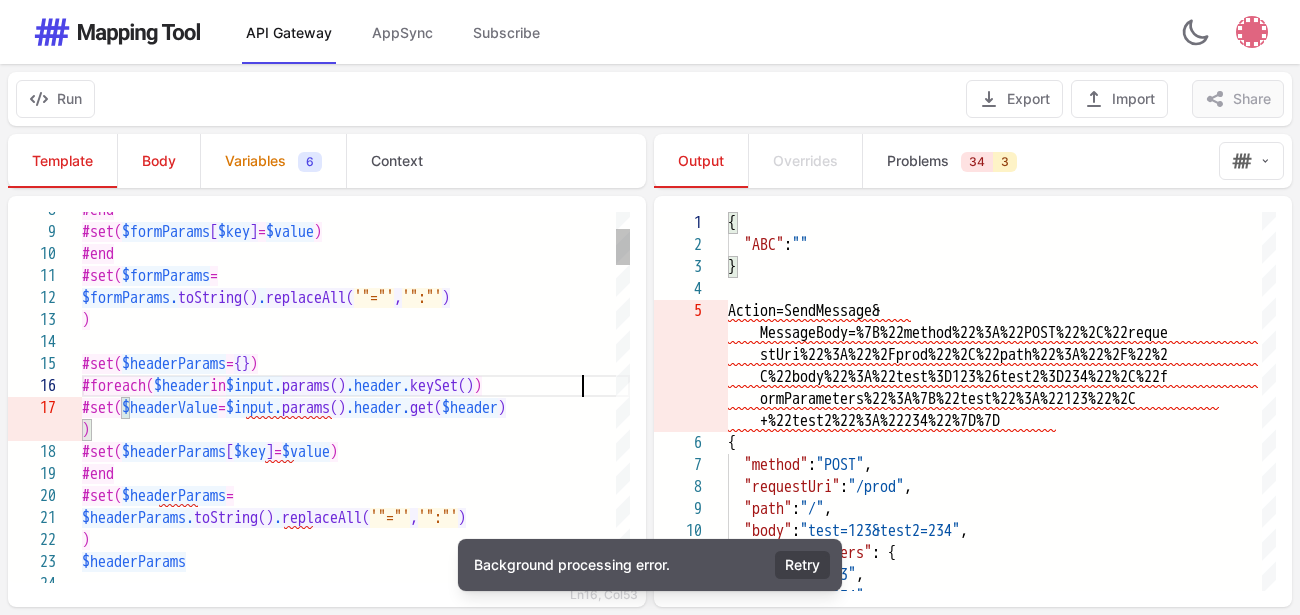 click on "#foreach( $header  in  $input. params() .header. keySet() )" at bounding box center [356, 386] 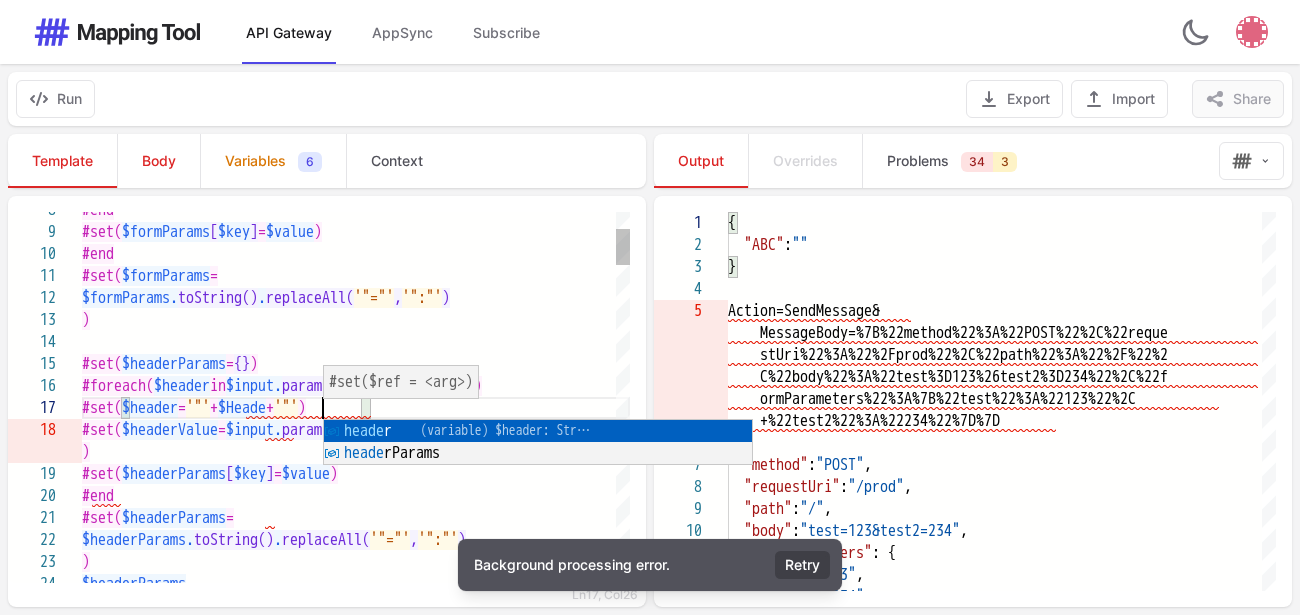 scroll, scrollTop: 133, scrollLeft: 250, axis: both 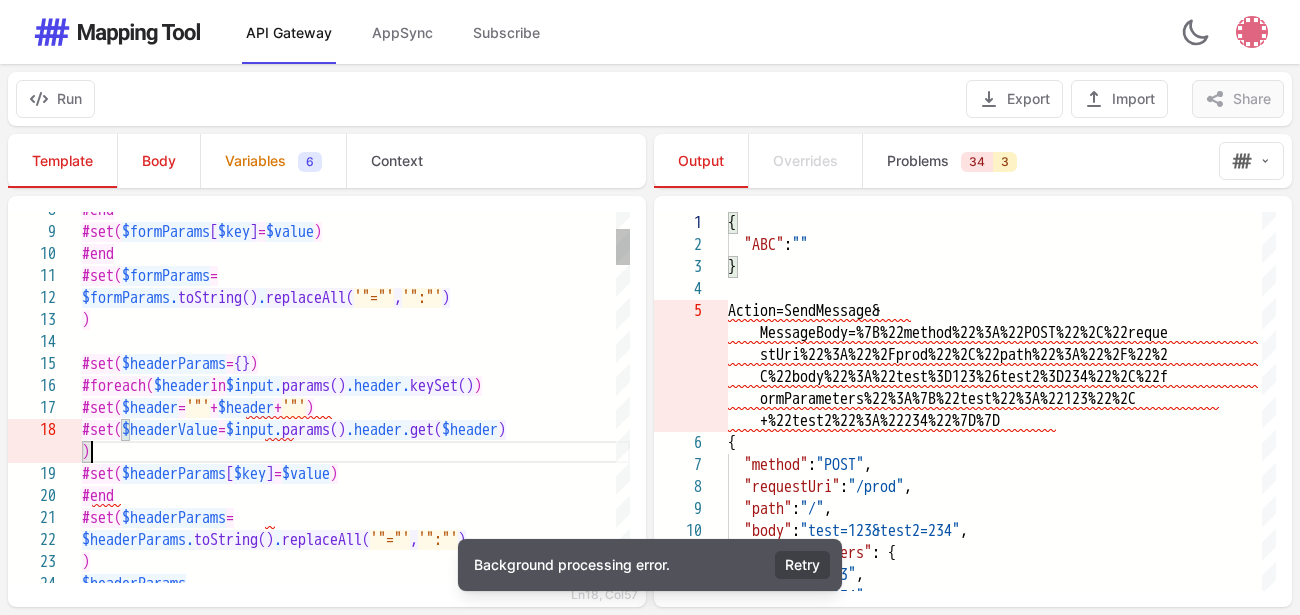 click on ")" at bounding box center (356, 452) 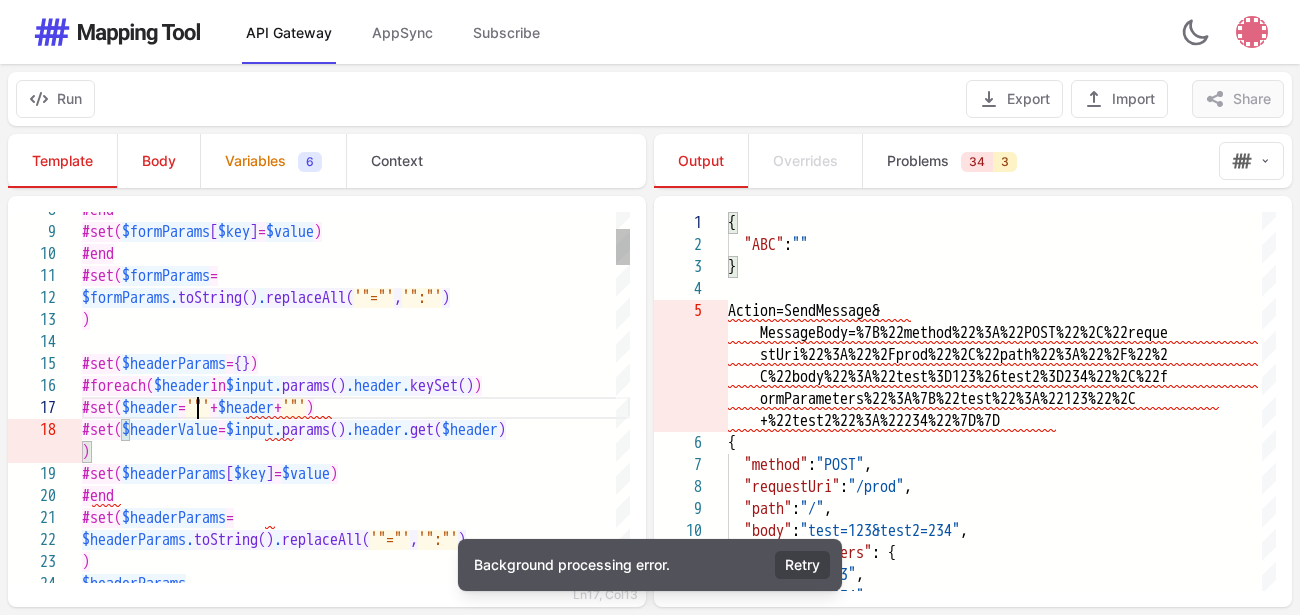 click on "#set( $headerParams  = #end #set( $headerParams [ $key ]  =  $value ) #set( $headerValue  =  $input. params() .header. get( $header ) #foreach( $header  in  $input. params() .header. keySet() ) #set( $headerParams  =  {} ) ) $formParams. toString() . replaceAll( '"="' , '":"' ) #set( $formParams  = #end ) #set( $formParams [ $key ]  =  $value ) #end $headerParams. toString() . replaceAll( '"="' , '":"' ) ) $headerParams #set( $header  =  '"' + $header + '"' )" at bounding box center (500082, 500045) 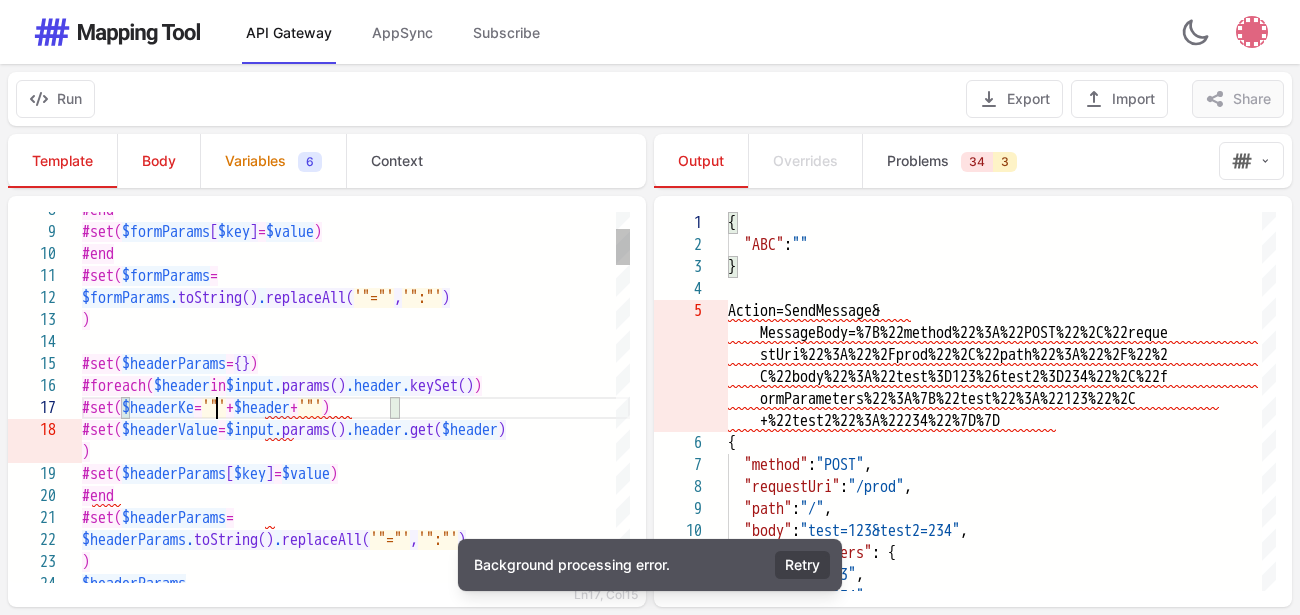 scroll, scrollTop: 133, scrollLeft: 144, axis: both 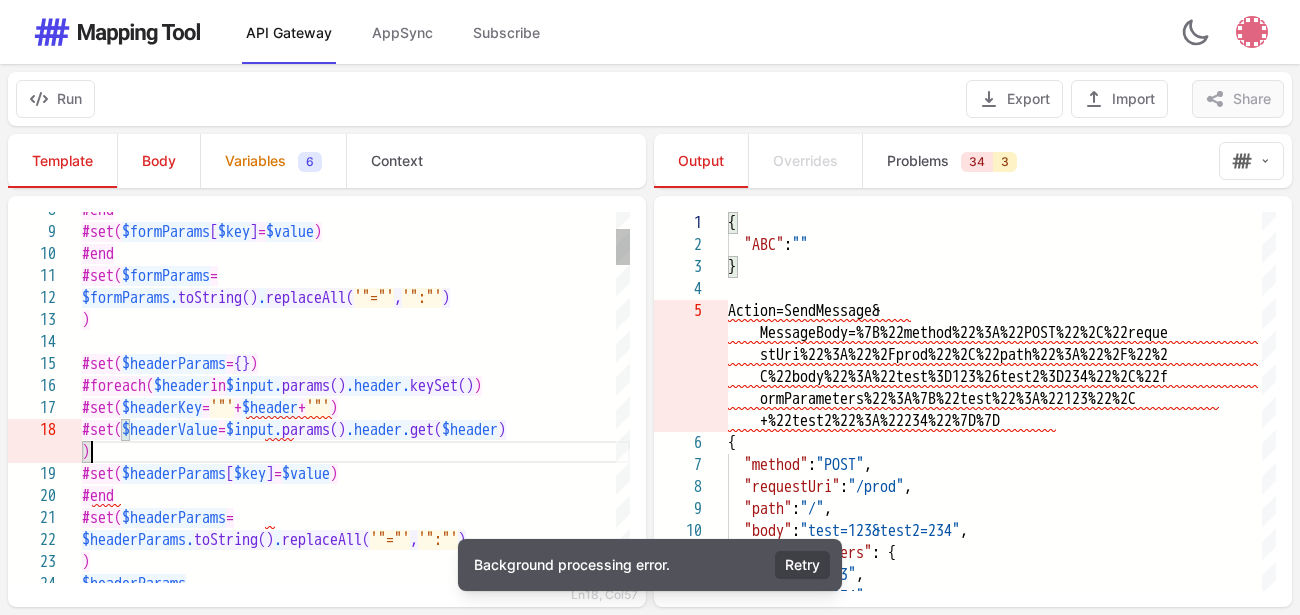 click on ")" at bounding box center (356, 452) 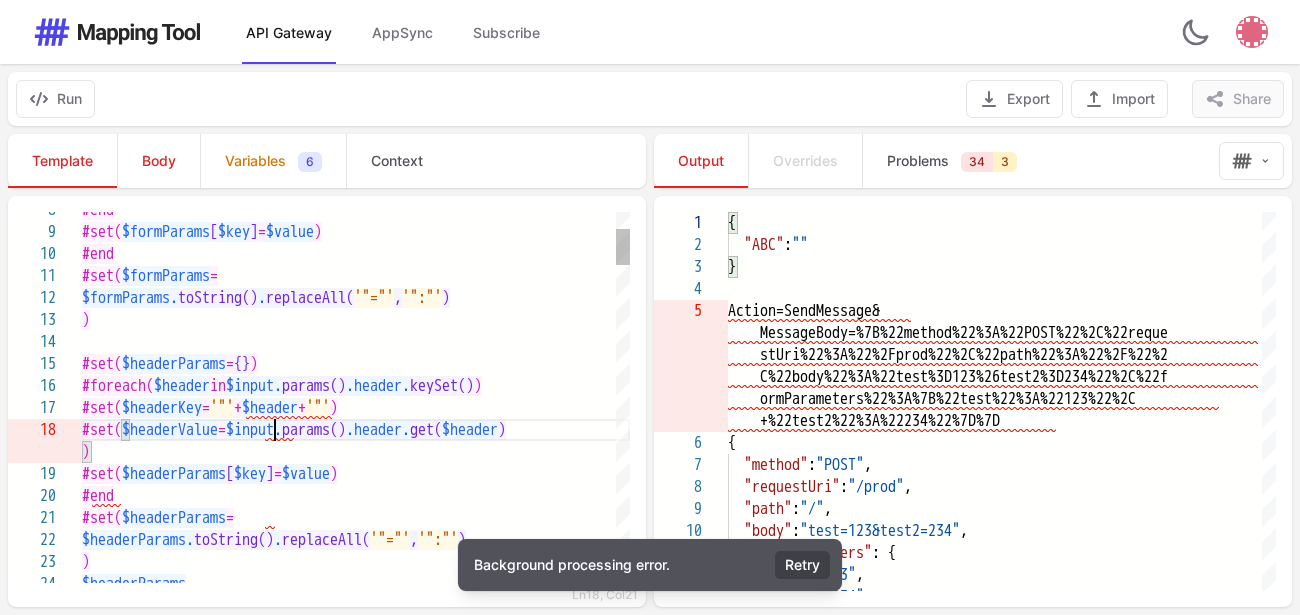 click on "$input." at bounding box center (254, 430) 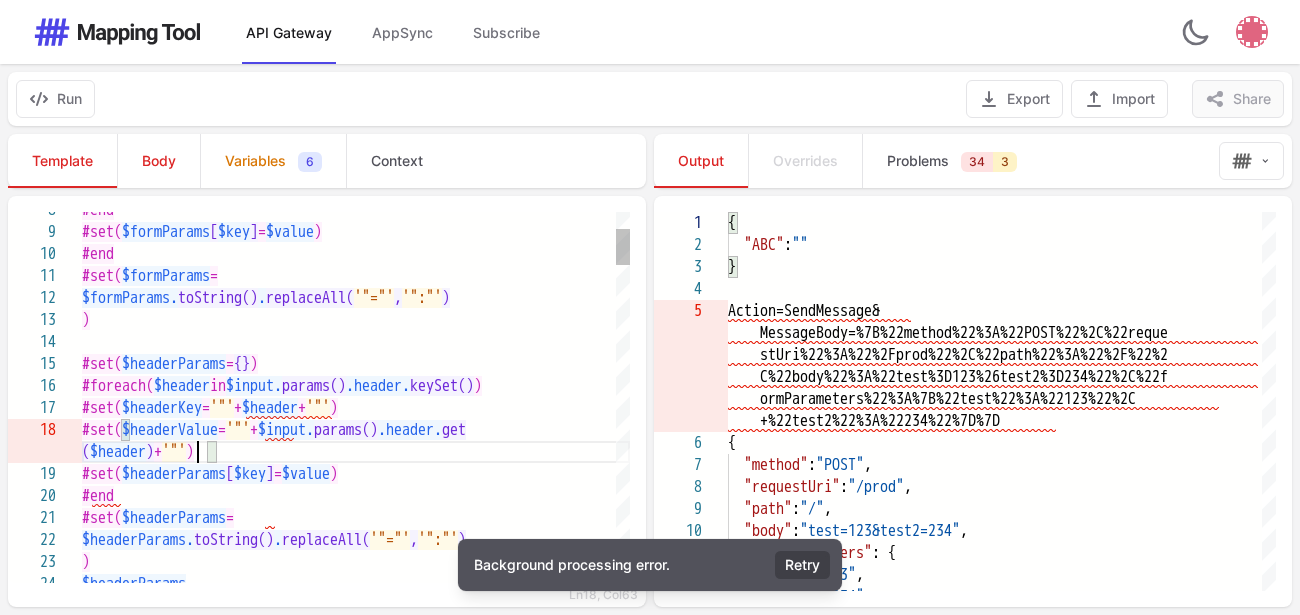 scroll, scrollTop: 155, scrollLeft: 597, axis: both 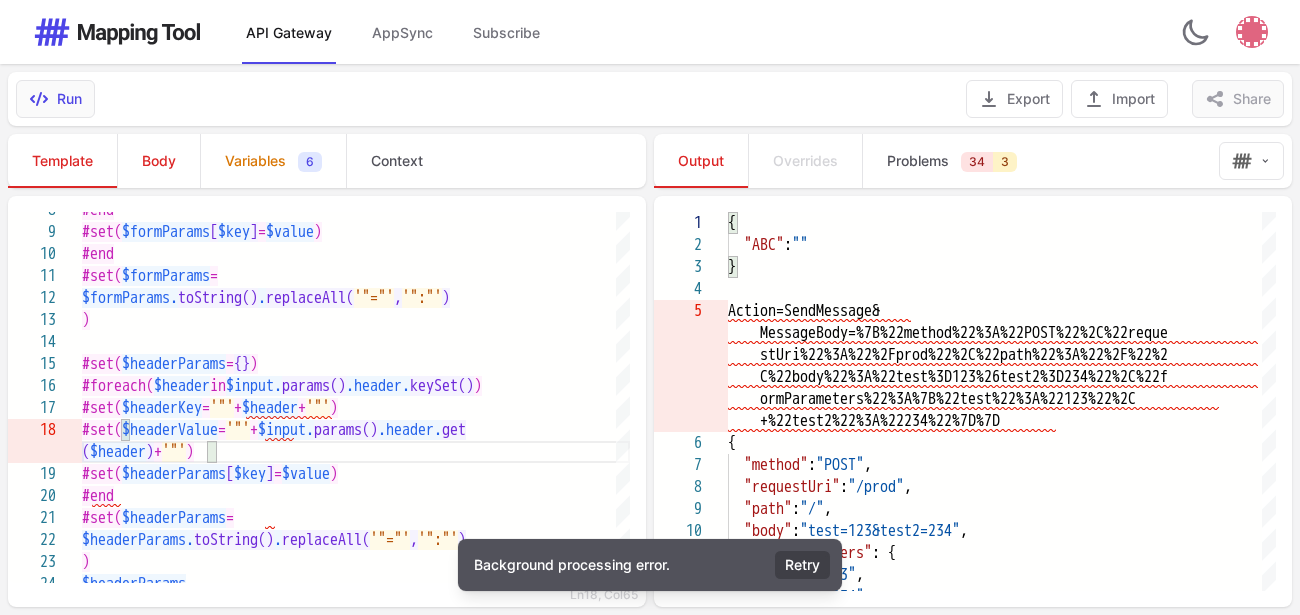 type on "**********" 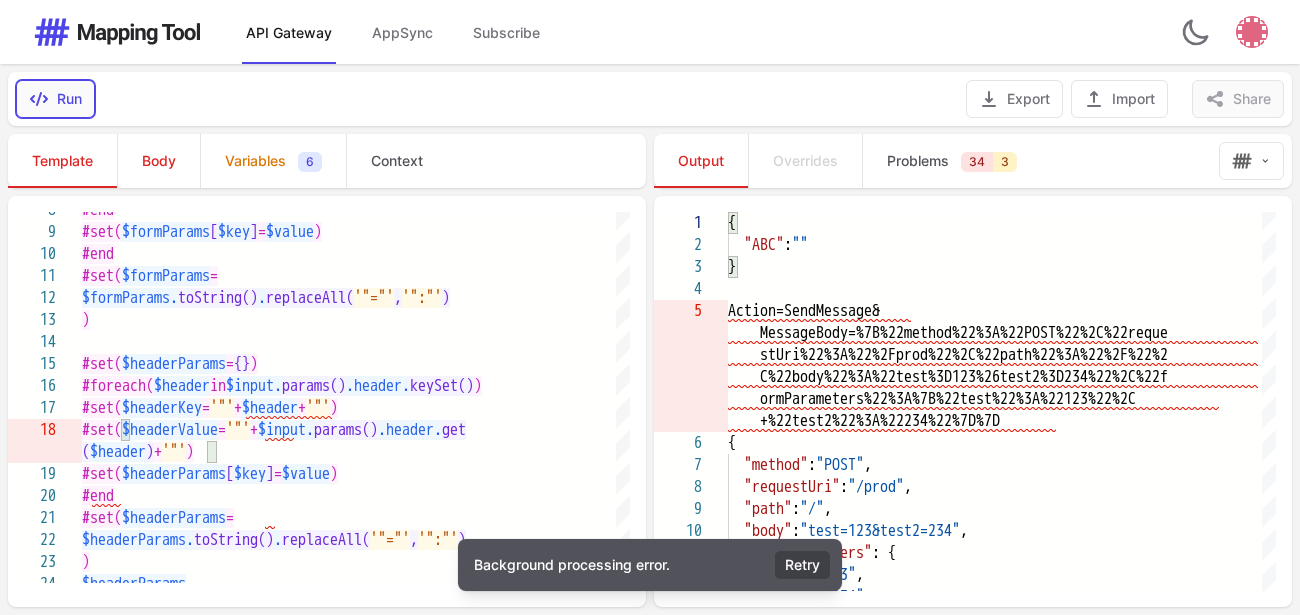 click on "Run" at bounding box center [55, 99] 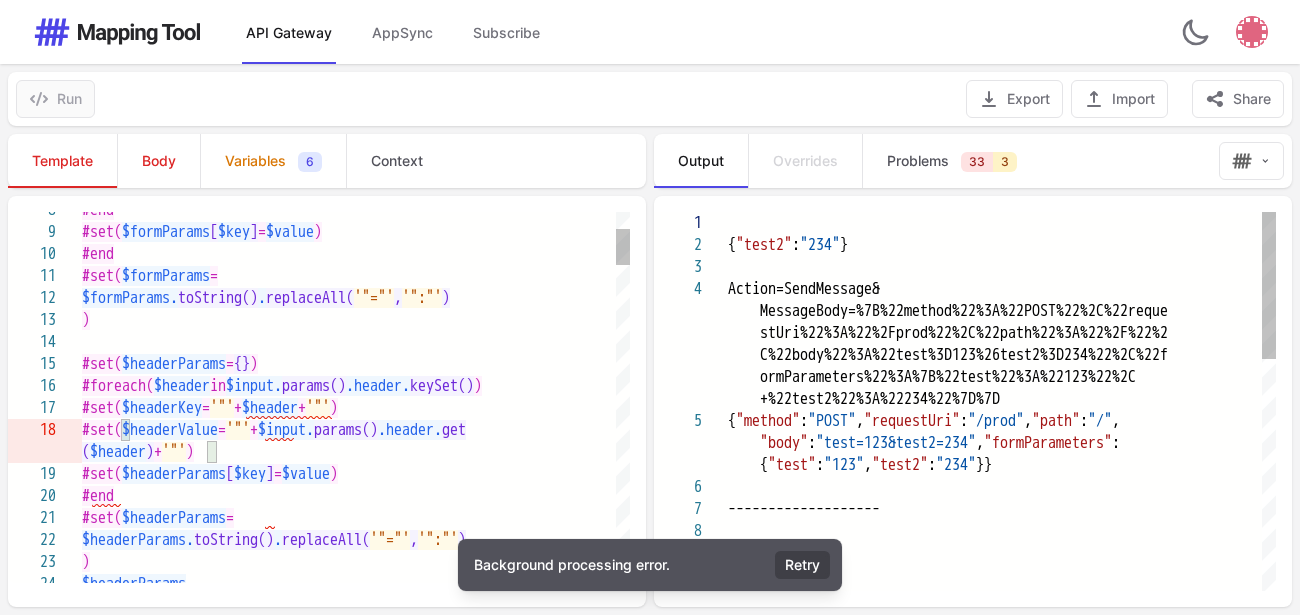 type on "**********" 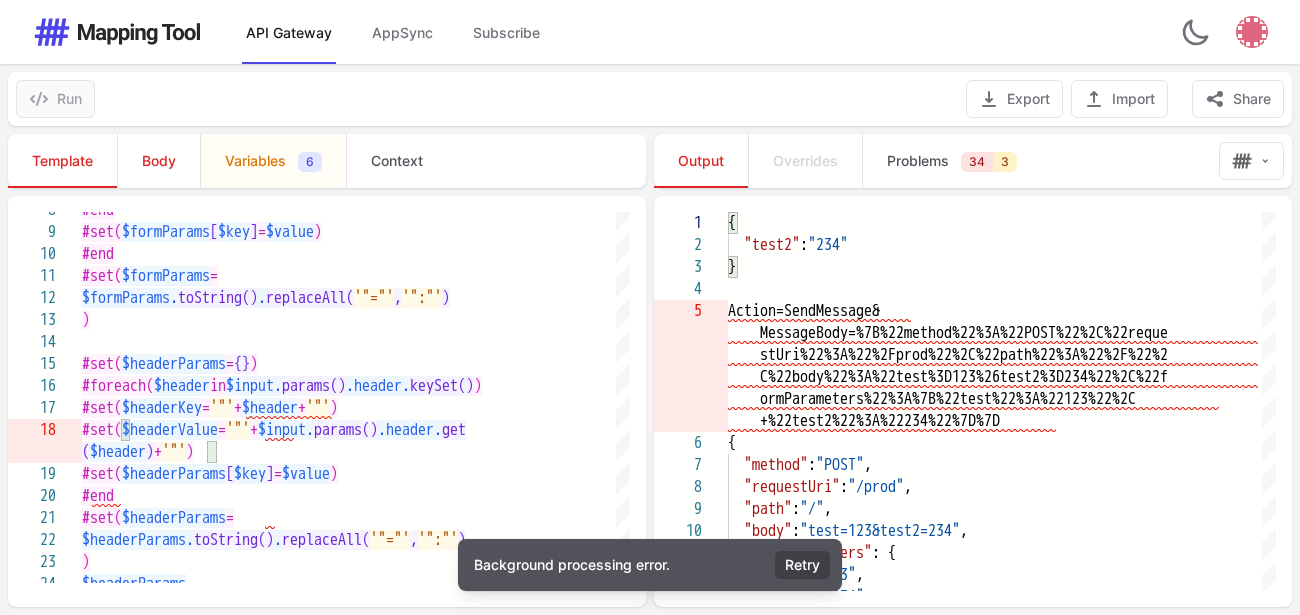 click on "Variables 6" at bounding box center (273, 161) 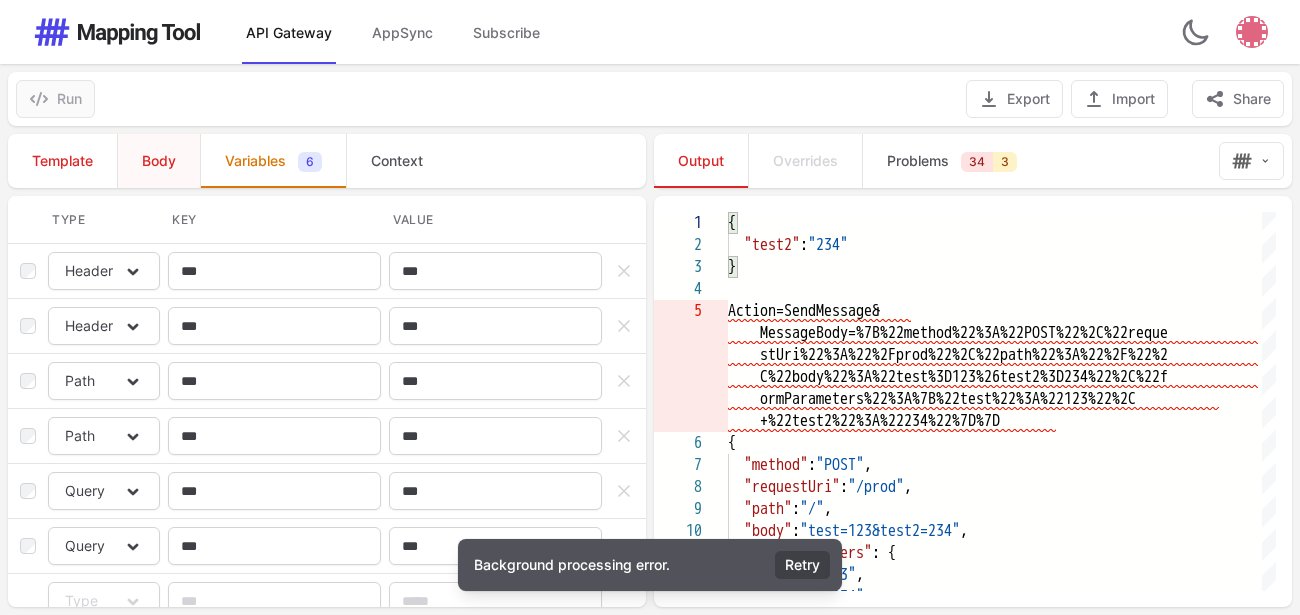 click on "Body" at bounding box center [159, 161] 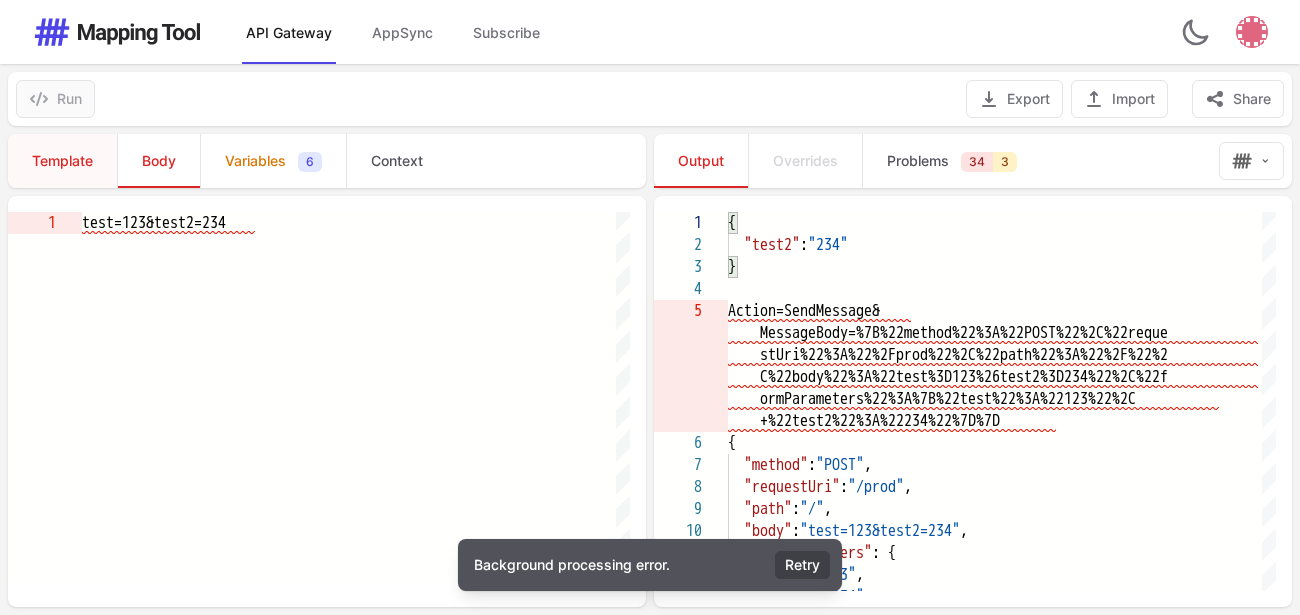 click on "Template" at bounding box center [62, 161] 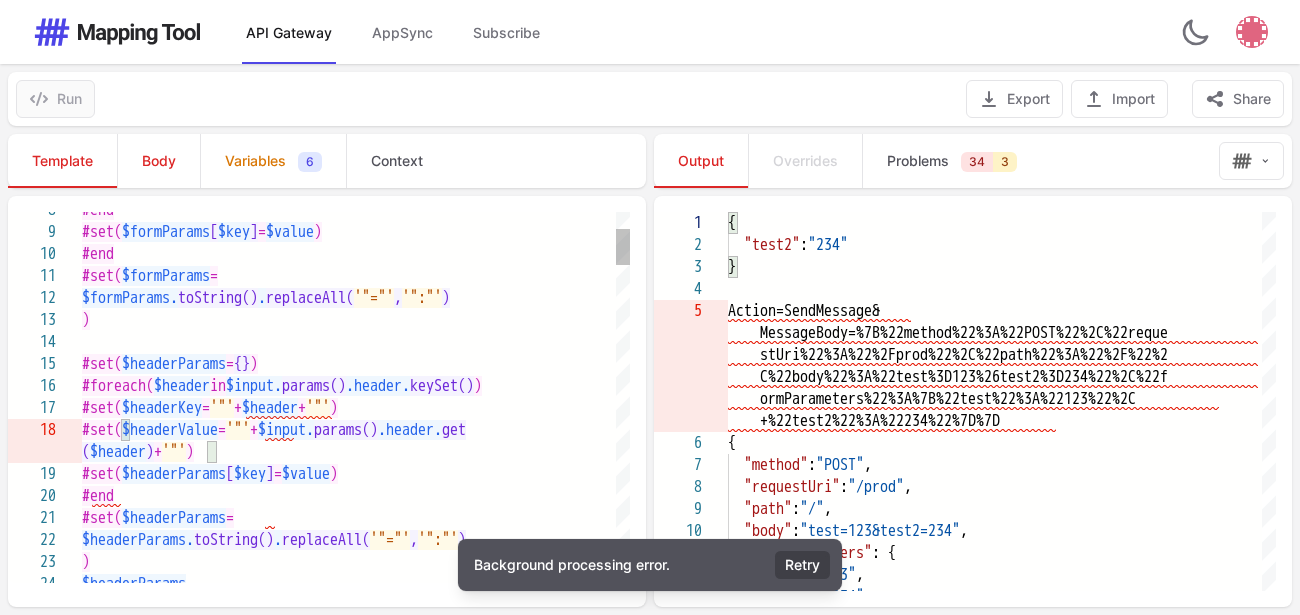 scroll, scrollTop: 43, scrollLeft: 47, axis: both 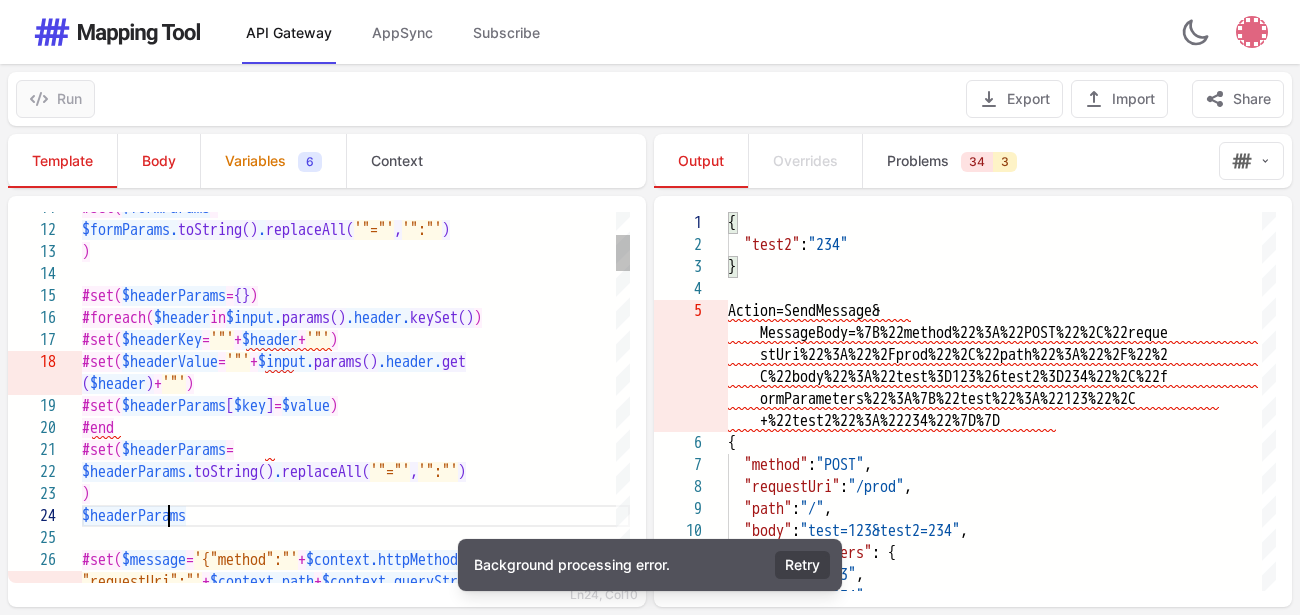 click on "$headerParams" at bounding box center (134, 516) 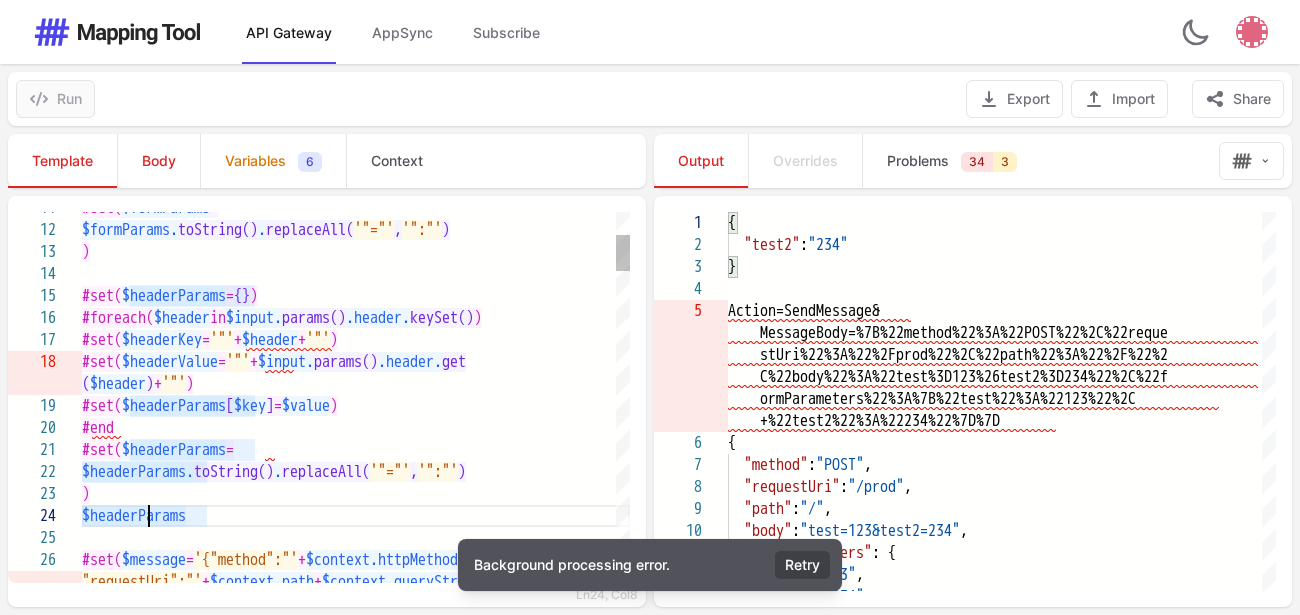 click on "$headerParams" at bounding box center [134, 516] 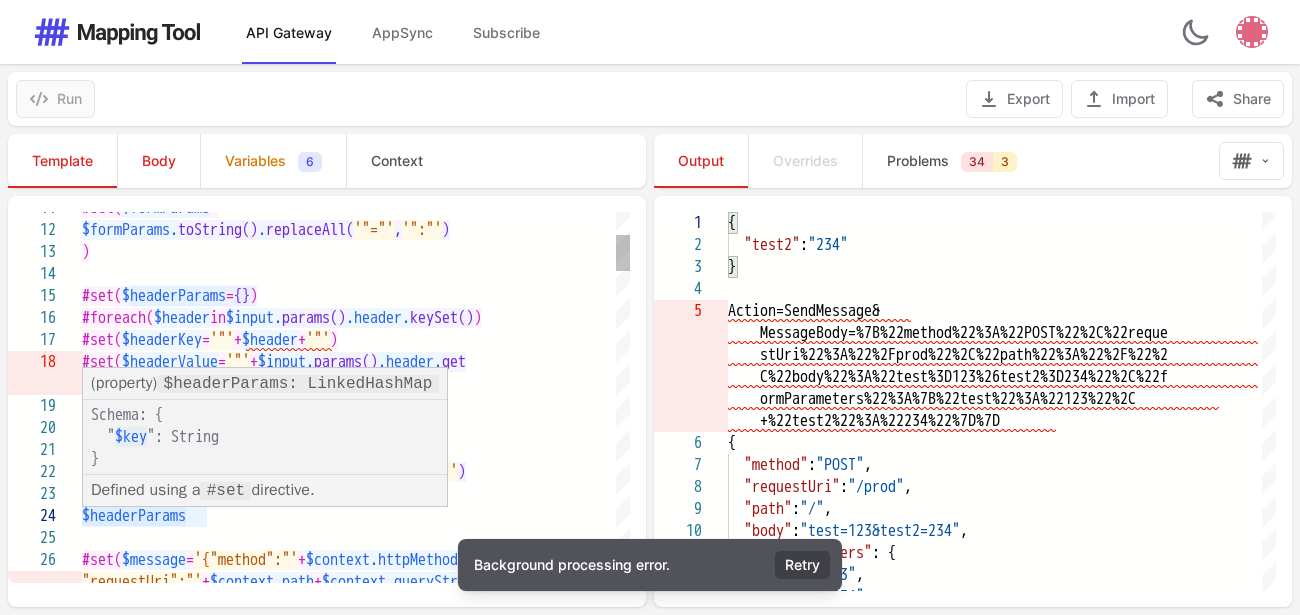 click on "Defined using a  #set  directive." at bounding box center (265, 490) 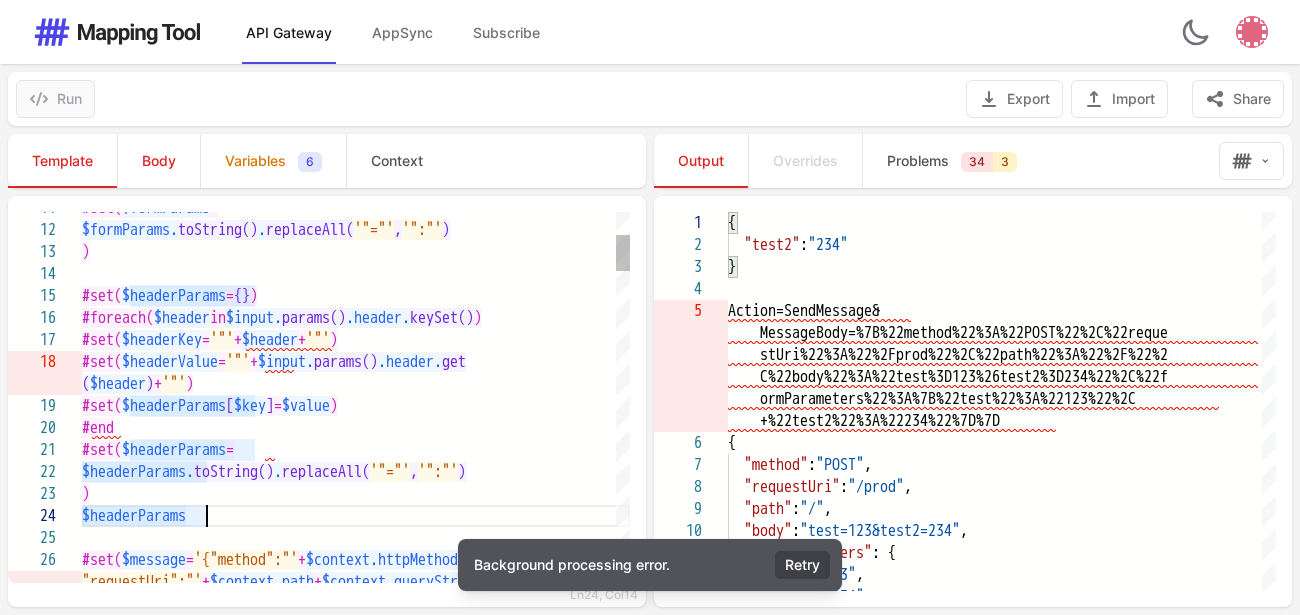 scroll, scrollTop: 43, scrollLeft: 124, axis: both 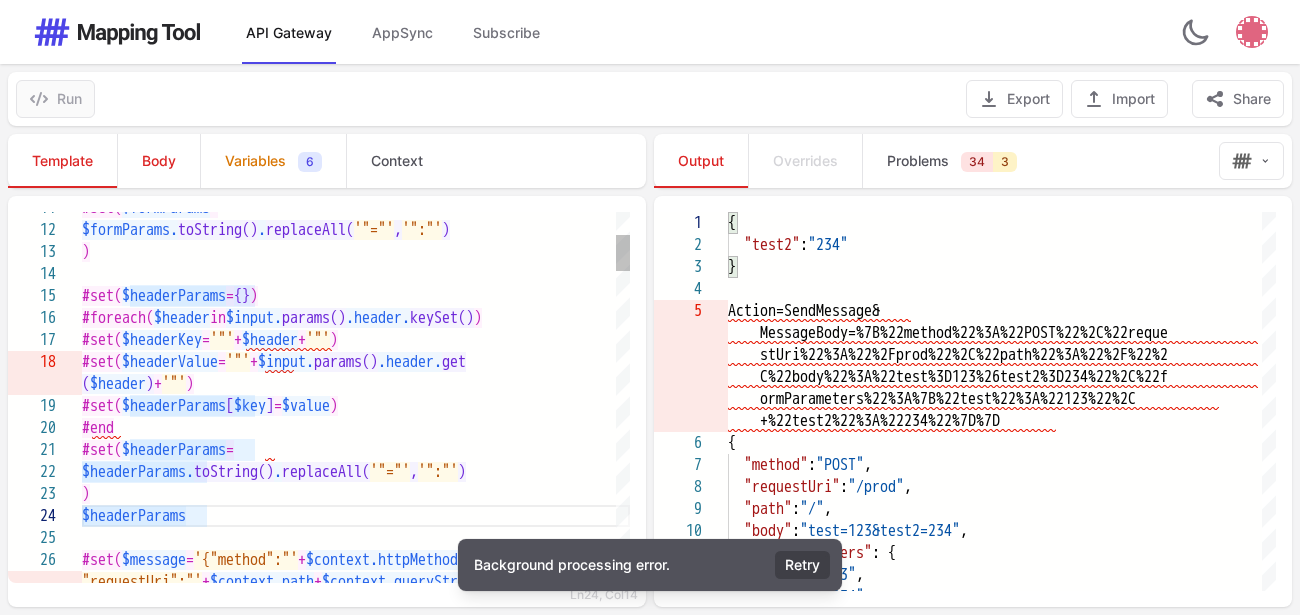 click on ")" at bounding box center (356, 494) 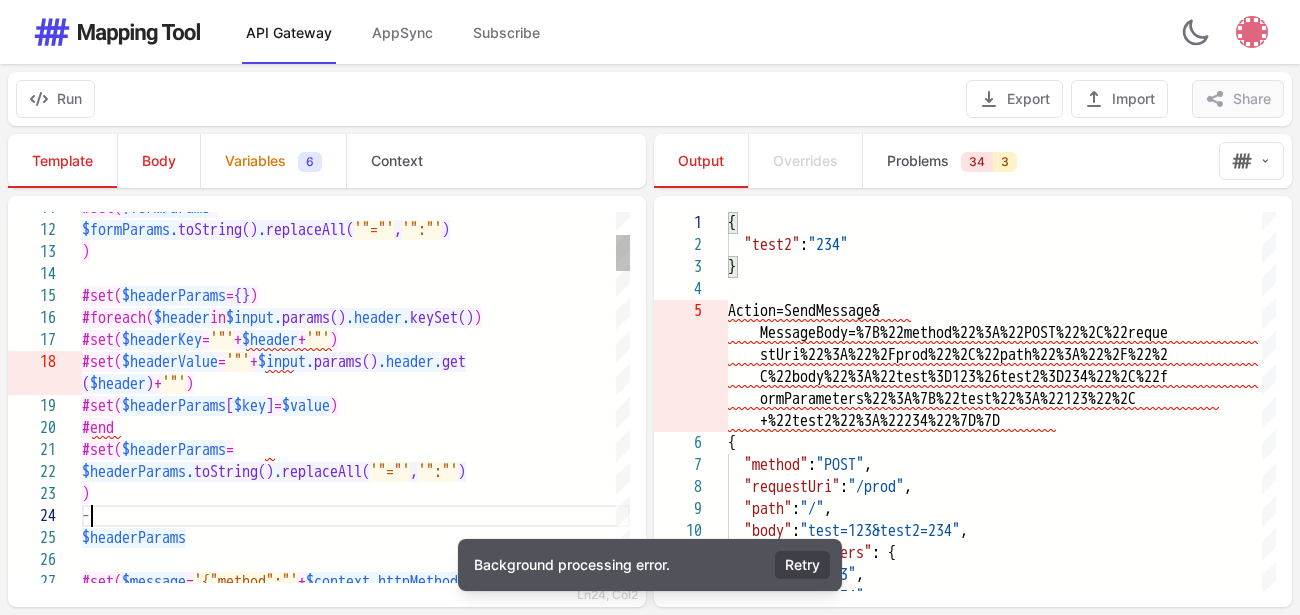 scroll, scrollTop: 89, scrollLeft: 18, axis: both 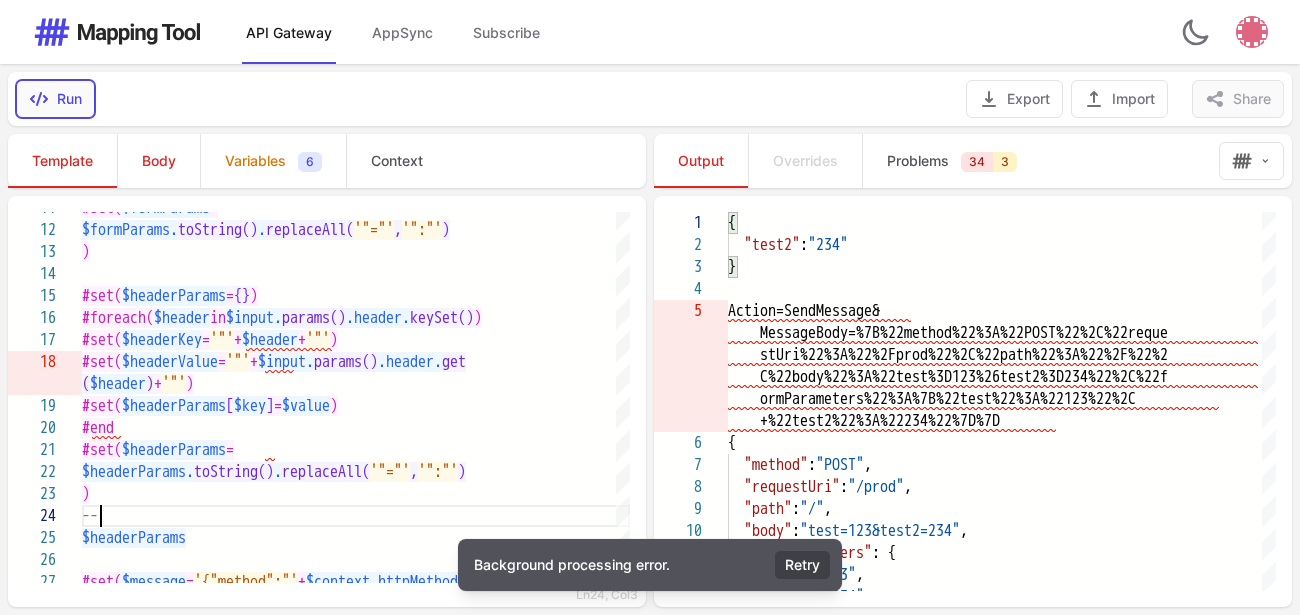 click on "Run" at bounding box center (55, 99) 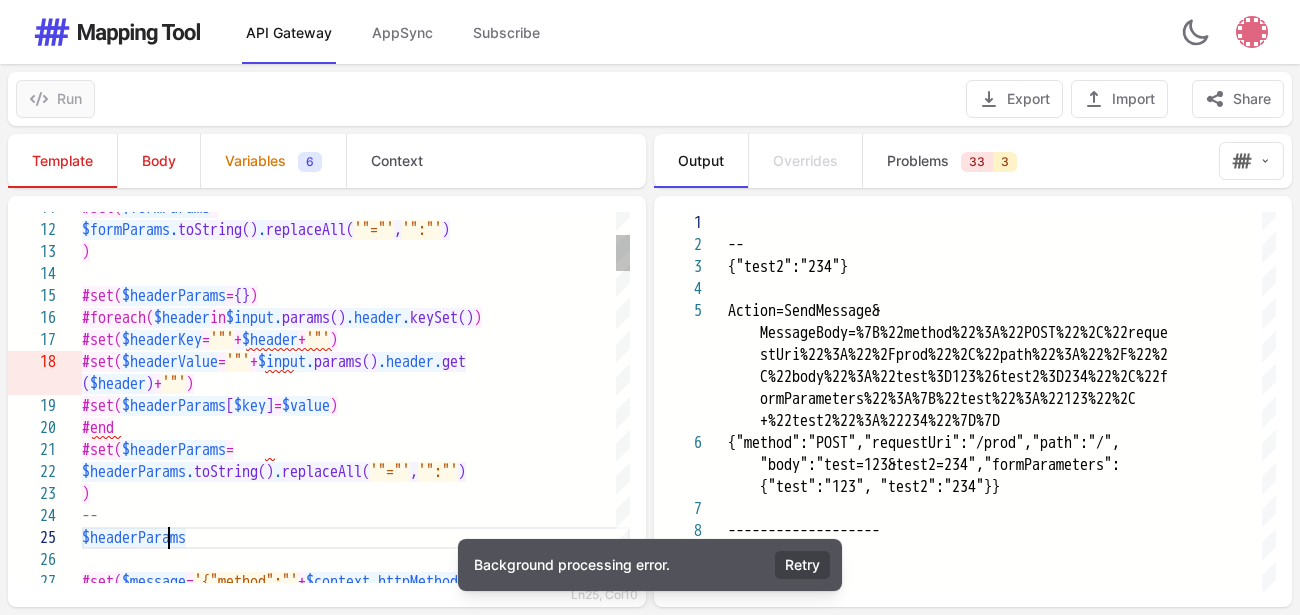click on "$headerParams" at bounding box center (134, 538) 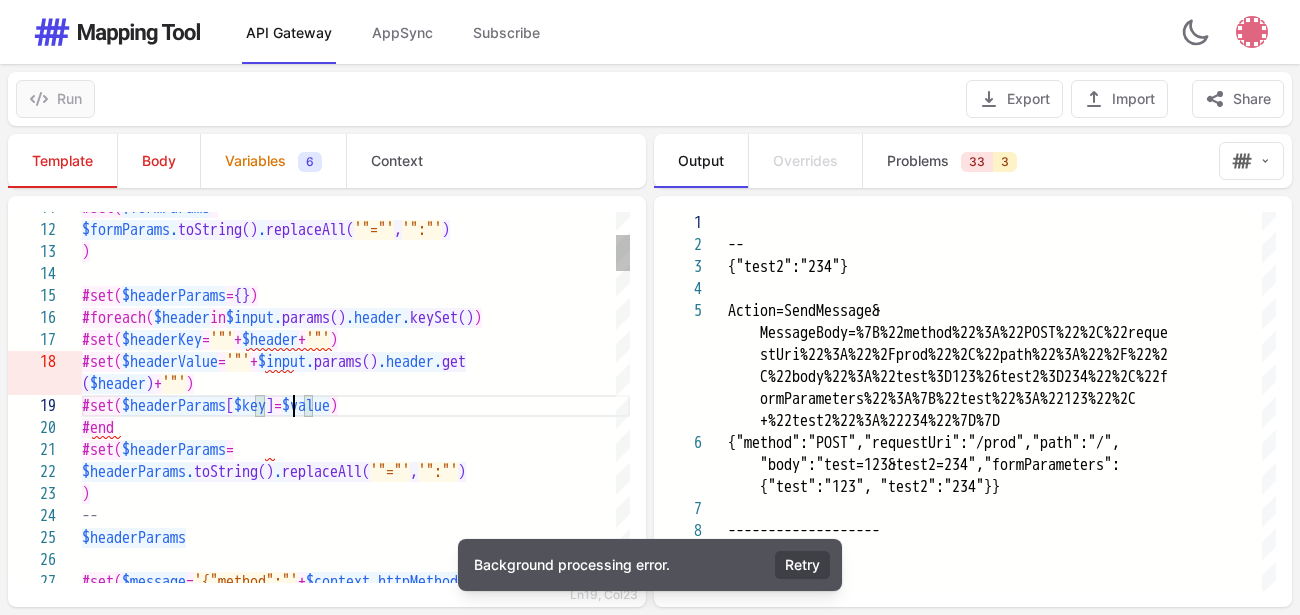 click on "$key" at bounding box center [250, 406] 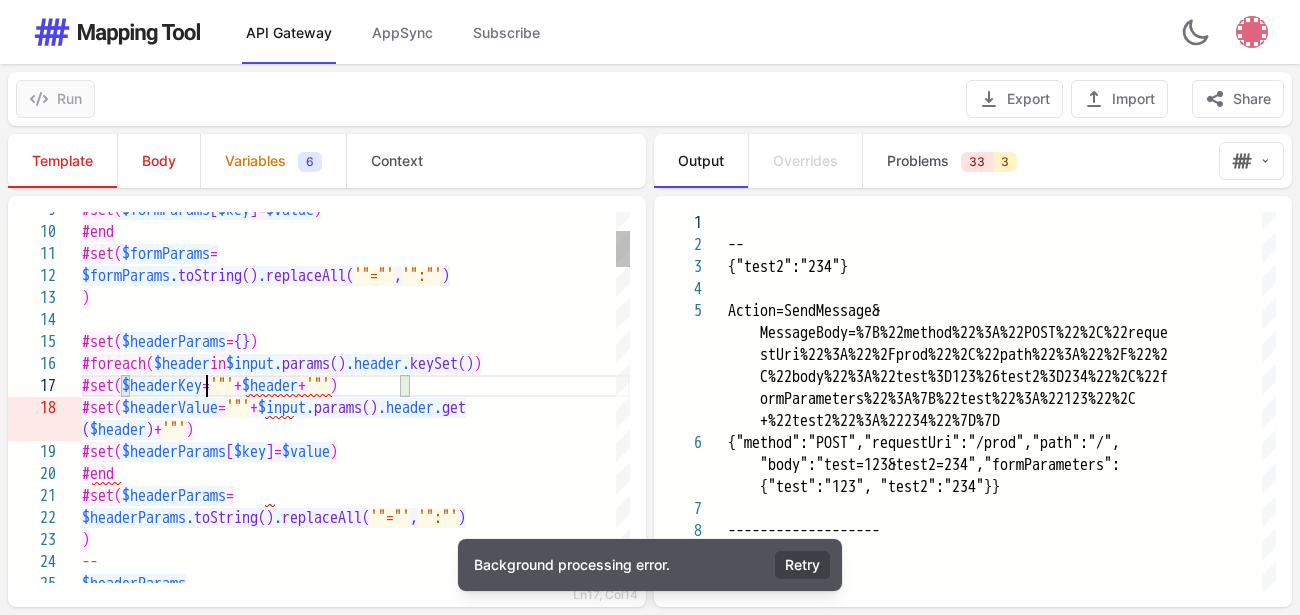 click on "$headerKey" at bounding box center [162, 386] 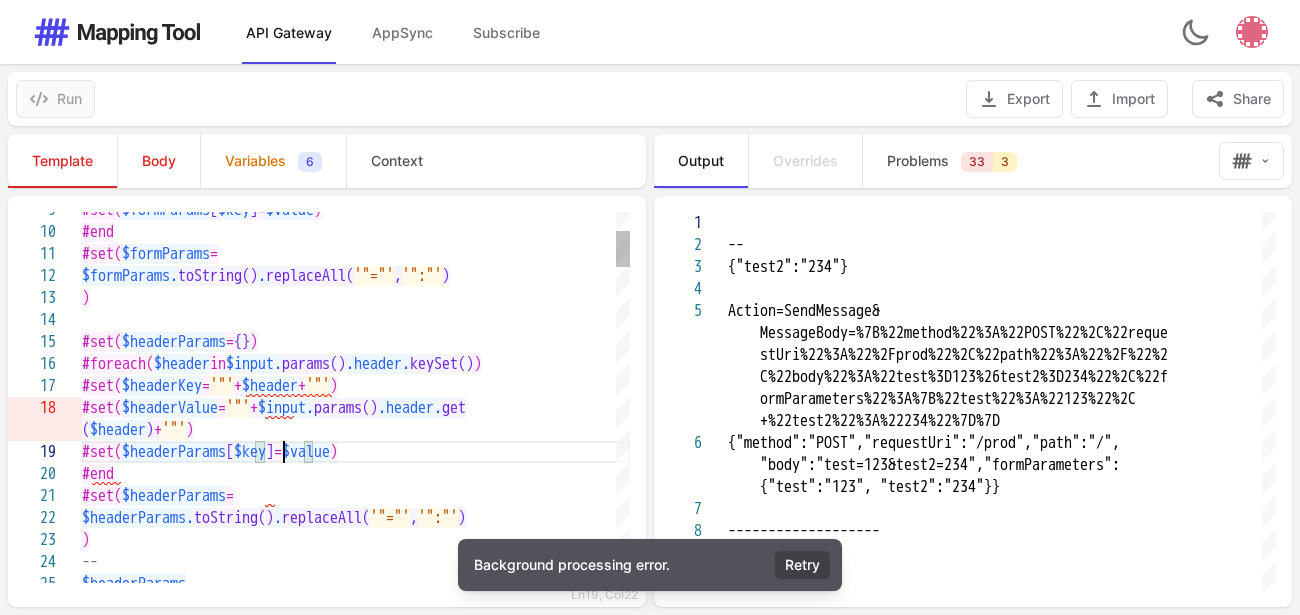 click on "$key" at bounding box center (250, 452) 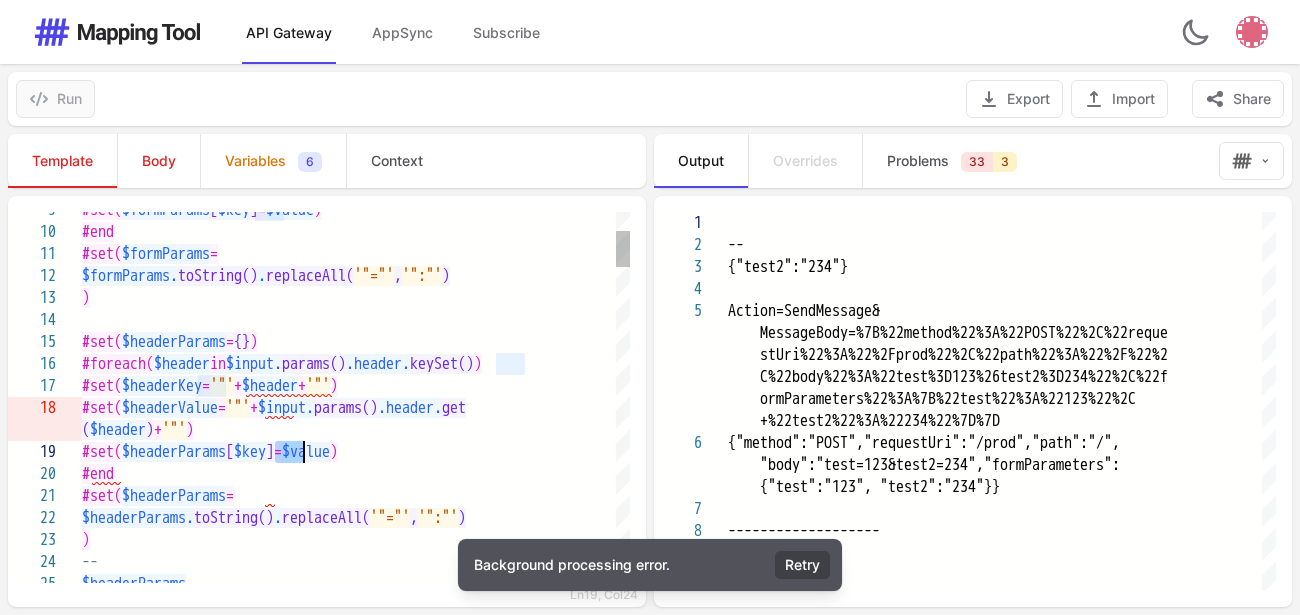 paste on "******" 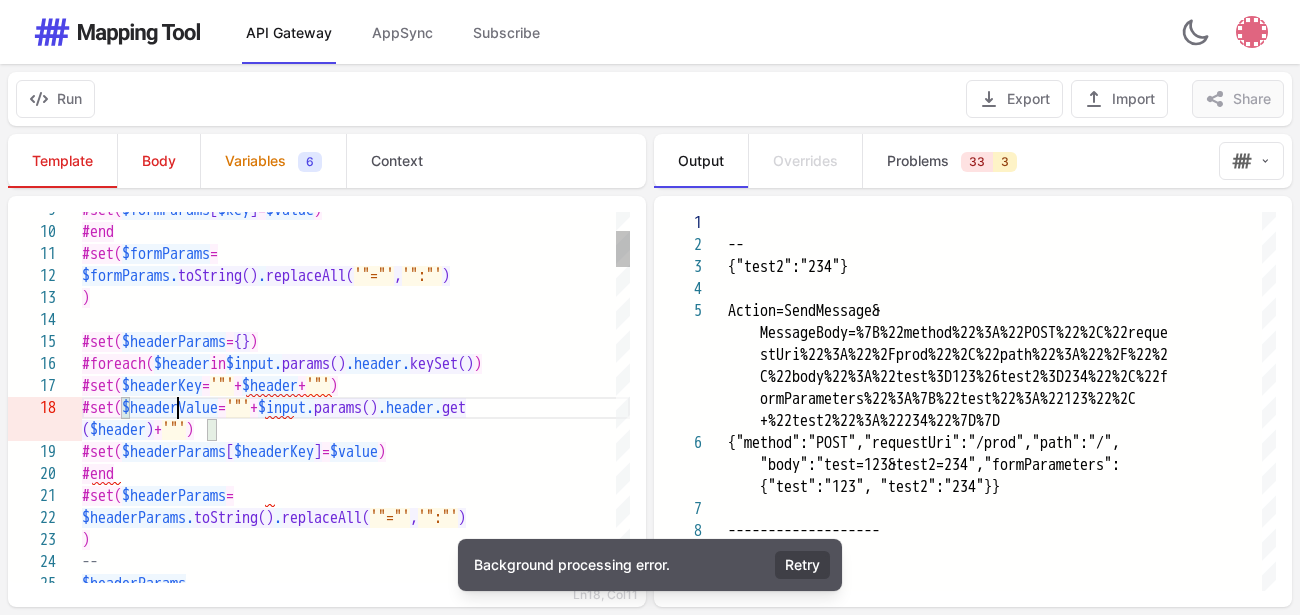 click on "#set( $formParams  = $formParams. toString() . replaceAll( '"="' , '":"' ) ) #set( $headerParams  =  {} ) #foreach( $header  in  $input. params() .header. keySet() ) #set( $headerKey  =  '"' + $header + '"' ) #set( $headerValue  =  '"' + $input. params() .header. get ( $header ) + '"' ) #set( $headerParams [ $headerKey ]  =  $value ) #end #set( $formParams [ $key ]  =  $value ) #end #set( $headerParams  = $headerParams. toString() . replaceAll( '"="' , '":"' ) ) -- $headerParams" at bounding box center [500082, 500023] 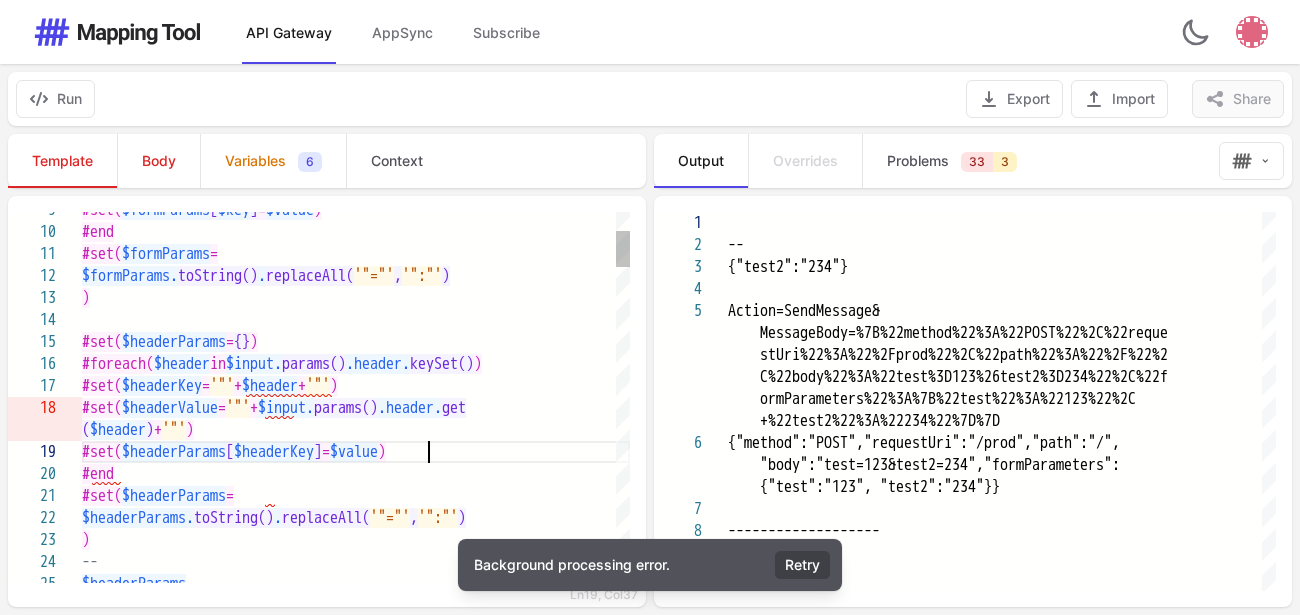 click on "$value" at bounding box center [354, 452] 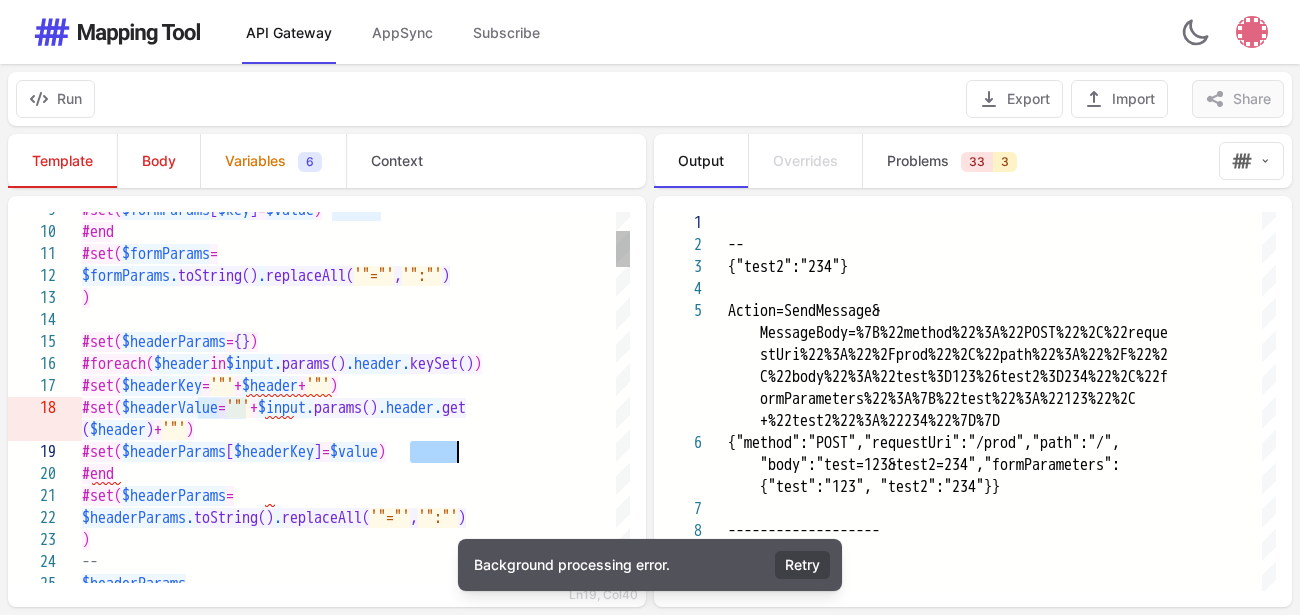 paste on "******" 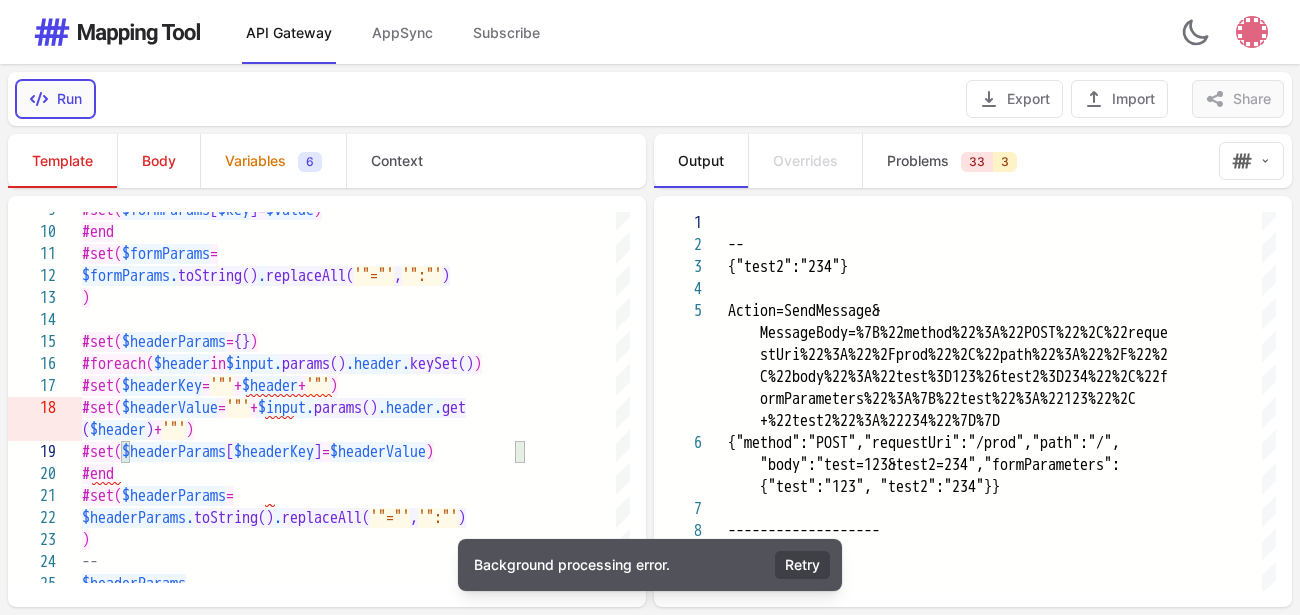 click on "Run" at bounding box center (55, 99) 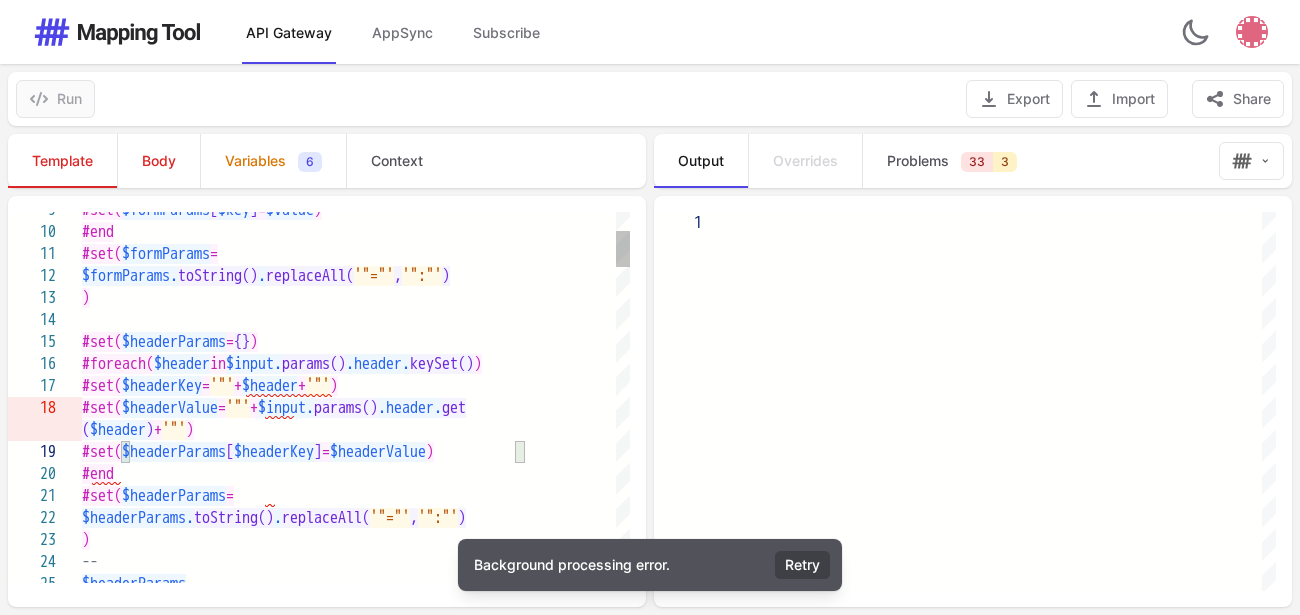 type on "**********" 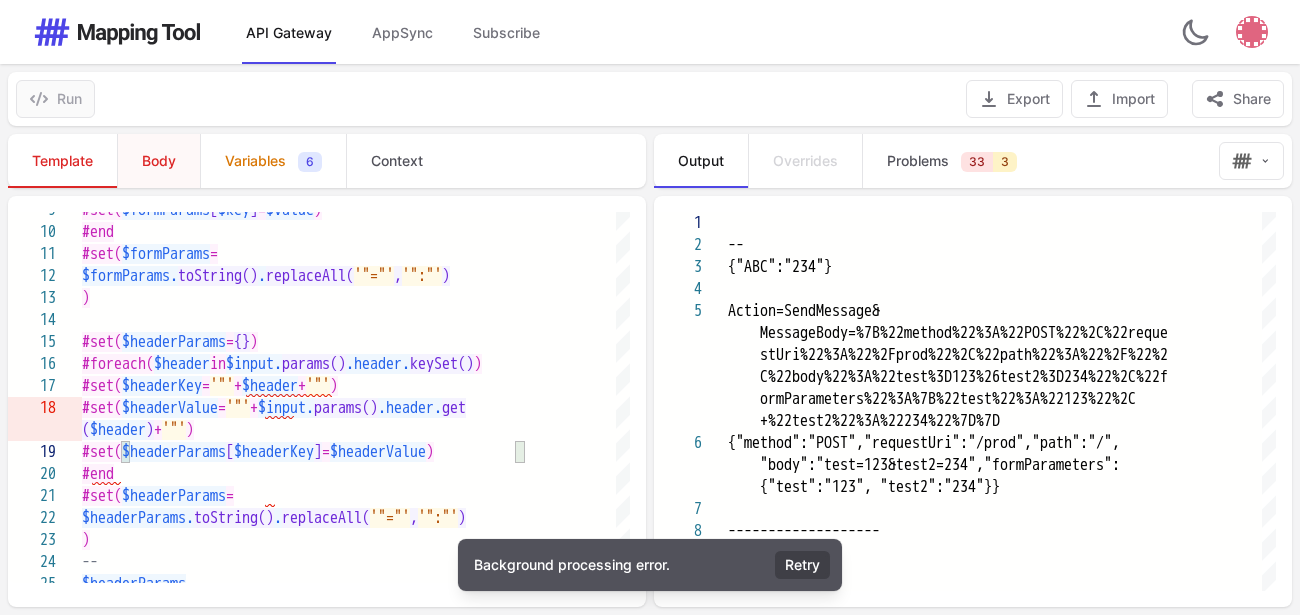 click on "Body" at bounding box center (158, 161) 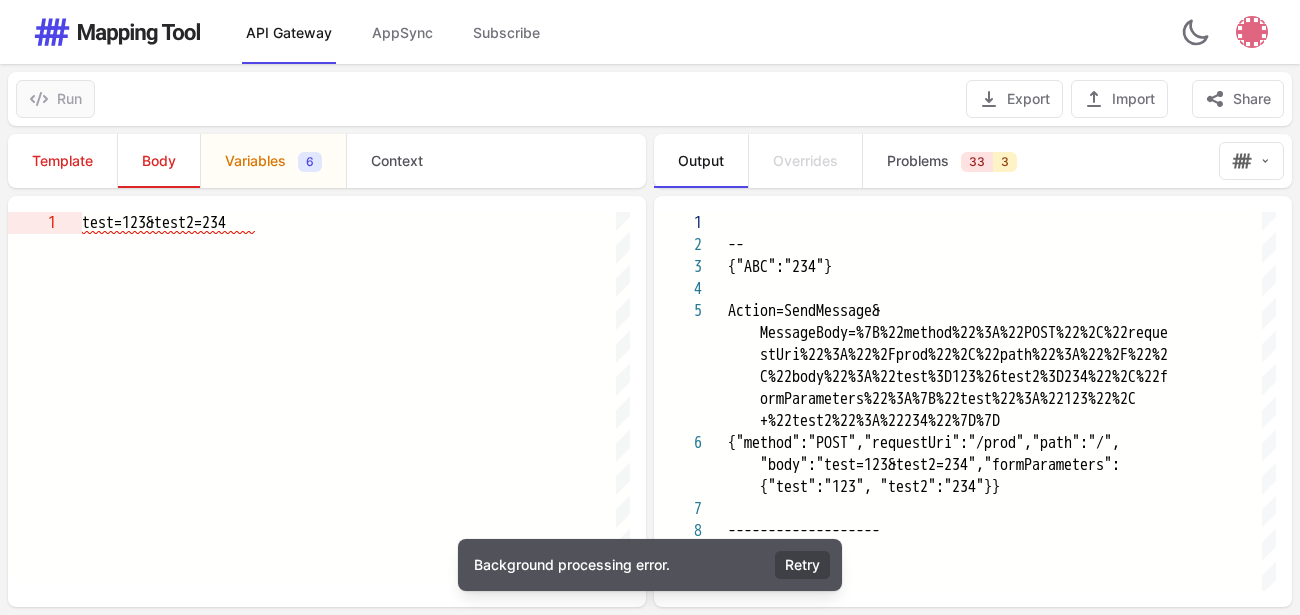 click on "Variables" at bounding box center (255, 161) 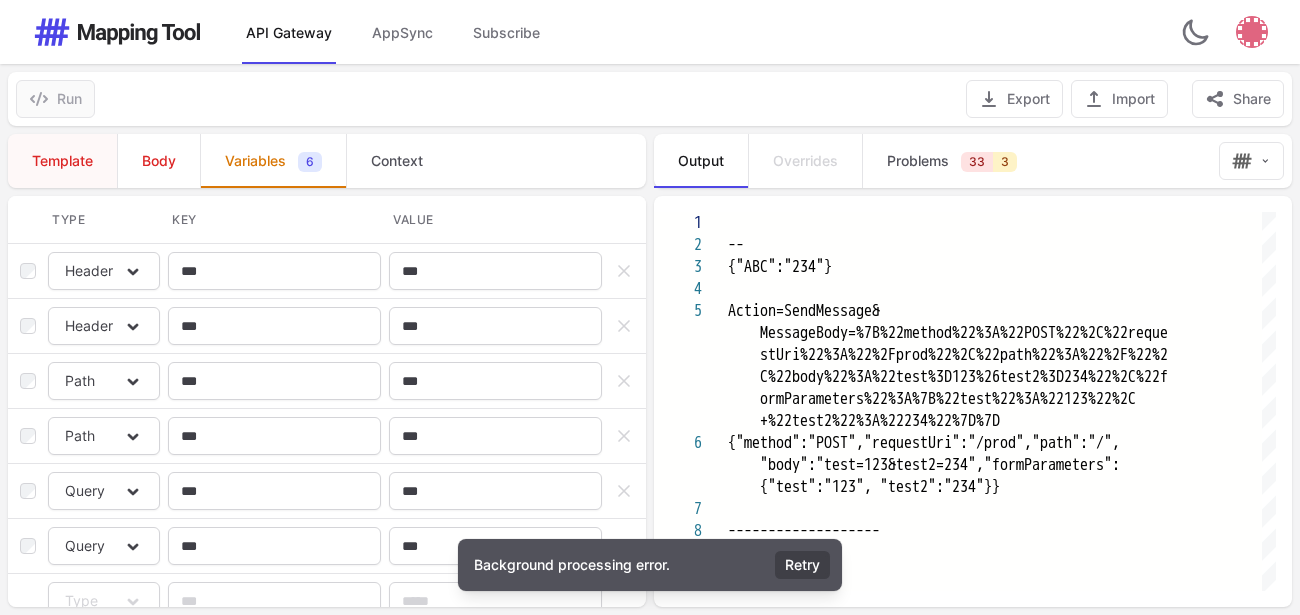 click on "Template" at bounding box center (62, 161) 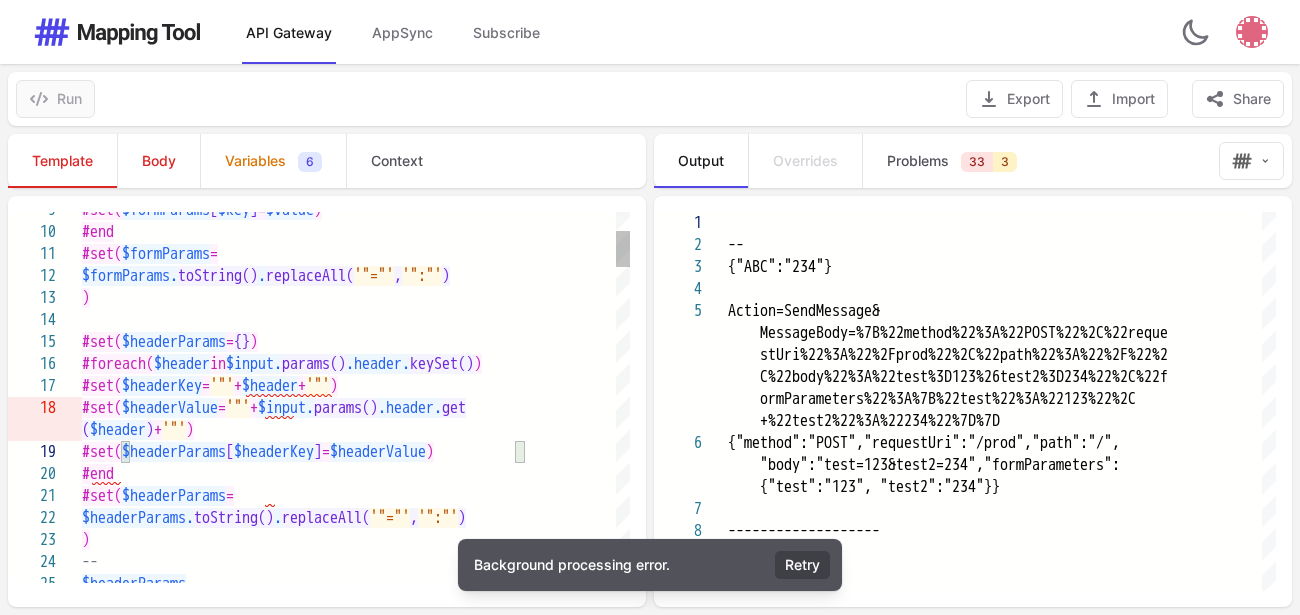 scroll, scrollTop: 65, scrollLeft: 0, axis: vertical 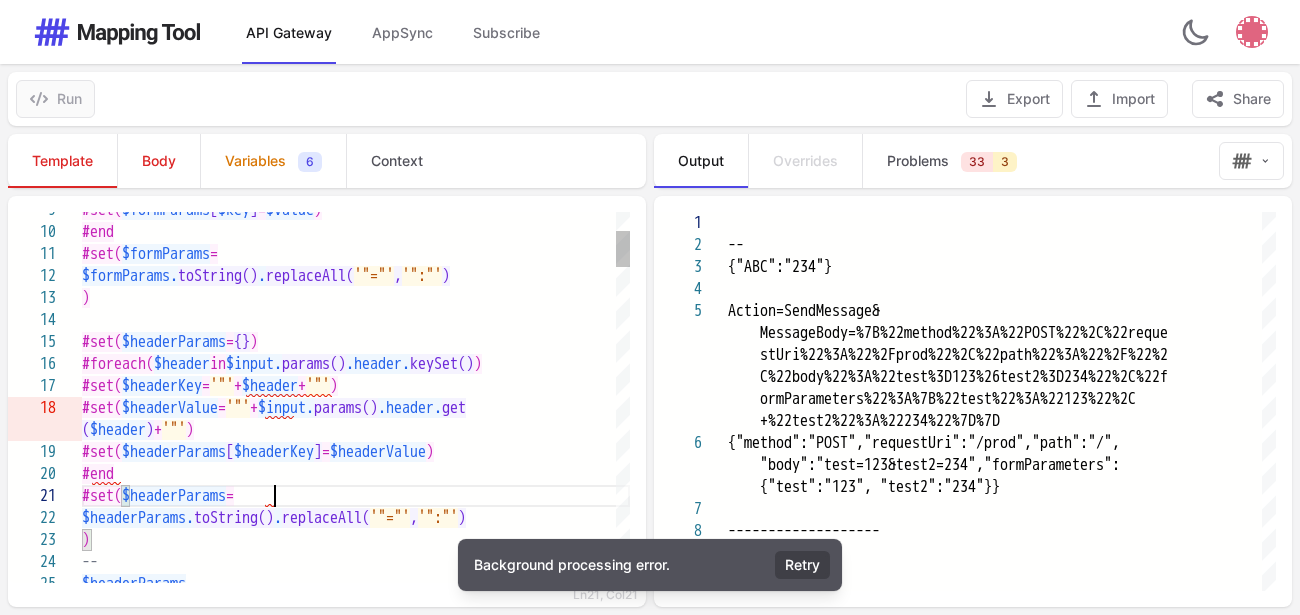 click on "#set( $headerParams  =" at bounding box center (356, 496) 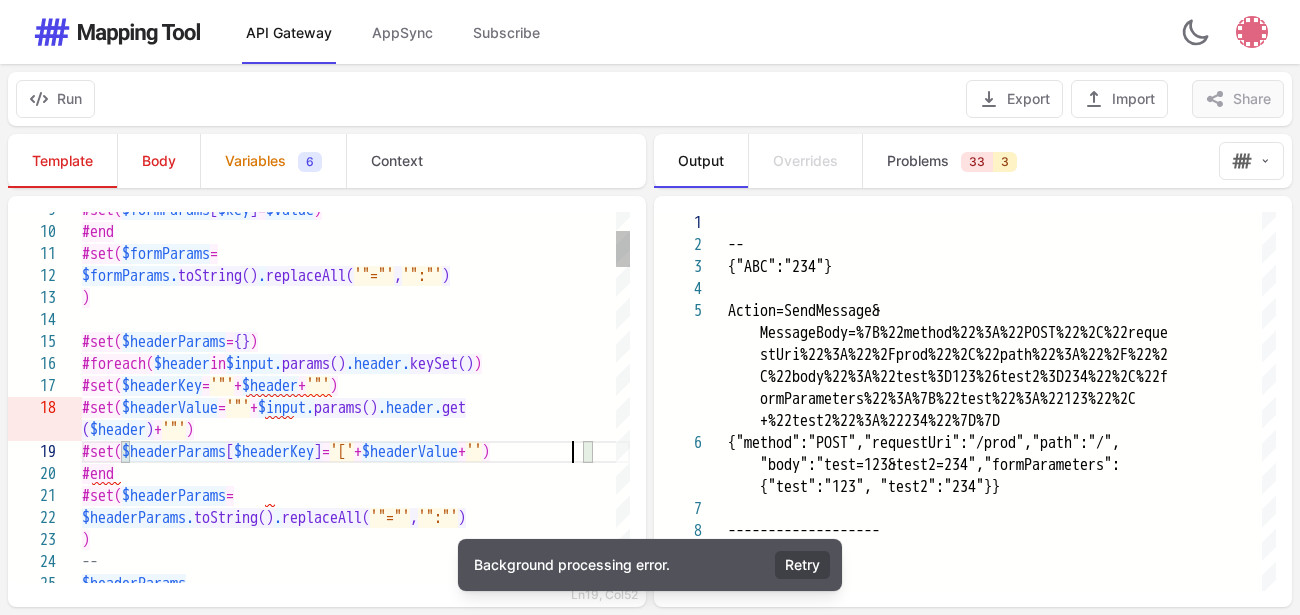scroll, scrollTop: 177, scrollLeft: 500, axis: both 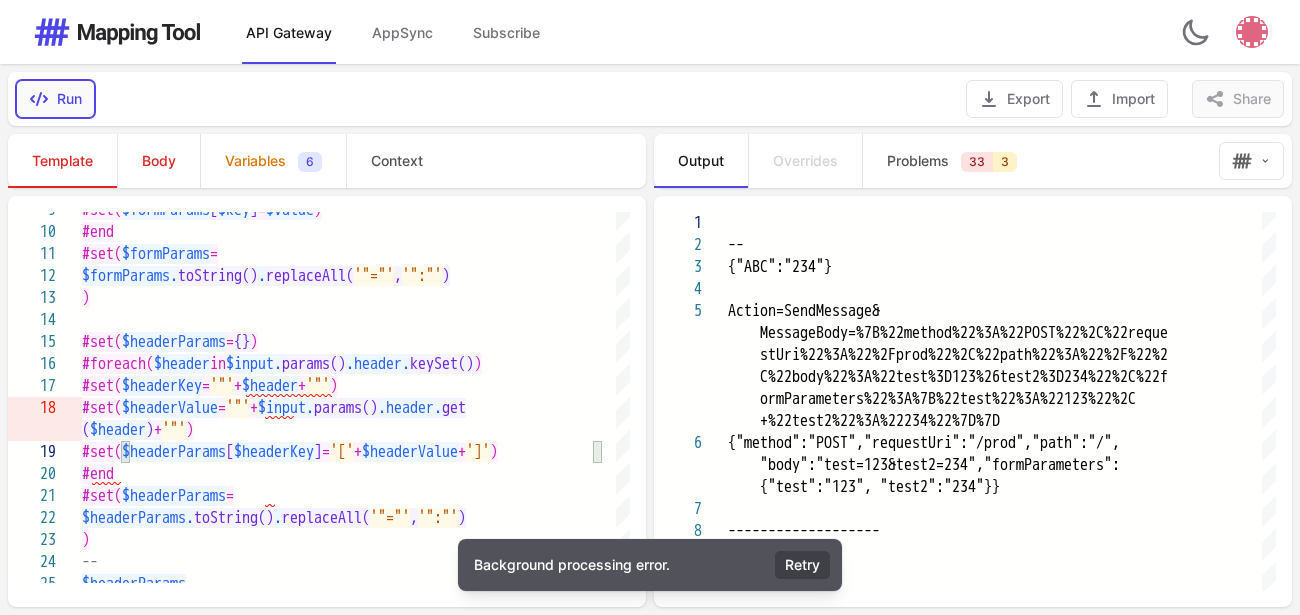 click on "Run" at bounding box center (55, 99) 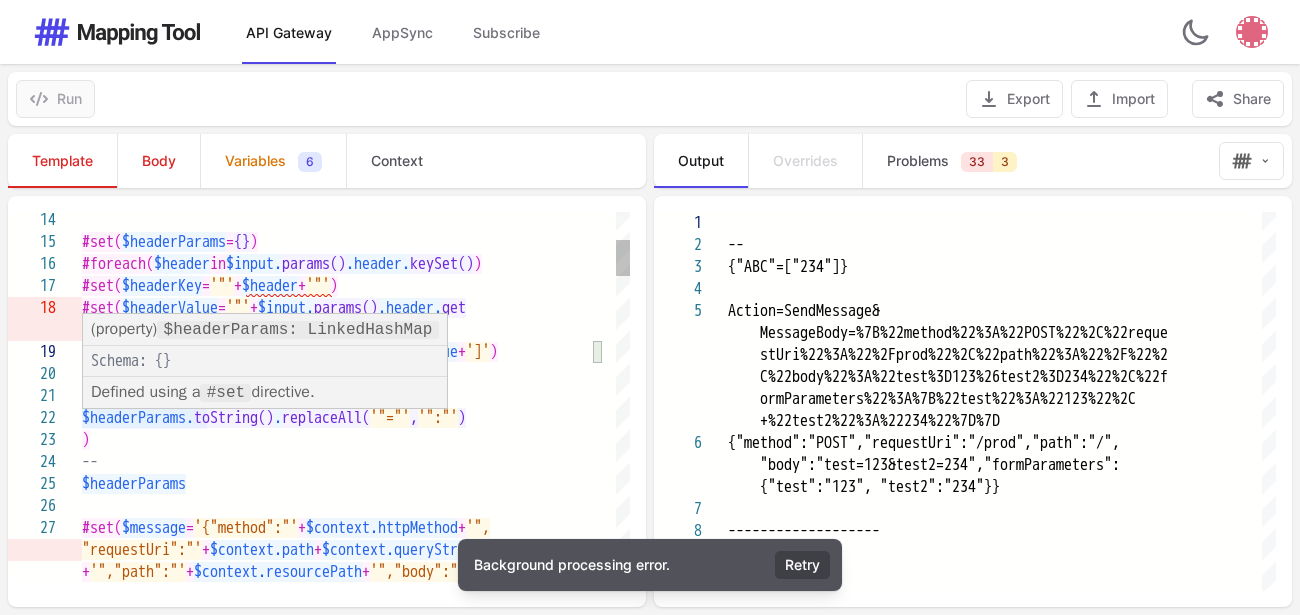 click on "**********" at bounding box center [319, 397] 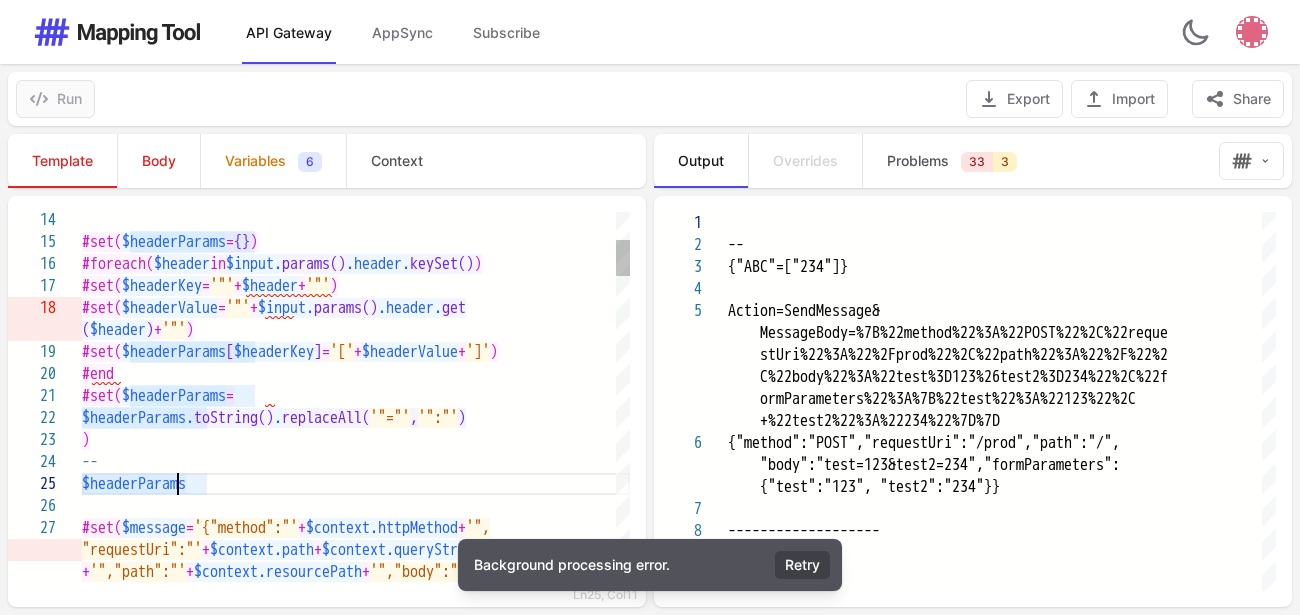 click on "$headerParams" at bounding box center (356, 484) 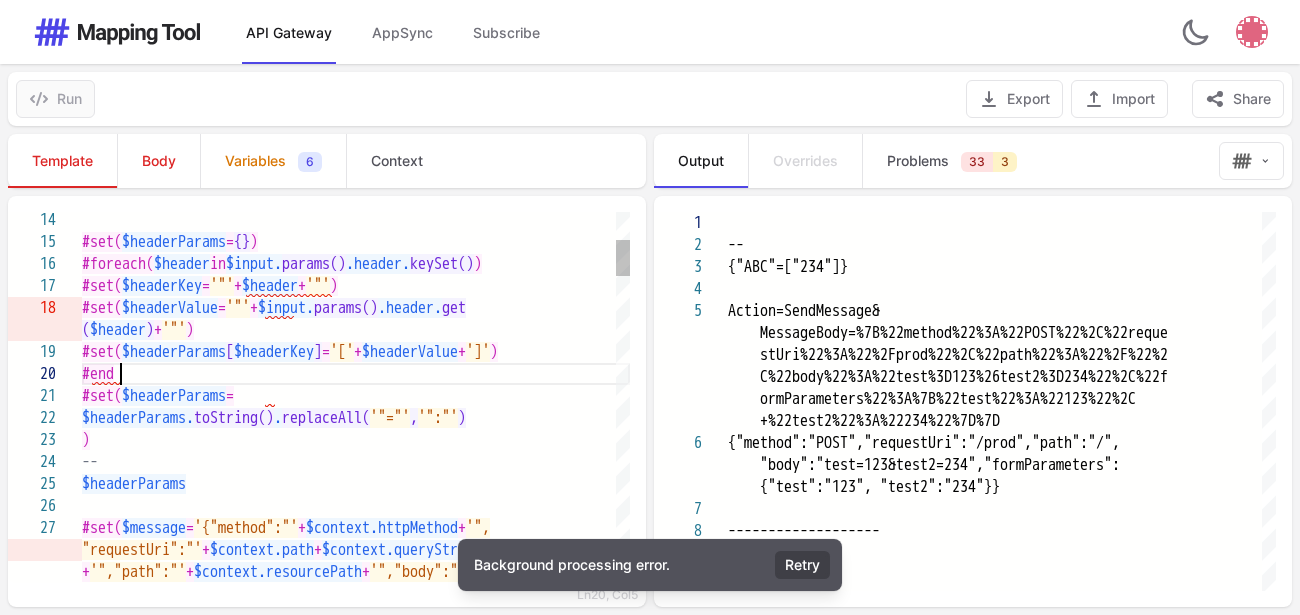 click on "#end" at bounding box center (356, 374) 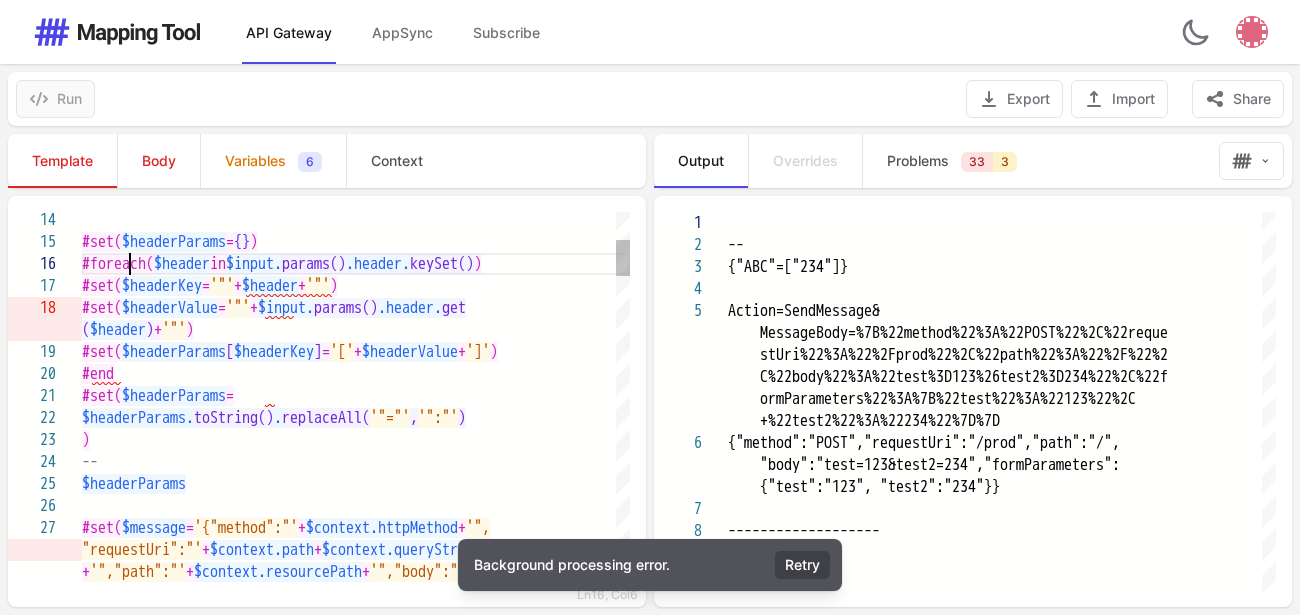 click on "#foreach(" at bounding box center [118, 264] 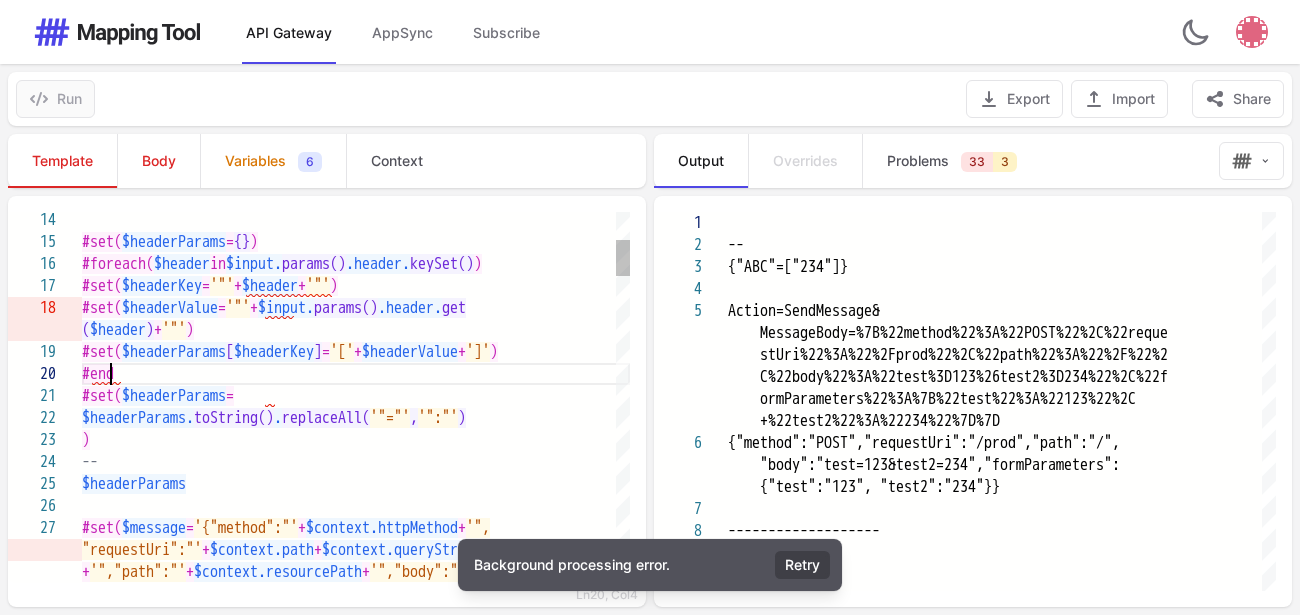 click on "#set( $headerParams  =  {} ) #foreach( $header  in  $input. params() .header. keySet() ) #set( $headerKey  =  '"' + $header + '"' ) #set( $headerValue  =  '"' + $input. params() .header. get ( $header ) + '"' ) #set( $headerParams [ $headerKey ]  =  '[' + $headerValue + ']' ) #end #set( $headerParams  = $headerParams. toString() . replaceAll( '"="' , '":"' ) ) -- $headerParams #set( $message  =  '{"method":"' + $context.httpMethod + '", "requestUri":"' + $context.path  +  $context.queryString + '","path":"' + $context.resourcePath + '","body":"' + $util." at bounding box center [500082, 499923] 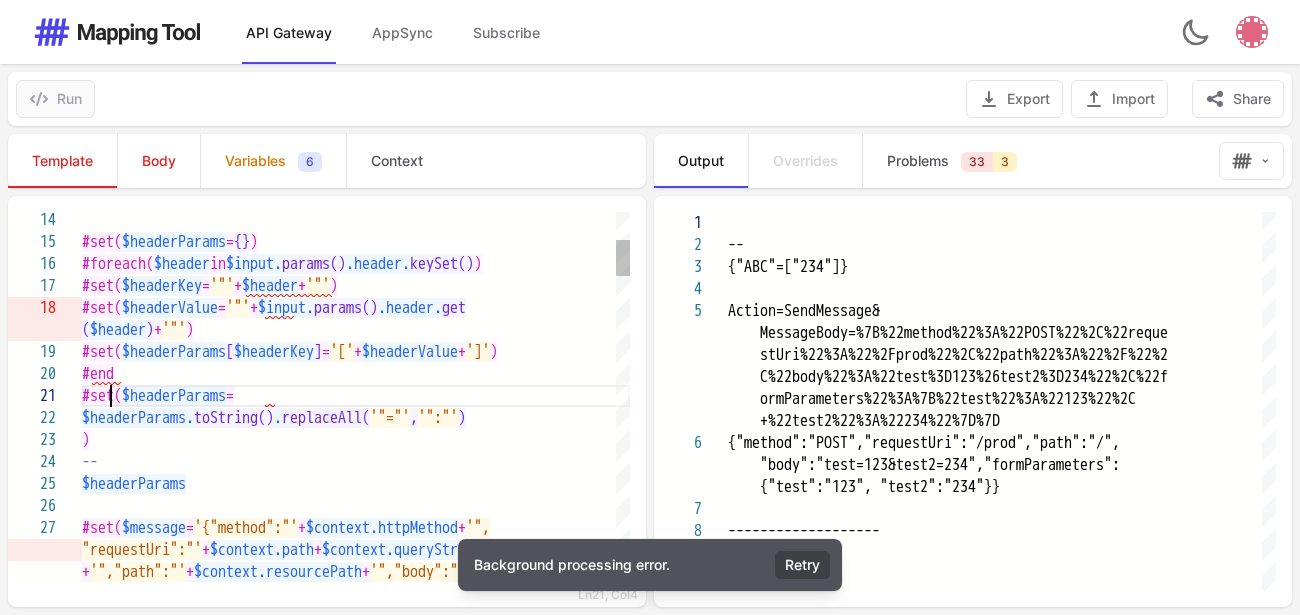 click on "#set(" at bounding box center [102, 396] 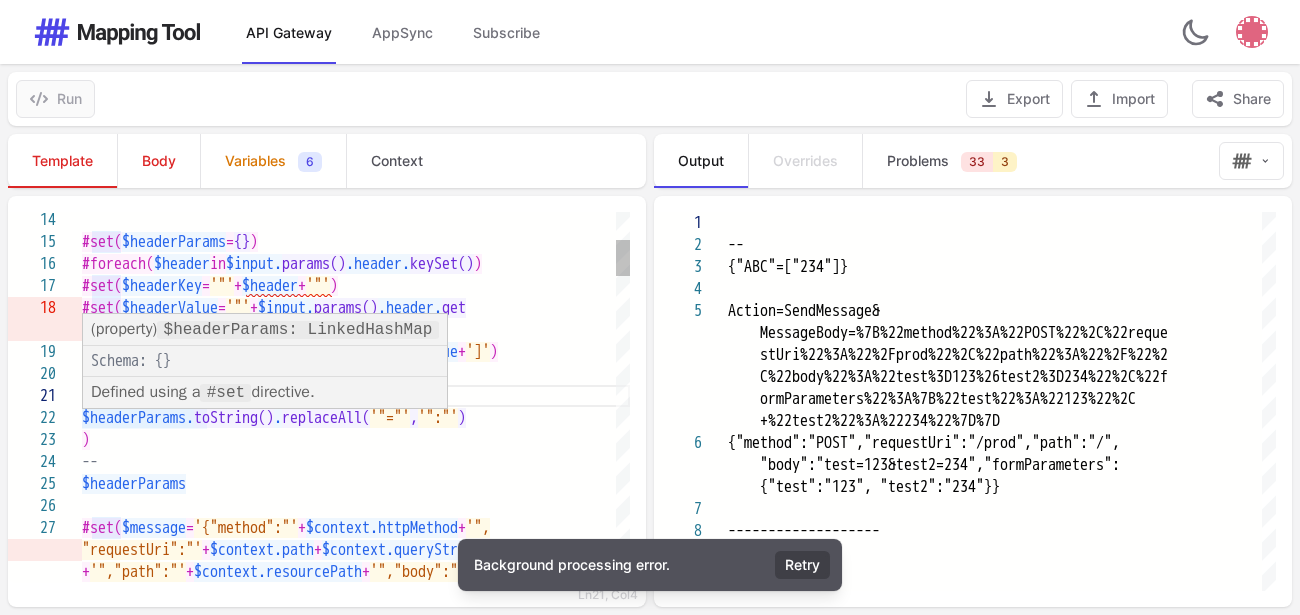 click on "$headerParams." at bounding box center [138, 418] 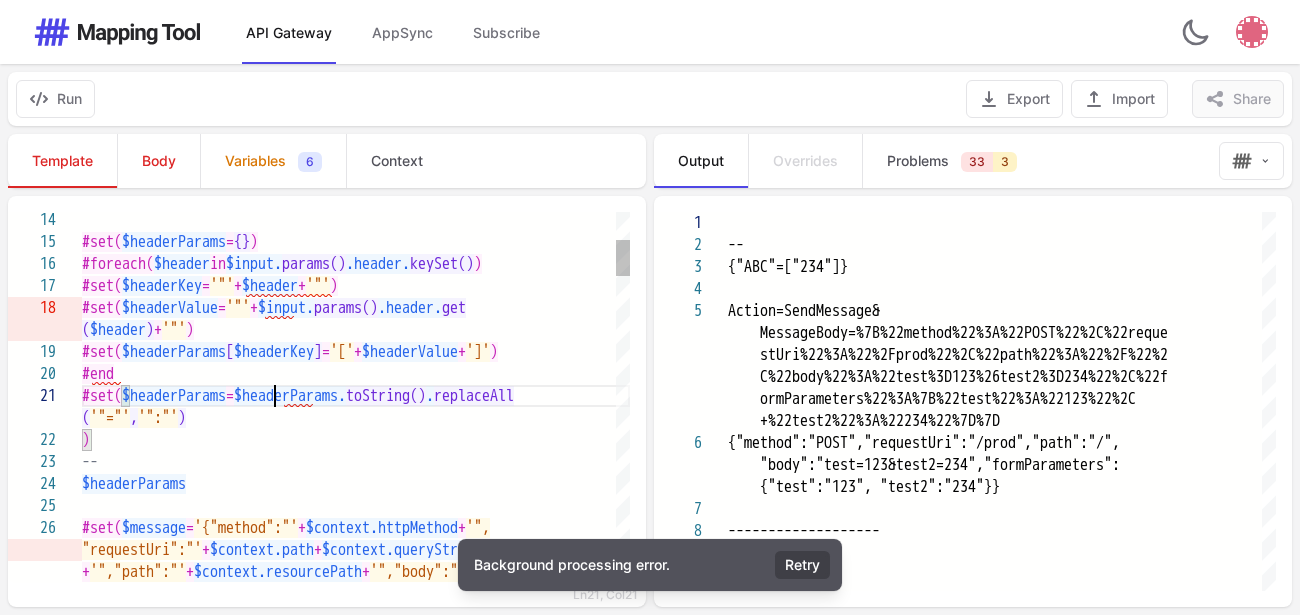 scroll, scrollTop: 41, scrollLeft: 202, axis: both 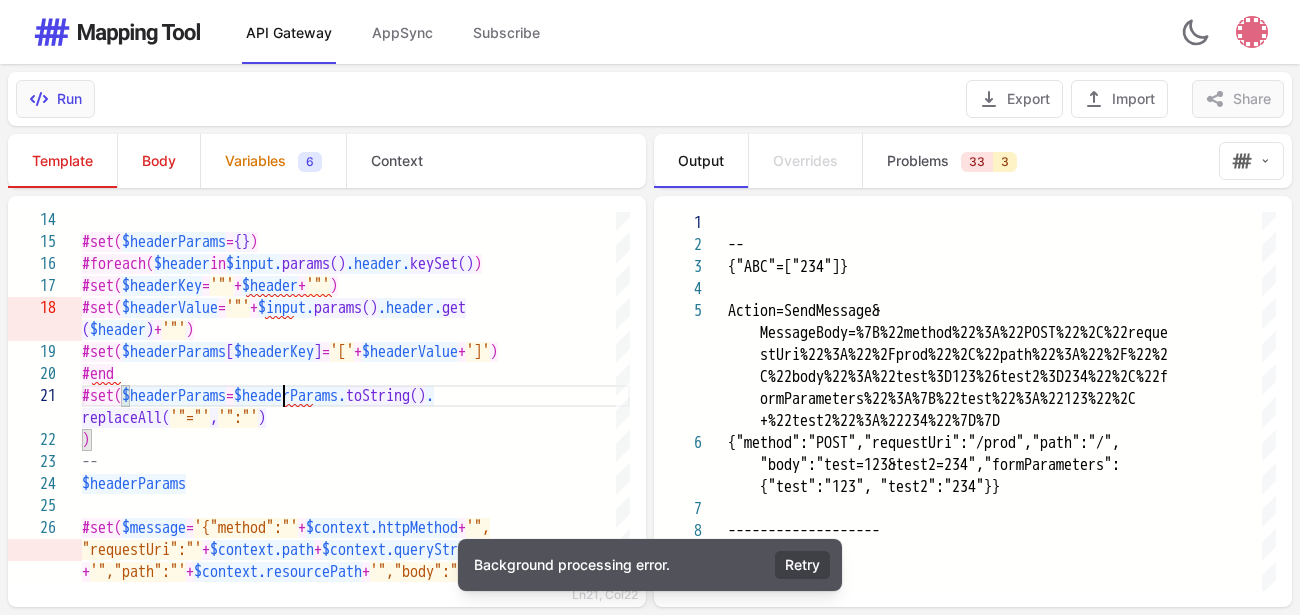 type on "**********" 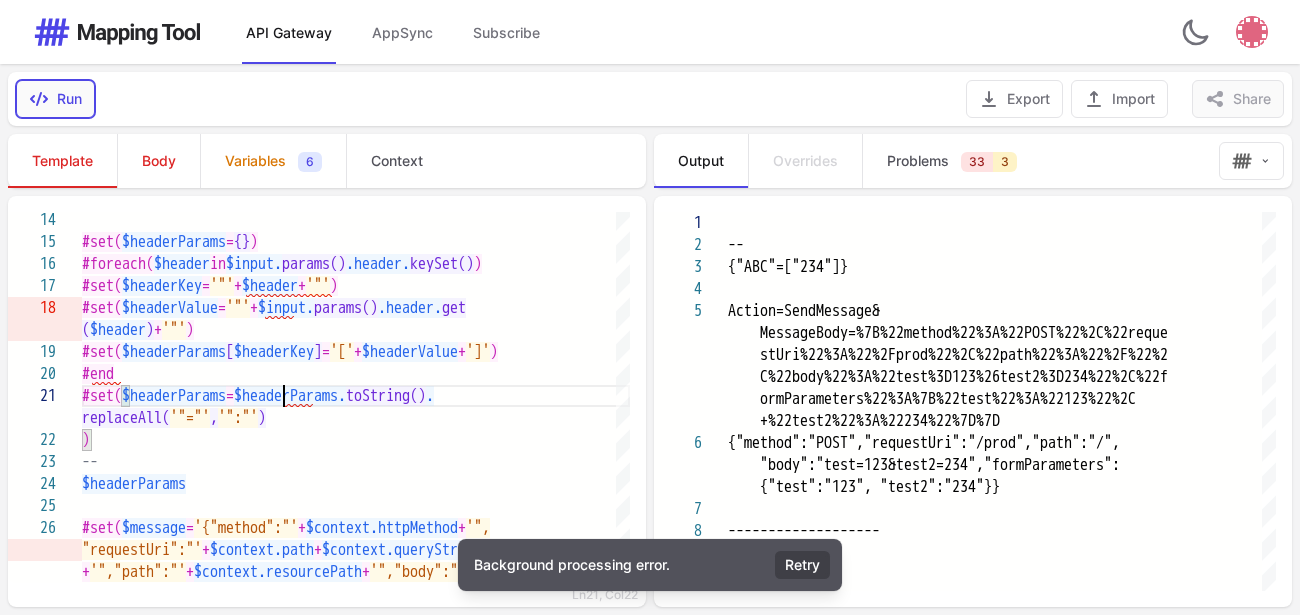 click 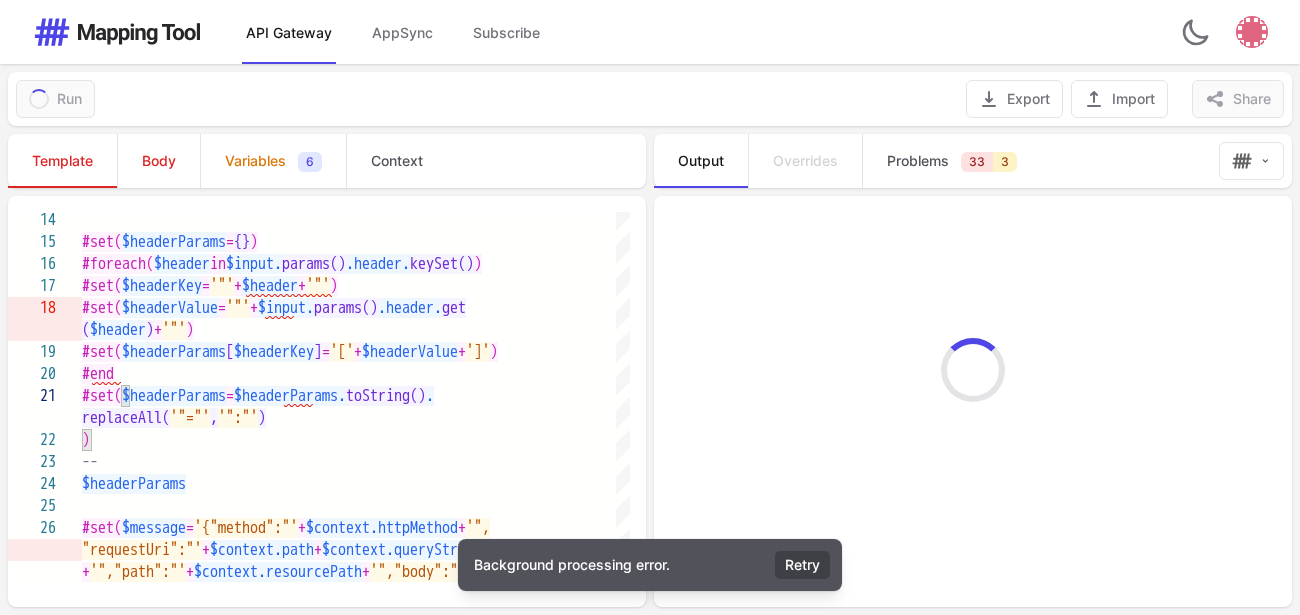 type on "**********" 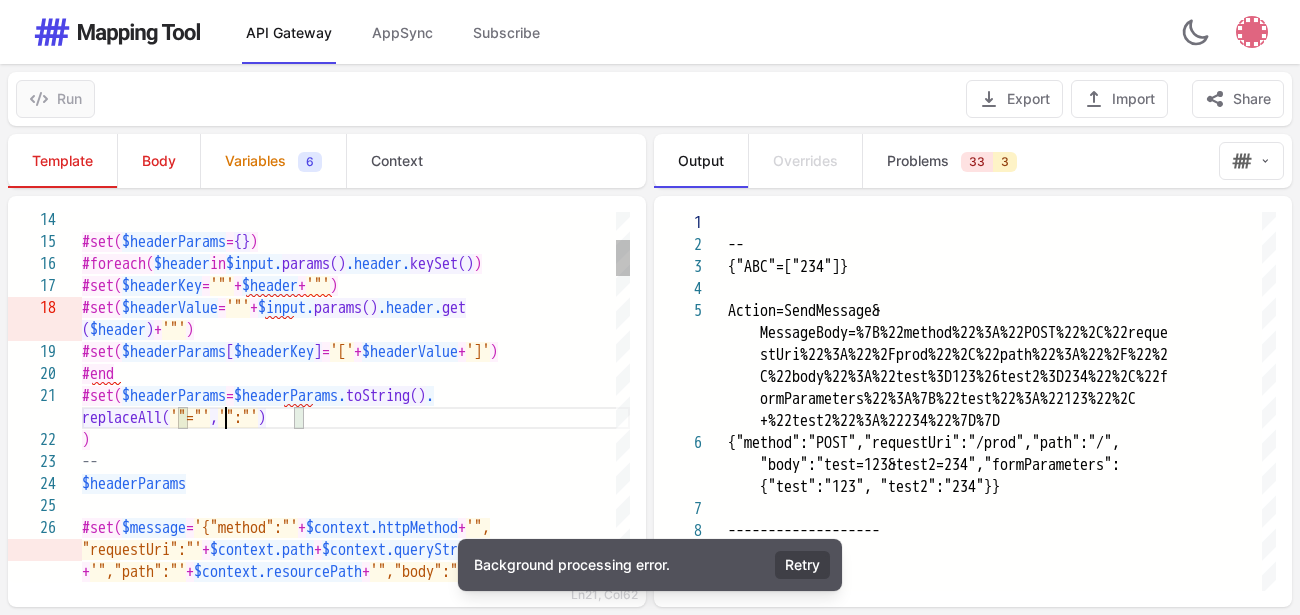 click on "'"="'" at bounding box center (190, 418) 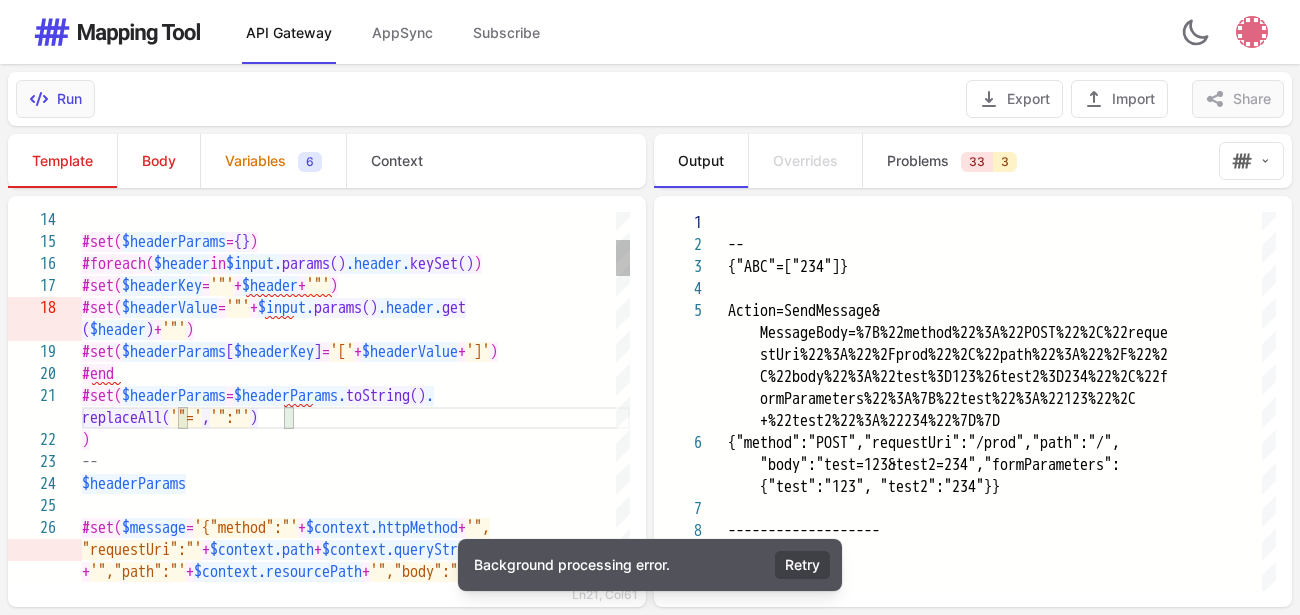 click on "'":"'" at bounding box center [230, 418] 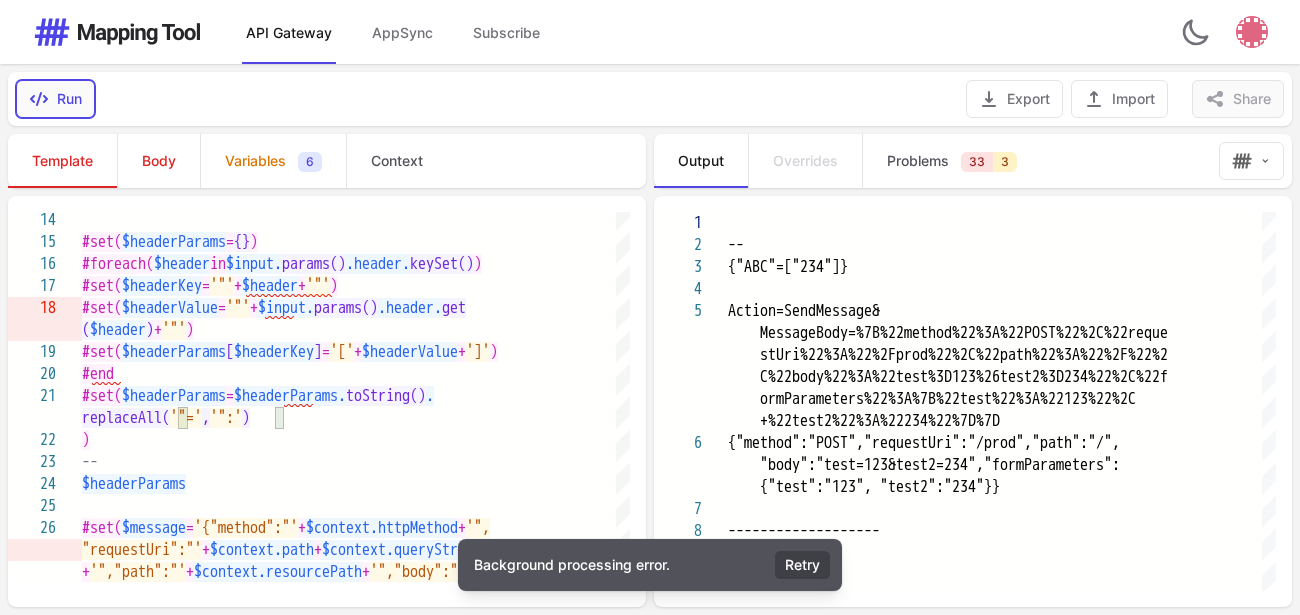 click on "Run" at bounding box center (55, 99) 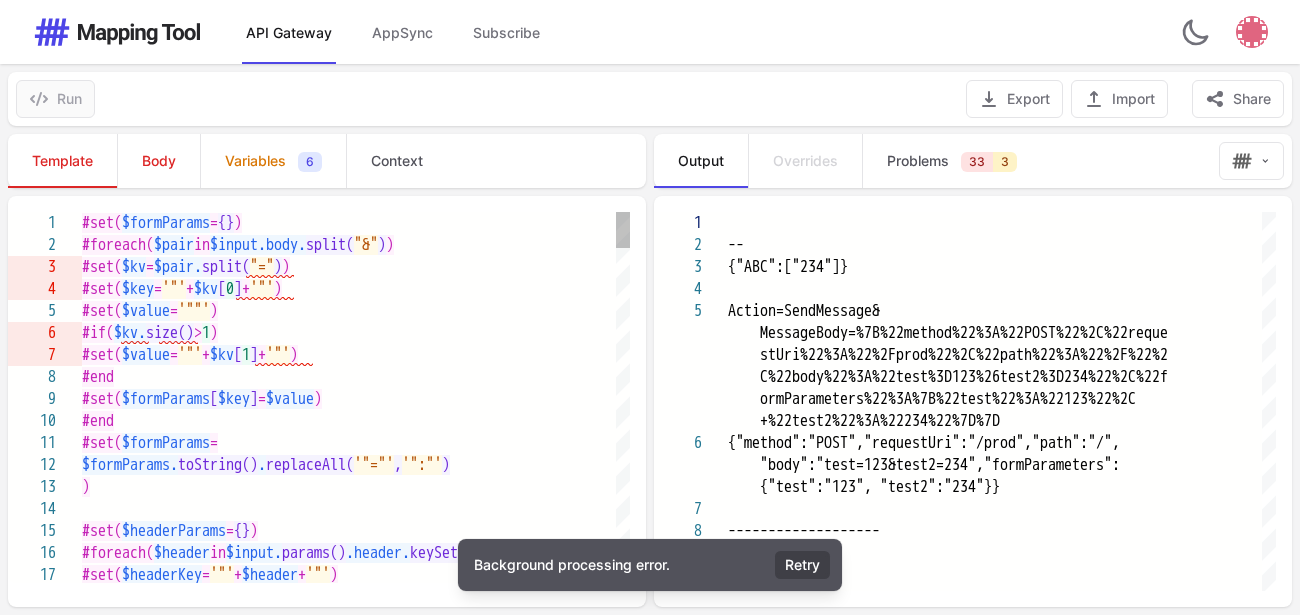 scroll, scrollTop: 41, scrollLeft: 394, axis: both 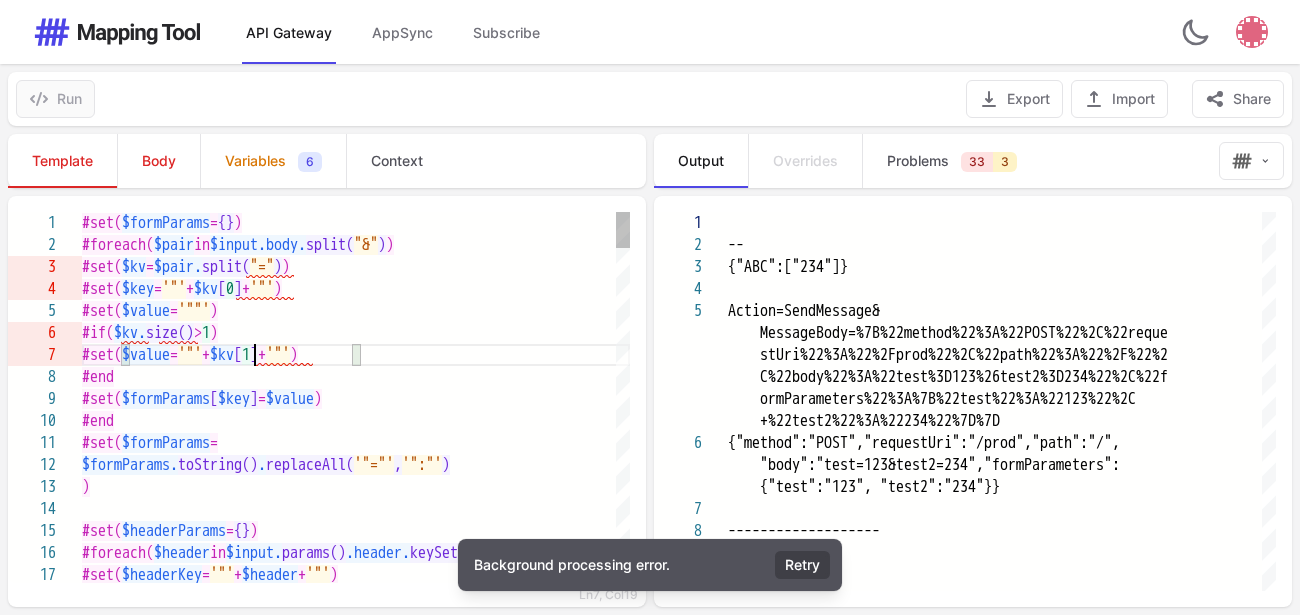 click on "#set( $headerParams  =  {} ) #foreach( $header  in  $input. params() .header. keySet() ) #set( $headerKey  =  '"' + $header + '"' ) ) #set( $formParams  = $formParams. toString() . replaceAll( '"="' , '":"' ) #end #set( $formParams [ $key ]  =  $value ) #end #set( $value  =  '"' + $kv [ 1 ] + '"' ) #if( $kv. size()  >  1 ) #set( $value  =  '""' ) #set( $key  =  '"' + $kv [ 0 ] + '"' ) #set( $kv  =  $pair. split( "=" ) ) #foreach( $pair  in  $input.body. split( "&" ) ) #set( $formParams  =  {} )" at bounding box center [500082, 500212] 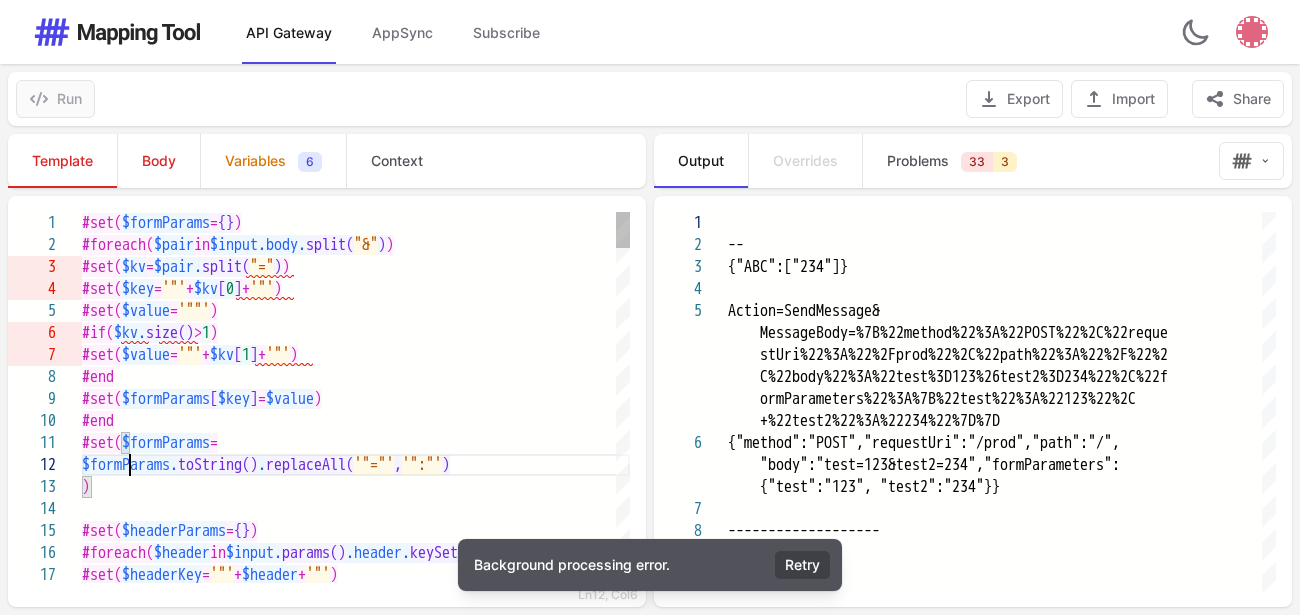 click on "$formParams." at bounding box center (130, 465) 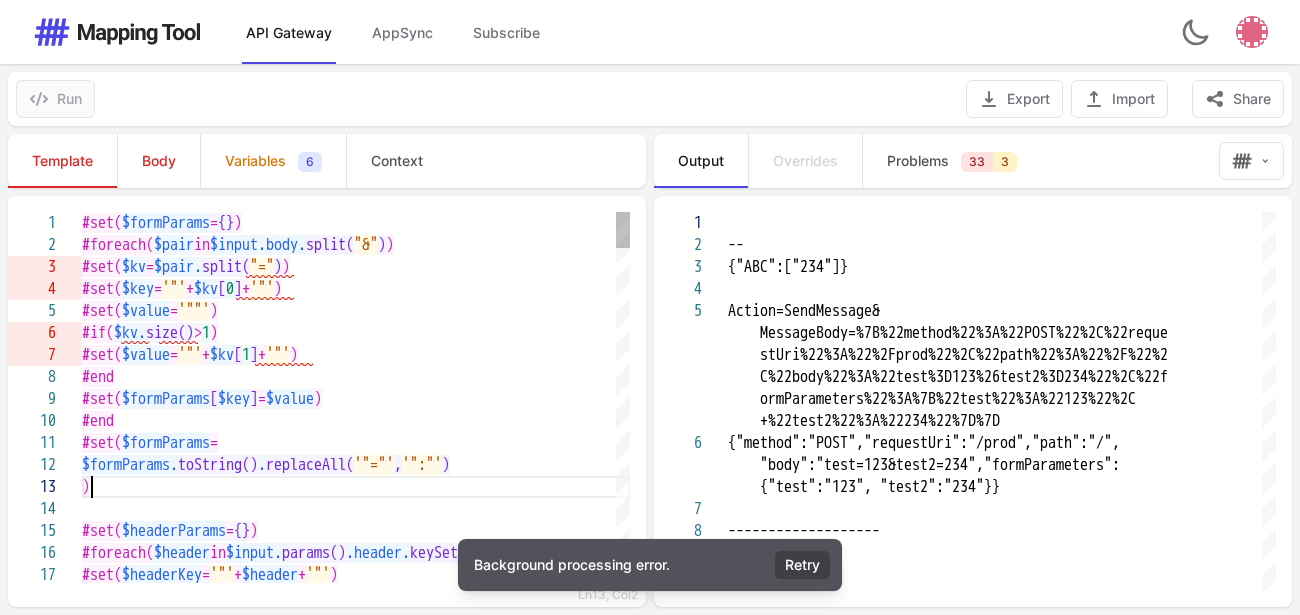 click on ")" at bounding box center [356, 487] 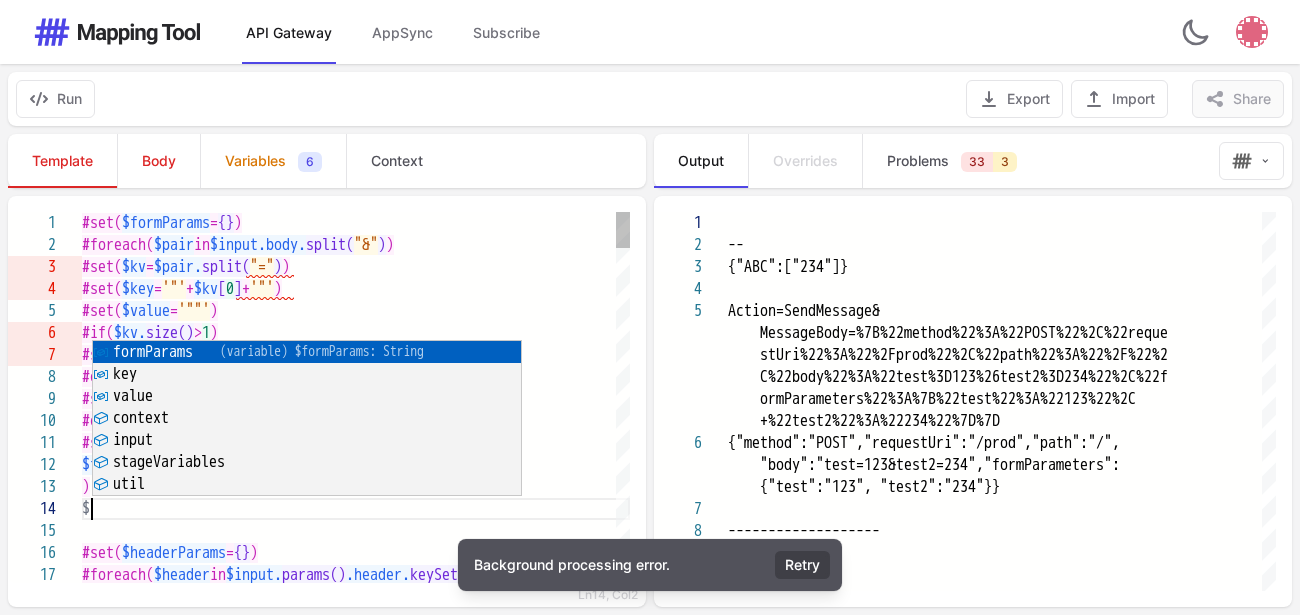 scroll, scrollTop: 67, scrollLeft: 8, axis: both 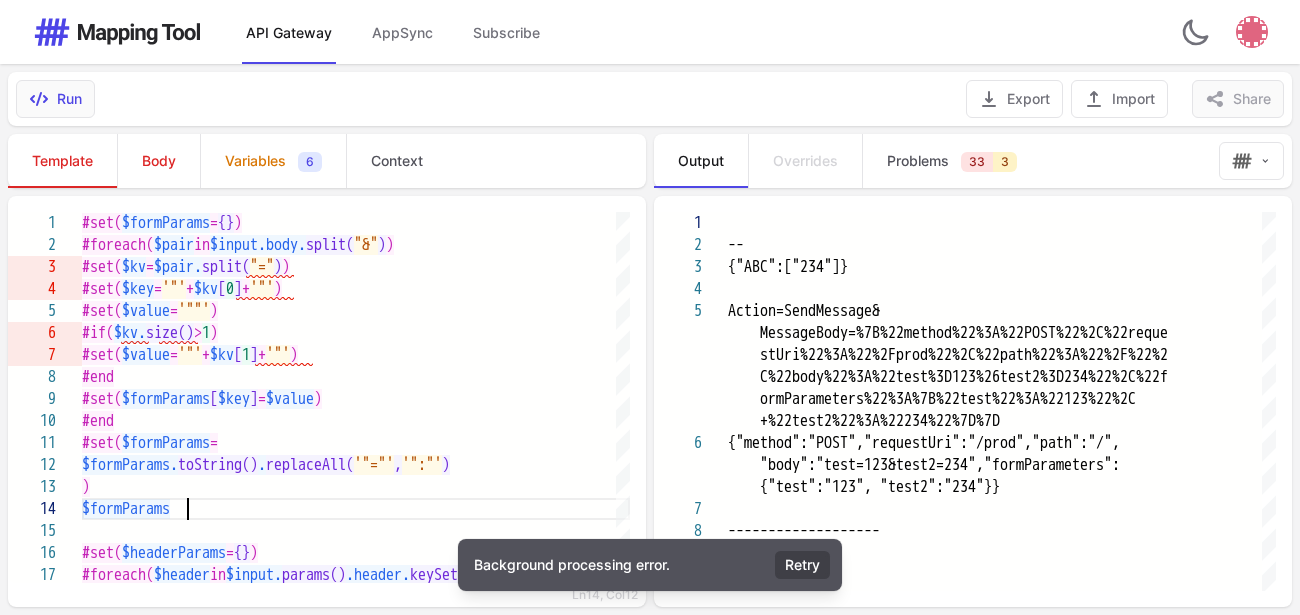 type on "**********" 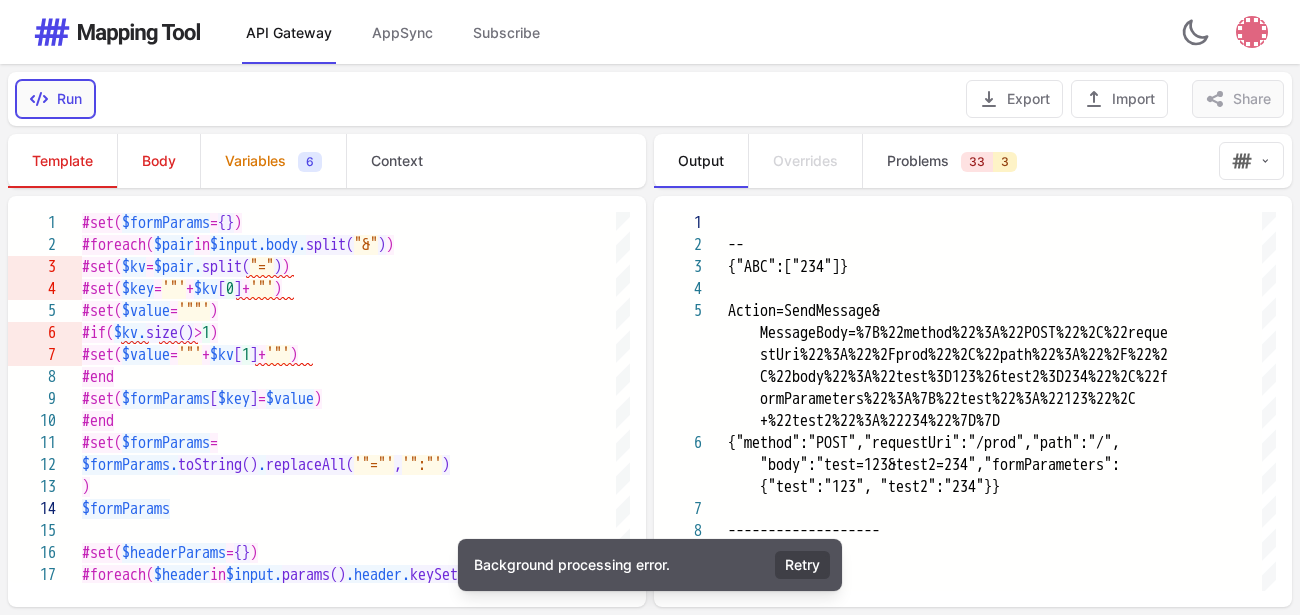 click on "Run" at bounding box center [55, 99] 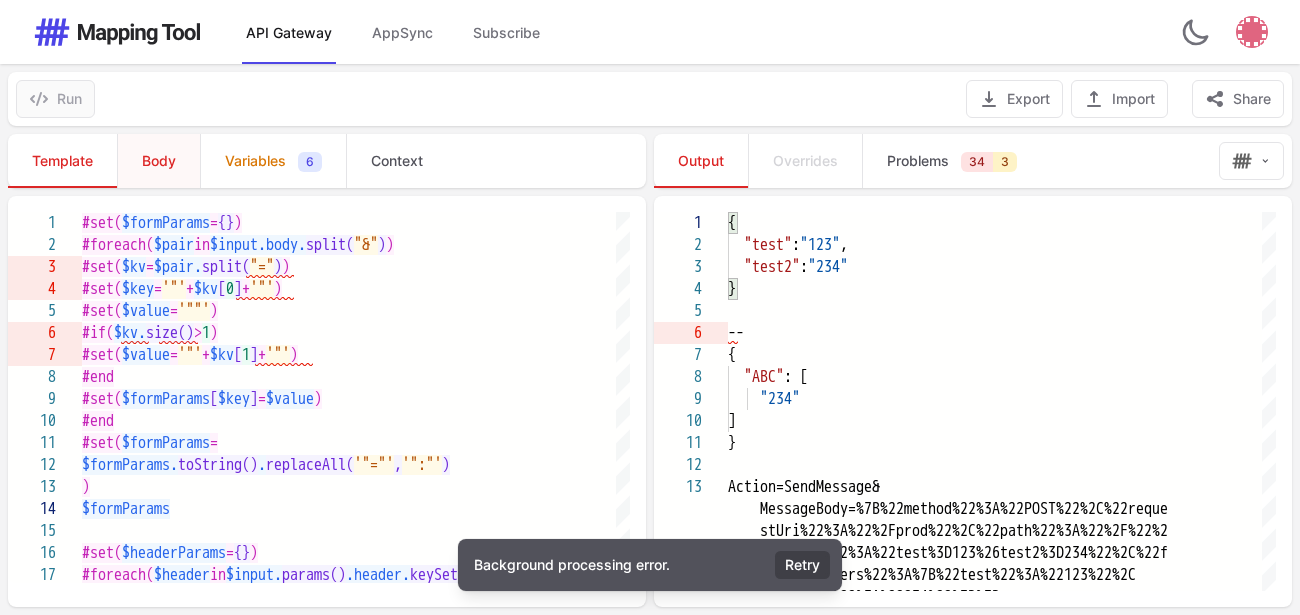 click on "Body" at bounding box center [159, 161] 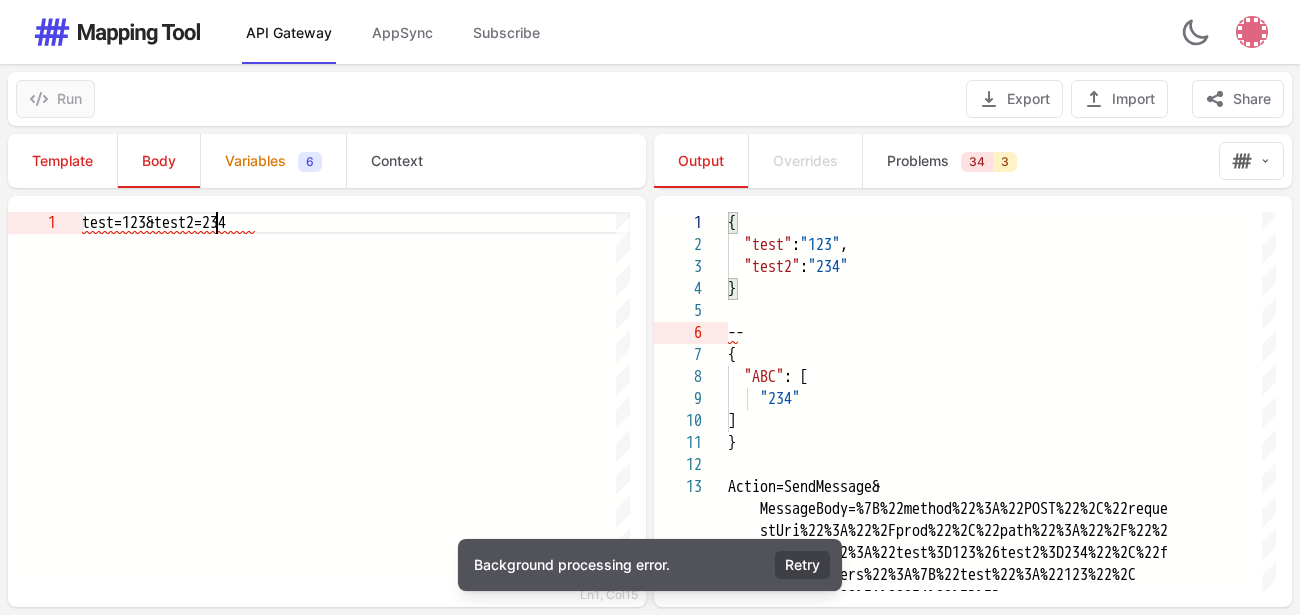 click on "test=123&test2=234" at bounding box center (154, 223) 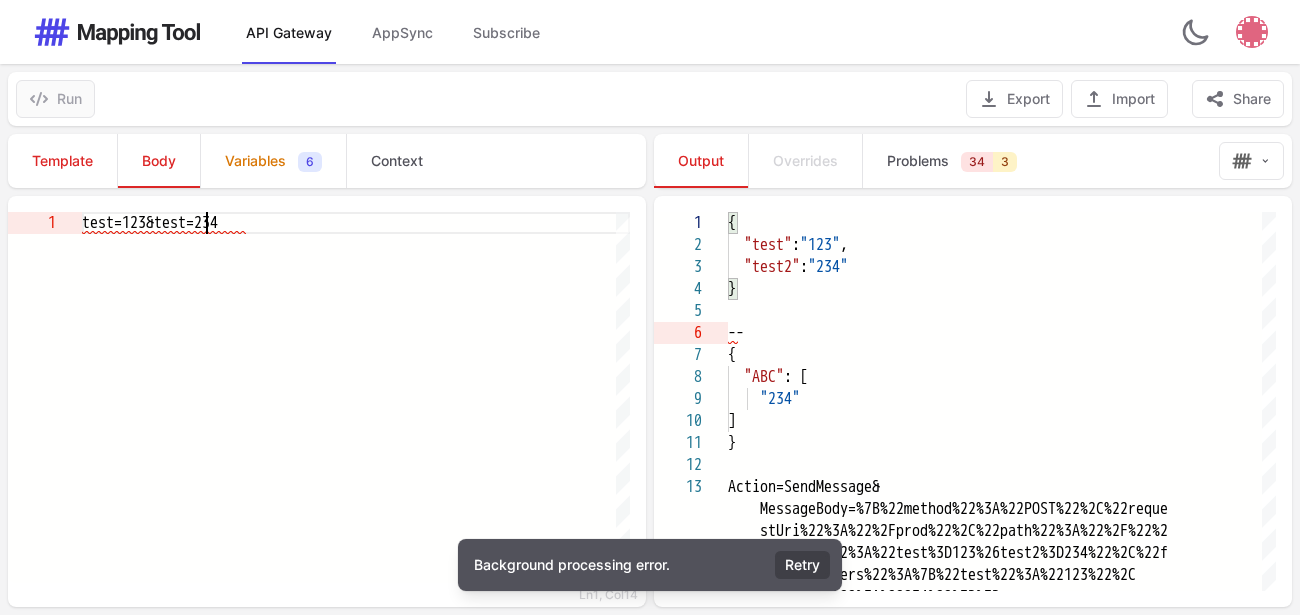 scroll, scrollTop: 19, scrollLeft: 163, axis: both 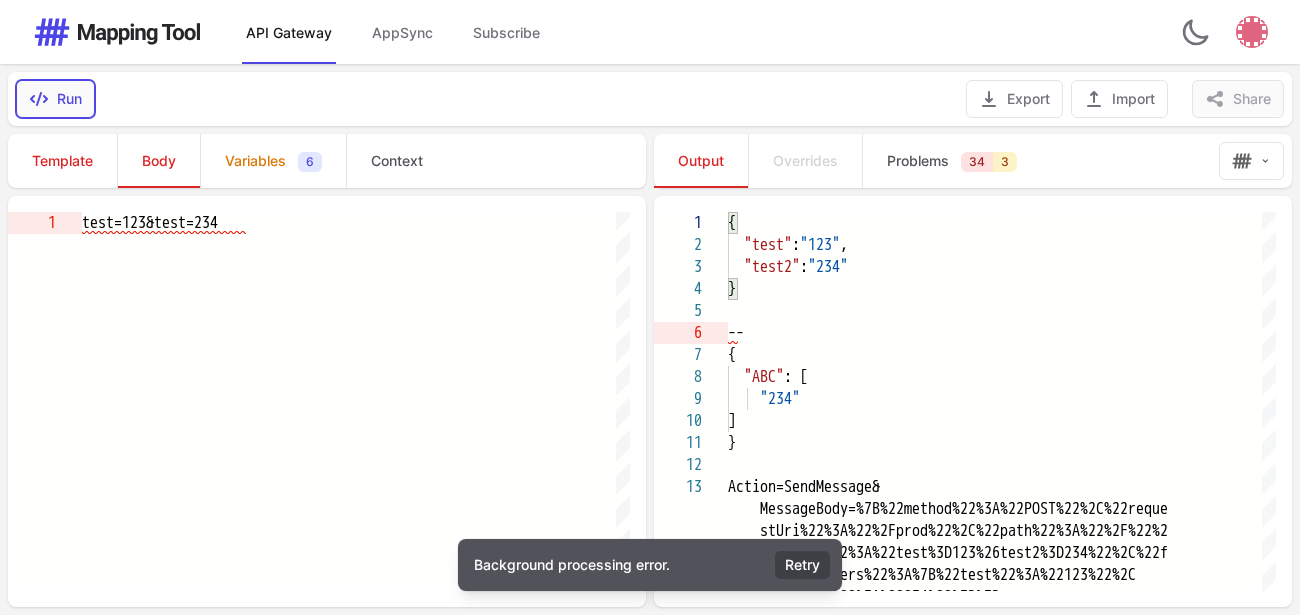 click on "Run" at bounding box center (55, 99) 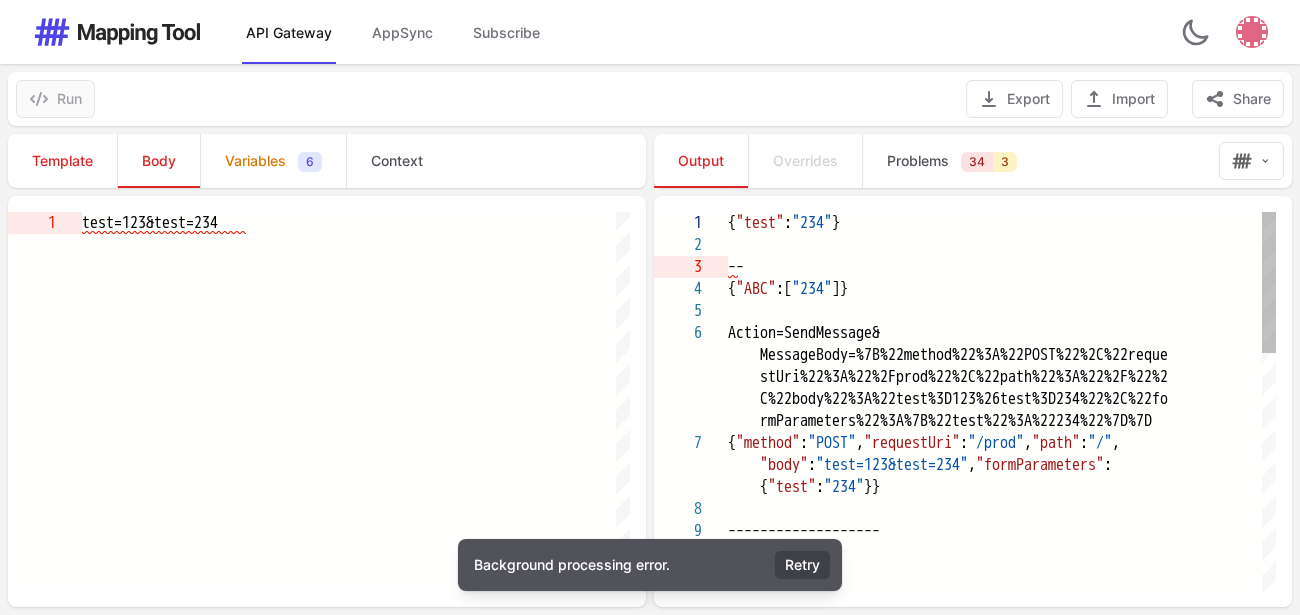 type on "**********" 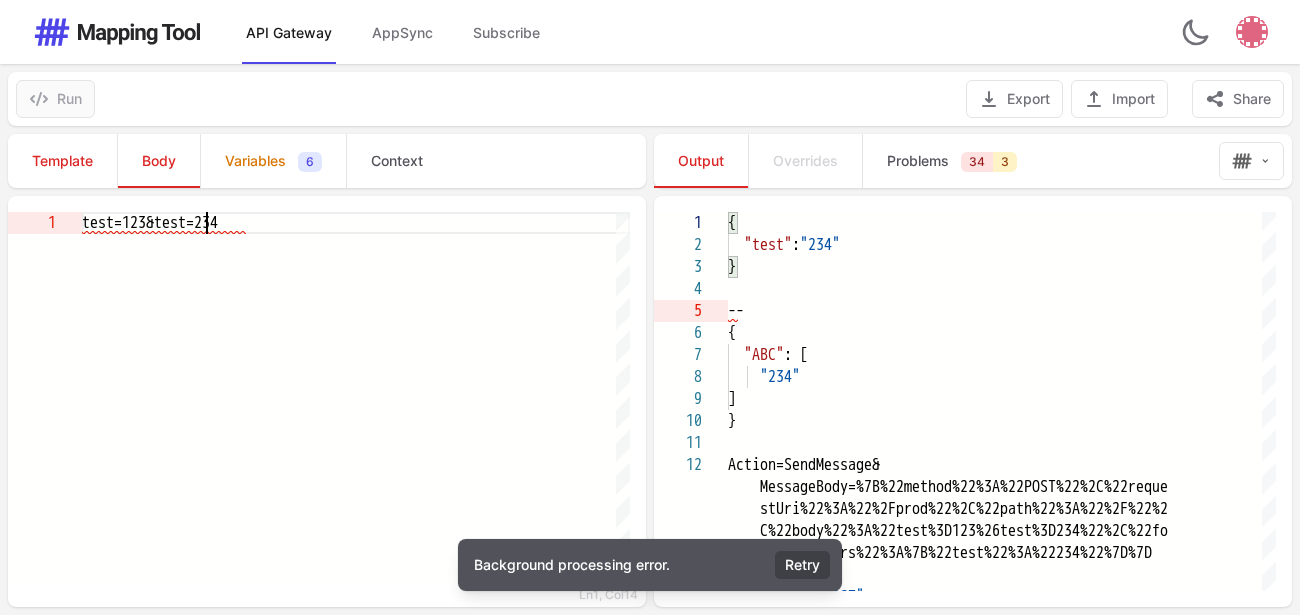 click on "test=123&test=234" at bounding box center [150, 223] 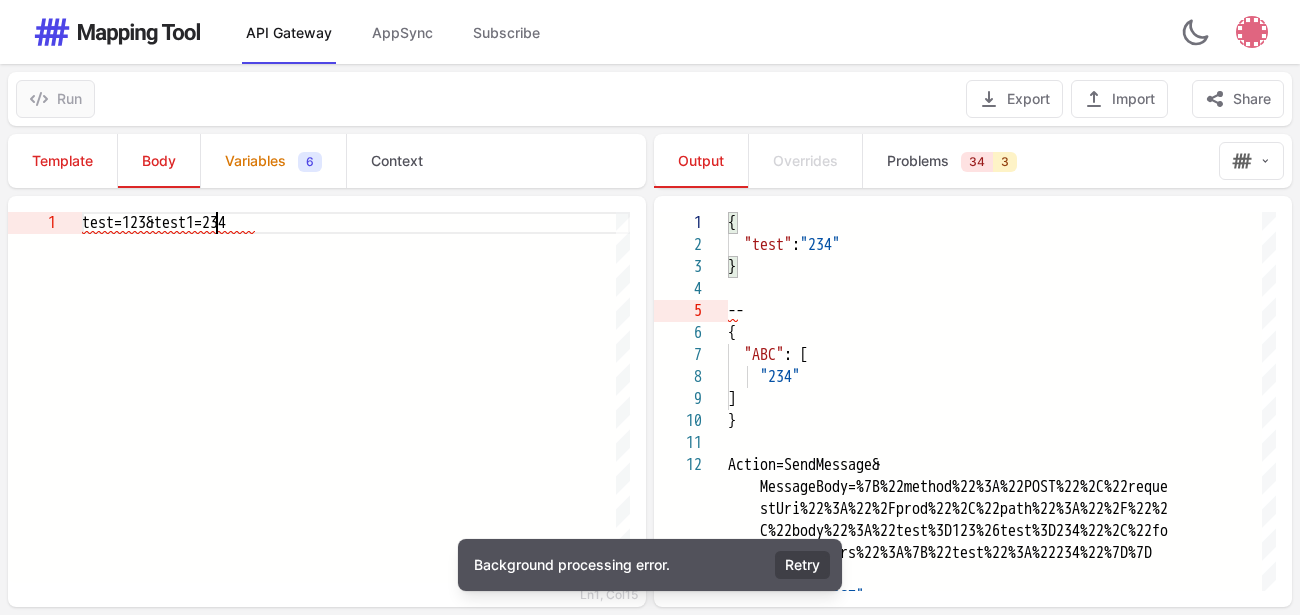 scroll, scrollTop: 19, scrollLeft: 134, axis: both 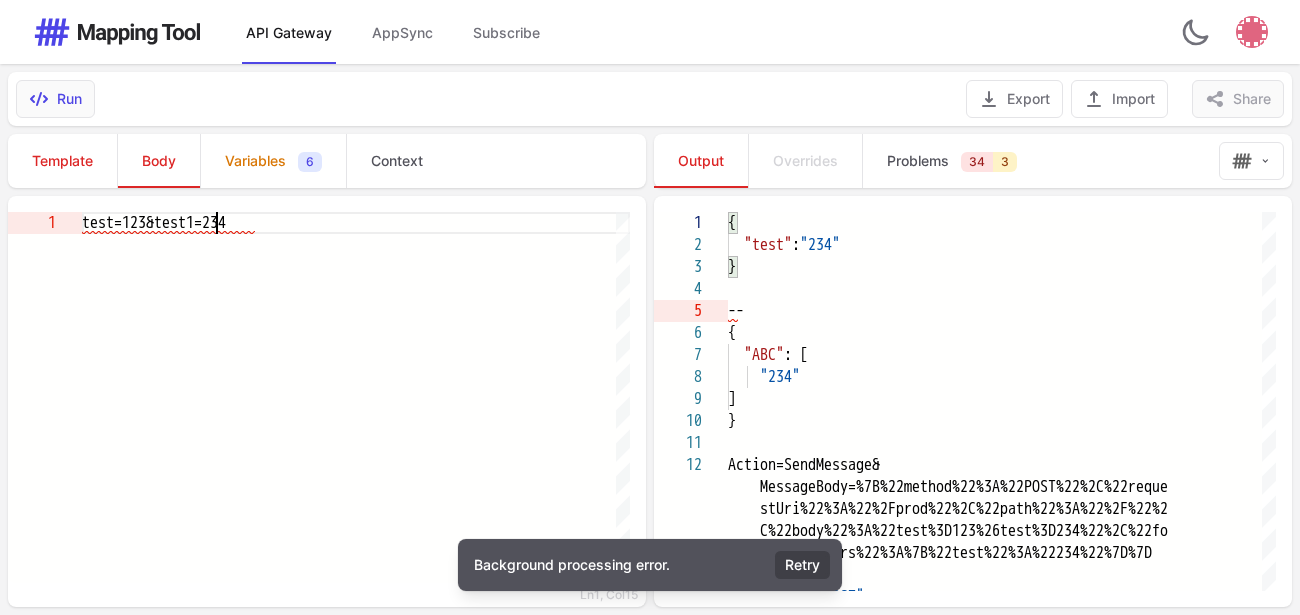 type on "**********" 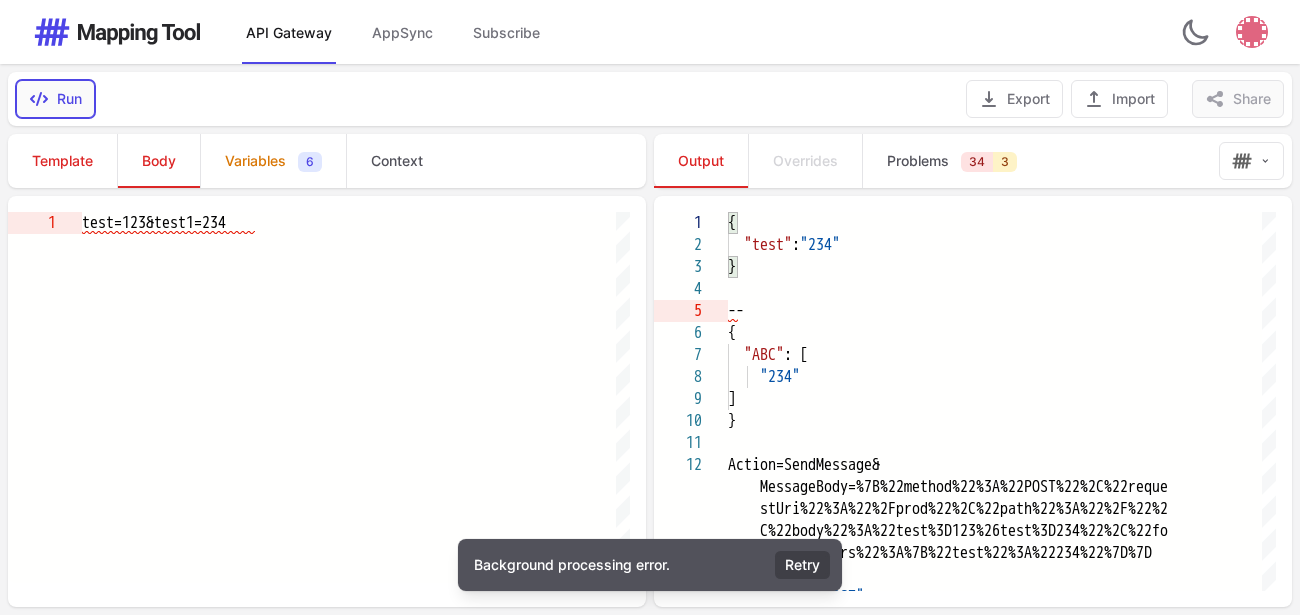 click on "Run" at bounding box center [55, 99] 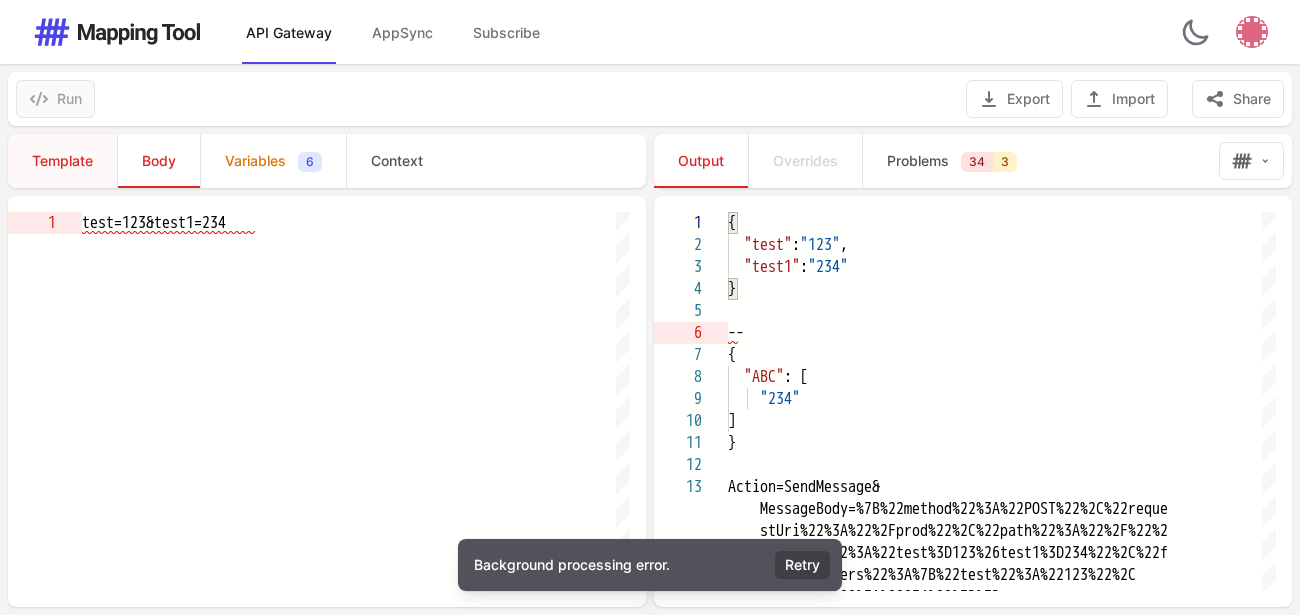 click on "Template" at bounding box center [62, 161] 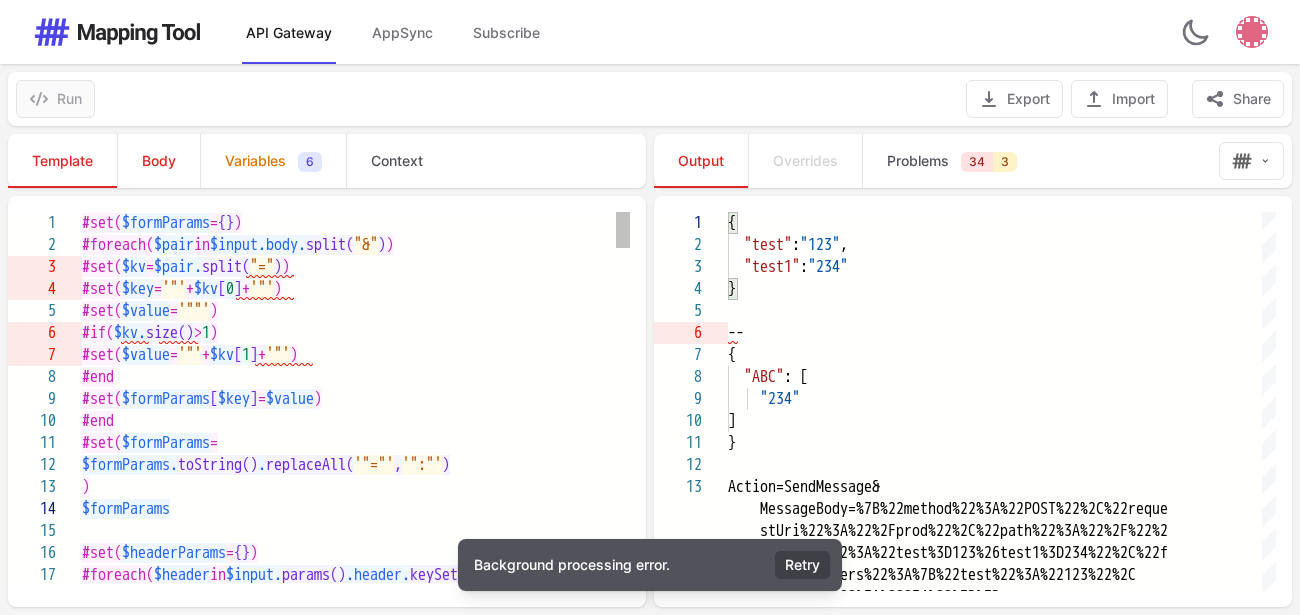 scroll, scrollTop: 65, scrollLeft: 8, axis: both 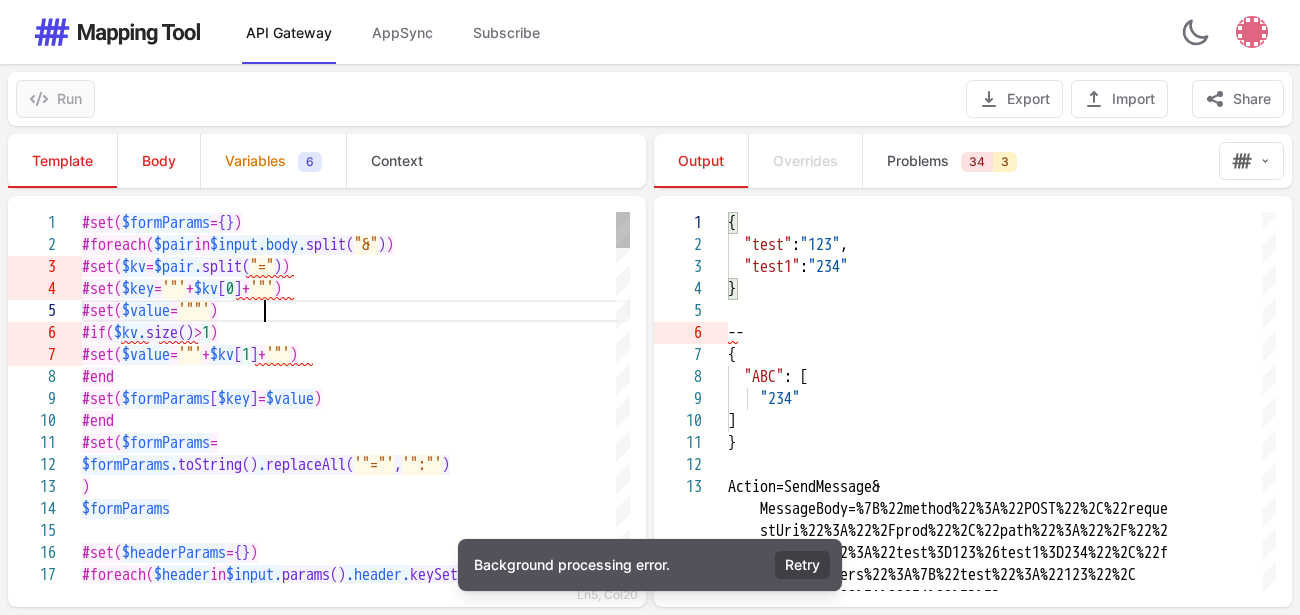 click on "#set( $value  =  '""' )" at bounding box center [356, 311] 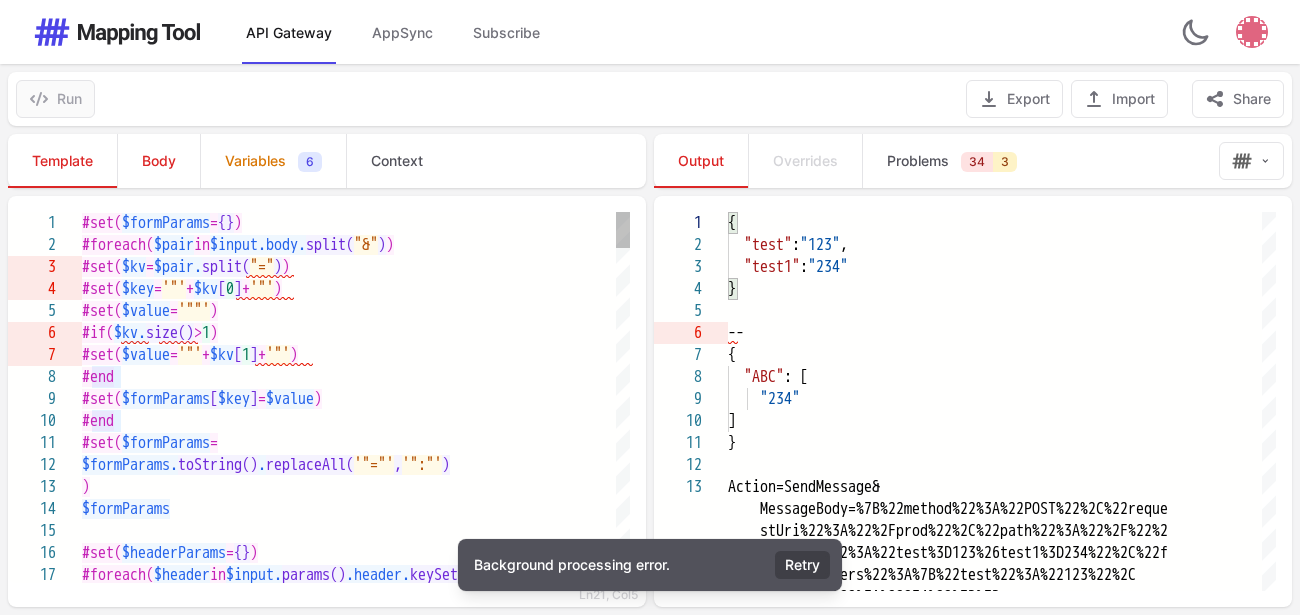 click on "#set( $value  =  '"' + $kv [ 1 ] + '"' ) #end #set( $formParams [ $key ]  =  $value ) #end #set( $formParams  = $formParams. toString() . replaceAll( '"="' , '":"' ) ) $formParams #set( $headerParams  =  {} ) #foreach( $header  in  $input. params() .header. keySet() ) #set( $key  =  '"' + $kv [ 0 ] + '"' ) #set( $value  =  '""' ) #if( $kv. size()  >  1 ) #foreach( $pair  in  $input.body. split( "&" ) ) #set( $kv  =  $pair. split( "=" ) ) #set( $formParams  =  {} )" at bounding box center [500082, 500212] 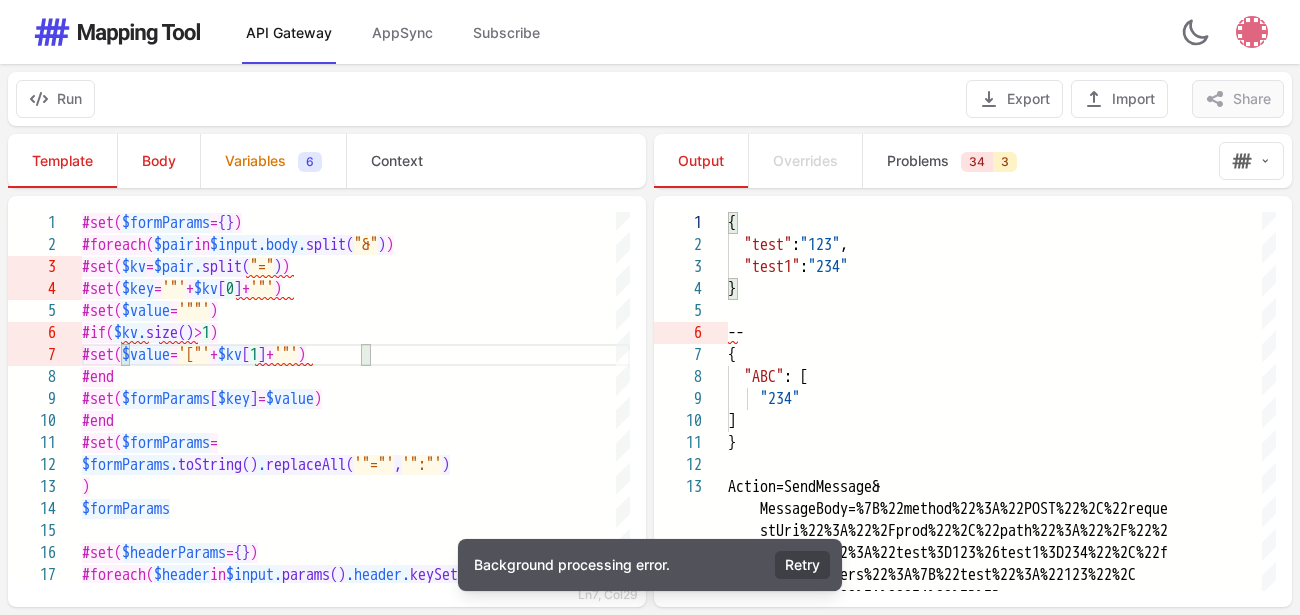 scroll, scrollTop: 133, scrollLeft: 279, axis: both 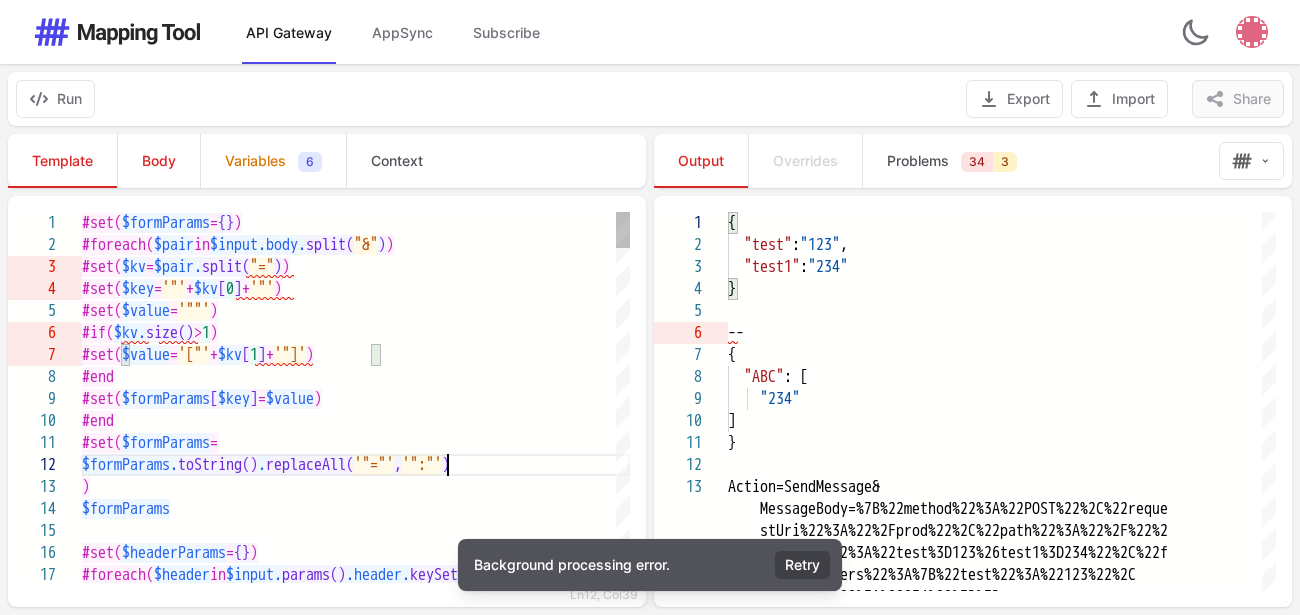 click on "'"="'" at bounding box center [374, 465] 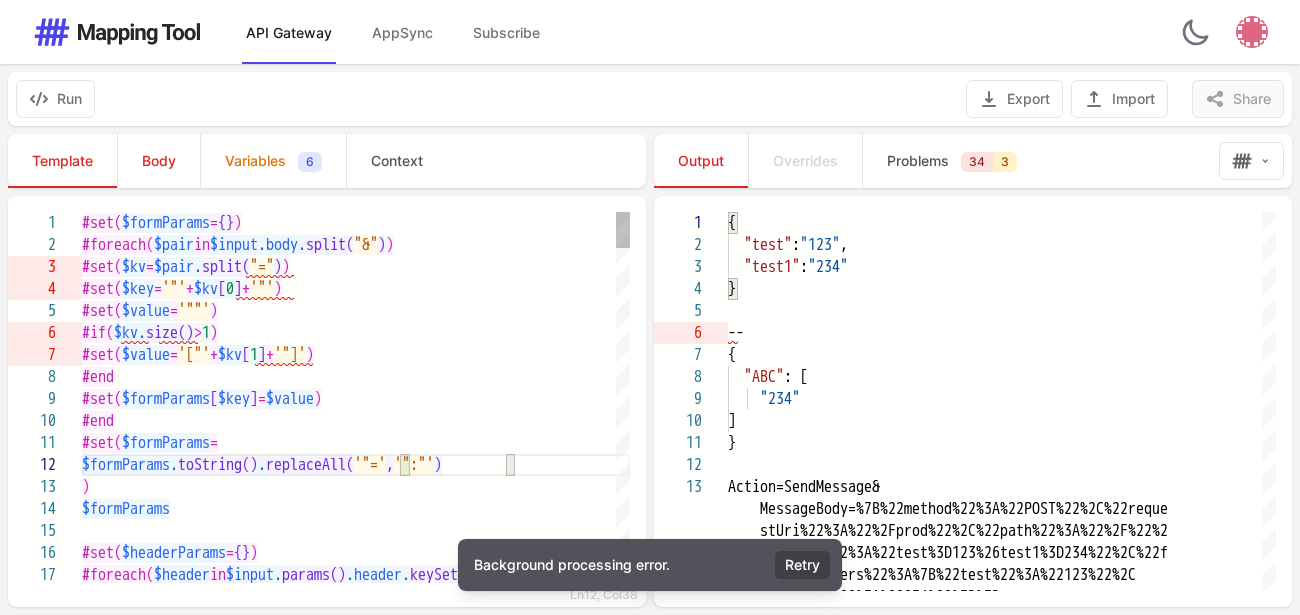 click on "'":"'" at bounding box center (414, 465) 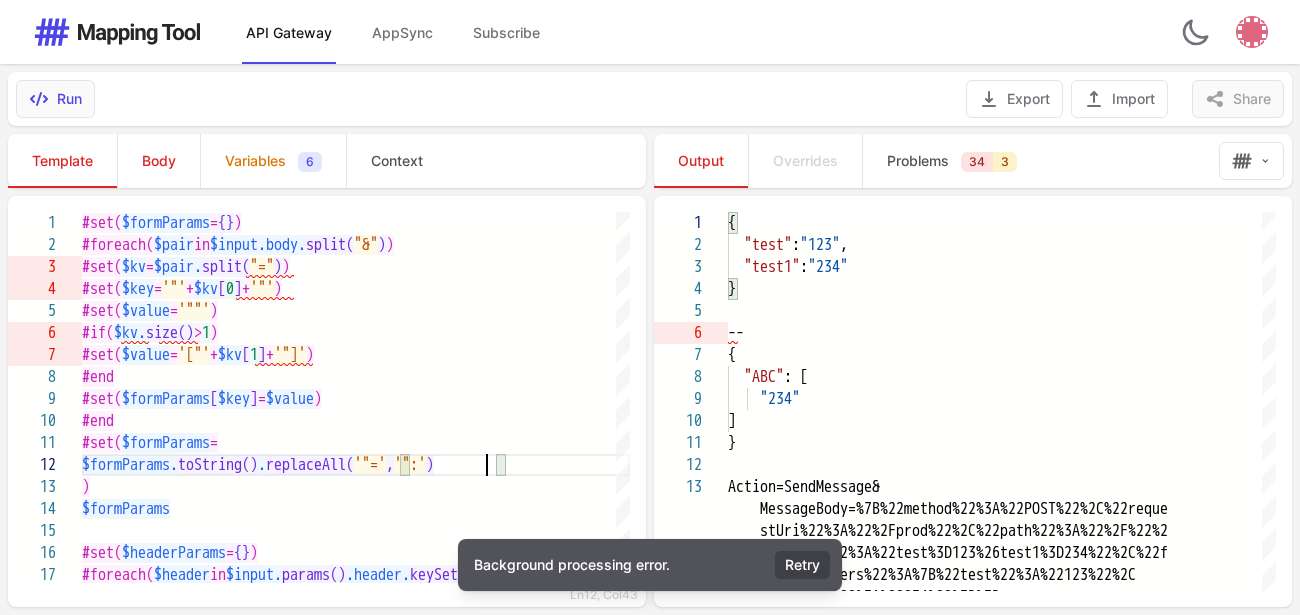 type on "**********" 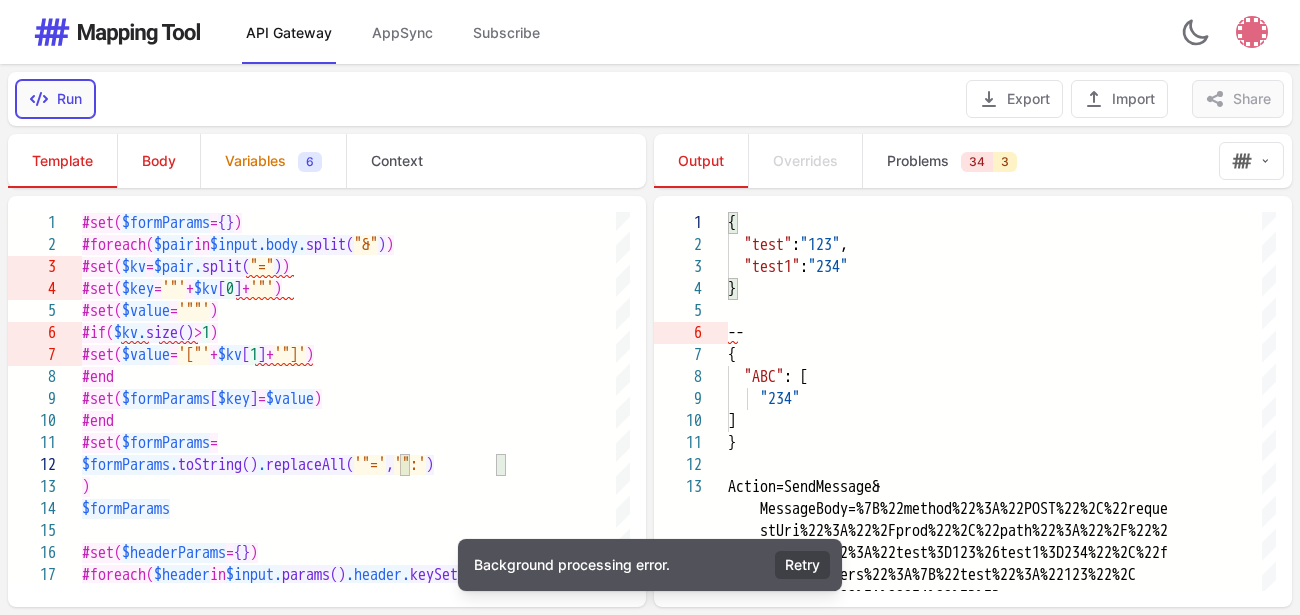 click on "Run" at bounding box center (55, 99) 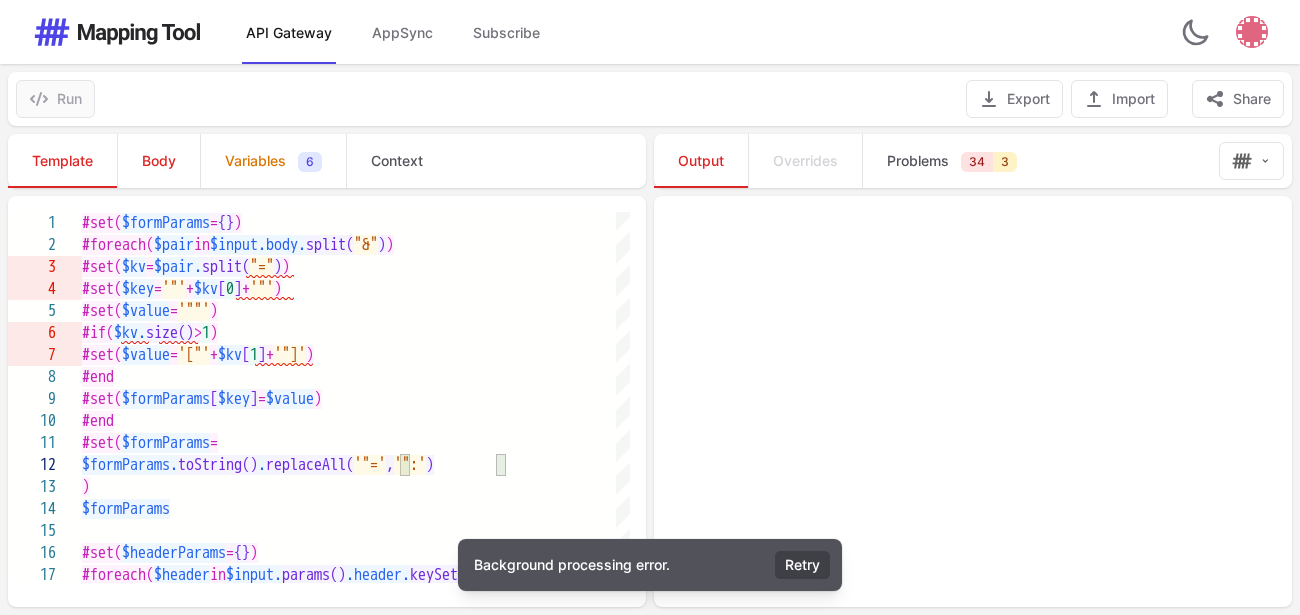 type on "**********" 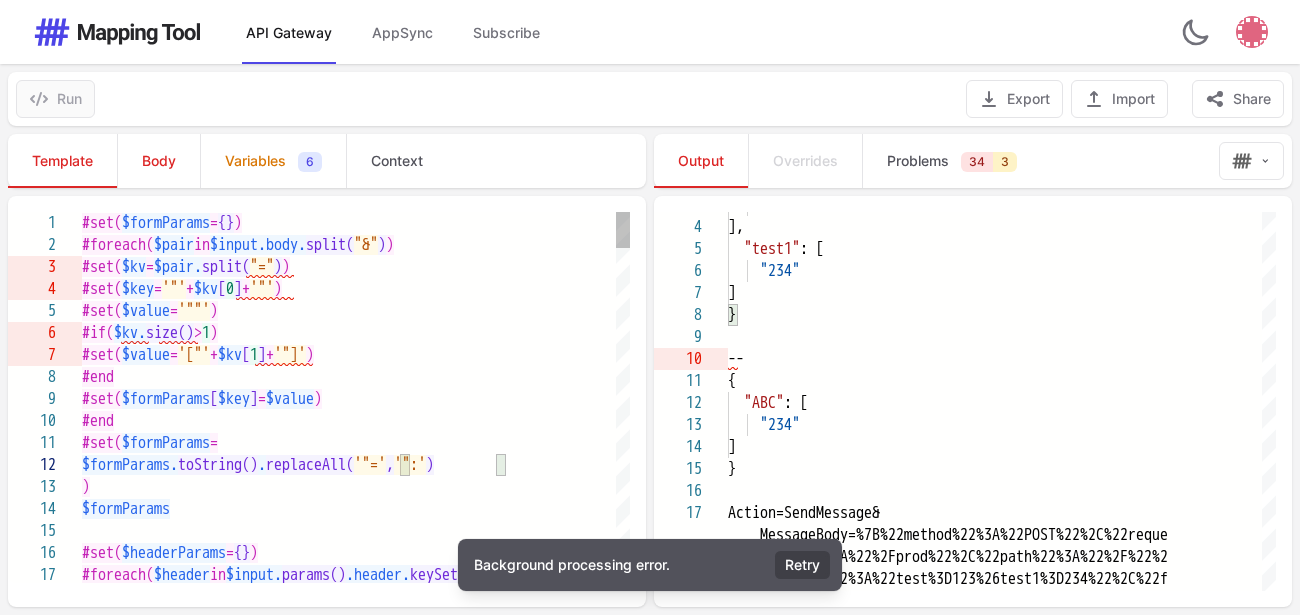 scroll, scrollTop: 133, scrollLeft: 404, axis: both 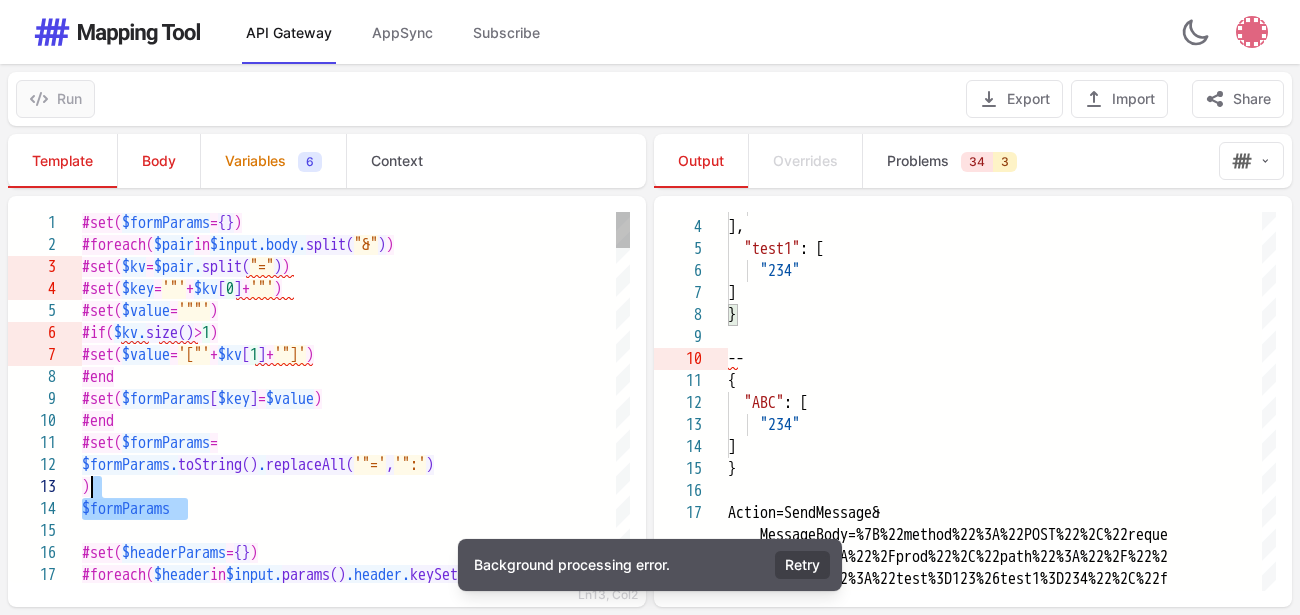 drag, startPoint x: 202, startPoint y: 510, endPoint x: 192, endPoint y: 491, distance: 21.470911 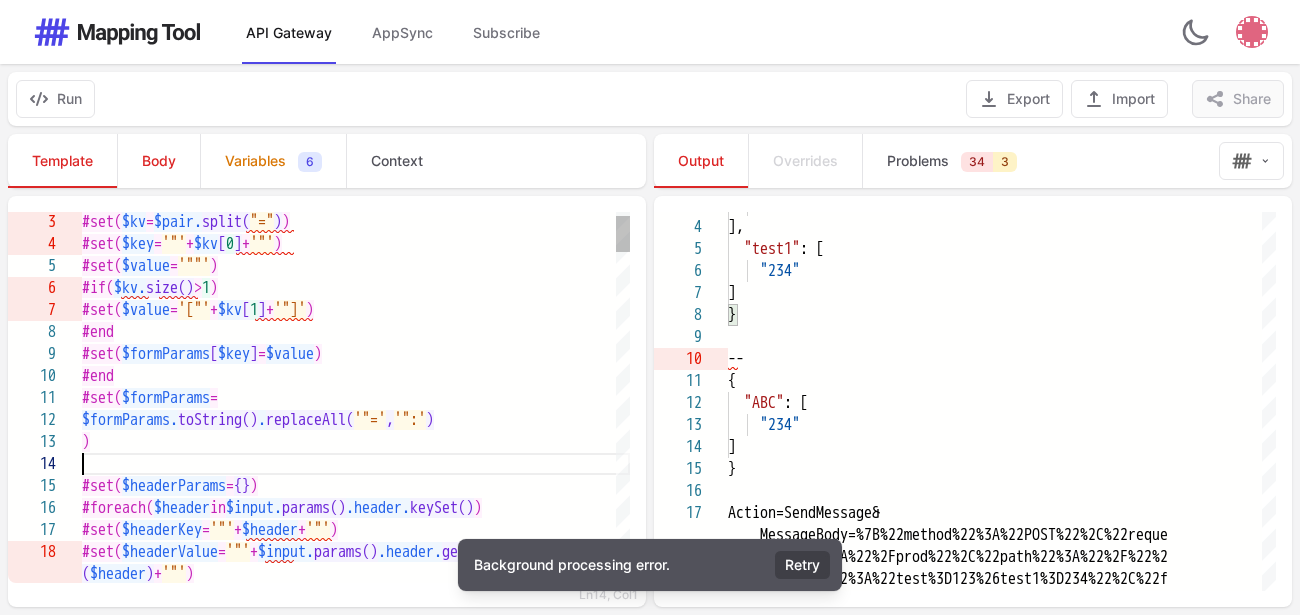 click at bounding box center (356, 464) 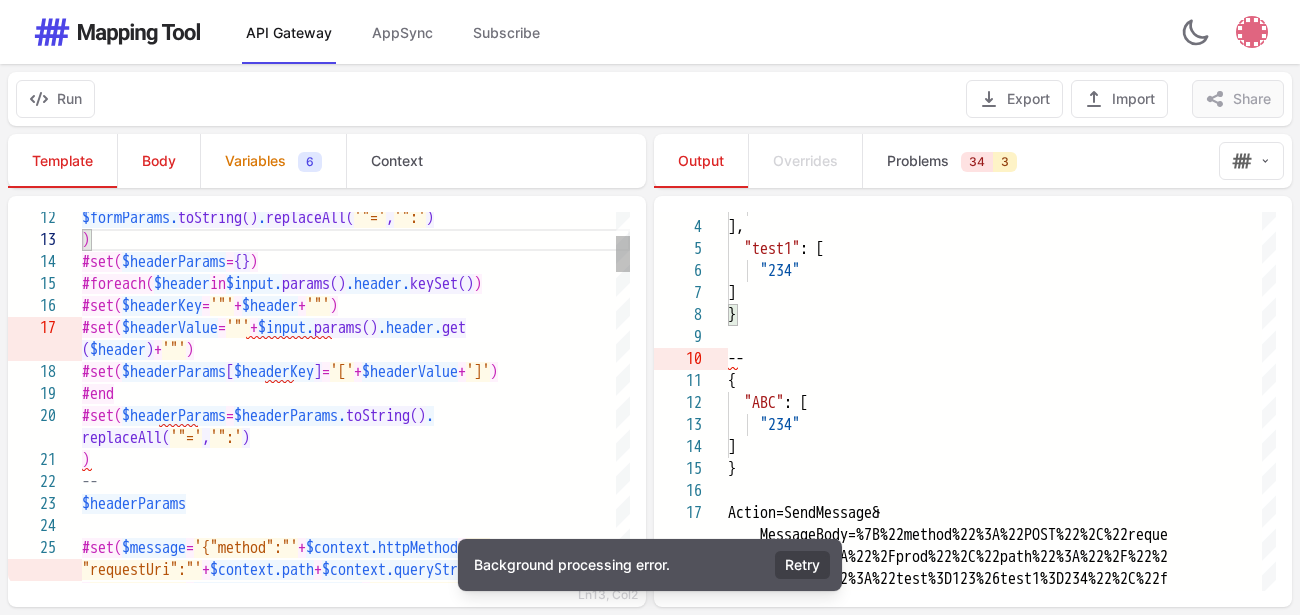 scroll, scrollTop: 131, scrollLeft: 404, axis: both 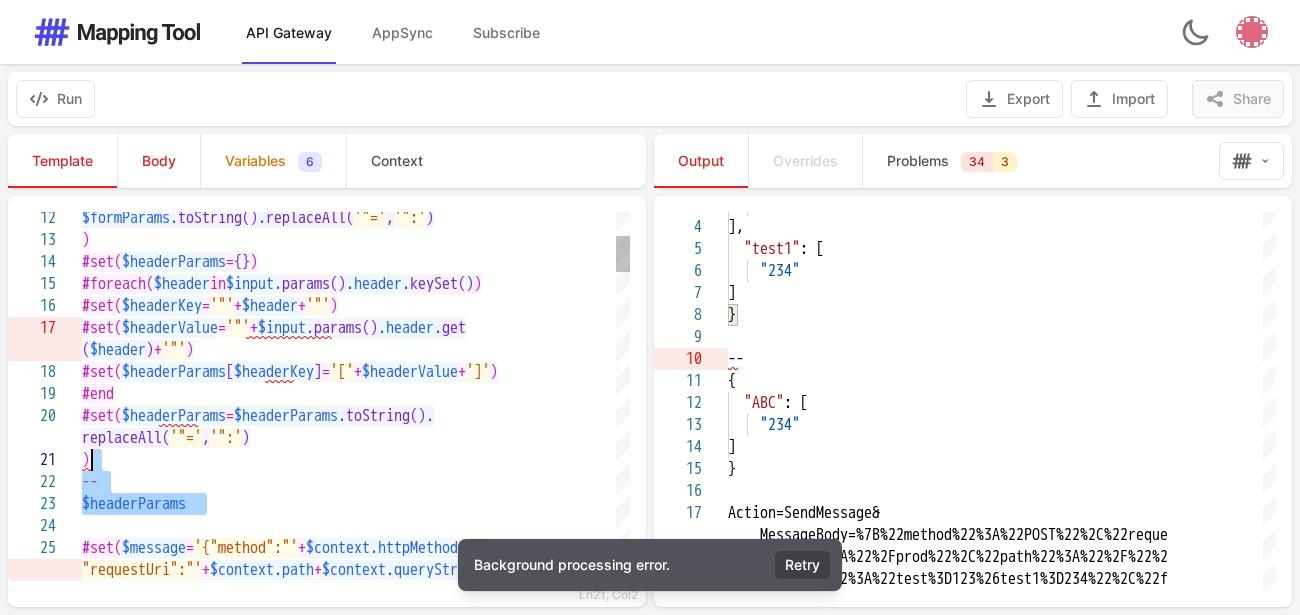 drag, startPoint x: 228, startPoint y: 499, endPoint x: 208, endPoint y: 461, distance: 42.941822 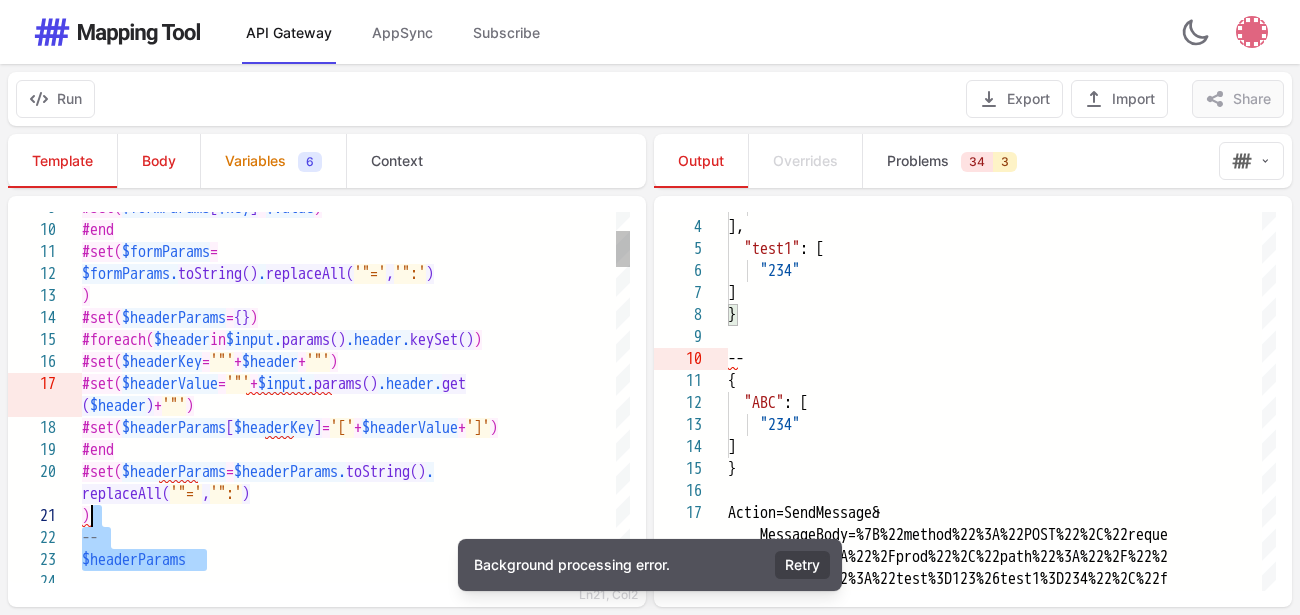 scroll, scrollTop: 109, scrollLeft: 404, axis: both 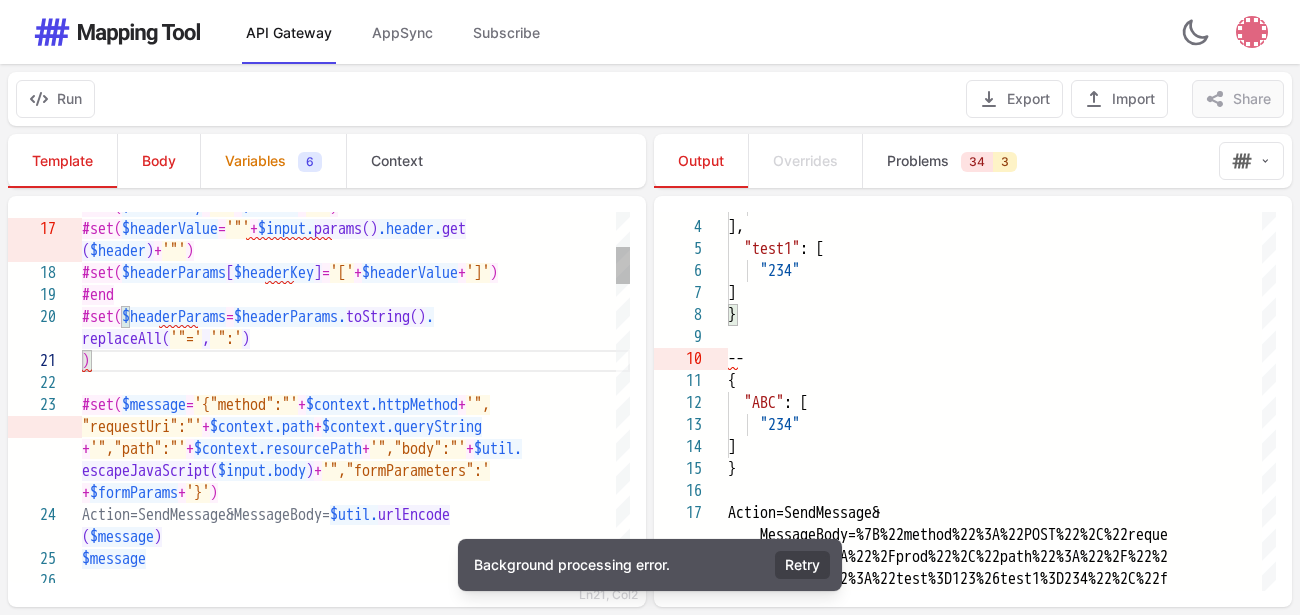 click on ")" at bounding box center [356, 361] 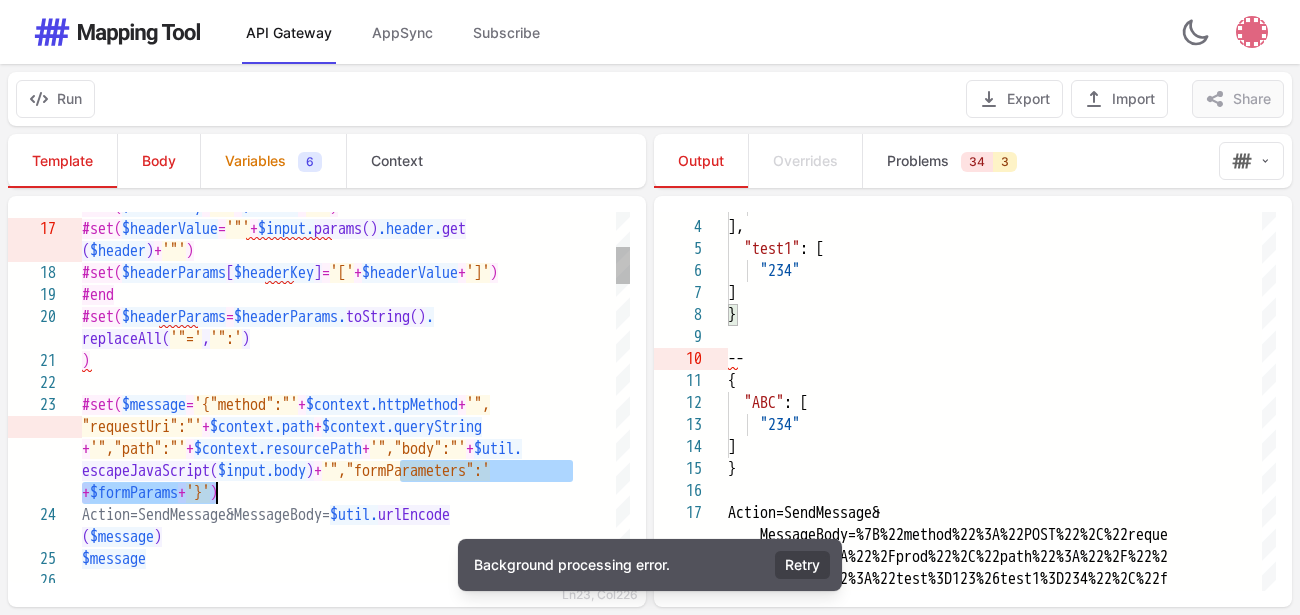 drag, startPoint x: 403, startPoint y: 472, endPoint x: 219, endPoint y: 493, distance: 185.19449 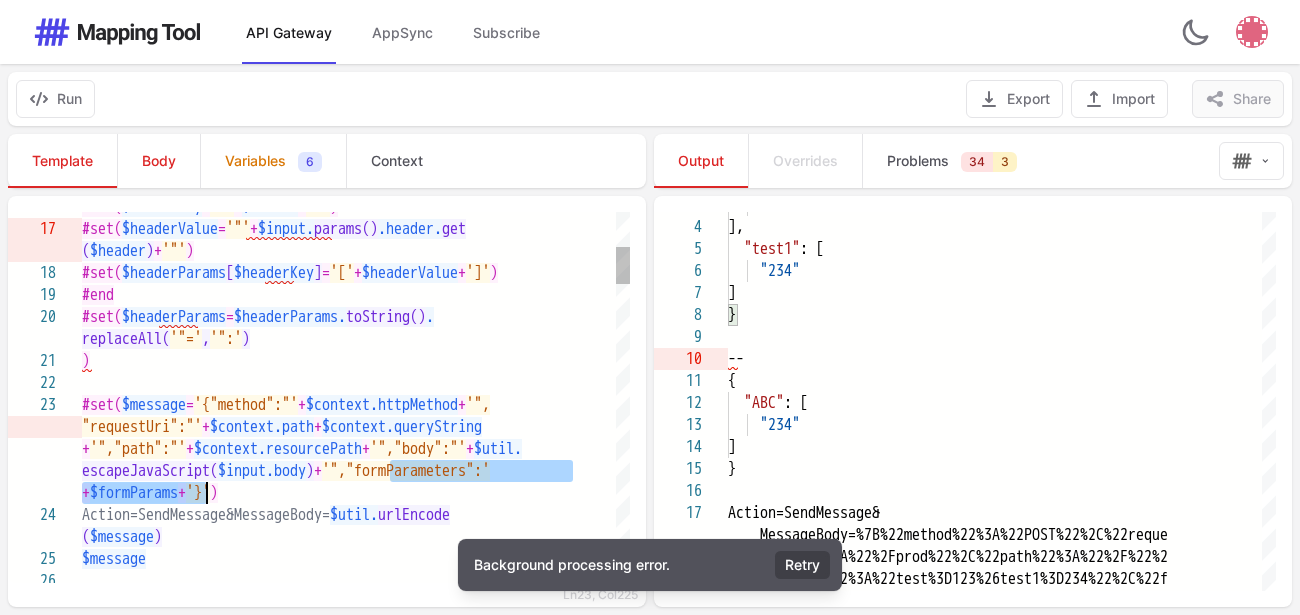 drag, startPoint x: 390, startPoint y: 472, endPoint x: 209, endPoint y: 493, distance: 182.21416 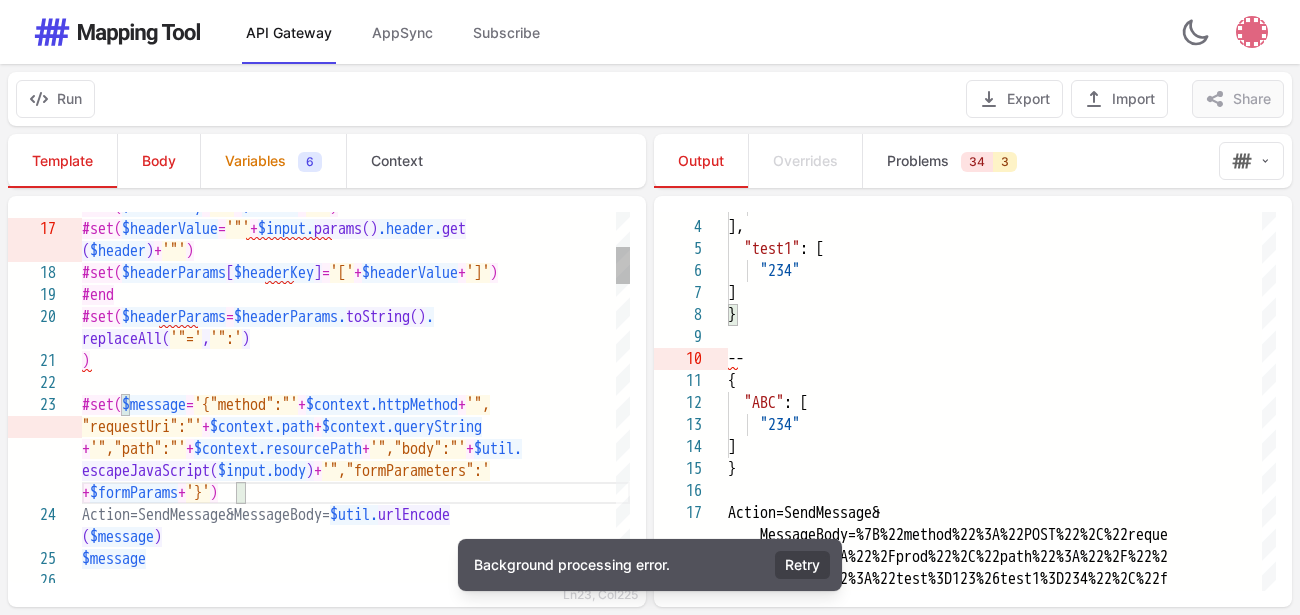 paste on "**********" 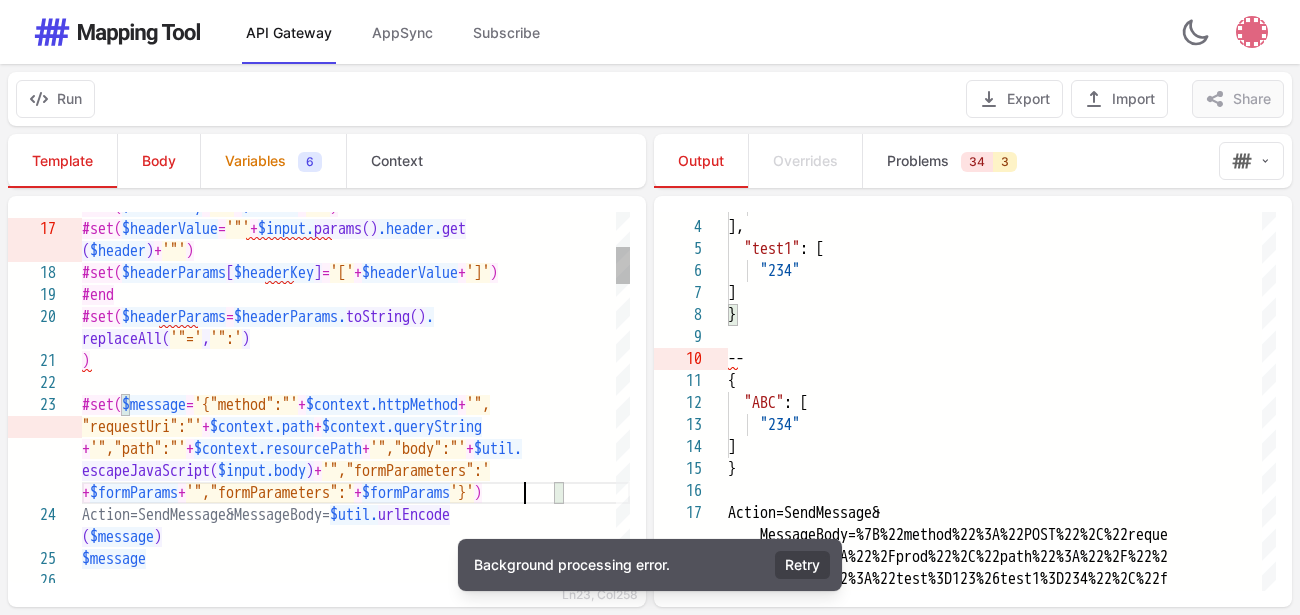 click on "'","formParameters":'" at bounding box center [270, 493] 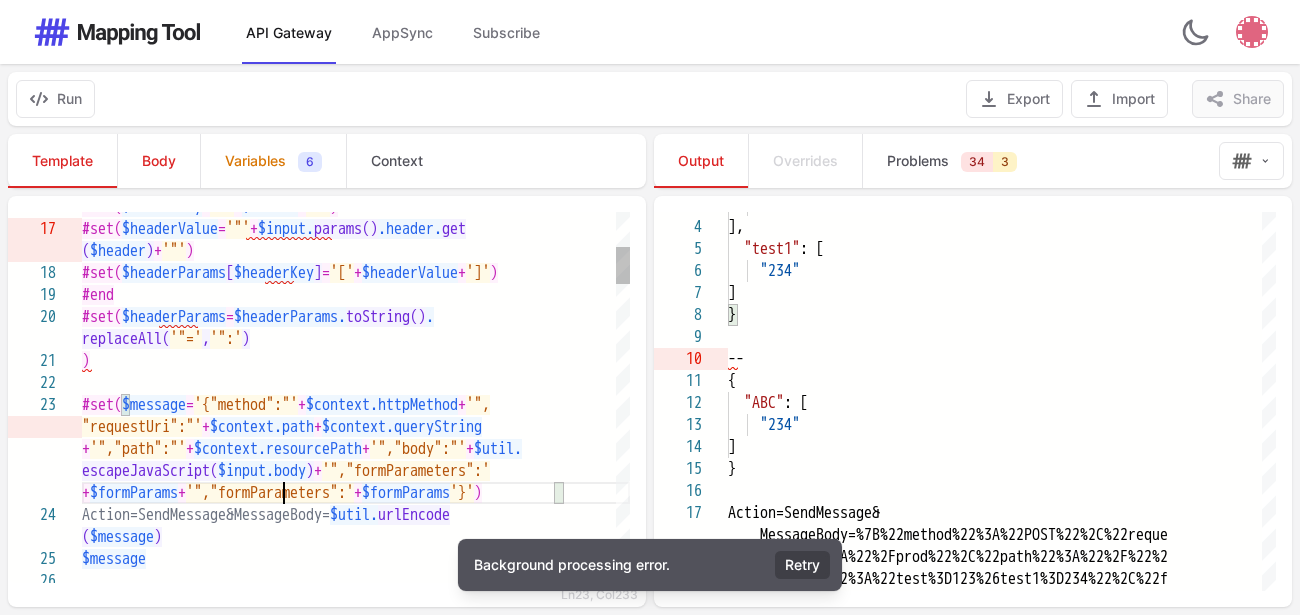 click on "'","formParameters":'" at bounding box center [270, 493] 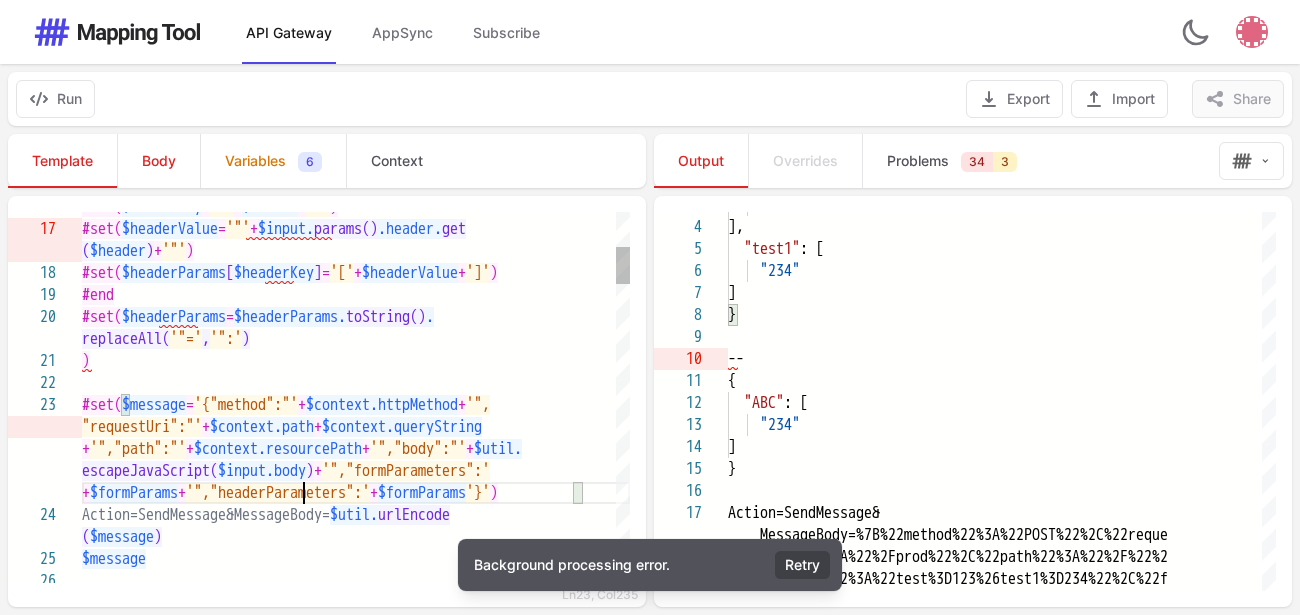 scroll, scrollTop: 85, scrollLeft: 2254, axis: both 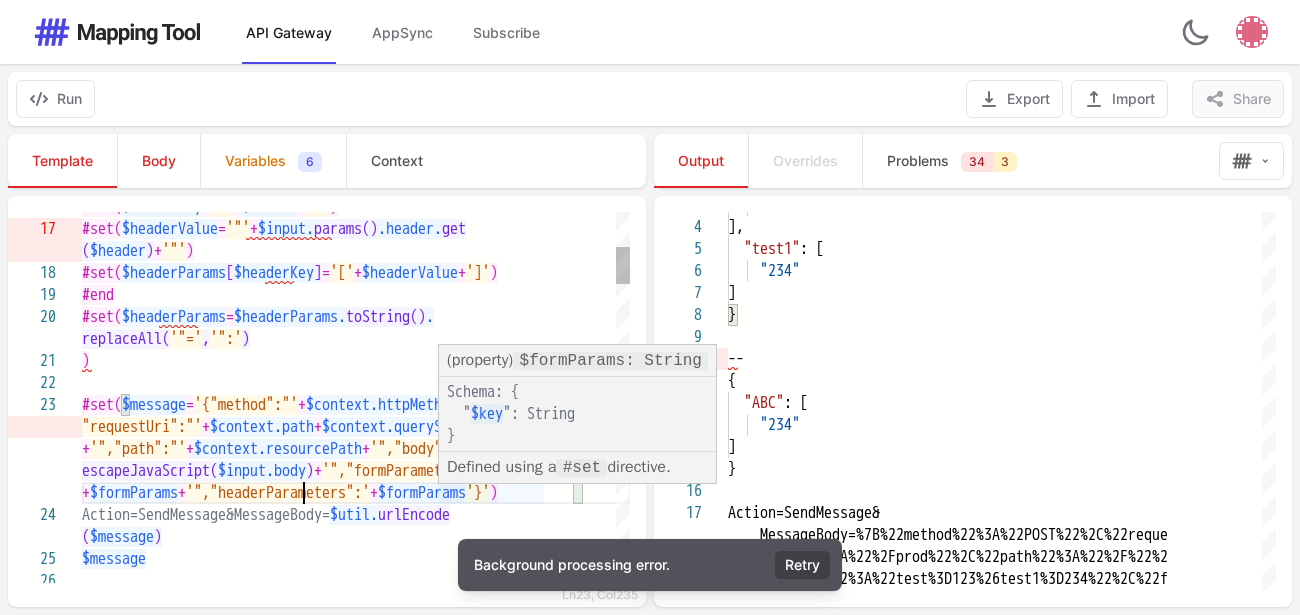 click on "$formParams" at bounding box center (422, 493) 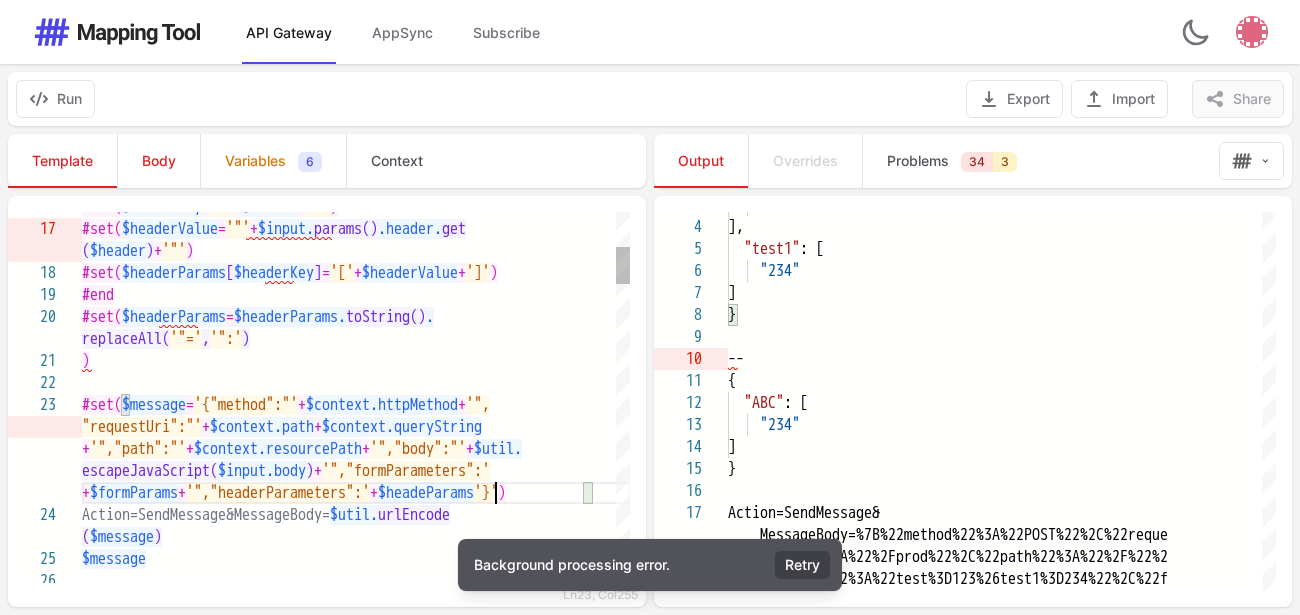 scroll, scrollTop: 85, scrollLeft: 2456, axis: both 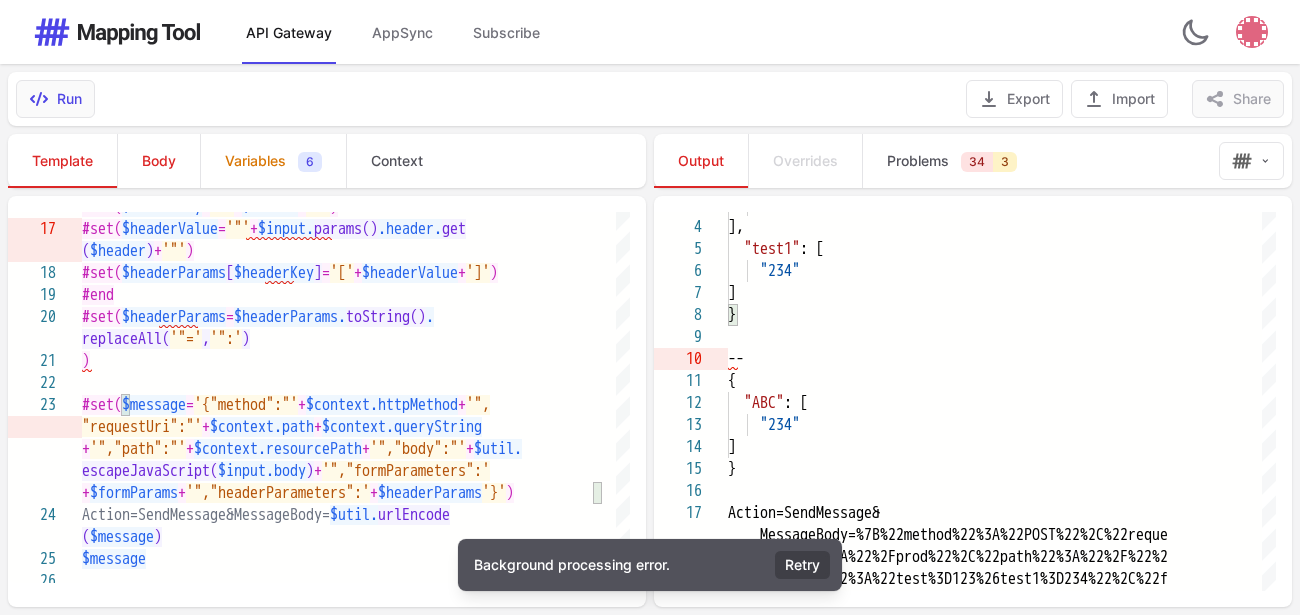 drag, startPoint x: 66, startPoint y: 78, endPoint x: 66, endPoint y: 89, distance: 11 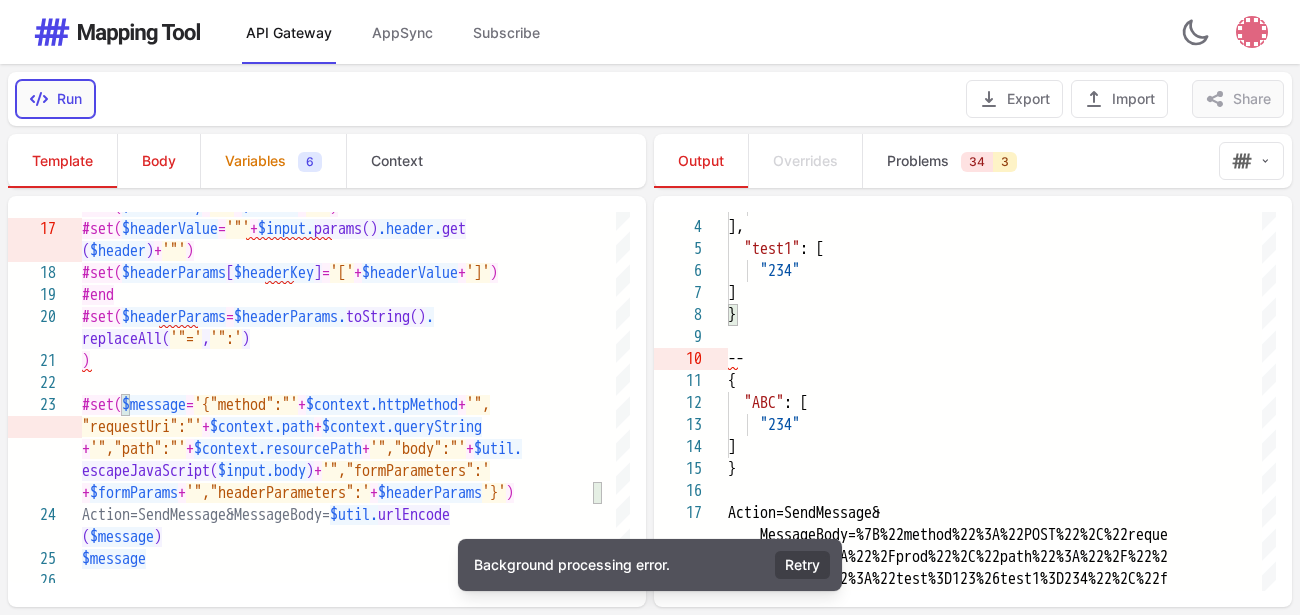 click on "Run" at bounding box center [55, 99] 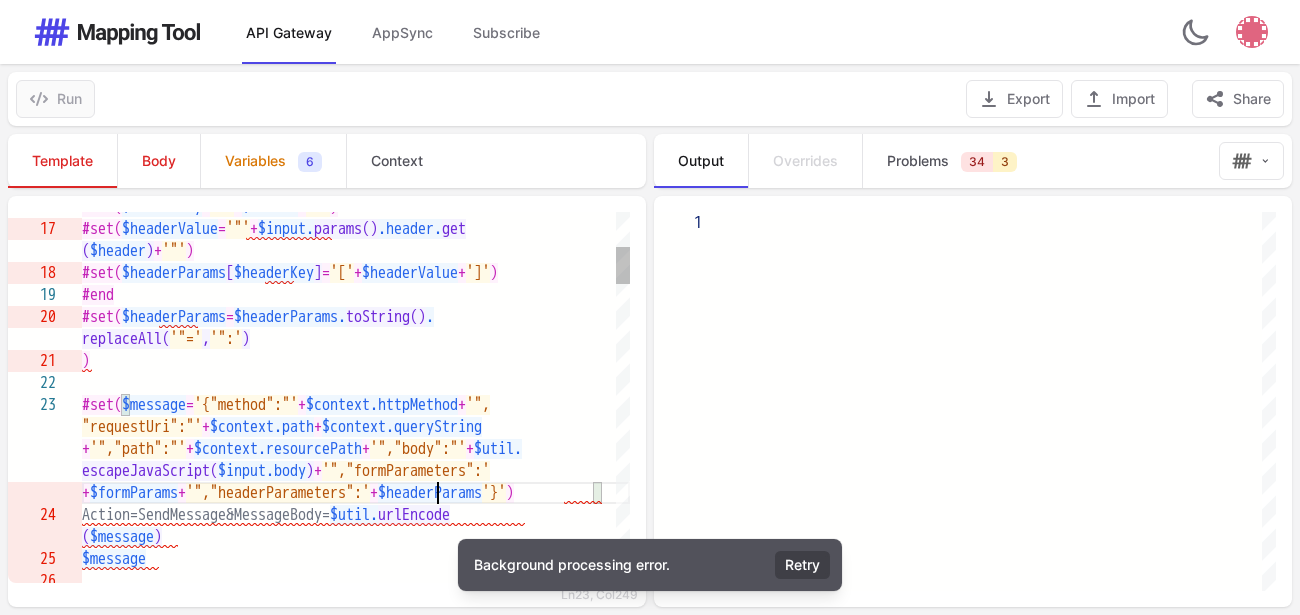 click on "#set( $headerKey  =  '"' + $header + '"' ) #set( $headerValue  =  '"' + $input. params() .header. get ( $header ) + '"' ) #set( $headerParams [ $headerKey ]  =  '[' + $headerValue + ']' ) #end #set( $headerParams  =  $headerParams. toString() . replaceAll( '"=' , '":' ) ) #set( $message  =  '{"method":"' + $context.httpMethod + '", "requestUri":"' + $context.path  +  $context.queryString + '","path":"' + $context.resourcePath + '","body":"' + $util. escapeJavaScript( $input.body ) + '","formParameters":' + $formParams + '","headerParameters":' + $headerParams '}' ) Action=SendMessage&MessageBody= $util. urlEncode ( $message ) $message" at bounding box center [500082, 499866] 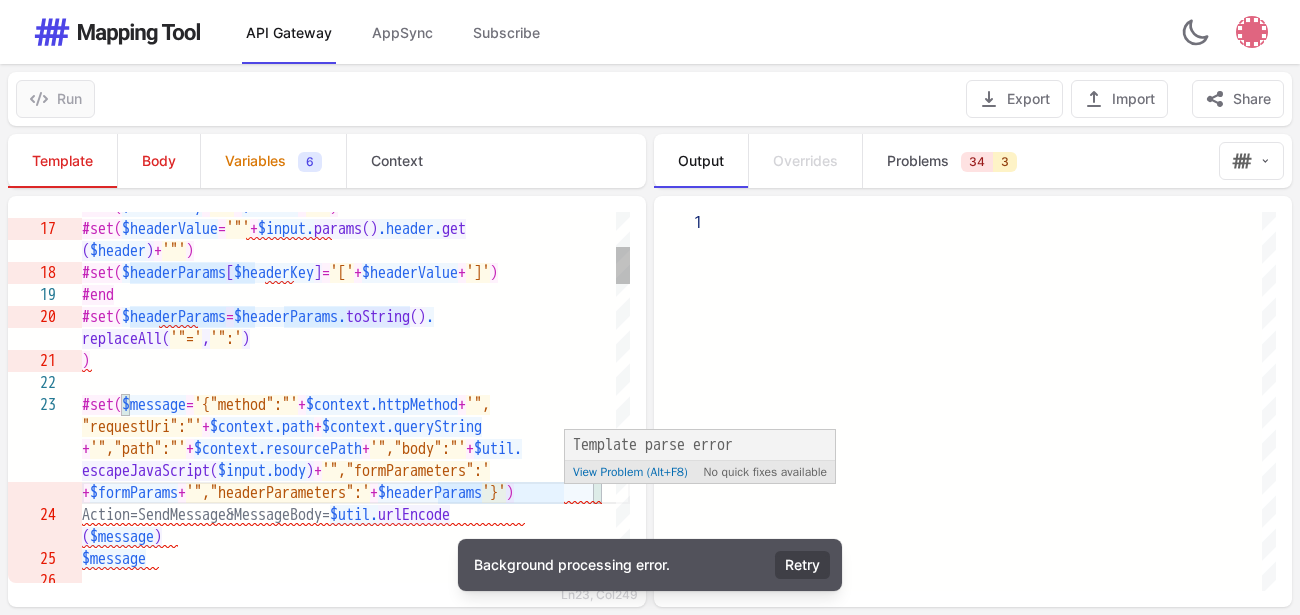 click on "'}'" at bounding box center (494, 493) 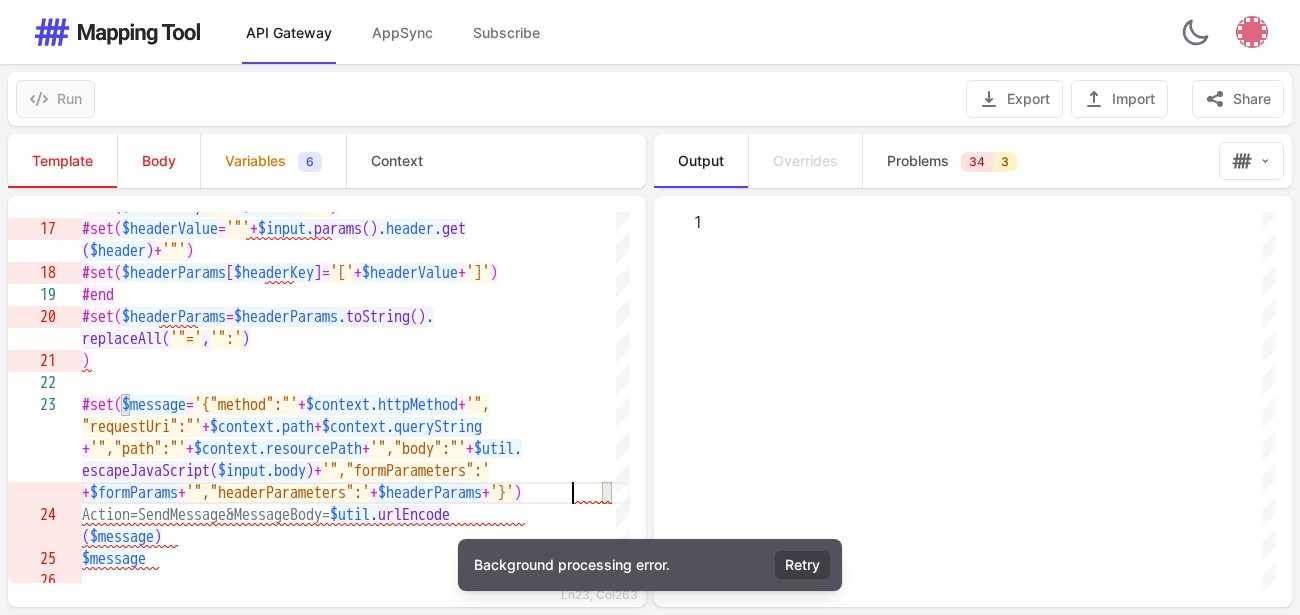 scroll, scrollTop: 85, scrollLeft: 2523, axis: both 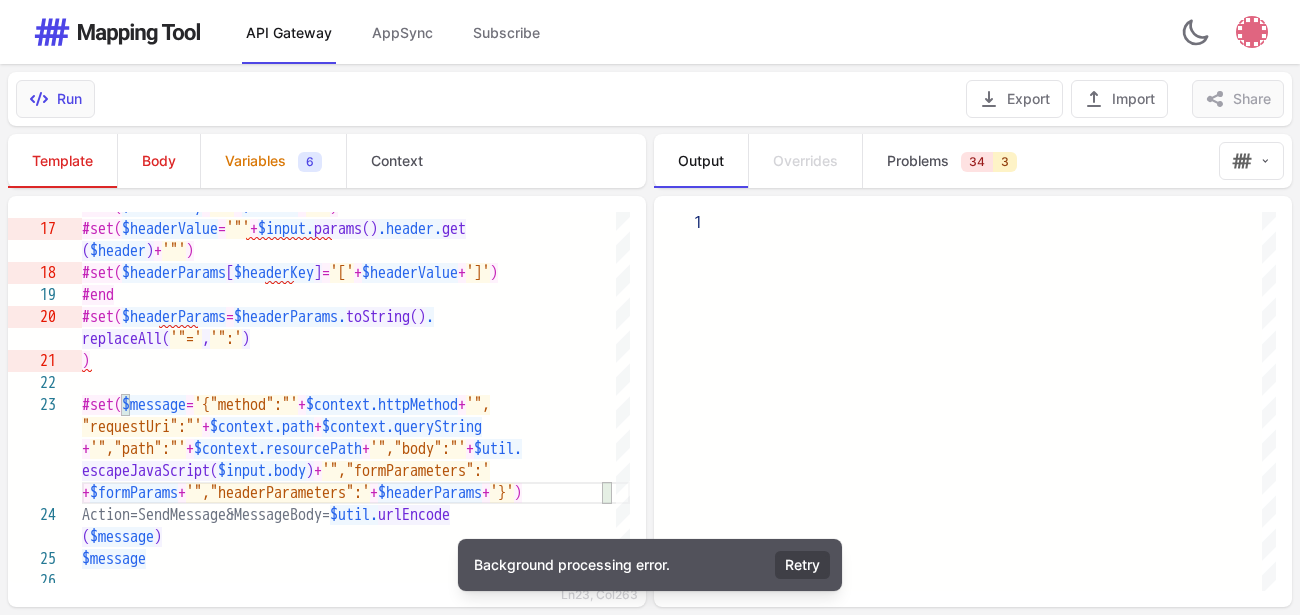 type on "**********" 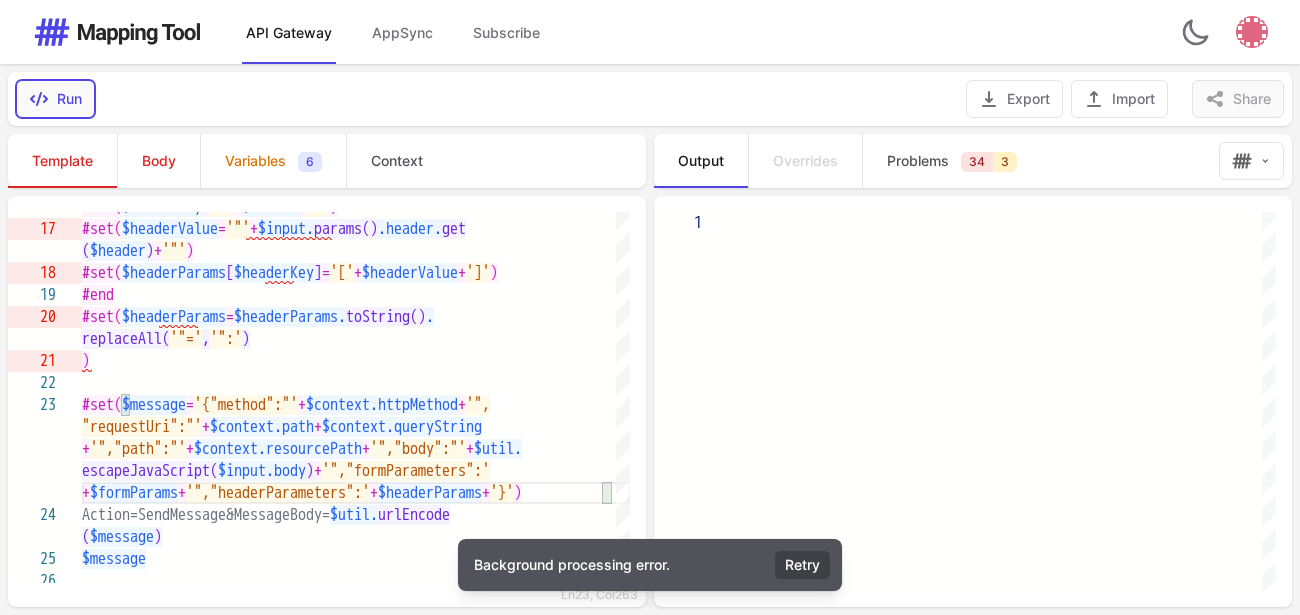 click on "Run" at bounding box center [55, 99] 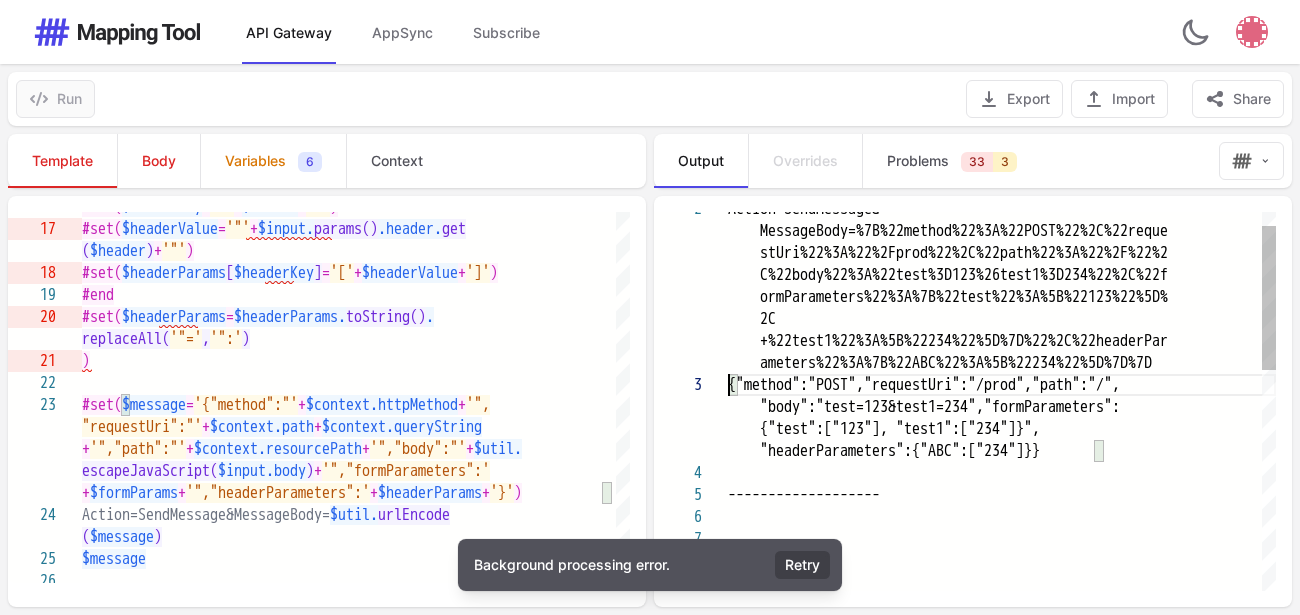 scroll, scrollTop: 0, scrollLeft: 471, axis: horizontal 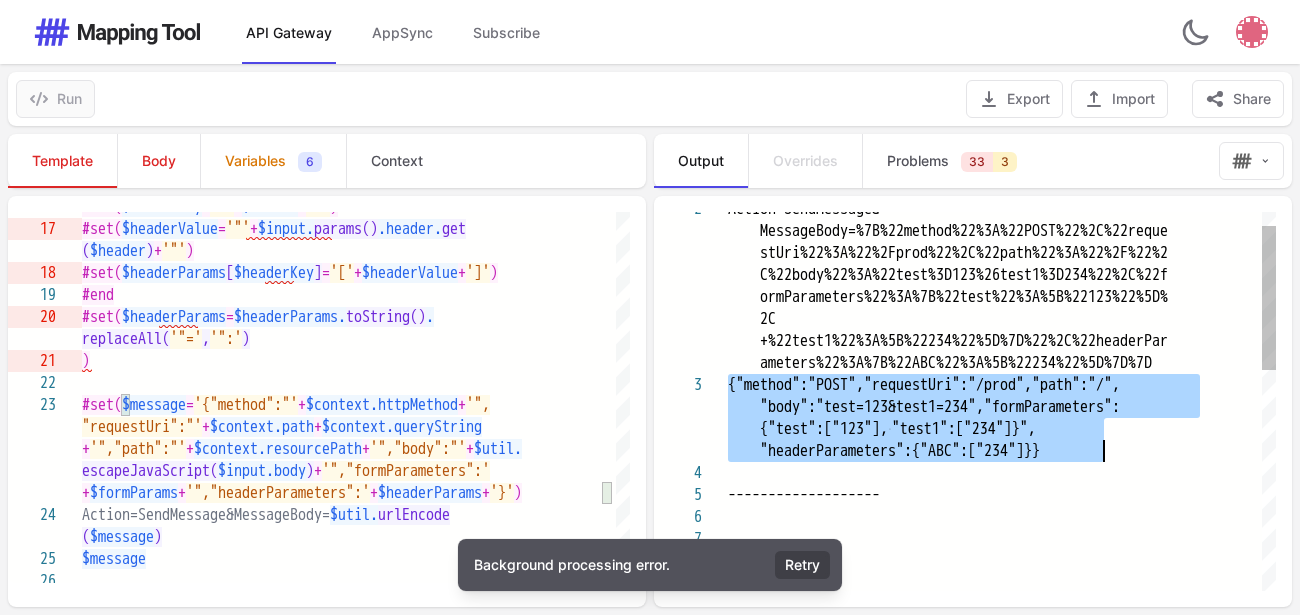 drag, startPoint x: 730, startPoint y: 383, endPoint x: 1104, endPoint y: 443, distance: 378.78226 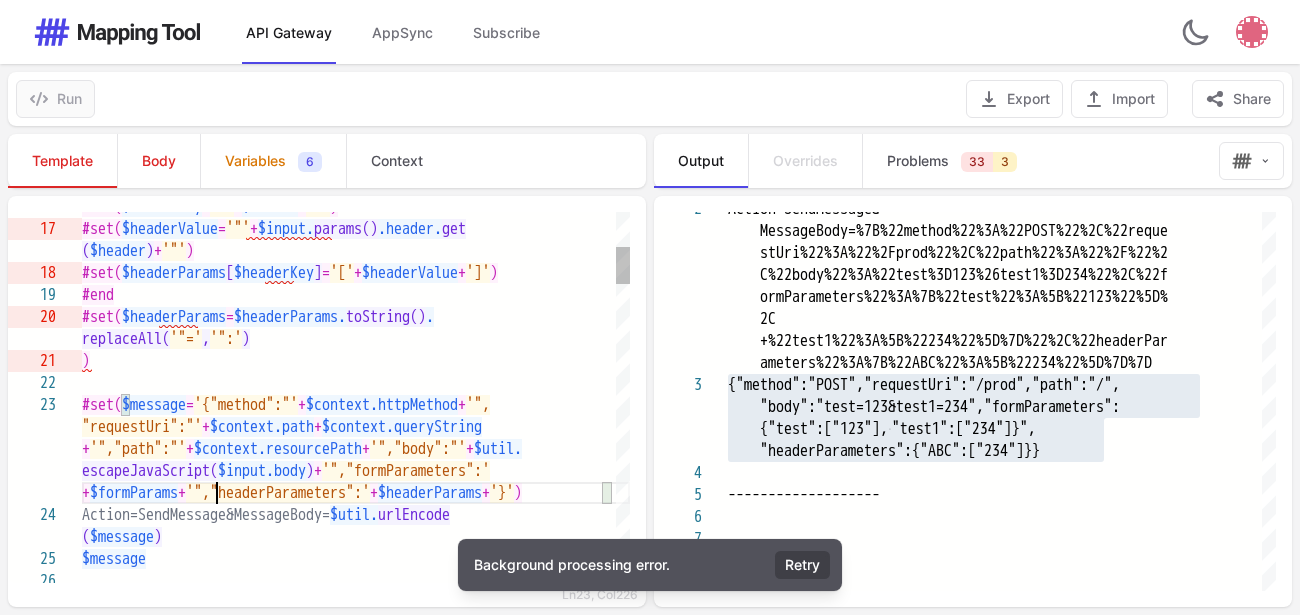 click on "'","headerParameters":'" at bounding box center (278, 493) 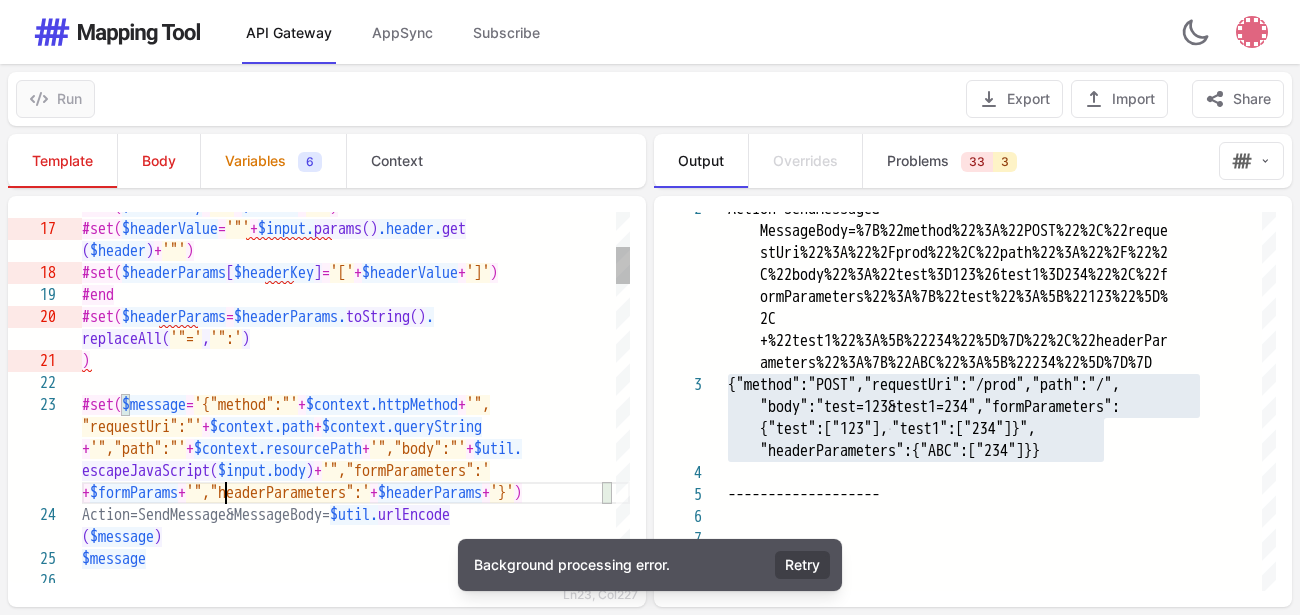 click on "'","headerParameters":'" at bounding box center [278, 493] 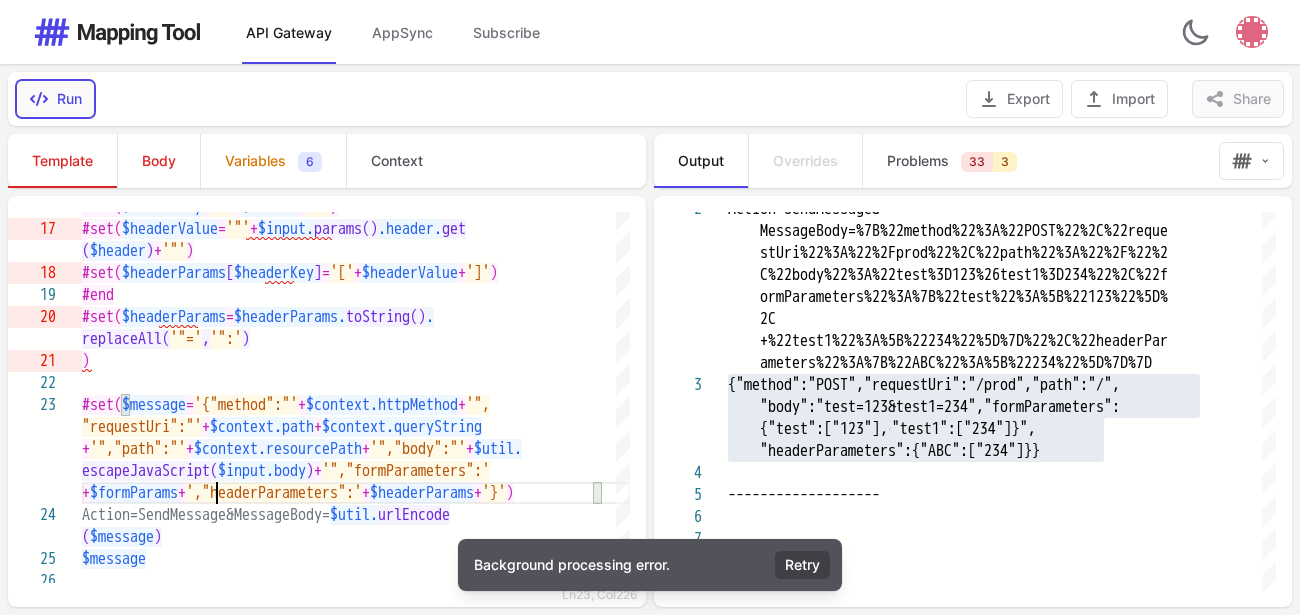 click on "Run" at bounding box center (55, 99) 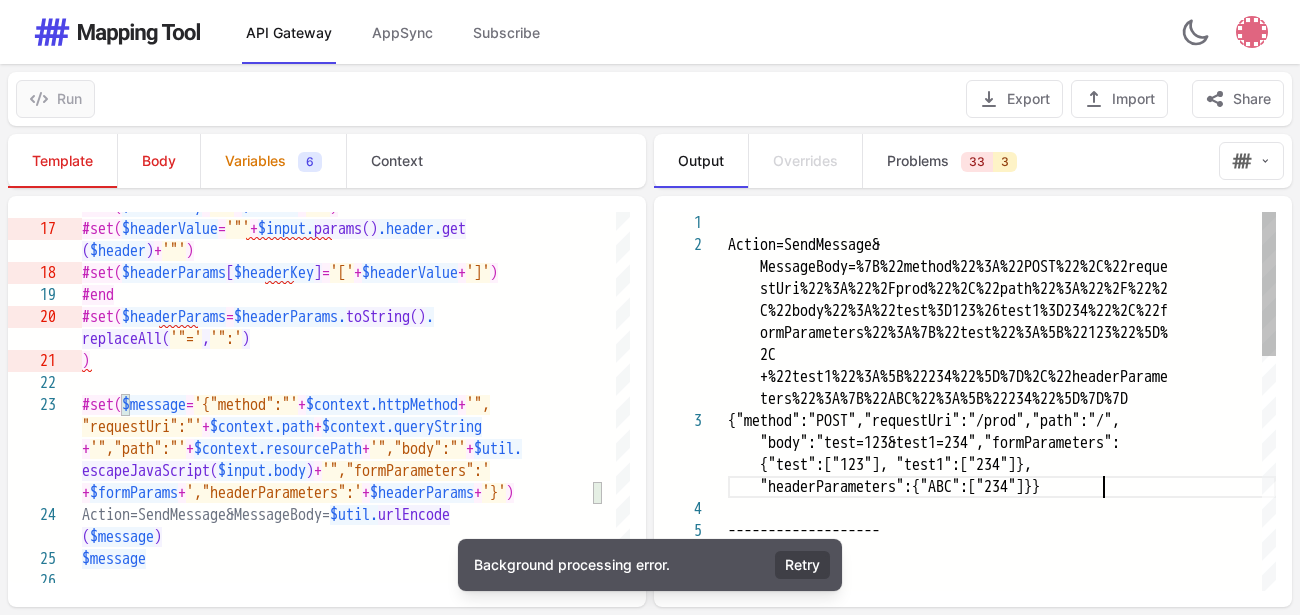 scroll, scrollTop: 0, scrollLeft: 471, axis: horizontal 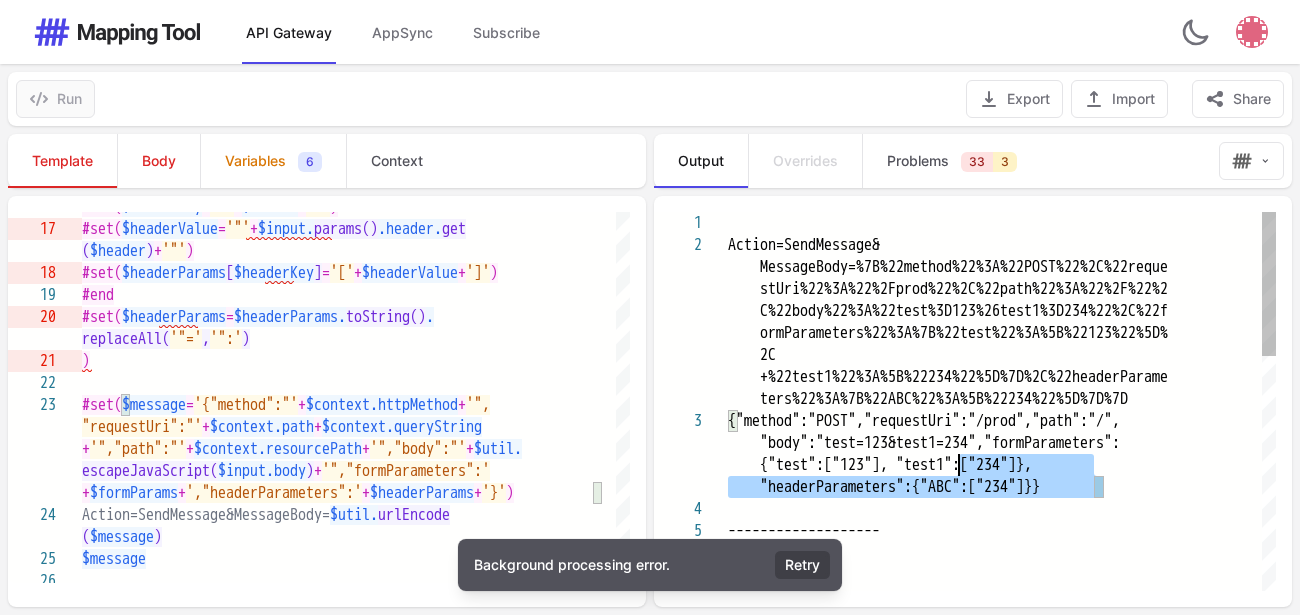 type on "**********" 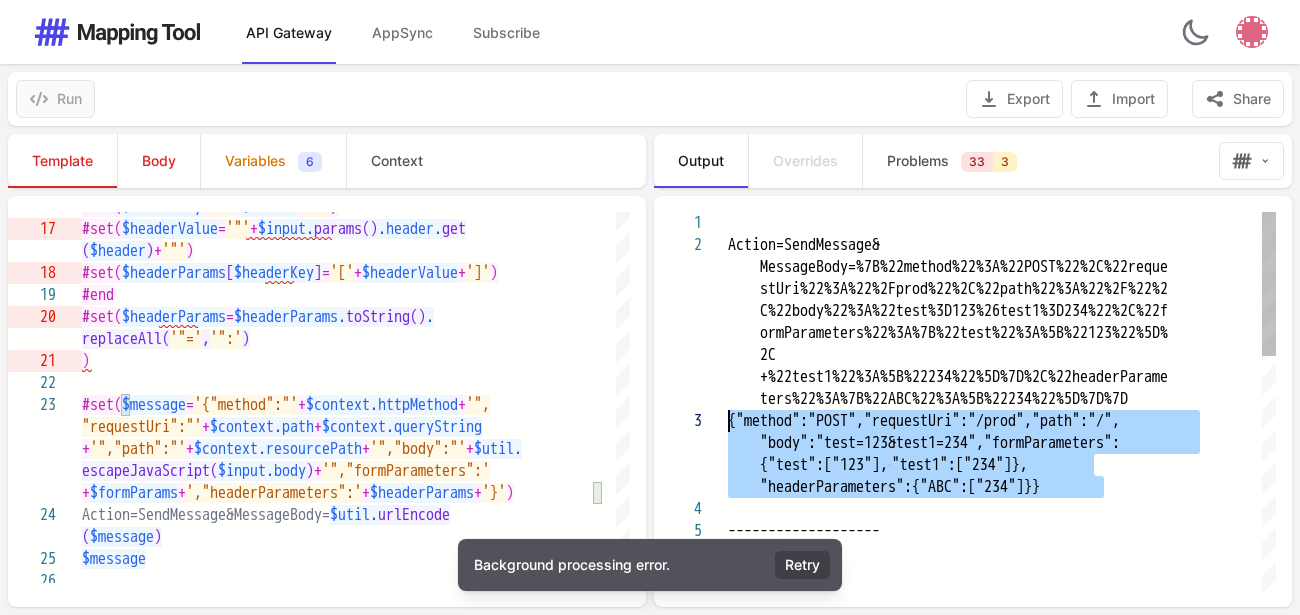 drag, startPoint x: 1104, startPoint y: 487, endPoint x: 732, endPoint y: 415, distance: 378.9037 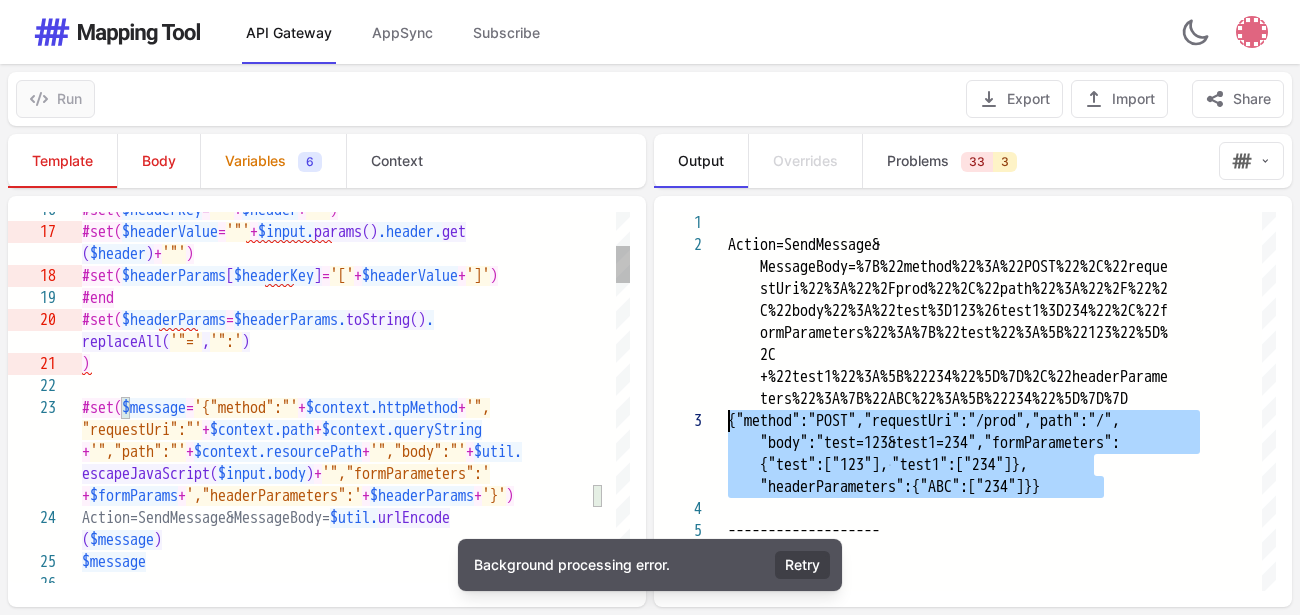 scroll, scrollTop: 85, scrollLeft: 2167, axis: both 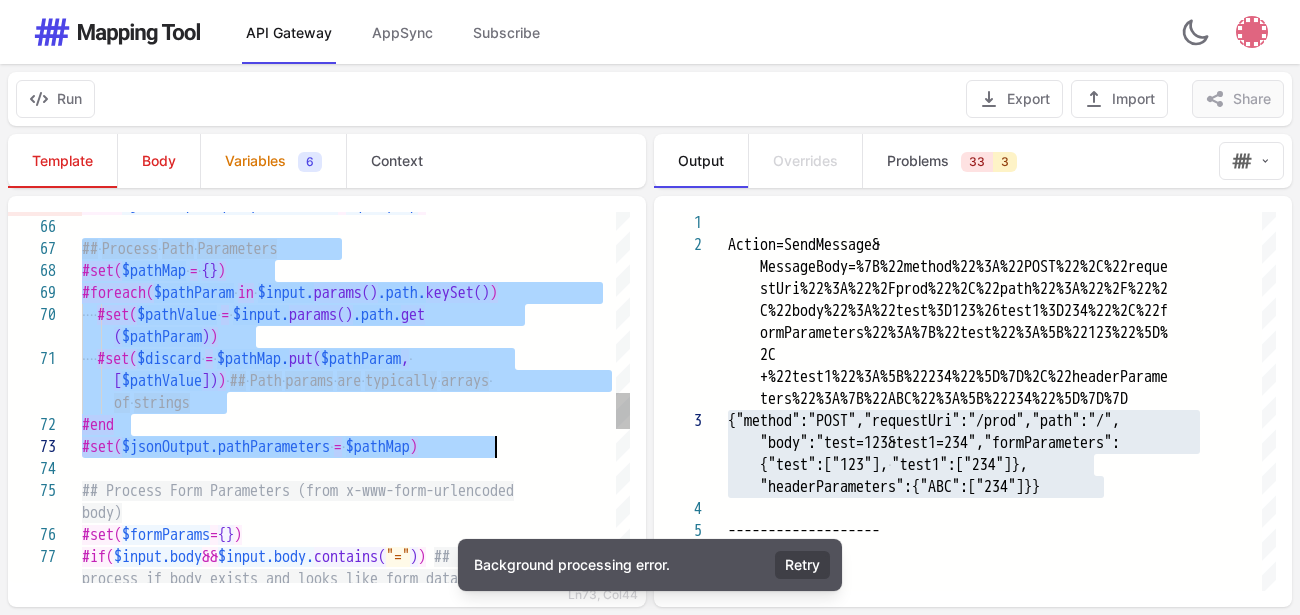 drag, startPoint x: 85, startPoint y: 244, endPoint x: 521, endPoint y: 444, distance: 479.68323 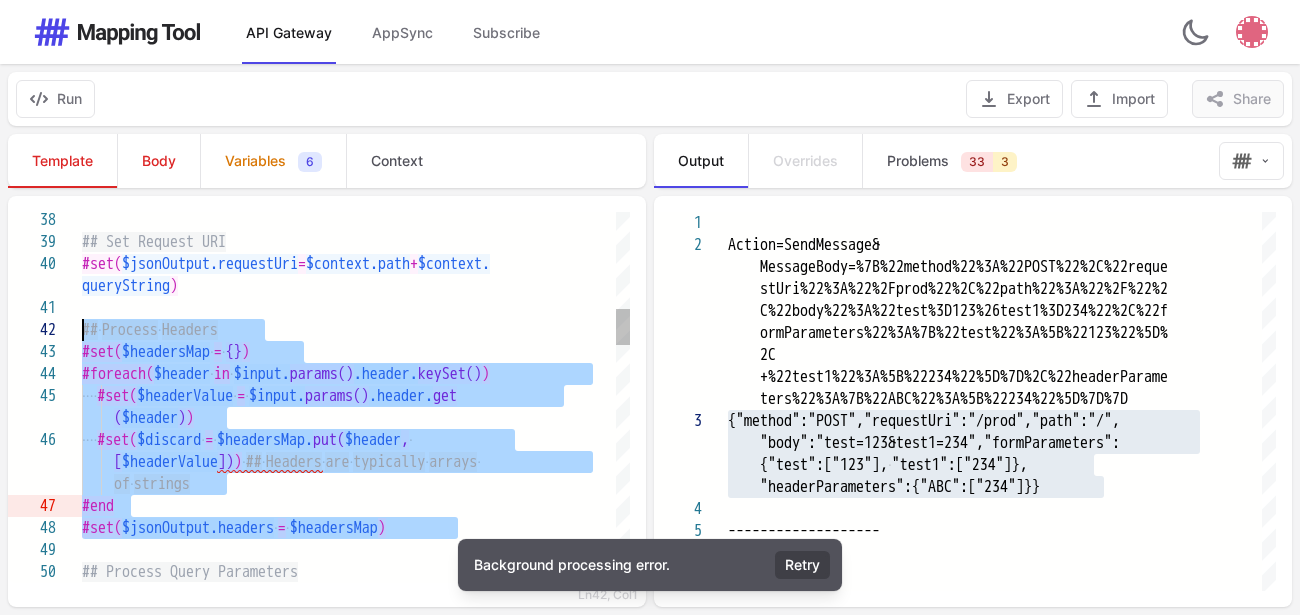 drag, startPoint x: 467, startPoint y: 526, endPoint x: 56, endPoint y: 335, distance: 453.21298 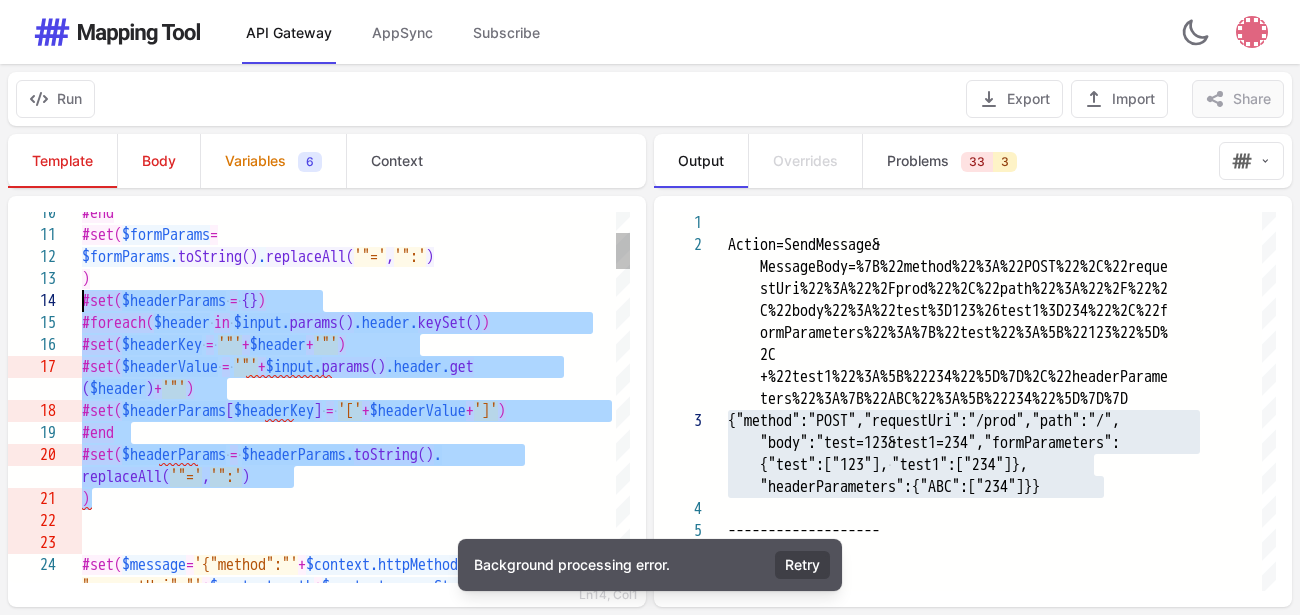 drag, startPoint x: 109, startPoint y: 499, endPoint x: 66, endPoint y: 299, distance: 204.57028 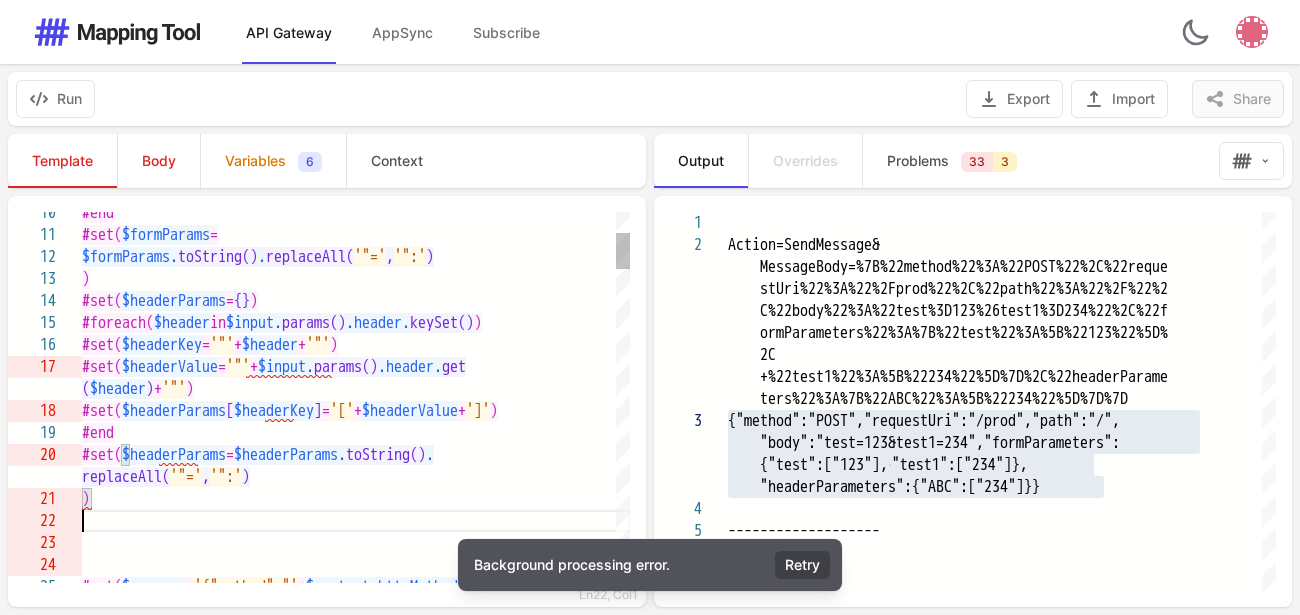 scroll, scrollTop: 63, scrollLeft: 0, axis: vertical 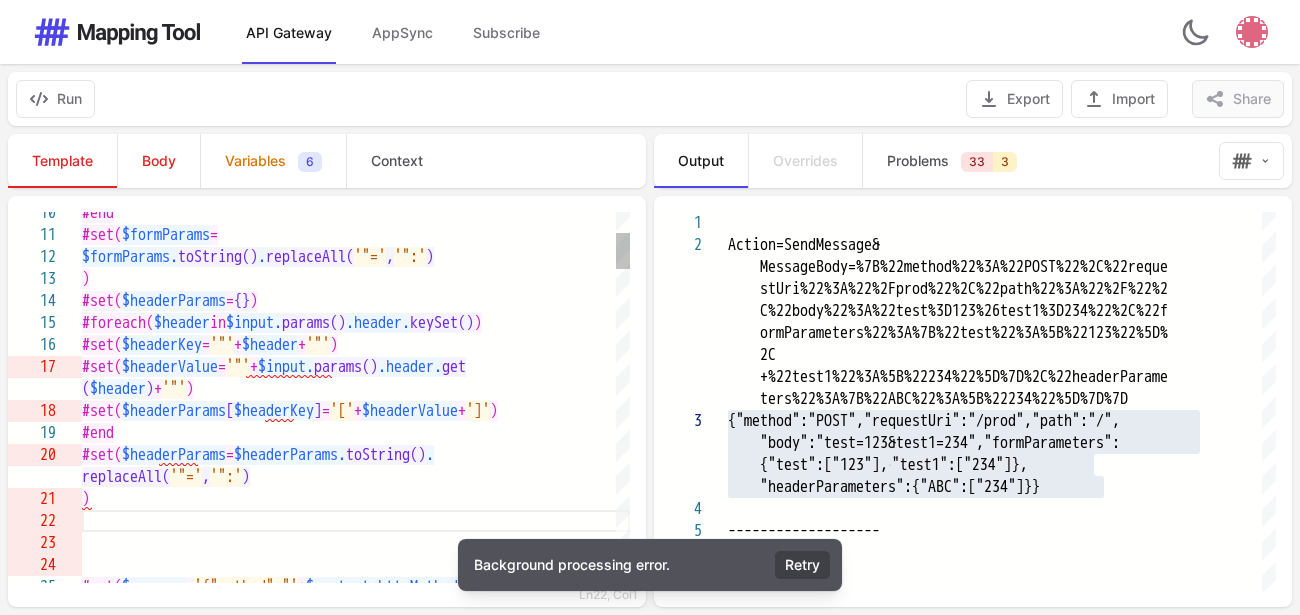 paste on "**********" 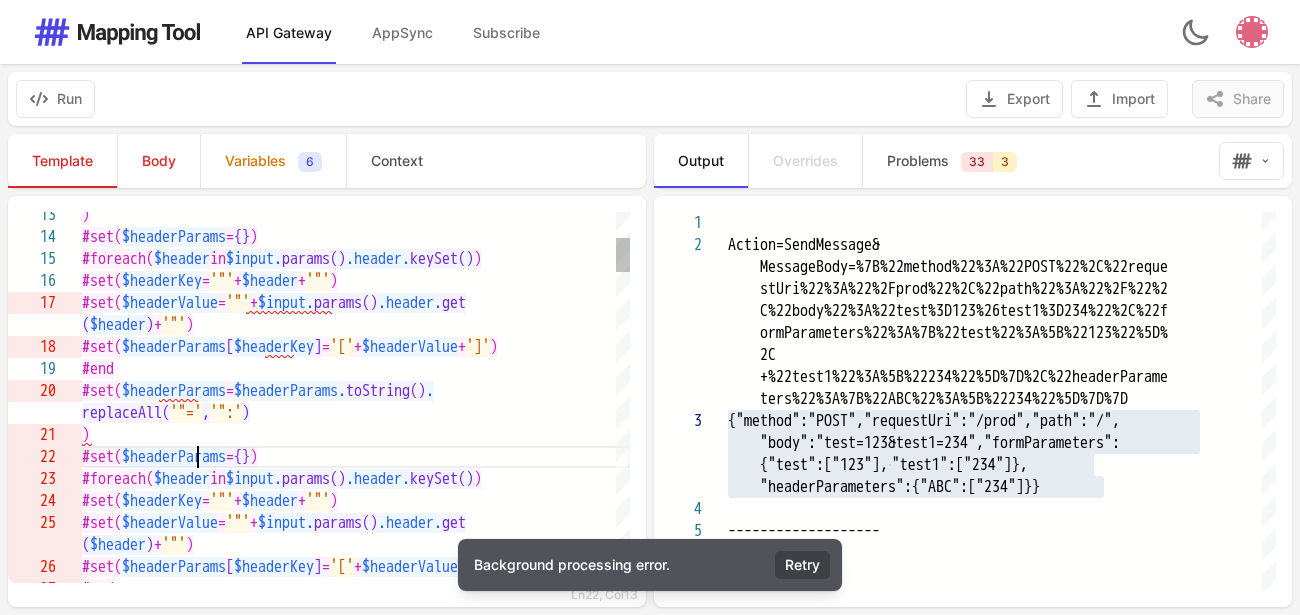 click on "$headerParams" at bounding box center [174, 457] 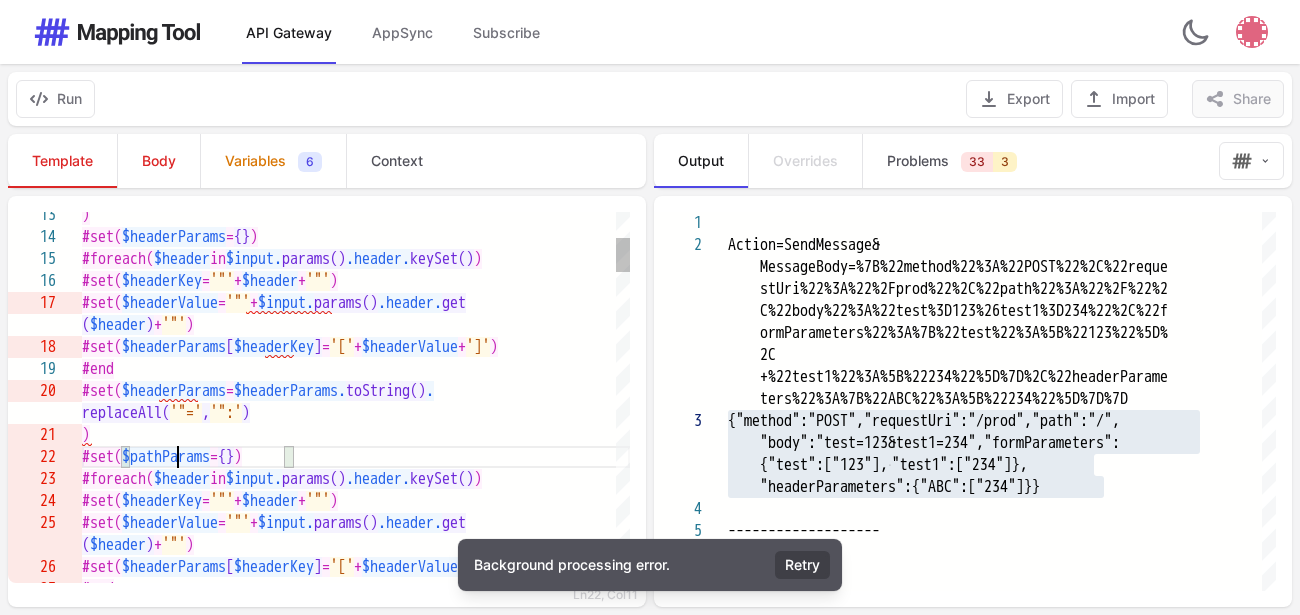 scroll, scrollTop: 63, scrollLeft: 96, axis: both 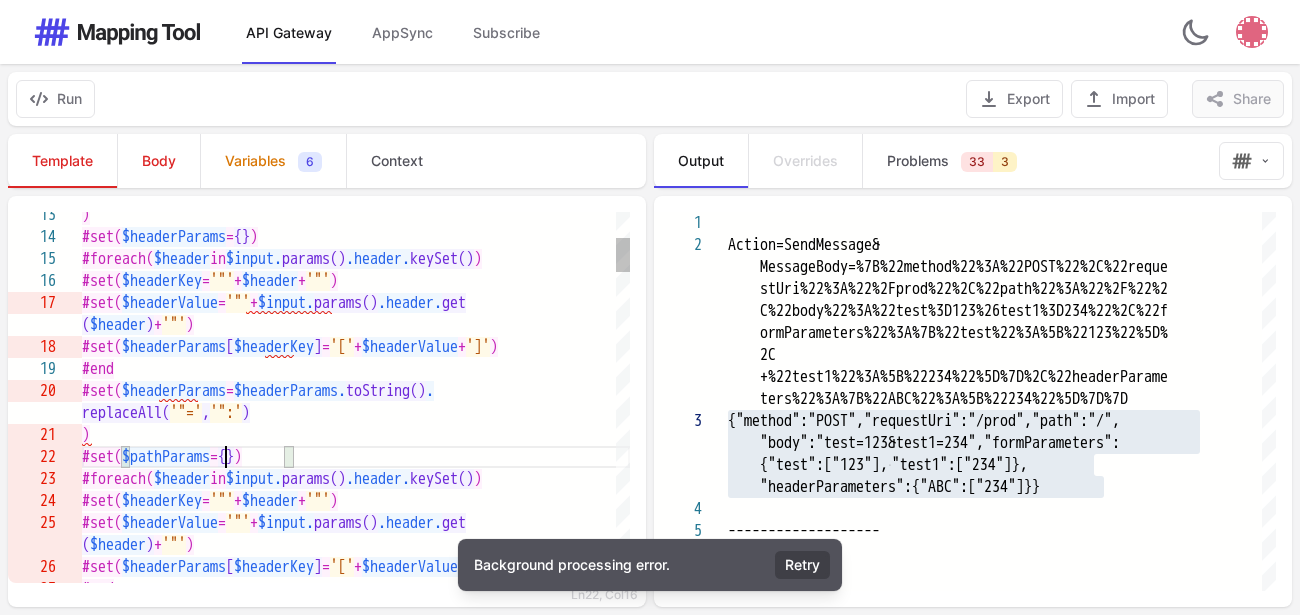 click on "( $header ) + '"' ) #set( $headerParams [ $headerKey ]  =  '[' + $headerValue + ']' ) #end #set( $headerParams  =  $headerParams. toString() . replaceAll( '"=' , '":' ) ) #set( $pathParams  =  {} ) #foreach( $header  in  $input. params() .header. keySet() ) #set( $headerKey  =  '"' + $header + '"' ) #set( $headerValue  =  '"' + $input. params() .header. get ( $header ) + '"' ) #set( $headerParams [ $headerKey ]  =  '[' + $headerValue + ']' ) #end #set( $headerValue  =  '"' + $input. params() .header. get #set( $headerKey  =  '"' + $header + '"' ) #foreach( $header  in  $input. params() .header. keySet() ) #set( $headerParams  =  {} ) )" at bounding box center [500082, 499940] 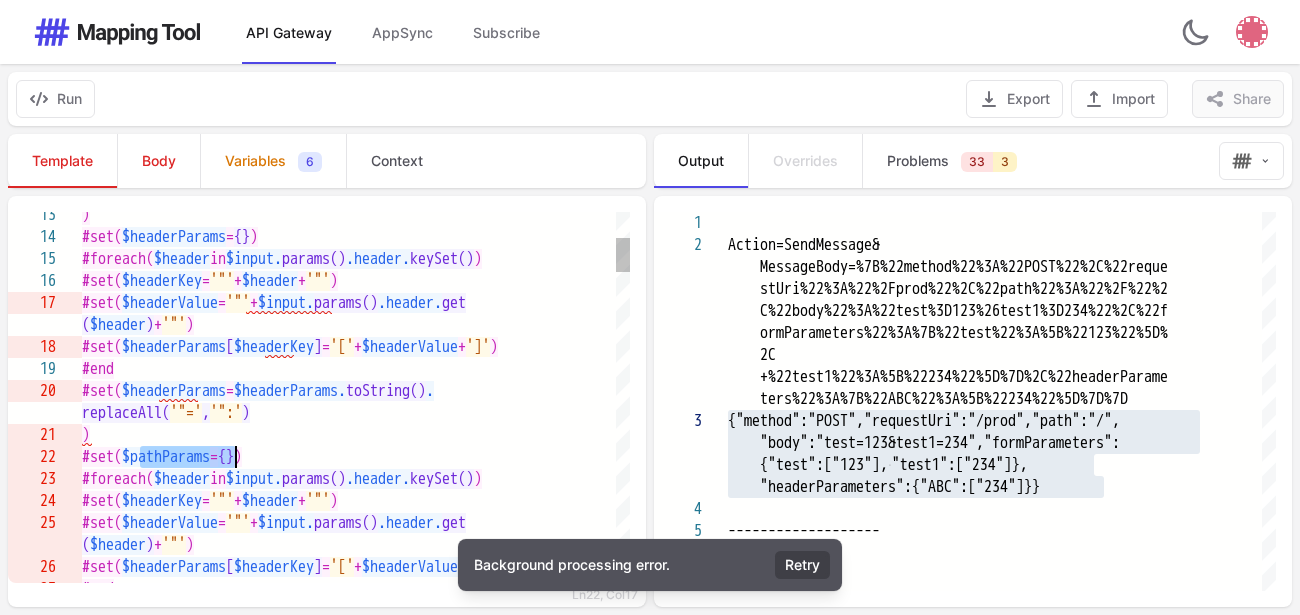click on "( $header ) + '"' ) #set( $headerParams [ $headerKey ]  =  '[' + $headerValue + ']' ) #end #set( $headerParams  =  $headerParams. toString() . replaceAll( '"=' , '":' ) ) #set( $pathParams  =  {} ) #foreach( $header  in  $input. params() .header. keySet() ) #set( $headerKey  =  '"' + $header + '"' ) #set( $headerValue  =  '"' + $input. params() .header. get ( $header ) + '"' ) #set( $headerParams [ $headerKey ]  =  '[' + $headerValue + ']' ) #end #set( $headerValue  =  '"' + $input. params() .header. get #set( $headerKey  =  '"' + $header + '"' ) #foreach( $header  in  $input. params() .header. keySet() ) #set( $headerParams  =  {} ) )" at bounding box center (500082, 499940) 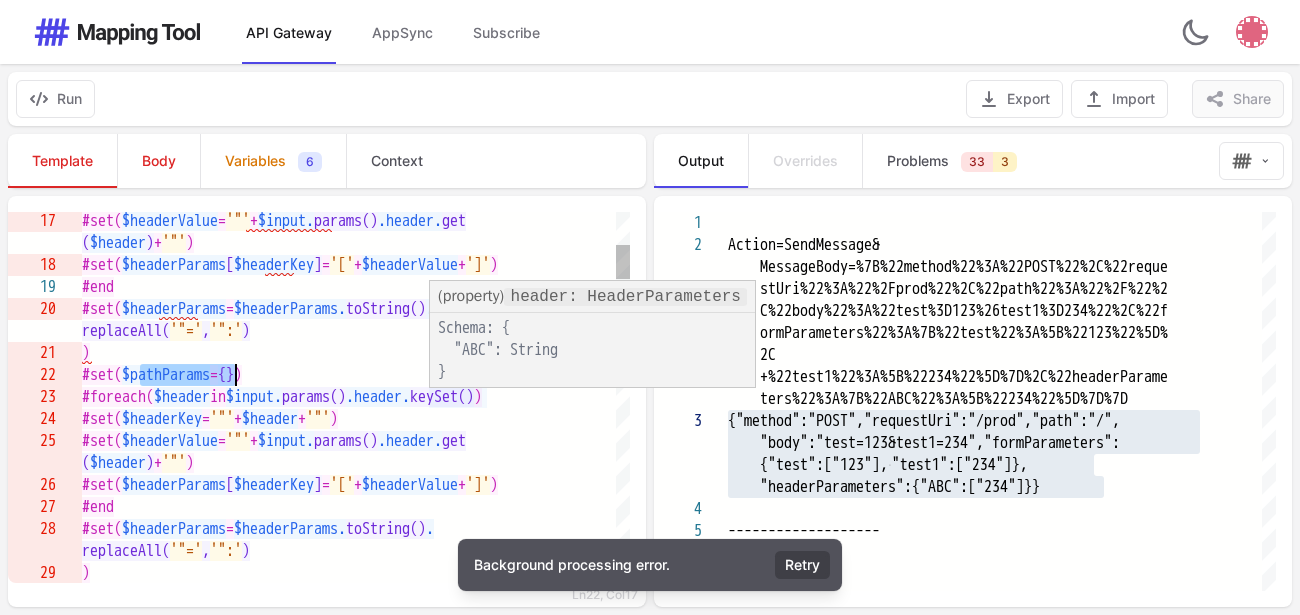 click on ".header." at bounding box center [378, 397] 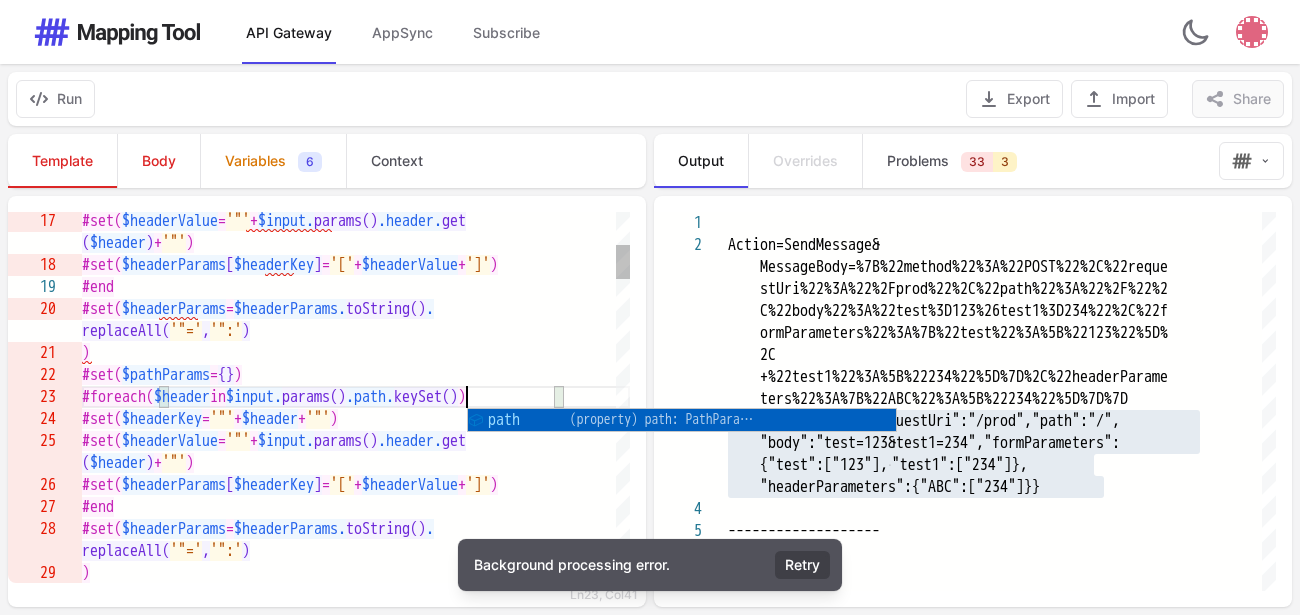 scroll, scrollTop: 67, scrollLeft: 385, axis: both 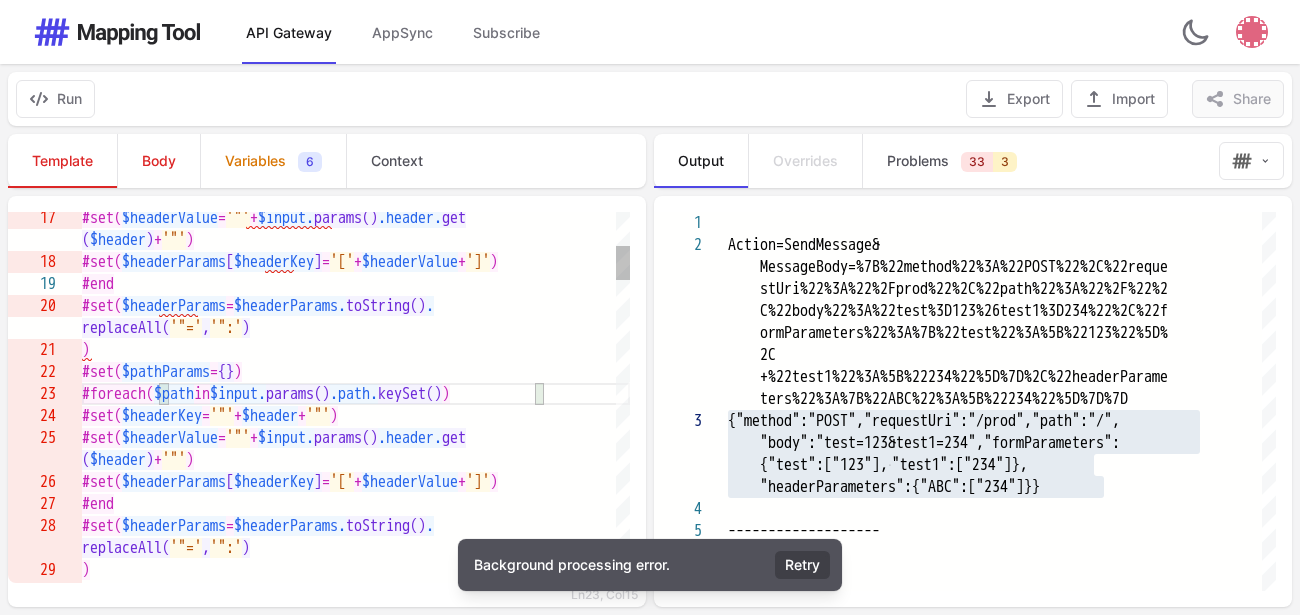 click on "$header" at bounding box center (270, 416) 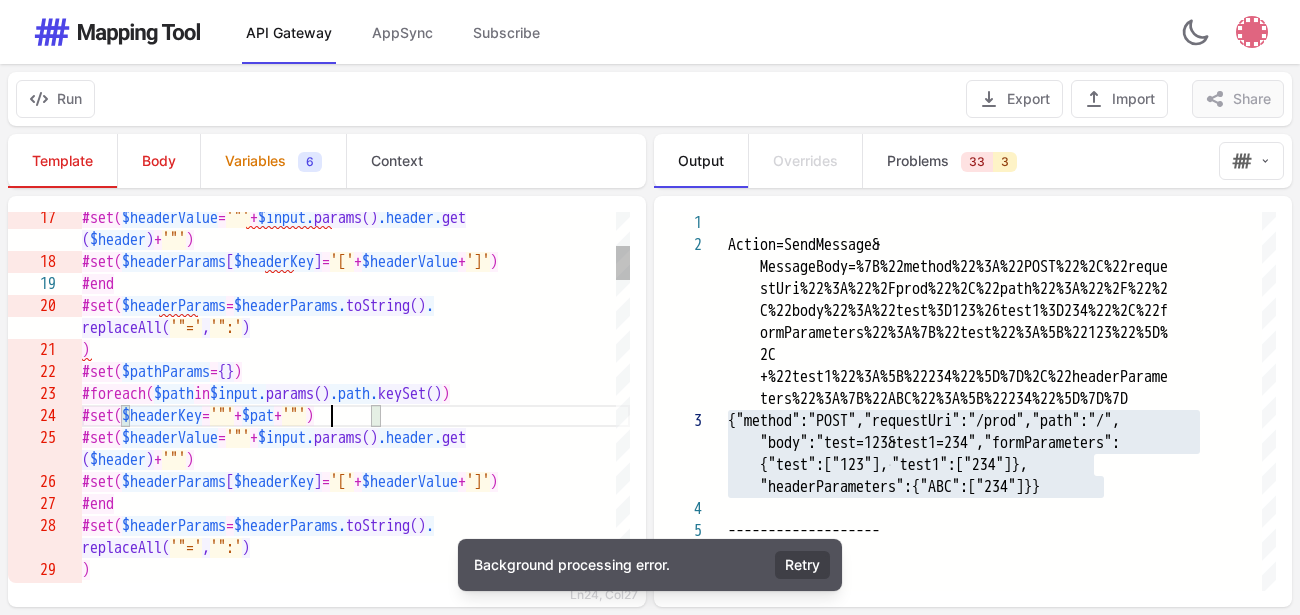 scroll, scrollTop: 89, scrollLeft: 260, axis: both 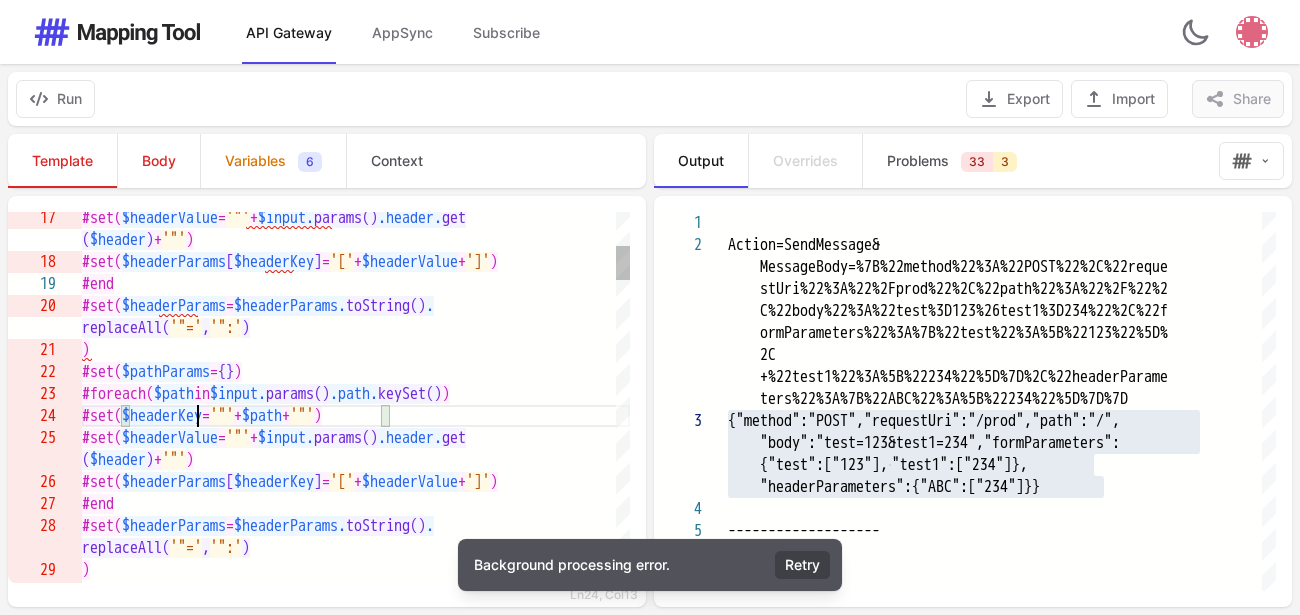 click on "$headerKey" at bounding box center [162, 416] 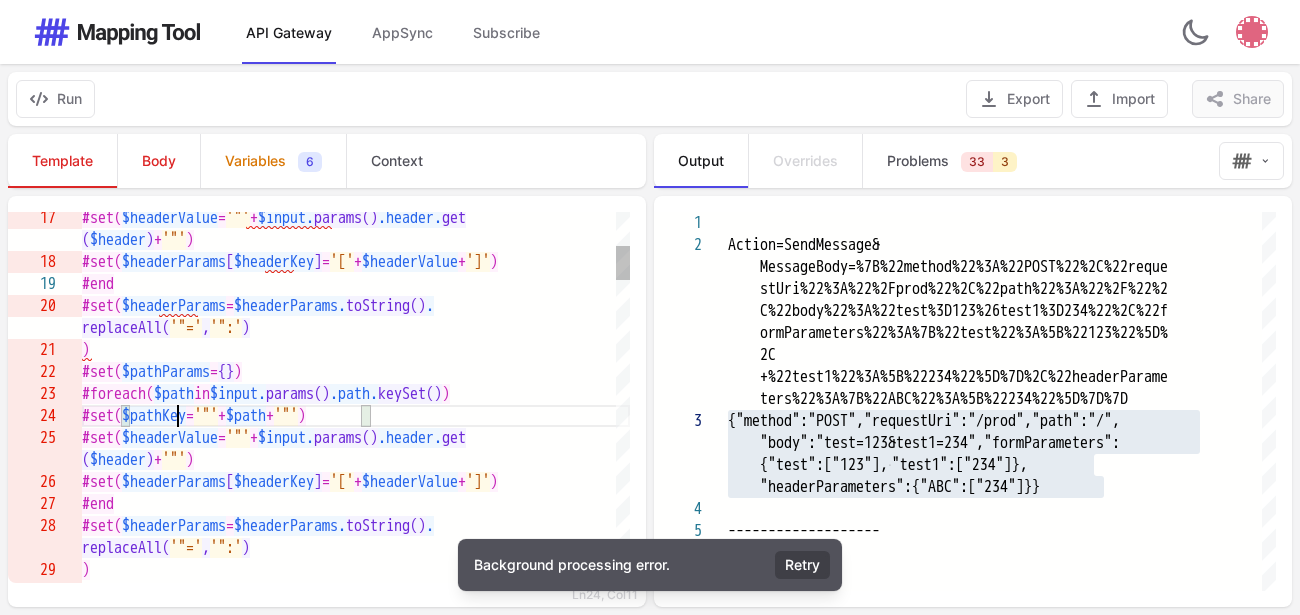scroll, scrollTop: 89, scrollLeft: 96, axis: both 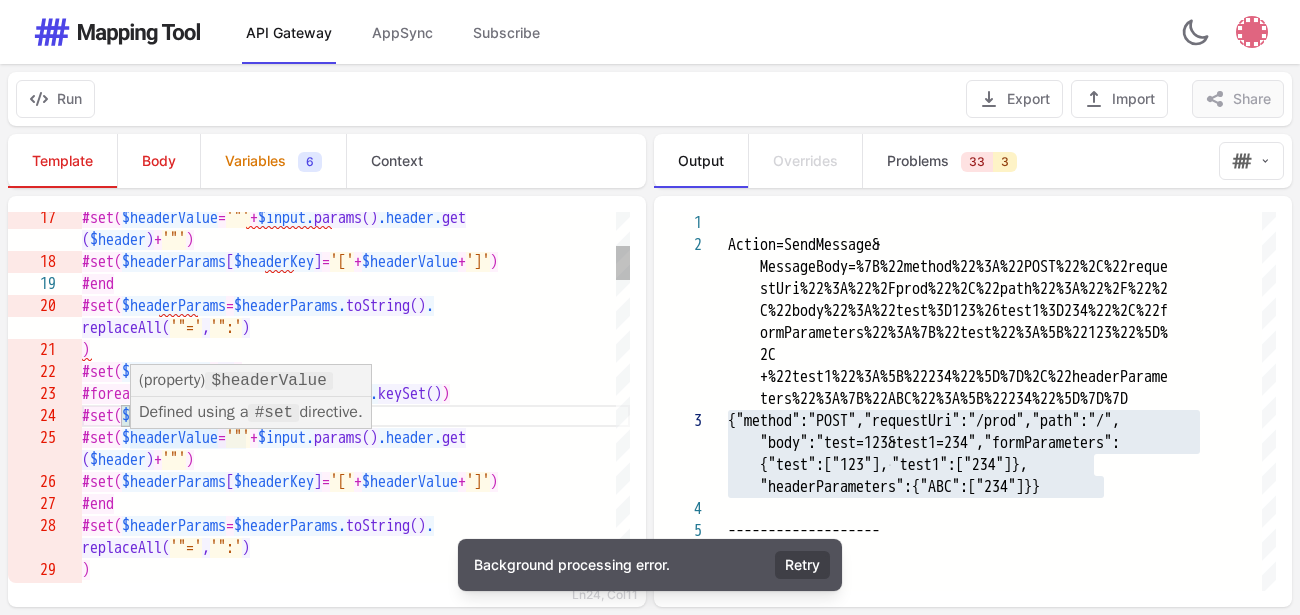 click on "$headerValue" at bounding box center (170, 438) 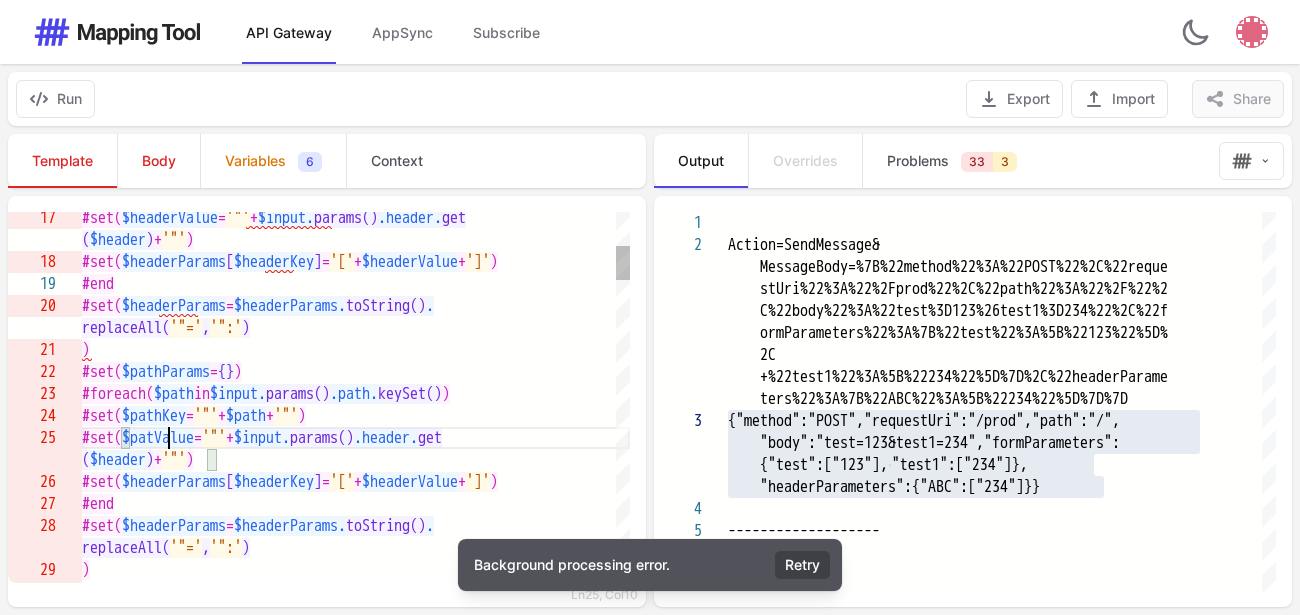 scroll, scrollTop: 111, scrollLeft: 96, axis: both 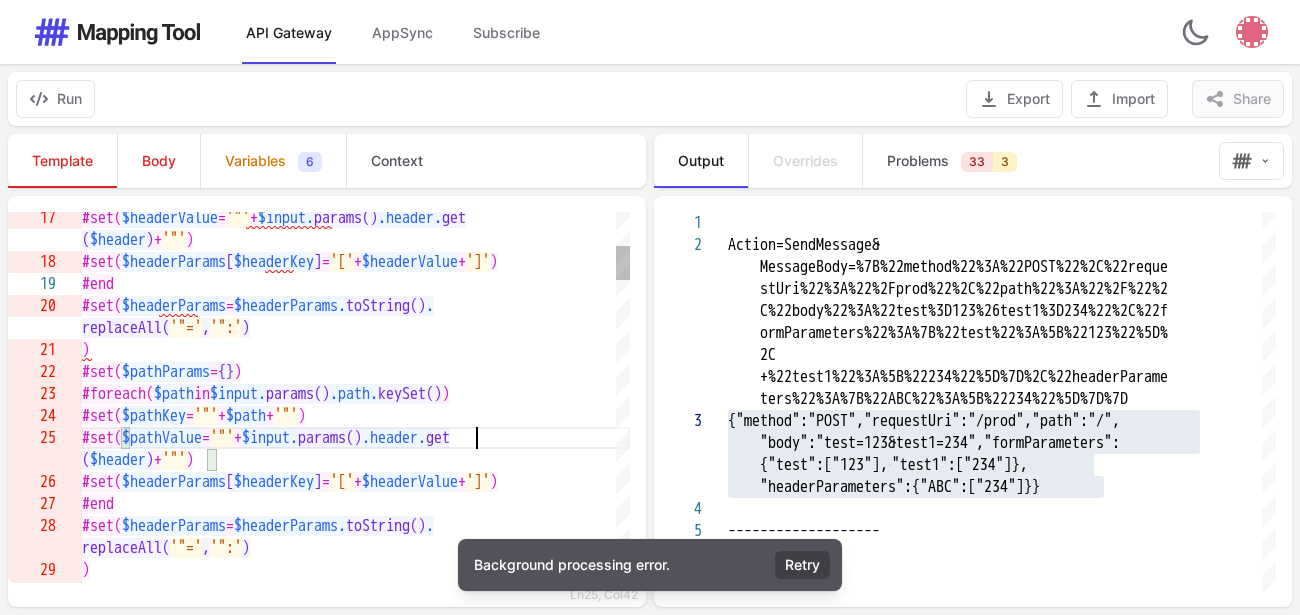 click on "( $header ) + '"' ) #set( $headerParams [ $headerKey ]  =  '[' + $headerValue + ']' ) #end #set( $headerParams  =  $headerParams. toString() . replaceAll( '"=' , '":' ) ) #set( $pathParams  =  {} ) #foreach( $path  in  $input. params() .path. keySet() ) #set( $pathKey  =  '"' + $path + '"' ) #set( $pathValue  =  '"' + $input. params() .header. get ( $header ) + '"' ) #set( $headerParams [ $headerKey ]  =  '[' + $headerValue + ']' ) #end #set( $headerValue  =  '"' + $input. params() .header. get #set( $headerParams  =  $headerParams. toString() . replaceAll( '"=' , '":' ) )" at bounding box center [500082, 499855] 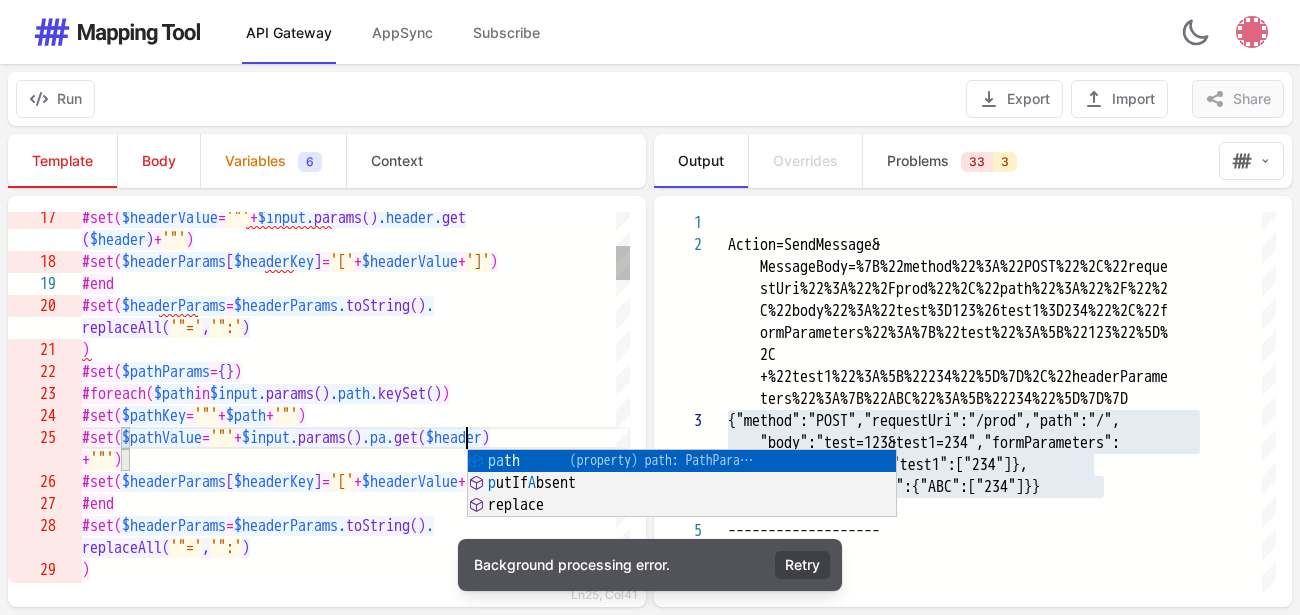 scroll, scrollTop: 111, scrollLeft: 404, axis: both 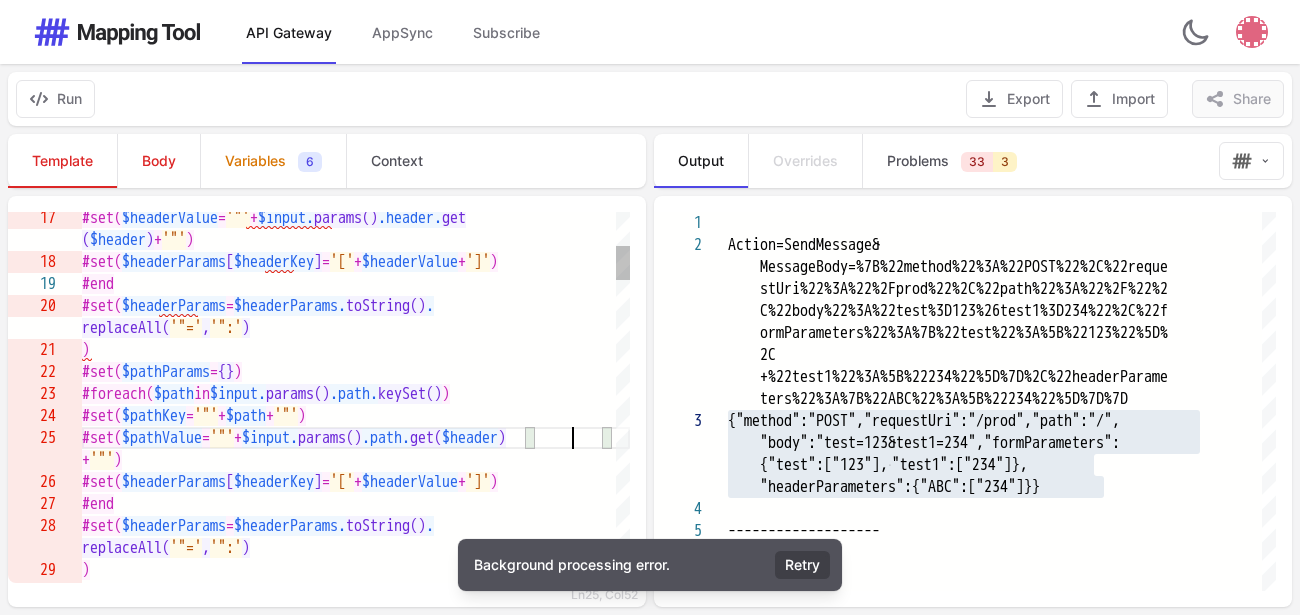 click on "$header" at bounding box center (470, 438) 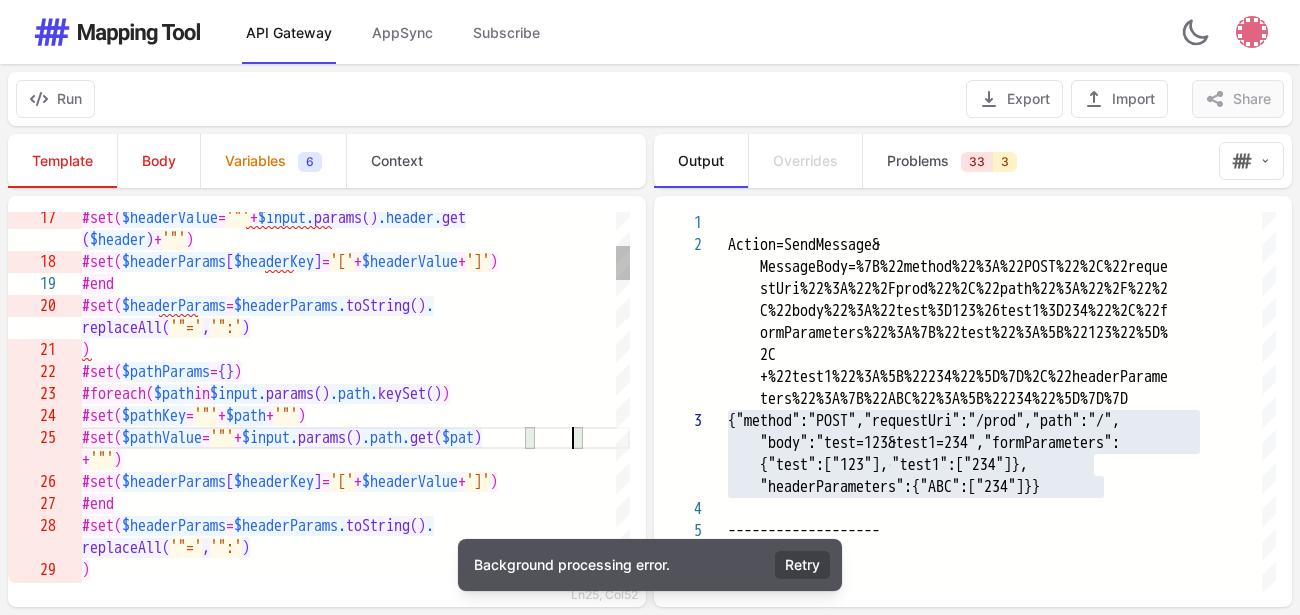 scroll, scrollTop: 111, scrollLeft: 500, axis: both 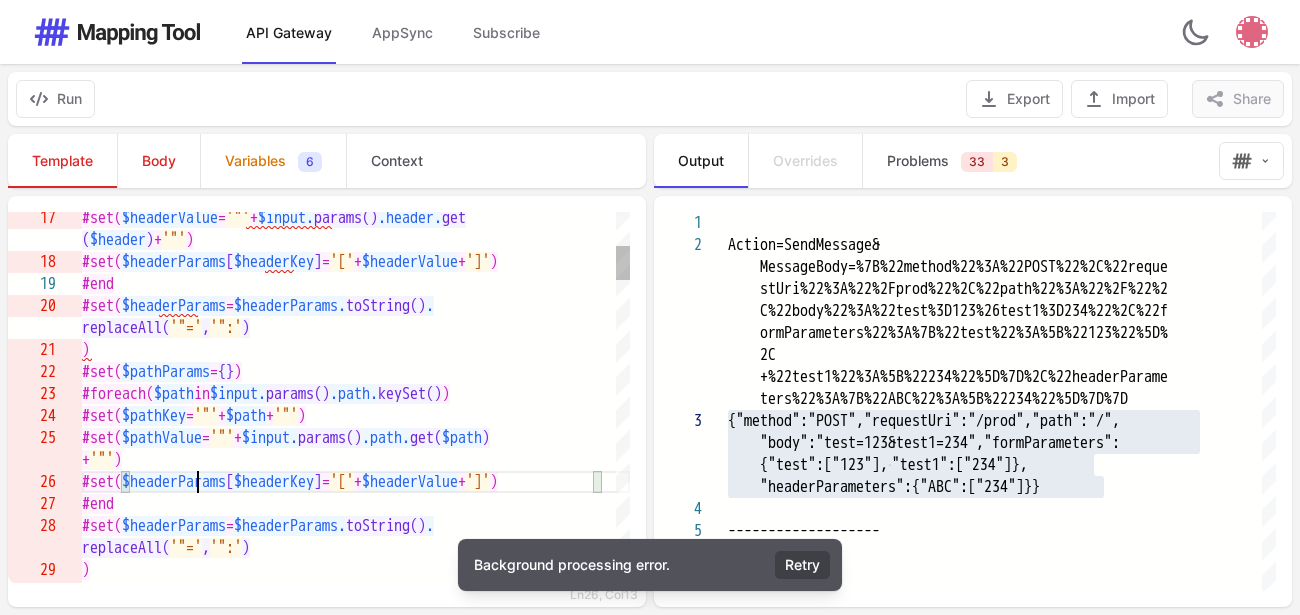click on "$headerParams" at bounding box center (174, 482) 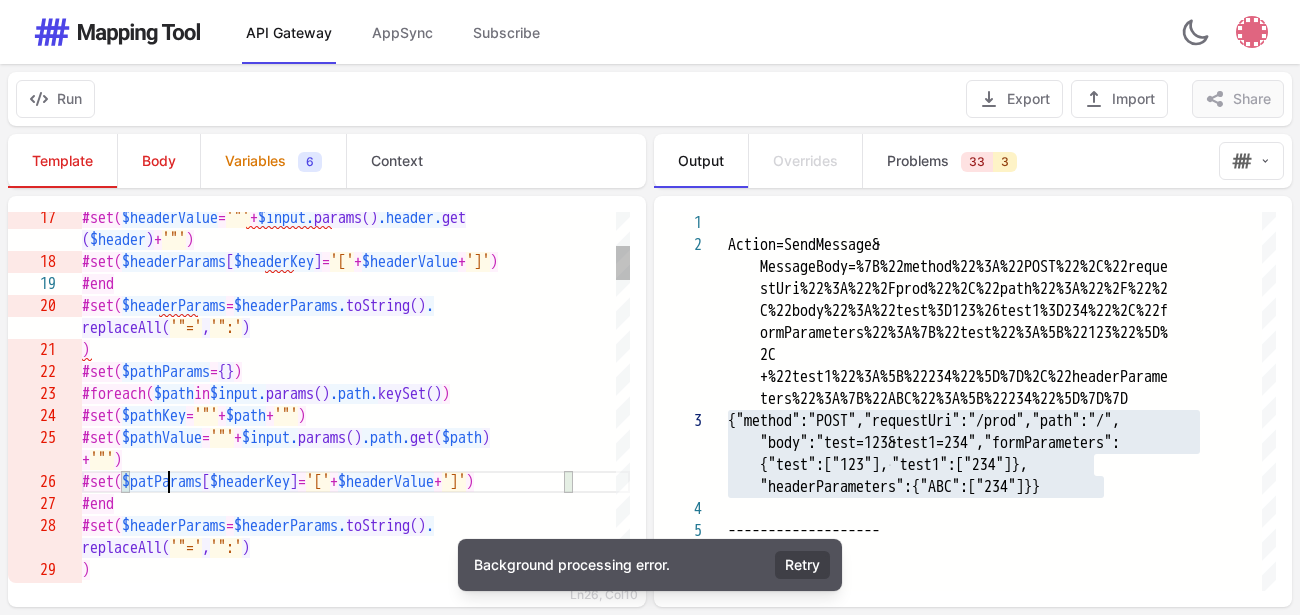 scroll, scrollTop: 133, scrollLeft: 96, axis: both 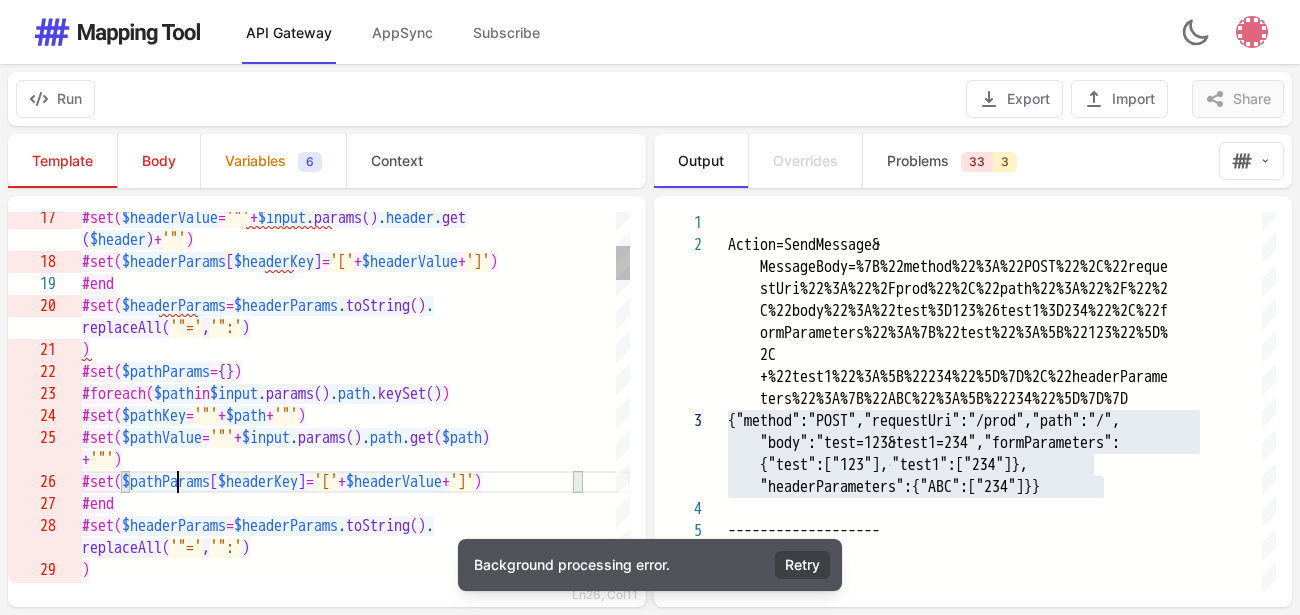 click on "$headerKey" at bounding box center [258, 482] 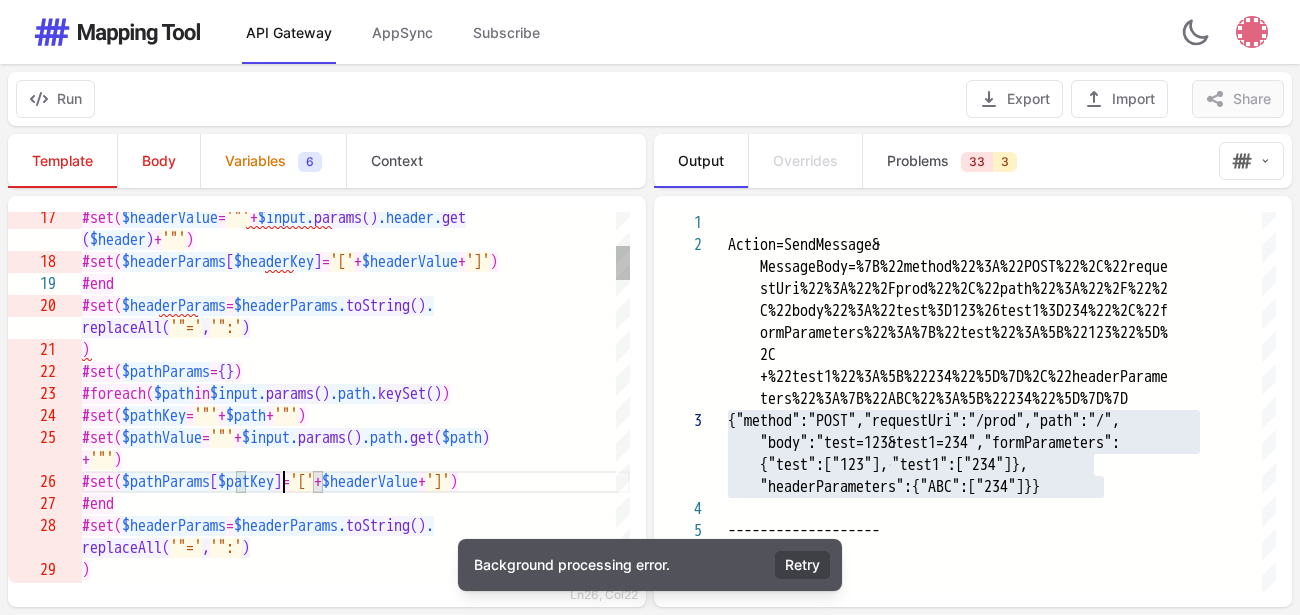 scroll, scrollTop: 133, scrollLeft: 211, axis: both 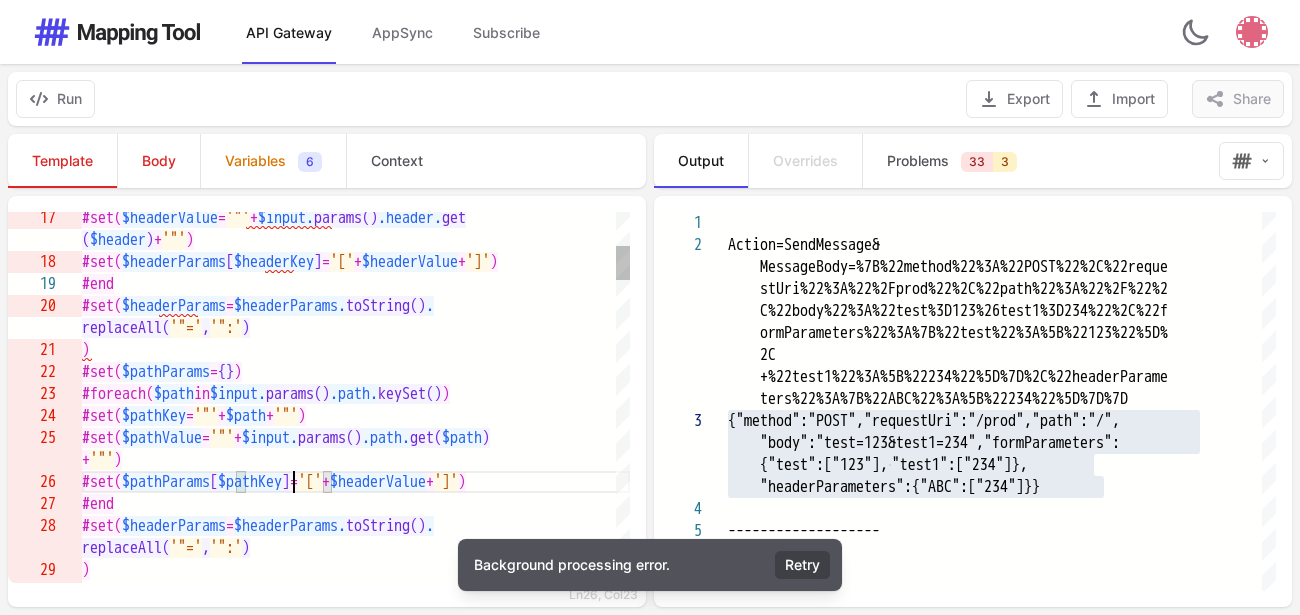 click on "$headerValue" at bounding box center (378, 482) 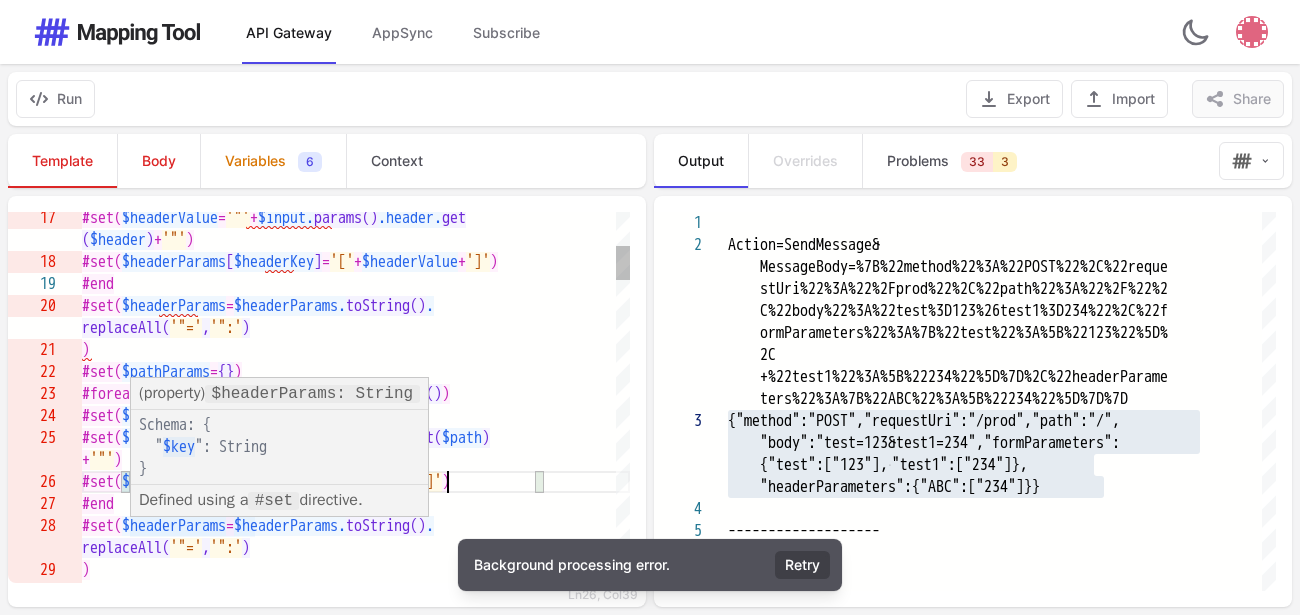 scroll, scrollTop: 131, scrollLeft: 366, axis: both 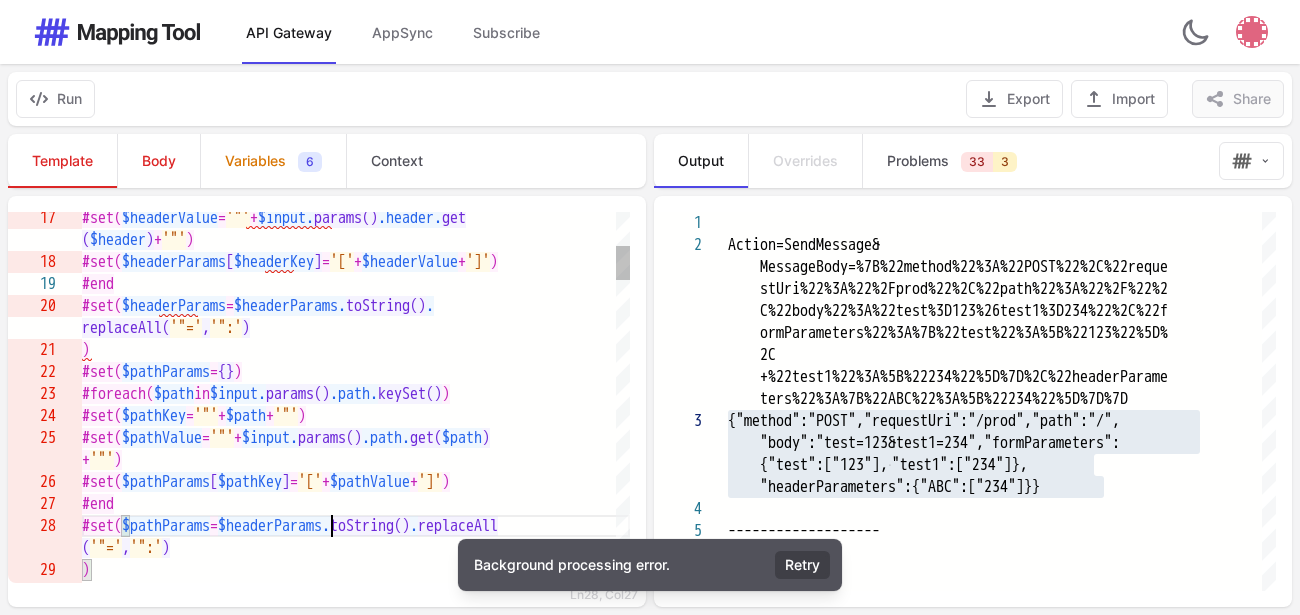 click on "$headerParams." at bounding box center [274, 526] 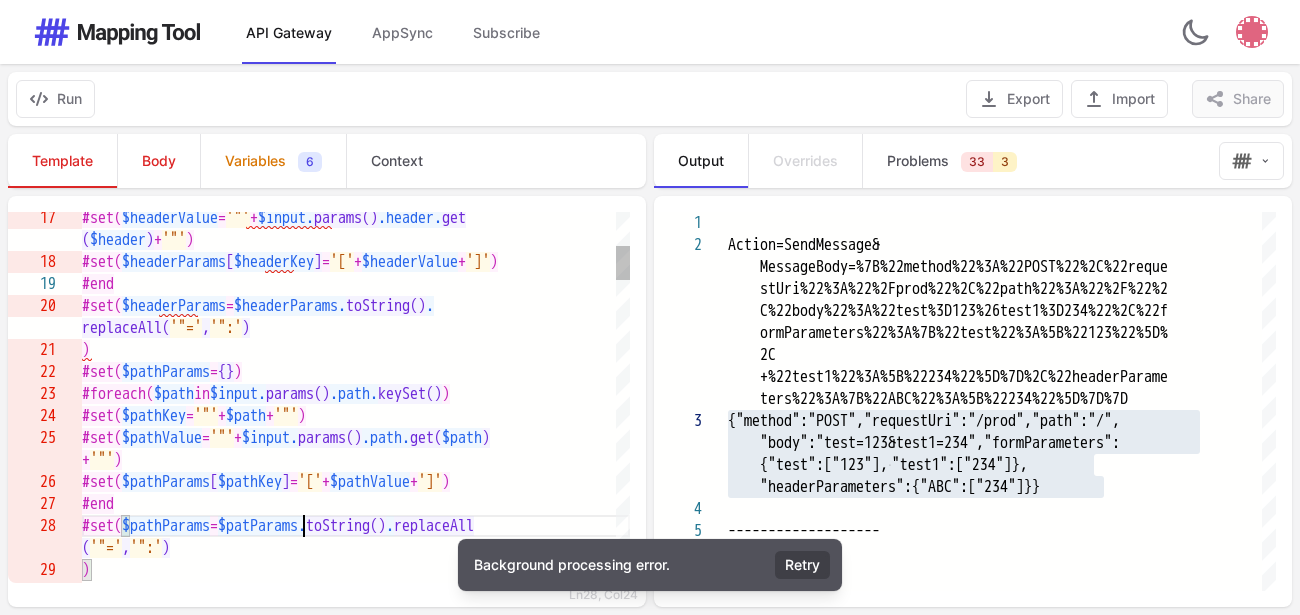 scroll, scrollTop: 19, scrollLeft: 231, axis: both 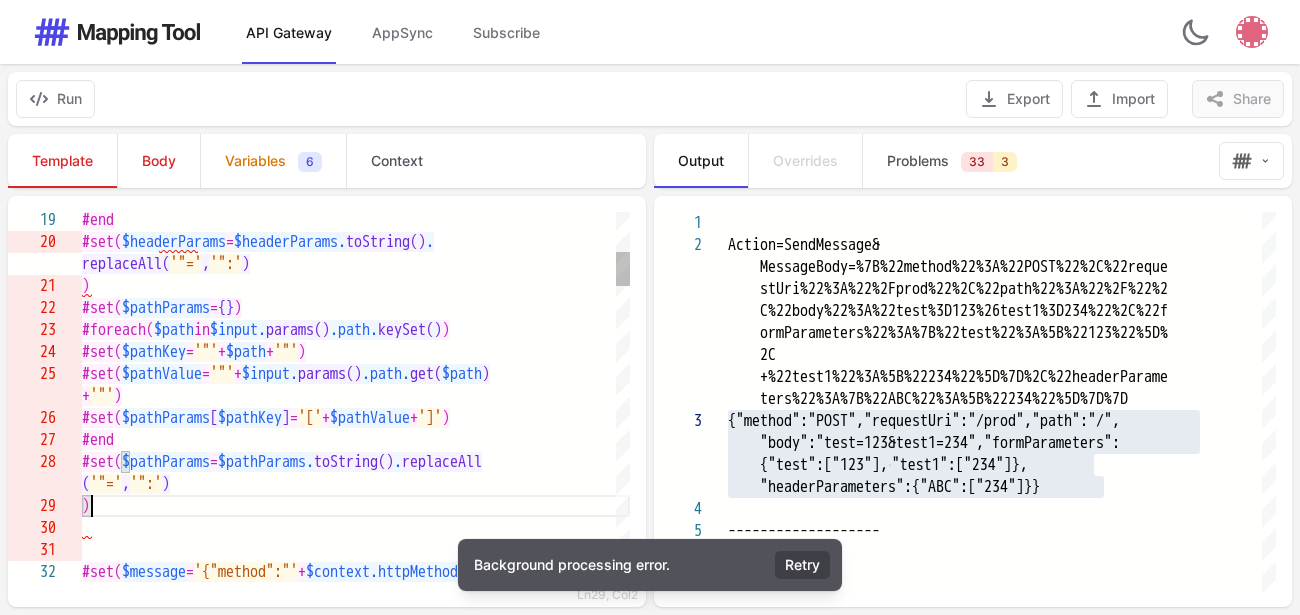 click on ")" at bounding box center (356, 506) 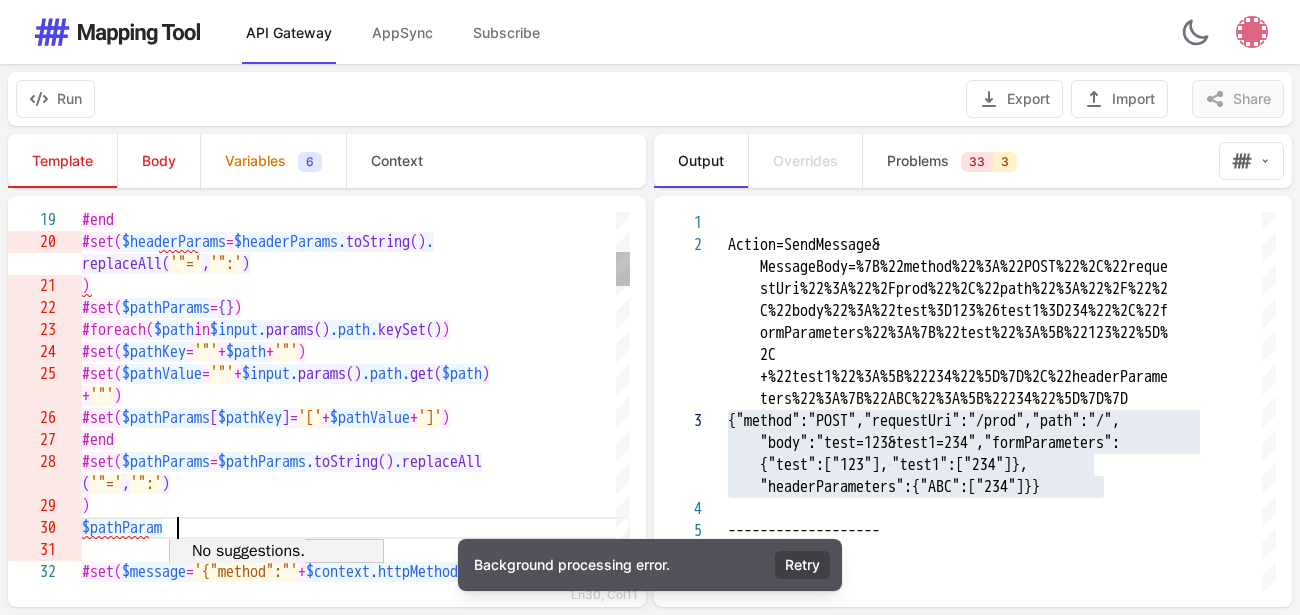 scroll, scrollTop: 45, scrollLeft: 104, axis: both 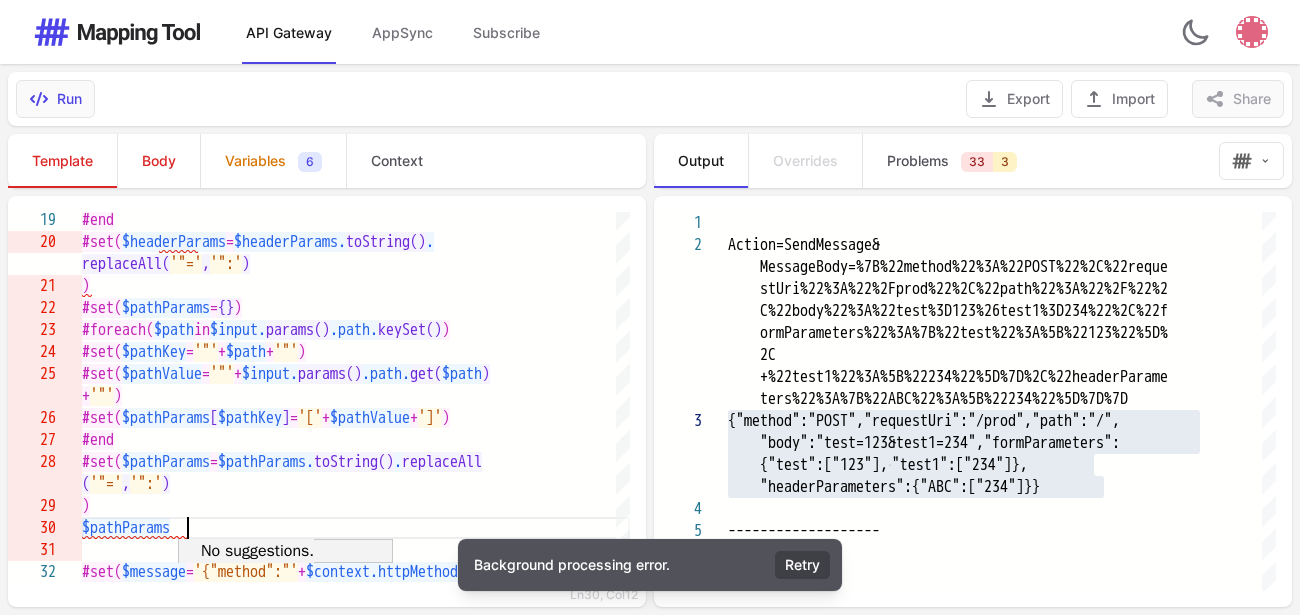 type on "**********" 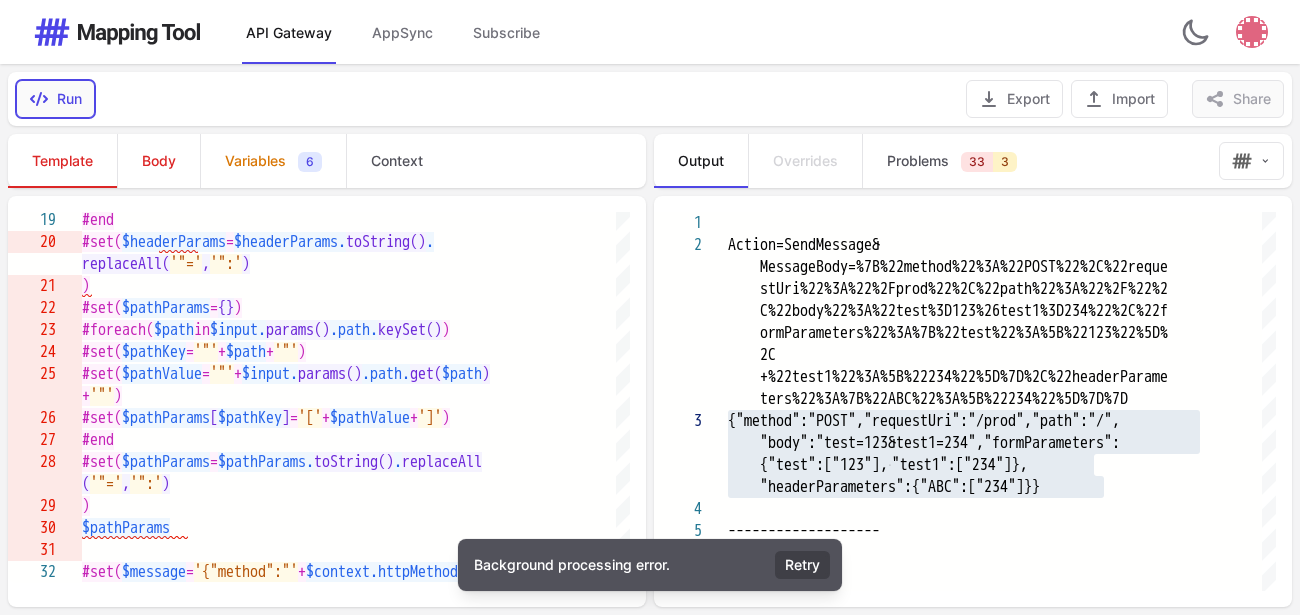 click on "Run" at bounding box center [55, 99] 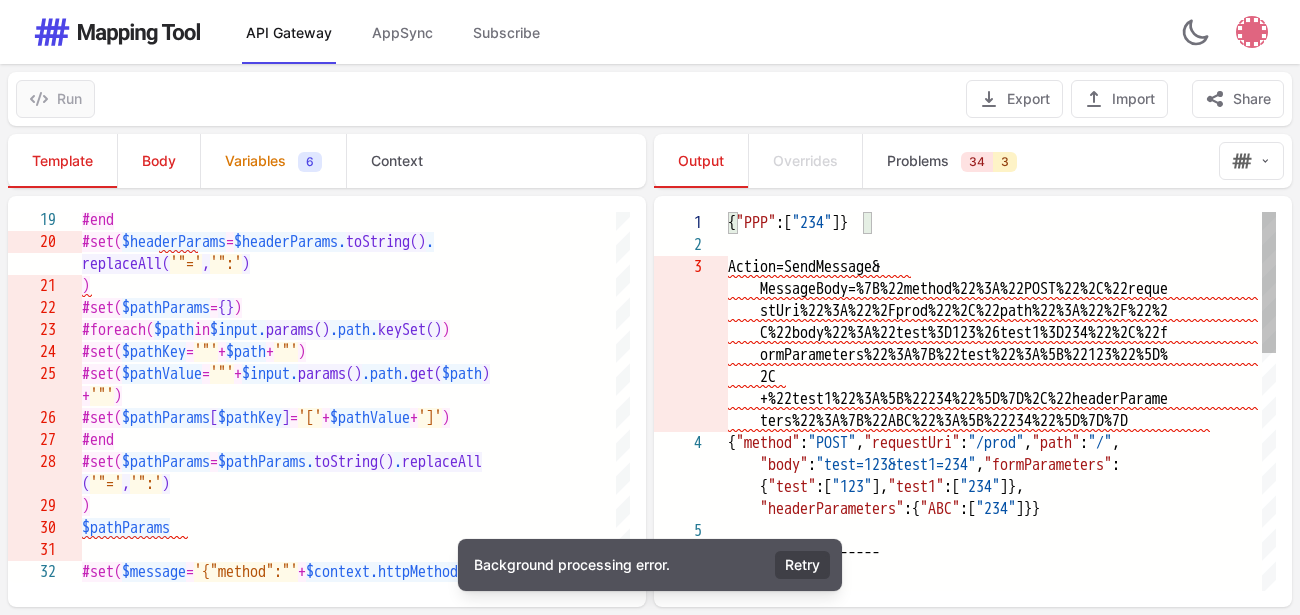 type on "**********" 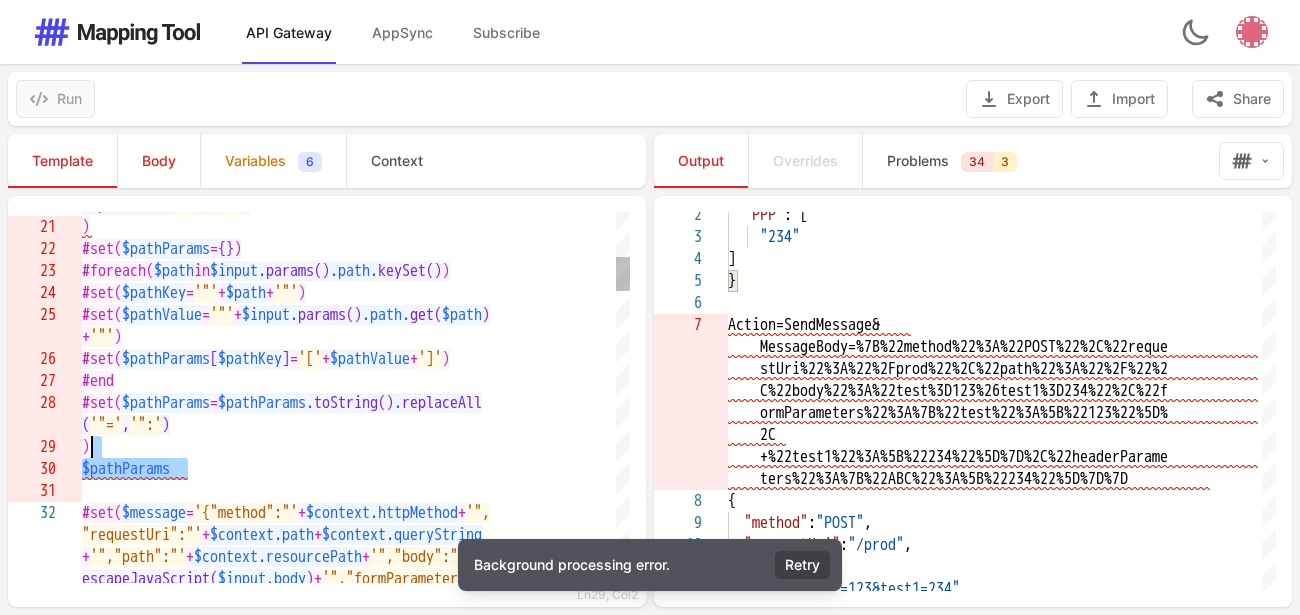 drag, startPoint x: 200, startPoint y: 468, endPoint x: 192, endPoint y: 452, distance: 17.888544 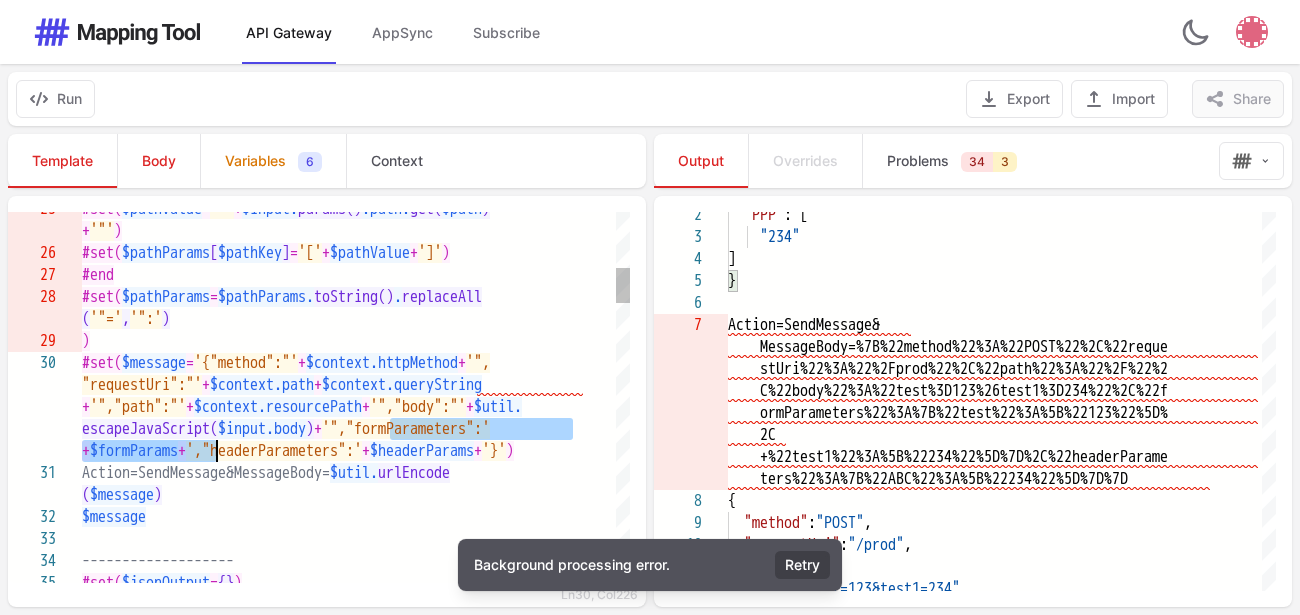 drag, startPoint x: 390, startPoint y: 428, endPoint x: 218, endPoint y: 457, distance: 174.42764 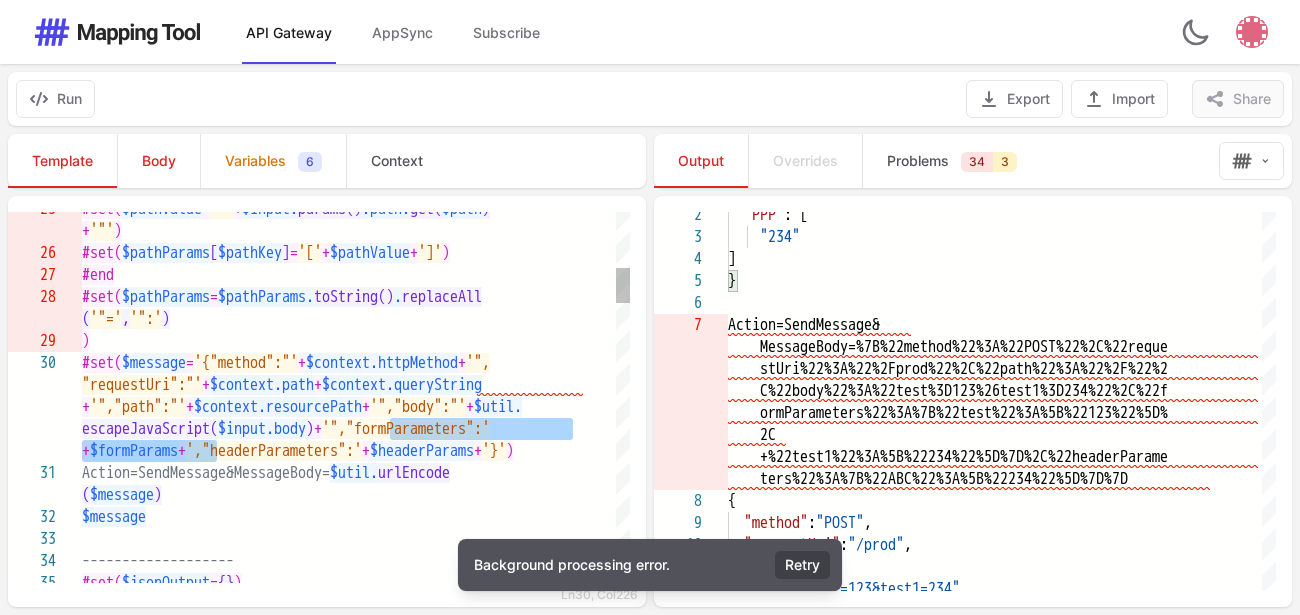 click on "#set( $pathValue  =  '"' + $input. params() .path. get( $path ) #set( $pathParams [ $pathKey ]  =  '[' + $pathValue + ']' ) #end #set( $pathParams  =  $pathParams. toString() . replaceAll ( '"=' , '":' ) ) + '"' ) #set( $message  =  '{"method":"' + $context.httpMethod + '", "requestUri":"' + $context.path  +  $context.queryString + '","path":"' + $context.resourcePath + '","body":"' + $util. escapeJavaScript( $input.body ) + '","formParameters":' + $formParams + ',"headerParameters":' + $headerParams + '}' ) Action=SendMessage&MessageBody= $util. urlEncode ( $message ) $message ------------------- #set( $jsonOutput  =  {} )" at bounding box center (500082, 499626) 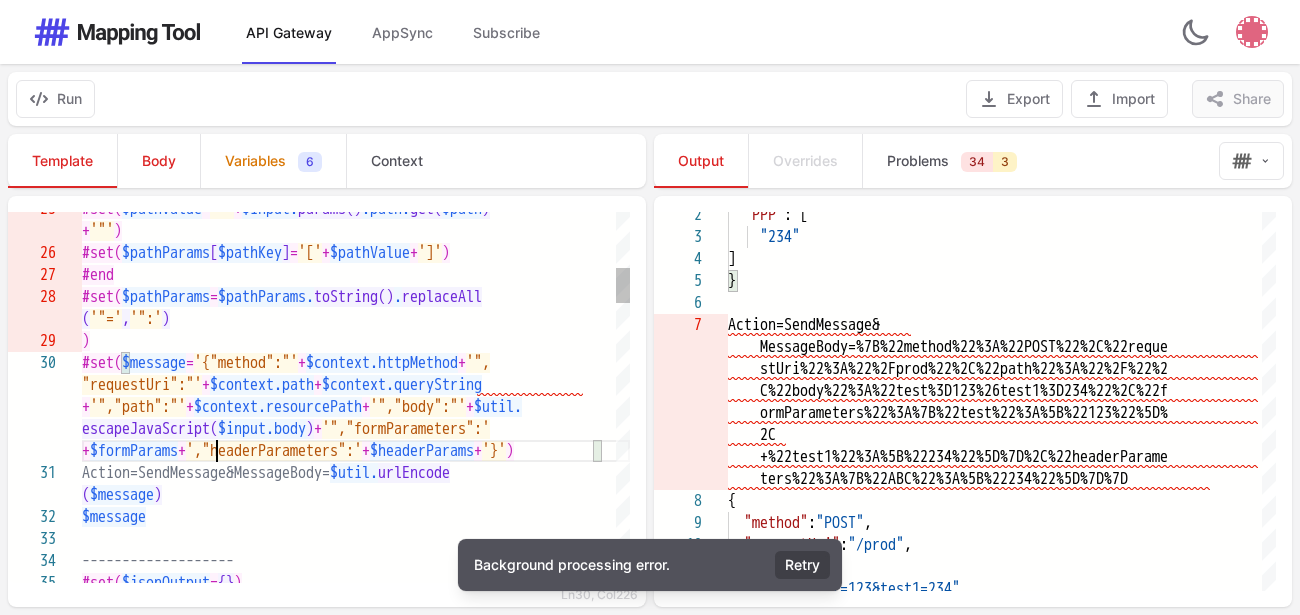 paste on "**********" 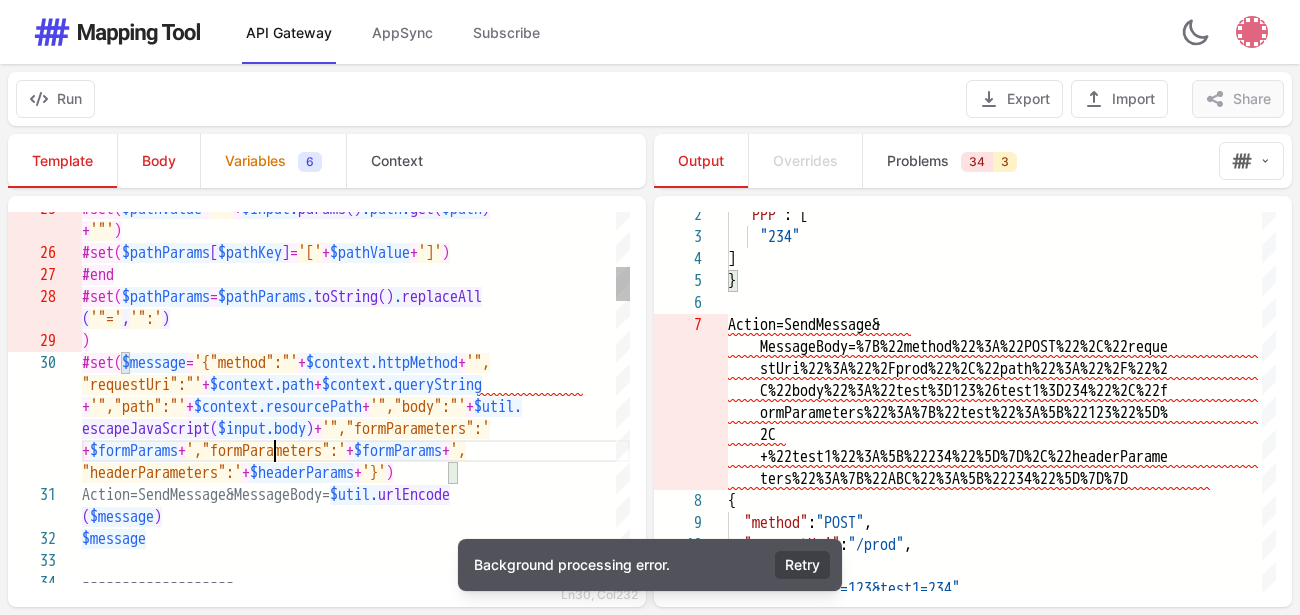 click on "',"formParameters":'" at bounding box center (266, 451) 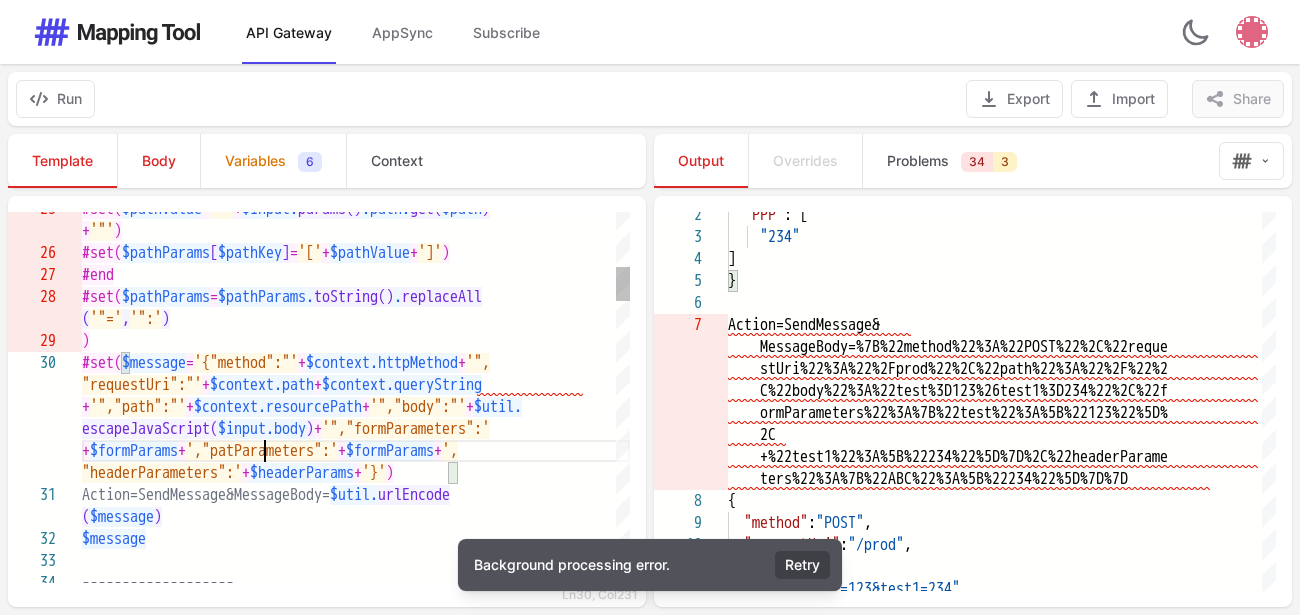scroll, scrollTop: 45, scrollLeft: 2225, axis: both 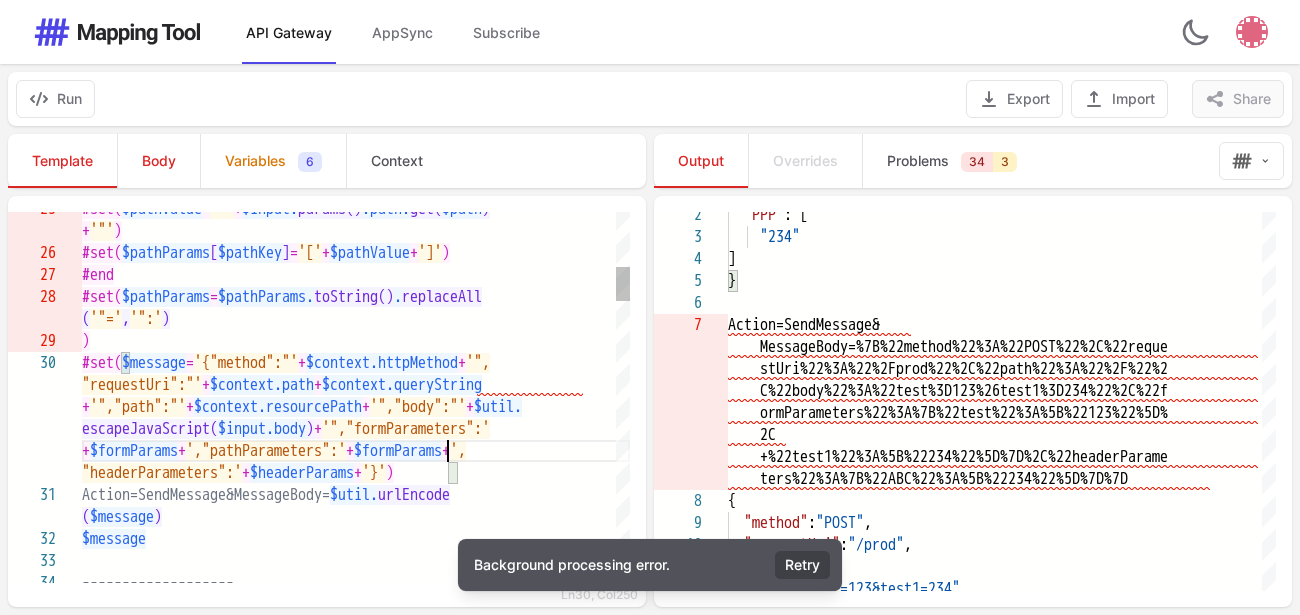 click on "$formParams" at bounding box center (398, 451) 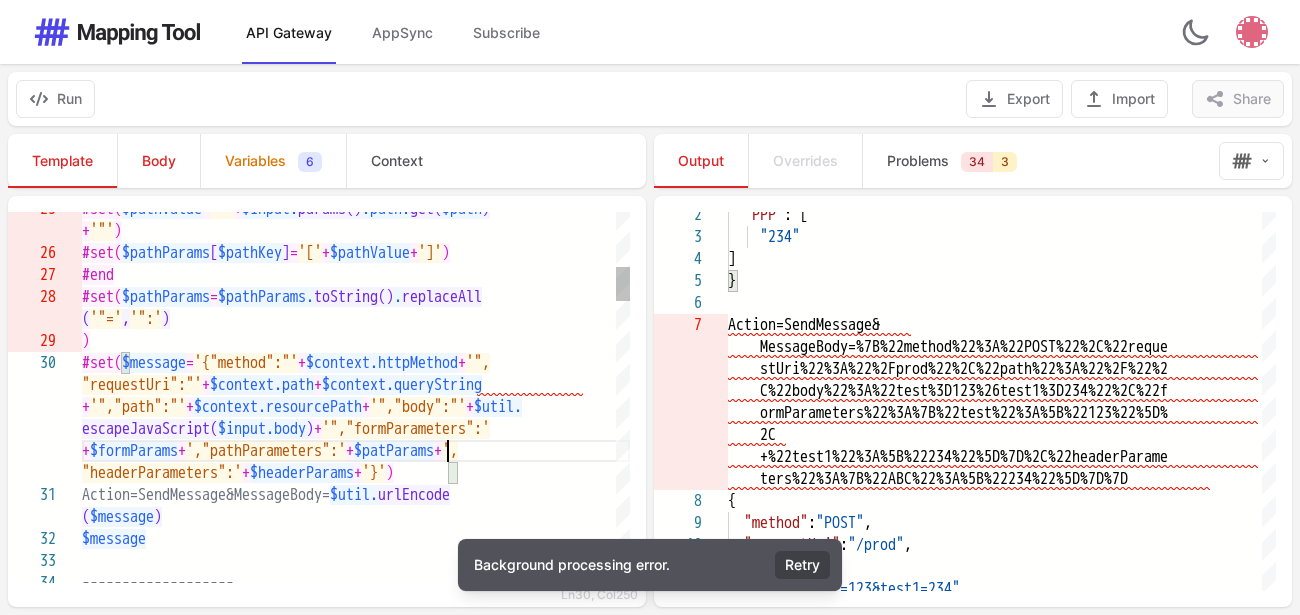 scroll, scrollTop: 45, scrollLeft: 2408, axis: both 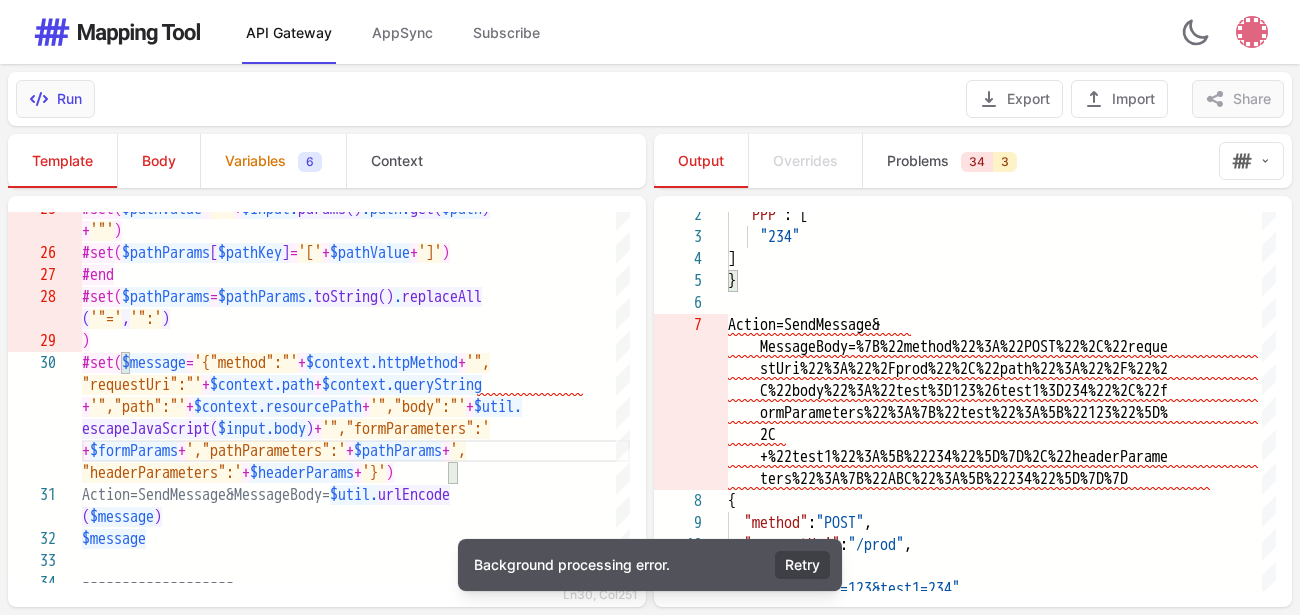 type on "**********" 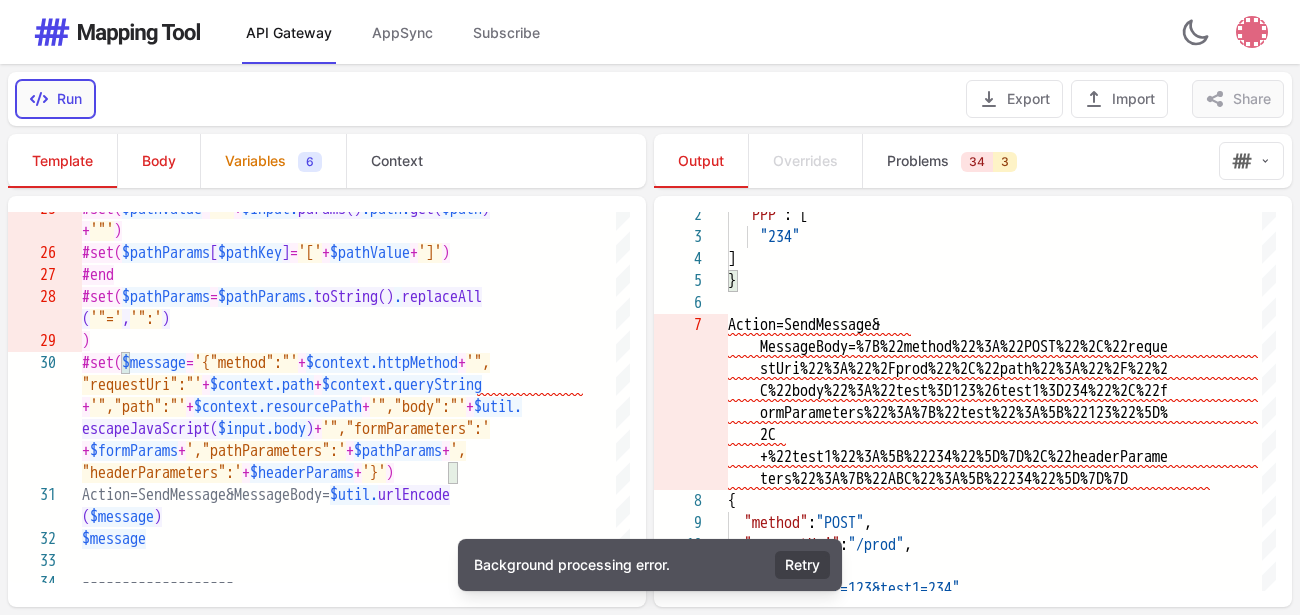 click on "Run" at bounding box center [55, 99] 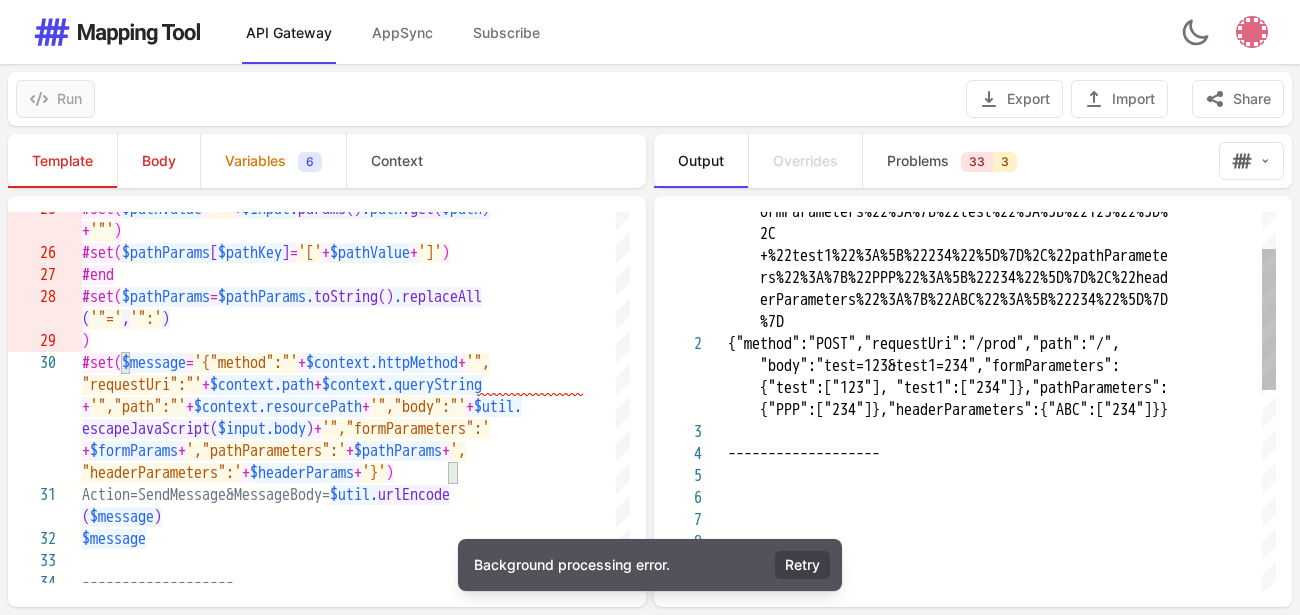type on "**********" 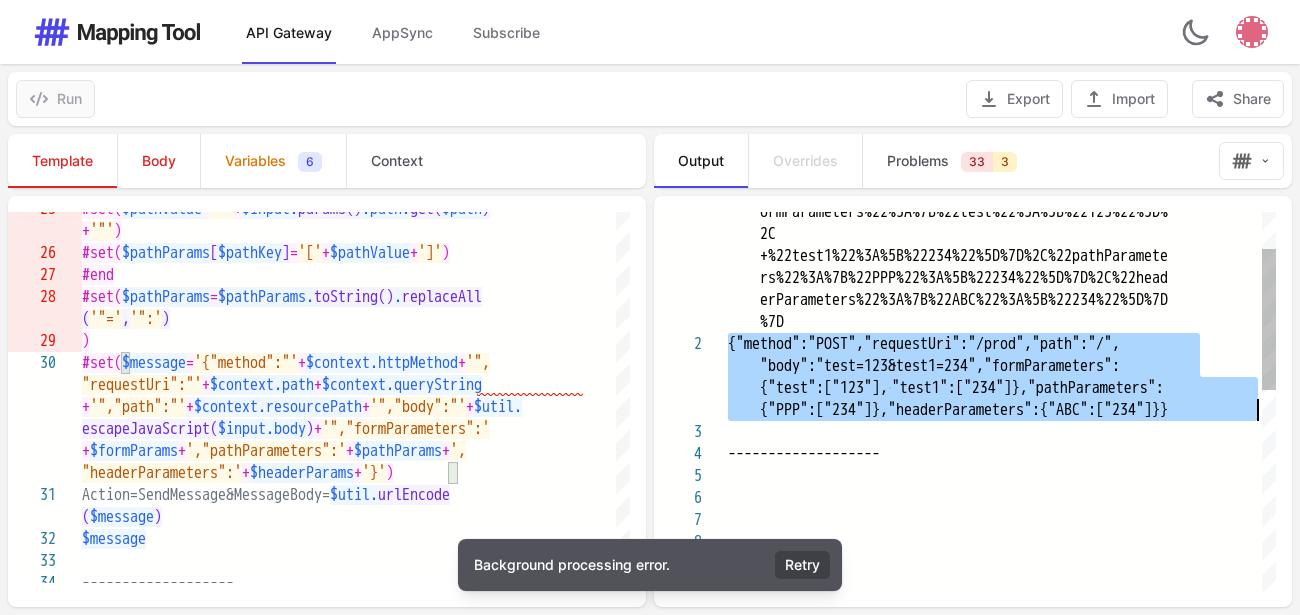 drag, startPoint x: 730, startPoint y: 342, endPoint x: 1258, endPoint y: 412, distance: 532.61993 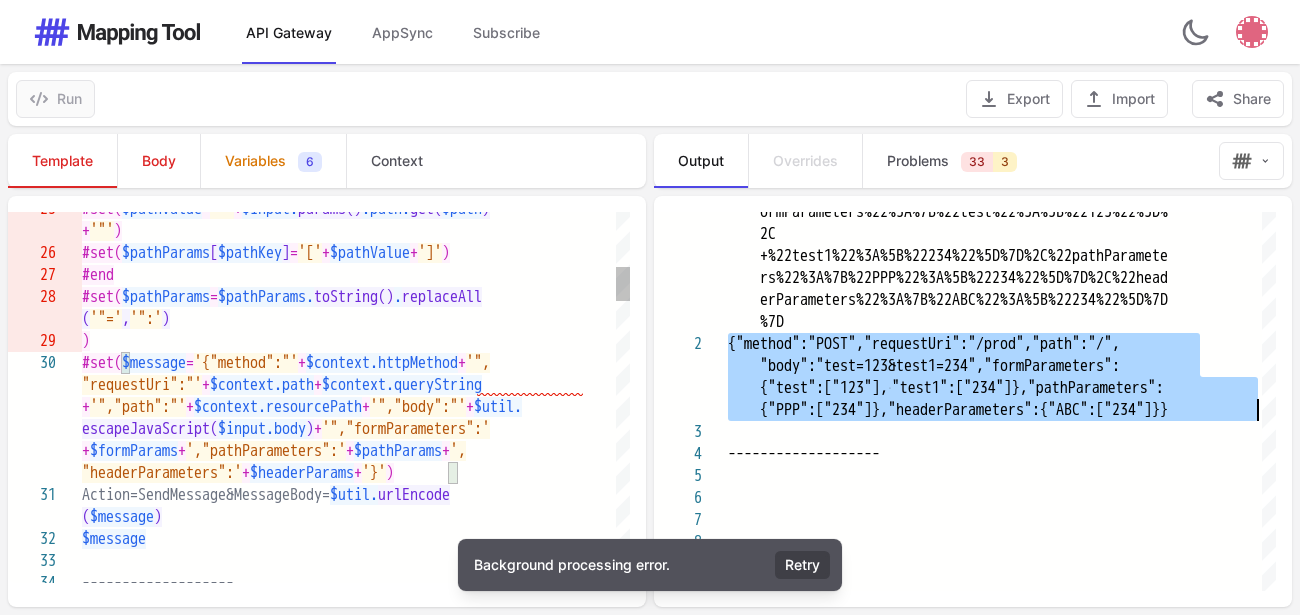 click on "+" at bounding box center [302, 363] 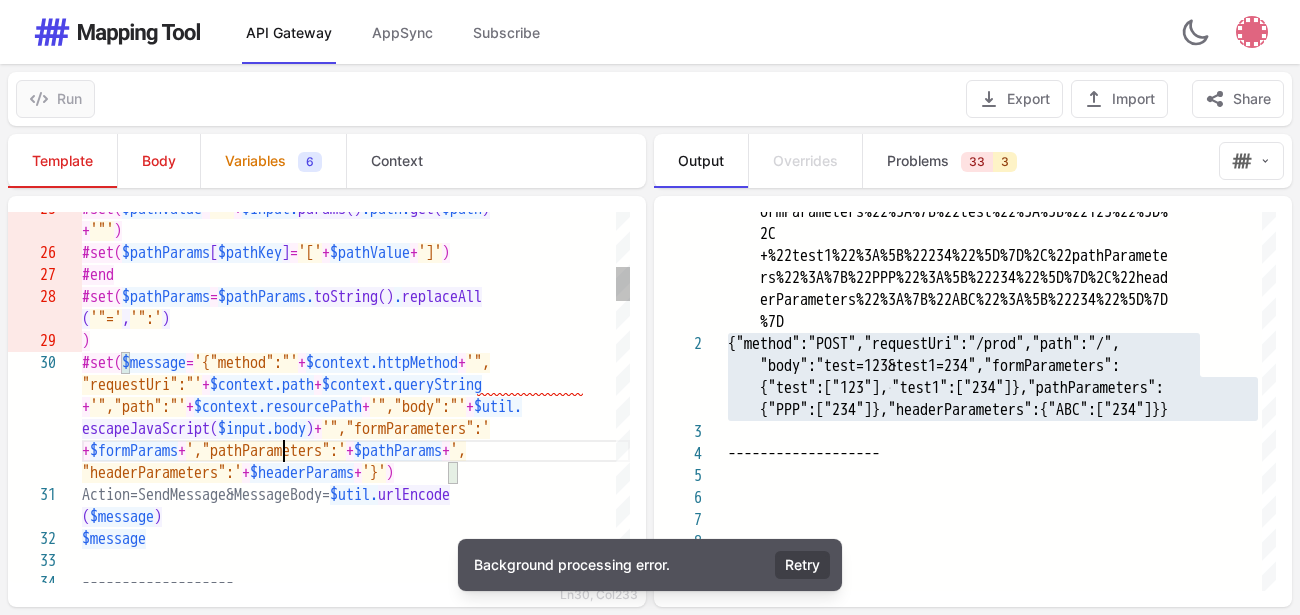 click on "#set( $pathValue  =  '"' + $input. params() .path. get( $path ) #set( $pathParams [ $pathKey ]  =  '[' + $pathValue + ']' ) #end #set( $pathParams  =  $pathParams. toString() . replaceAll ( '"=' , '":' ) ) + '"' ) #set( $message  =  '{"method":"' + $context.httpMethod + '", "requestUri":"' + $context.path  +  $context.queryString + '","path":"' + $context.resourcePath + '","body":"' + $util. escapeJavaScript( $input.body ) + '","formParameters":' + $formParams + ',"pathParameters":' + $pathParams + ', Action=SendMessage&MessageBody= $util. urlEncode ( $message ) $message ------------------- "headerParameters":' + $headerParams + '}' )" at bounding box center (500082, 499626) 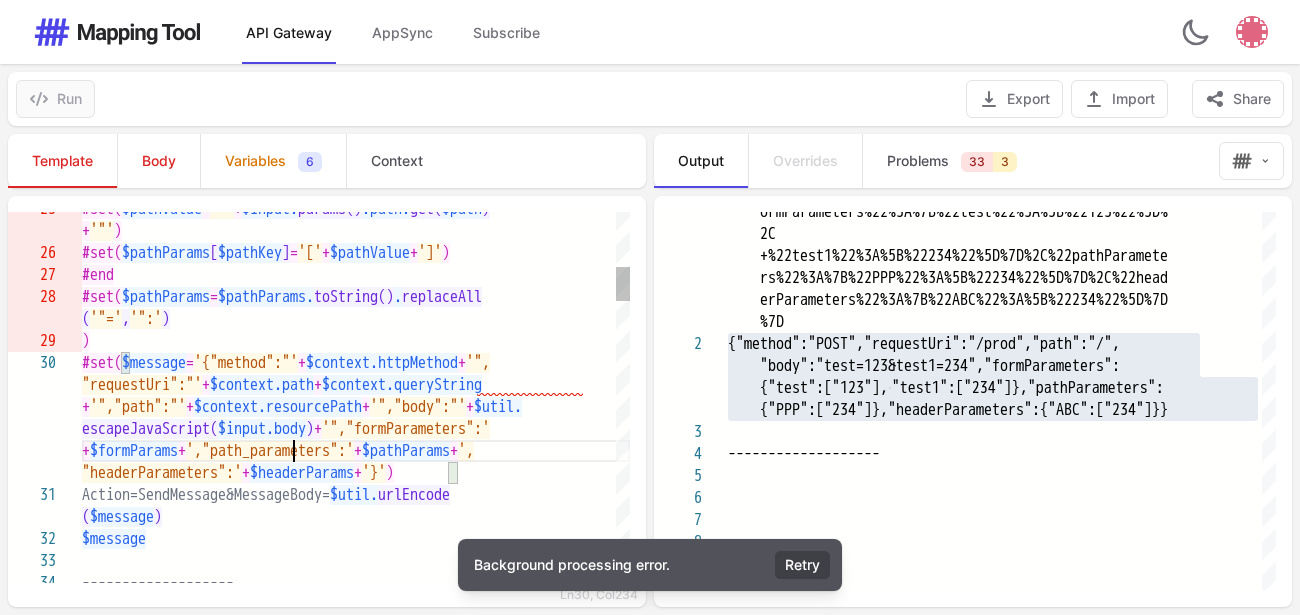 scroll, scrollTop: 45, scrollLeft: 2244, axis: both 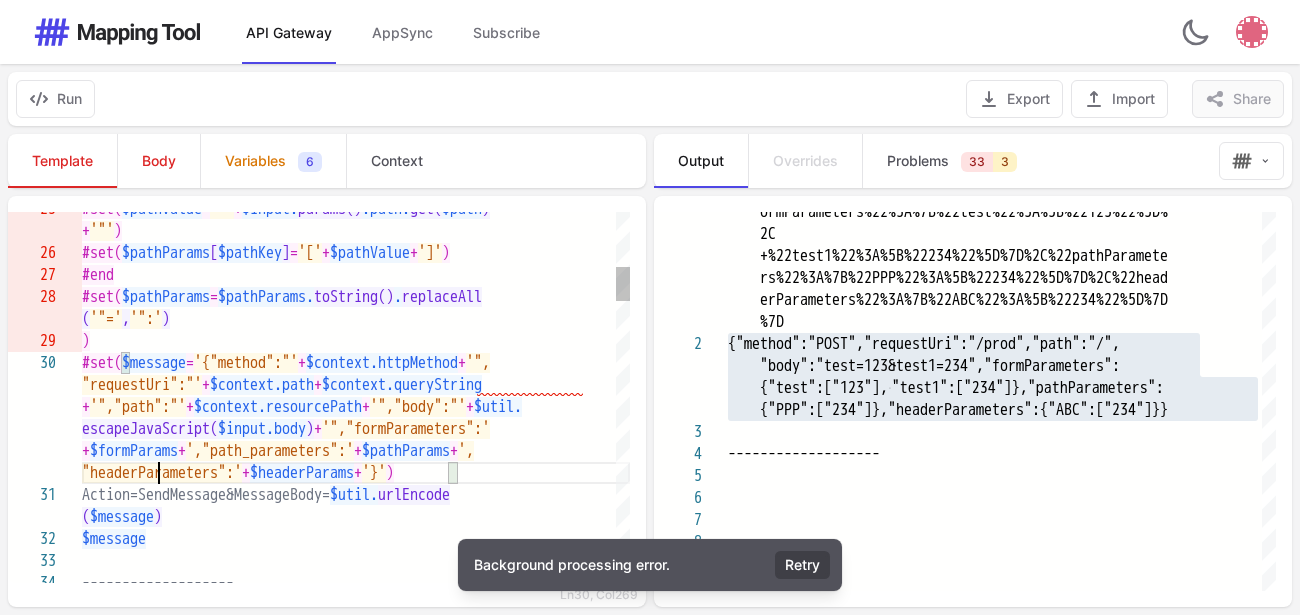click on ""headerParameters":'" at bounding box center (162, 473) 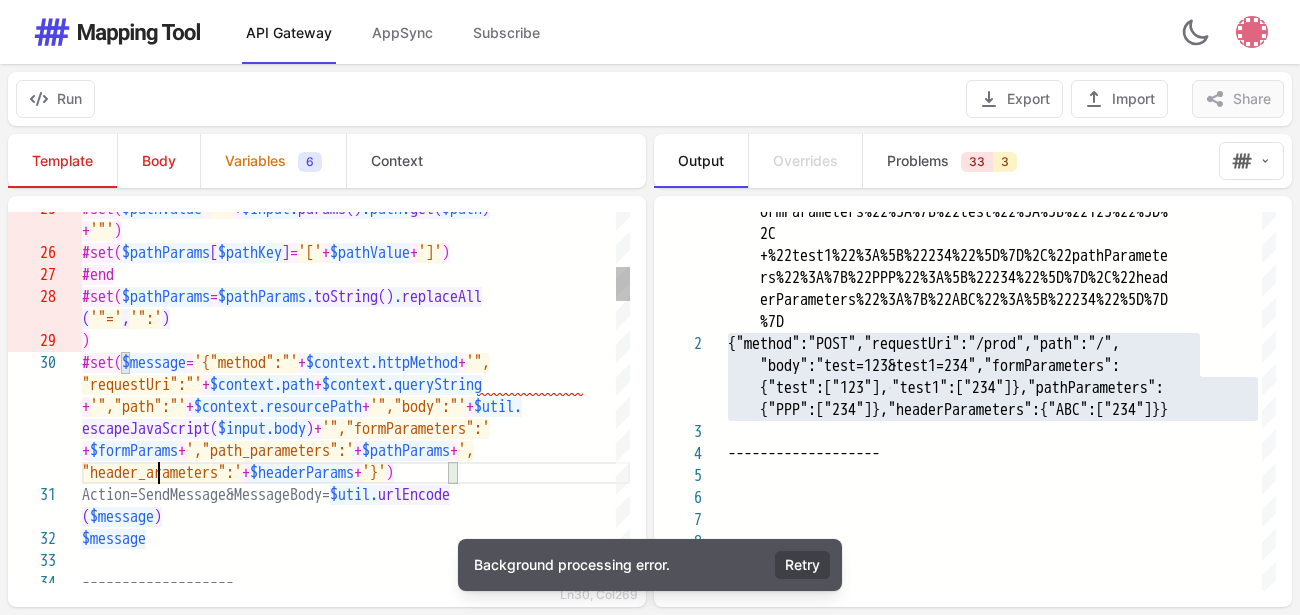 scroll, scrollTop: 45, scrollLeft: 2591, axis: both 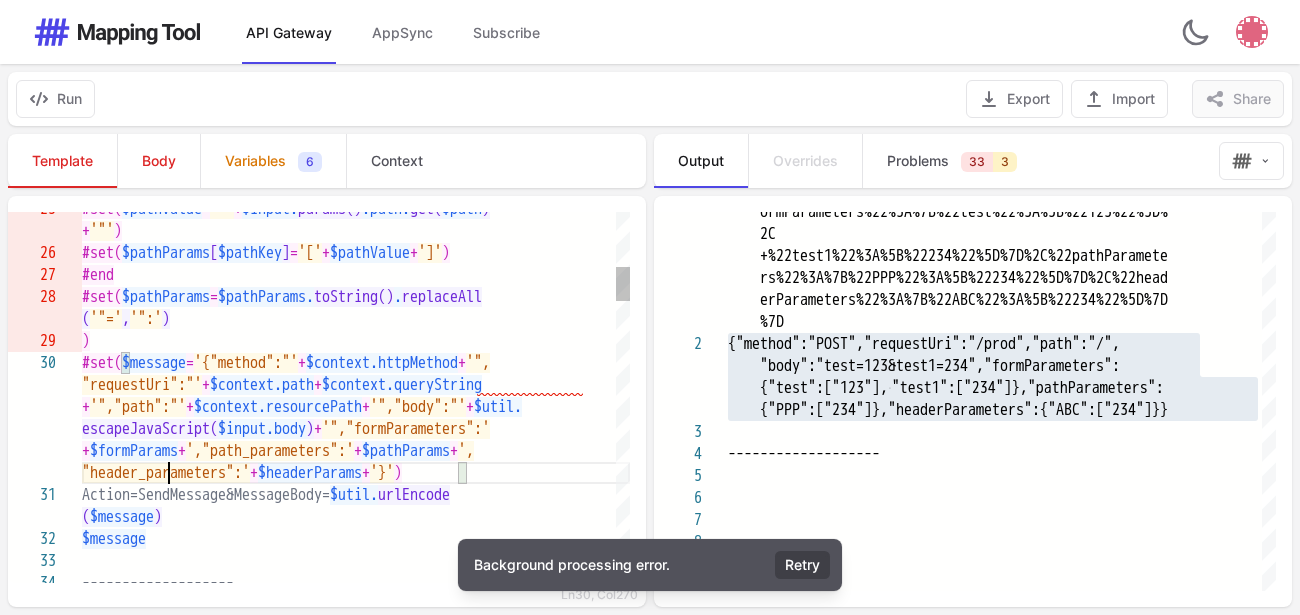 click on ""requestUri":"'" at bounding box center (142, 385) 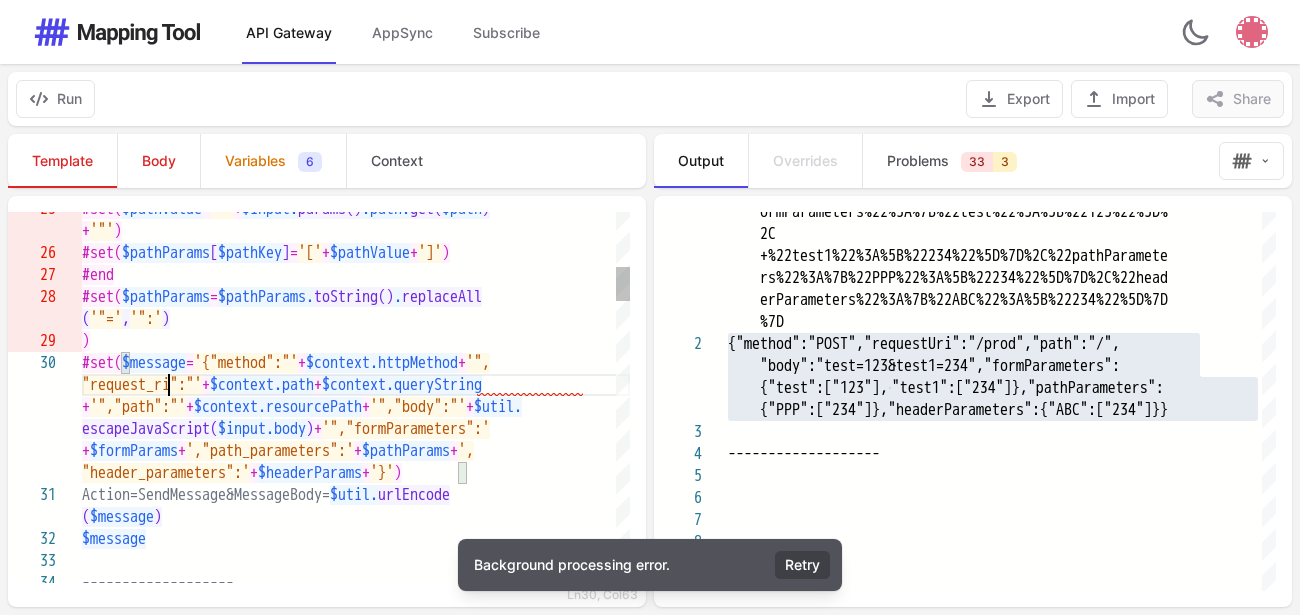 scroll, scrollTop: 45, scrollLeft: 606, axis: both 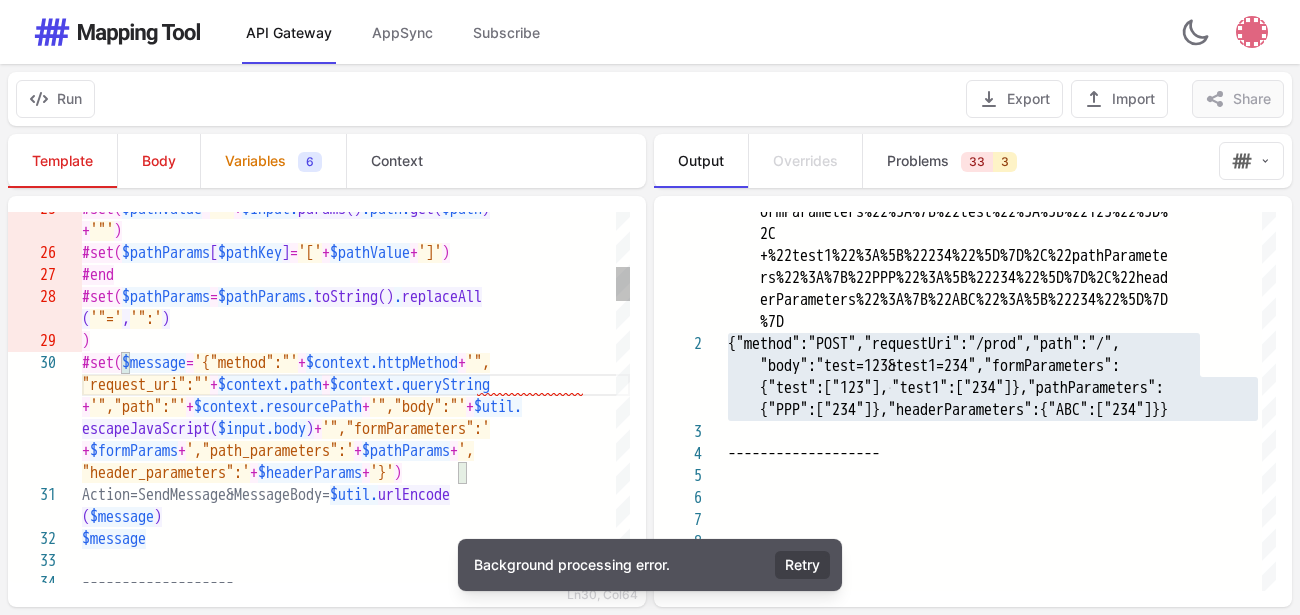 click on "#set( $pathValue  =  '"' + $input. params() .path. get( $path ) #set( $pathParams [ $pathKey ]  =  '[' + $pathValue + ']' ) #end #set( $pathParams  =  $pathParams. toString() . replaceAll ( '"=' , '":' ) ) + '"' ) #set( $message  =  '{"method":"' + $context.httpMethod + '", "request_uri":"' + $context.path  +  $context.queryString + '","path":"' + $context.resourcePath + '","body":"' + $util. escapeJavaScript( $input.body ) + '","formParameters":' + $formParams + ',"path_parameters":' + $pathParams + ', Action=SendMessage&MessageBody= $util. urlEncode ( $message ) $message ------------------- "header_parameters":' + $headerParams + '}' )" at bounding box center [500082, 499626] 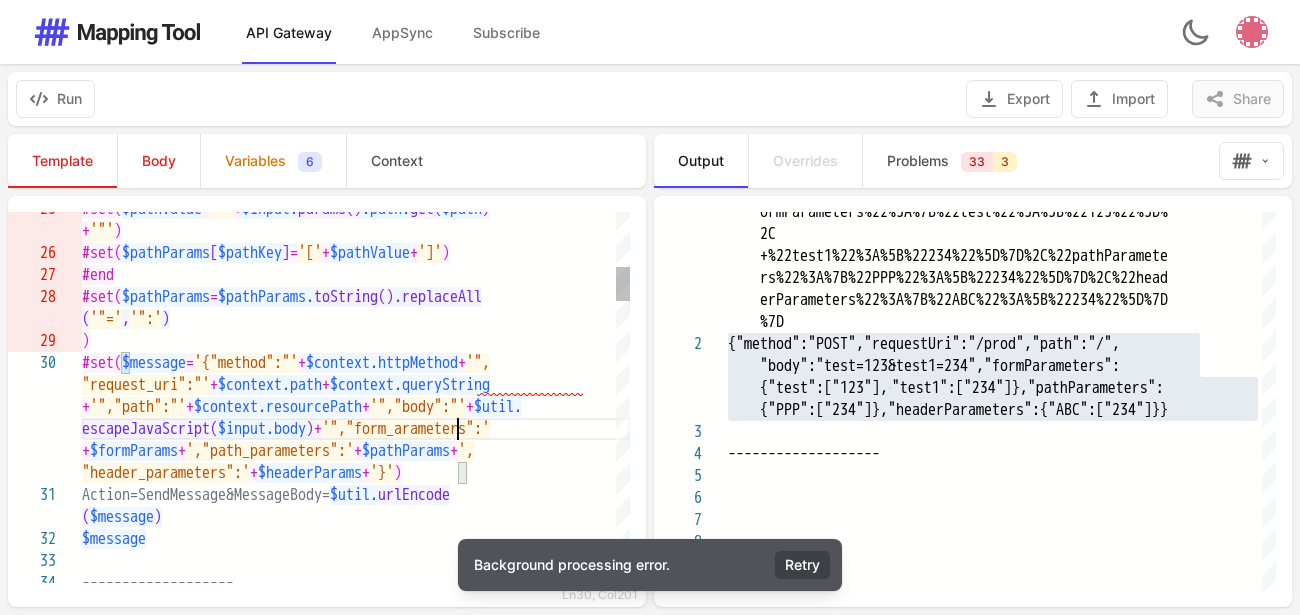 scroll, scrollTop: 45, scrollLeft: 1936, axis: both 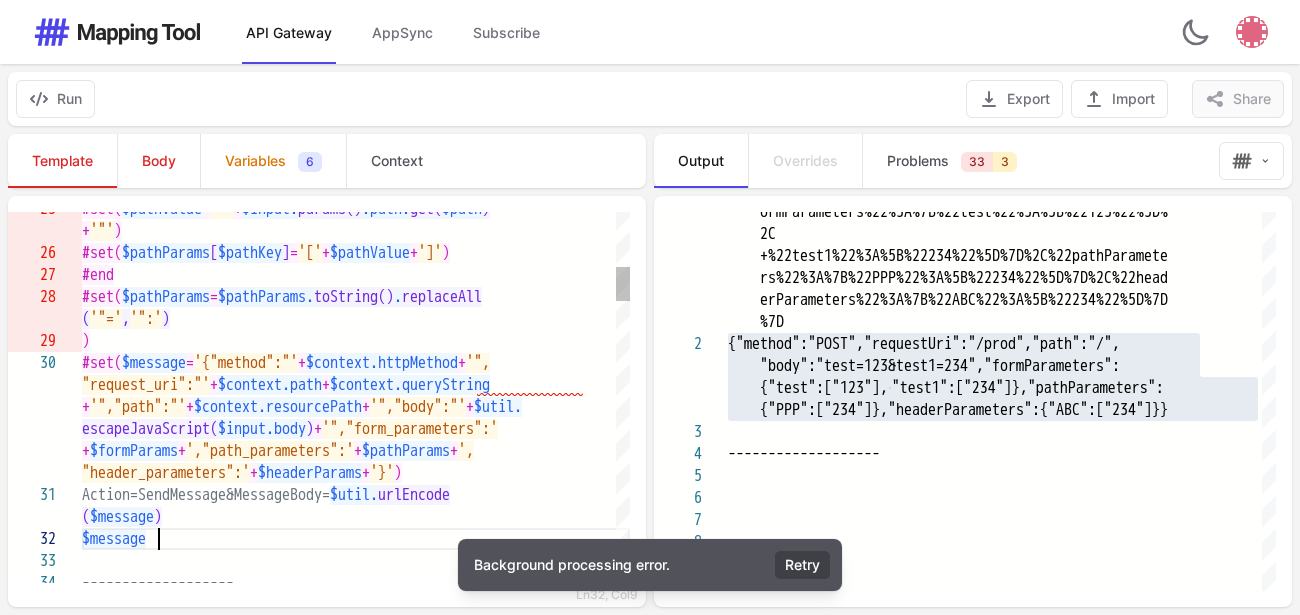 click on "$message" at bounding box center [356, 539] 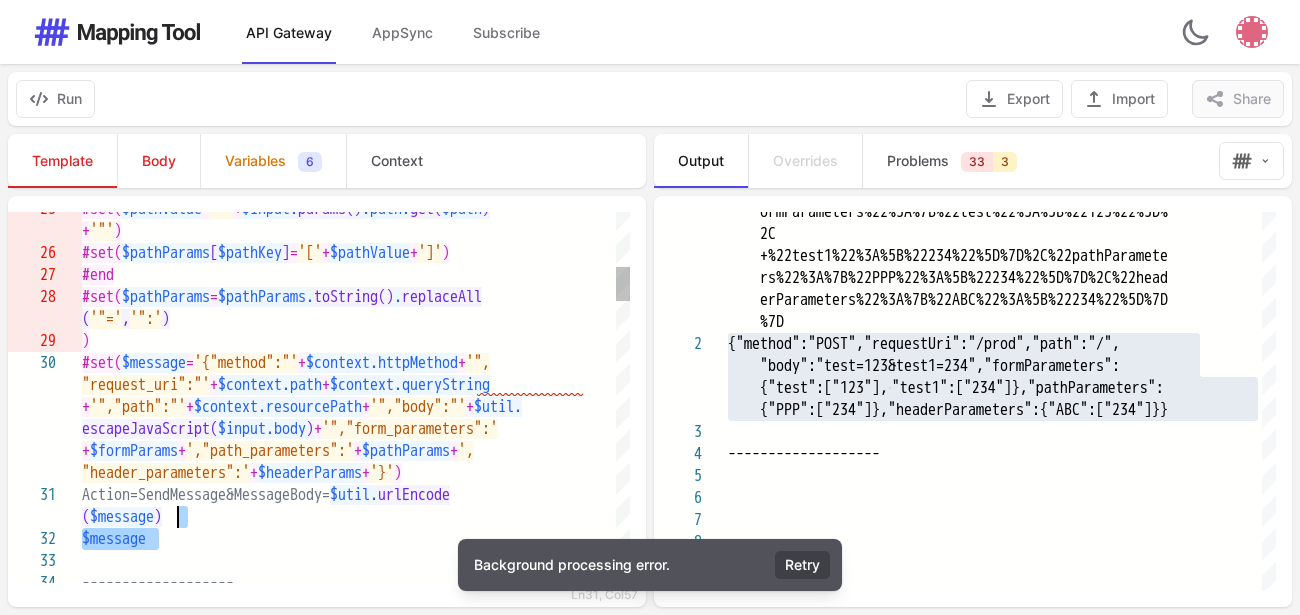 drag, startPoint x: 217, startPoint y: 538, endPoint x: 217, endPoint y: 521, distance: 17 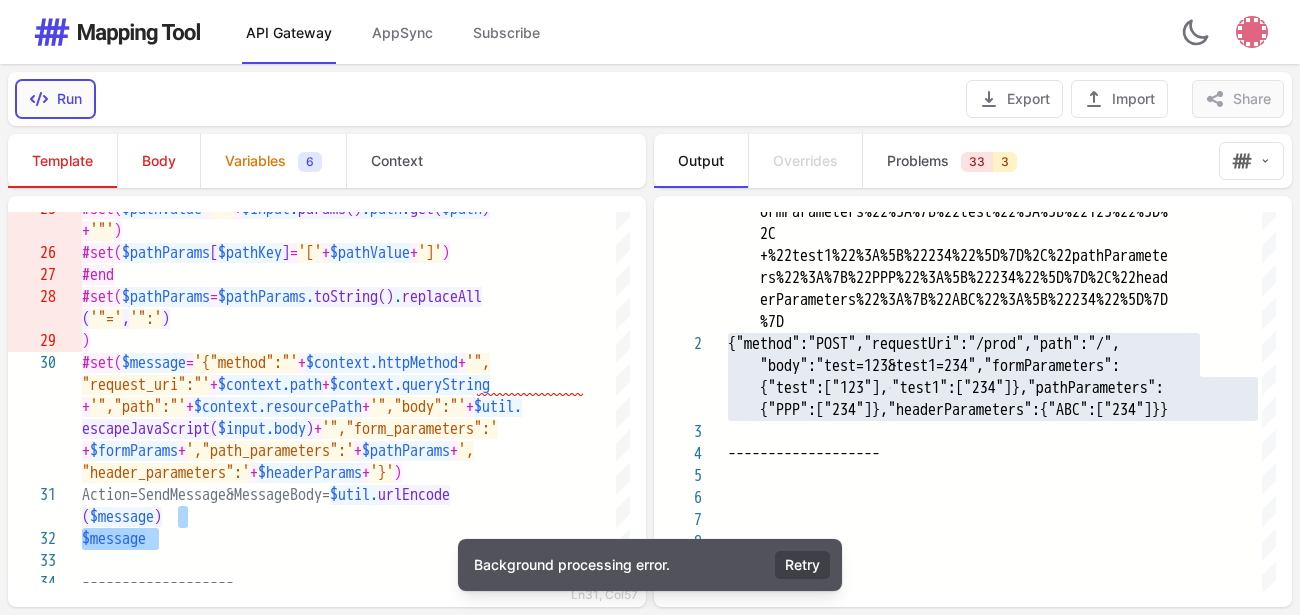 click on "Run" at bounding box center [55, 99] 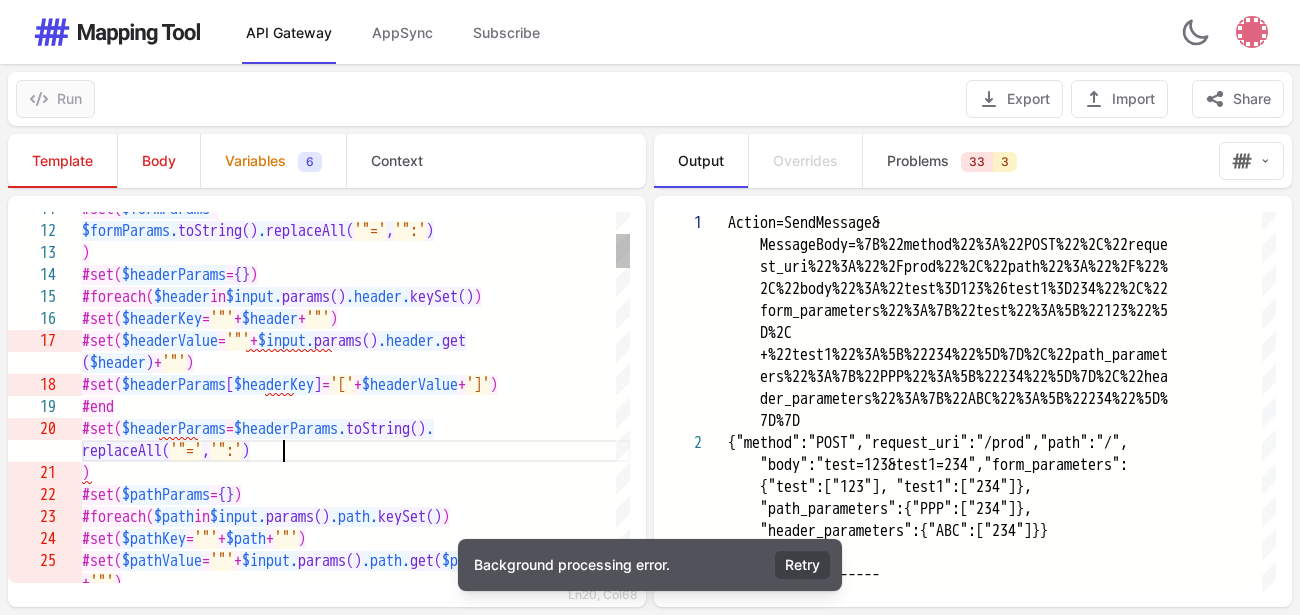 click on "replaceAll( '"=' , '":' )" at bounding box center (356, 451) 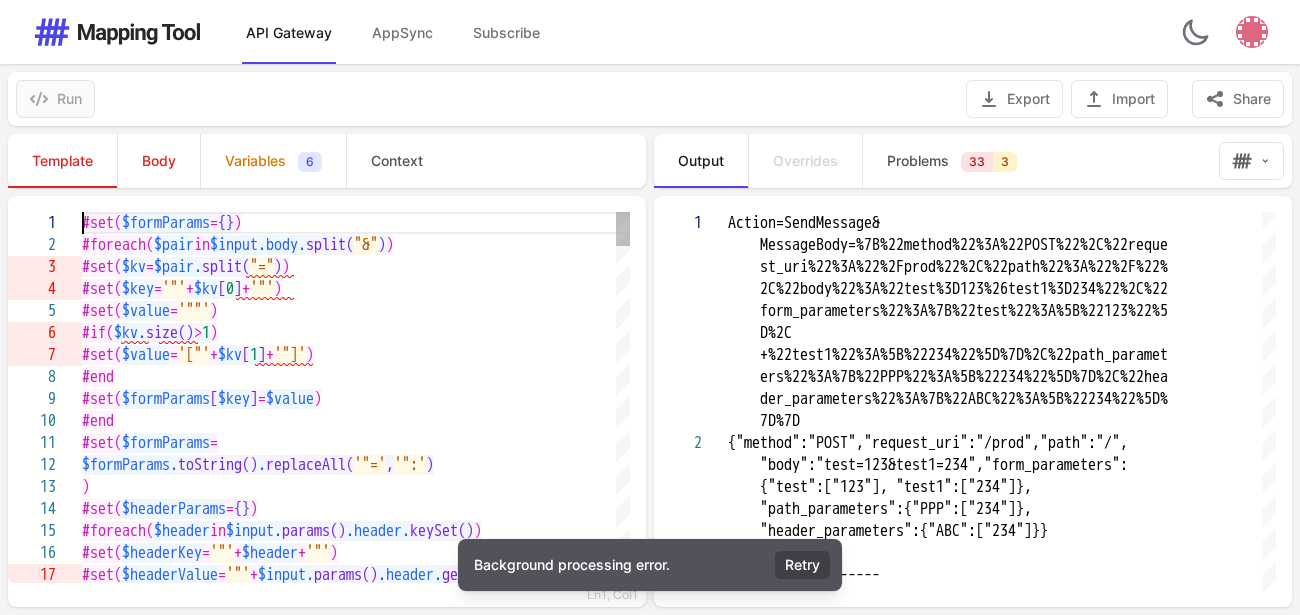 scroll, scrollTop: 45, scrollLeft: 394, axis: both 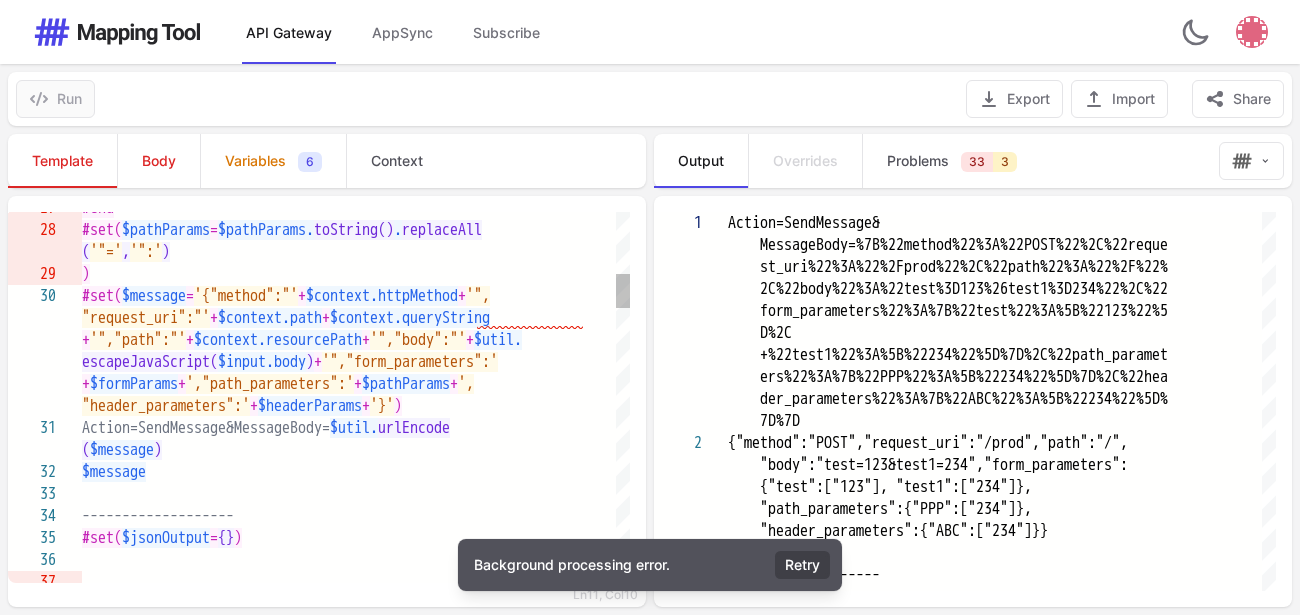 type on "**********" 